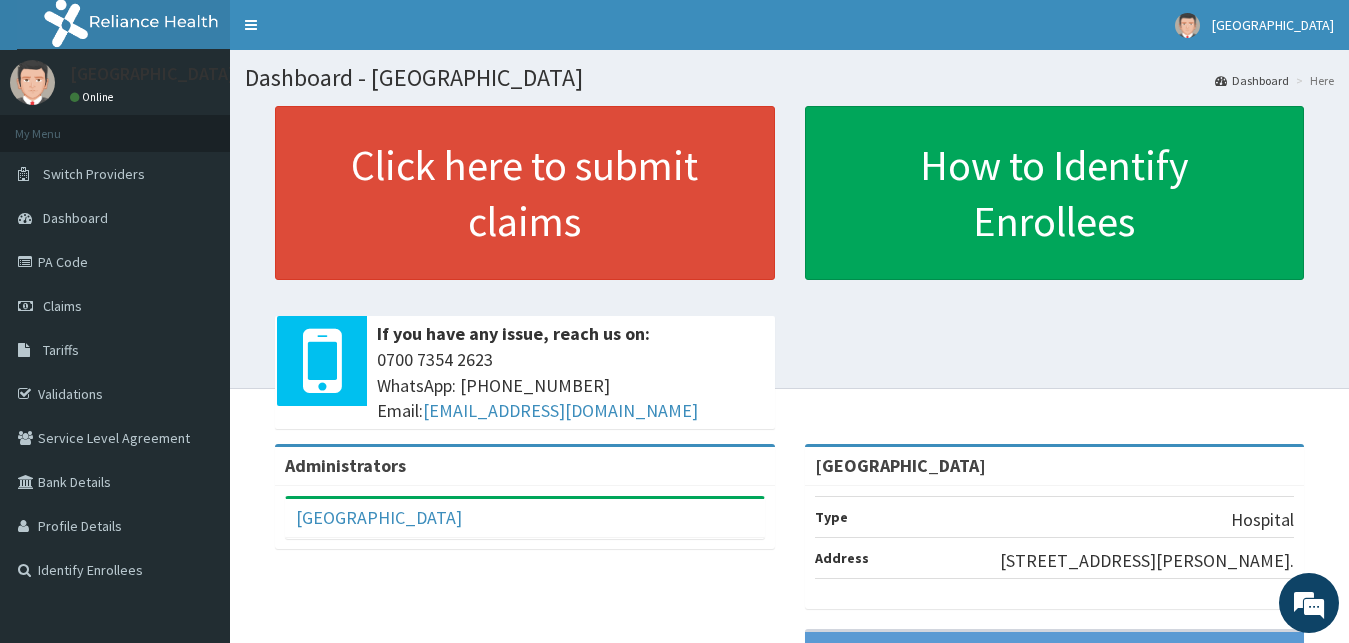 scroll, scrollTop: 0, scrollLeft: 0, axis: both 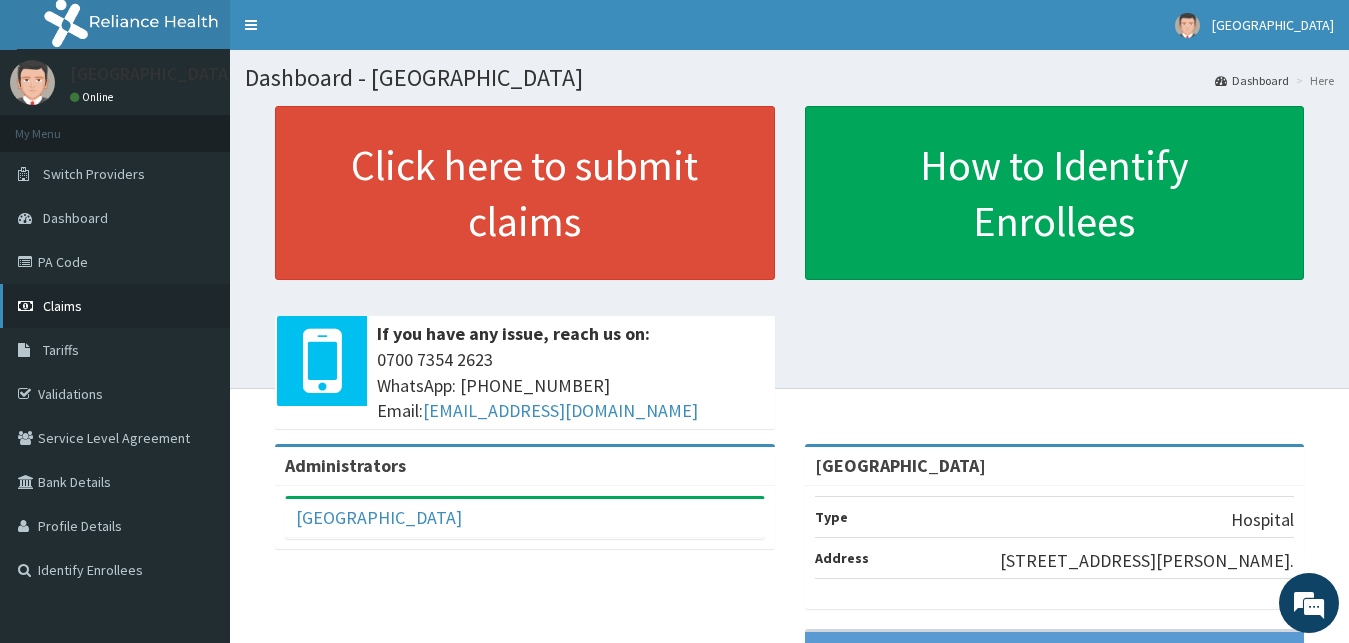 click on "Claims" at bounding box center [62, 306] 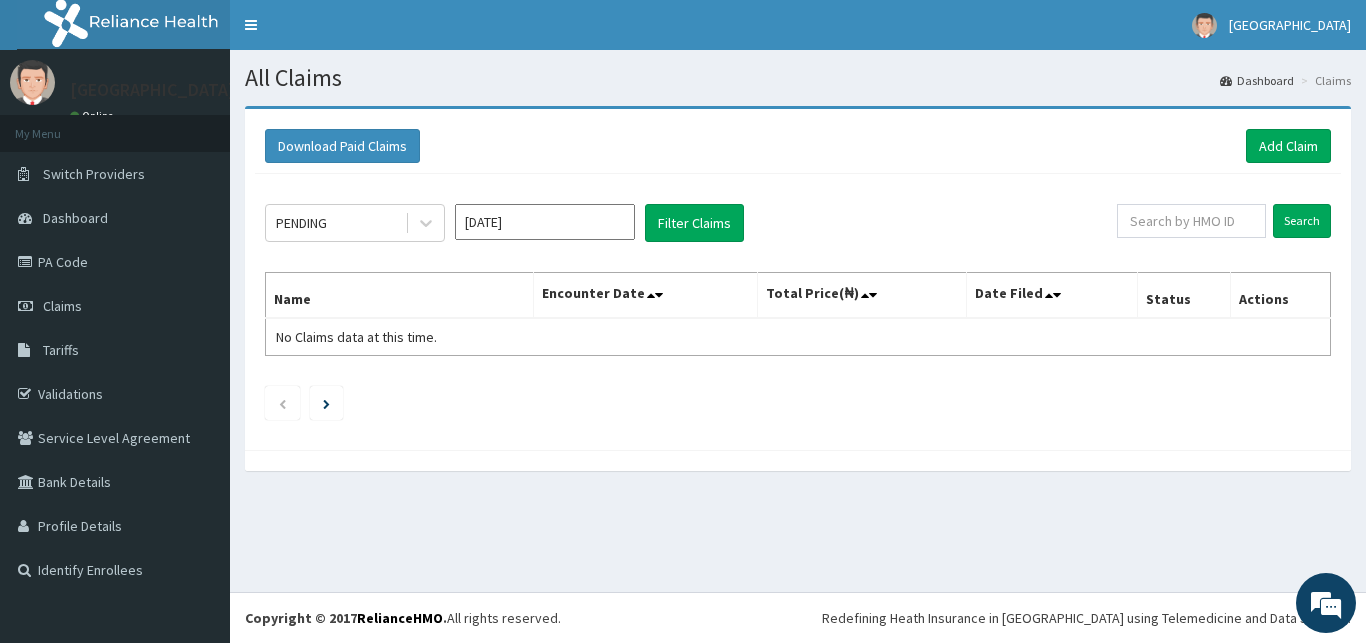 scroll, scrollTop: 0, scrollLeft: 0, axis: both 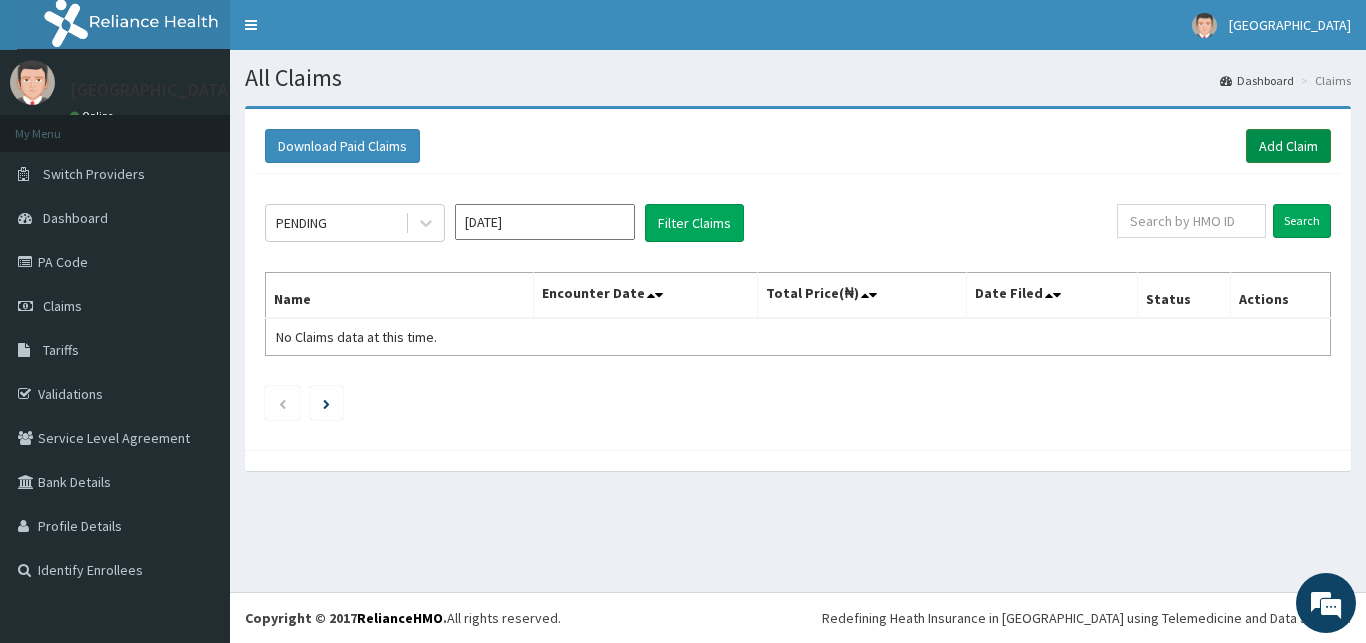 click on "Add Claim" at bounding box center [1288, 146] 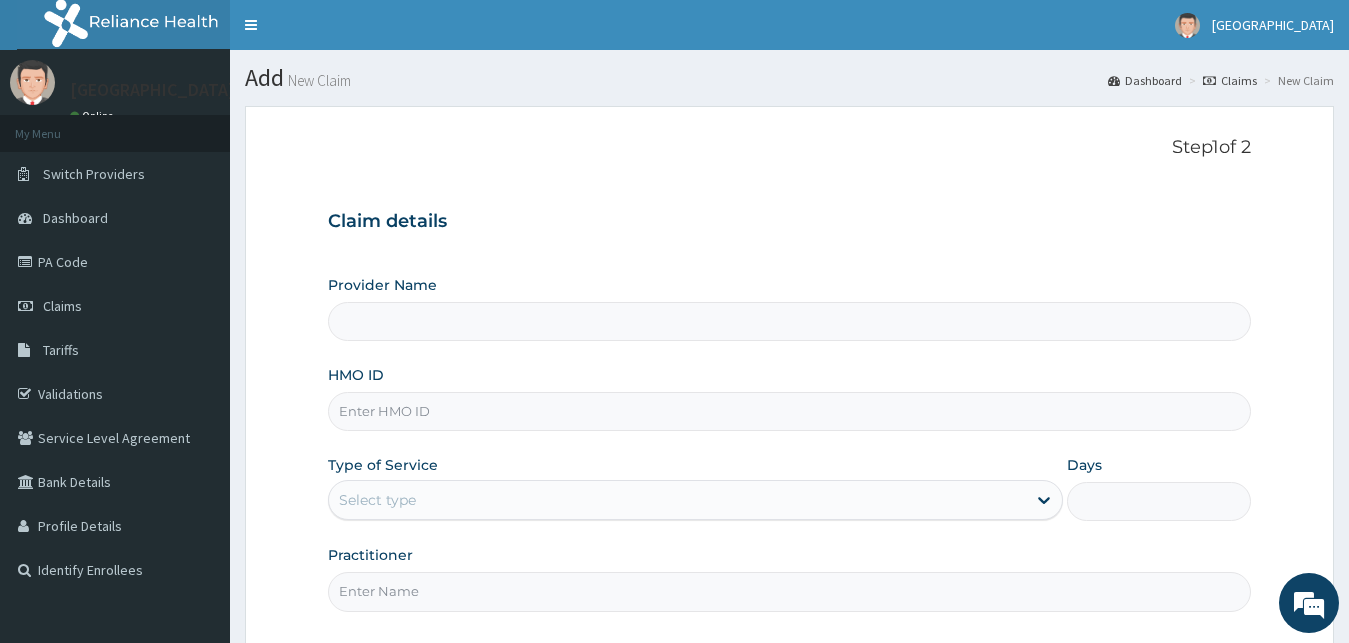 scroll, scrollTop: 0, scrollLeft: 0, axis: both 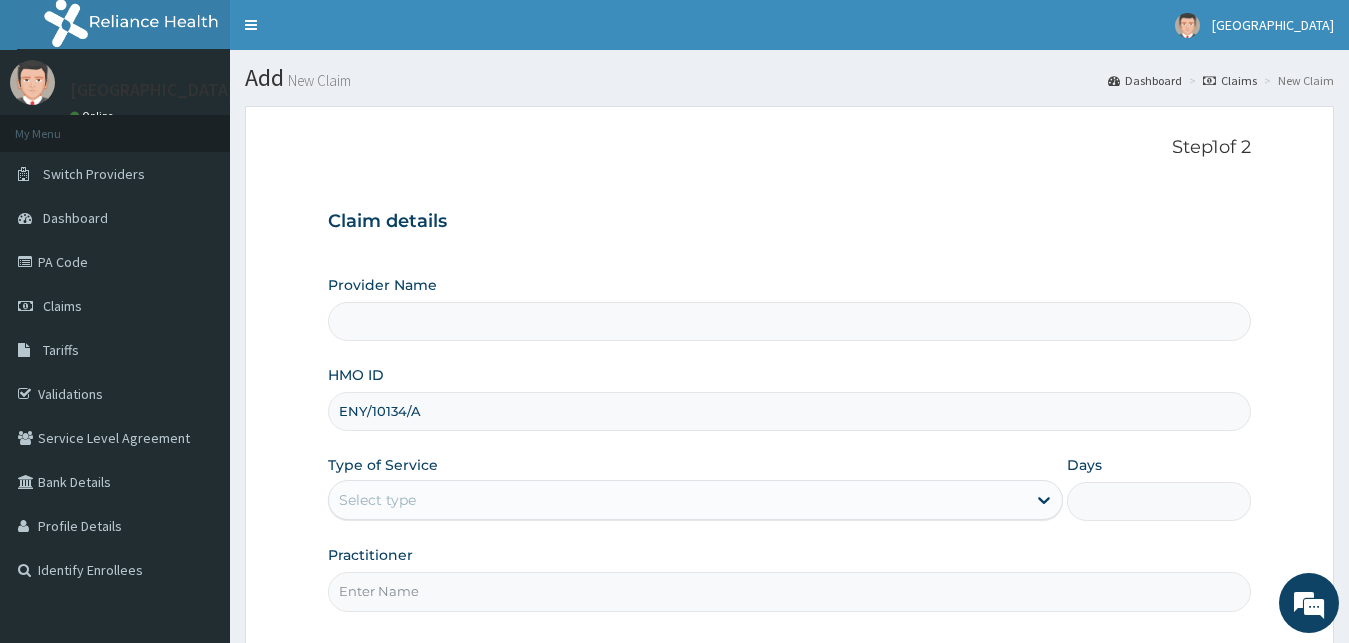 type on "[GEOGRAPHIC_DATA]" 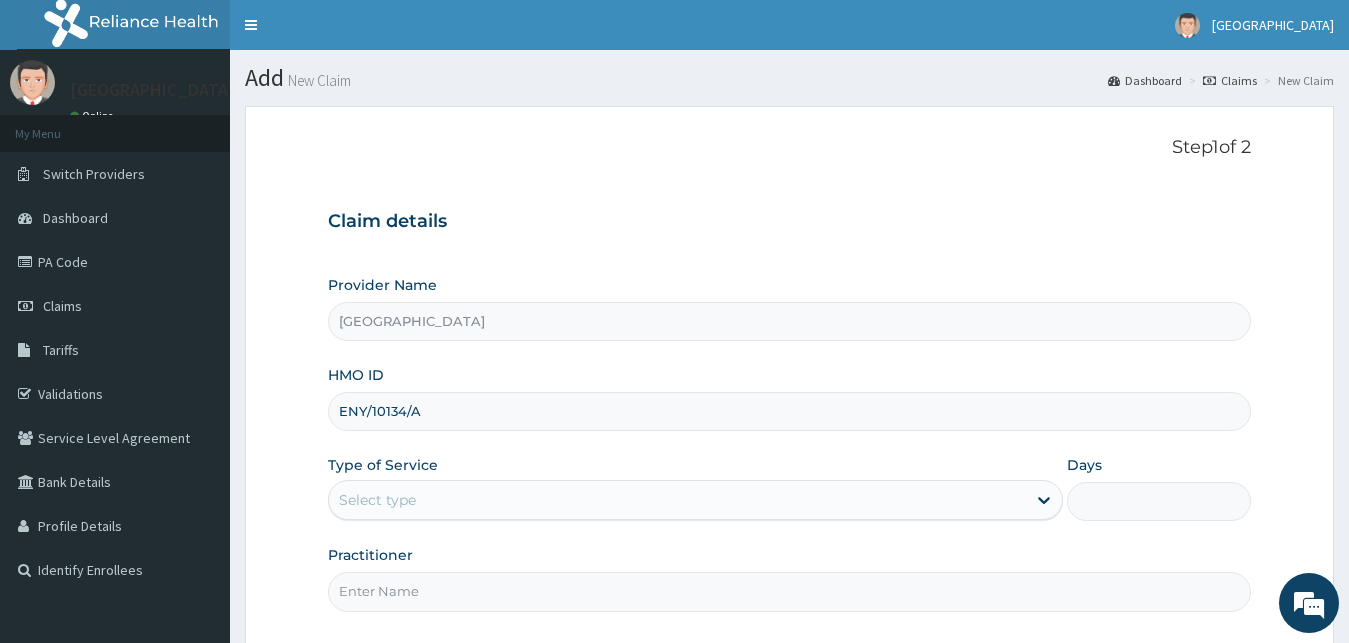 click on "ENY/10134/A" at bounding box center [790, 411] 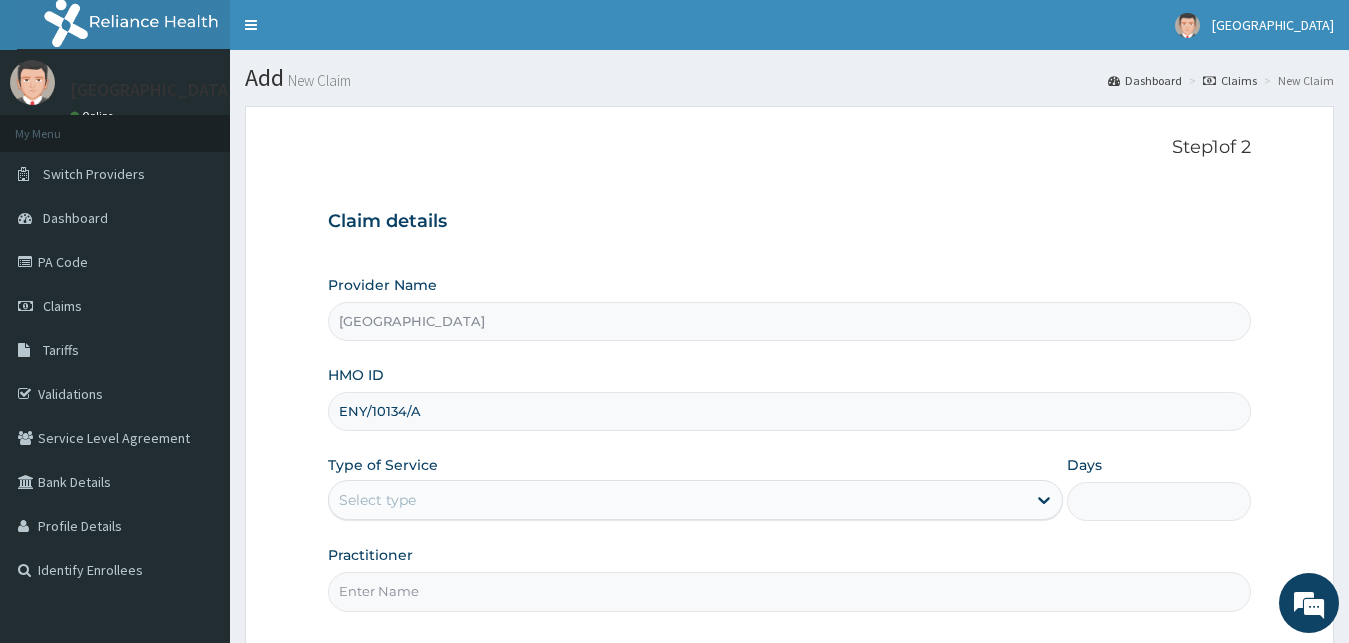 scroll, scrollTop: 187, scrollLeft: 0, axis: vertical 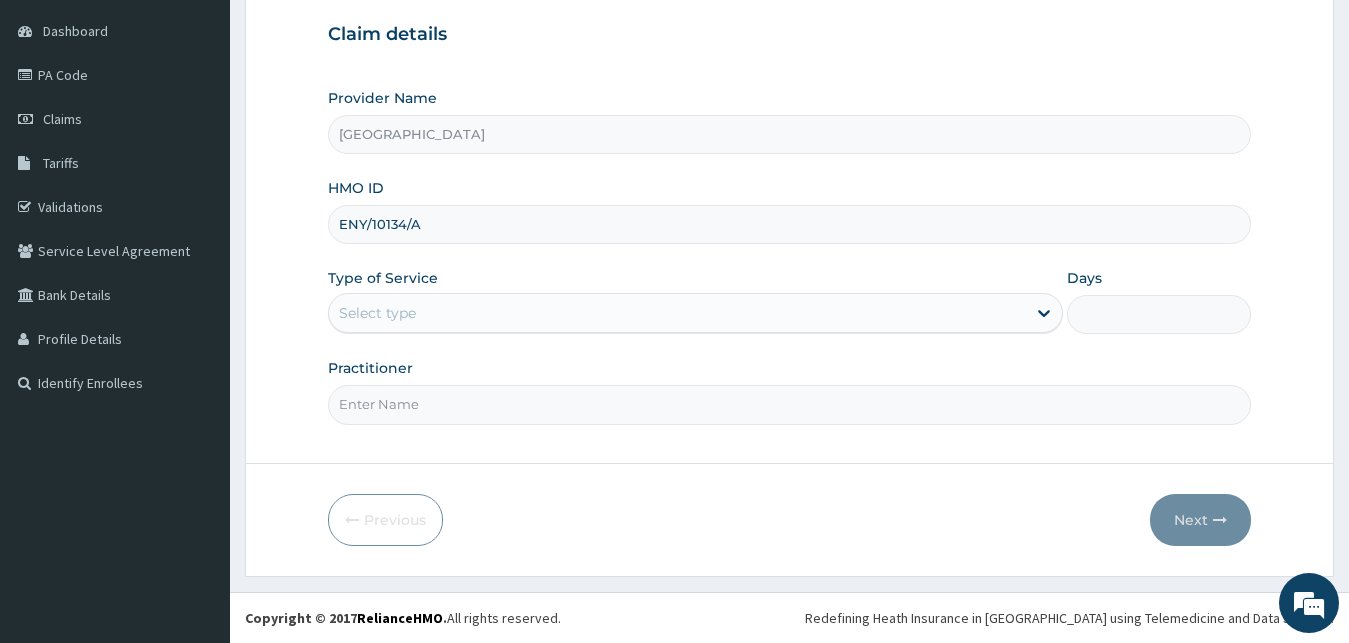 type on "ENY/10134/A" 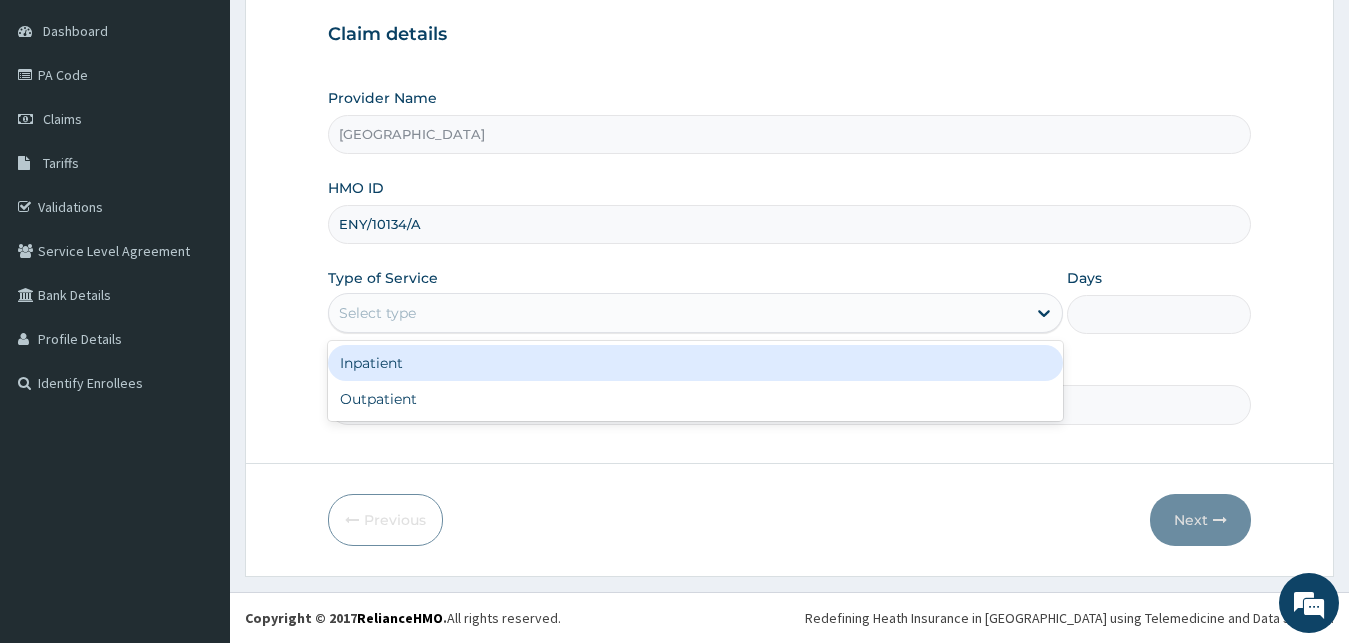 click on "Inpatient" at bounding box center (696, 363) 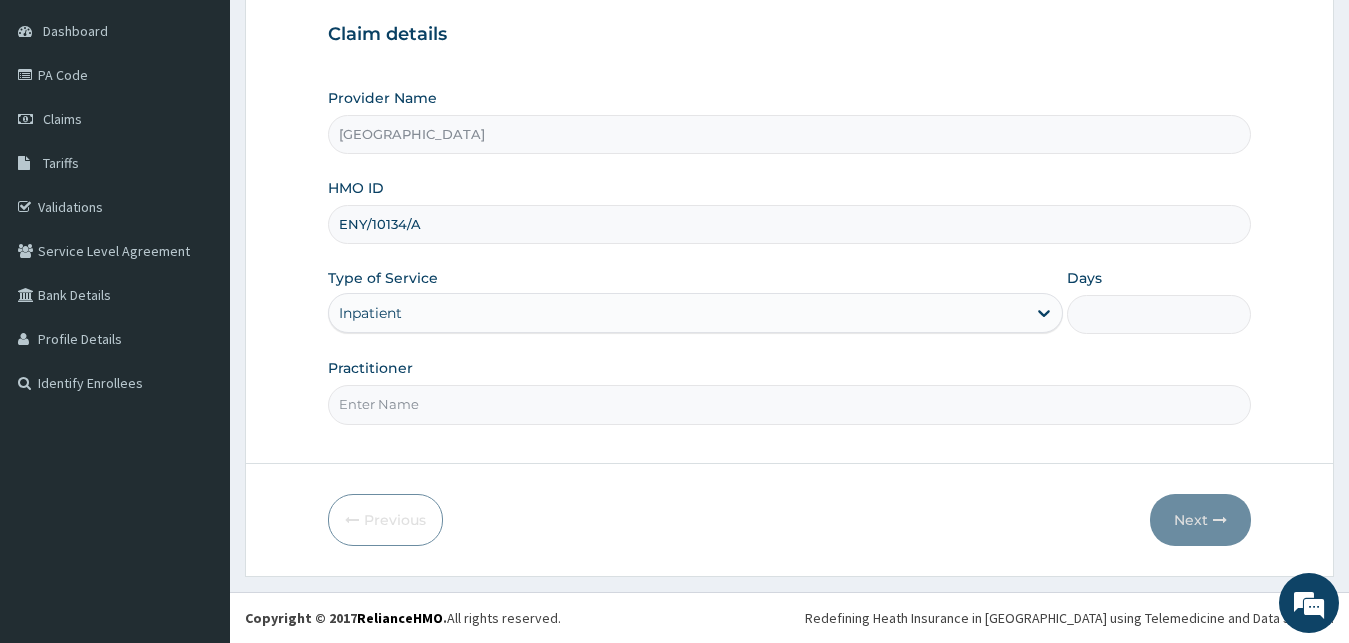 click on "Days" at bounding box center [1159, 314] 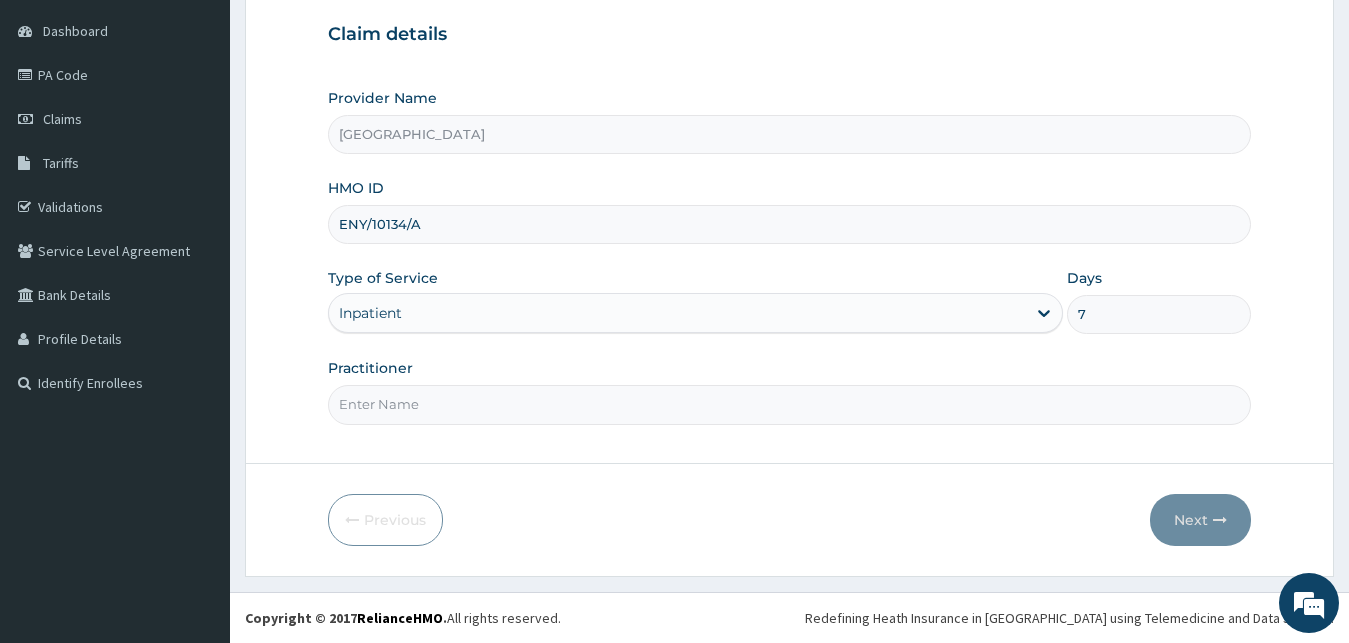 type on "7" 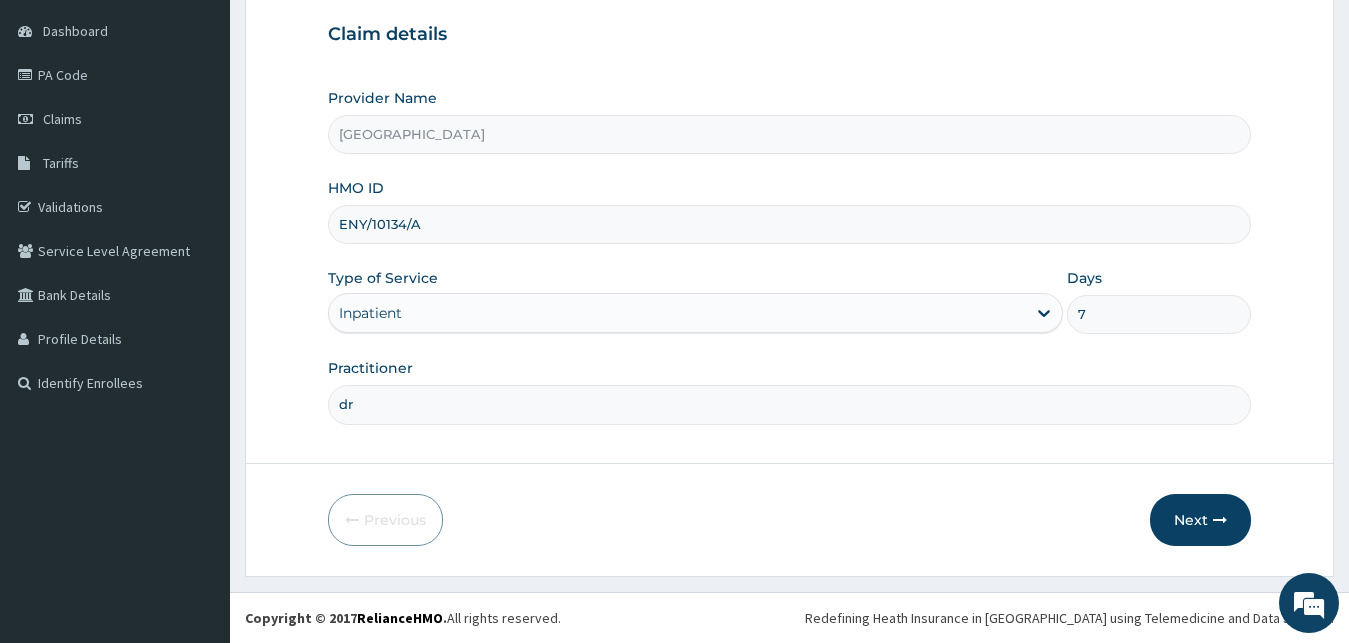 type on "d" 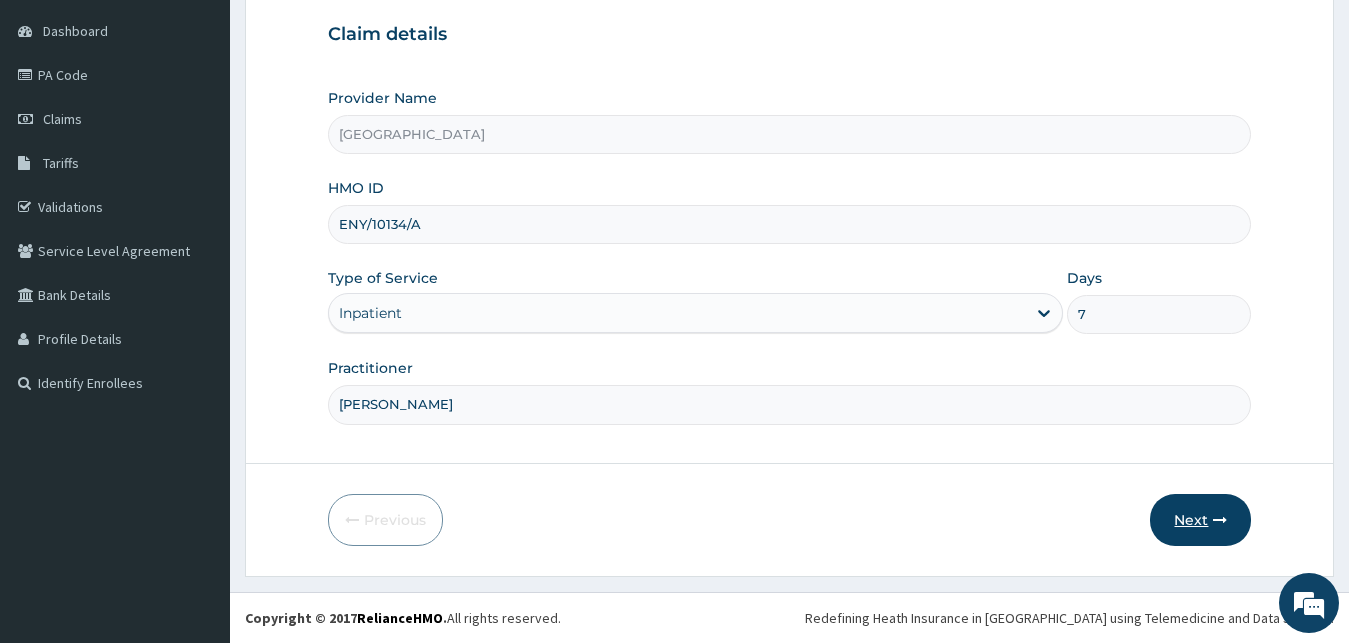 type on "DR YUSUF" 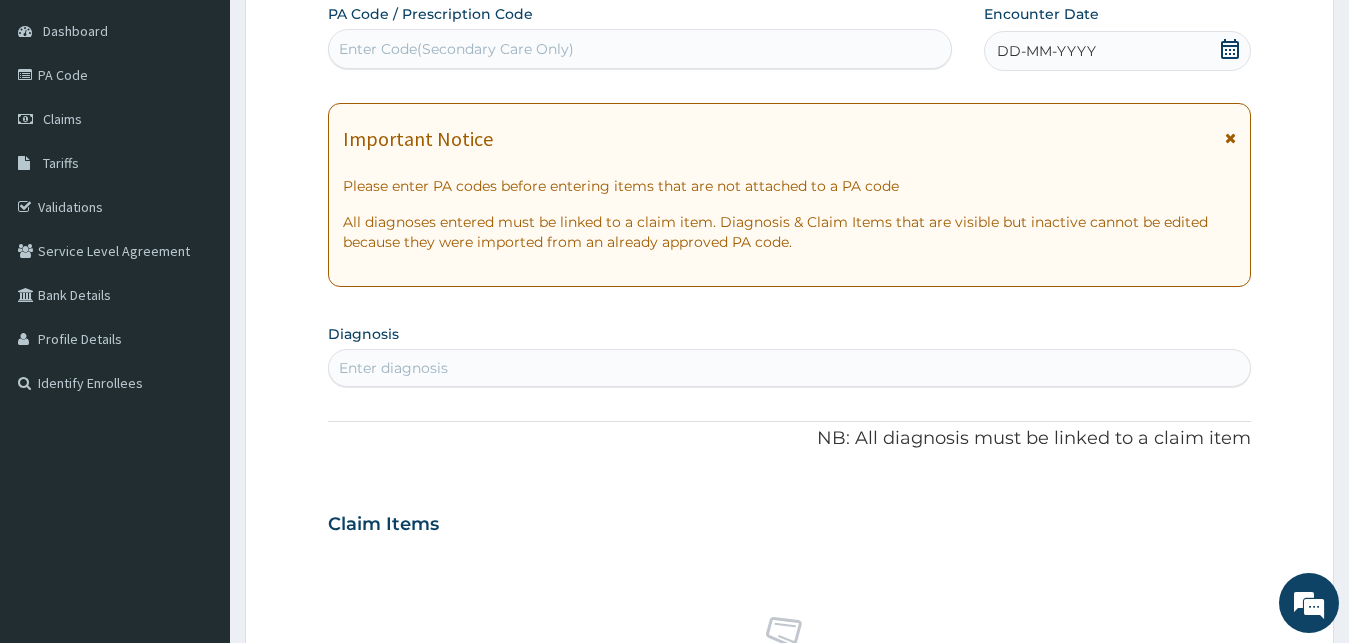 click on "Enter Code(Secondary Care Only)" at bounding box center (640, 49) 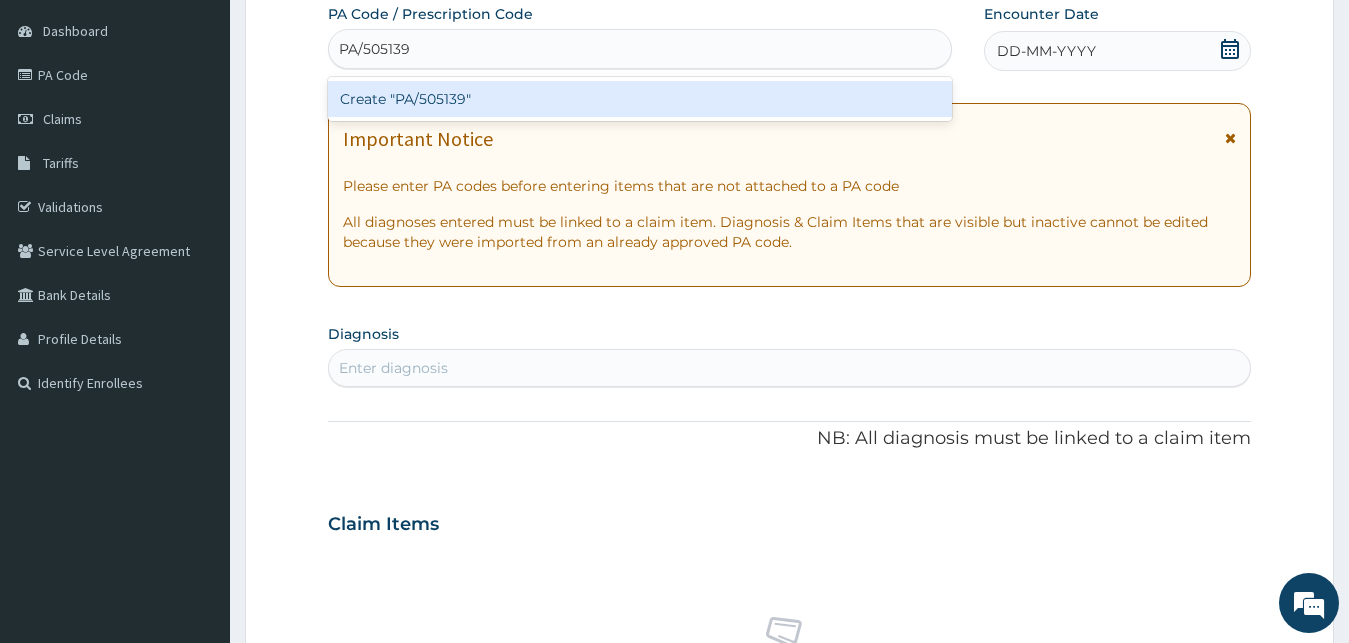 click on "Create "PA/505139"" at bounding box center (640, 99) 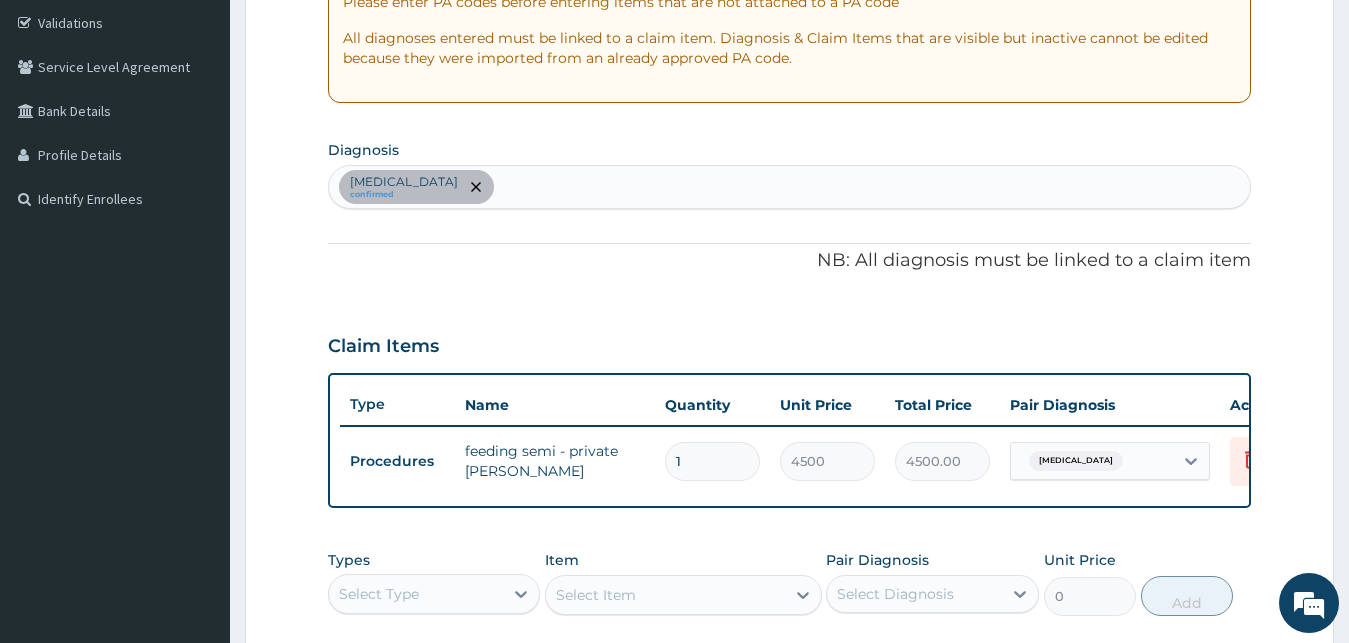scroll, scrollTop: 391, scrollLeft: 0, axis: vertical 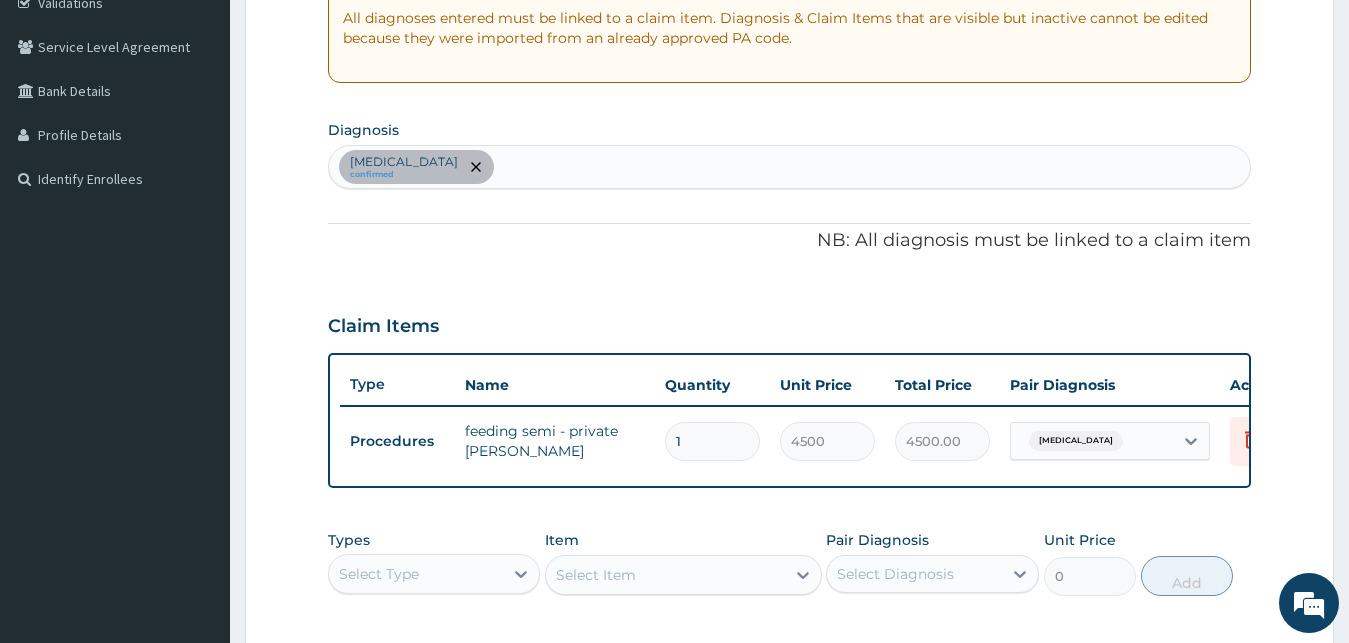 type 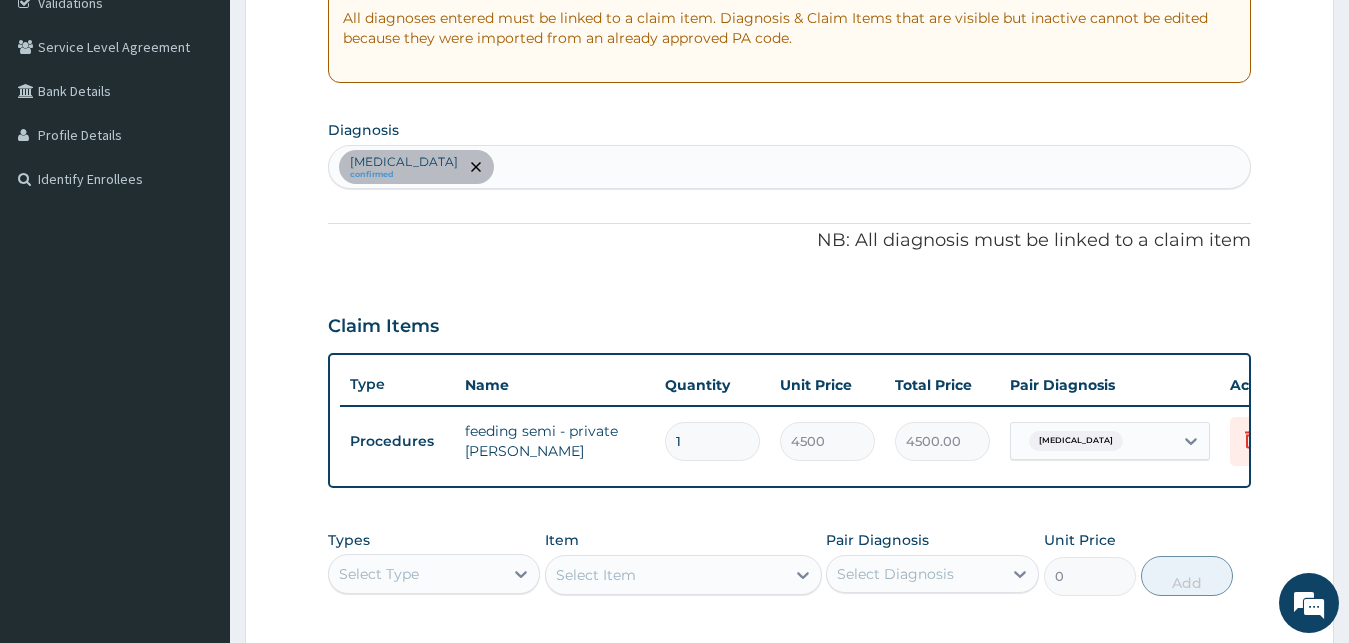 type on "0.00" 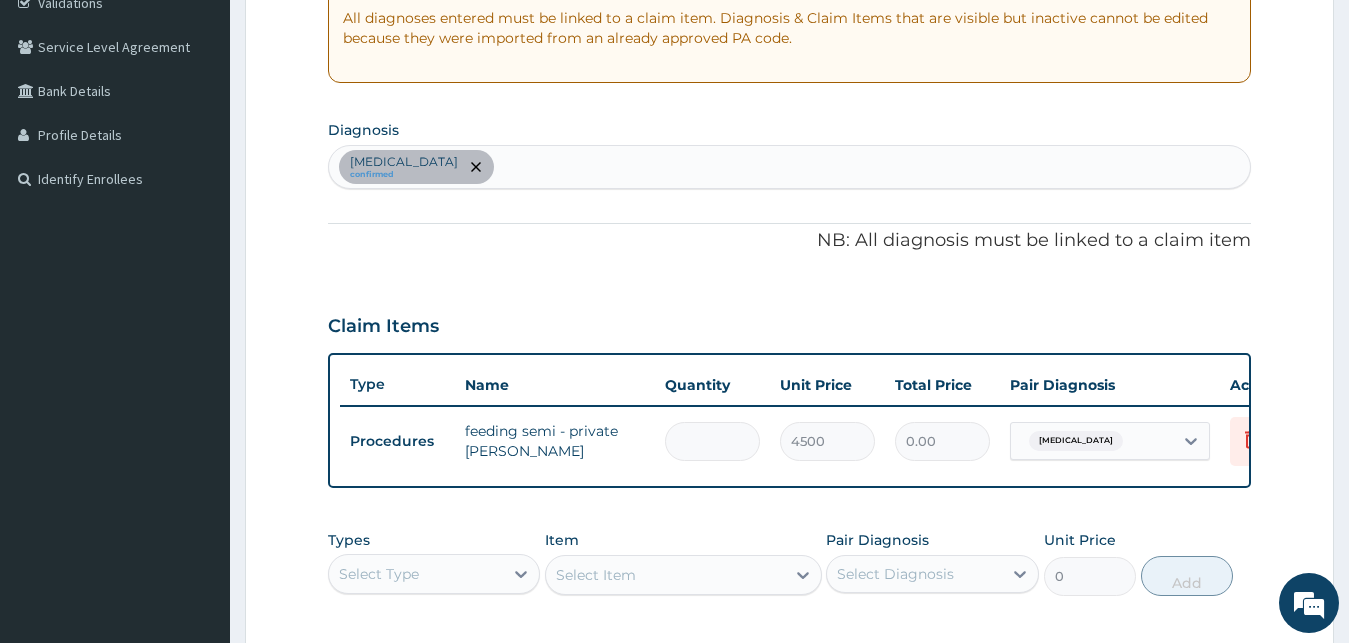 type on "7" 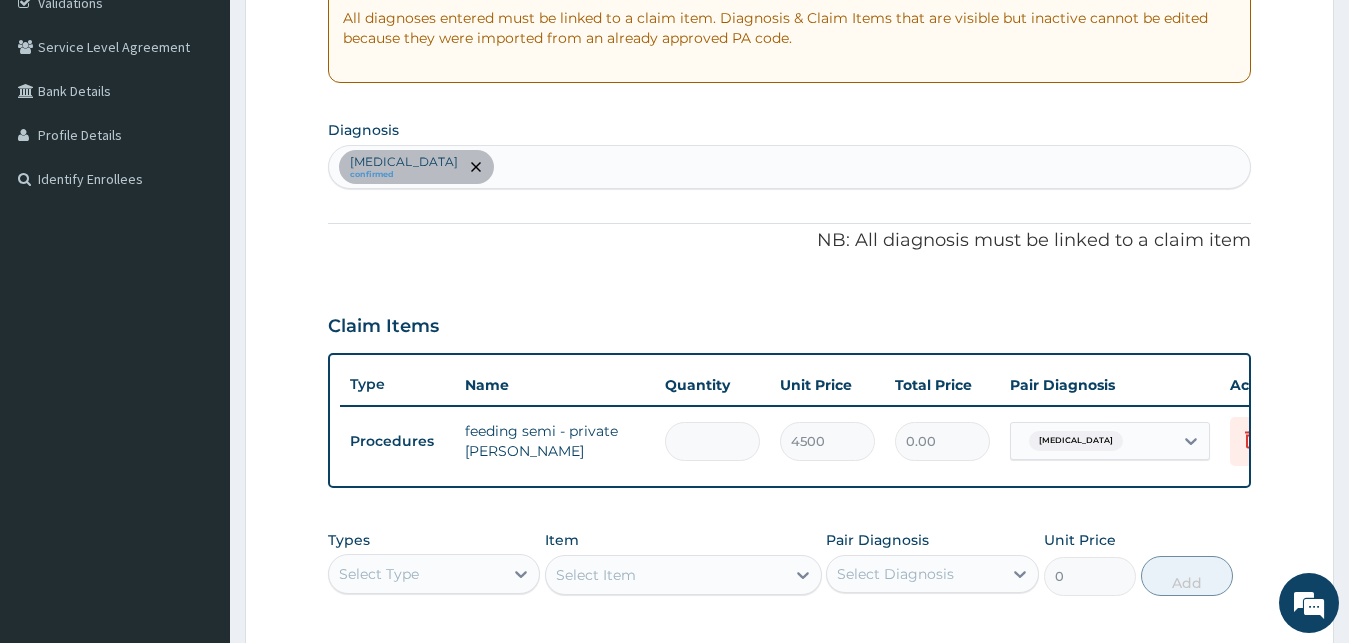 type on "31500.00" 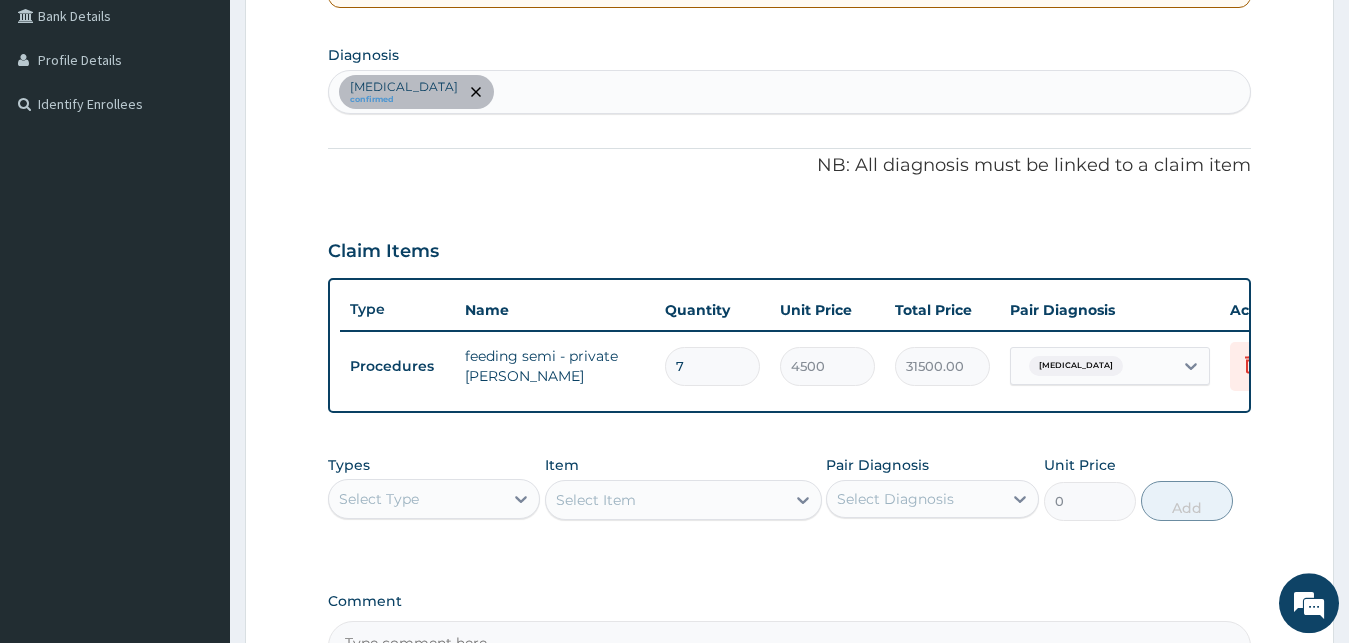 scroll, scrollTop: 493, scrollLeft: 0, axis: vertical 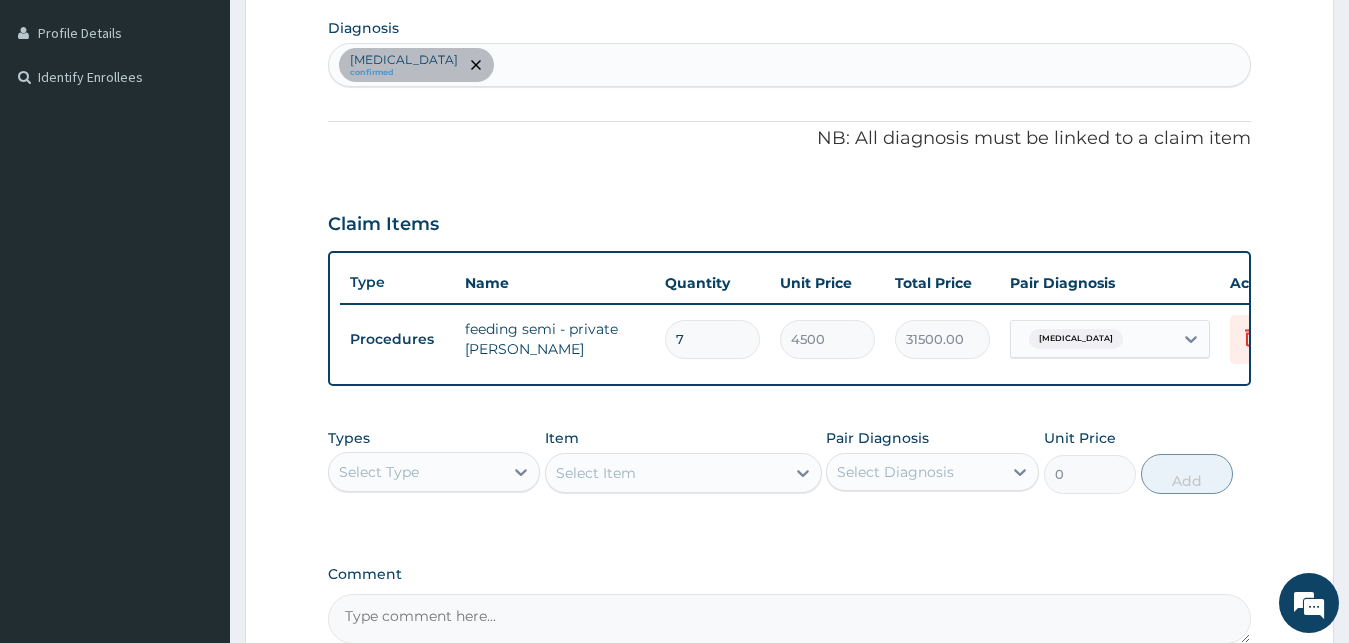 type on "7" 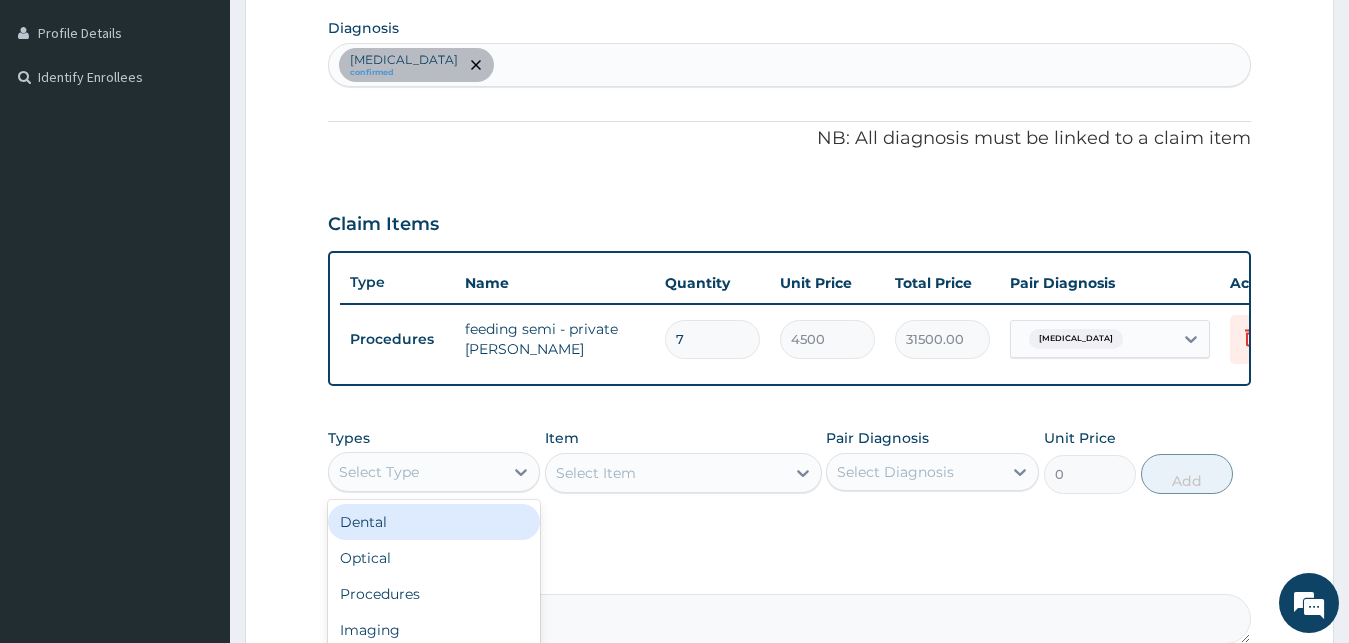 click on "Select Type" at bounding box center (416, 472) 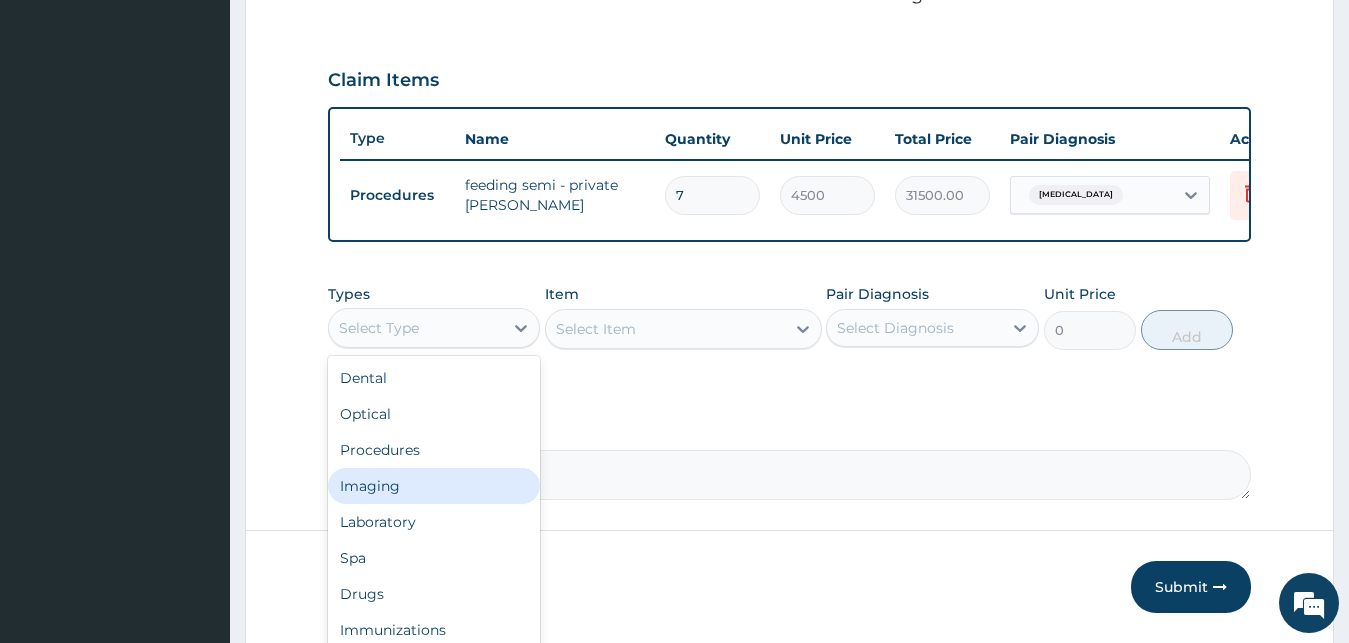 scroll, scrollTop: 697, scrollLeft: 0, axis: vertical 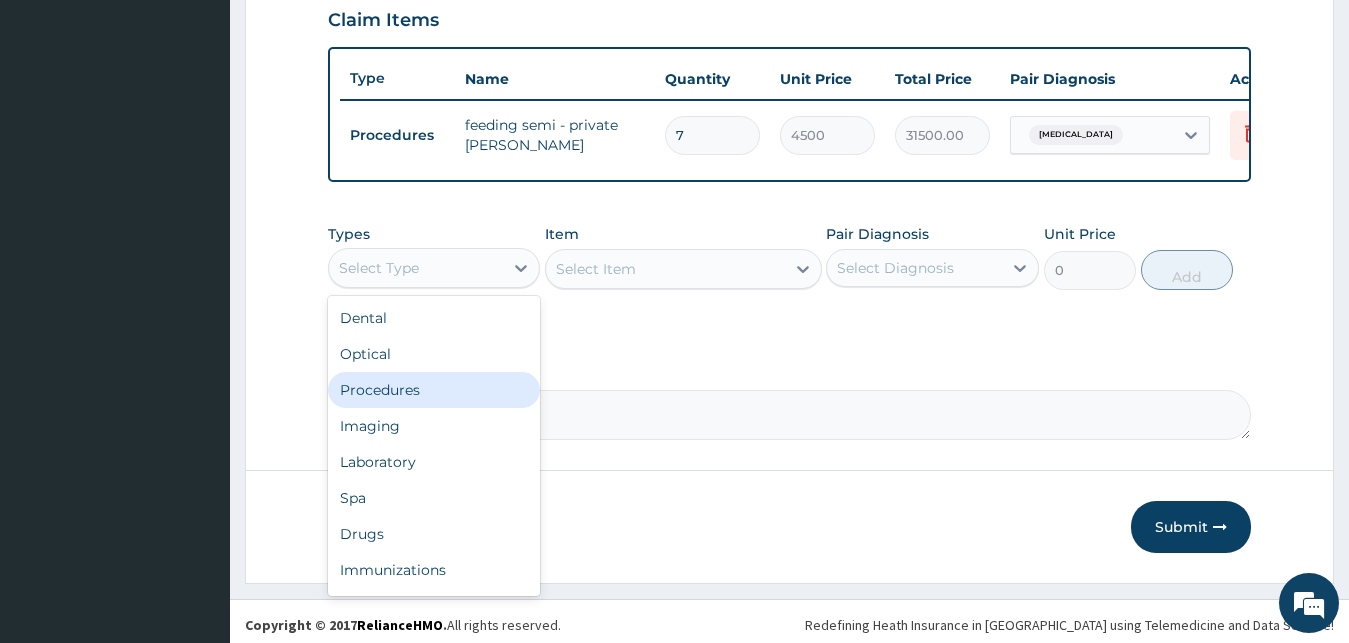 click on "Procedures" at bounding box center [434, 390] 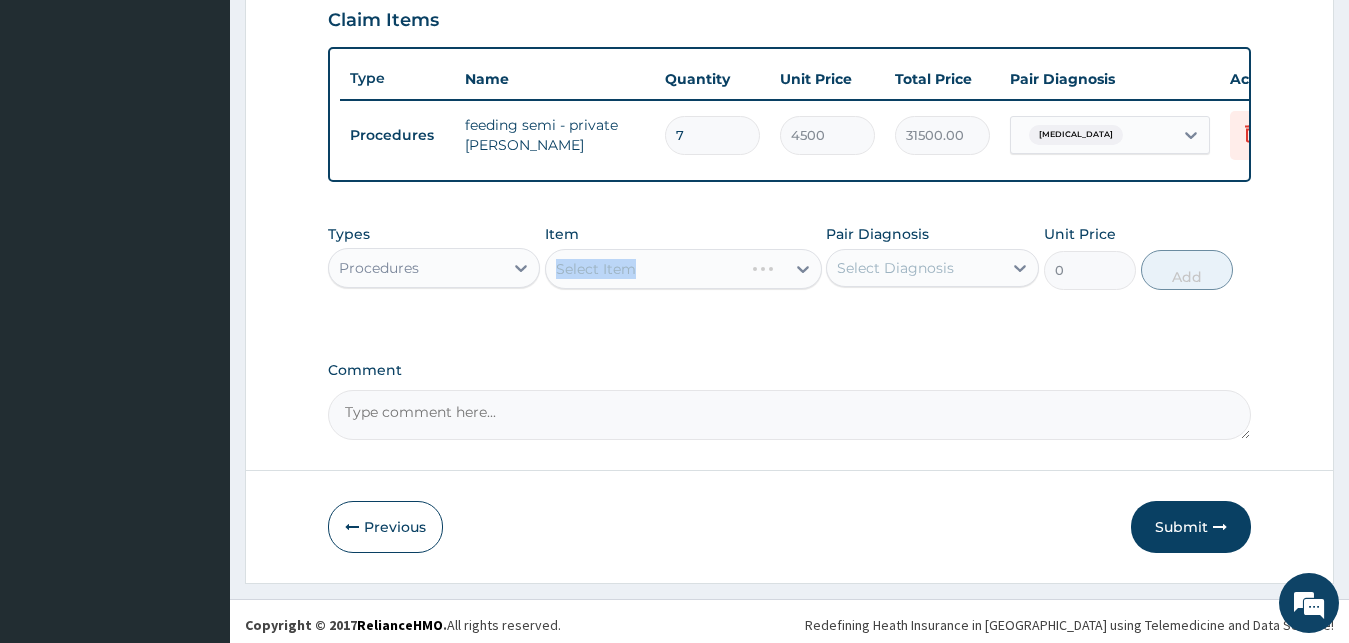 click on "Select Item" at bounding box center [683, 269] 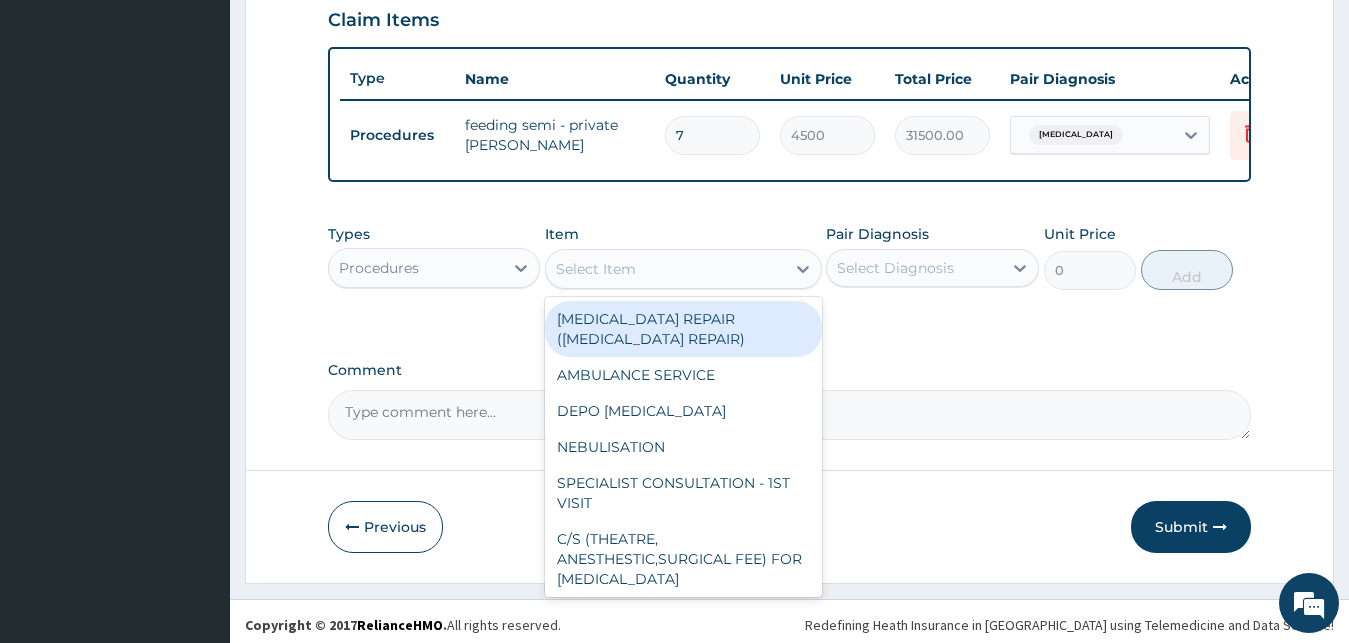 click on "Select Item" at bounding box center (665, 269) 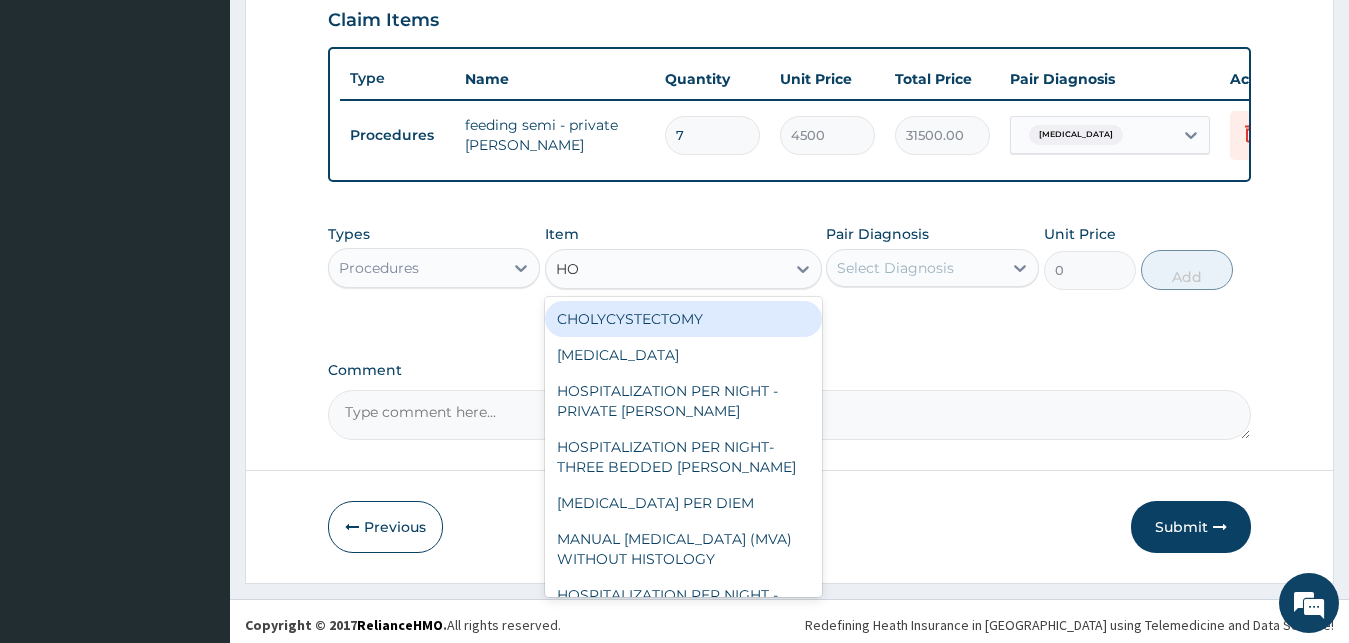 type on "HOS" 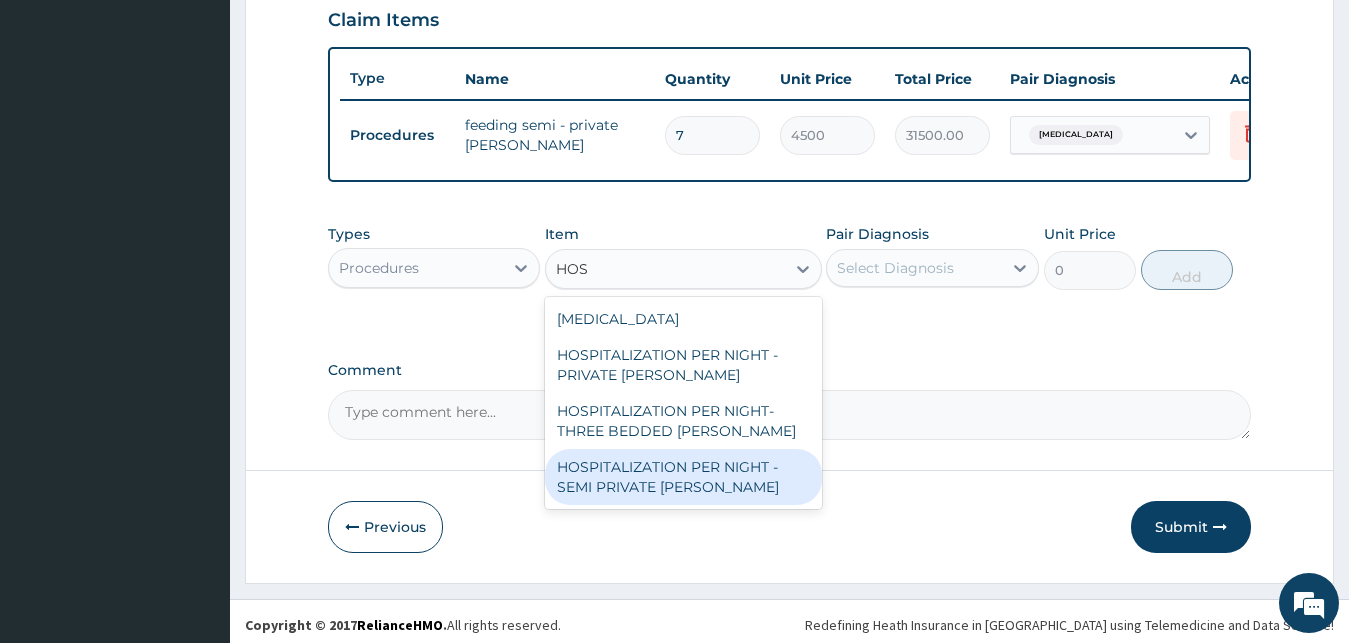 click on "HOSPITALIZATION PER NIGHT - SEMI PRIVATE WARD" at bounding box center (683, 477) 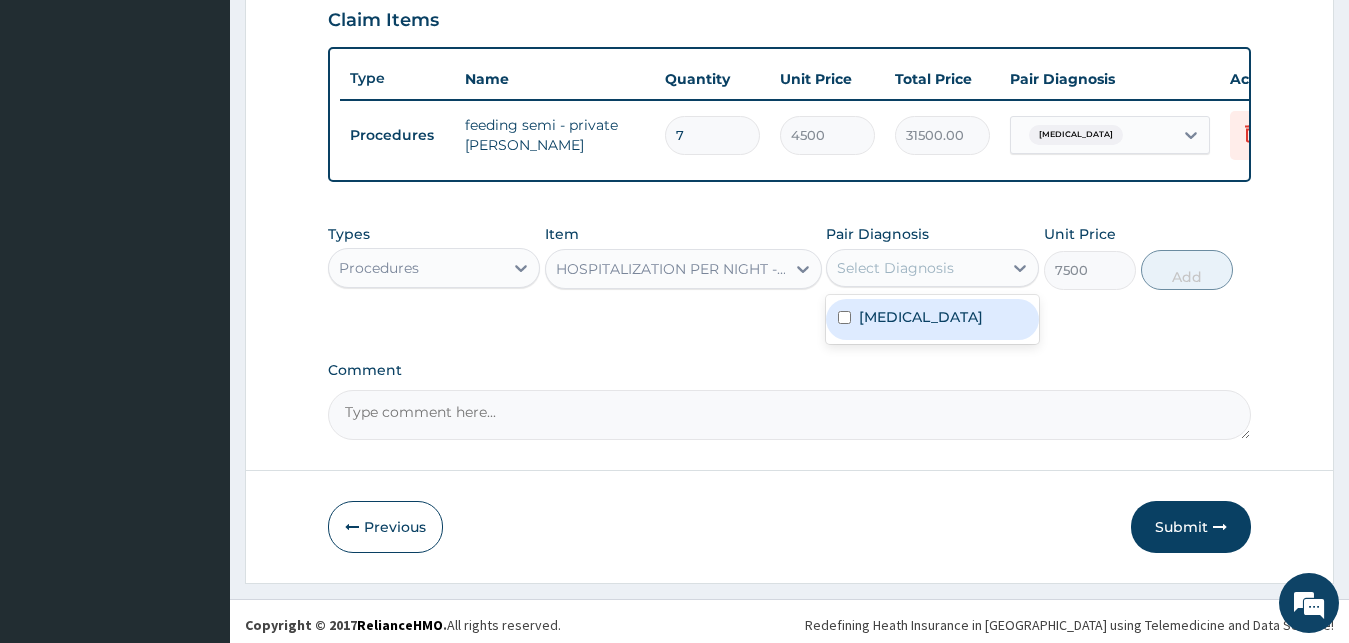 click on "Select Diagnosis" at bounding box center (895, 268) 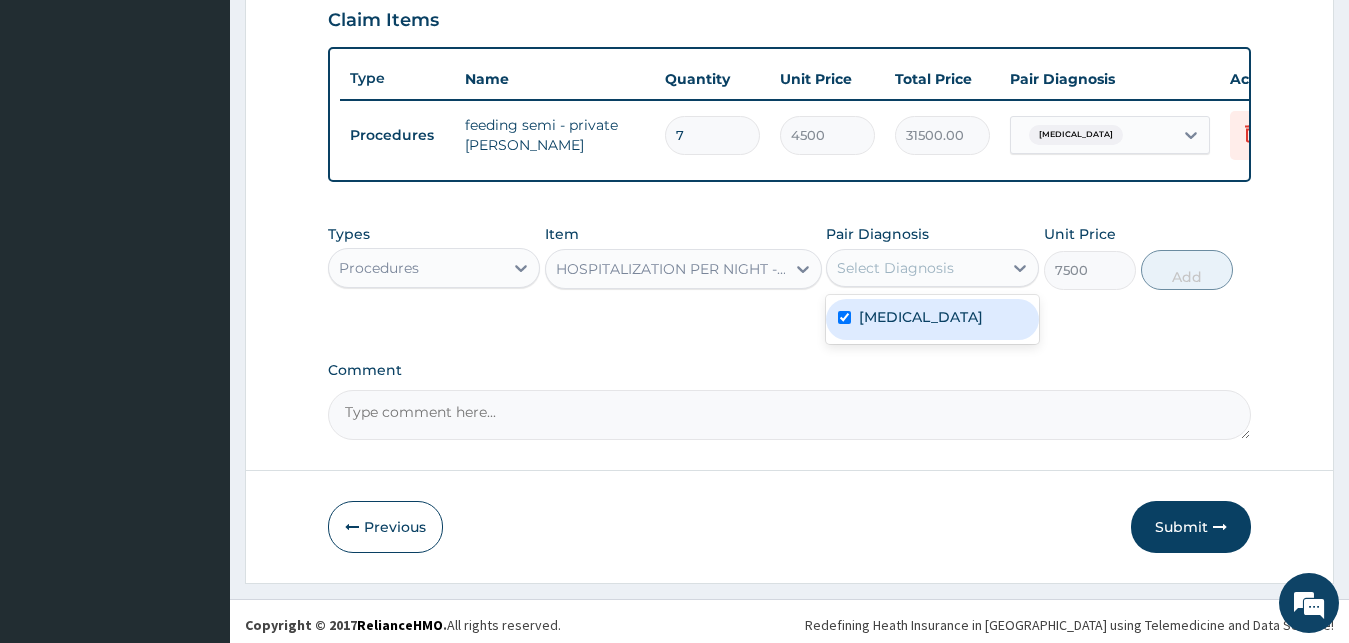 checkbox on "true" 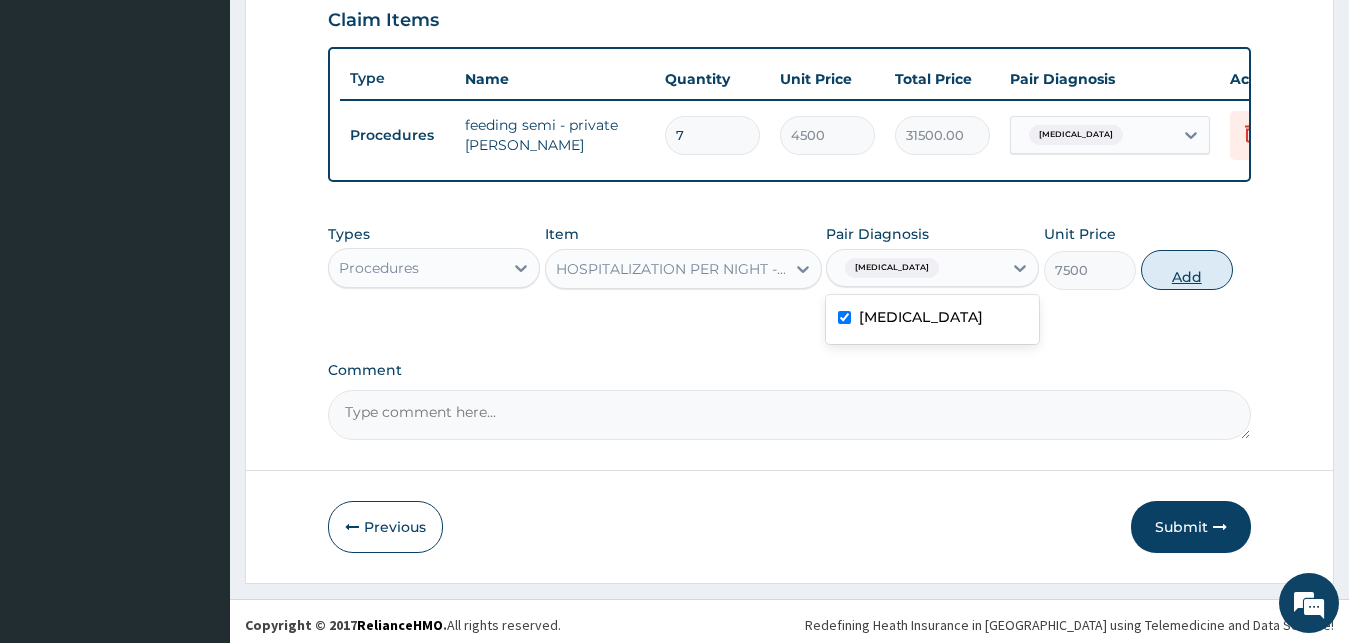 click on "Add" at bounding box center [1187, 270] 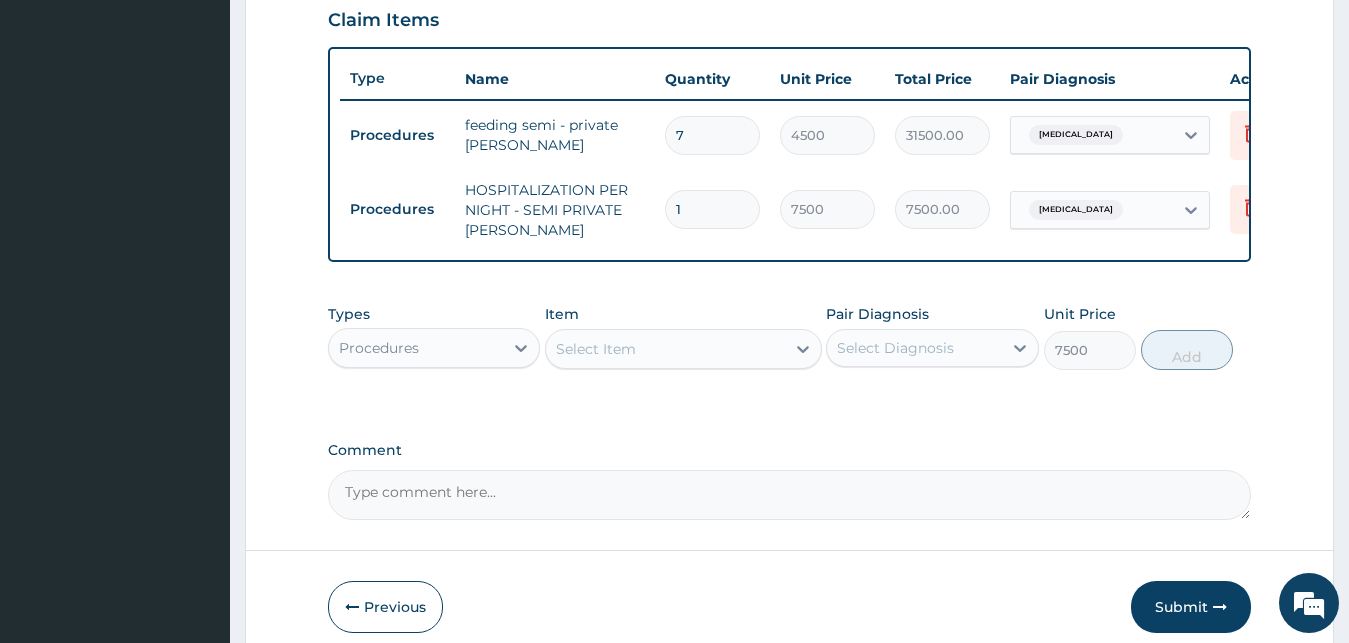 type on "0" 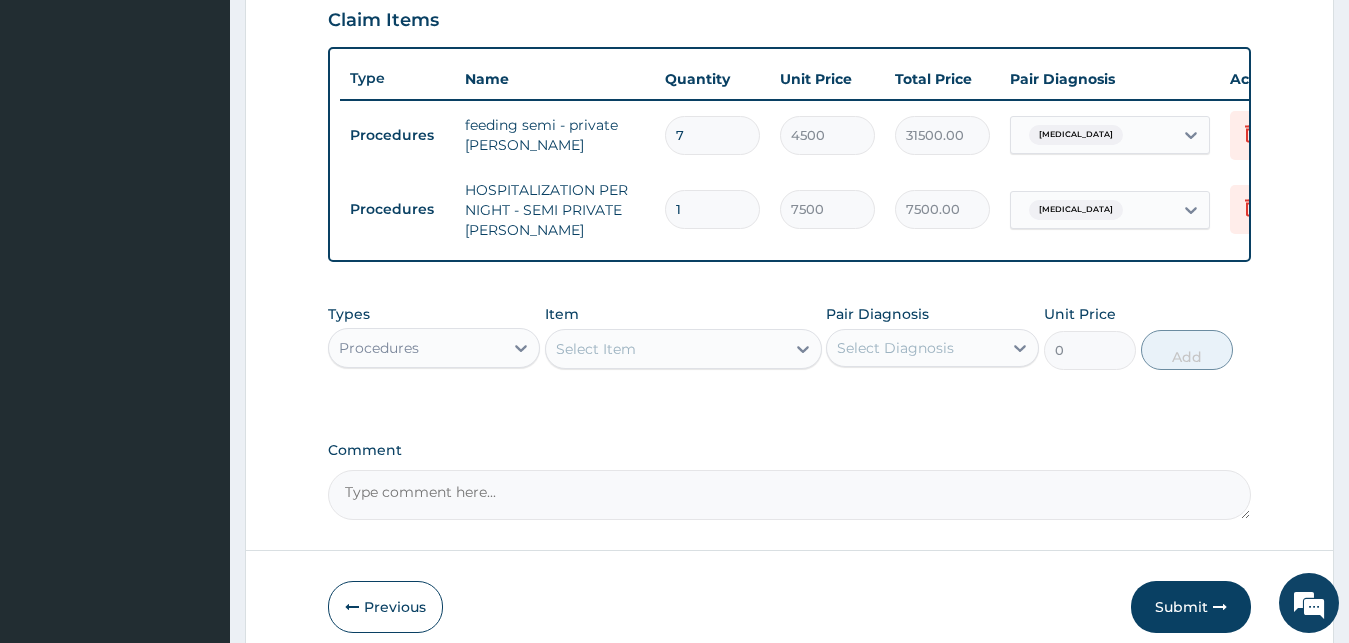 type 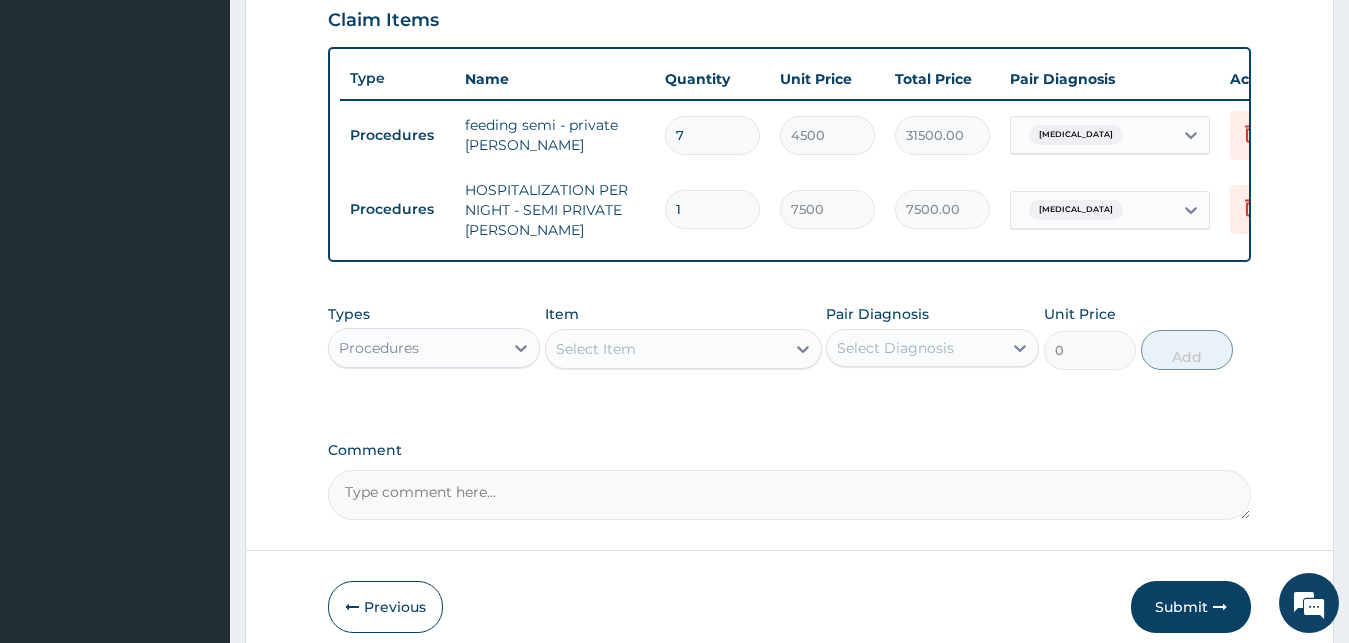 type on "0.00" 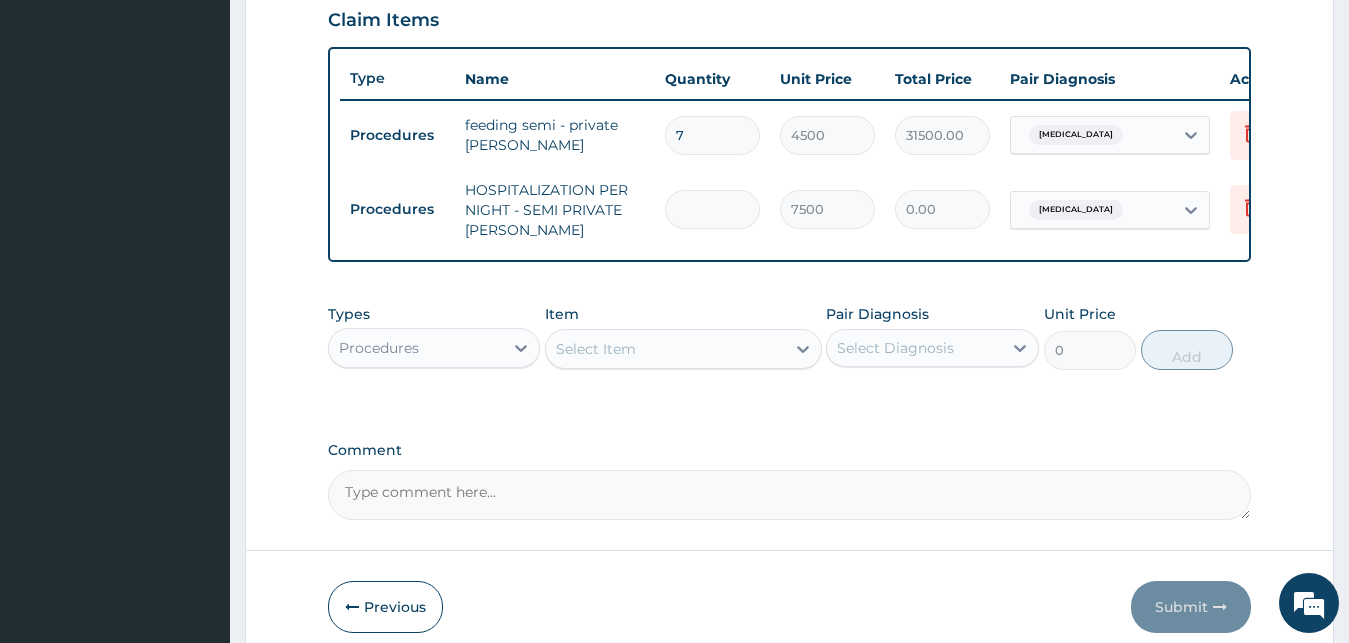 type on "7" 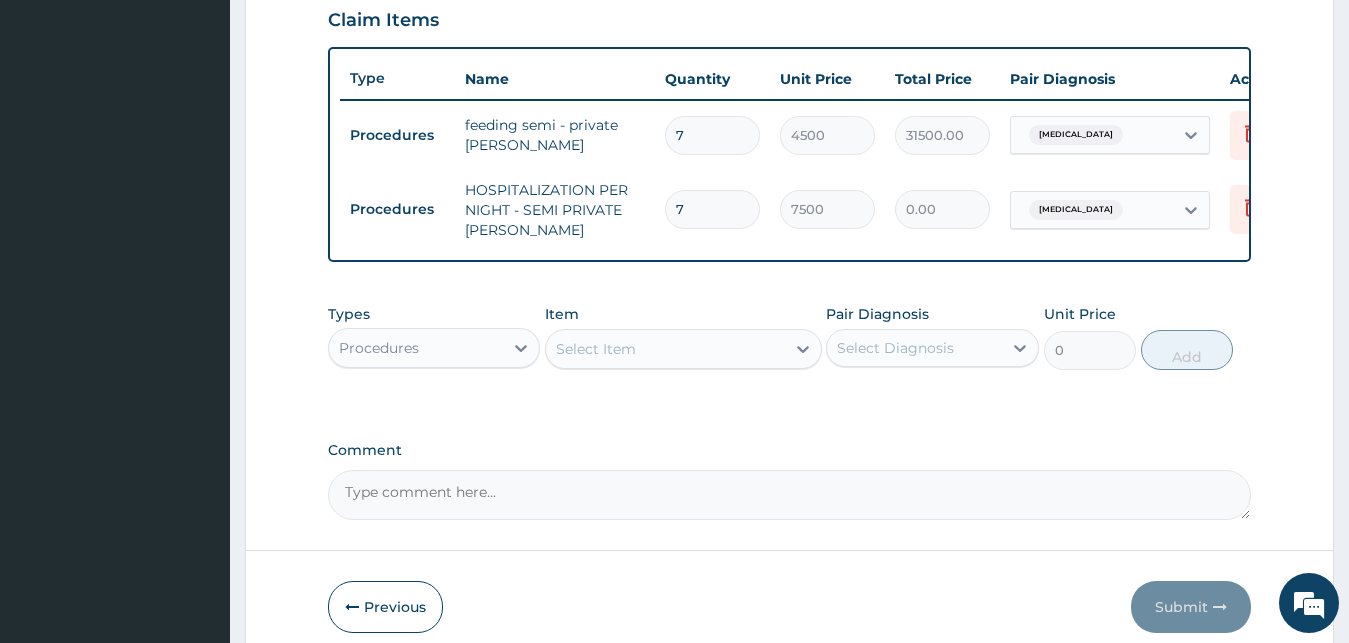 type on "52500.00" 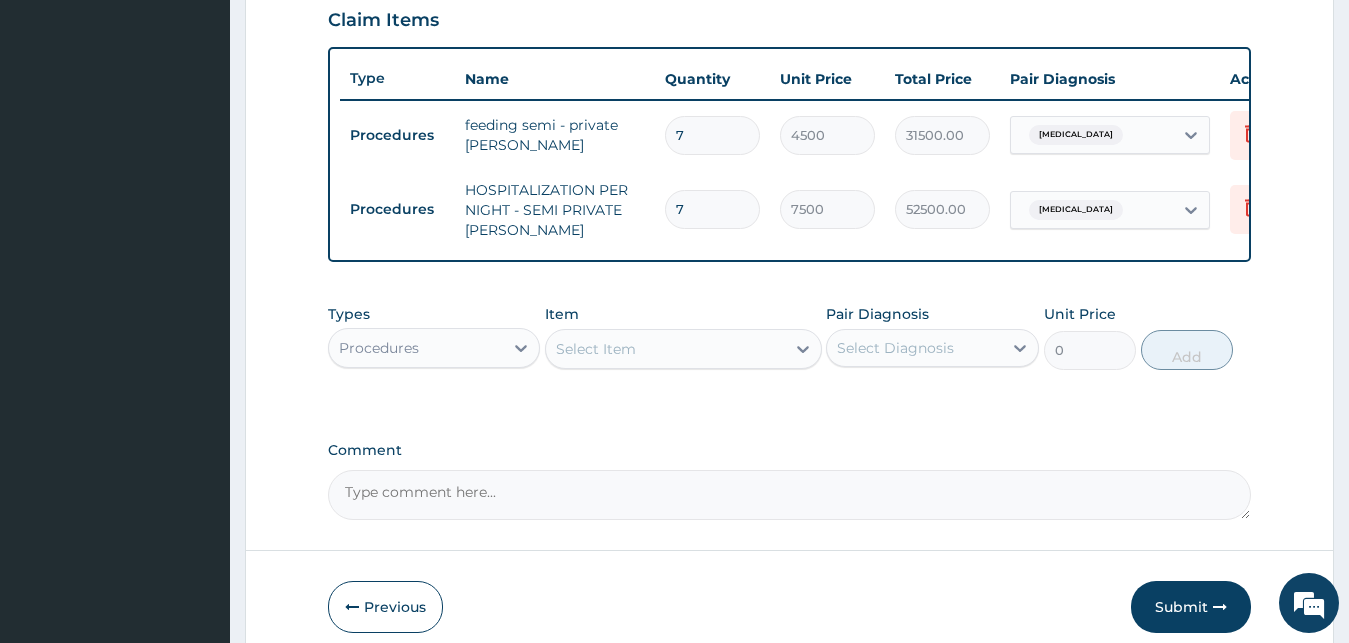 type on "7" 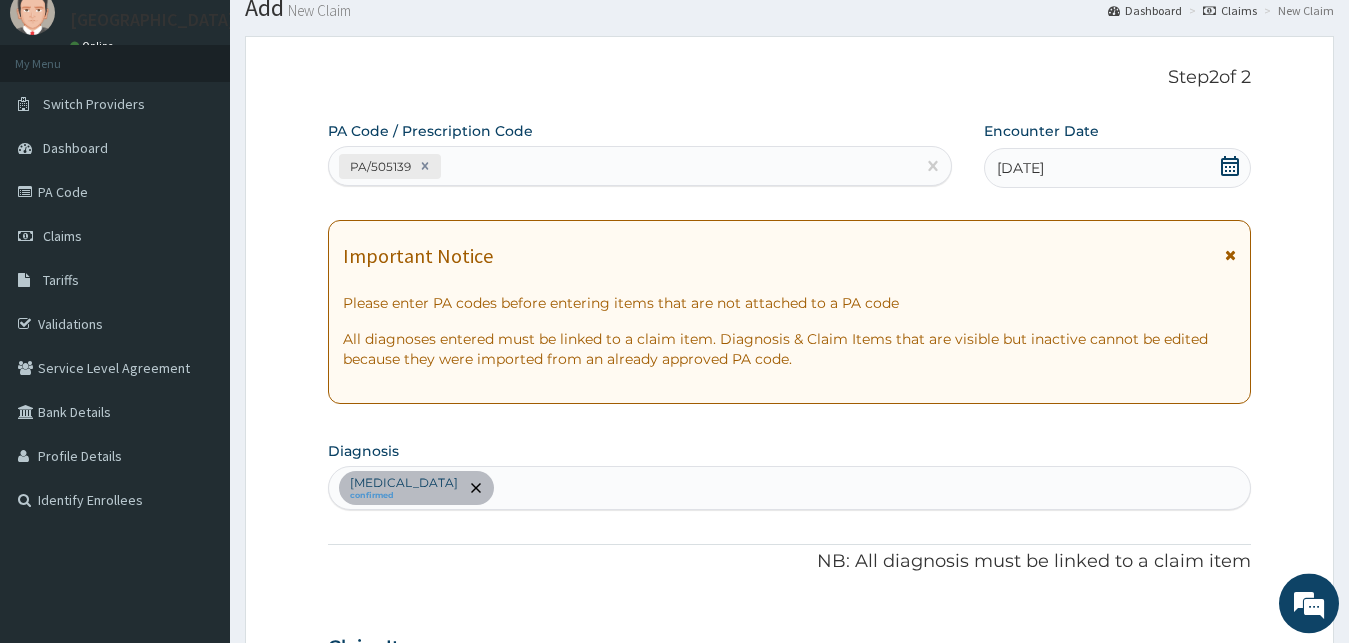 scroll, scrollTop: 0, scrollLeft: 0, axis: both 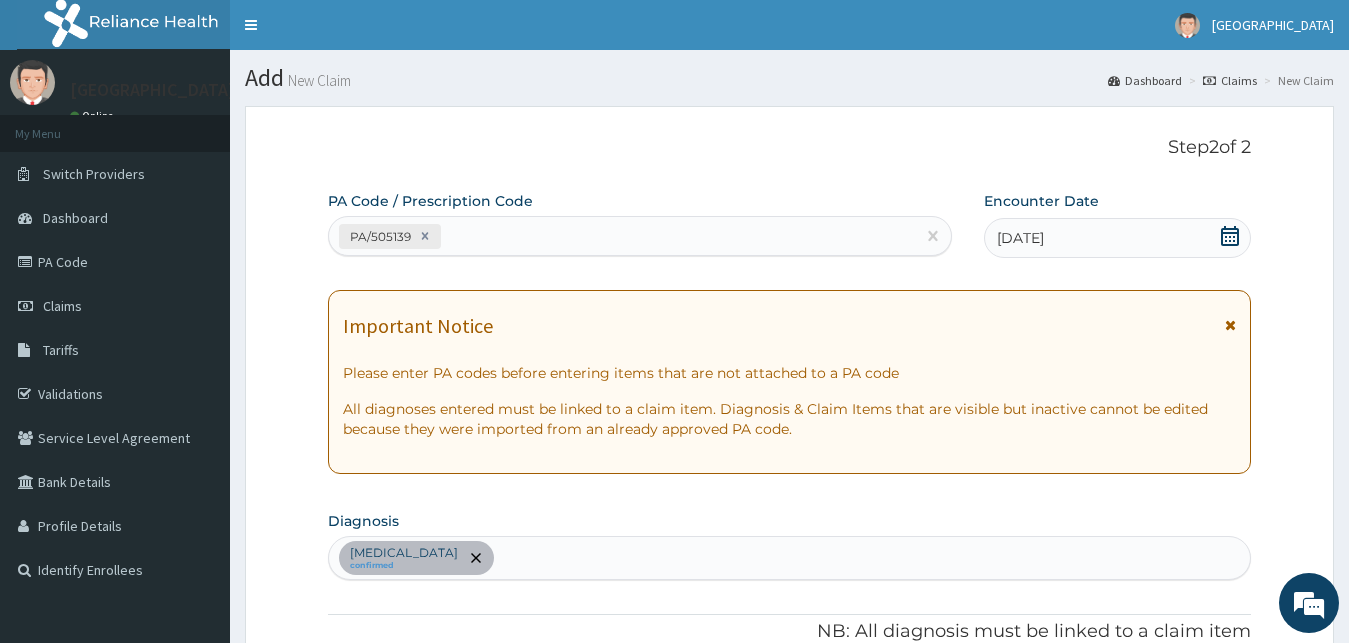 click on "PA/505139" at bounding box center (622, 236) 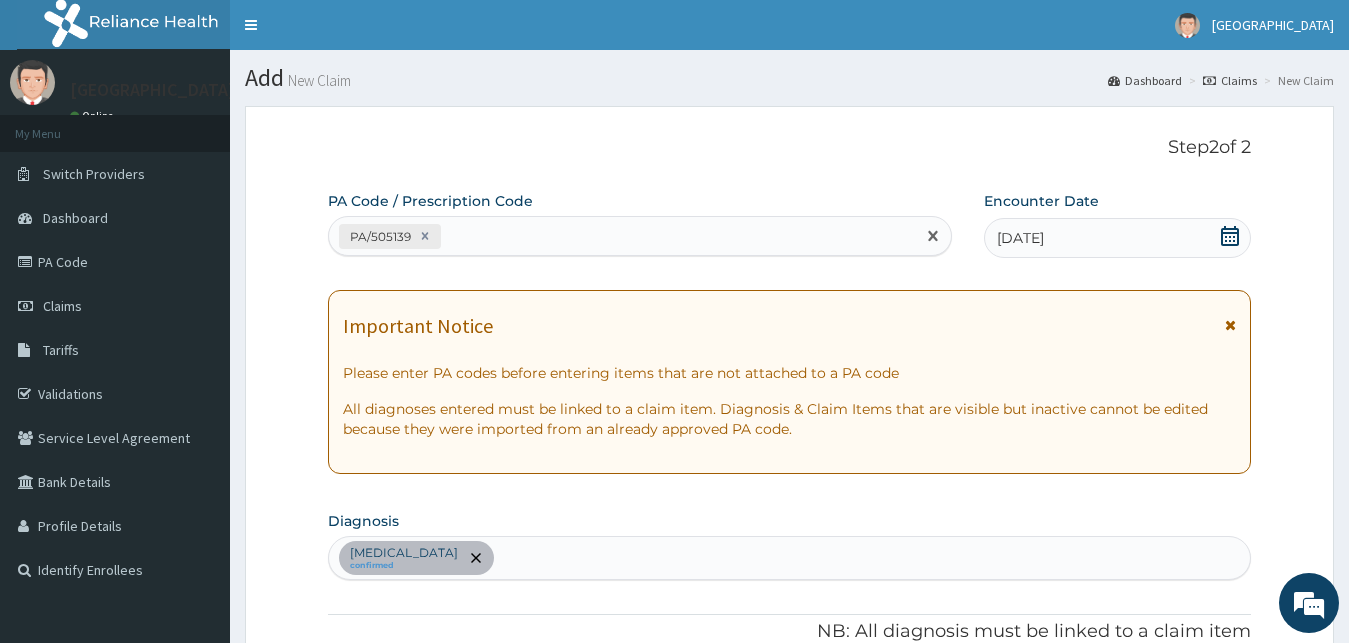 paste on "PA/050F9A" 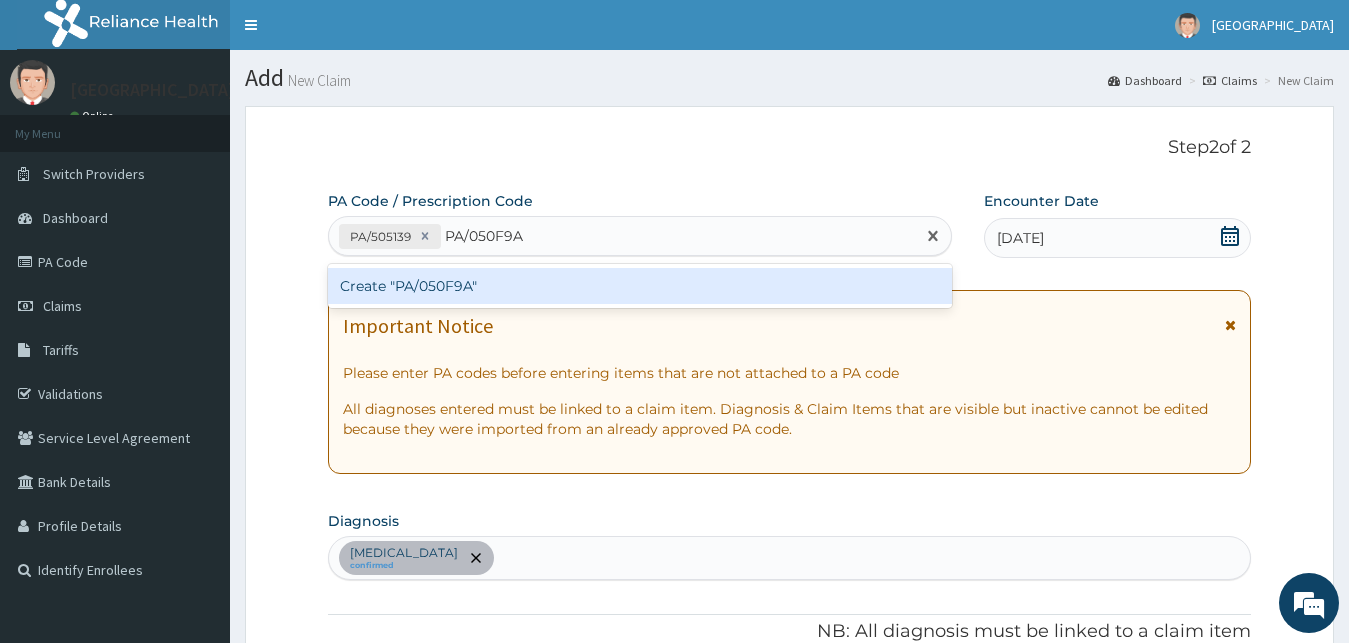 click on "Create "PA/050F9A"" at bounding box center [640, 286] 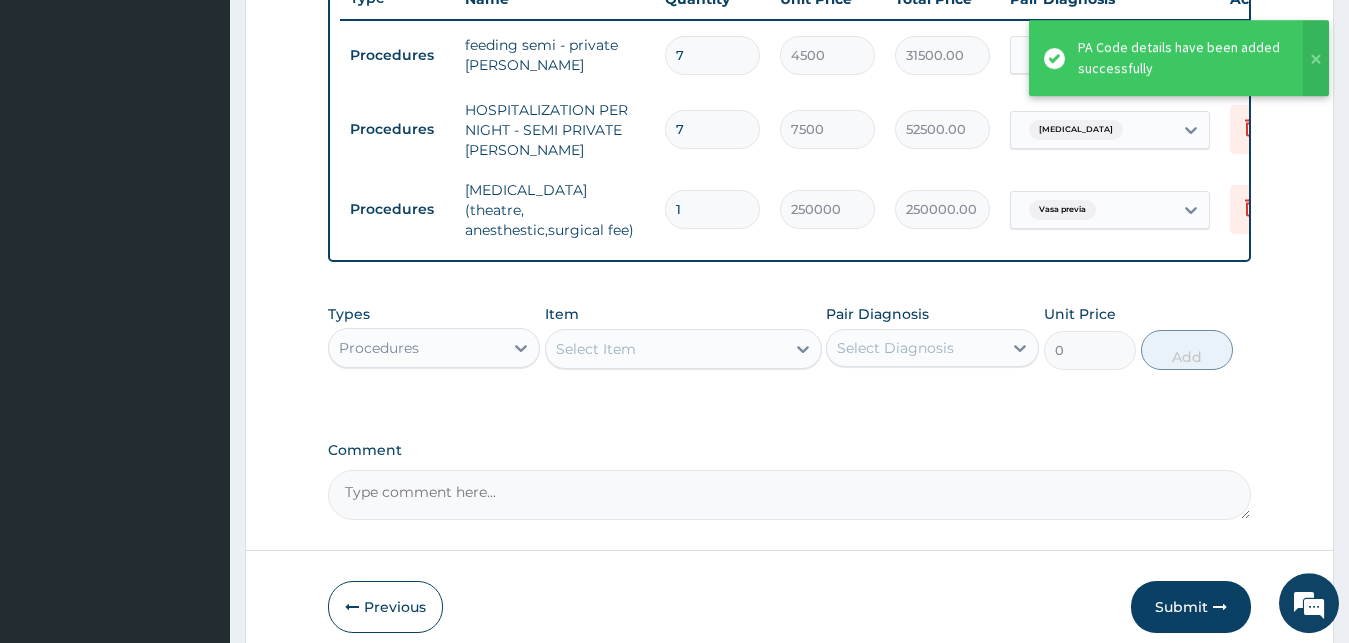 scroll, scrollTop: 816, scrollLeft: 0, axis: vertical 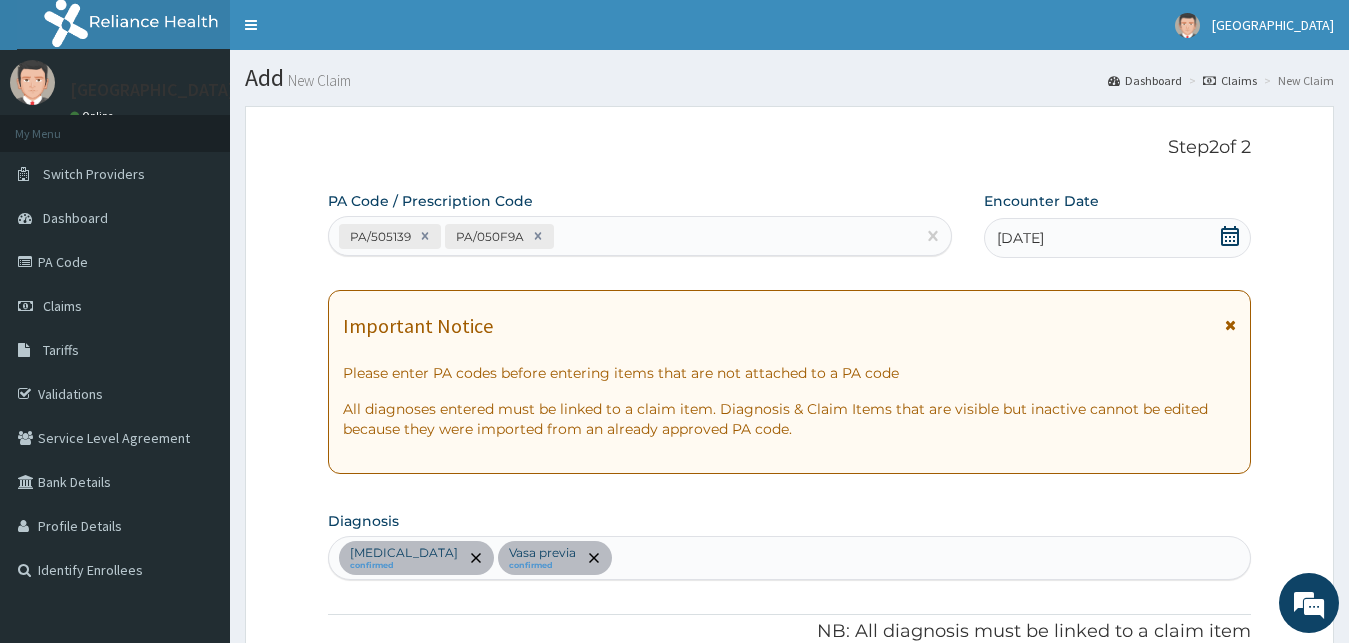 click on "PA/505139 PA/050F9A" at bounding box center [622, 236] 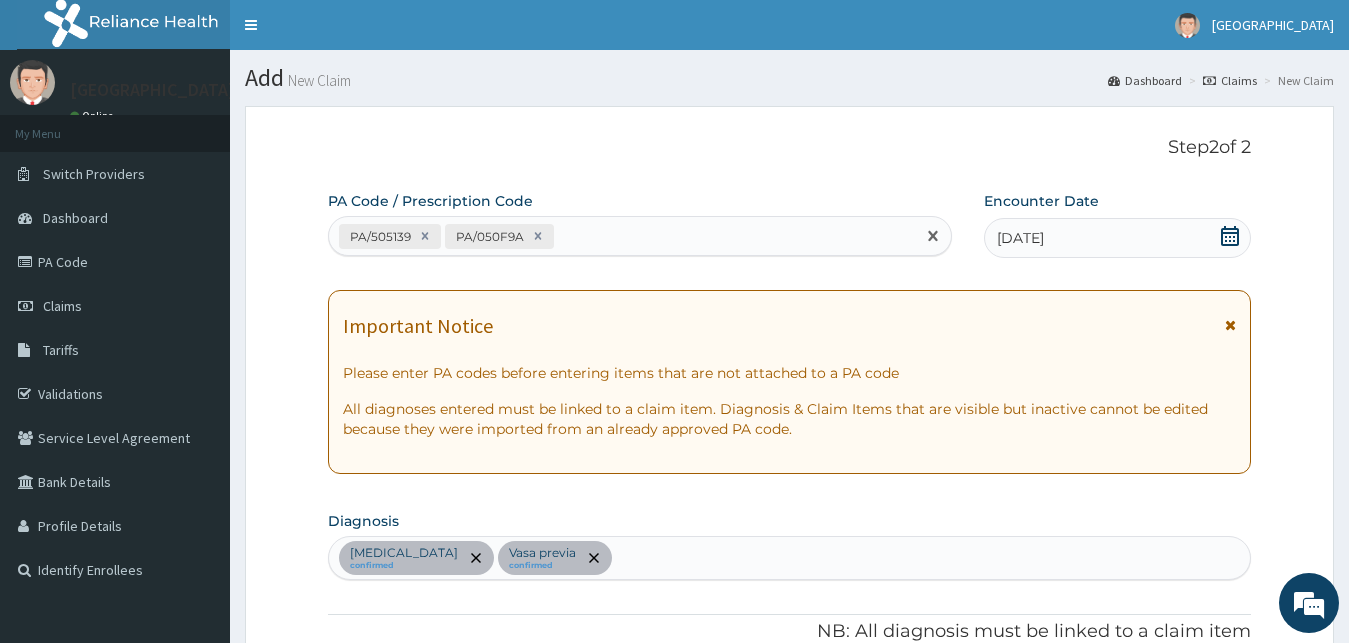 paste on "PA/2D9EE1" 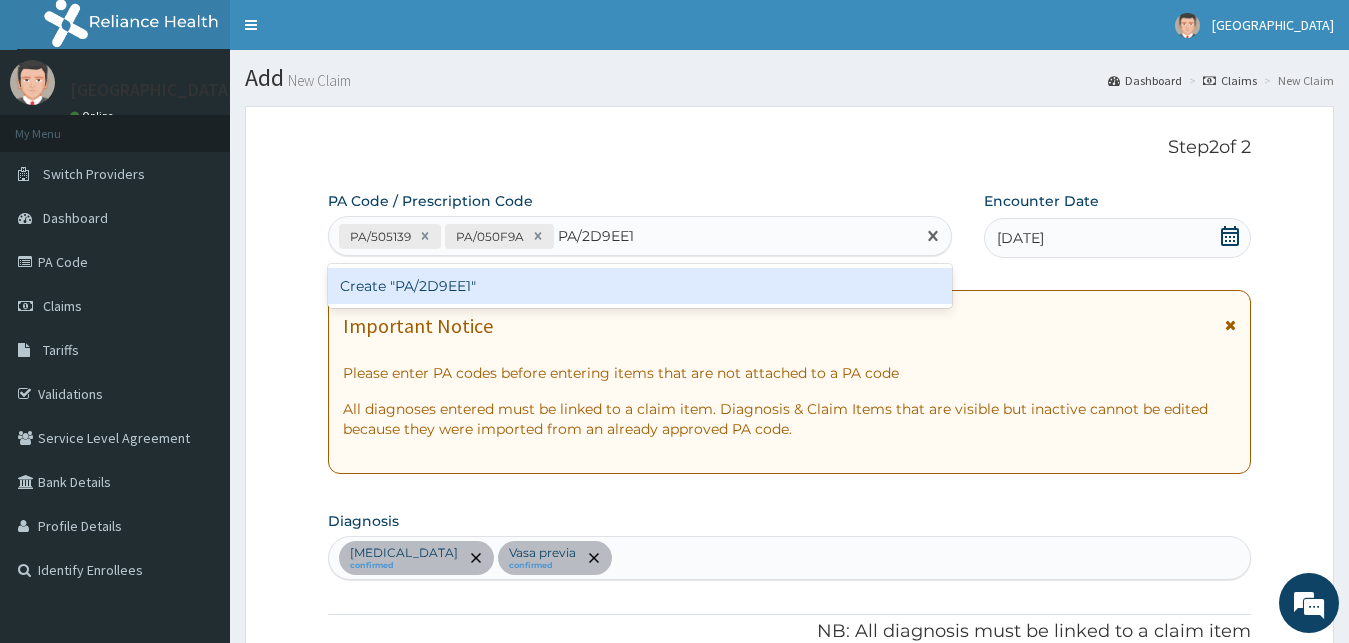 click on "Create "PA/2D9EE1"" at bounding box center [640, 286] 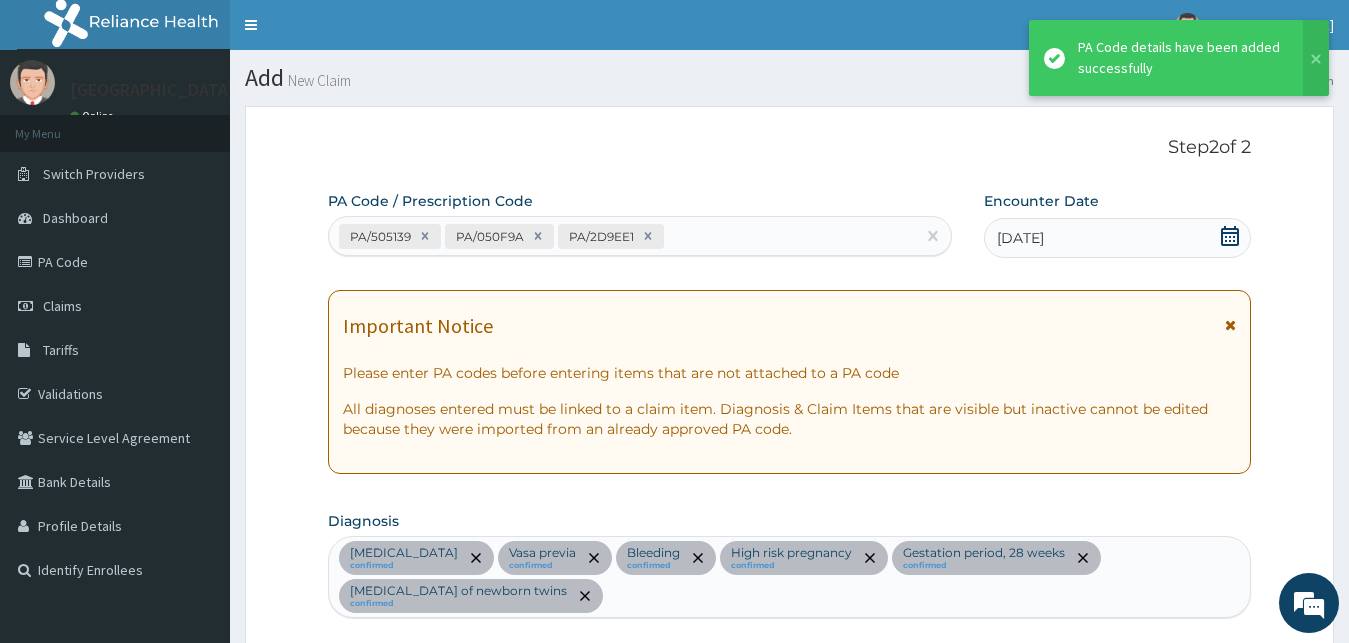 scroll, scrollTop: 777, scrollLeft: 0, axis: vertical 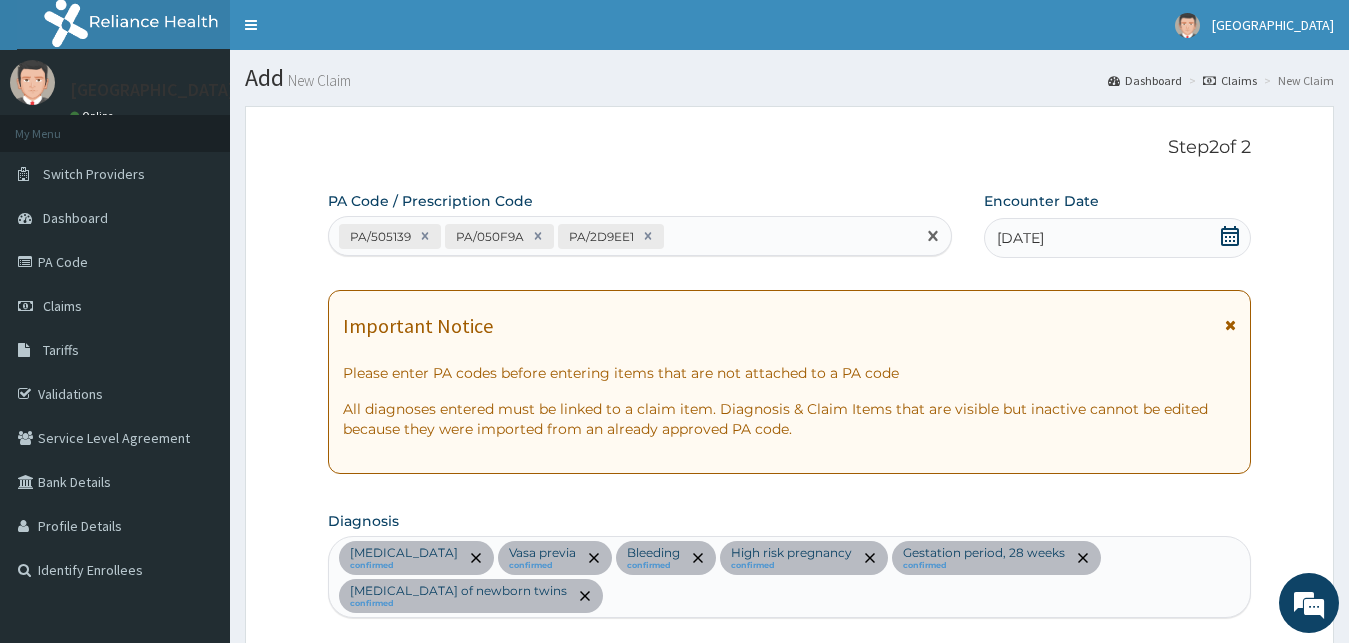 click on "PA/505139 PA/050F9A PA/2D9EE1" at bounding box center (622, 236) 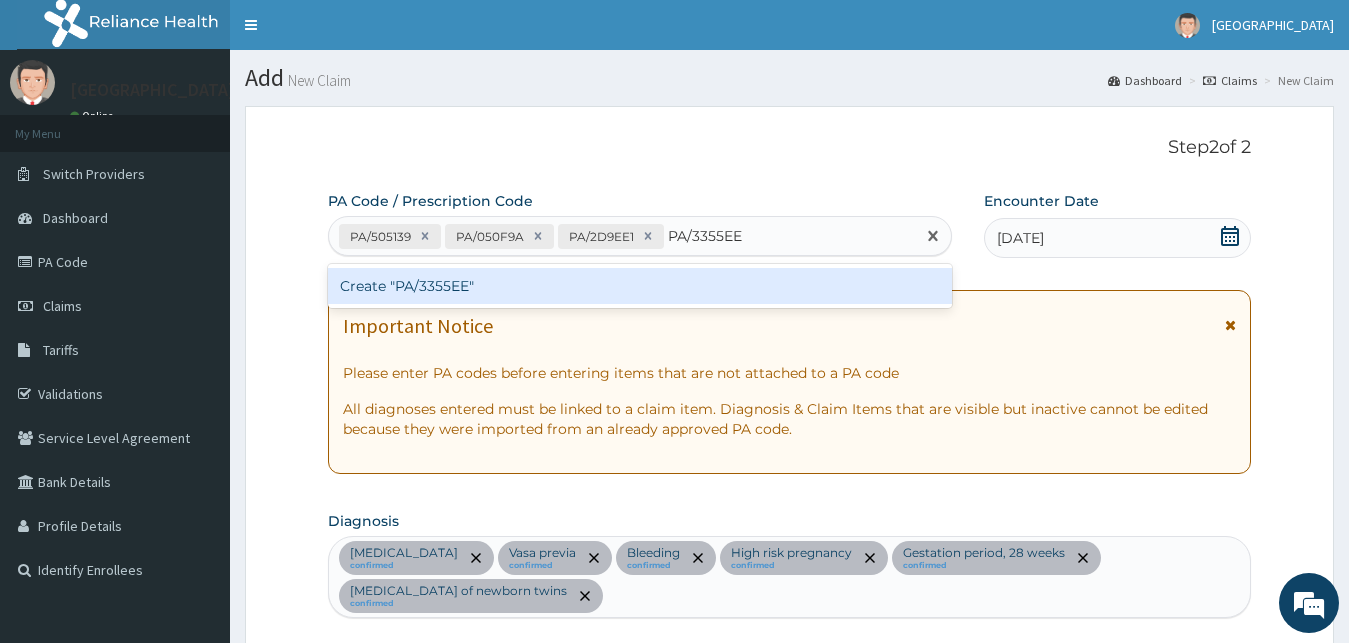 click on "Create "PA/3355EE"" at bounding box center (640, 286) 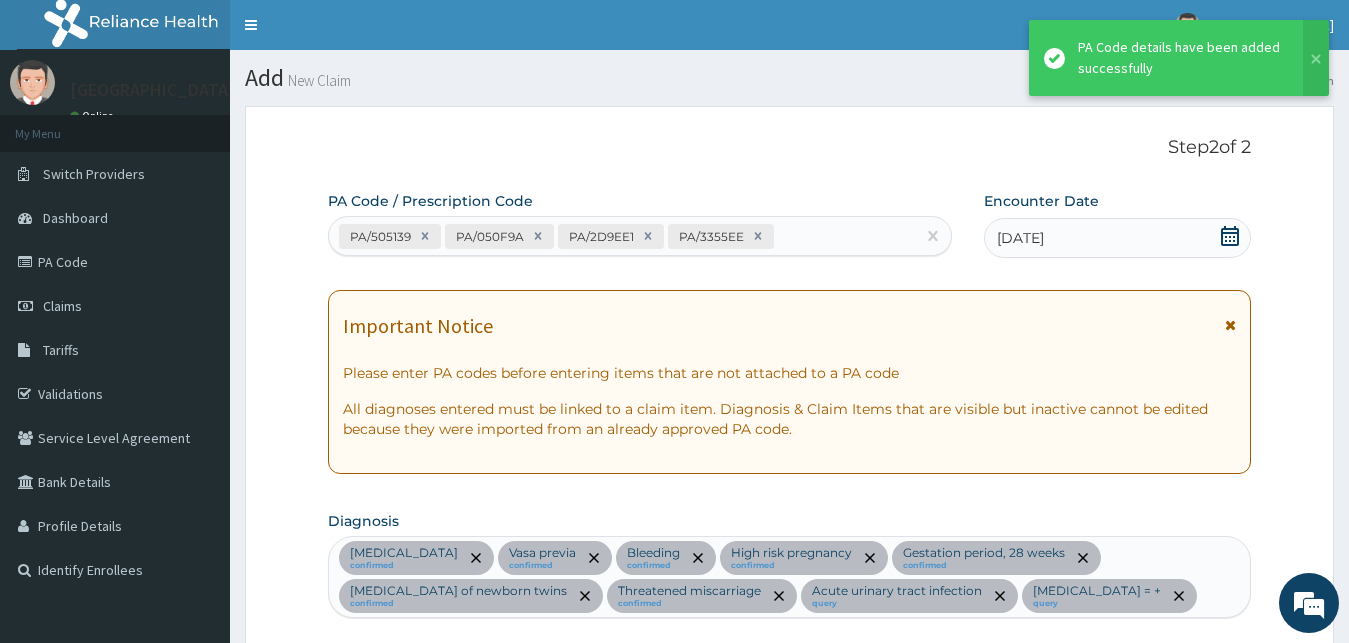 scroll, scrollTop: 997, scrollLeft: 0, axis: vertical 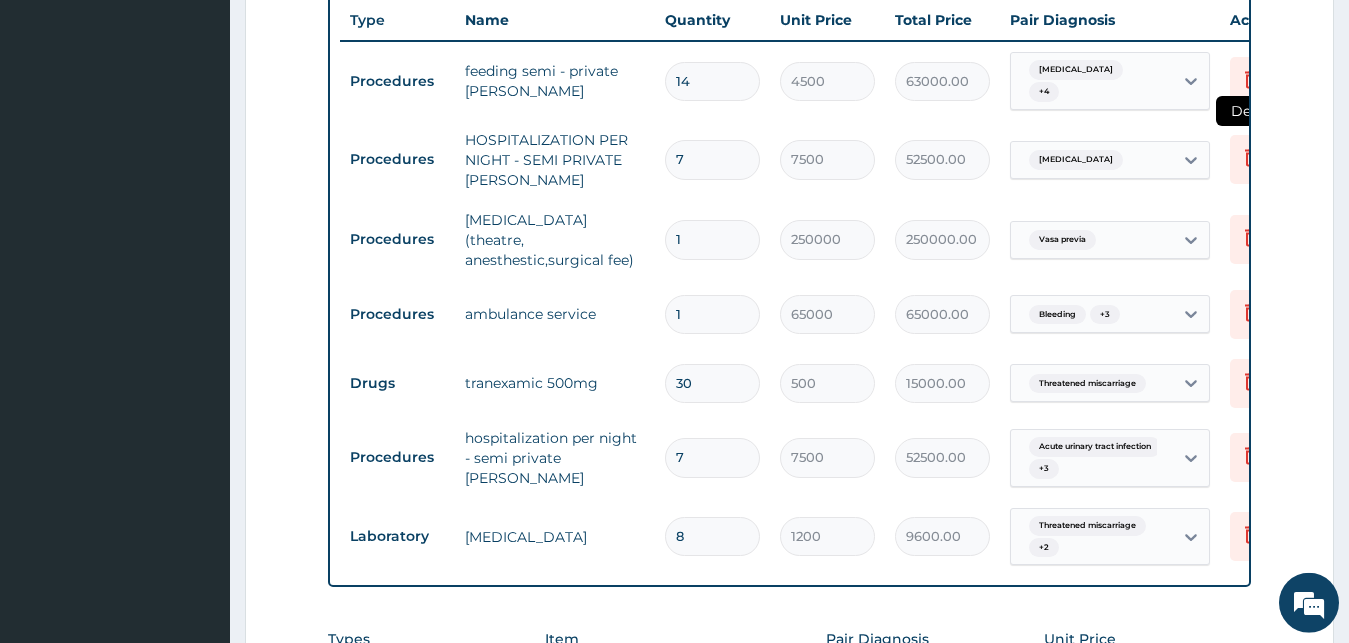 click at bounding box center [1252, 159] 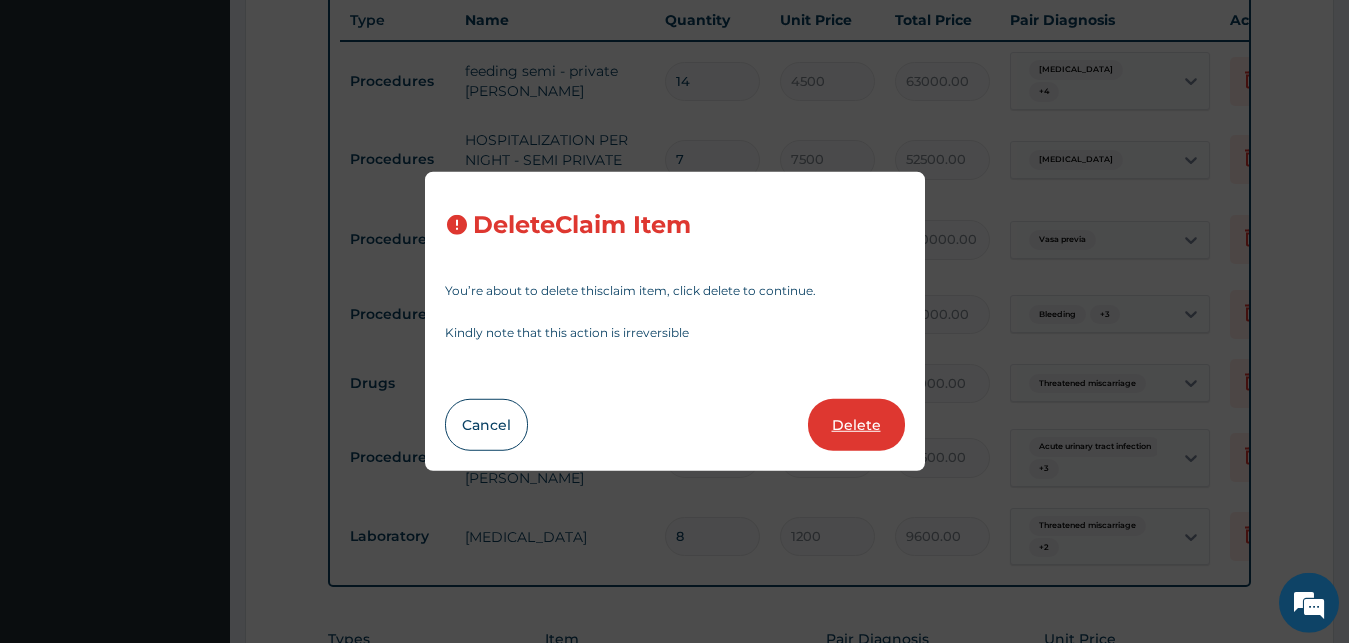 click on "Delete" at bounding box center [856, 425] 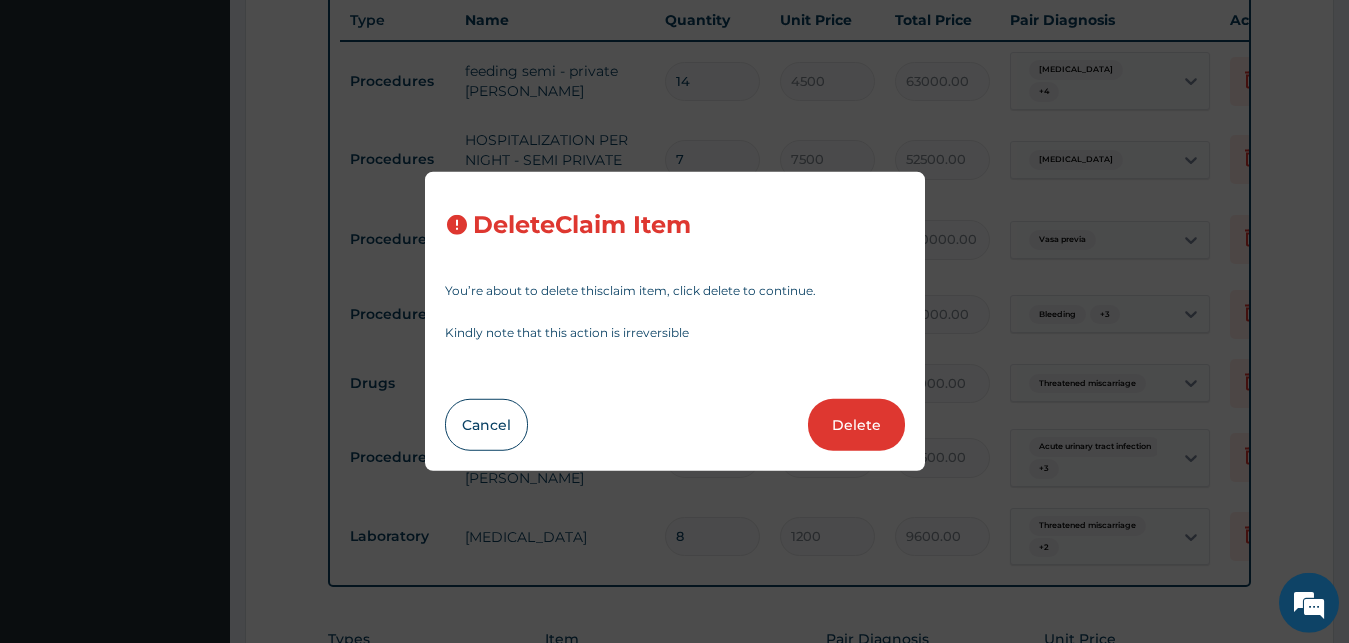type on "1" 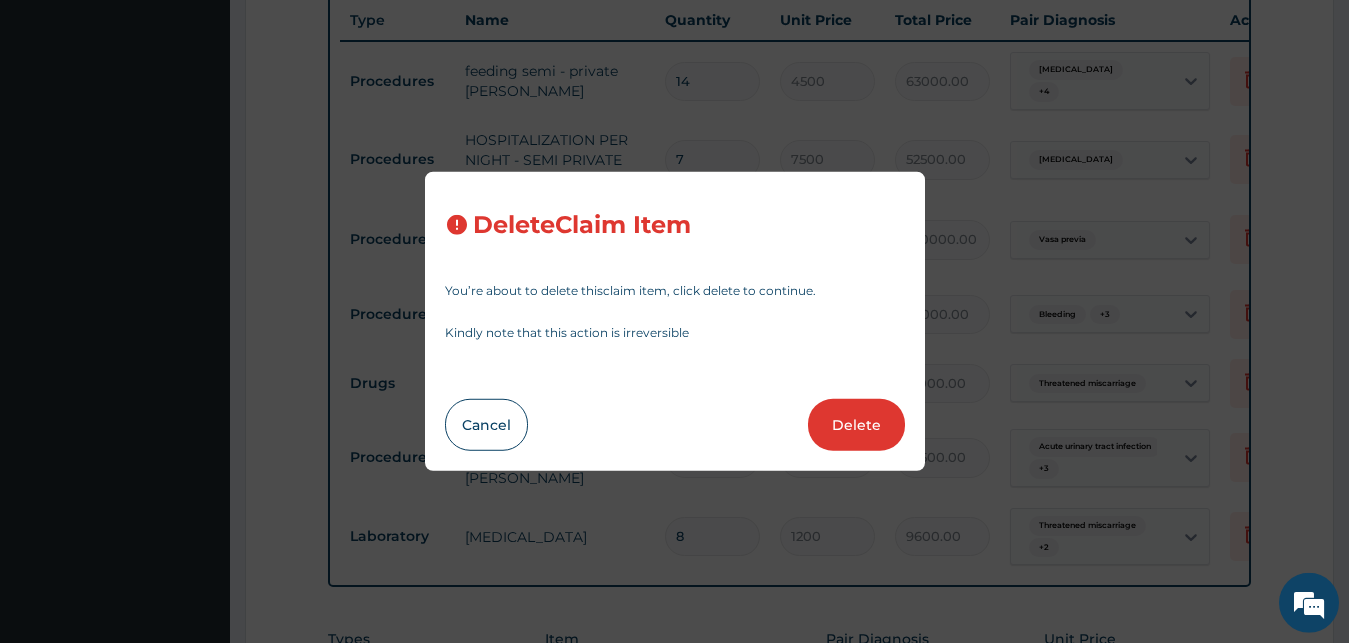 type on "250000" 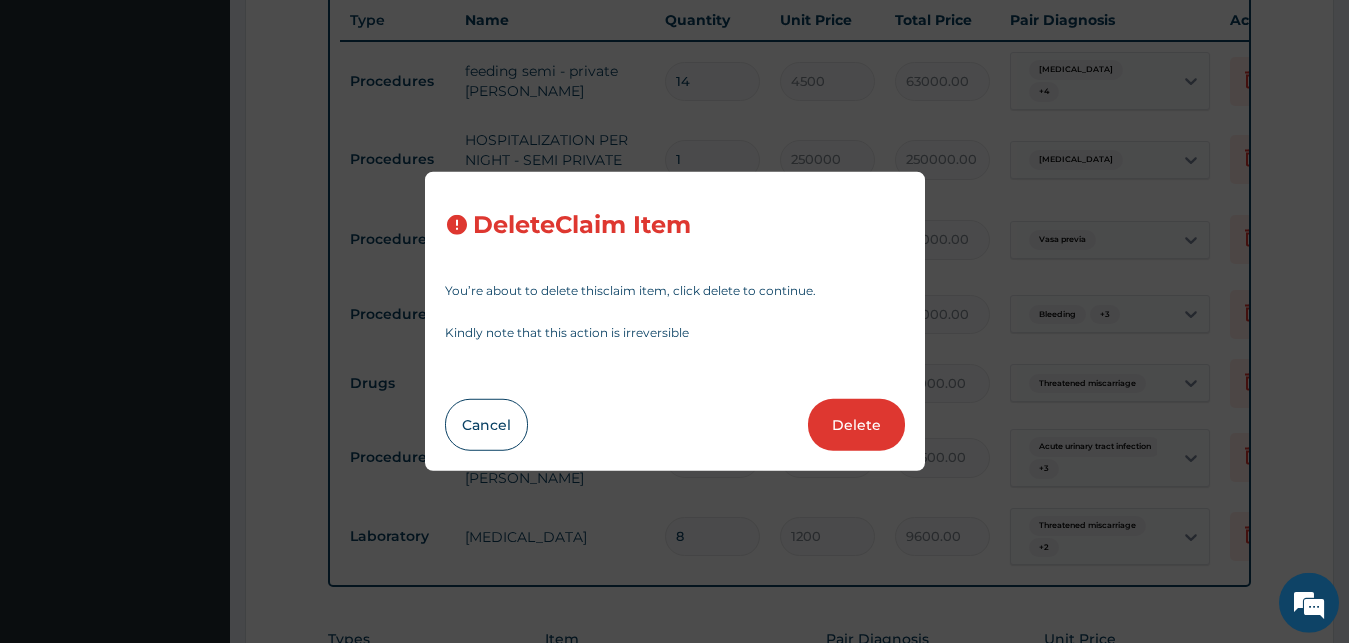 type on "500" 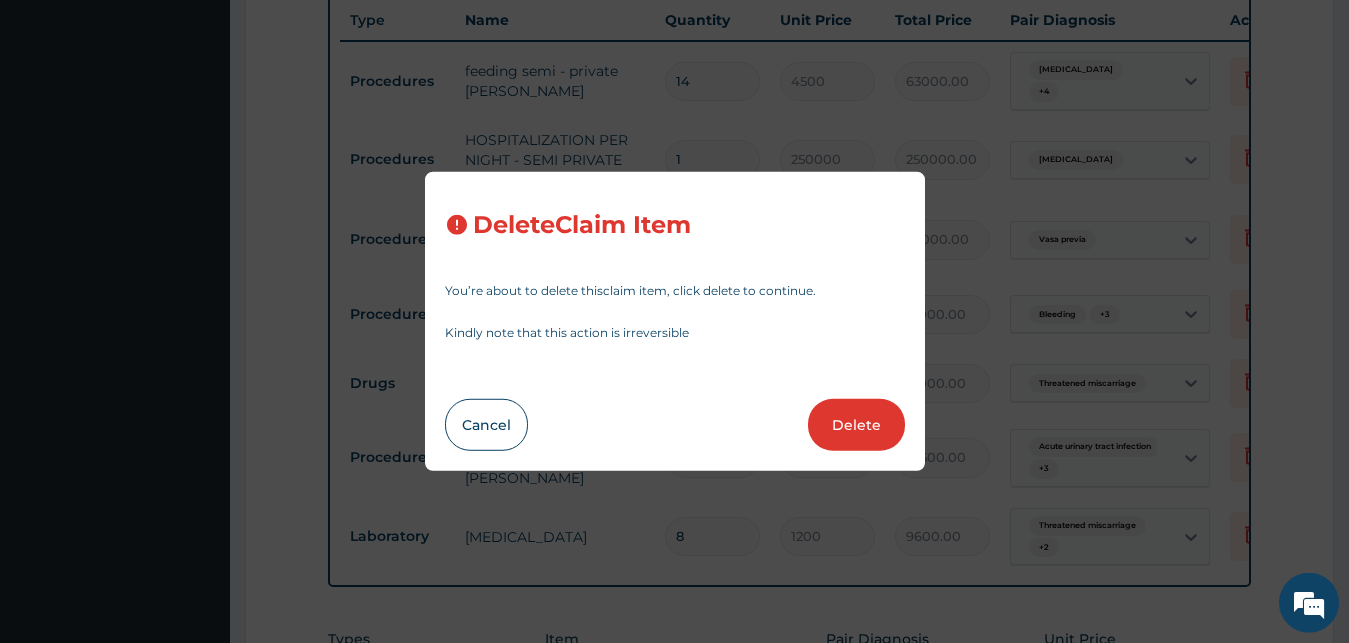 type on "52500.00" 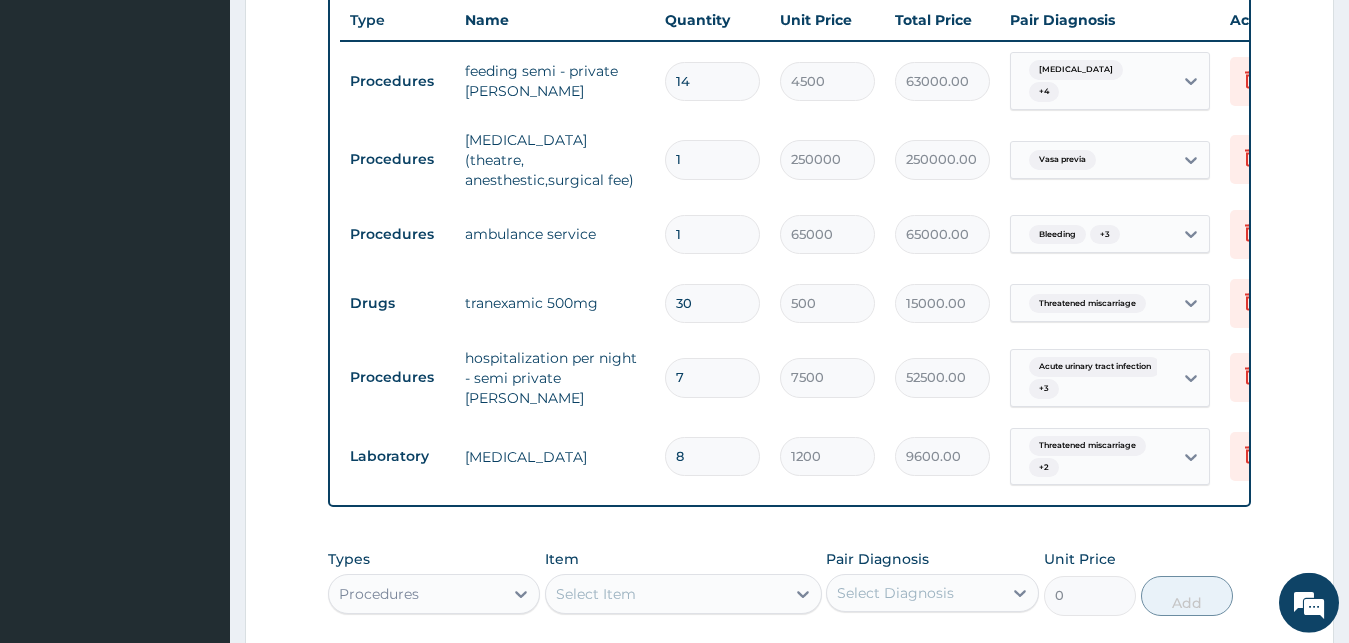 click on "14" at bounding box center (712, 81) 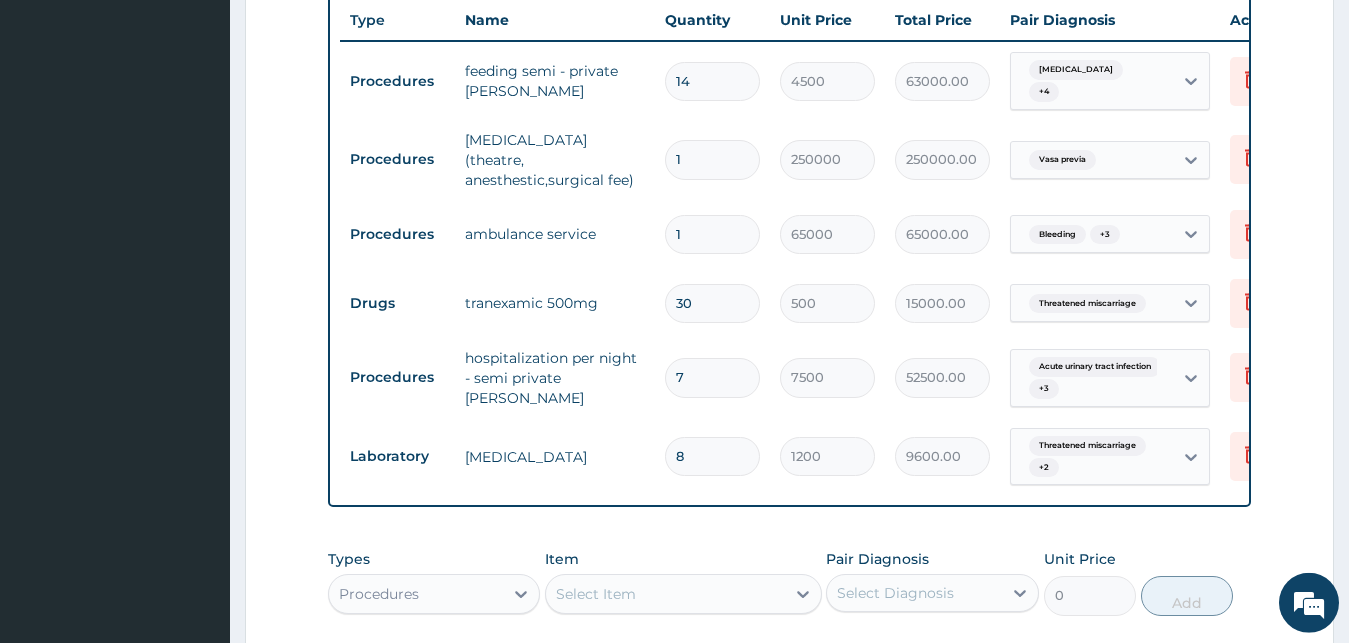 type on "1" 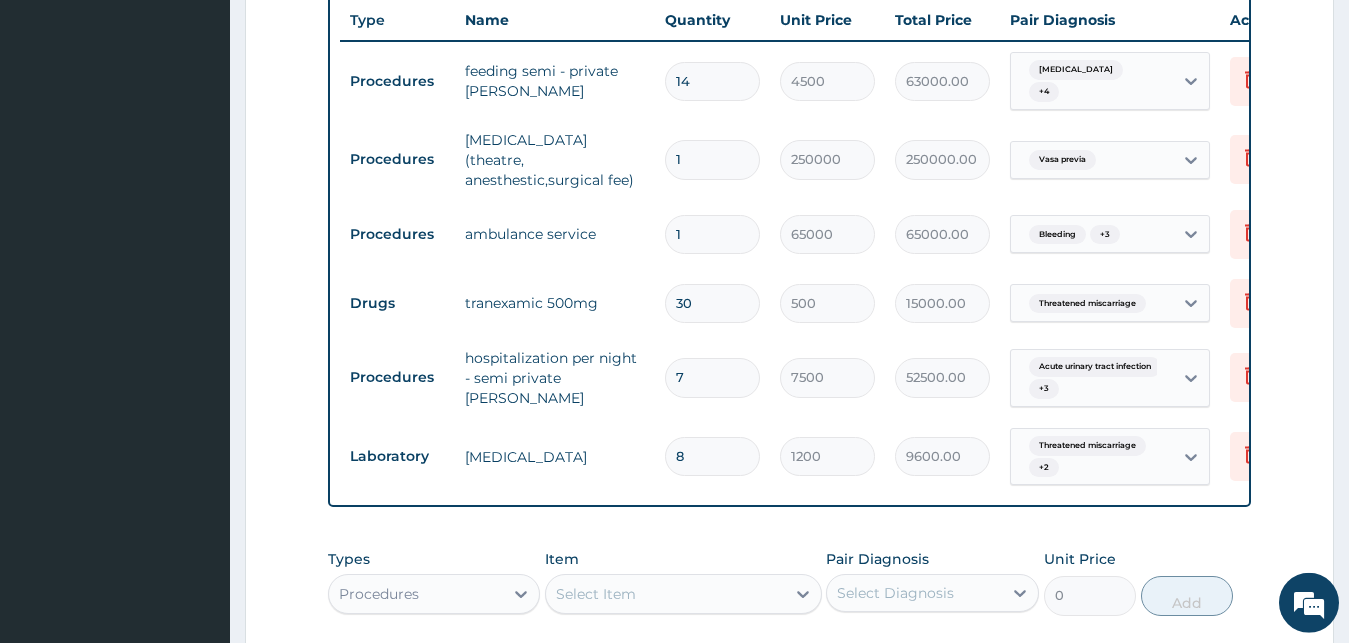 type on "4500.00" 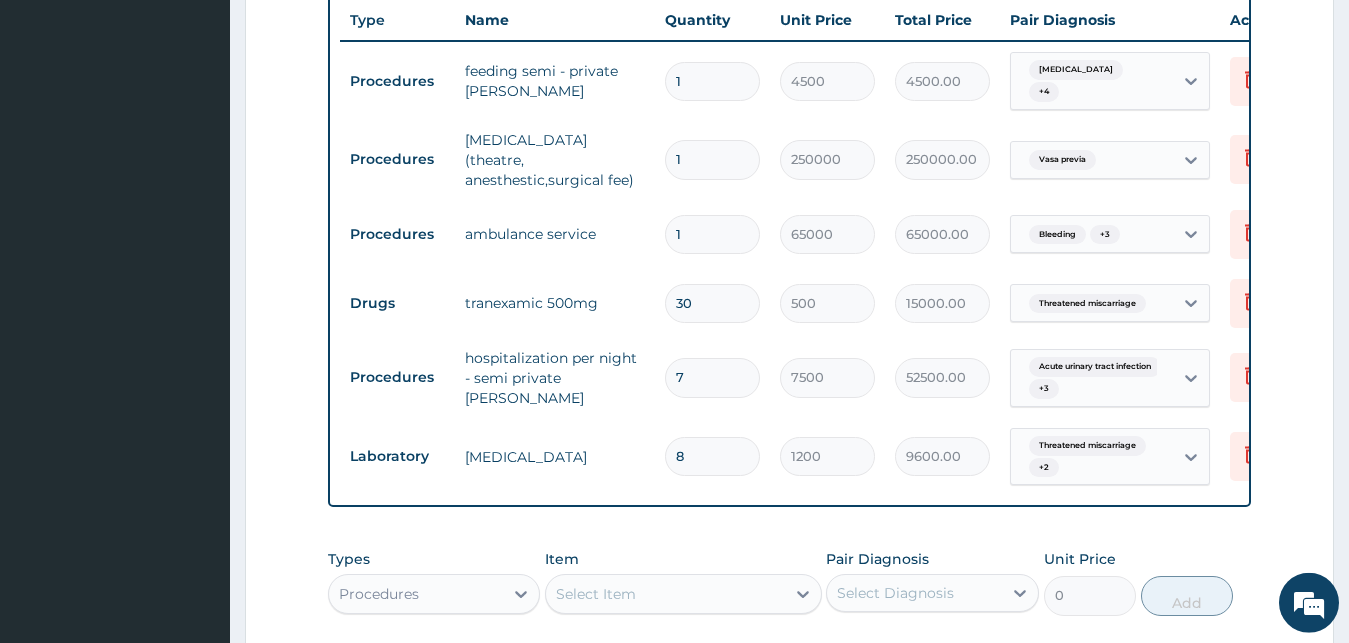 type 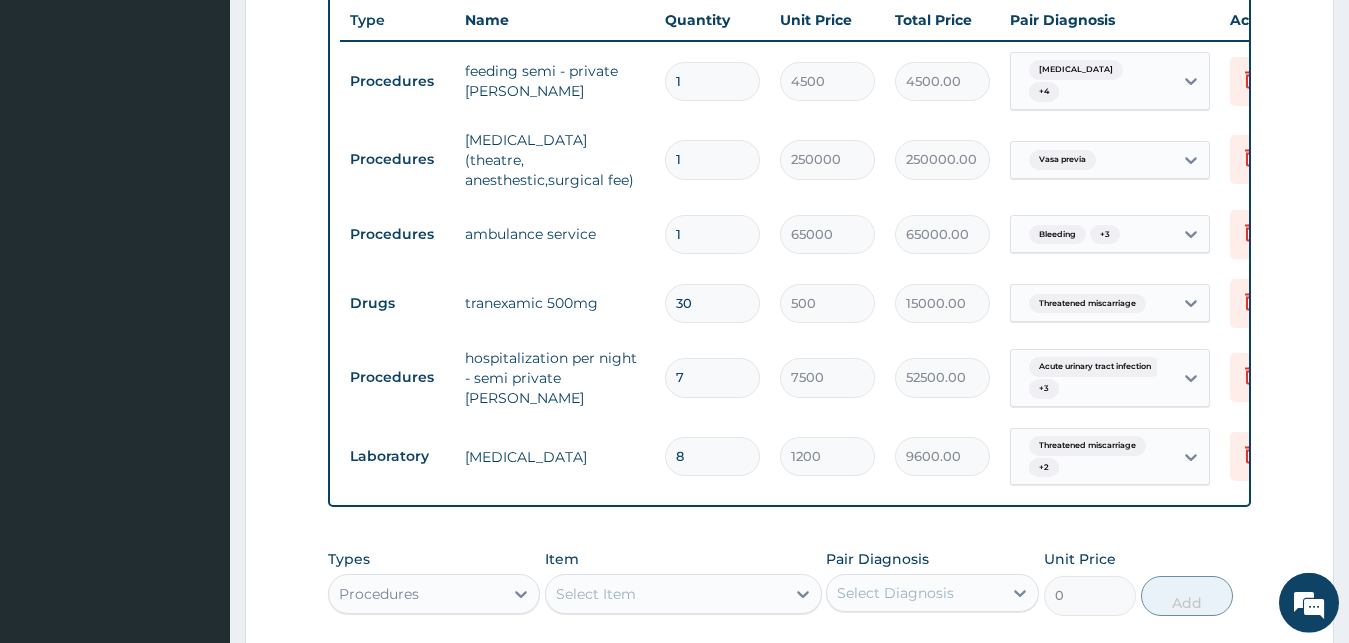 type on "0.00" 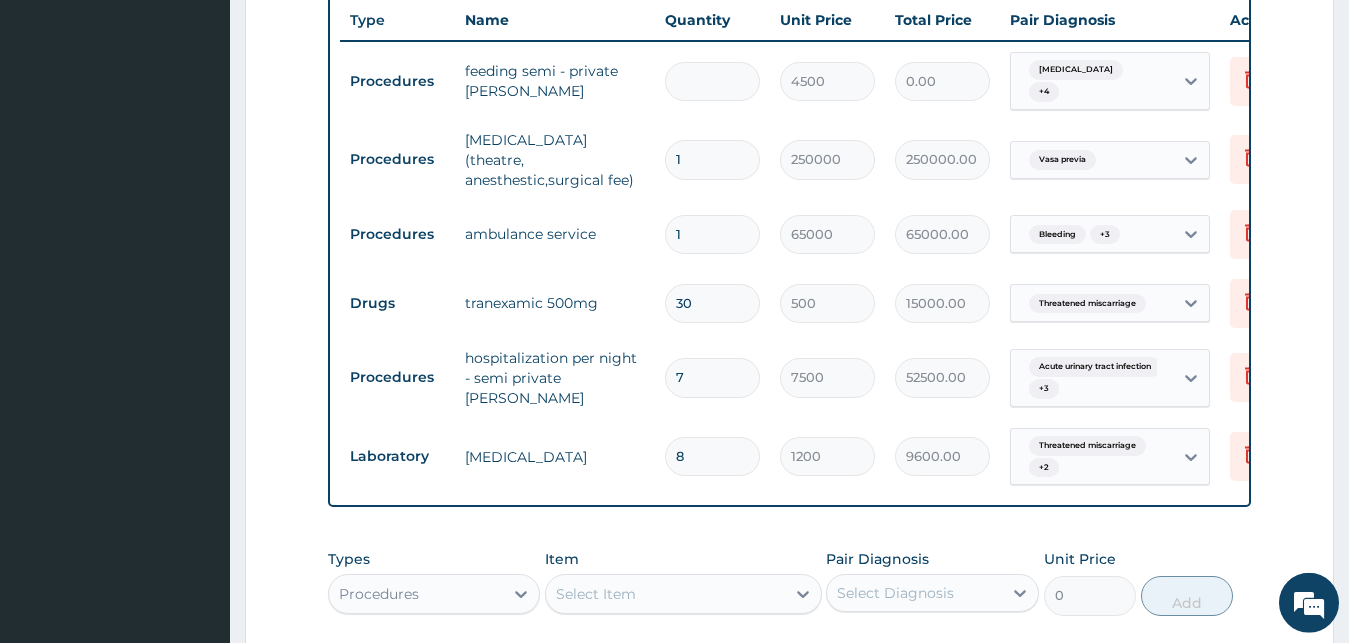 type on "7" 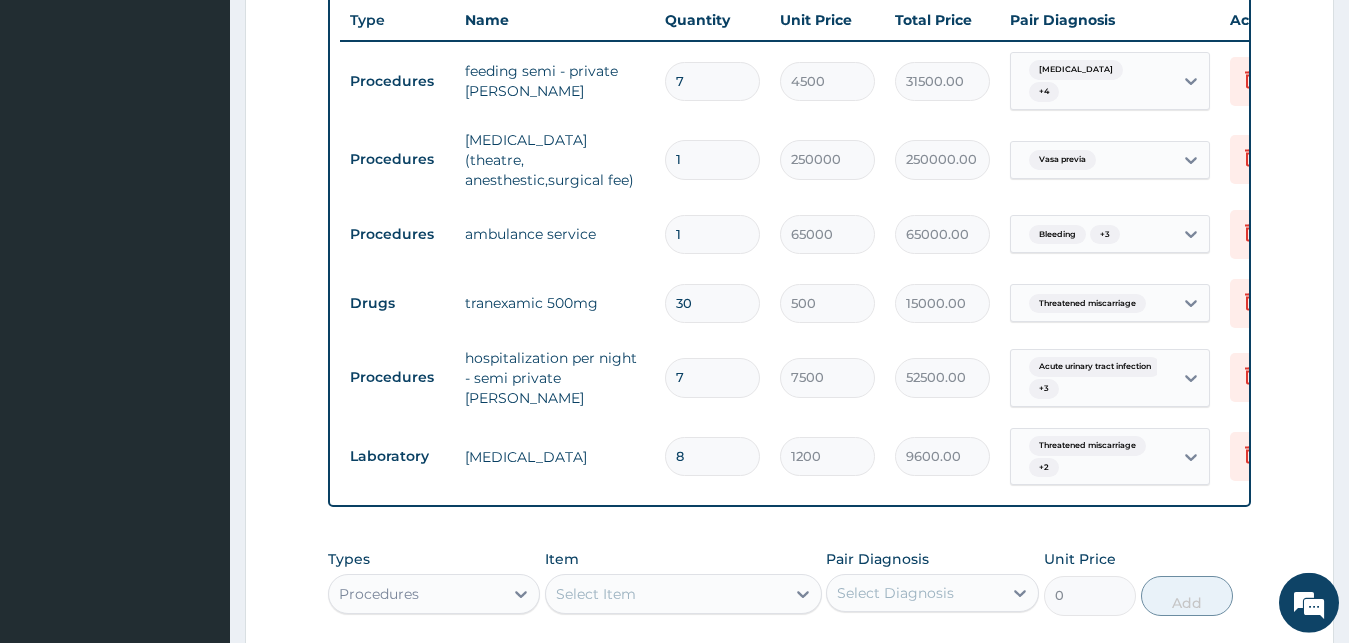 type on "7" 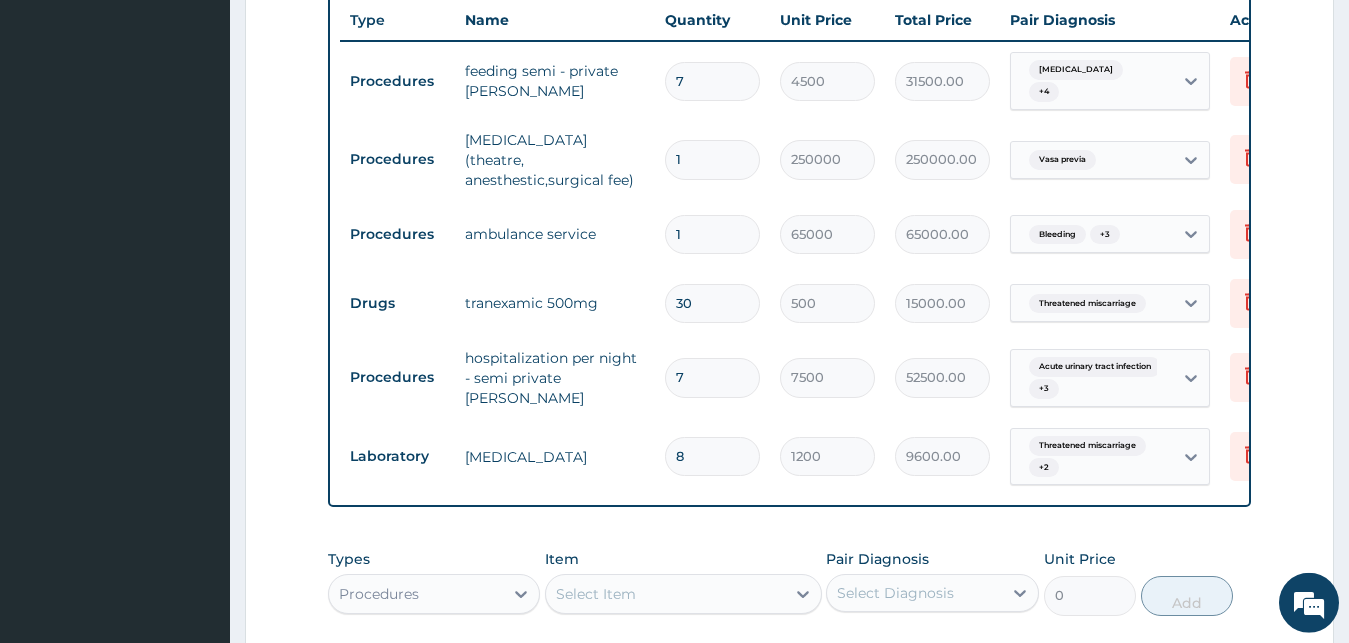 scroll, scrollTop: 1132, scrollLeft: 0, axis: vertical 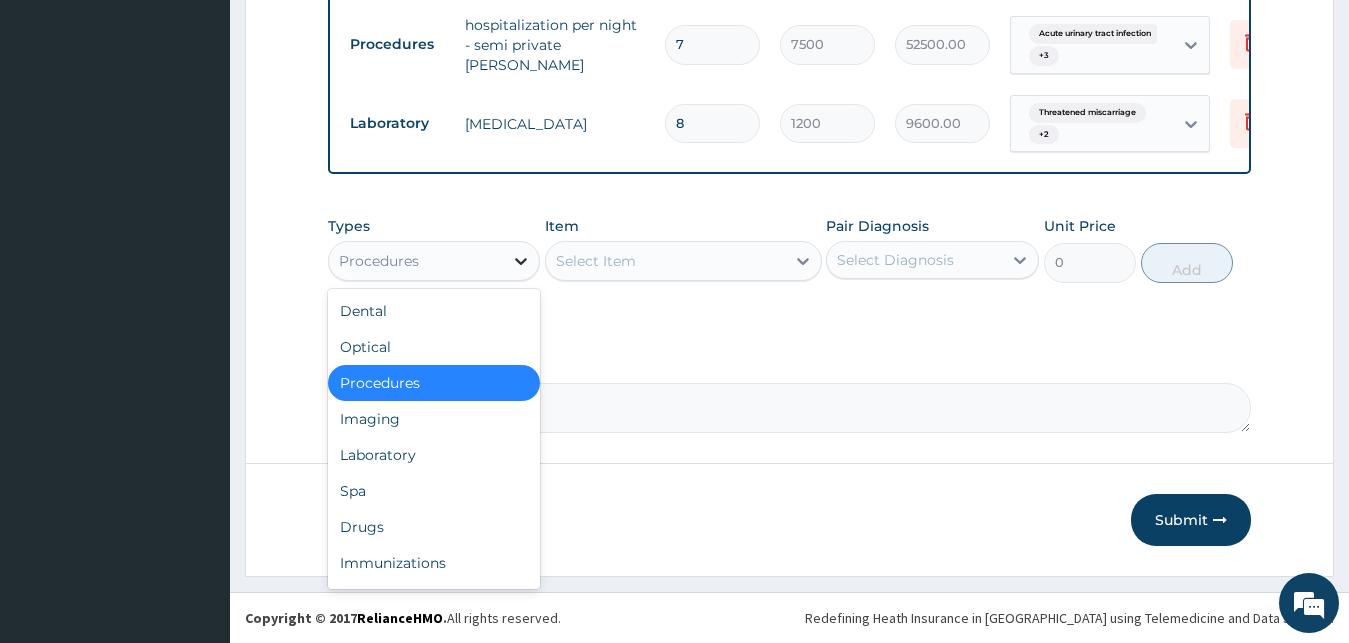 click at bounding box center (521, 261) 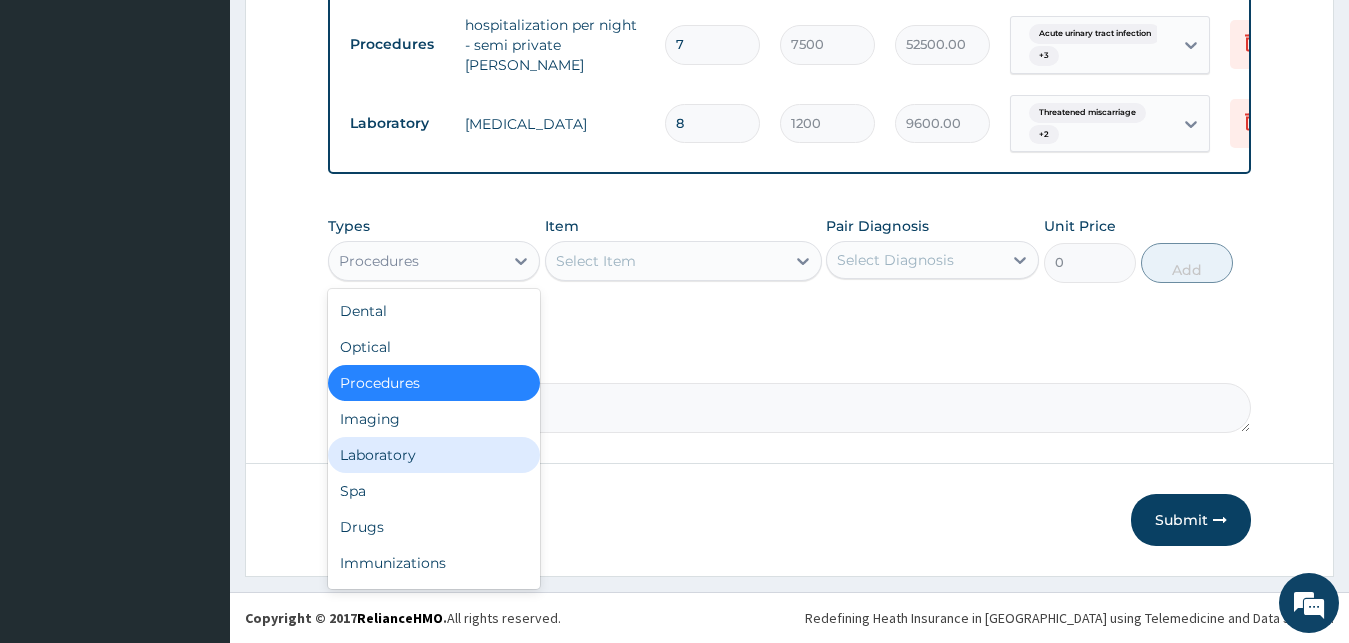 click on "Laboratory" at bounding box center [434, 455] 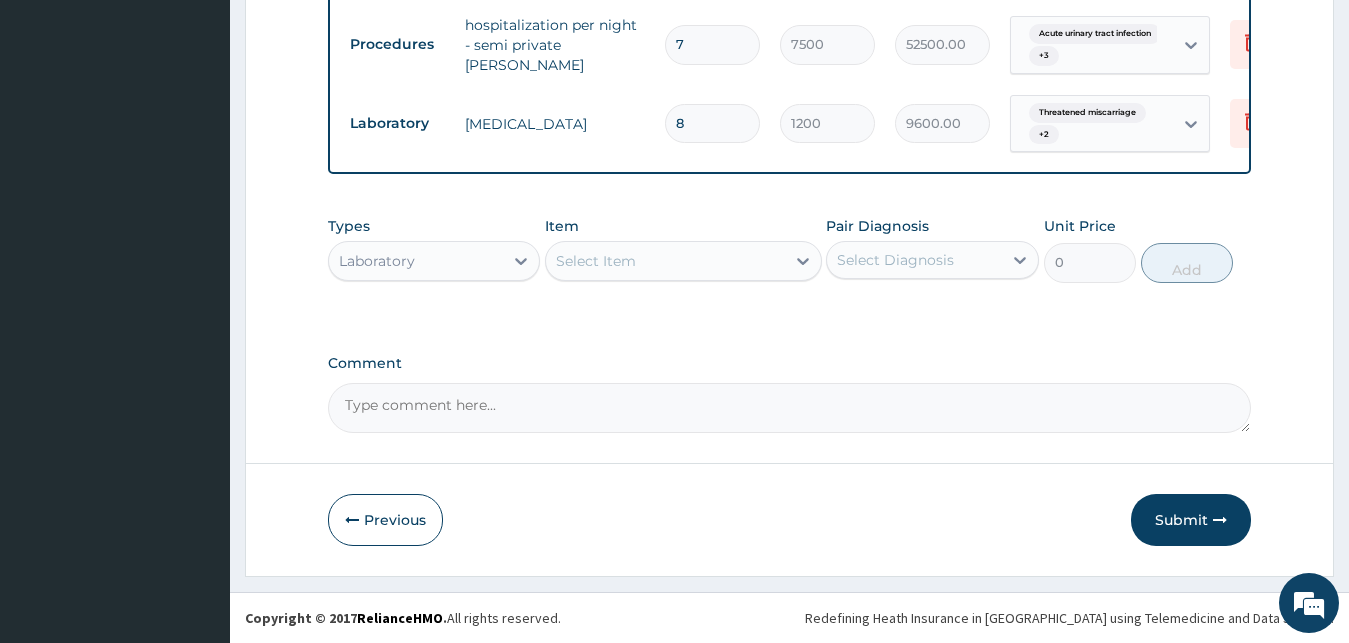 drag, startPoint x: 618, startPoint y: 238, endPoint x: 618, endPoint y: 257, distance: 19 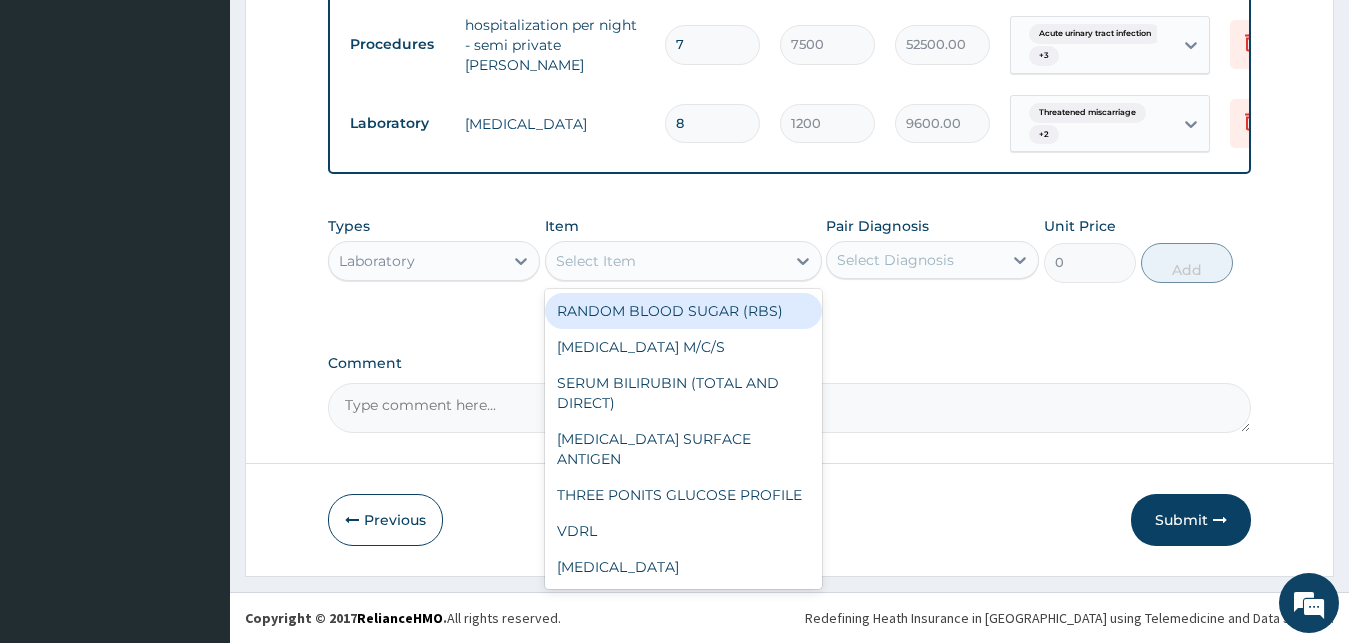 click on "Select Item" at bounding box center (596, 261) 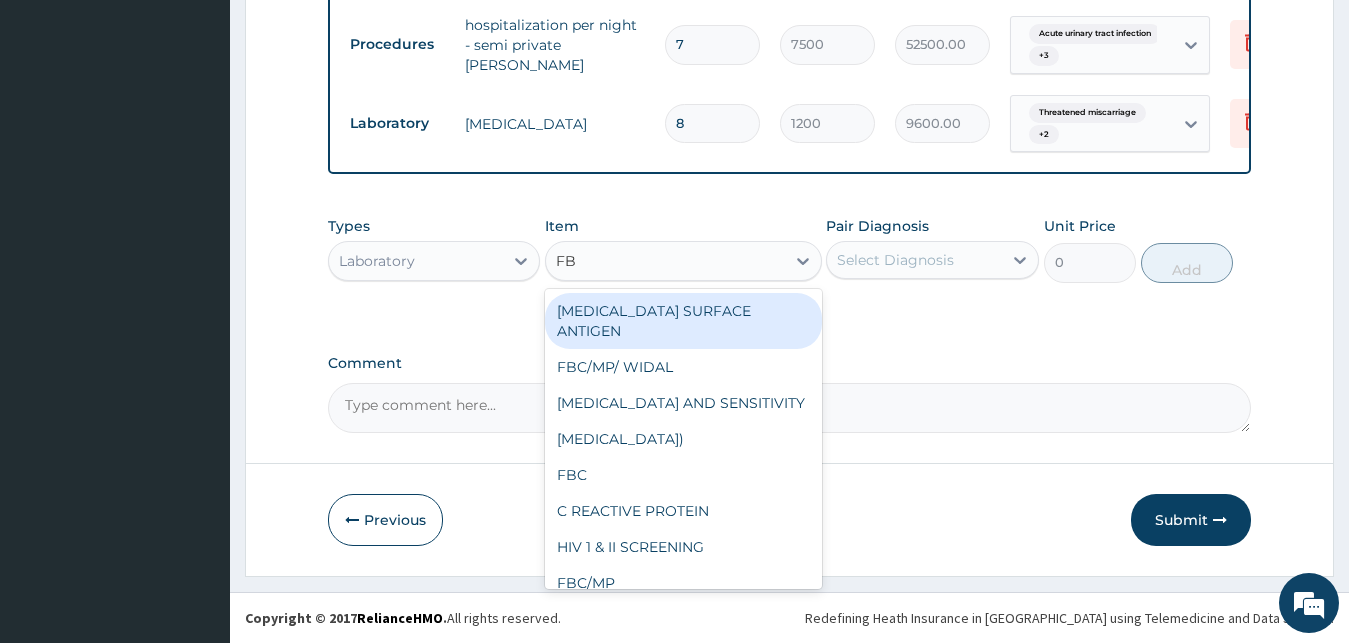 type on "FBC" 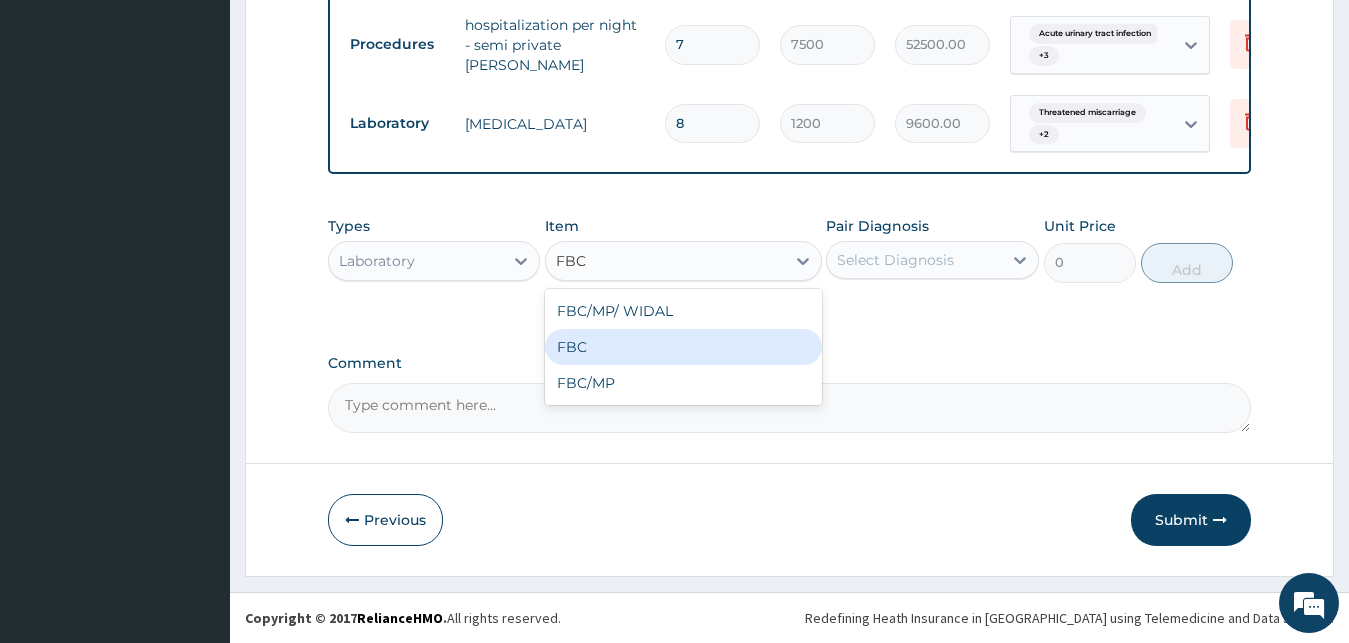 click on "FBC" at bounding box center (683, 347) 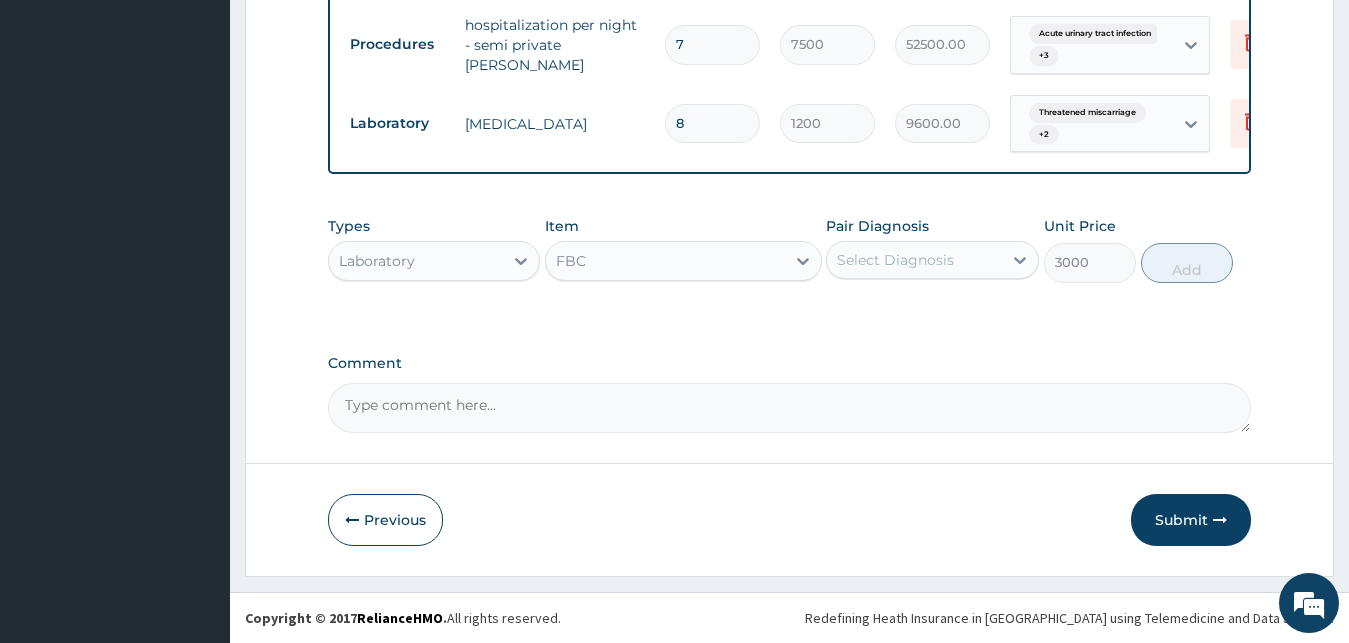 click on "Select Diagnosis" at bounding box center [914, 260] 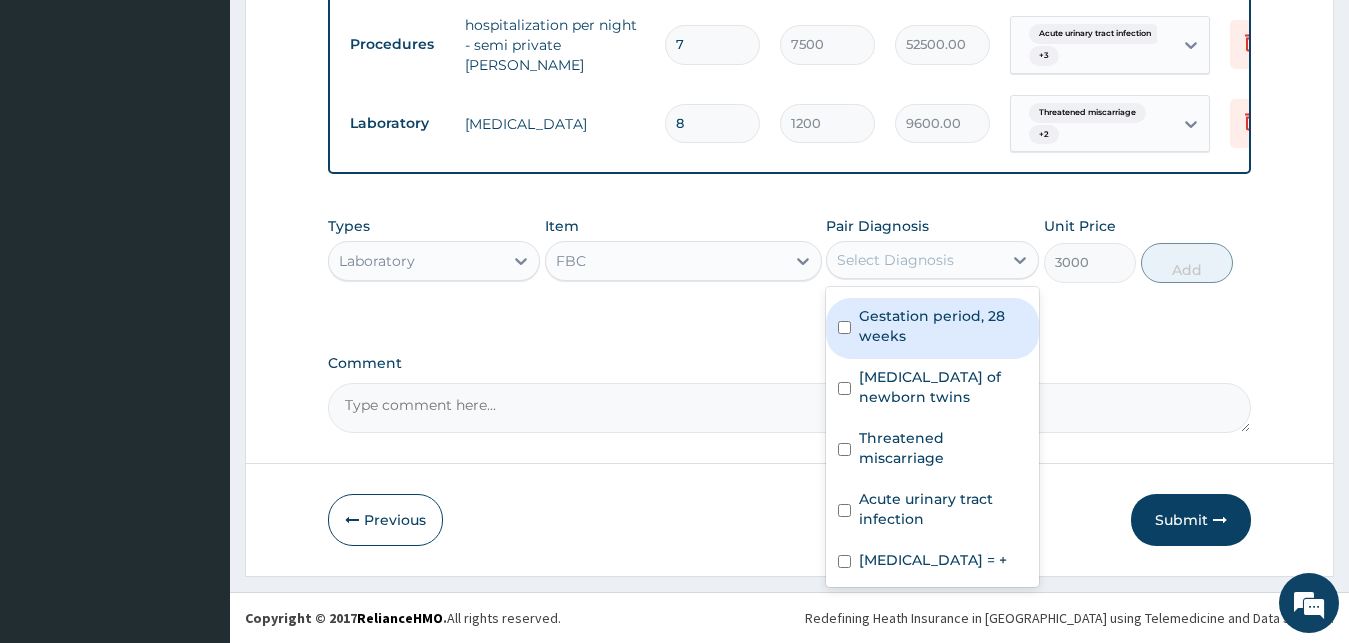 scroll, scrollTop: 177, scrollLeft: 0, axis: vertical 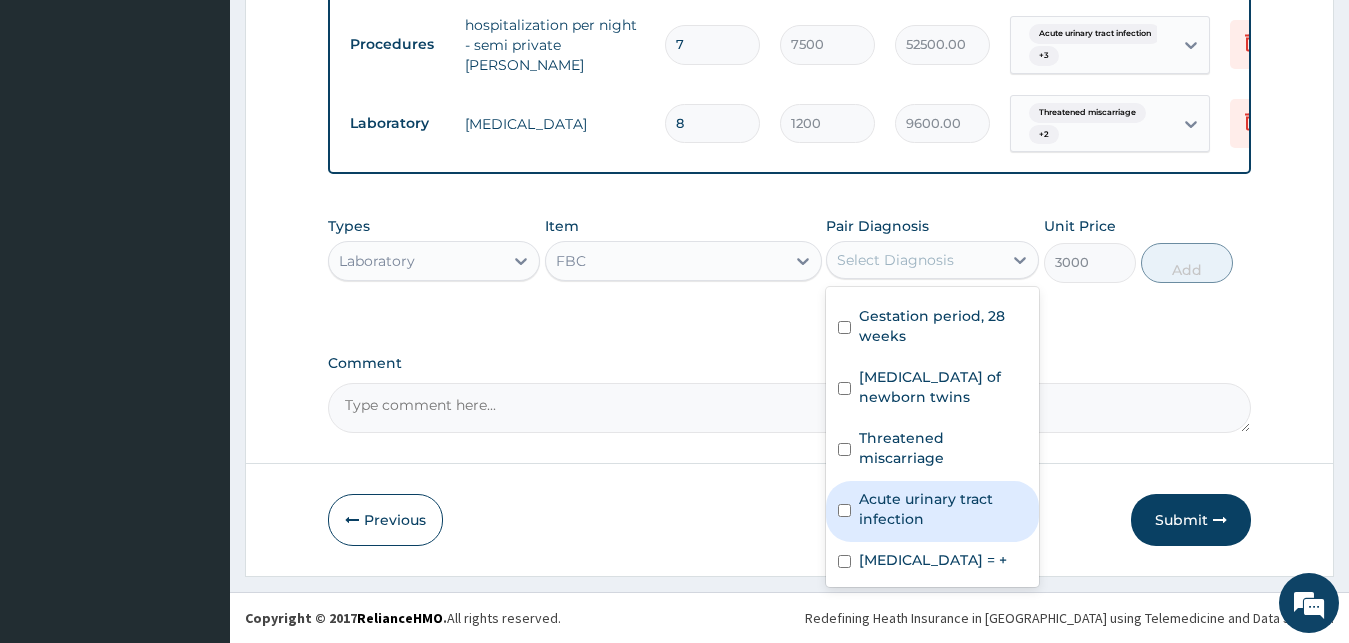 click on "Acute urinary tract infection" at bounding box center [932, 511] 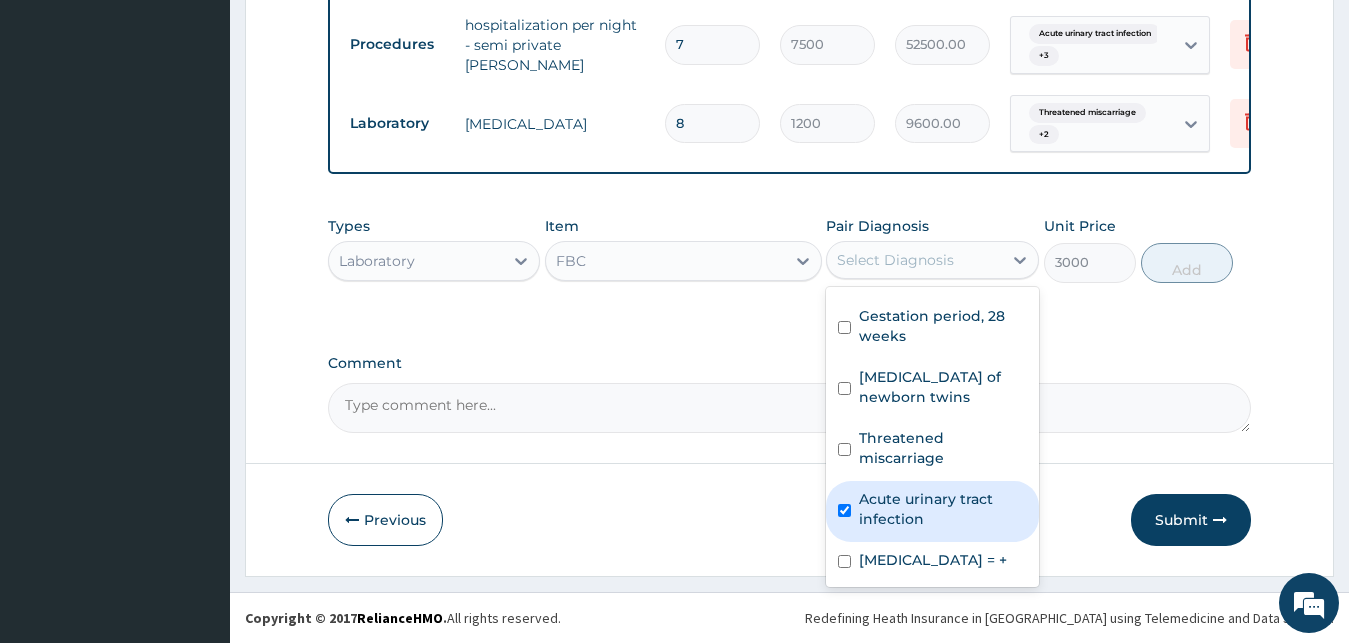 checkbox on "true" 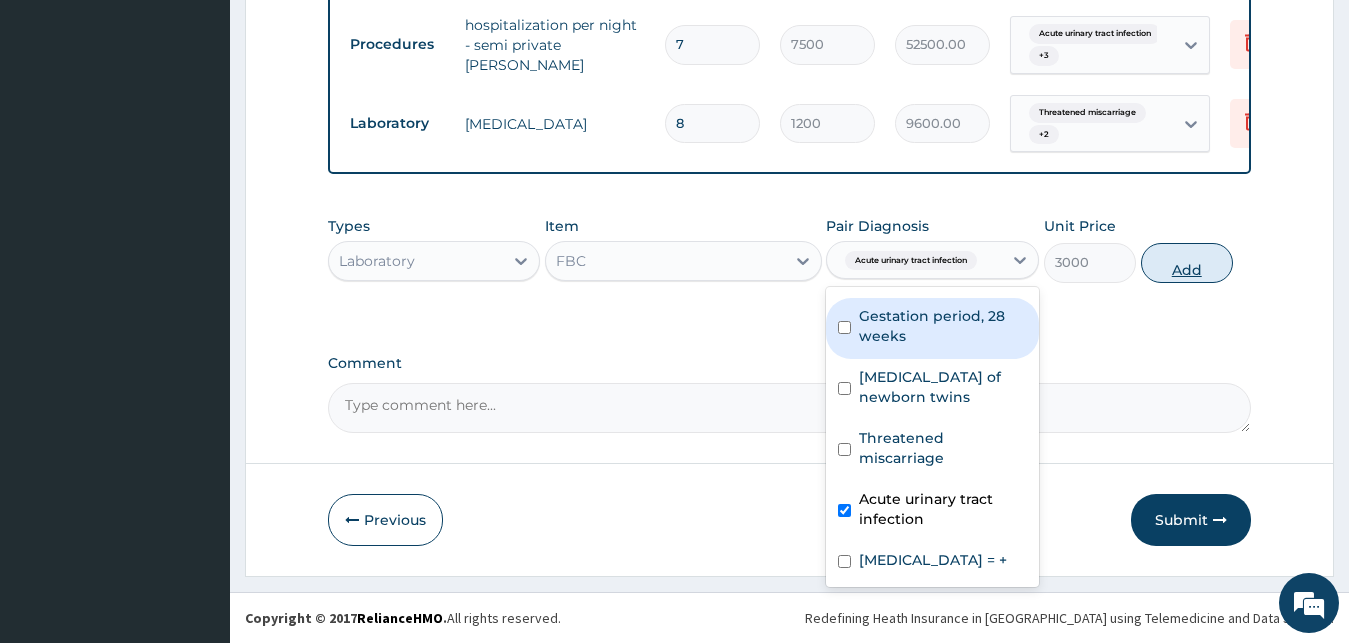 click on "Add" at bounding box center [1187, 263] 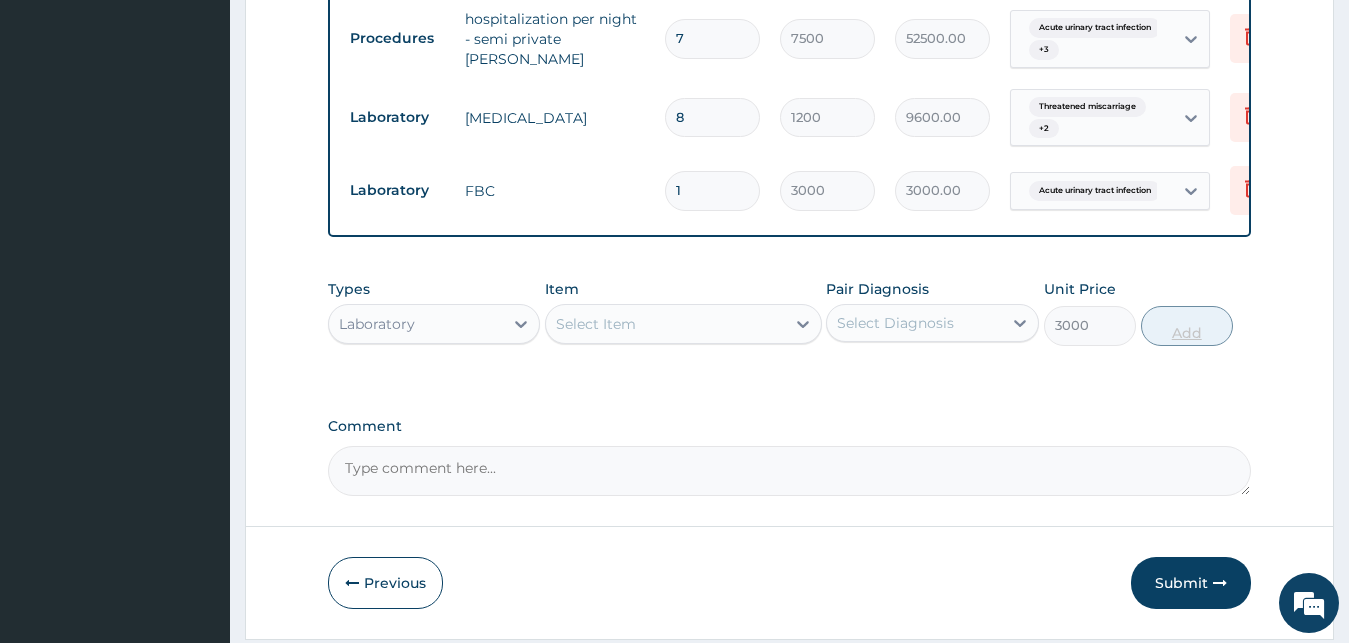 type on "0" 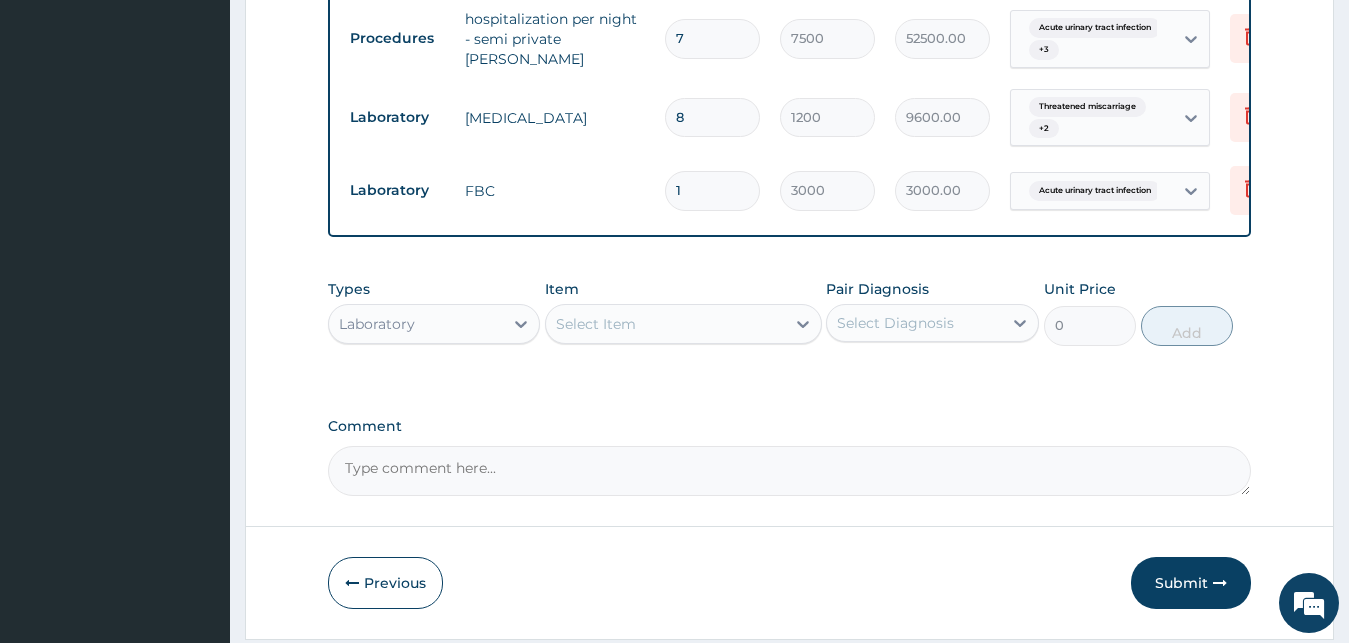 drag, startPoint x: 710, startPoint y: 190, endPoint x: 626, endPoint y: 173, distance: 85.70297 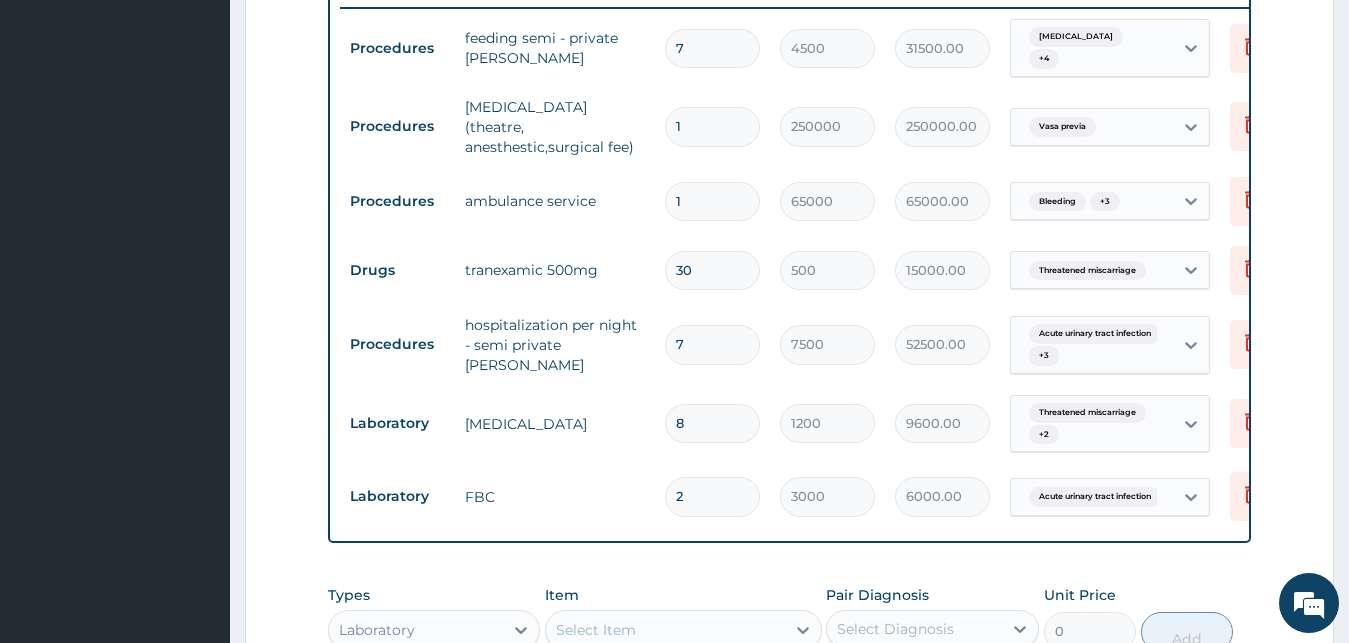 scroll, scrollTop: 1201, scrollLeft: 0, axis: vertical 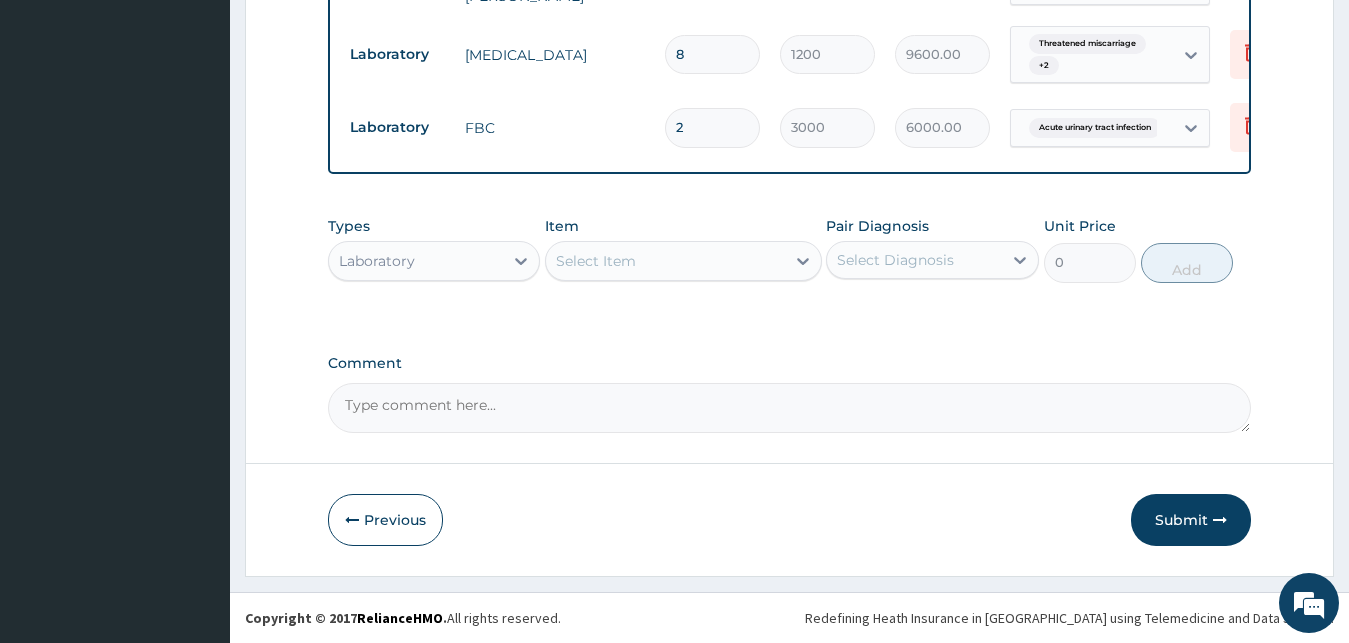 type on "2" 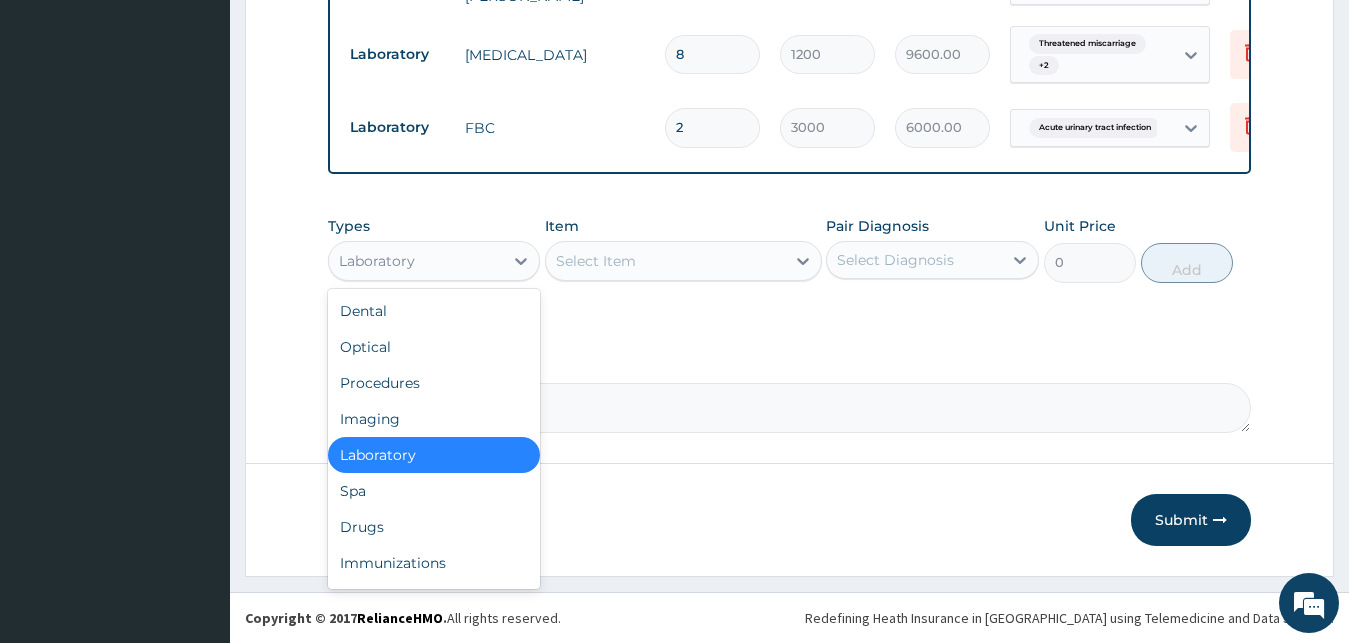 click on "Laboratory" at bounding box center (416, 261) 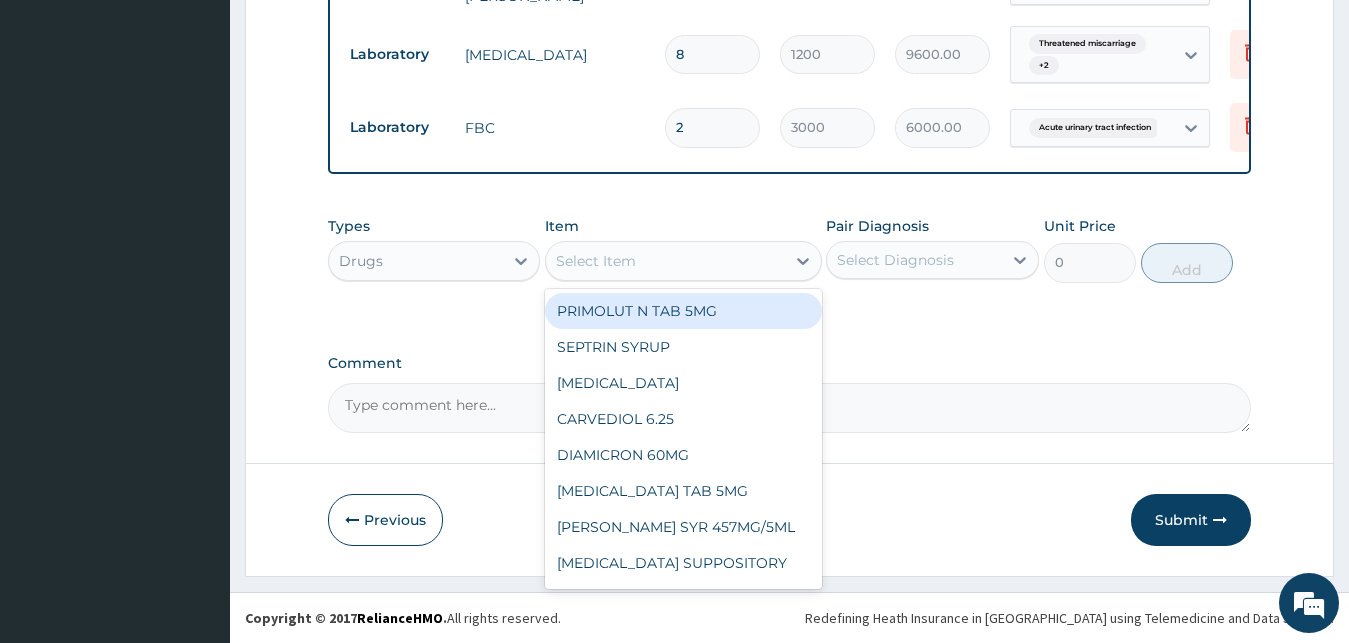 click on "Select Item" at bounding box center [596, 261] 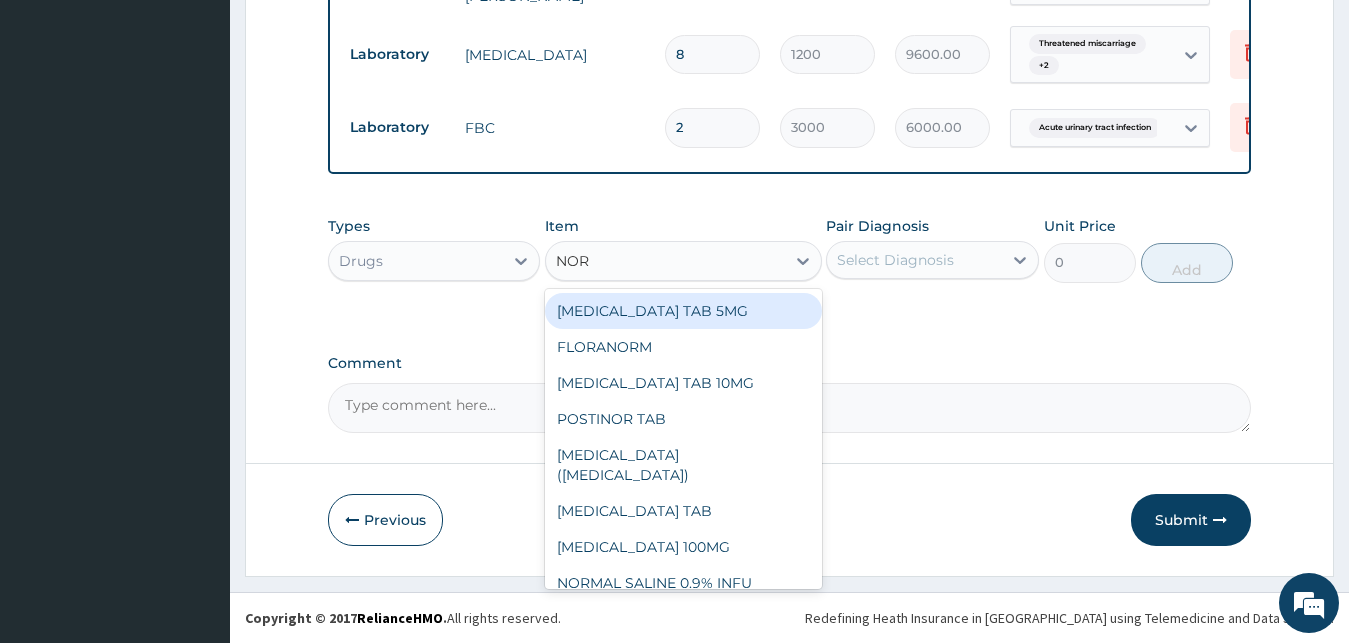 type on "NORM" 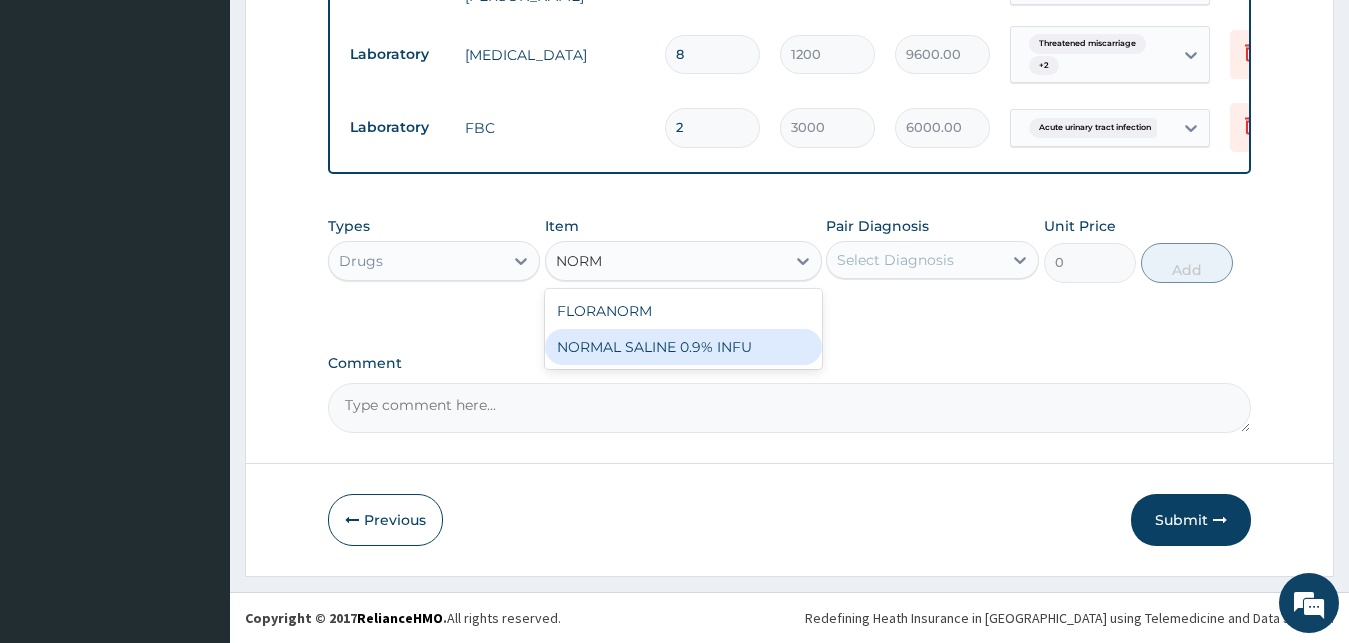 click on "NORMAL SALINE 0.9% INFU" at bounding box center (683, 347) 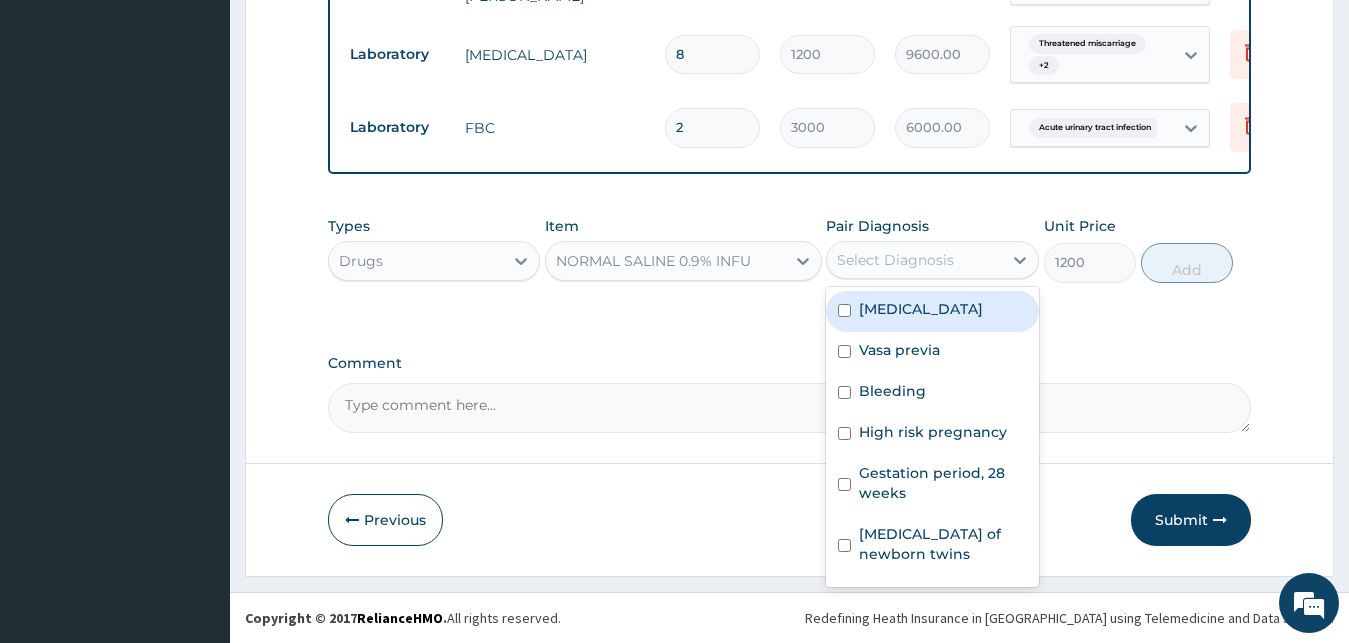 click on "Select Diagnosis" at bounding box center (895, 260) 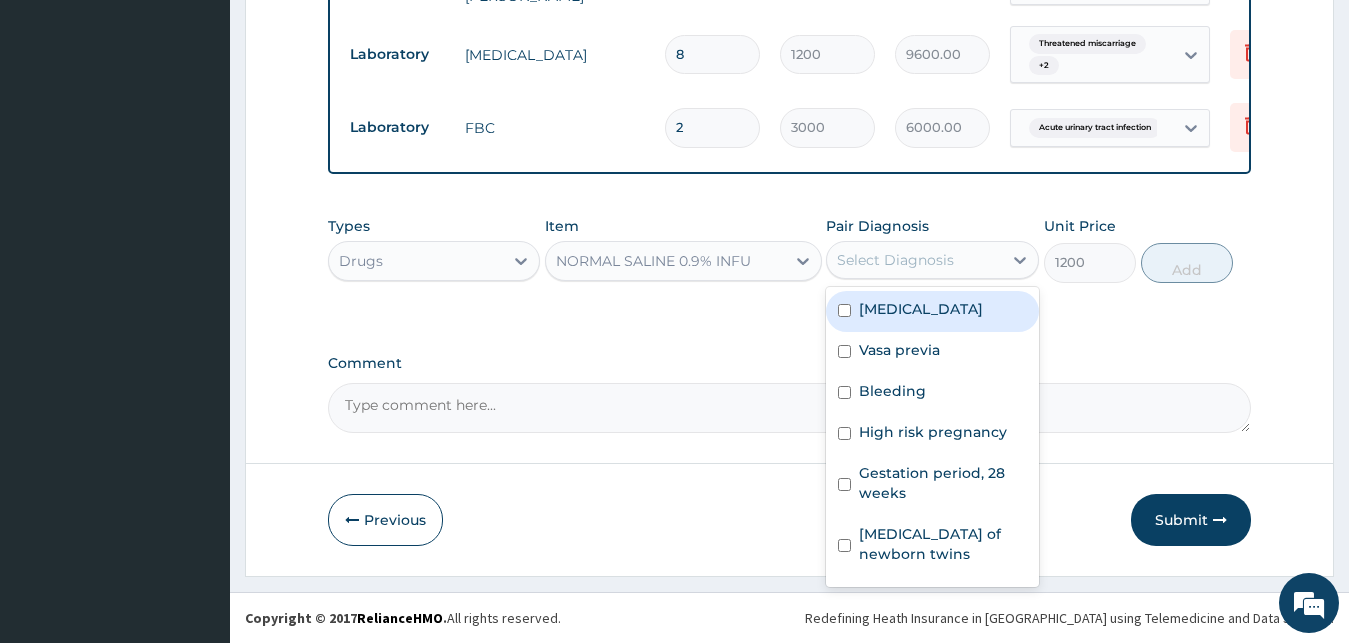 click on "Miscarriage" at bounding box center [932, 311] 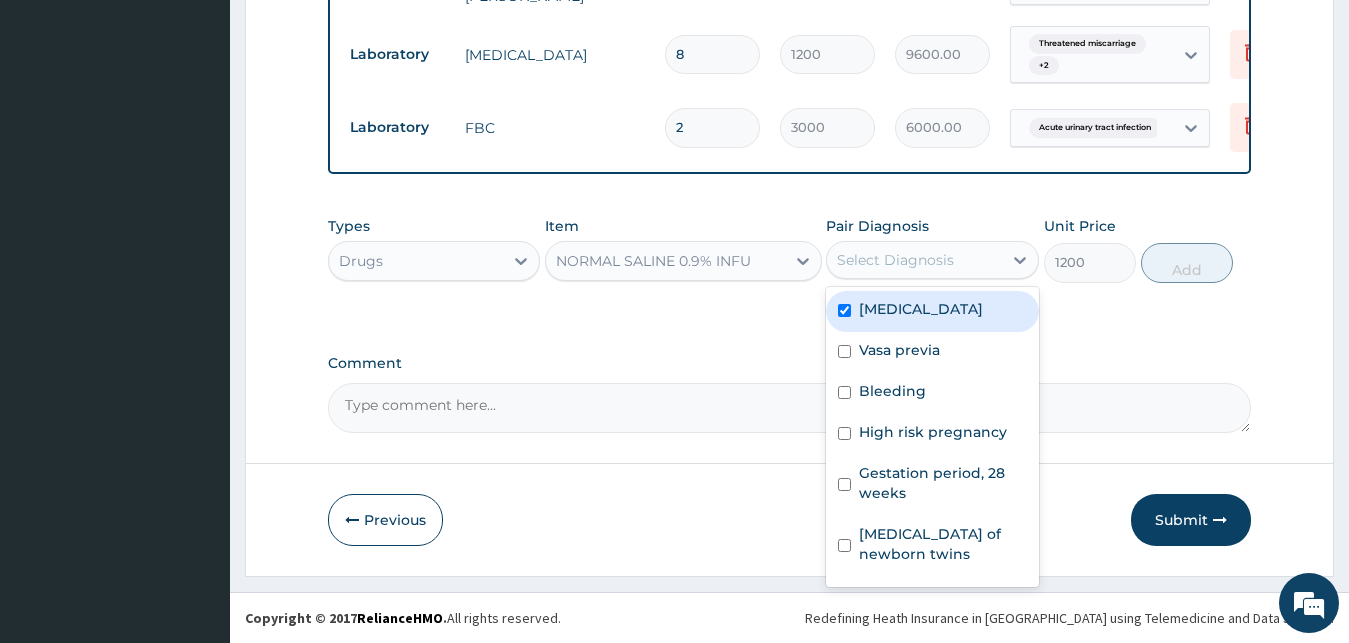 checkbox on "true" 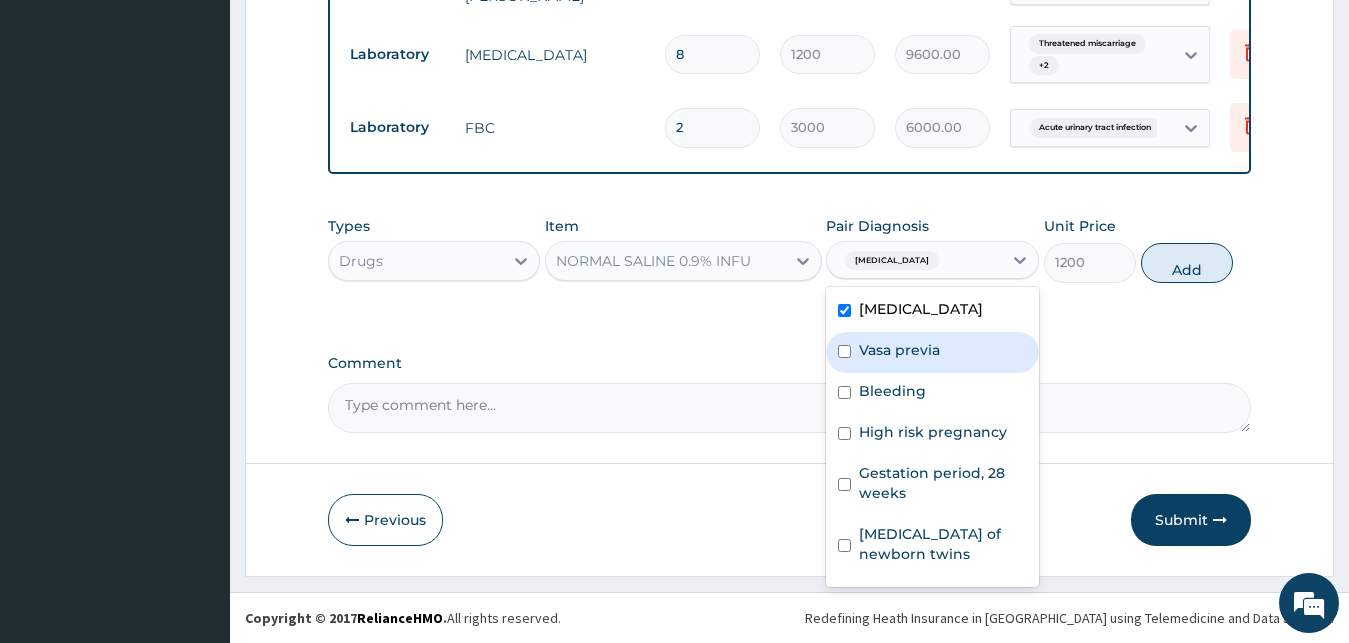 click on "Vasa previa" at bounding box center [899, 350] 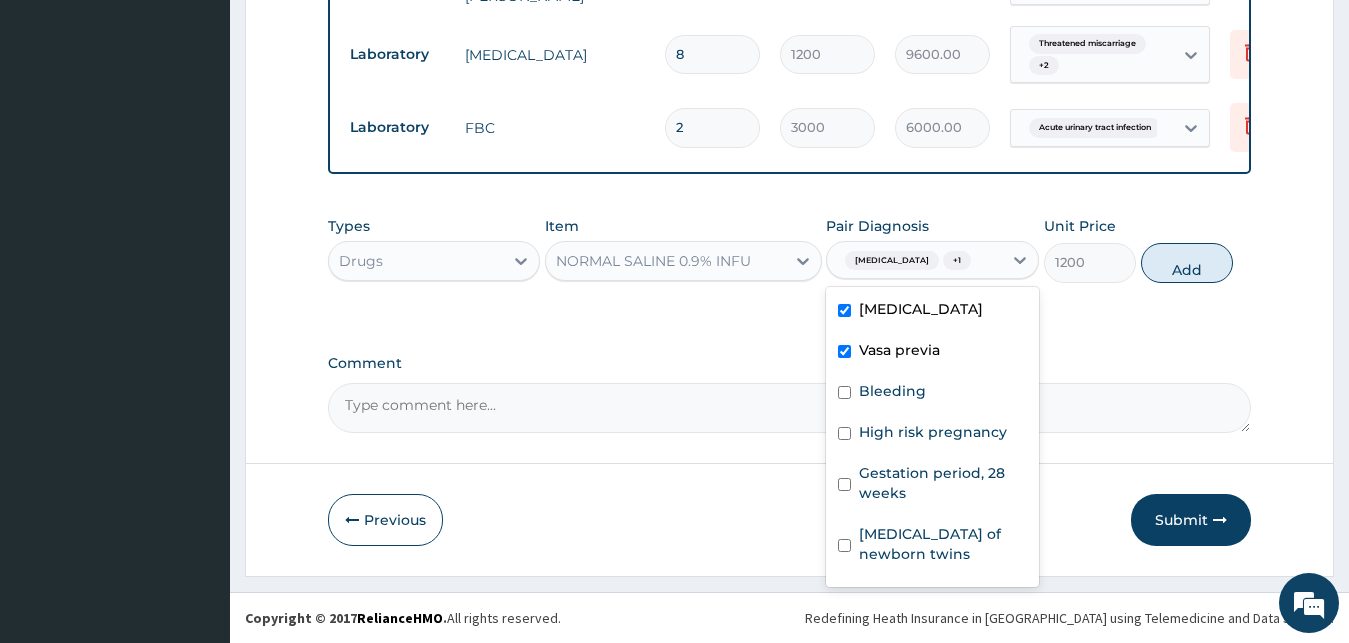 checkbox on "true" 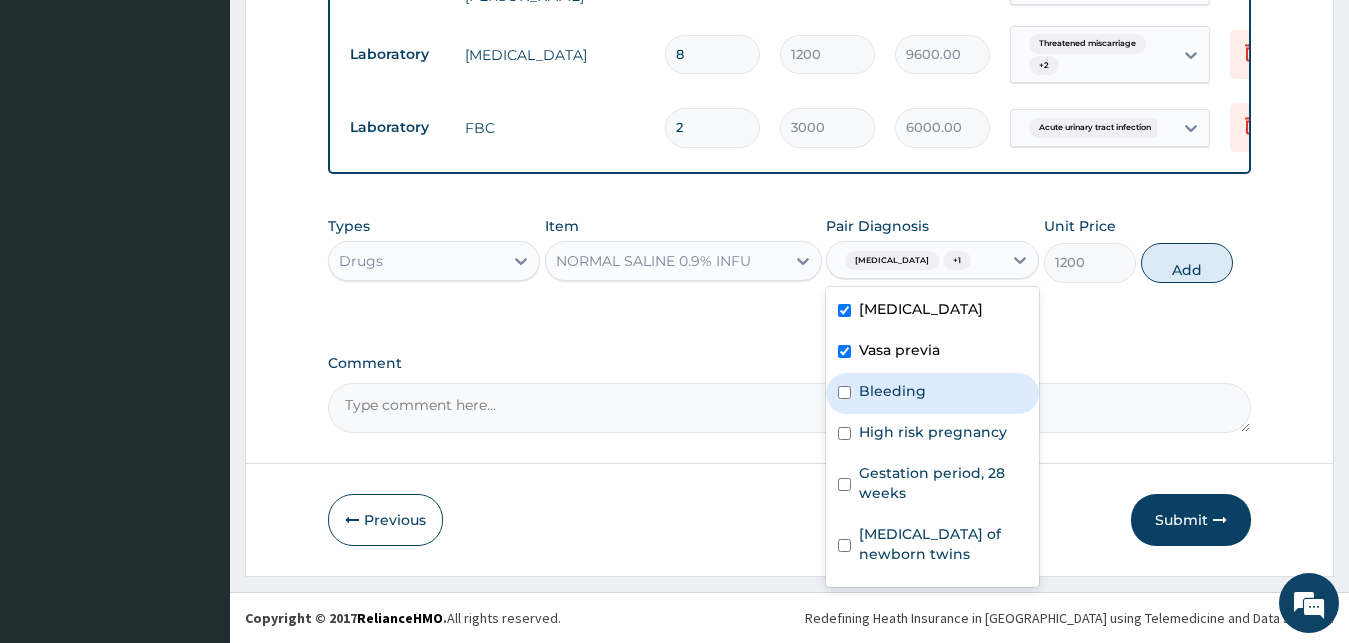 click on "Bleeding" at bounding box center [932, 393] 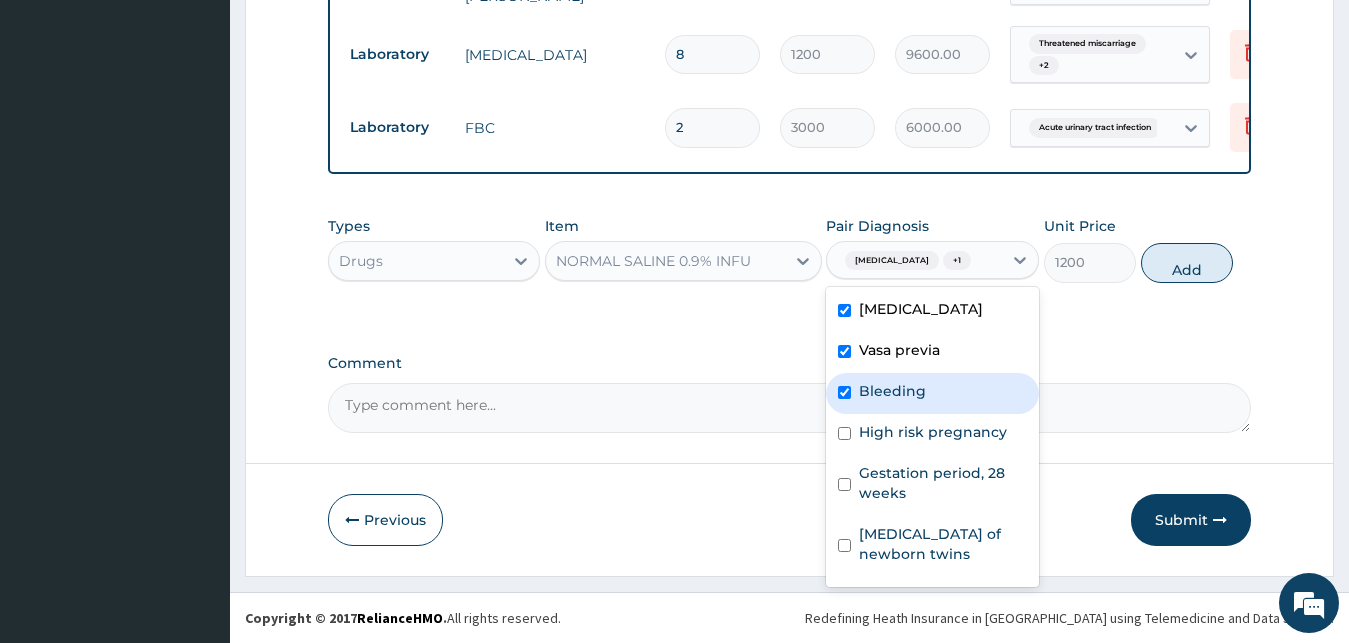 checkbox on "true" 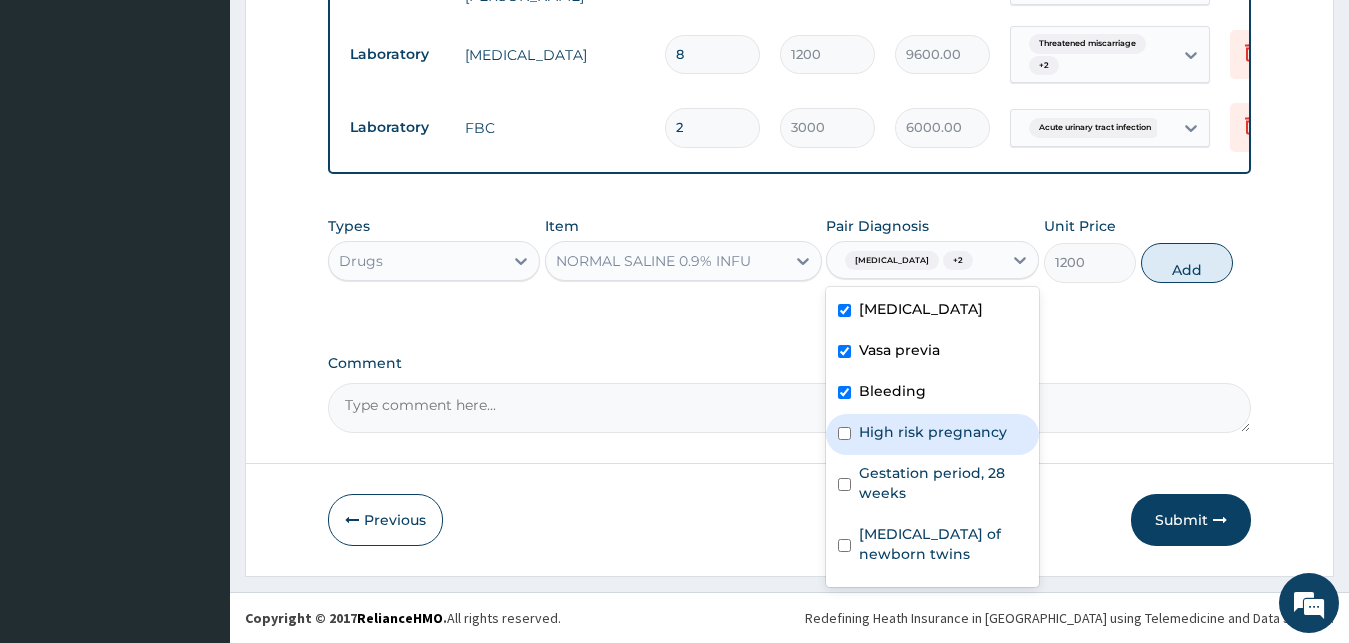 click on "High risk pregnancy" at bounding box center [932, 434] 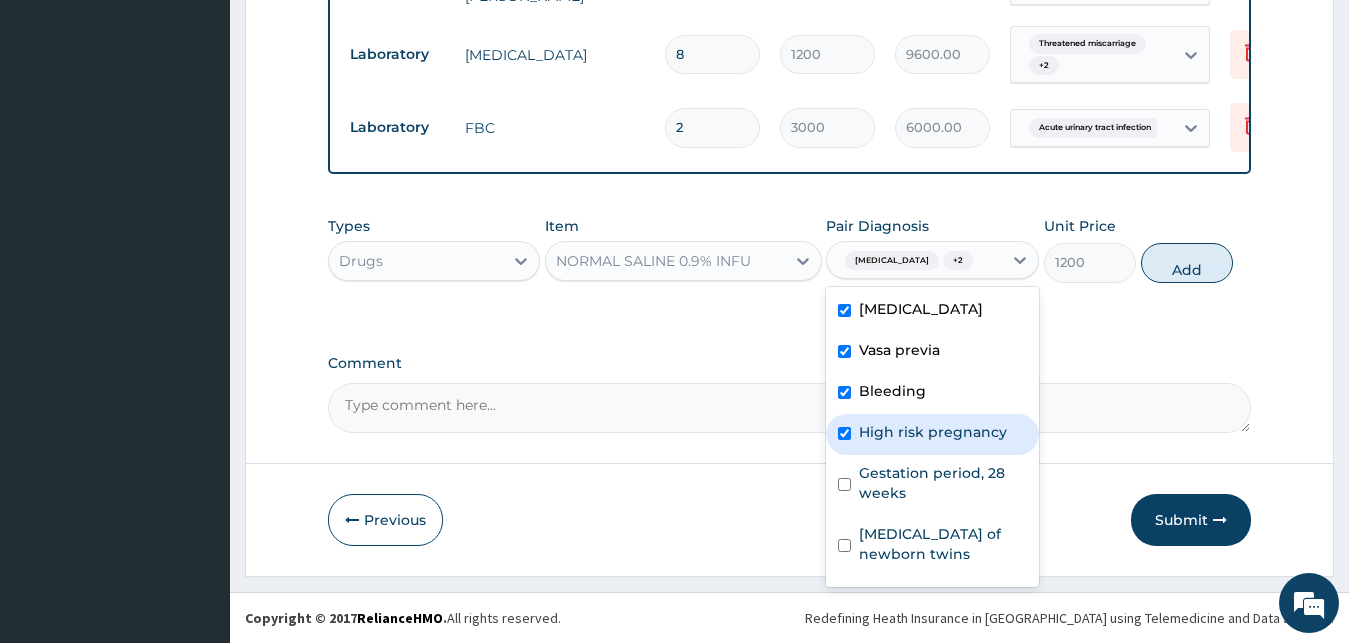 checkbox on "true" 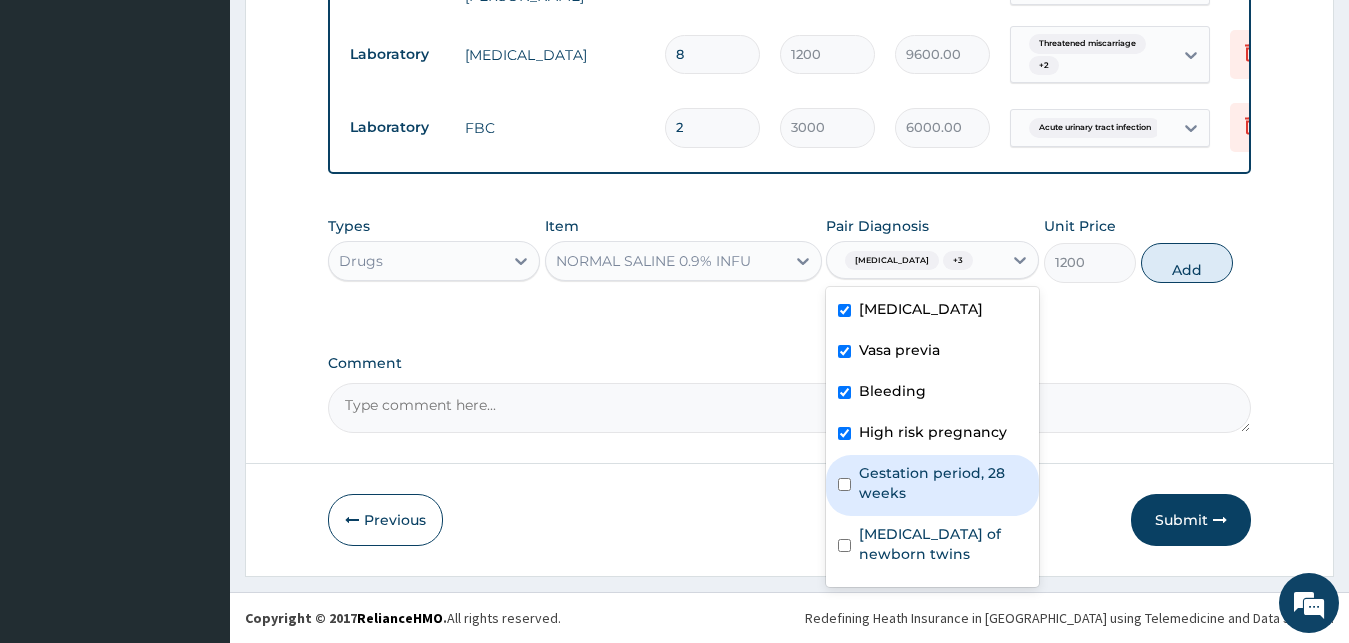 click on "Gestation period, 28 weeks" at bounding box center [943, 483] 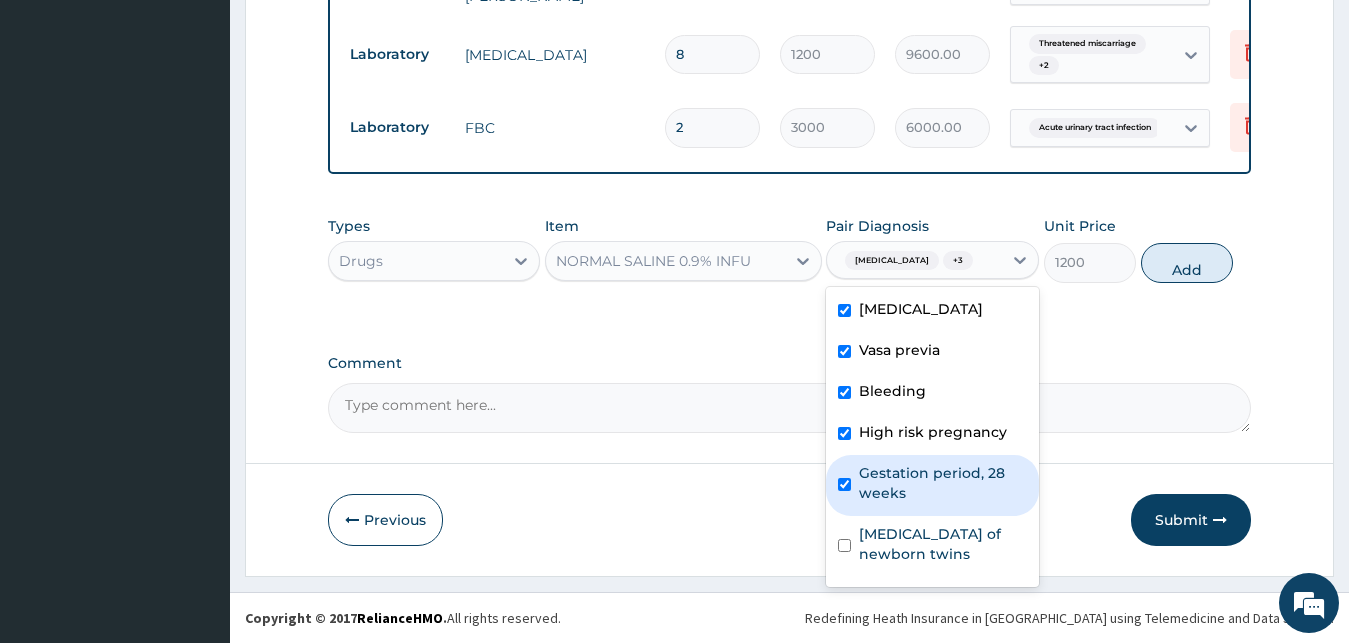checkbox on "true" 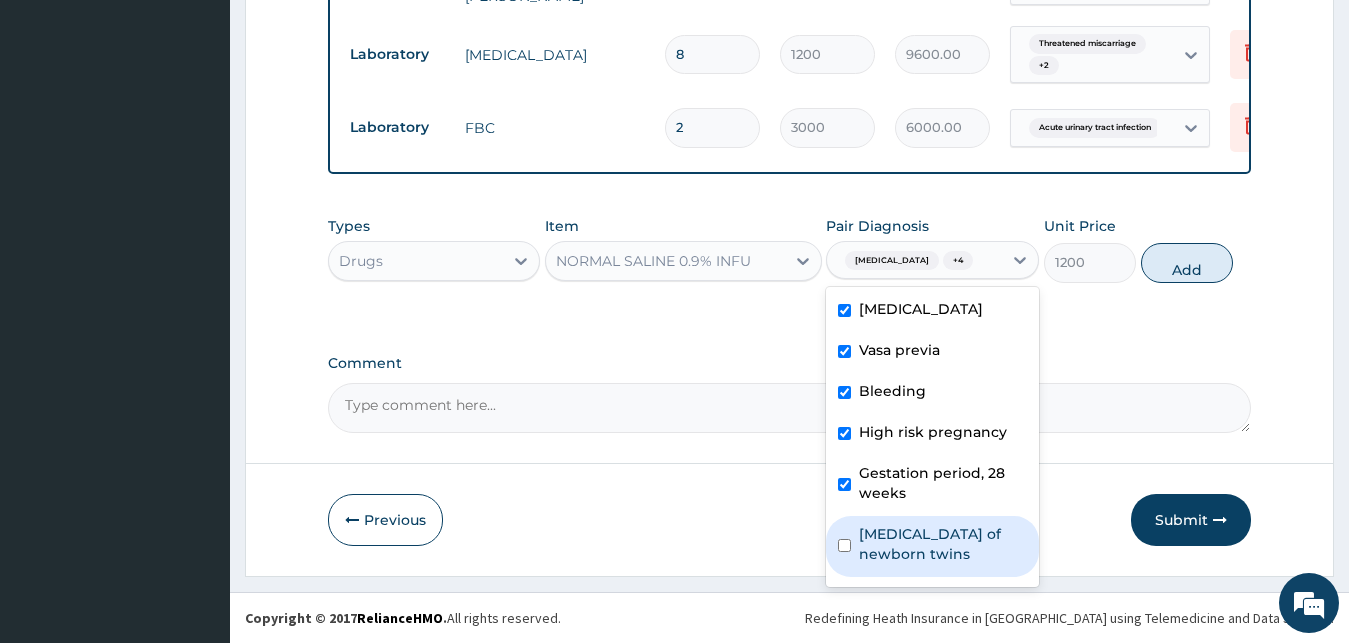 click on "Premature birth of newborn twins" at bounding box center (943, 544) 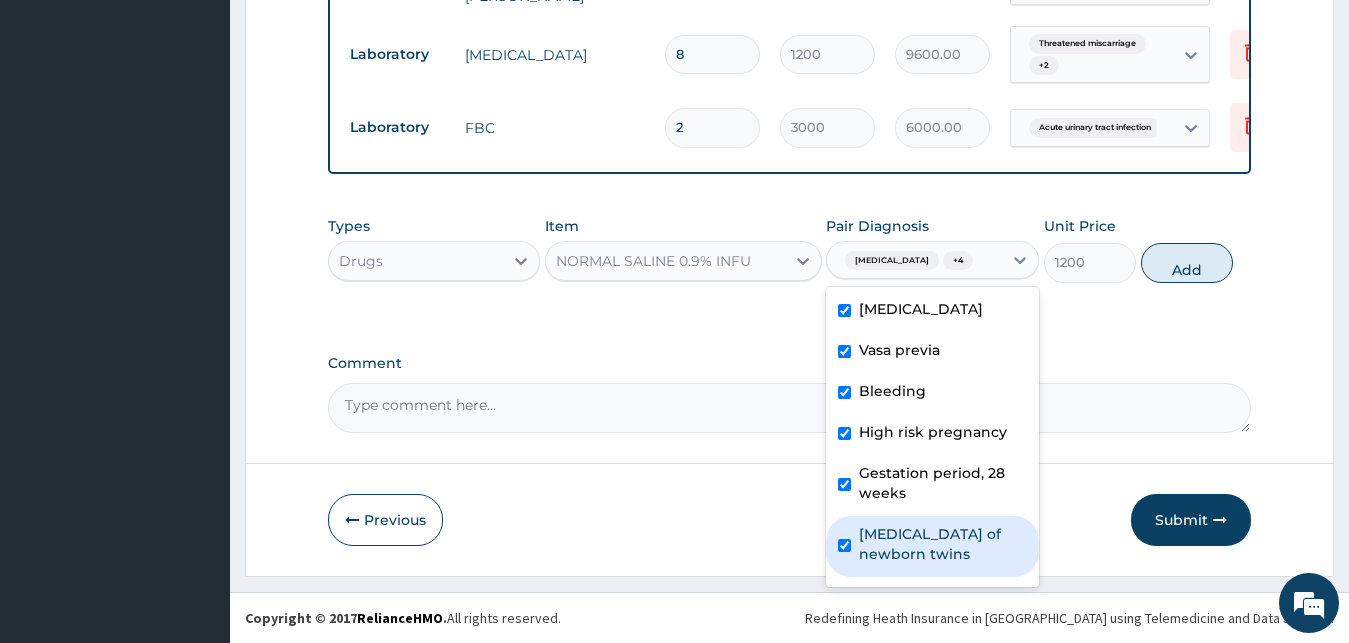 checkbox on "true" 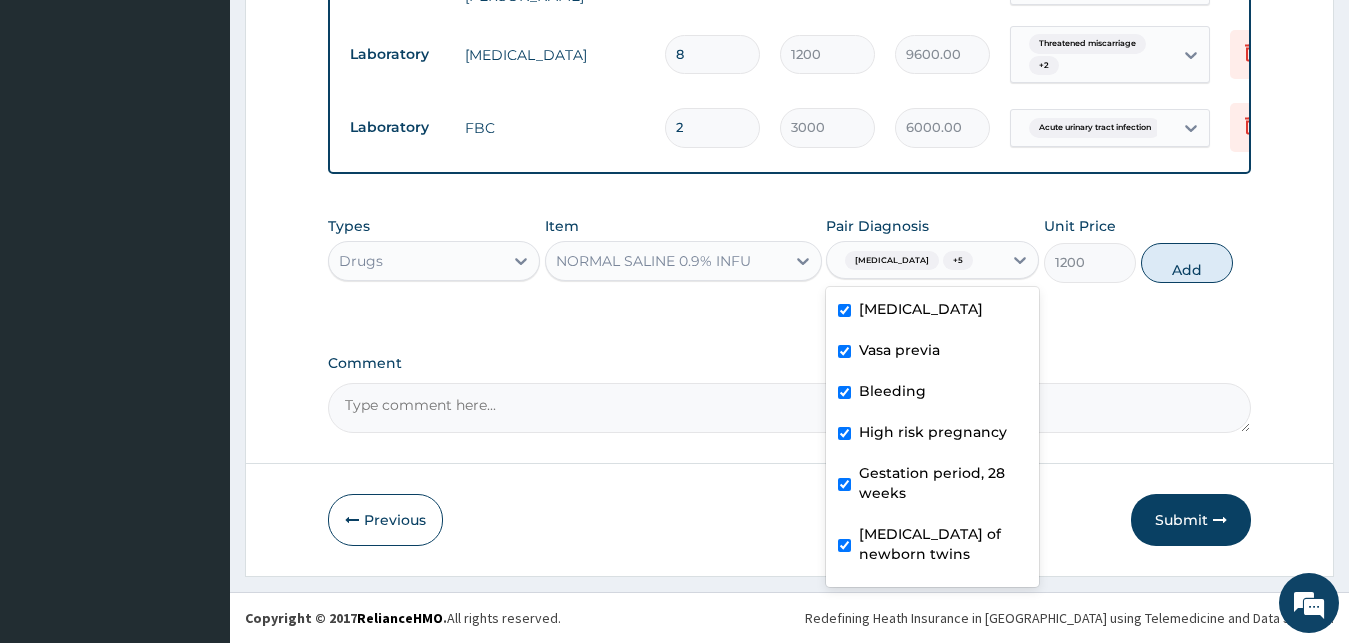 scroll, scrollTop: 177, scrollLeft: 0, axis: vertical 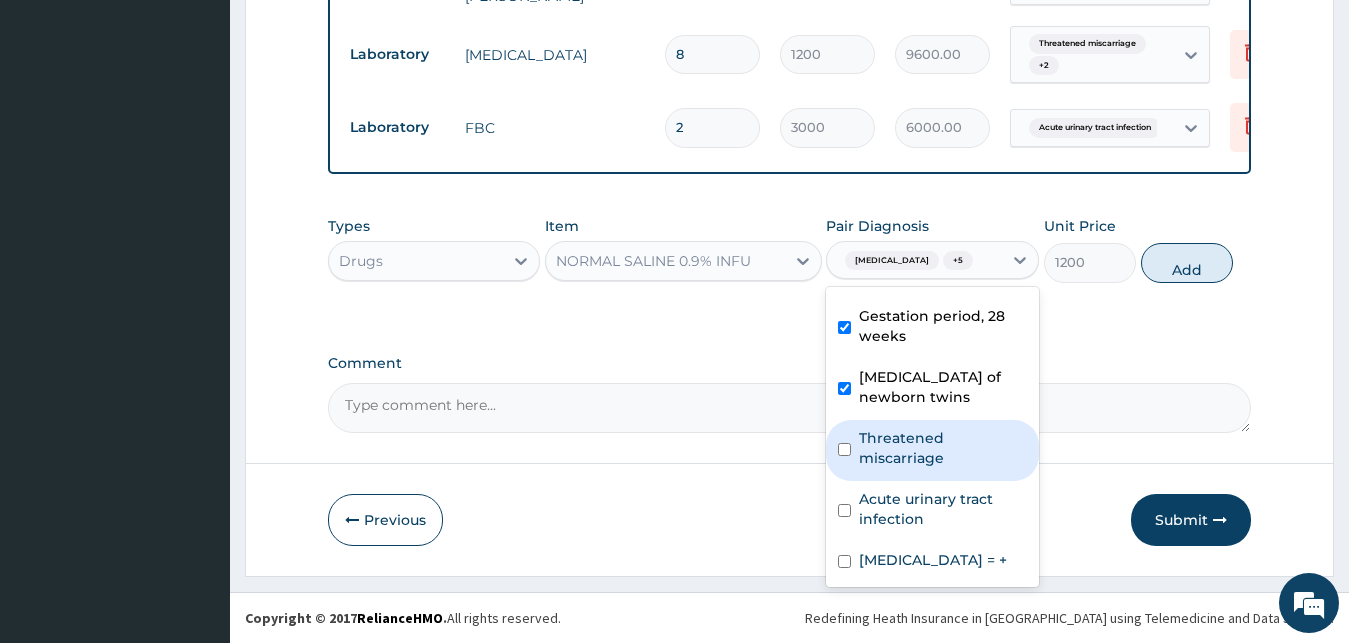 click on "Threatened miscarriage" at bounding box center (943, 448) 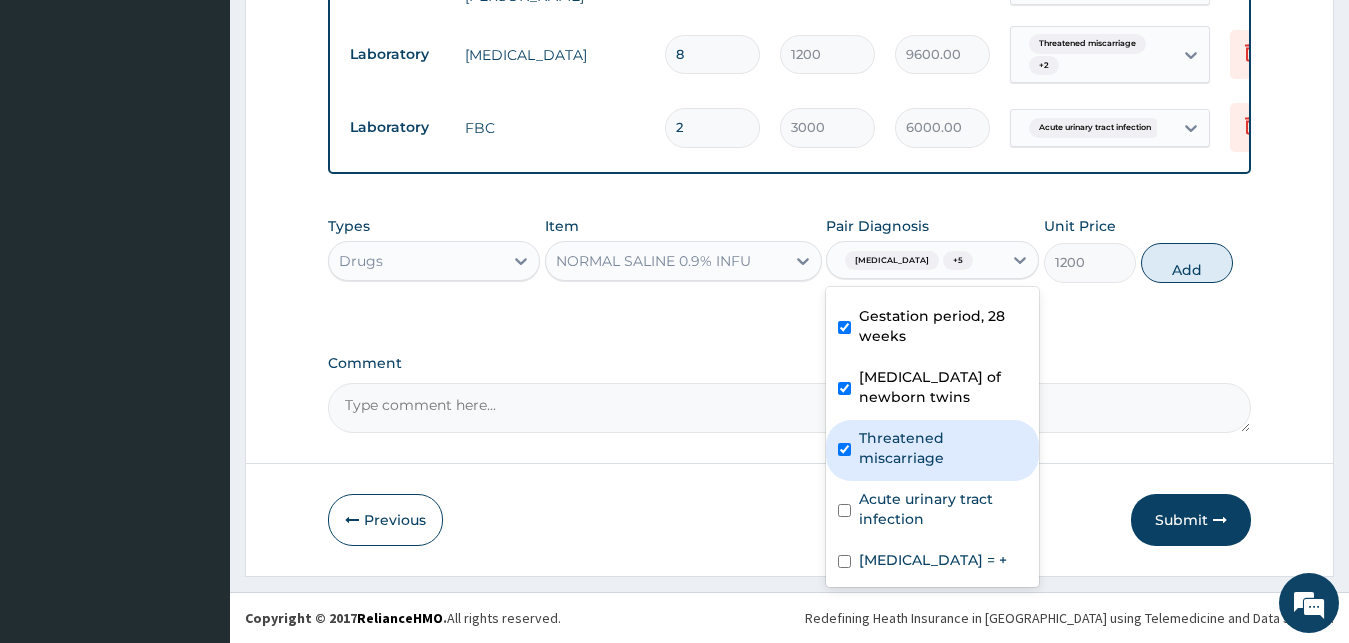 checkbox on "true" 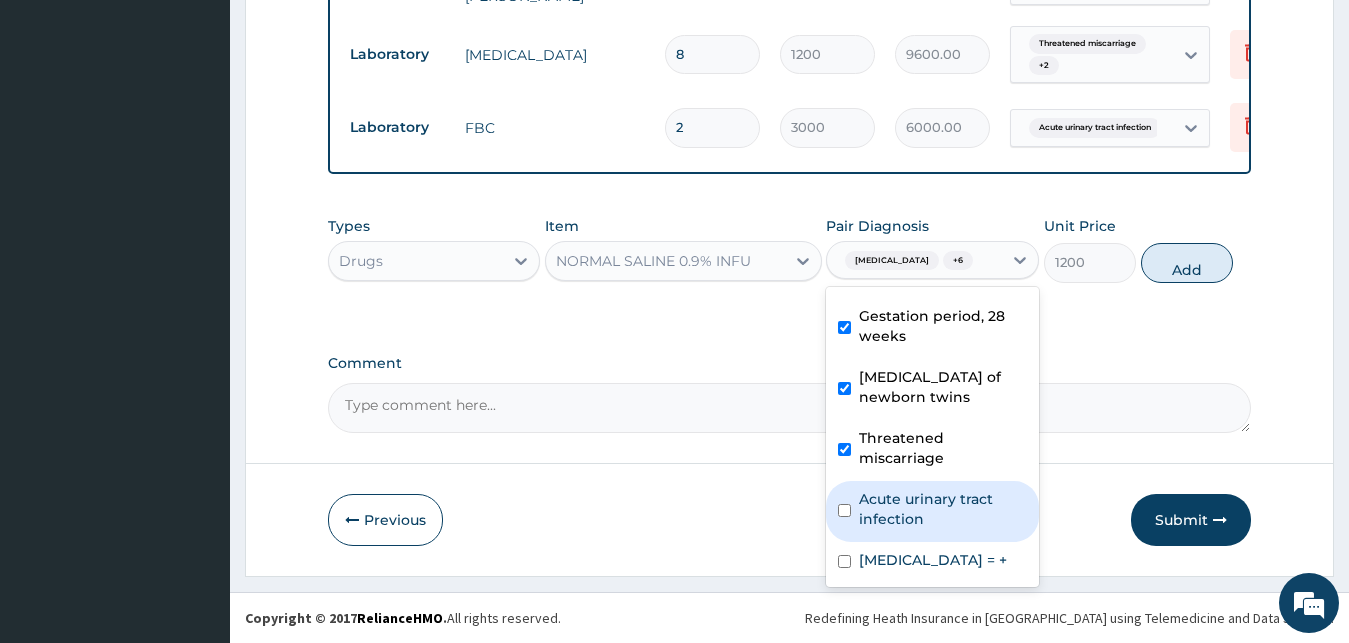 click on "Acute urinary tract infection" at bounding box center [943, 509] 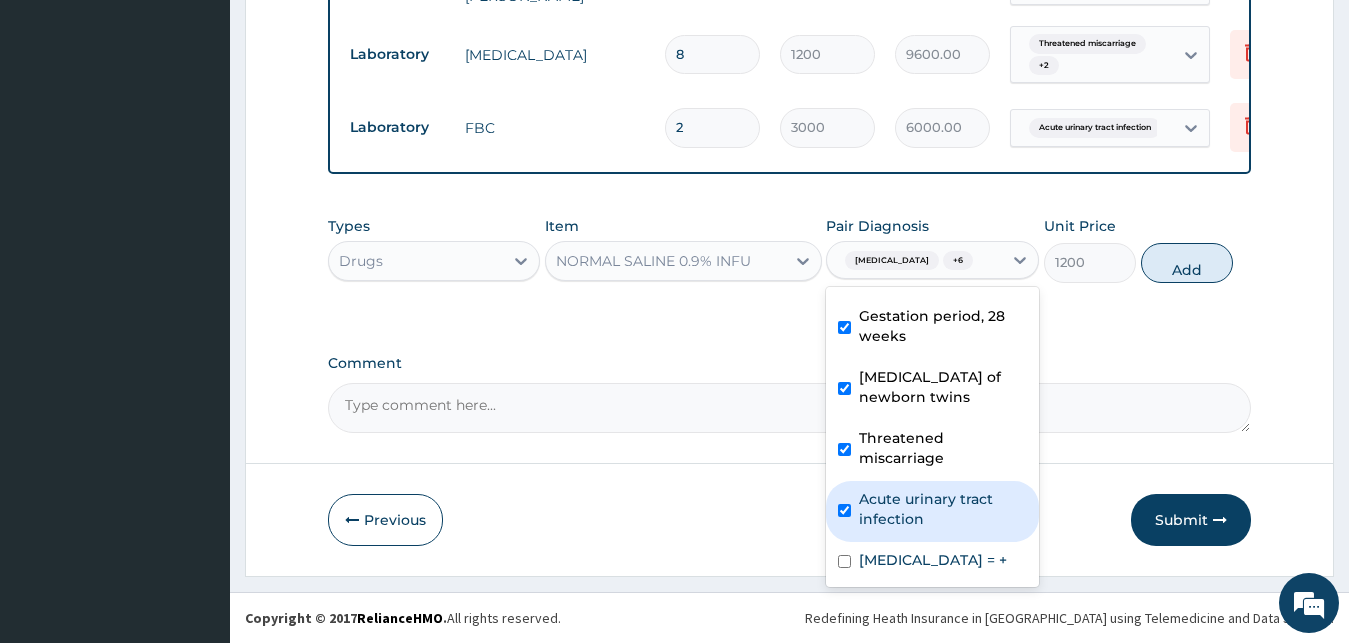 checkbox on "true" 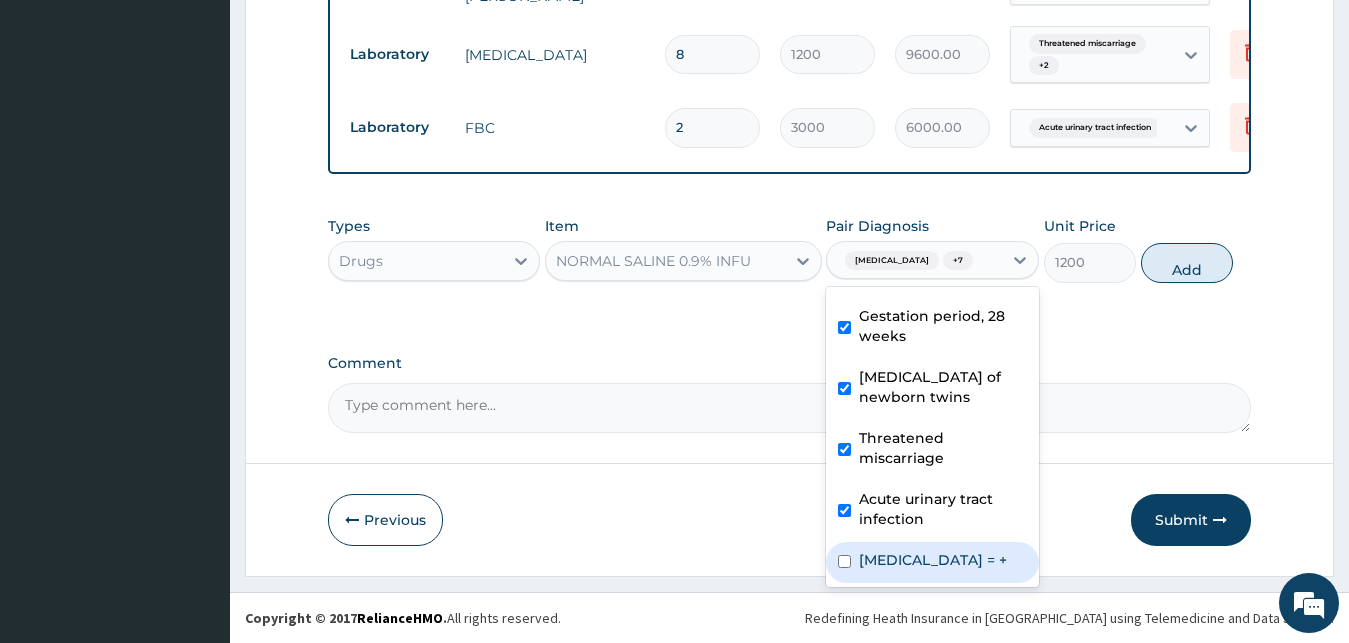 click on "Urine glucose test = +" at bounding box center (933, 560) 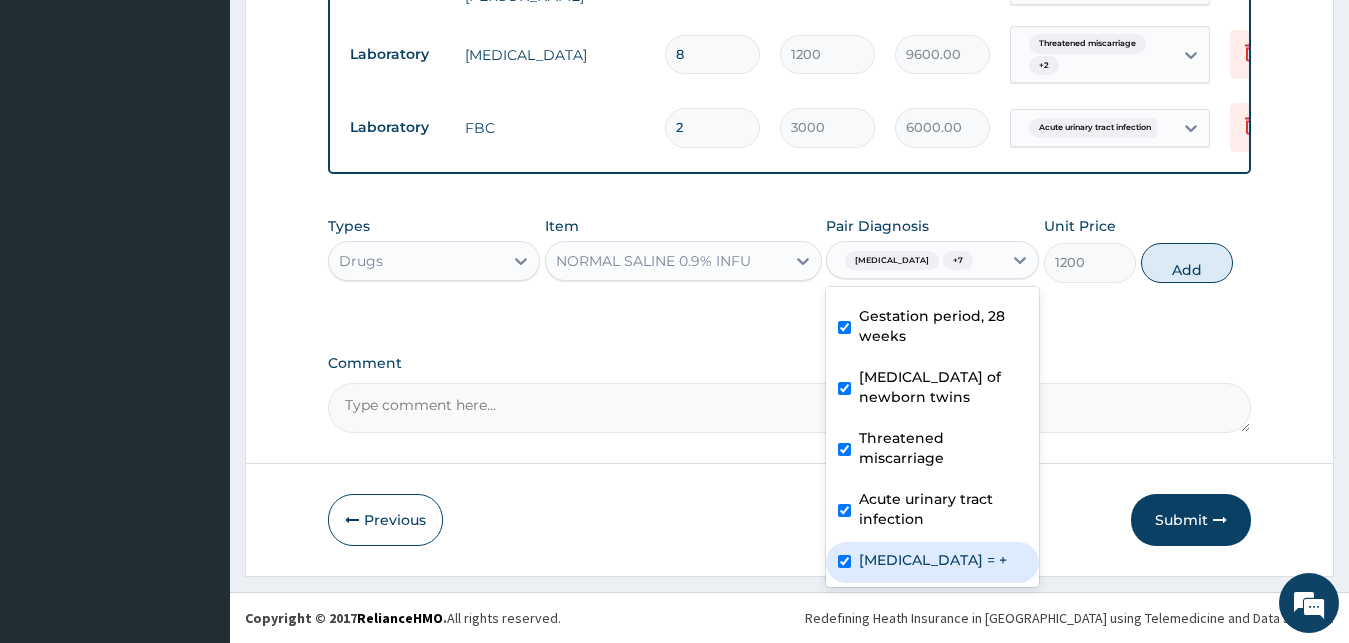 checkbox on "true" 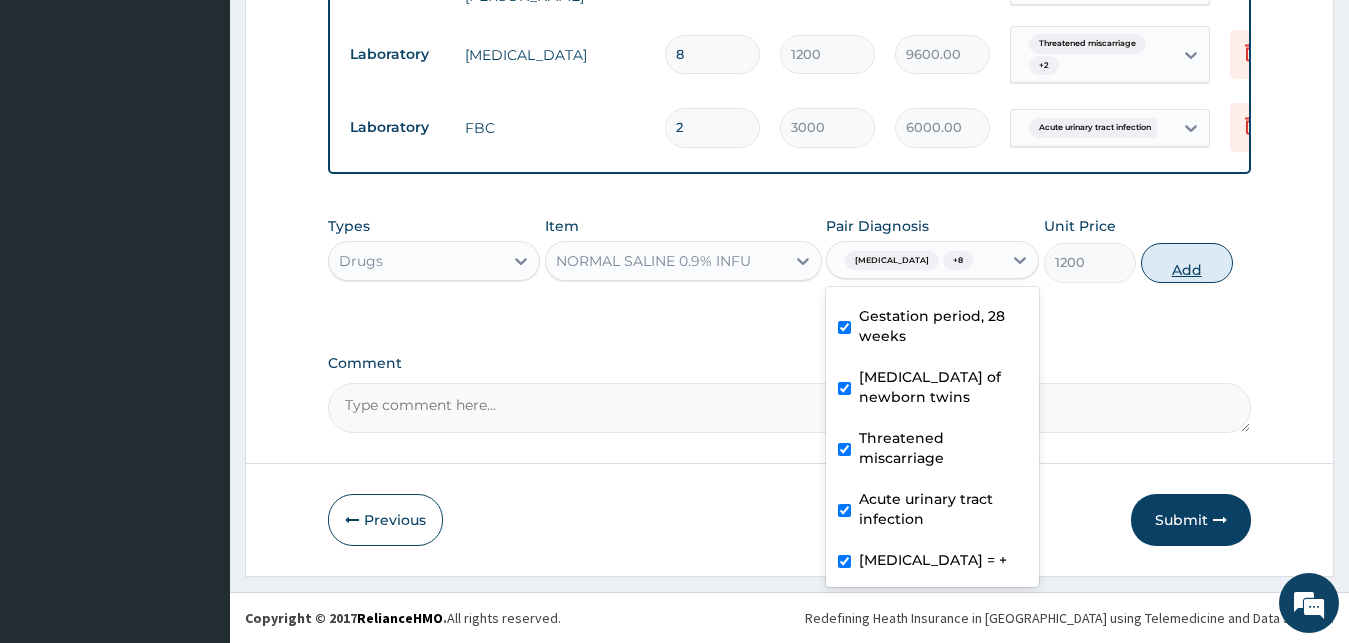 click on "Add" at bounding box center (1187, 263) 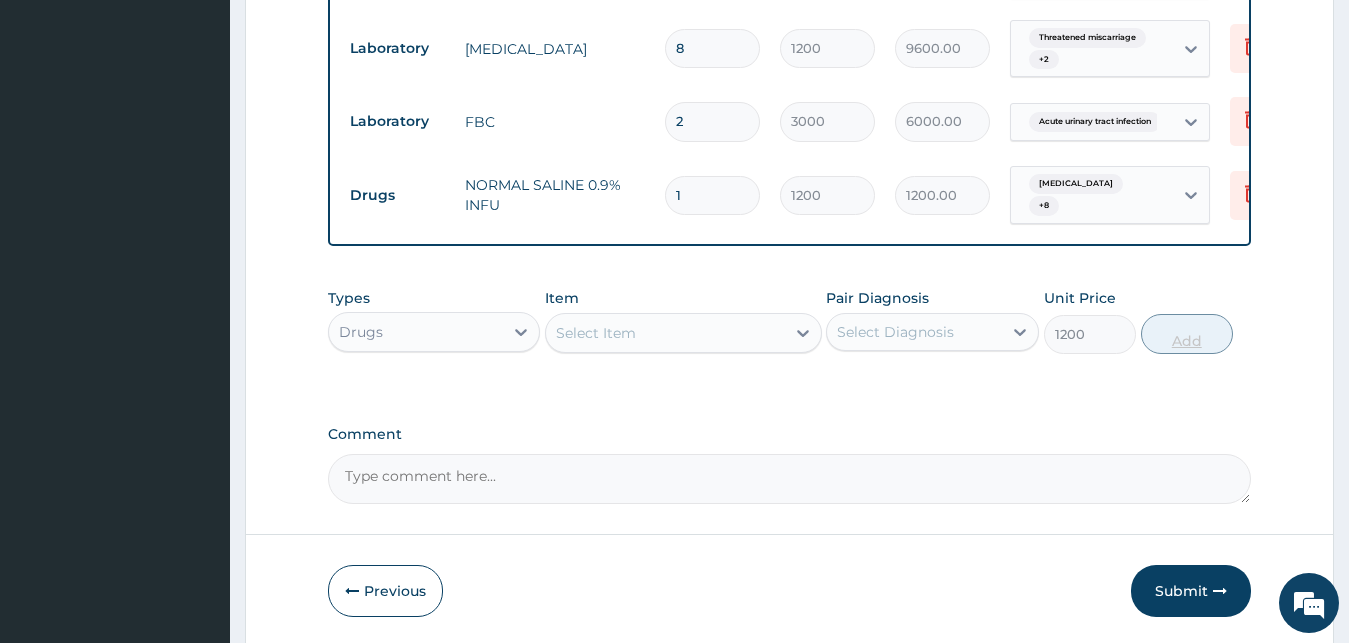type on "0" 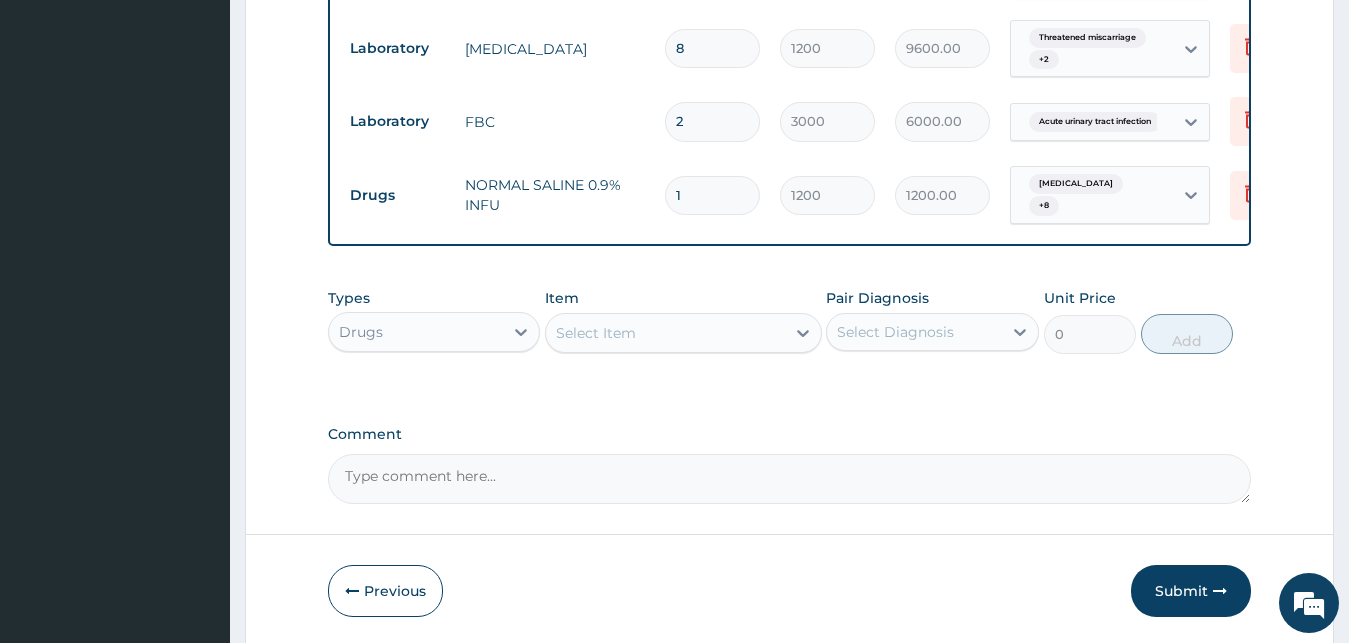 drag, startPoint x: 727, startPoint y: 182, endPoint x: 590, endPoint y: 177, distance: 137.09122 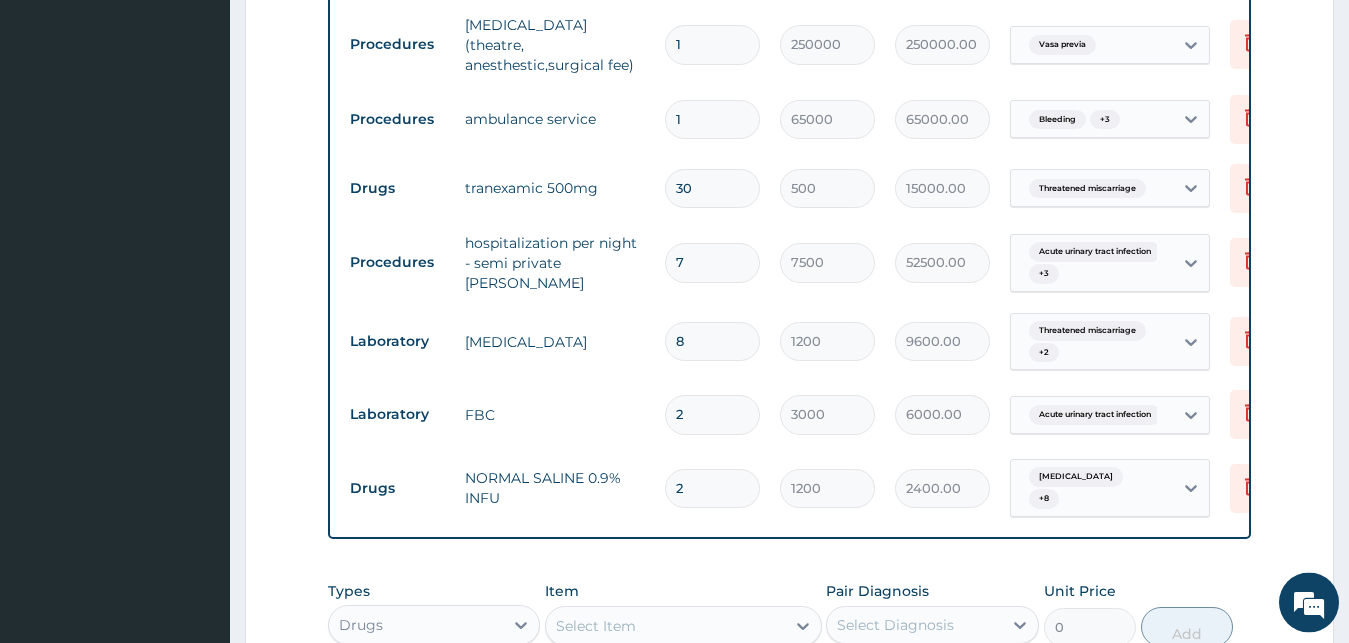 scroll, scrollTop: 997, scrollLeft: 0, axis: vertical 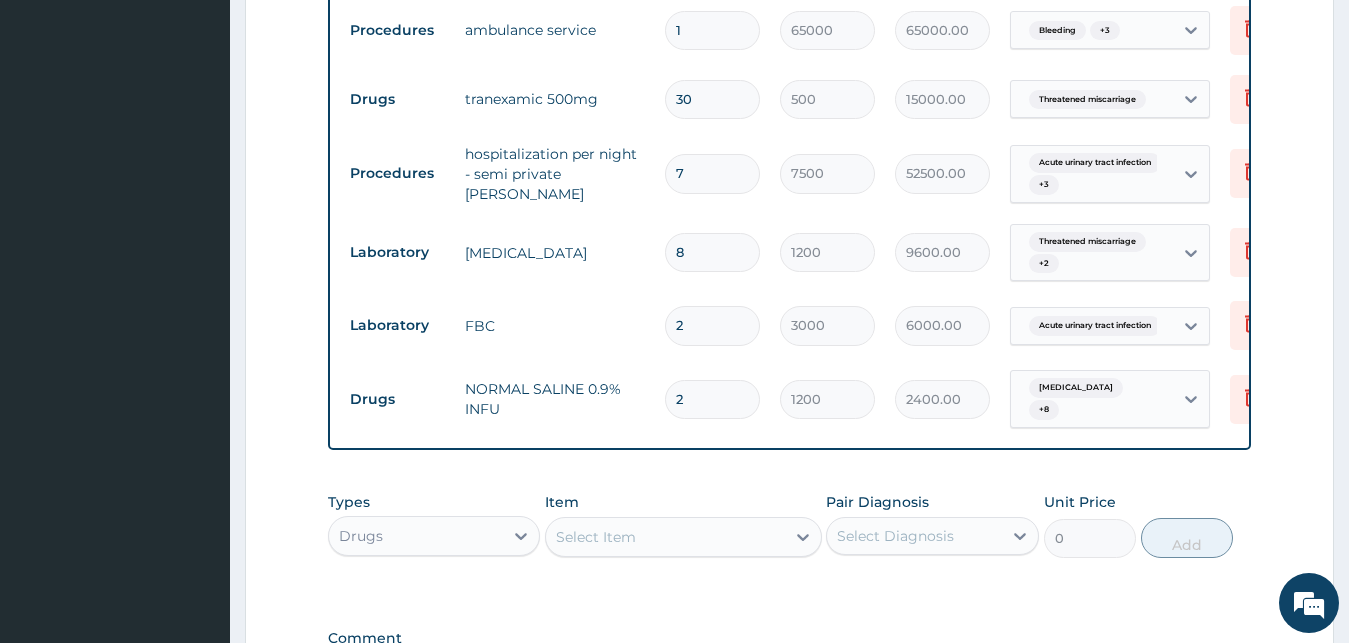 type on "2" 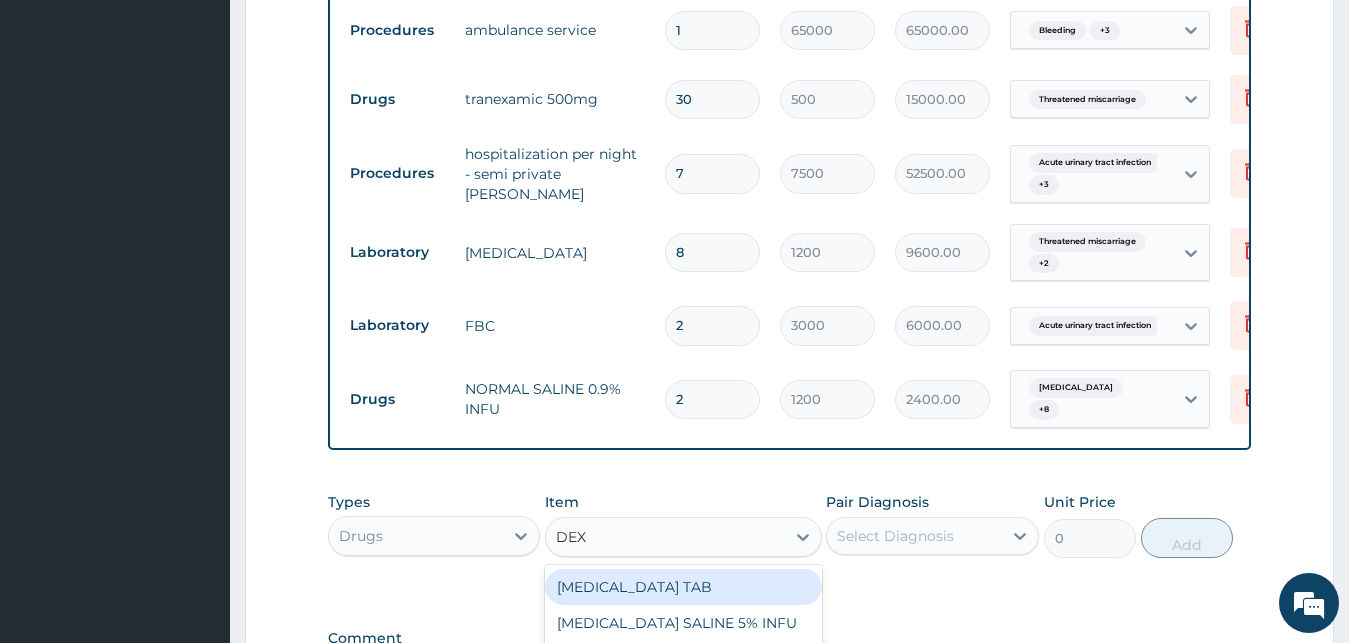 type on "DEXA" 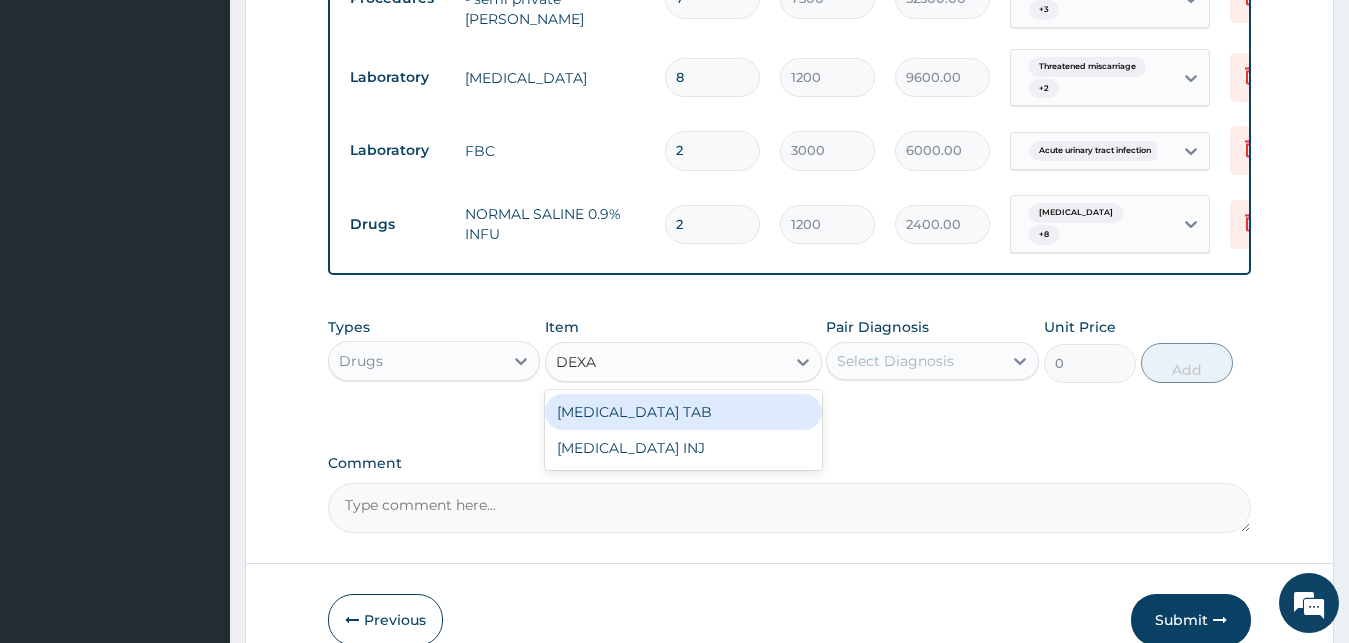 scroll, scrollTop: 1201, scrollLeft: 0, axis: vertical 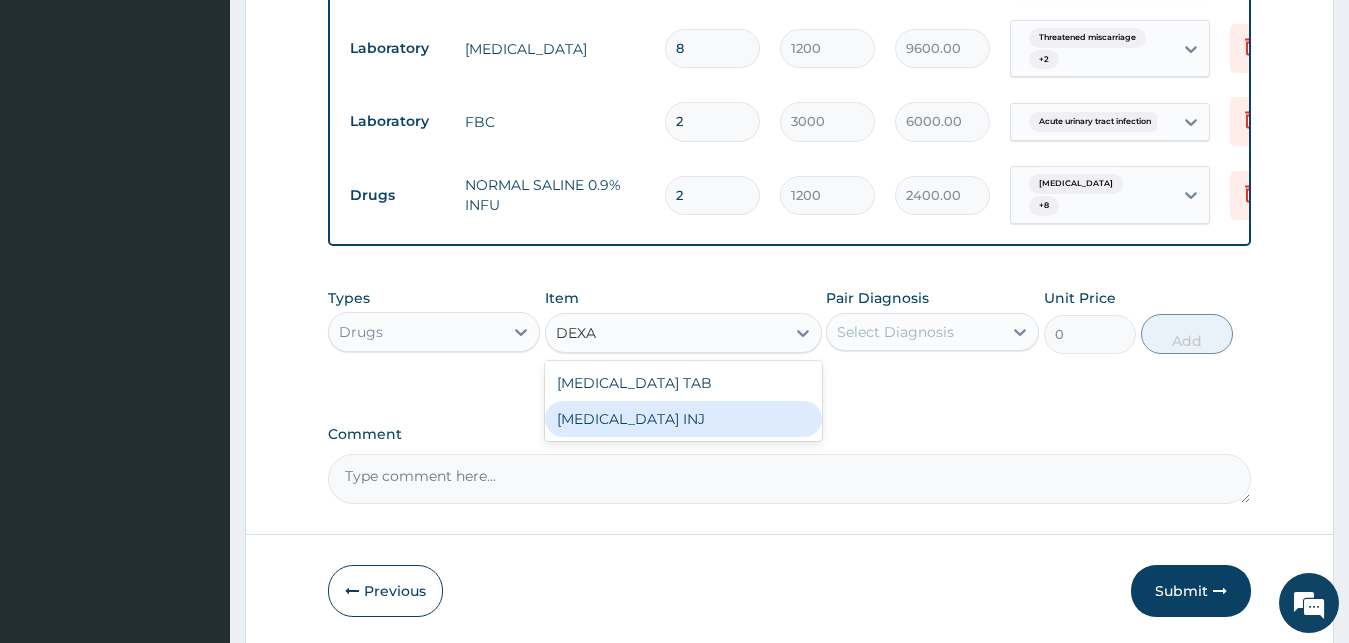 click on "[MEDICAL_DATA] INJ" at bounding box center (683, 419) 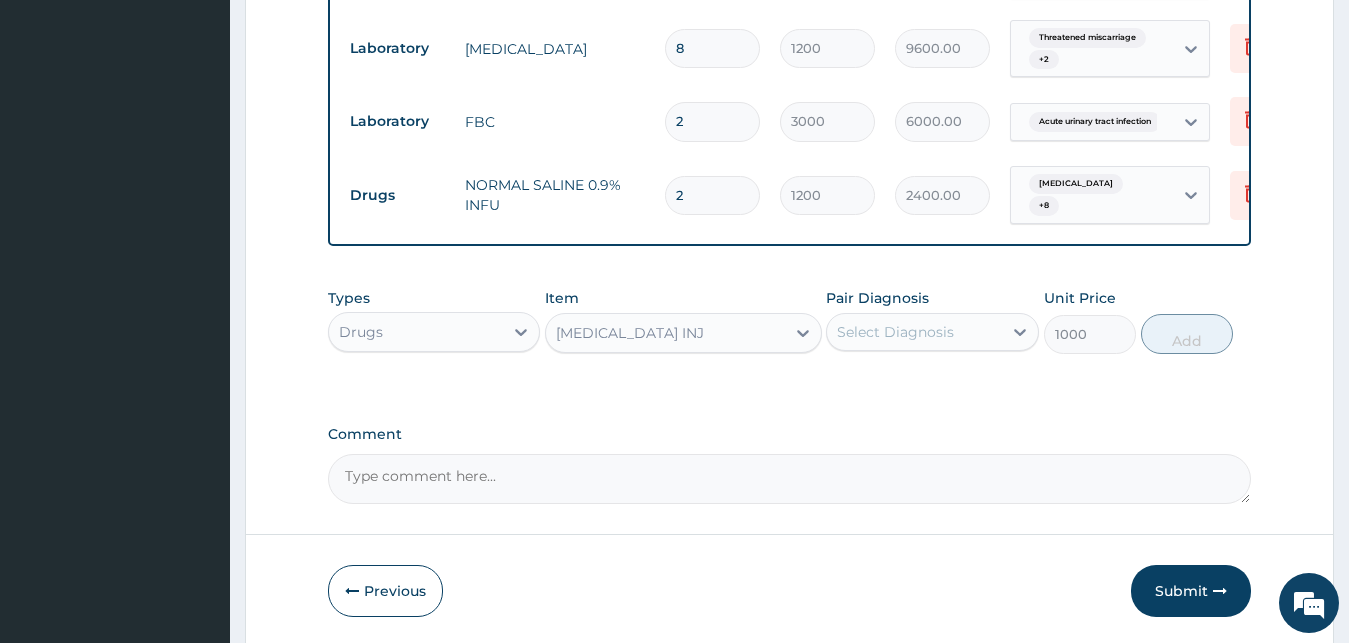 click on "Select Diagnosis" at bounding box center [895, 332] 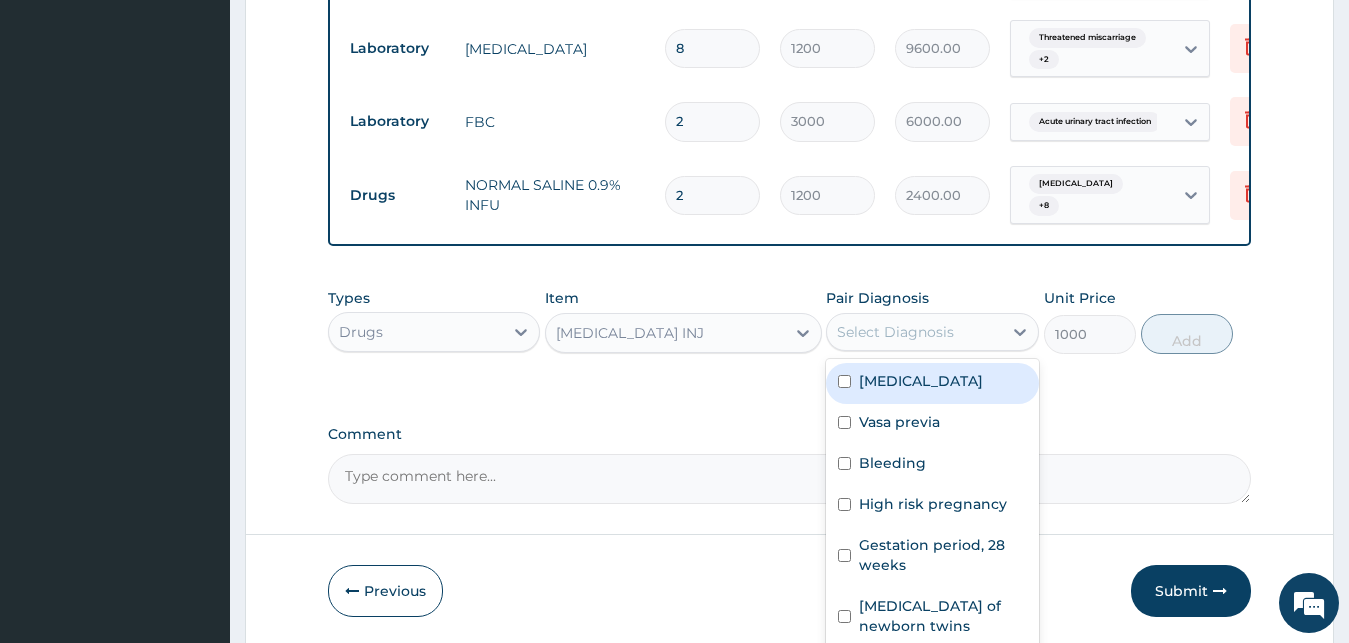 click on "Miscarriage" at bounding box center [921, 381] 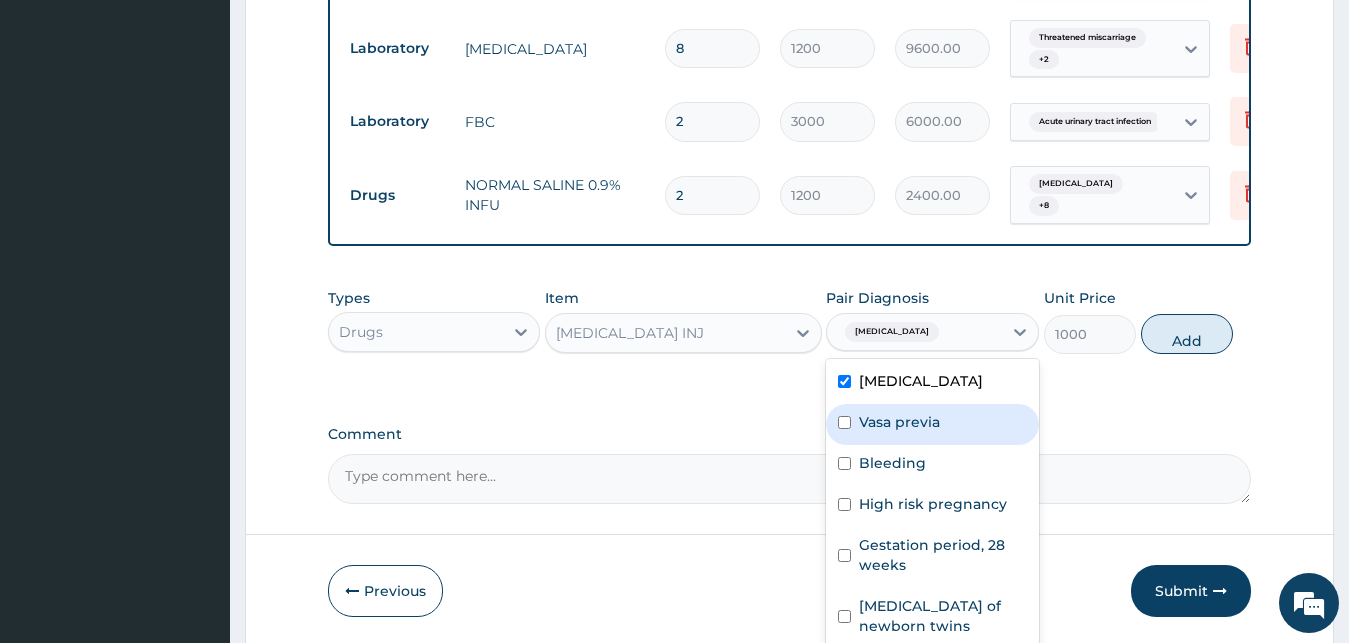 checkbox on "true" 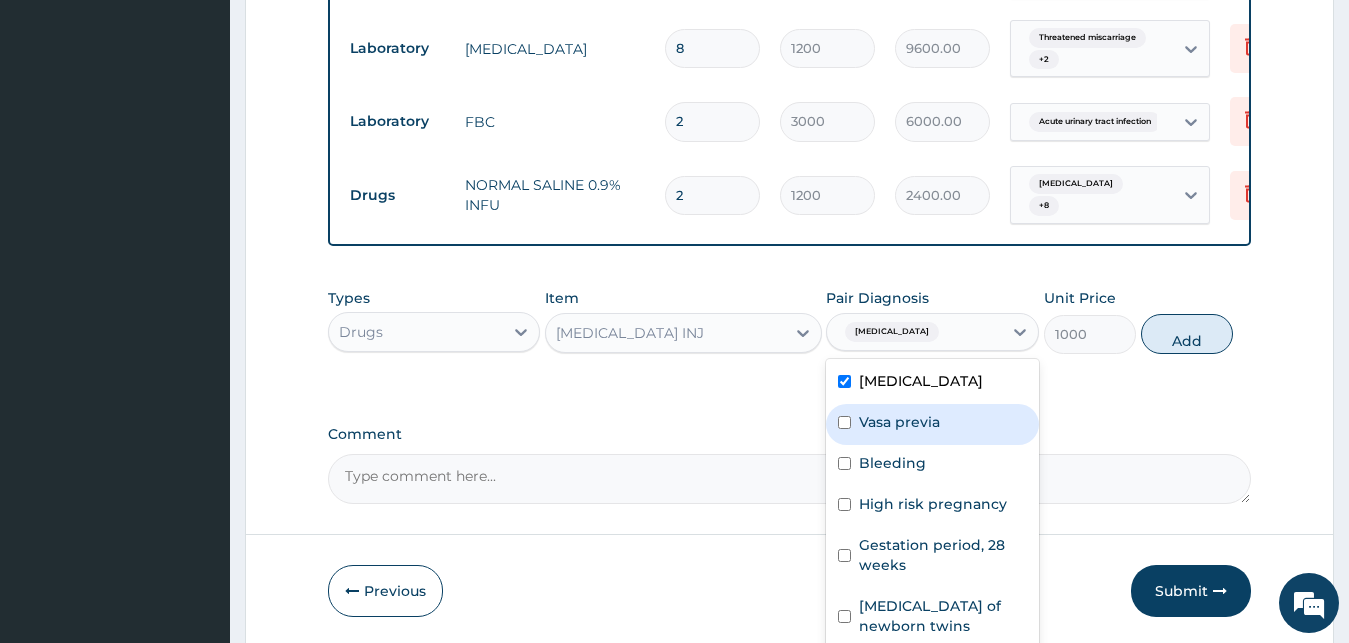 click on "Vasa previa" at bounding box center (899, 422) 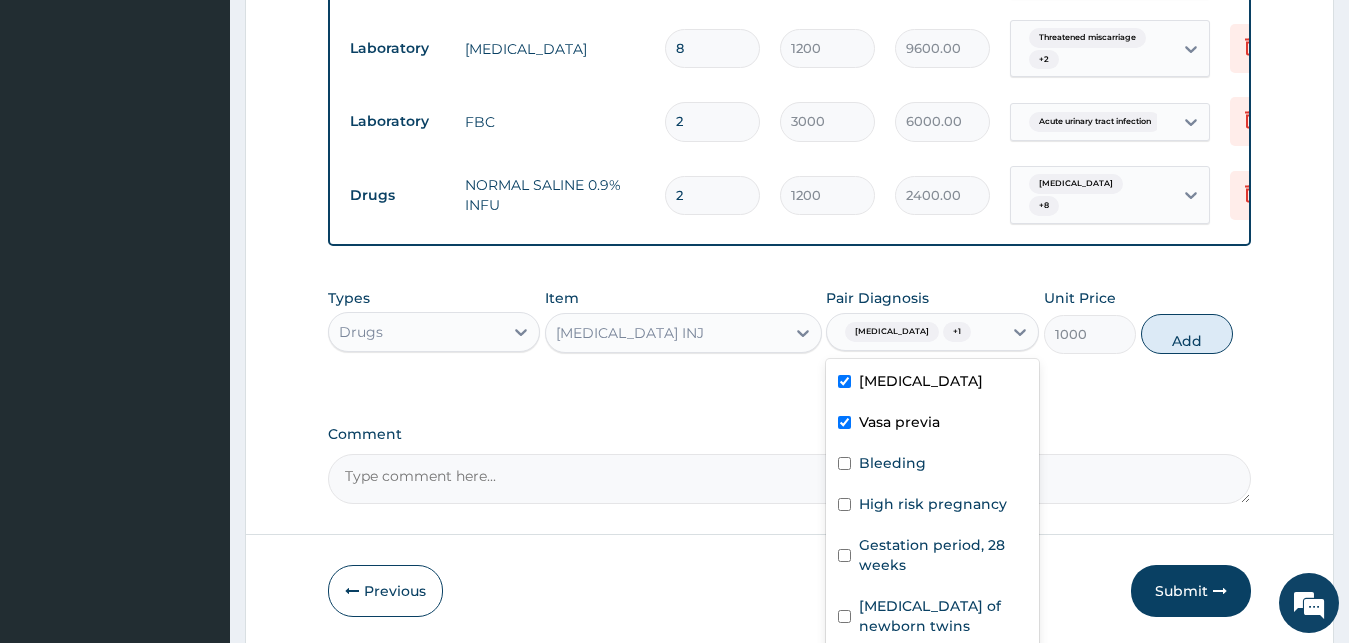 checkbox on "true" 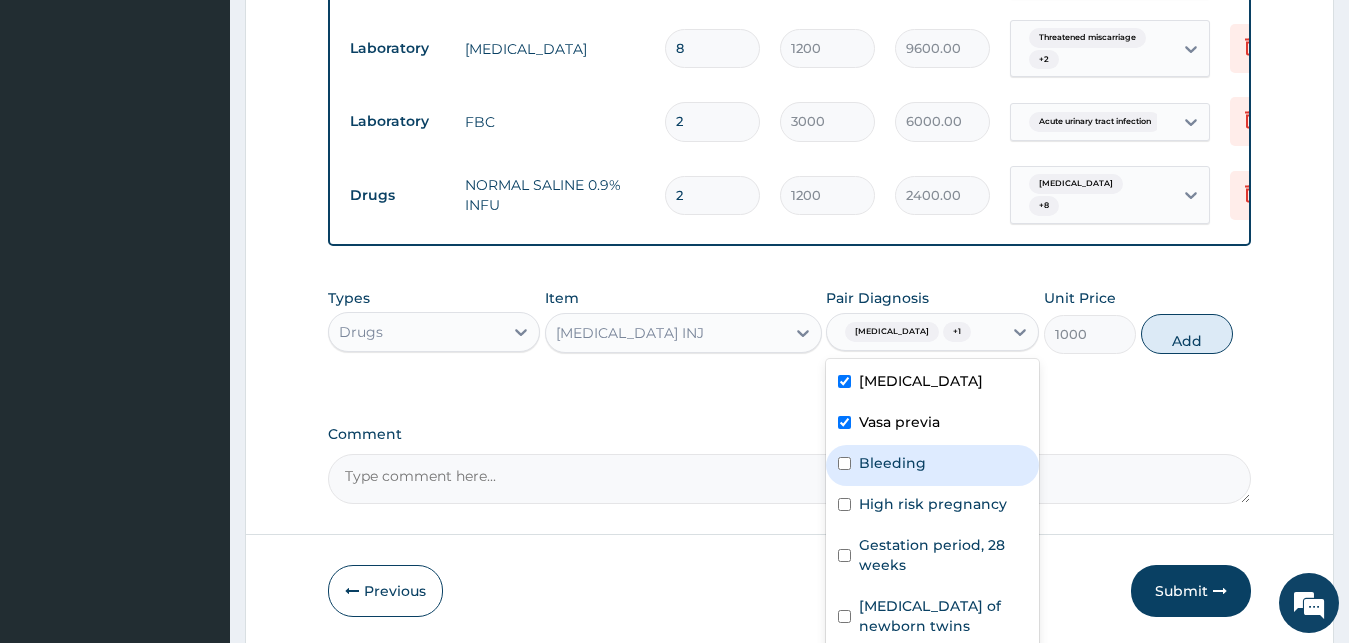 click on "Bleeding" at bounding box center (932, 465) 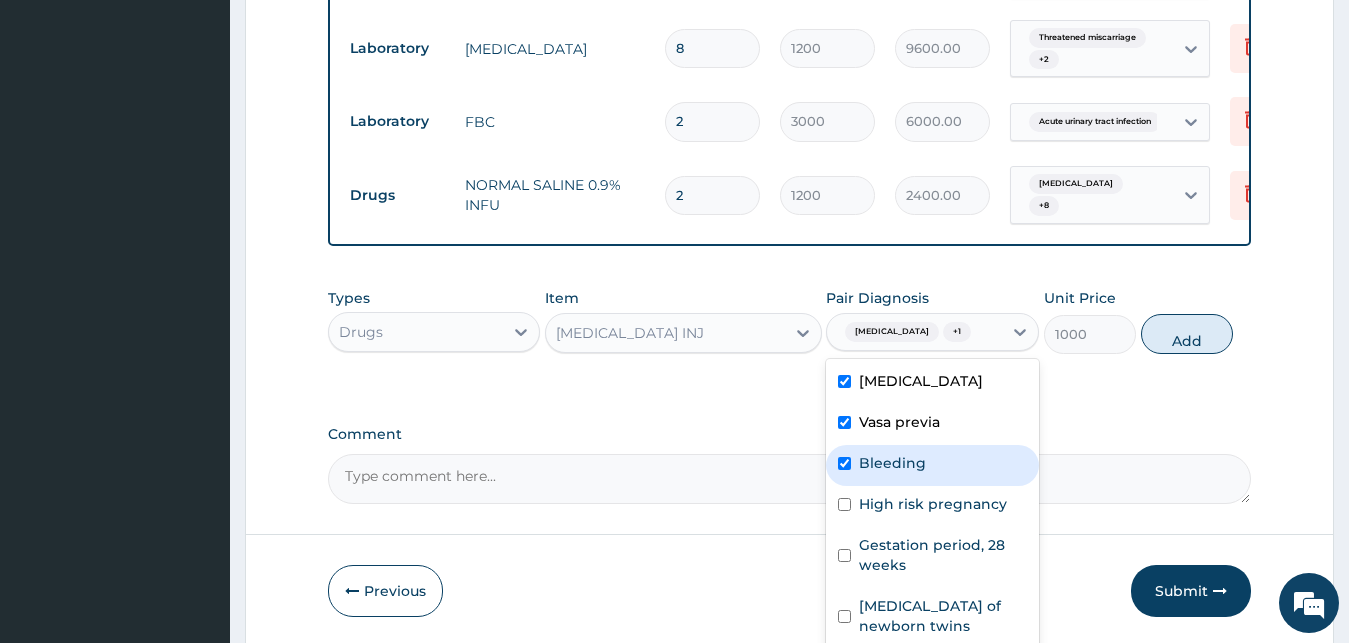 checkbox on "true" 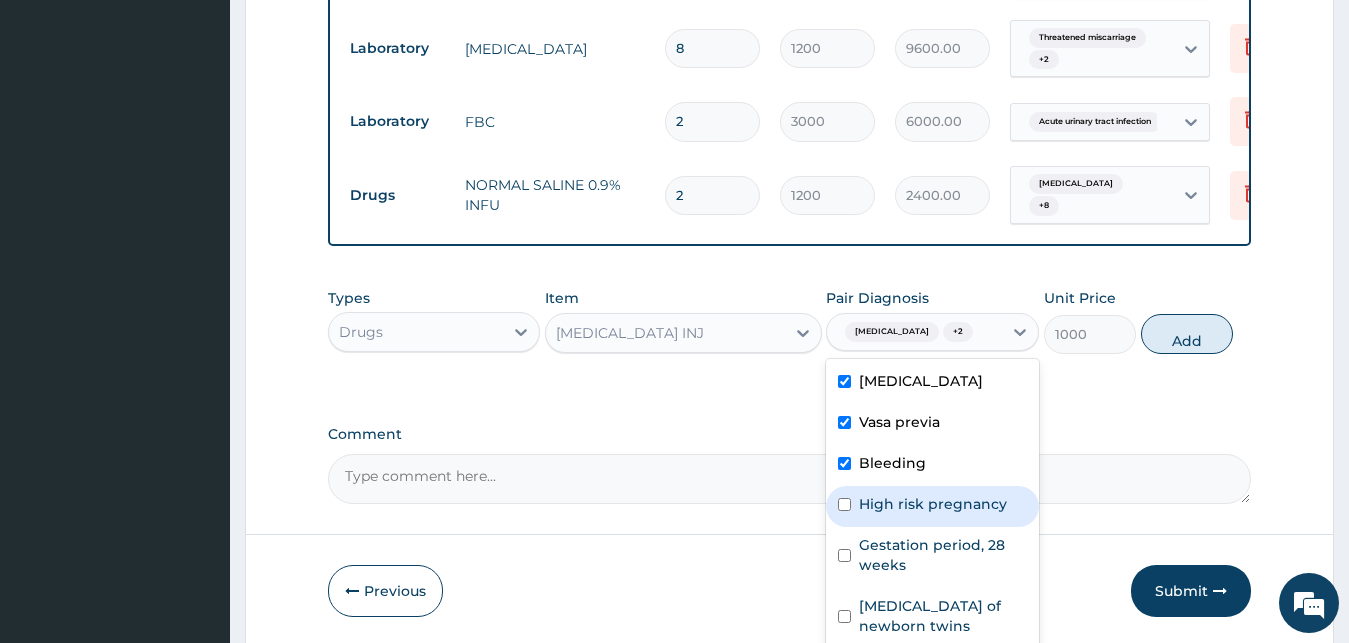 click on "High risk pregnancy" at bounding box center (933, 504) 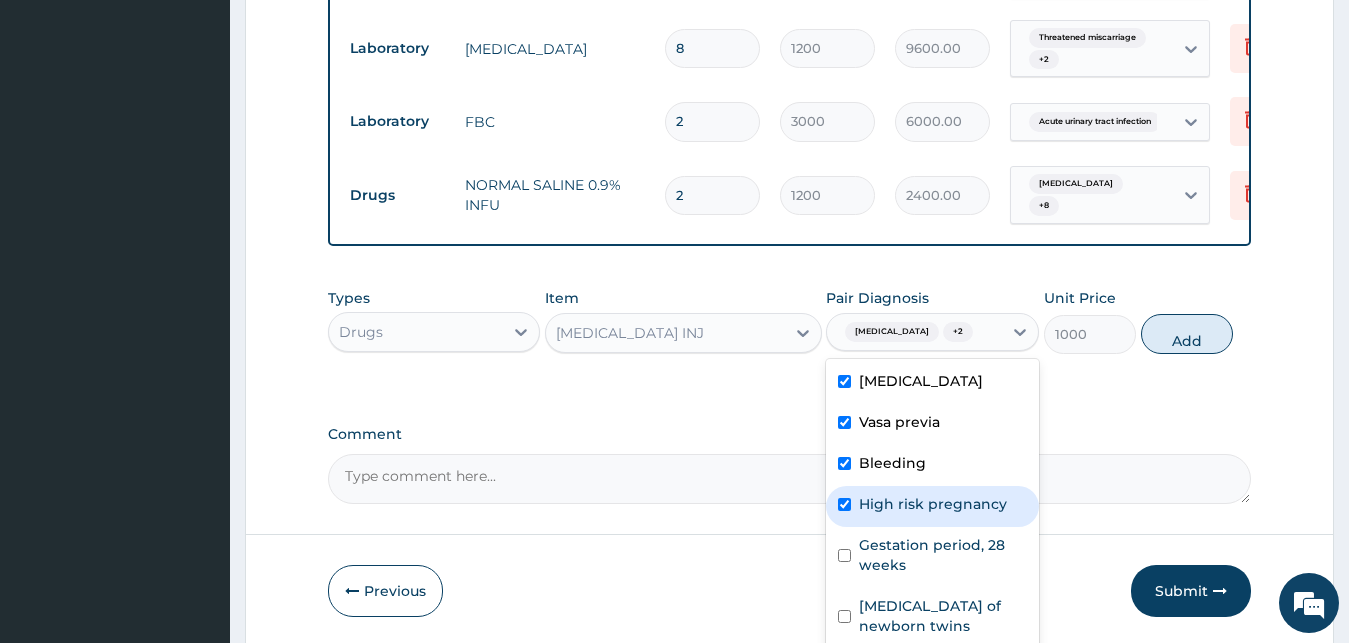 checkbox on "true" 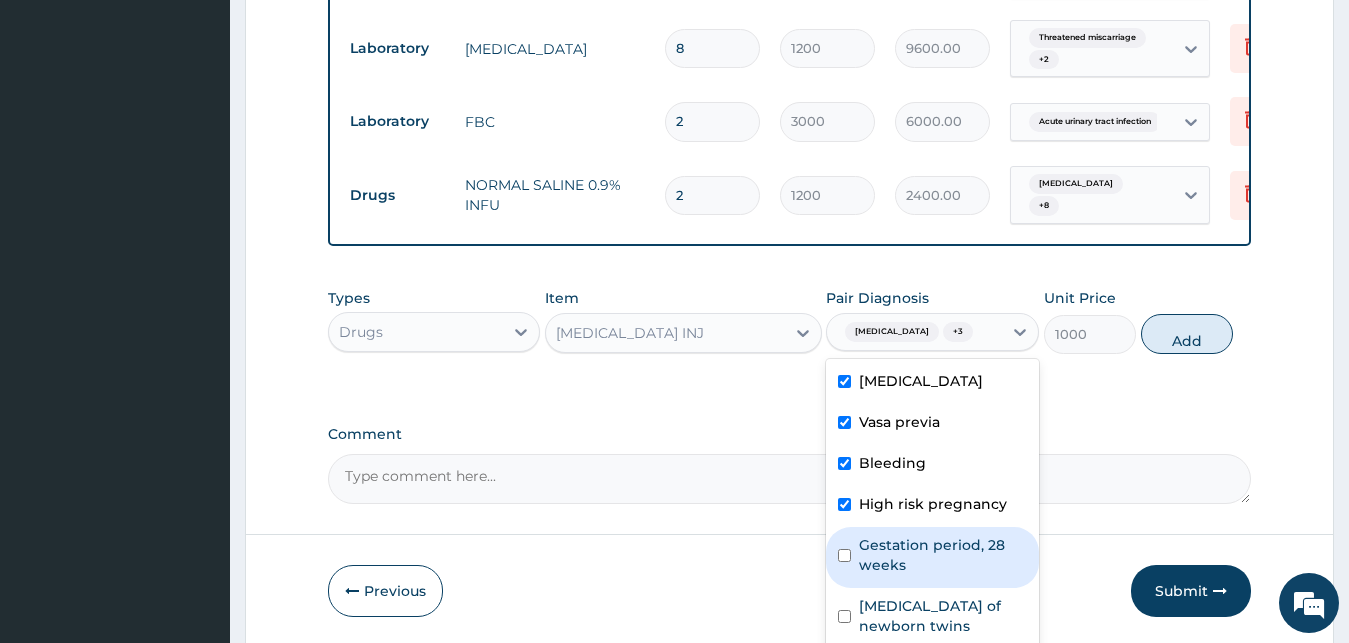 click on "Gestation period, 28 weeks" at bounding box center [943, 555] 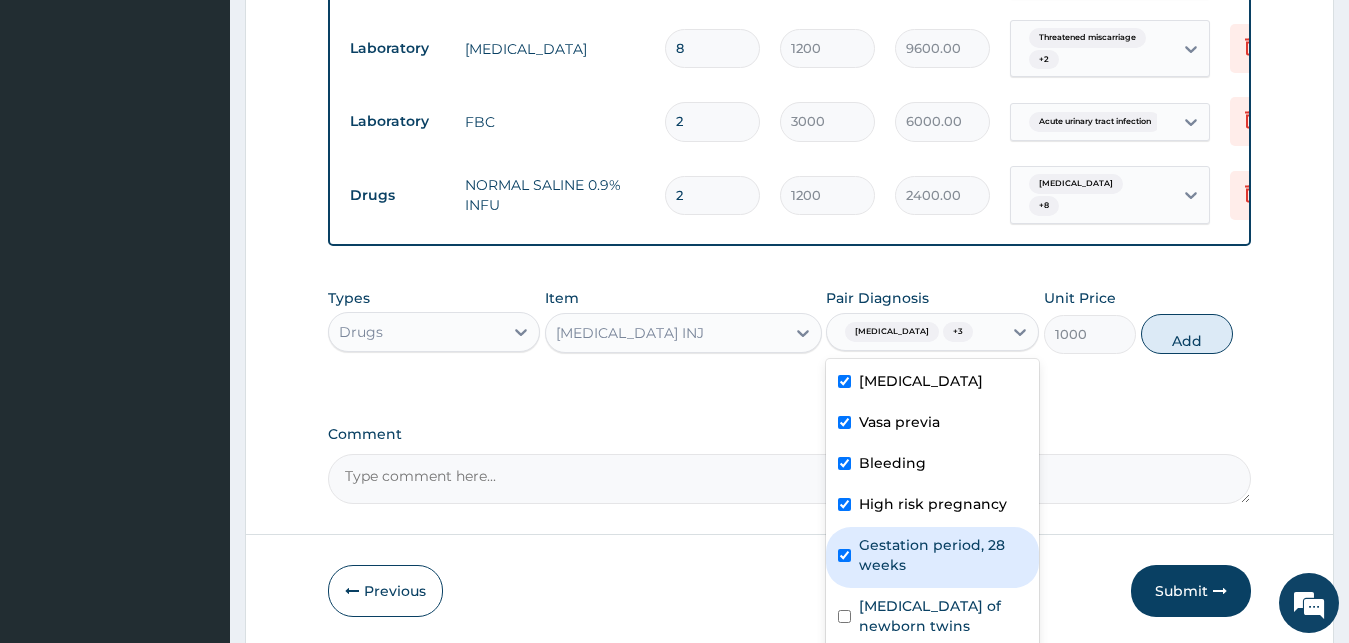 checkbox on "true" 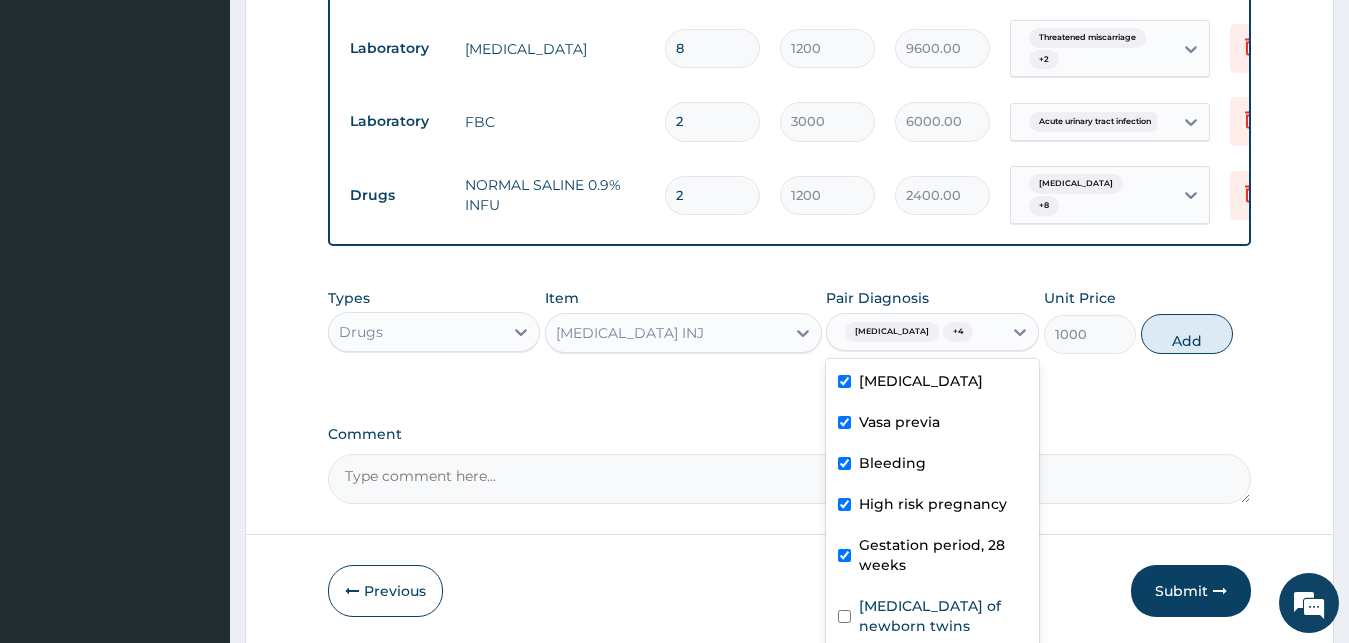 scroll, scrollTop: 177, scrollLeft: 0, axis: vertical 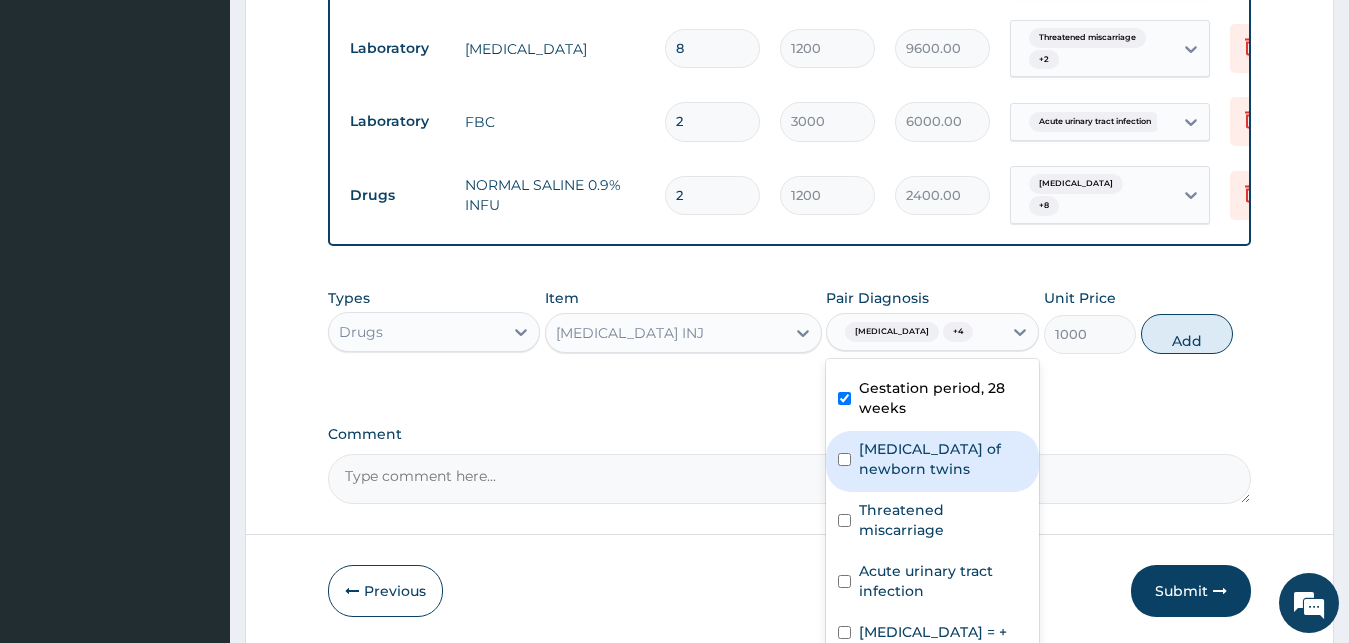 click on "Premature birth of newborn twins" at bounding box center (943, 459) 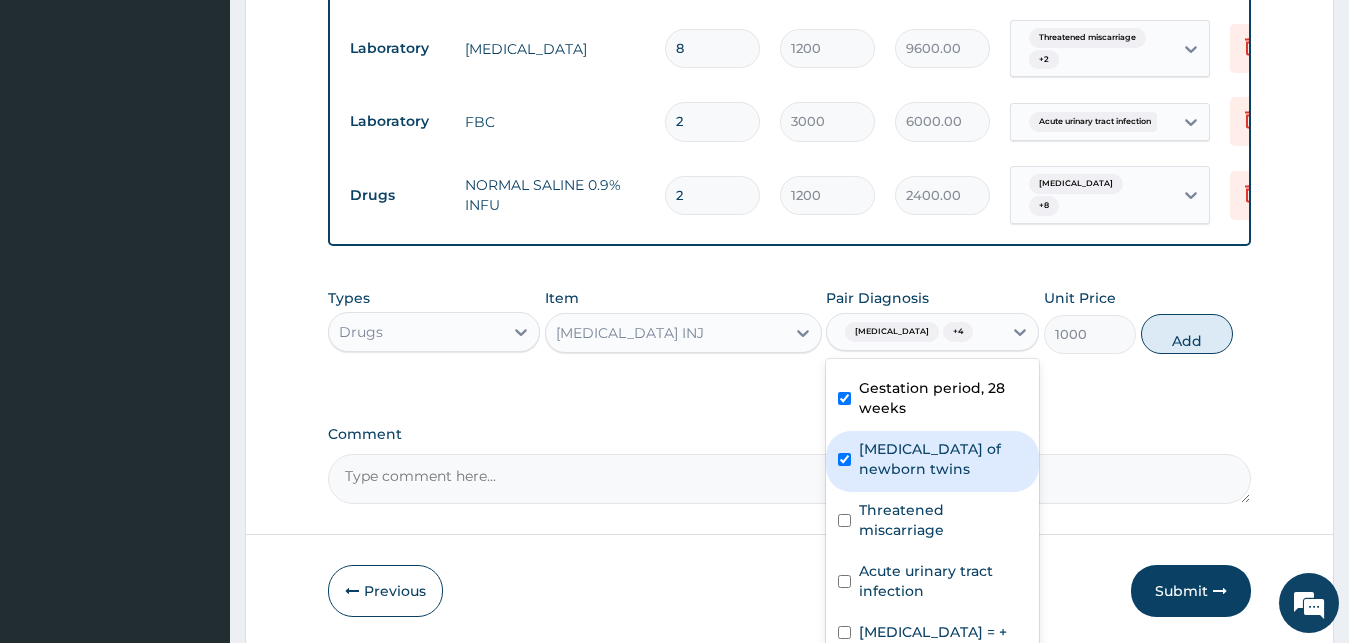 checkbox on "true" 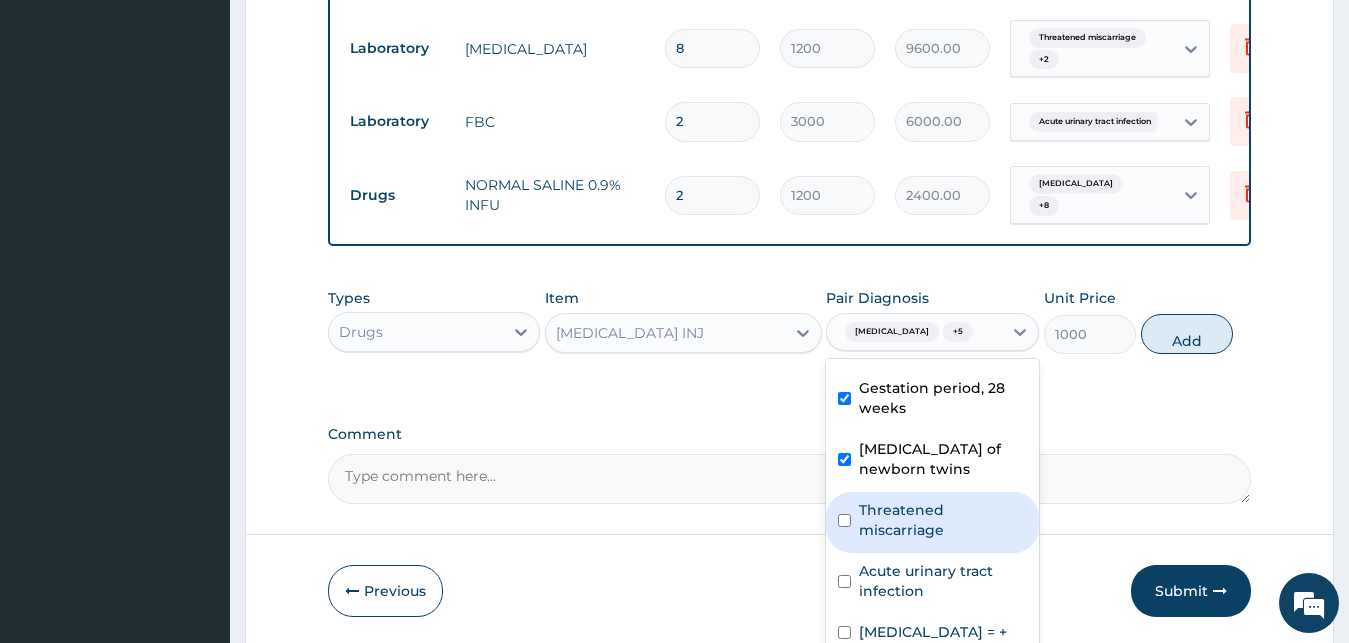 click on "Threatened miscarriage" at bounding box center [943, 520] 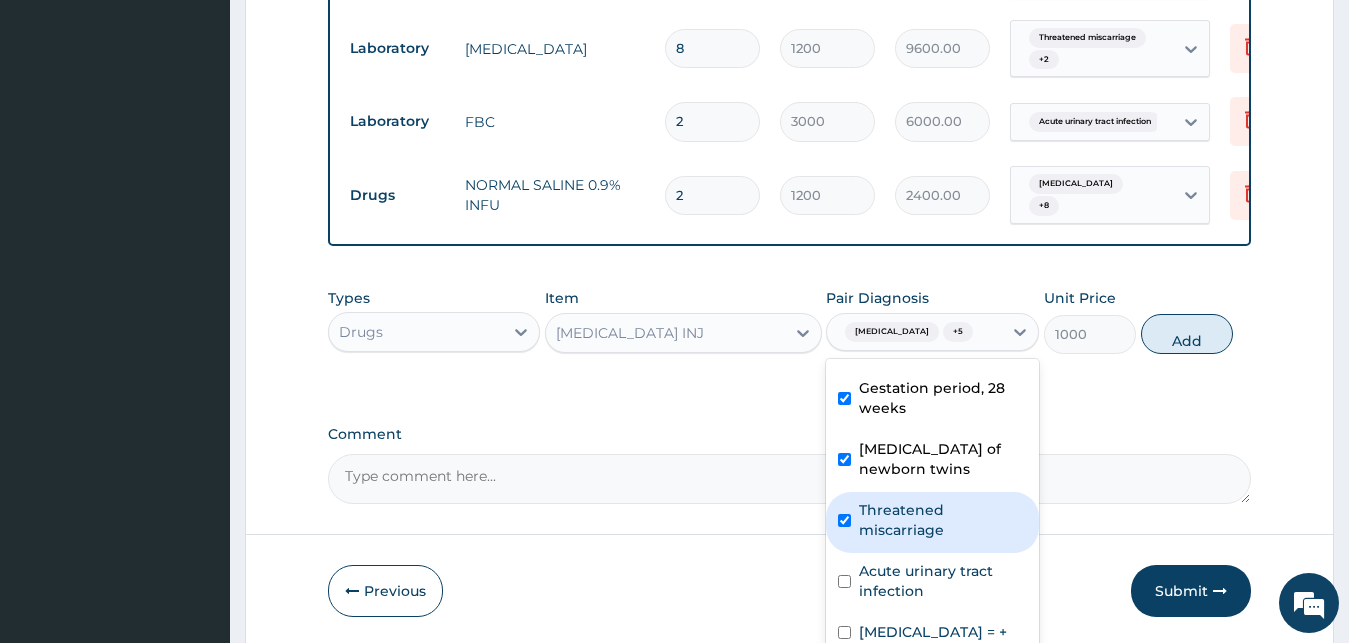 checkbox on "true" 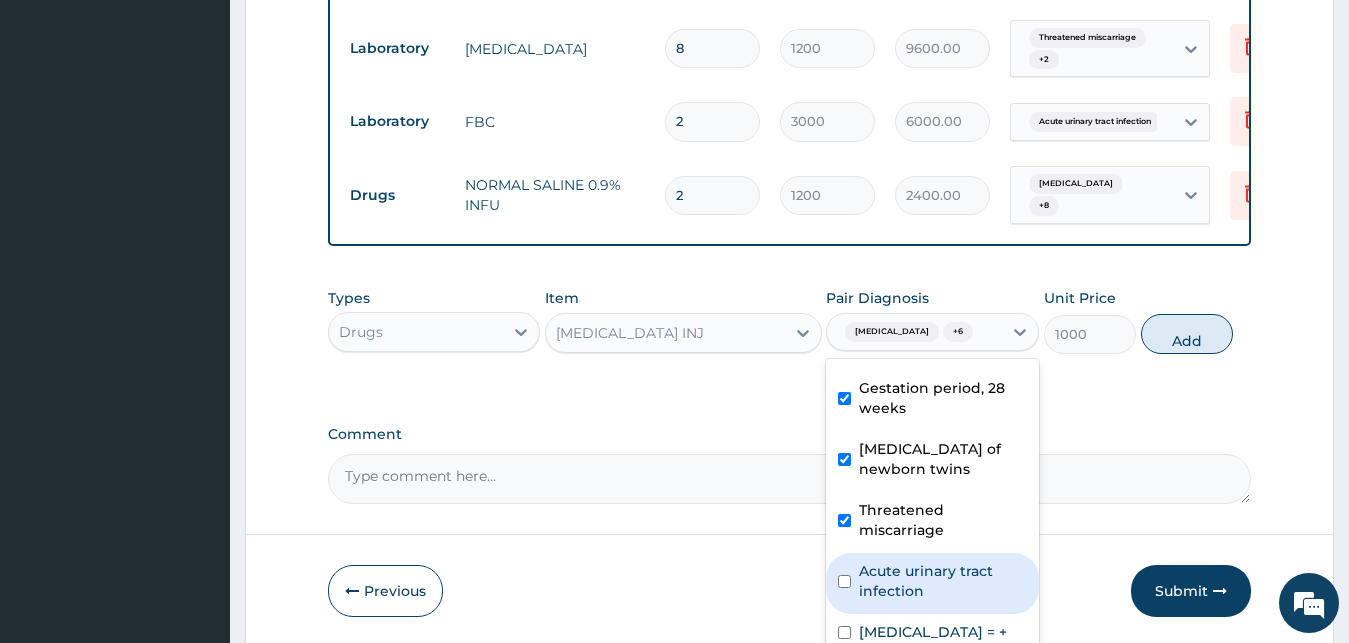 click on "Acute urinary tract infection" at bounding box center (943, 581) 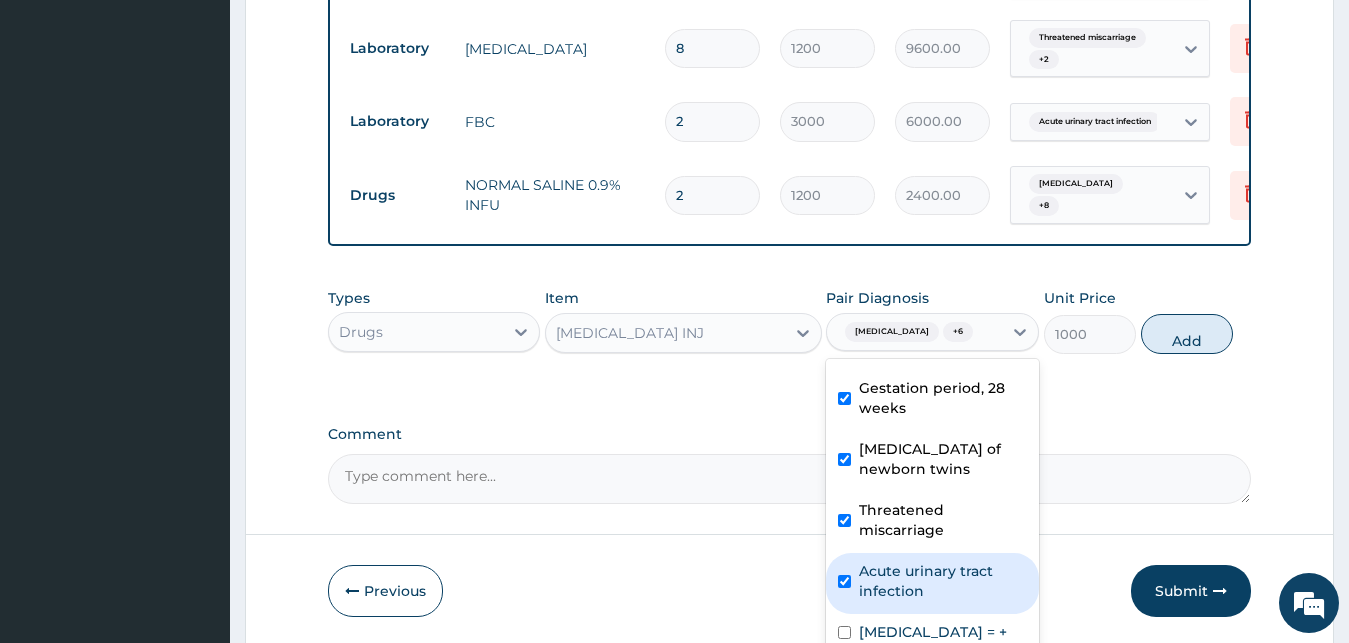 checkbox on "true" 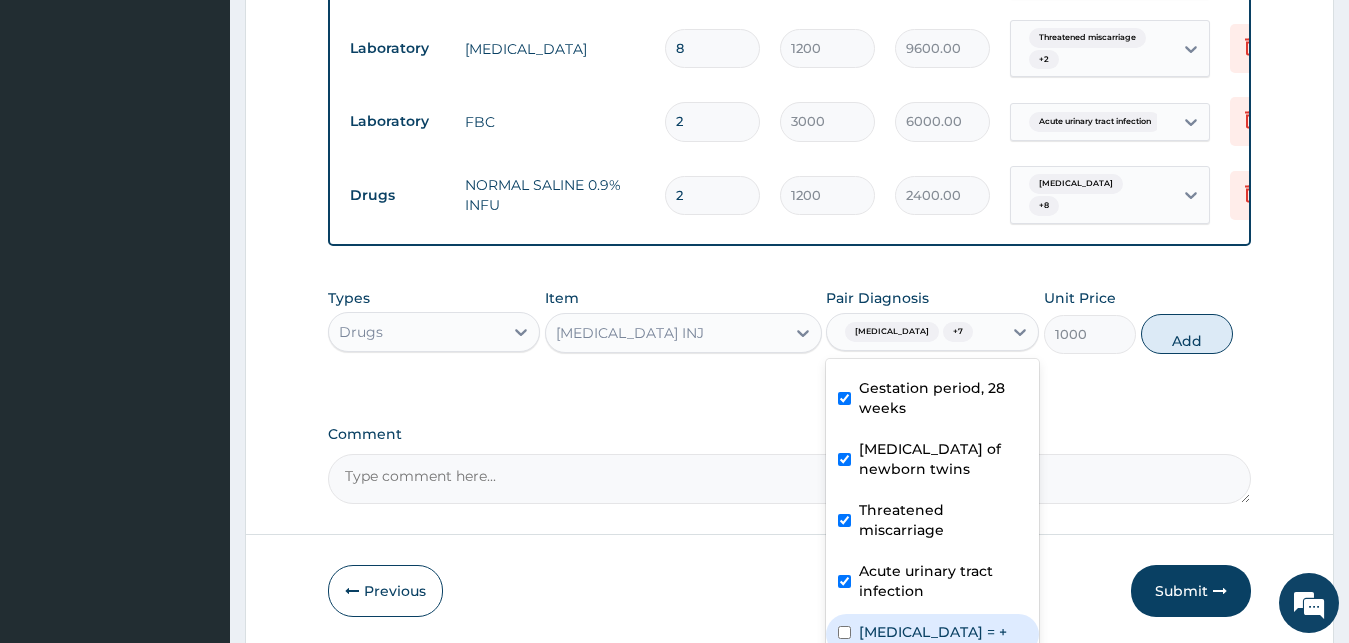 click on "Urine glucose test = +" at bounding box center (932, 634) 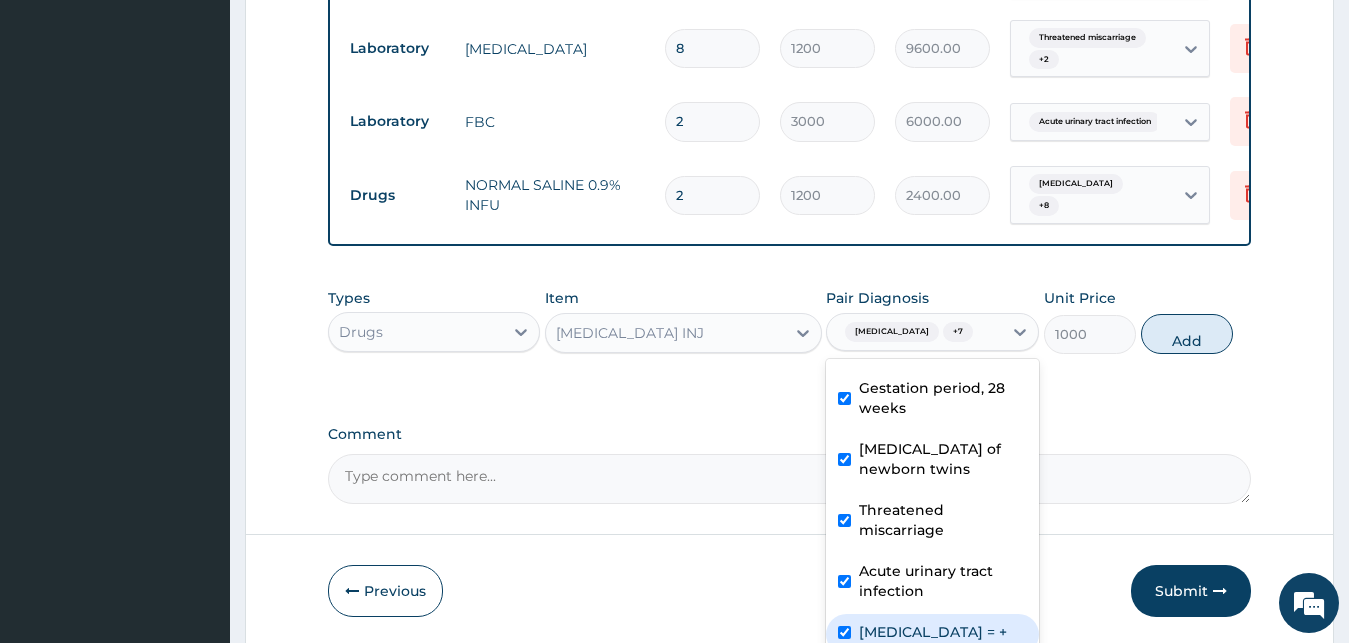 checkbox on "true" 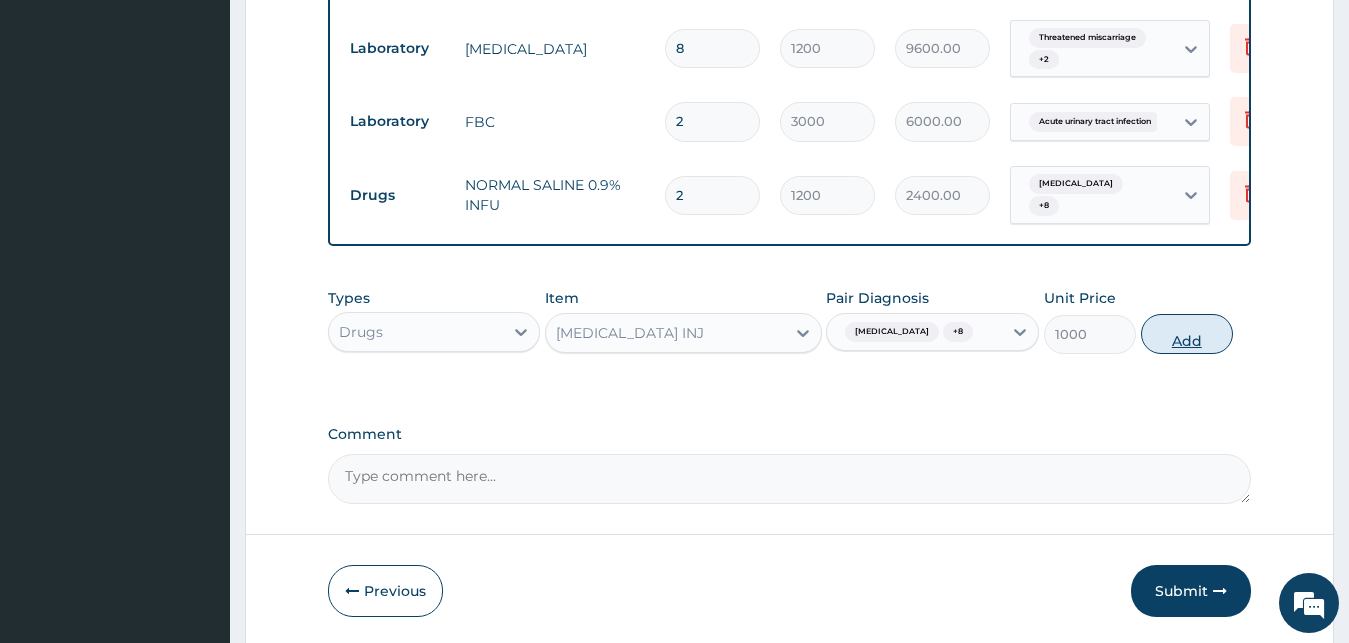 click on "Add" at bounding box center [1187, 334] 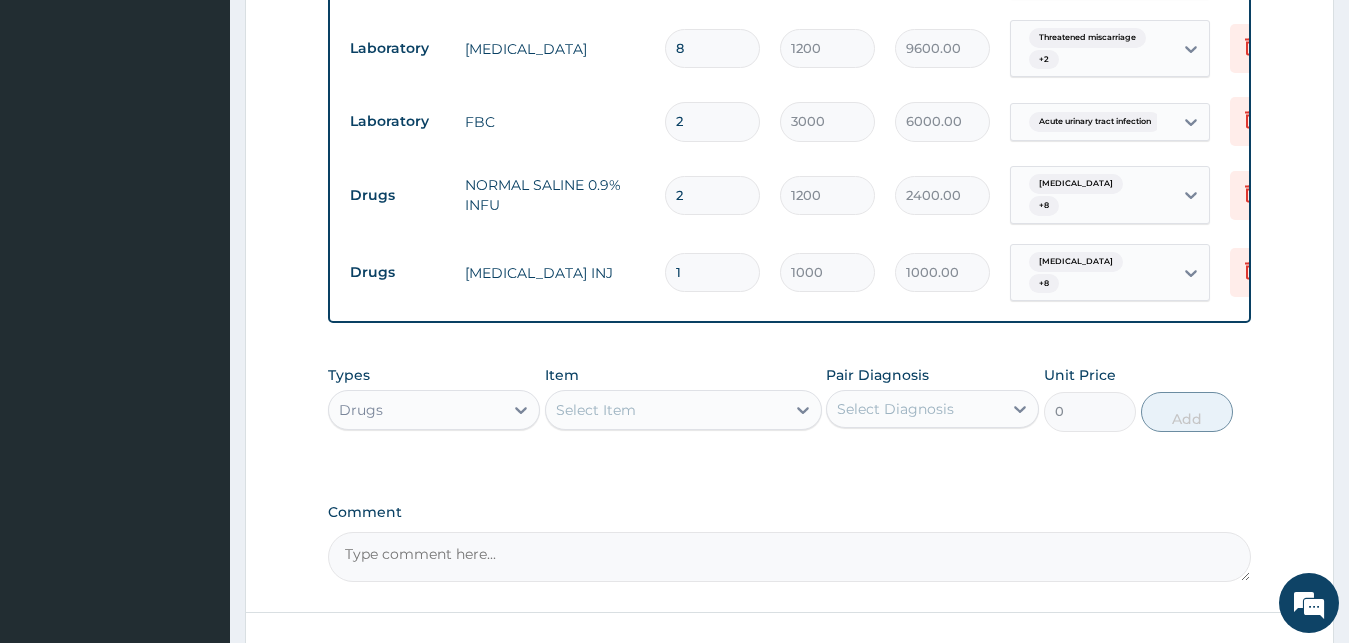 drag, startPoint x: 696, startPoint y: 252, endPoint x: 642, endPoint y: 239, distance: 55.542778 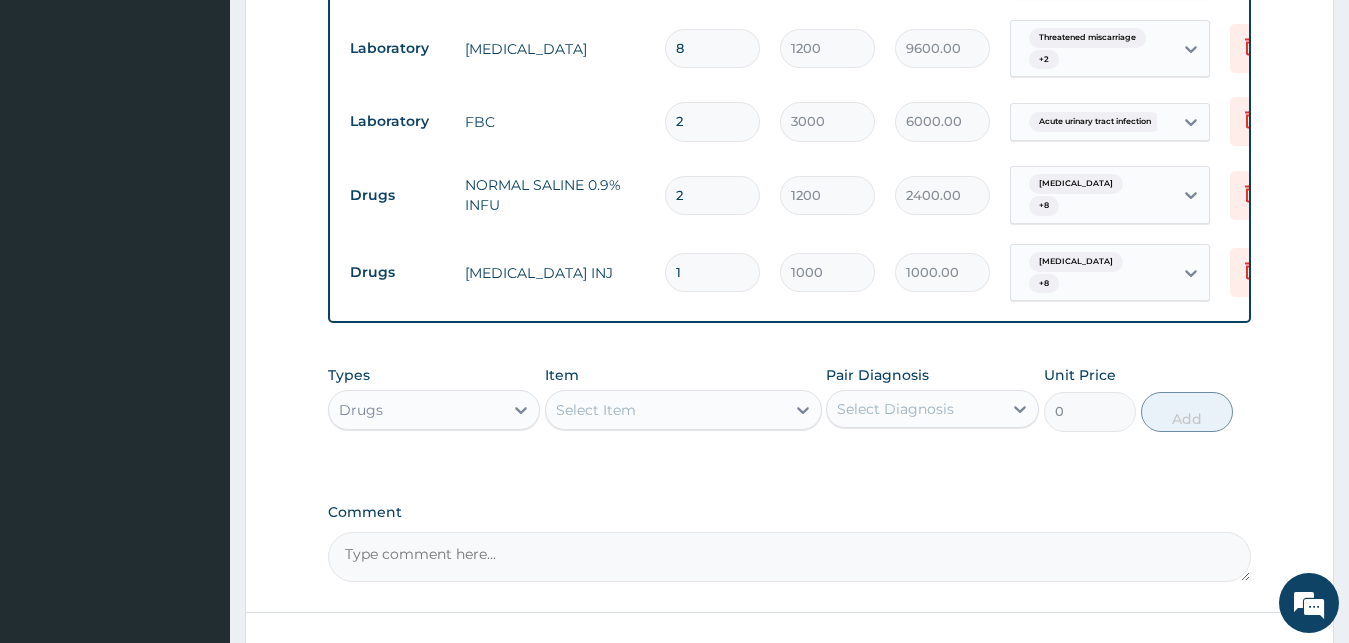 type on "2" 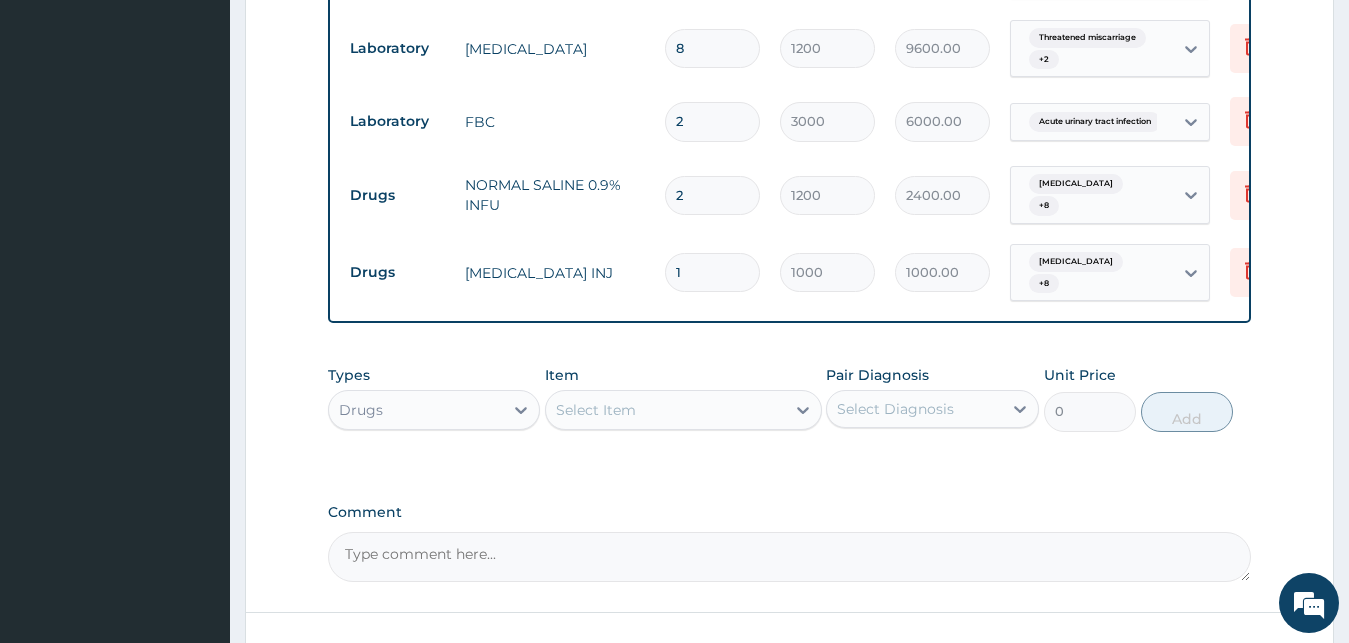 type on "2000.00" 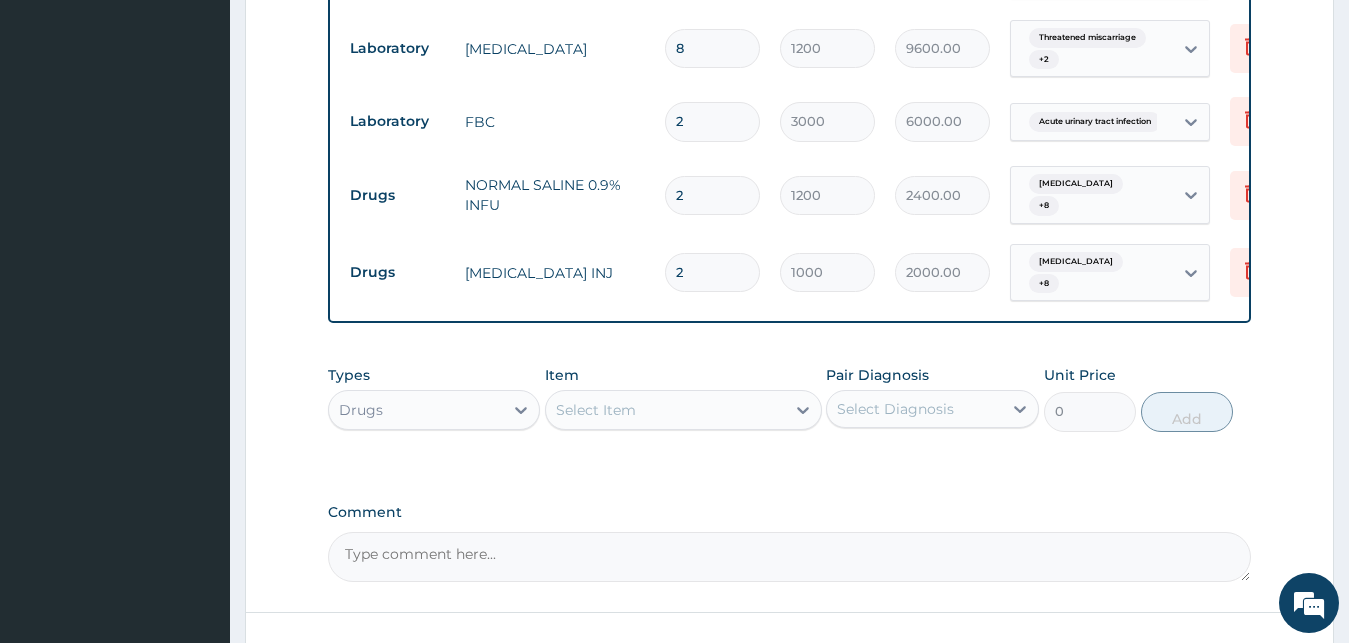 type on "2" 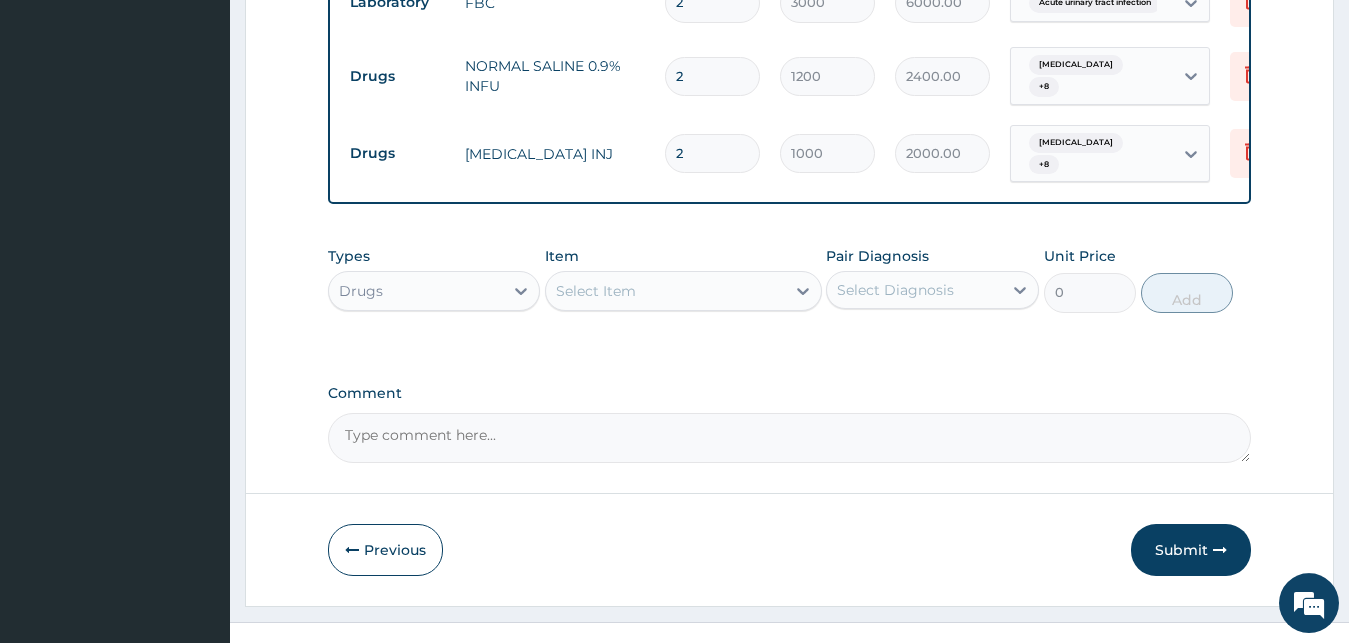 scroll, scrollTop: 1339, scrollLeft: 0, axis: vertical 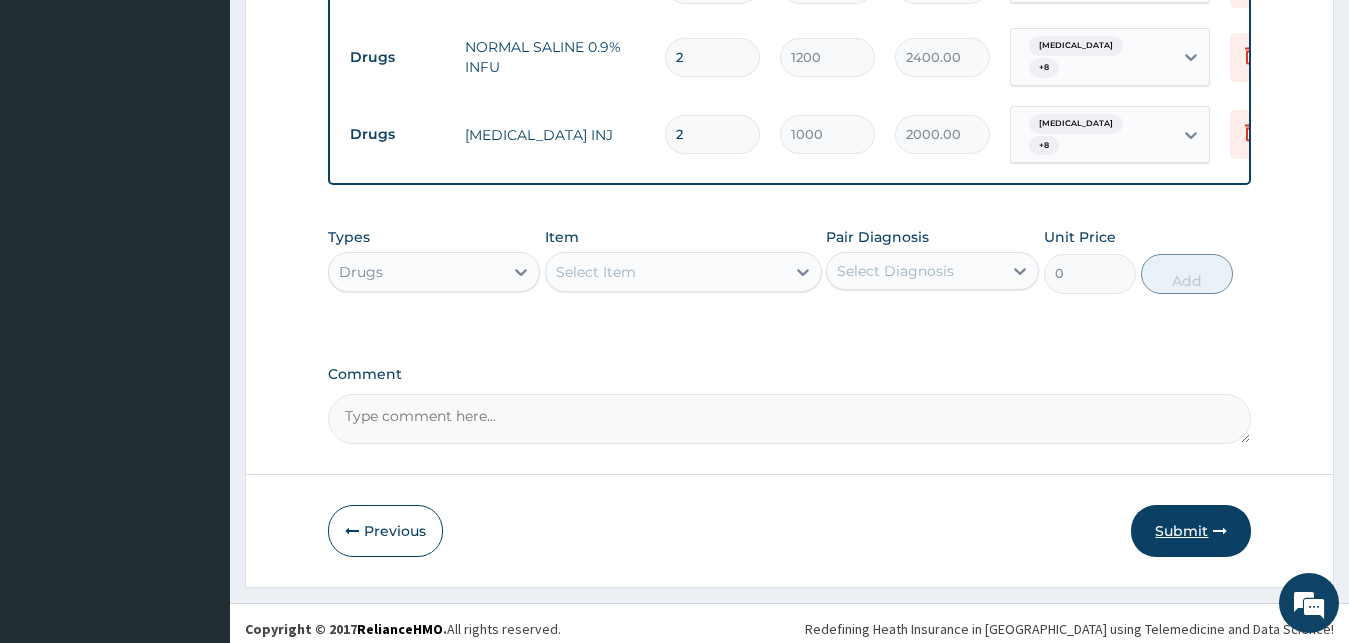 click on "Submit" at bounding box center (1191, 531) 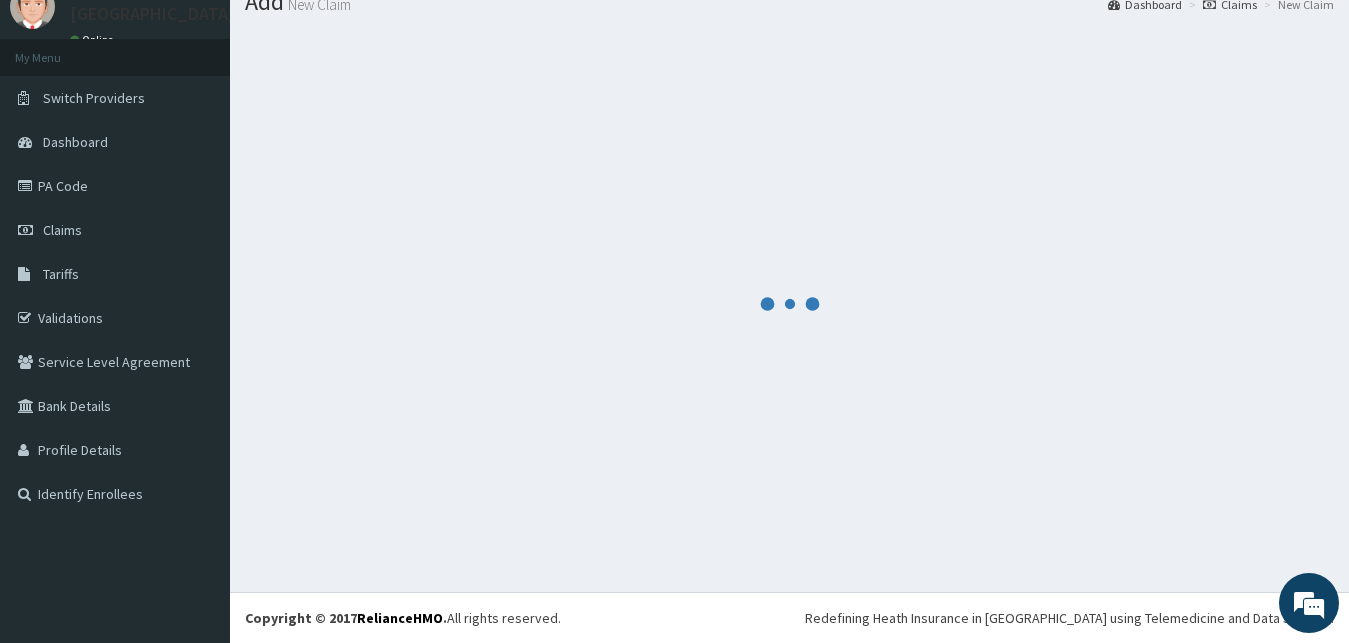 scroll, scrollTop: 76, scrollLeft: 0, axis: vertical 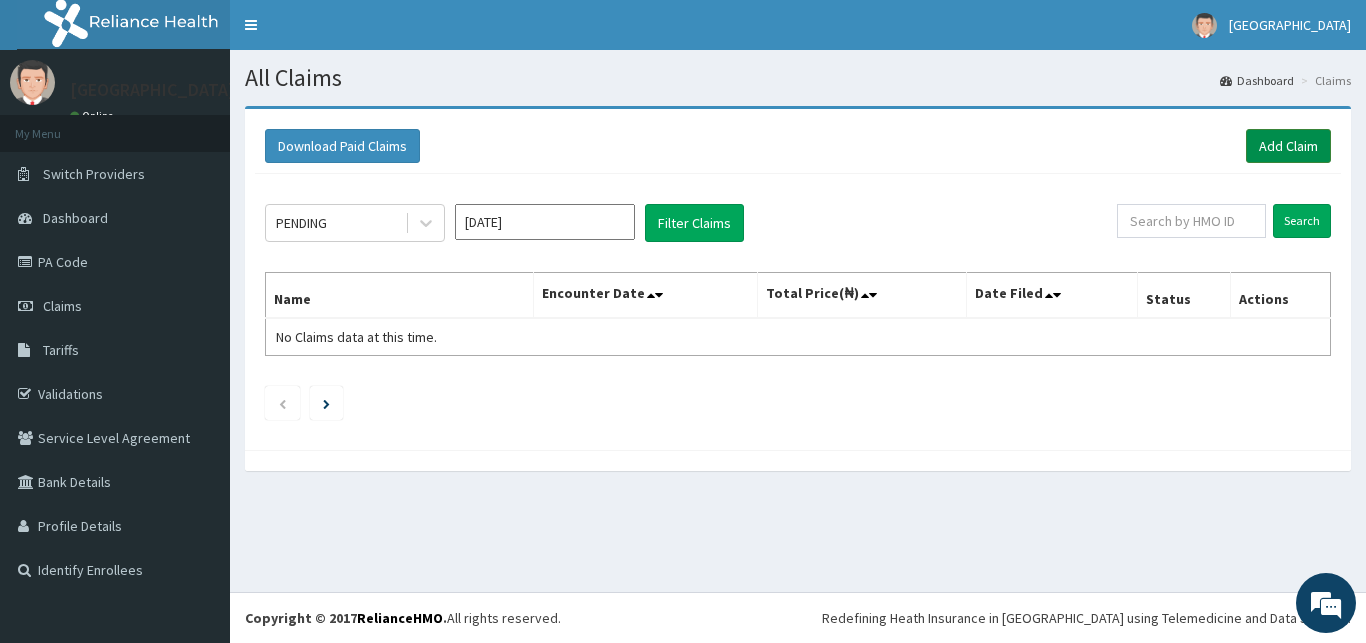 click on "Add Claim" at bounding box center [1288, 146] 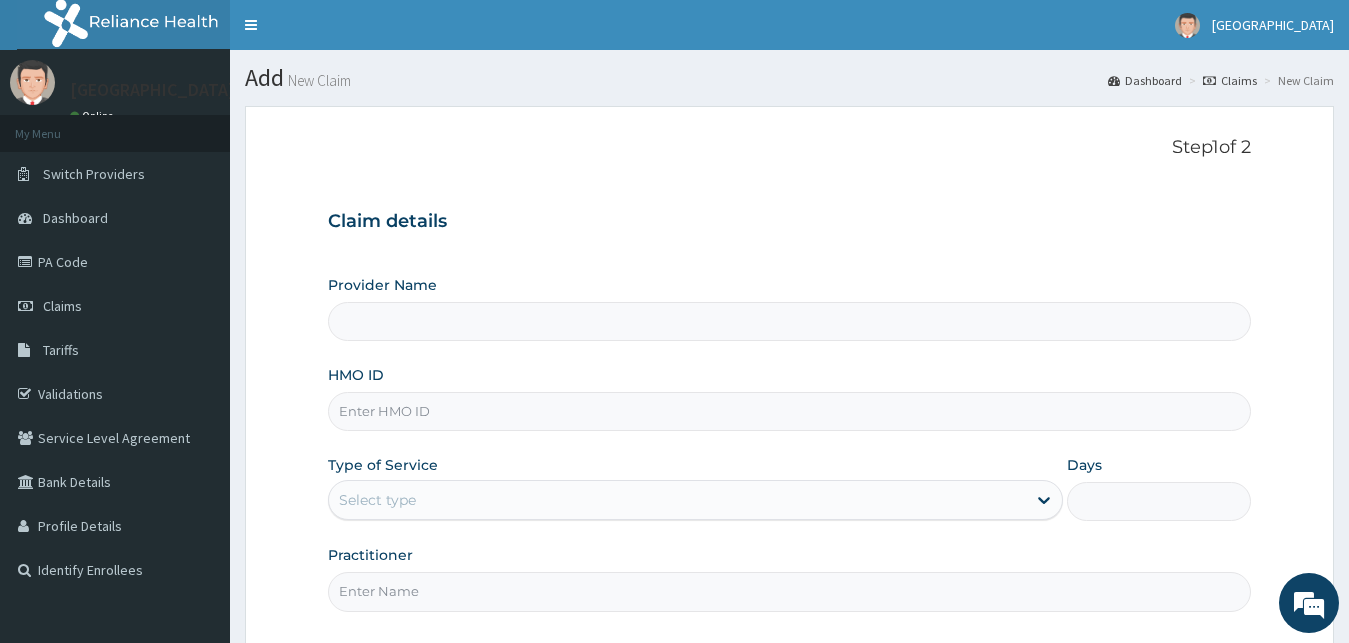 scroll, scrollTop: 0, scrollLeft: 0, axis: both 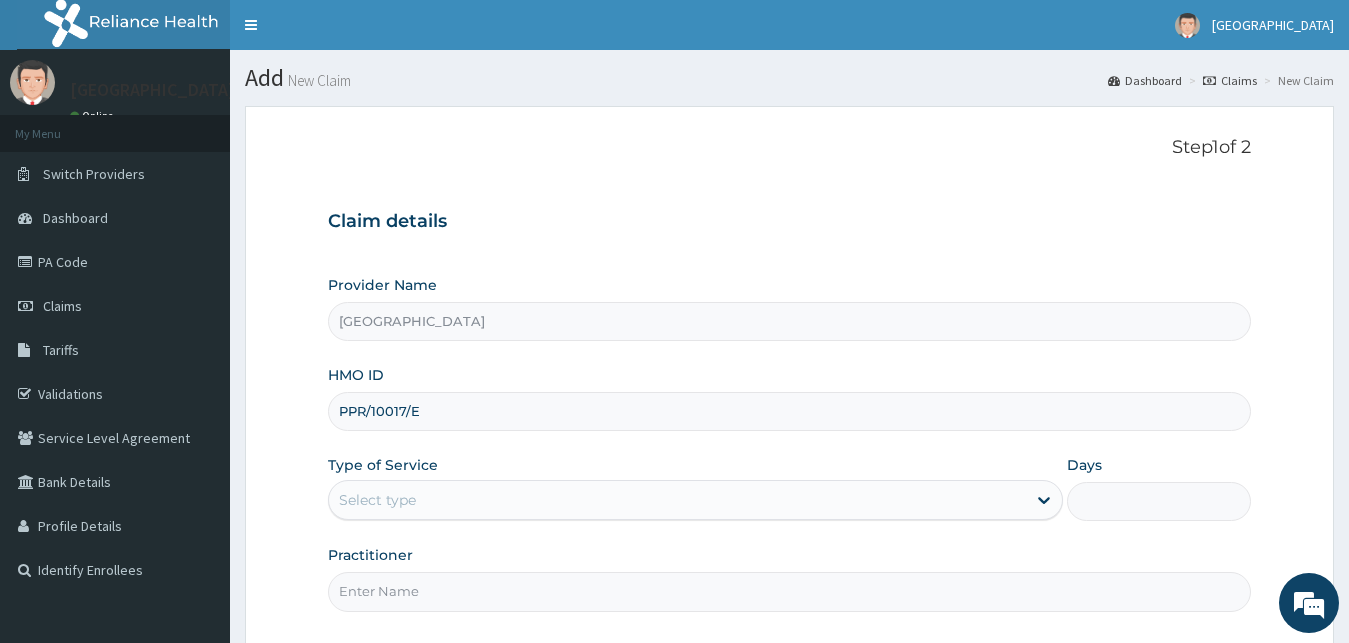 click on "PPR/10017/E" at bounding box center (790, 411) 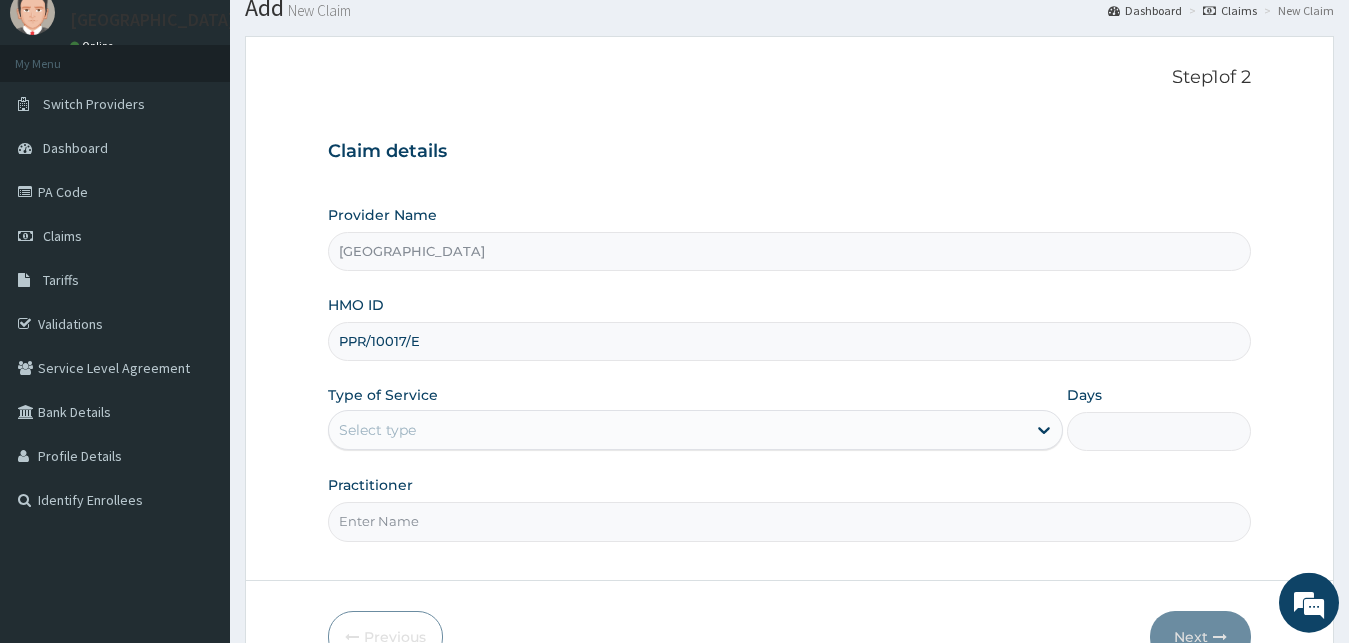 scroll, scrollTop: 102, scrollLeft: 0, axis: vertical 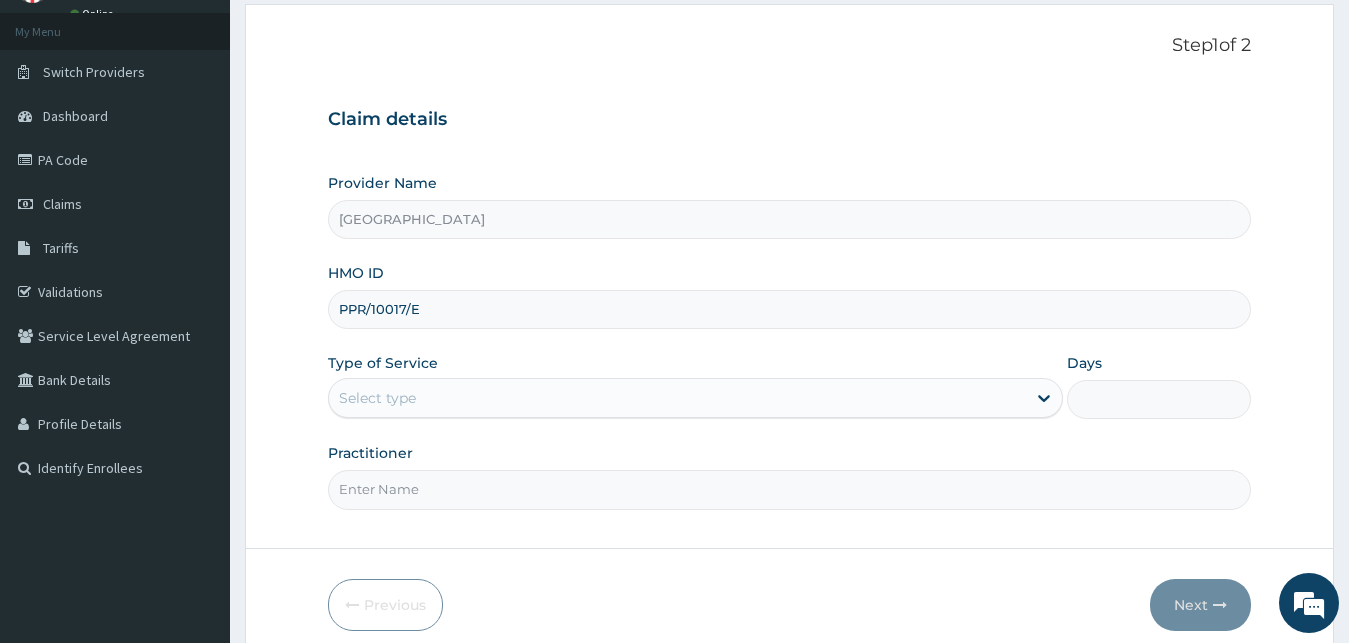 type on "PPR/10017/E" 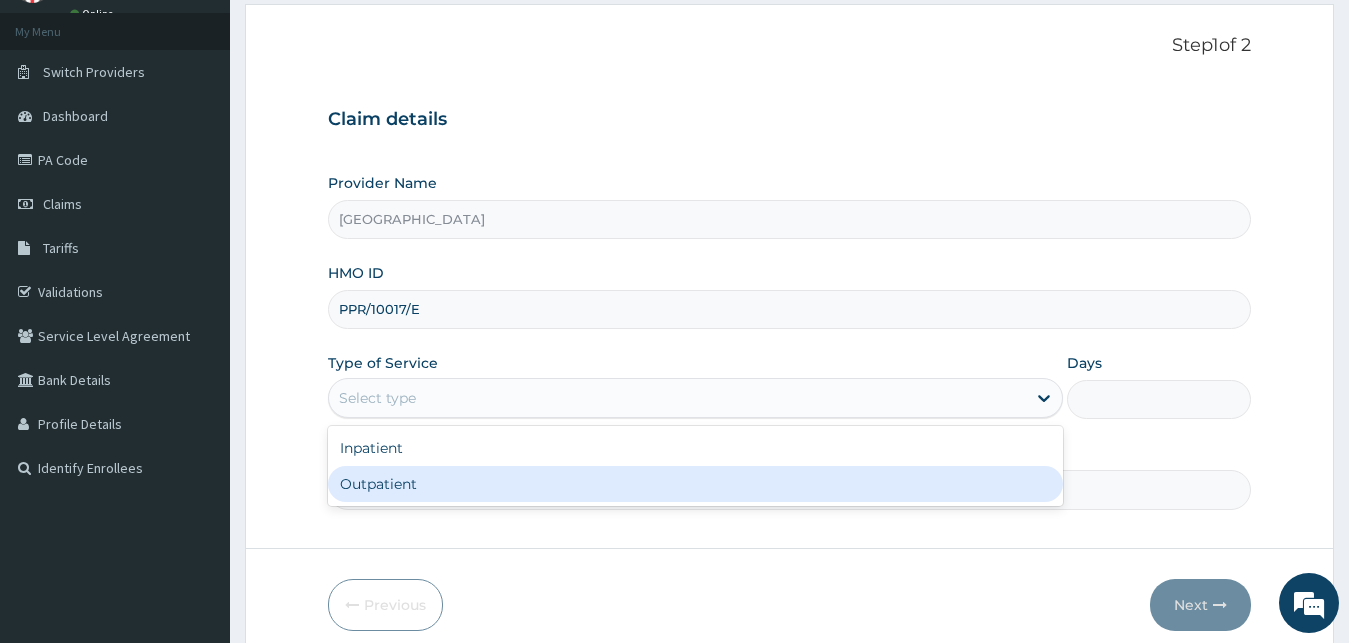 click on "Outpatient" at bounding box center [696, 484] 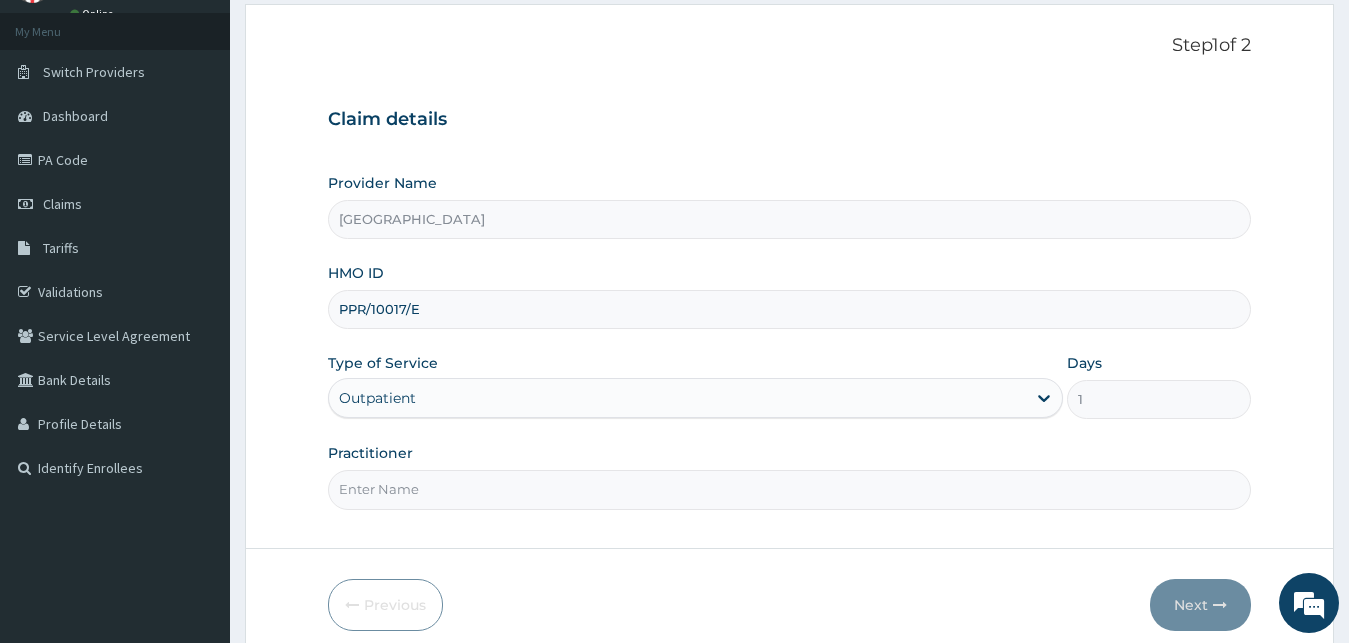 scroll, scrollTop: 0, scrollLeft: 0, axis: both 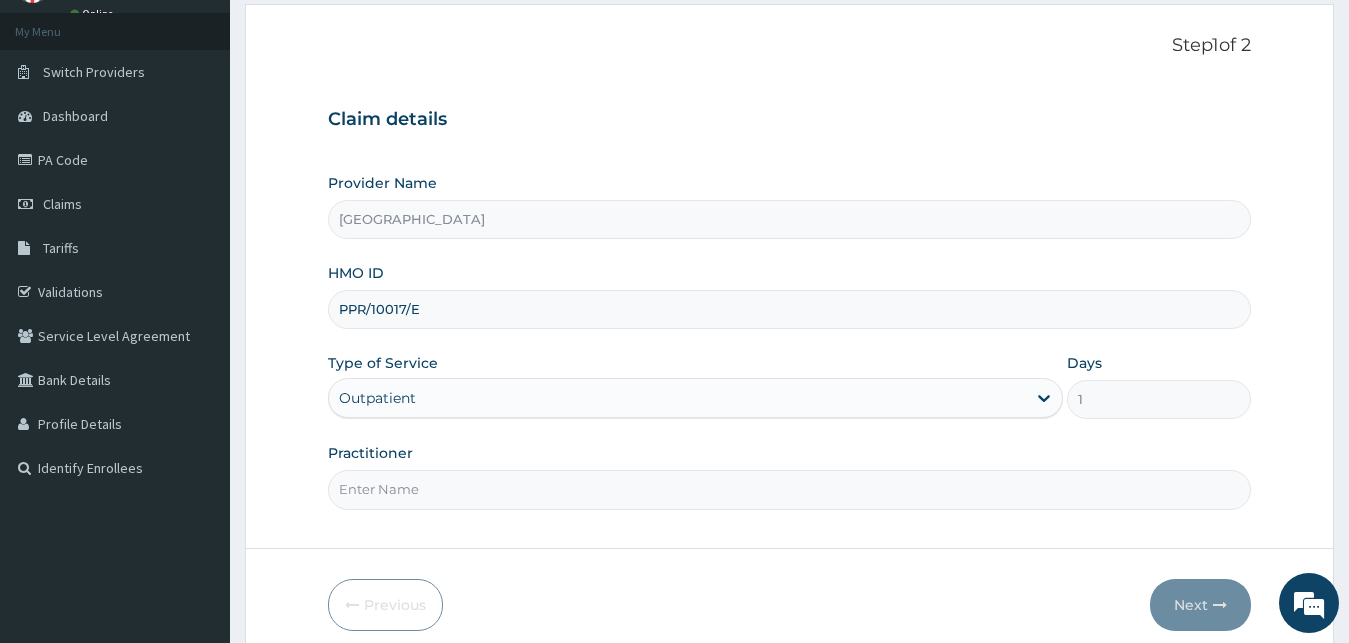 click on "Practitioner" at bounding box center (790, 489) 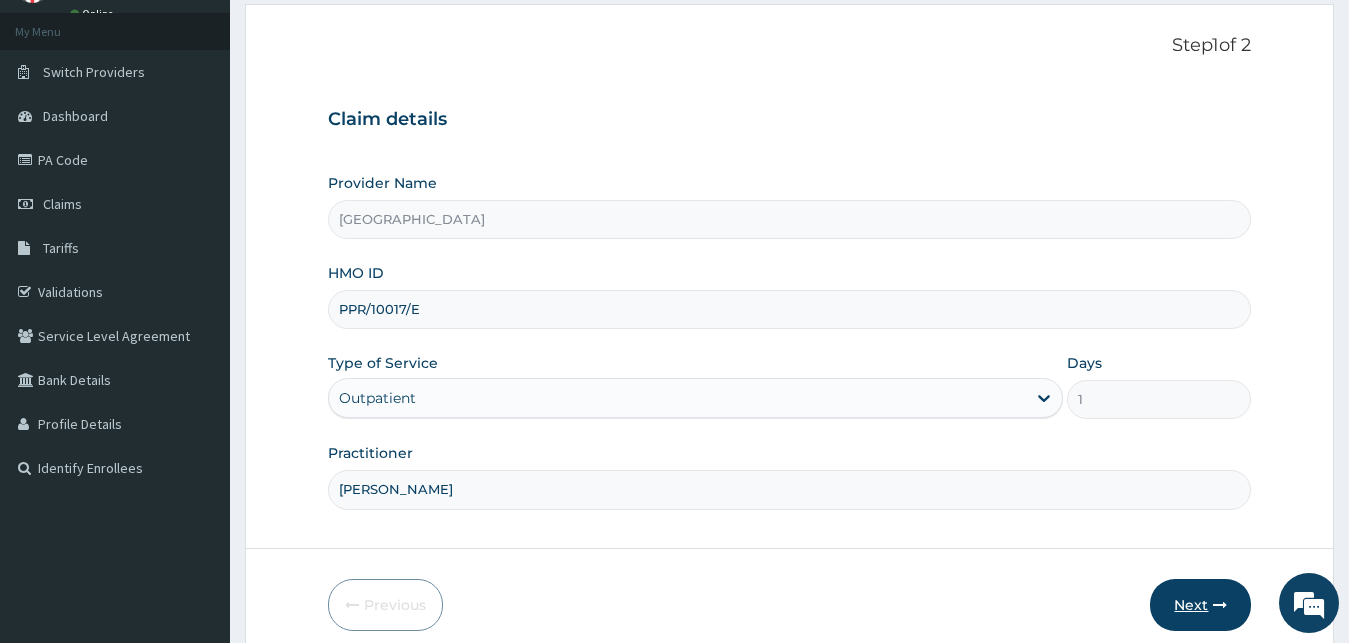 type on "[PERSON_NAME]" 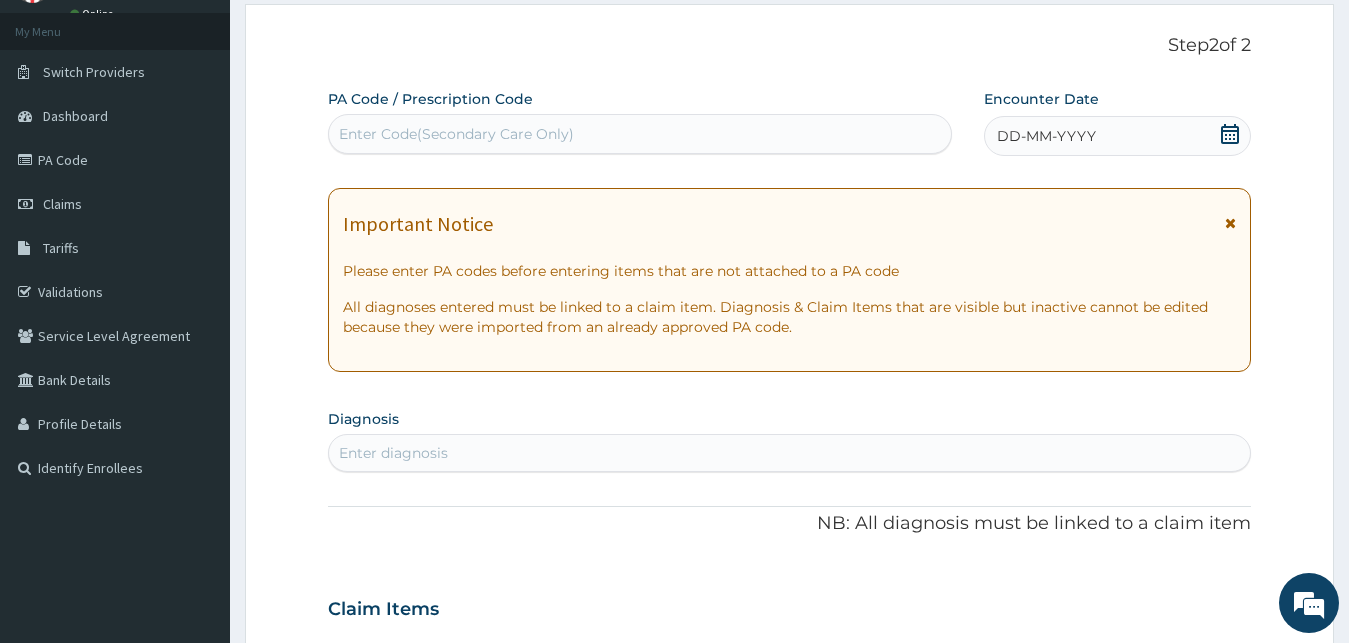 click on "DD-MM-YYYY" at bounding box center (1046, 136) 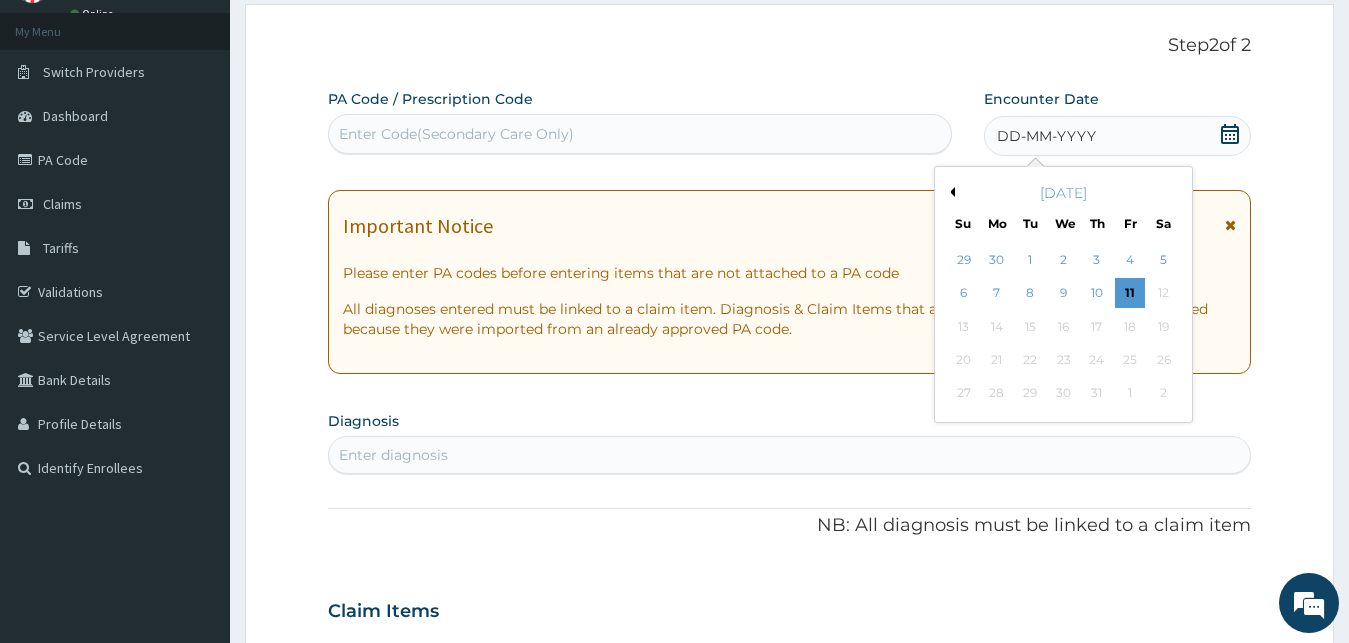 click on "Previous Month" at bounding box center [950, 192] 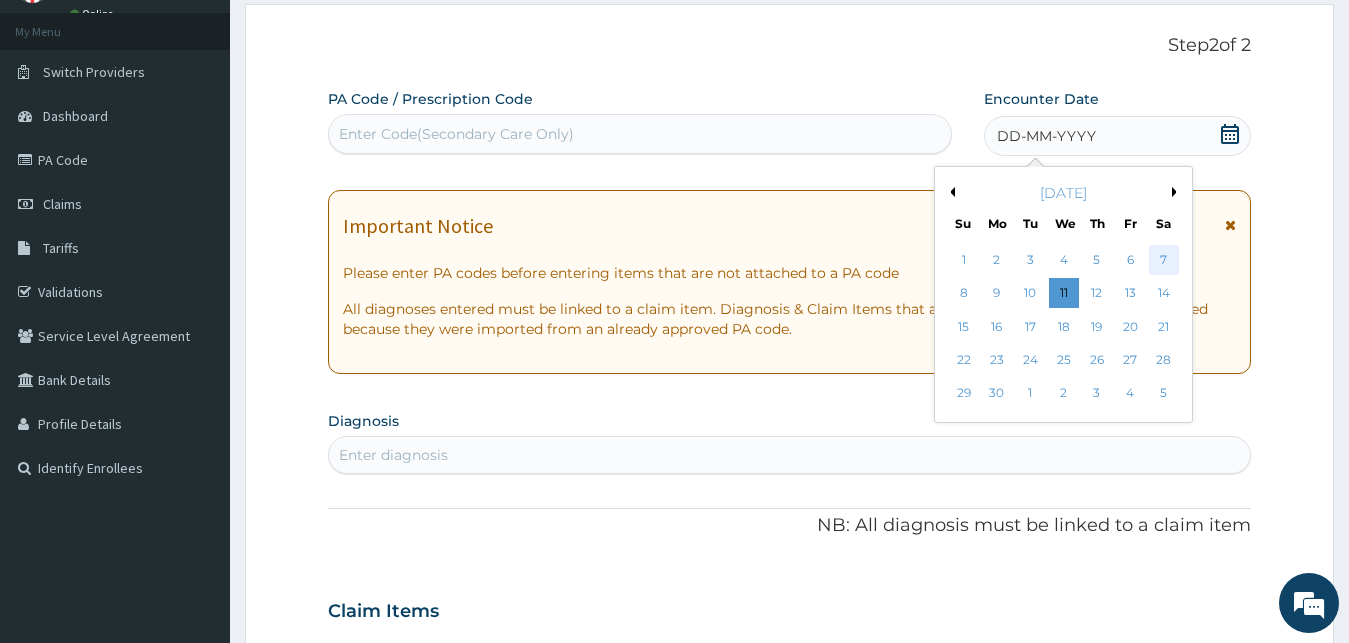 click on "7" at bounding box center [1163, 260] 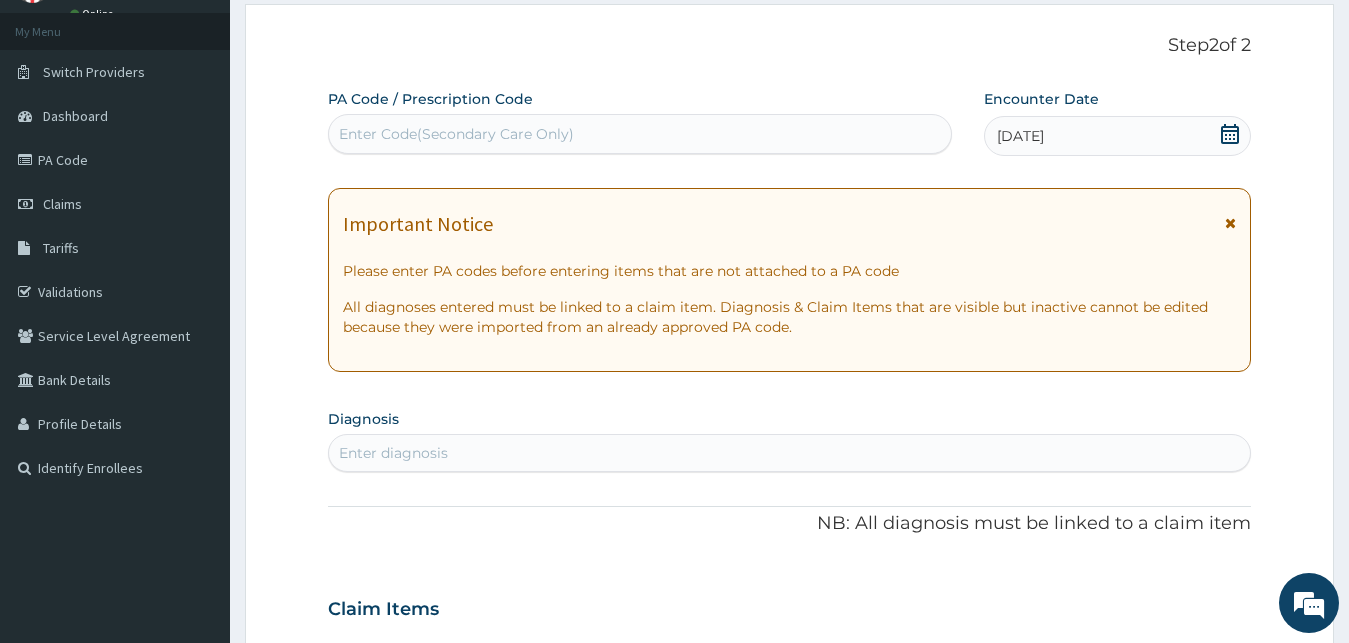 drag, startPoint x: 508, startPoint y: 425, endPoint x: 462, endPoint y: 453, distance: 53.851646 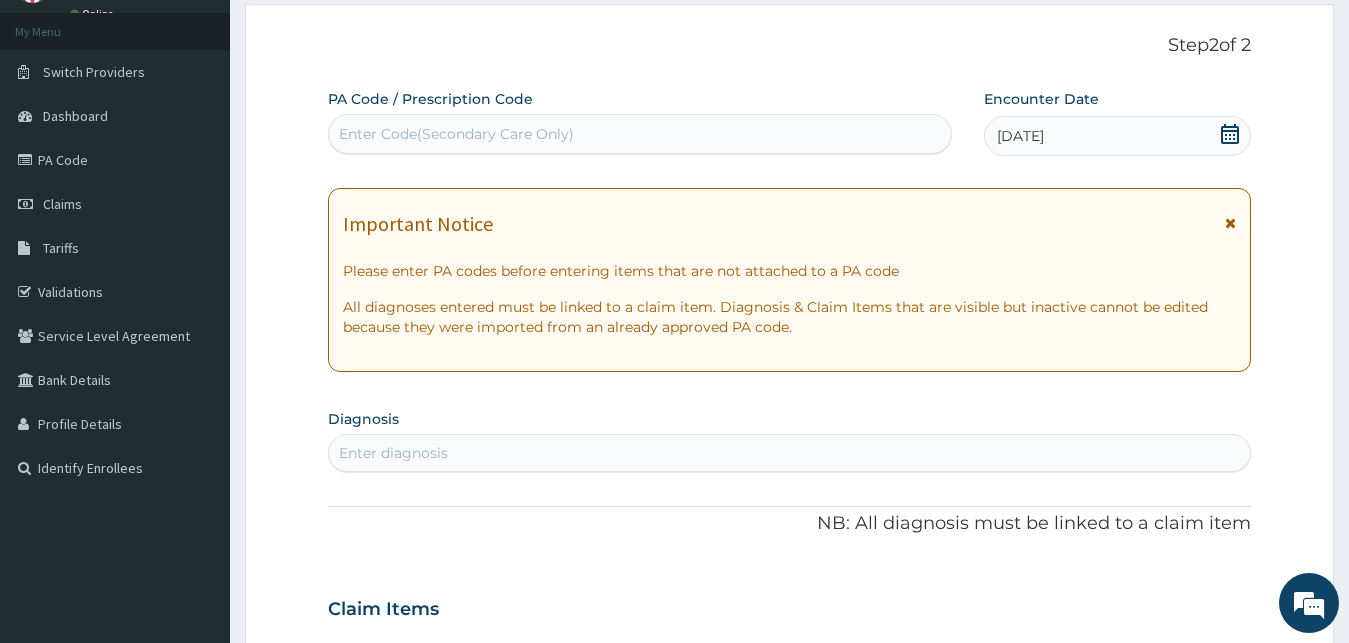 click on "Enter diagnosis" at bounding box center (790, 453) 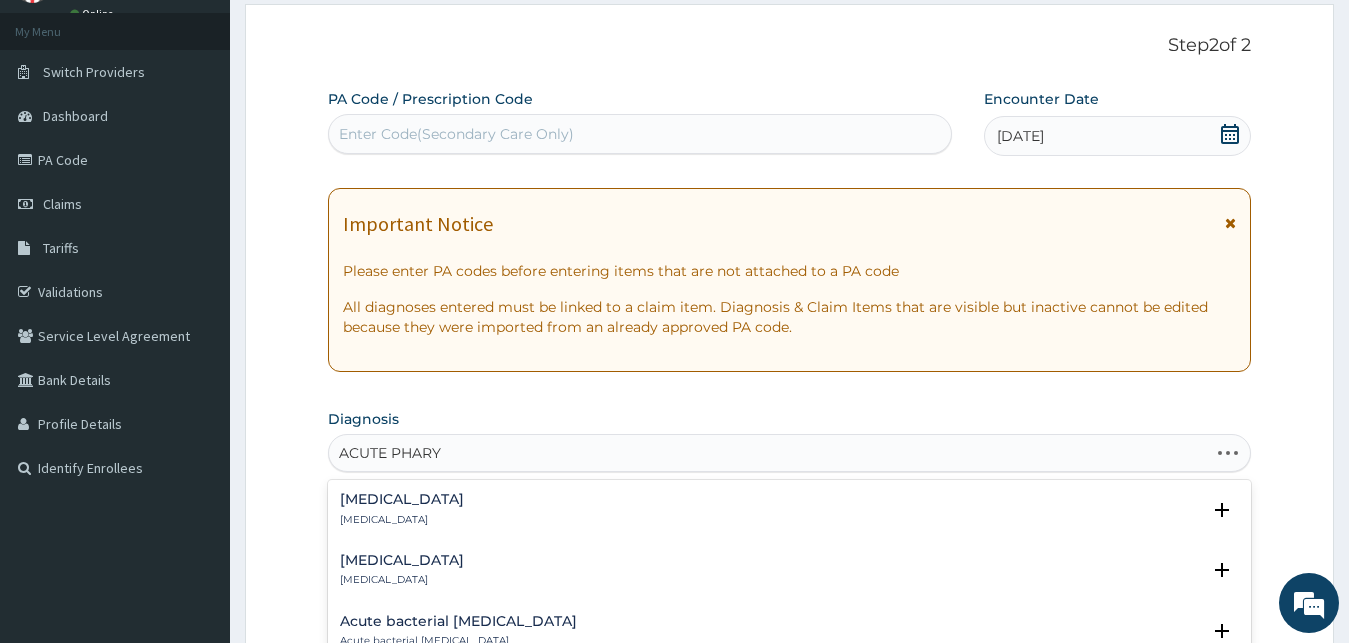 type on "ACUTE PHARYN" 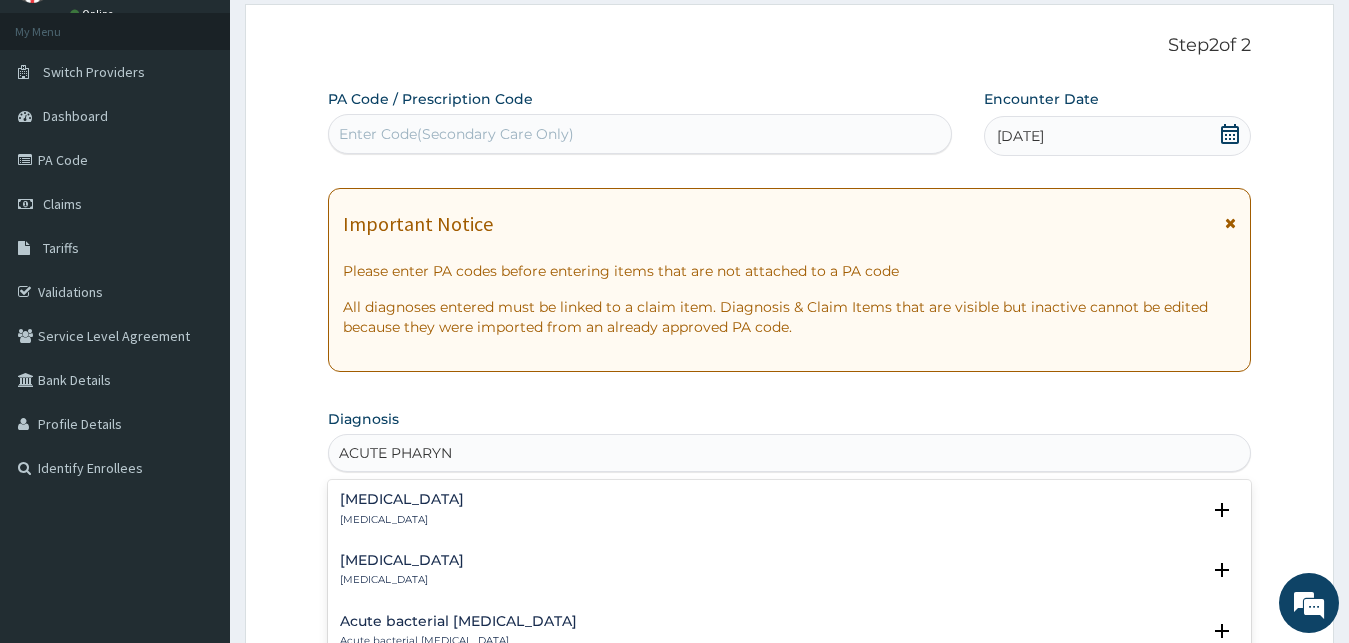 scroll, scrollTop: 204, scrollLeft: 0, axis: vertical 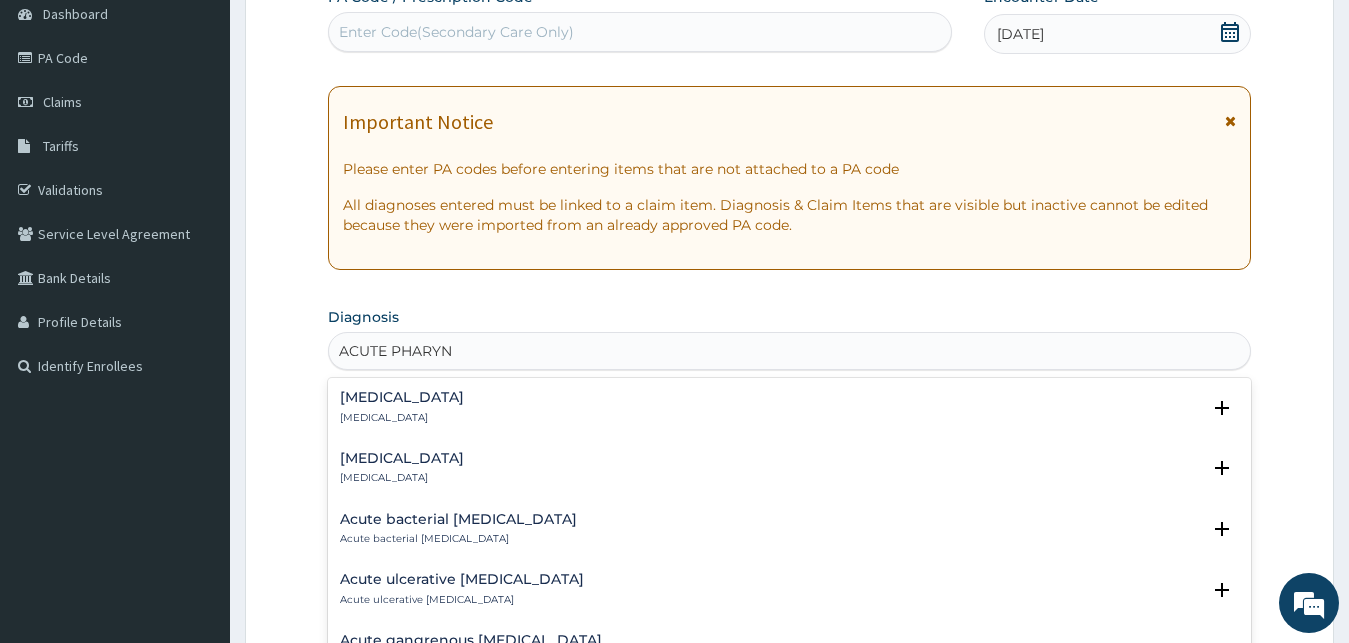 click on "Acute pharyngitis" at bounding box center [402, 418] 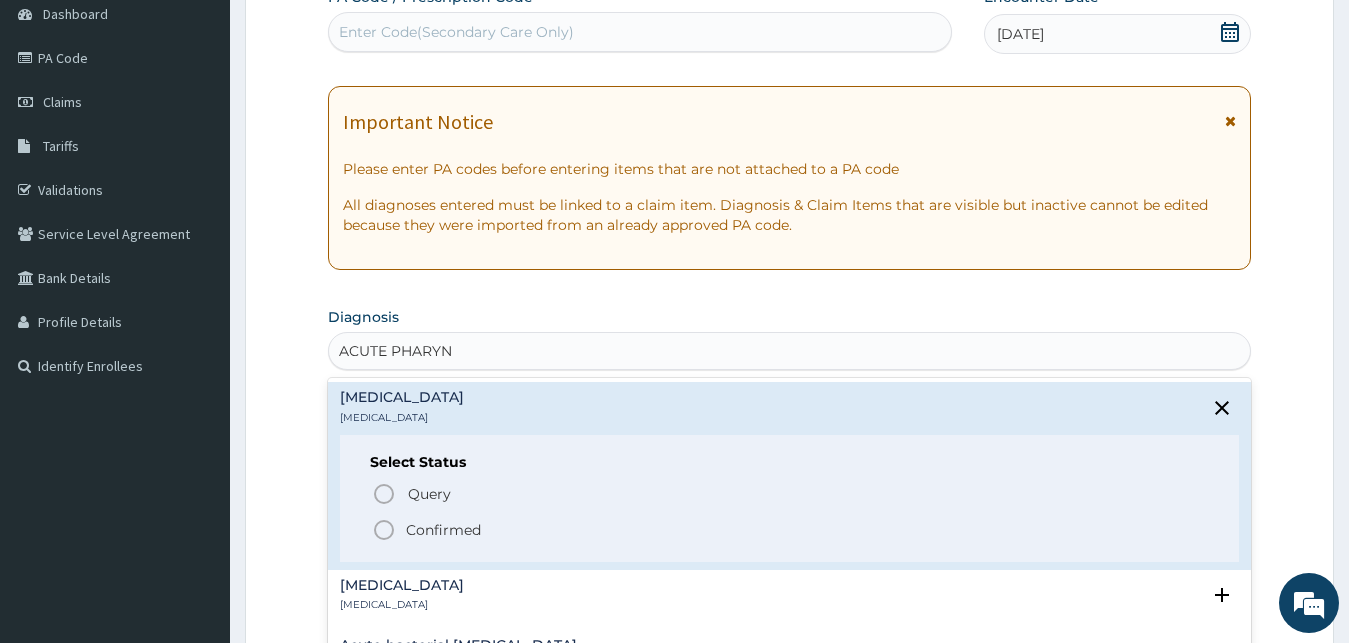 click on "Confirmed" at bounding box center [443, 530] 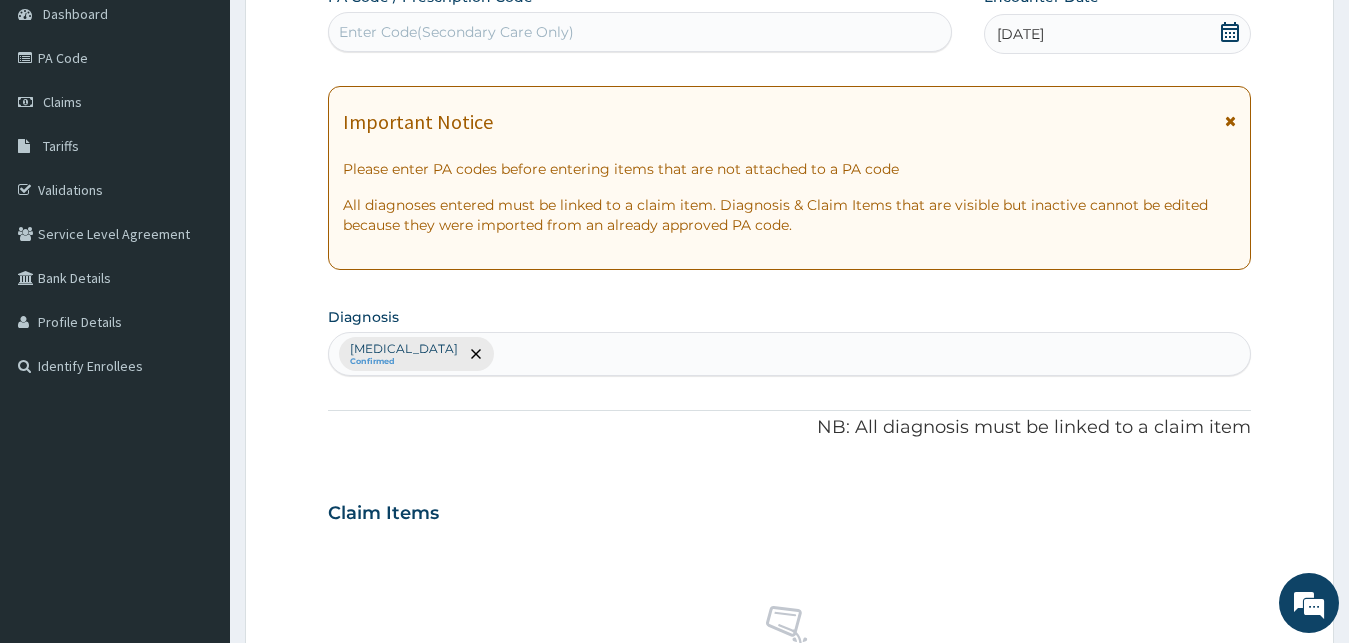 click on "Step  2  of 2 PA Code / Prescription Code Enter Code(Secondary Care Only) Encounter Date 07-06-2025 Important Notice Please enter PA codes before entering items that are not attached to a PA code   All diagnoses entered must be linked to a claim item. Diagnosis & Claim Items that are visible but inactive cannot be edited because they were imported from an already approved PA code. Diagnosis Acute pharyngitis Confirmed NB: All diagnosis must be linked to a claim item Claim Items No claim item Types Select Type Item Select Item Pair Diagnosis Select Diagnosis Unit Price 0 Add Comment     Previous   Submit" at bounding box center (789, 536) 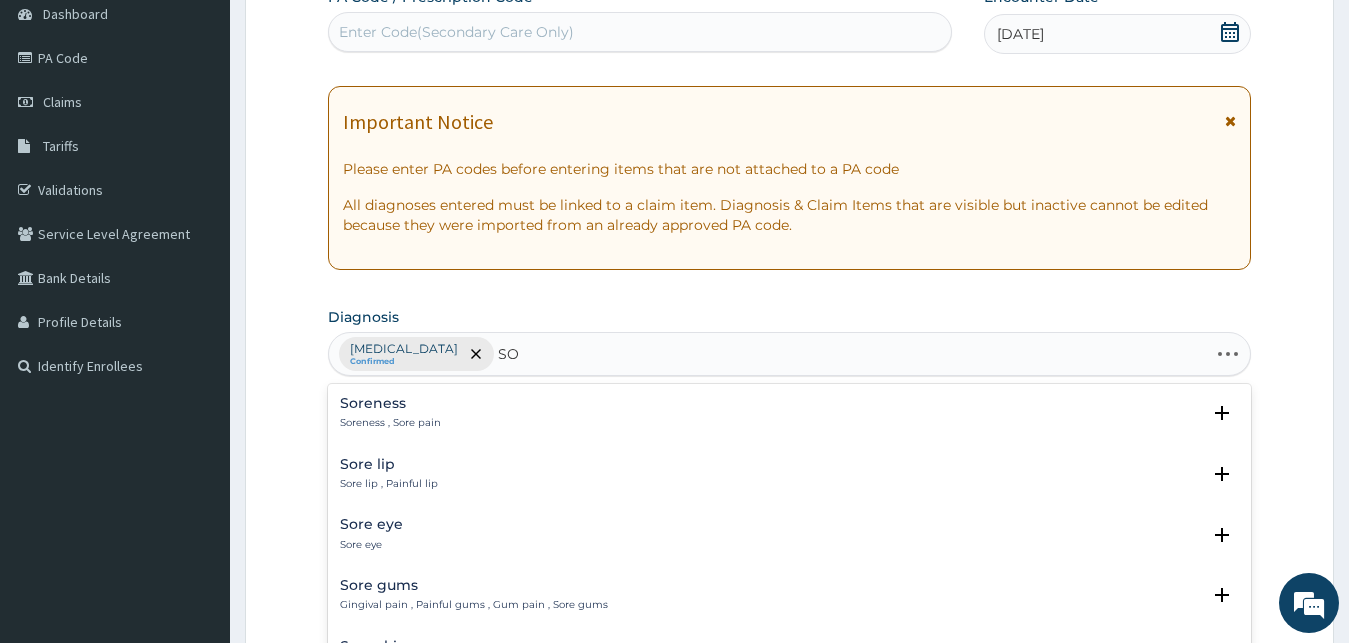type on "S" 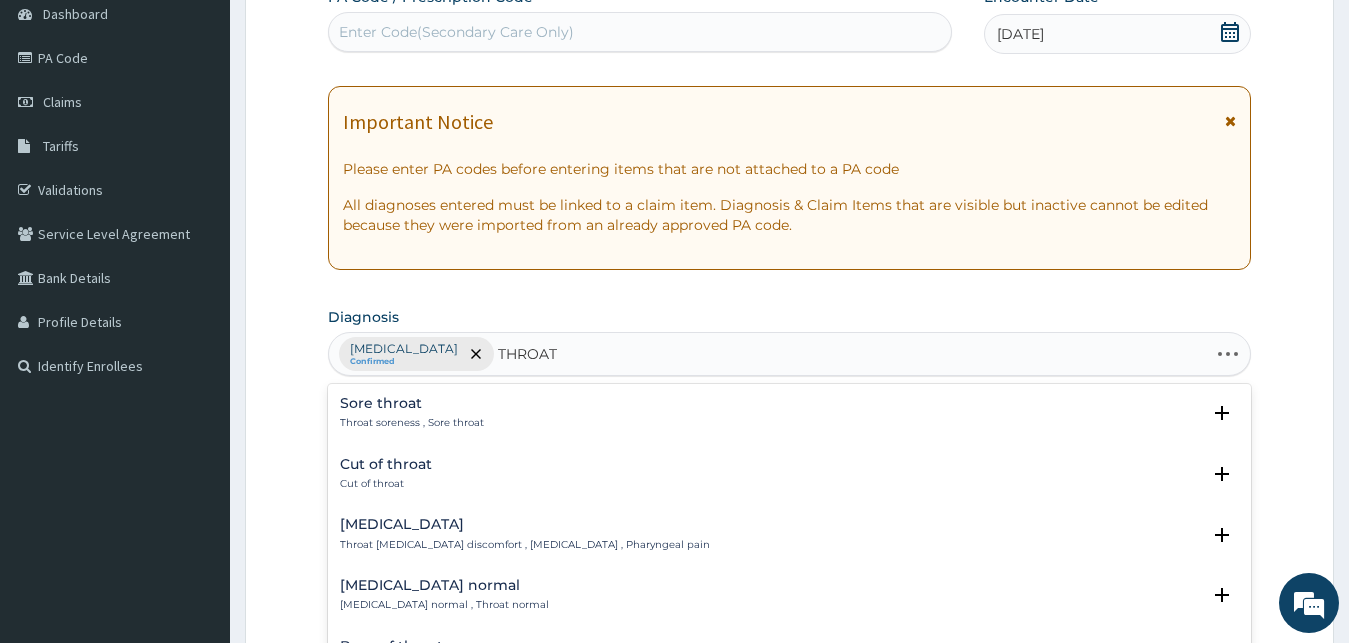 type on "THROAT" 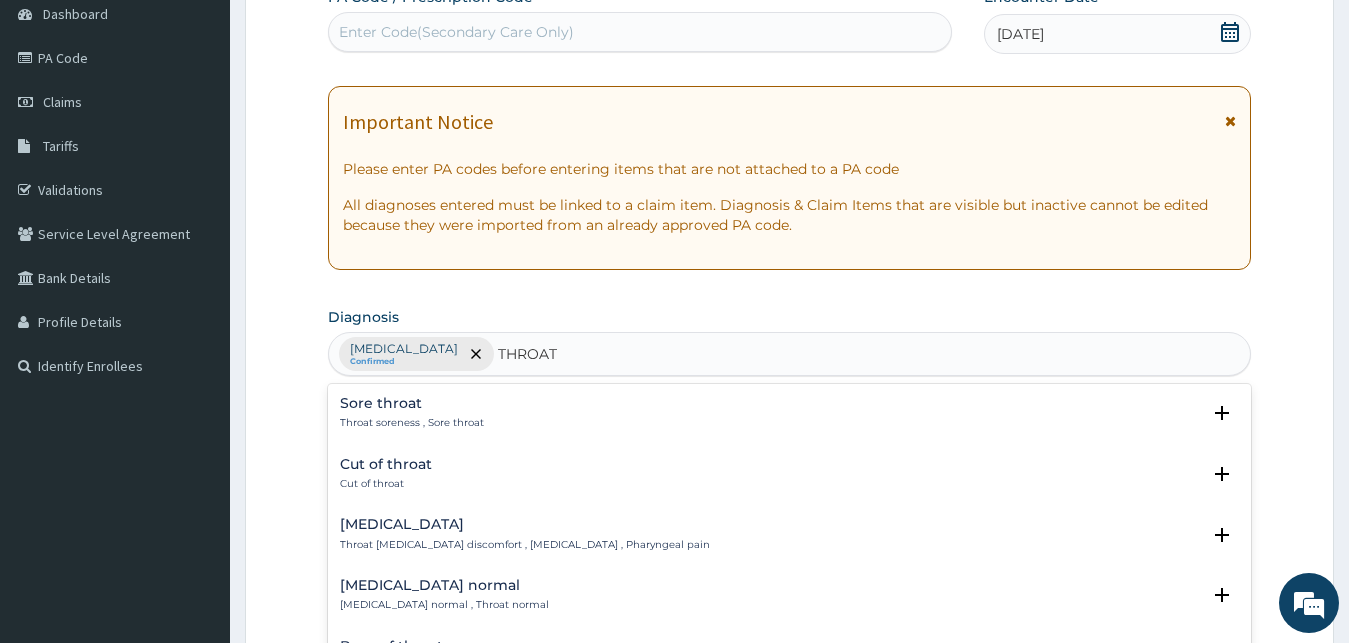 click on "Throat pain , Throat discomfort , Pain in throat , Pharyngeal pain" at bounding box center [525, 545] 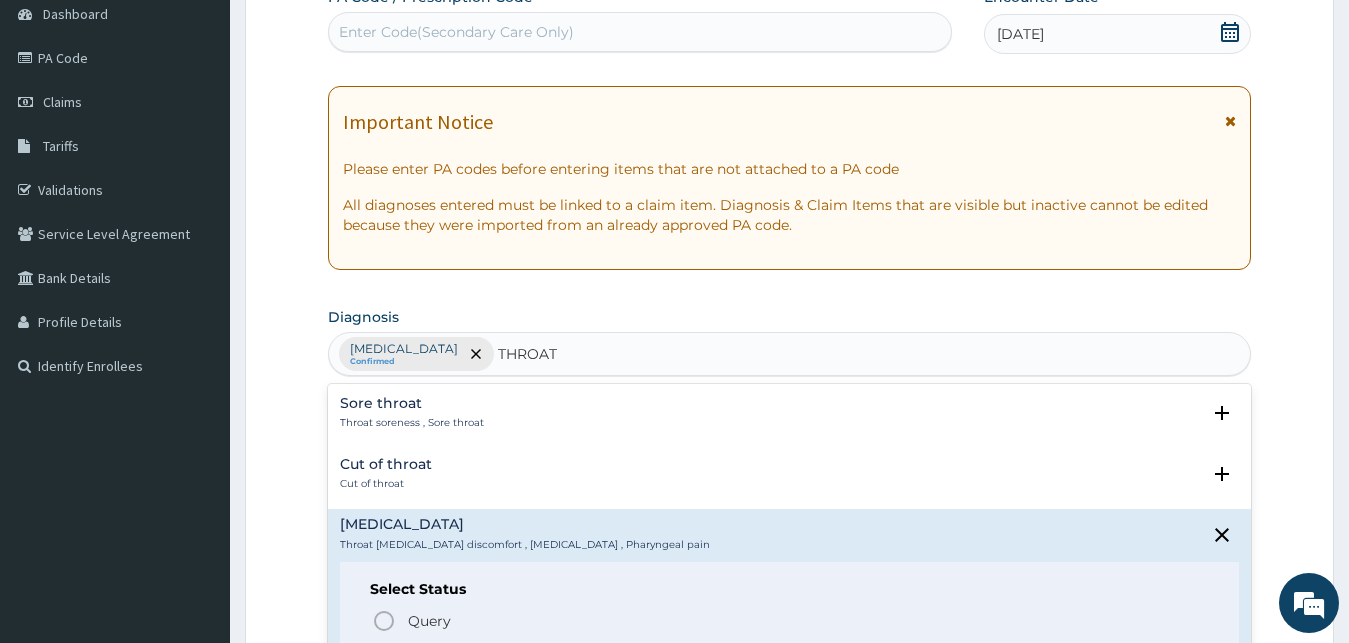 scroll, scrollTop: 156, scrollLeft: 0, axis: vertical 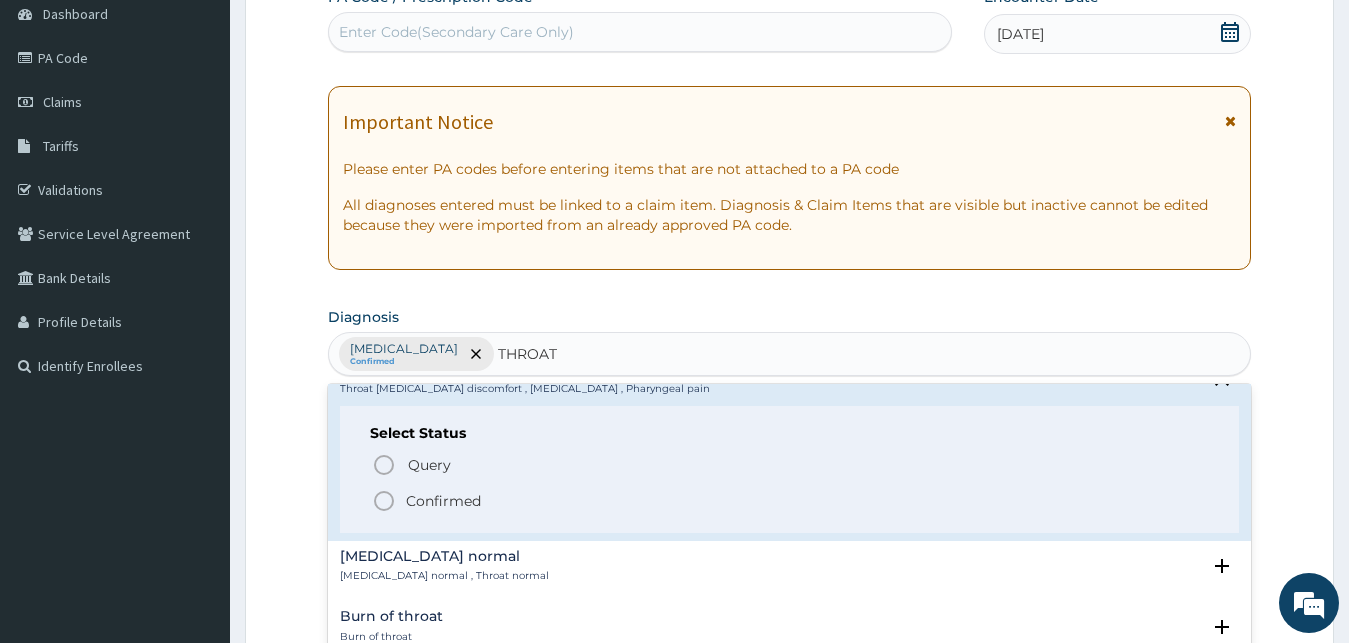 click on "Query Query covers suspected (?), Keep in view (kiv), Ruled out (r/o) Confirmed" at bounding box center [790, 481] 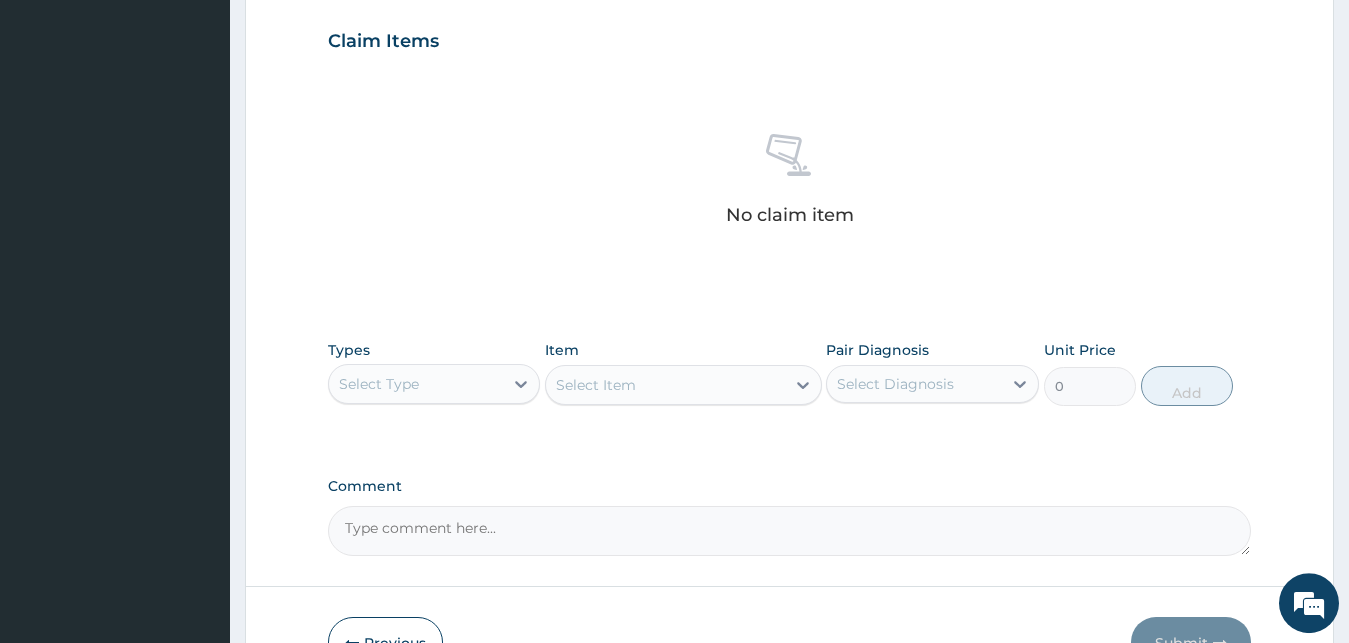 scroll, scrollTop: 799, scrollLeft: 0, axis: vertical 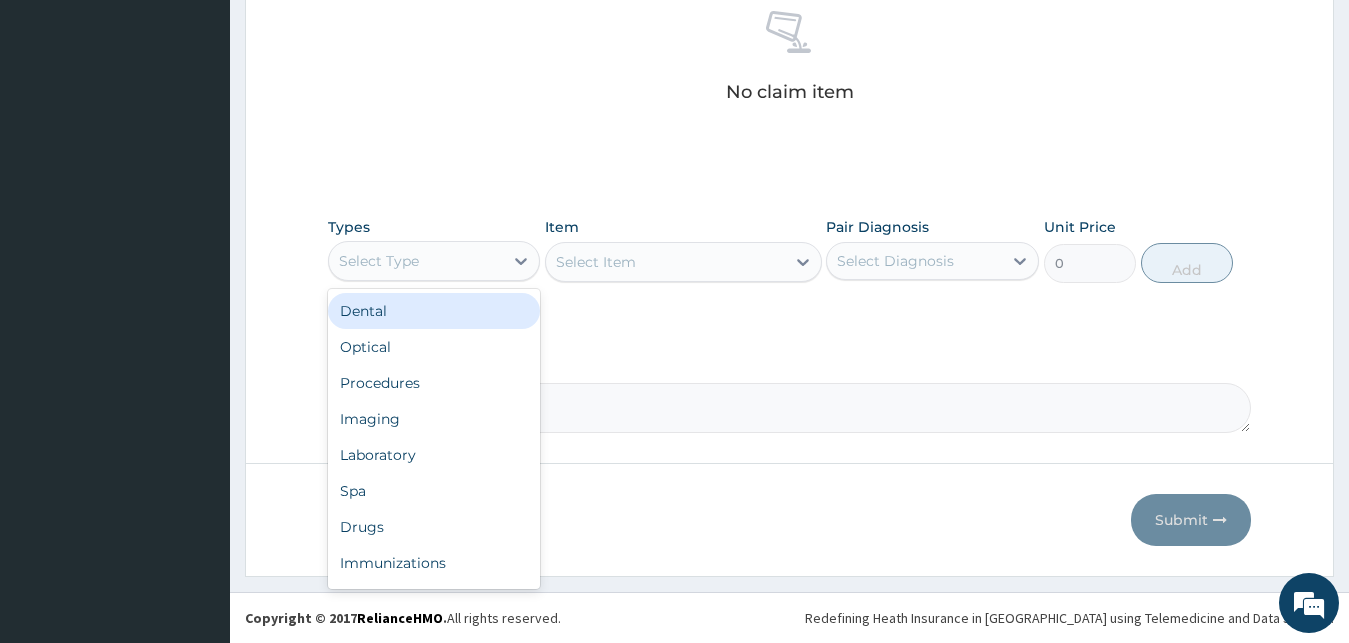 click on "Select Type" at bounding box center [416, 261] 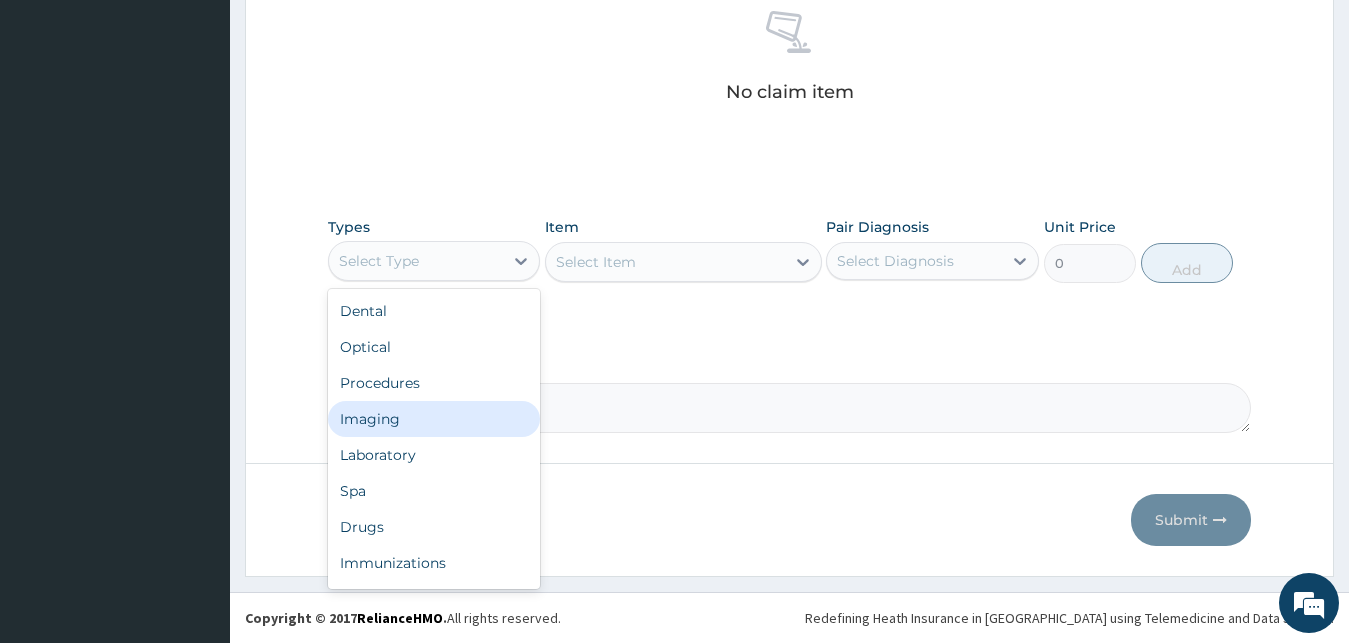 click on "Imaging" at bounding box center [434, 419] 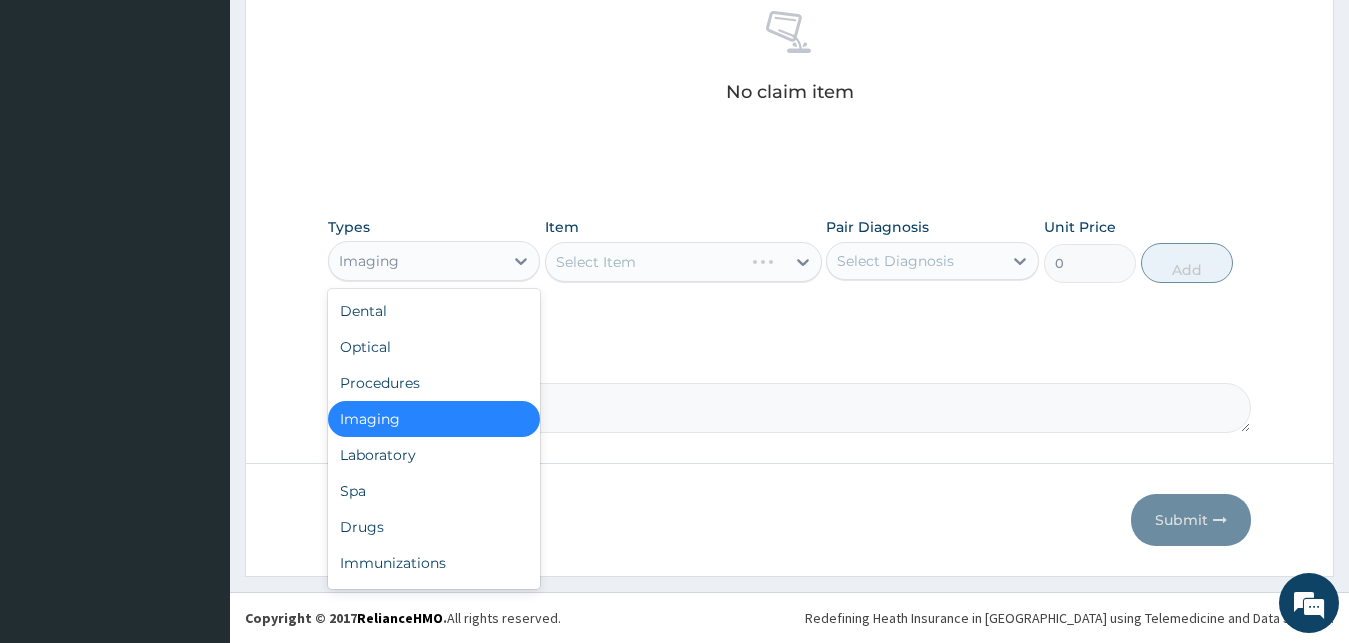 drag, startPoint x: 457, startPoint y: 249, endPoint x: 394, endPoint y: 375, distance: 140.87228 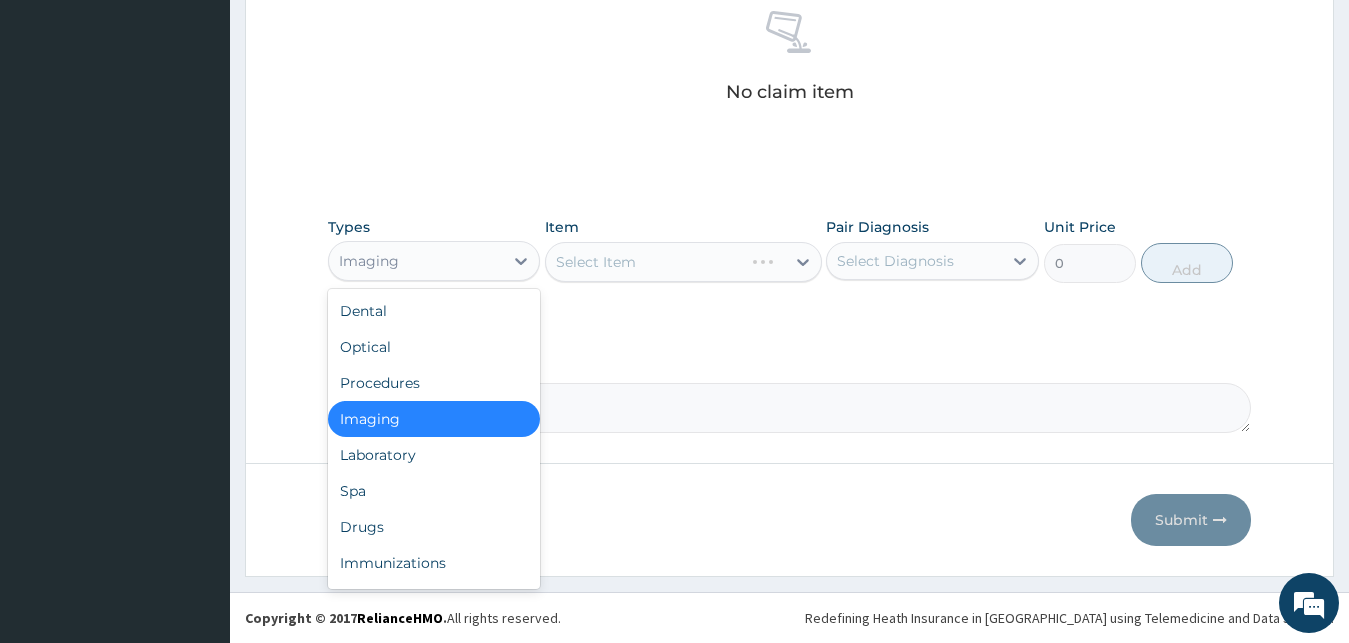 click on "Imaging" at bounding box center [416, 261] 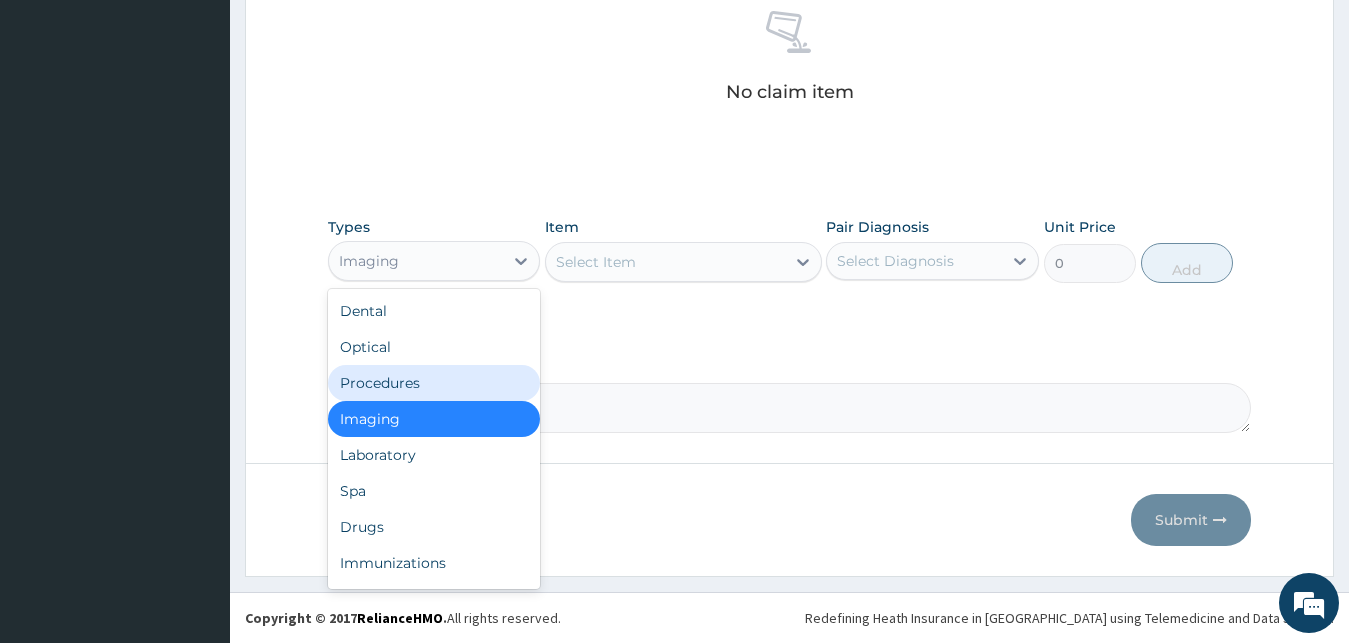 click on "Procedures" at bounding box center (434, 383) 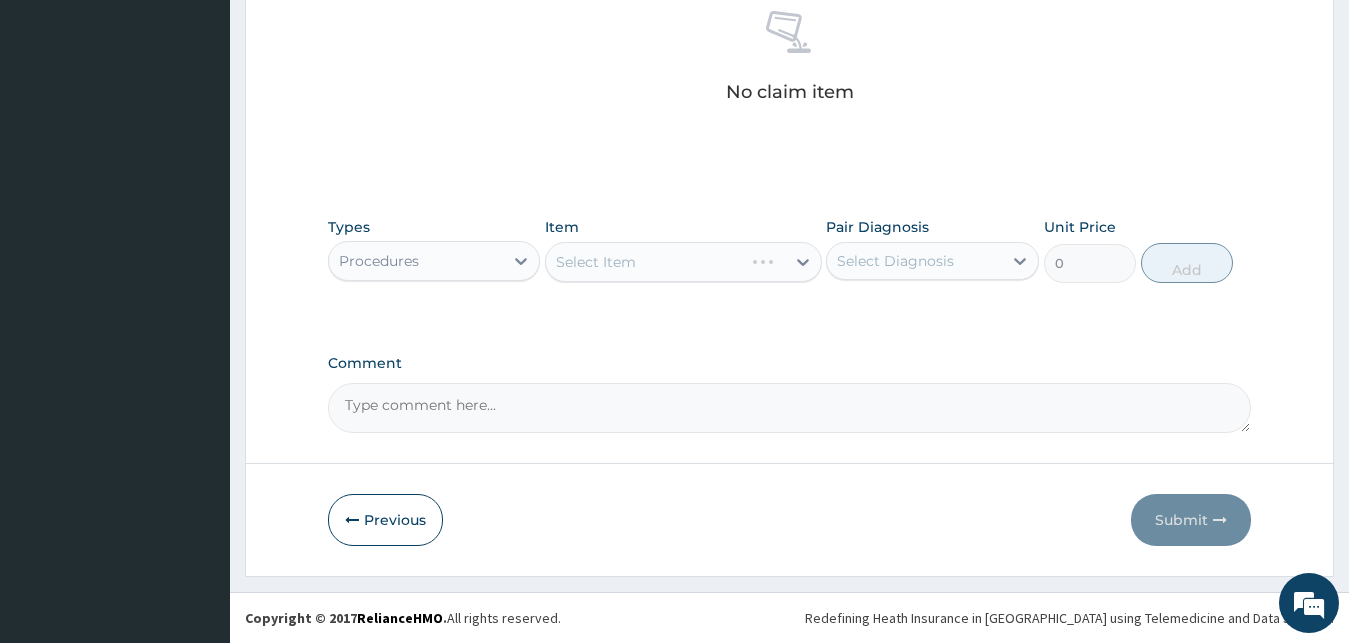 click on "Select Item" at bounding box center [683, 262] 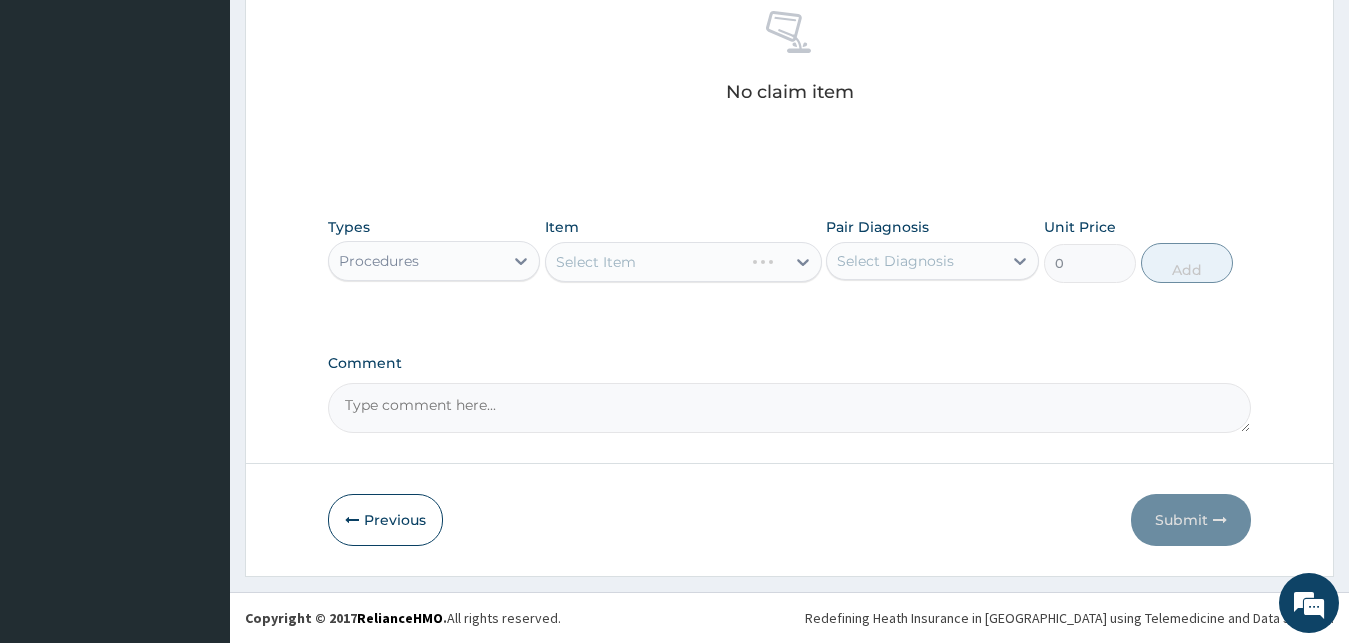 click on "Select Item" at bounding box center (683, 262) 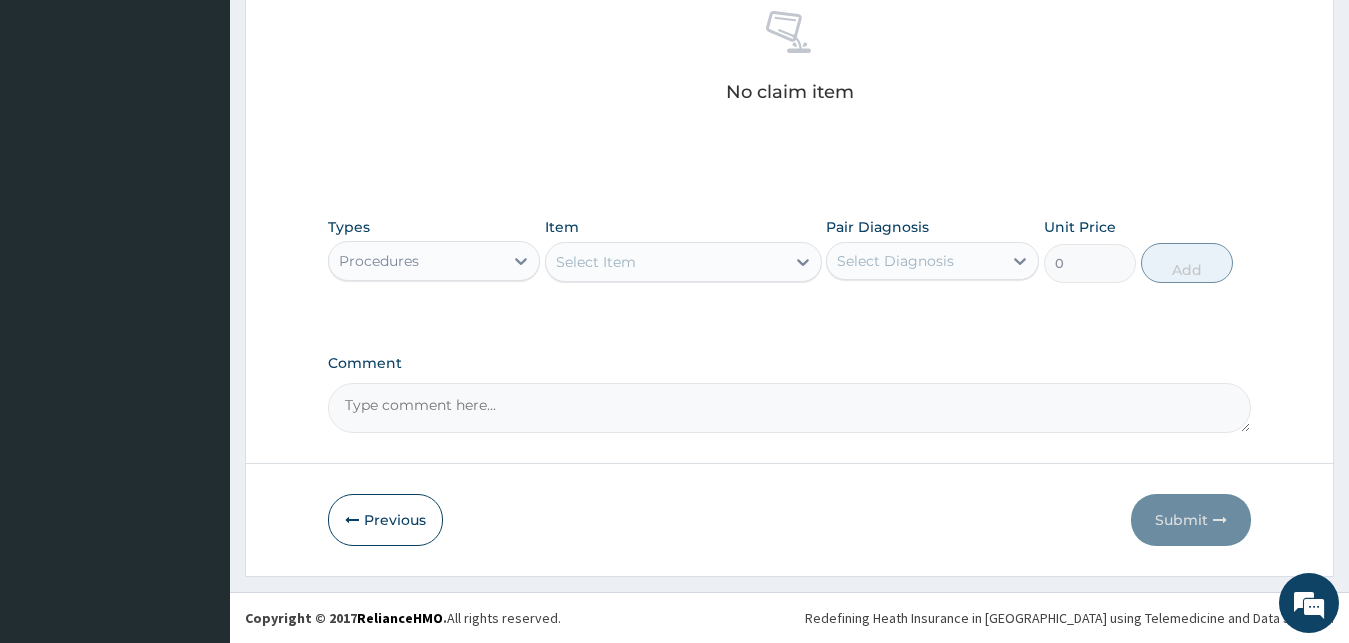click on "Select Item" at bounding box center [665, 262] 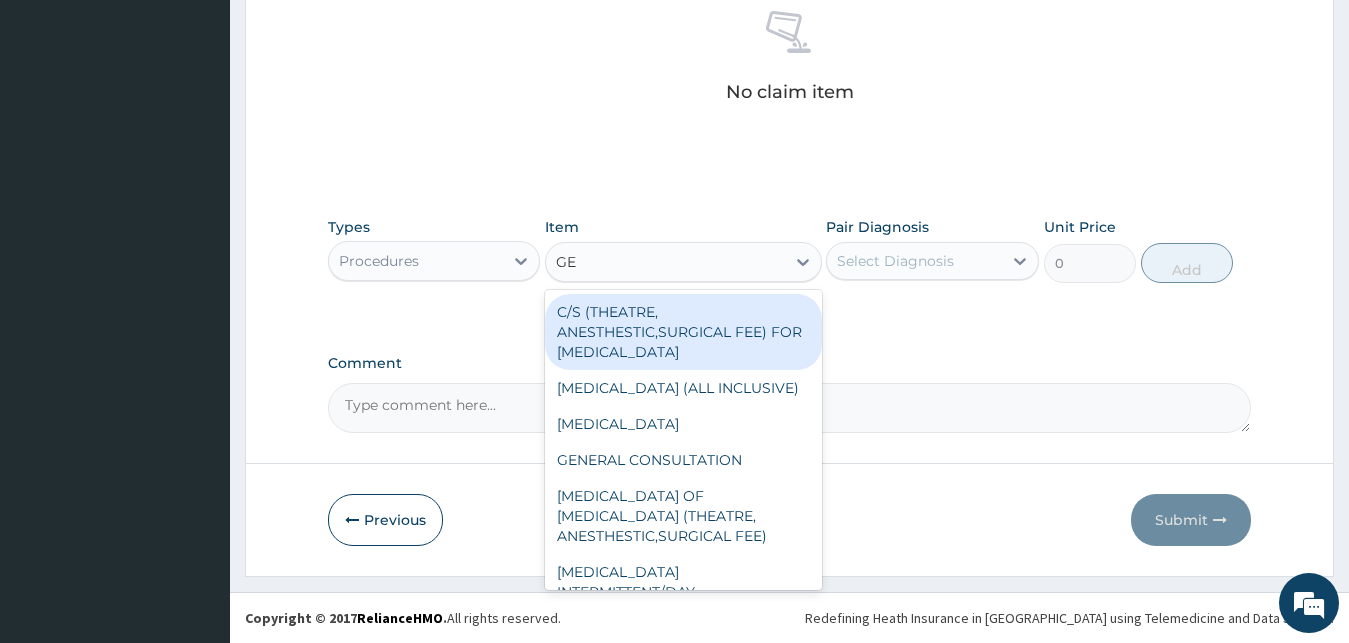 type on "GEN" 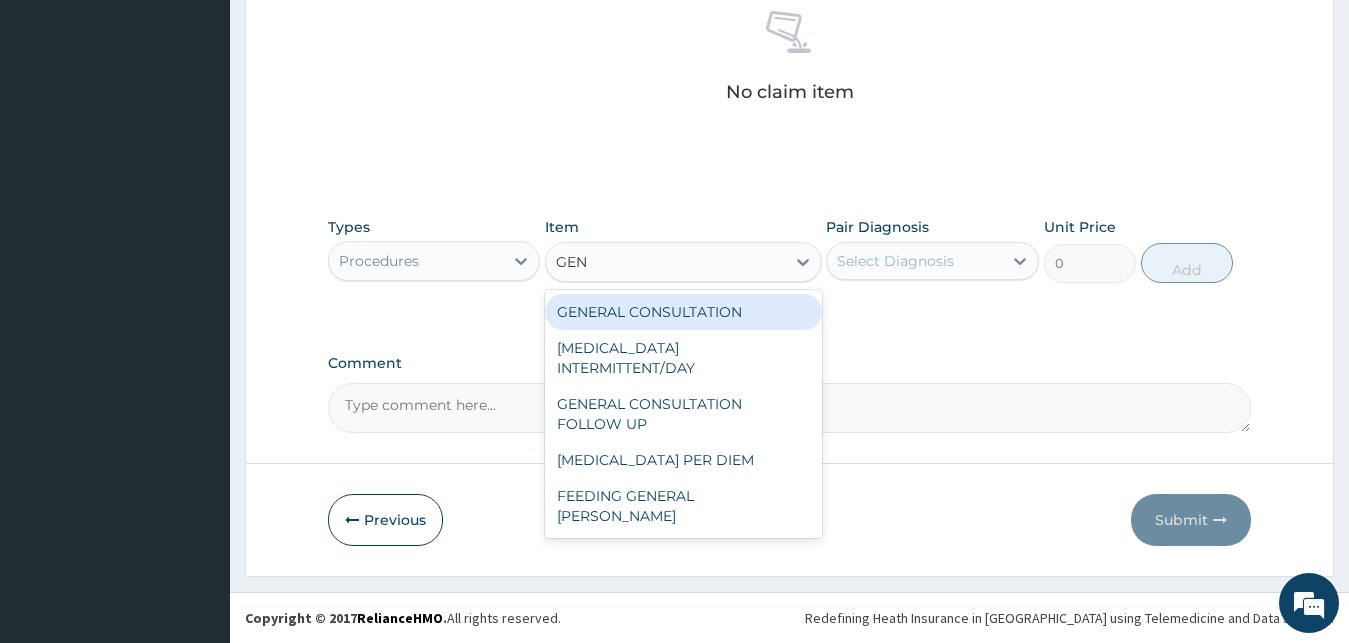 click on "GENERAL CONSULTATION" at bounding box center (683, 312) 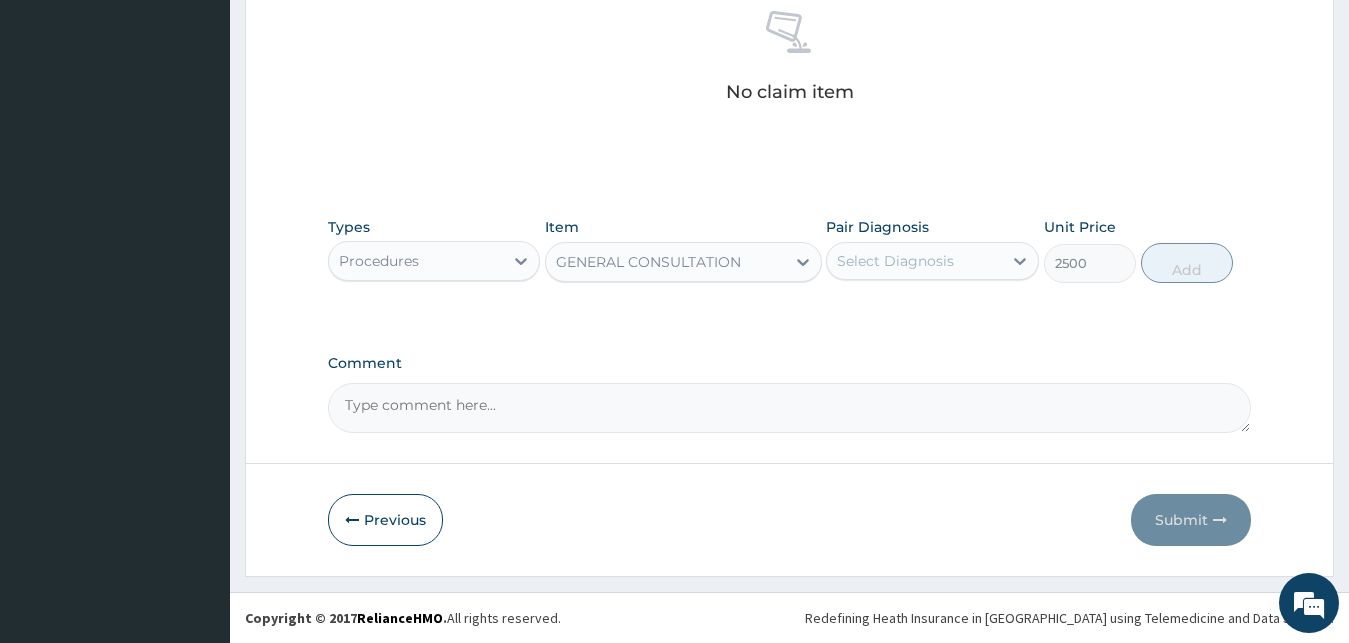 click on "Select Diagnosis" at bounding box center [895, 261] 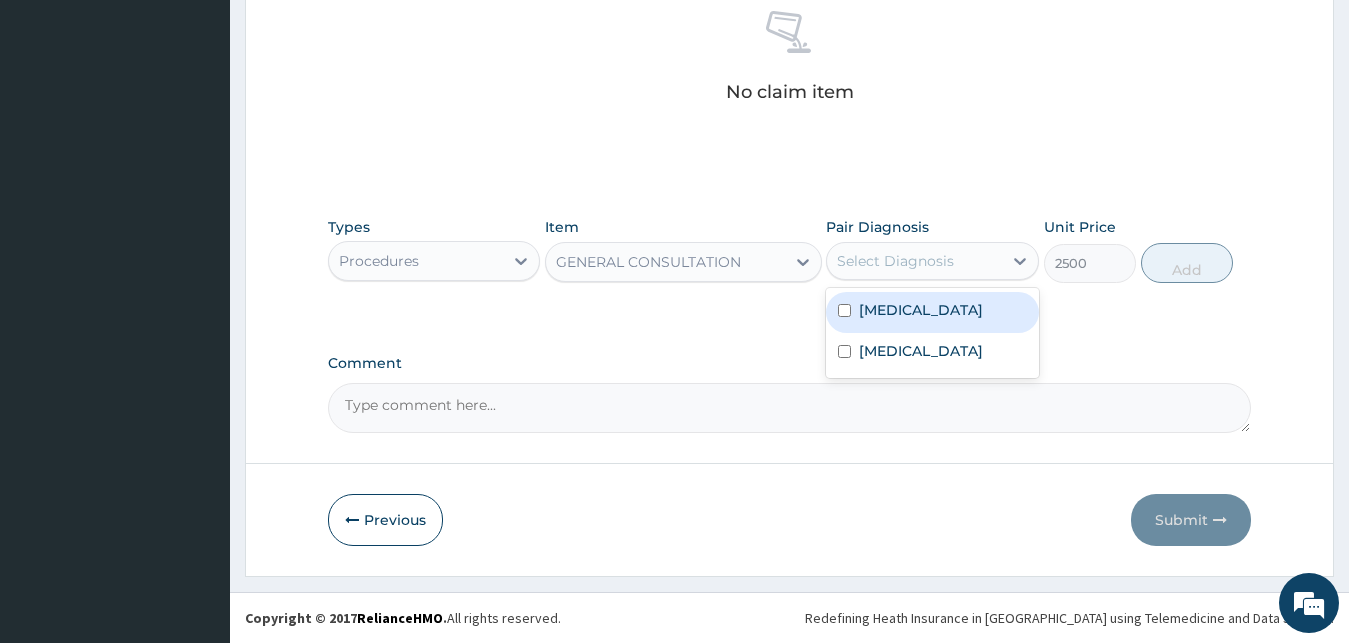 drag, startPoint x: 909, startPoint y: 310, endPoint x: 912, endPoint y: 352, distance: 42.107006 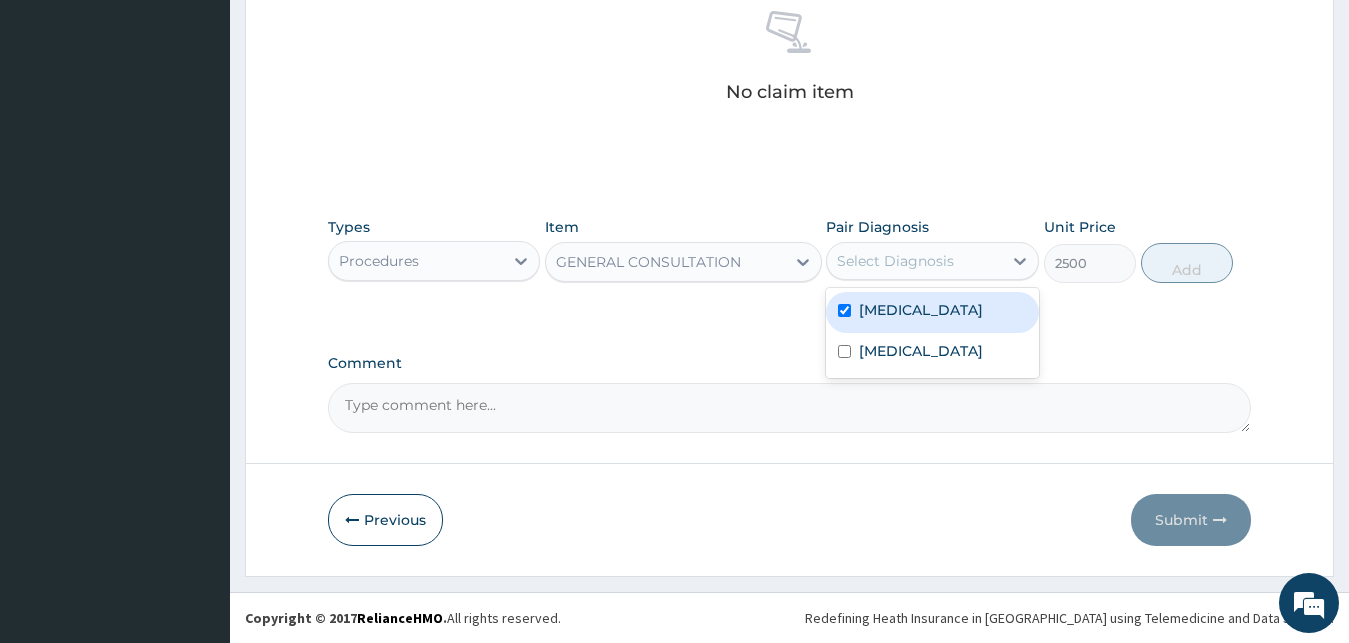 checkbox on "true" 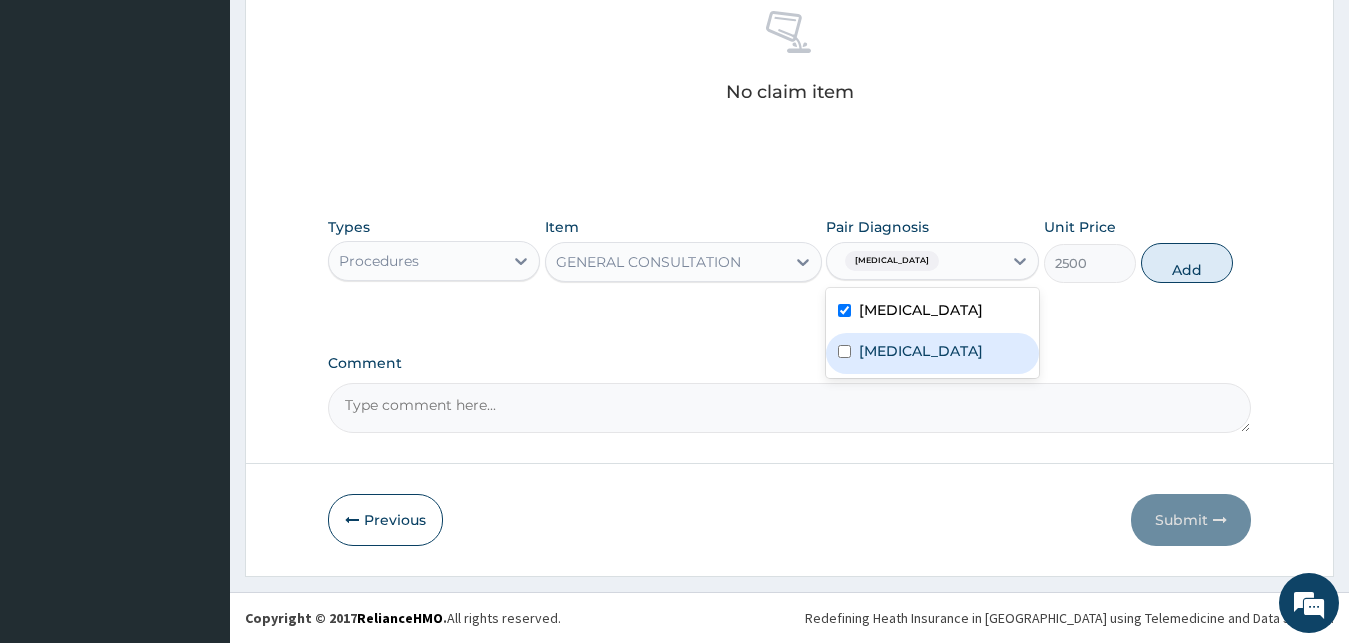 click on "Pain in throat" at bounding box center (921, 351) 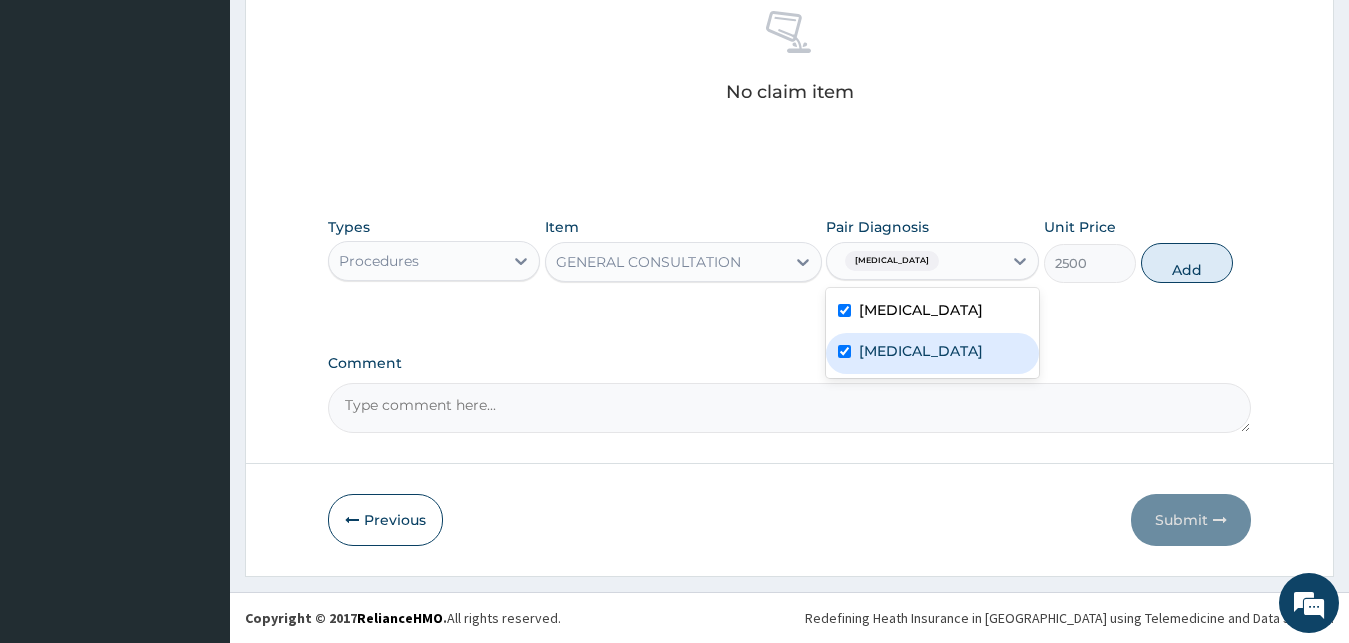 checkbox on "true" 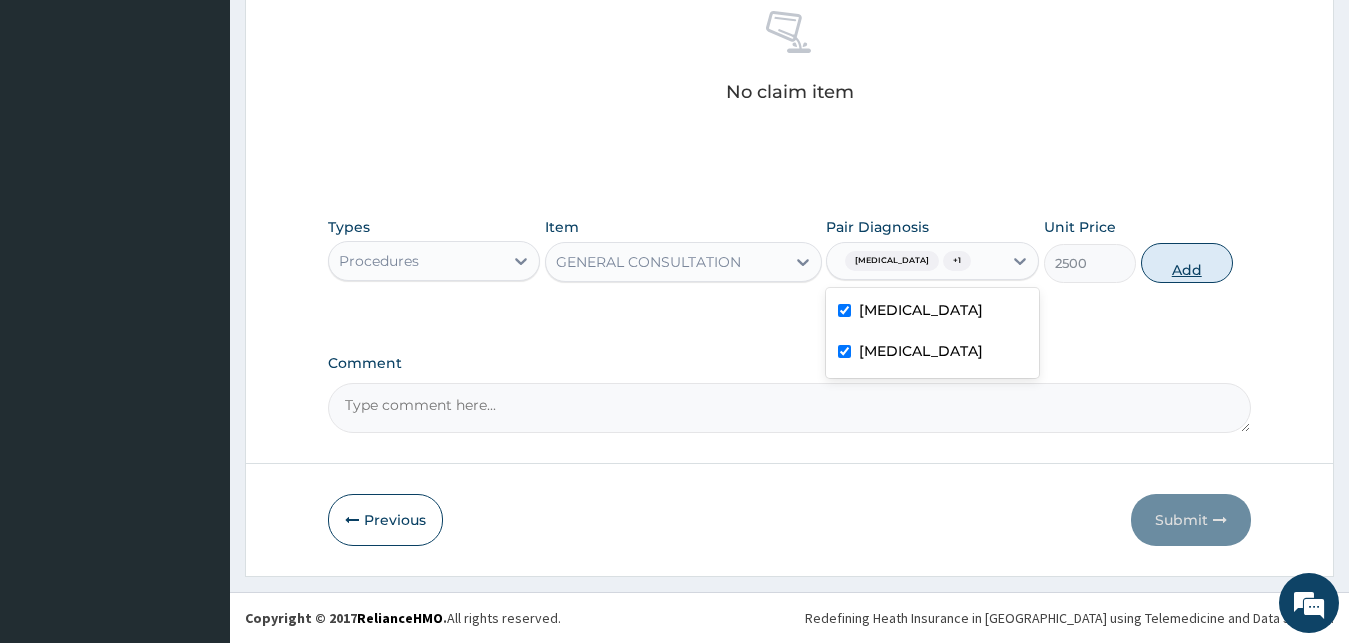 click on "Add" at bounding box center [1187, 263] 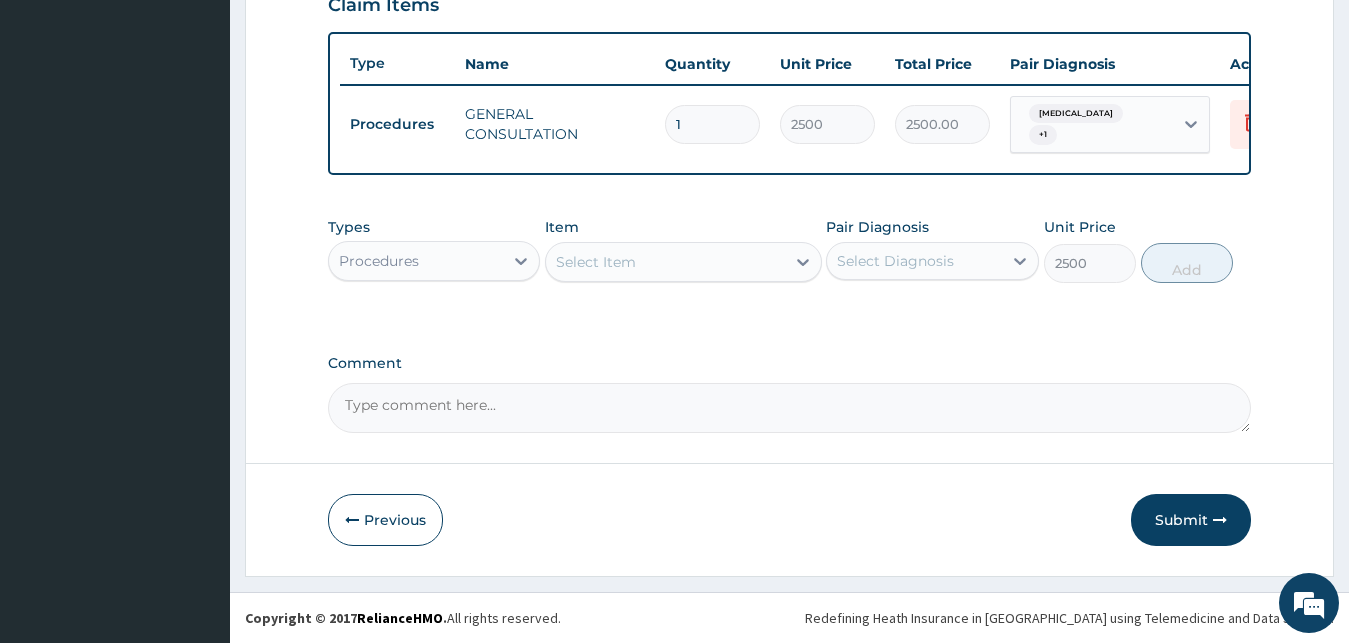 type on "0" 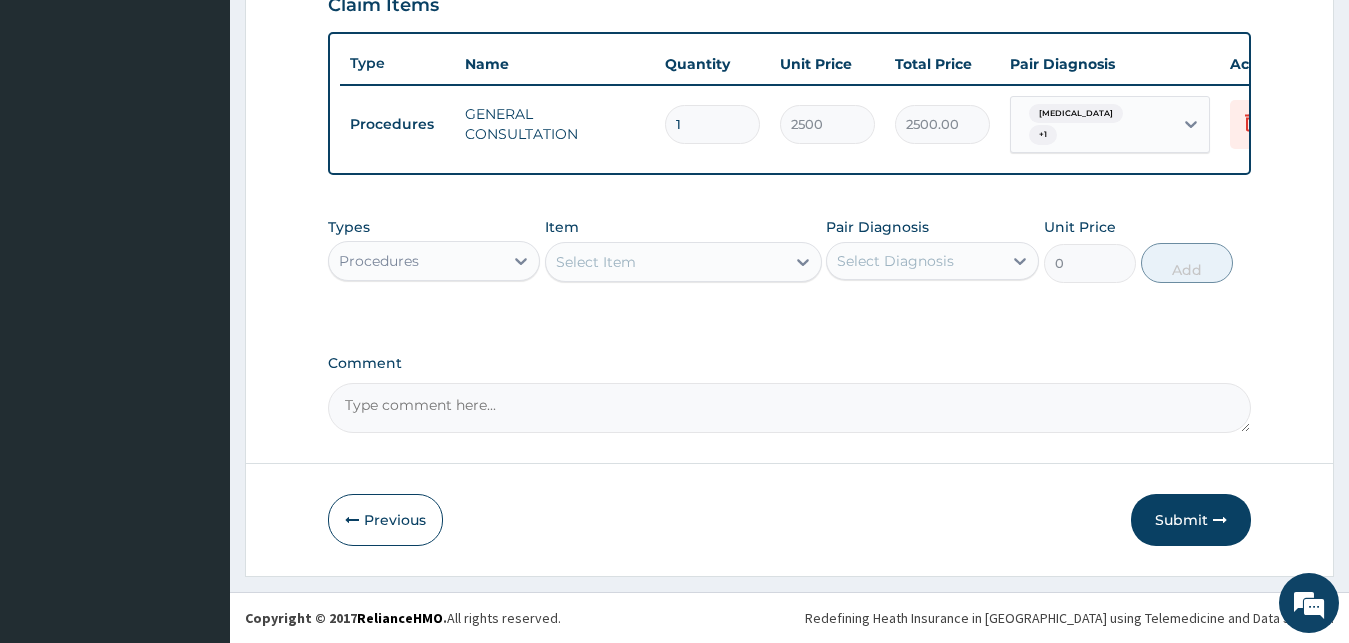 scroll, scrollTop: 721, scrollLeft: 0, axis: vertical 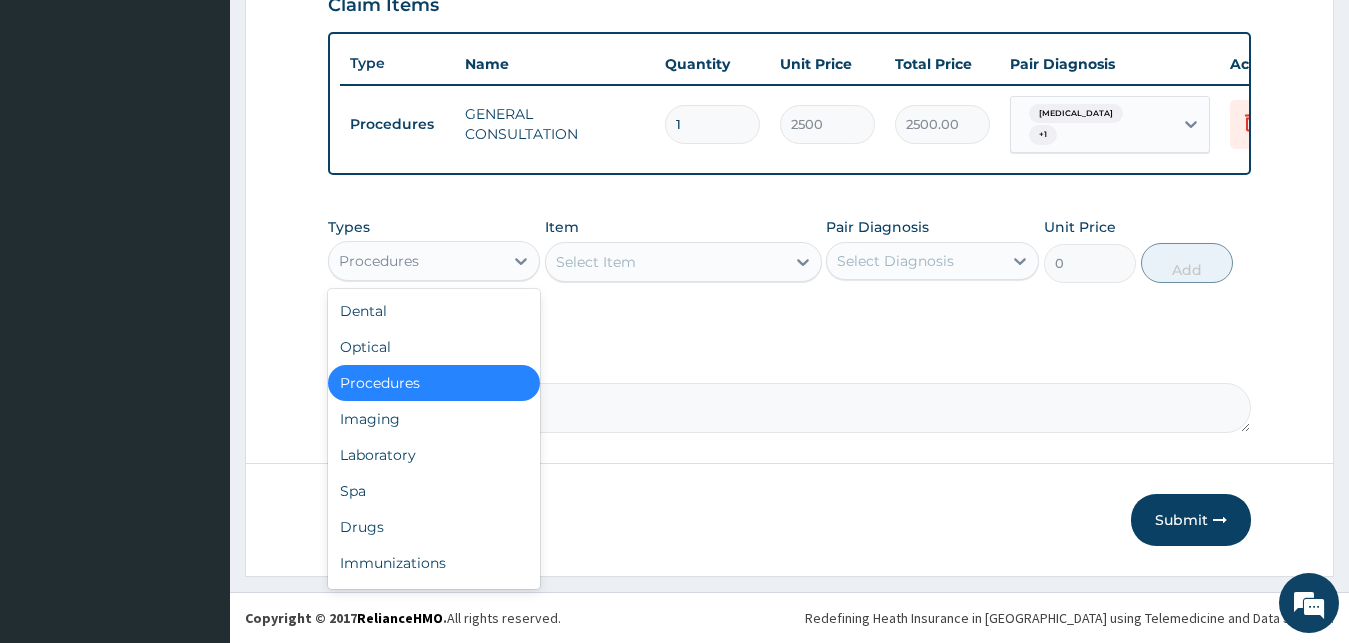 click on "Procedures" at bounding box center (416, 261) 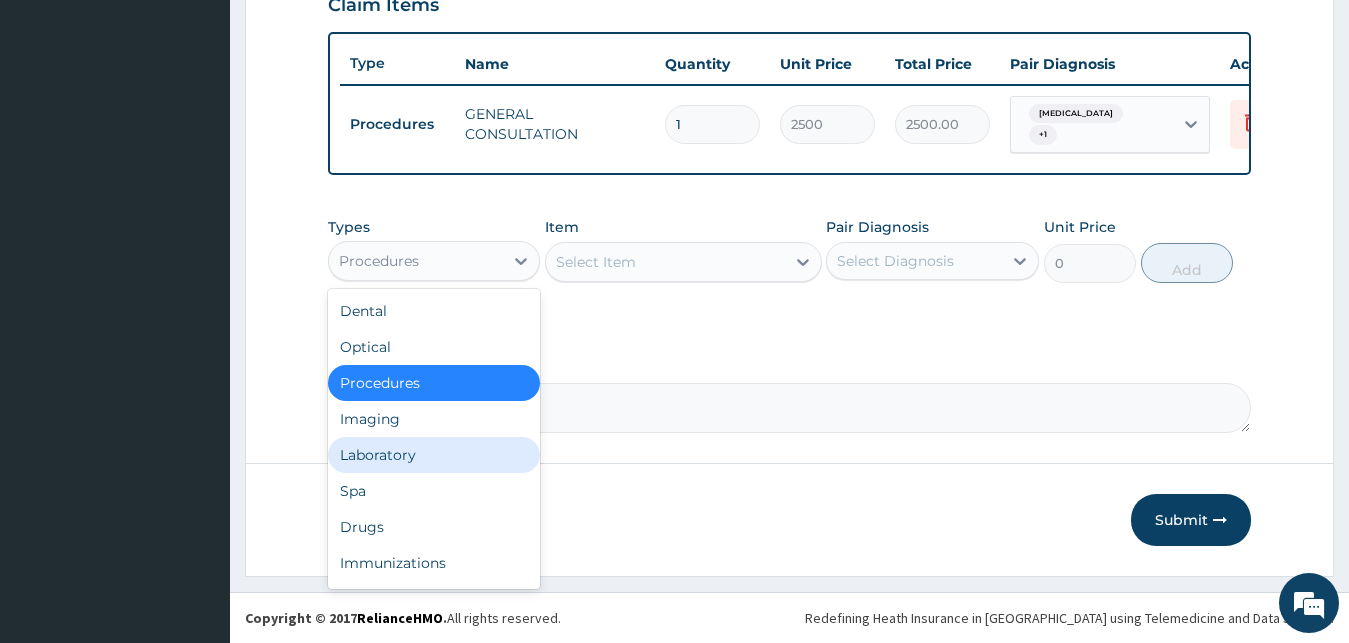 drag, startPoint x: 392, startPoint y: 471, endPoint x: 626, endPoint y: 302, distance: 288.64685 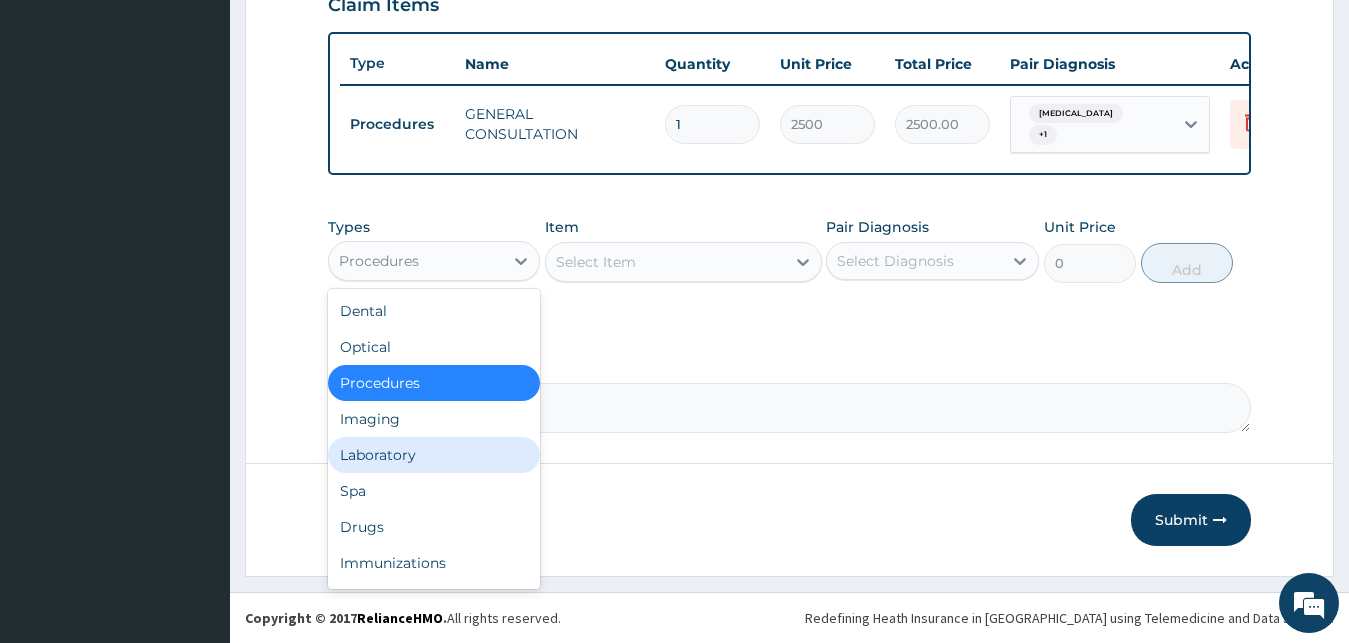 click on "Laboratory" at bounding box center (434, 455) 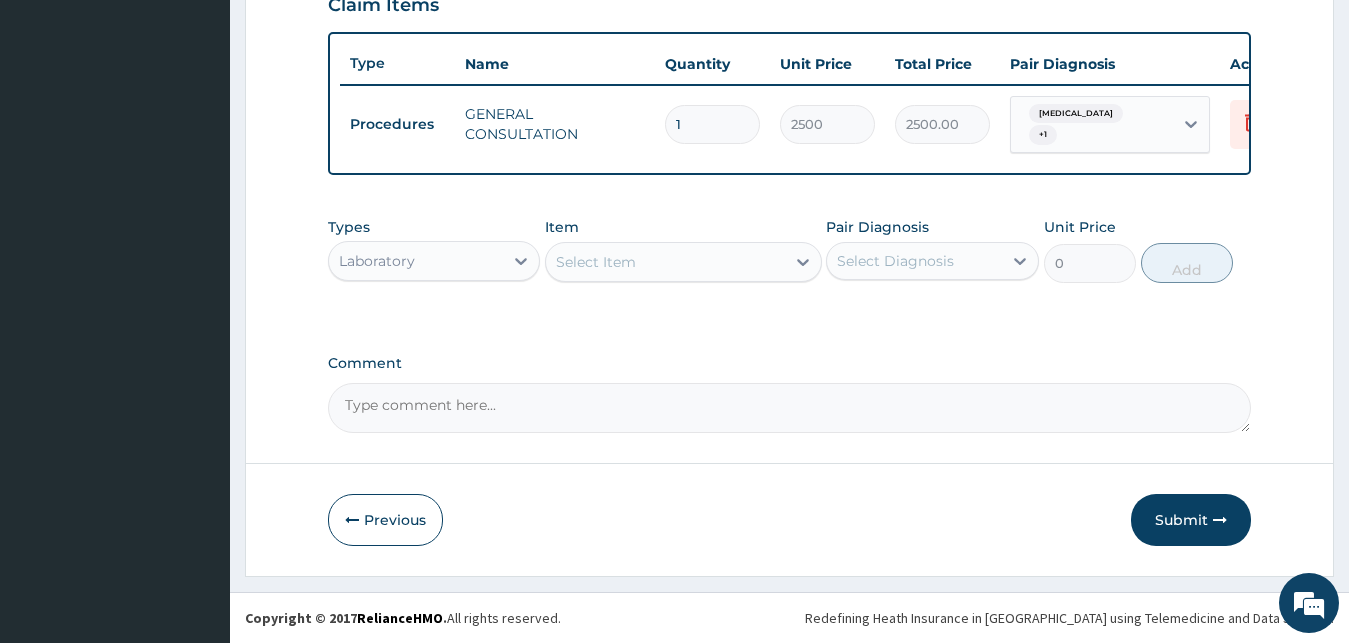 click on "Select Item" at bounding box center (683, 262) 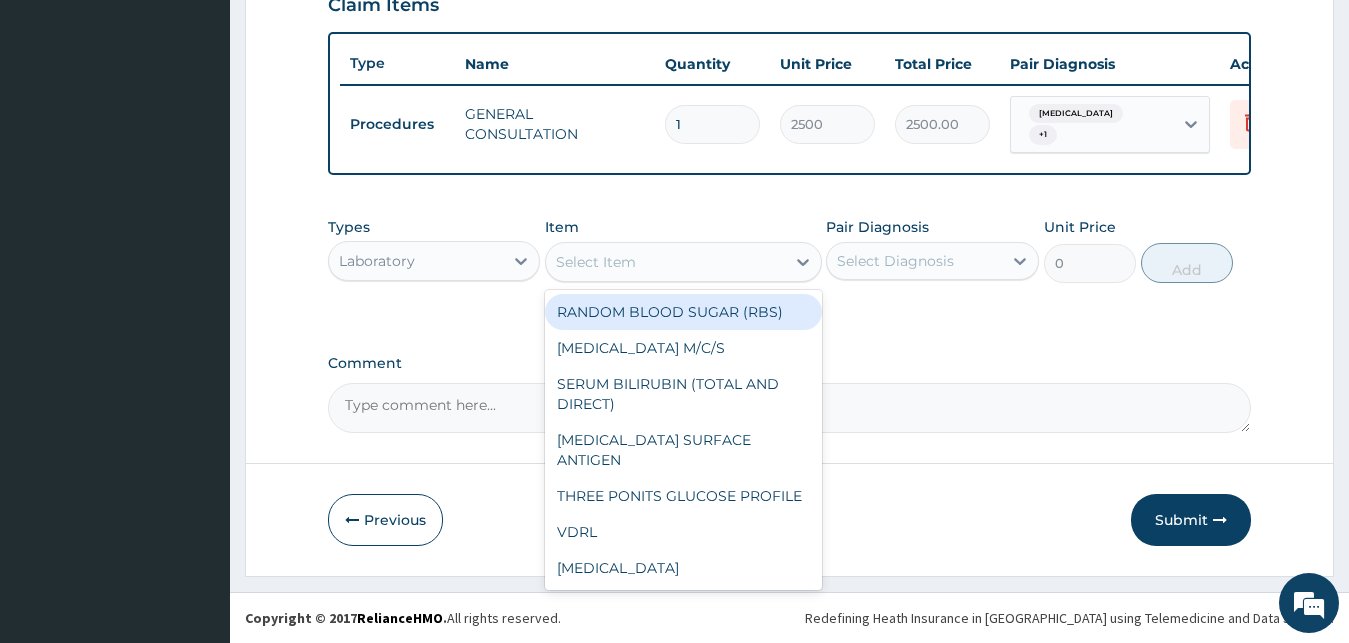 click on "Select Item" at bounding box center (665, 262) 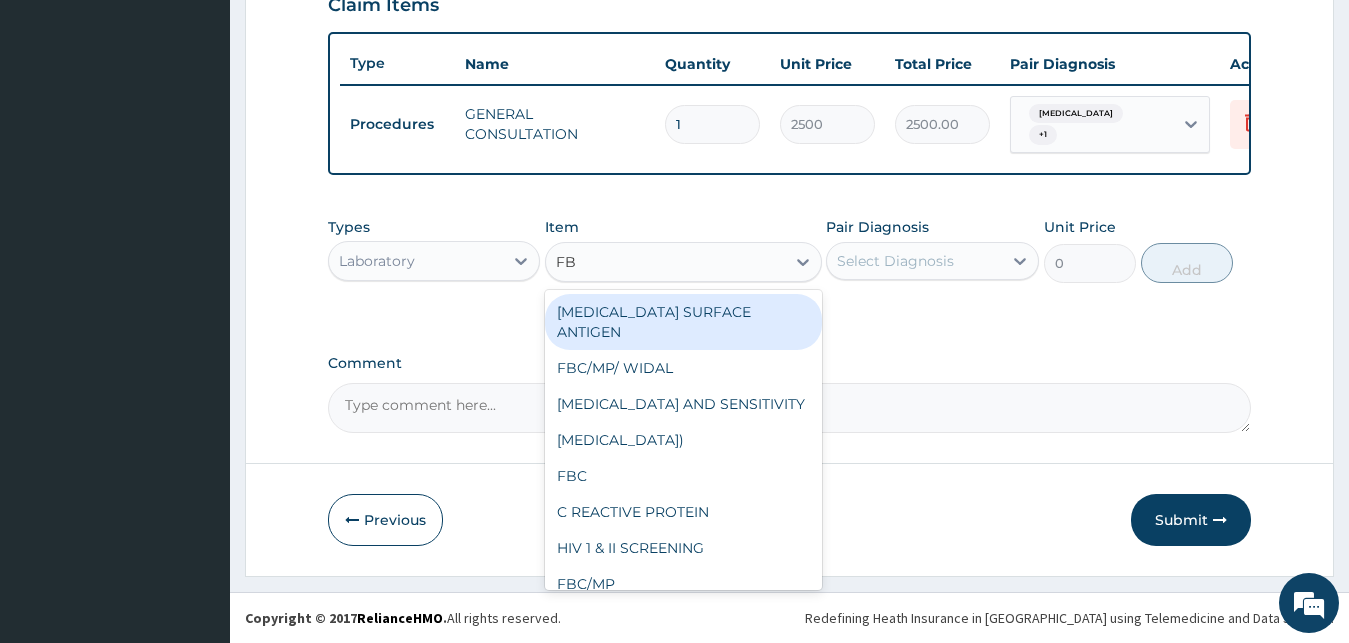 type on "FBC" 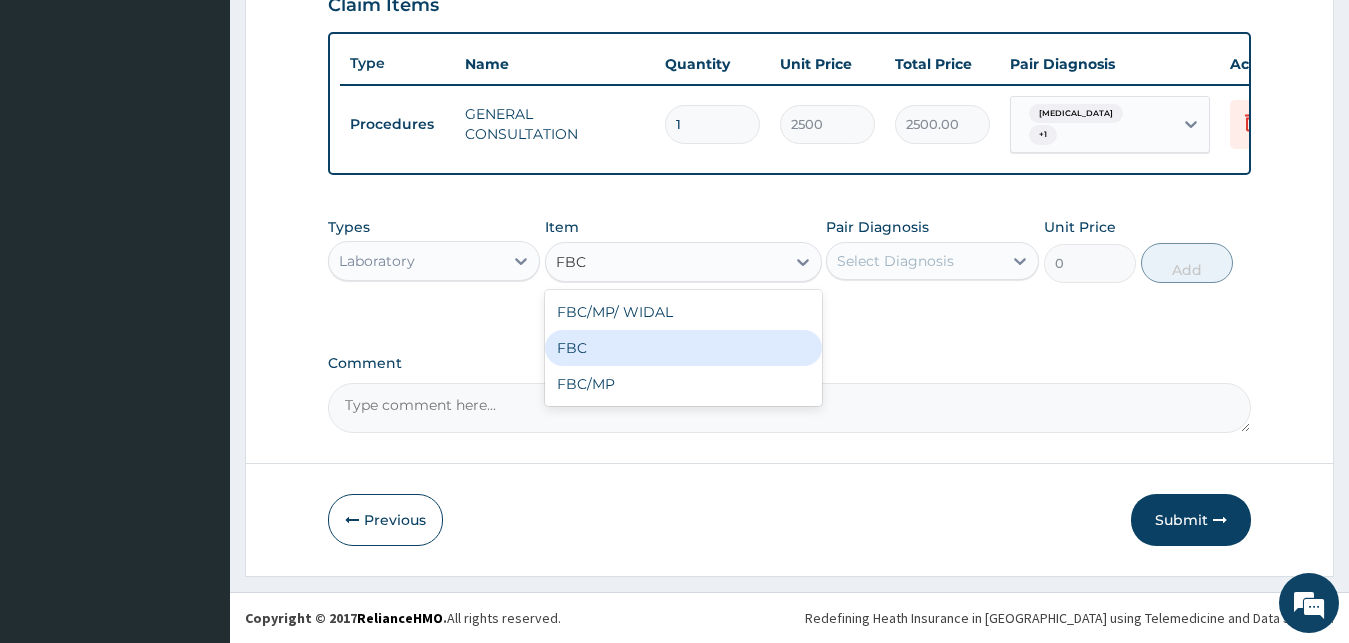 click on "FBC" at bounding box center (683, 348) 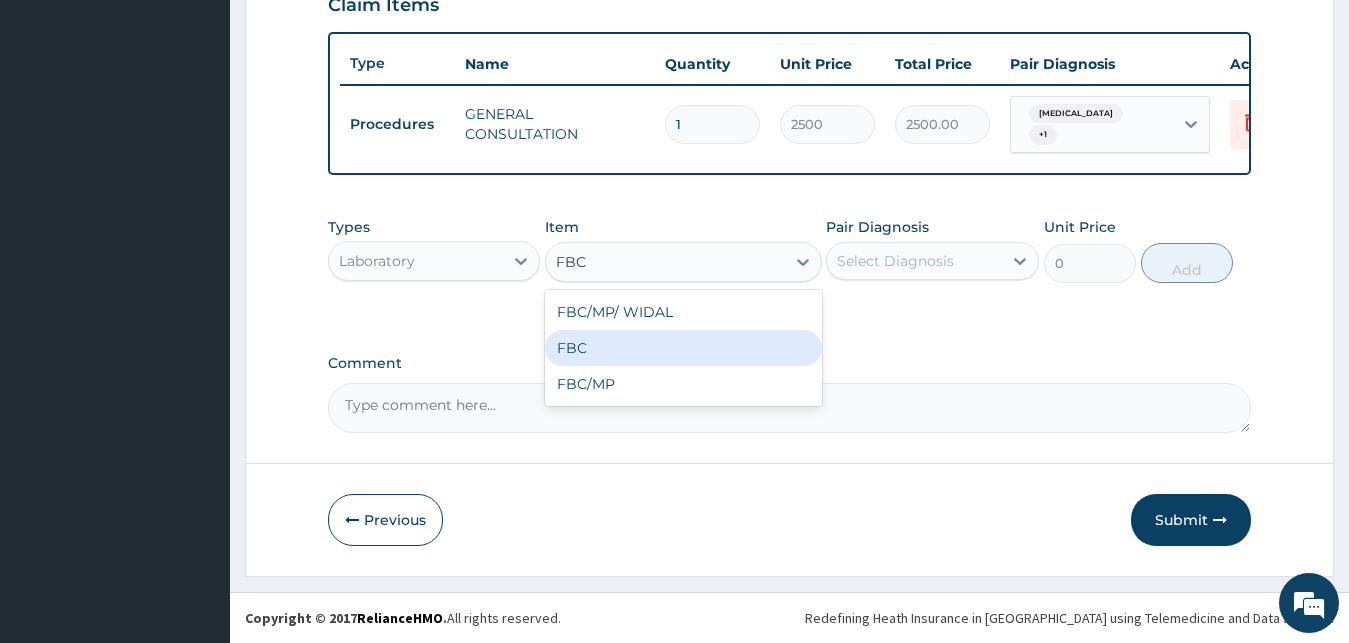 type 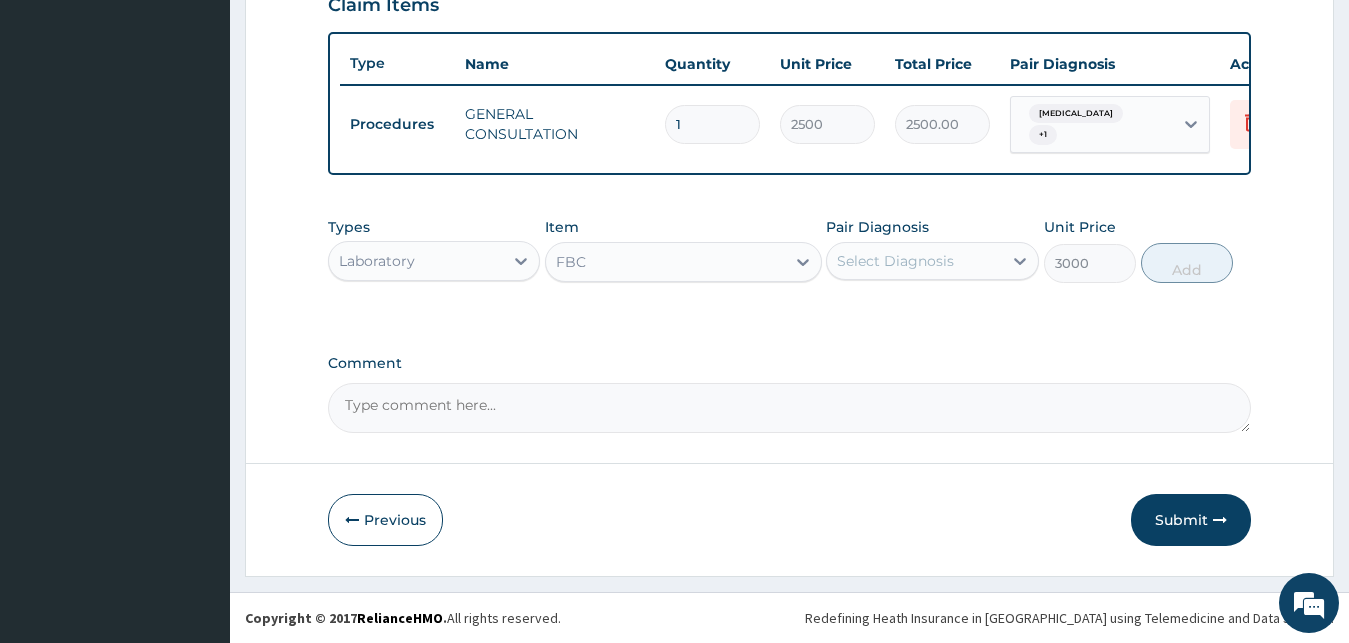 click on "Select Diagnosis" at bounding box center [895, 261] 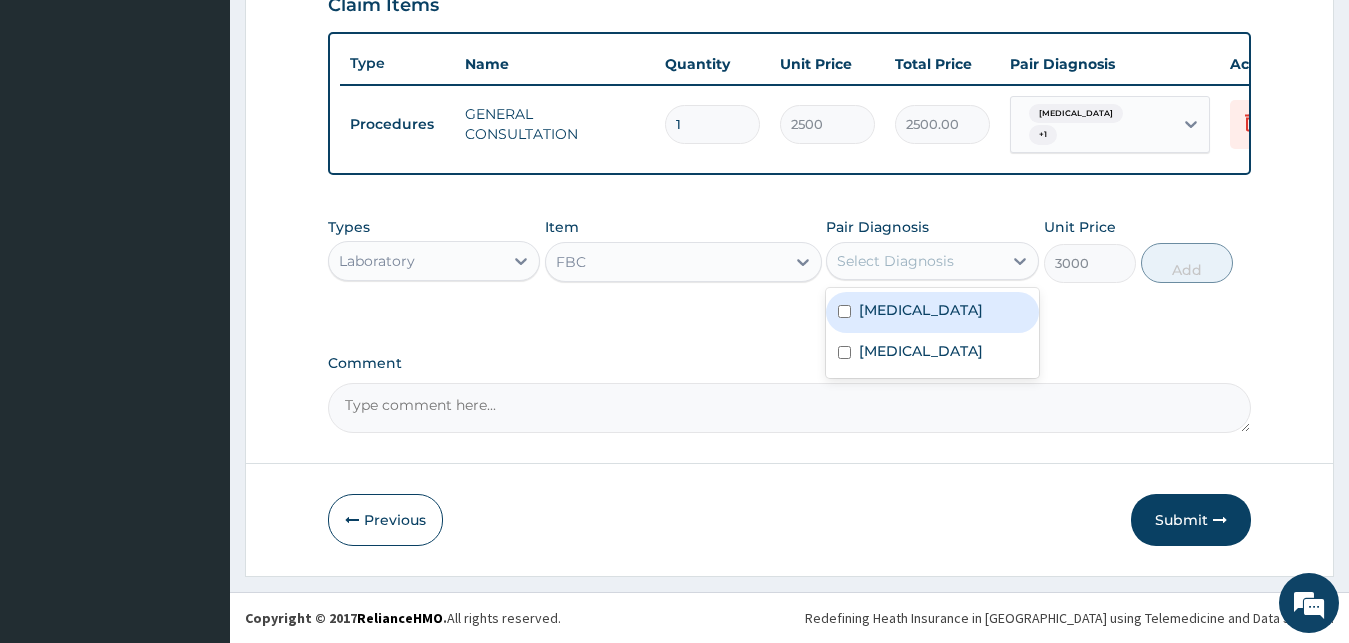 click on "Acute pharyngitis" at bounding box center (932, 312) 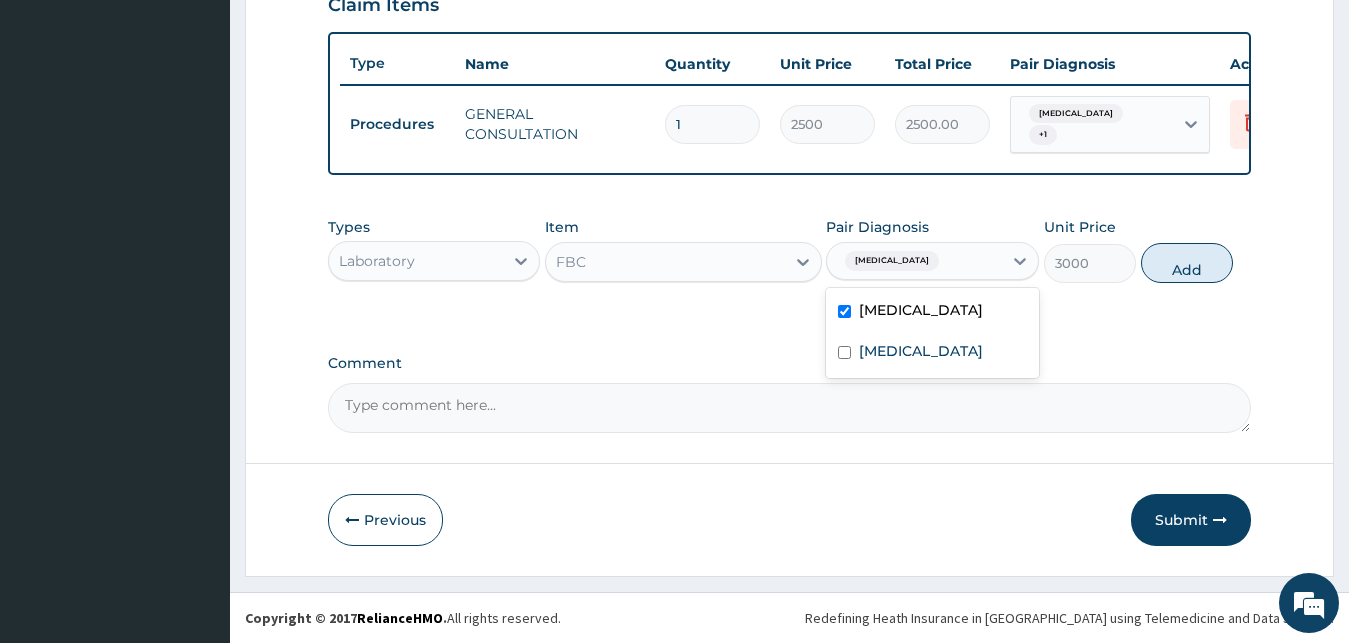 click on "Acute pharyngitis" at bounding box center (932, 312) 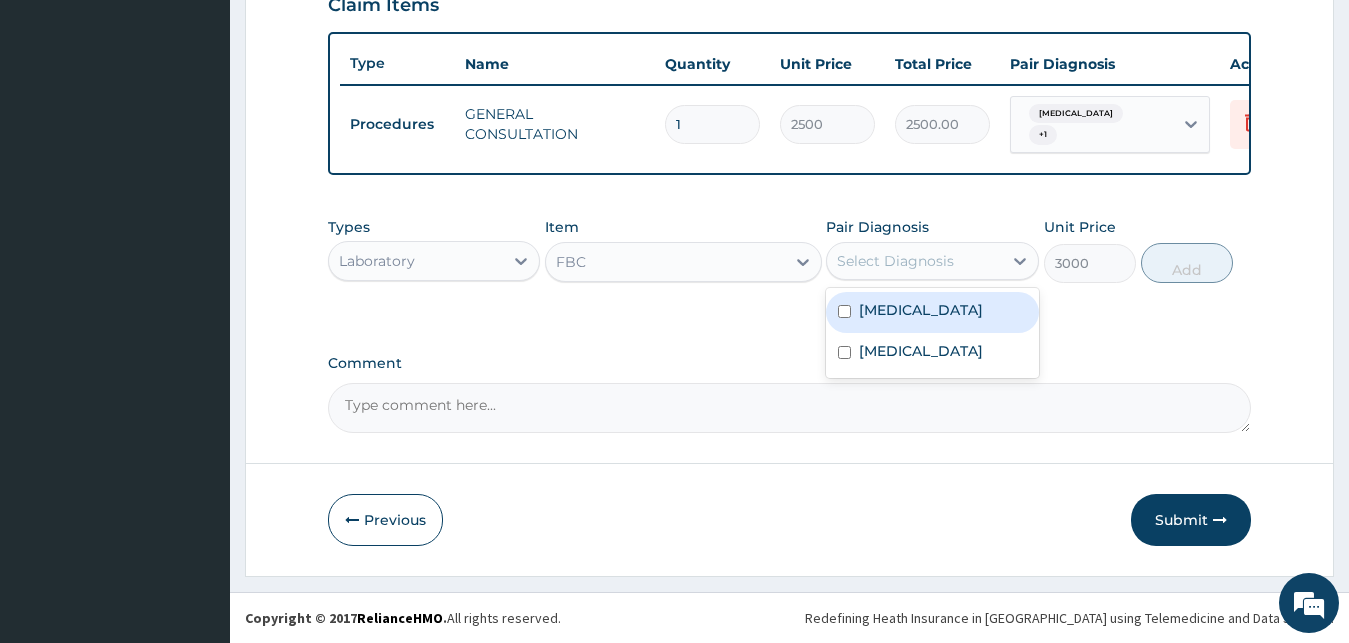 click on "Acute pharyngitis" at bounding box center [932, 312] 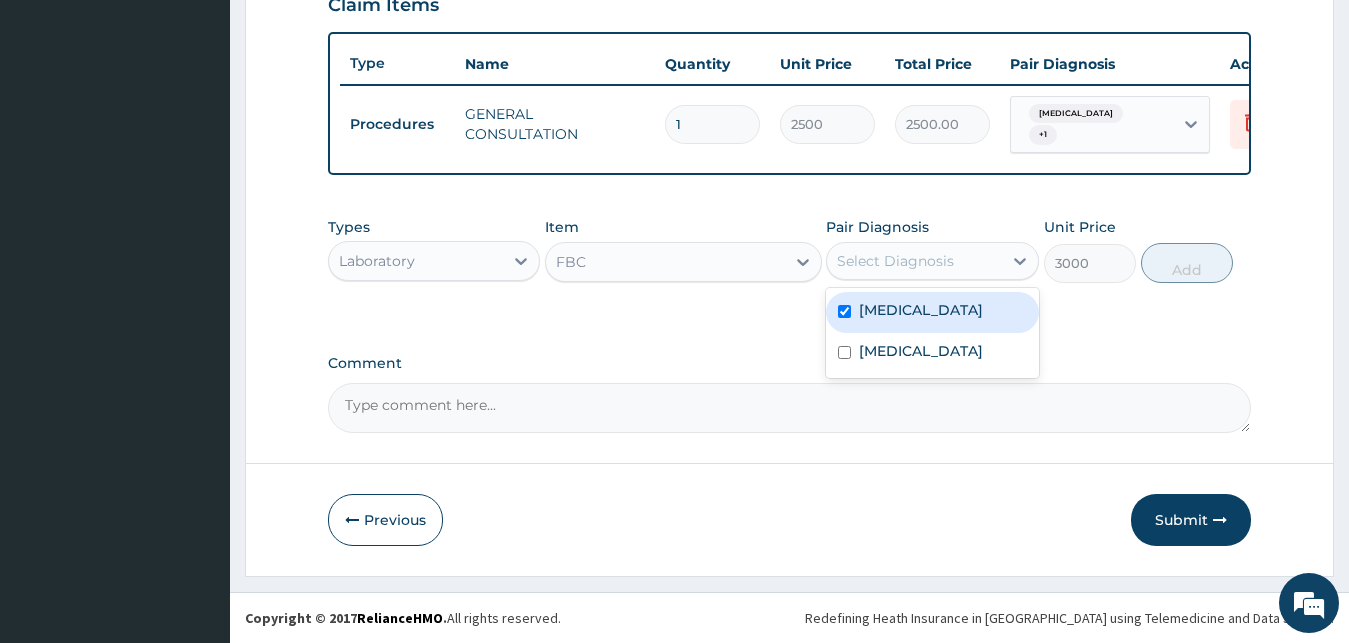 checkbox on "true" 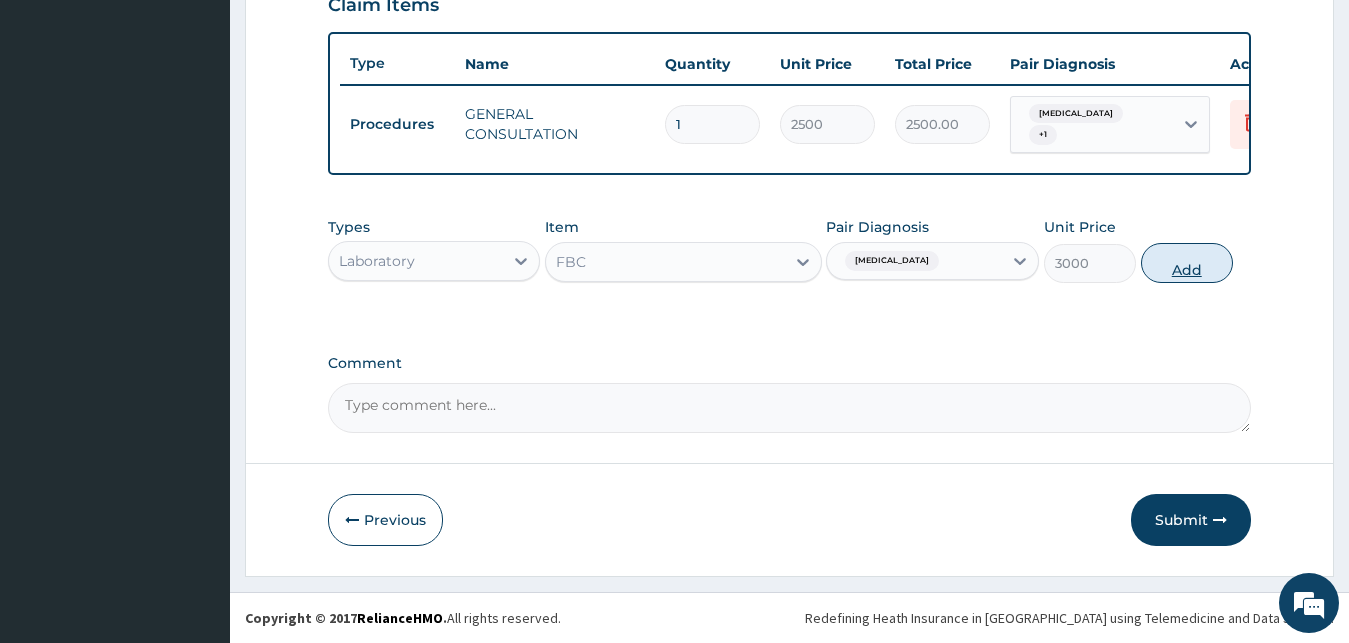 click on "Add" at bounding box center (1187, 263) 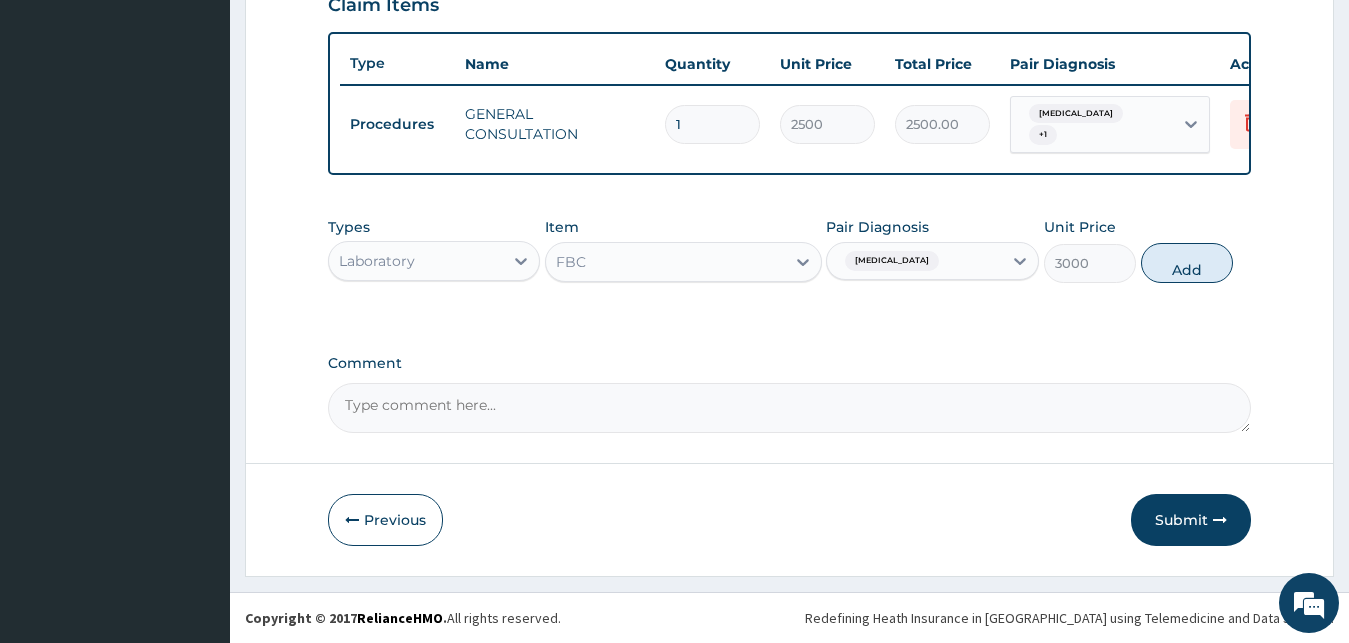 type on "0" 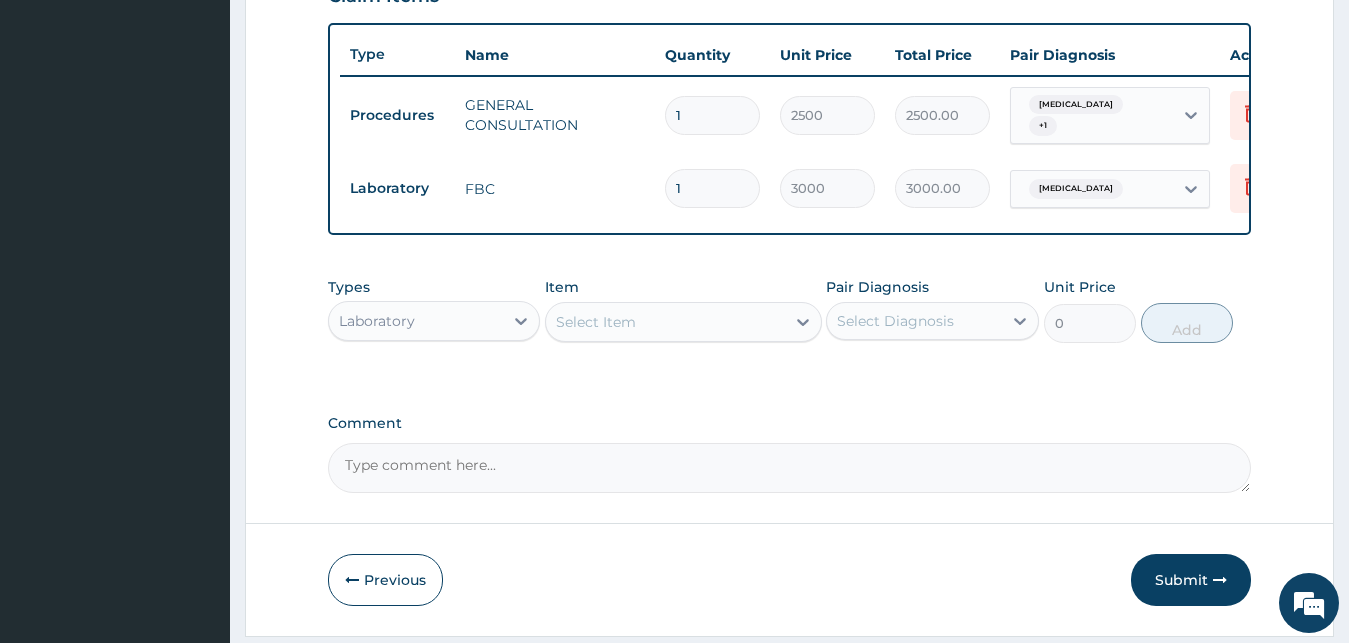 click on "Laboratory" at bounding box center (416, 321) 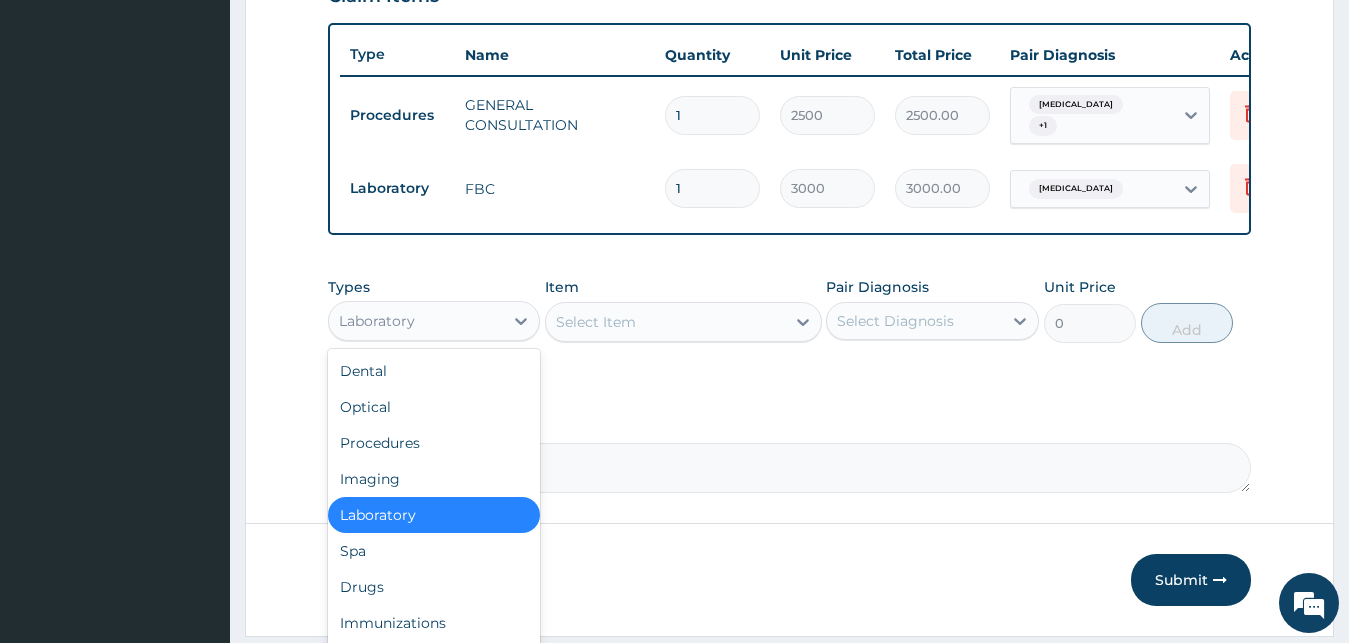 scroll, scrollTop: 798, scrollLeft: 0, axis: vertical 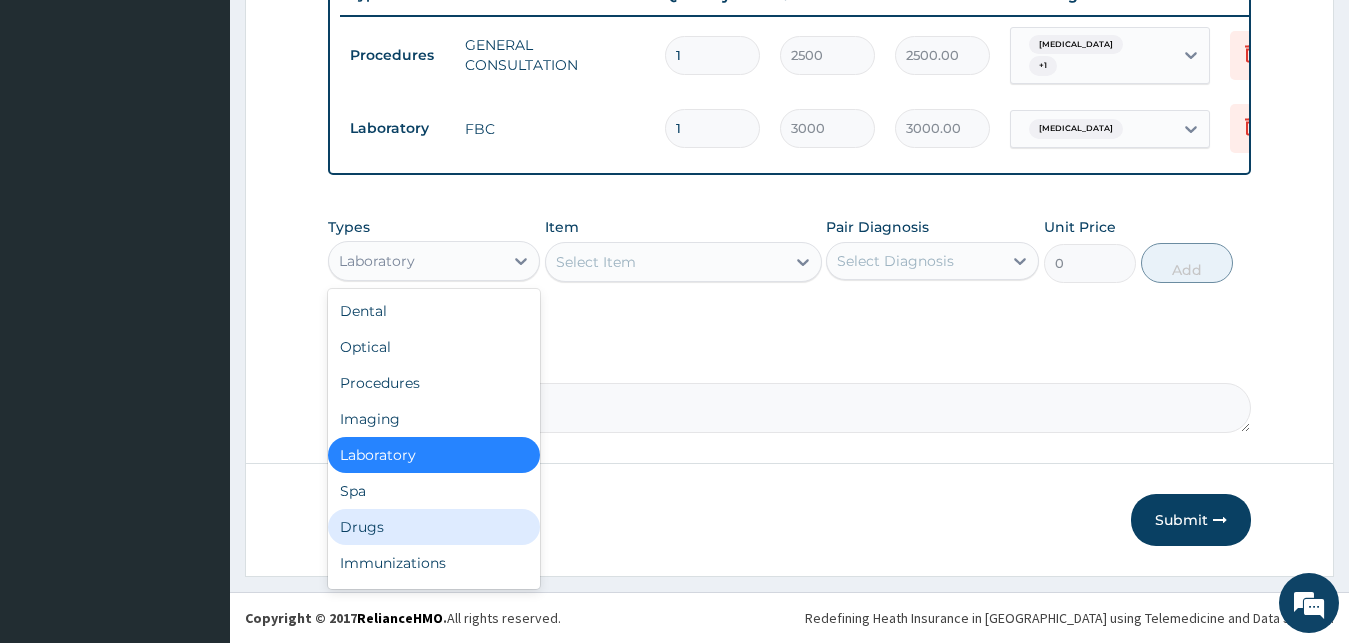click on "Drugs" at bounding box center [434, 527] 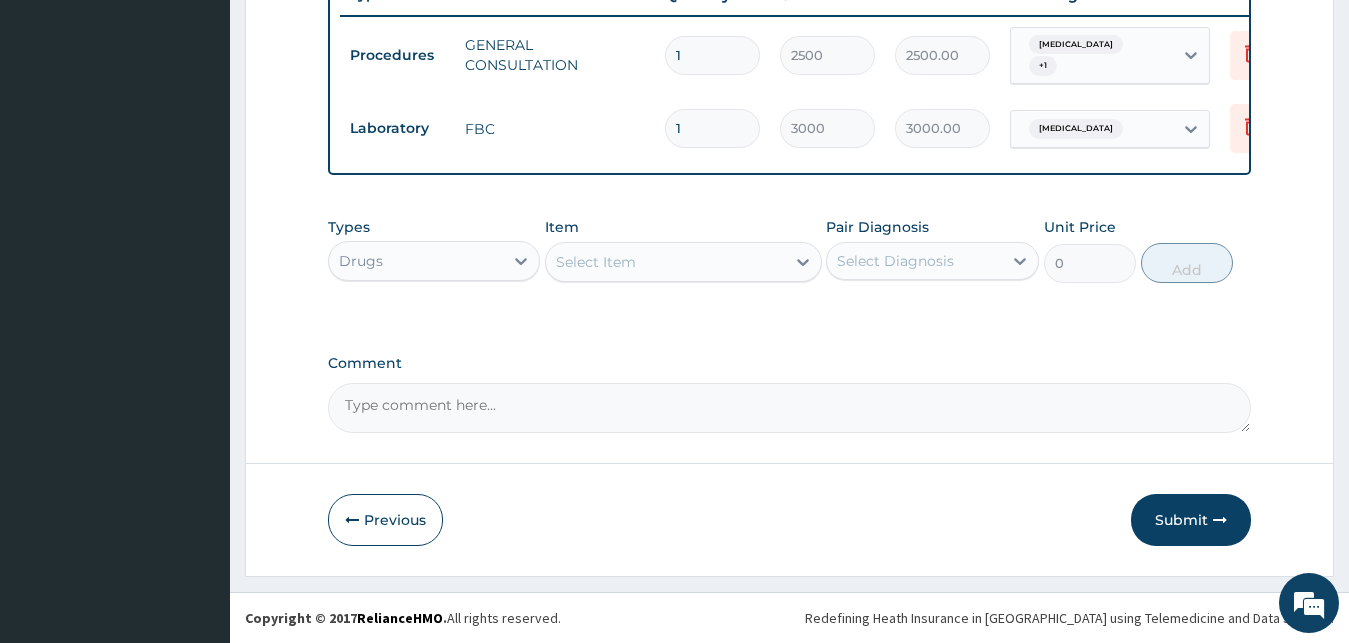 click on "Select Item" at bounding box center [596, 262] 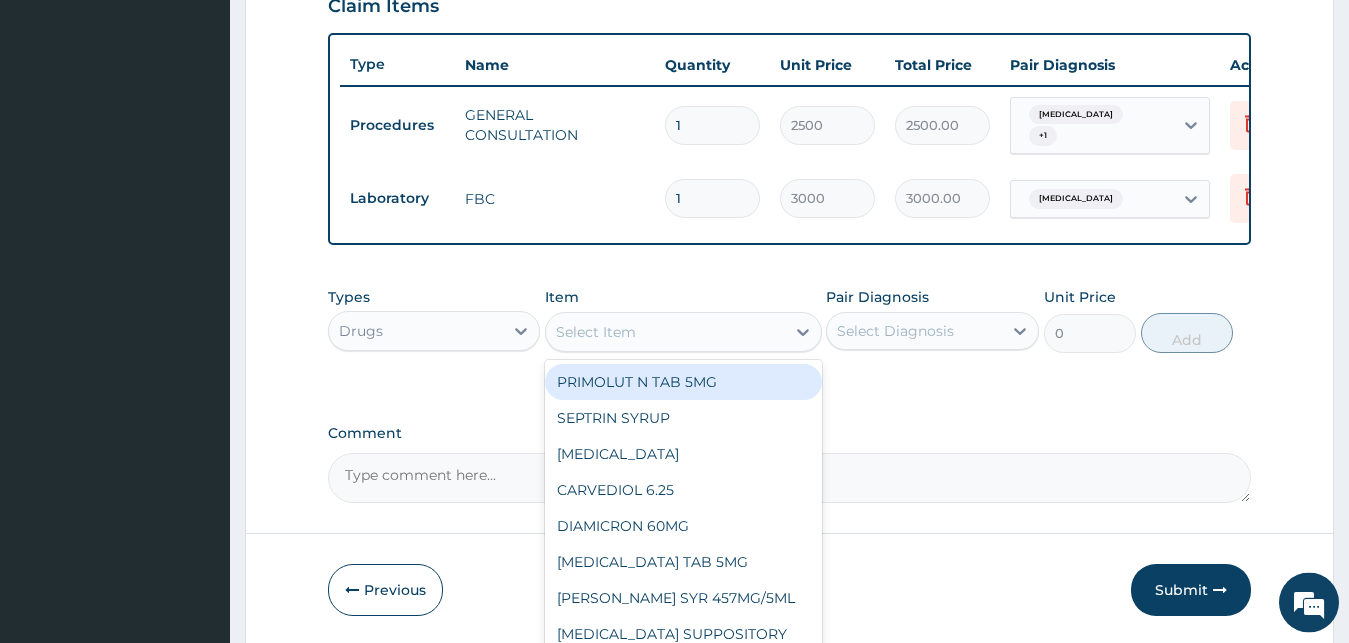 scroll, scrollTop: 696, scrollLeft: 0, axis: vertical 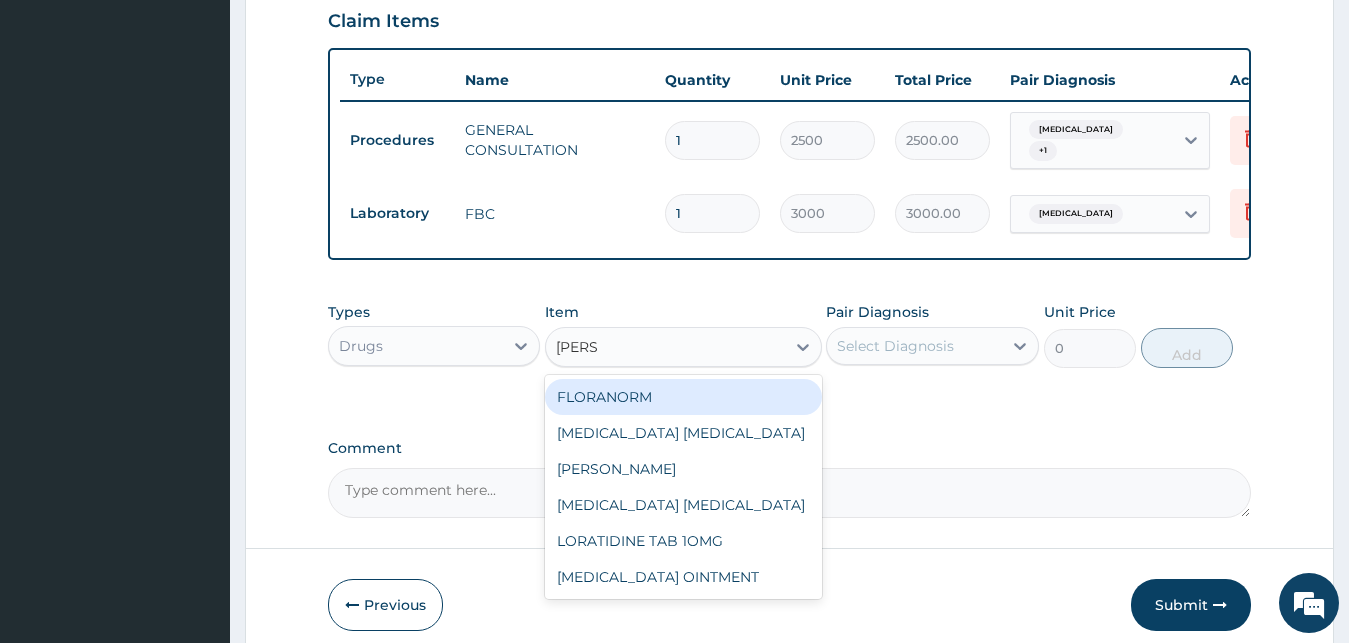 type on "LORAT" 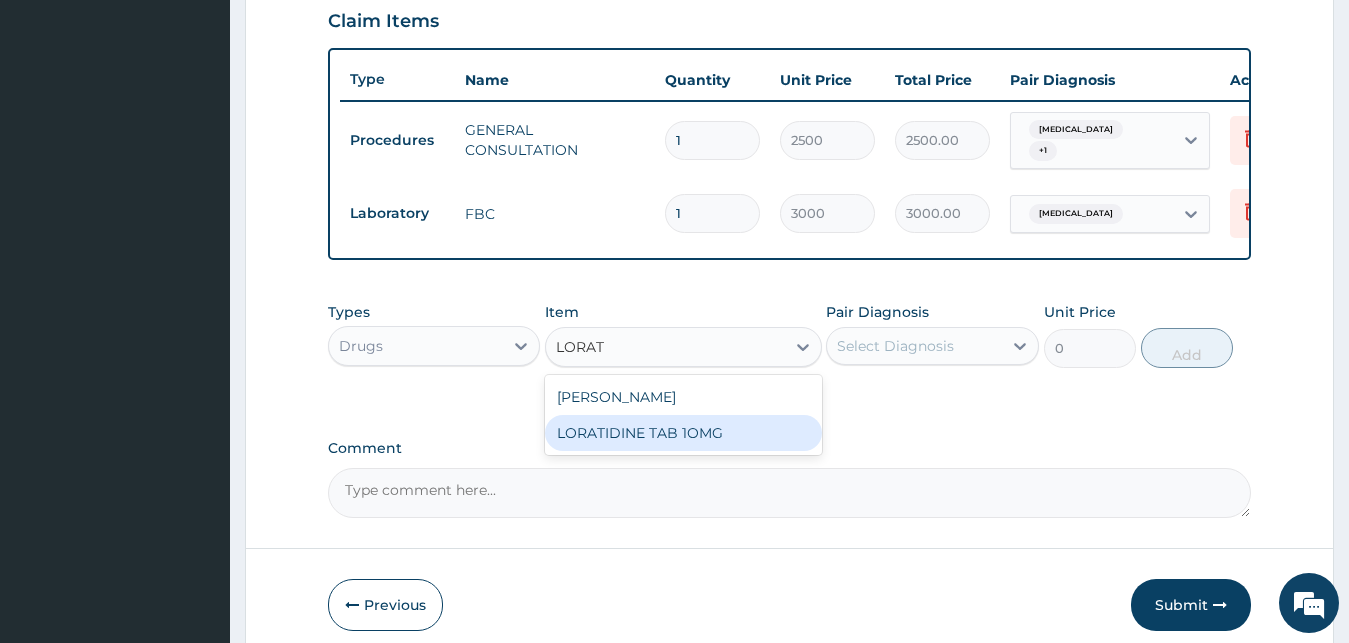 click on "LORATIDINE TAB 1OMG" at bounding box center [683, 433] 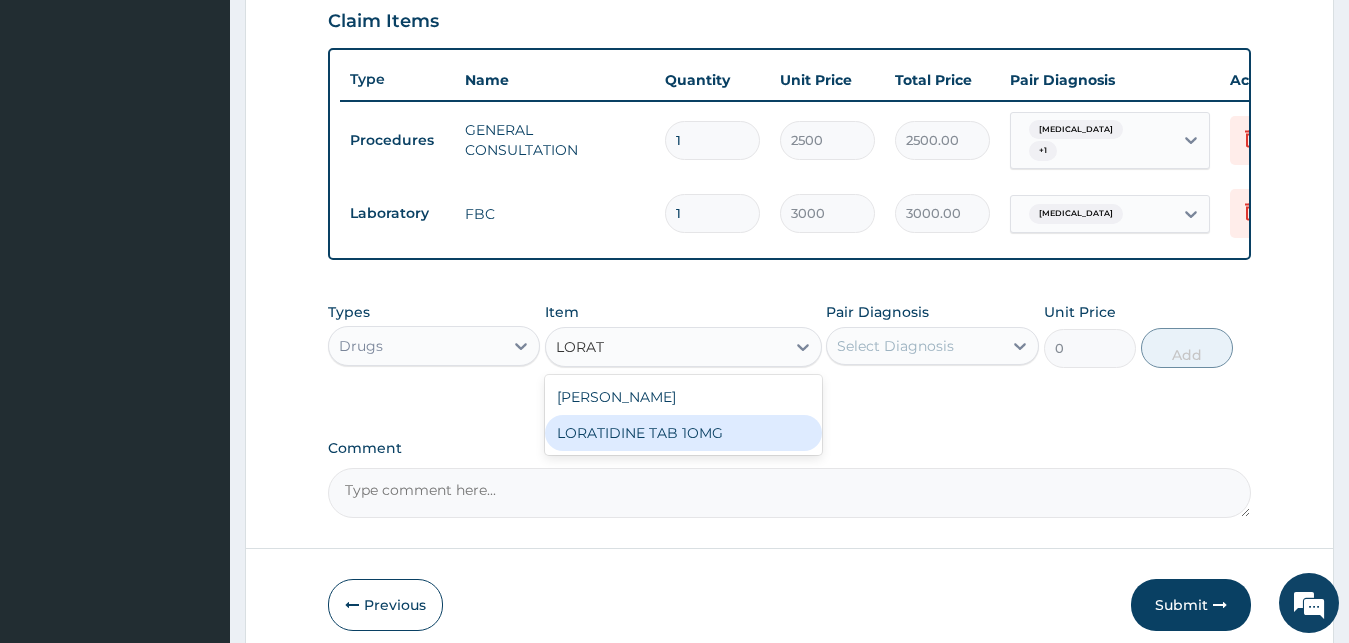 type 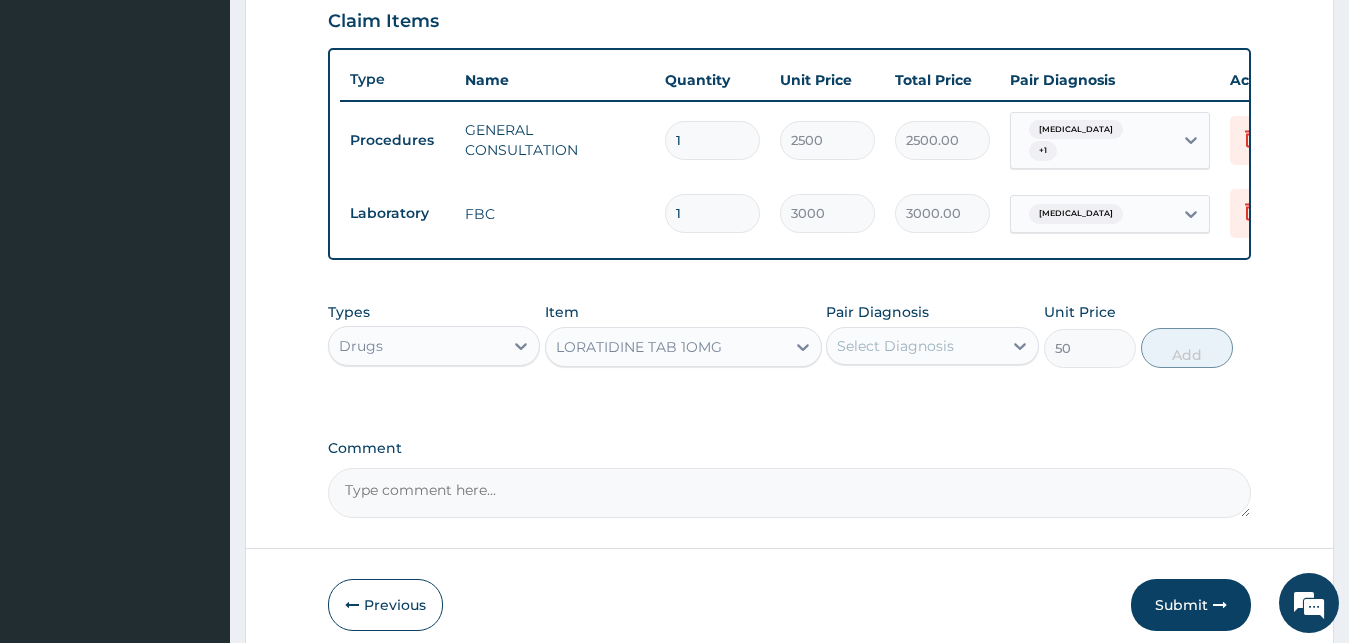 click on "Select Diagnosis" at bounding box center (895, 346) 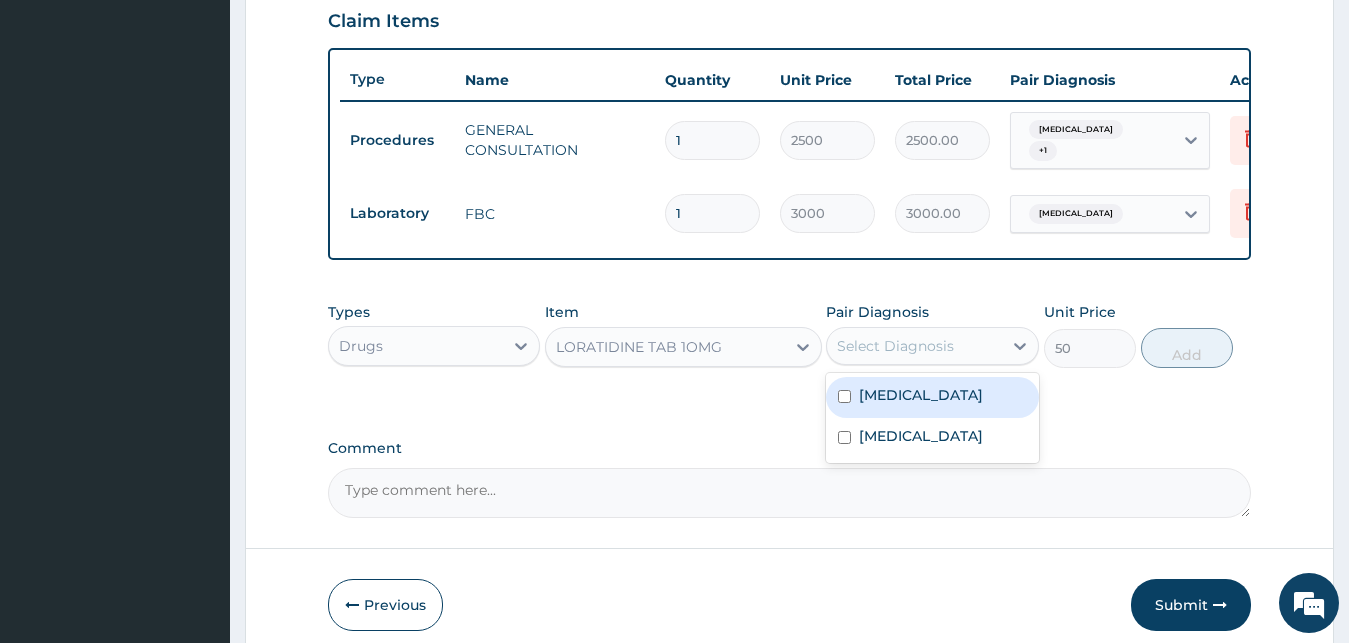 drag, startPoint x: 900, startPoint y: 412, endPoint x: 979, endPoint y: 406, distance: 79.22752 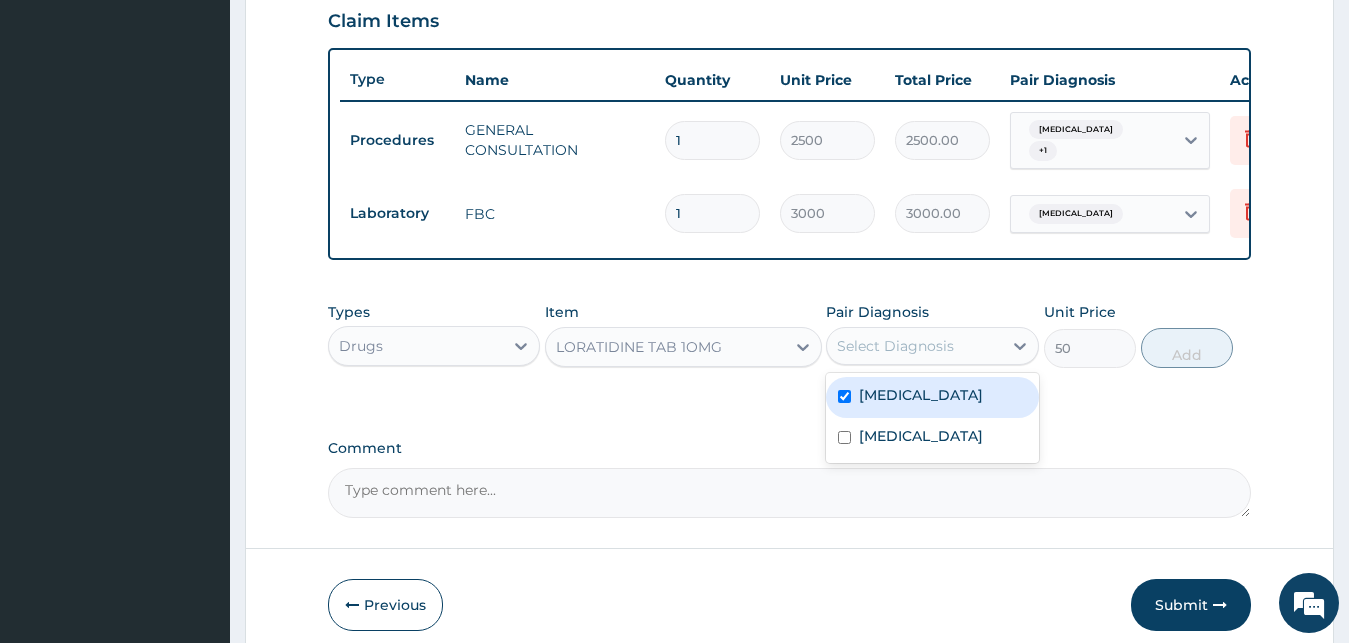 checkbox on "true" 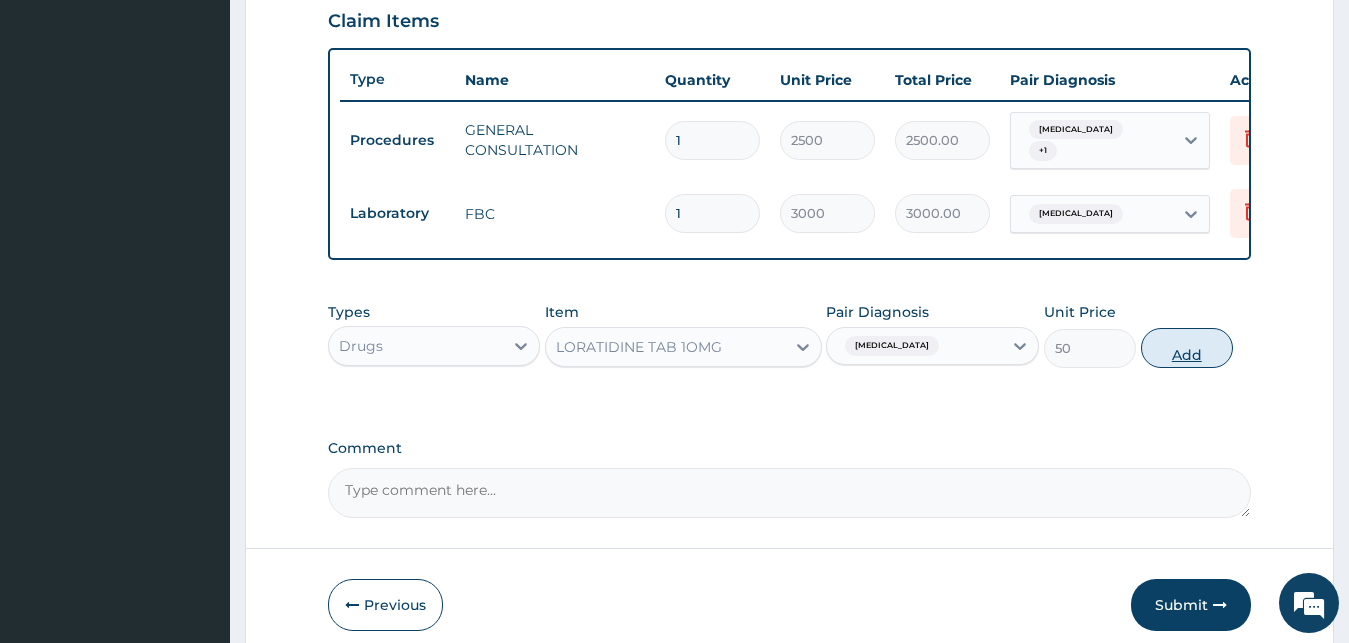 click on "Add" at bounding box center [1187, 348] 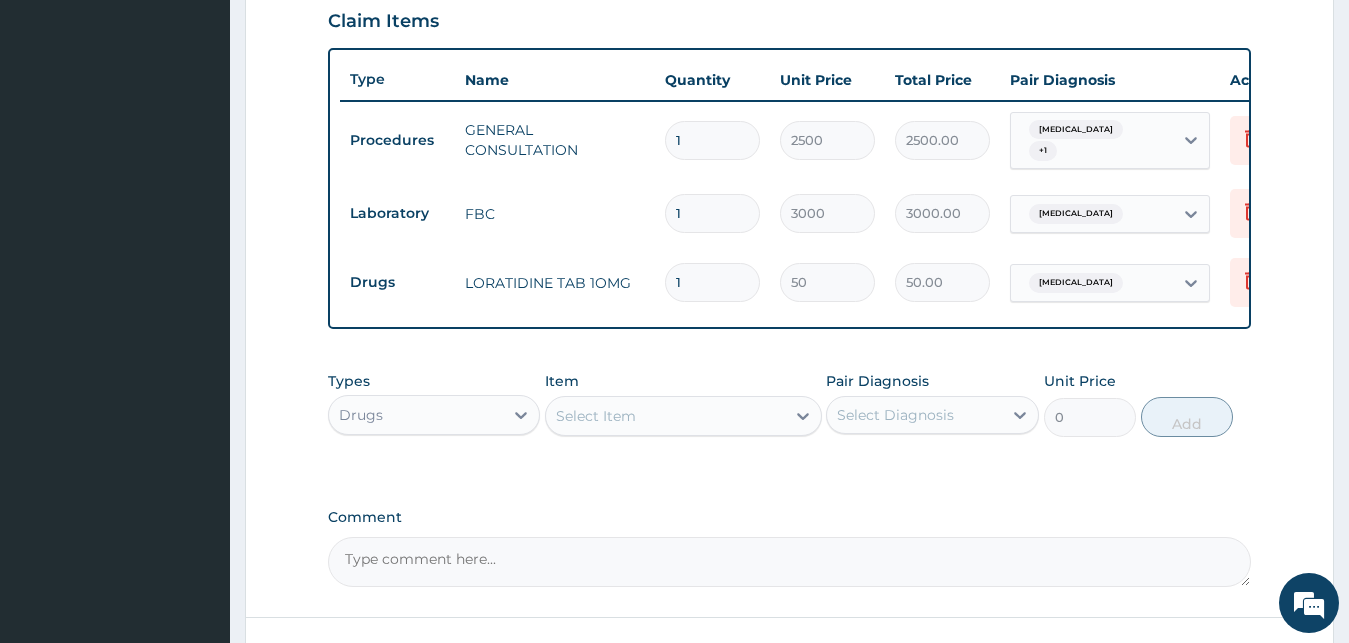 drag, startPoint x: 704, startPoint y: 271, endPoint x: 617, endPoint y: 276, distance: 87.14356 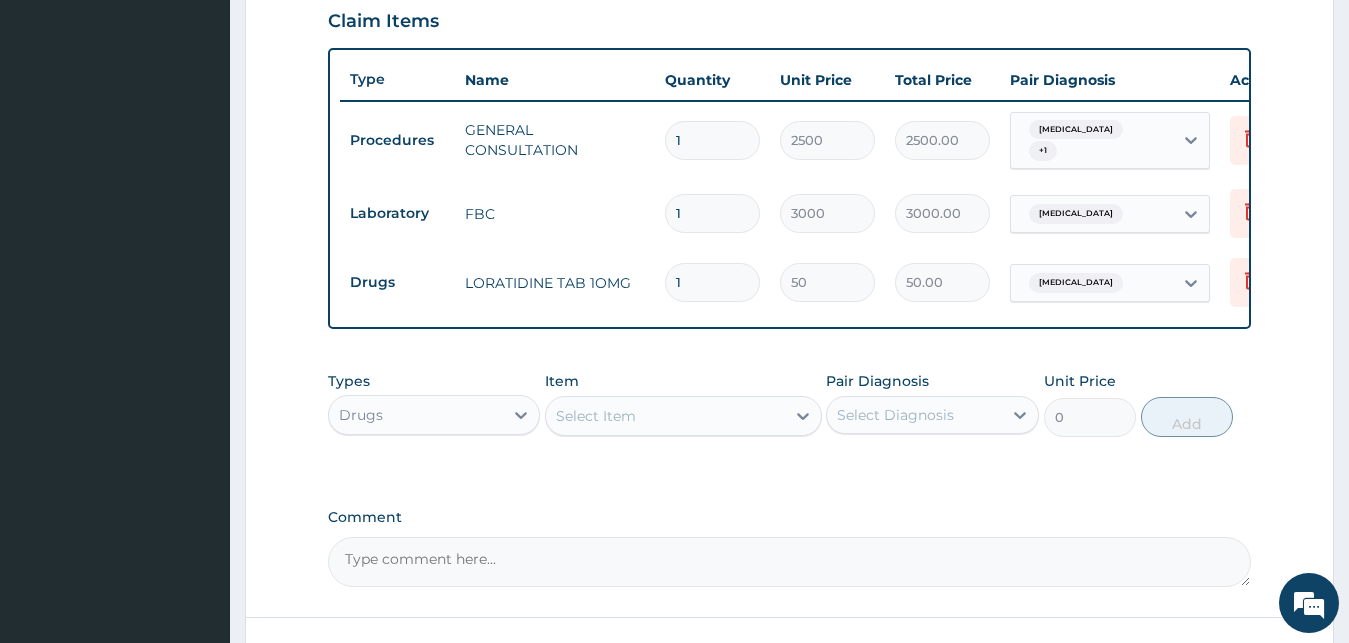 click on "1" at bounding box center [712, 282] 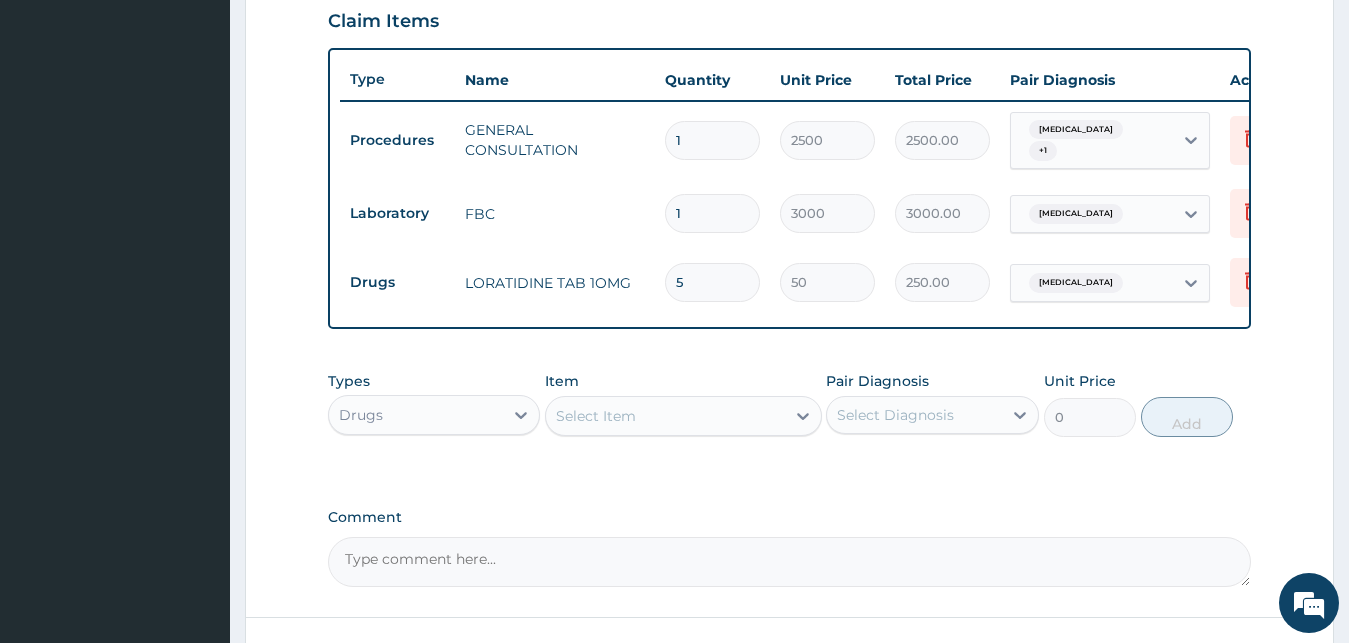 type on "5" 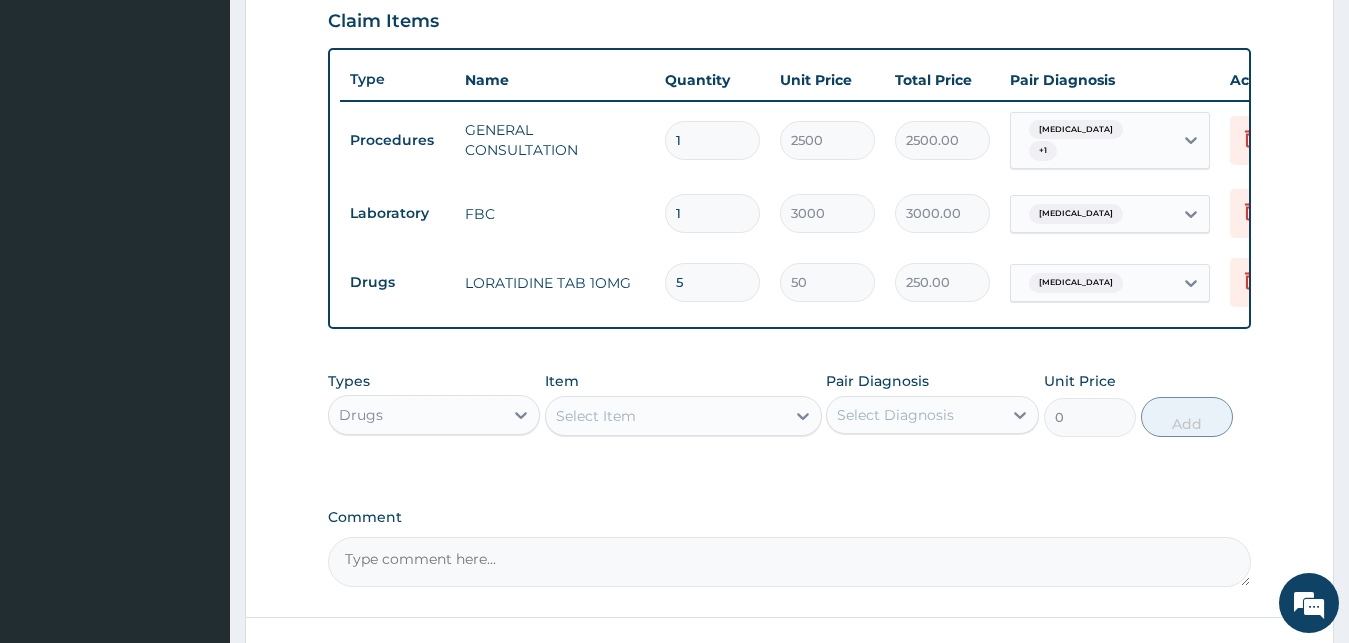 click on "Step  2  of 2 PA Code / Prescription Code Enter Code(Secondary Care Only) Encounter Date 07-06-2025 Important Notice Please enter PA codes before entering items that are not attached to a PA code   All diagnoses entered must be linked to a claim item. Diagnosis & Claim Items that are visible but inactive cannot be edited because they were imported from an already approved PA code. Diagnosis Acute pharyngitis Confirmed Pain in throat Confirmed NB: All diagnosis must be linked to a claim item Claim Items Type Name Quantity Unit Price Total Price Pair Diagnosis Actions Procedures GENERAL CONSULTATION 1 2500 2500.00 Acute pharyngitis  + 1 Delete Laboratory FBC 1 3000 3000.00 Acute pharyngitis Delete Drugs LORATIDINE TAB 1OMG 5 50 250.00 Acute pharyngitis Delete Types Drugs Item Select Item Pair Diagnosis Select Diagnosis Unit Price 0 Add Comment     Previous   Submit" at bounding box center [789, 70] 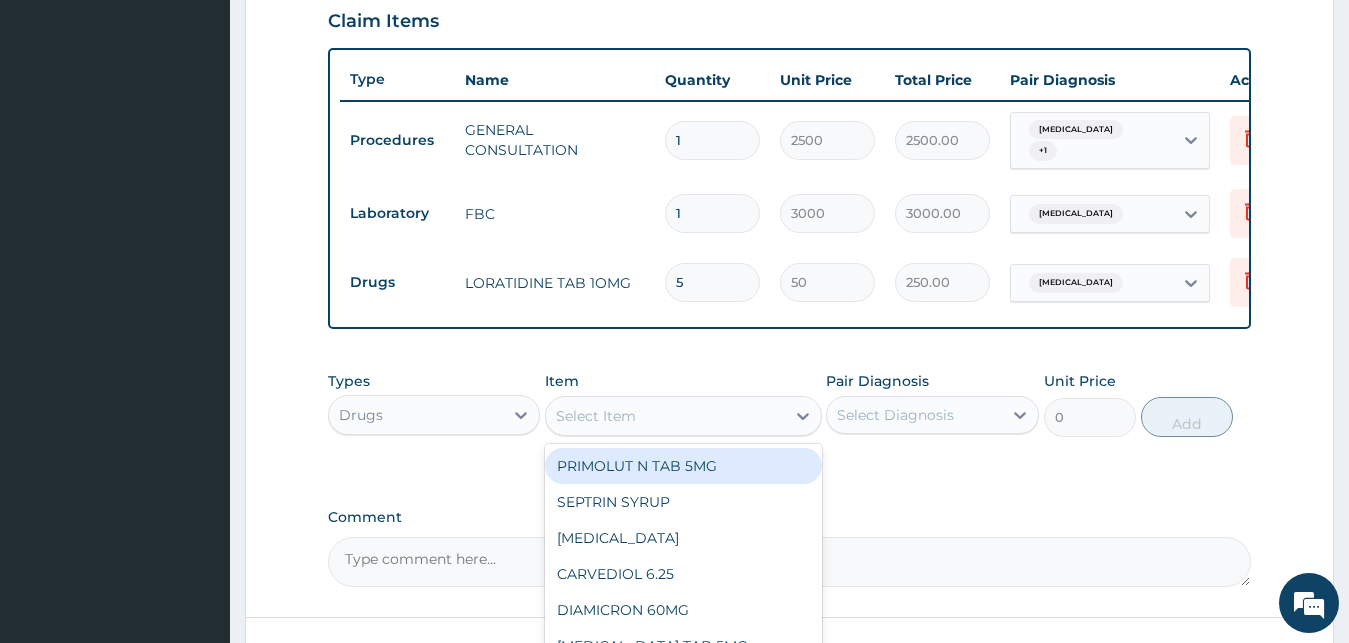 click on "Select Item" at bounding box center (665, 416) 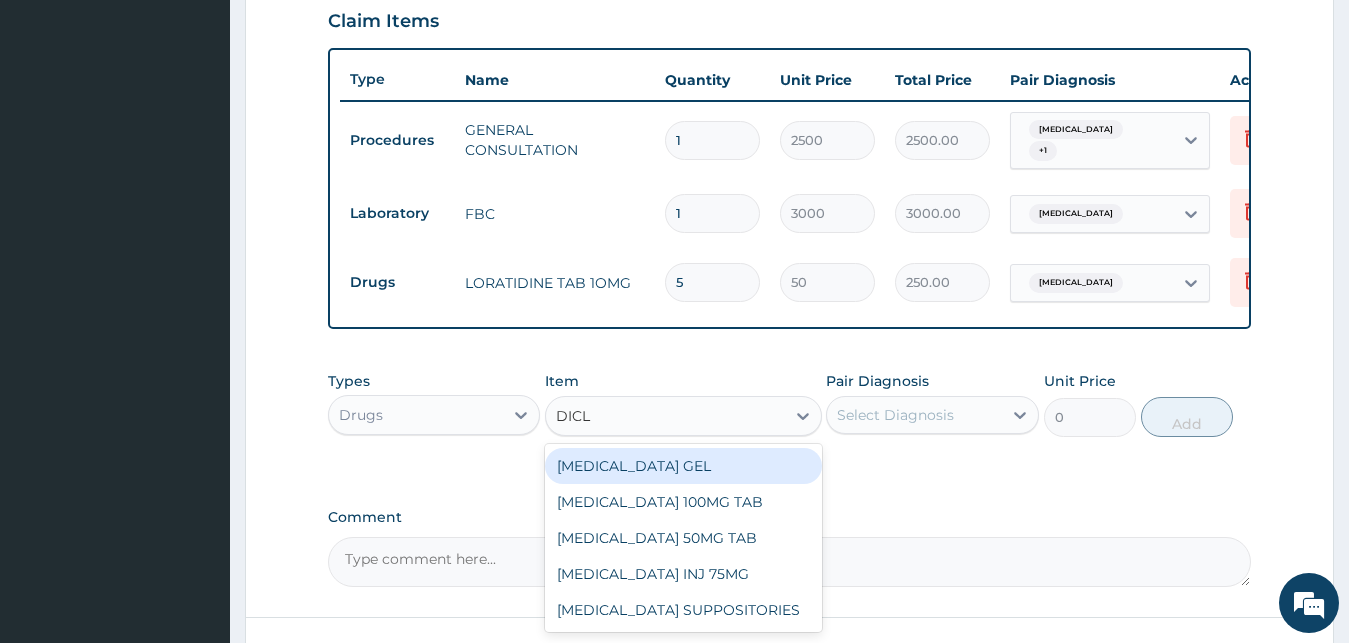type on "DICLO" 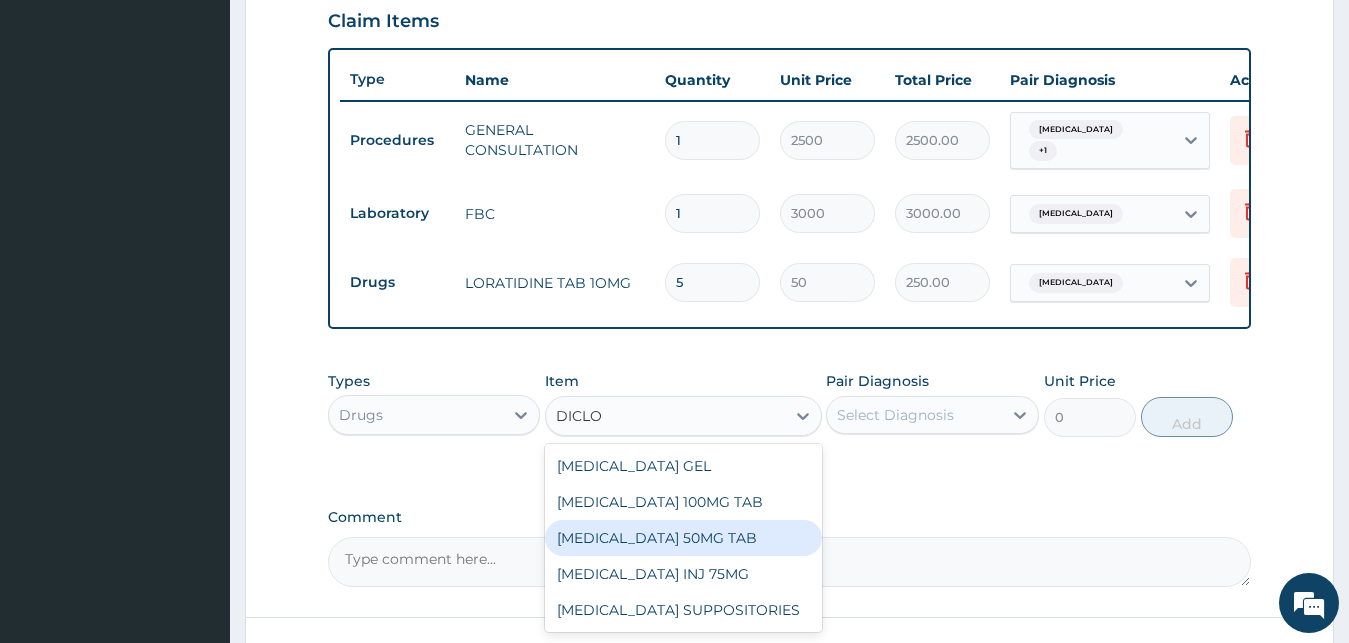 click on "[MEDICAL_DATA] 50MG TAB" at bounding box center [683, 538] 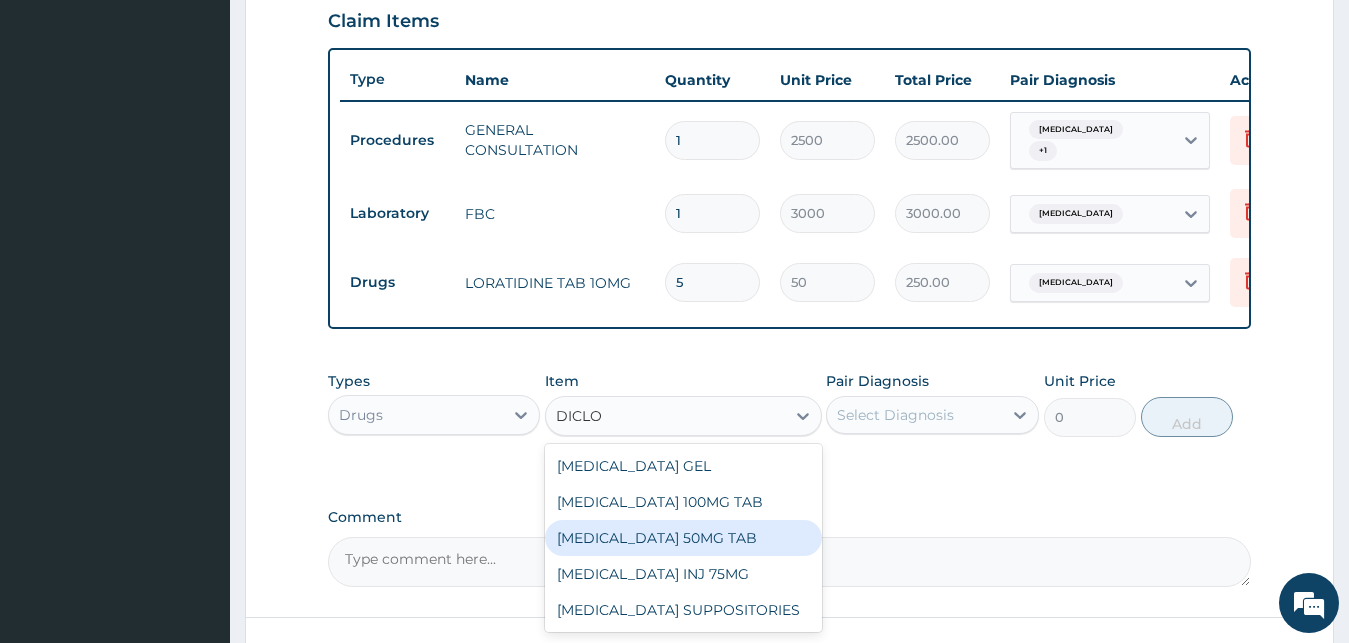 type 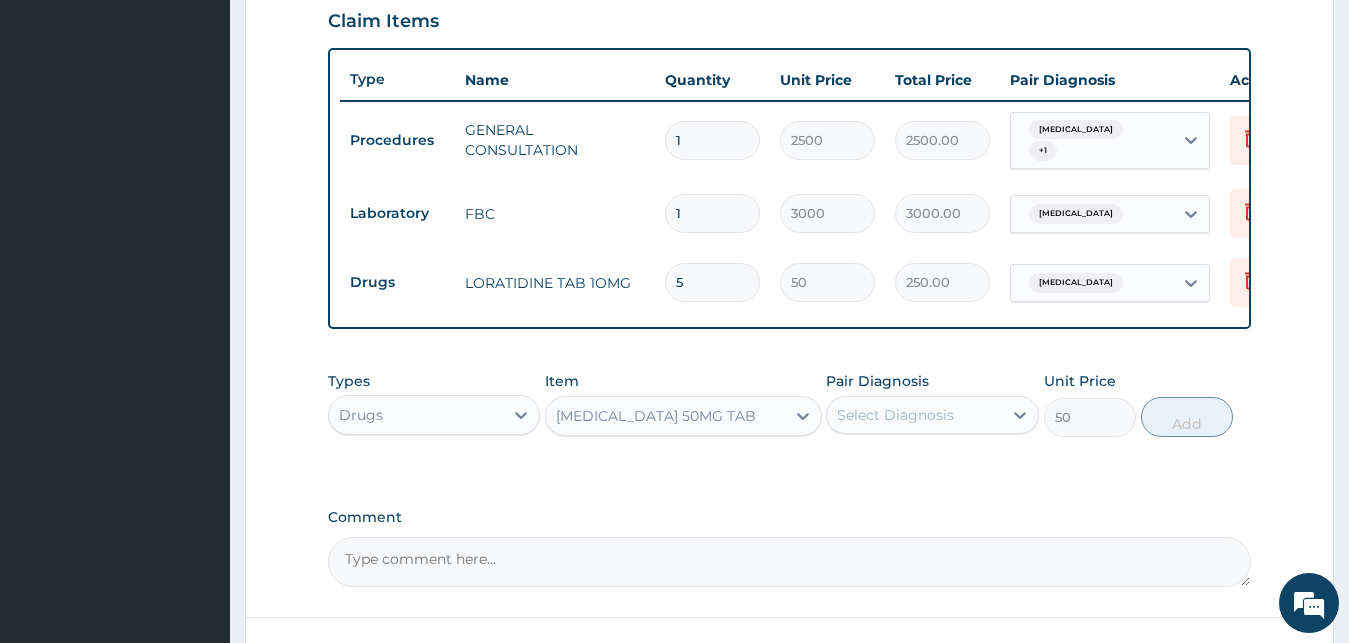 click on "Select Diagnosis" at bounding box center [895, 415] 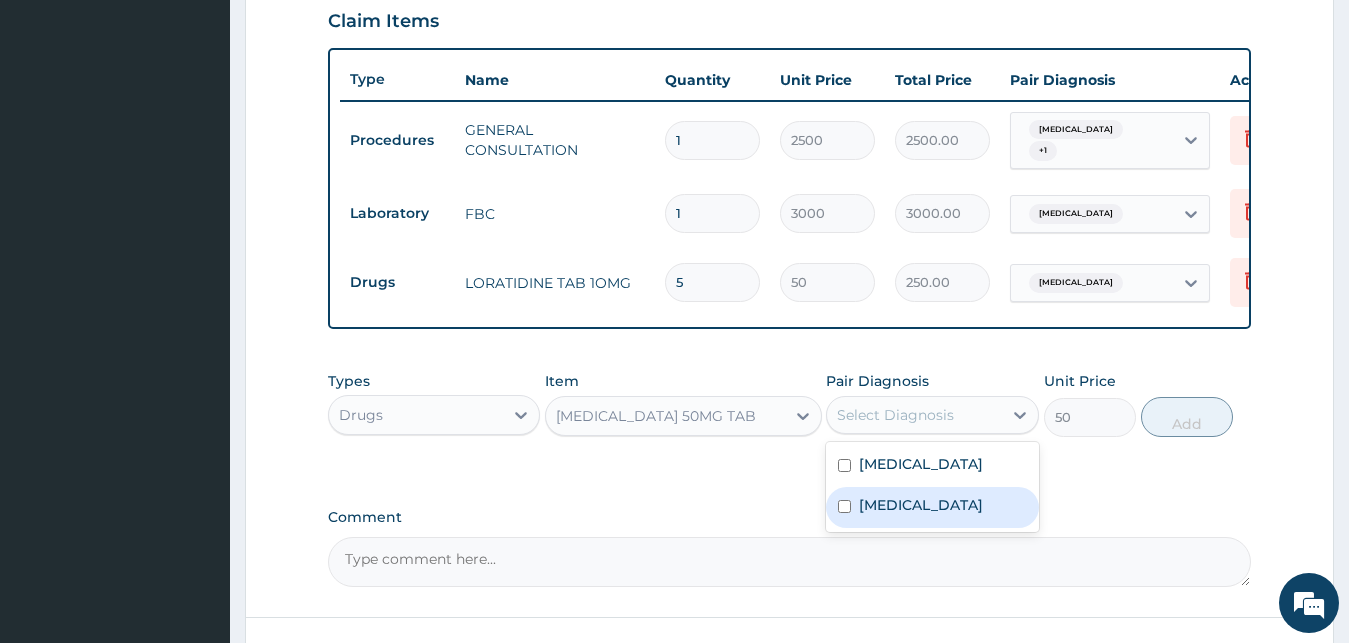 click on "Pain in throat" at bounding box center (921, 505) 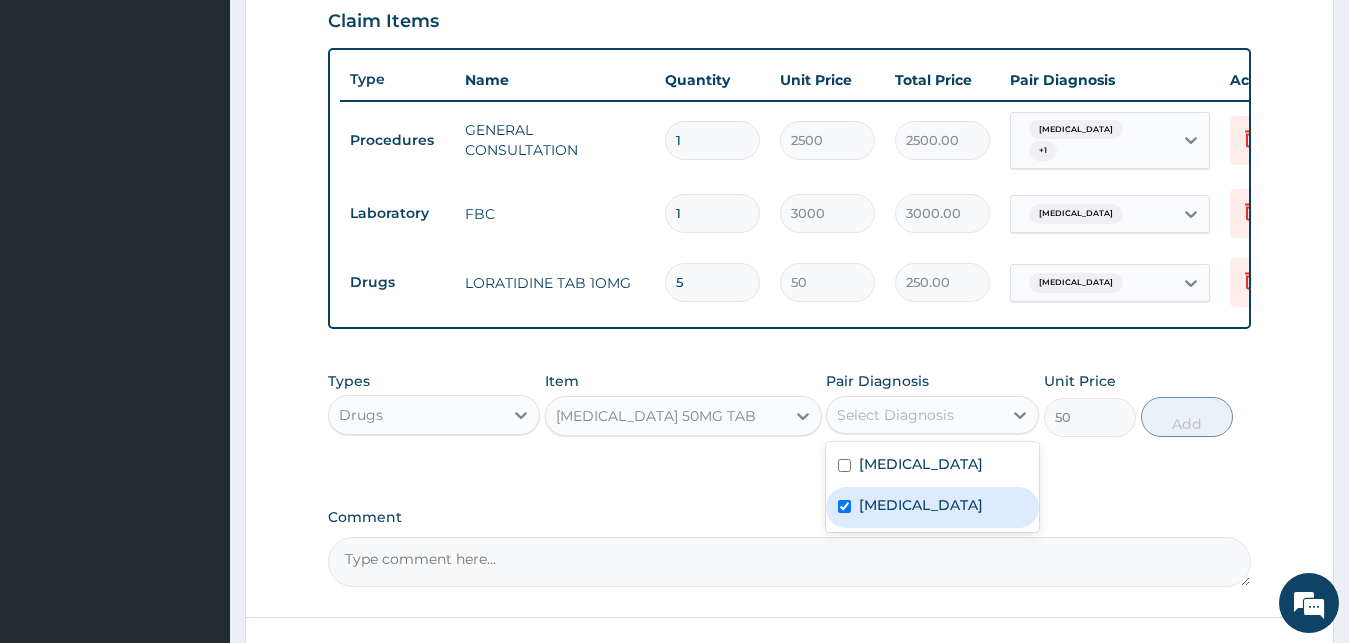 checkbox on "true" 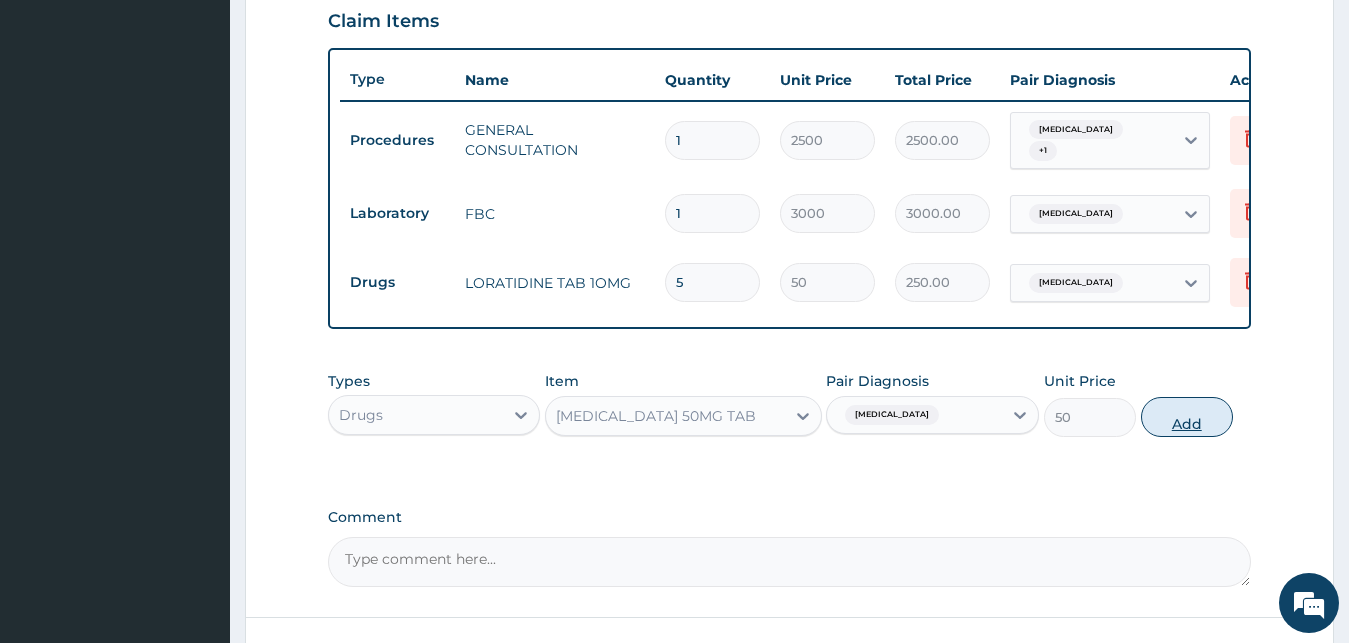 click on "Add" at bounding box center (1187, 417) 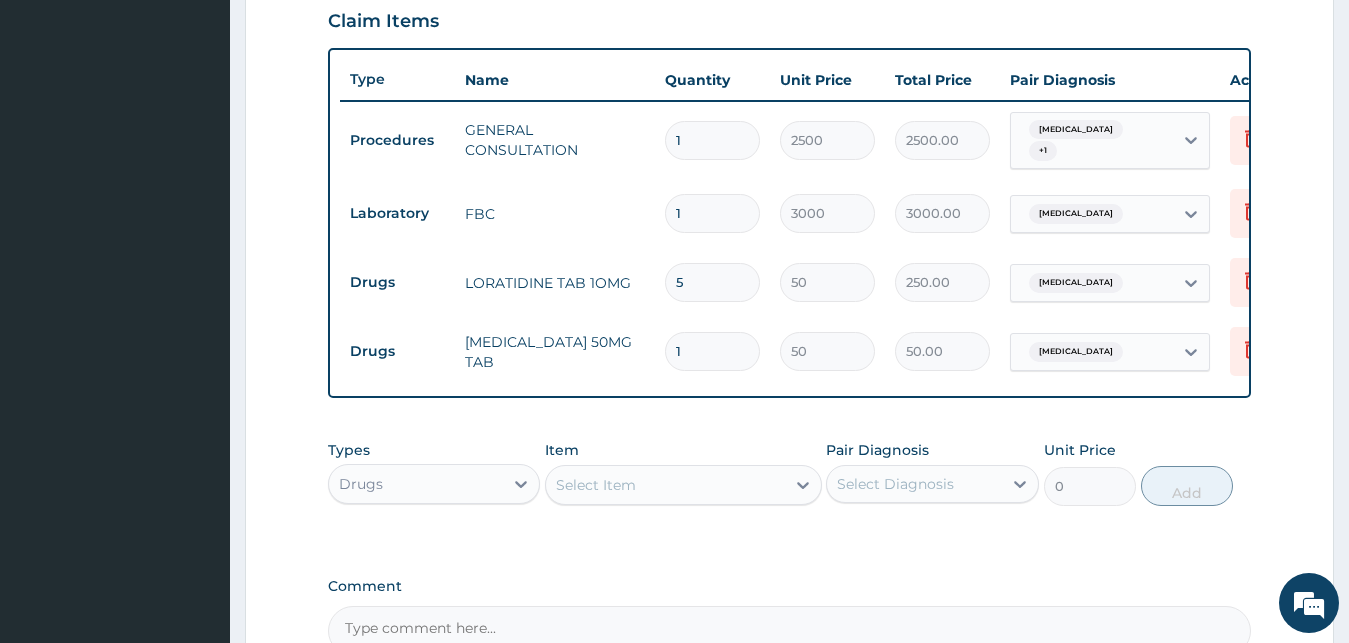 type on "10" 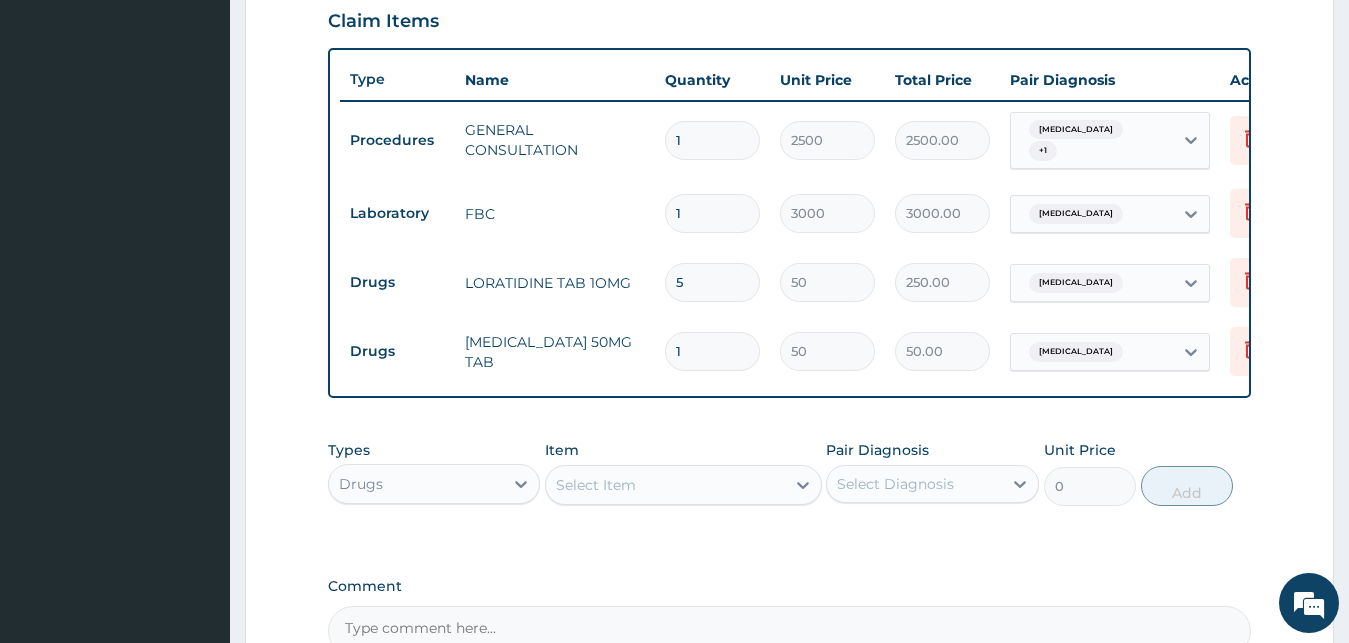 type on "500.00" 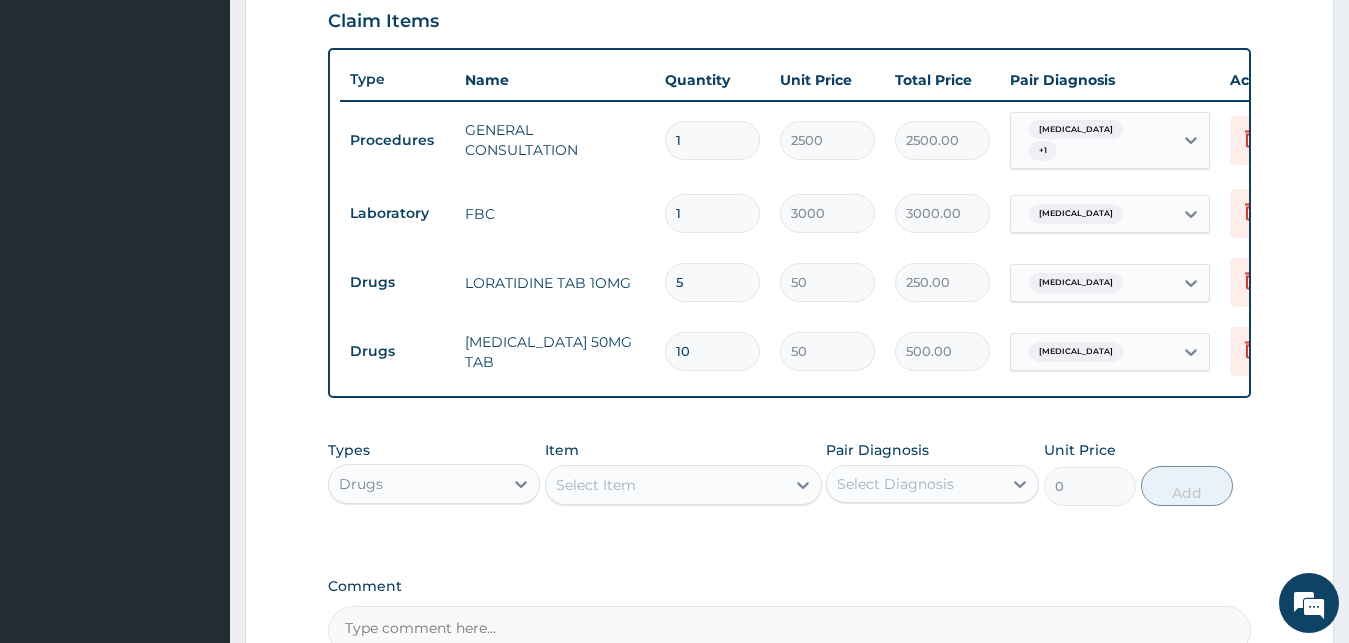 type on "10" 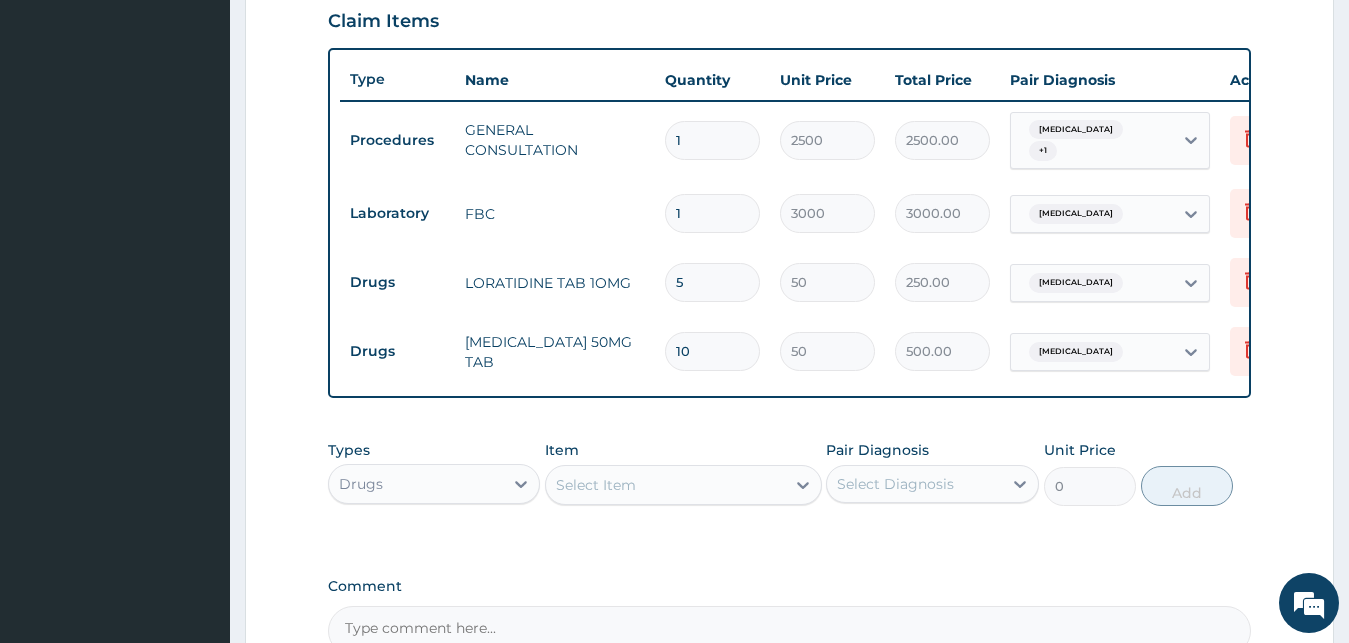 click on "Types Drugs Item Select Item Pair Diagnosis Select Diagnosis Unit Price 0 Add" at bounding box center [790, 488] 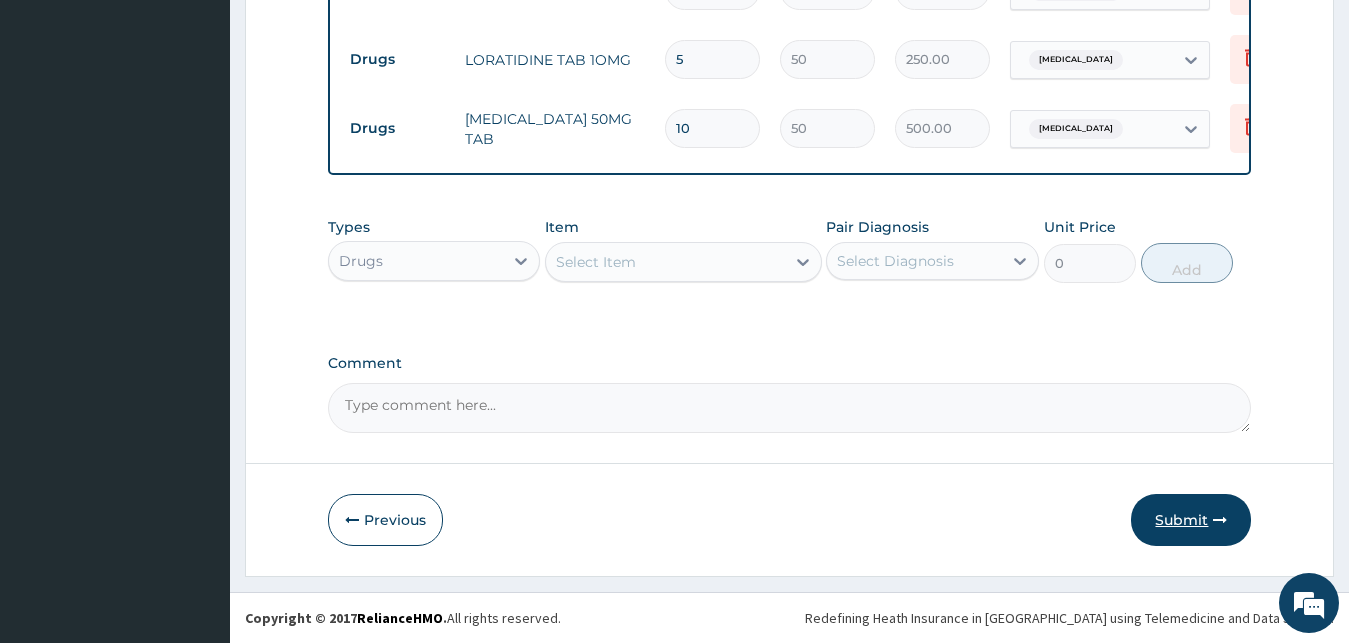 click on "Submit" at bounding box center [1191, 520] 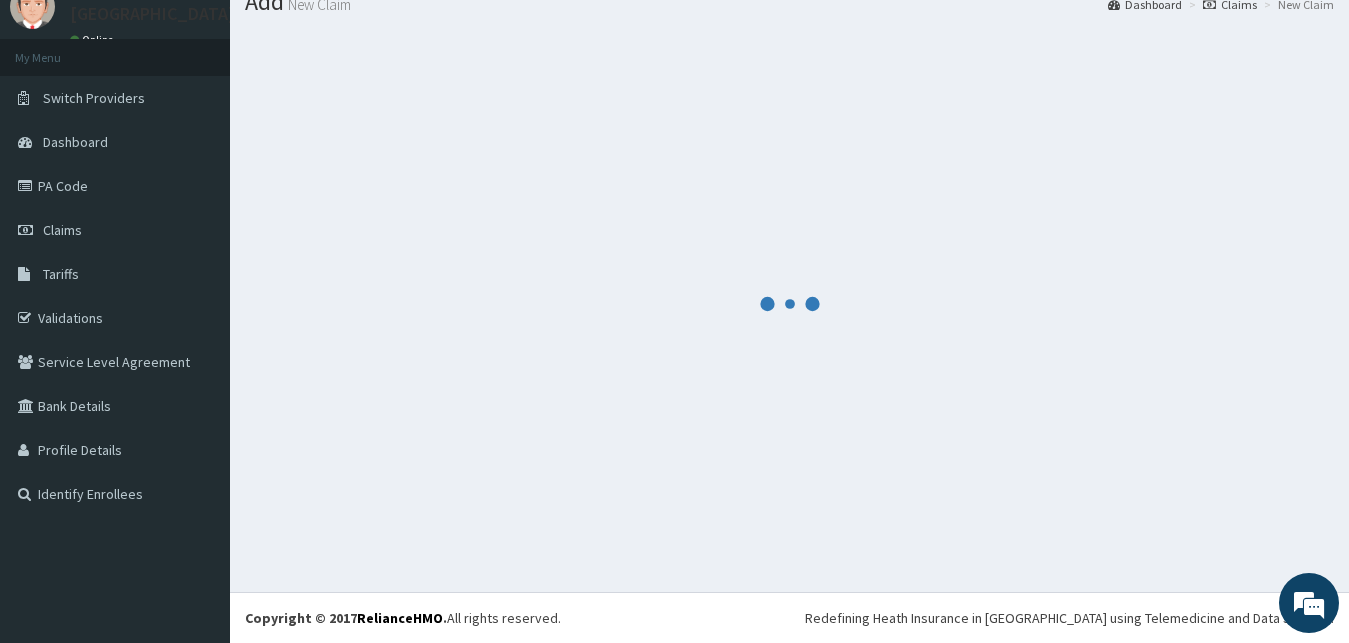 scroll, scrollTop: 76, scrollLeft: 0, axis: vertical 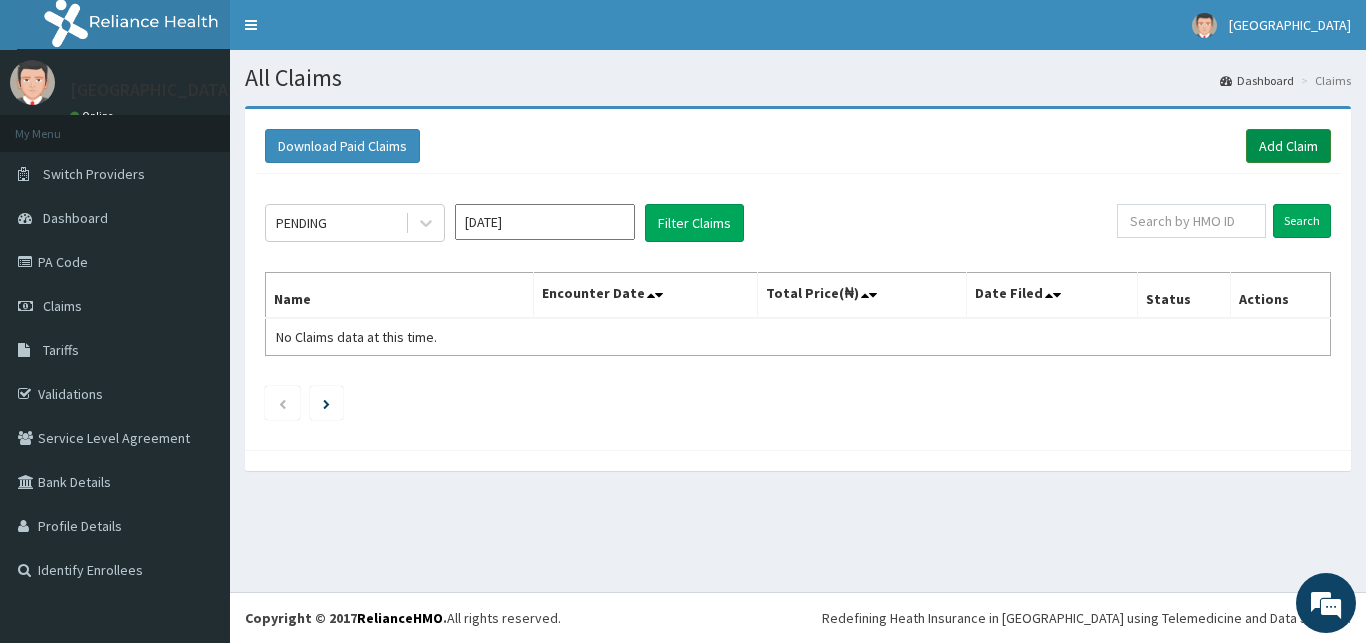click on "Add Claim" at bounding box center (1288, 146) 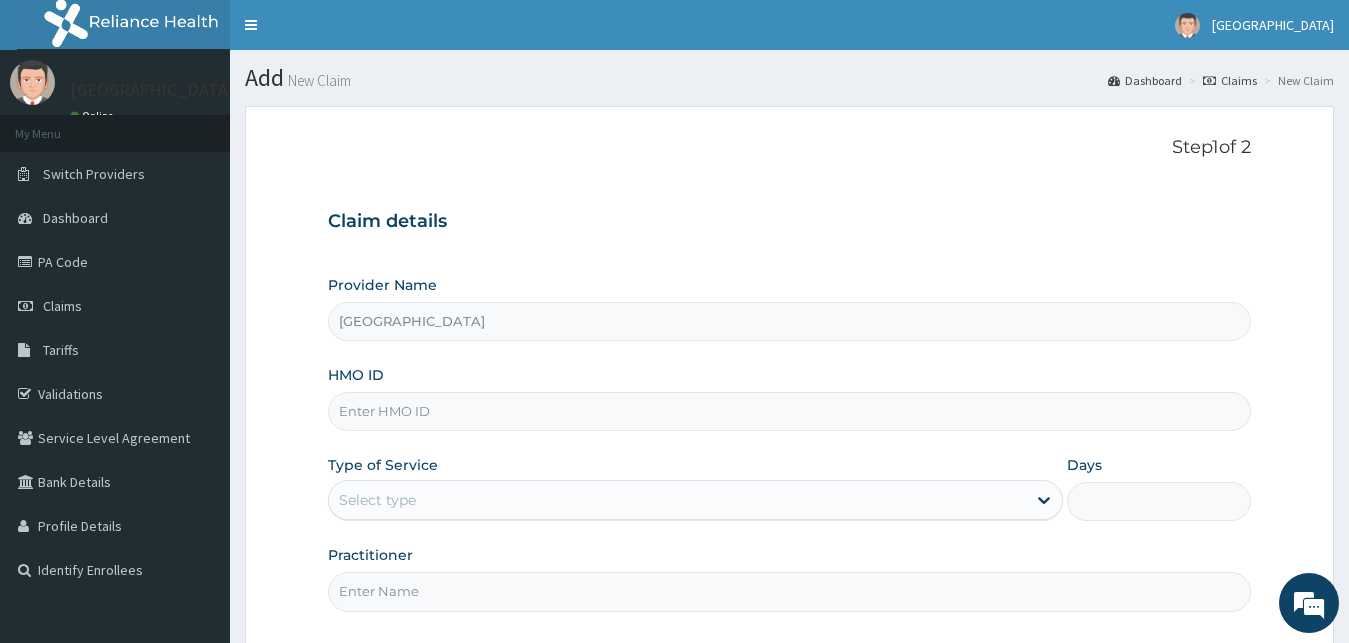 scroll, scrollTop: 0, scrollLeft: 0, axis: both 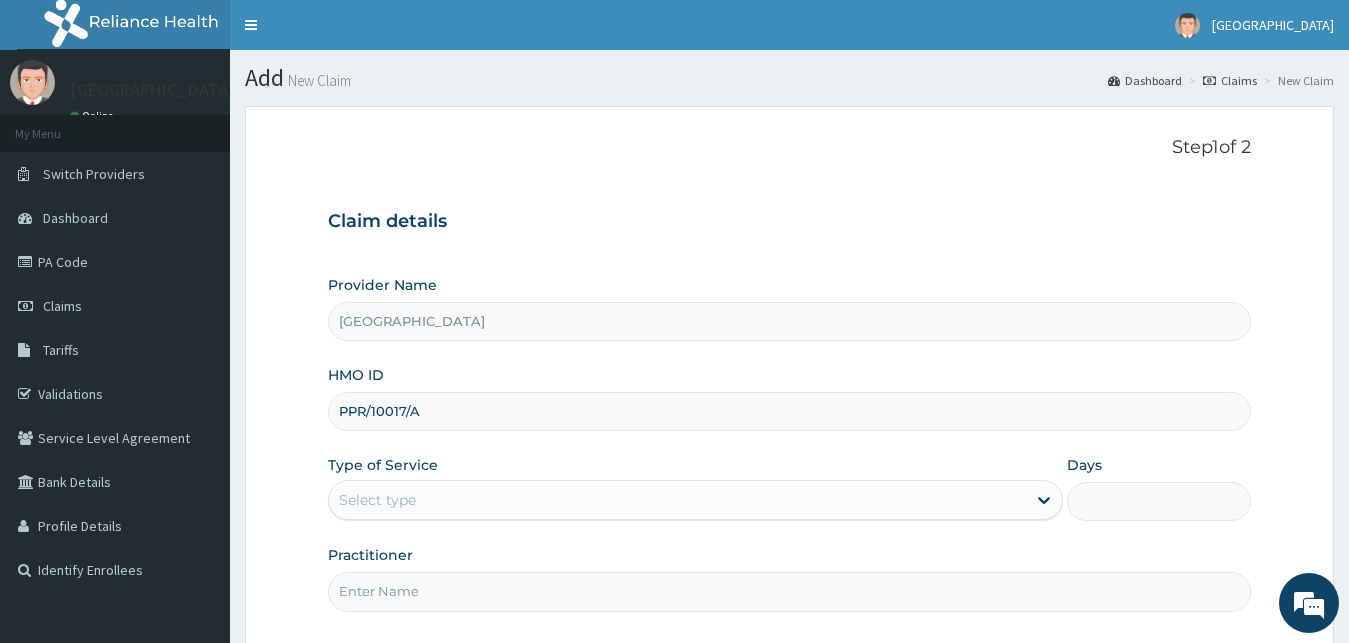 click on "PPR/10017/A" at bounding box center (790, 411) 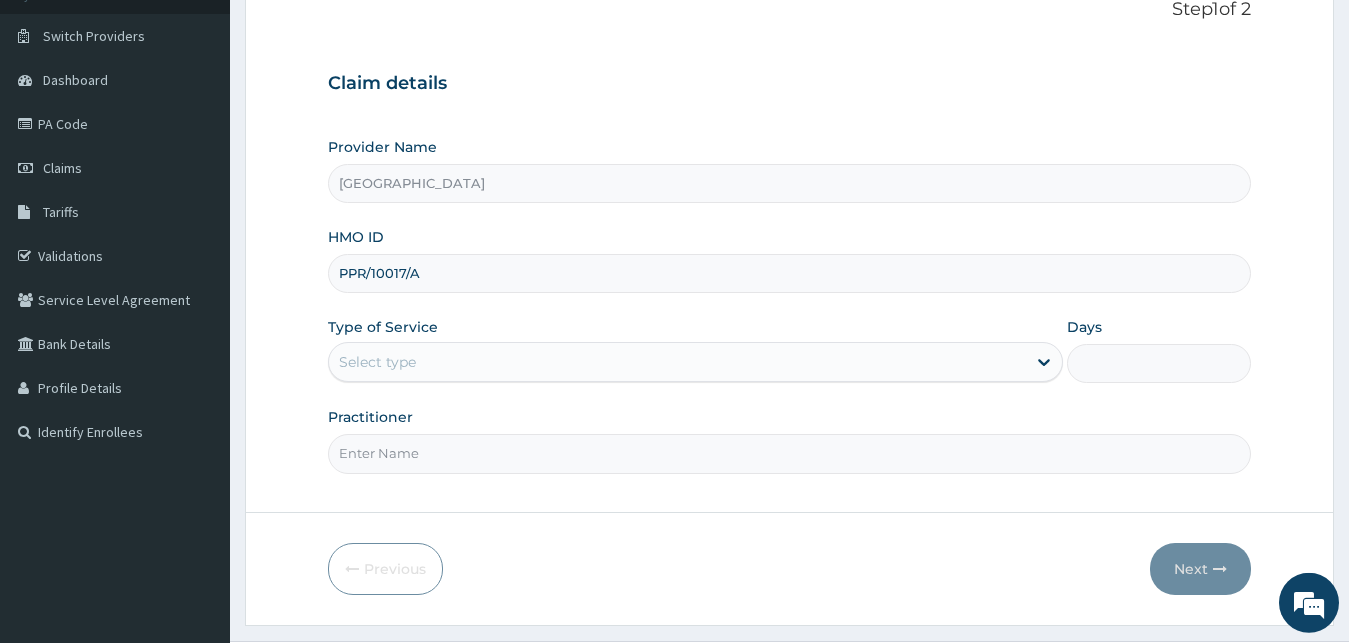 scroll, scrollTop: 187, scrollLeft: 0, axis: vertical 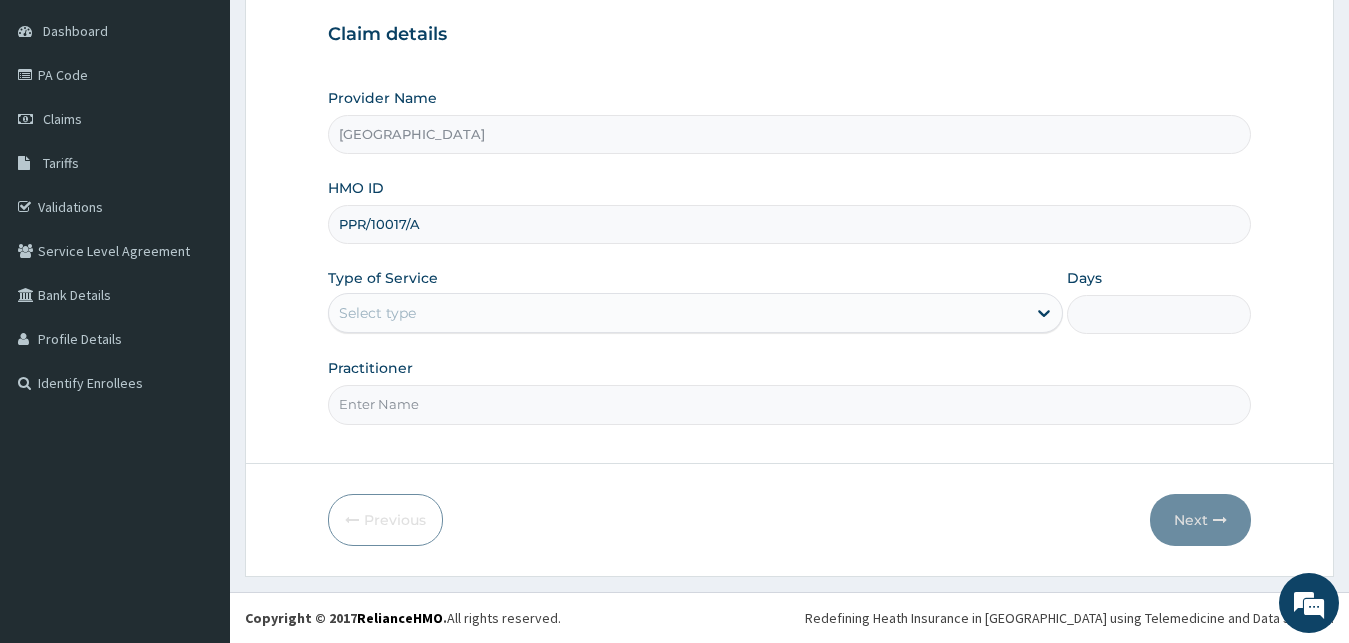 type on "PPR/10017/A" 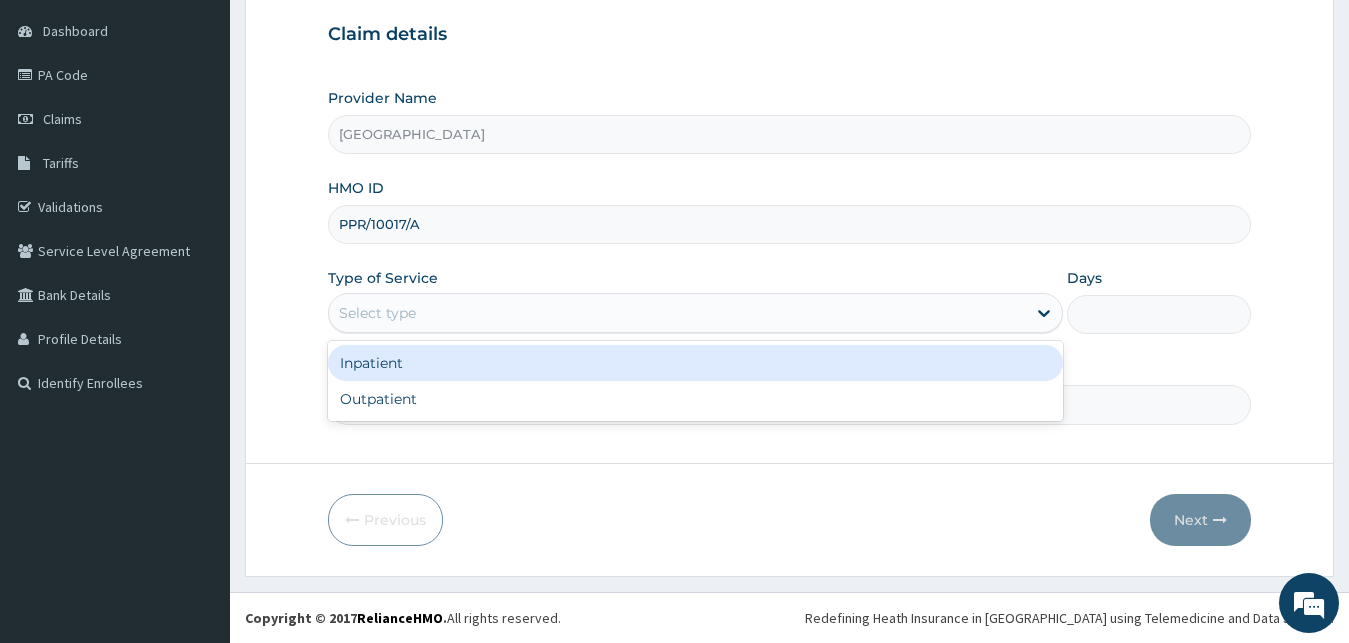 click on "Select type" at bounding box center (678, 313) 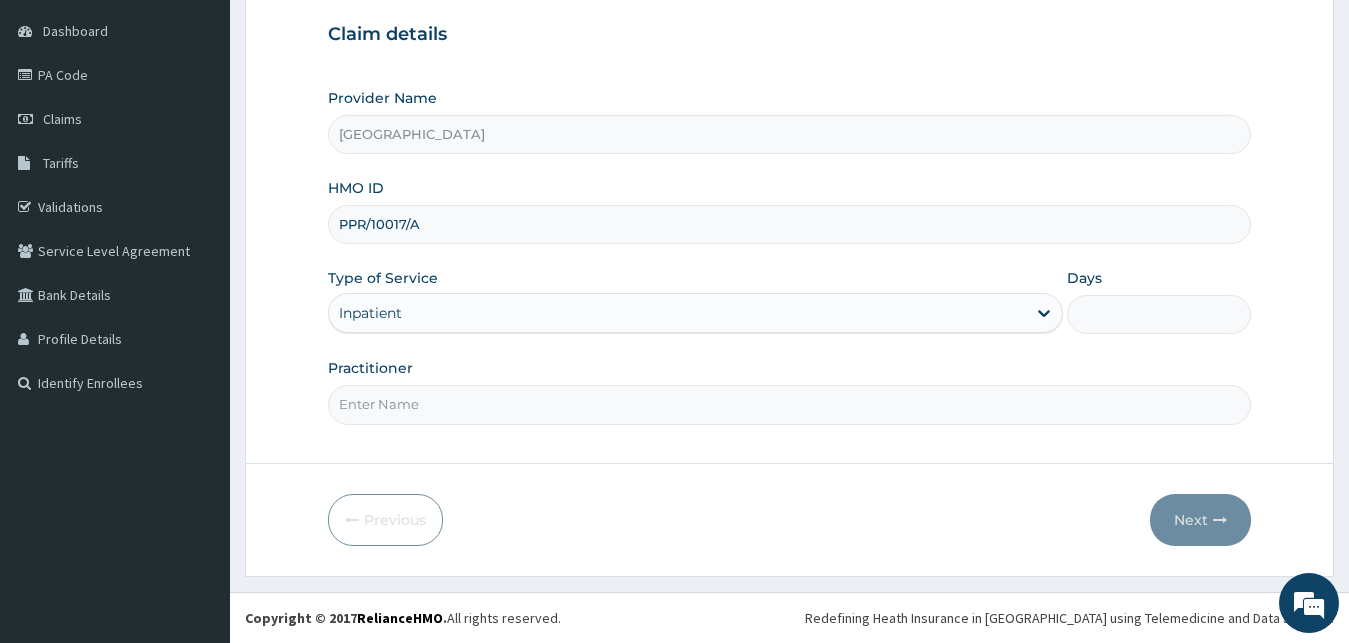 drag, startPoint x: 445, startPoint y: 303, endPoint x: 434, endPoint y: 340, distance: 38.600517 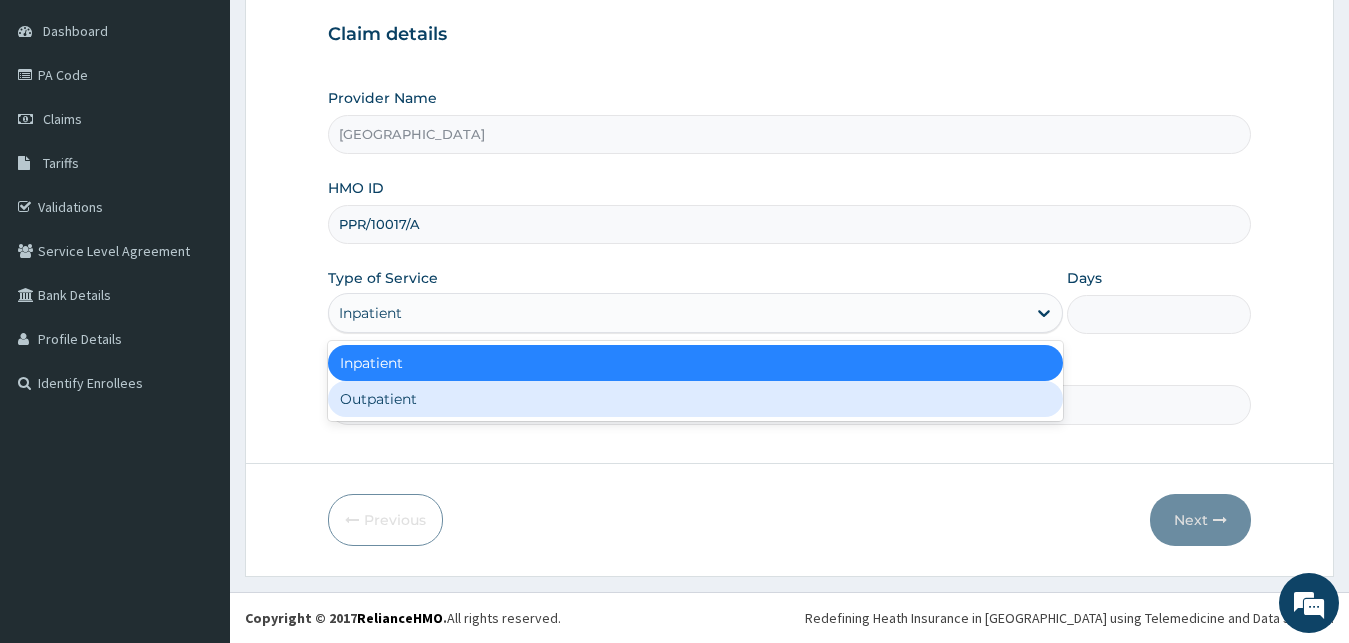 click on "Outpatient" at bounding box center (696, 399) 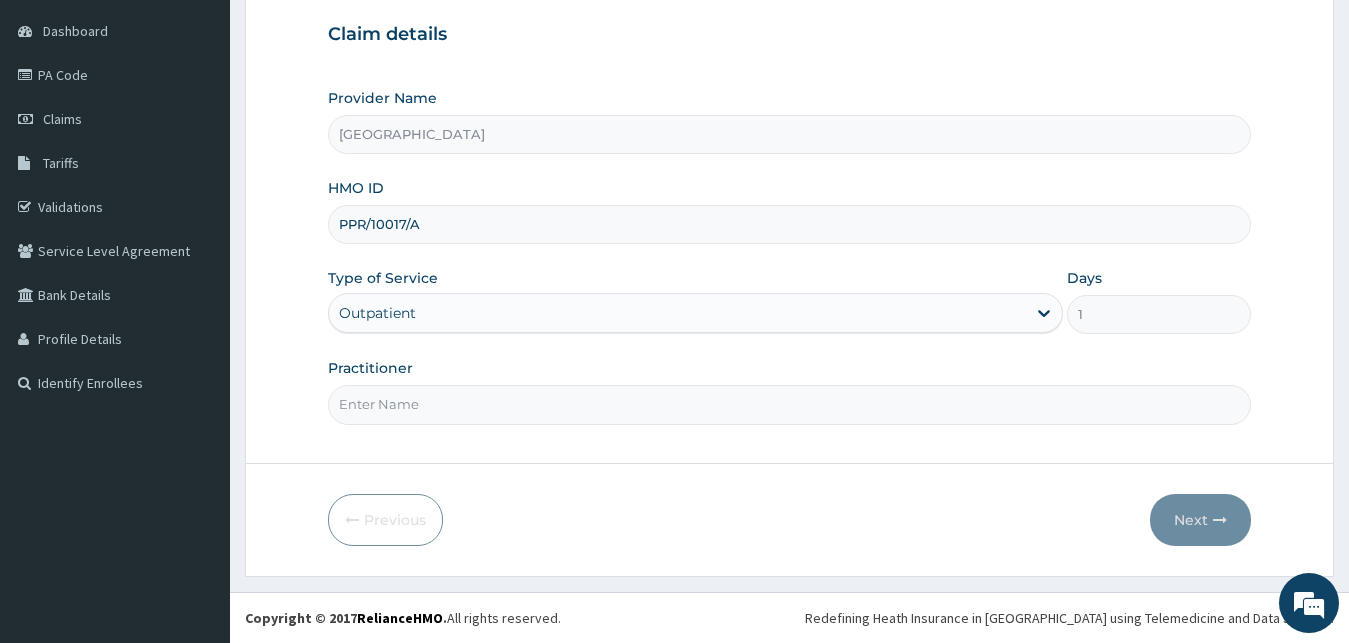 scroll, scrollTop: 0, scrollLeft: 0, axis: both 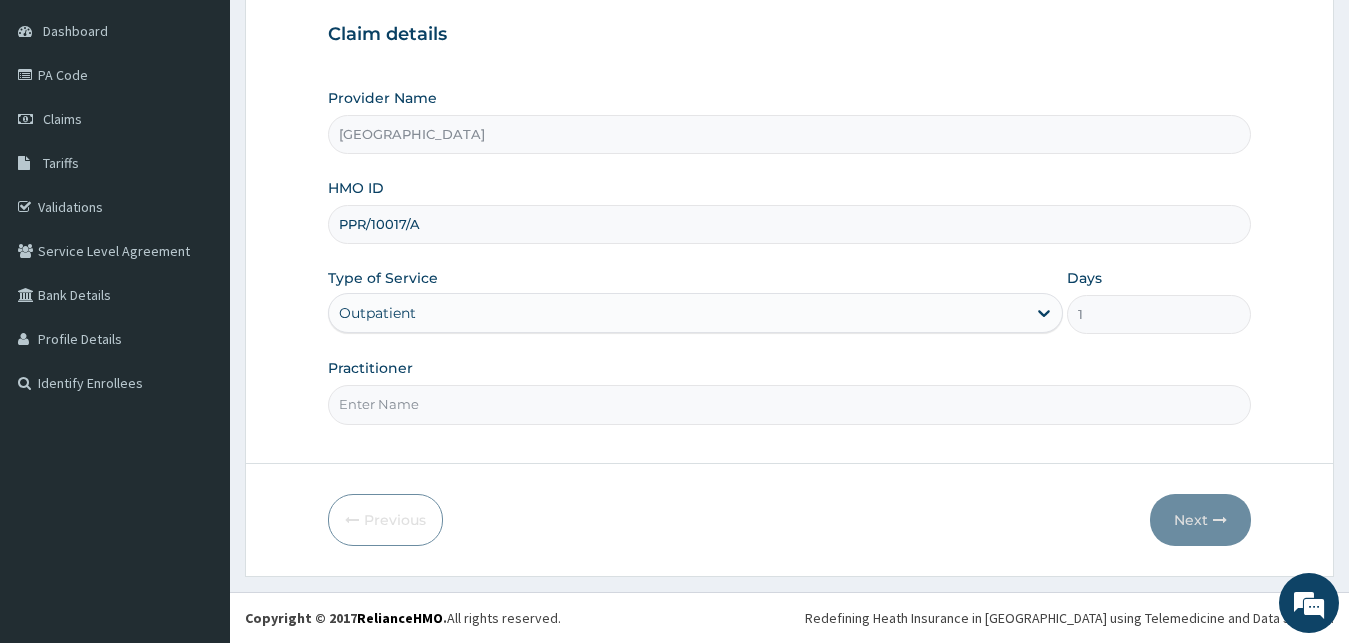 click on "Practitioner" at bounding box center [790, 404] 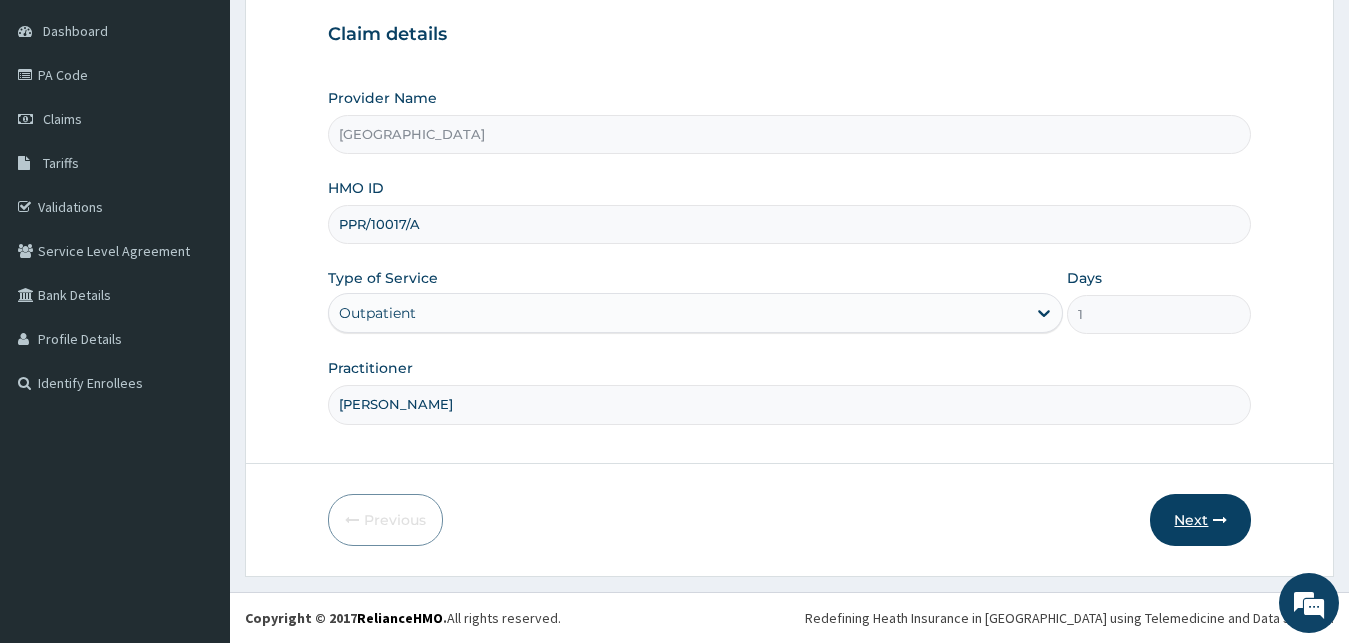 type on "DR ALI" 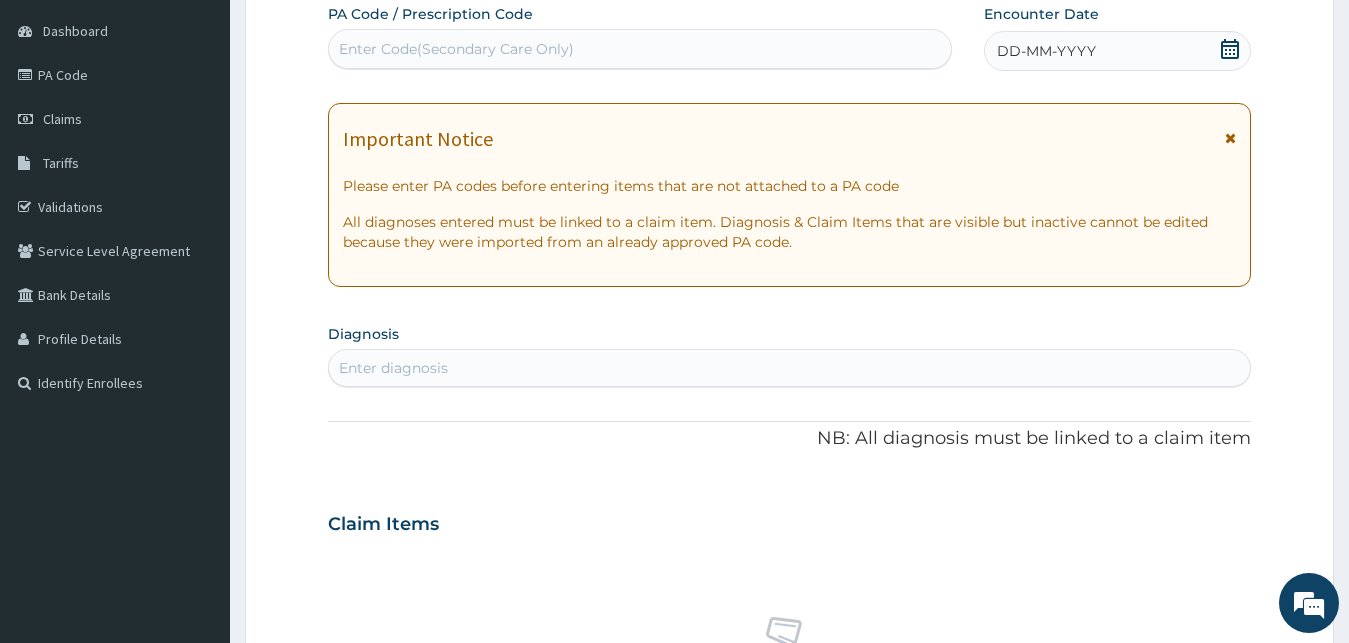 click on "DD-MM-YYYY" at bounding box center [1118, 51] 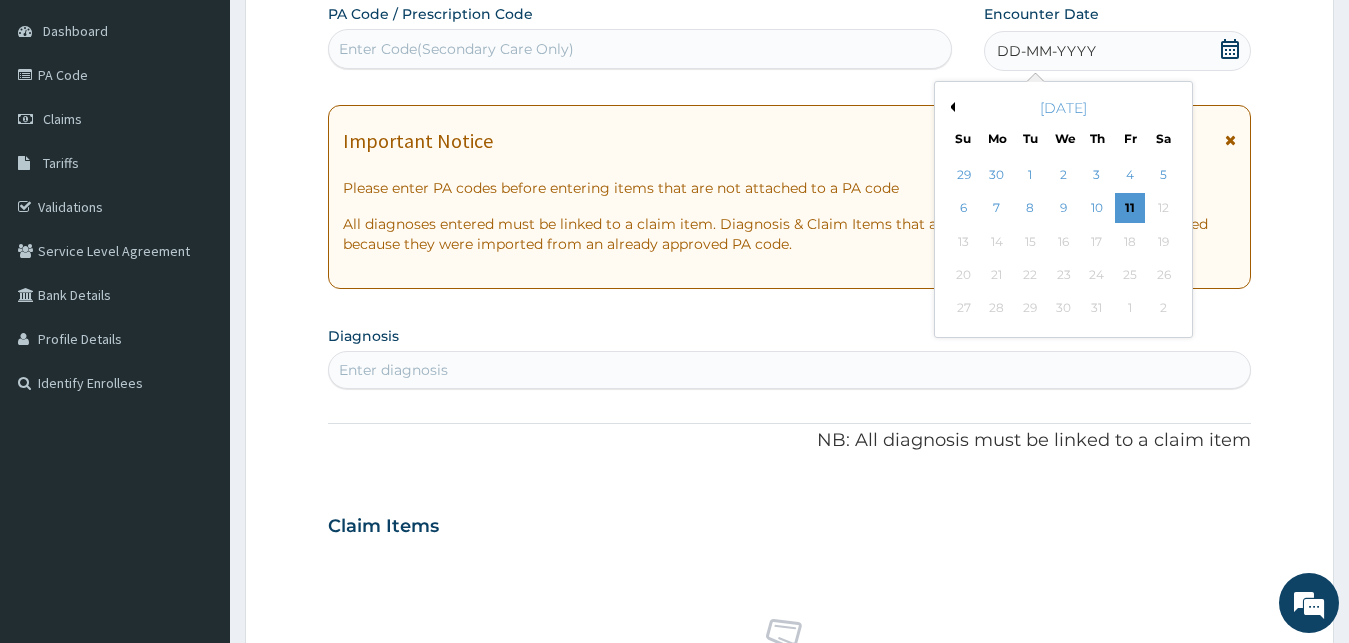 click on "Previous Month" at bounding box center (950, 107) 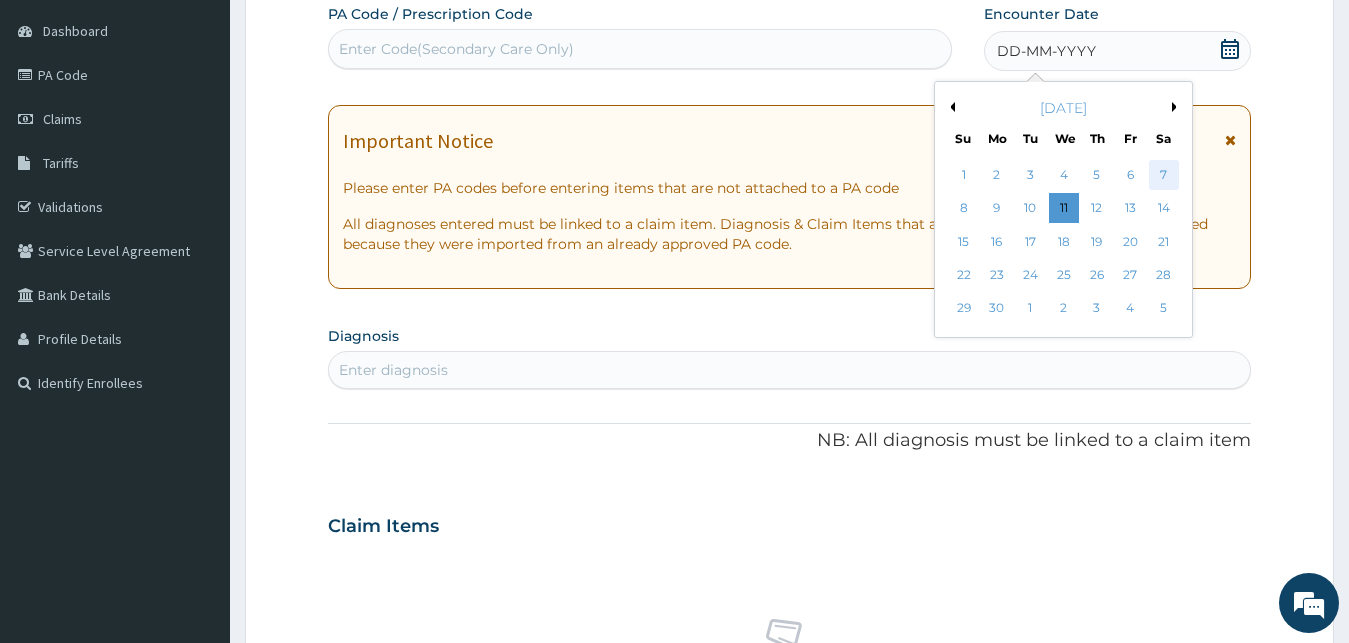click on "7" at bounding box center [1163, 175] 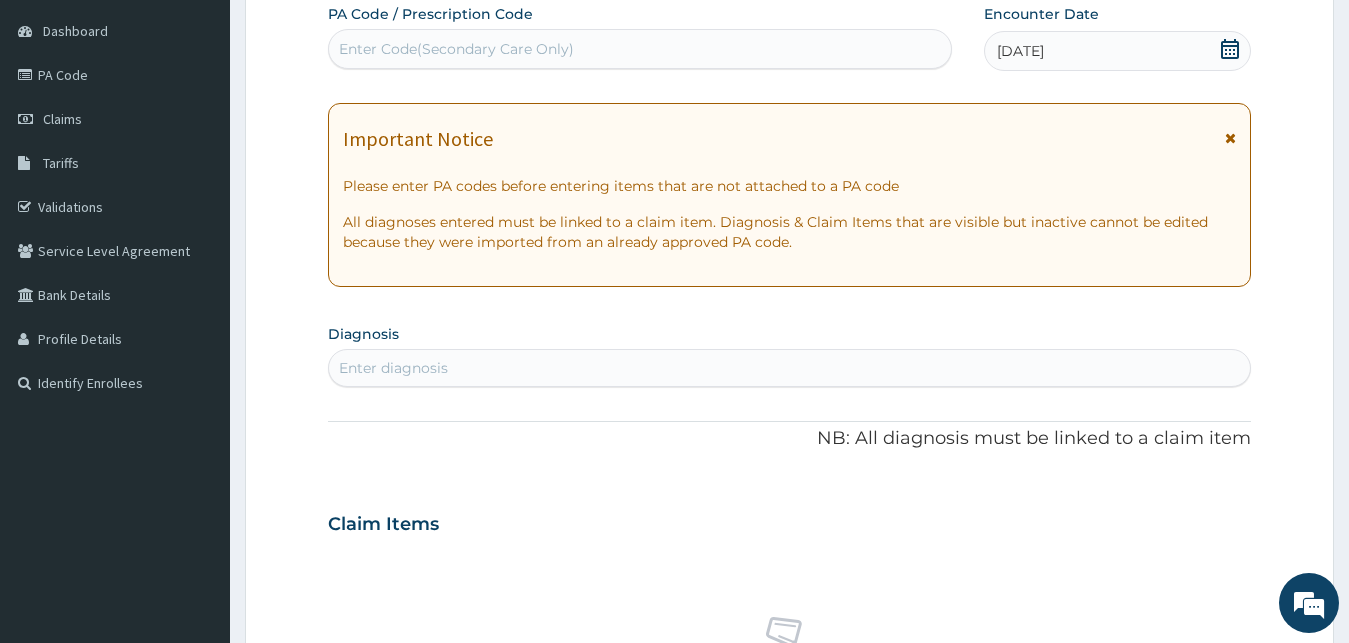 click on "Enter diagnosis" at bounding box center (393, 368) 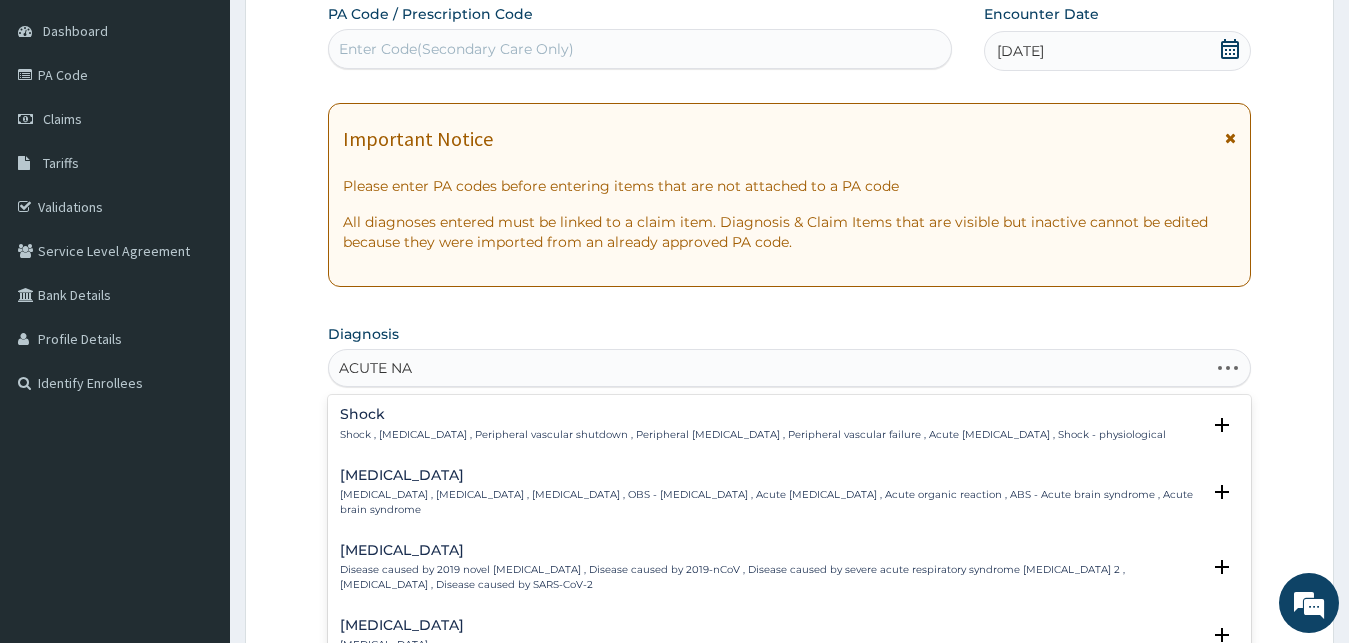 type on "ACUTE NAS" 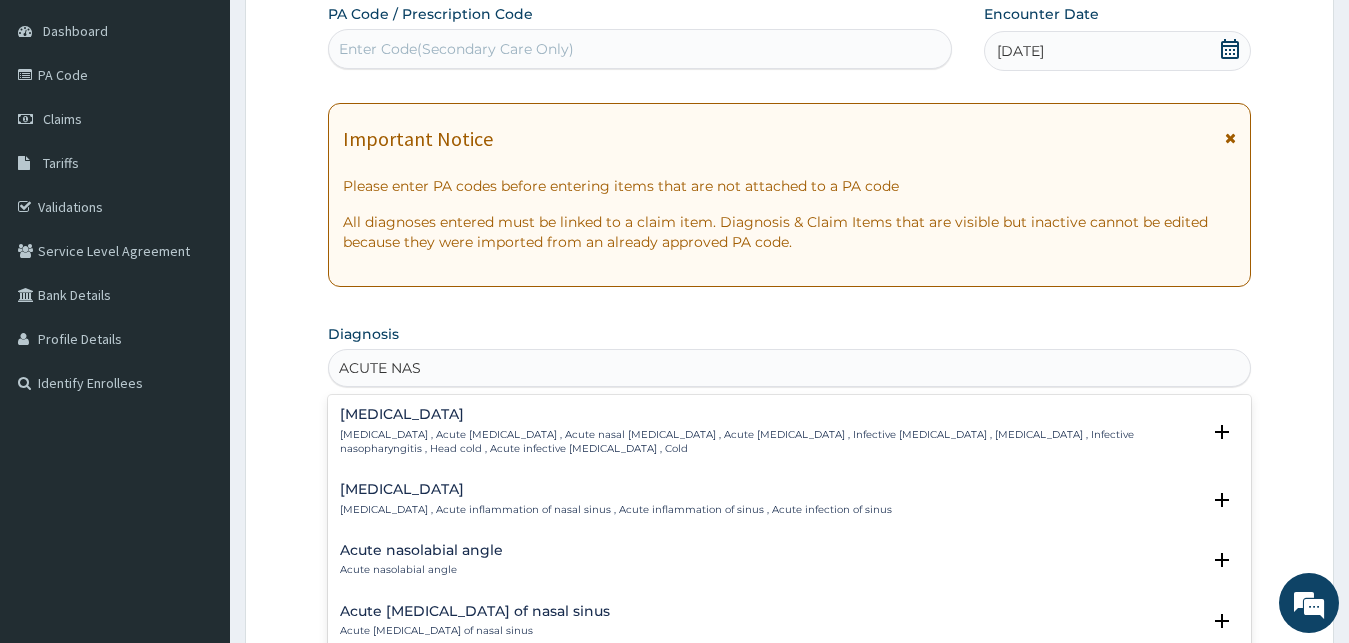 click on "Common cold" at bounding box center (770, 414) 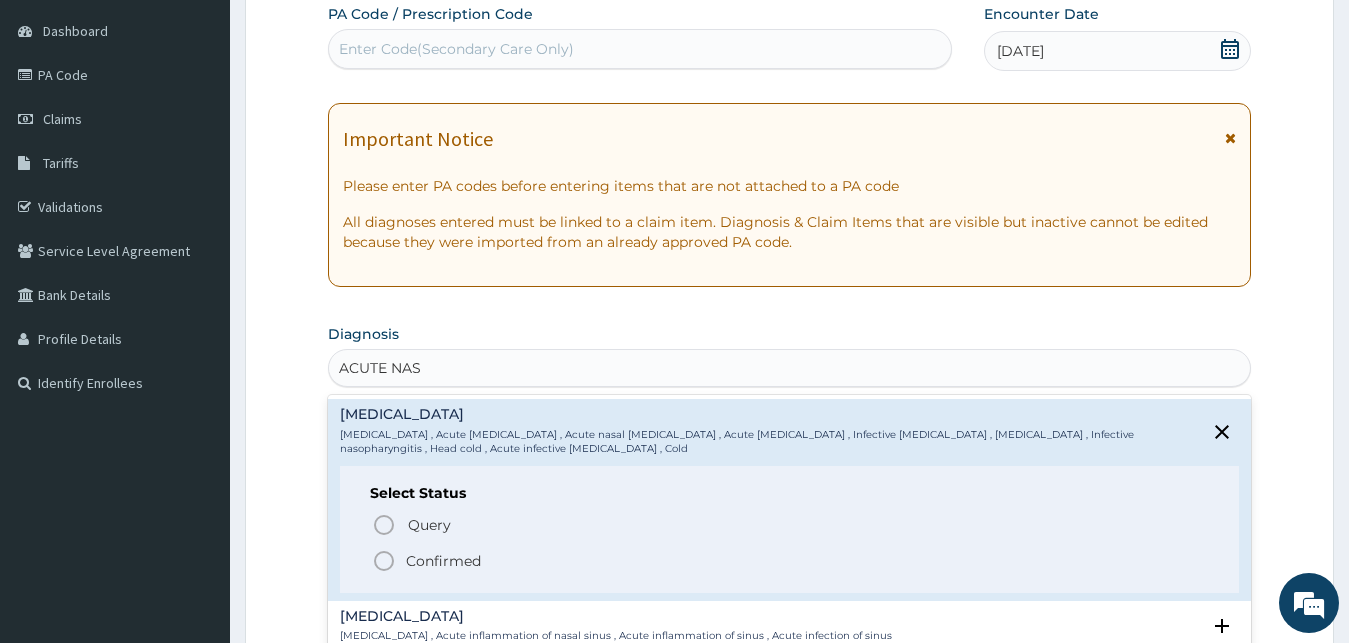 click on "Confirmed" at bounding box center [443, 561] 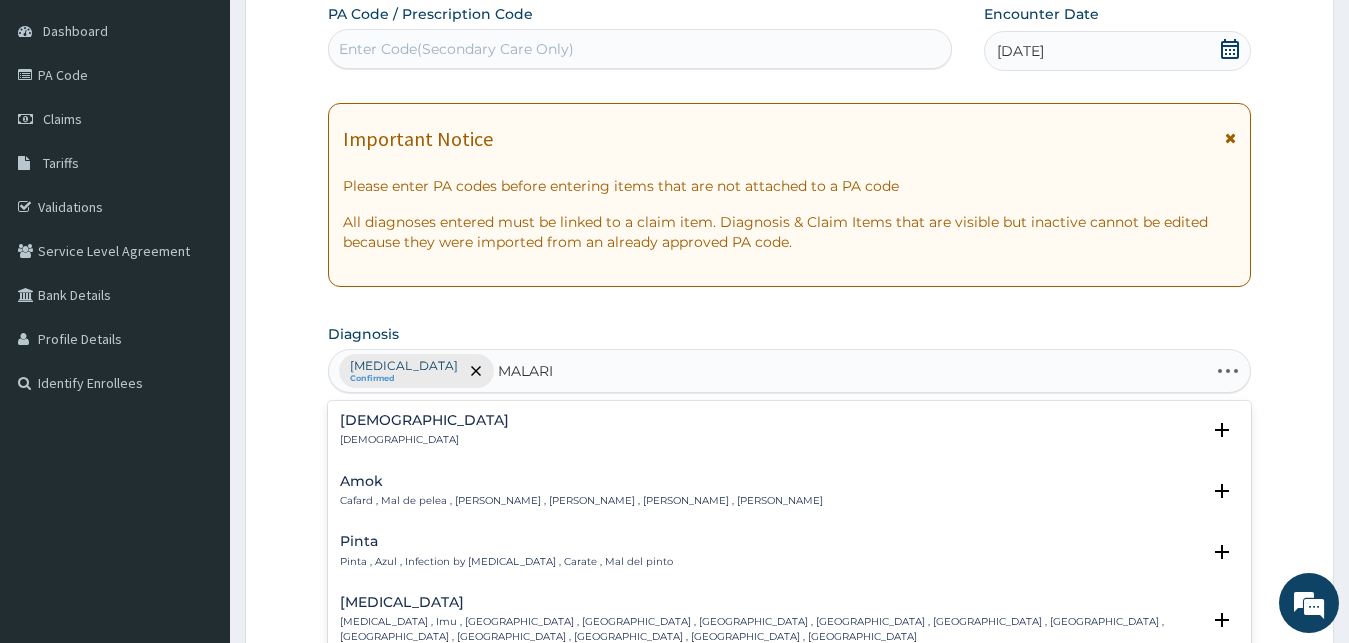 type on "MALARIA" 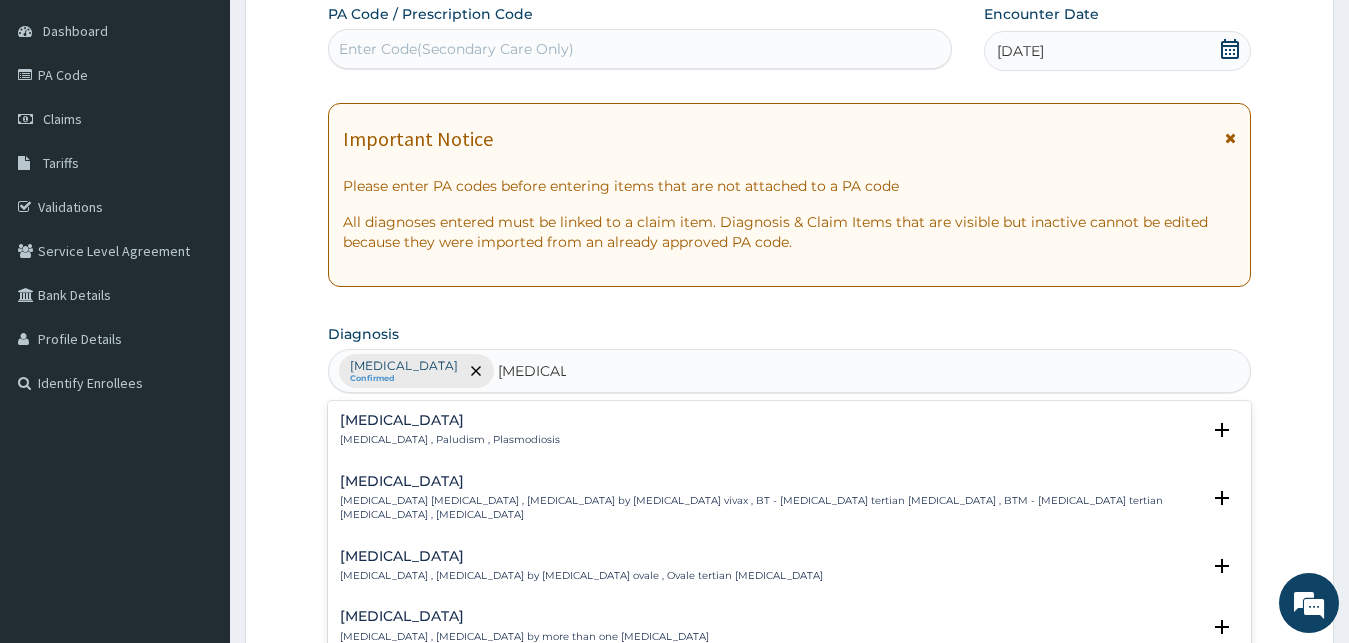click on "Malaria Malaria , Paludism , Plasmodiosis" at bounding box center (790, 430) 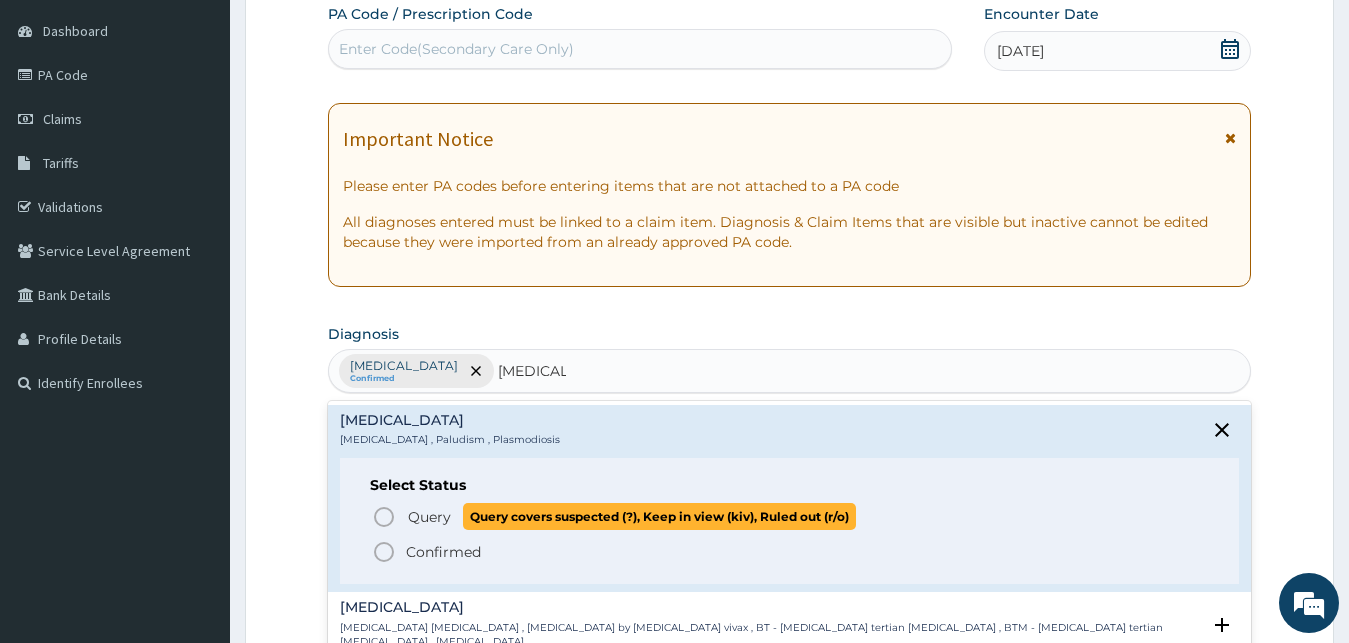 click on "Query Query covers suspected (?), Keep in view (kiv), Ruled out (r/o)" at bounding box center (631, 516) 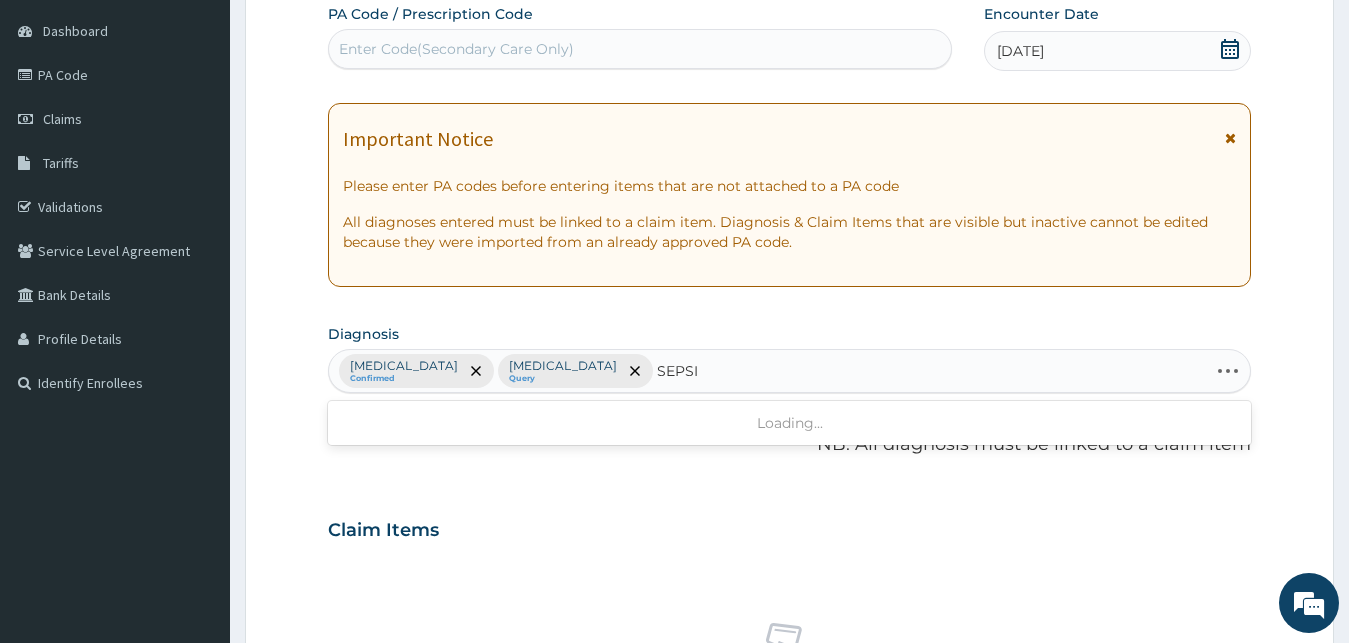 type on "SEPSIS" 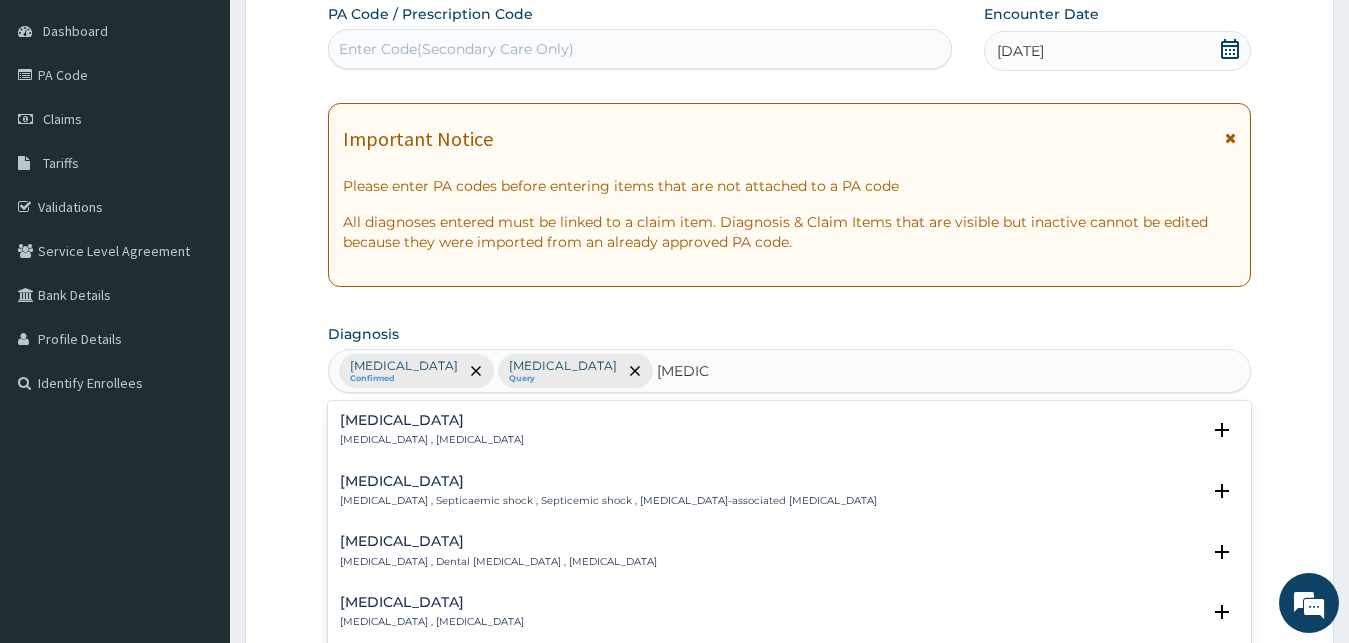 click on "Systemic infection , Sepsis" at bounding box center (432, 440) 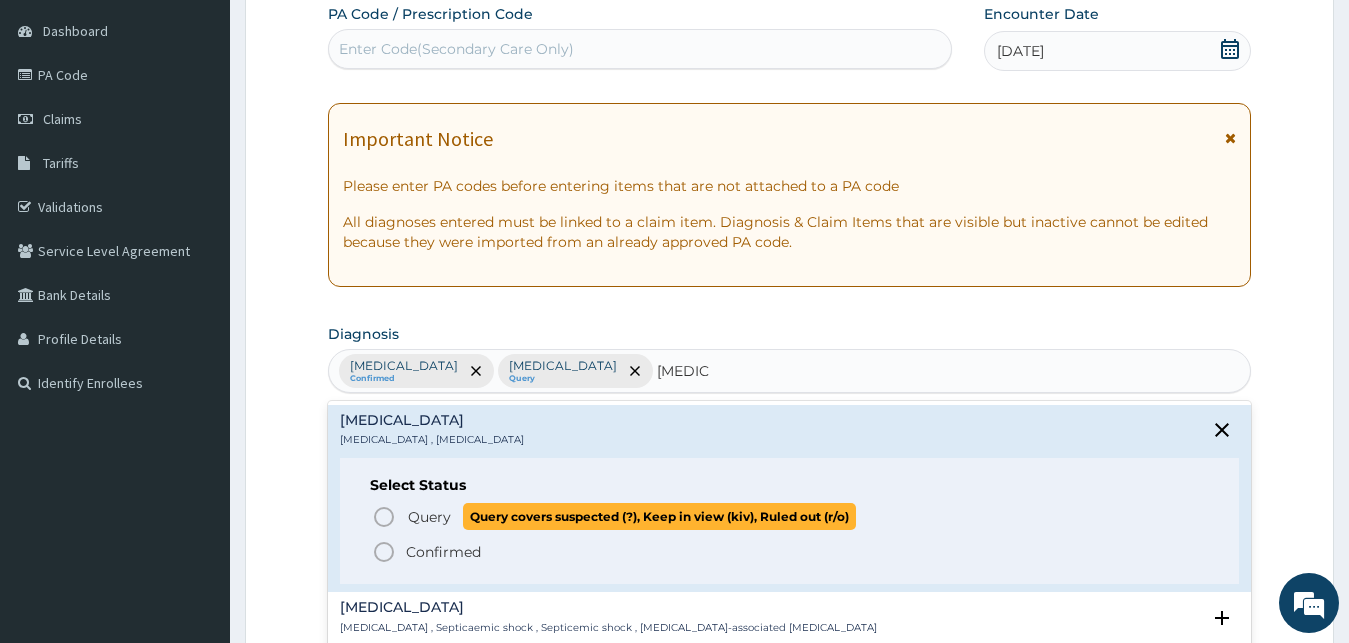 click on "Query Query covers suspected (?), Keep in view (kiv), Ruled out (r/o)" at bounding box center (791, 516) 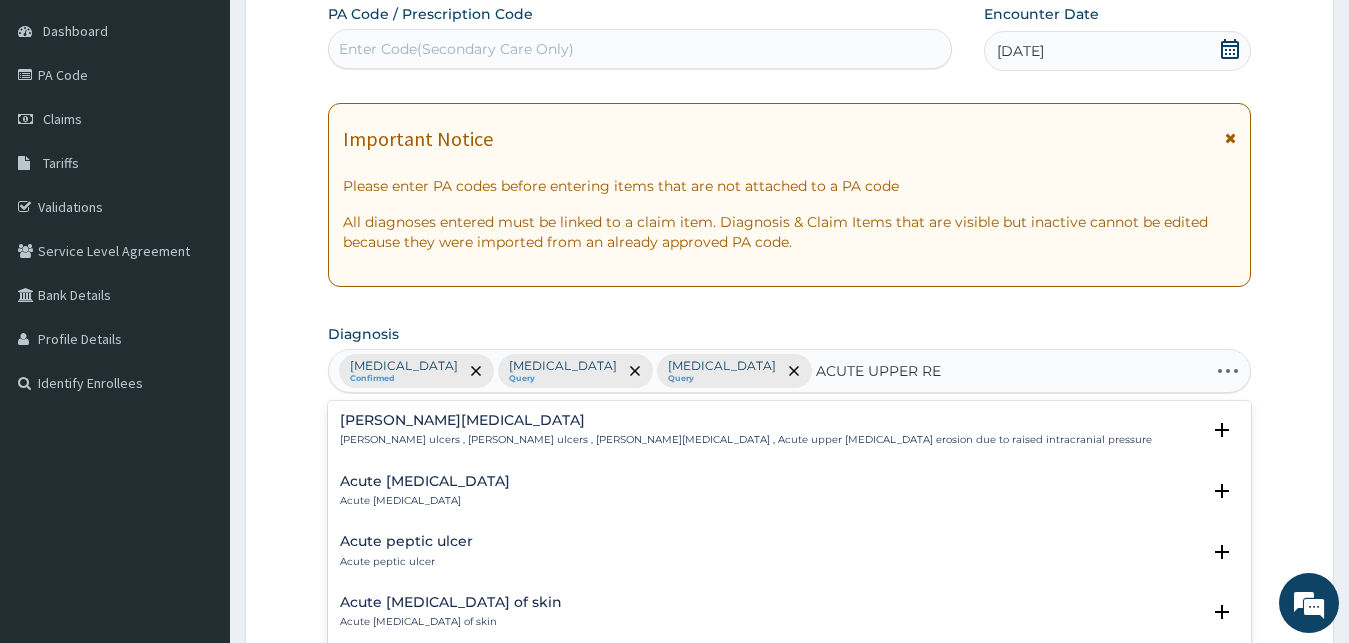 type on "ACUTE UPPER RES" 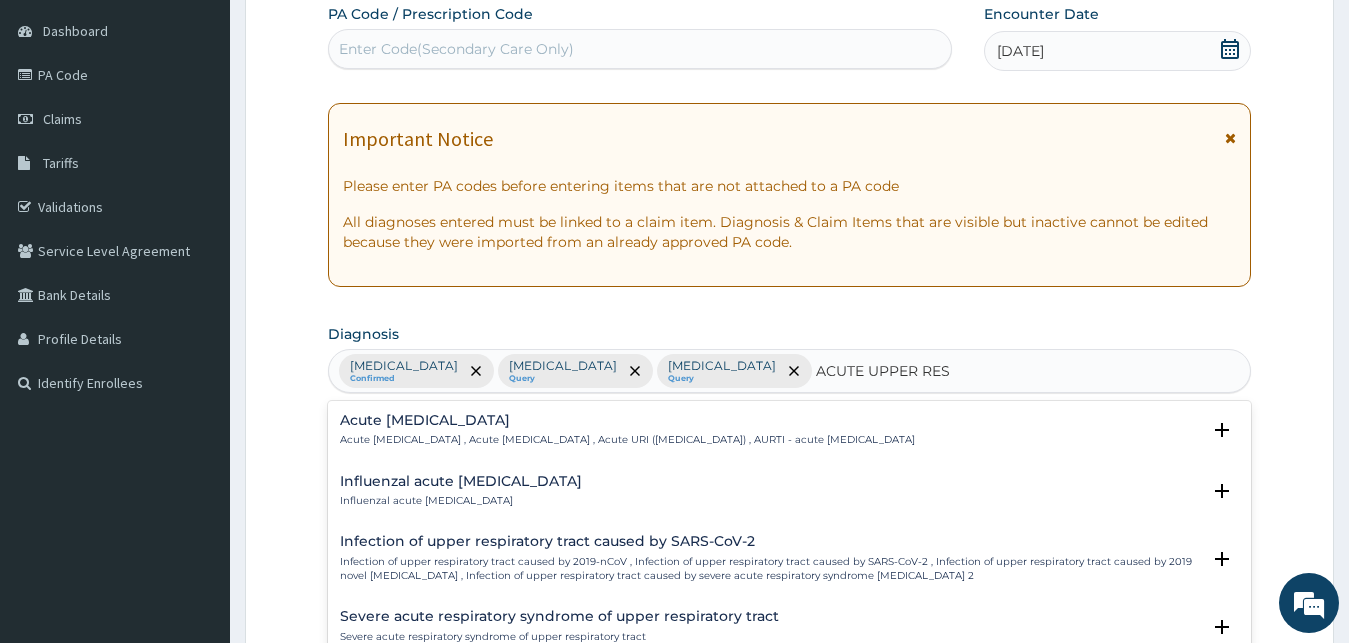 click on "Acute upper respiratory infection , Acute upper respiratory tract infection , Acute URI (upper respiratory infection) , AURTI - acute upper respiratory tract infection" at bounding box center [627, 440] 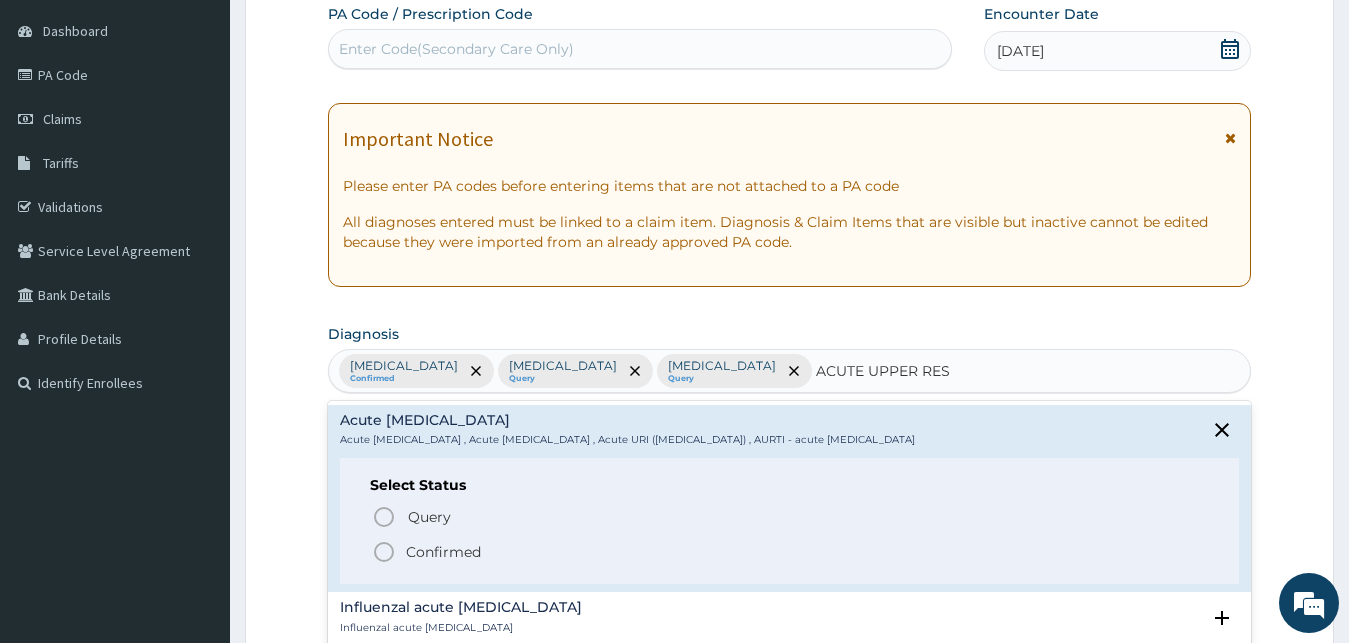 click on "Confirmed" at bounding box center [443, 552] 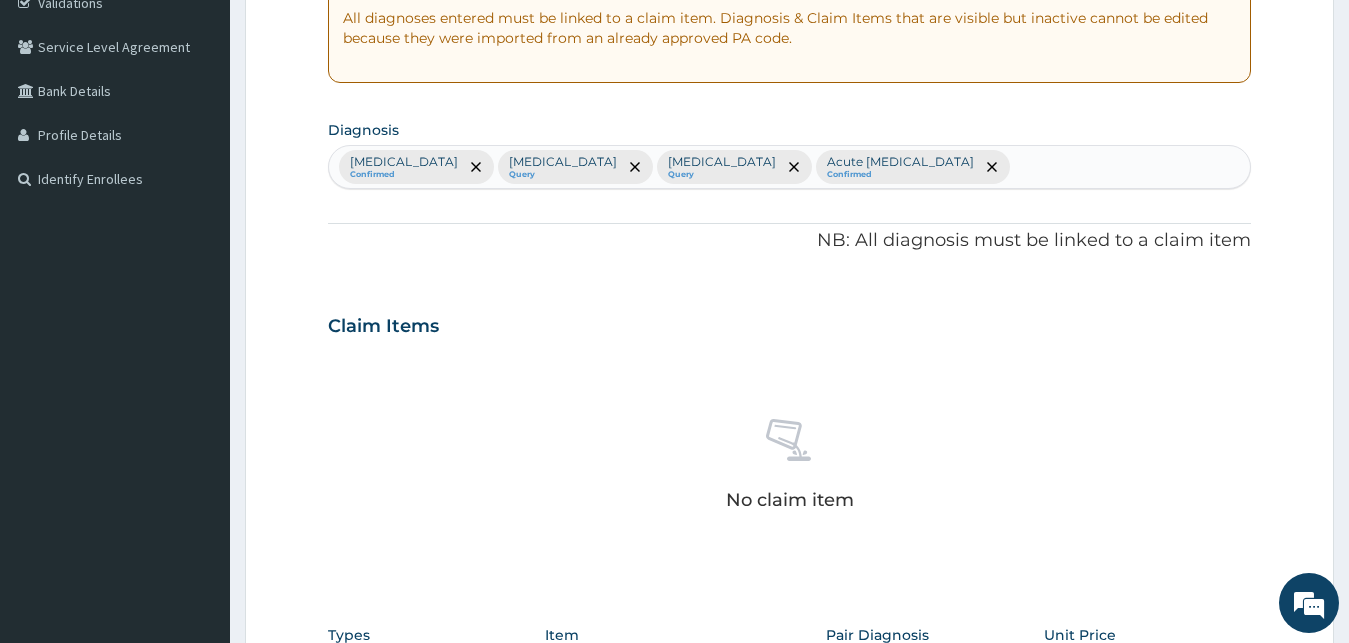 scroll, scrollTop: 799, scrollLeft: 0, axis: vertical 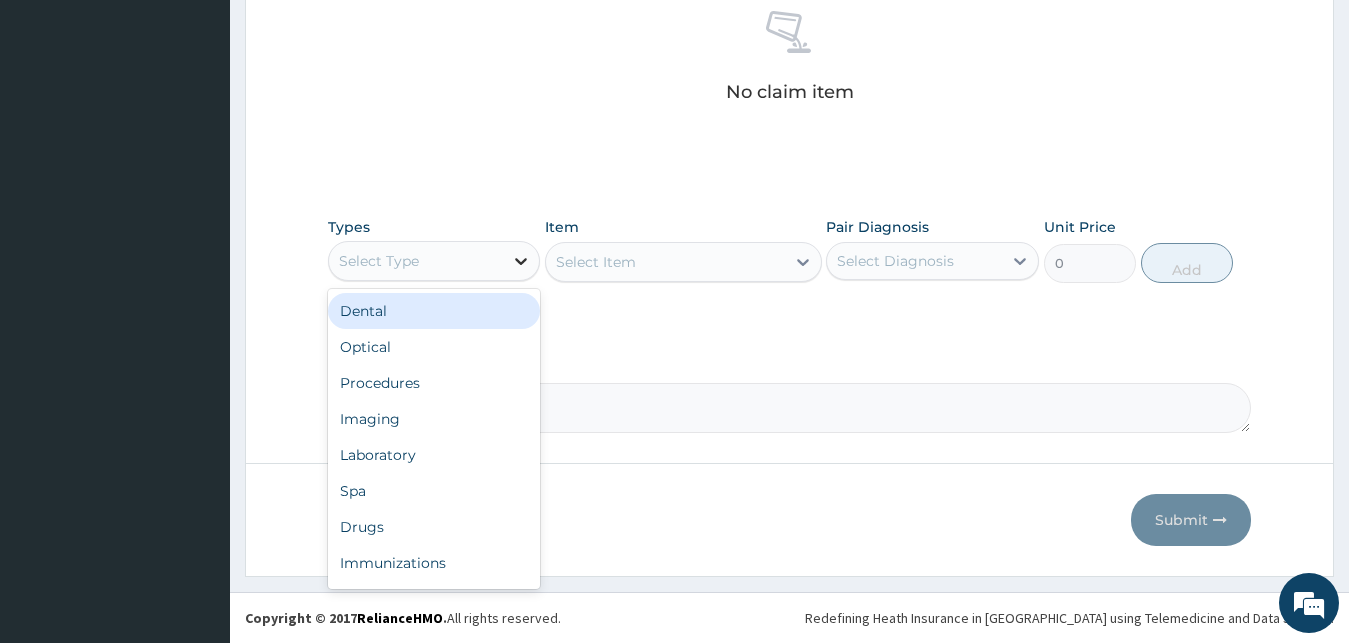 click 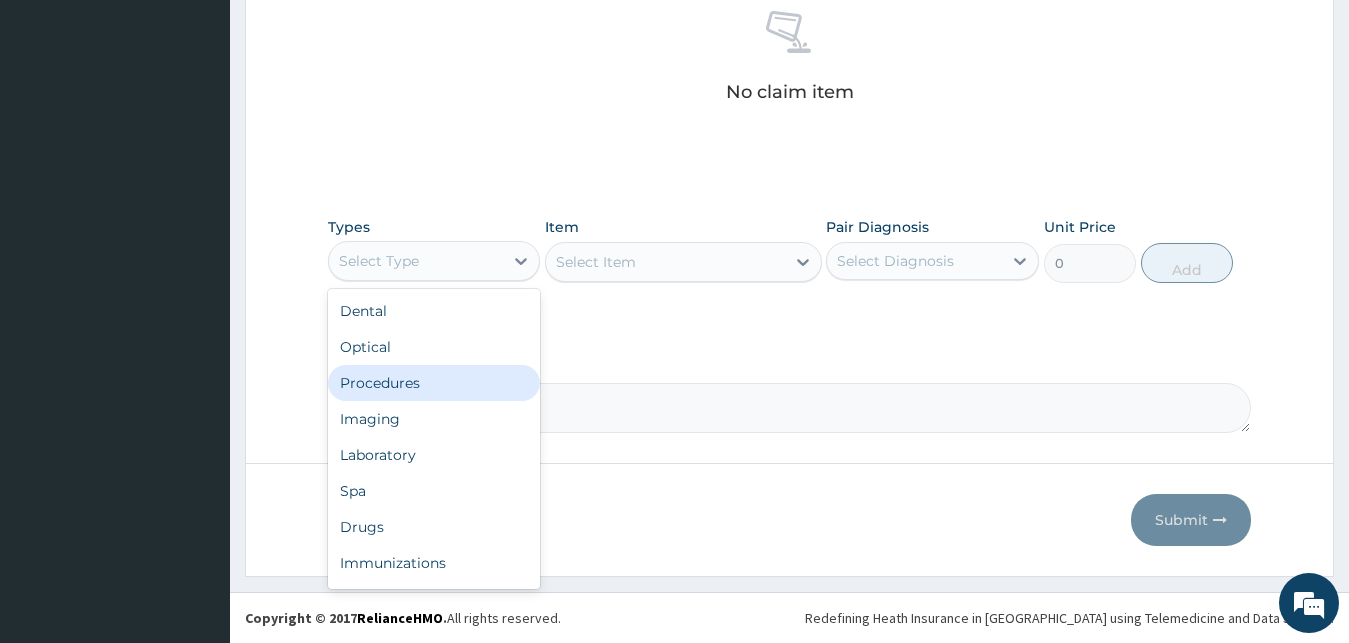 click on "Procedures" at bounding box center [434, 383] 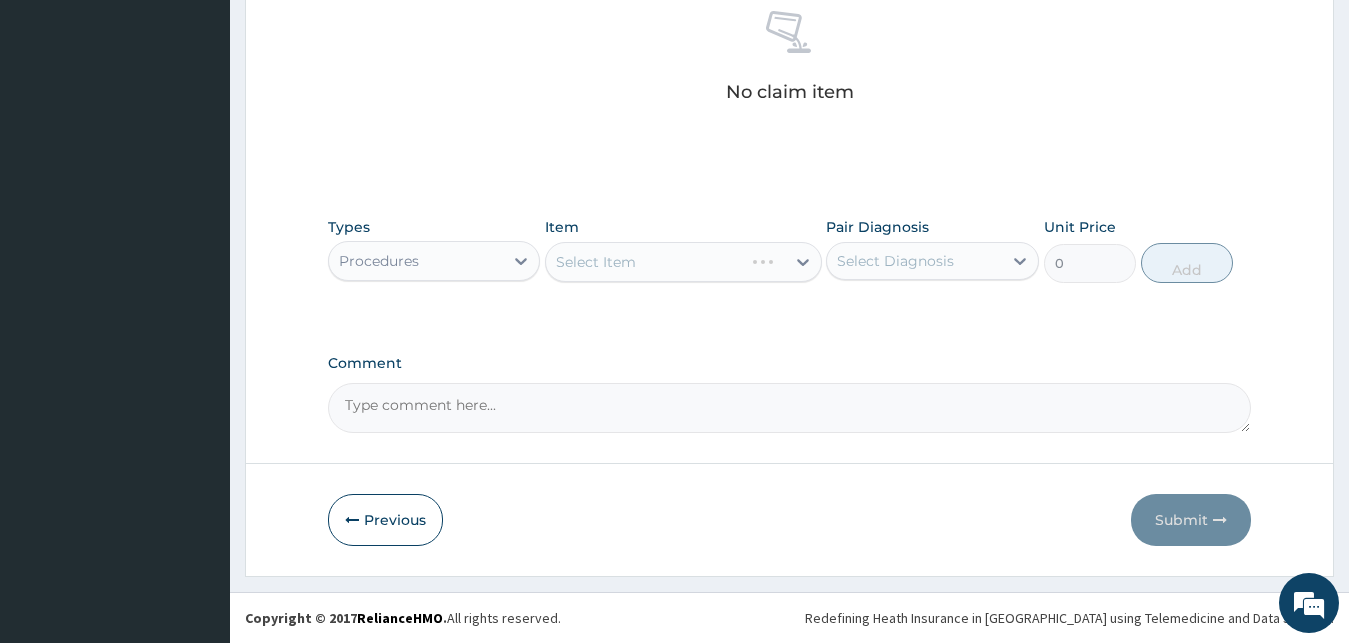 click on "Select Item" at bounding box center (683, 262) 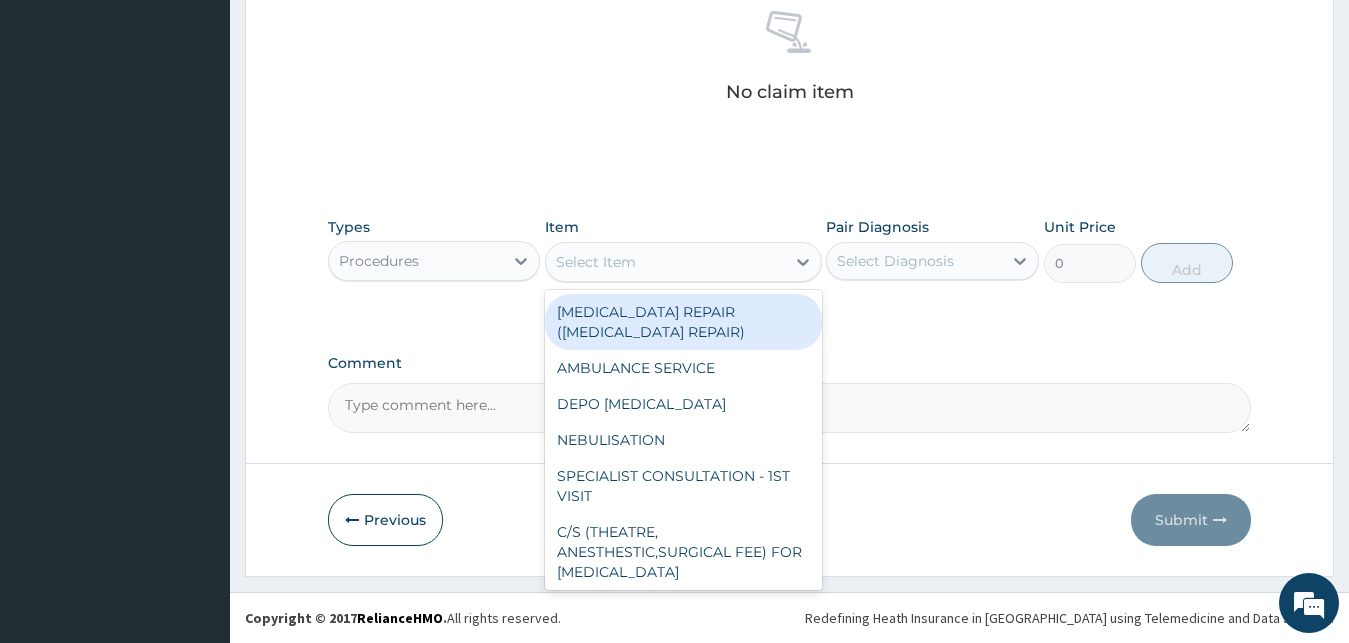 click on "Select Item" at bounding box center (596, 262) 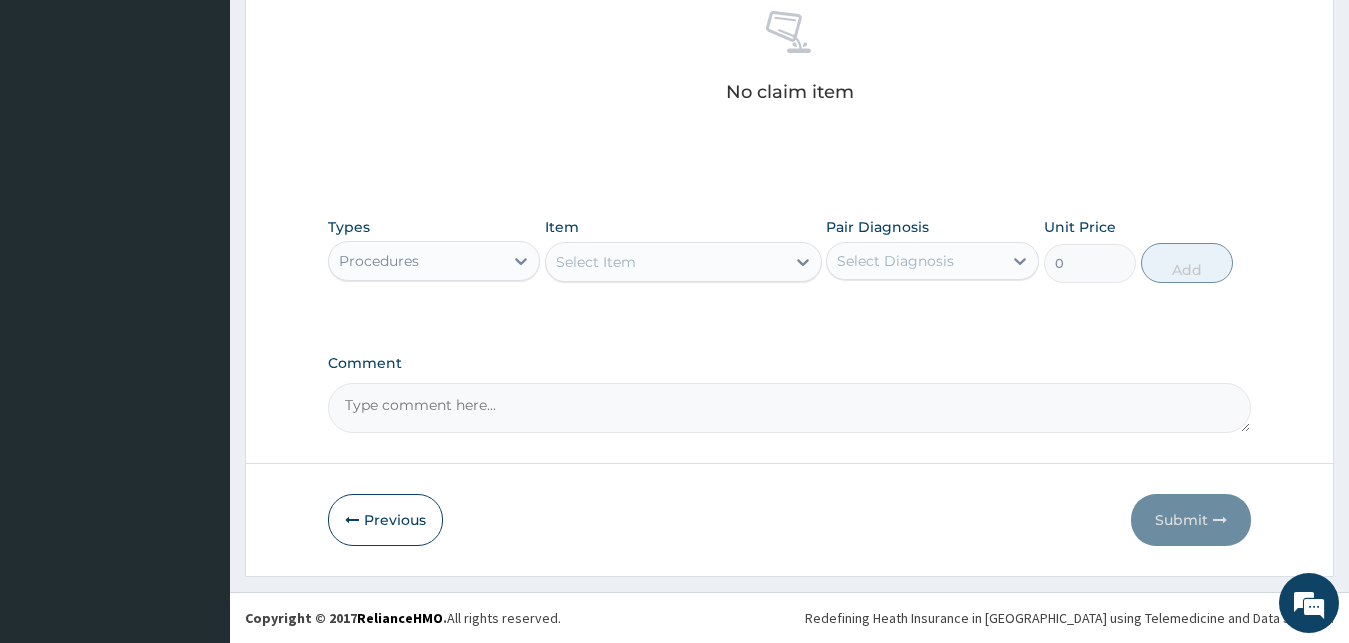 click on "Select Item" at bounding box center (596, 262) 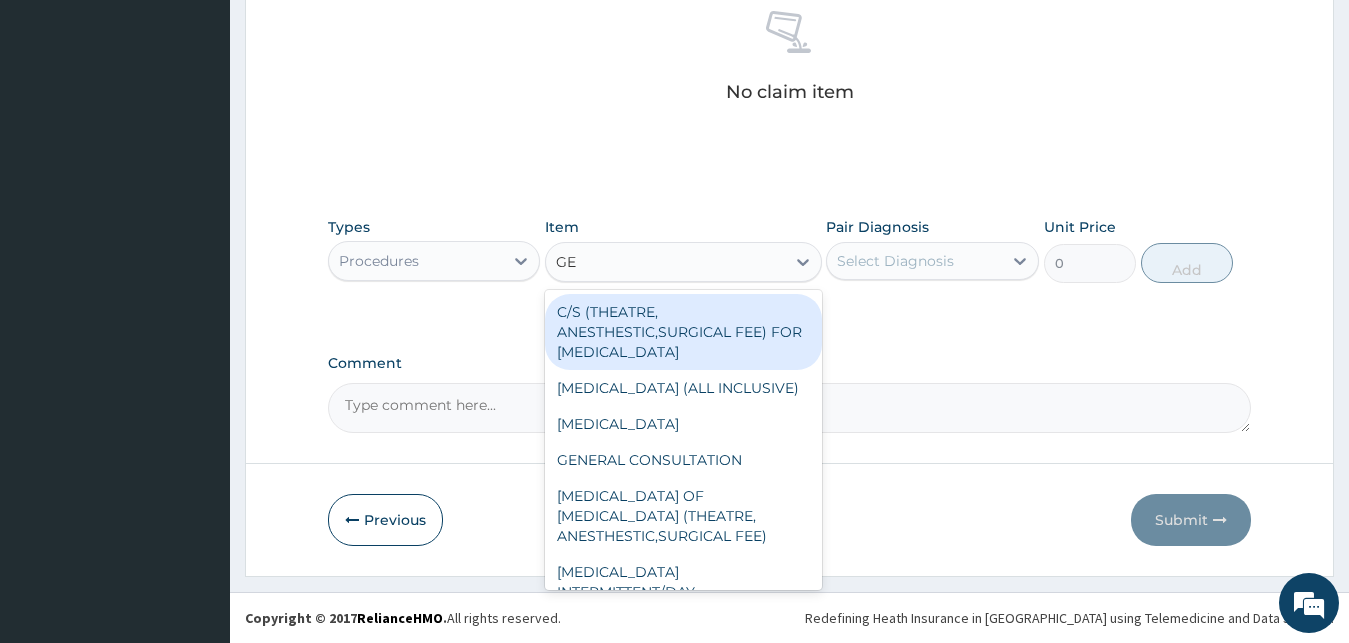 type on "GEN" 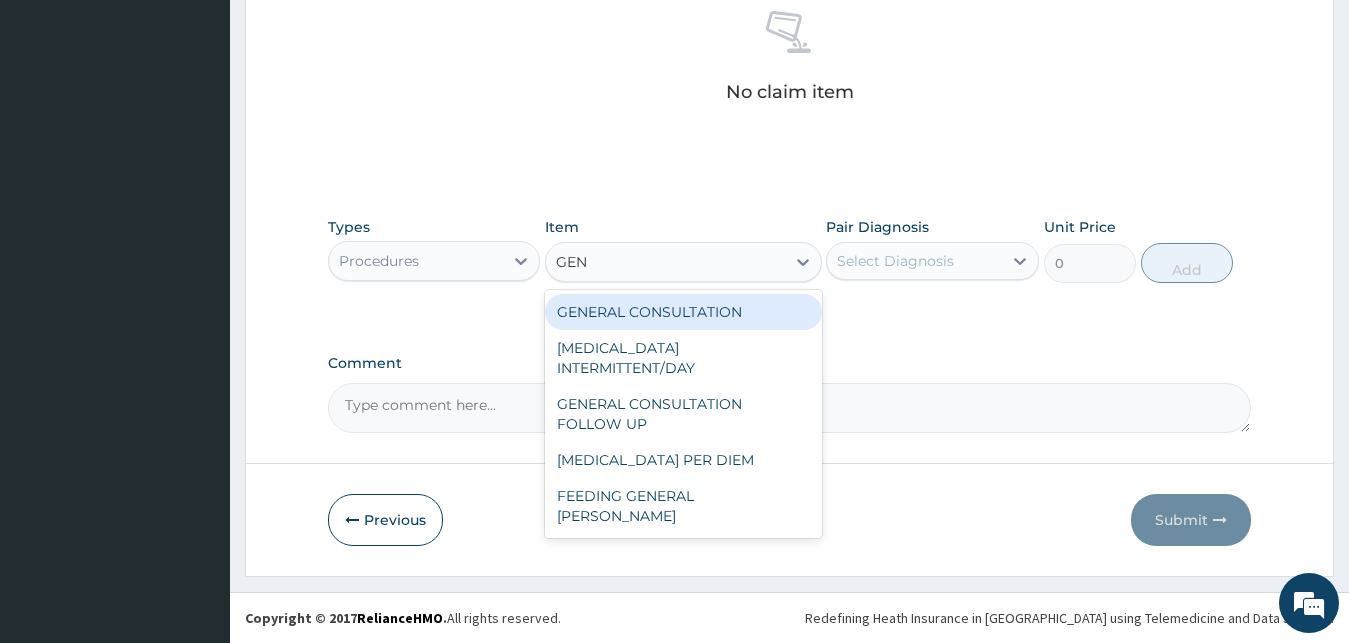 click on "GENERAL CONSULTATION" at bounding box center [683, 312] 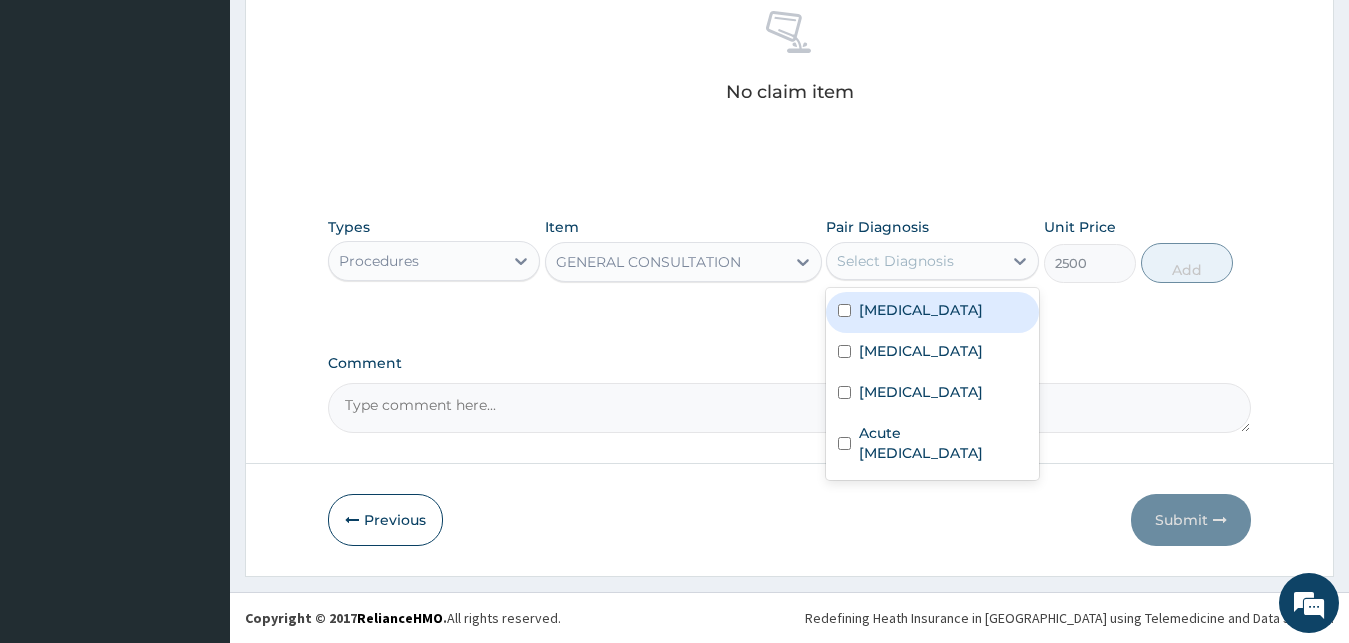 click on "Select Diagnosis" at bounding box center [895, 261] 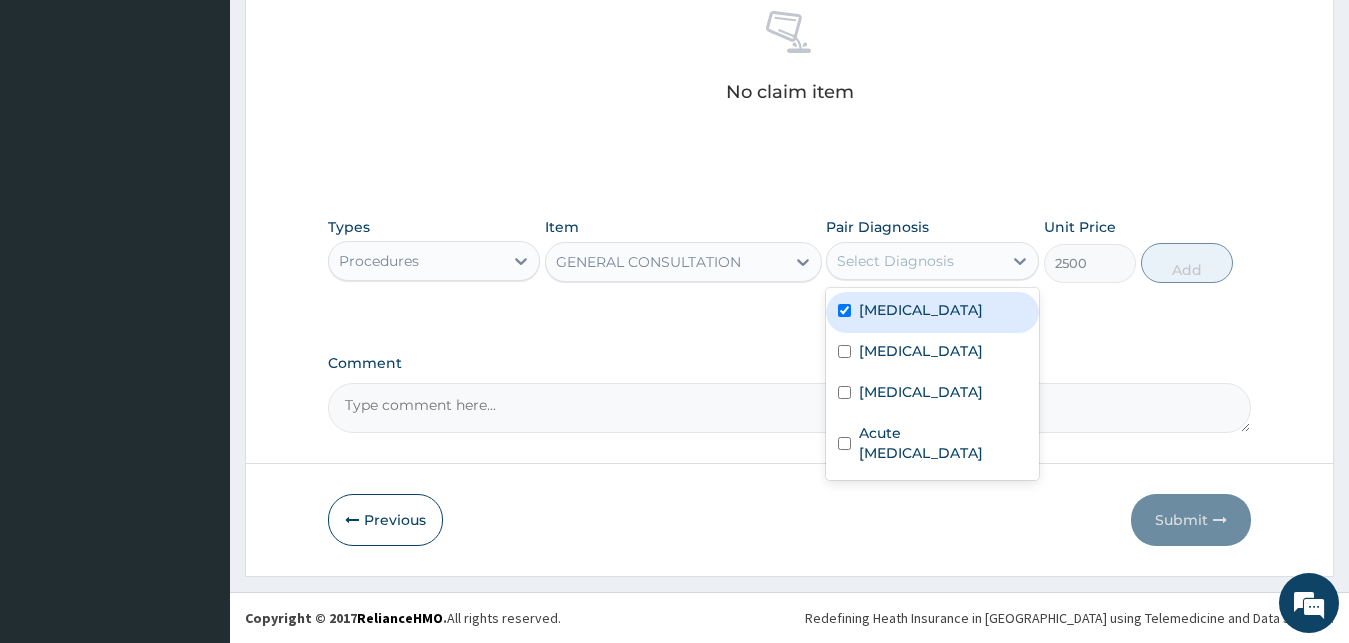 checkbox on "true" 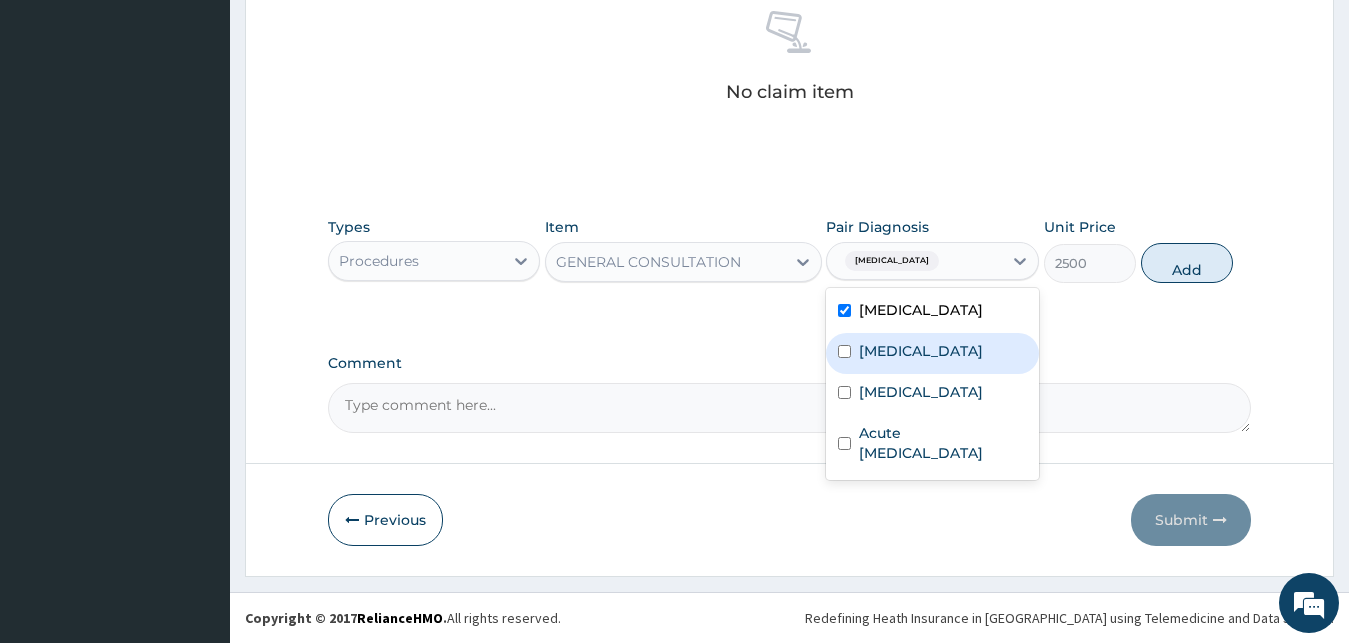 click on "Malaria" at bounding box center [932, 353] 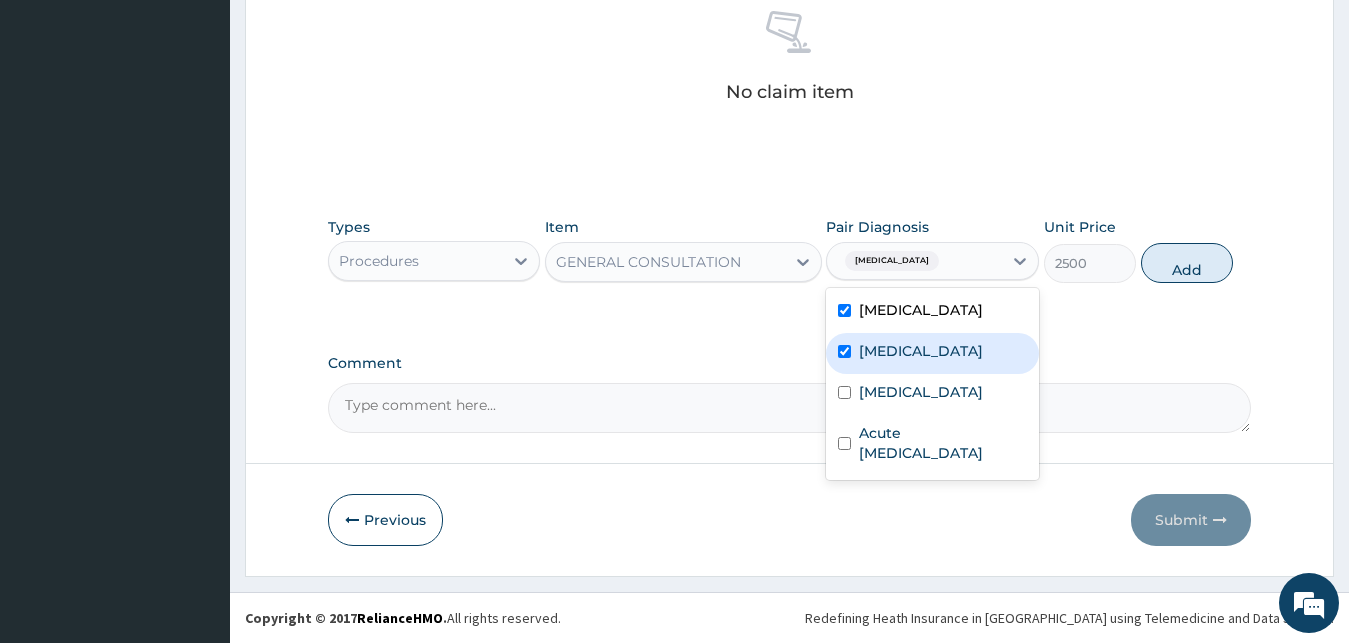 checkbox on "true" 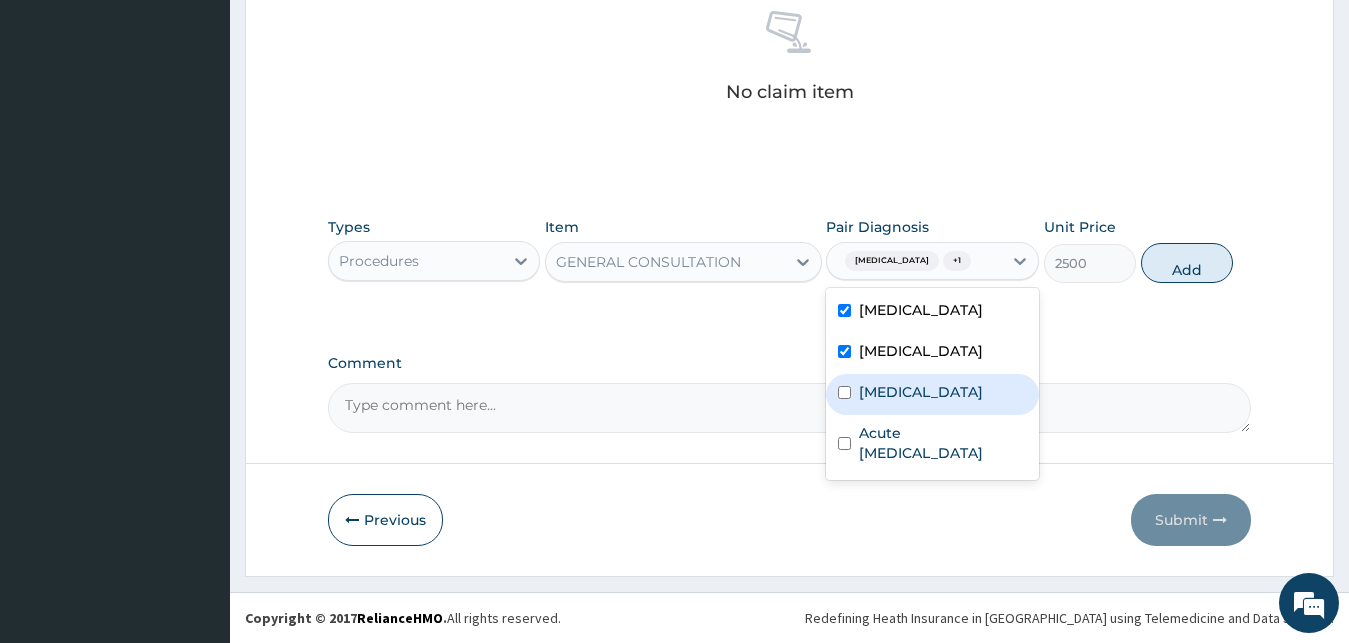 click at bounding box center [844, 392] 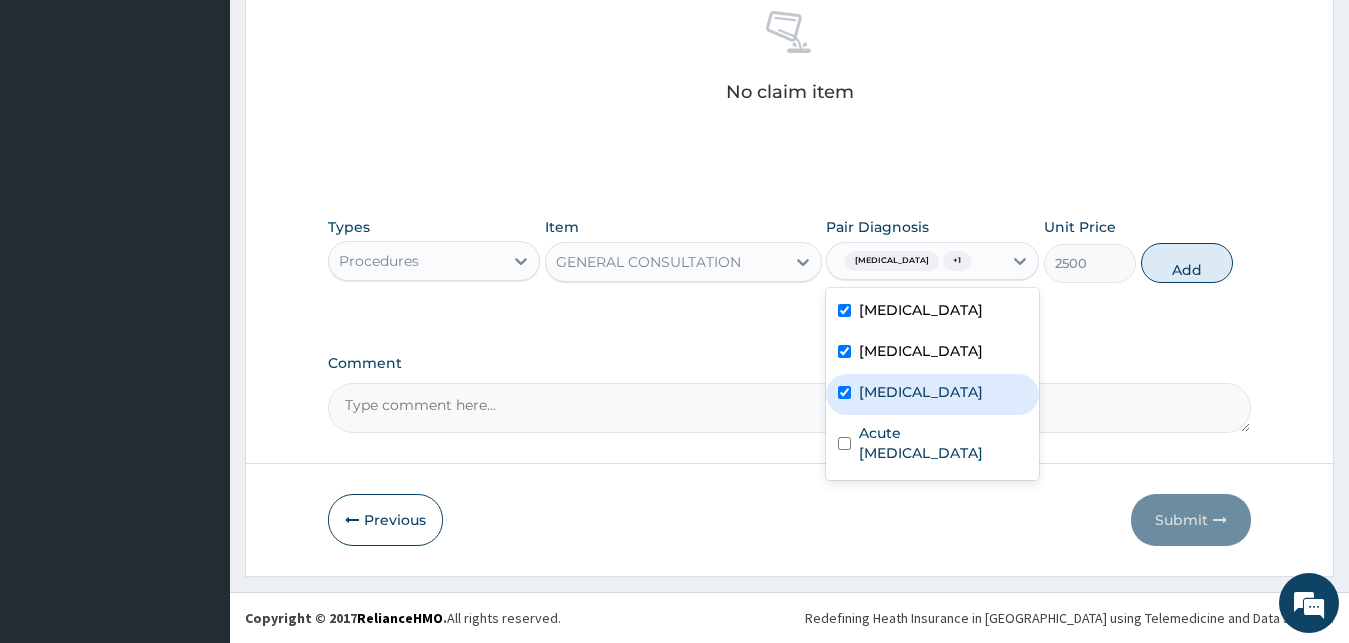 checkbox on "true" 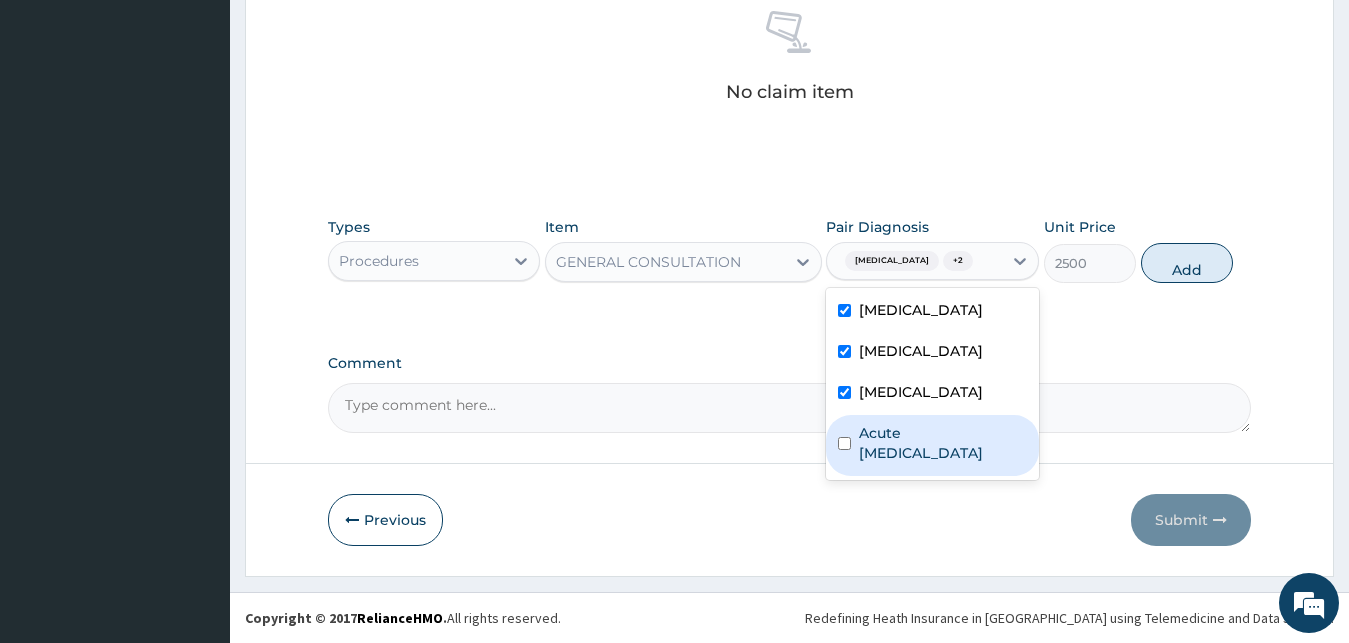 click on "Acute upper respiratory infection" at bounding box center (943, 443) 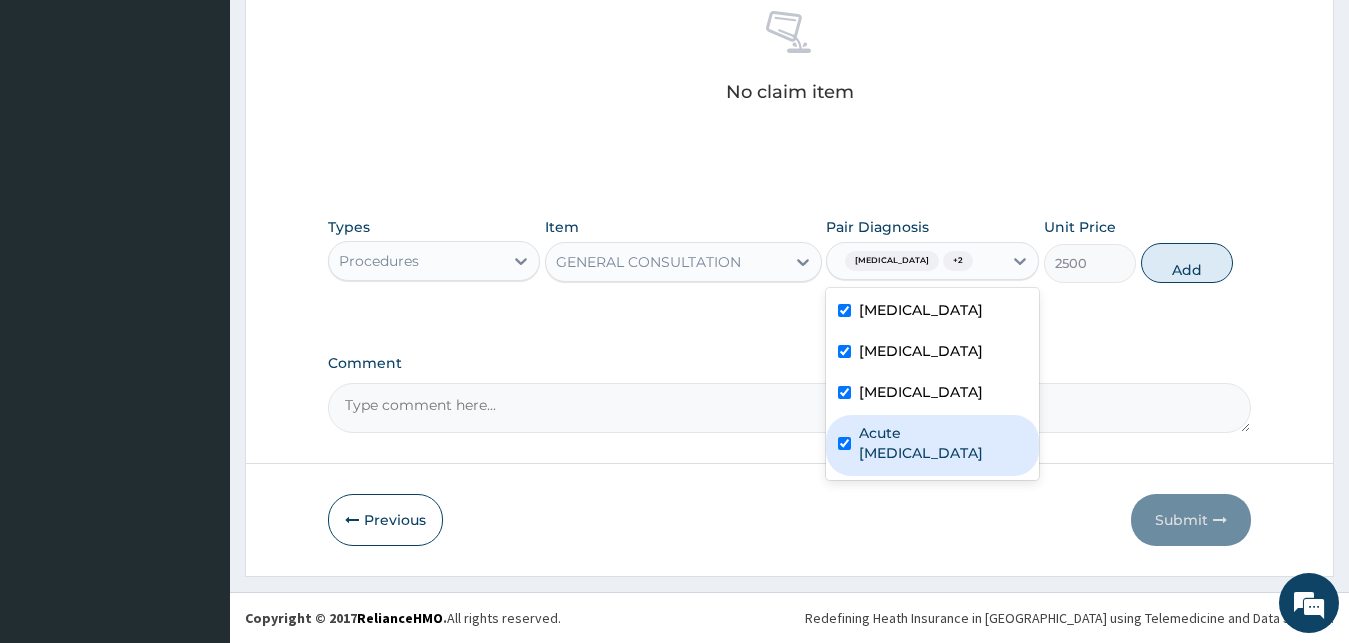 checkbox on "true" 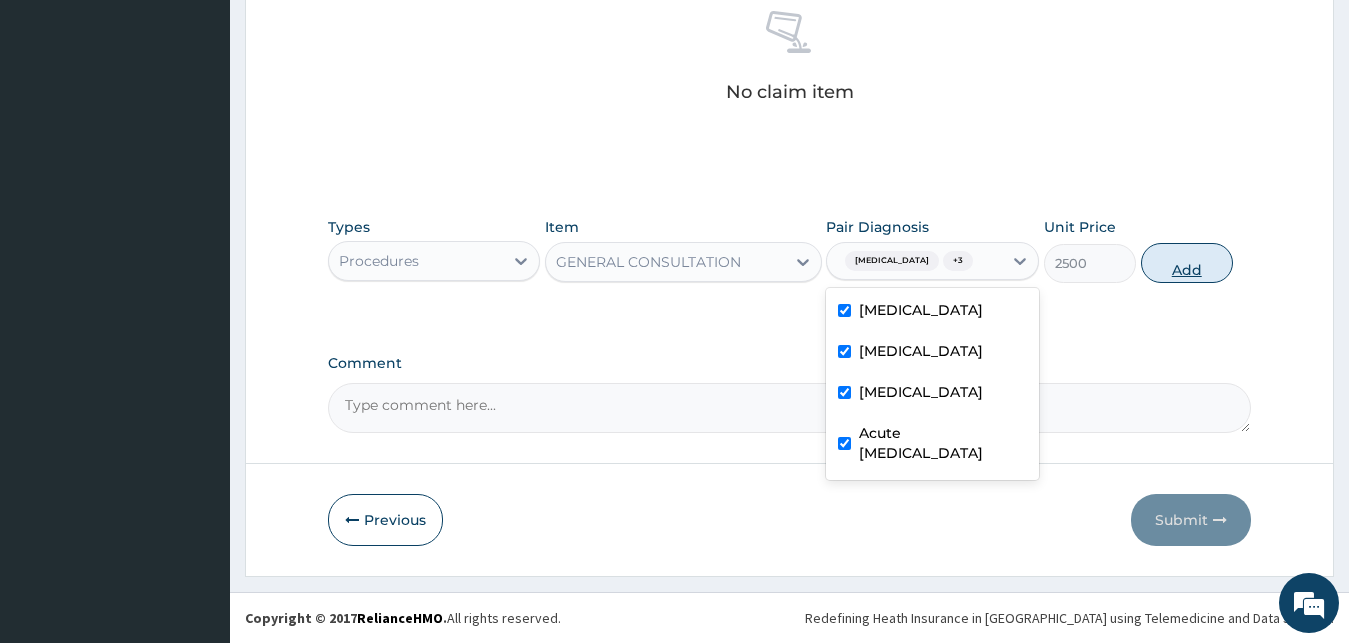 click on "Add" at bounding box center [1187, 263] 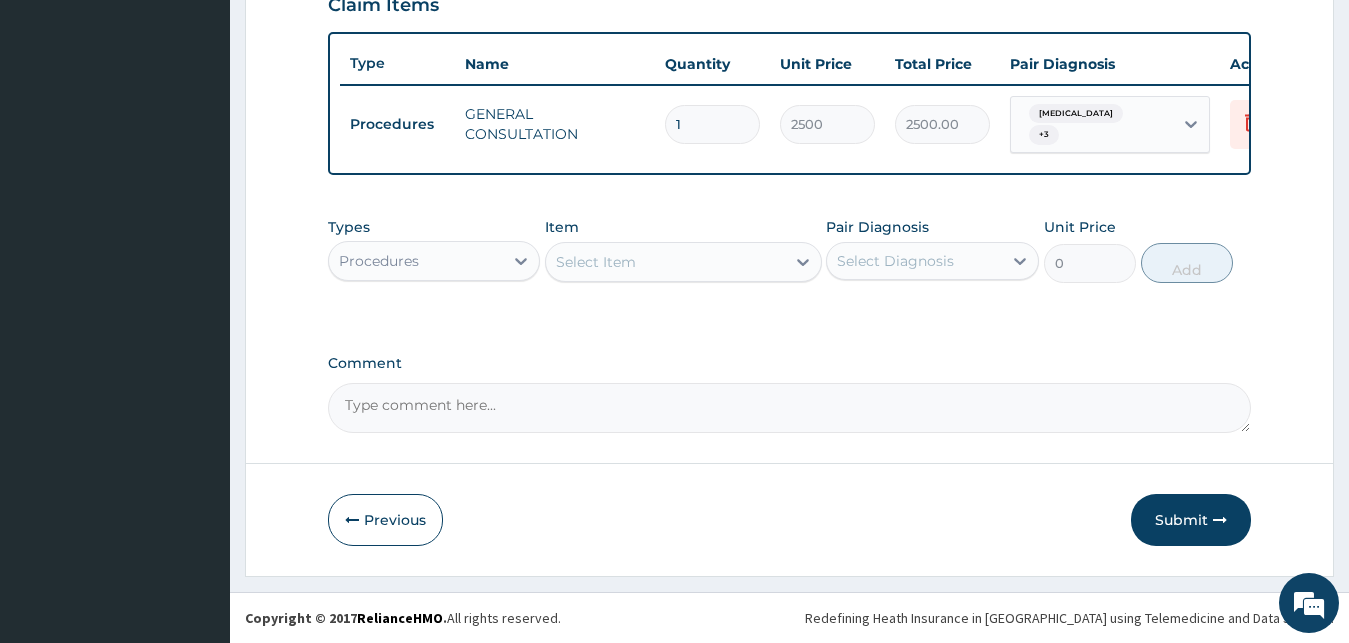 scroll, scrollTop: 721, scrollLeft: 0, axis: vertical 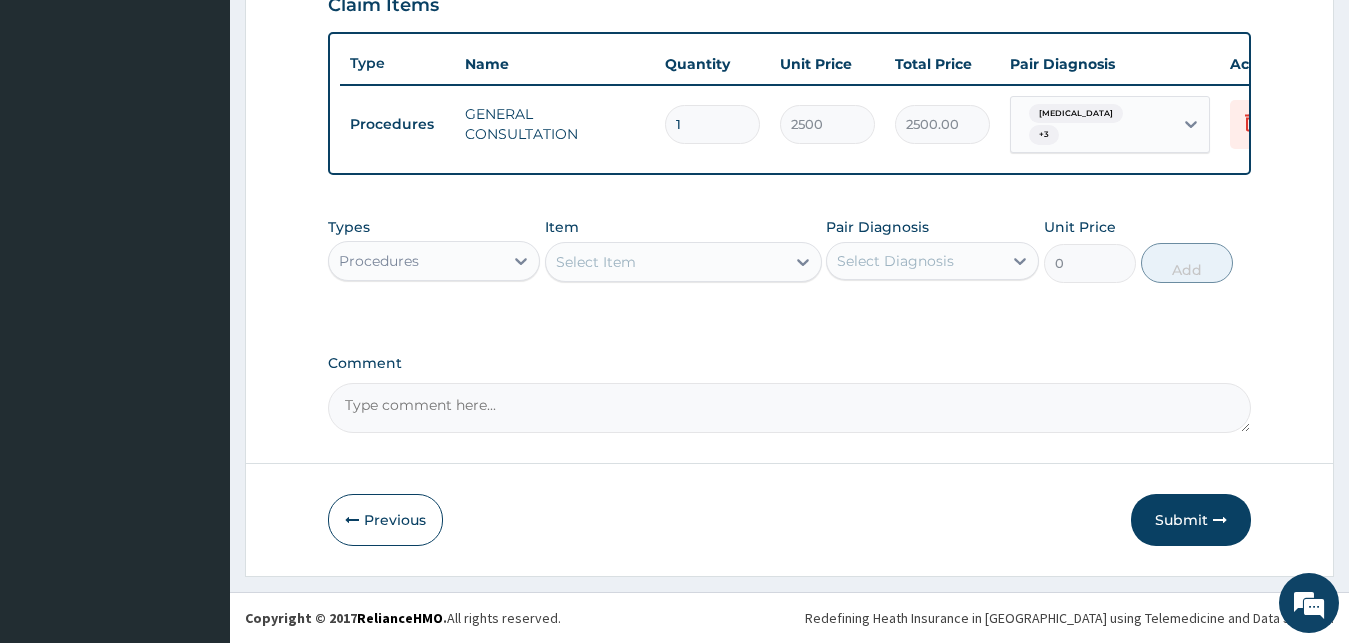 click on "Procedures" at bounding box center (416, 261) 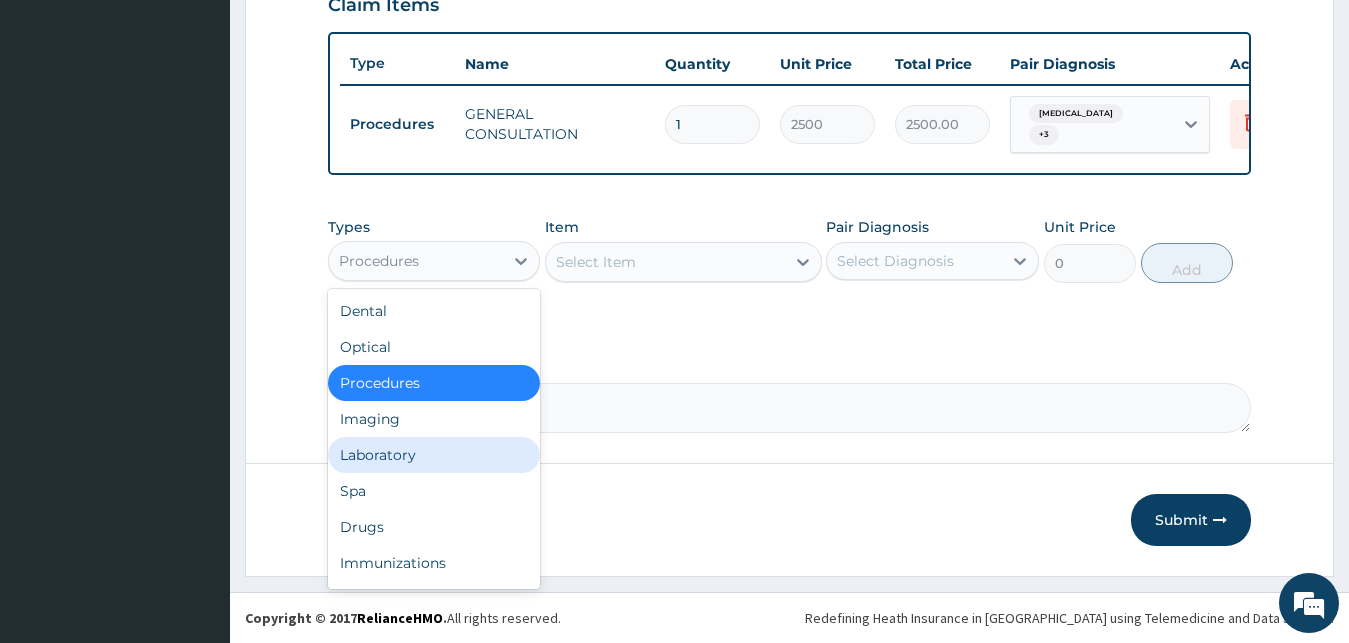 click on "Laboratory" at bounding box center (434, 455) 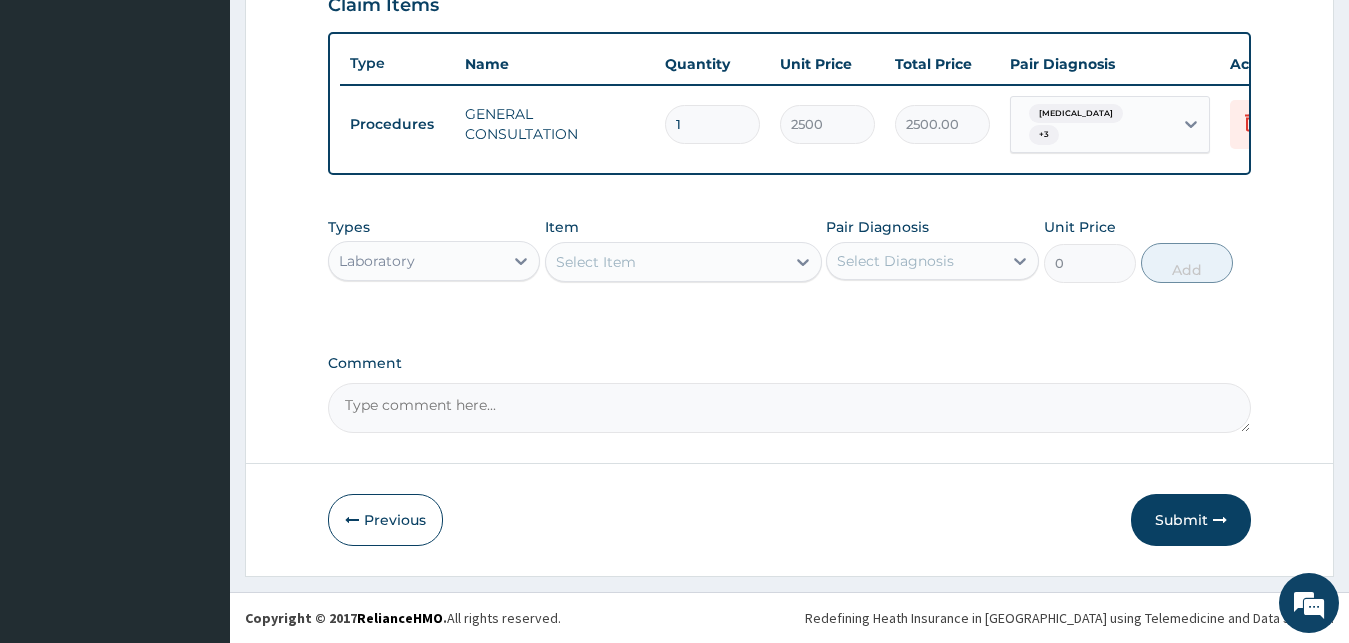 click on "Select Item" at bounding box center [596, 262] 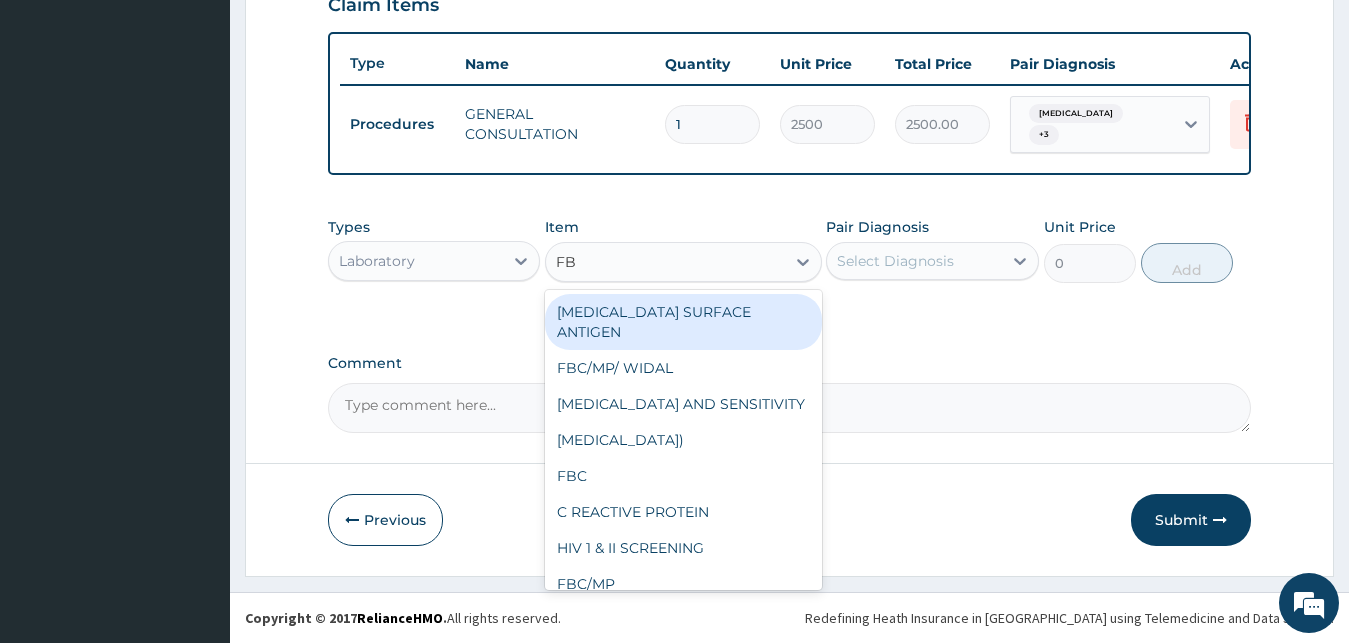 type on "FBC" 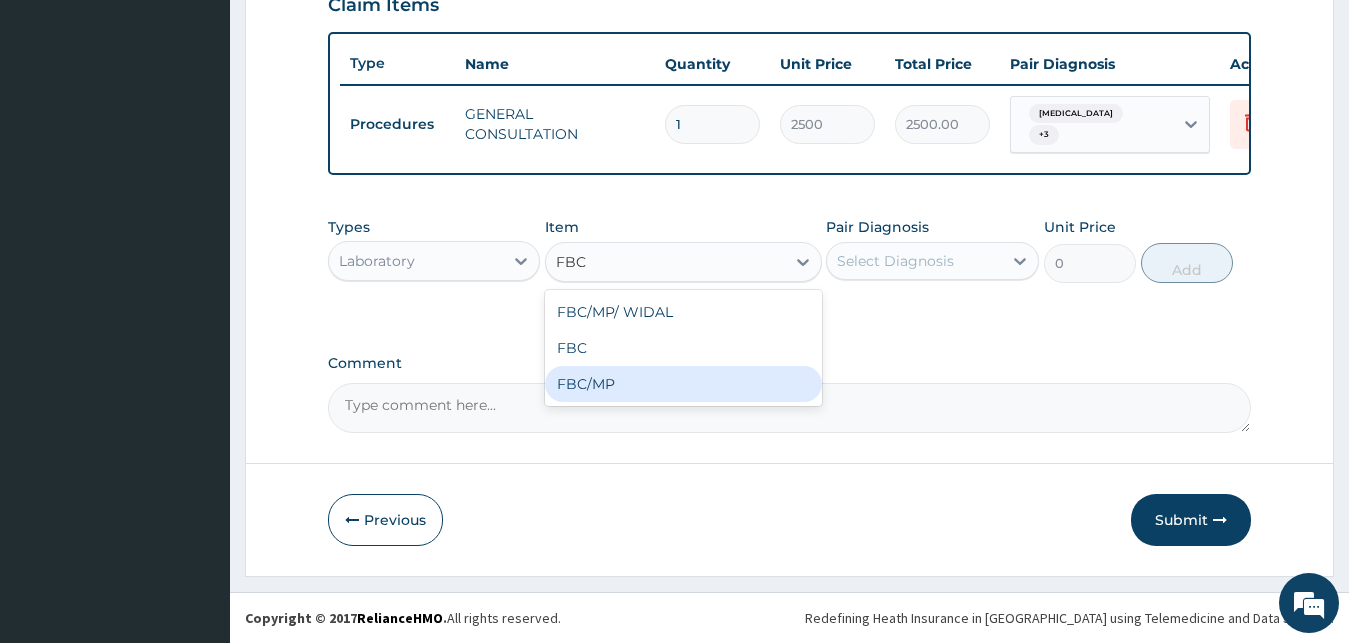 click on "FBC/MP" at bounding box center [683, 384] 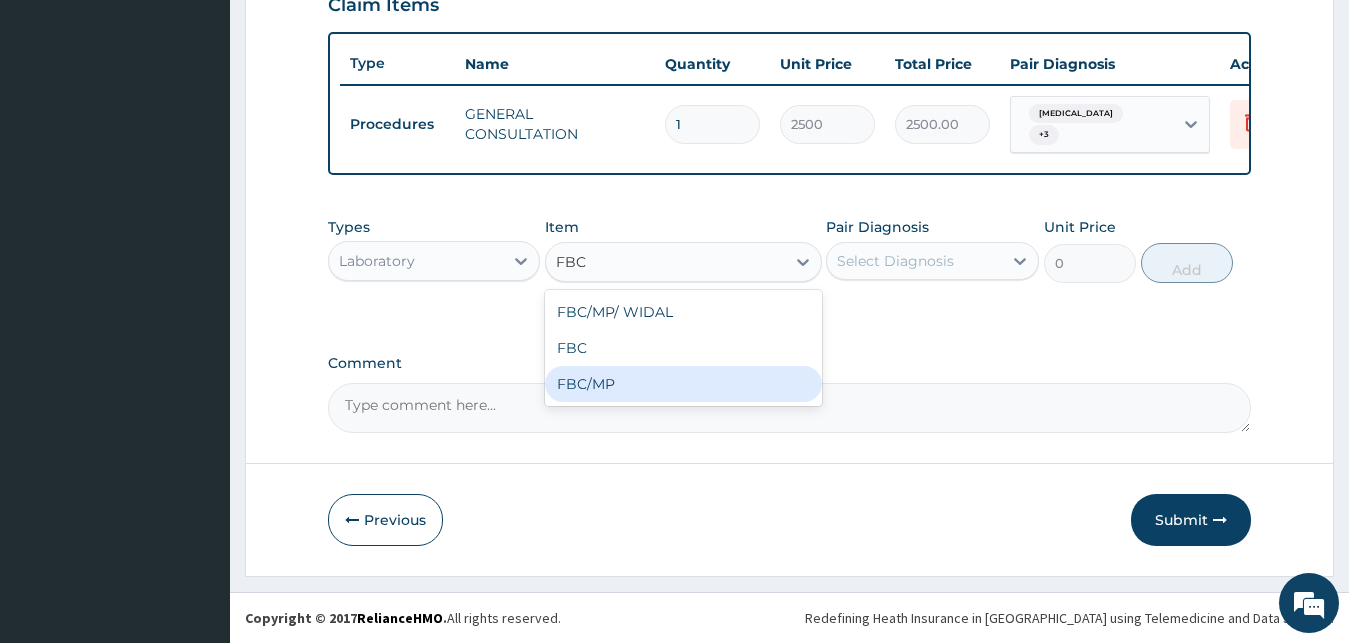 type 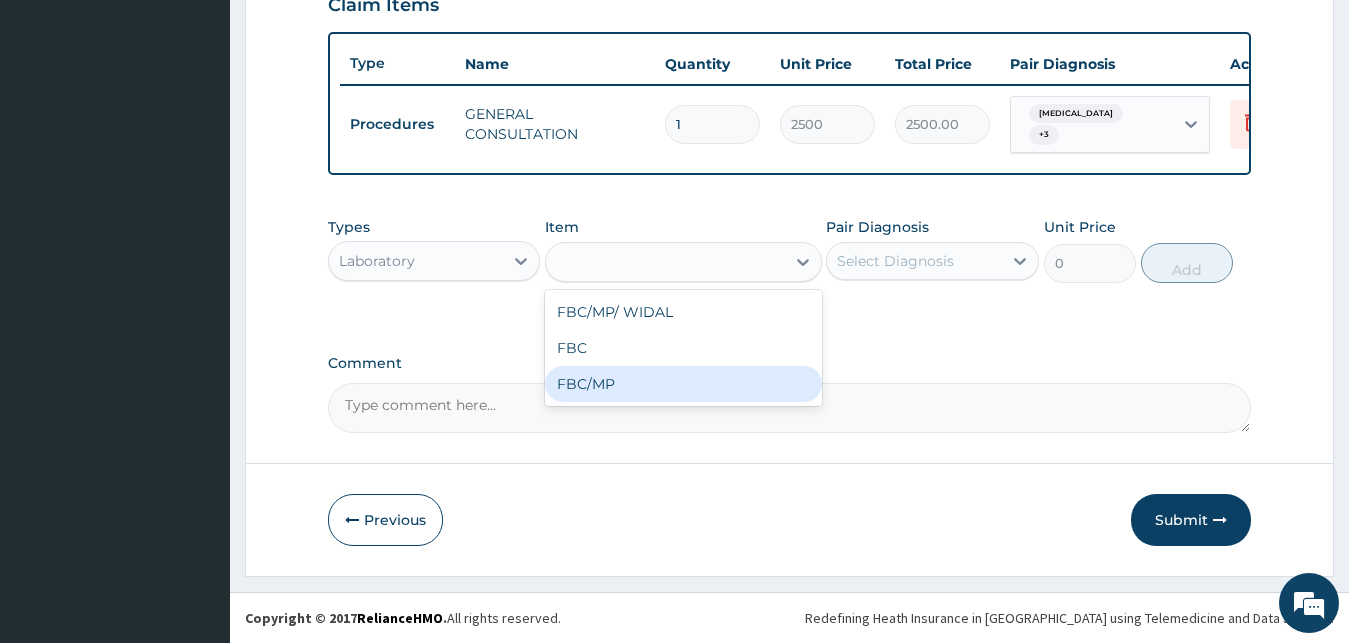 type on "4000" 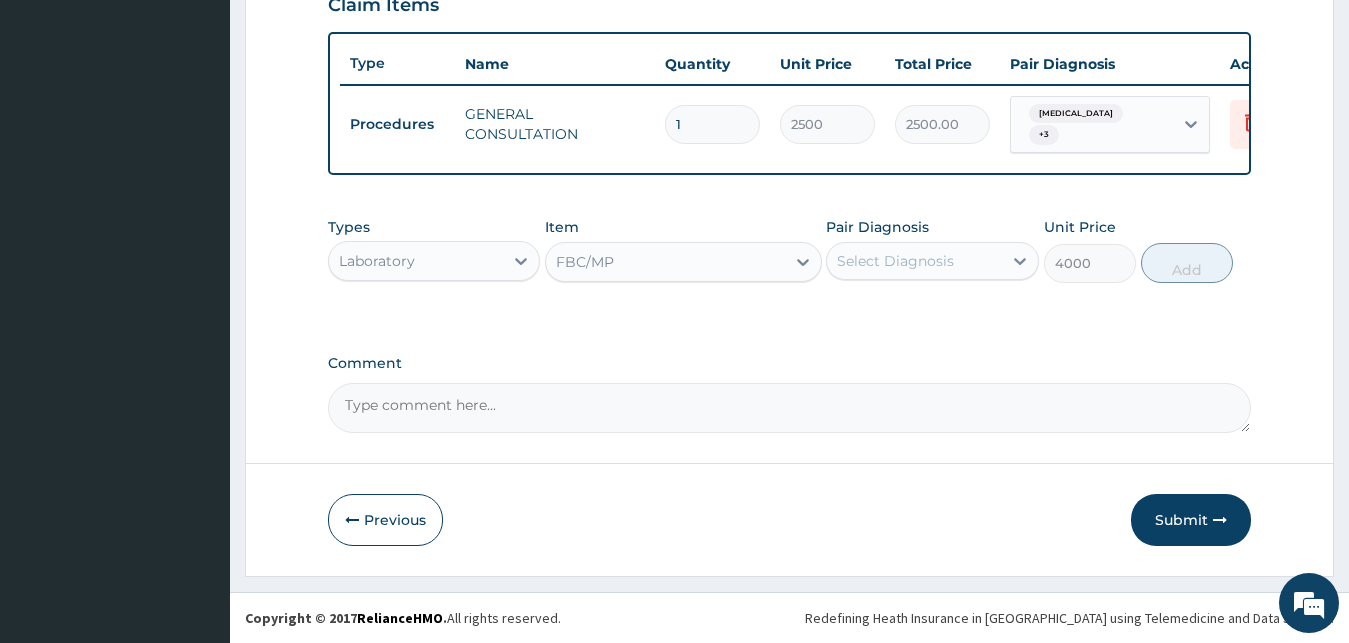 click on "Select Diagnosis" at bounding box center (895, 261) 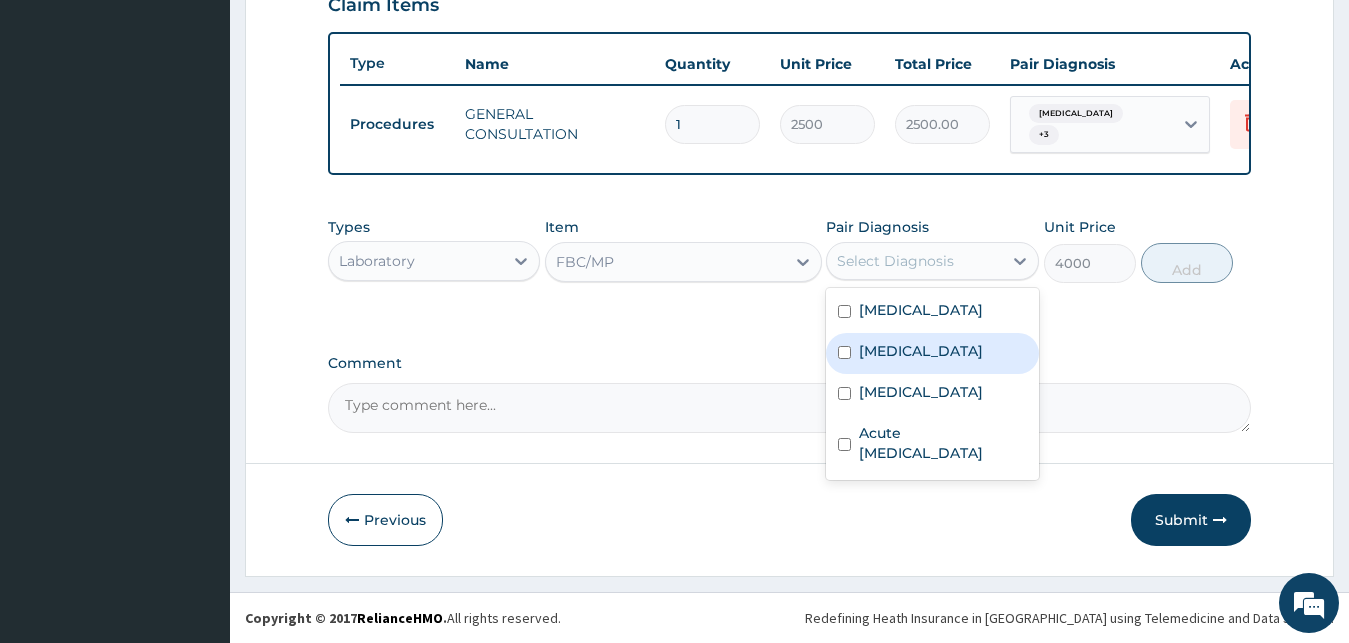 click on "Malaria" at bounding box center [932, 353] 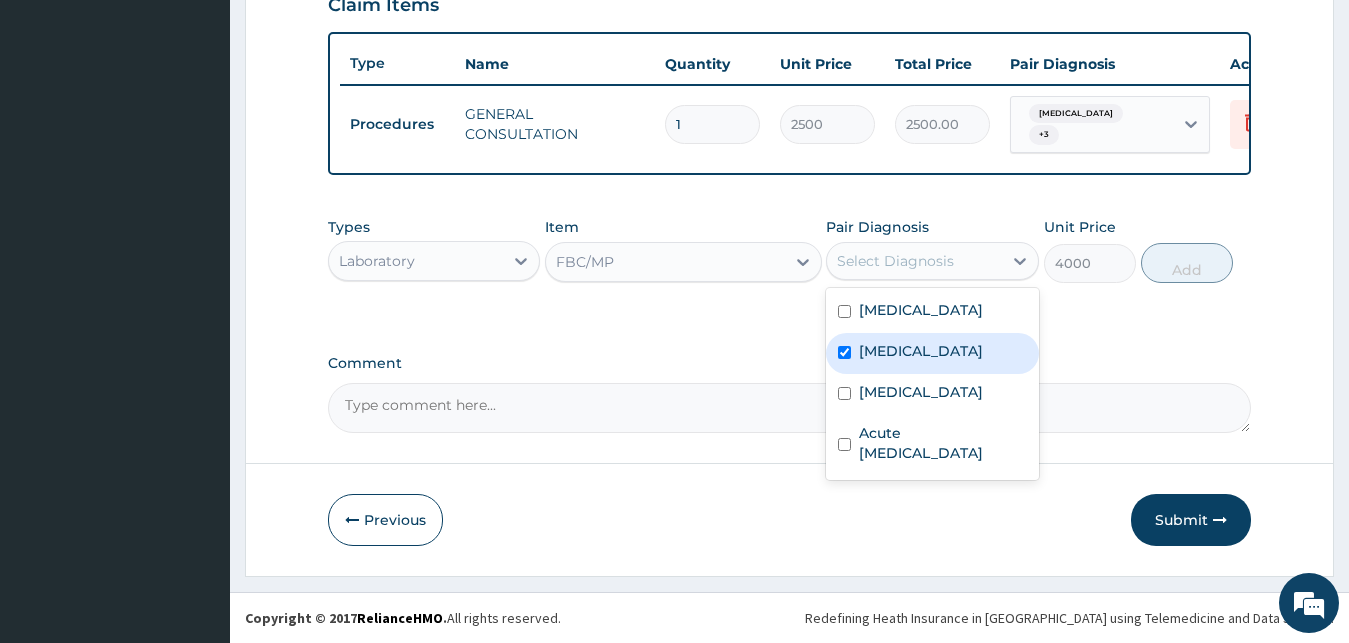 checkbox on "true" 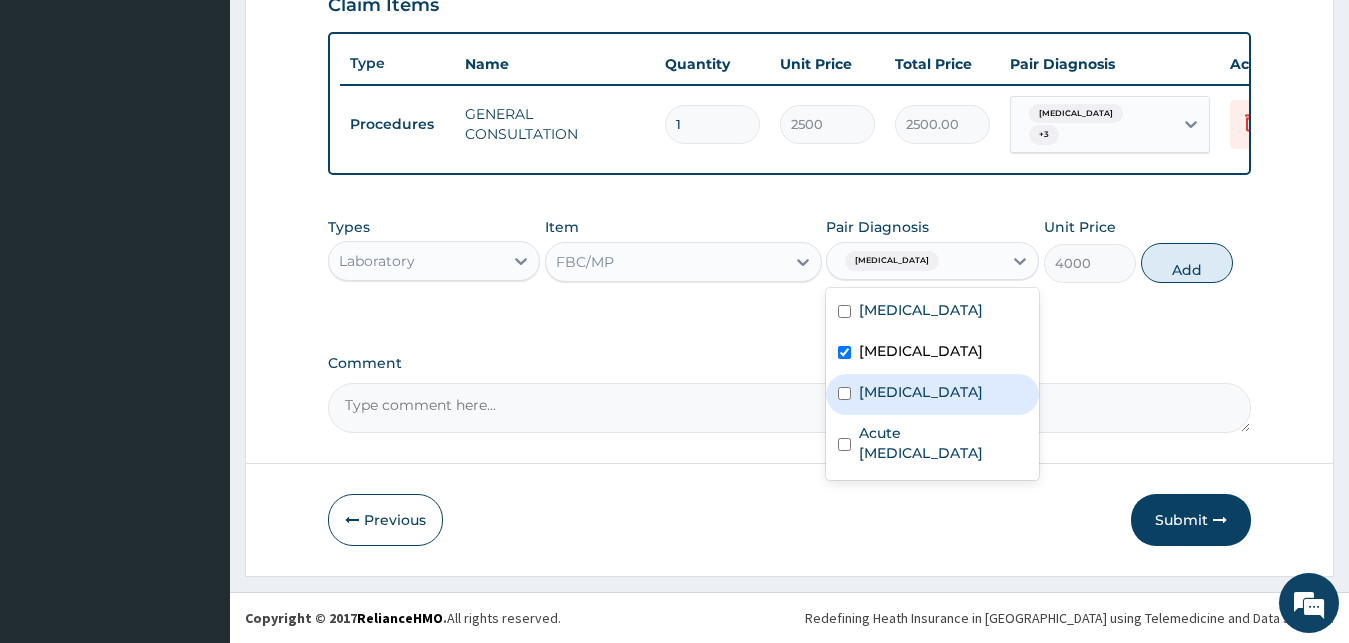 click on "Sepsis" at bounding box center (921, 392) 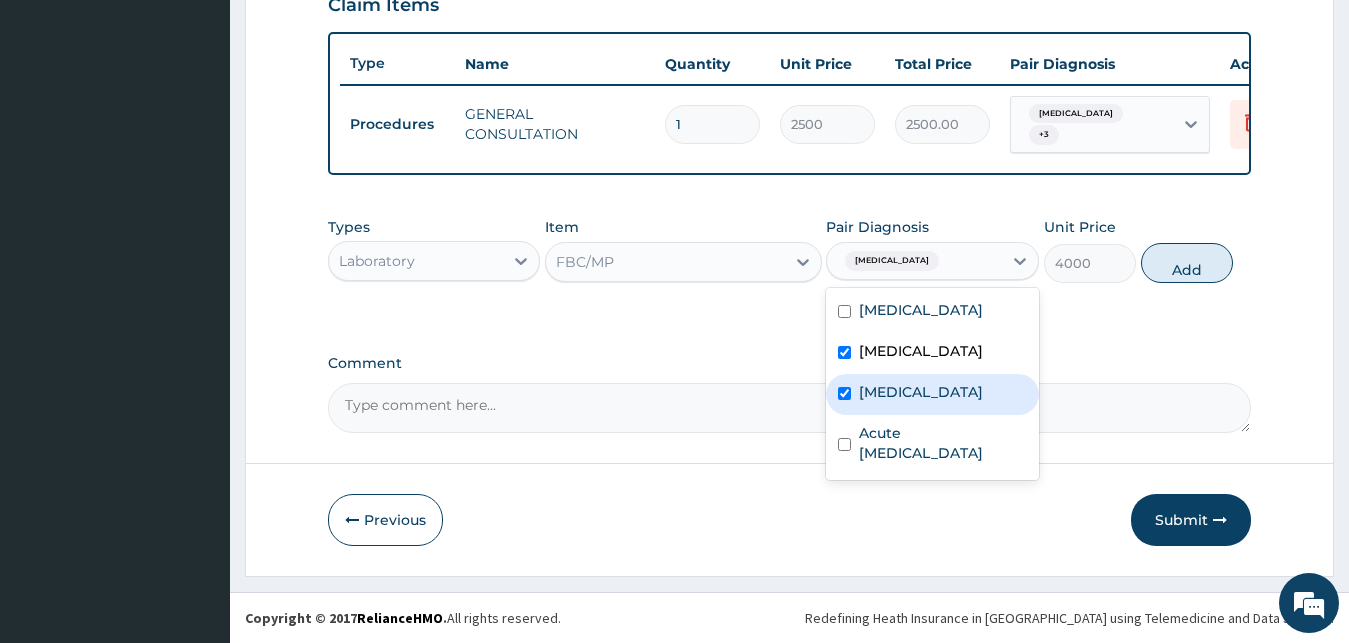 checkbox on "true" 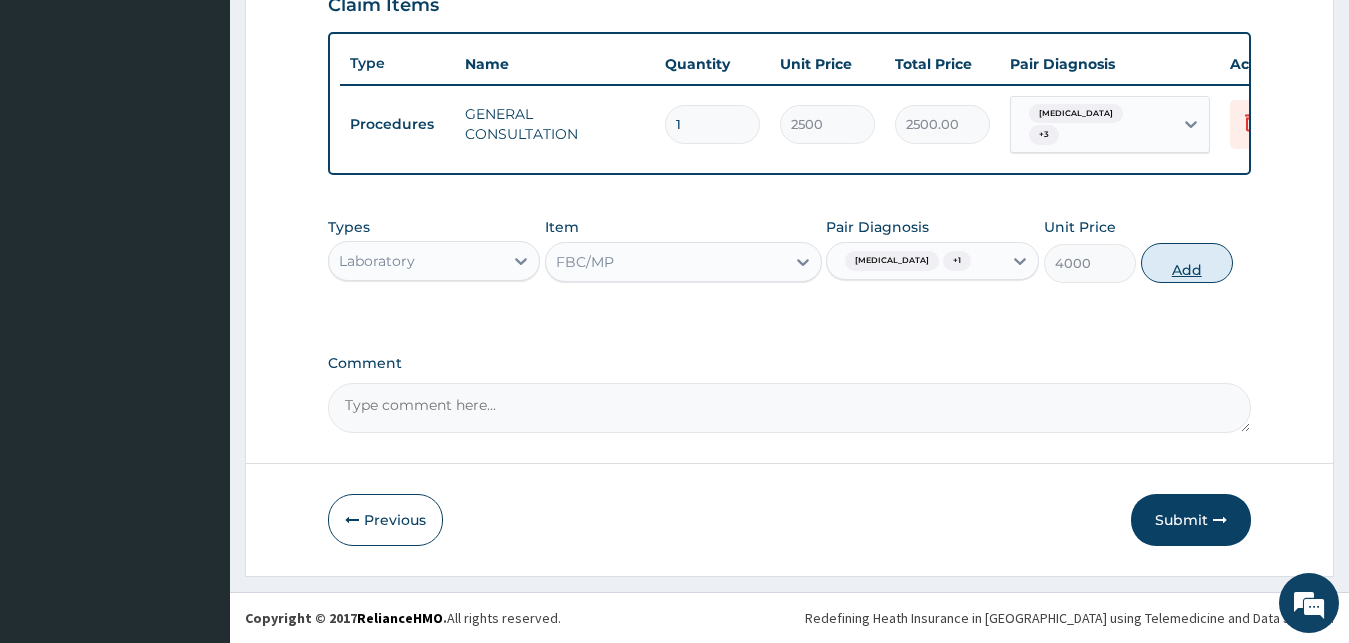 click on "Add" at bounding box center (1187, 263) 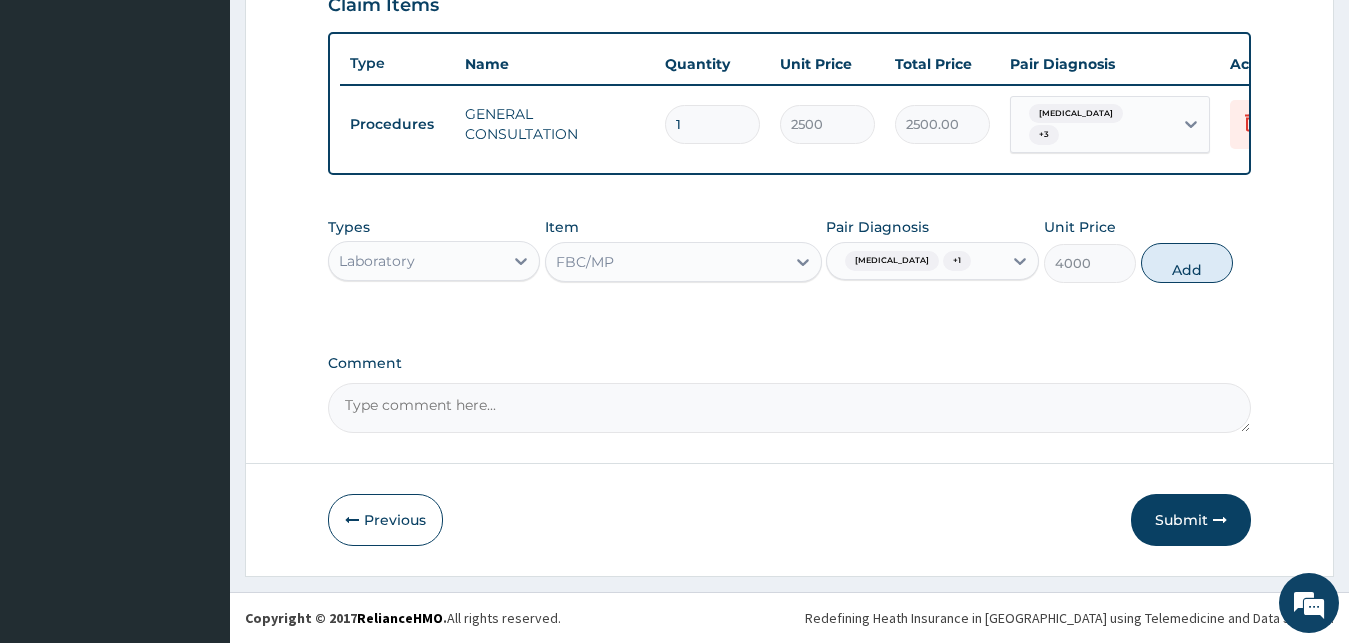 type on "0" 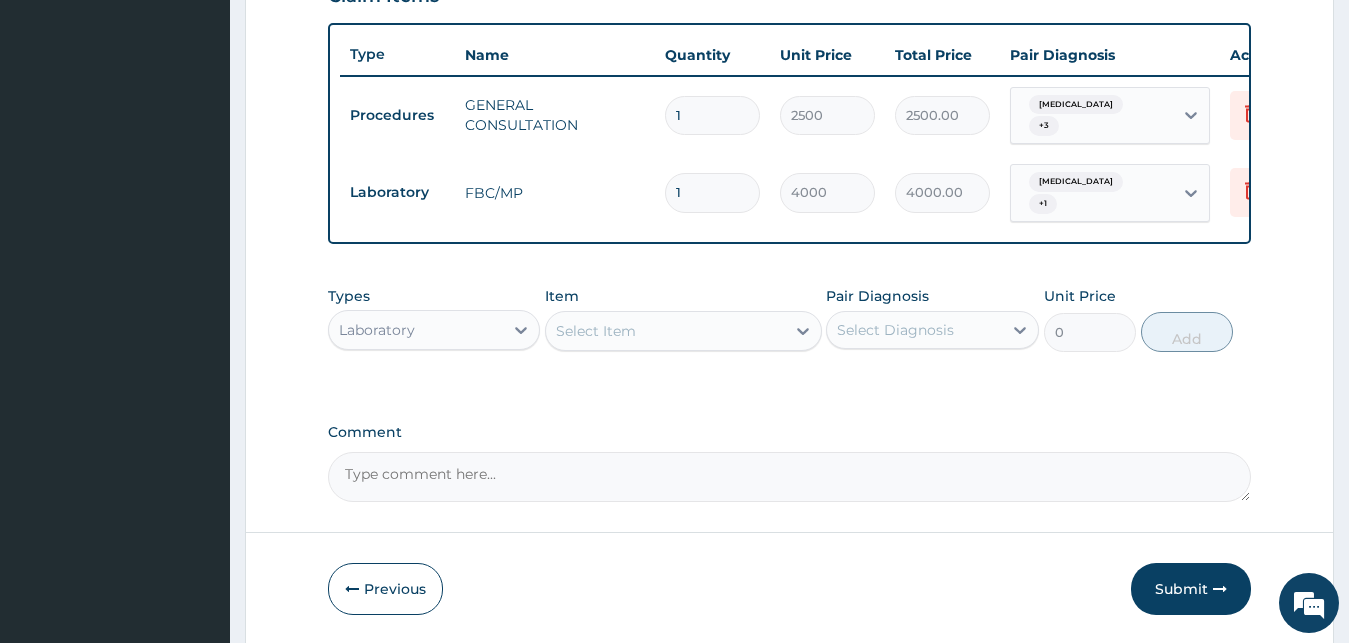 click on "Laboratory" at bounding box center (416, 330) 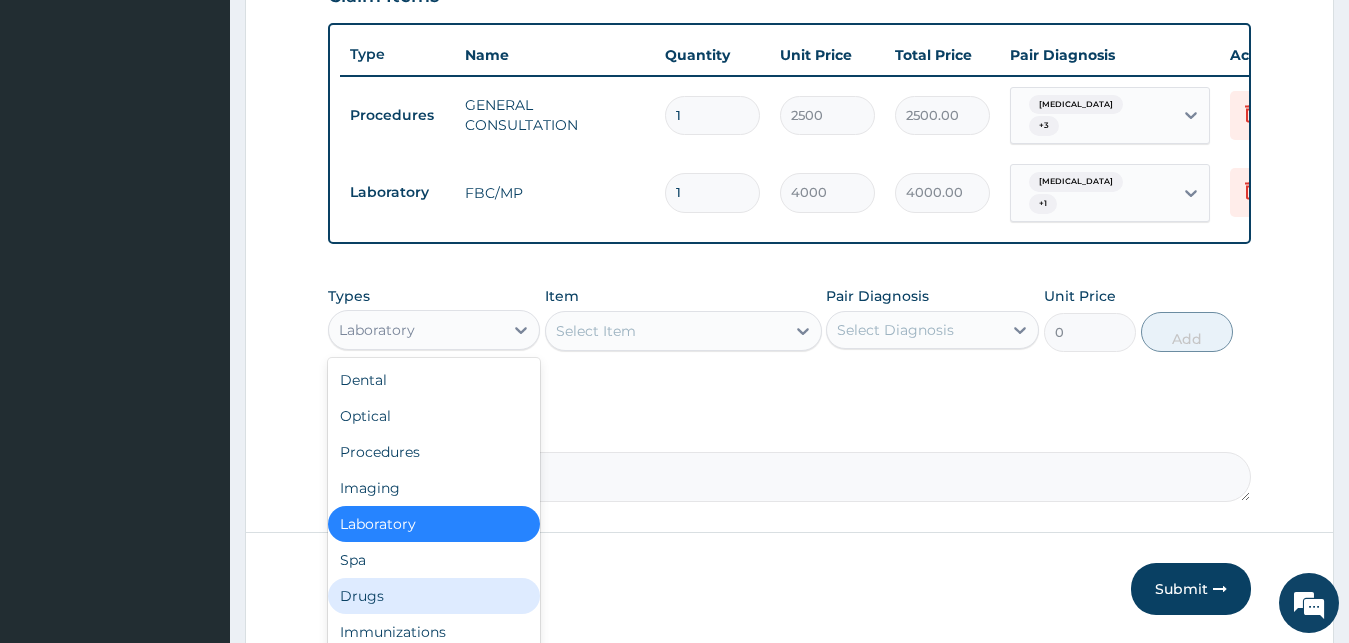 click on "Drugs" at bounding box center [434, 596] 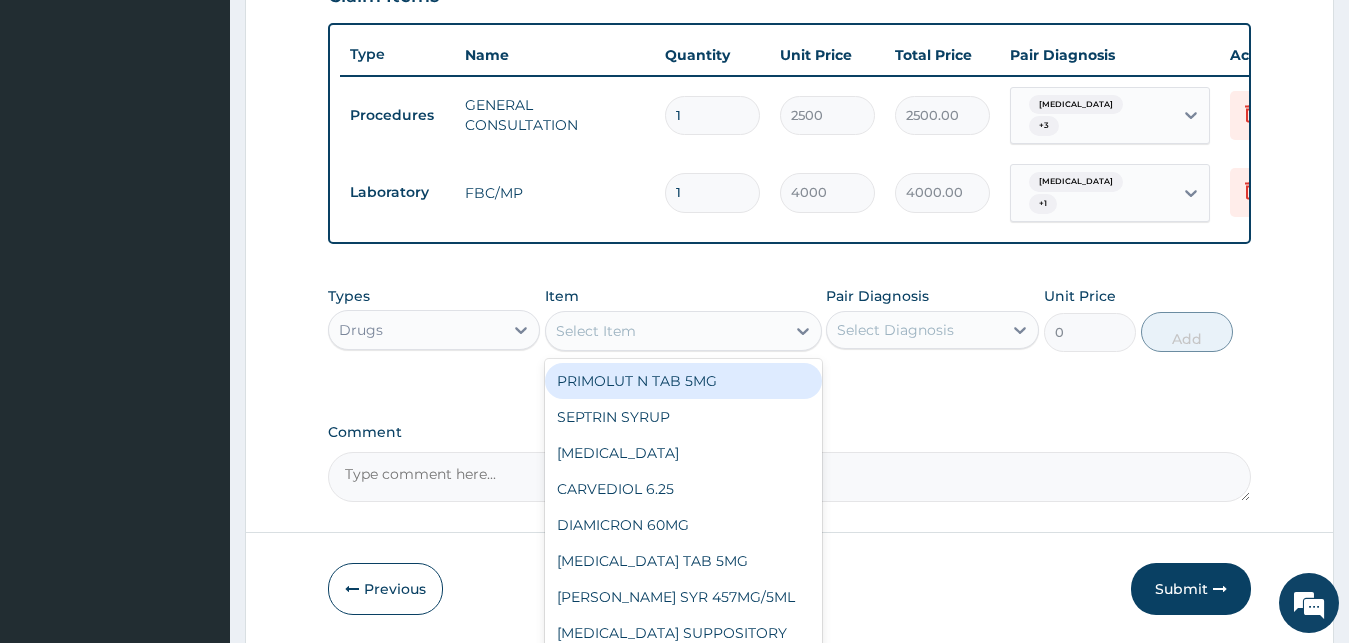 click on "Select Item" at bounding box center [596, 331] 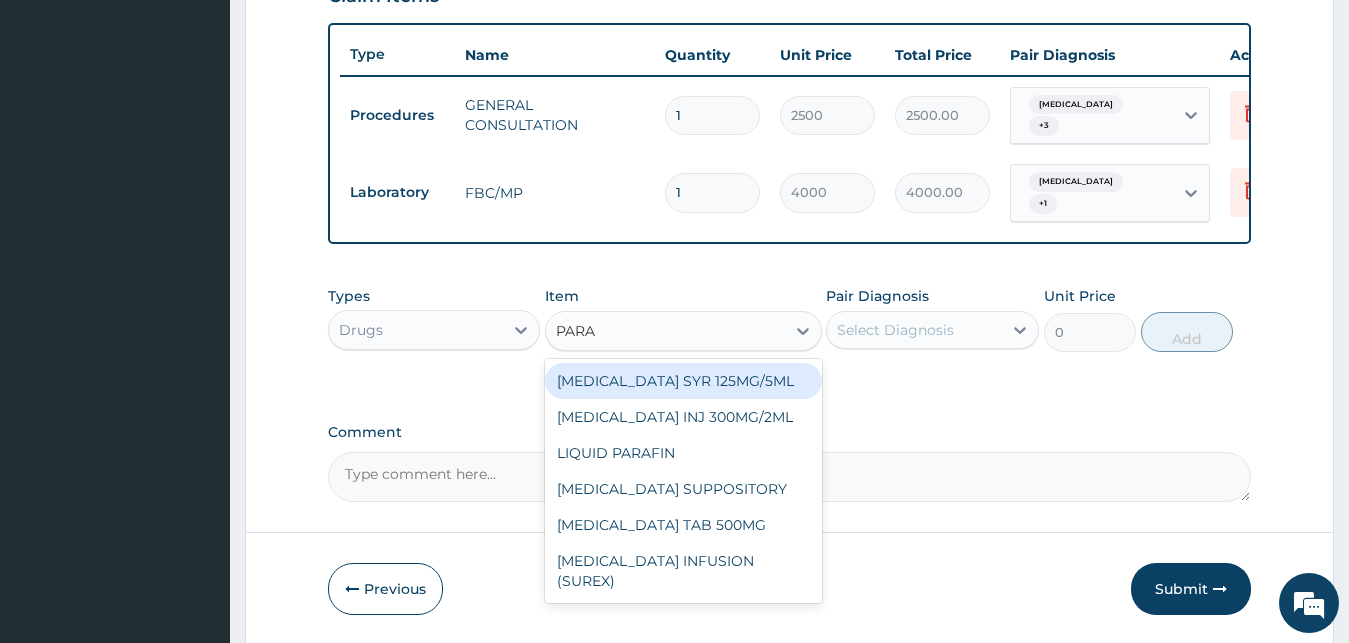 type on "PARAC" 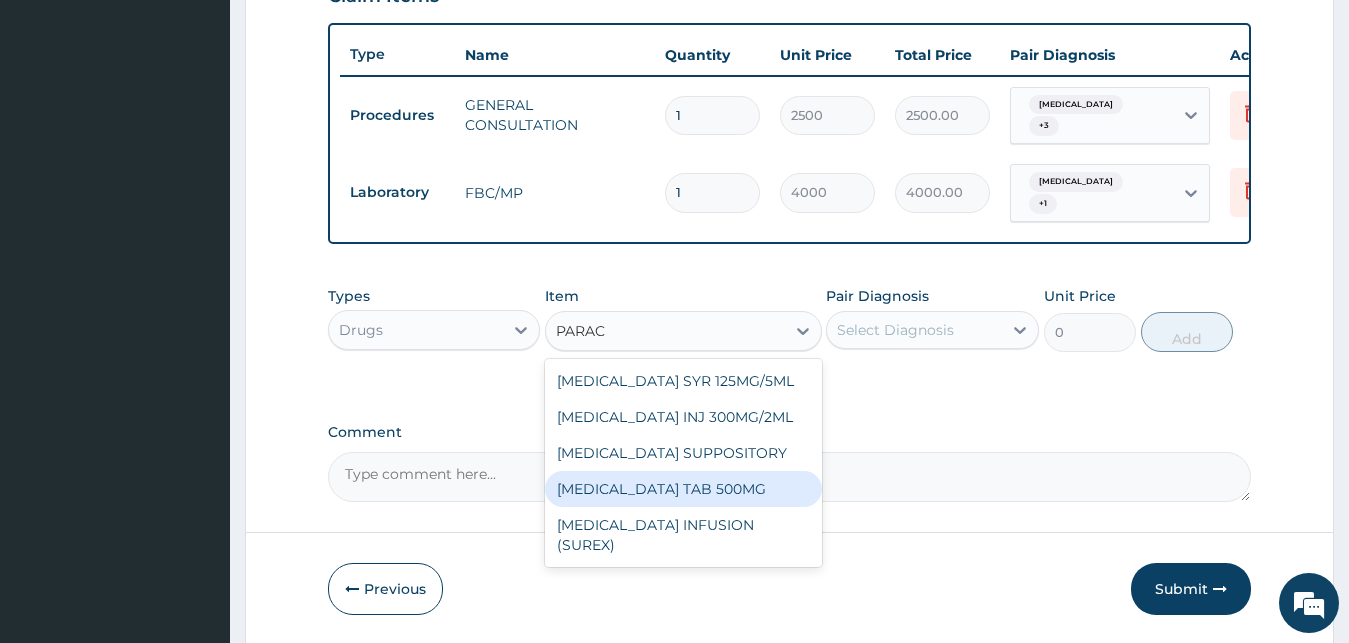 click on "[MEDICAL_DATA] TAB 500MG" at bounding box center (683, 489) 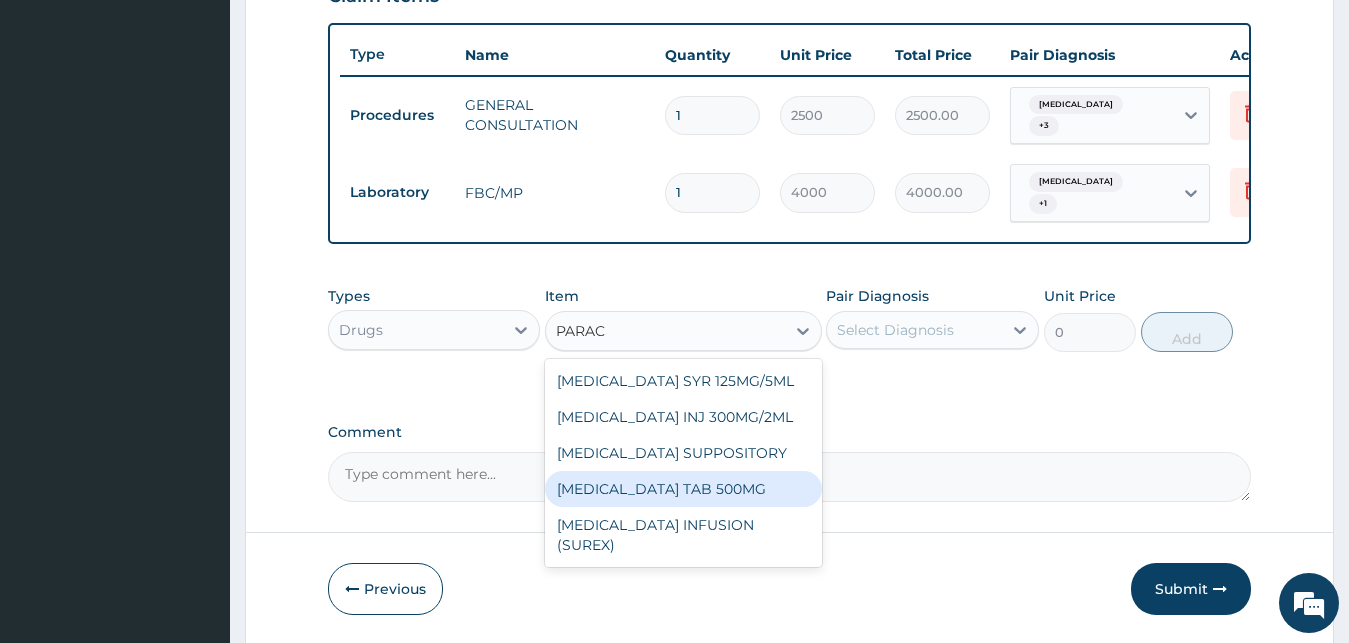 type 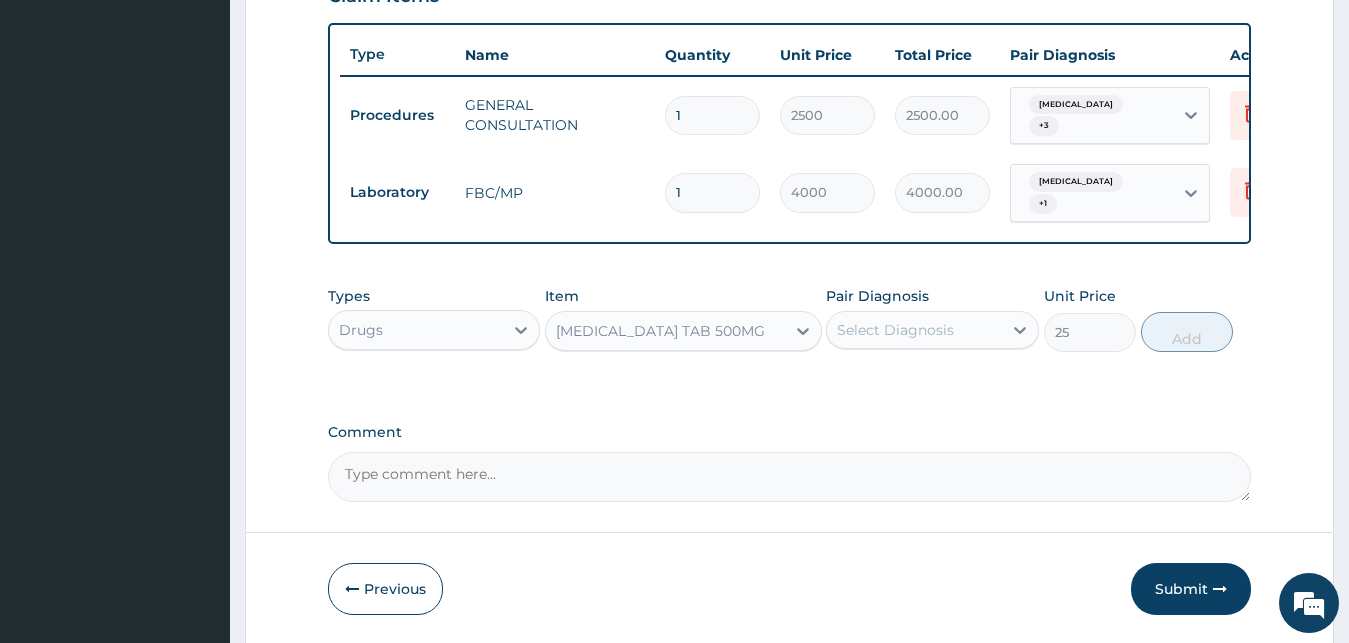 click on "Select Diagnosis" at bounding box center (895, 330) 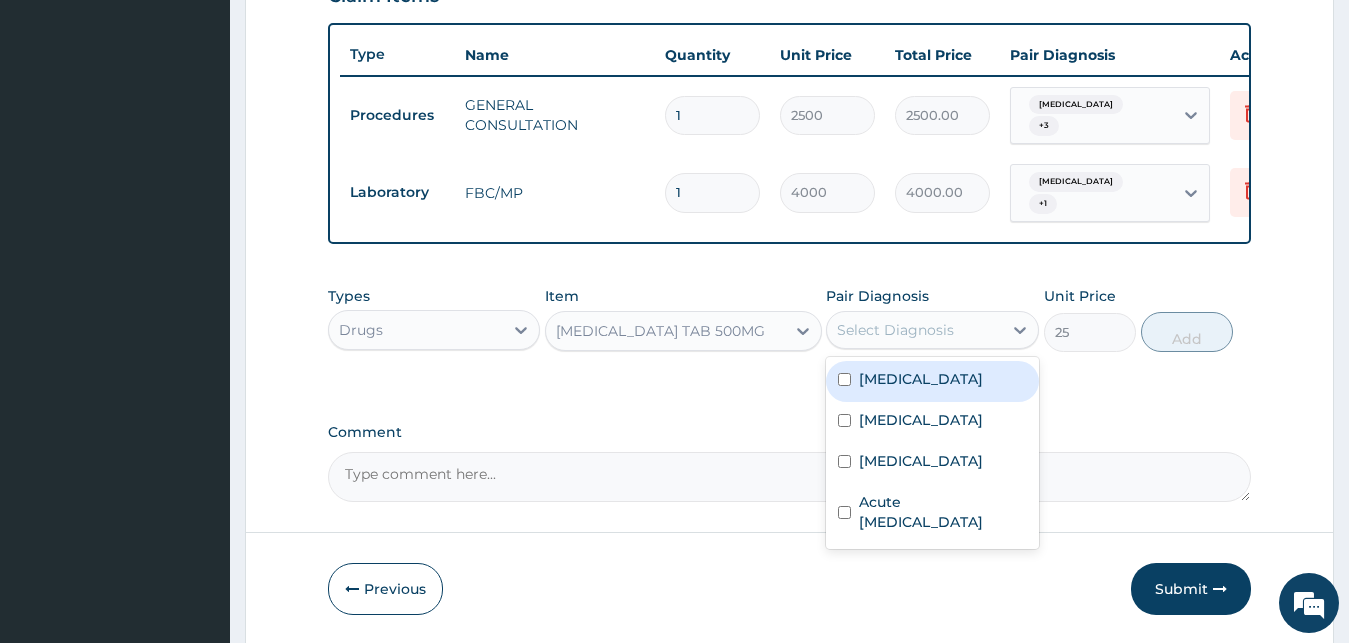 click on "Common cold" at bounding box center (921, 379) 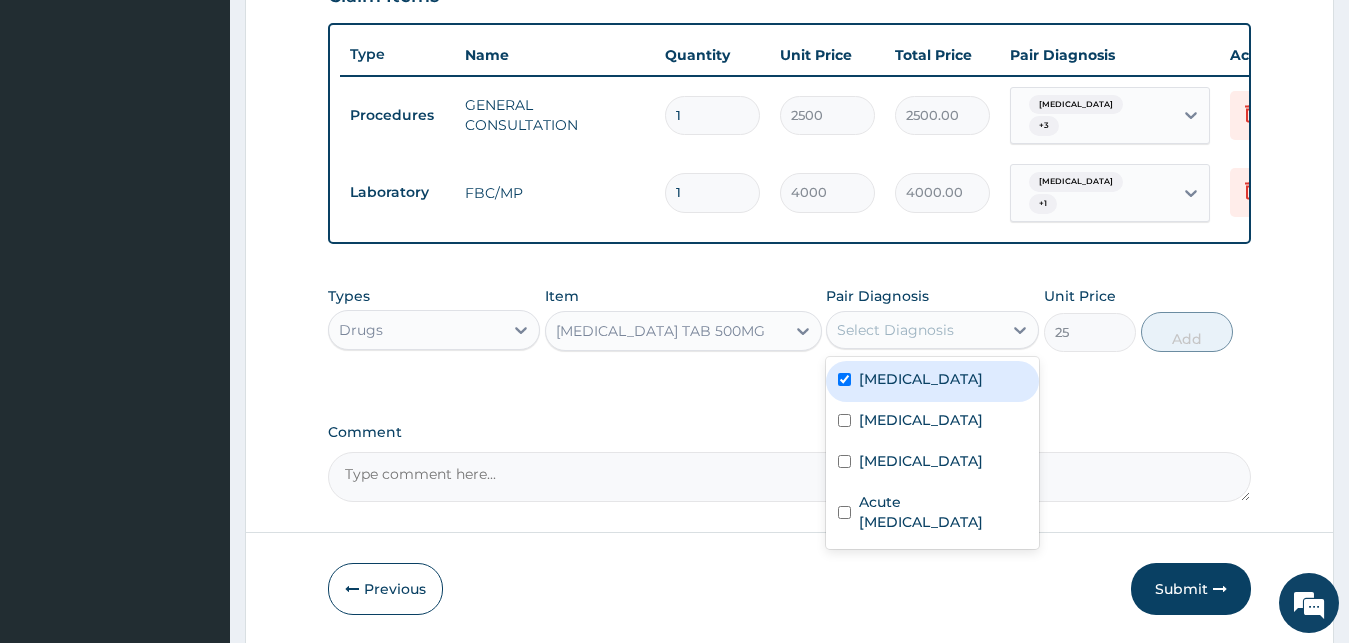 checkbox on "true" 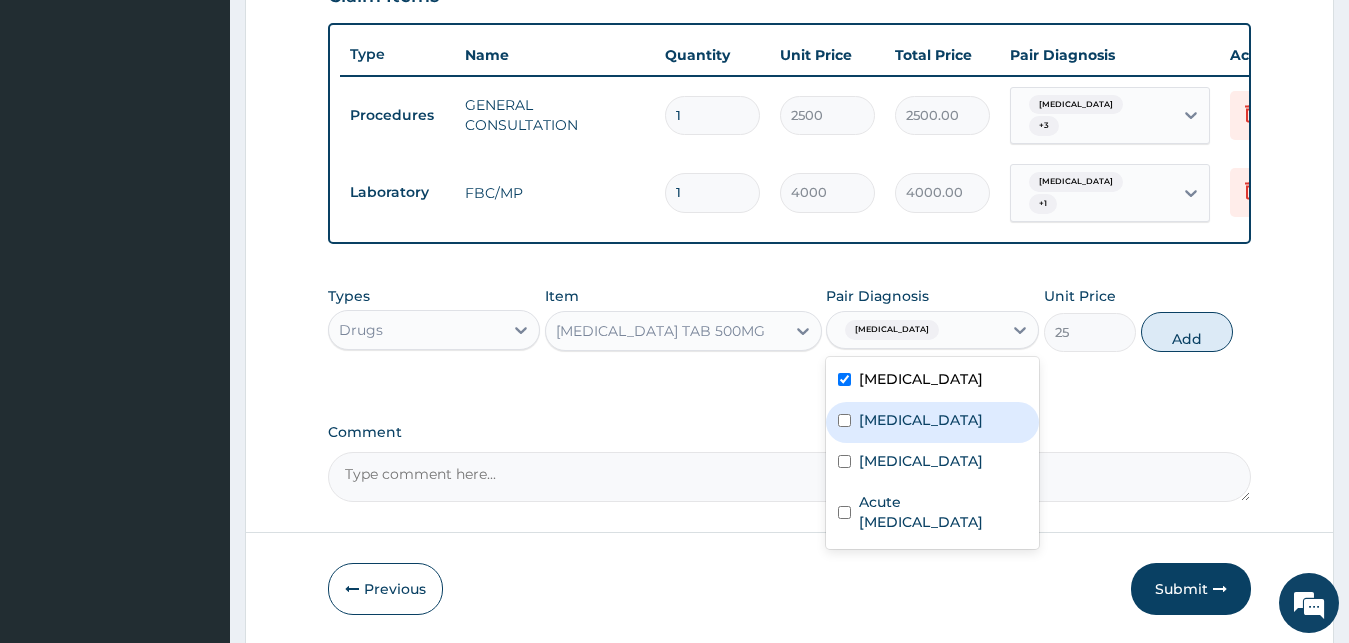 drag, startPoint x: 877, startPoint y: 409, endPoint x: 888, endPoint y: 396, distance: 17.029387 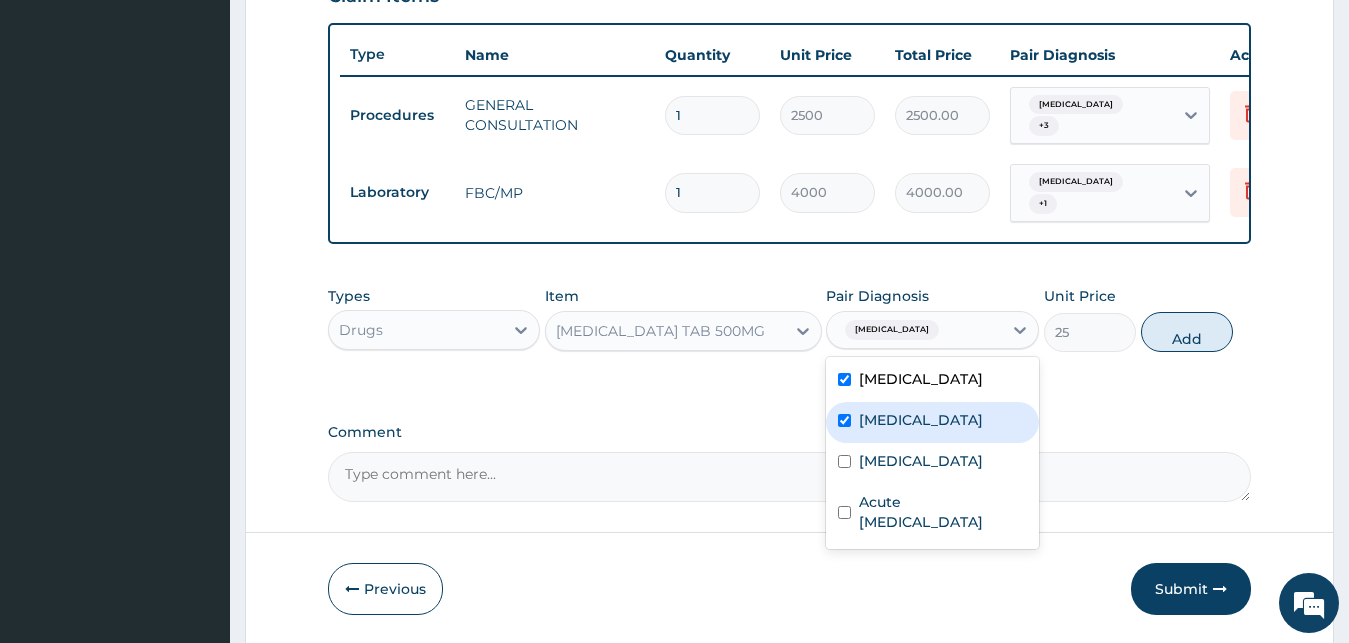 checkbox on "true" 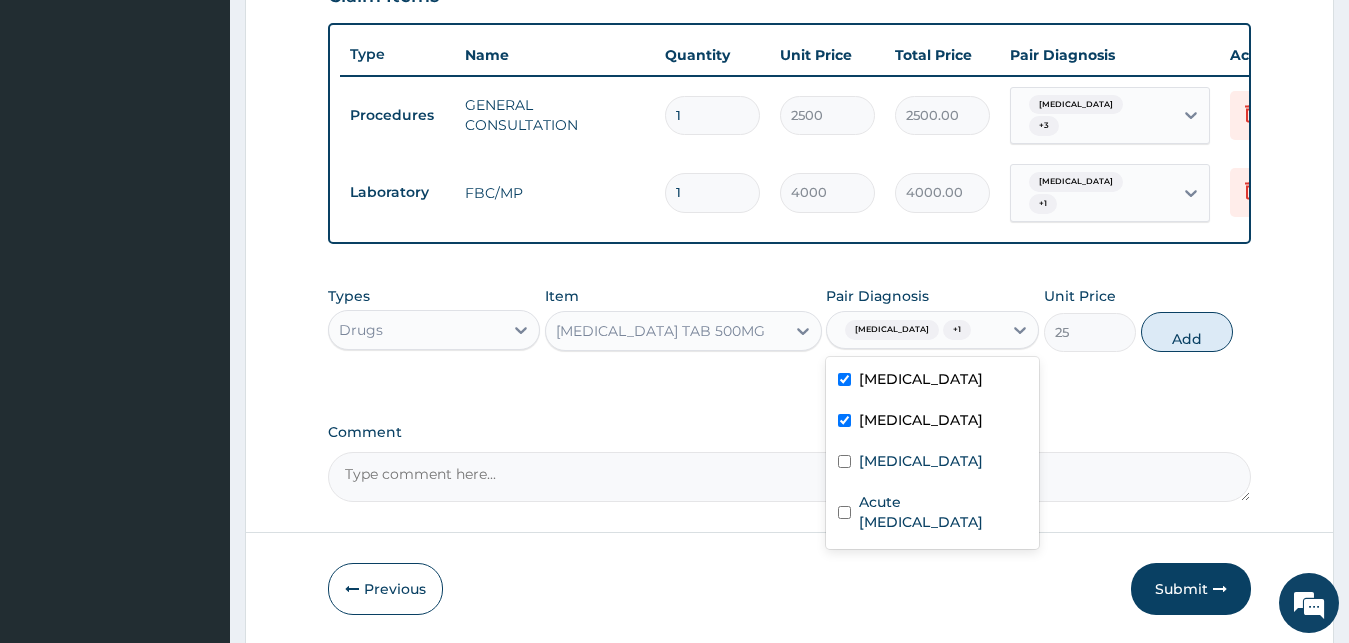 click on "Common cold" at bounding box center [921, 379] 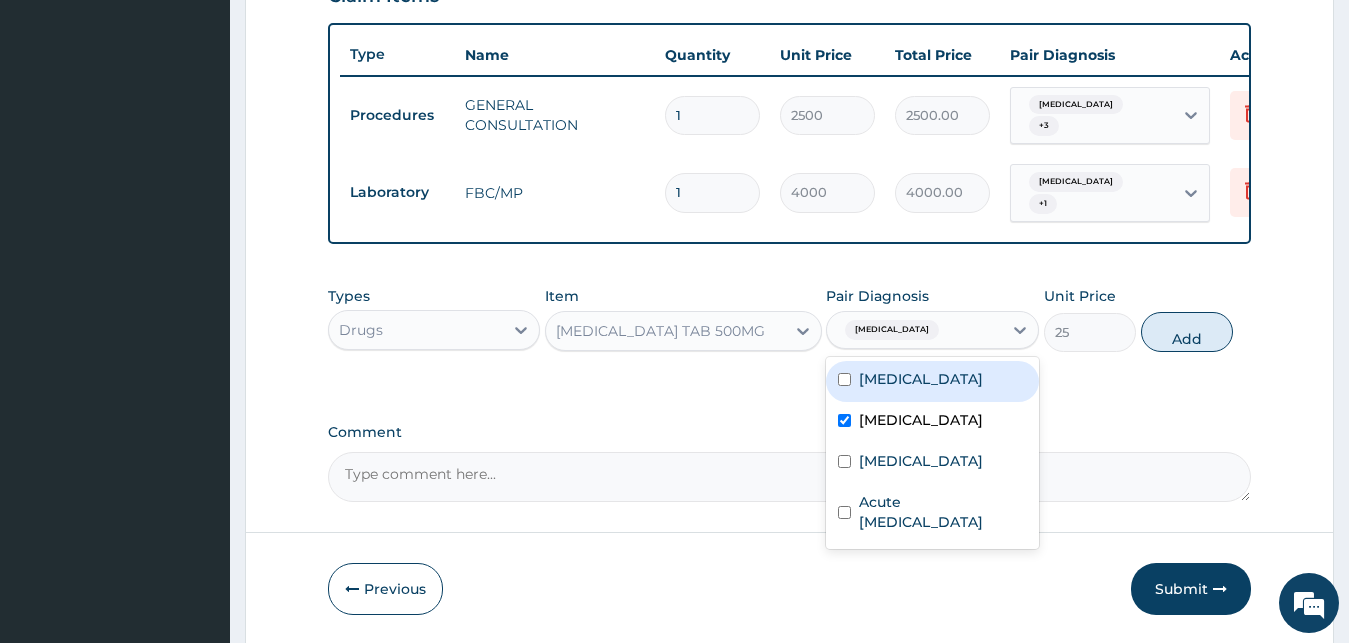 checkbox on "false" 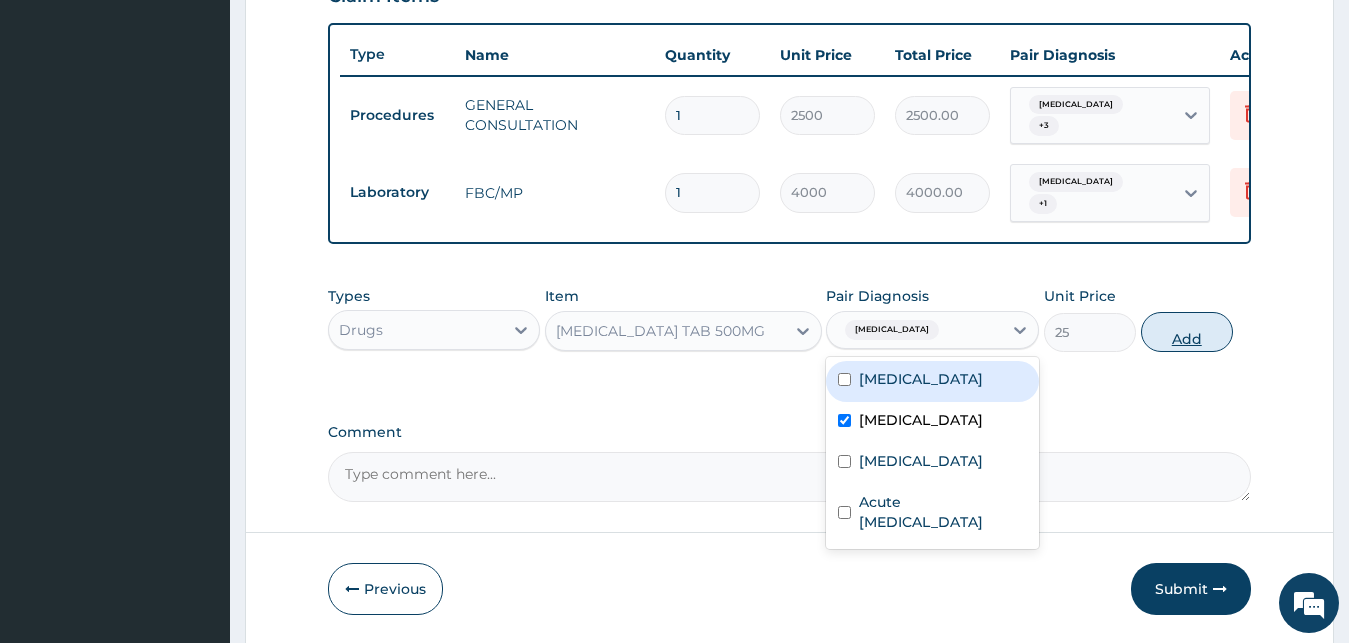 click on "Add" at bounding box center (1187, 332) 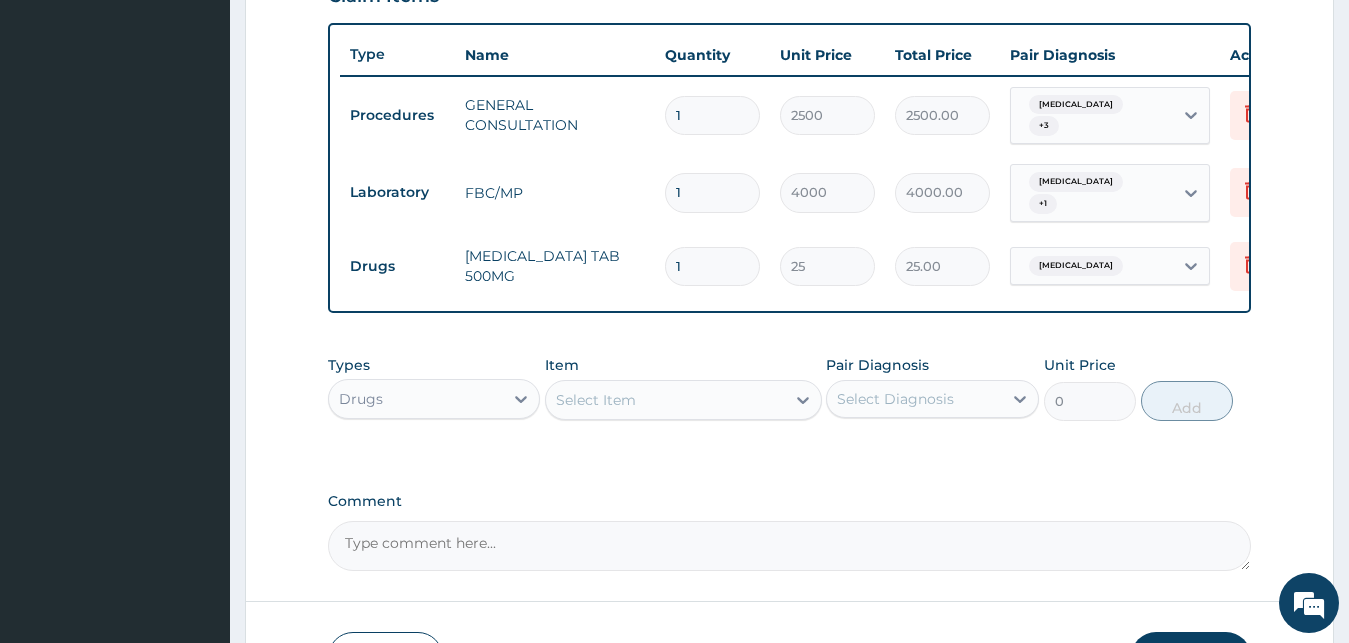click on "Select Item" at bounding box center [665, 400] 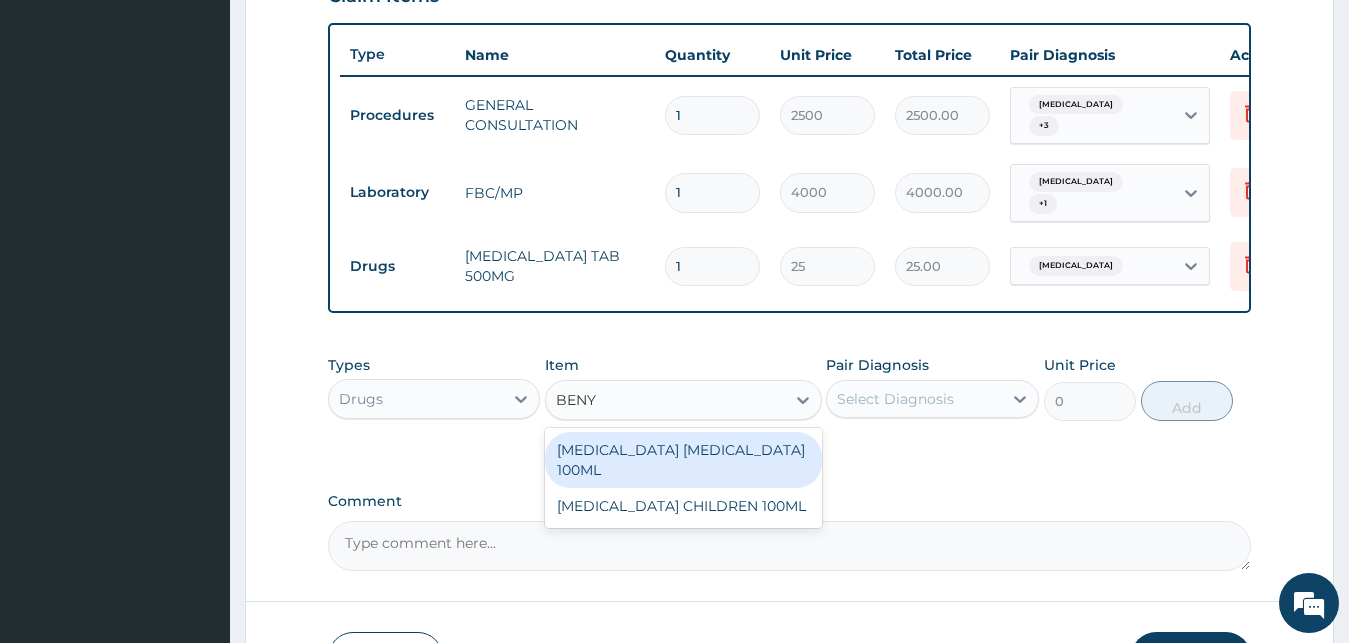 type 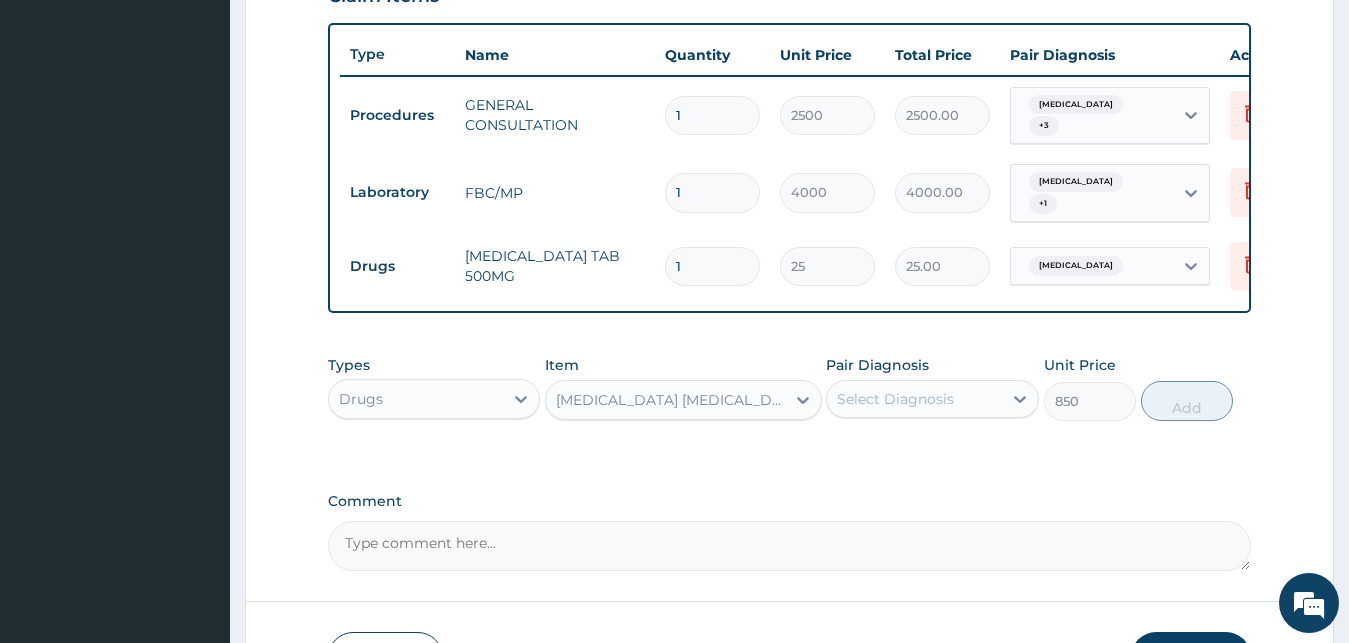 click on "Select Diagnosis" at bounding box center [895, 399] 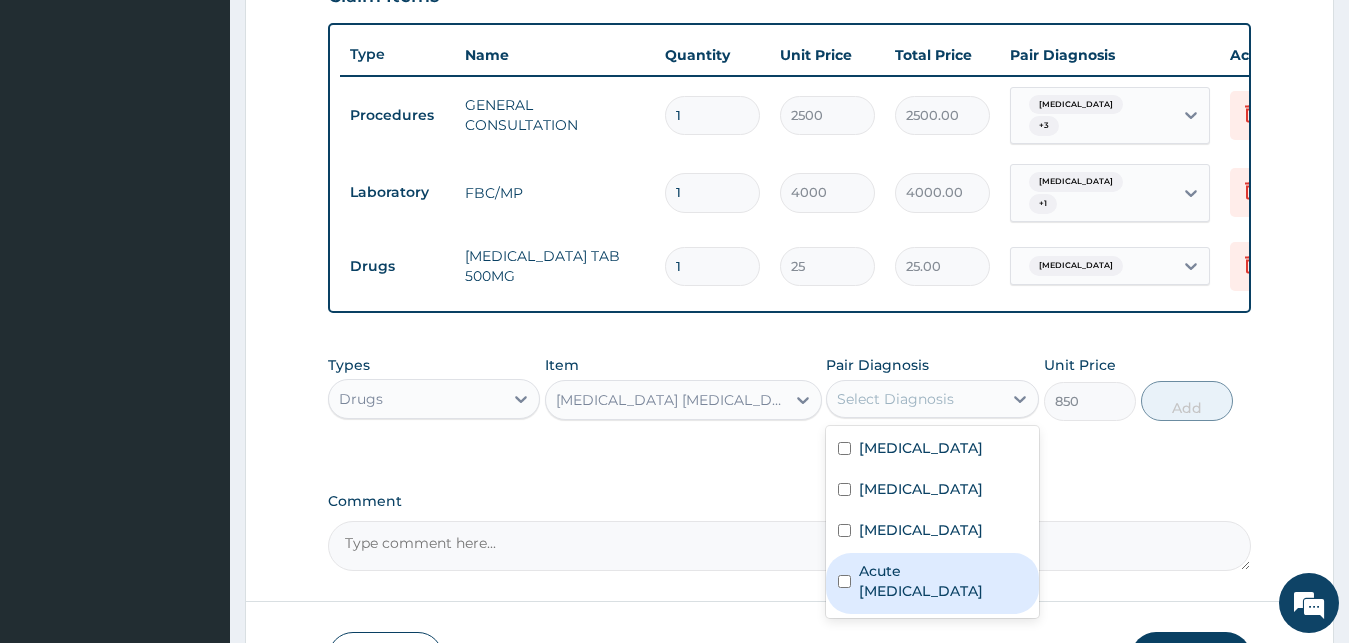 click on "Acute upper respiratory infection" at bounding box center (932, 583) 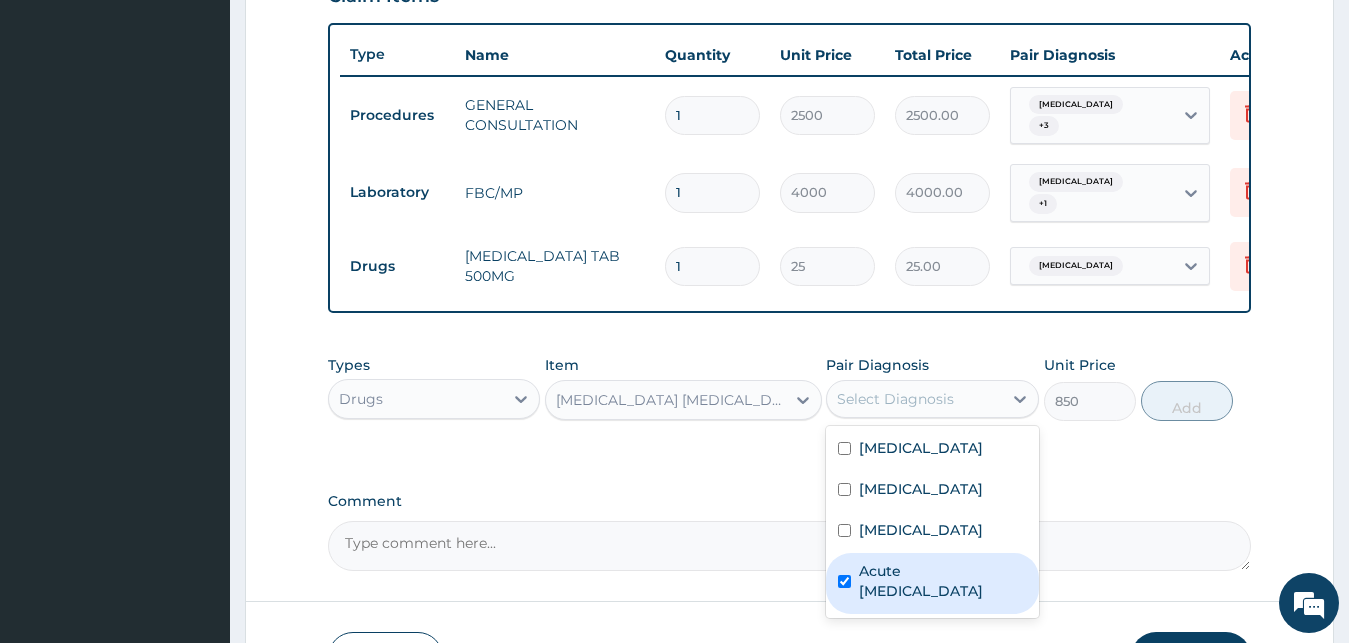 checkbox on "true" 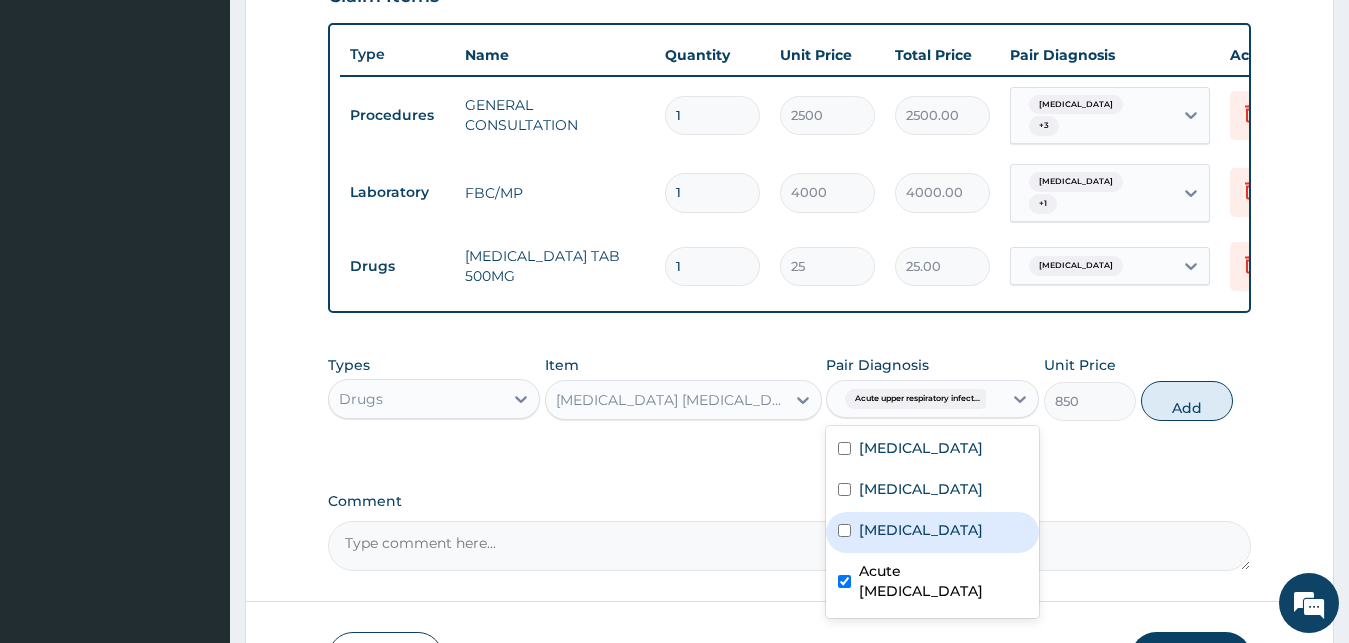 drag, startPoint x: 1182, startPoint y: 386, endPoint x: 1170, endPoint y: 391, distance: 13 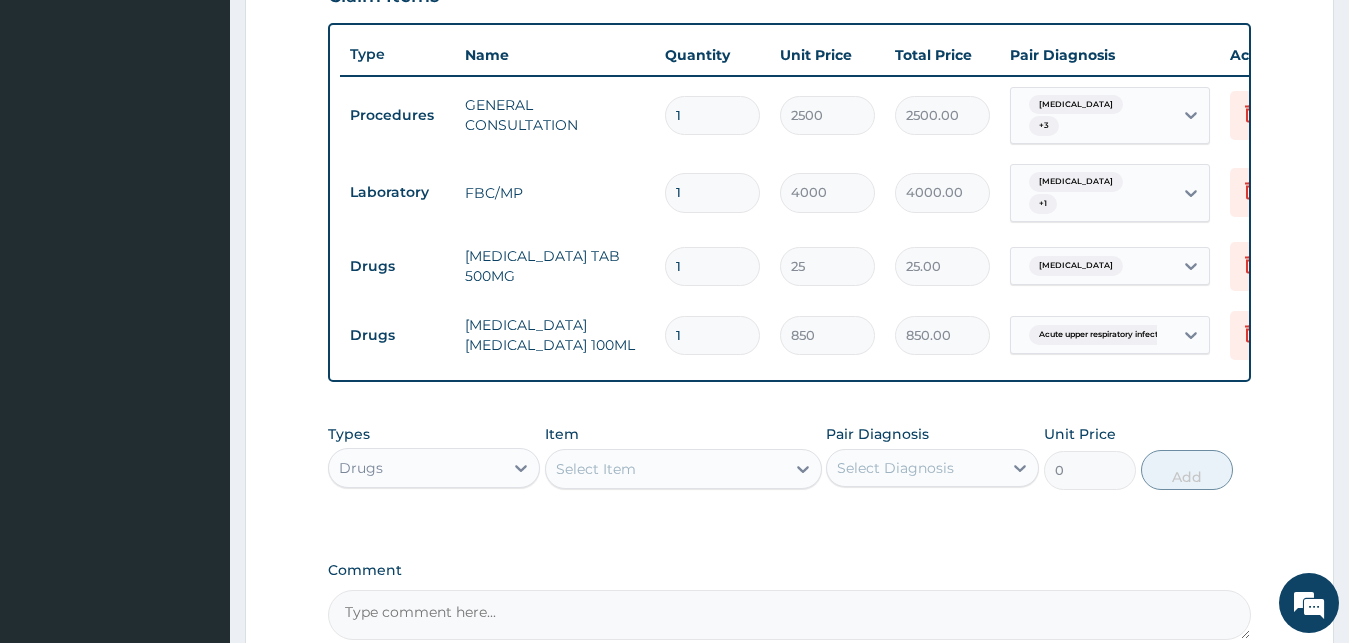 click on "Select Item" at bounding box center (665, 469) 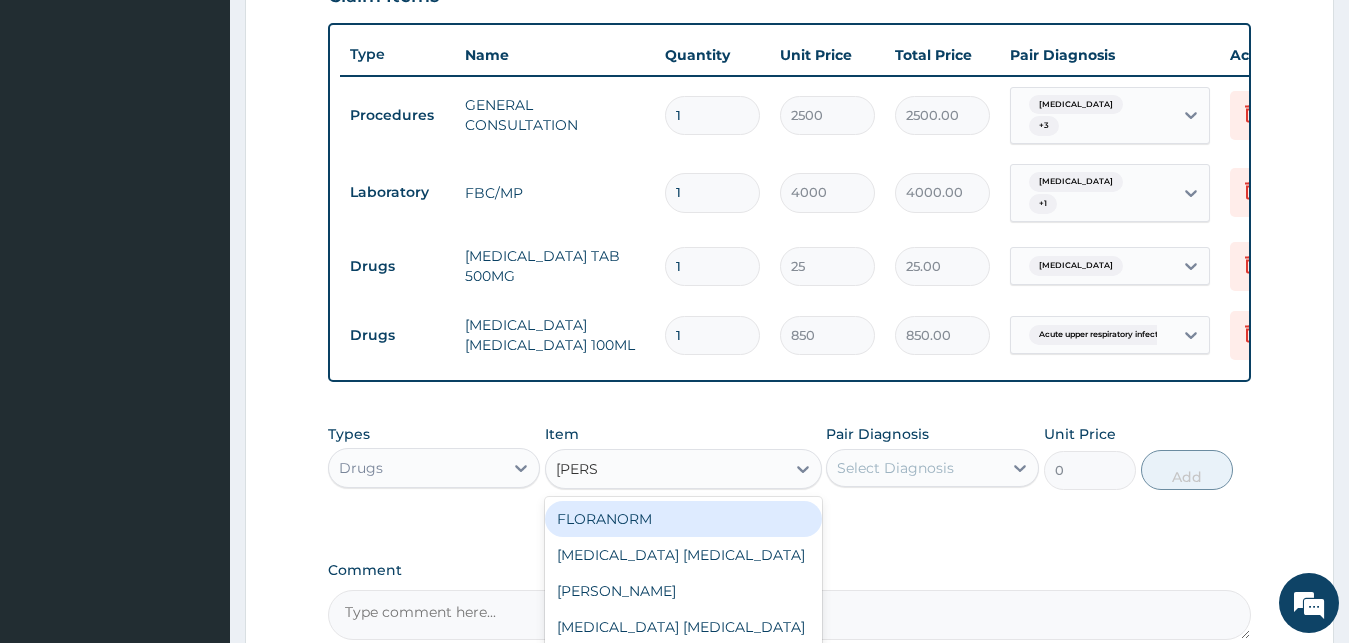 type on "LORAT" 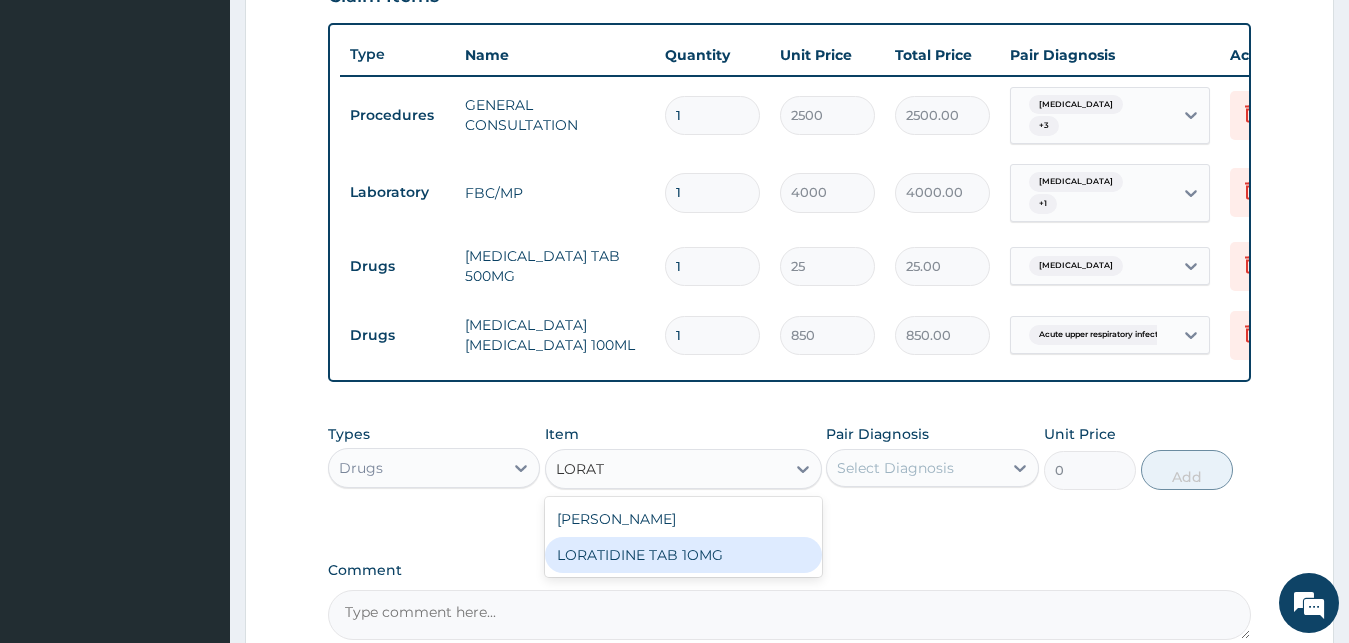 click on "LORATIDINE TAB 1OMG" at bounding box center (683, 555) 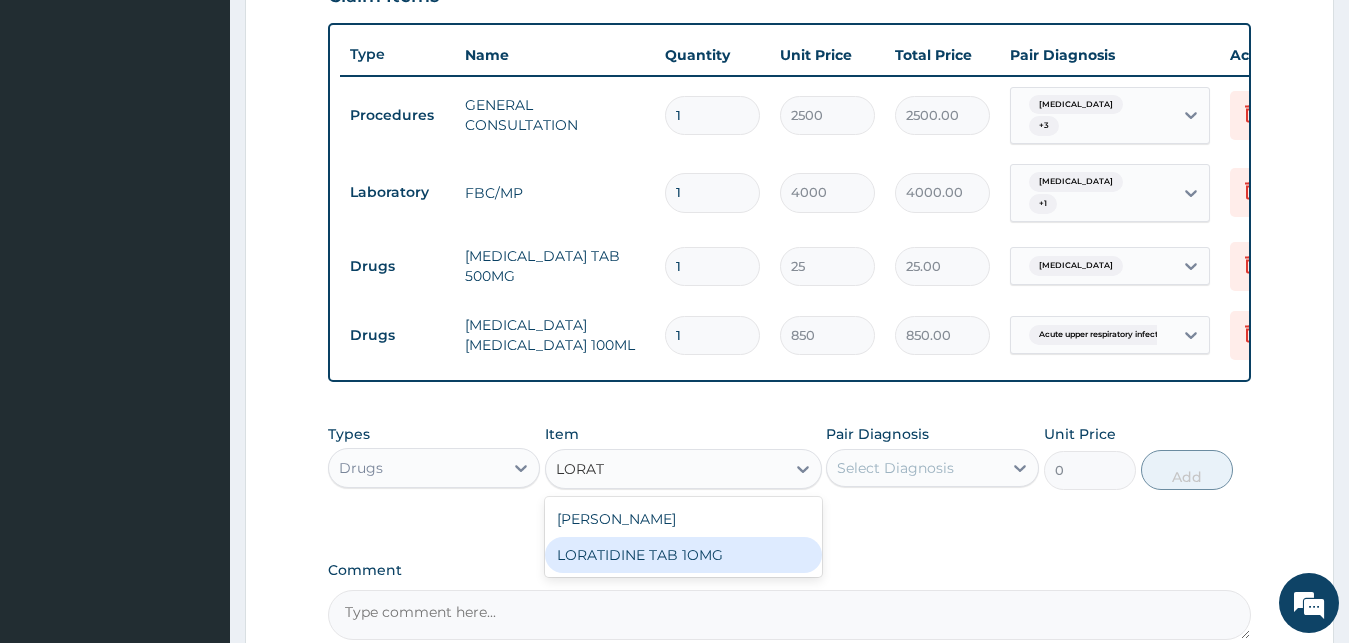 type 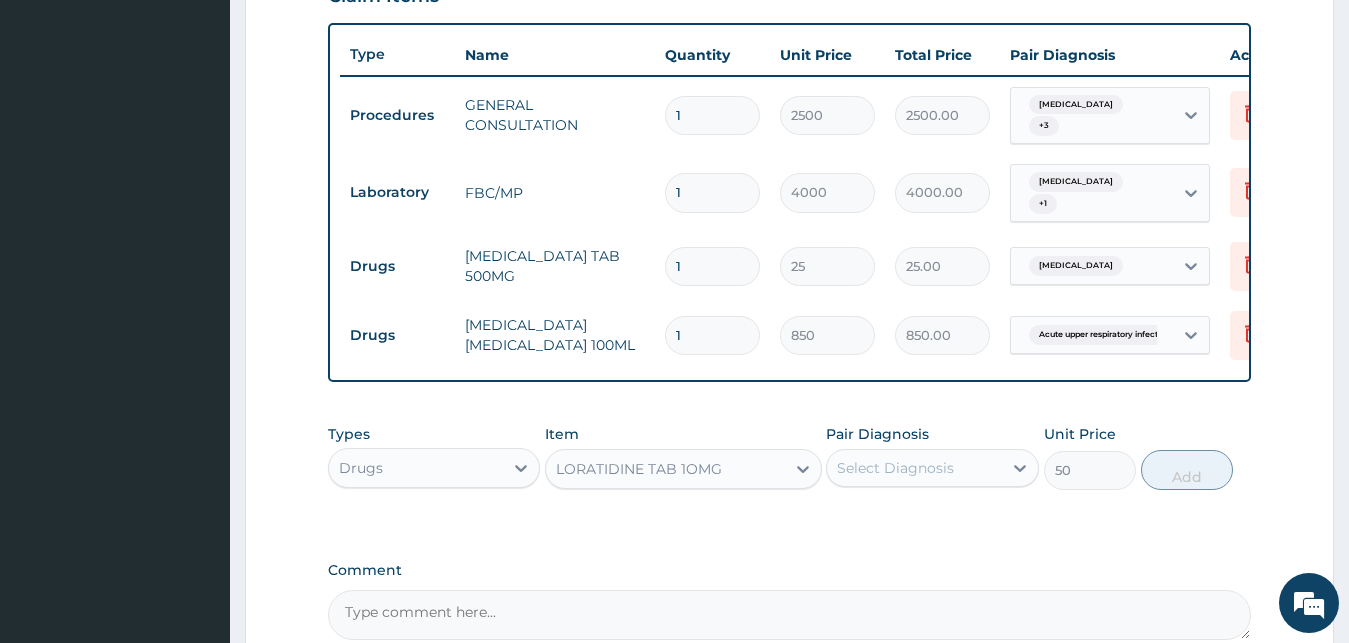 click on "Select Diagnosis" at bounding box center (895, 468) 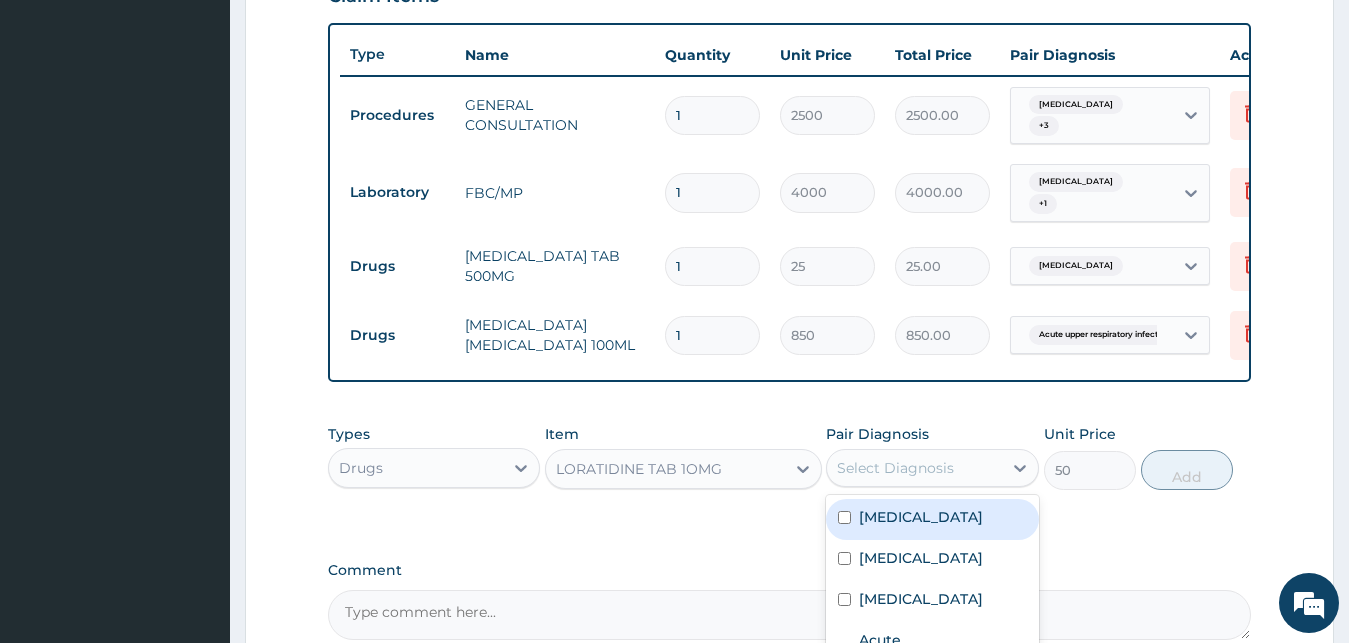 click on "[MEDICAL_DATA]" at bounding box center (921, 517) 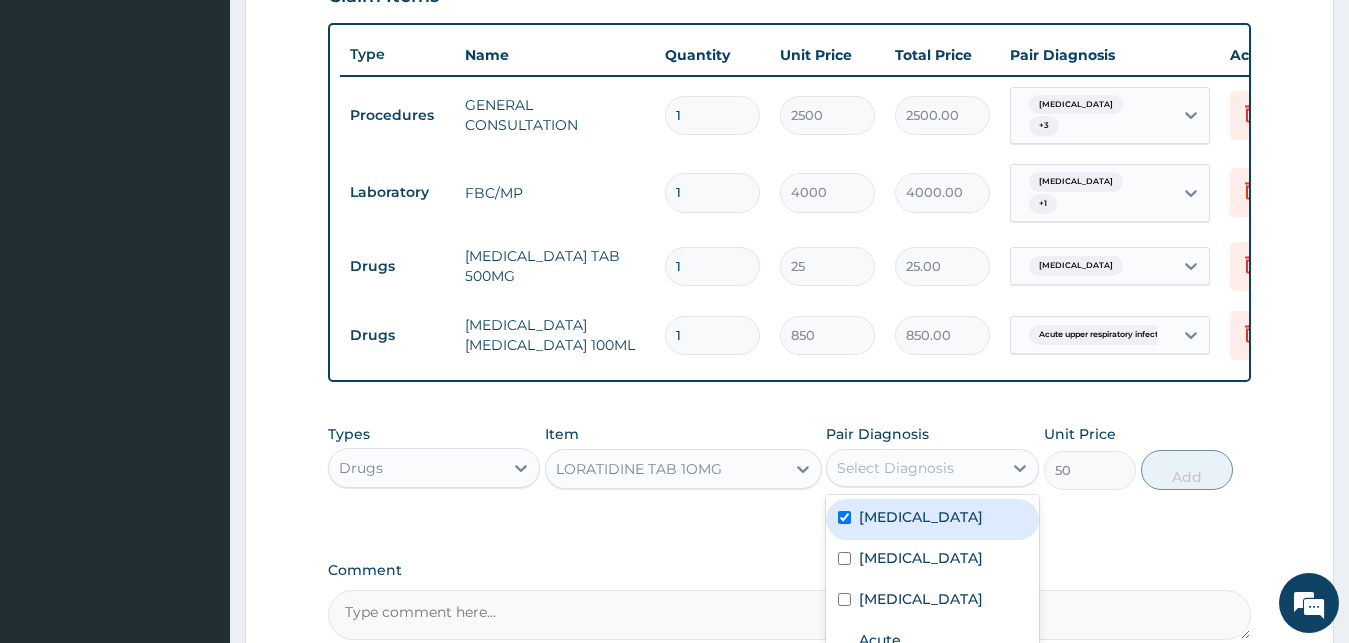 checkbox on "true" 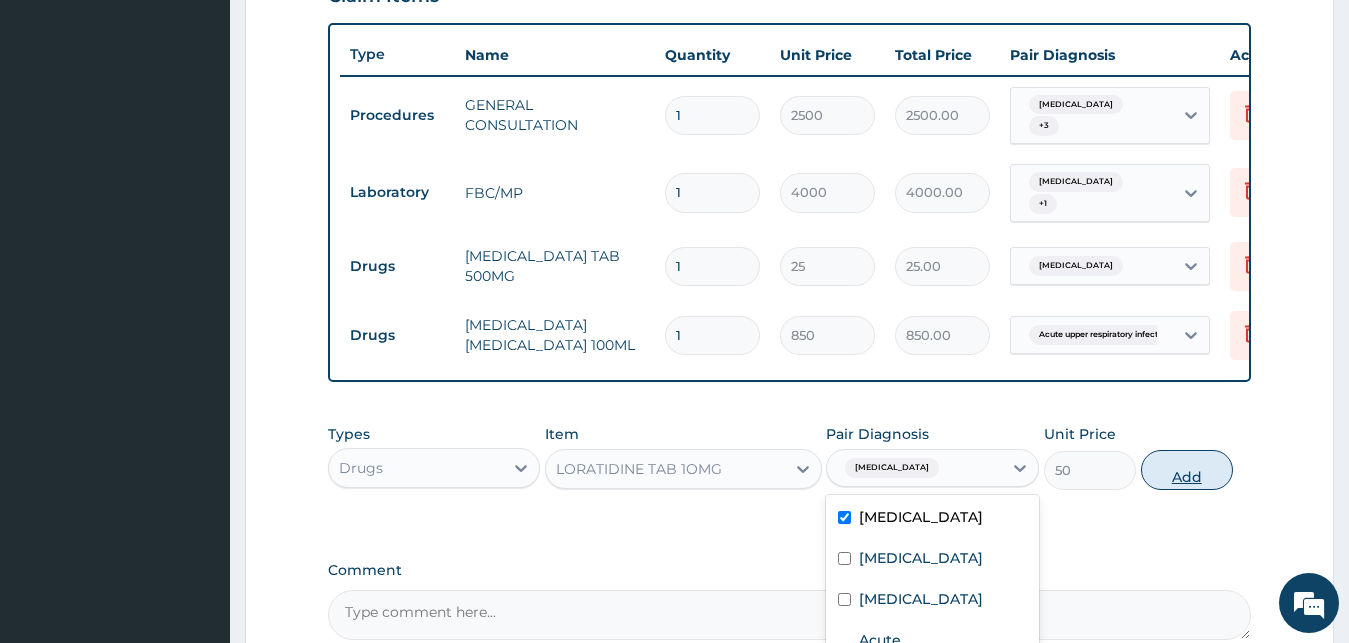 click on "Add" at bounding box center [1187, 470] 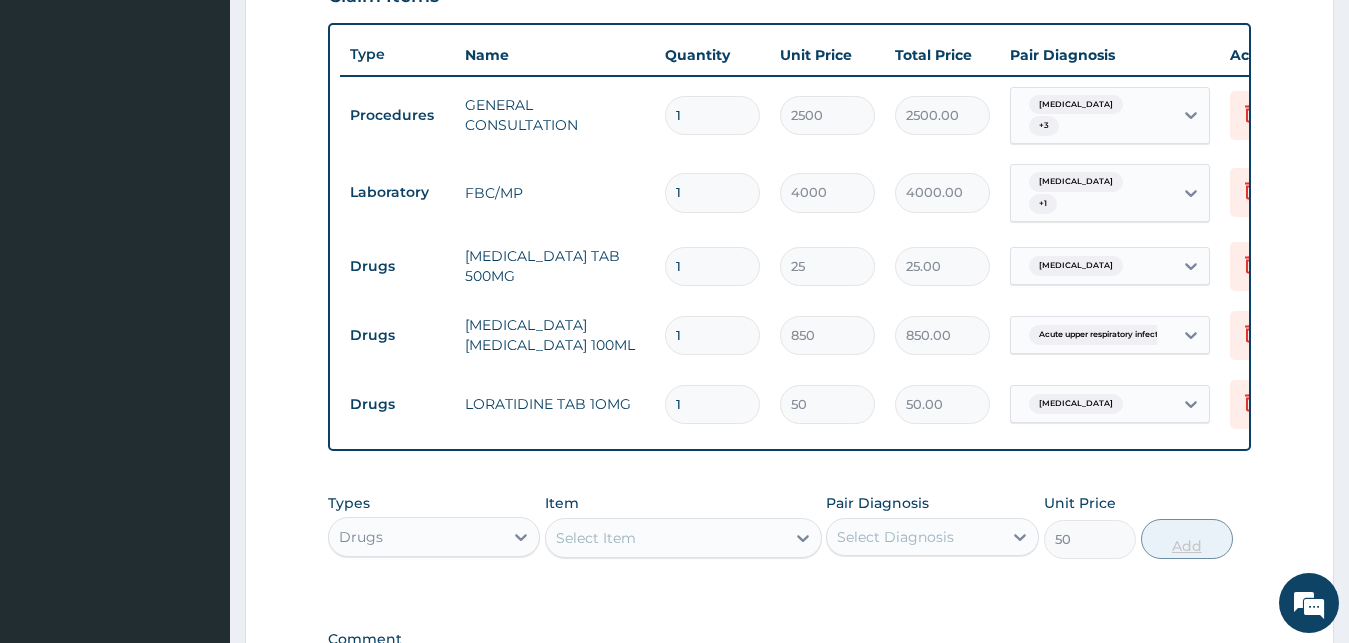 type on "0" 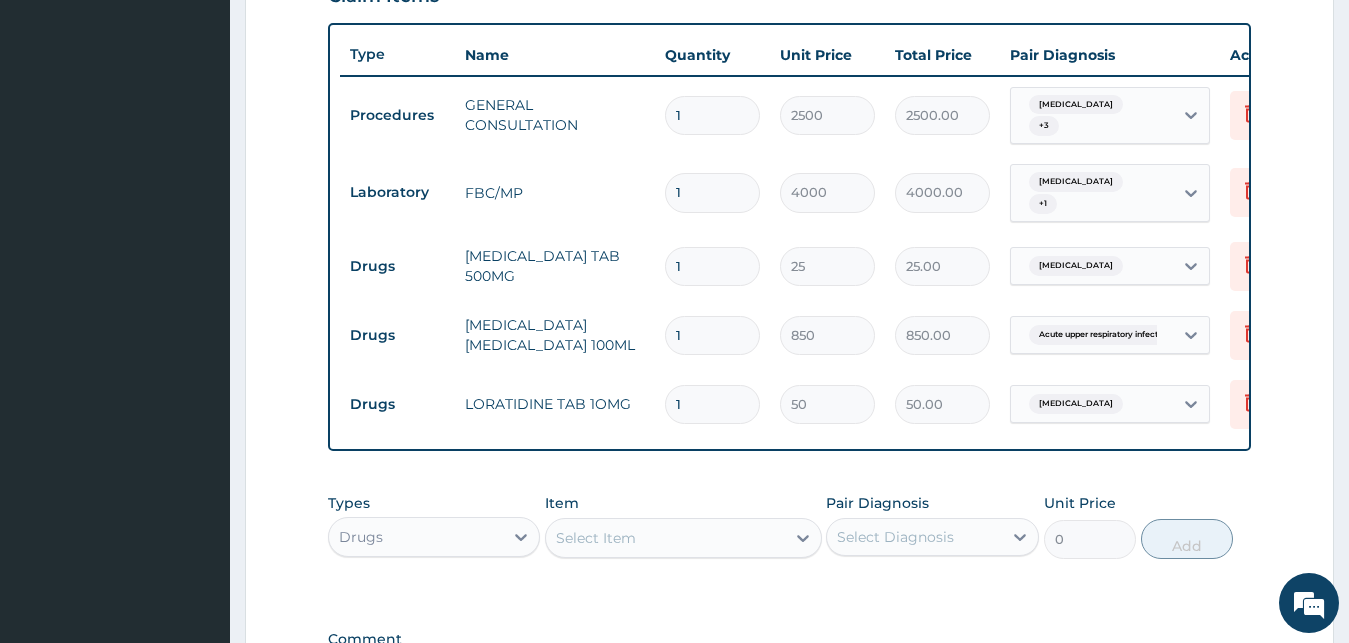 drag, startPoint x: 693, startPoint y: 391, endPoint x: 632, endPoint y: 403, distance: 62.169125 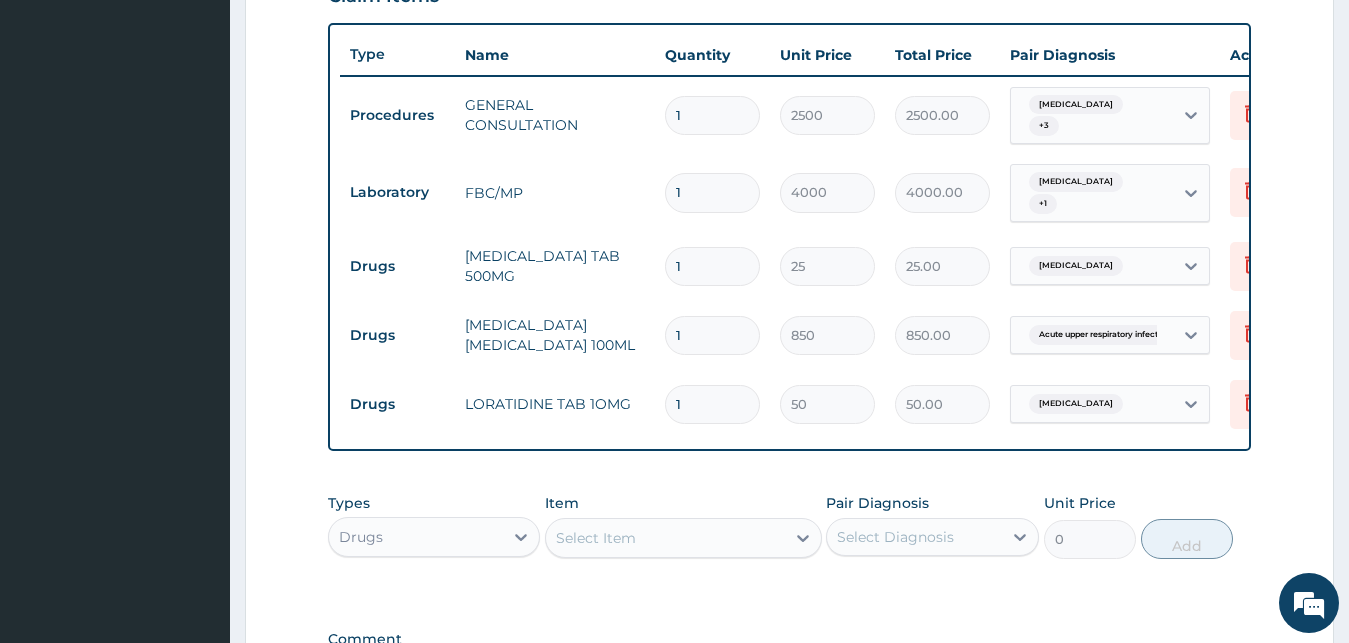 click on "1" at bounding box center [712, 404] 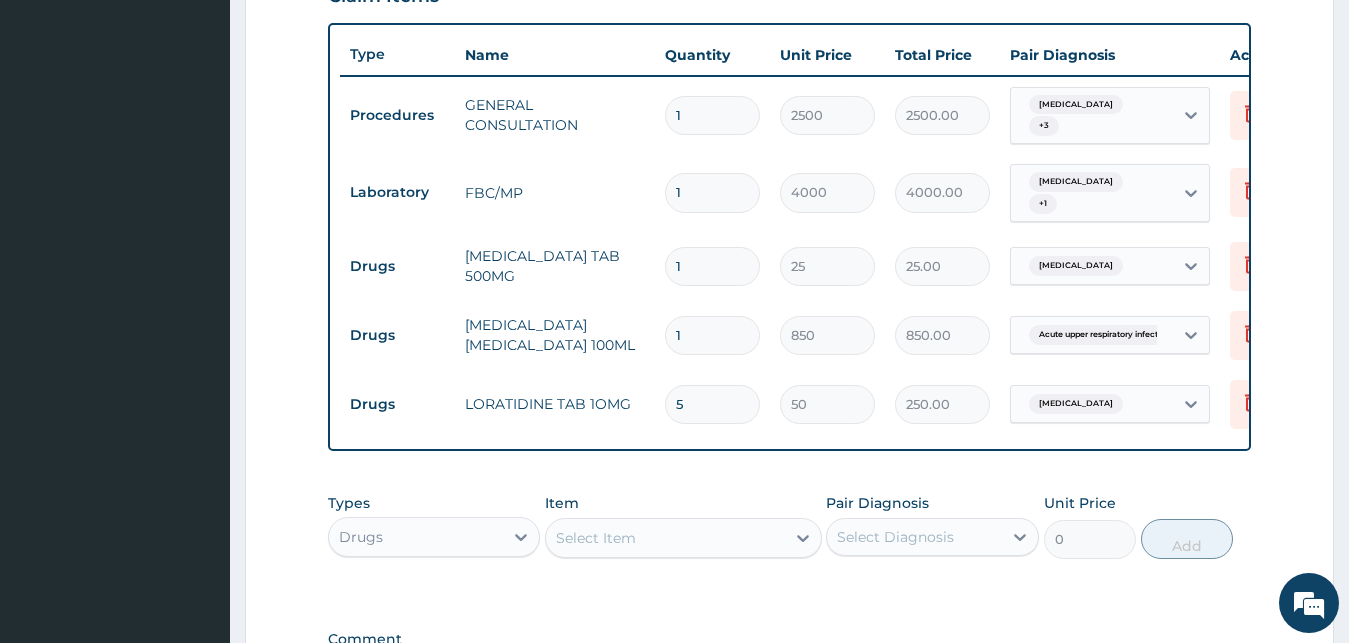 type on "5" 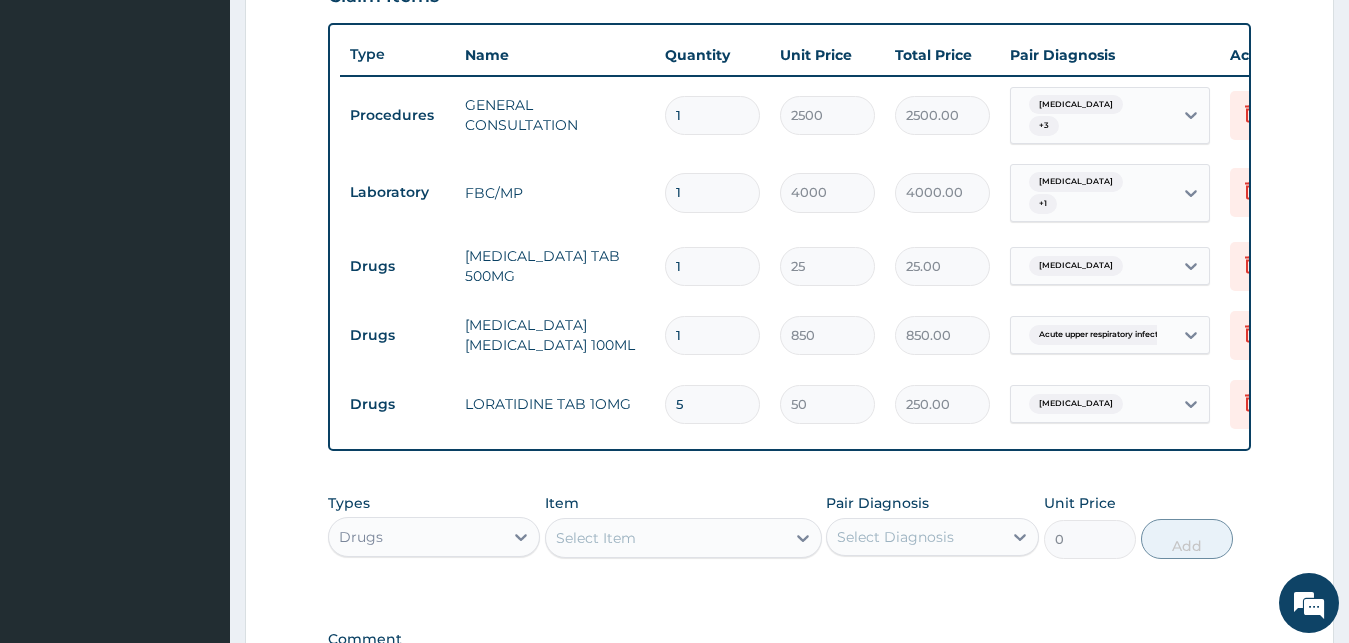 click on "1" at bounding box center [712, 266] 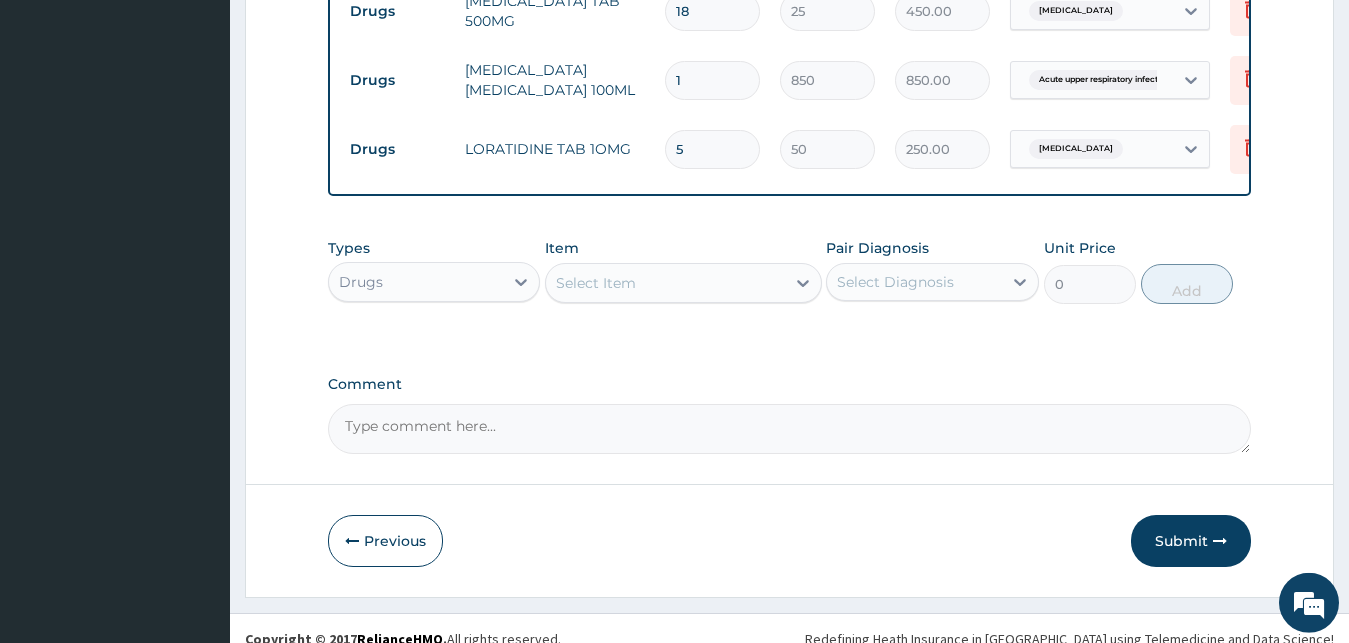 scroll, scrollTop: 997, scrollLeft: 0, axis: vertical 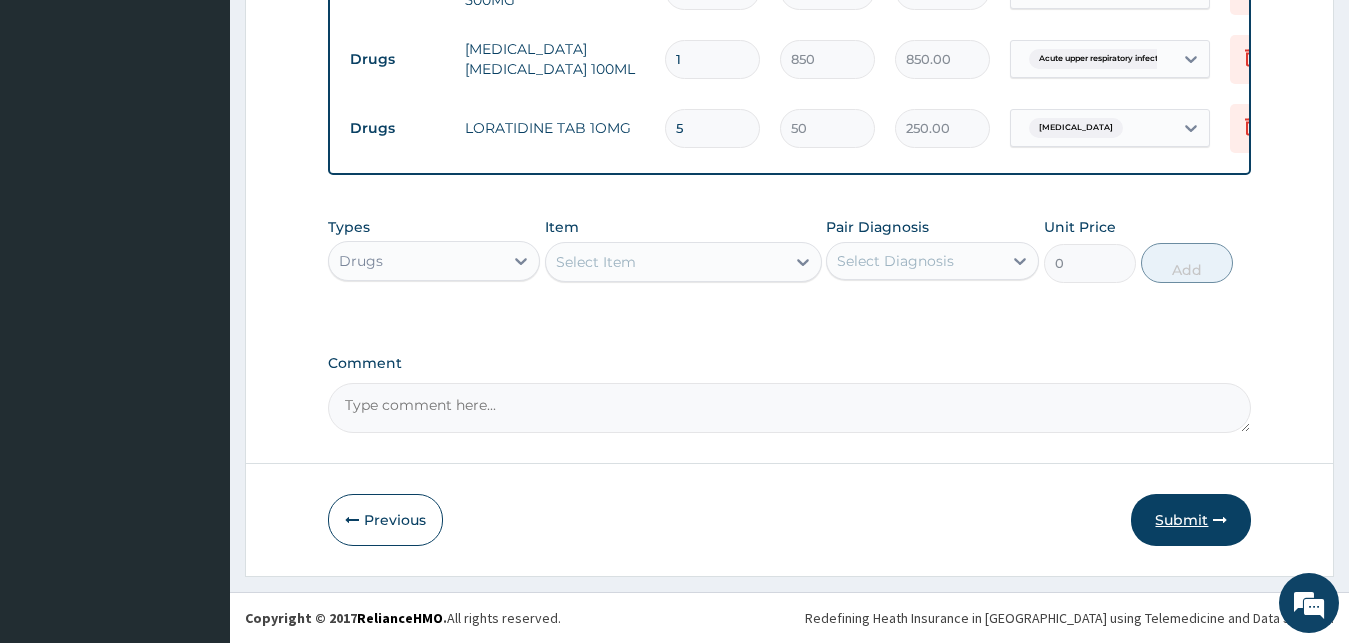 type on "18" 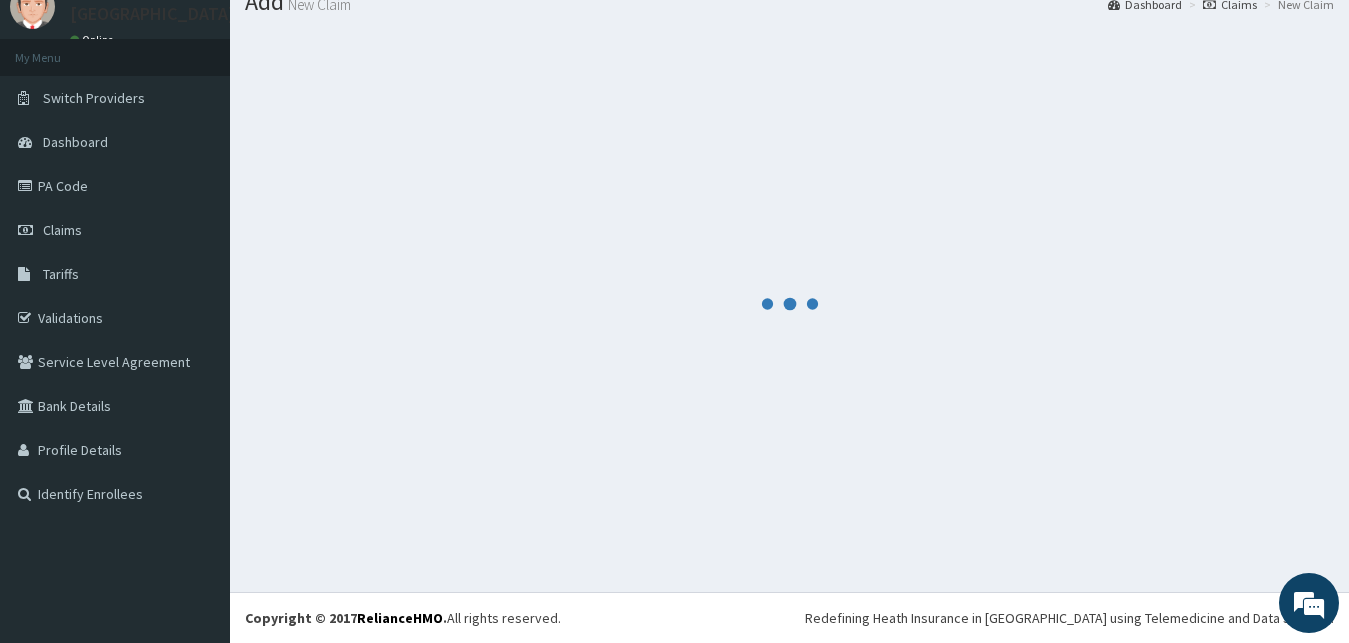 scroll, scrollTop: 76, scrollLeft: 0, axis: vertical 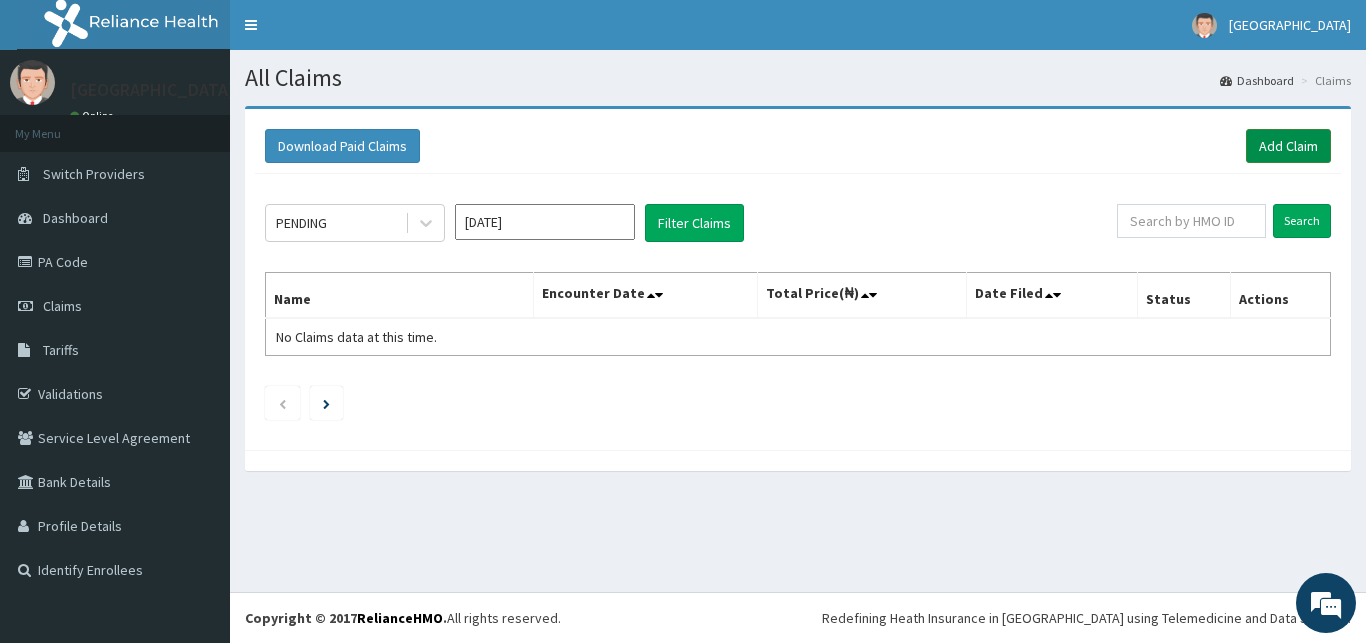 click on "Add Claim" at bounding box center (1288, 146) 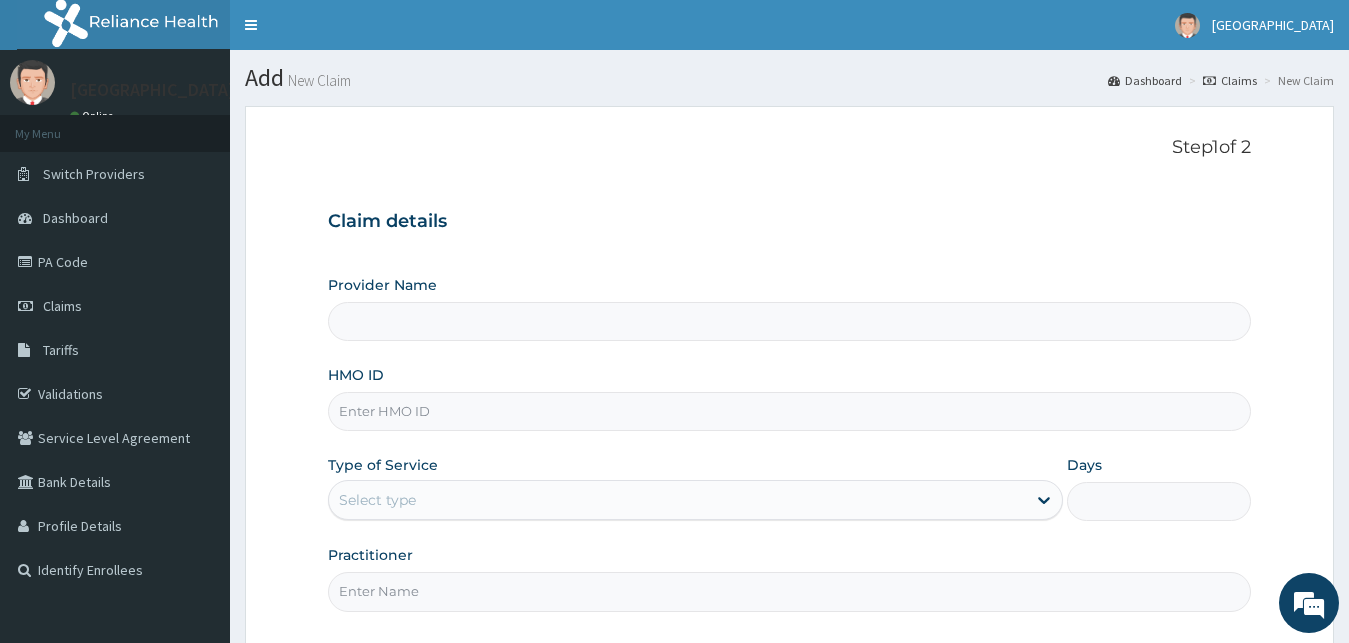 scroll, scrollTop: 0, scrollLeft: 0, axis: both 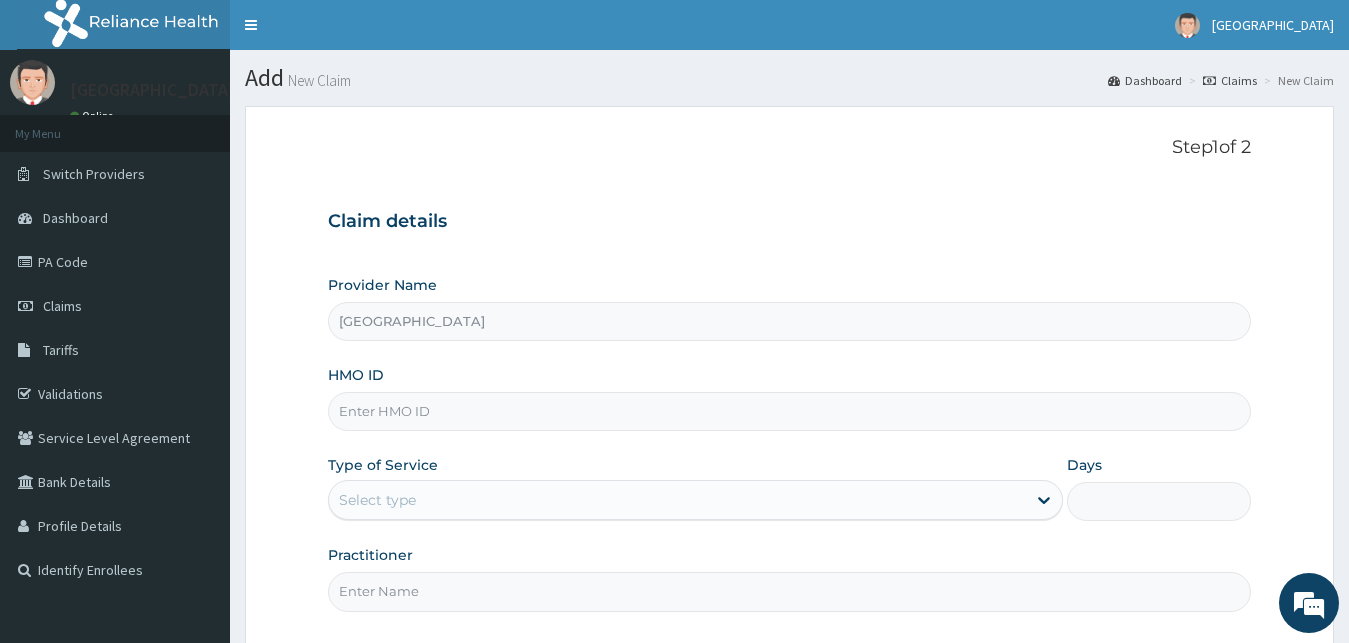 drag, startPoint x: 371, startPoint y: 431, endPoint x: 375, endPoint y: 398, distance: 33.24154 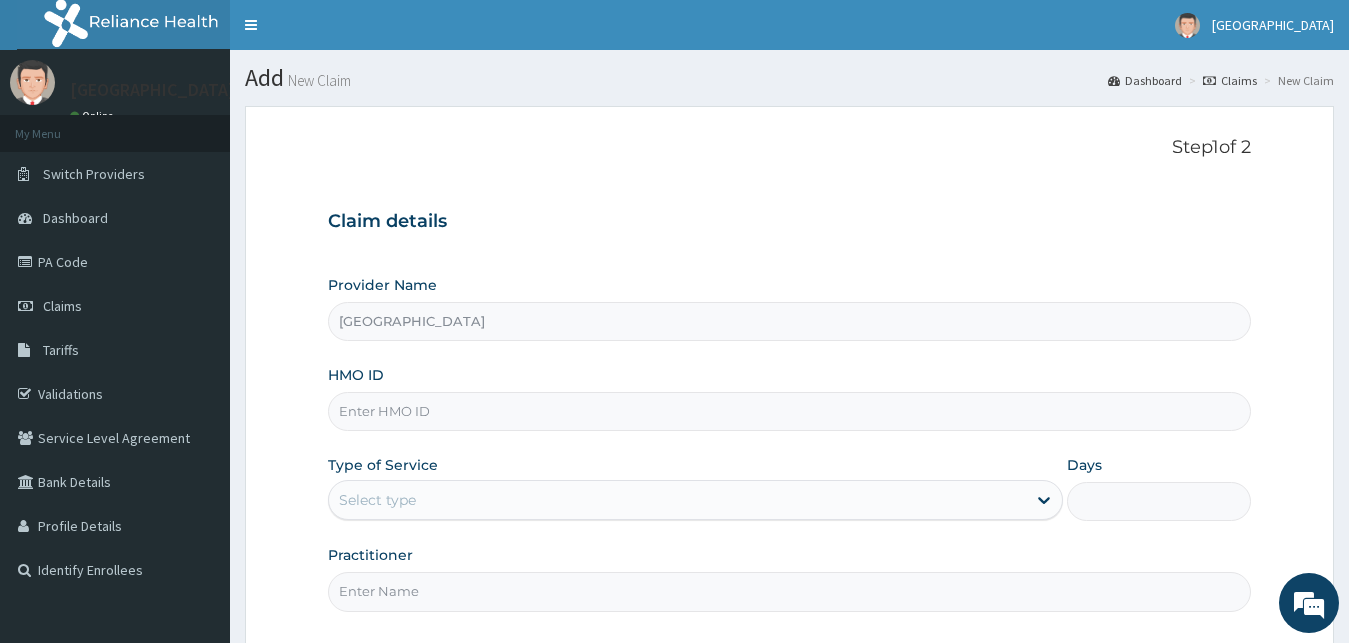 paste on "PPR/10017/D" 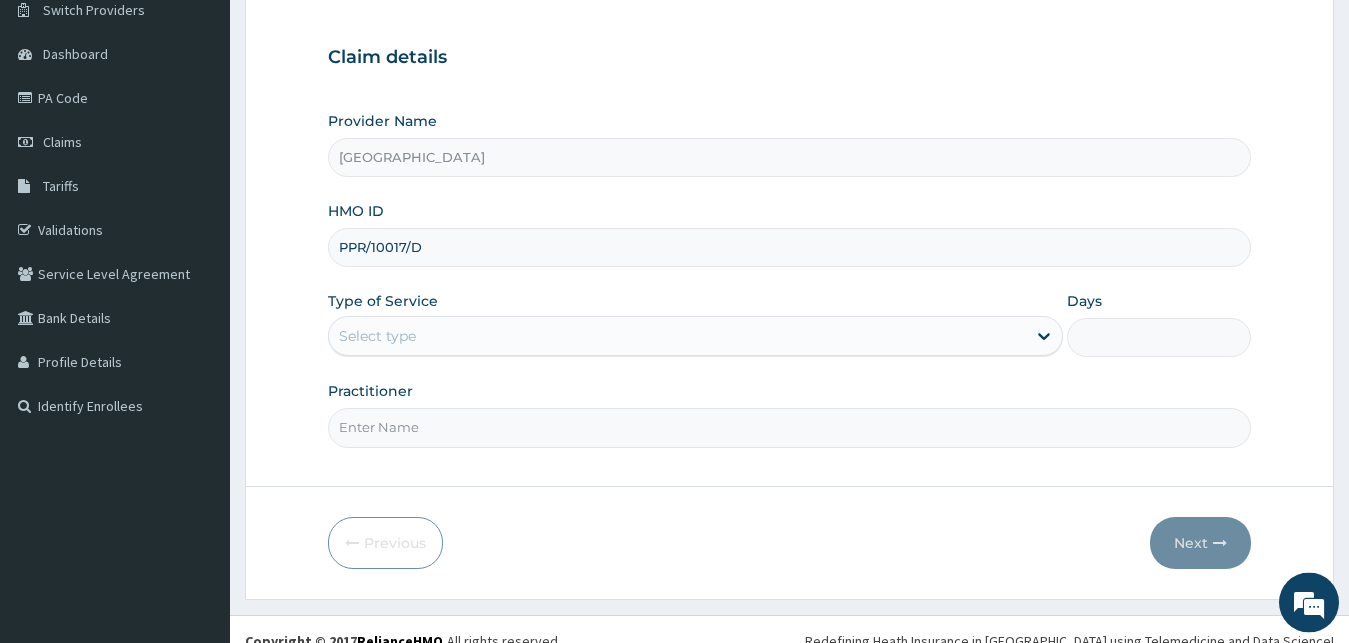 scroll, scrollTop: 187, scrollLeft: 0, axis: vertical 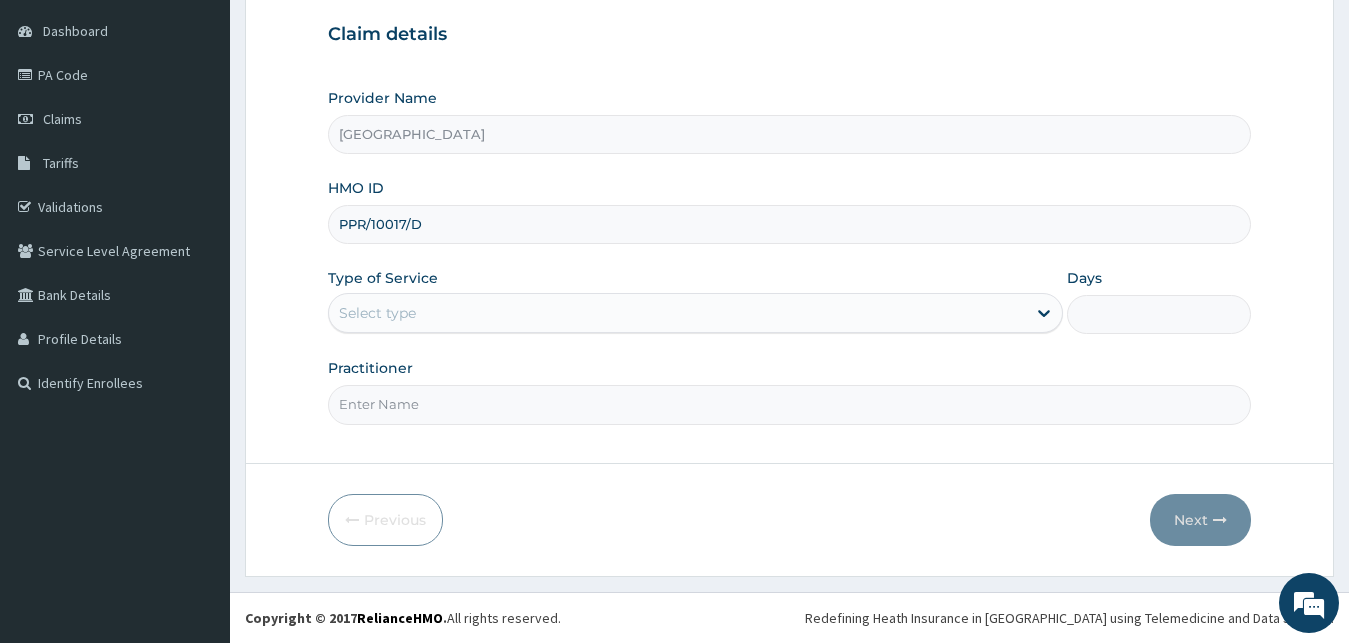 type on "PPR/10017/D" 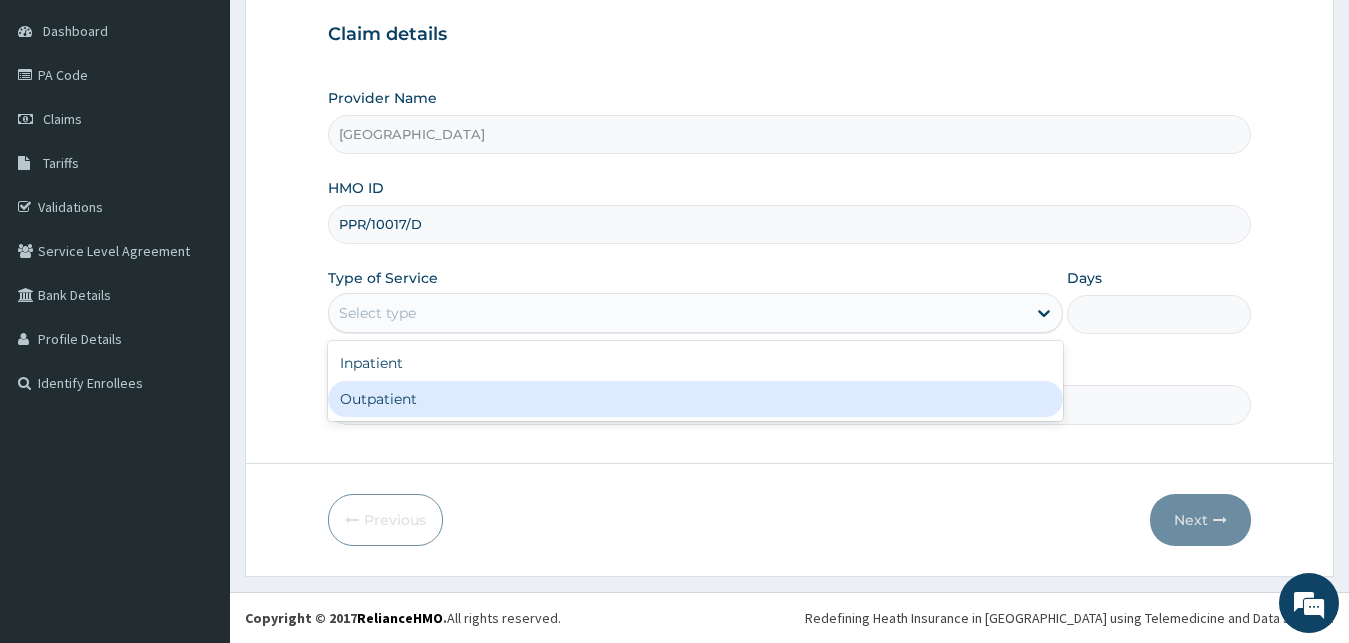 click on "Outpatient" at bounding box center [696, 399] 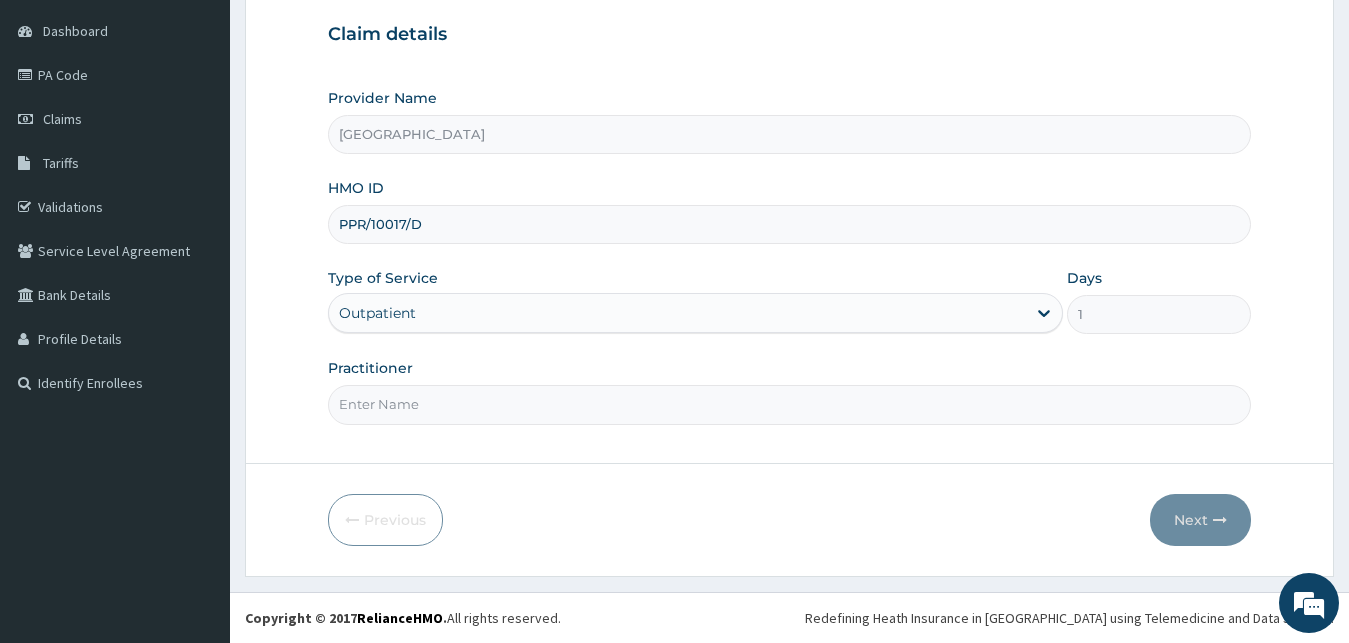 click on "Practitioner" at bounding box center [790, 404] 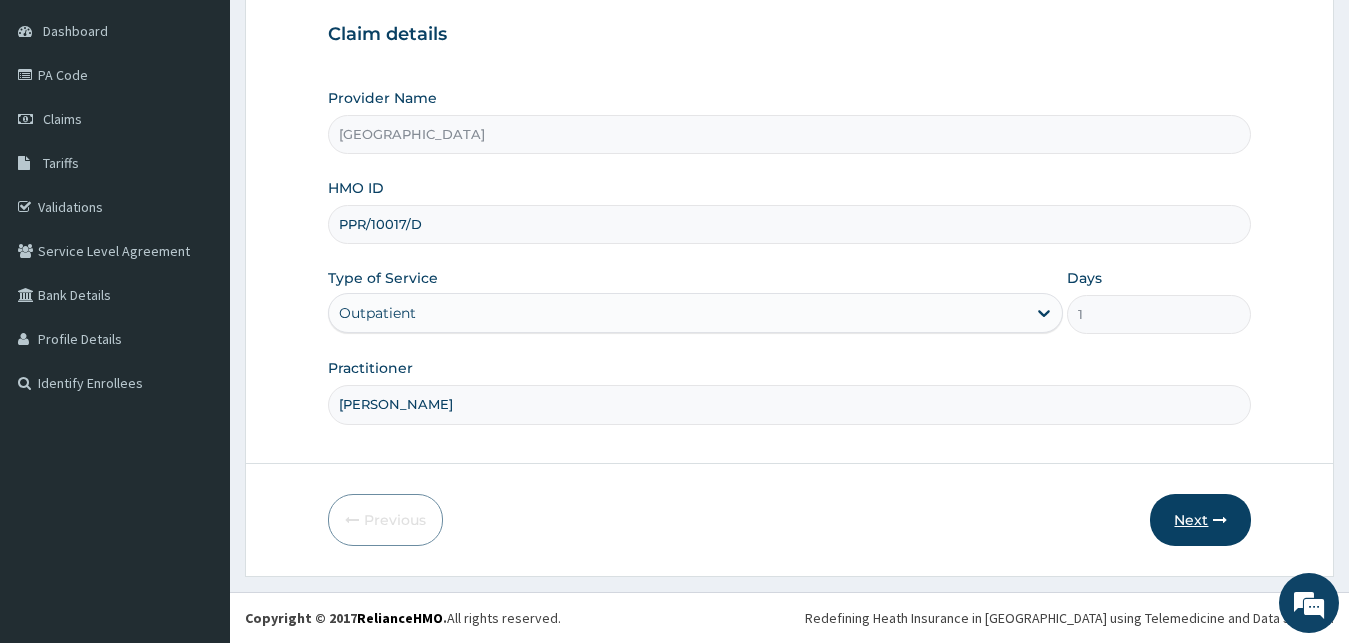 type on "[PERSON_NAME]" 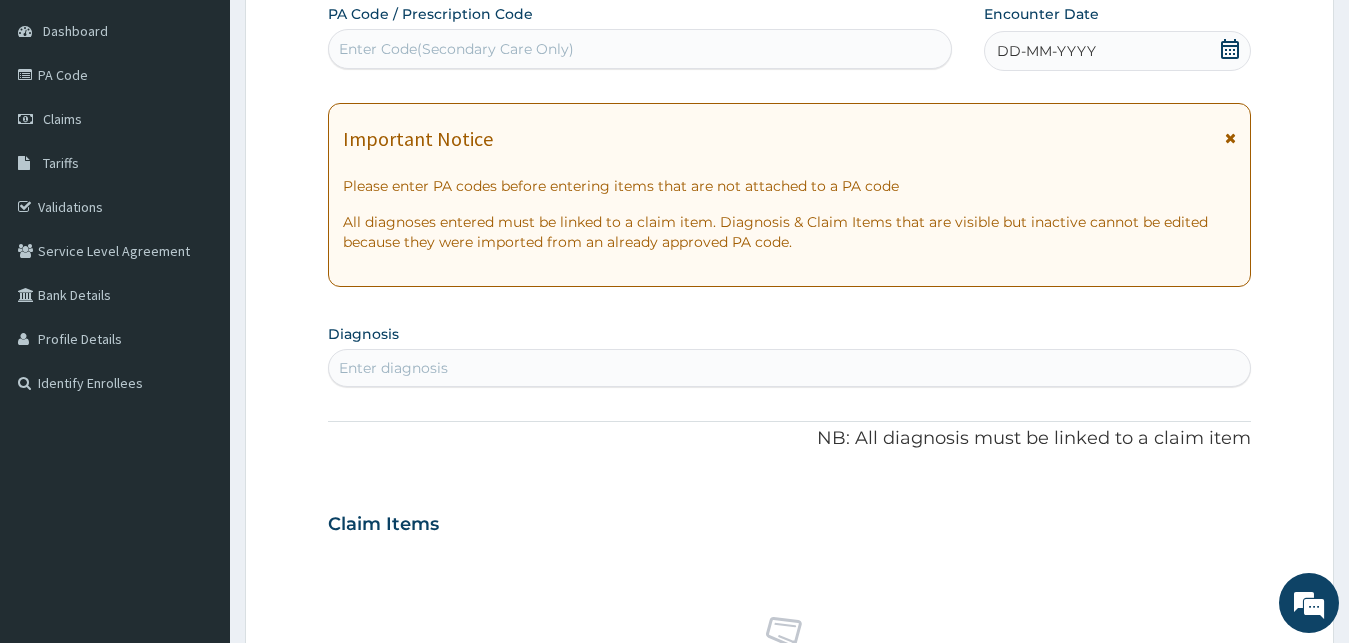 click on "DD-MM-YYYY" at bounding box center [1118, 51] 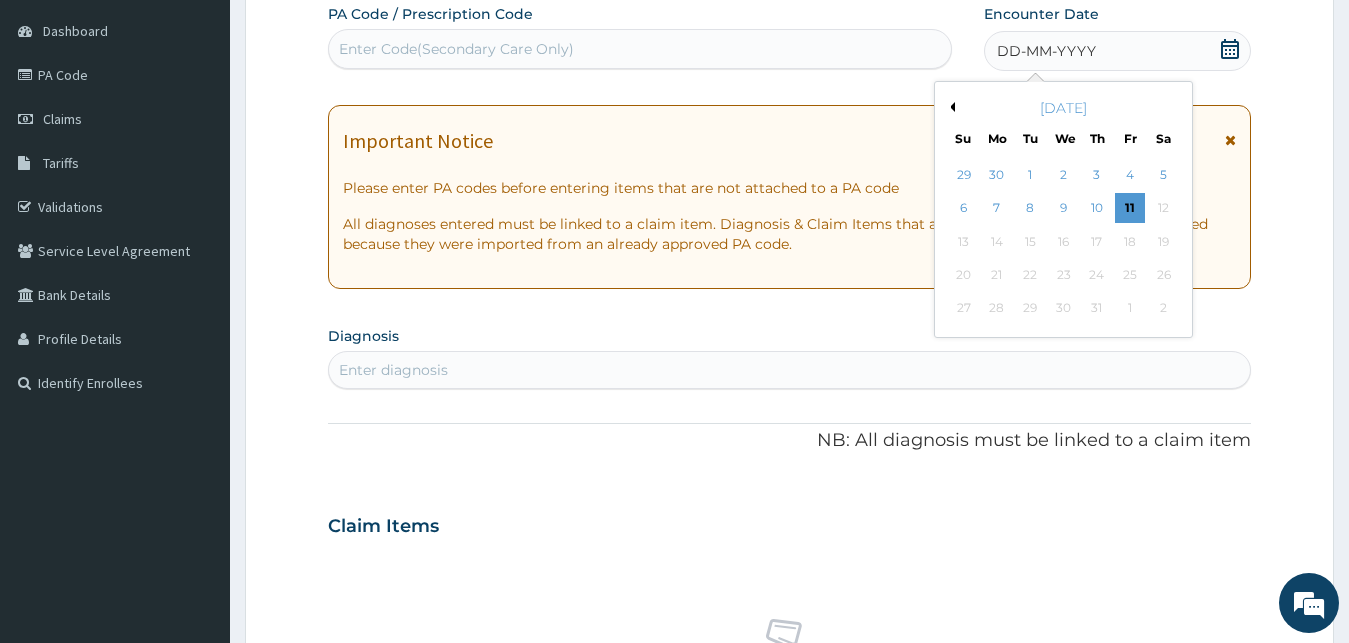 click on "Previous Month" at bounding box center (950, 107) 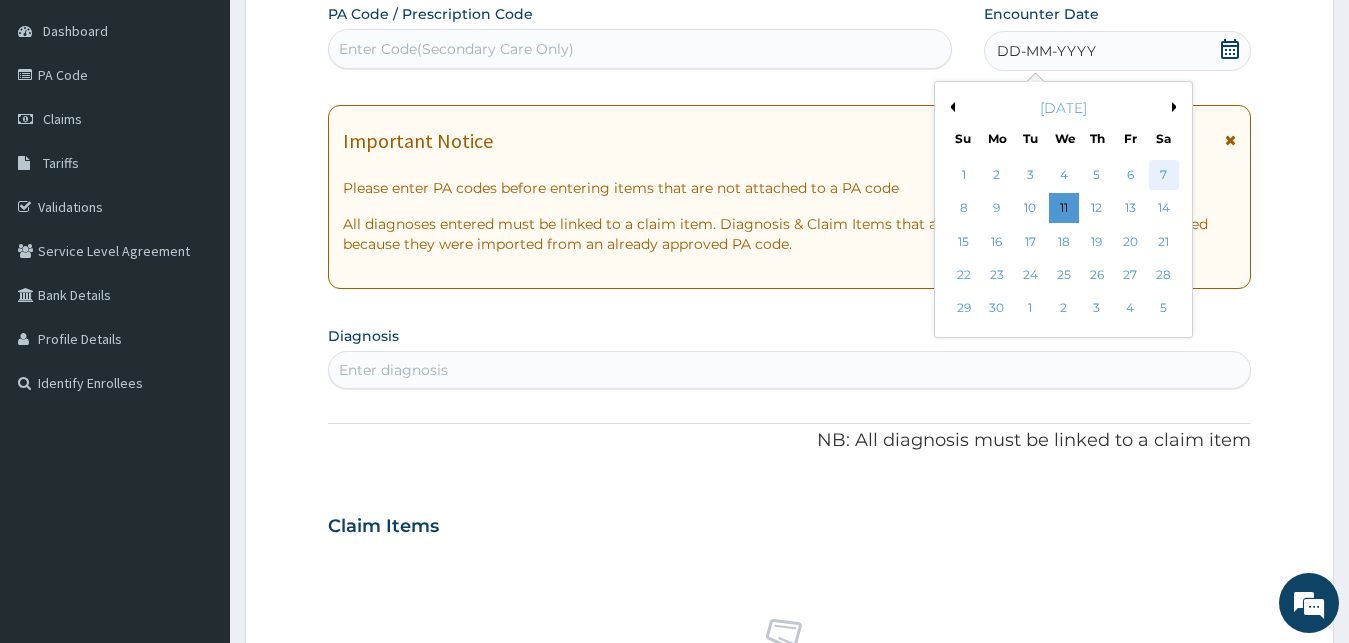 click on "7" at bounding box center (1163, 175) 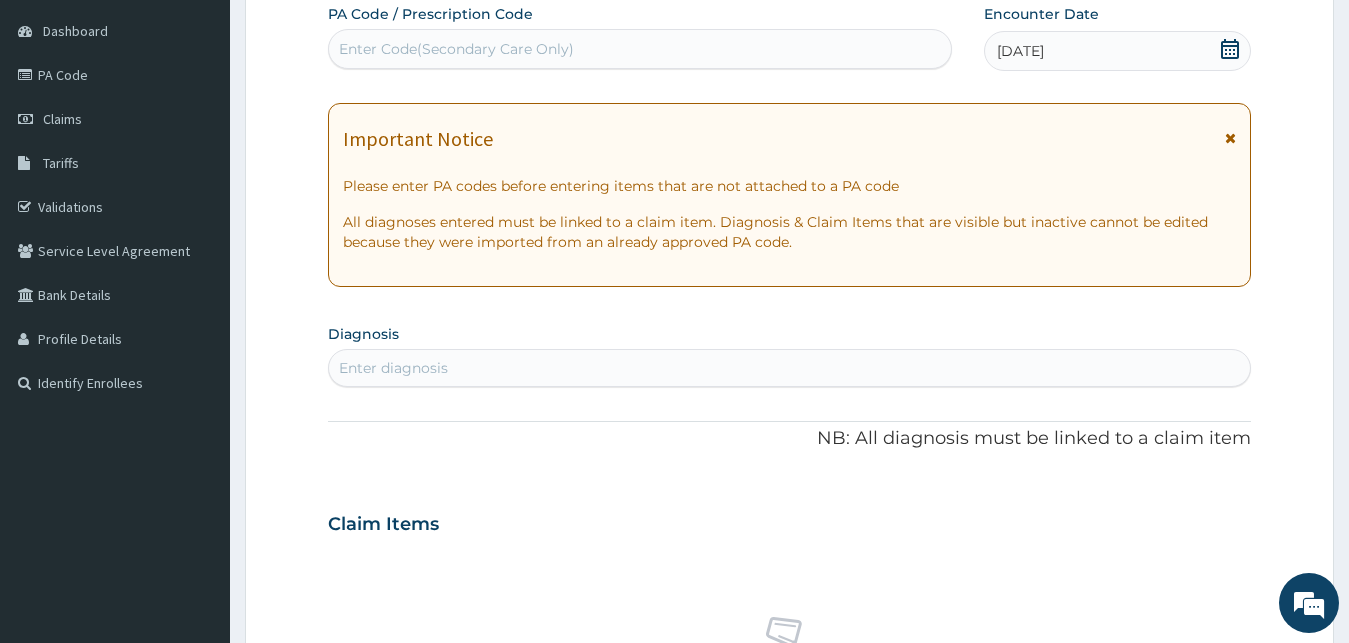 click on "PA Code / Prescription Code Enter Code(Secondary Care Only) Encounter Date [DATE] Important Notice Please enter PA codes before entering items that are not attached to a PA code   All diagnoses entered must be linked to a claim item. Diagnosis & Claim Items that are visible but inactive cannot be edited because they were imported from an already approved PA code. Diagnosis Enter diagnosis NB: All diagnosis must be linked to a claim item Claim Items No claim item Types Select Type Item Select Item Pair Diagnosis Select Diagnosis Unit Price 0 Add Comment" at bounding box center [790, 521] 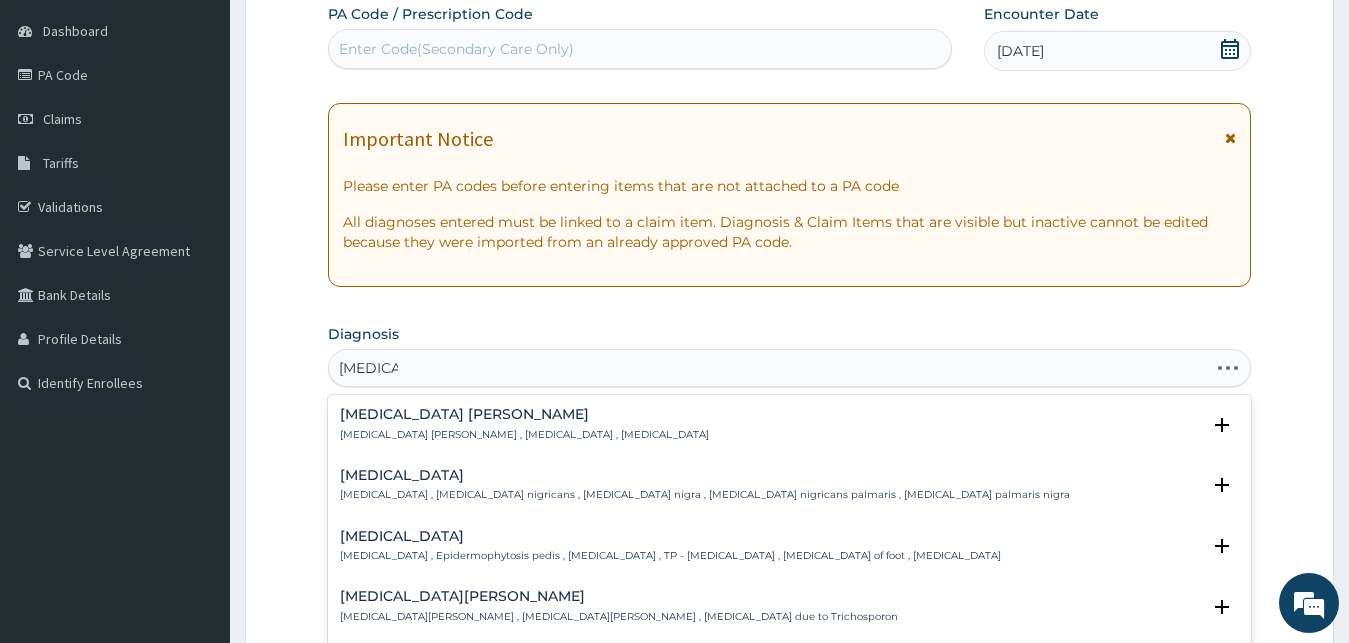 type on "[MEDICAL_DATA] PED" 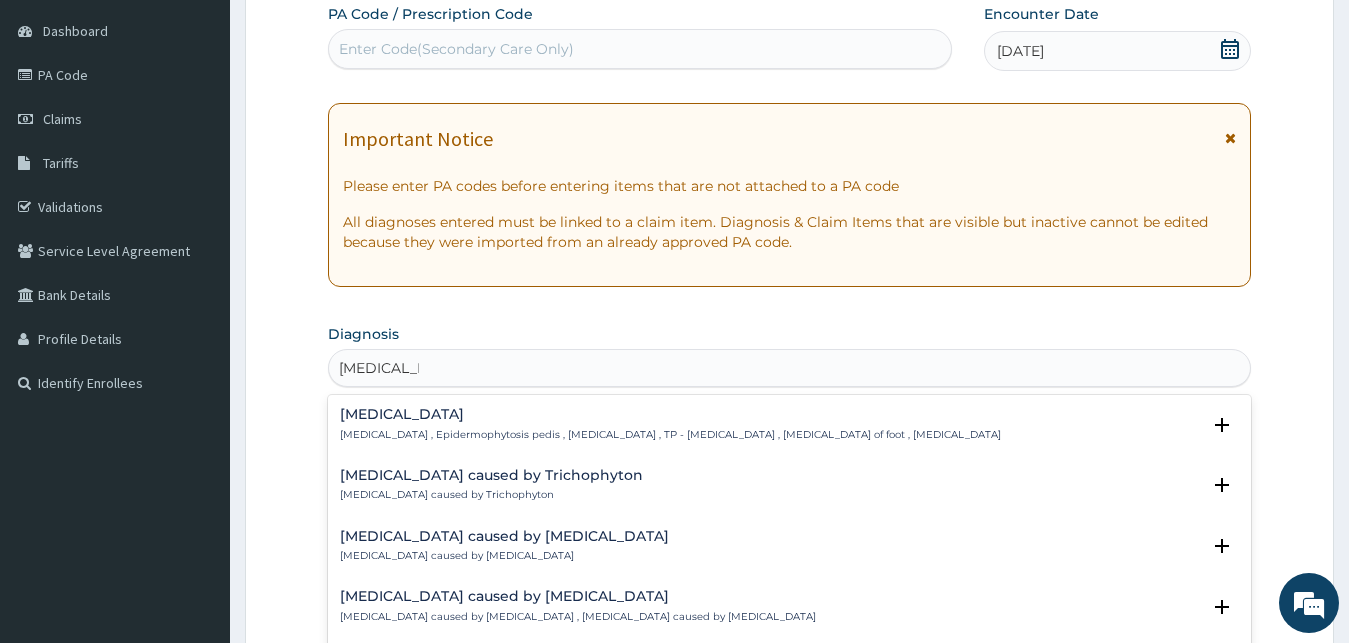 click on "[MEDICAL_DATA] [MEDICAL_DATA] , Epidermophytosis pedis , [MEDICAL_DATA] , TP - [MEDICAL_DATA] , [MEDICAL_DATA] of foot , [MEDICAL_DATA]" at bounding box center (670, 424) 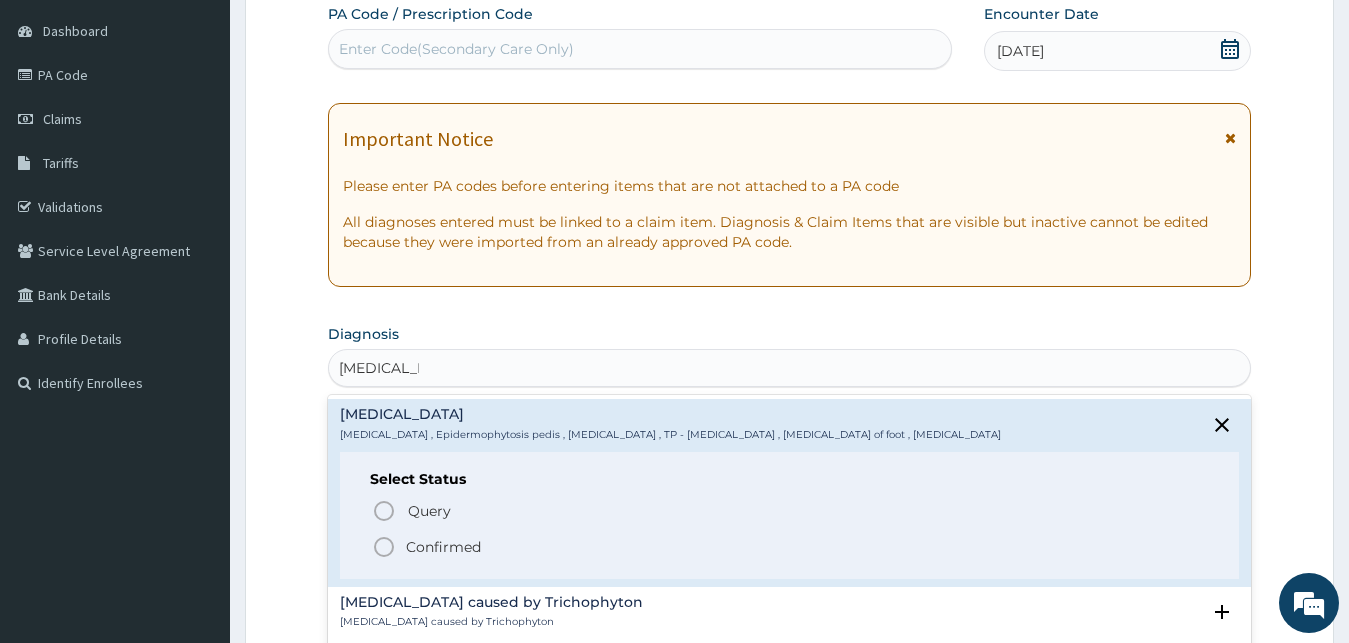 click on "Confirmed" at bounding box center (443, 547) 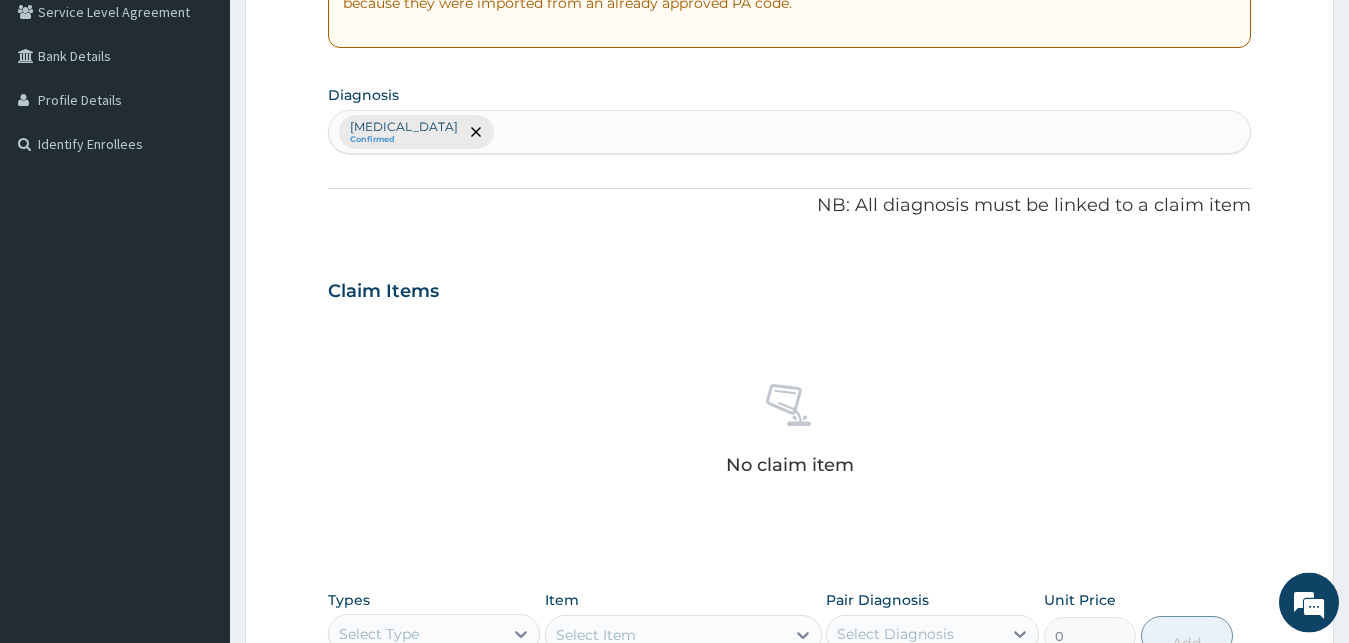 scroll, scrollTop: 595, scrollLeft: 0, axis: vertical 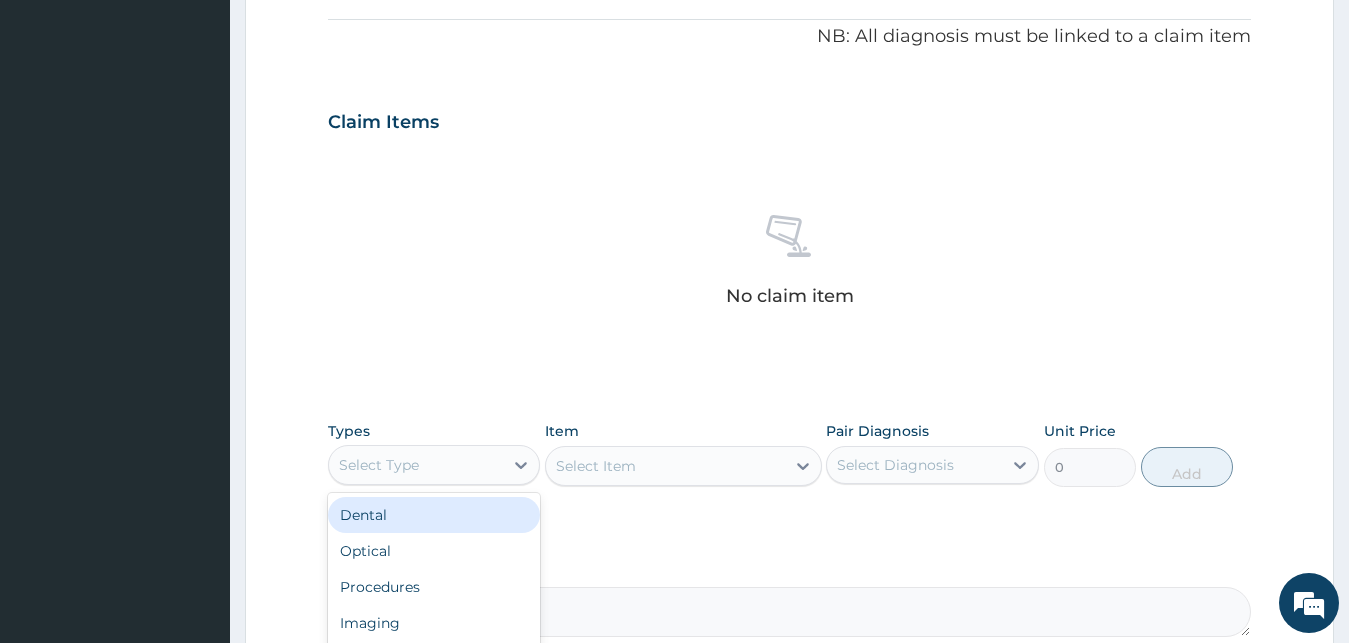 click on "Select Type" at bounding box center (416, 465) 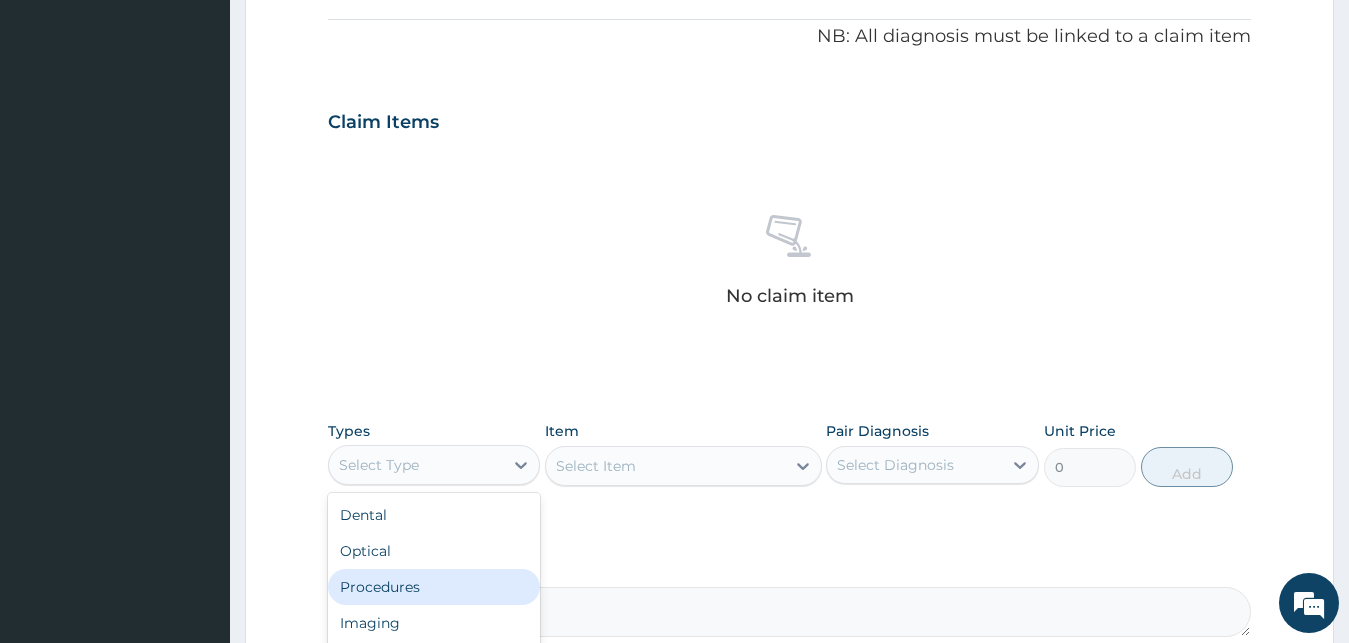 drag, startPoint x: 407, startPoint y: 582, endPoint x: 445, endPoint y: 558, distance: 44.94441 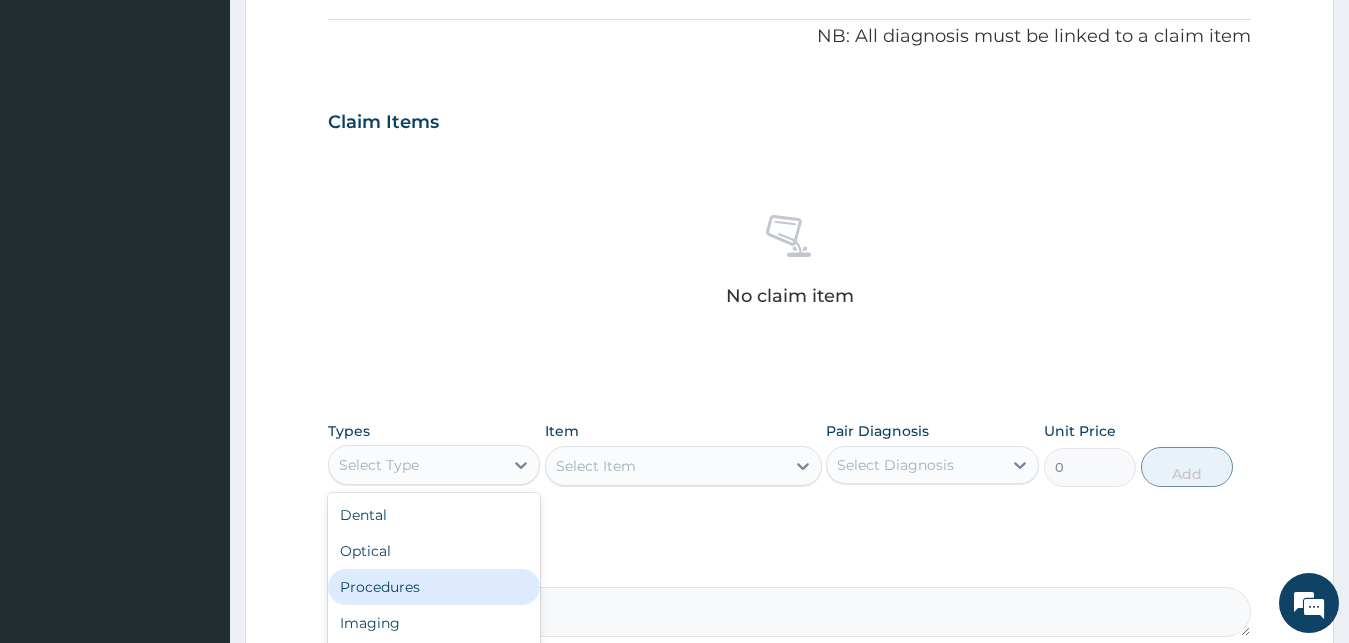 click on "Procedures" at bounding box center (434, 587) 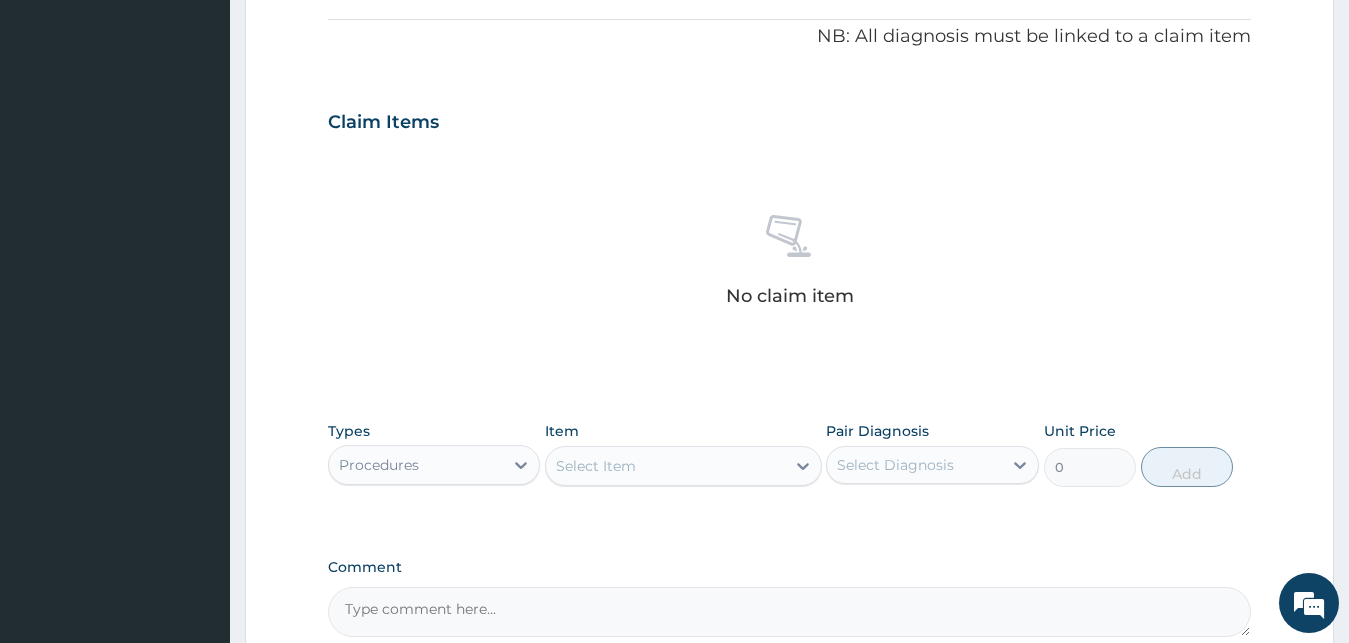 drag, startPoint x: 1277, startPoint y: 410, endPoint x: 1253, endPoint y: 420, distance: 26 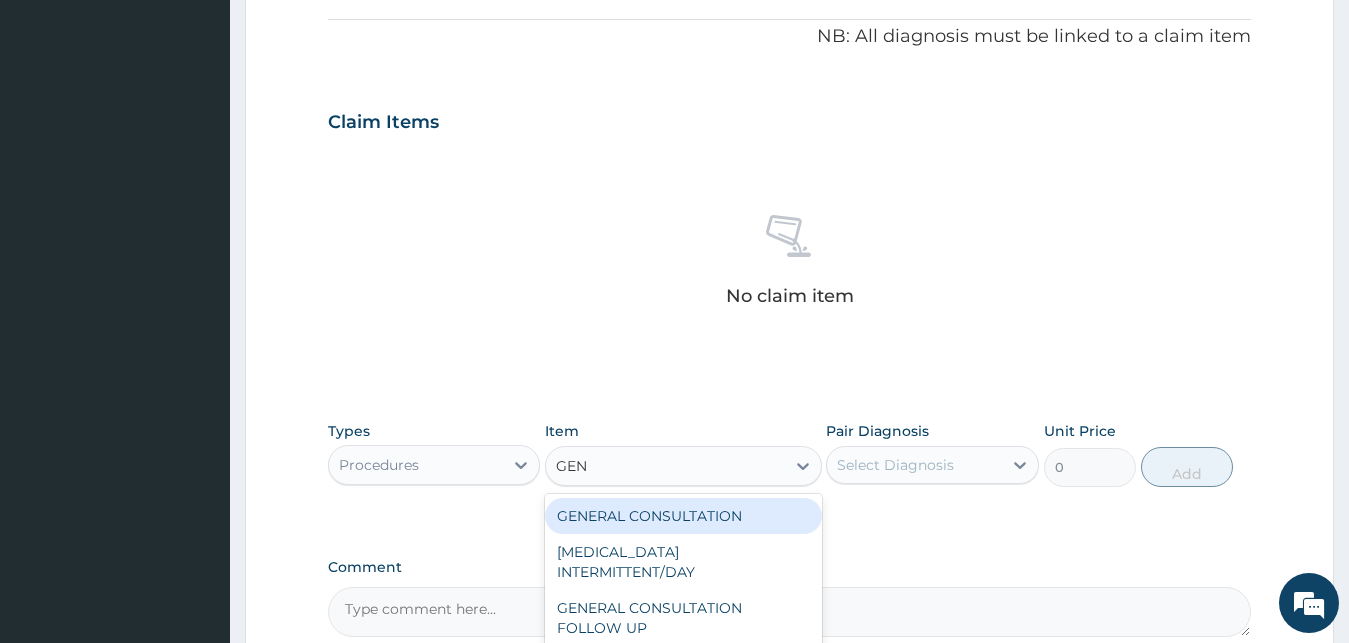type on "GENE" 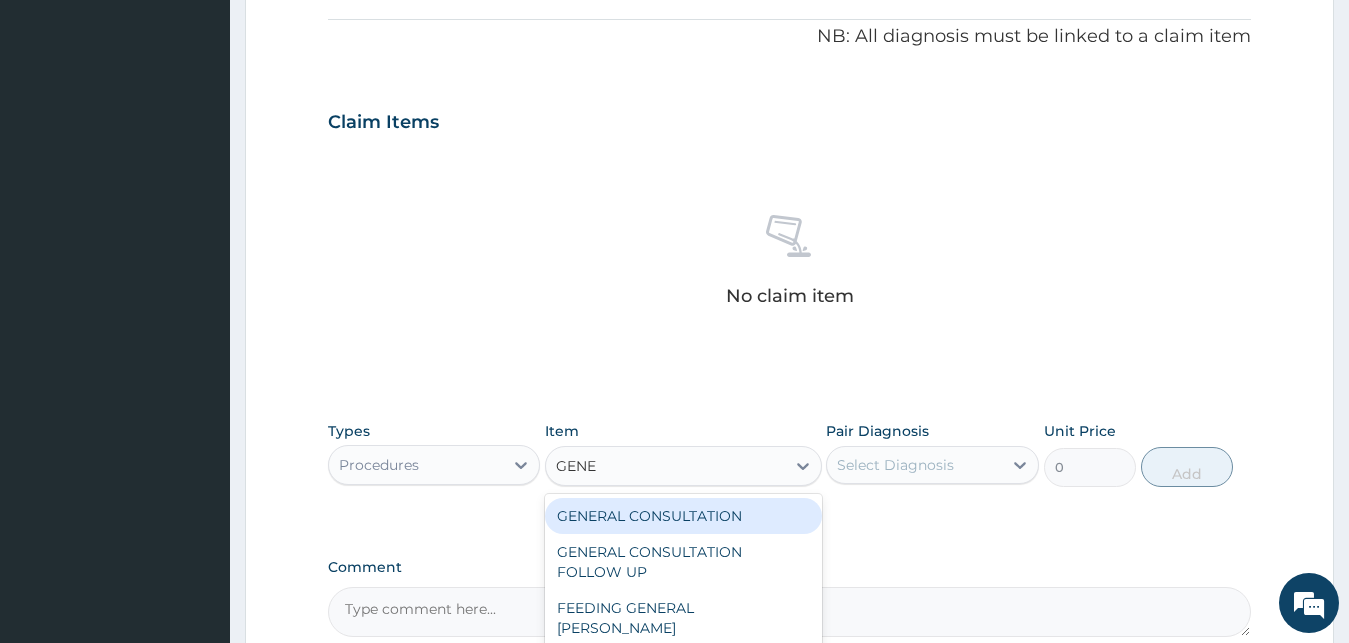 click on "GENERAL CONSULTATION" at bounding box center [683, 516] 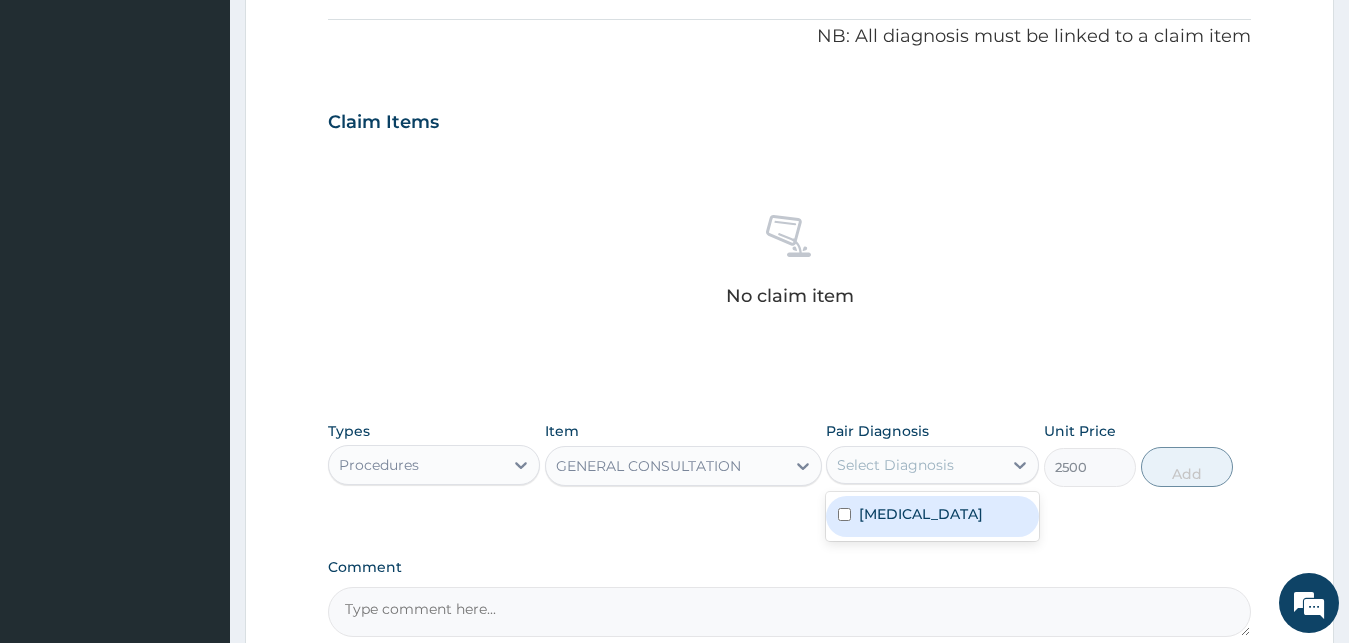 drag, startPoint x: 854, startPoint y: 459, endPoint x: 890, endPoint y: 498, distance: 53.075417 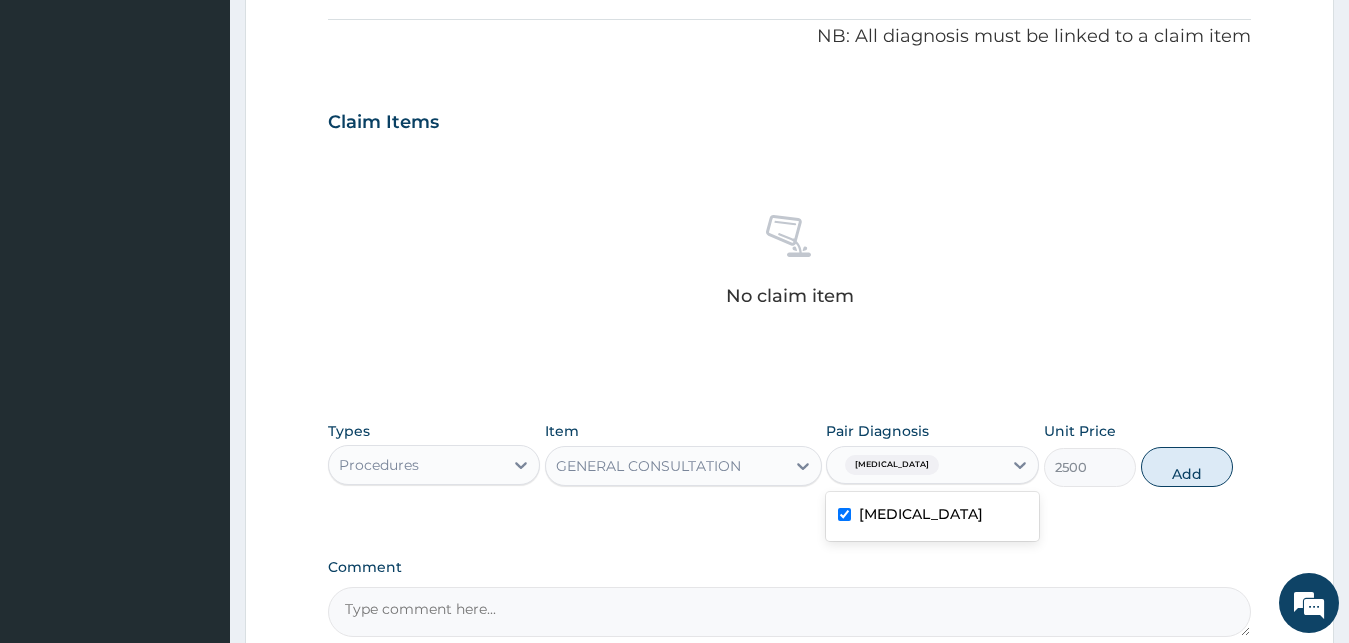 checkbox on "true" 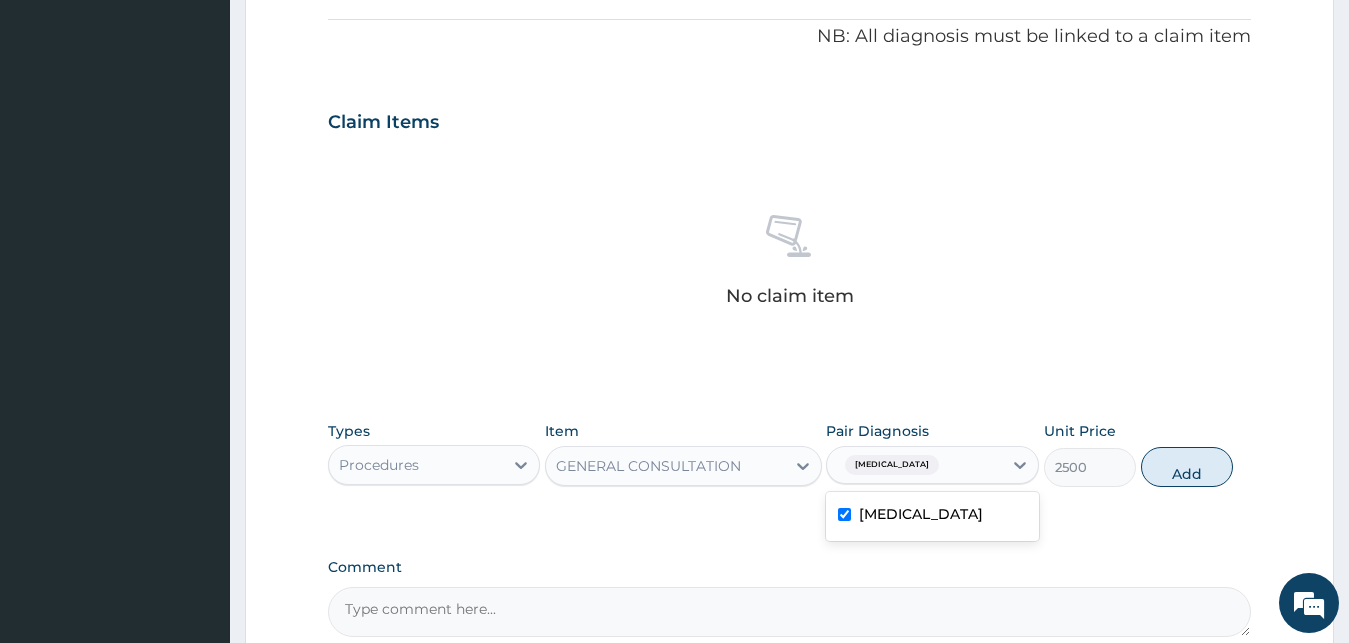 drag, startPoint x: 1198, startPoint y: 473, endPoint x: 903, endPoint y: 527, distance: 299.90164 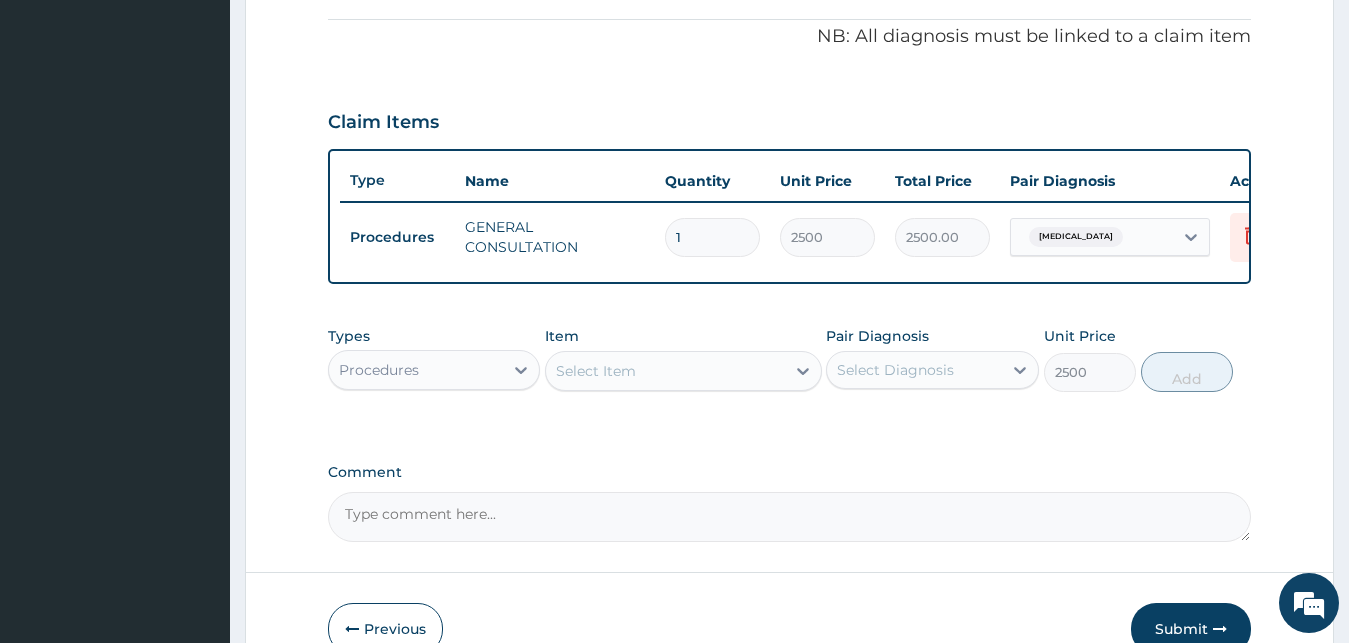 type on "0" 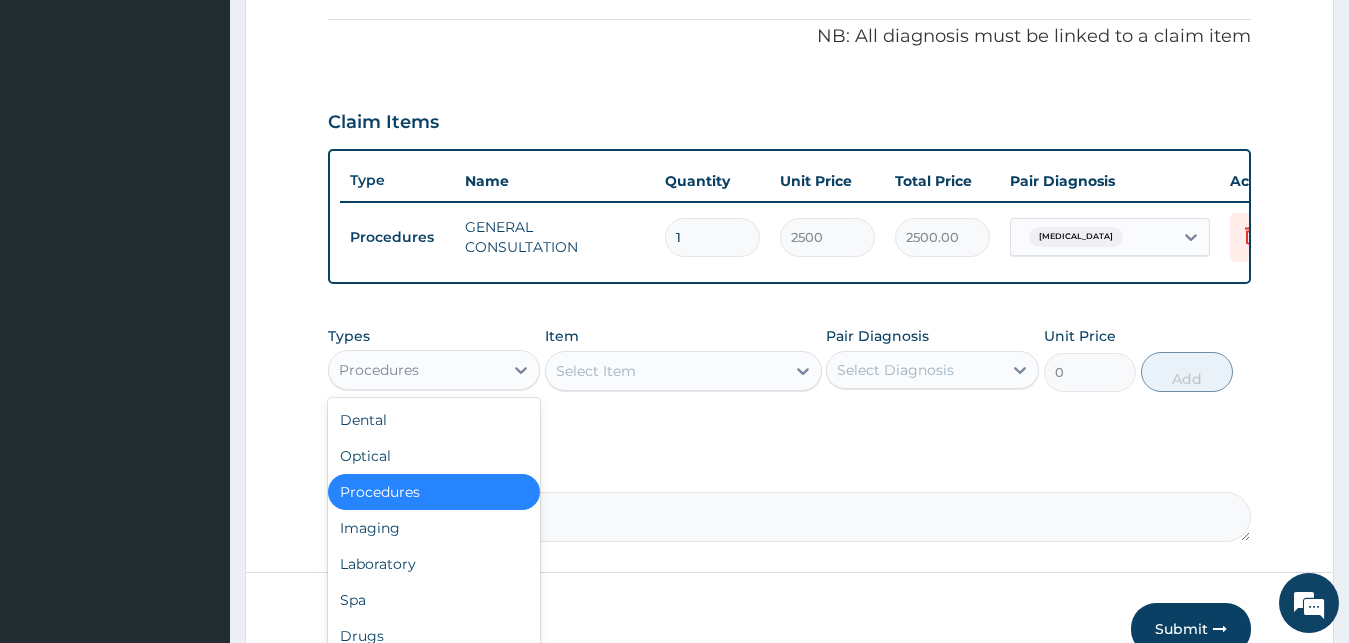 click on "Procedures" at bounding box center (416, 370) 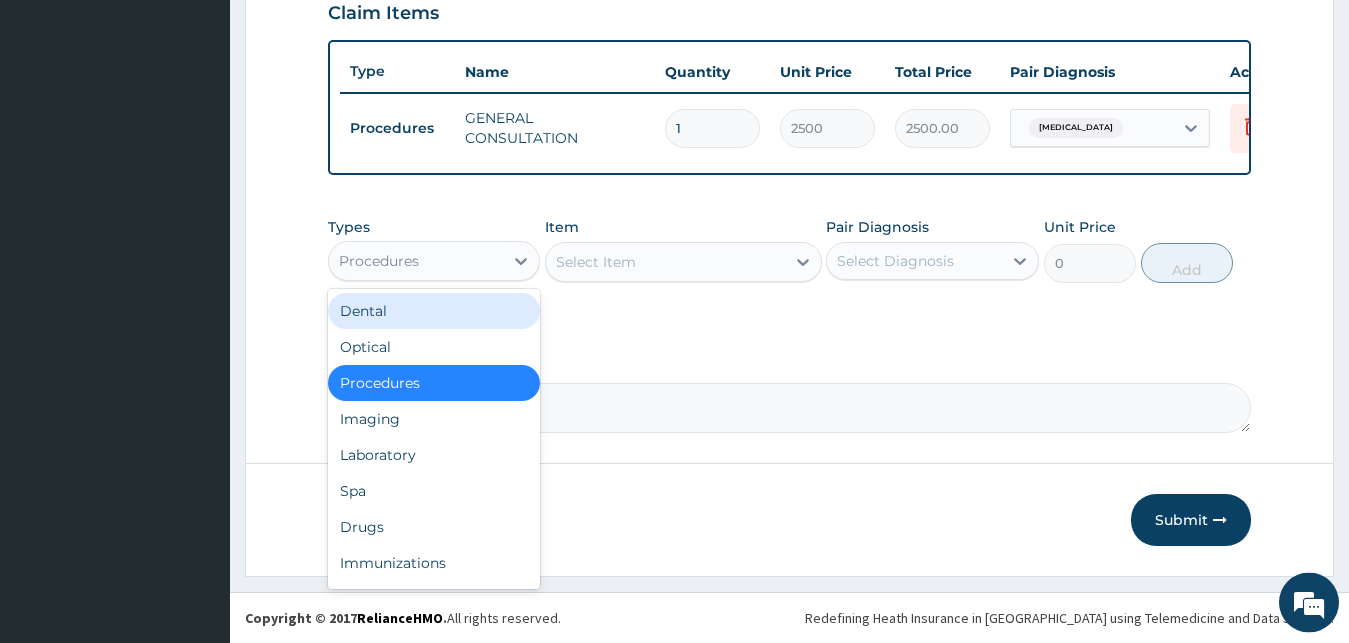 scroll, scrollTop: 721, scrollLeft: 0, axis: vertical 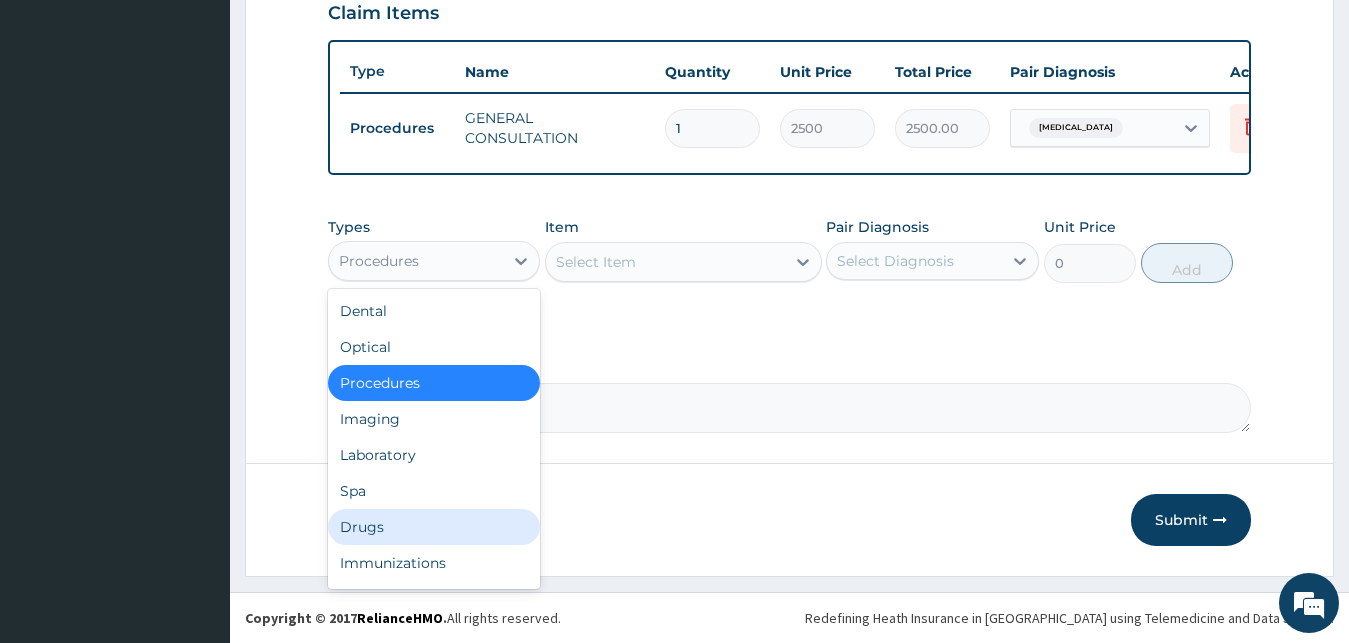 click on "Drugs" at bounding box center [434, 527] 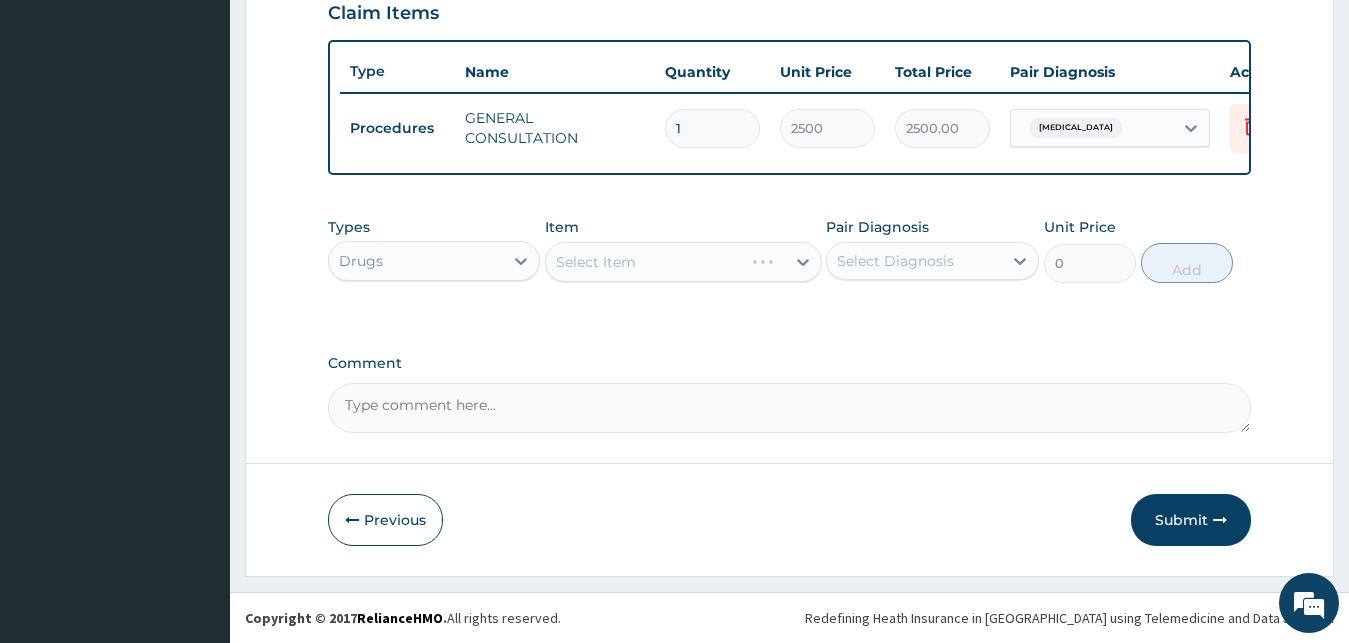 click on "Select Item" at bounding box center (683, 262) 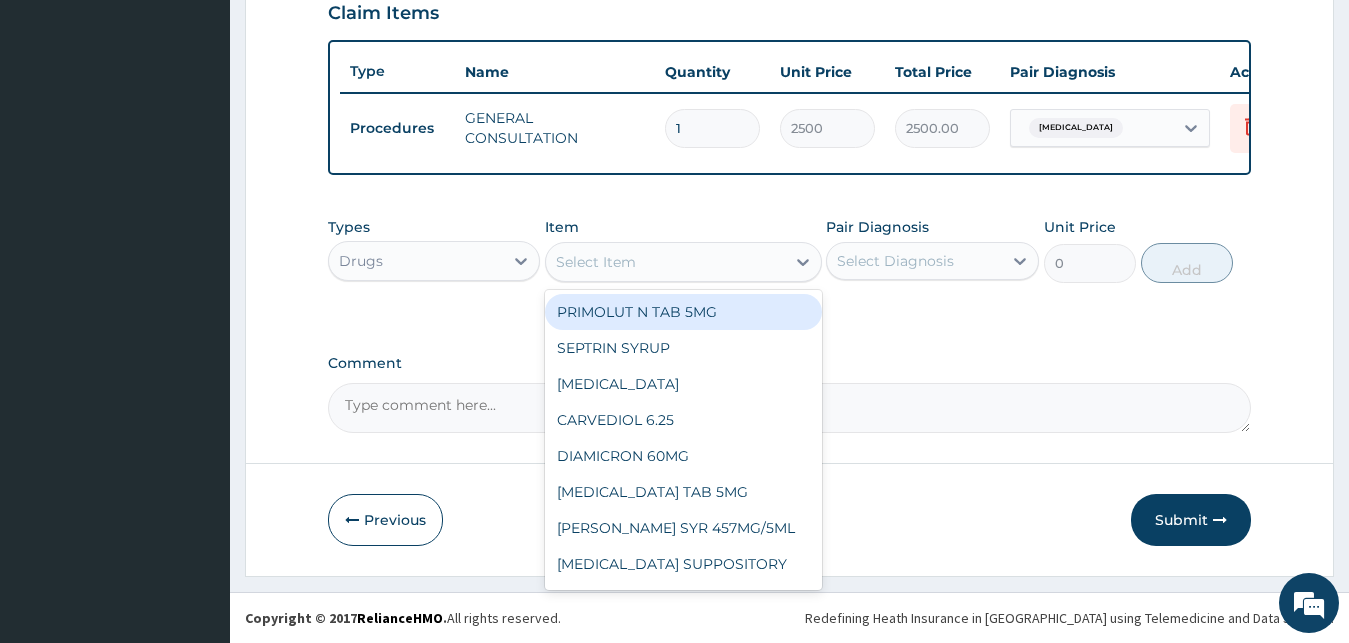 click on "Select Item" at bounding box center (665, 262) 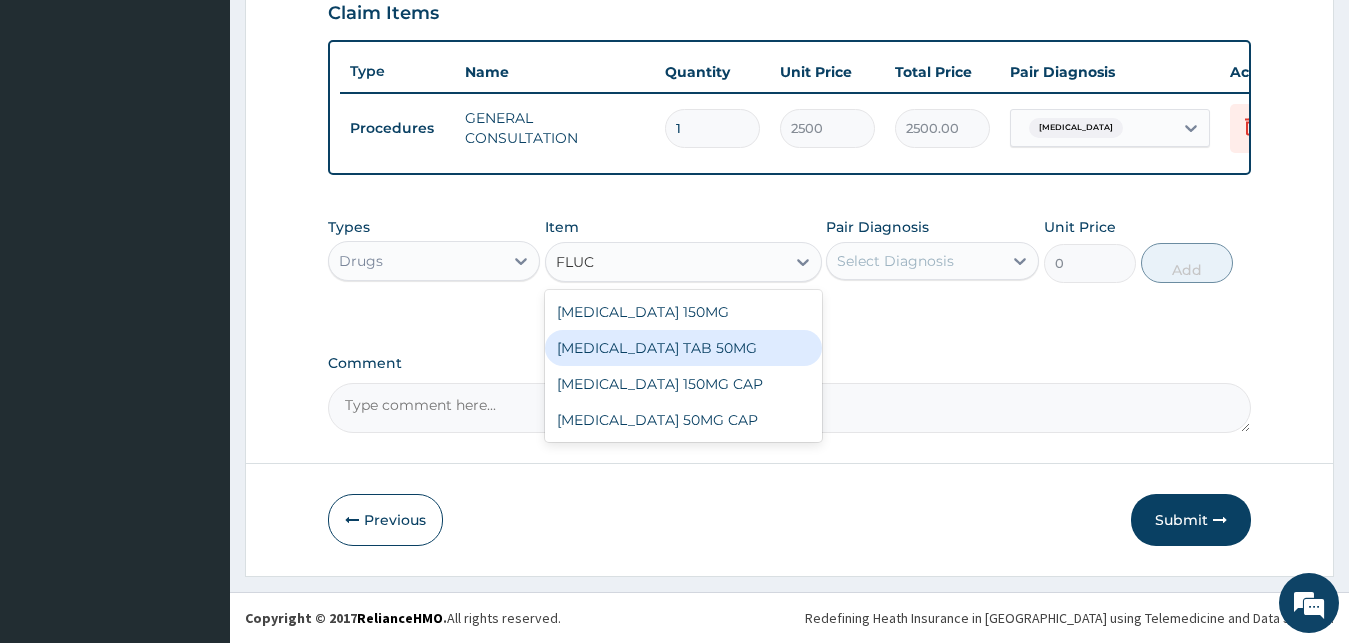 type on "400" 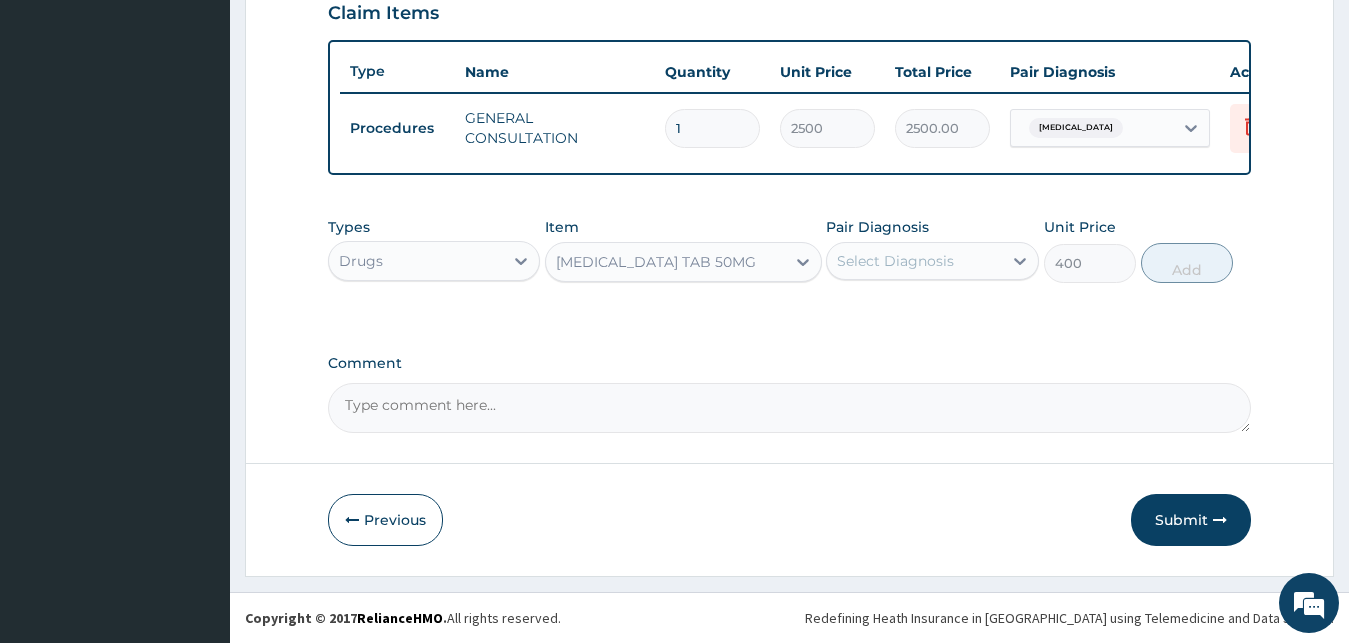 click on "Select Diagnosis" at bounding box center (895, 261) 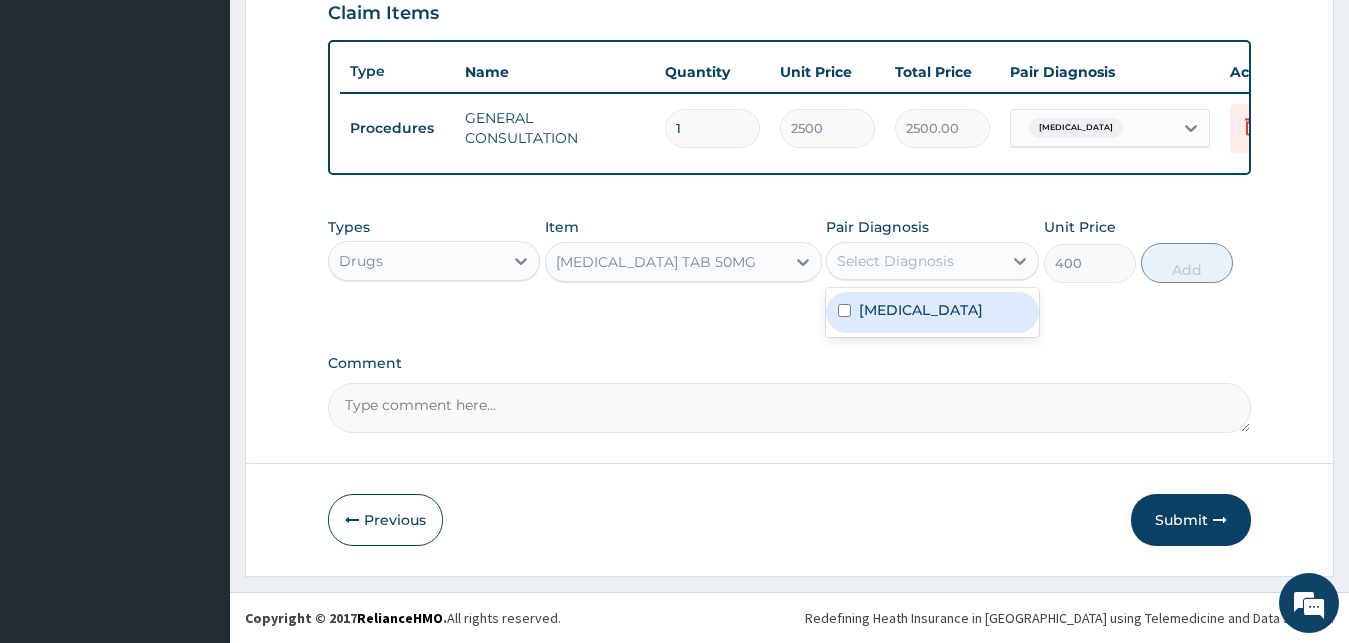 drag, startPoint x: 901, startPoint y: 306, endPoint x: 1055, endPoint y: 286, distance: 155.29327 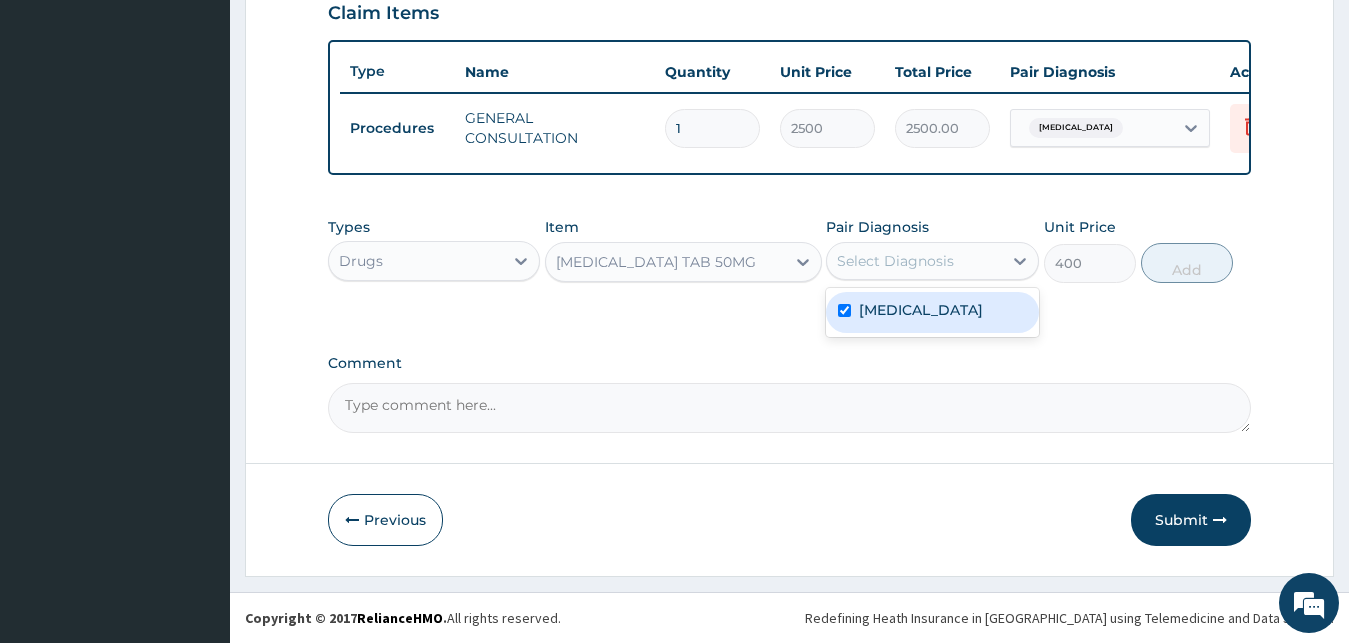 checkbox on "true" 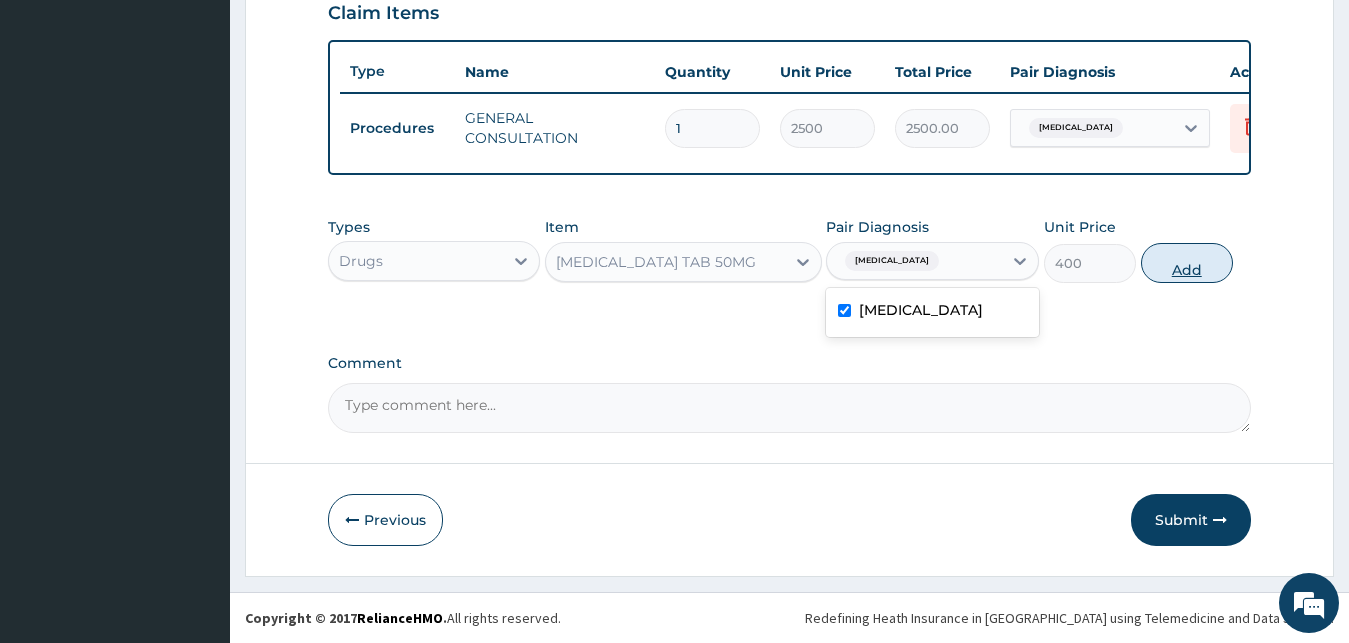 click on "Add" at bounding box center (1187, 263) 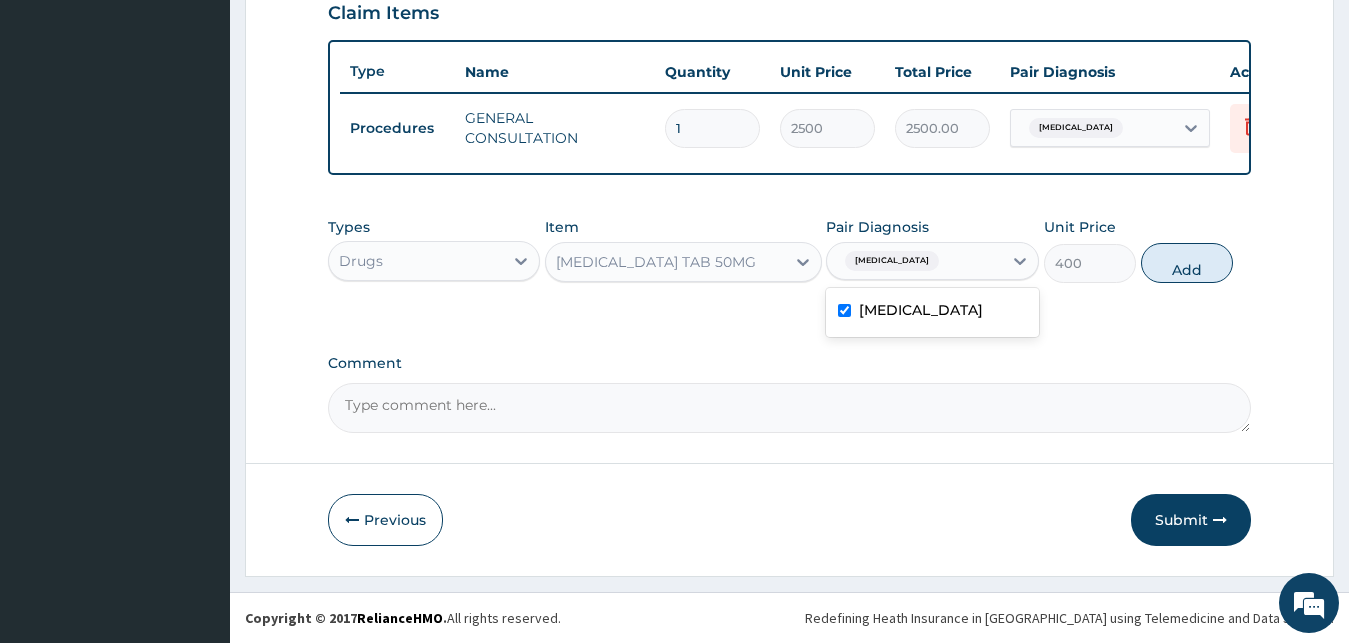 type on "0" 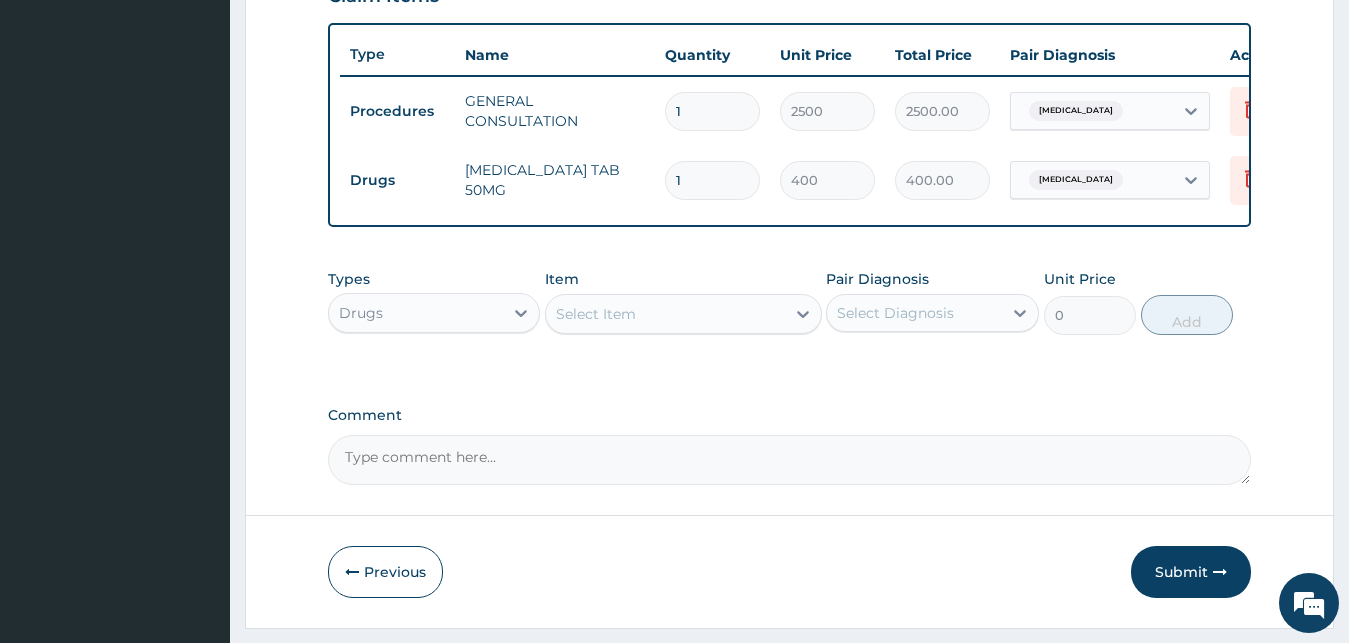 drag, startPoint x: 727, startPoint y: 187, endPoint x: 593, endPoint y: 194, distance: 134.18271 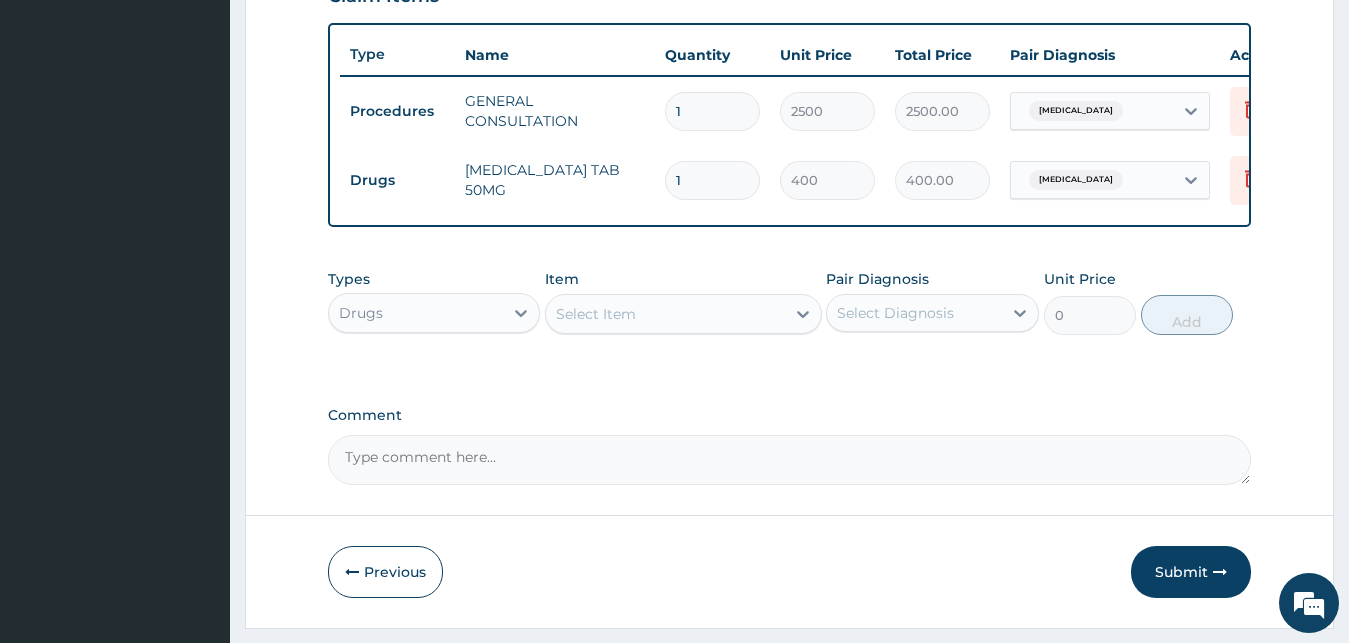 click on "1" at bounding box center (712, 180) 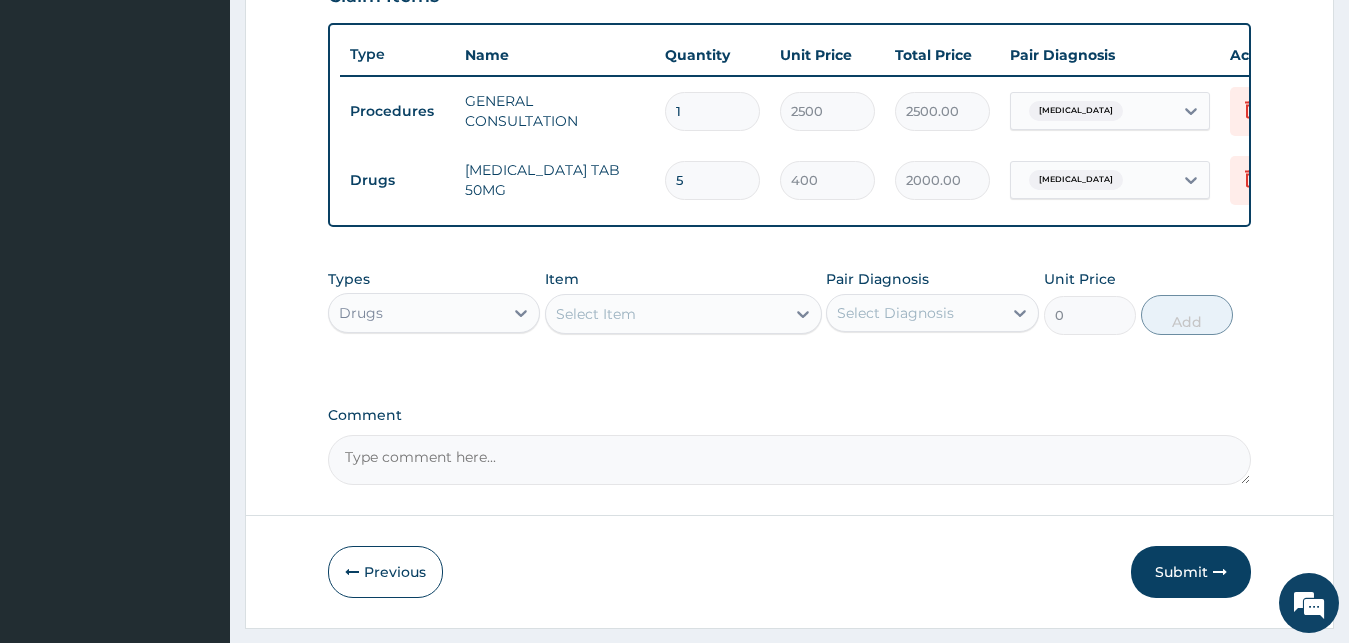 type on "5" 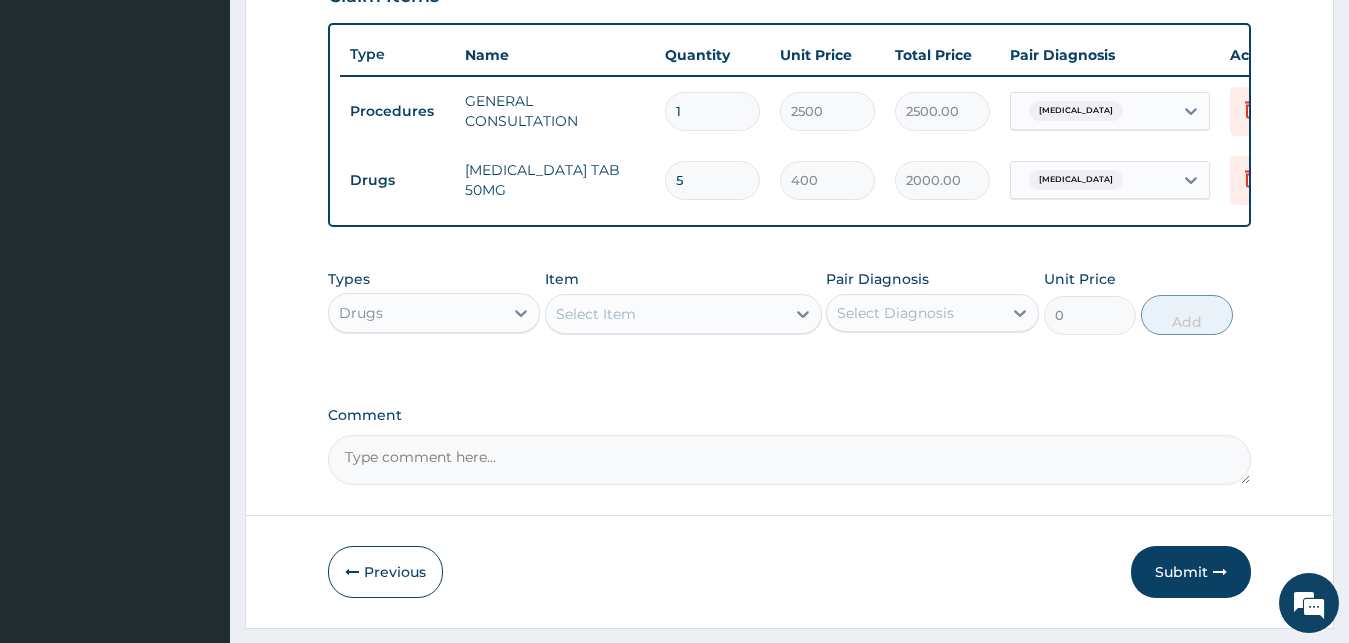 click on "PA Code / Prescription Code Enter Code(Secondary Care Only) Encounter Date 07-06-2025 Important Notice Please enter PA codes before entering items that are not attached to a PA code   All diagnoses entered must be linked to a claim item. Diagnosis & Claim Items that are visible but inactive cannot be edited because they were imported from an already approved PA code. Diagnosis Tinea pedis Confirmed NB: All diagnosis must be linked to a claim item Claim Items Type Name Quantity Unit Price Total Price Pair Diagnosis Actions Procedures GENERAL CONSULTATION 1 2500 2500.00 Tinea pedis Delete Drugs FLUCONAZOLE TAB 50MG 5 400 2000.00 Tinea pedis Delete Types Drugs Item Select Item Pair Diagnosis Select Diagnosis Unit Price 0 Add Comment" at bounding box center (790, -23) 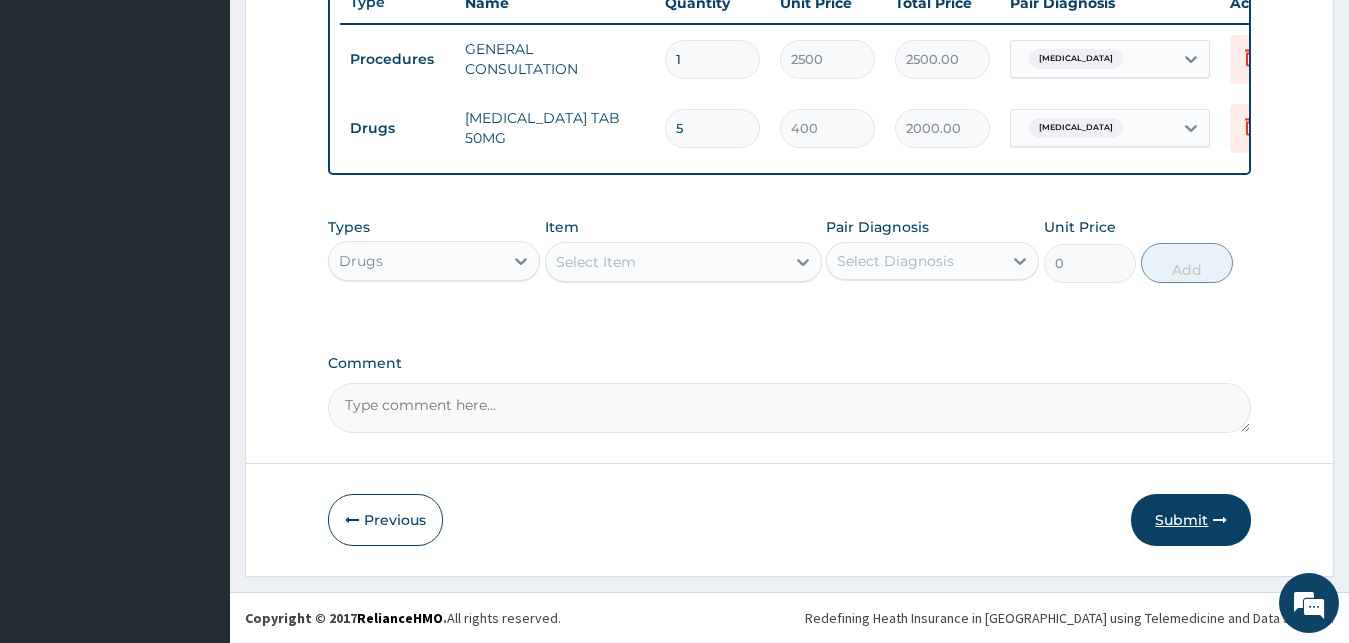 click on "Submit" at bounding box center (1191, 520) 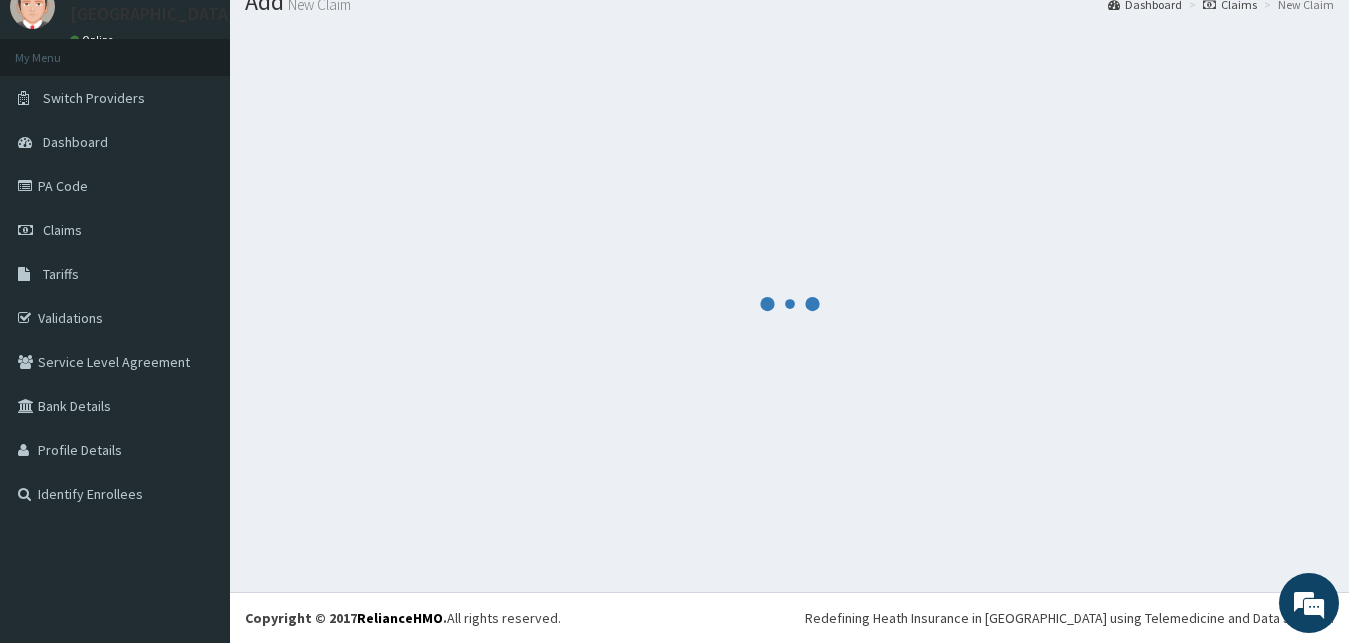 scroll, scrollTop: 76, scrollLeft: 0, axis: vertical 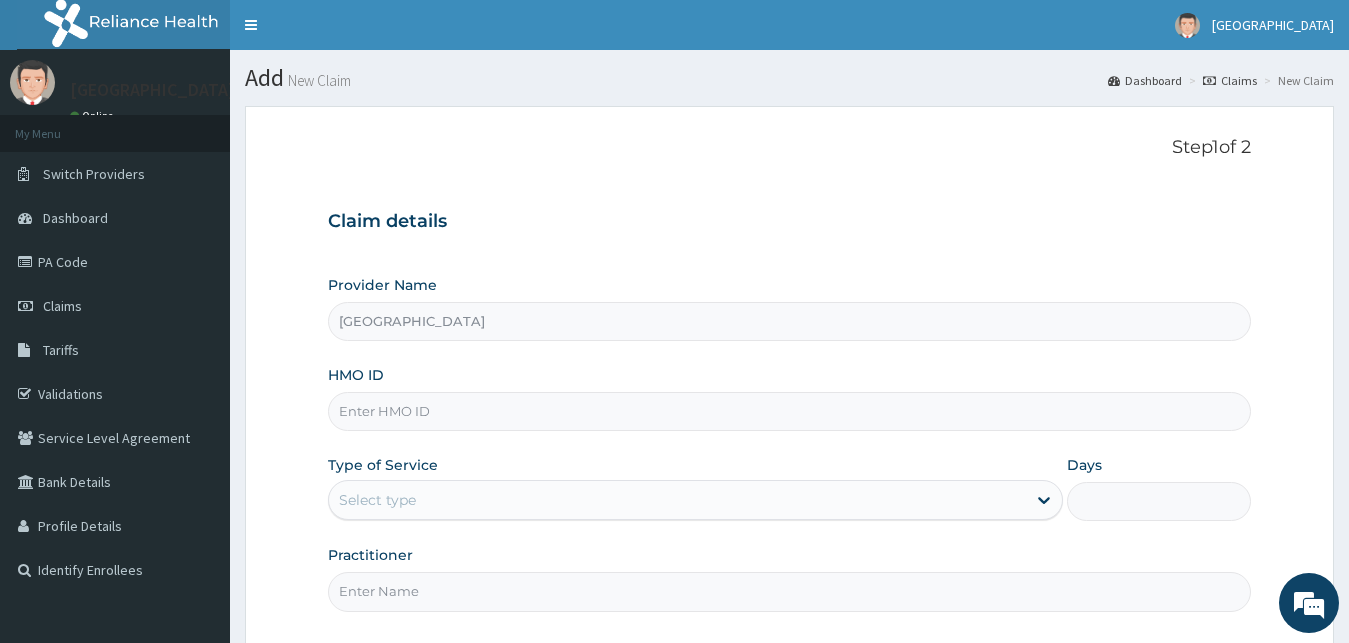 paste on "RET/34288/A" 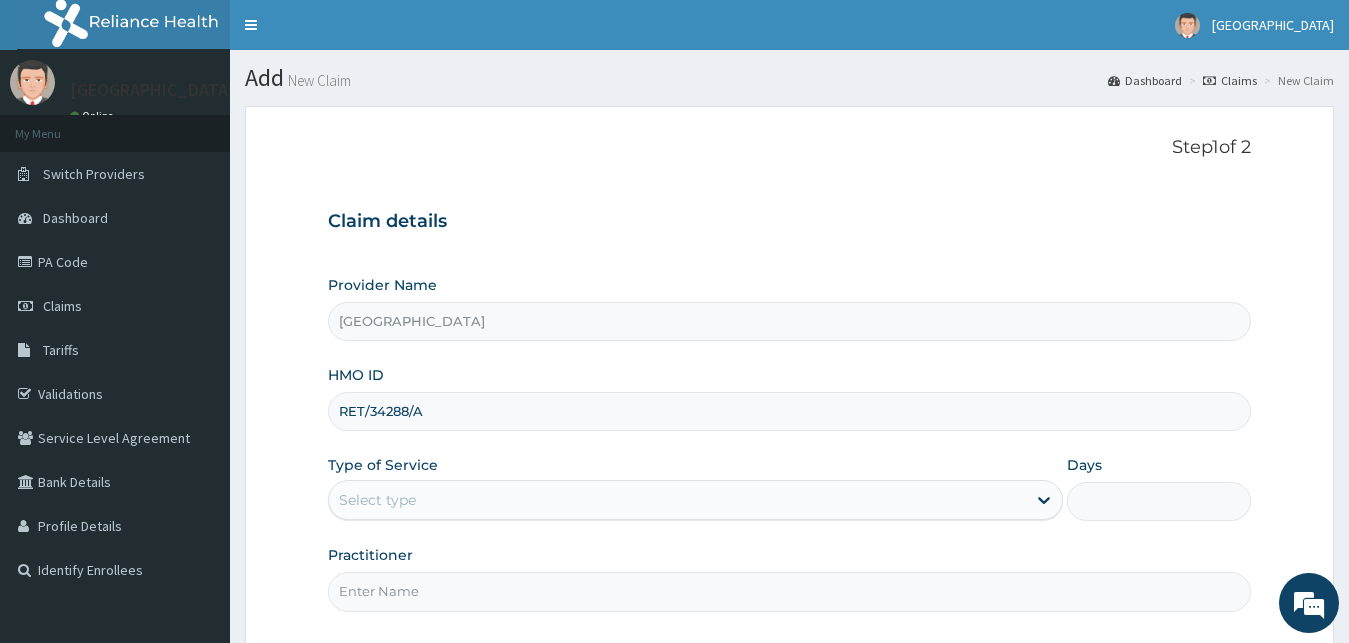 click on "RET/34288/A" at bounding box center (790, 411) 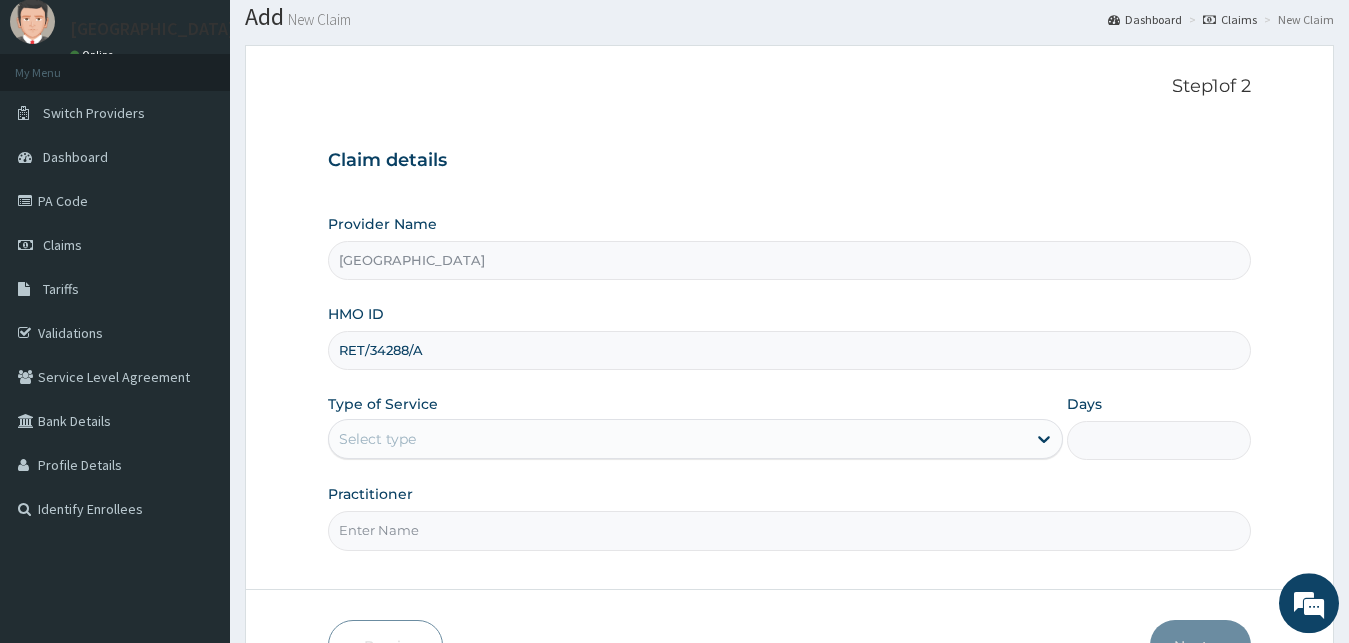 scroll, scrollTop: 102, scrollLeft: 0, axis: vertical 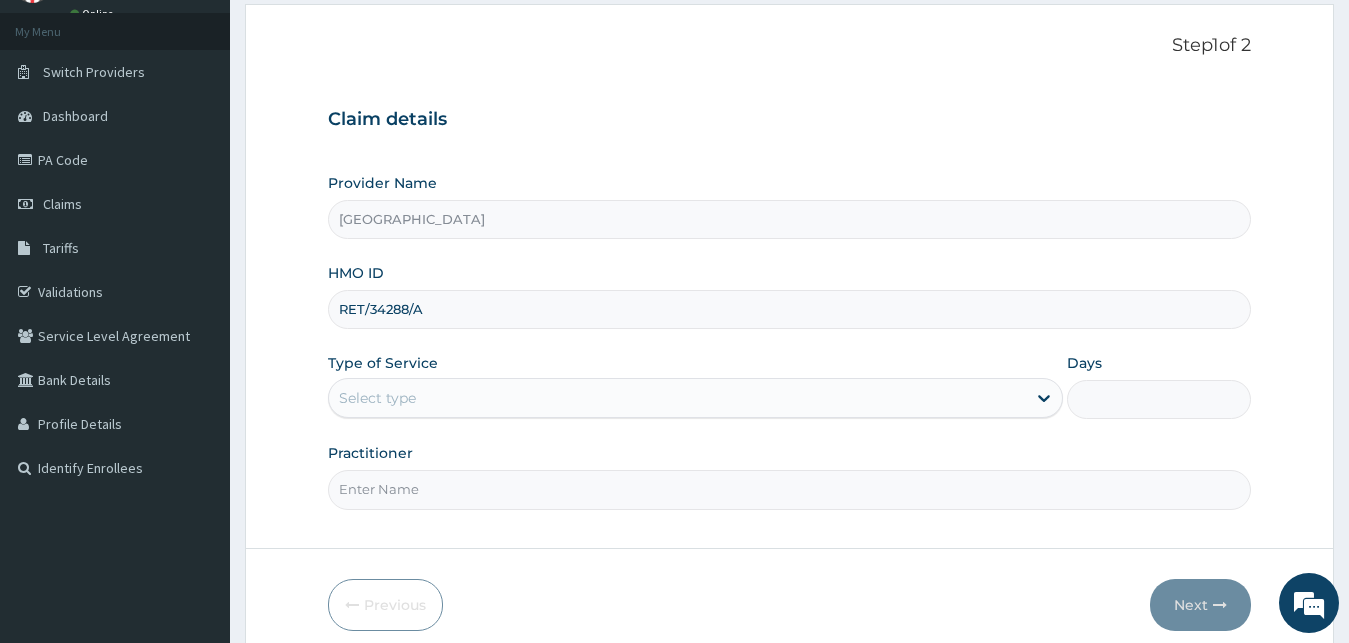 type on "RET/34288/A" 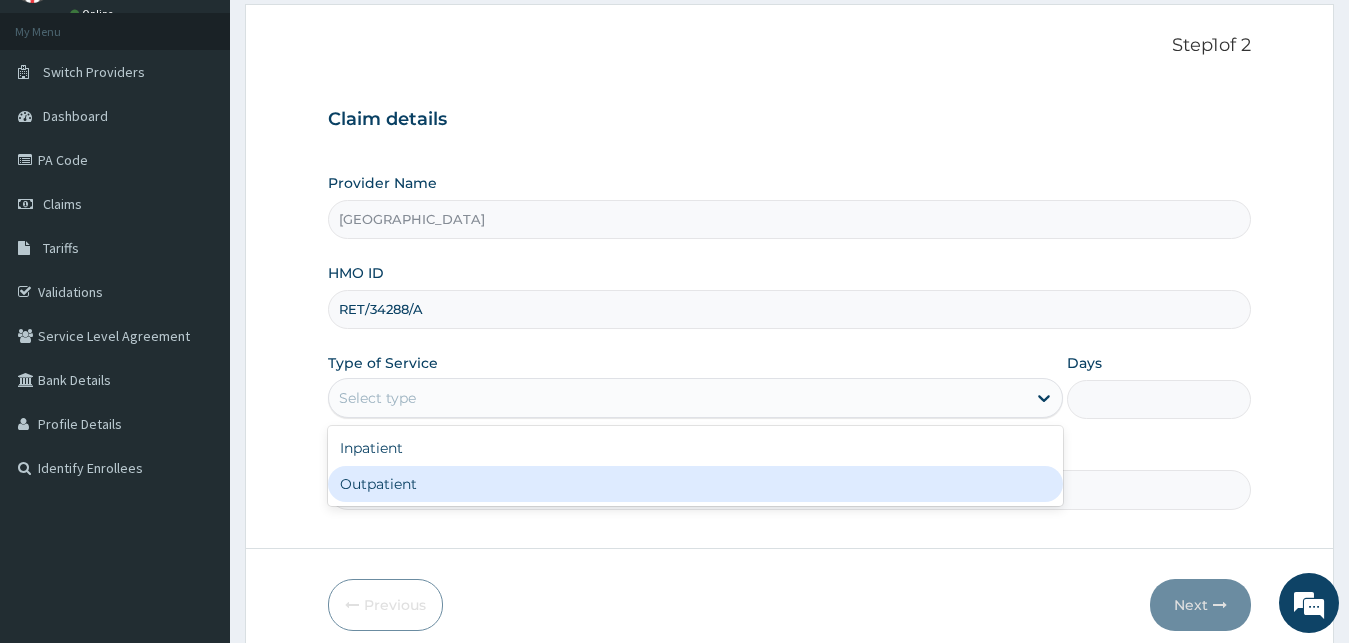click on "Outpatient" at bounding box center (696, 484) 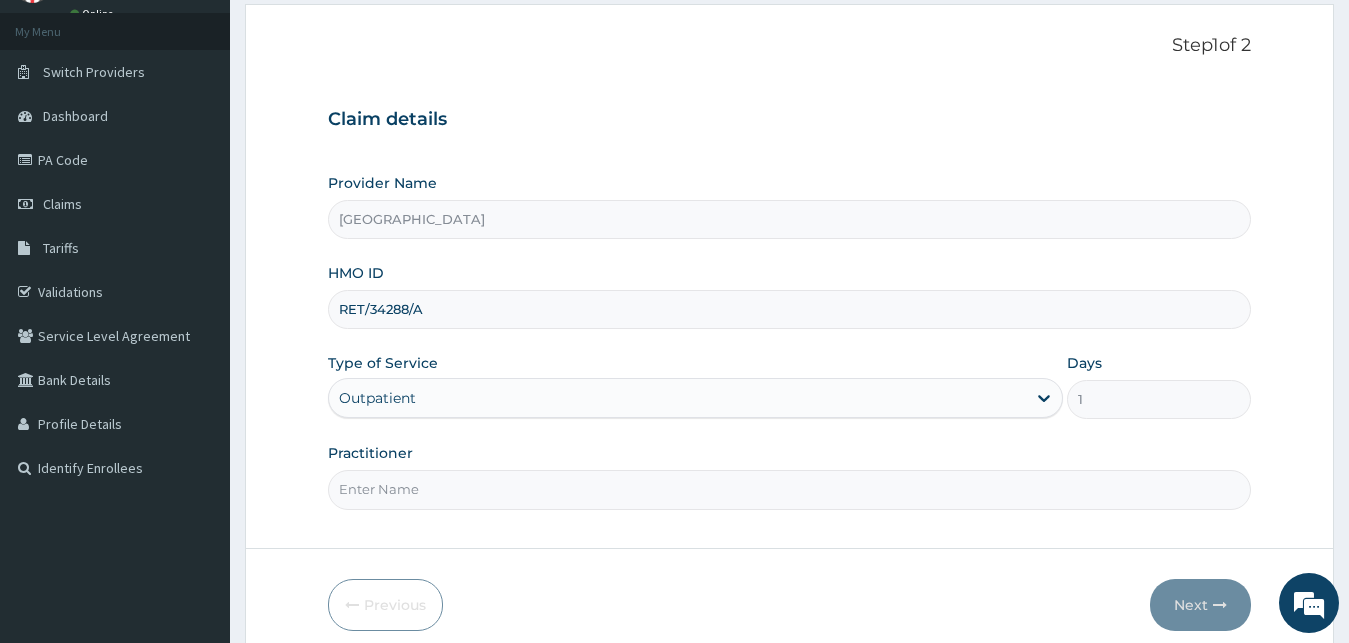 click on "Practitioner" at bounding box center (790, 489) 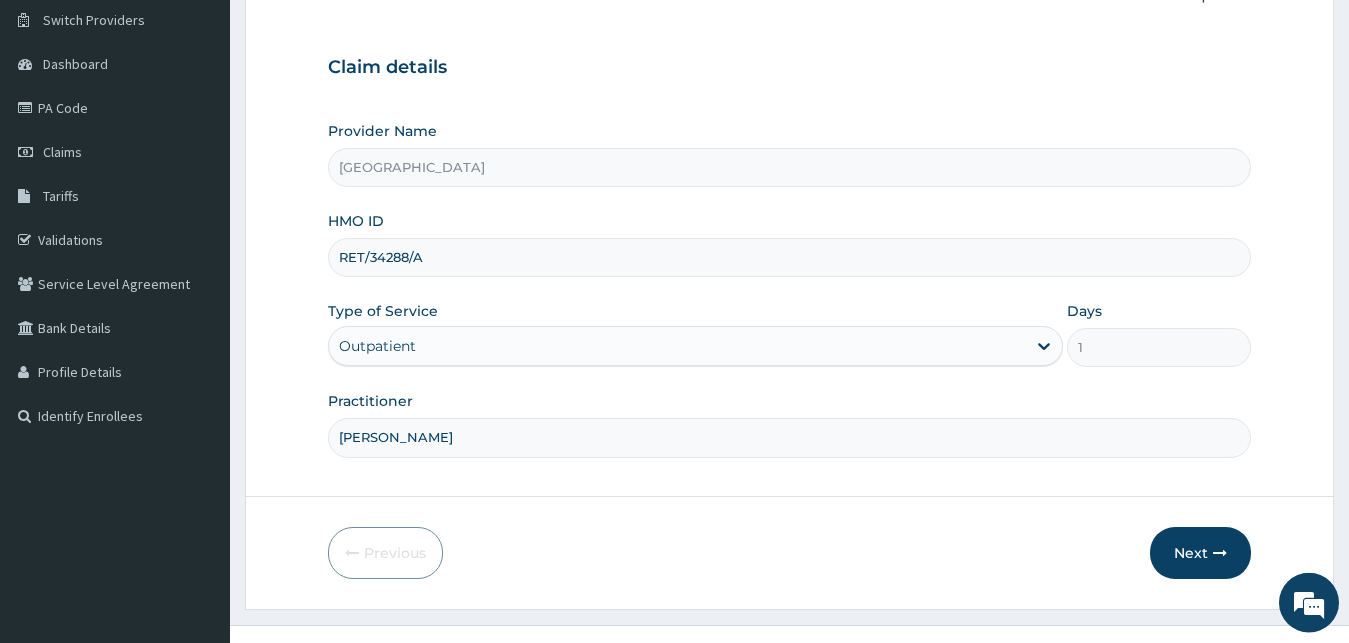 scroll, scrollTop: 187, scrollLeft: 0, axis: vertical 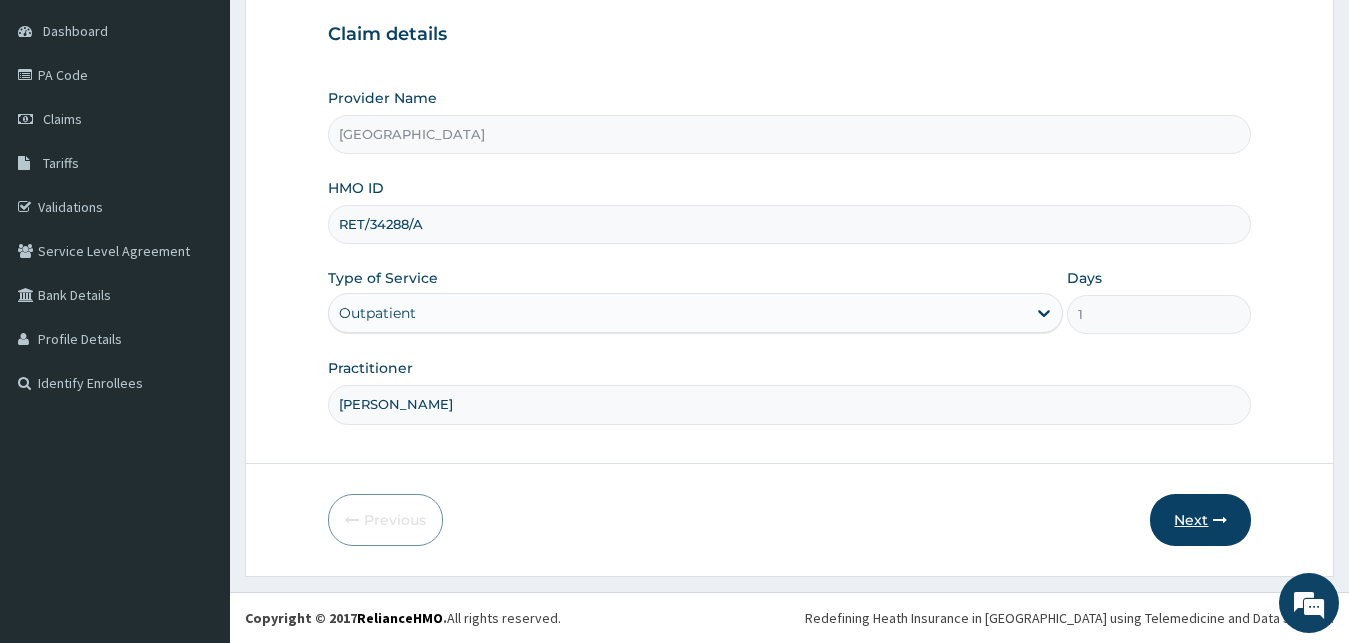 type on "[PERSON_NAME]" 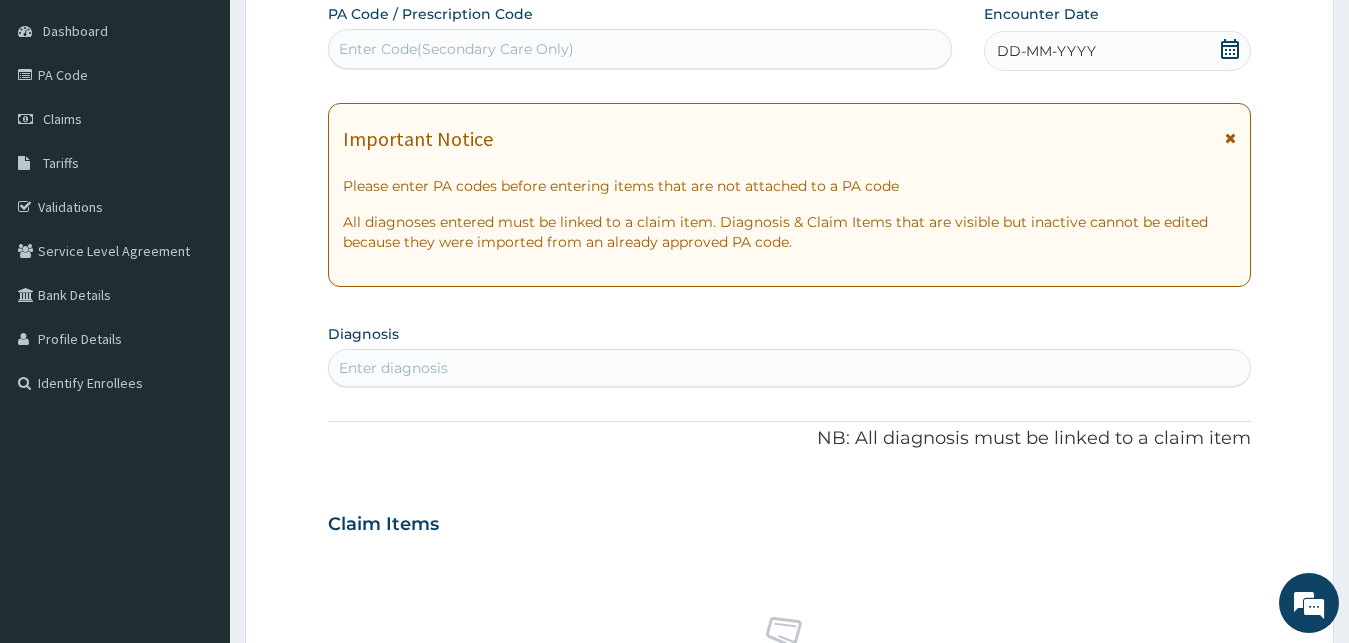 click on "DD-MM-YYYY" at bounding box center [1046, 51] 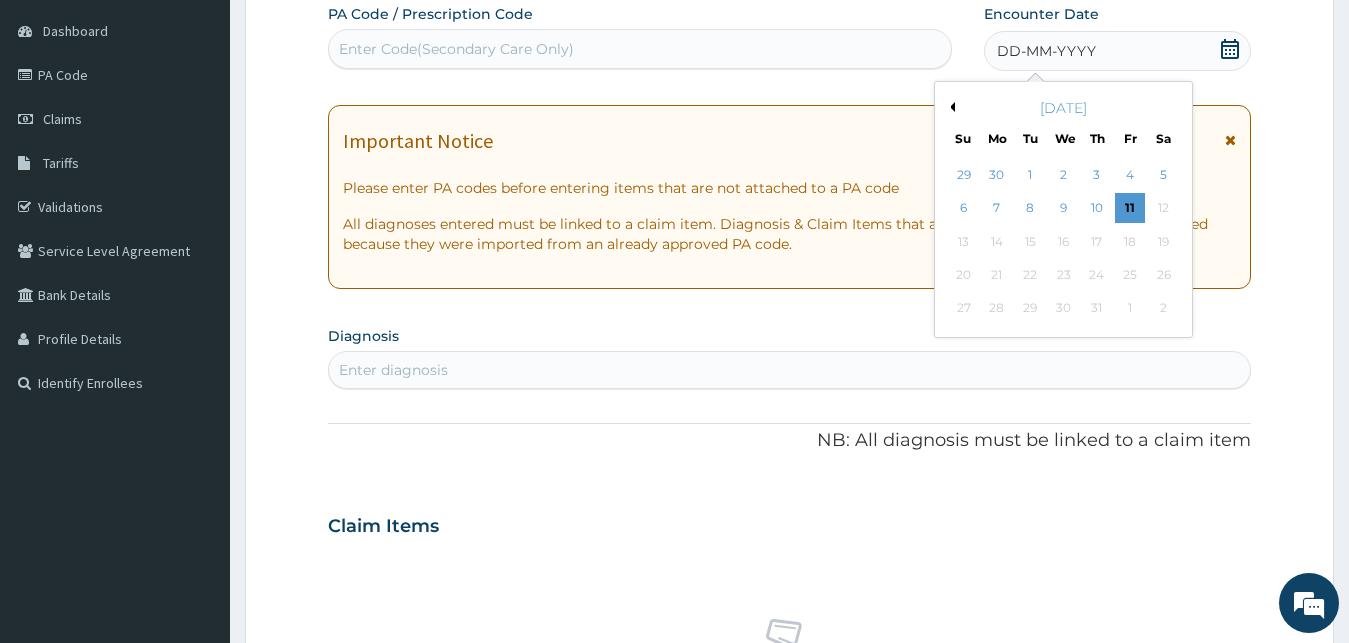 click on "Previous Month" at bounding box center (950, 107) 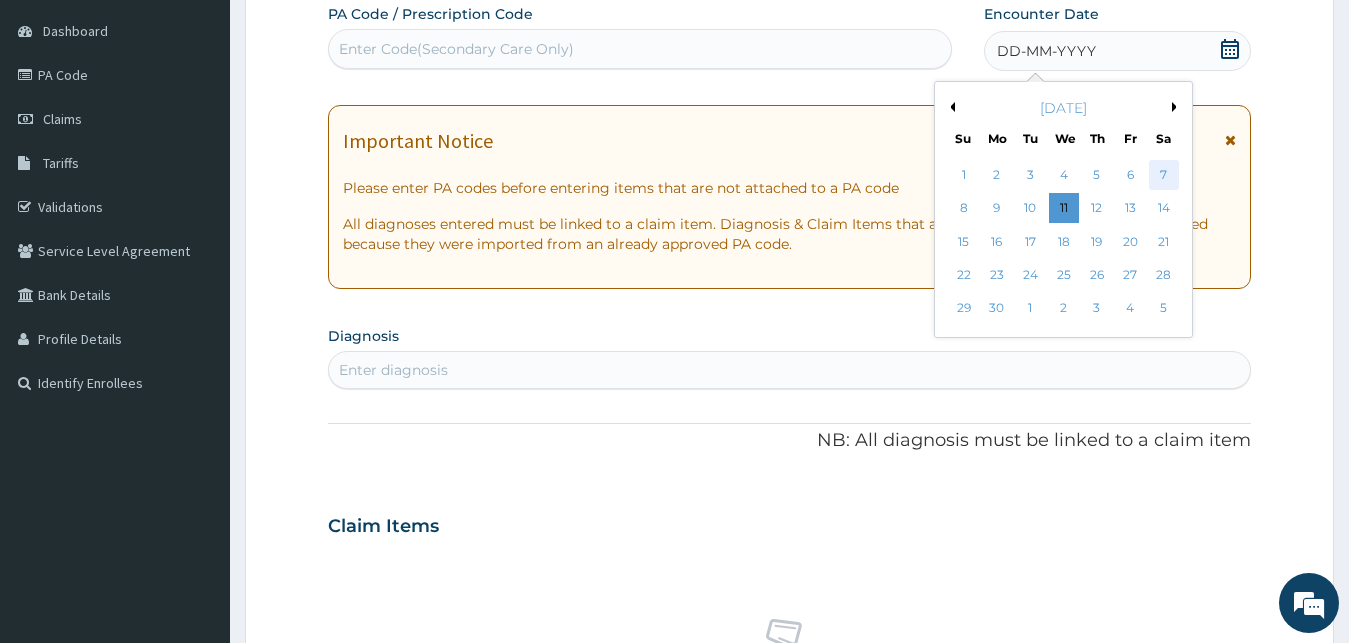 click on "7" at bounding box center (1163, 175) 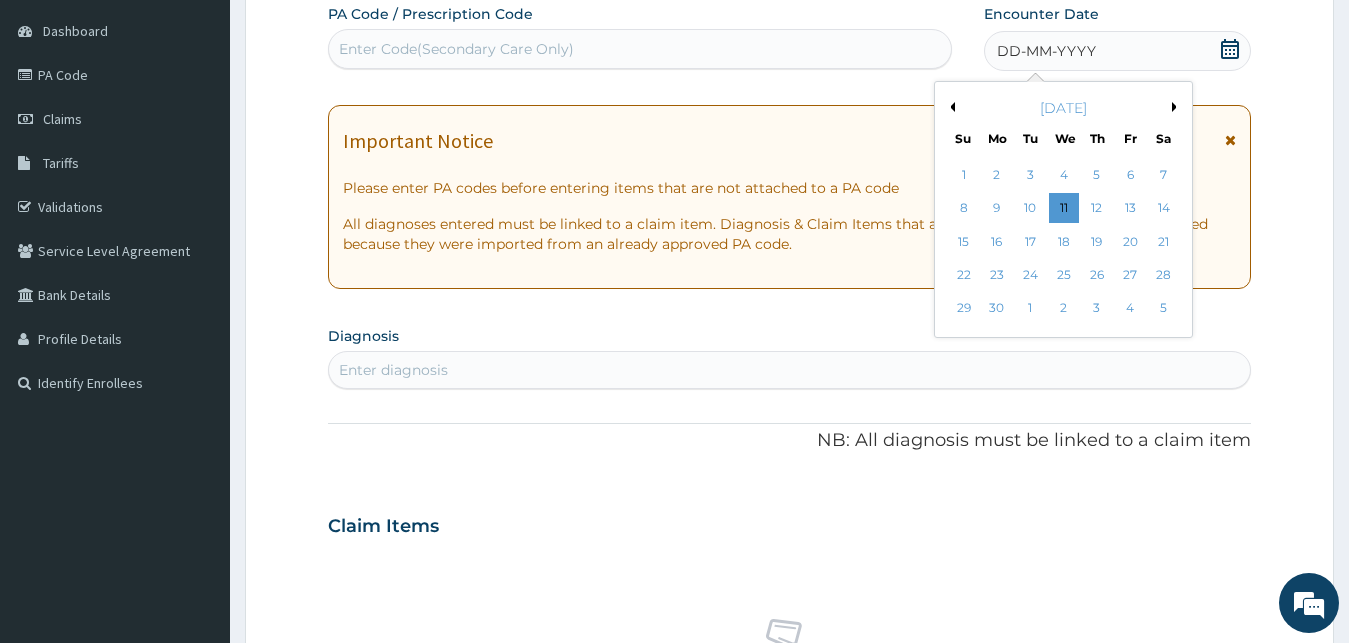 drag, startPoint x: 1173, startPoint y: 165, endPoint x: 973, endPoint y: 233, distance: 211.24394 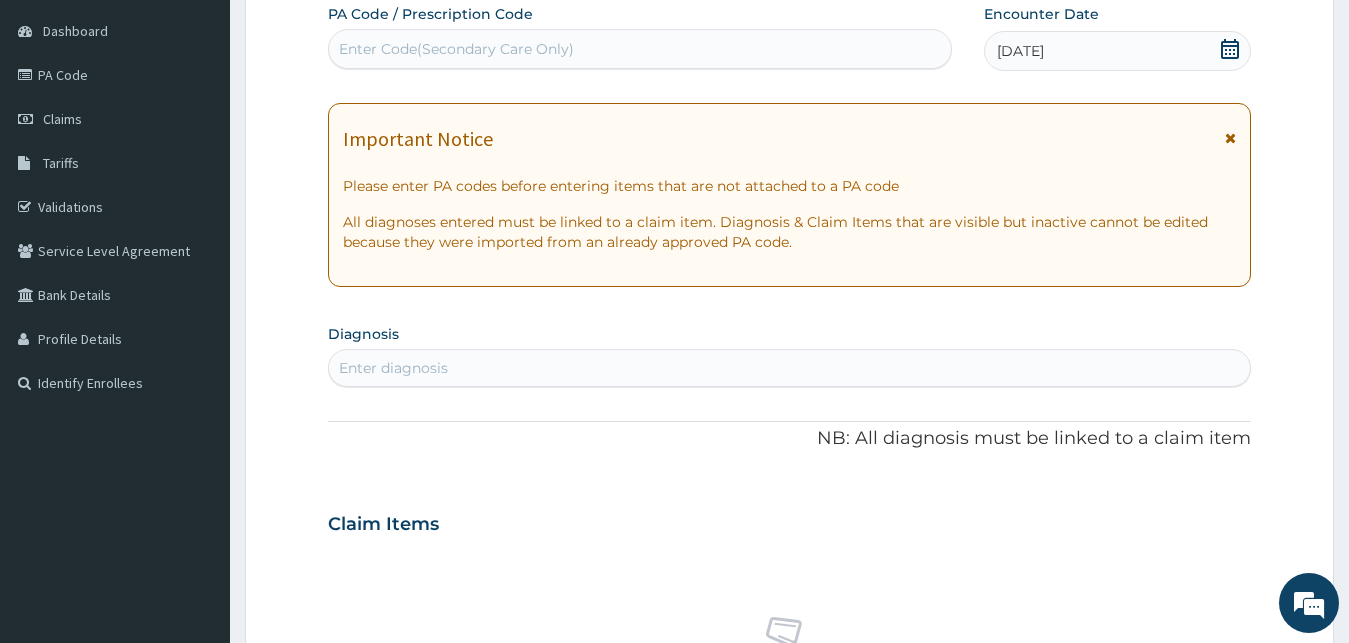 click on "Enter diagnosis" at bounding box center (393, 368) 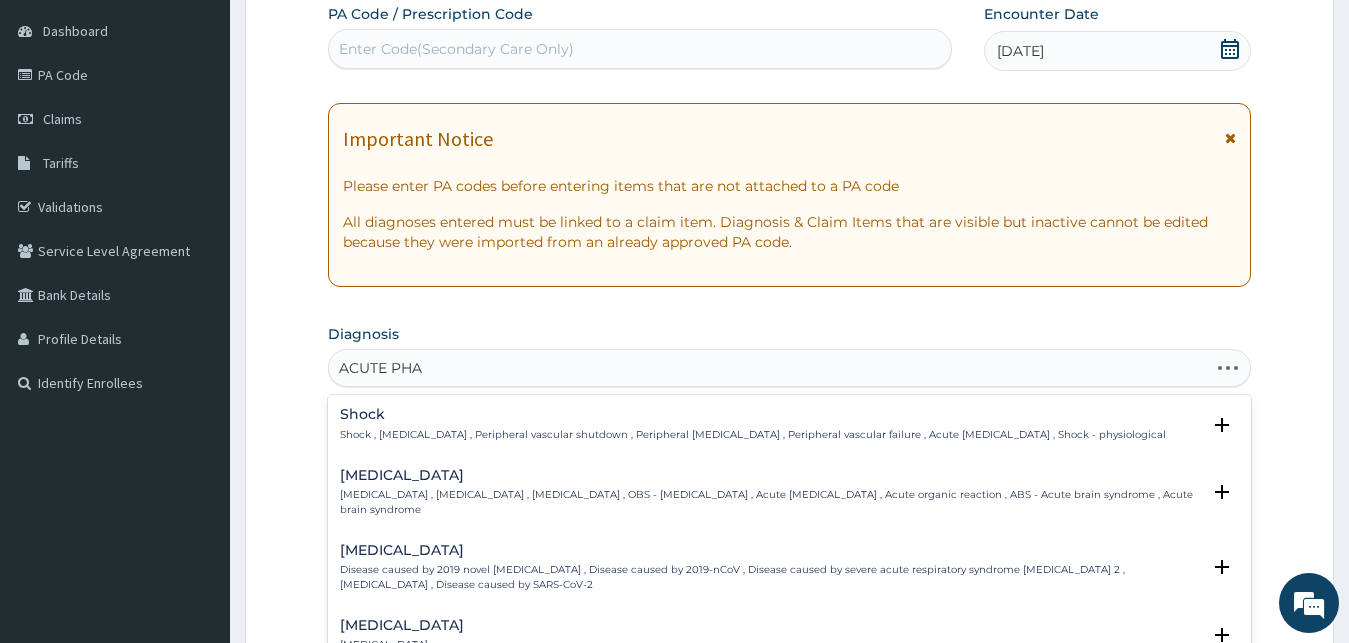 type on "ACUTE PHAR" 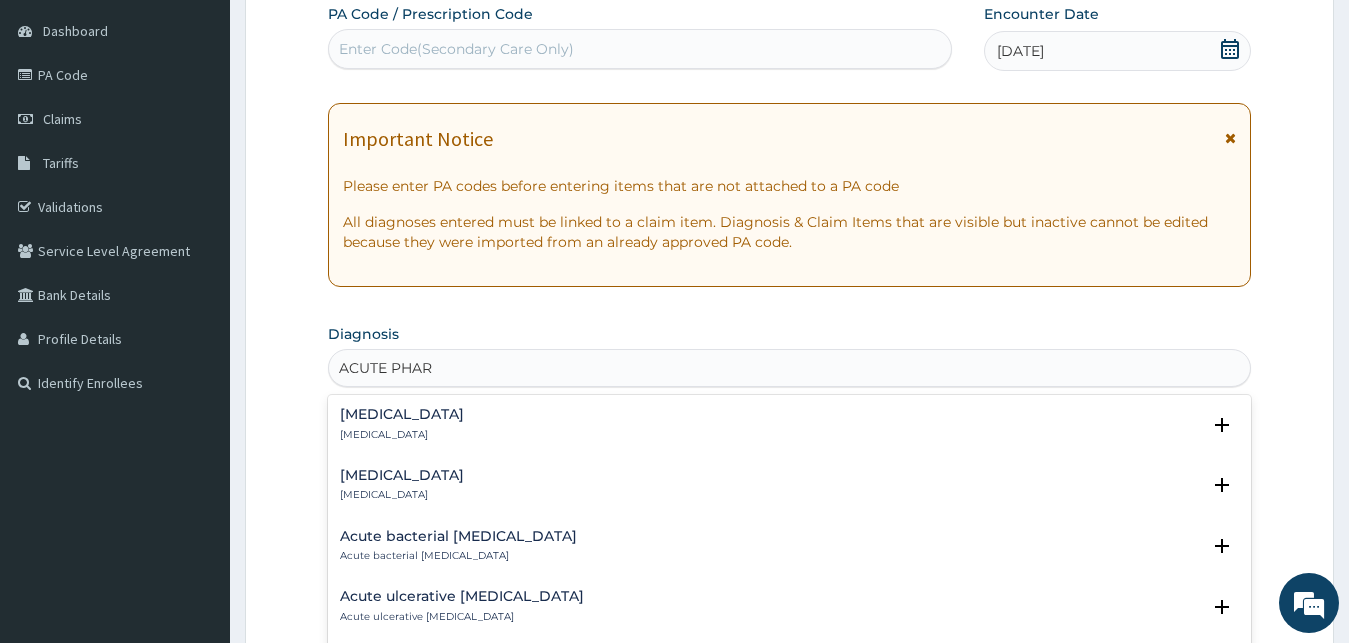 click on "Acute pharyngitis" at bounding box center (402, 435) 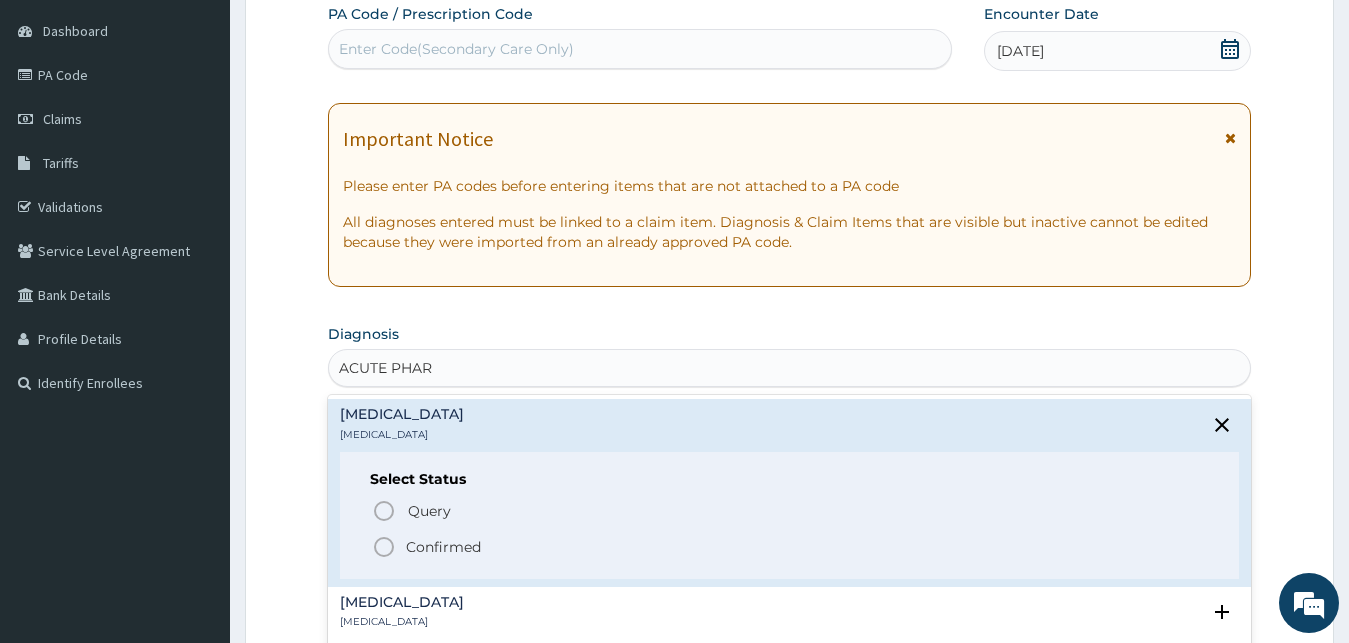 click on "Confirmed" at bounding box center (443, 547) 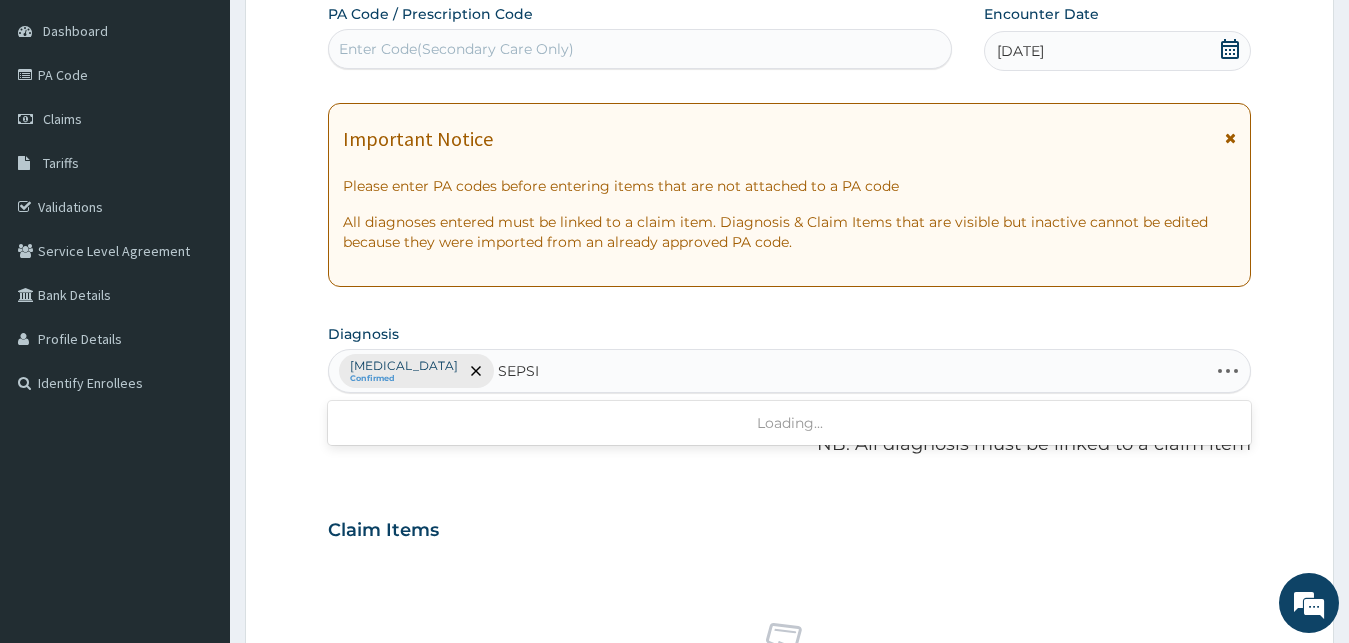 type on "SEPSIS" 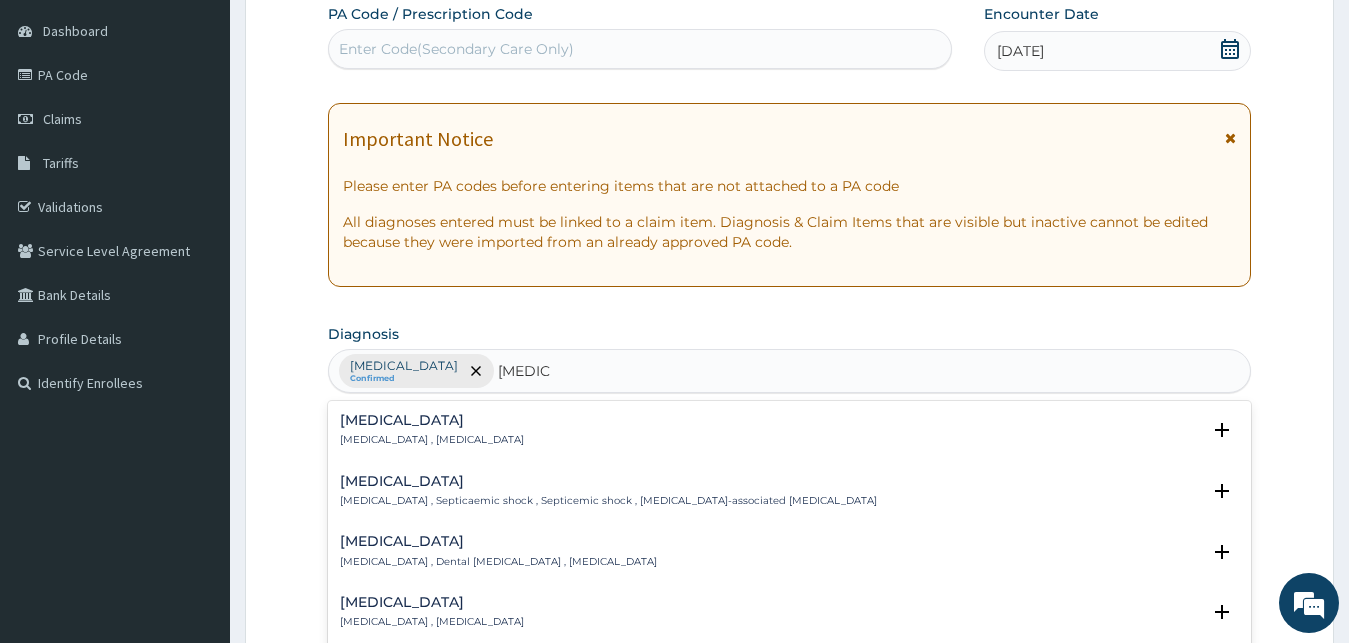 click on "Systemic infection , Sepsis" at bounding box center [432, 440] 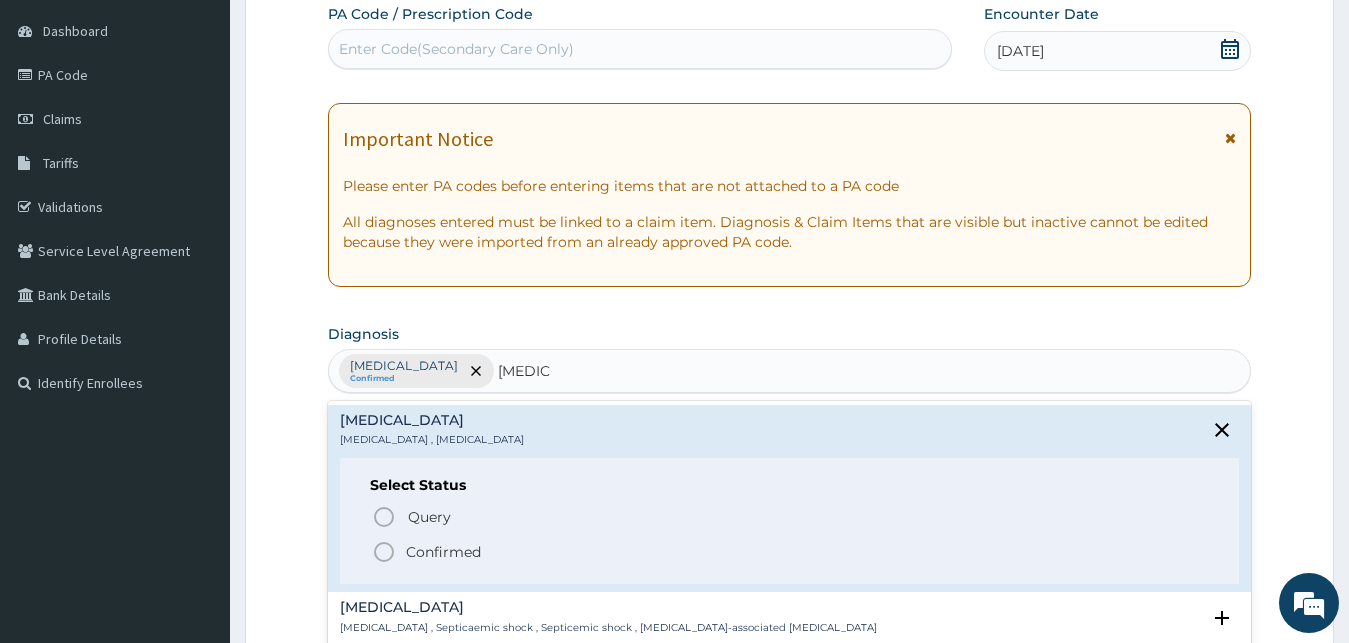 click on "Confirmed" at bounding box center [443, 552] 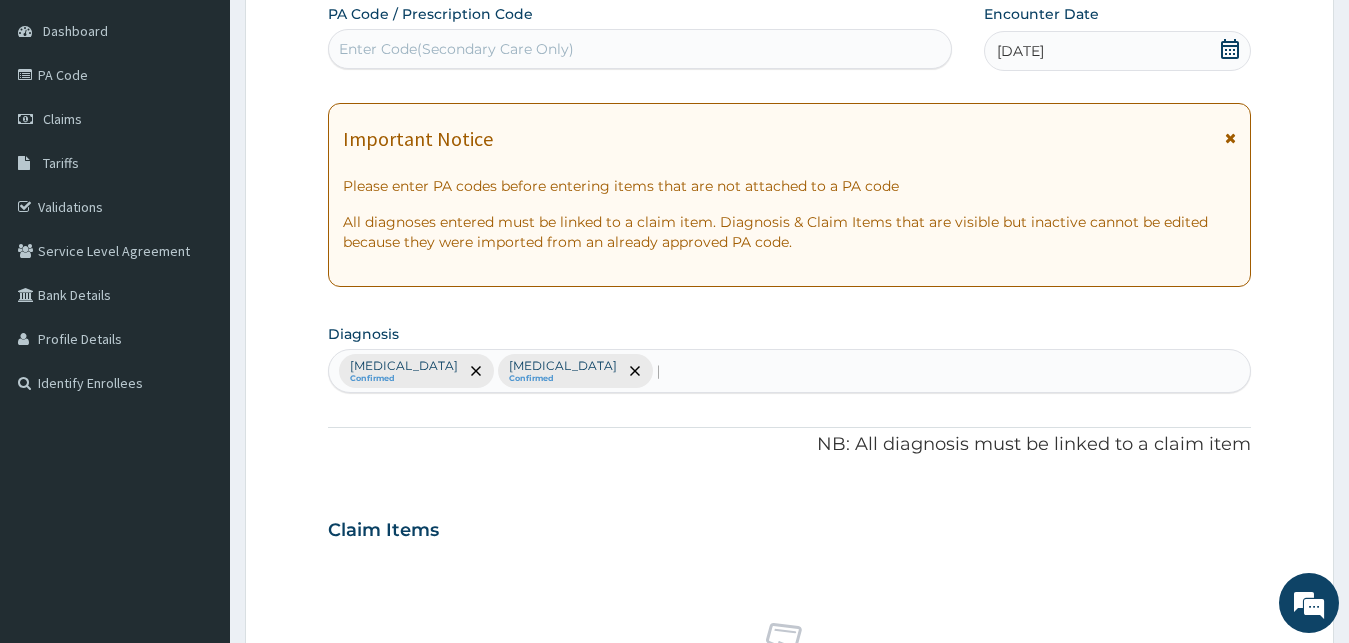 type 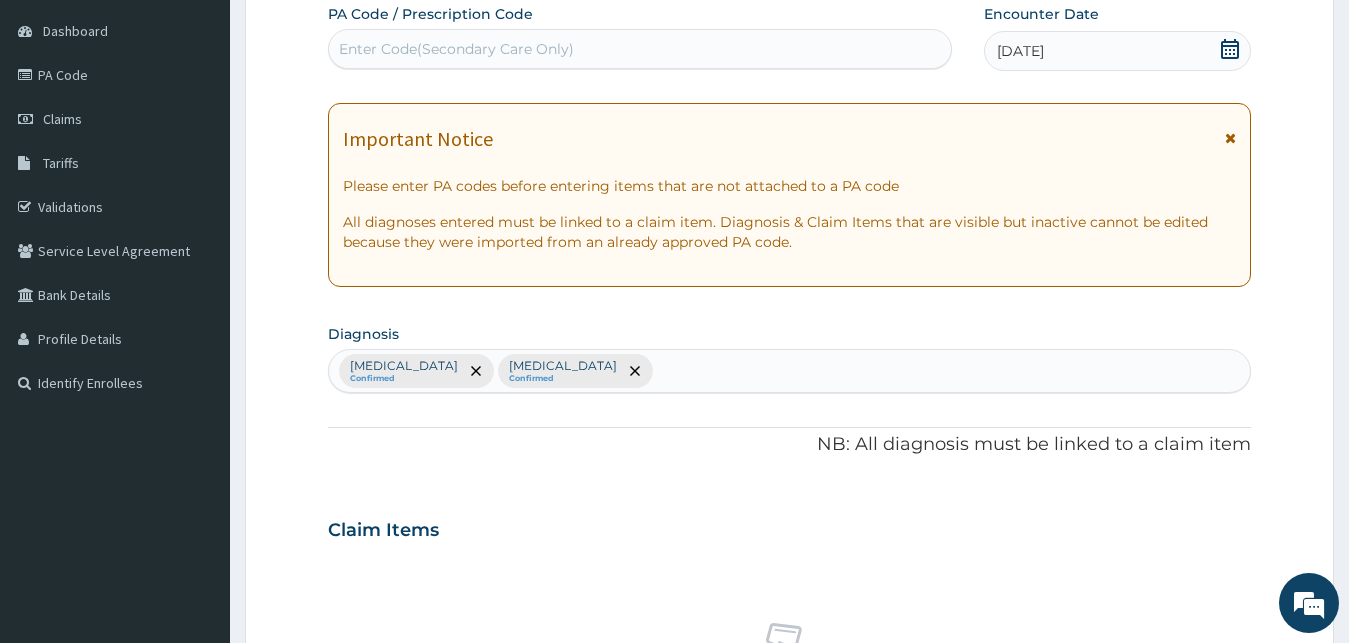 scroll, scrollTop: 799, scrollLeft: 0, axis: vertical 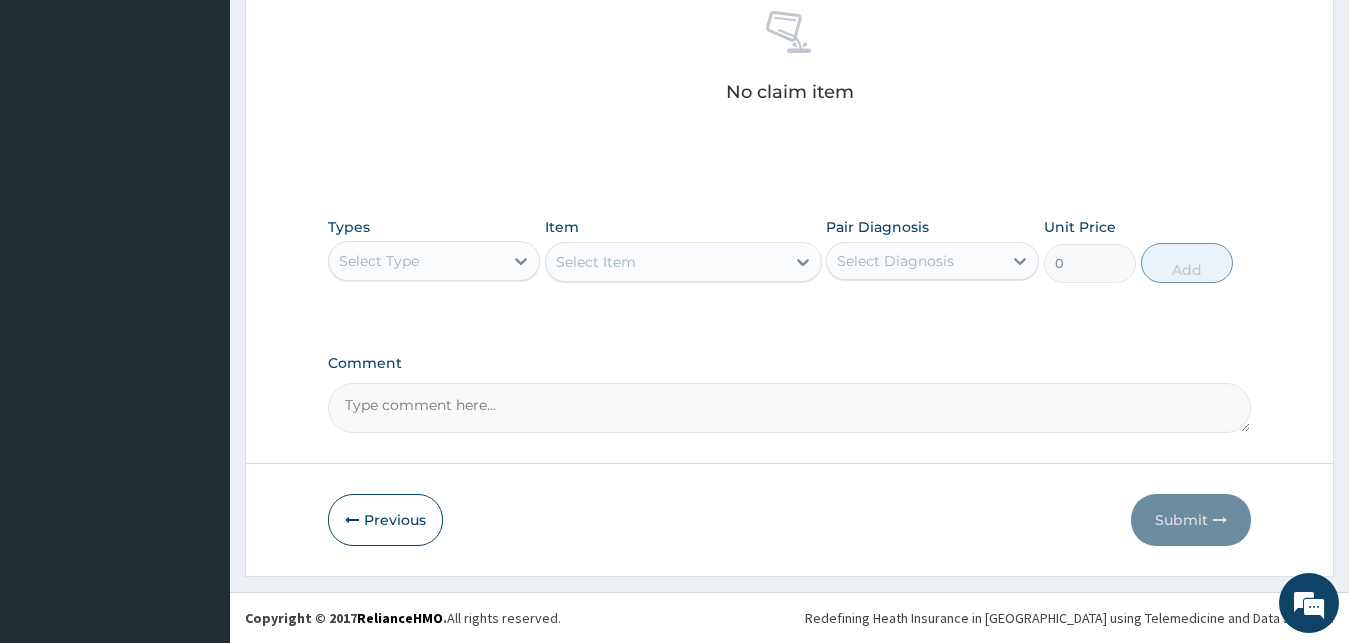 click on "Select Type" at bounding box center (416, 261) 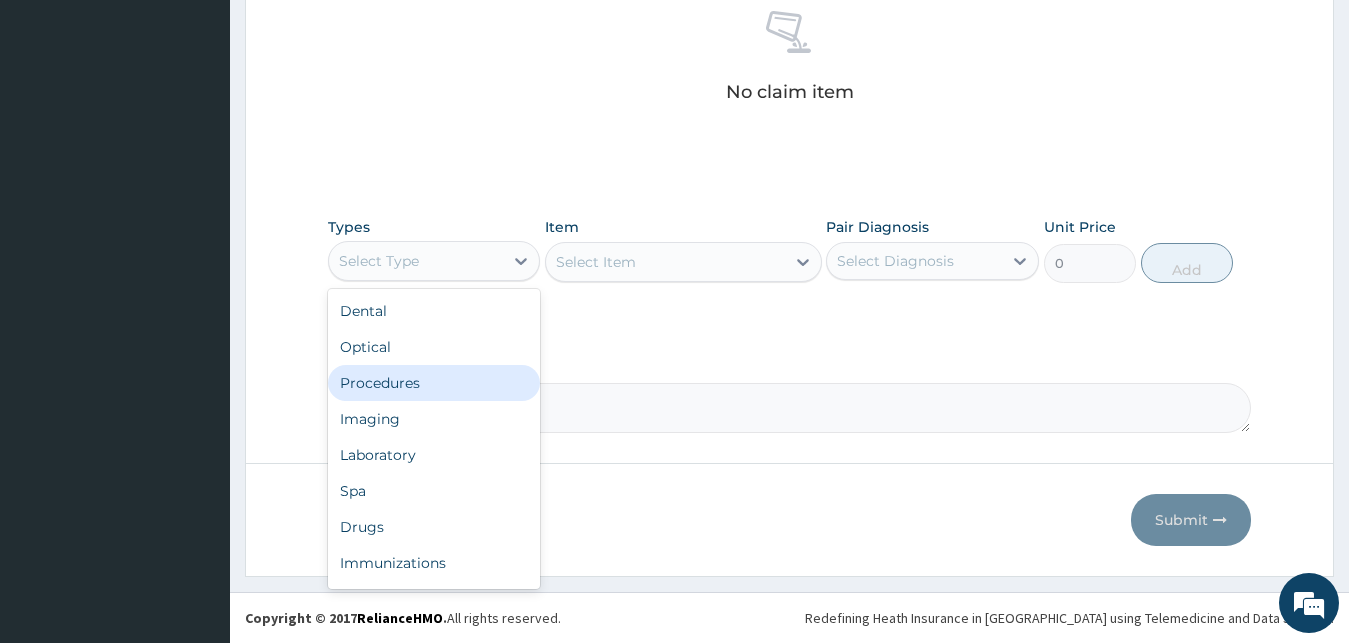 click on "Procedures" at bounding box center [434, 383] 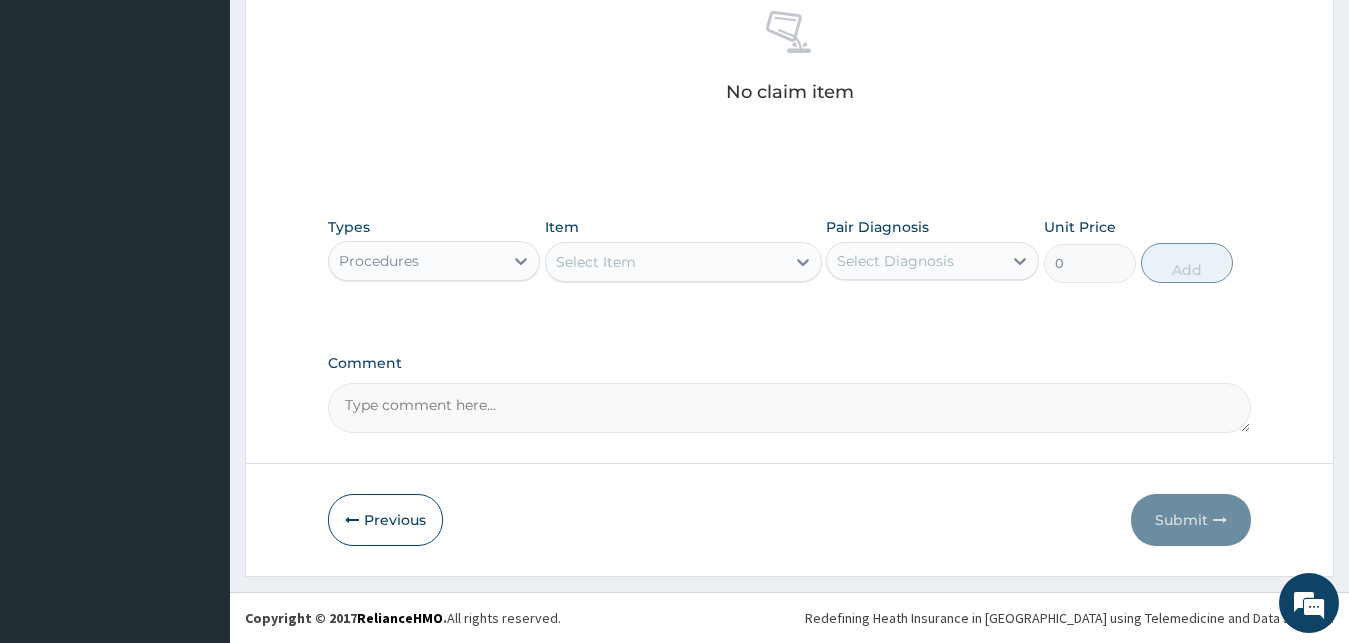 click on "Select Item" at bounding box center [683, 262] 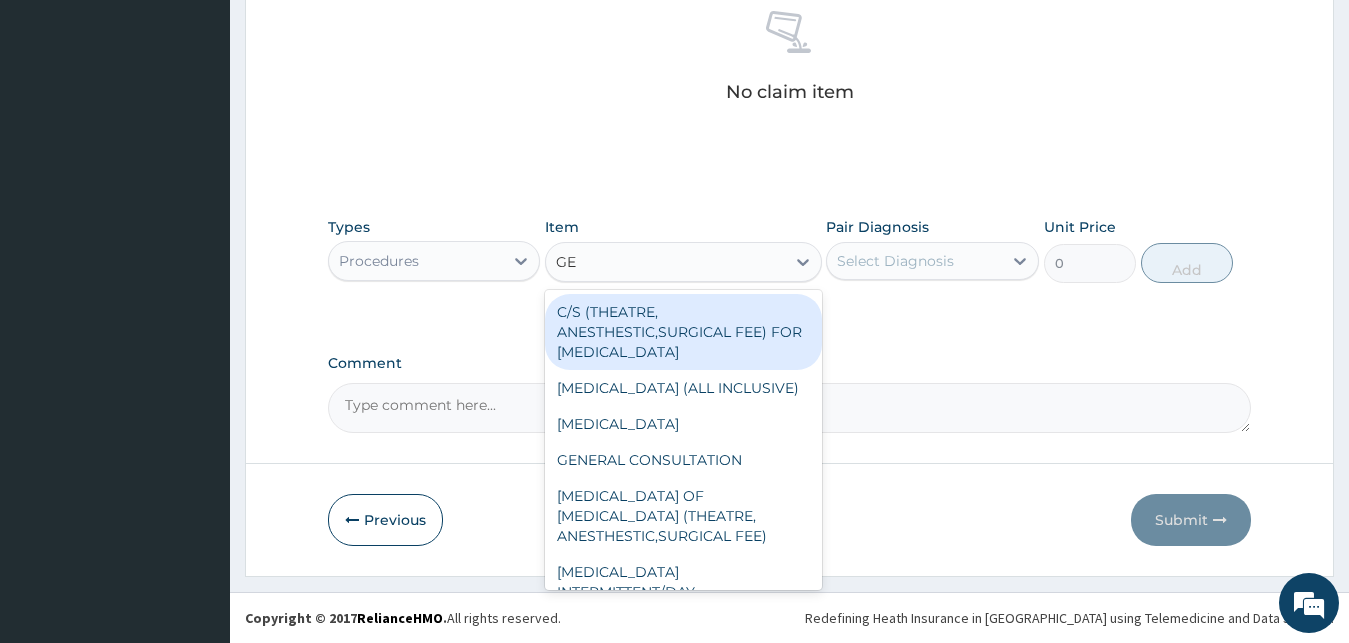 type on "GEN" 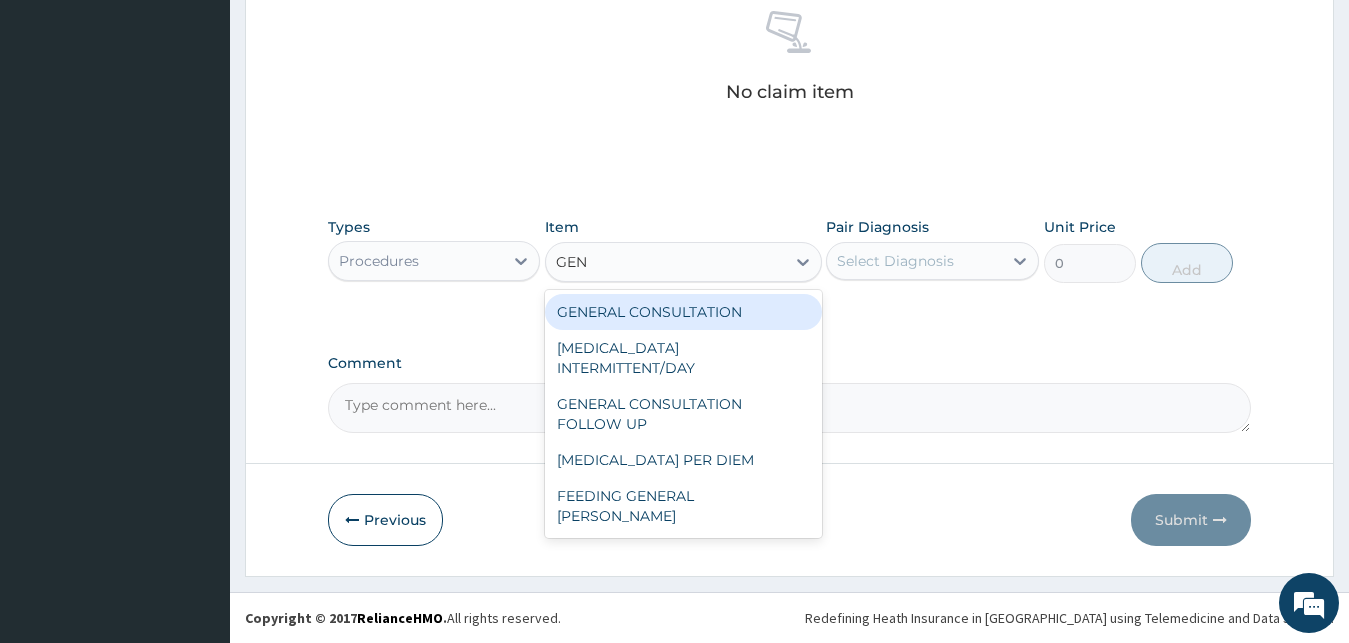 click on "GENERAL CONSULTATION" at bounding box center [683, 312] 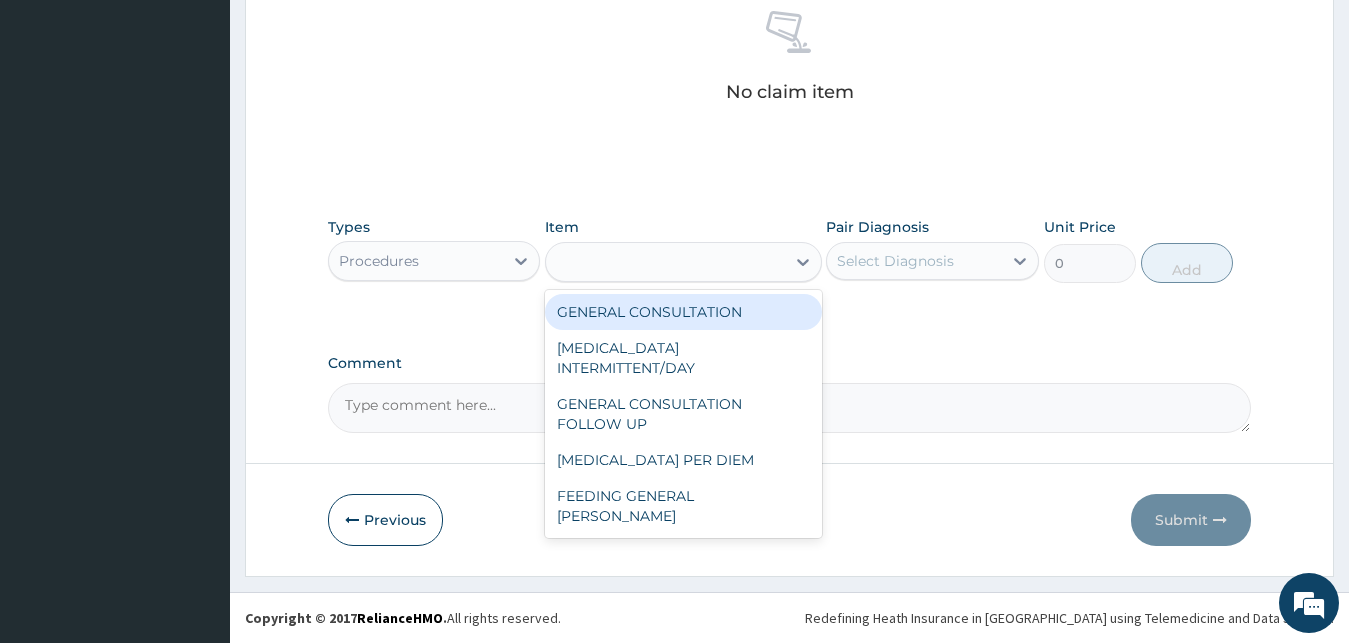 type on "2500" 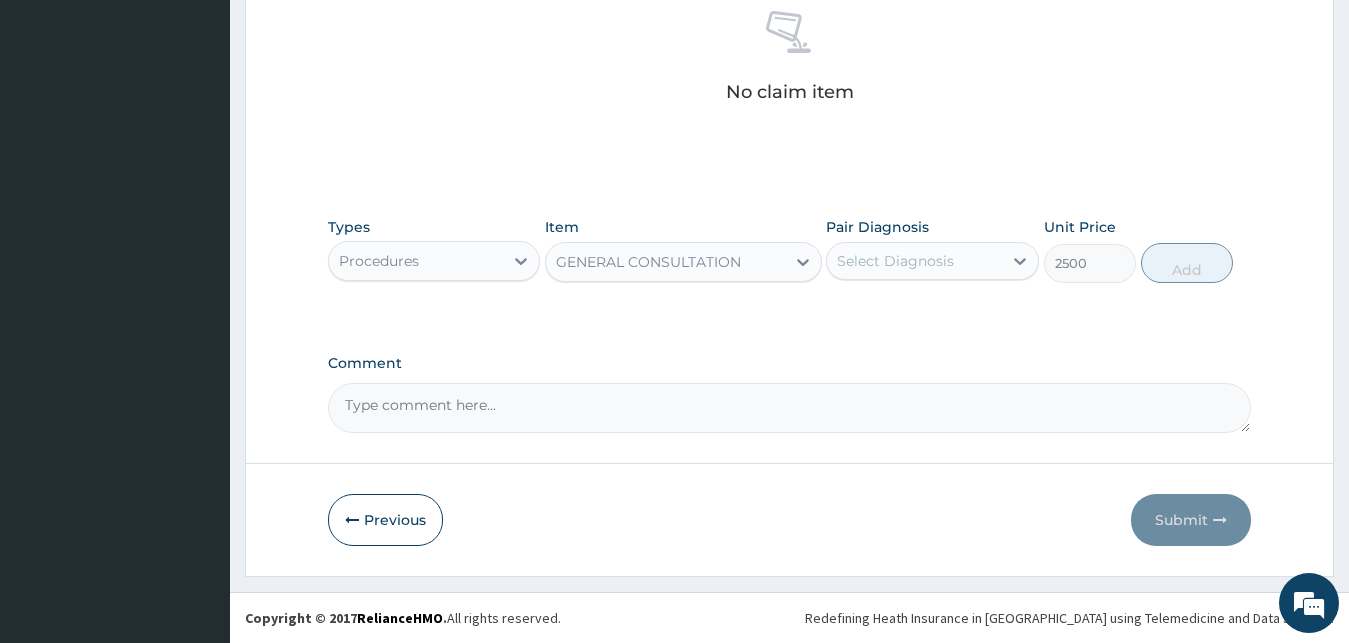 click on "Select Diagnosis" at bounding box center (895, 261) 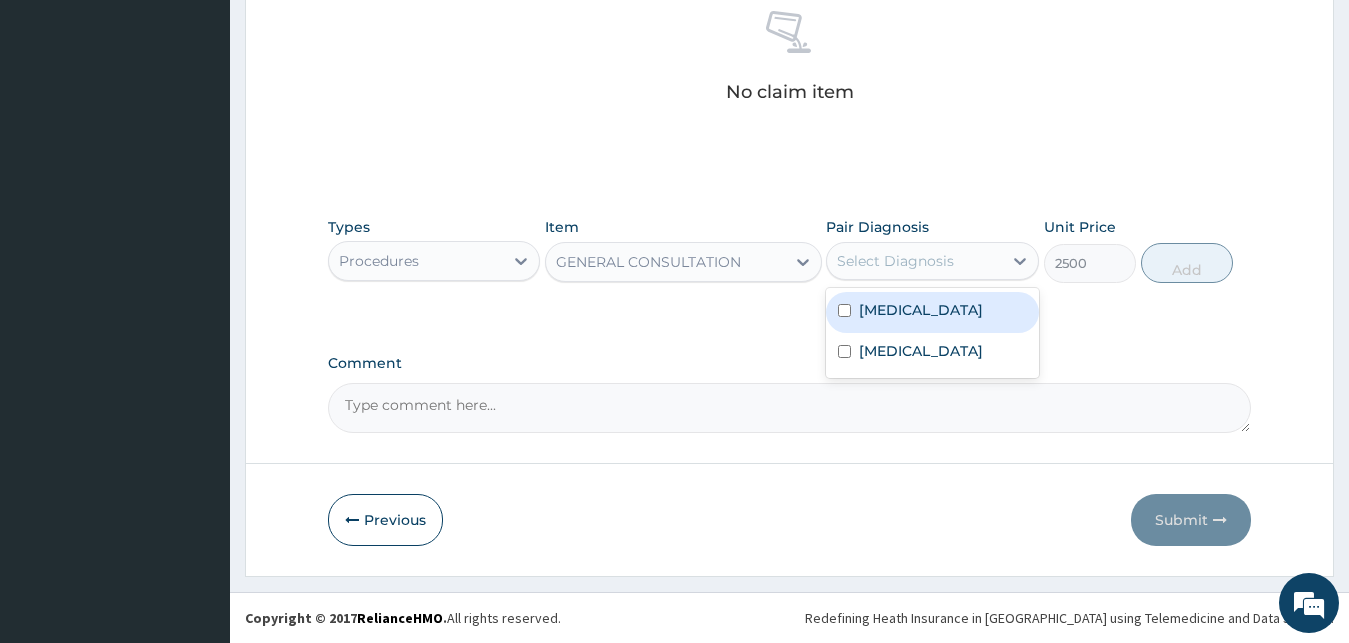 click on "Acute pharyngitis" at bounding box center [921, 310] 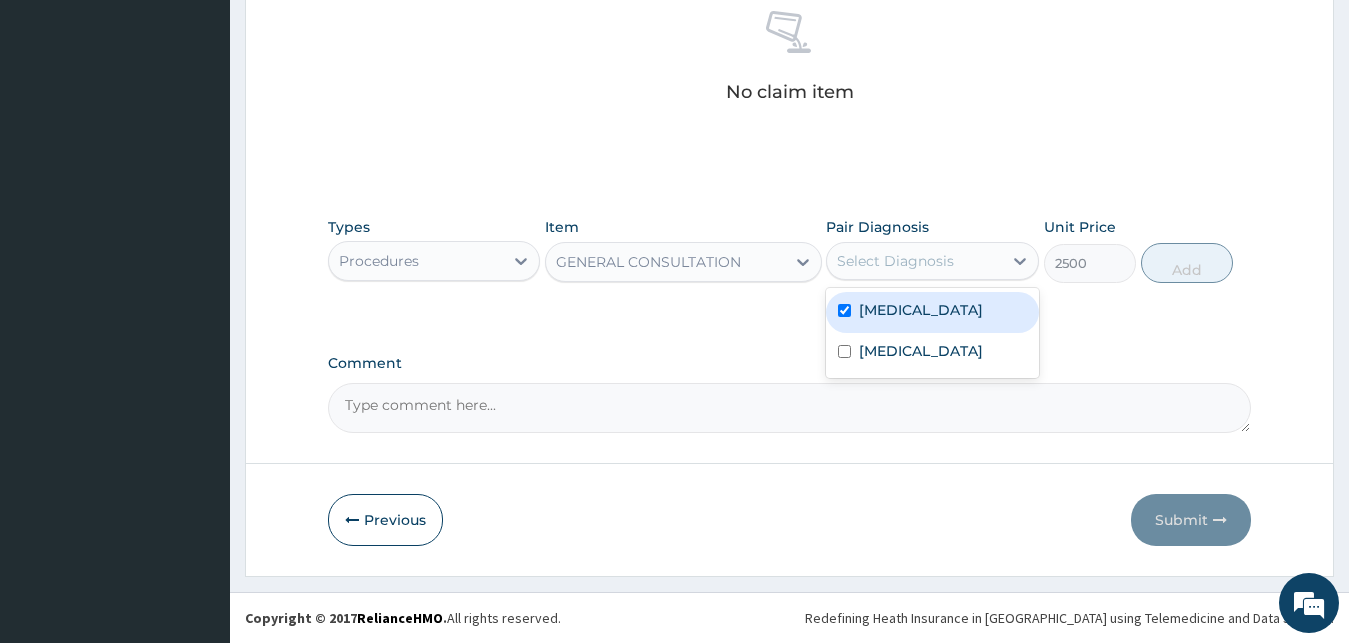 checkbox on "true" 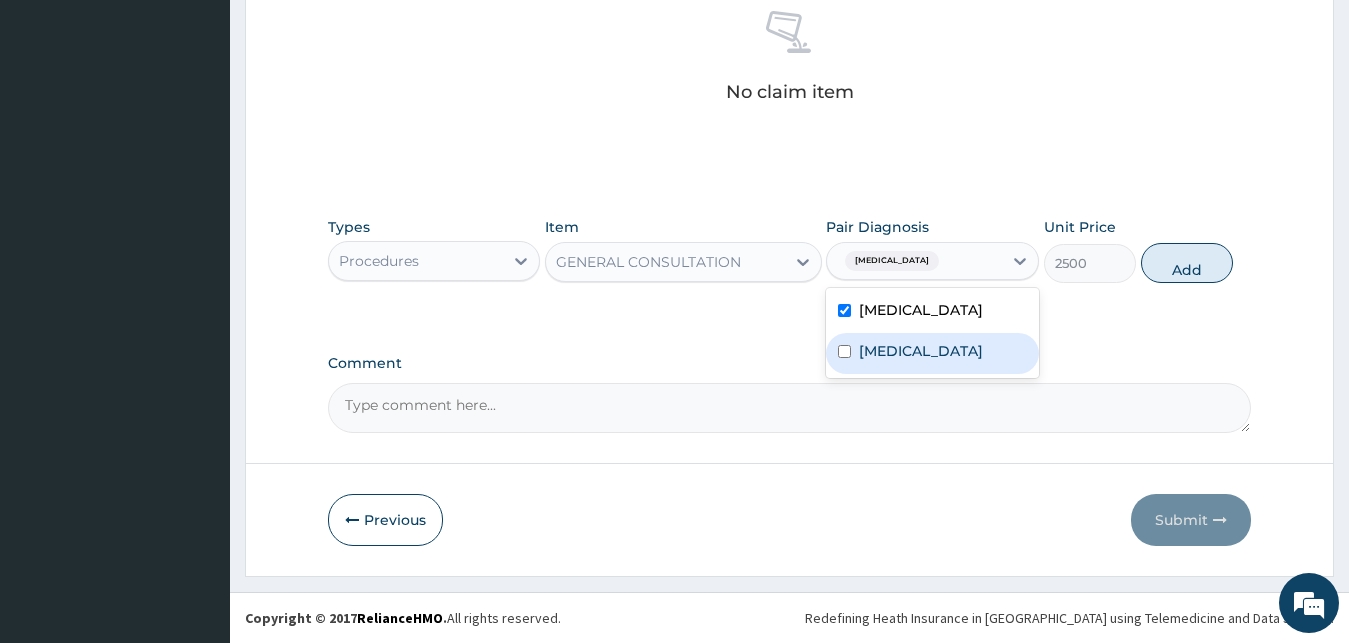 click on "[MEDICAL_DATA]" at bounding box center [921, 351] 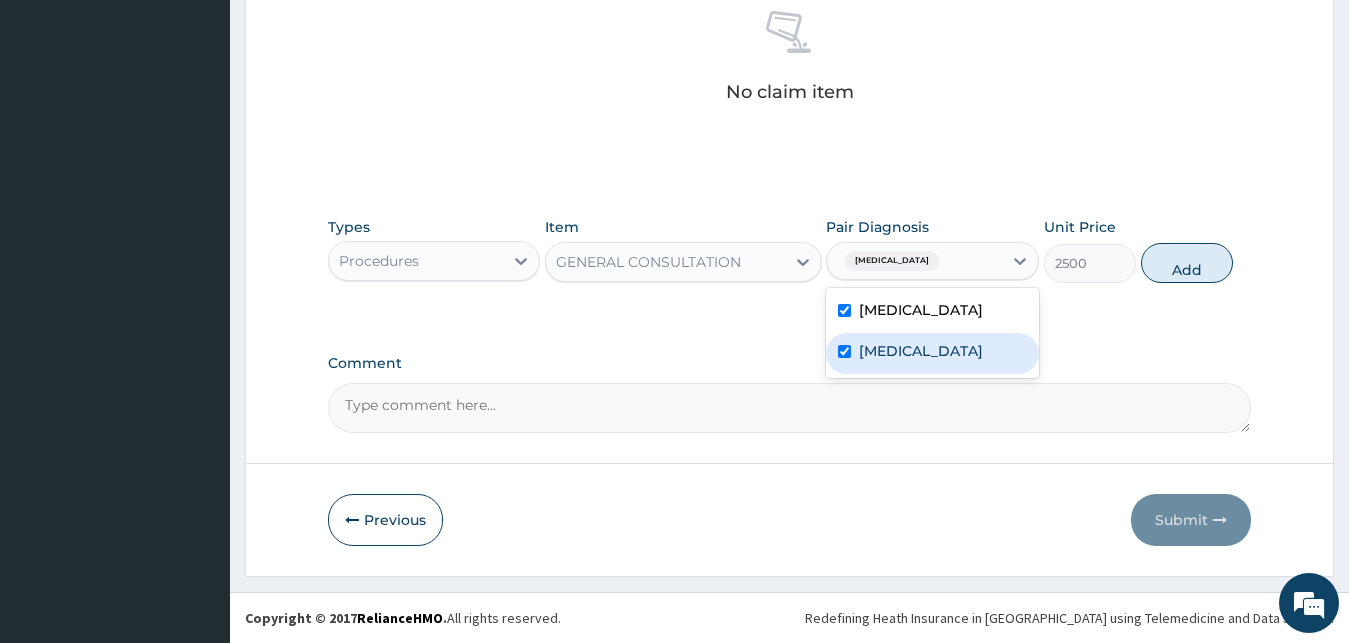 checkbox on "true" 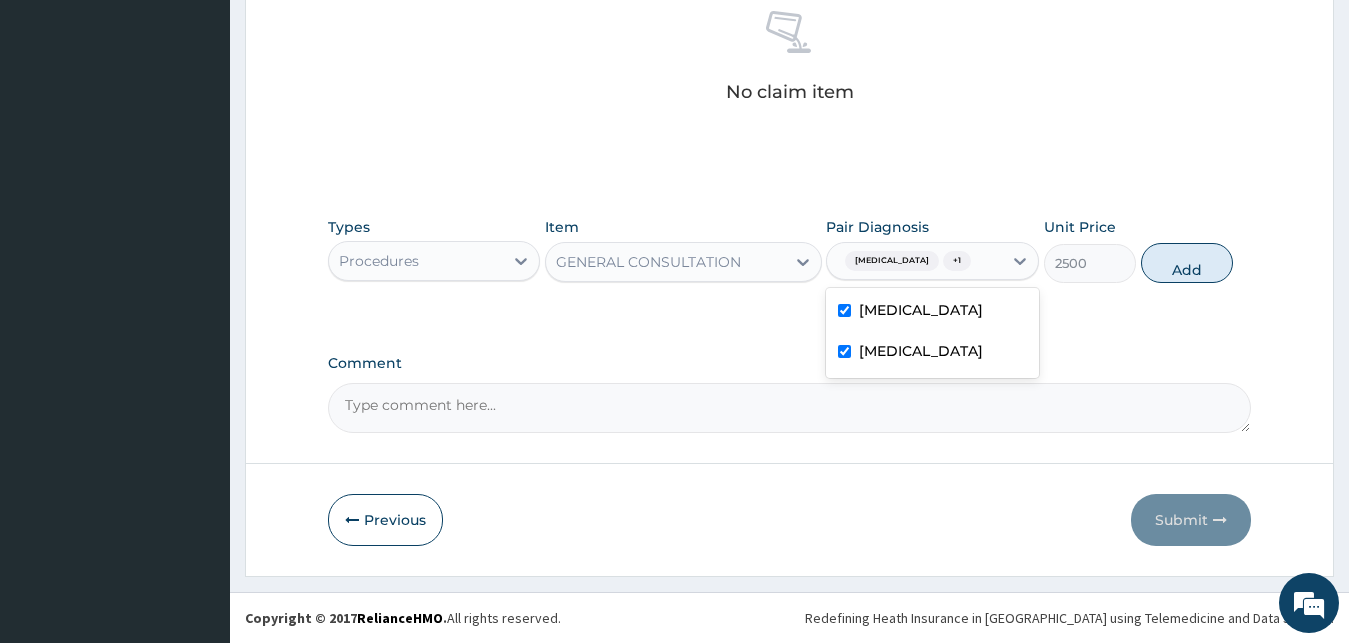 click on "Add" at bounding box center (1187, 263) 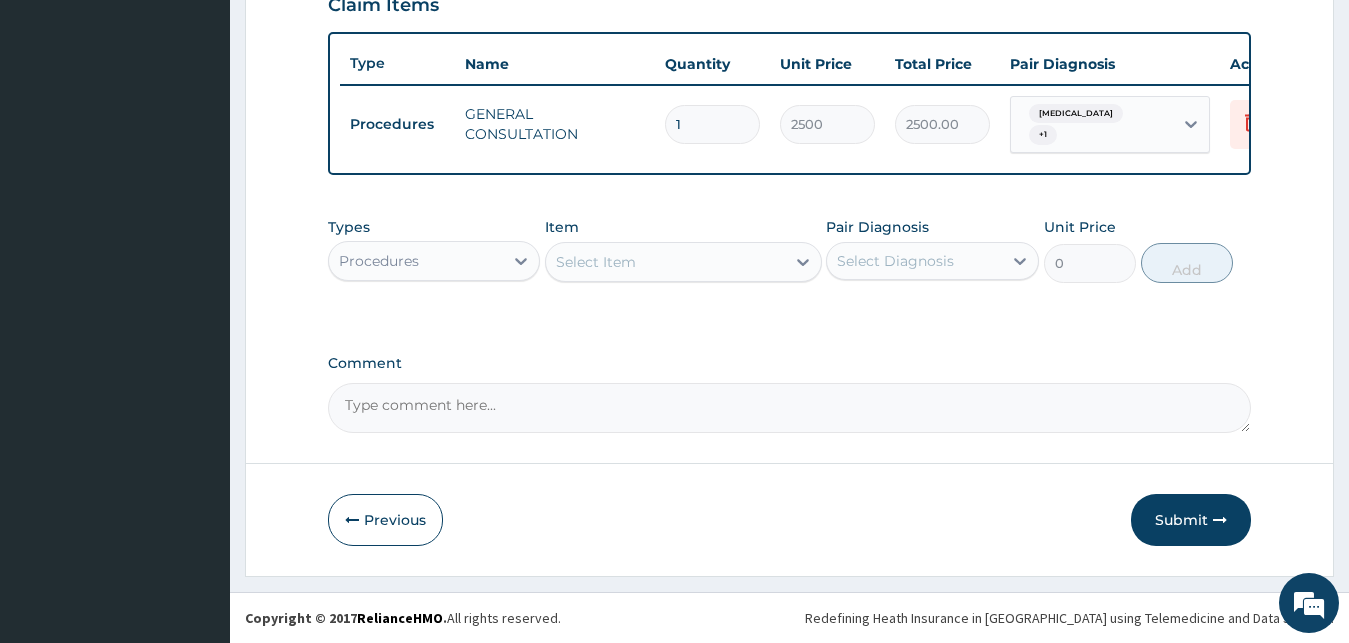 scroll, scrollTop: 721, scrollLeft: 0, axis: vertical 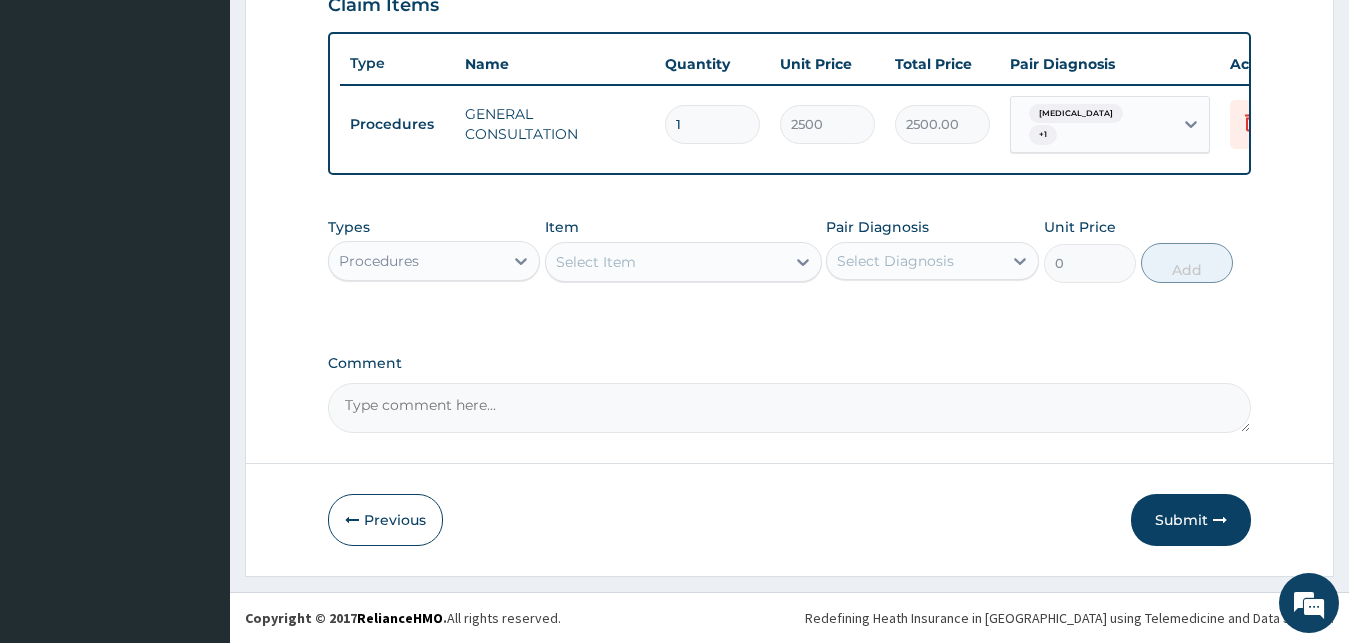 click on "Procedures" at bounding box center (416, 261) 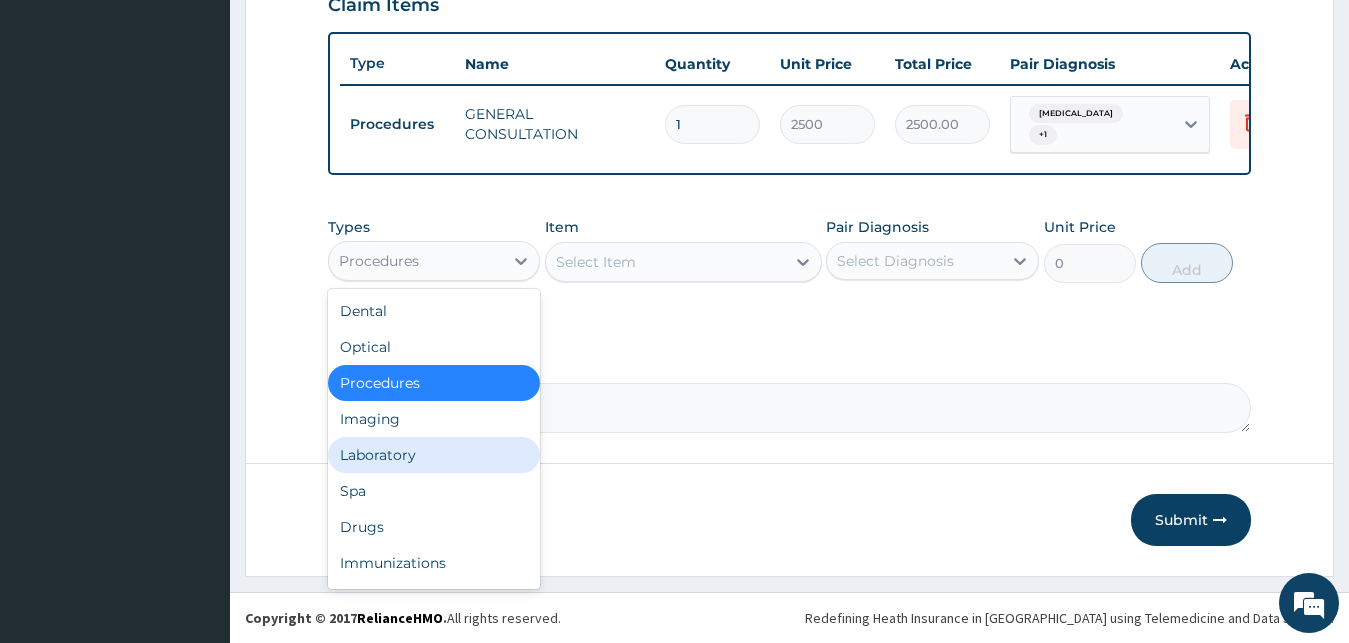 click on "Laboratory" at bounding box center (434, 455) 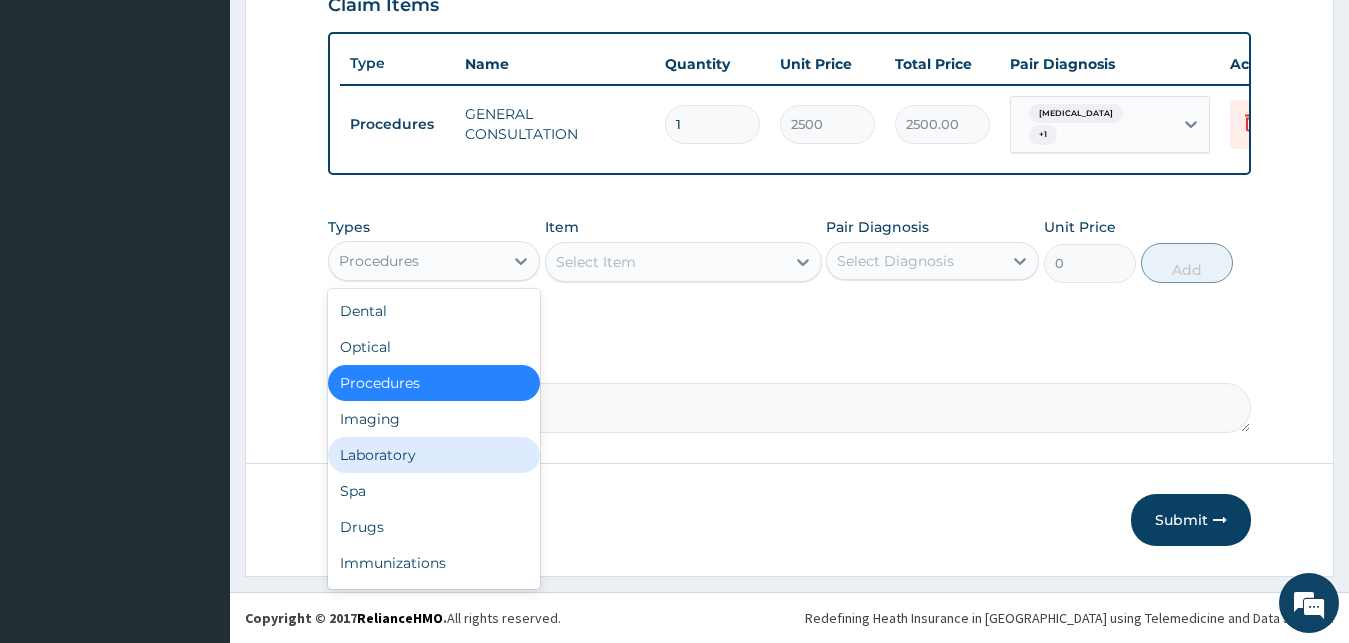 click on "Step  2  of 2 PA Code / Prescription Code Enter Code(Secondary Care Only) Encounter Date 07-06-2025 Important Notice Please enter PA codes before entering items that are not attached to a PA code   All diagnoses entered must be linked to a claim item. Diagnosis & Claim Items that are visible but inactive cannot be edited because they were imported from an already approved PA code. Diagnosis Acute pharyngitis Confirmed Sepsis Confirmed NB: All diagnosis must be linked to a claim item Claim Items Type Name Quantity Unit Price Total Price Pair Diagnosis Actions Procedures GENERAL CONSULTATION 1 2500 2500.00 Acute pharyngitis  + 1 Delete Types option Procedures, selected. option Laboratory focused, 5 of 10. 10 results available. Use Up and Down to choose options, press Enter to select the currently focused option, press Escape to exit the menu, press Tab to select the option and exit the menu. Procedures Dental Optical Procedures Imaging Laboratory Spa Drugs Immunizations Others Gym Item Select Item Unit Price 0" at bounding box center [789, -15] 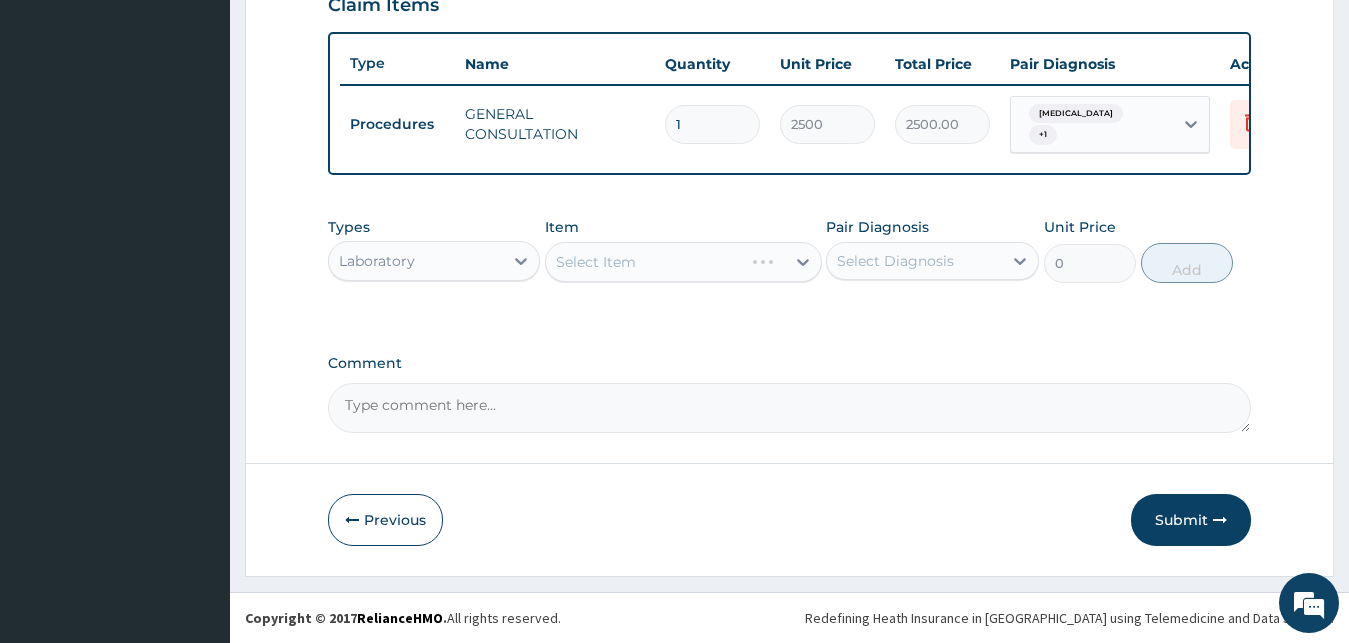 click on "Select Item" at bounding box center (683, 262) 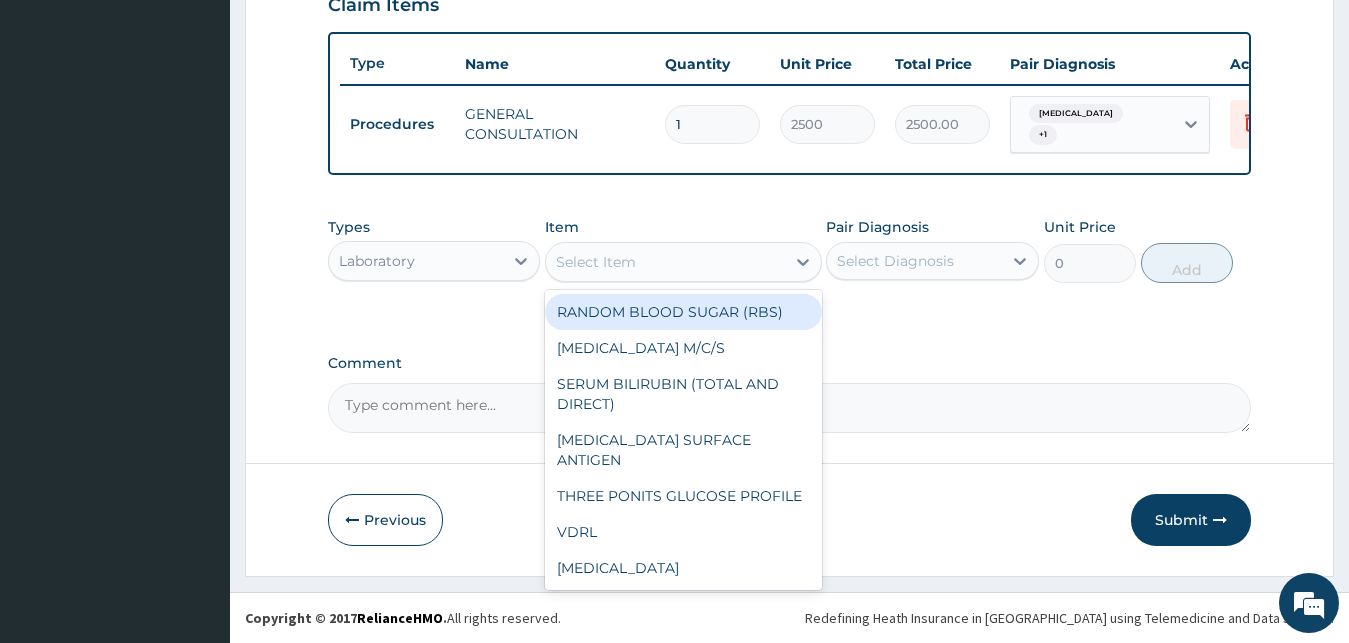 click on "Select Item" at bounding box center (665, 262) 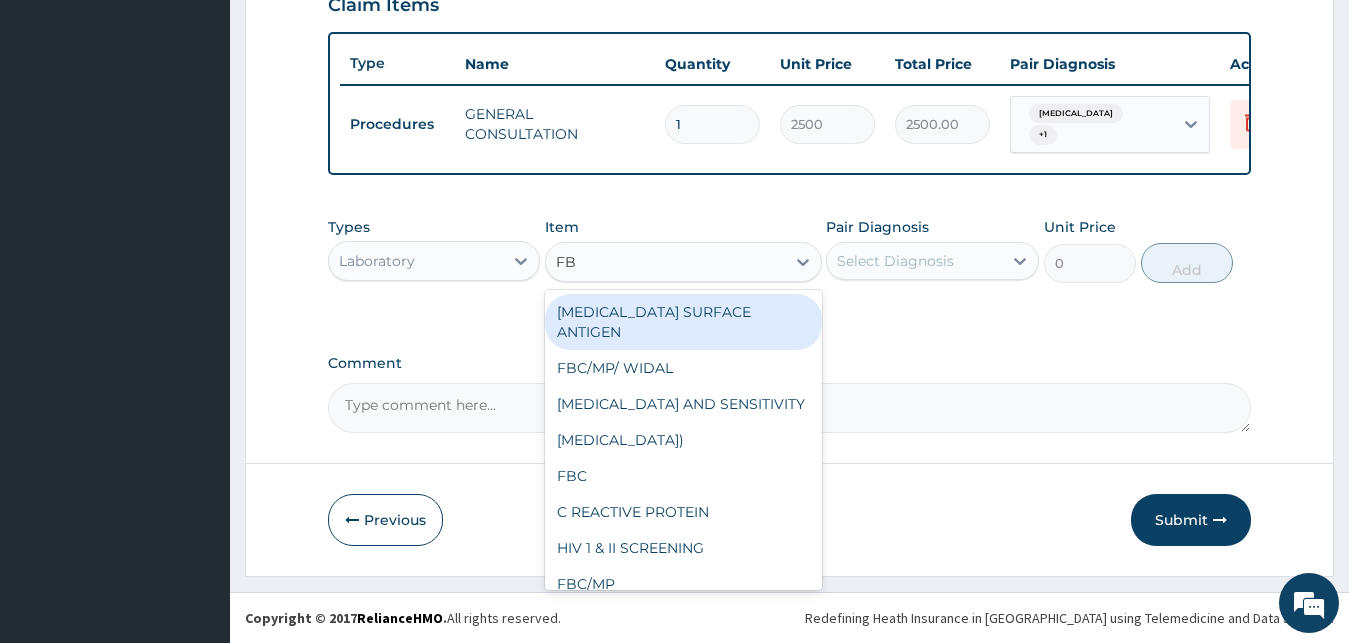 type on "FBC" 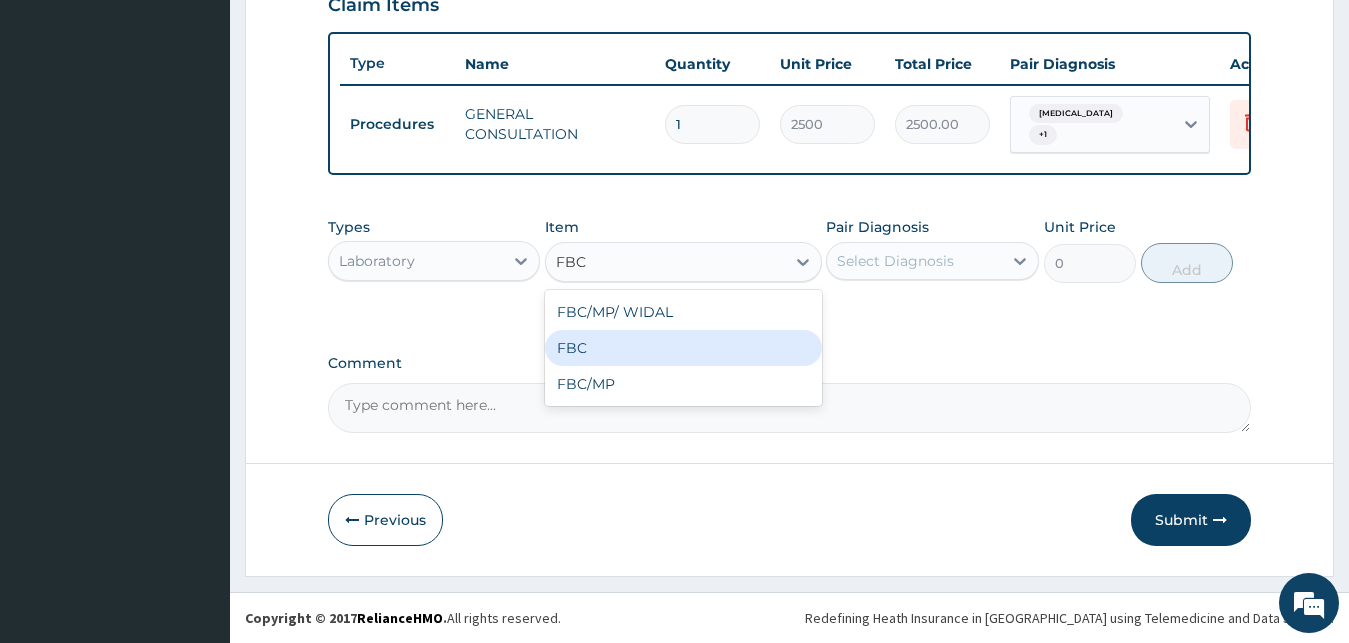 click on "FBC" at bounding box center [683, 348] 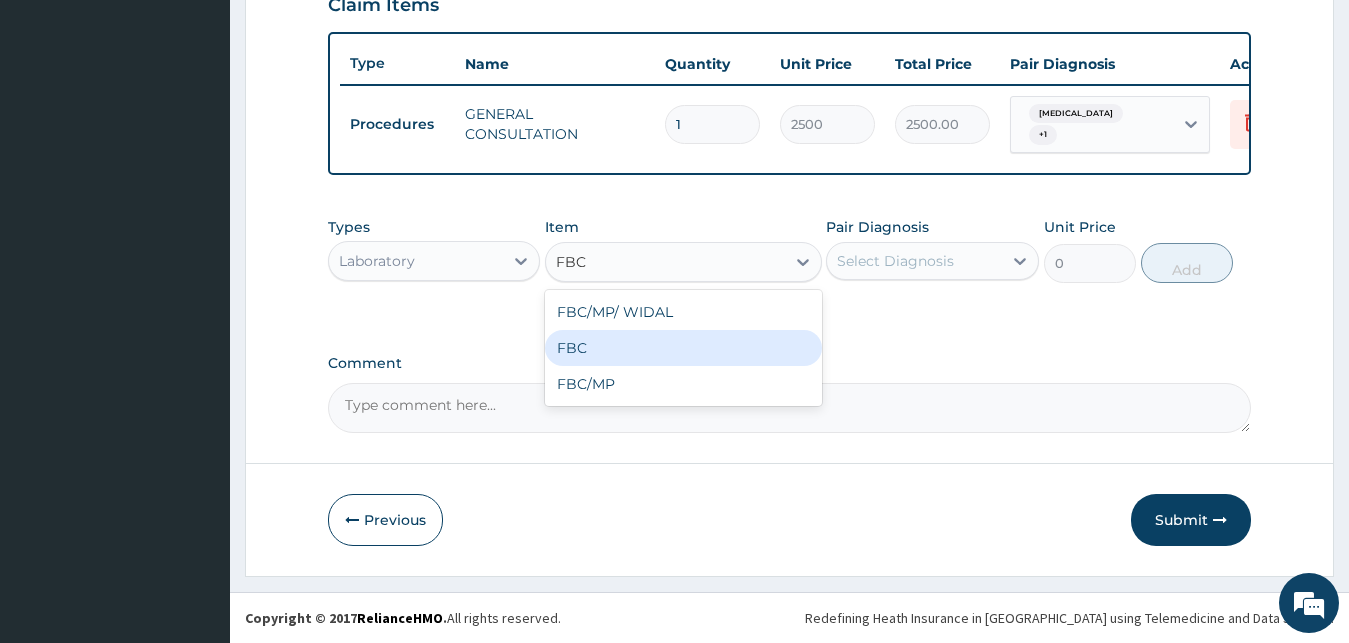 type 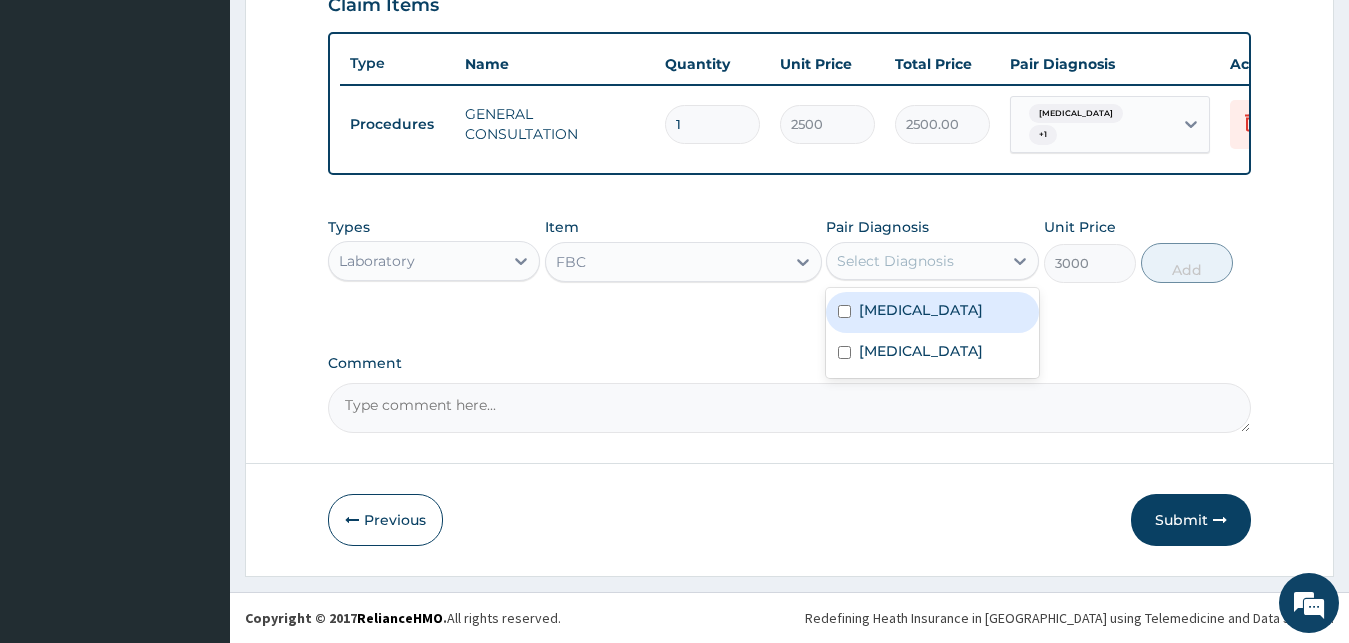 click on "Select Diagnosis" at bounding box center (895, 261) 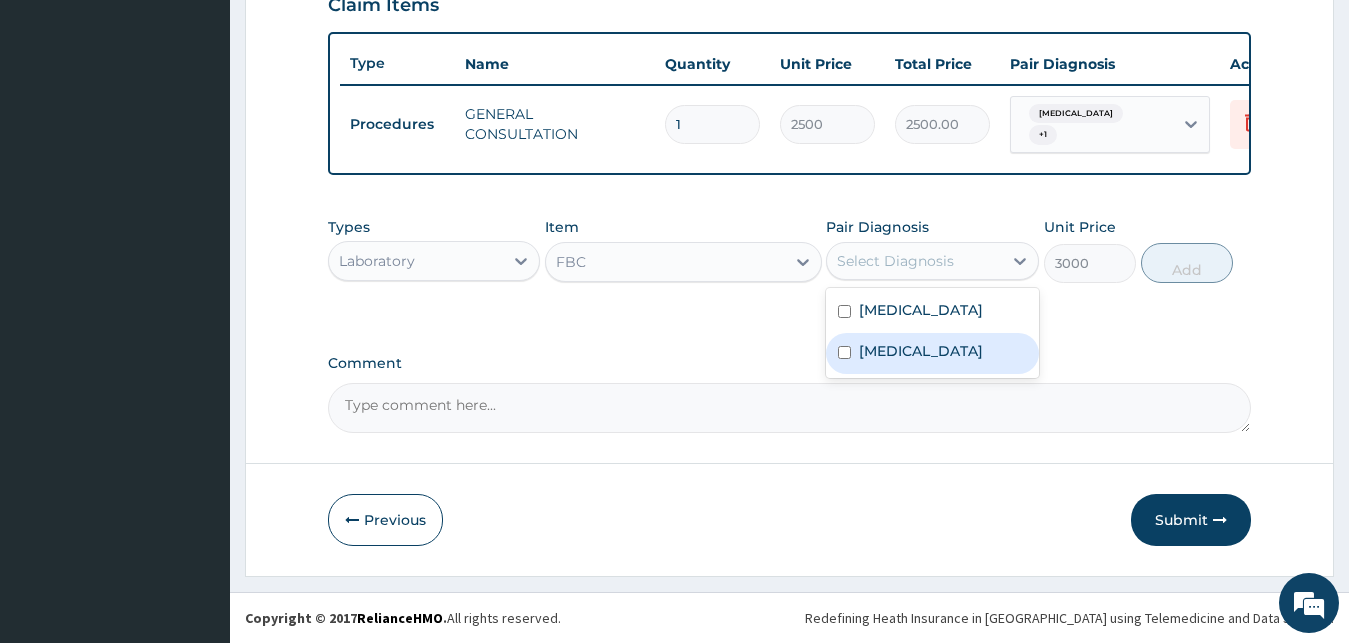 click on "Sepsis" at bounding box center [921, 351] 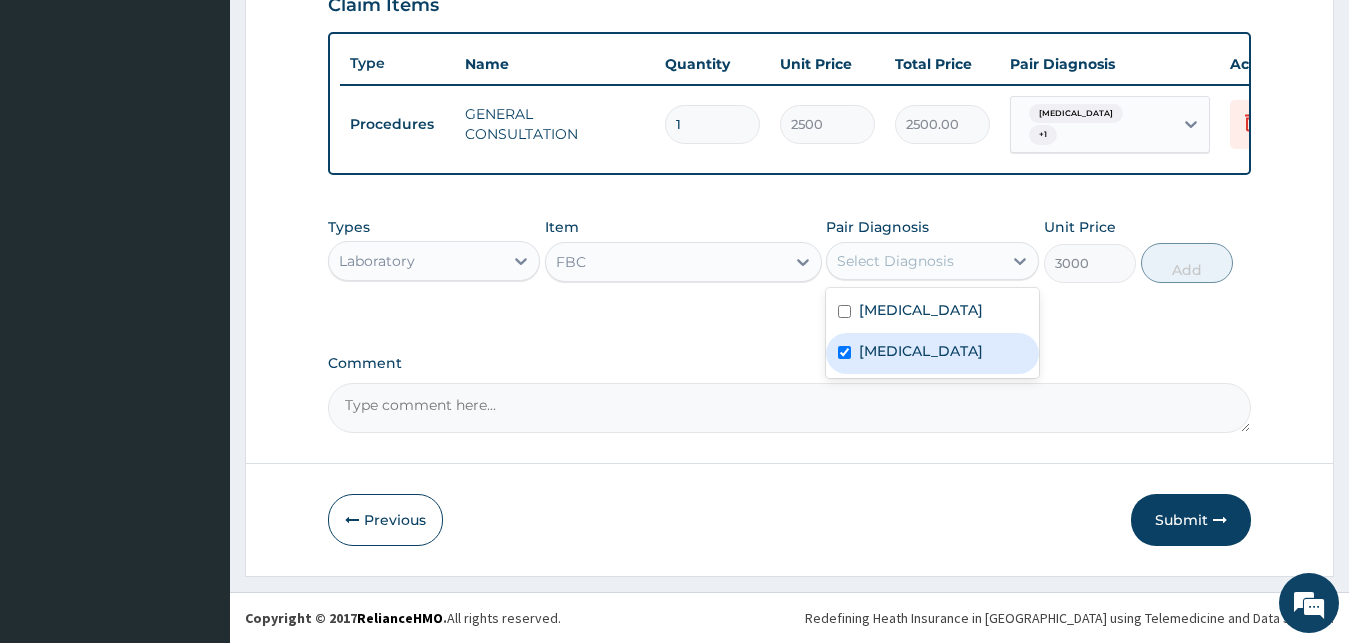checkbox on "true" 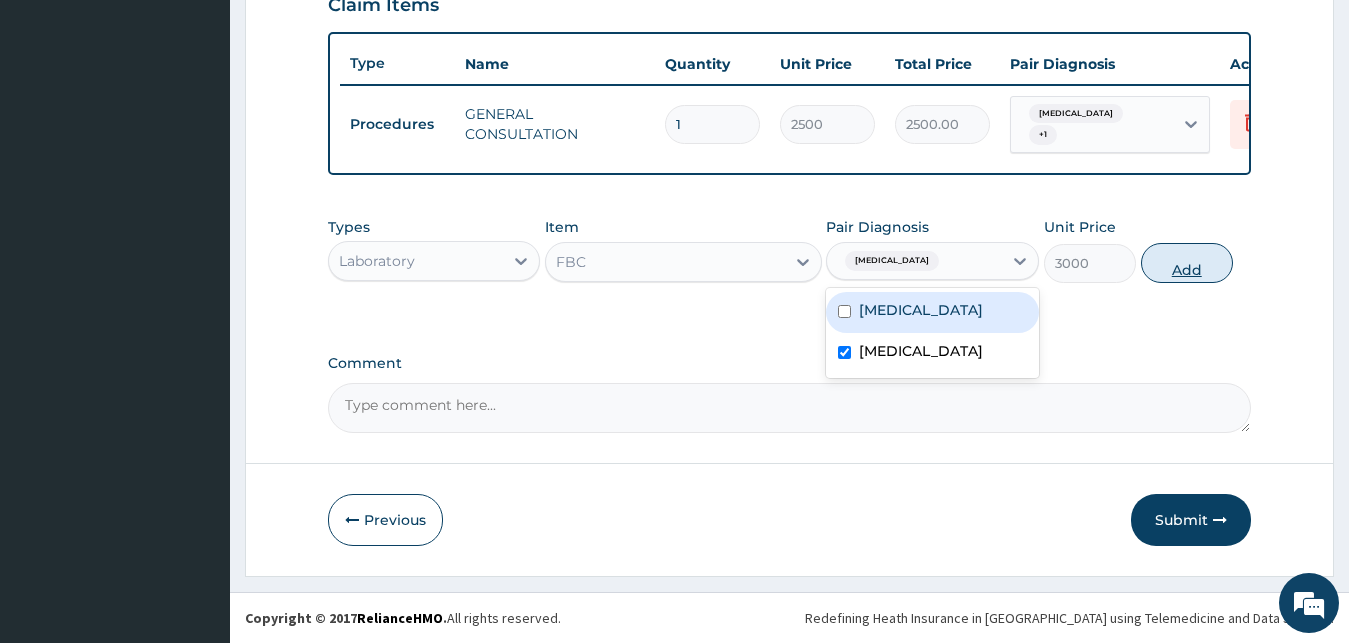 click on "Add" at bounding box center [1187, 263] 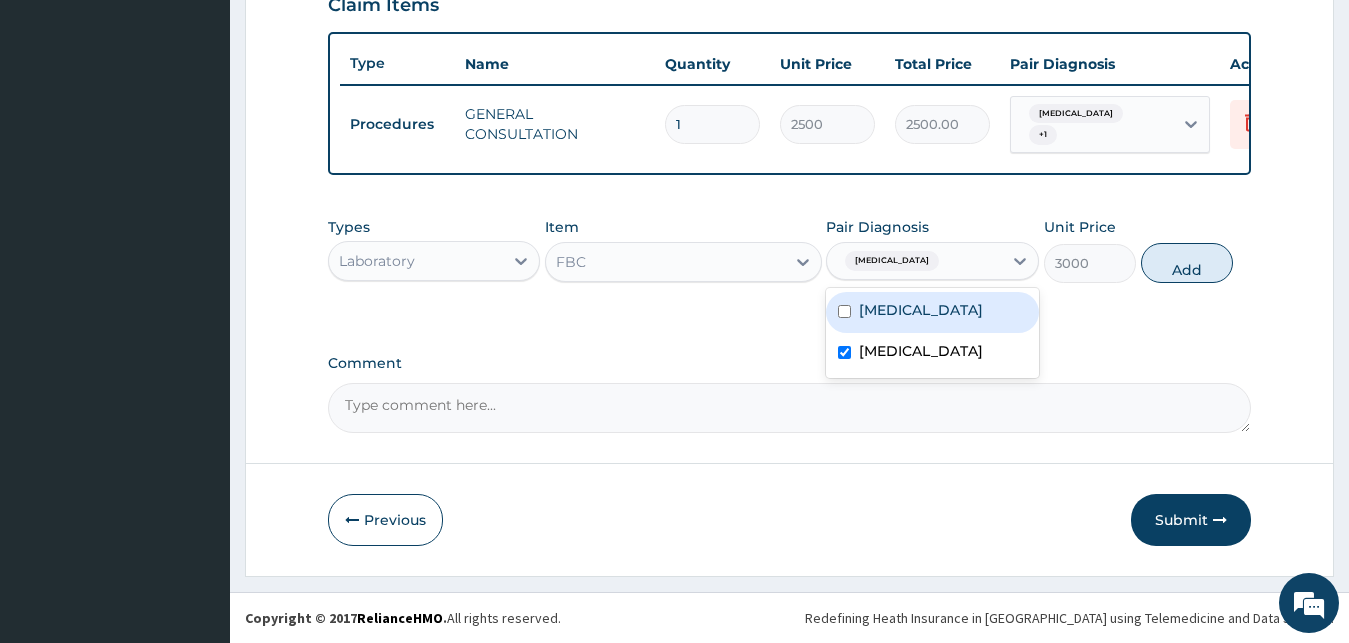 type on "0" 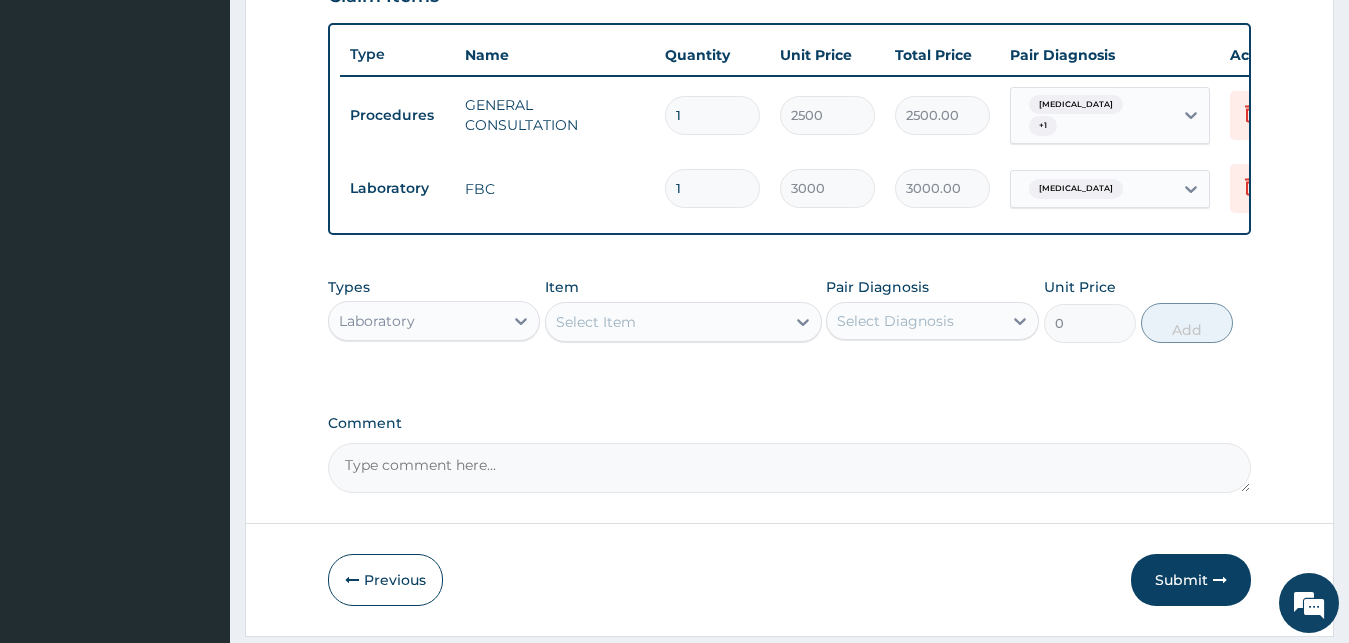 click on "Types Laboratory" at bounding box center (434, 310) 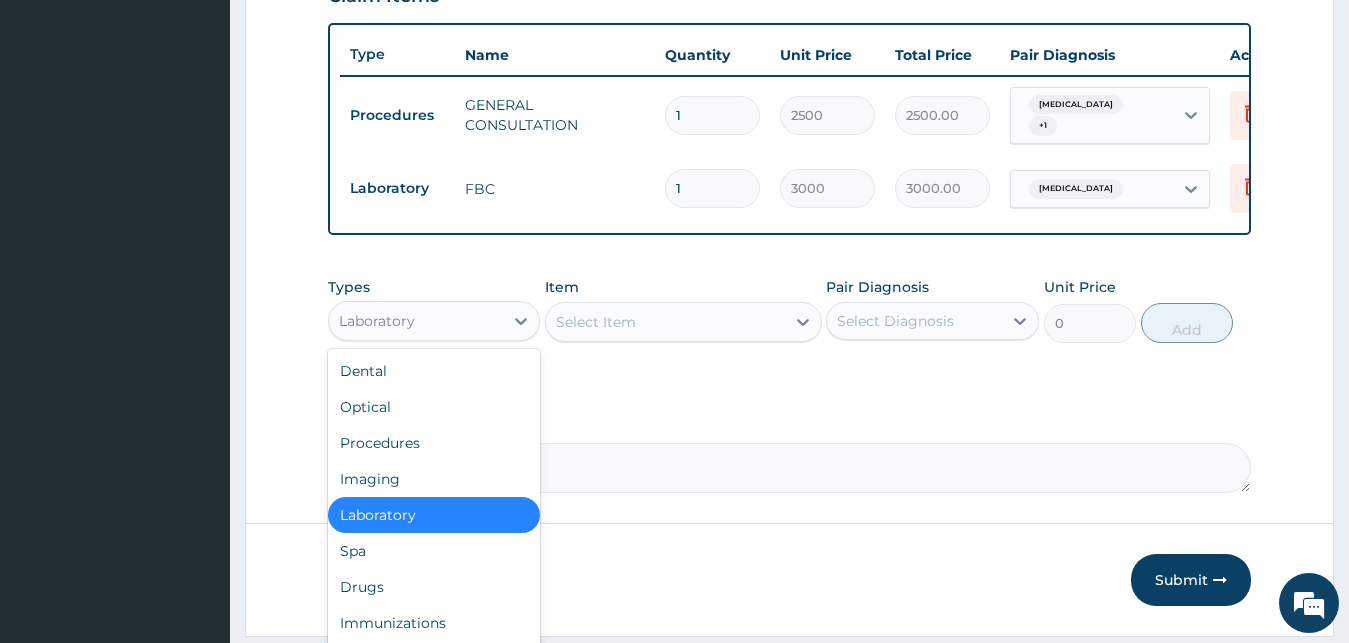 click on "Laboratory" at bounding box center [416, 321] 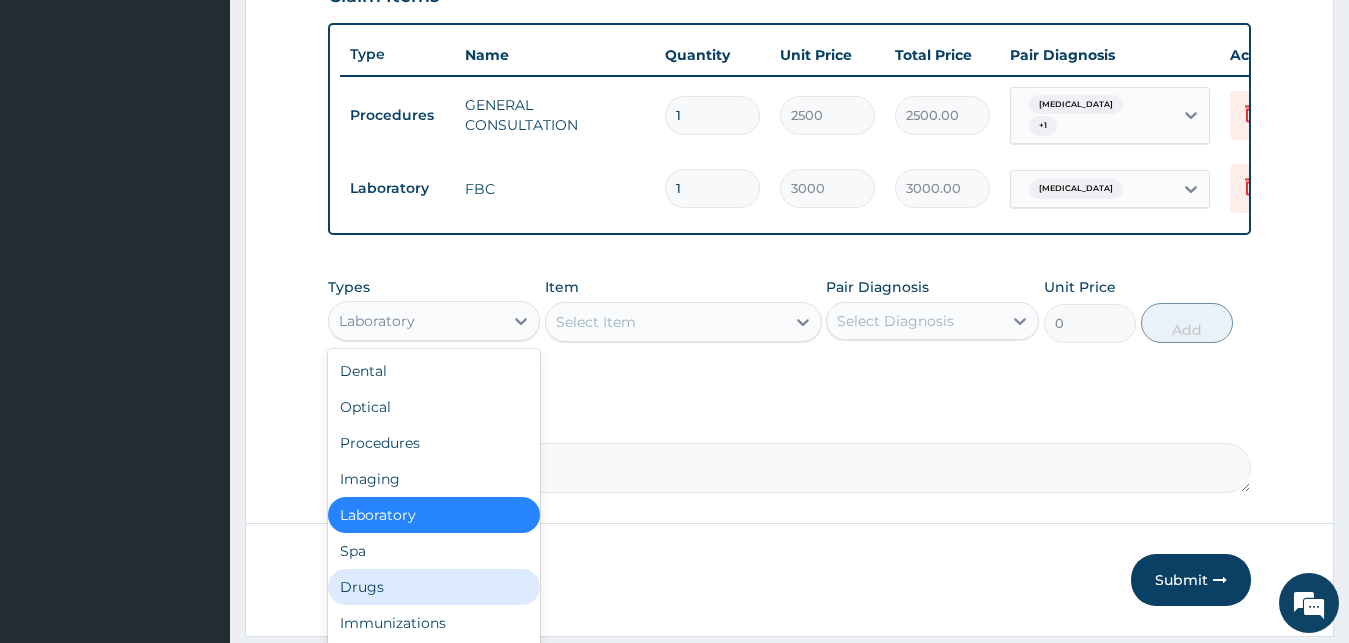 click on "Drugs" at bounding box center [434, 587] 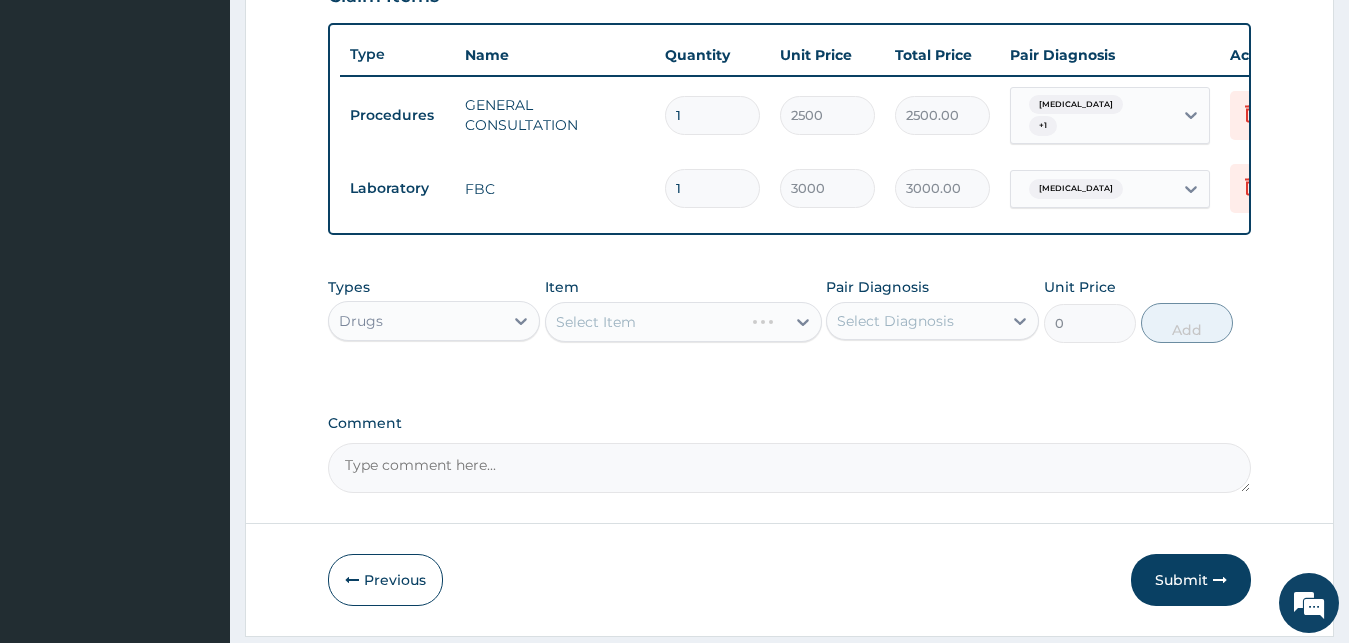 click on "Previous" at bounding box center (385, 580) 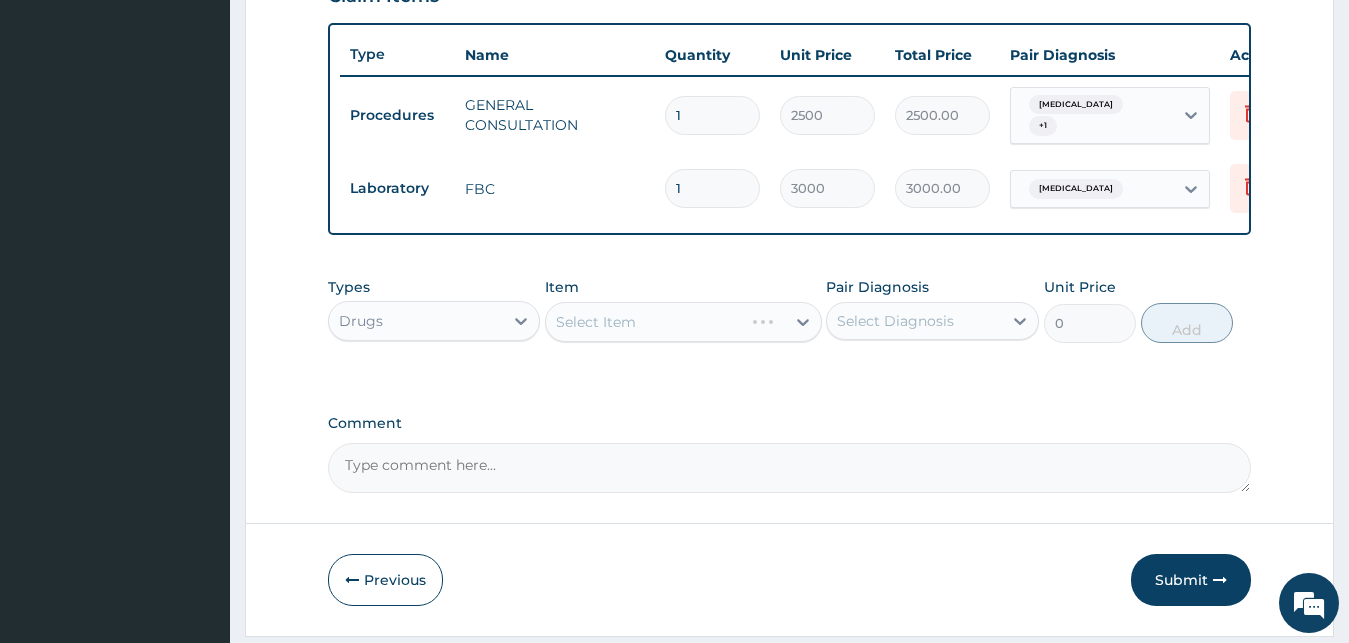 scroll, scrollTop: 187, scrollLeft: 0, axis: vertical 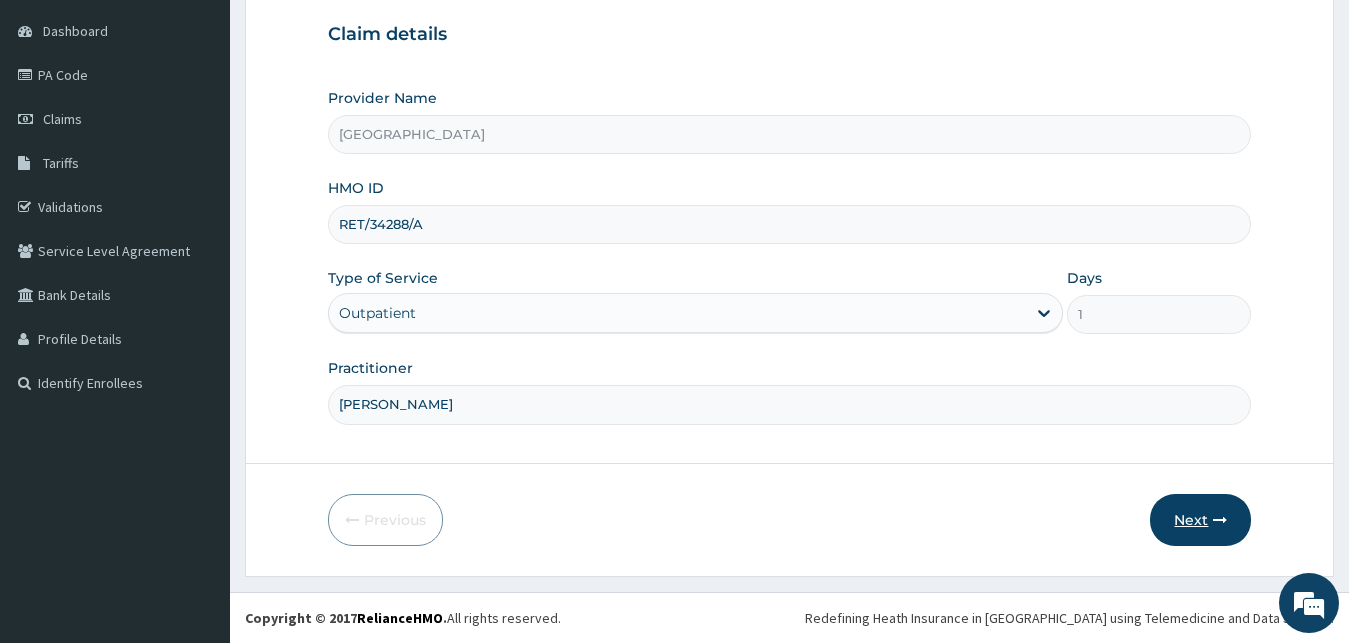 click at bounding box center (1220, 520) 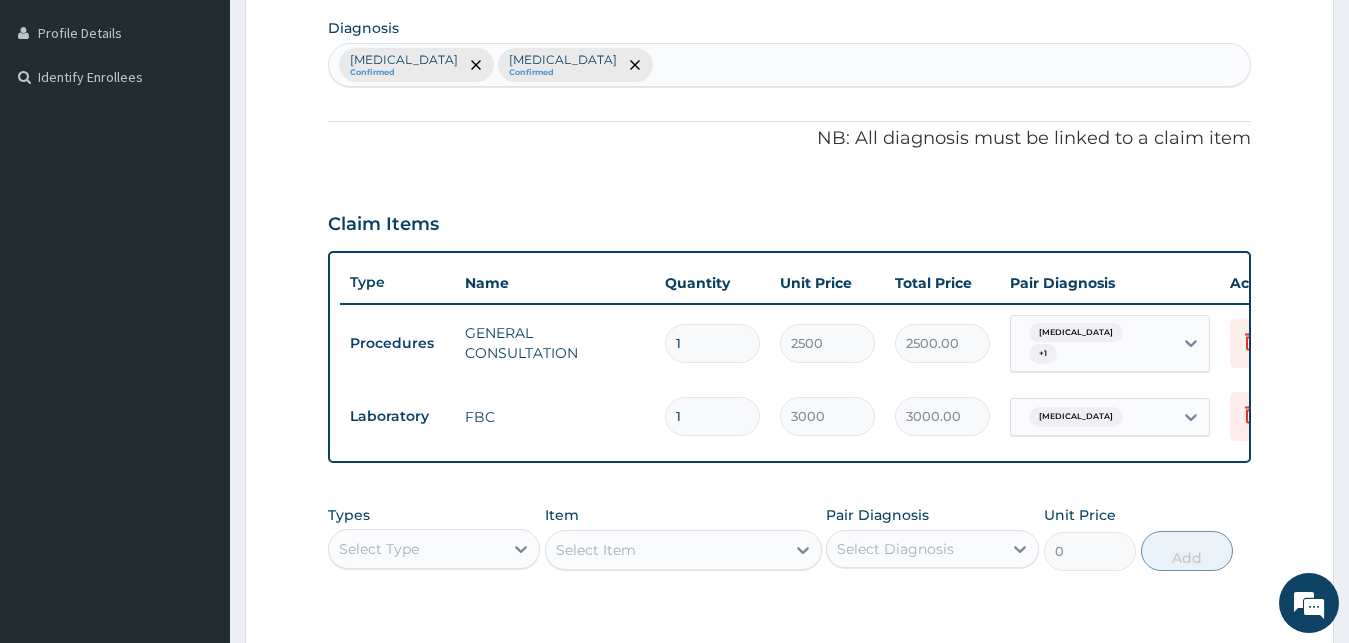 scroll, scrollTop: 697, scrollLeft: 0, axis: vertical 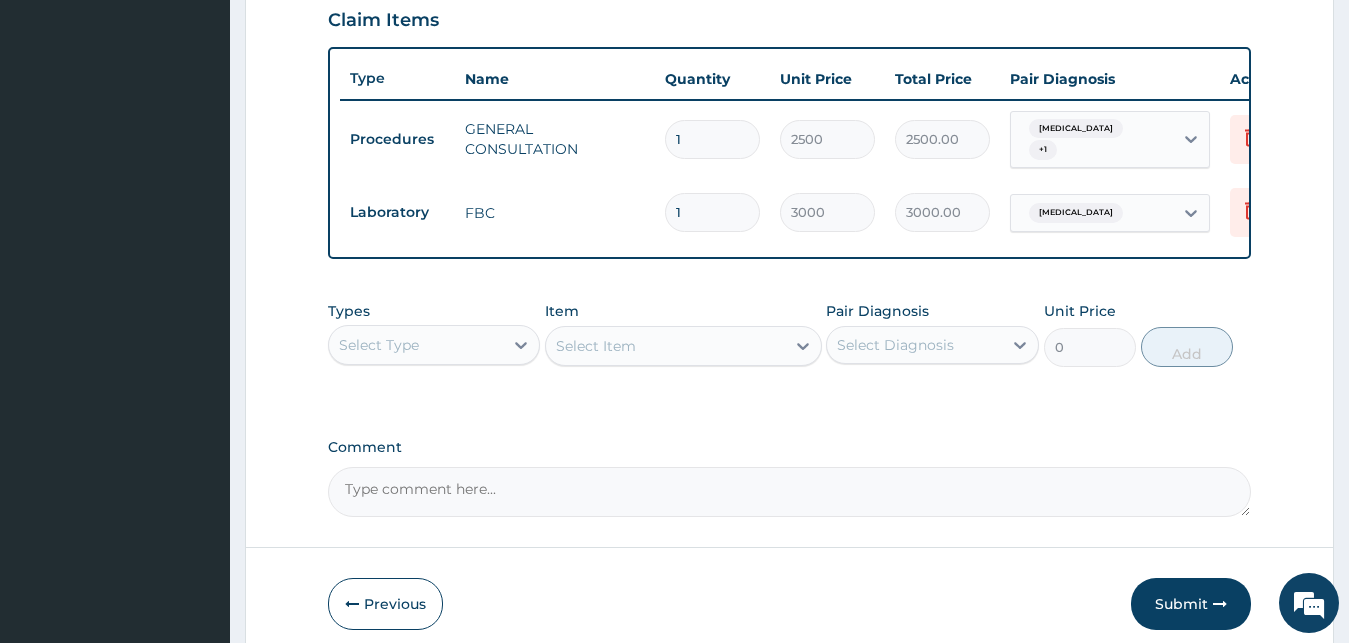click on "Select Type" at bounding box center [416, 345] 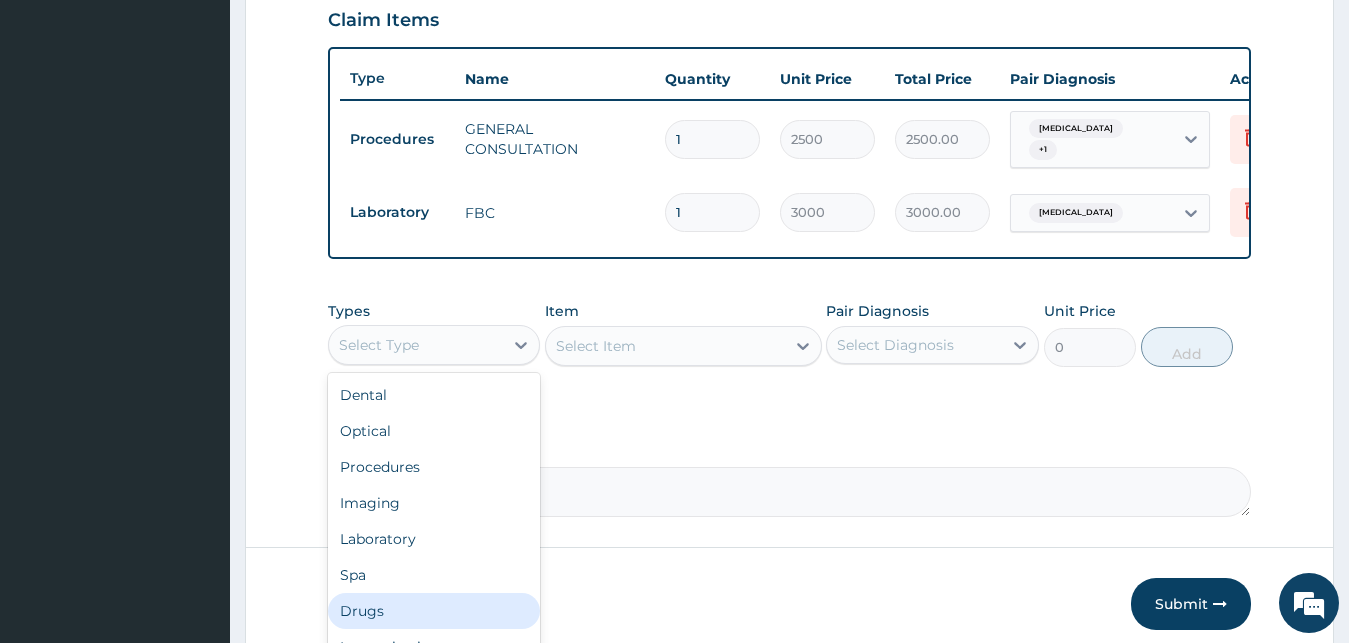 click on "Drugs" at bounding box center [434, 611] 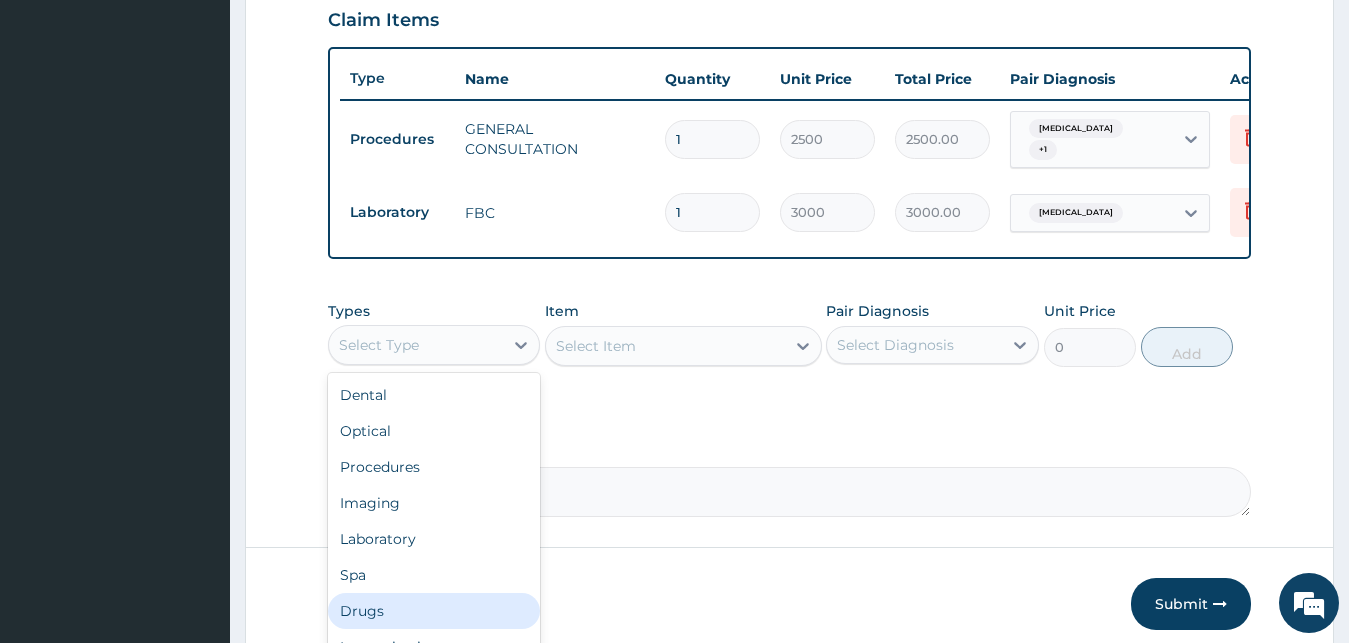 click on "Previous" at bounding box center [385, 604] 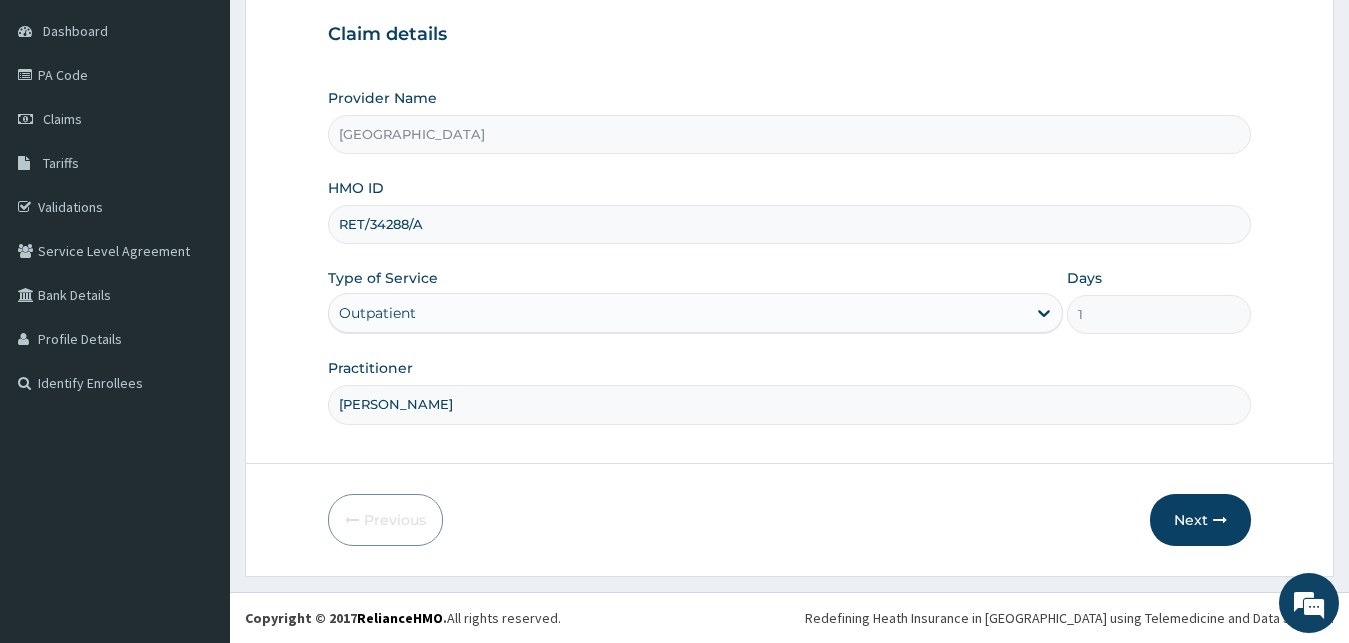 scroll, scrollTop: 187, scrollLeft: 0, axis: vertical 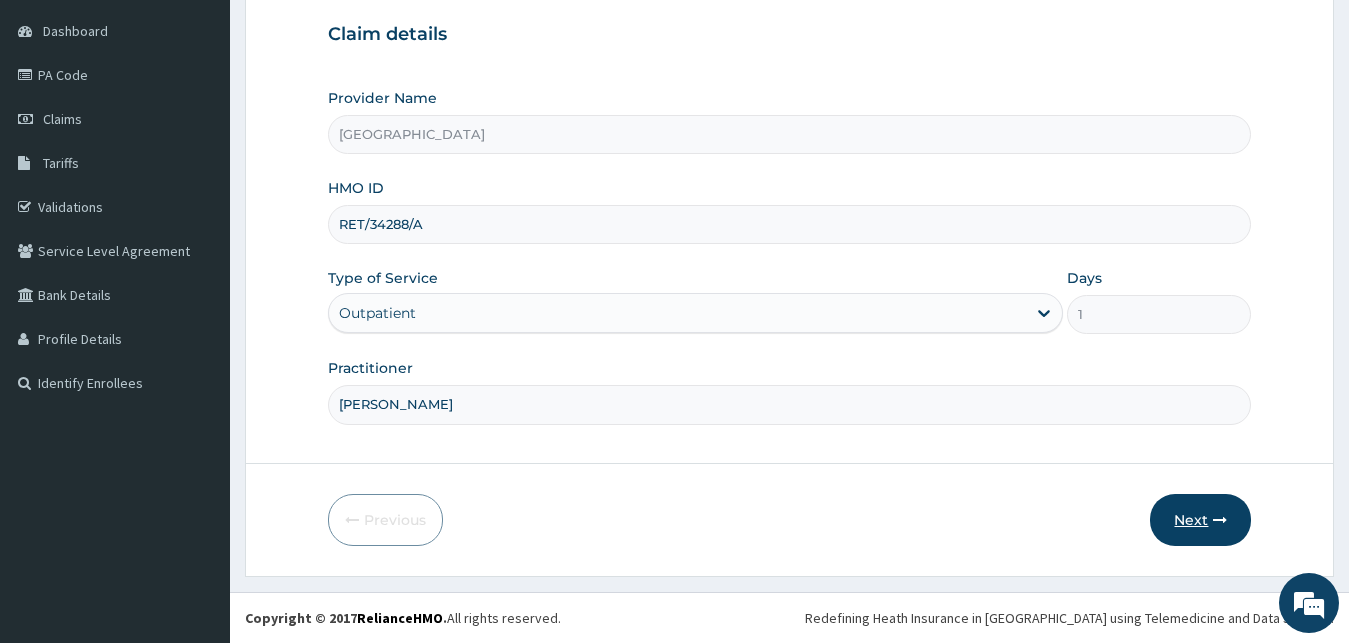 click on "Next" at bounding box center (1200, 520) 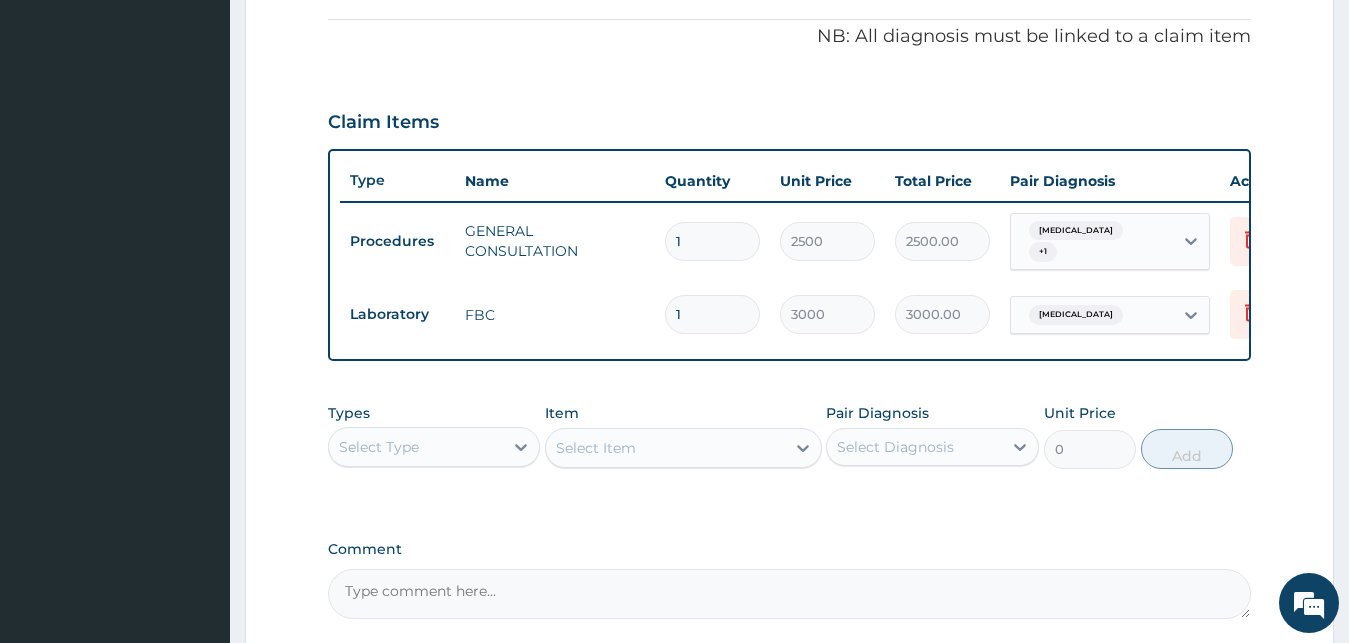 scroll, scrollTop: 798, scrollLeft: 0, axis: vertical 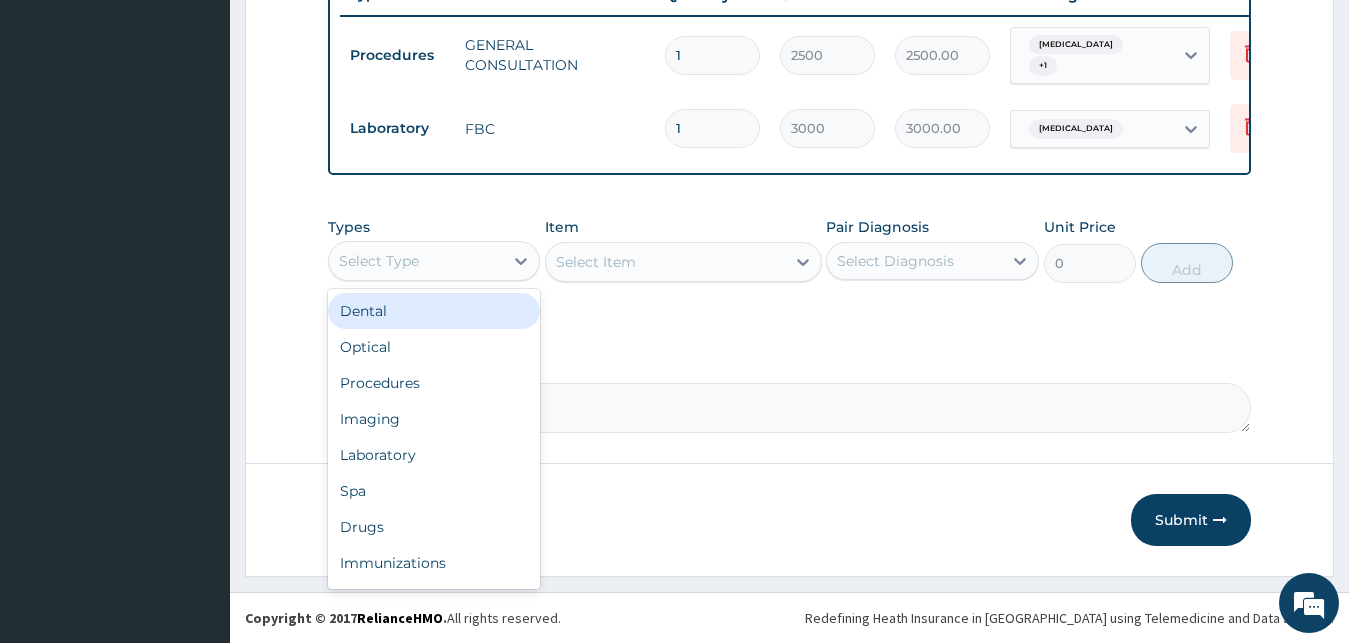 click on "Select Type" at bounding box center [416, 261] 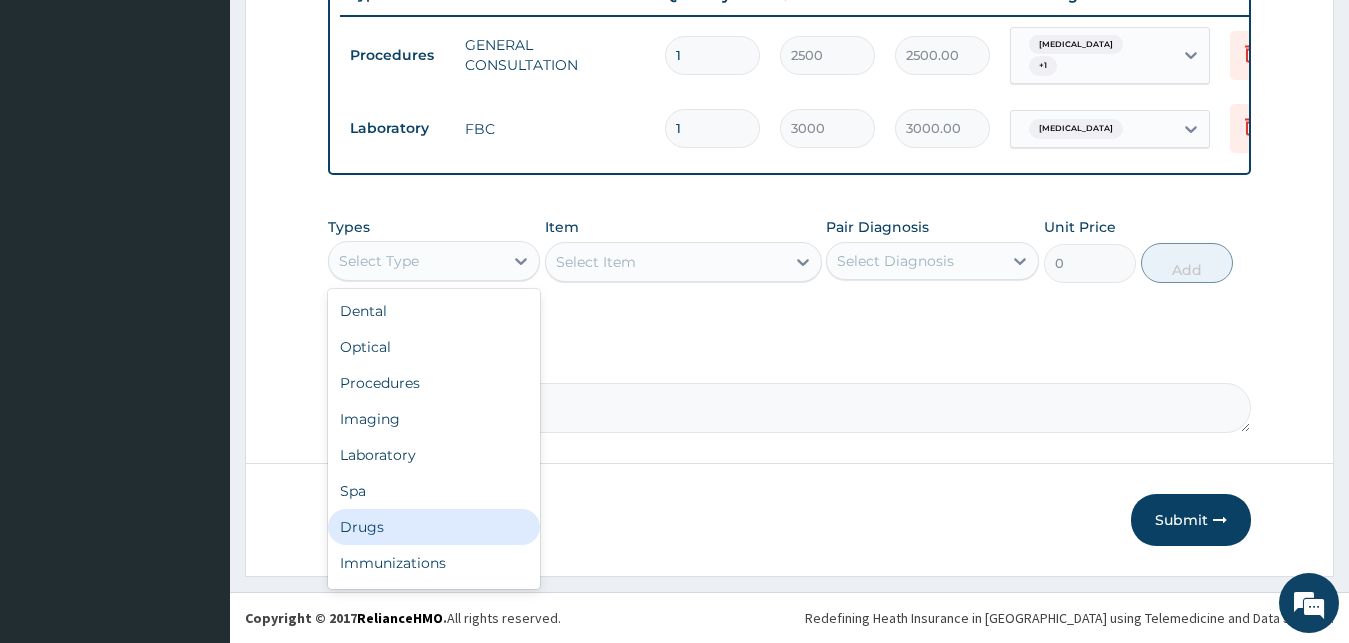 click on "Drugs" at bounding box center (434, 527) 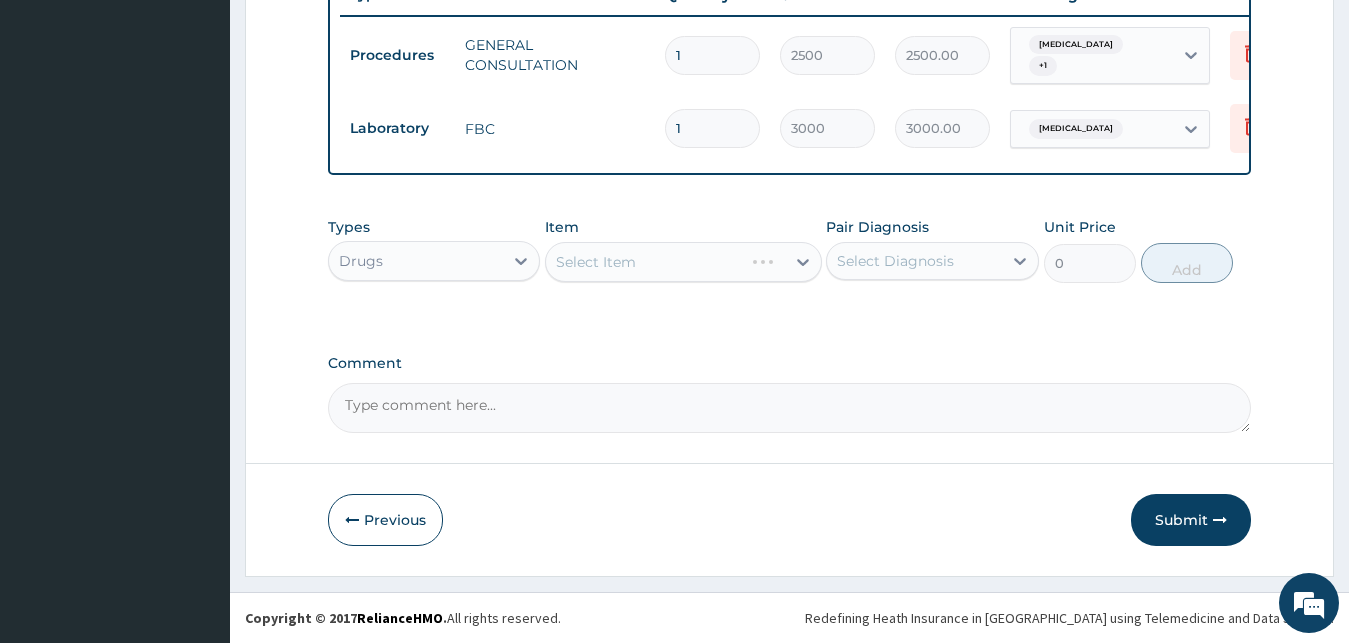 click on "Select Item" at bounding box center (683, 262) 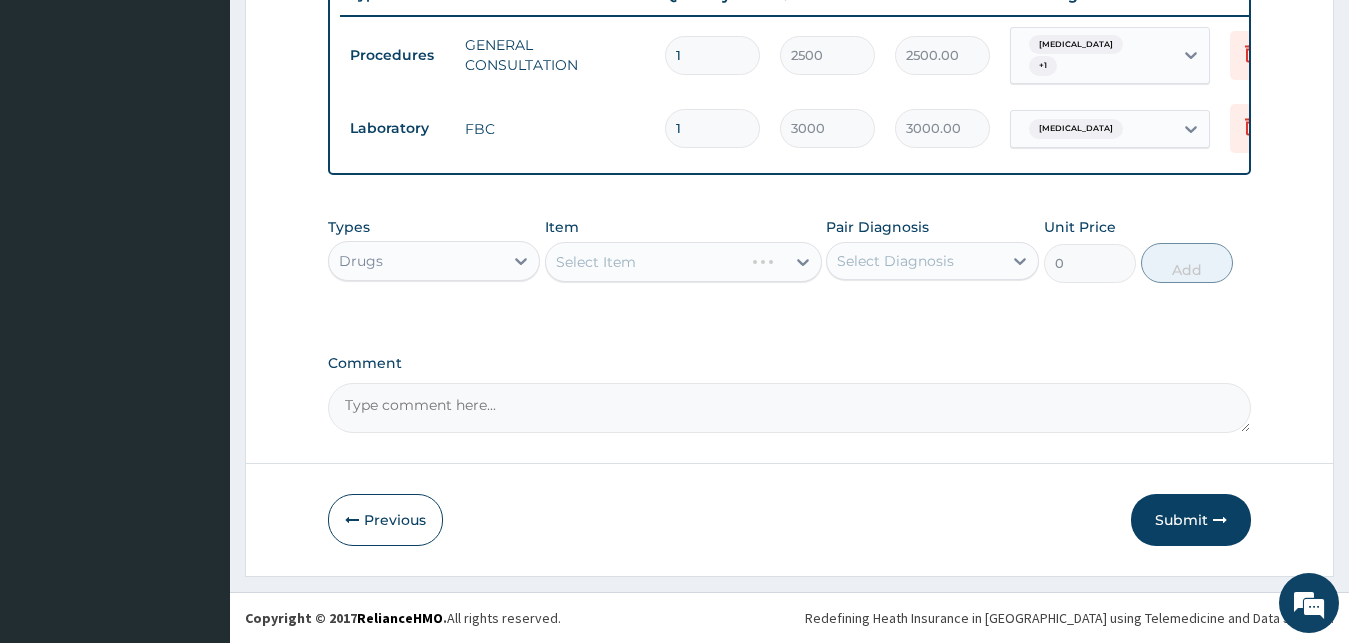 click on "Select Item" at bounding box center [683, 262] 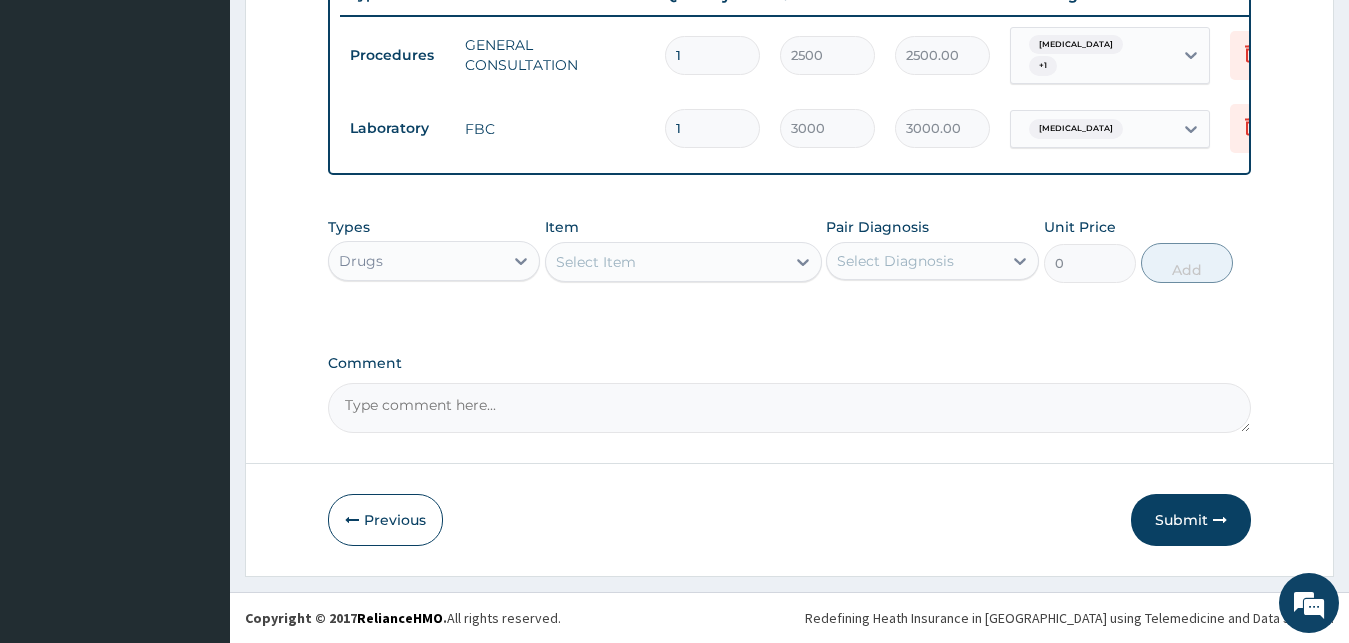 click on "Select Item" at bounding box center (665, 262) 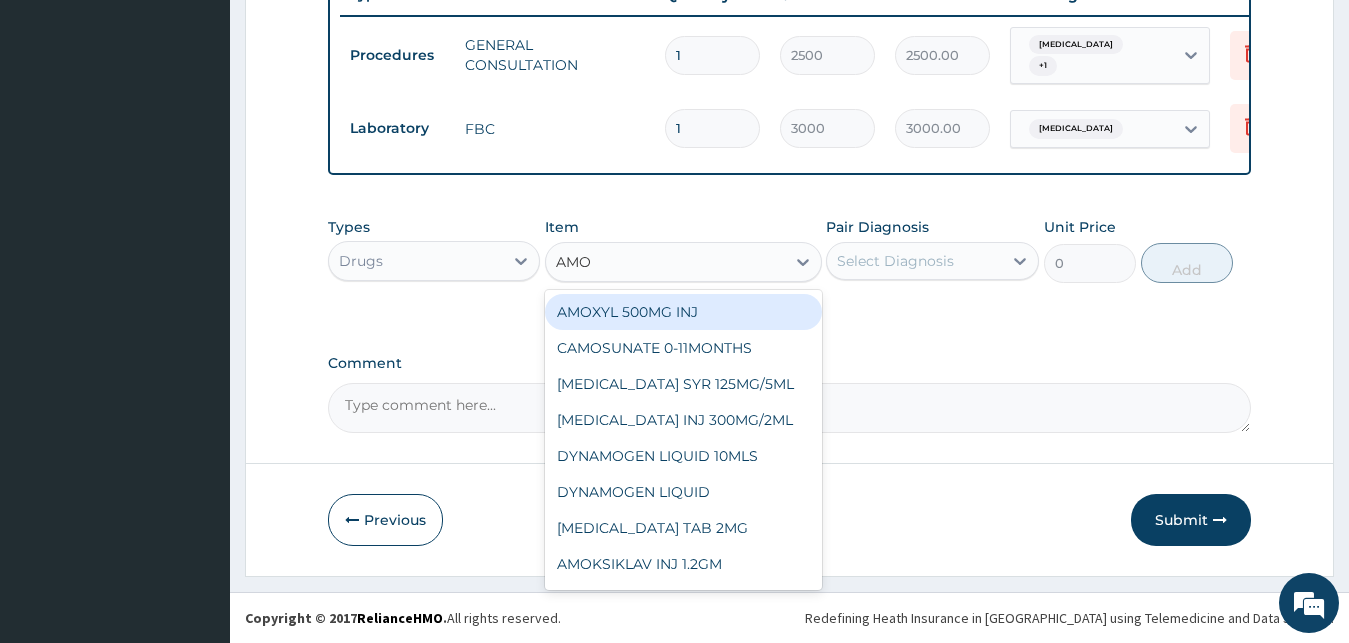type on "AMOK" 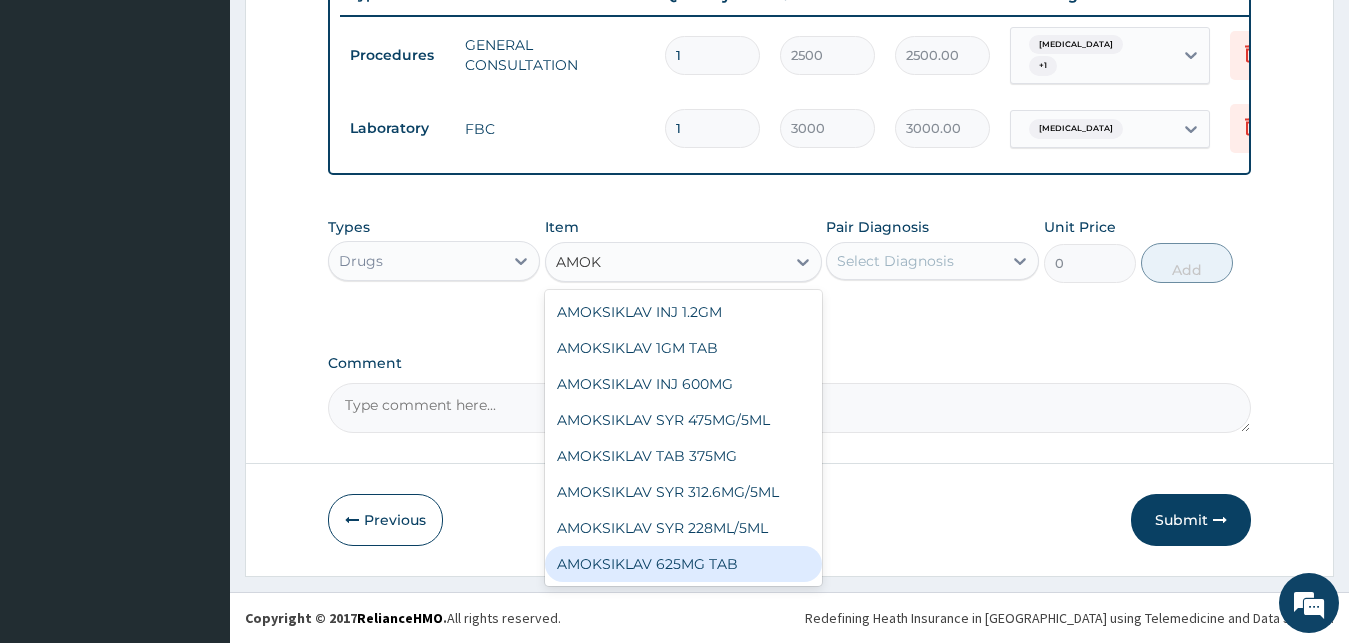 click on "AMOKSIKLAV 625MG TAB" at bounding box center (683, 564) 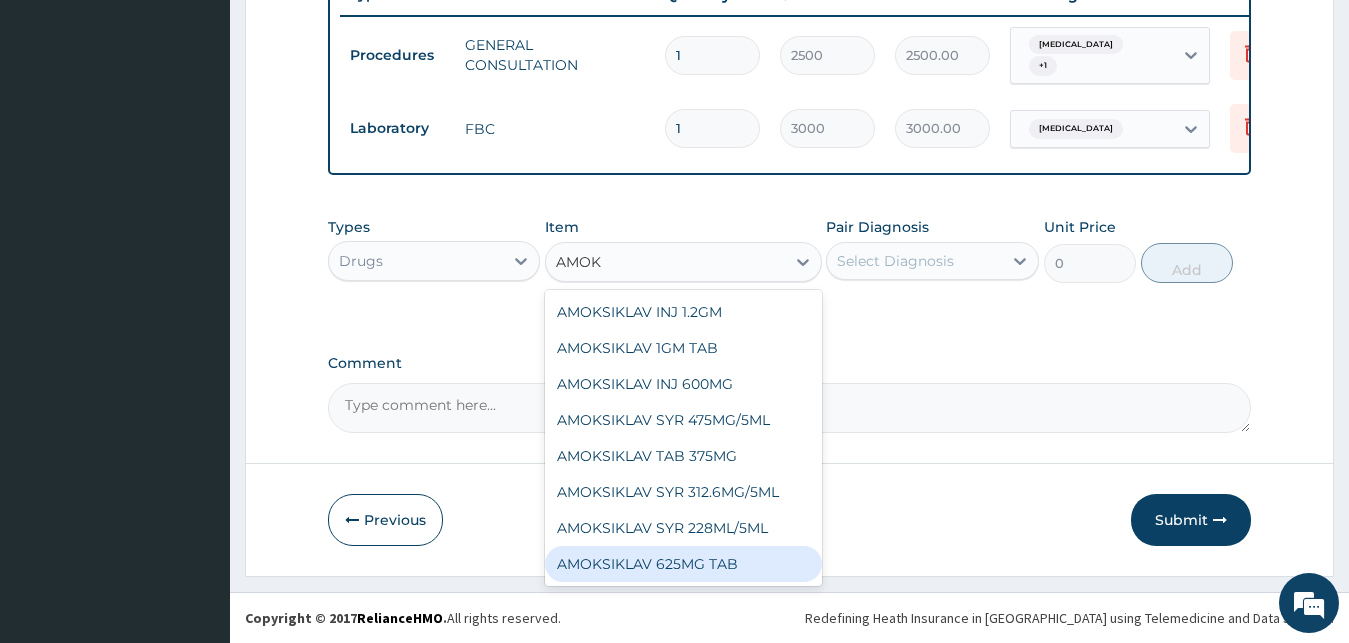 type 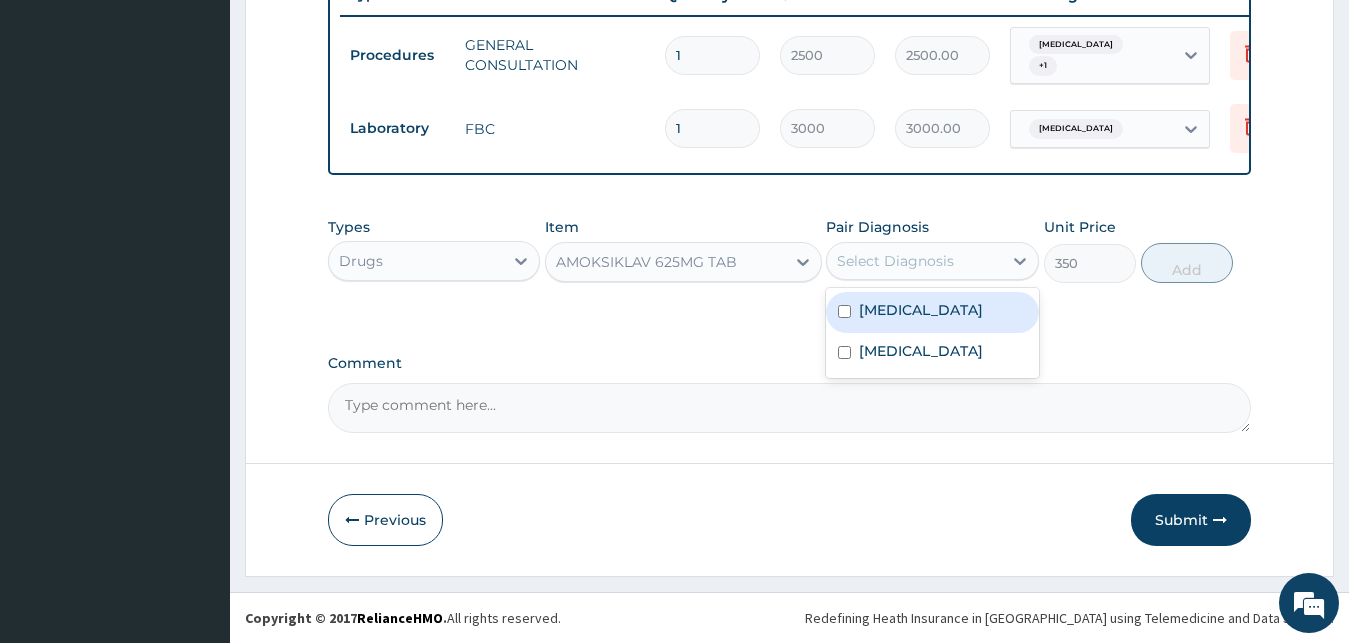 drag, startPoint x: 941, startPoint y: 259, endPoint x: 938, endPoint y: 318, distance: 59.07622 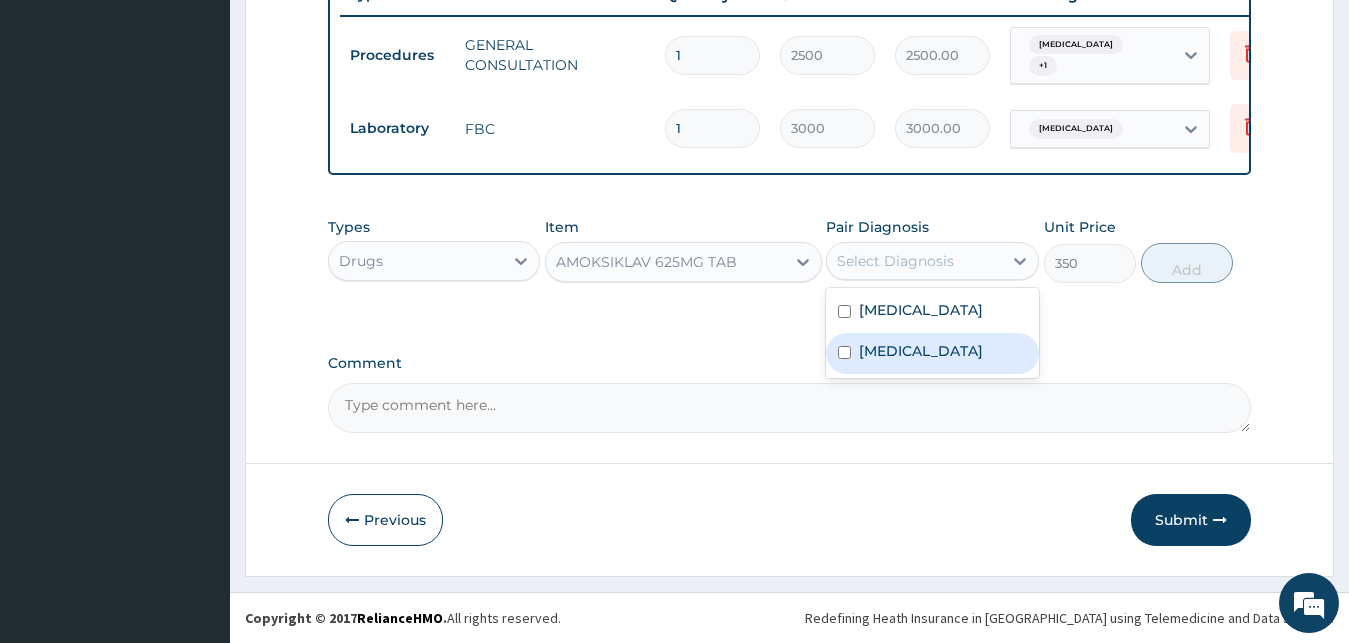 click on "[MEDICAL_DATA]" at bounding box center (932, 353) 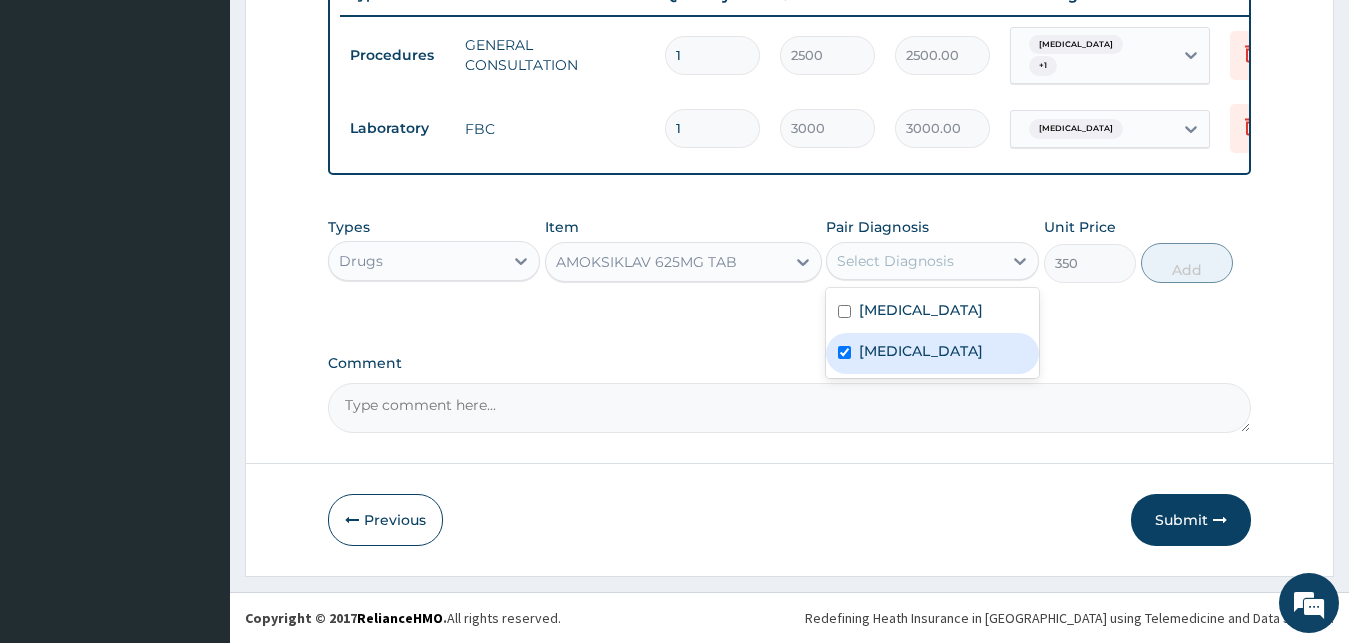 checkbox on "true" 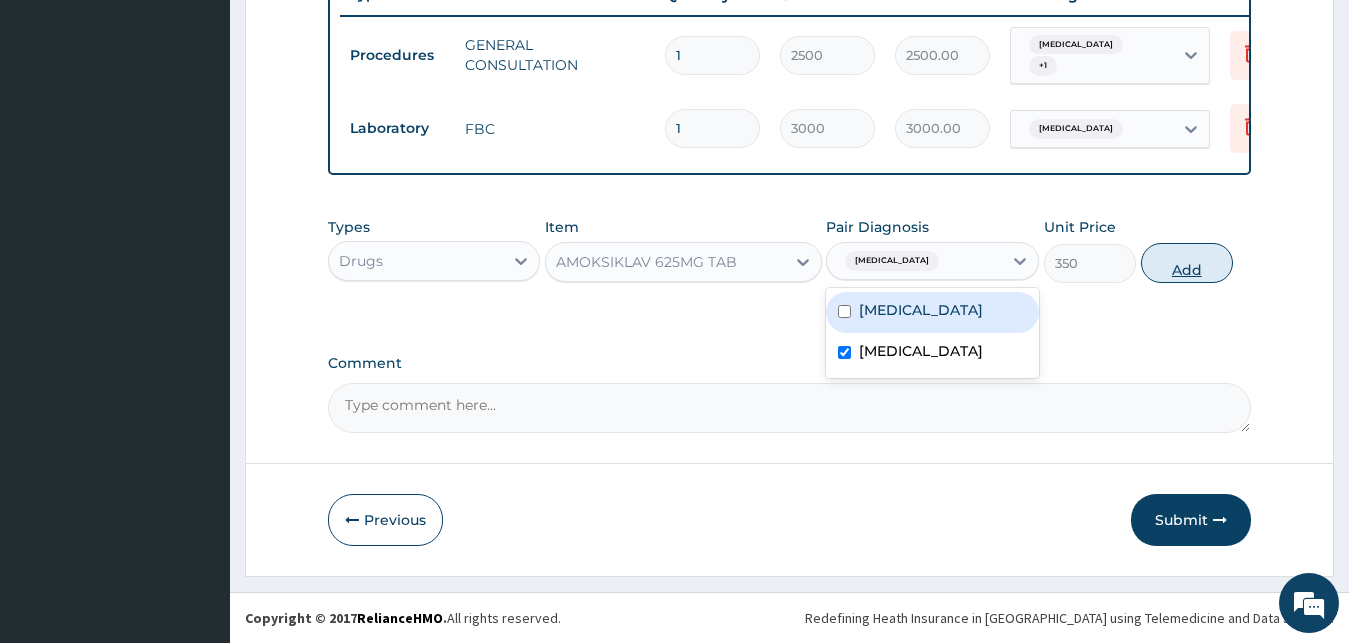 click on "Add" at bounding box center (1187, 263) 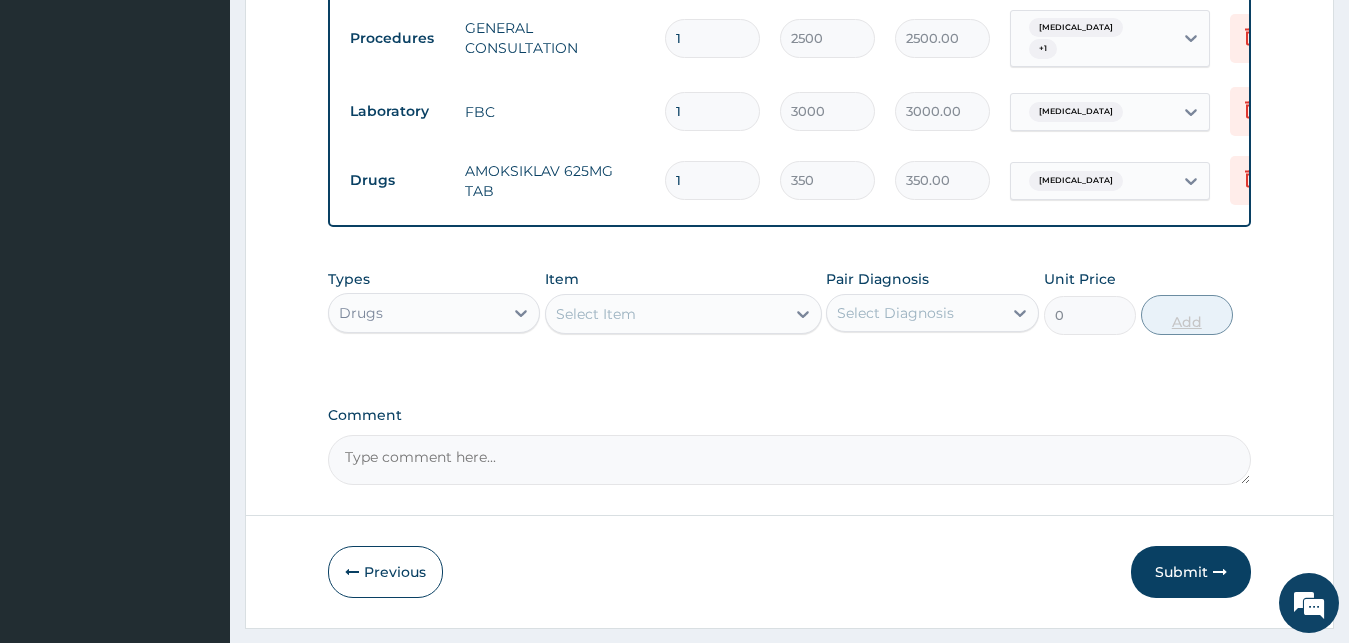 click on "Types Drugs Item Select Item Pair Diagnosis Select Diagnosis Unit Price 0 Add" at bounding box center [790, 302] 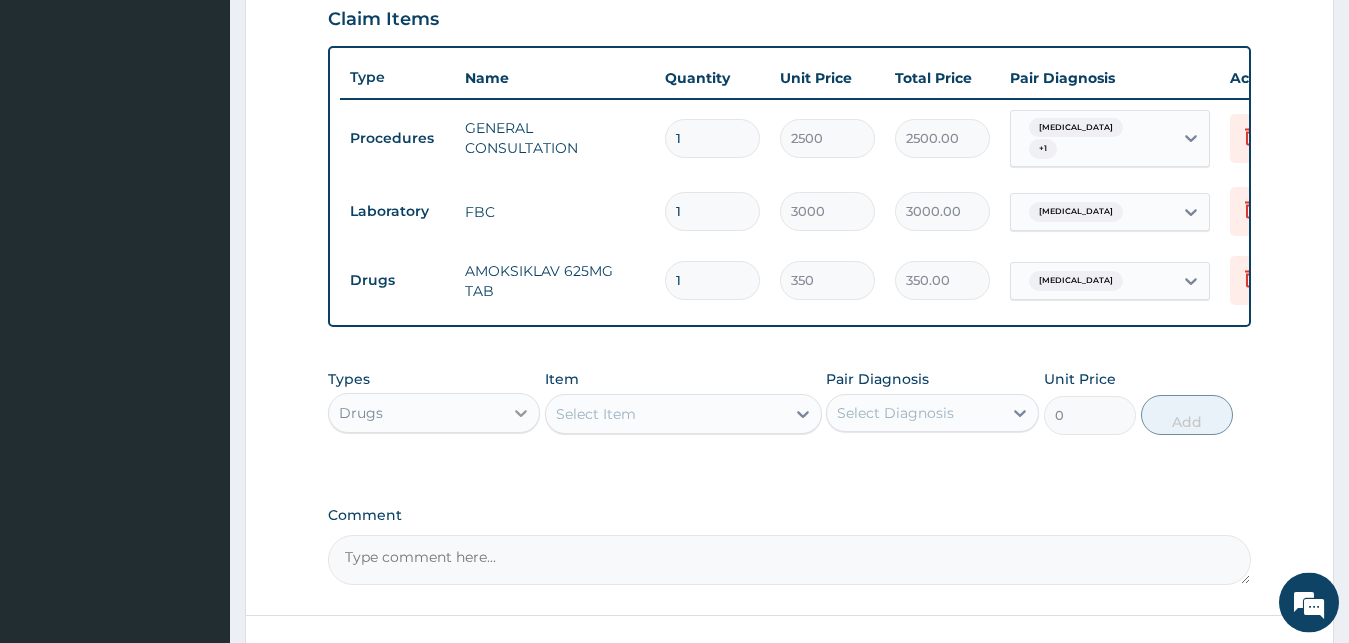 scroll, scrollTop: 696, scrollLeft: 0, axis: vertical 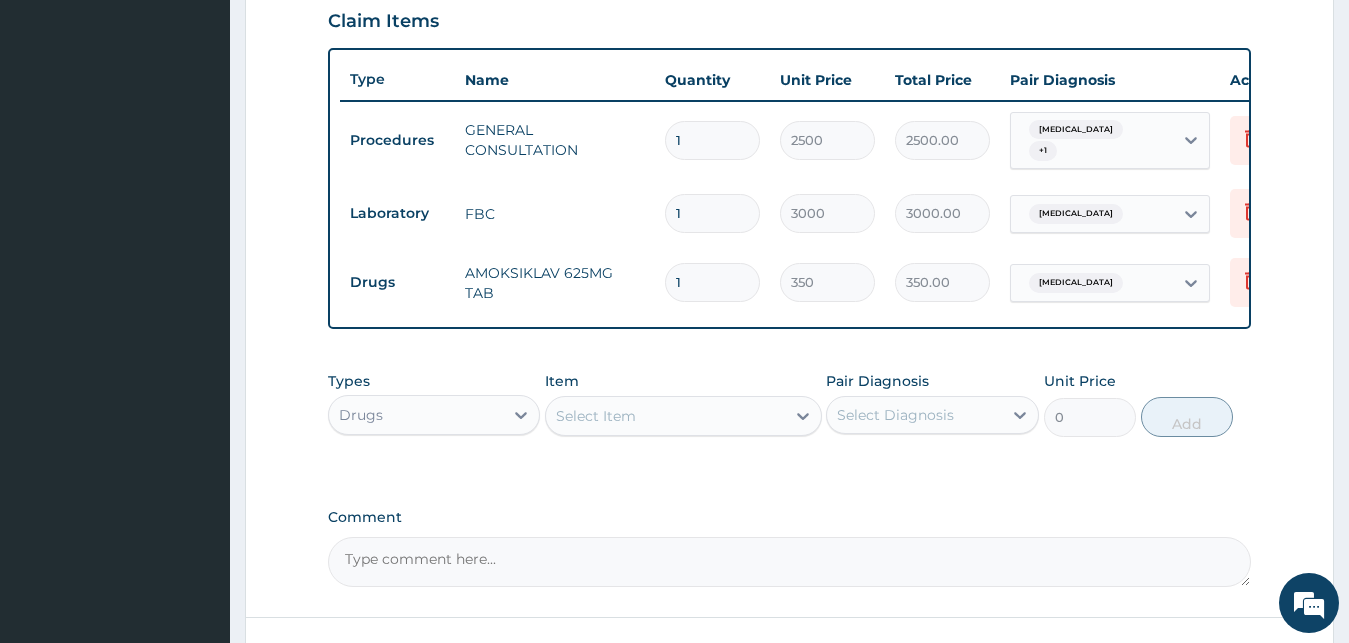 click on "1" at bounding box center [712, 282] 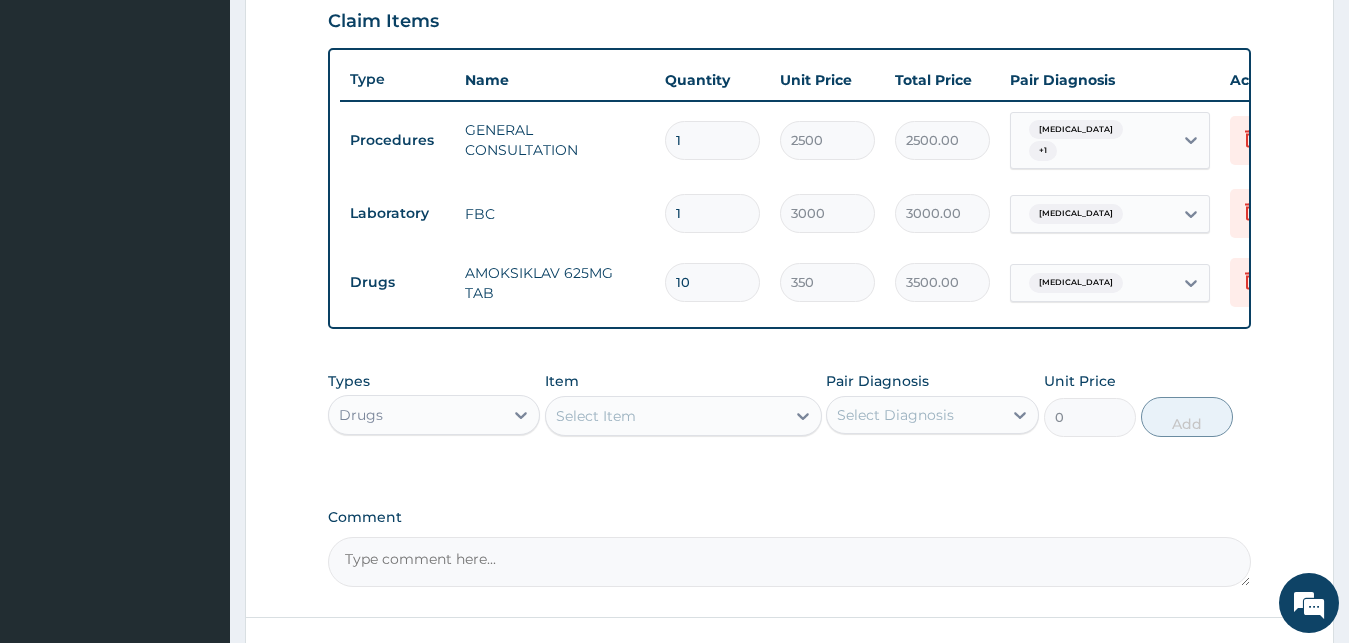 type on "10" 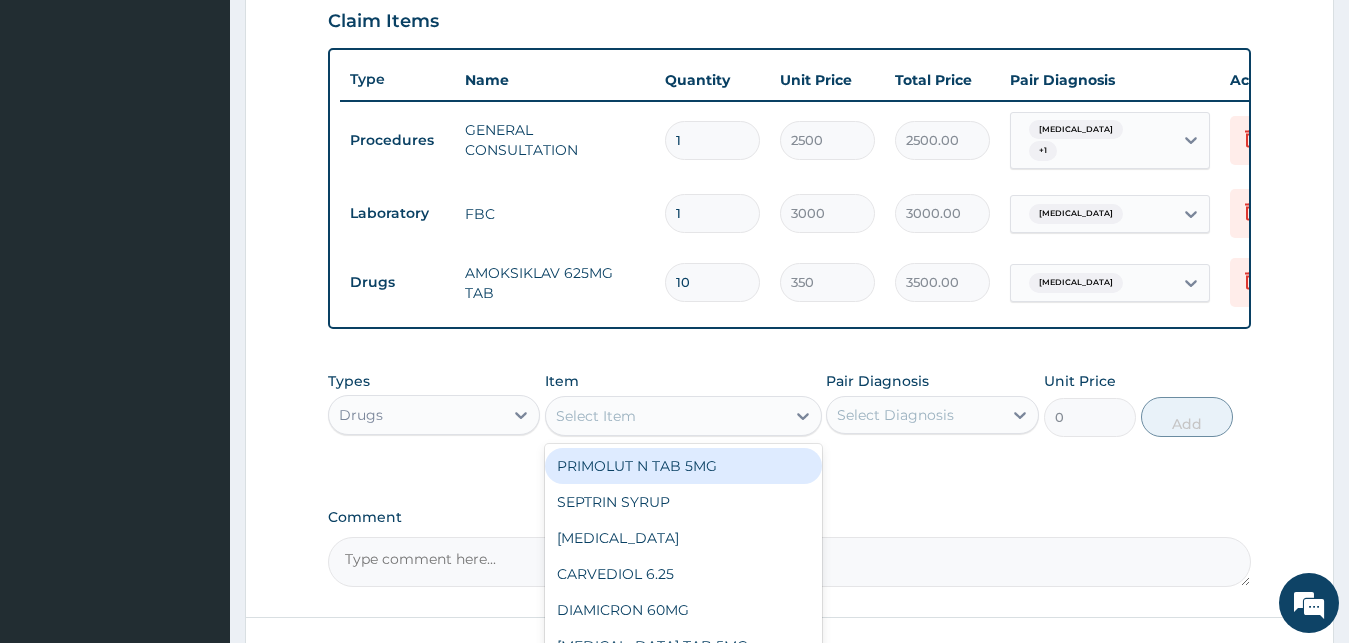 click on "Select Item" at bounding box center [665, 416] 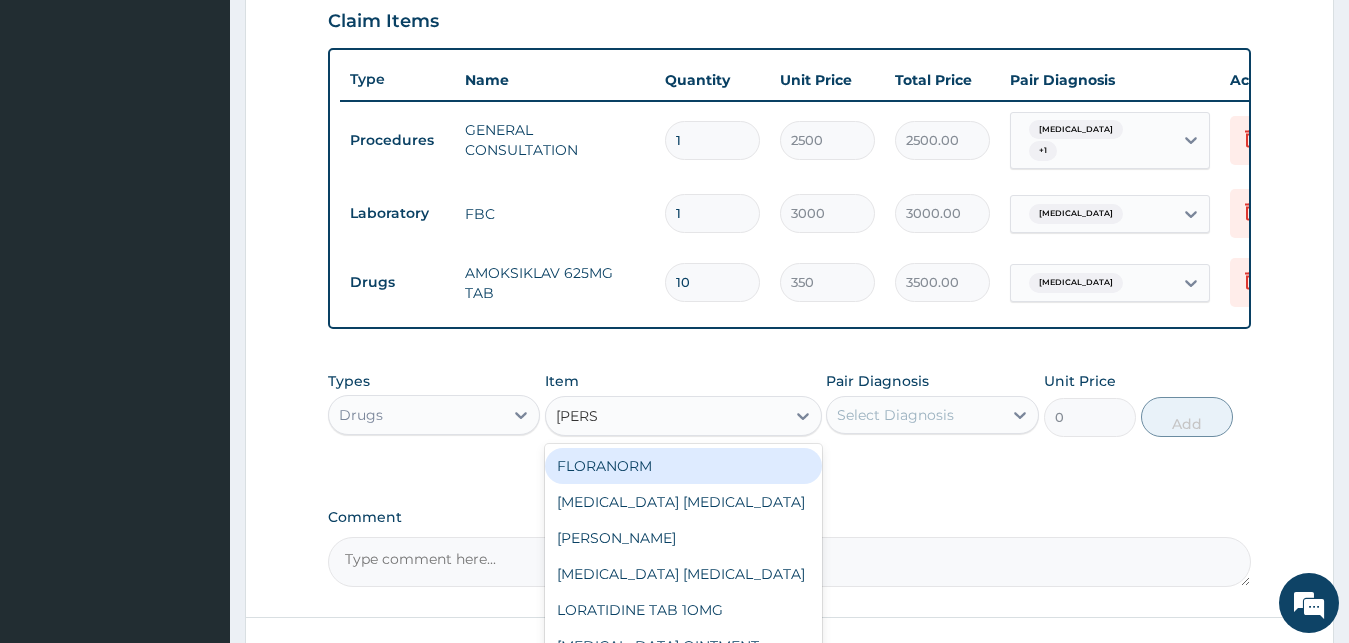 type on "LORAT" 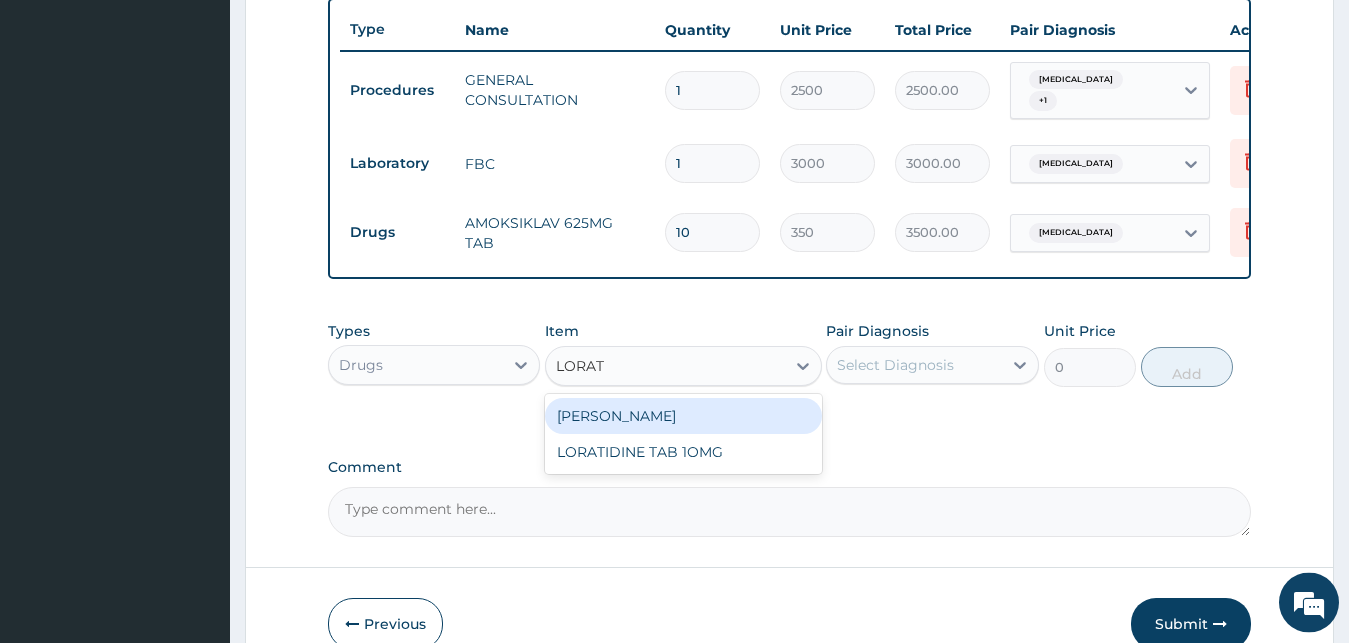 scroll, scrollTop: 798, scrollLeft: 0, axis: vertical 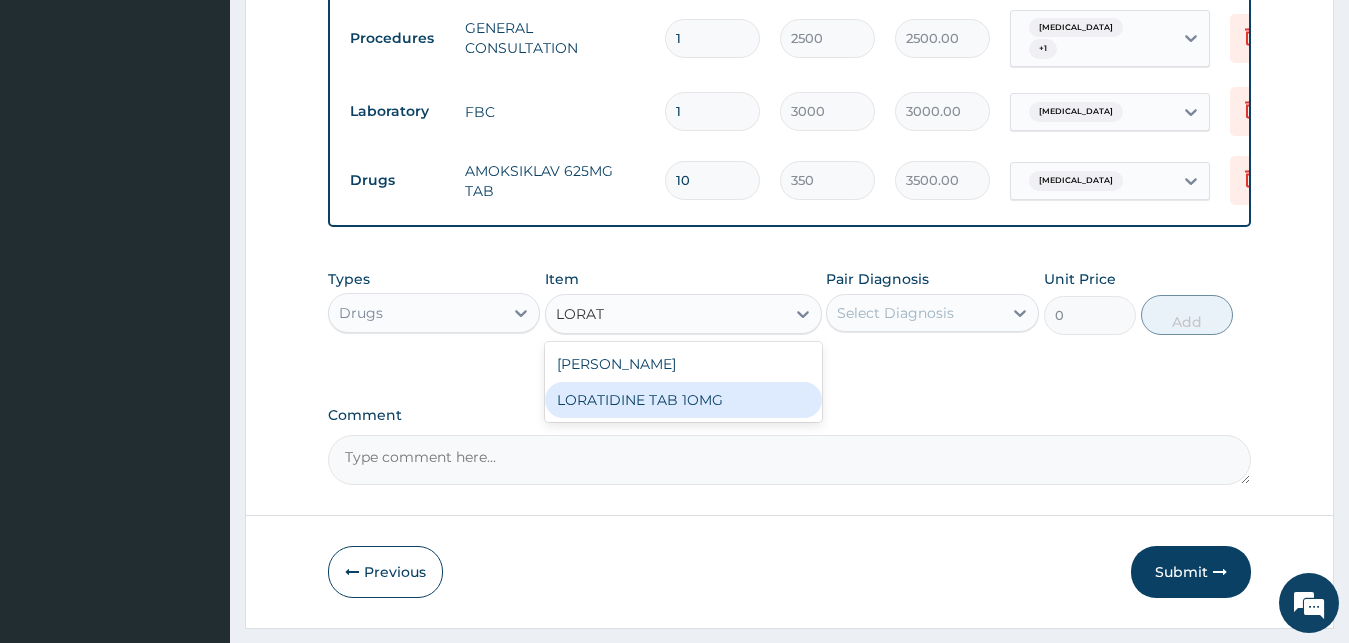 click on "LORATIDINE TAB 1OMG" at bounding box center [683, 400] 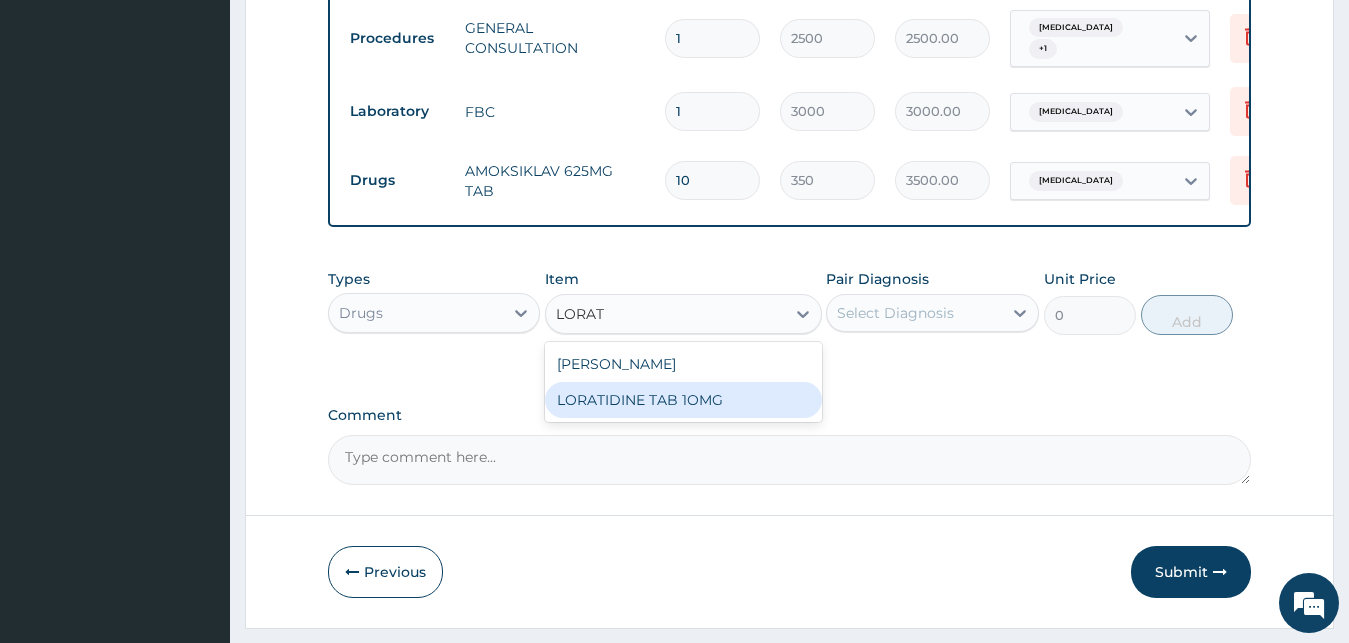 type 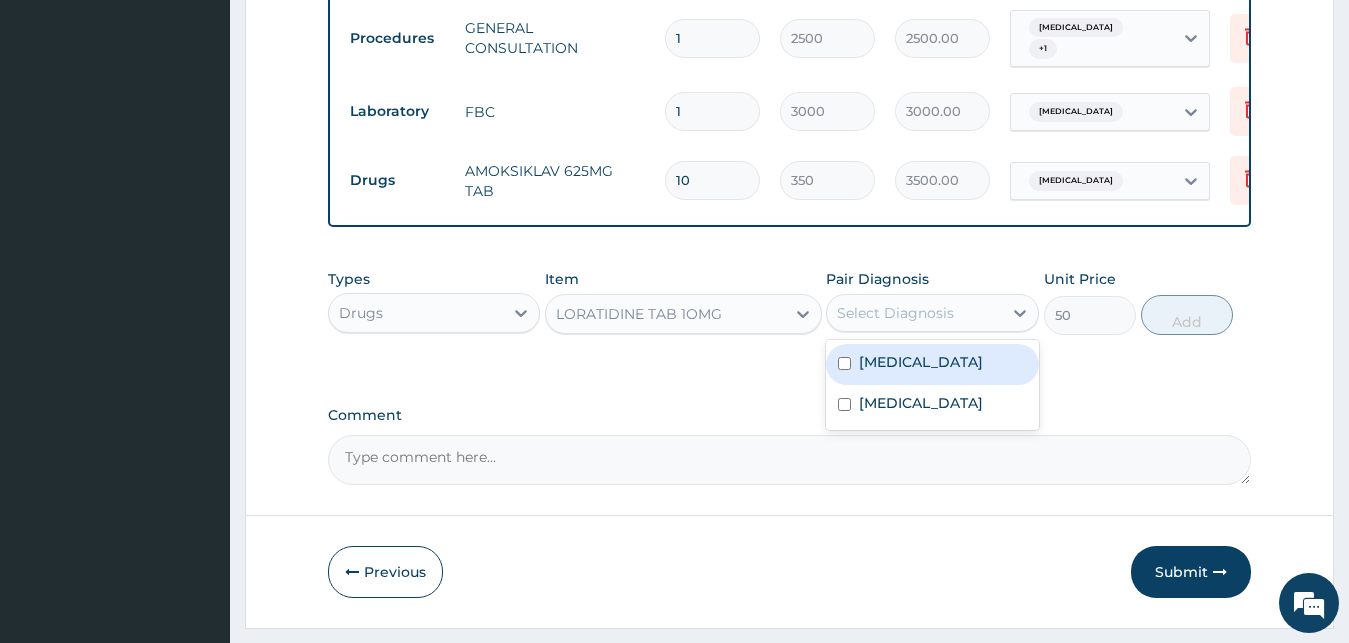click on "Select Diagnosis" at bounding box center (895, 313) 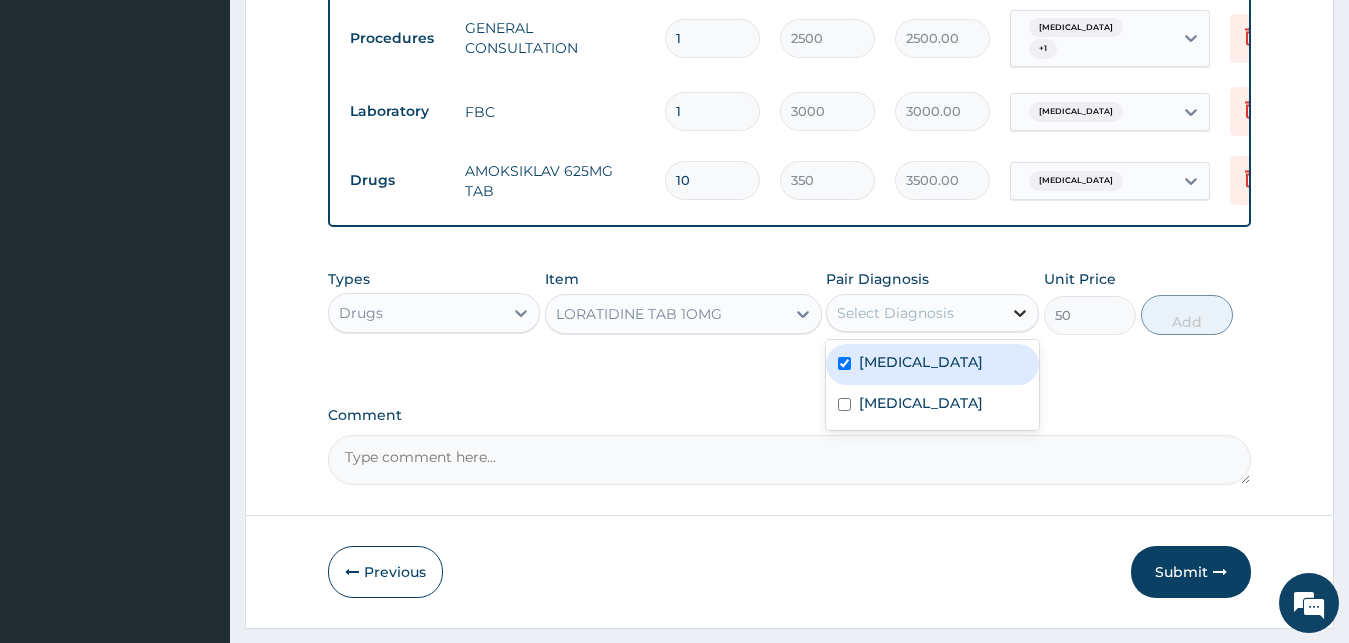 checkbox on "true" 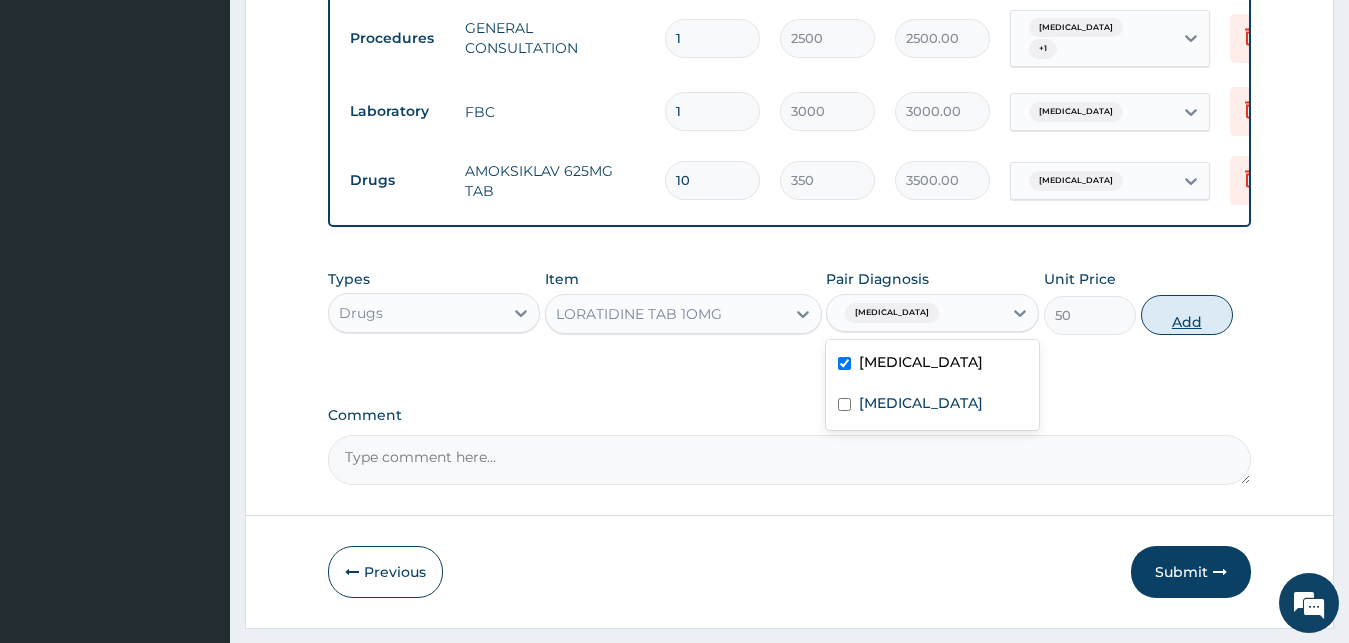 click on "Add" at bounding box center [1187, 315] 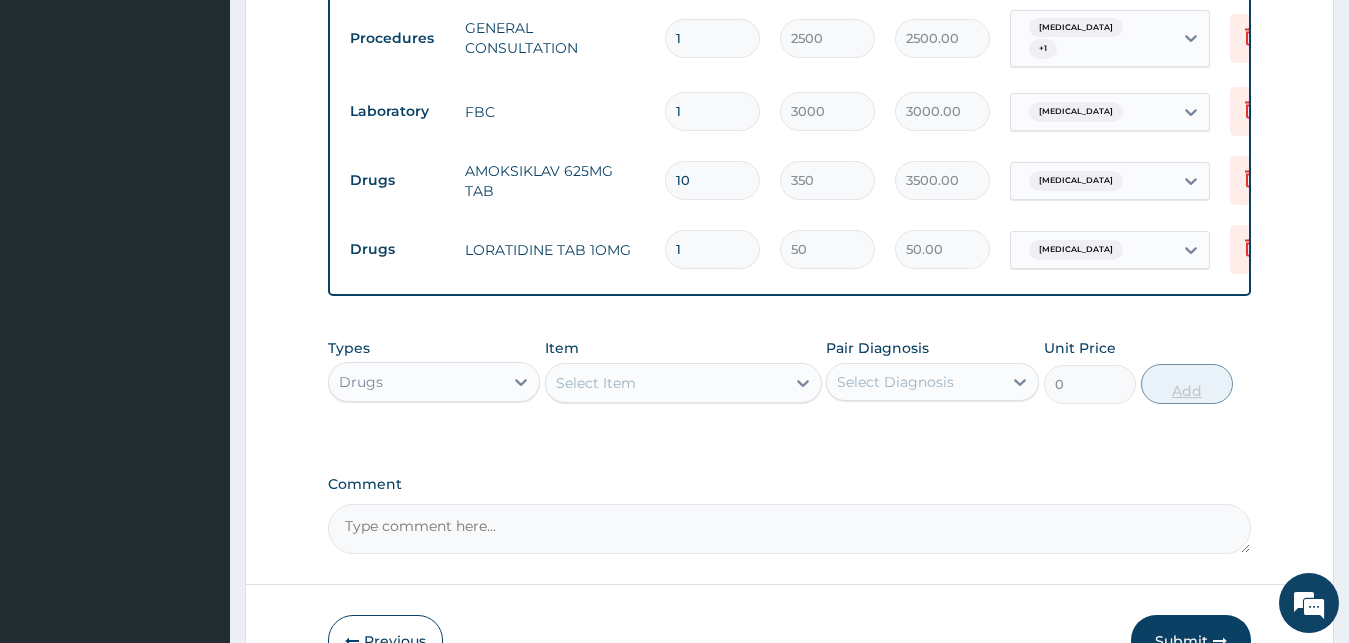 type on "10" 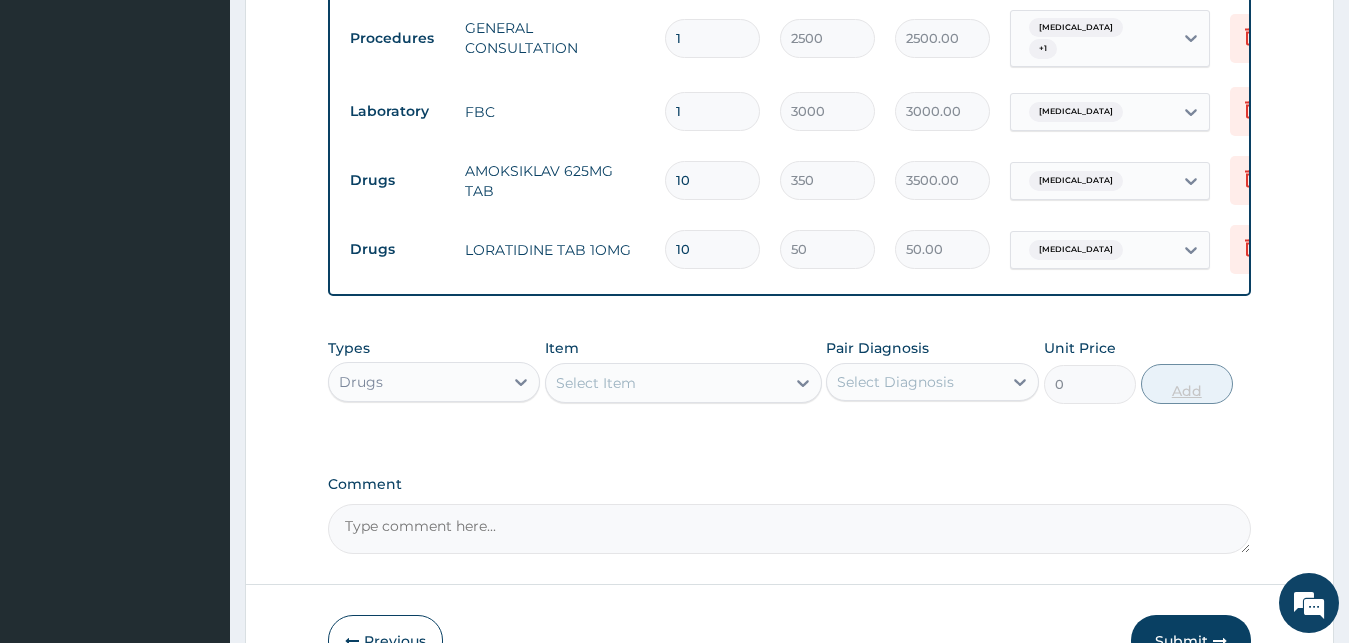 type on "500.00" 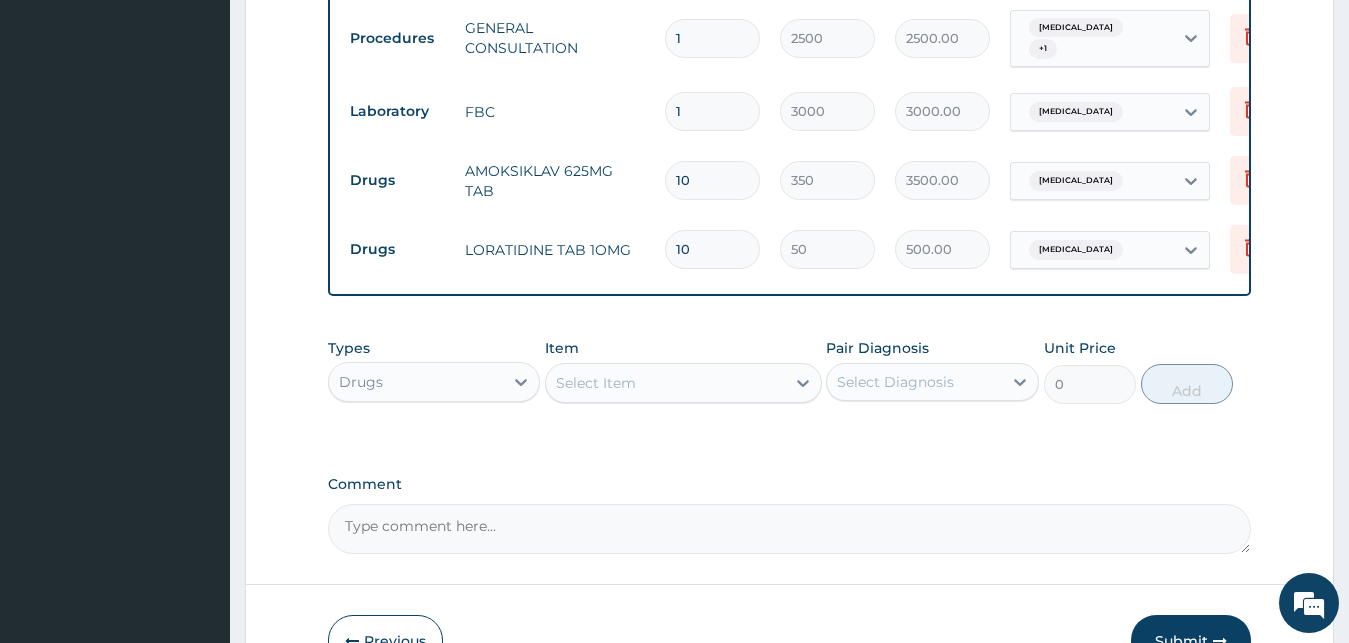 type on "10" 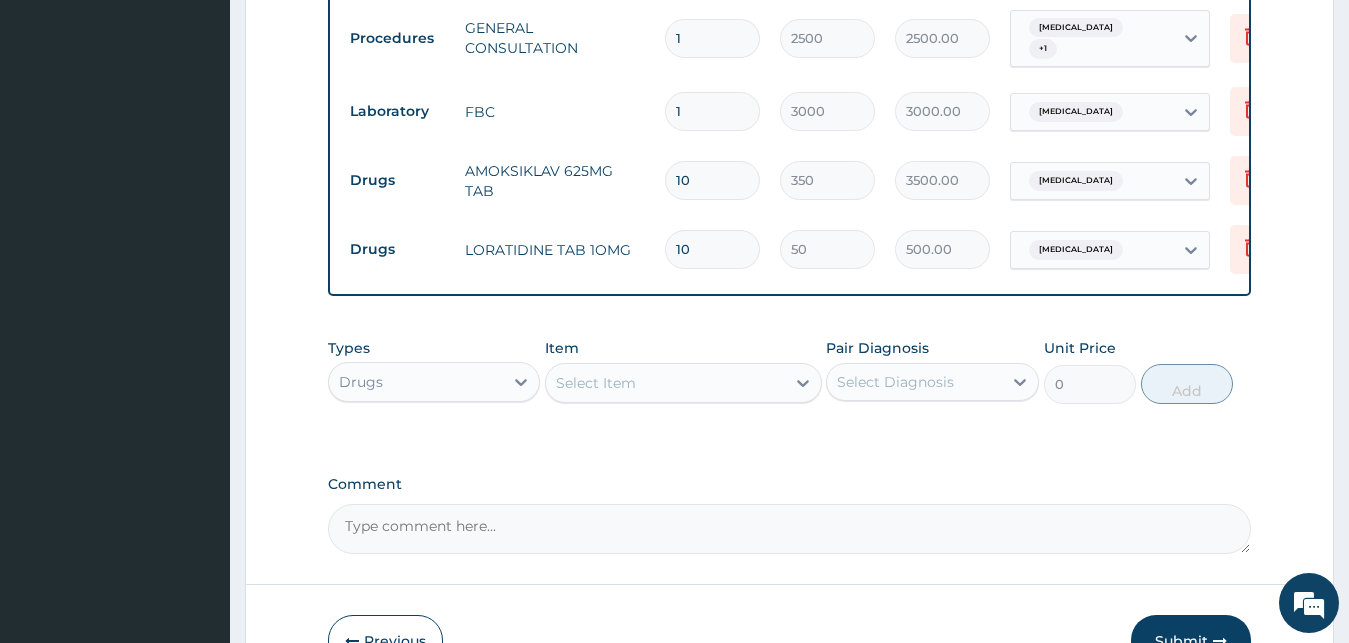 click on "Select Item" at bounding box center (596, 383) 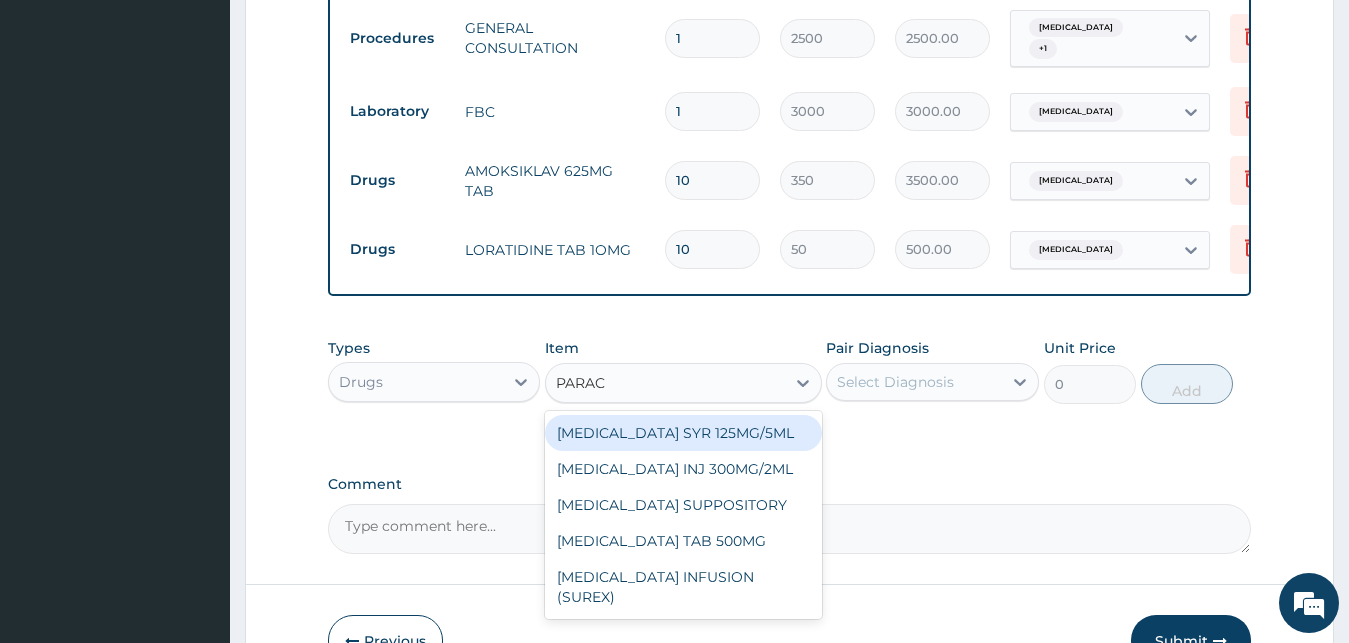type on "PARACE" 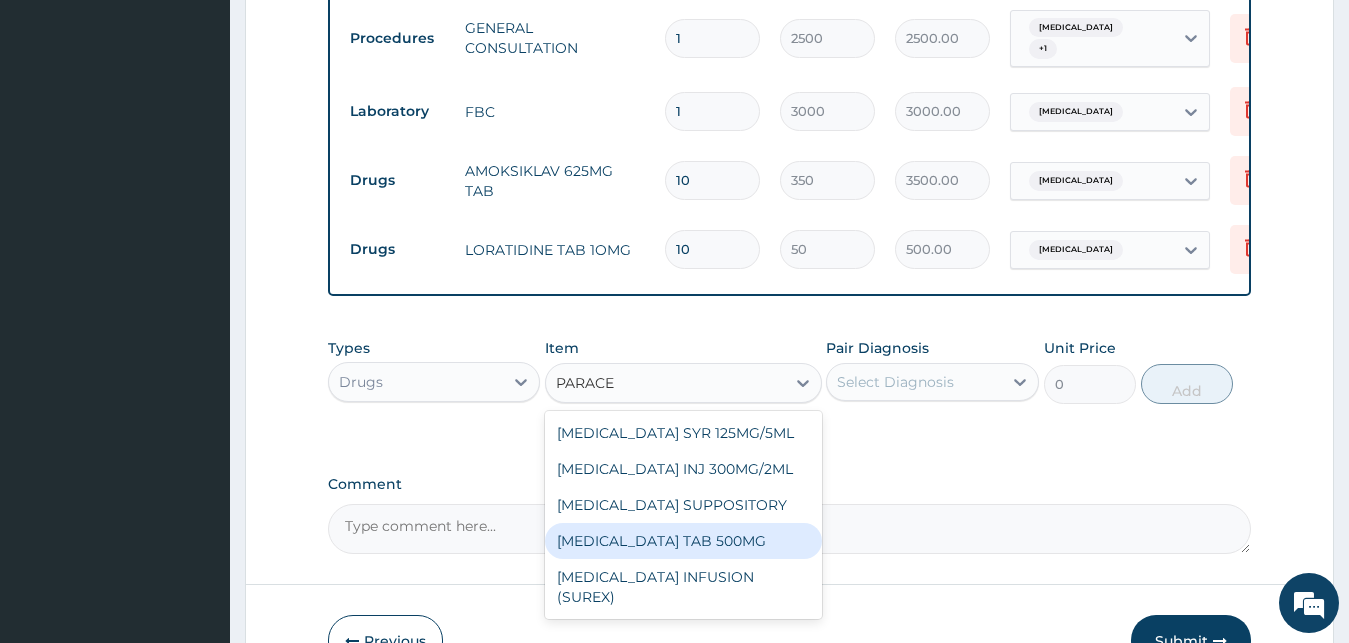 click on "[MEDICAL_DATA] TAB 500MG" at bounding box center [683, 541] 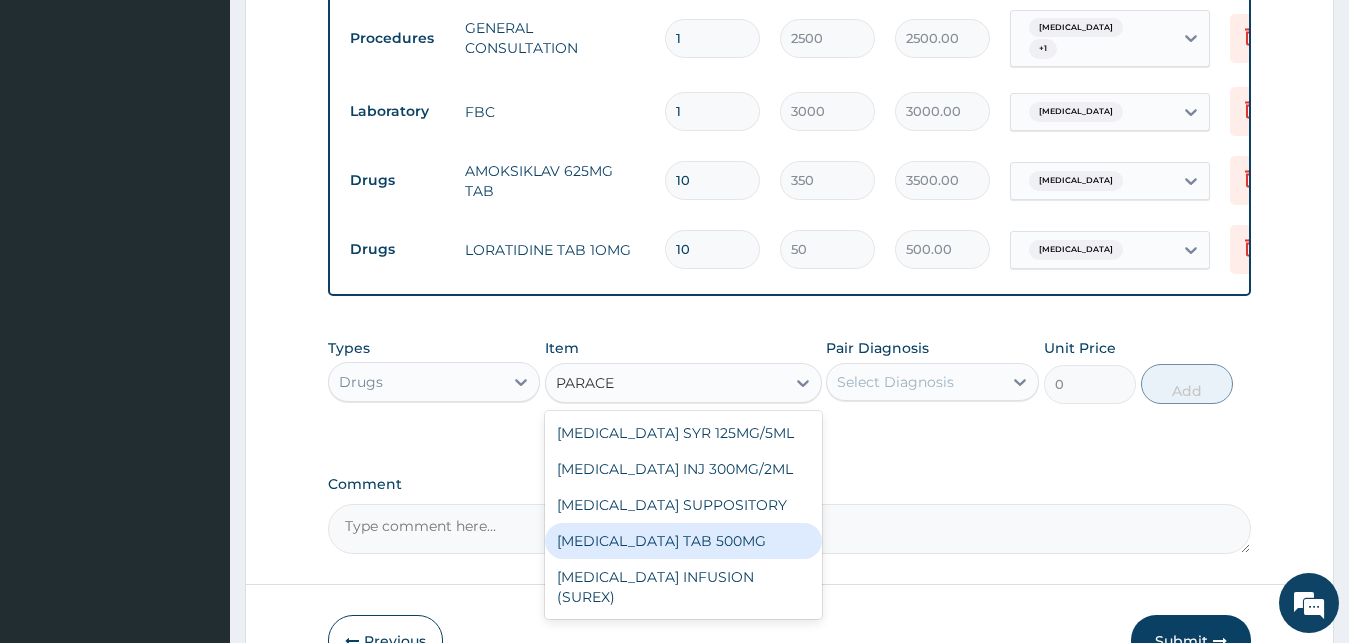 type 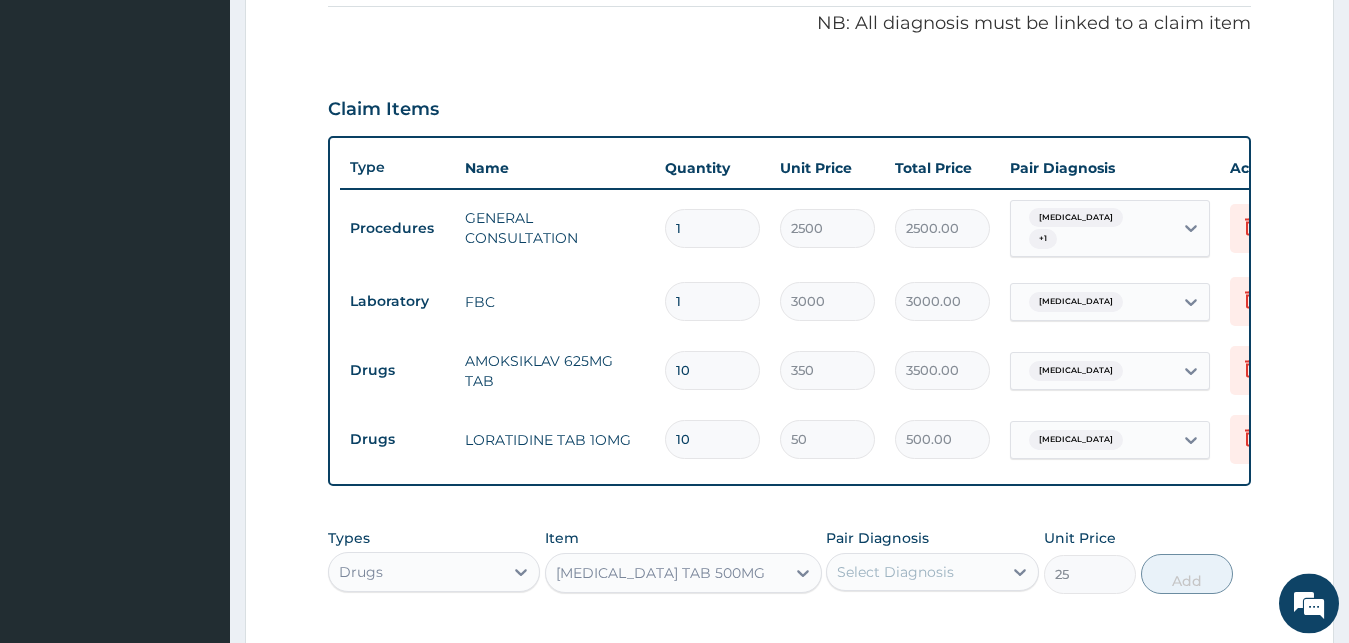 scroll, scrollTop: 84, scrollLeft: 0, axis: vertical 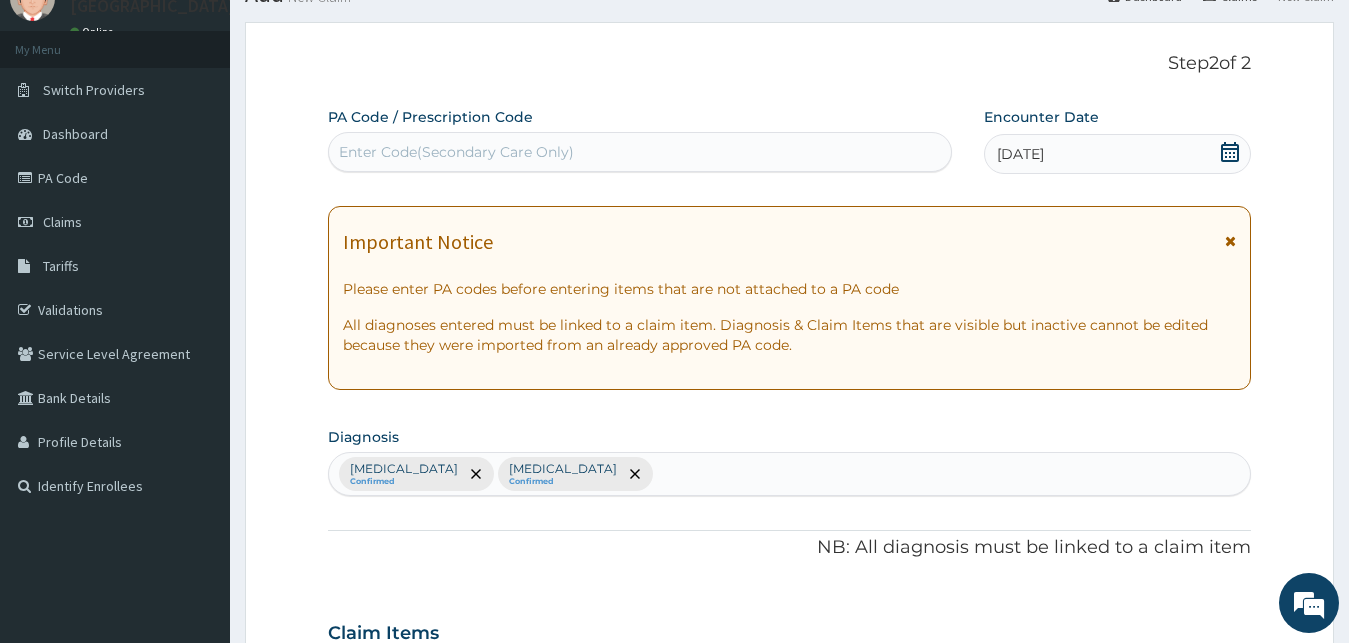 click on "Acute pharyngitis Confirmed Sepsis Confirmed" at bounding box center (790, 474) 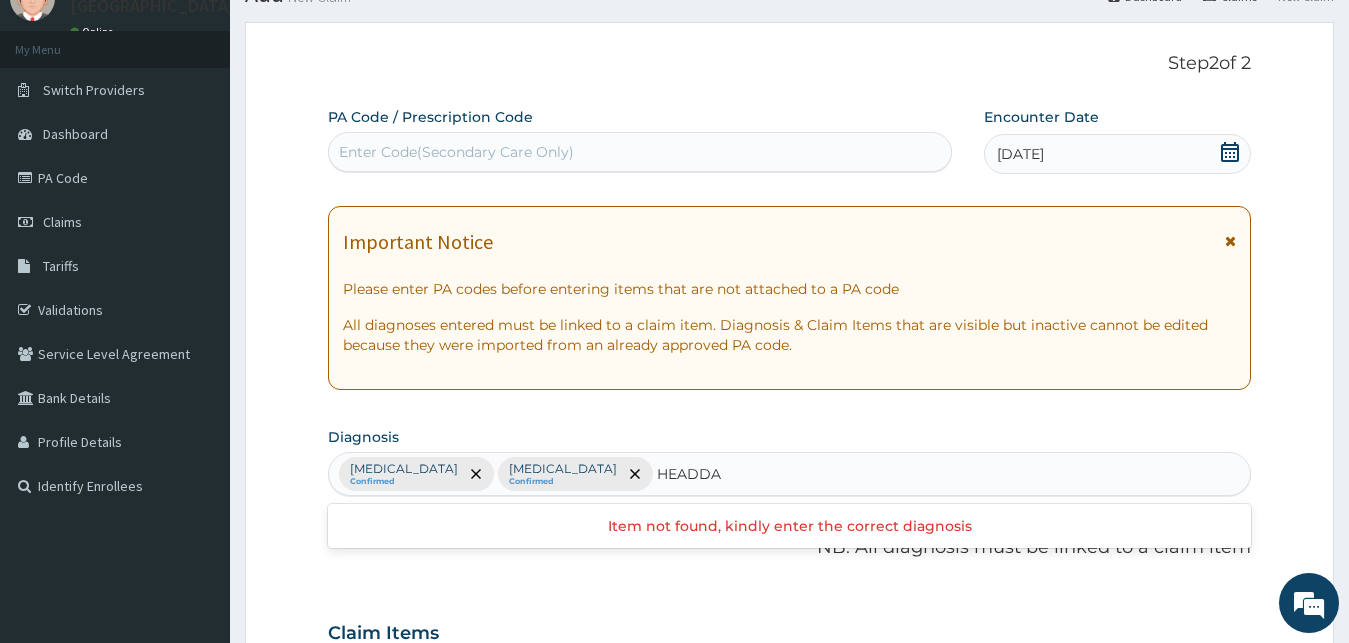 click on "HEADDA" at bounding box center (690, 474) 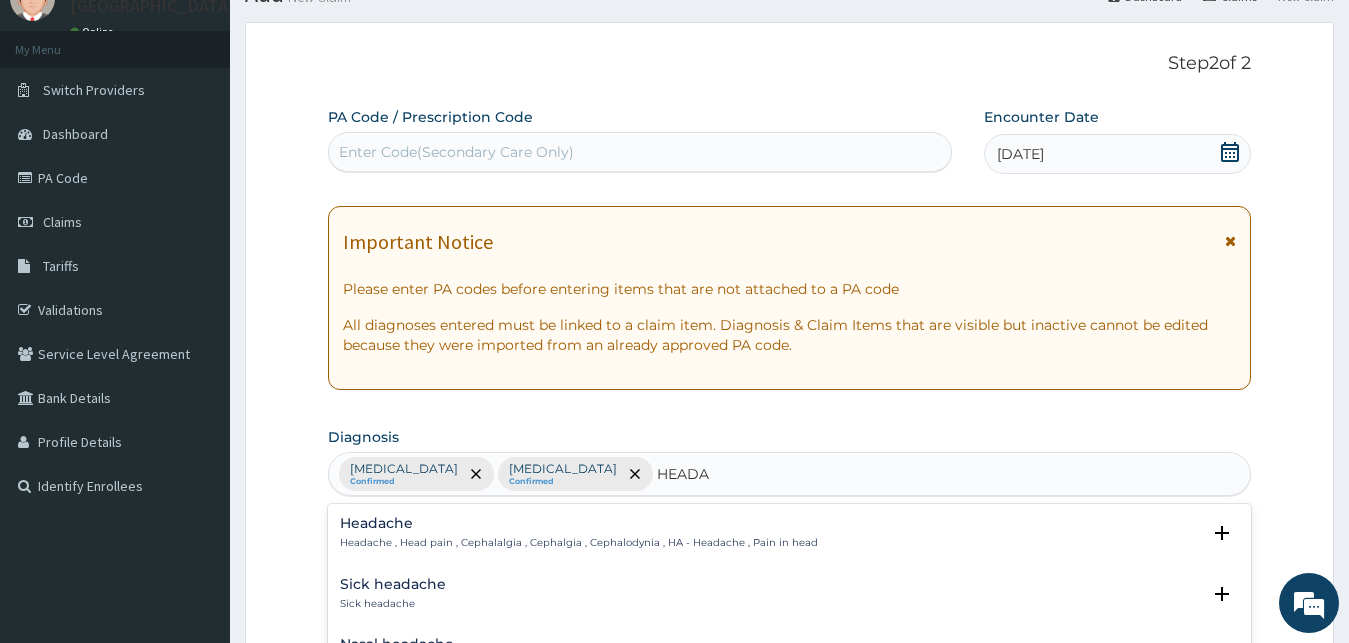click on "Headache Headache , Head pain , Cephalalgia , Cephalgia , Cephalodynia , HA - Headache , Pain in head" at bounding box center [579, 533] 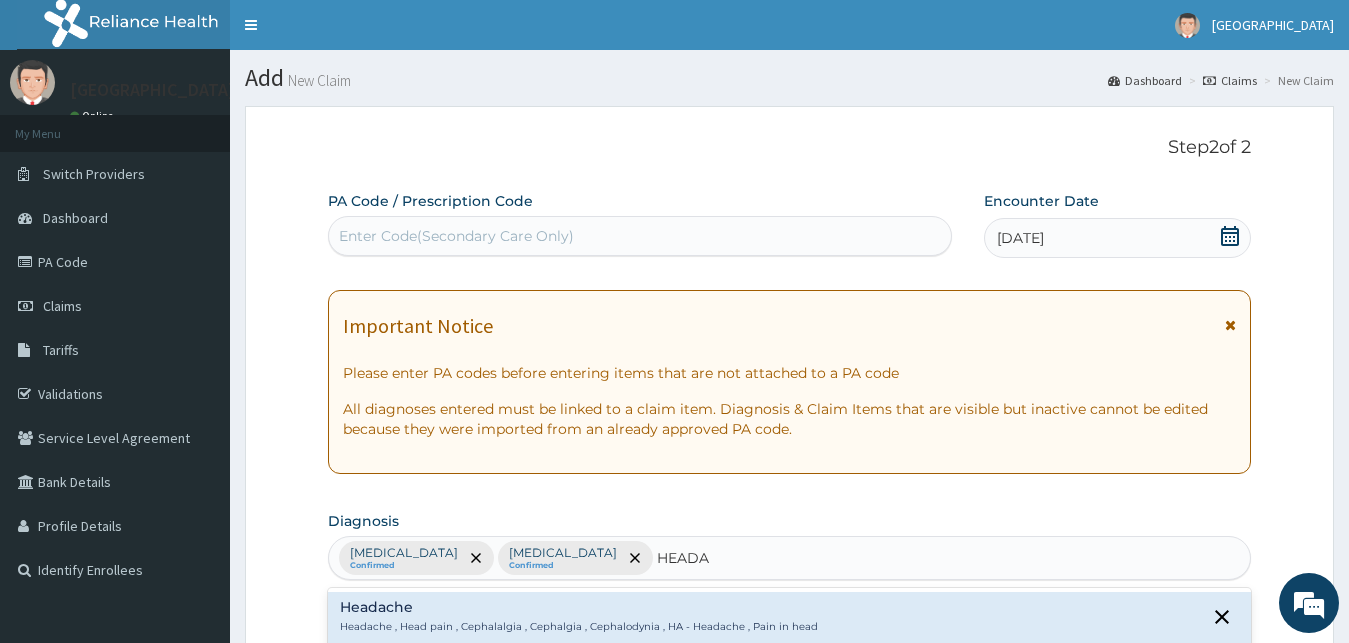 scroll, scrollTop: 306, scrollLeft: 0, axis: vertical 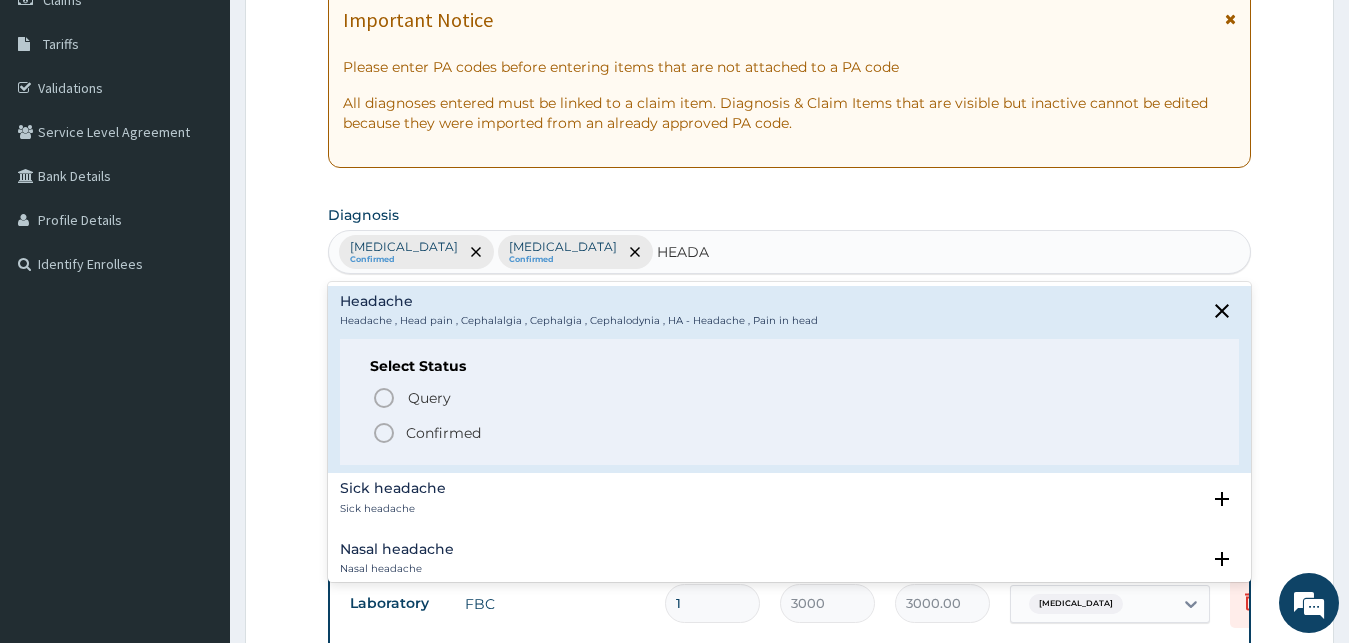 click on "Confirmed" at bounding box center [443, 433] 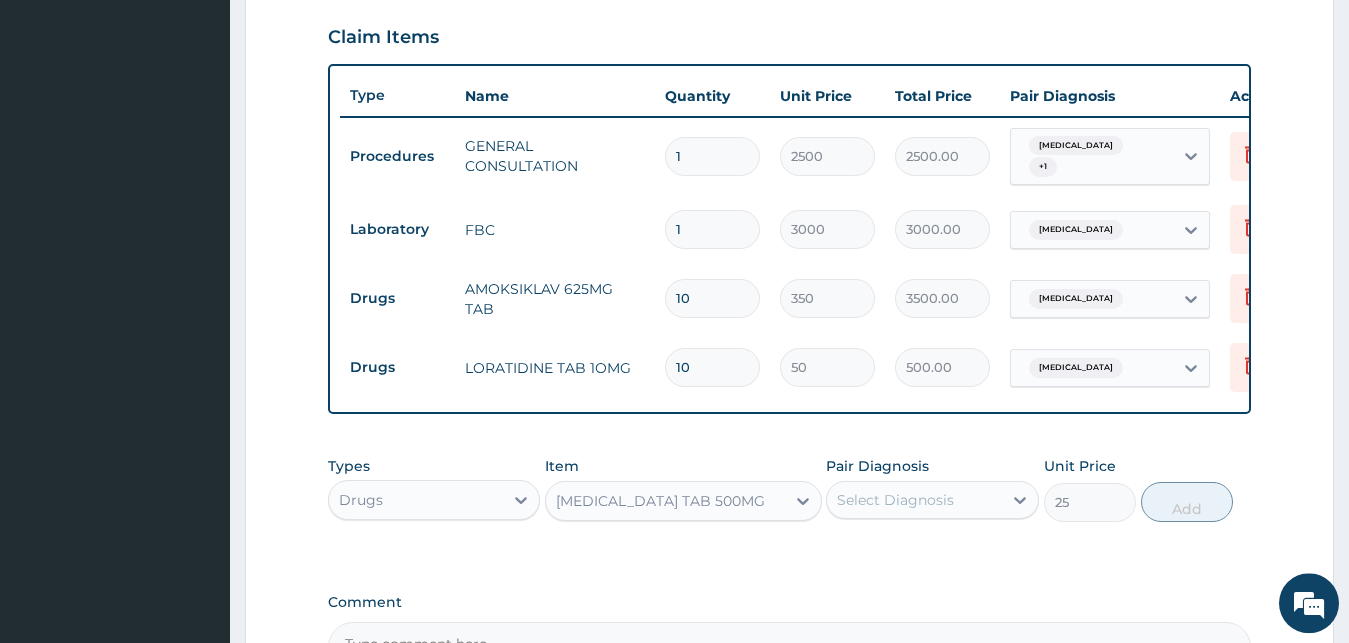 scroll, scrollTop: 816, scrollLeft: 0, axis: vertical 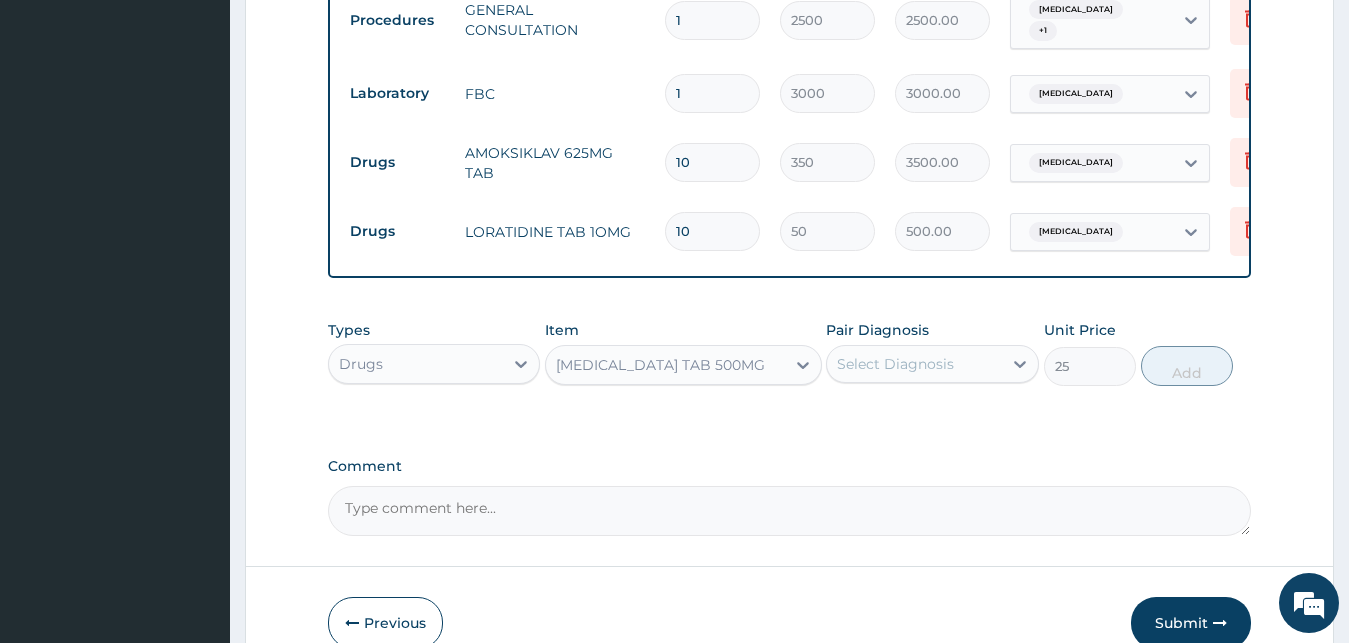 click on "Select Diagnosis" at bounding box center (895, 364) 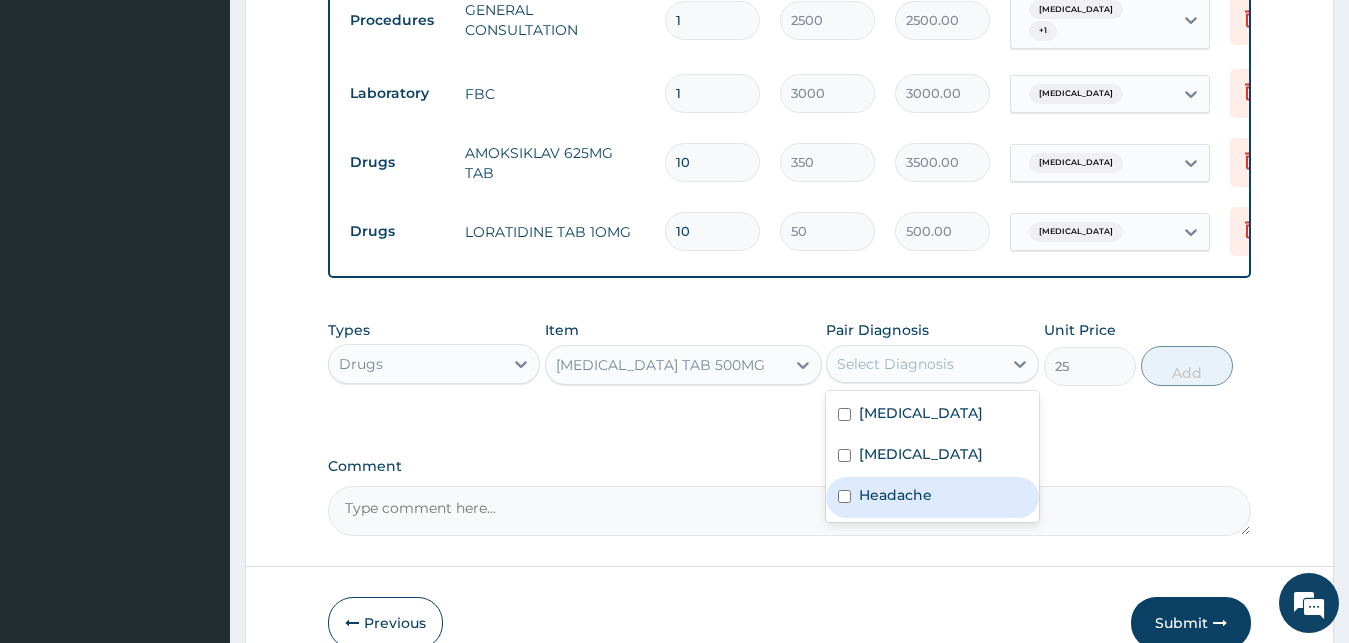 click on "Headache" at bounding box center [895, 495] 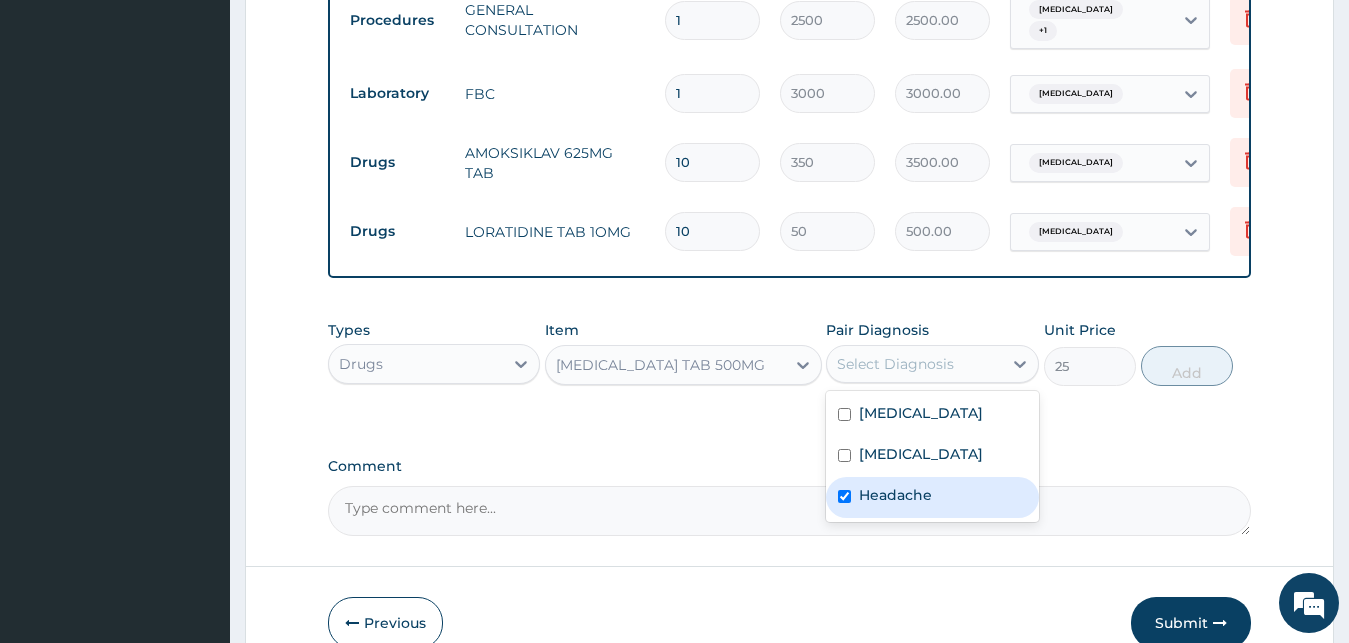 checkbox on "true" 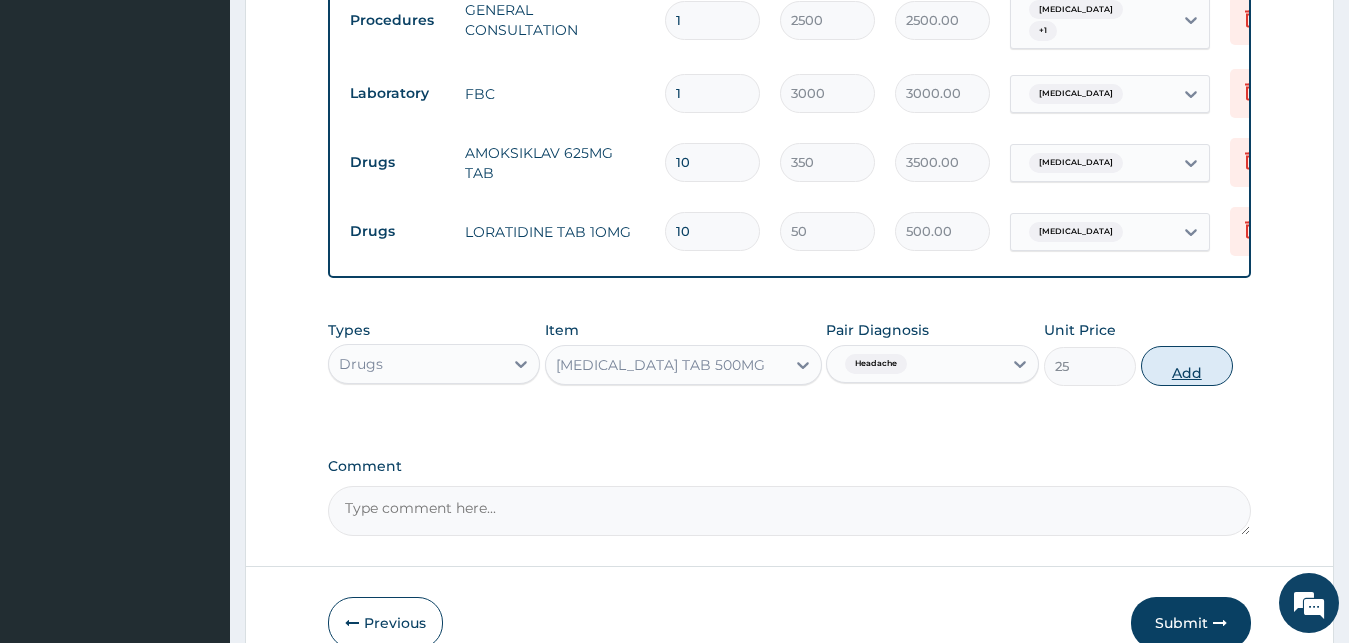 click on "Add" at bounding box center (1187, 366) 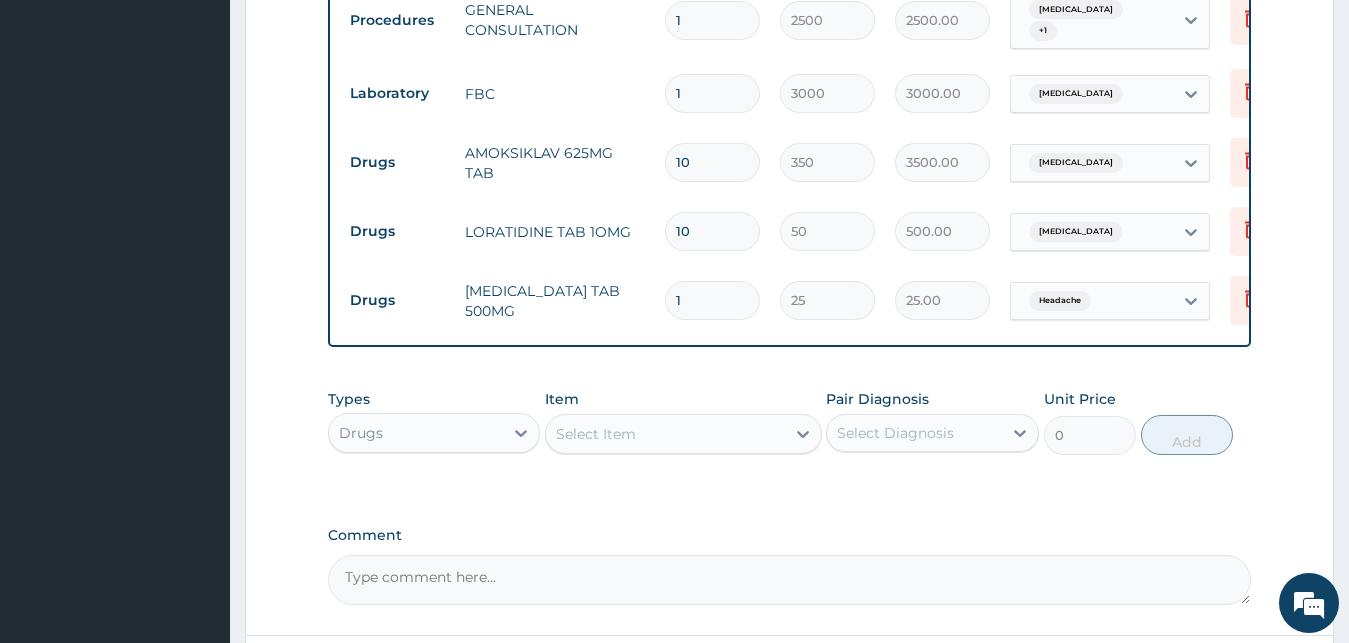 type on "18" 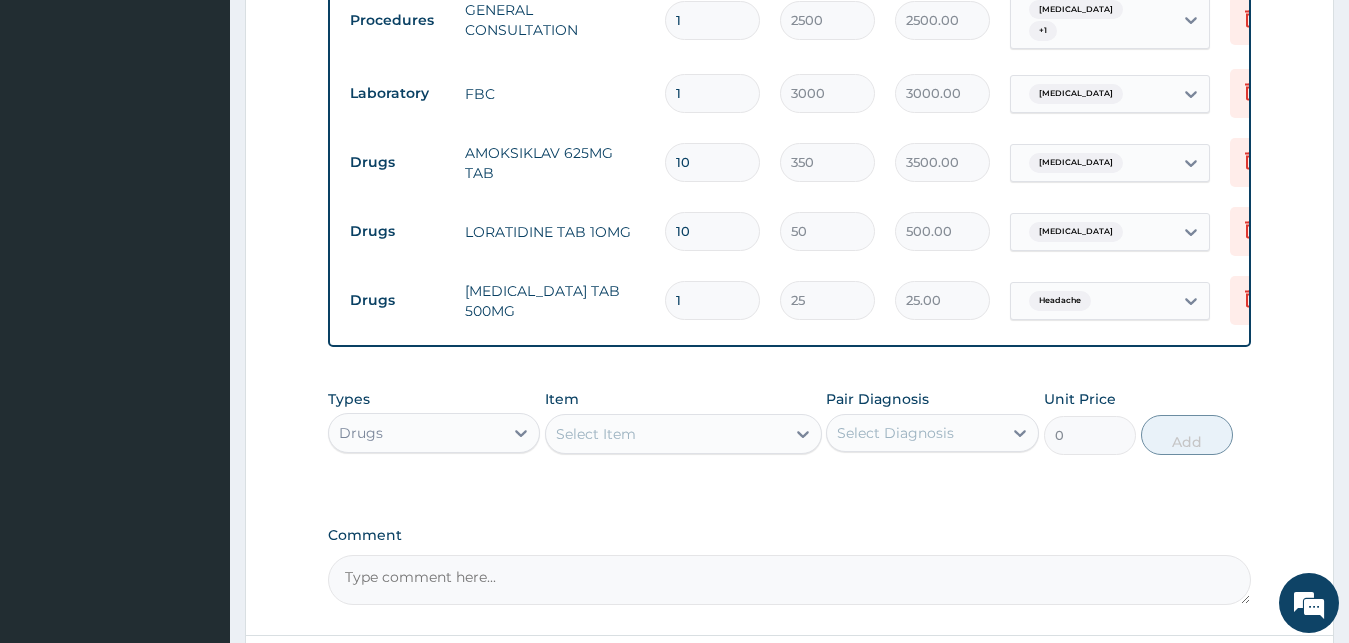 type on "450.00" 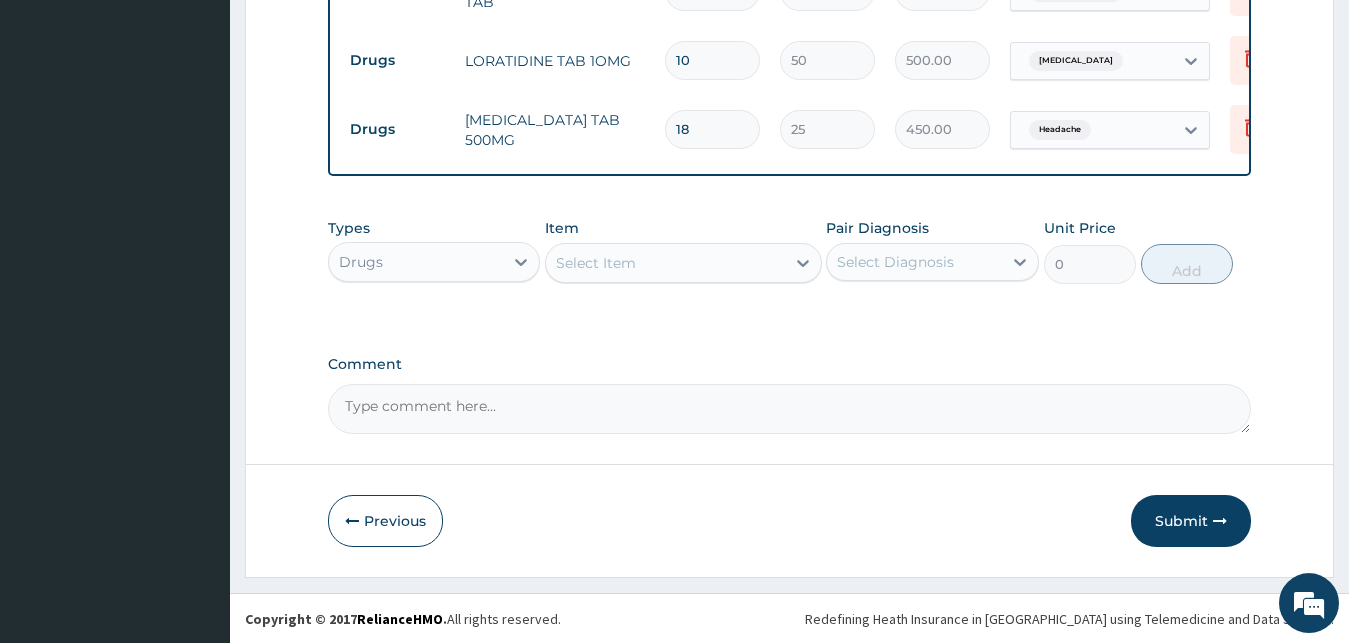scroll, scrollTop: 1005, scrollLeft: 0, axis: vertical 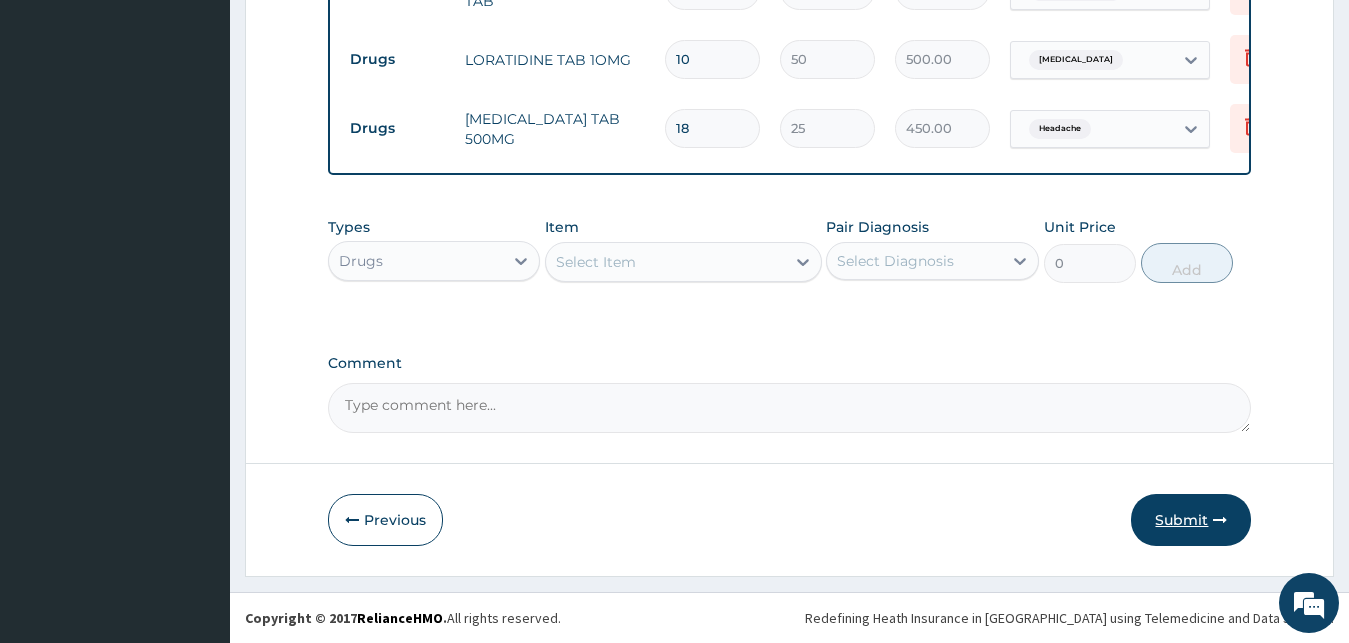 type on "18" 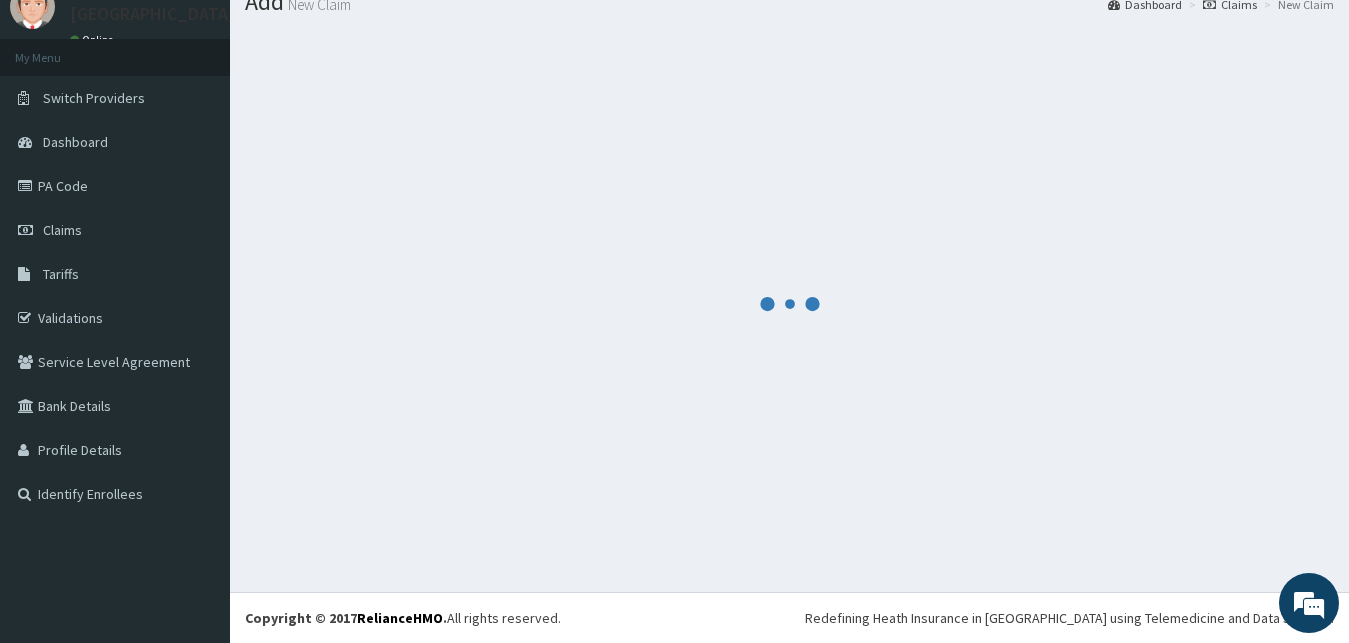 scroll, scrollTop: 76, scrollLeft: 0, axis: vertical 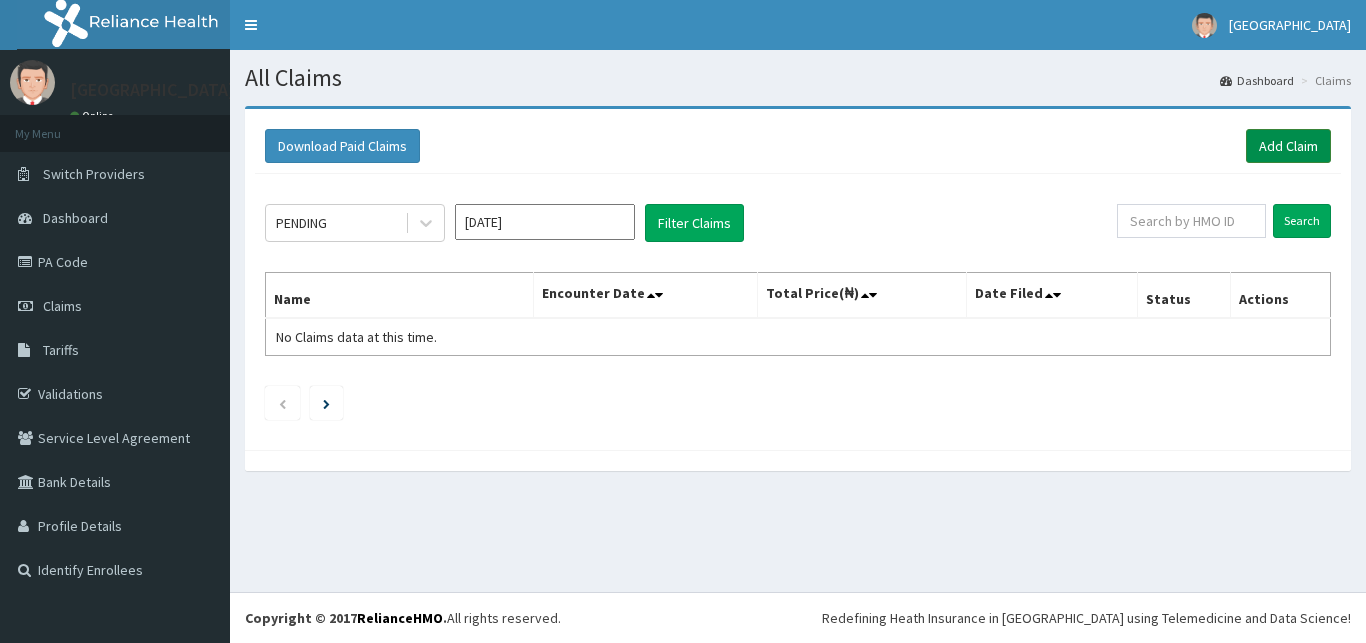 click on "Add Claim" at bounding box center (1288, 146) 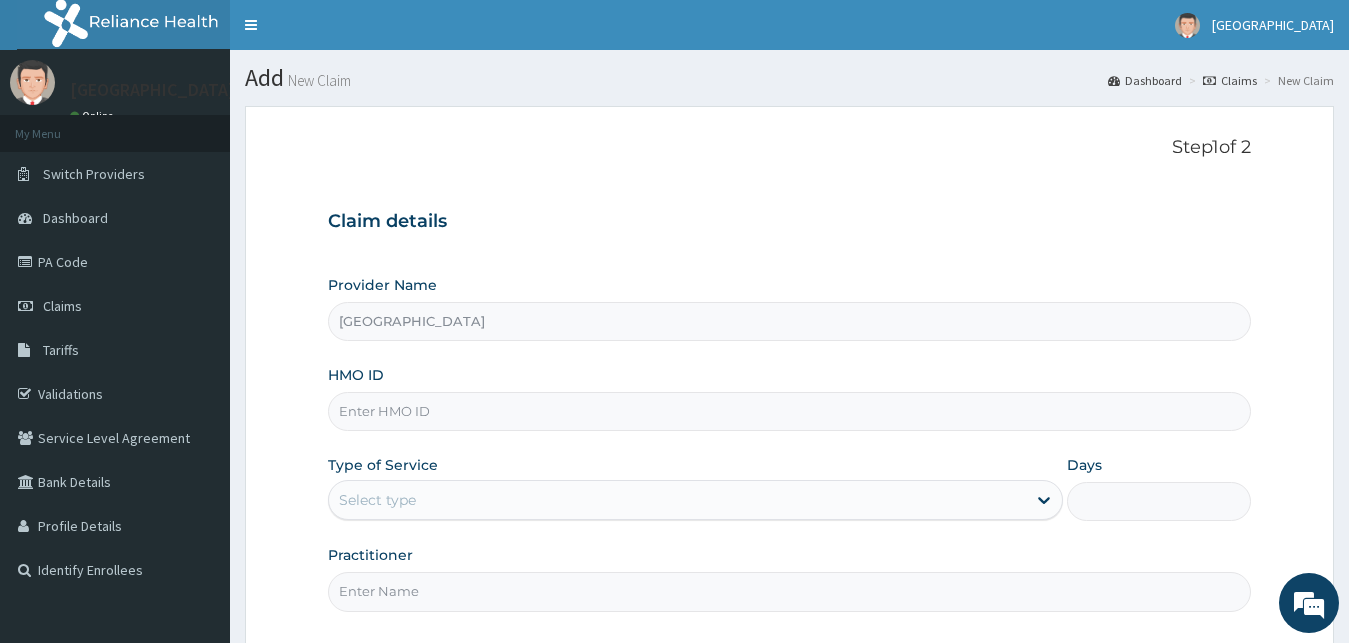 scroll, scrollTop: 0, scrollLeft: 0, axis: both 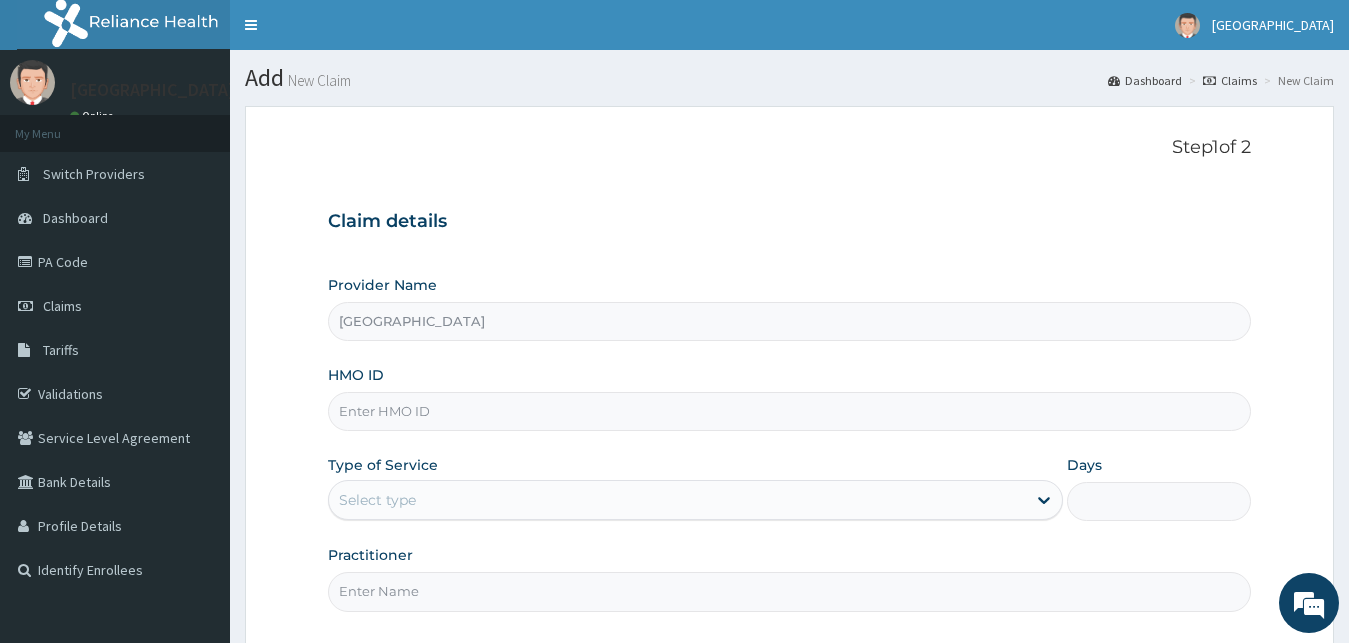 paste on "GBY/10024/A" 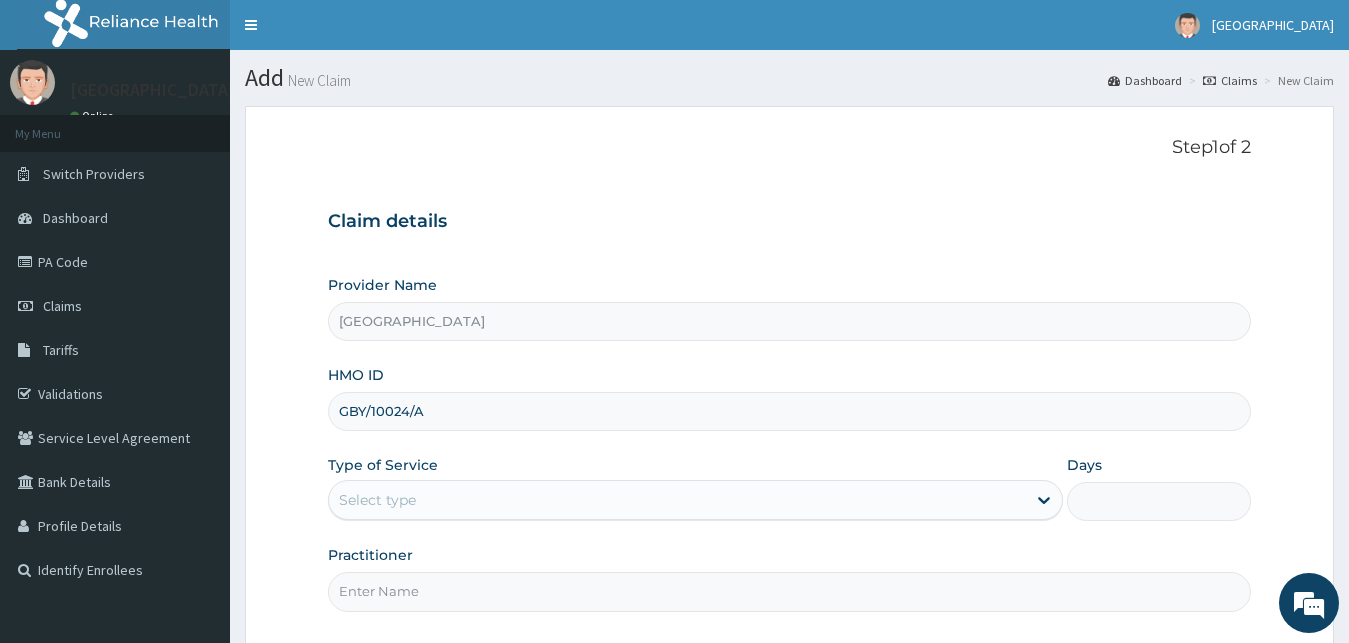 click on "GBY/10024/A" at bounding box center (790, 411) 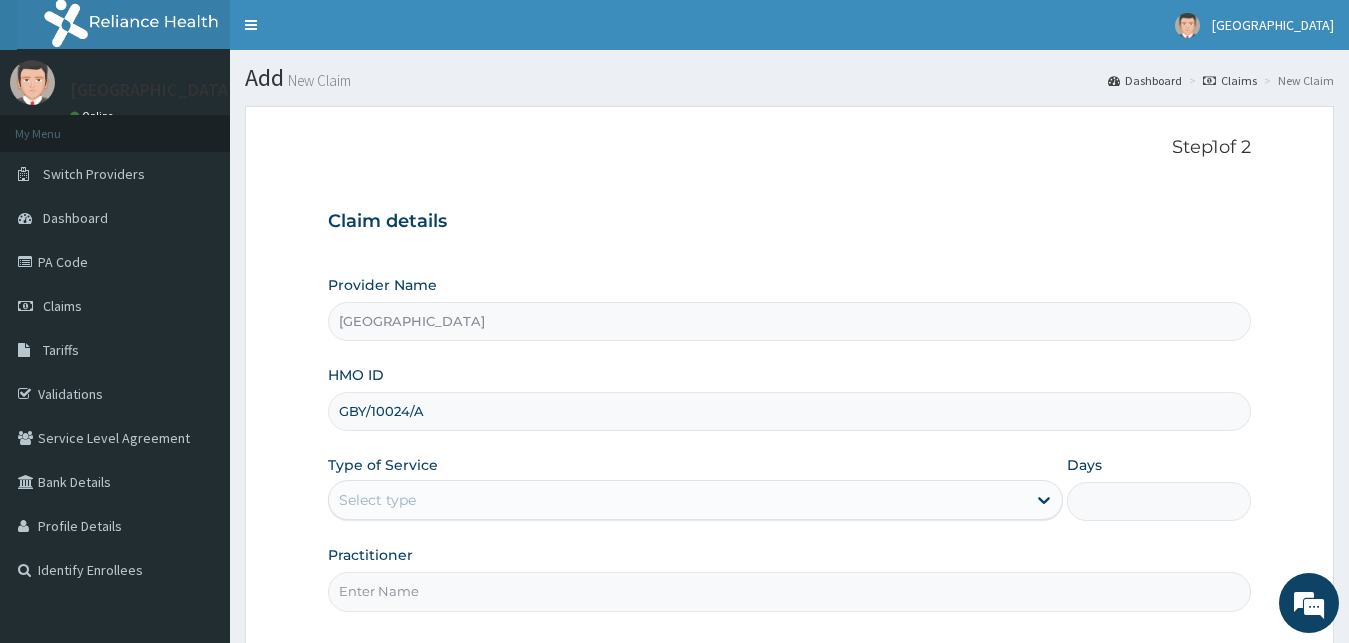 type on "GBY/10024/A" 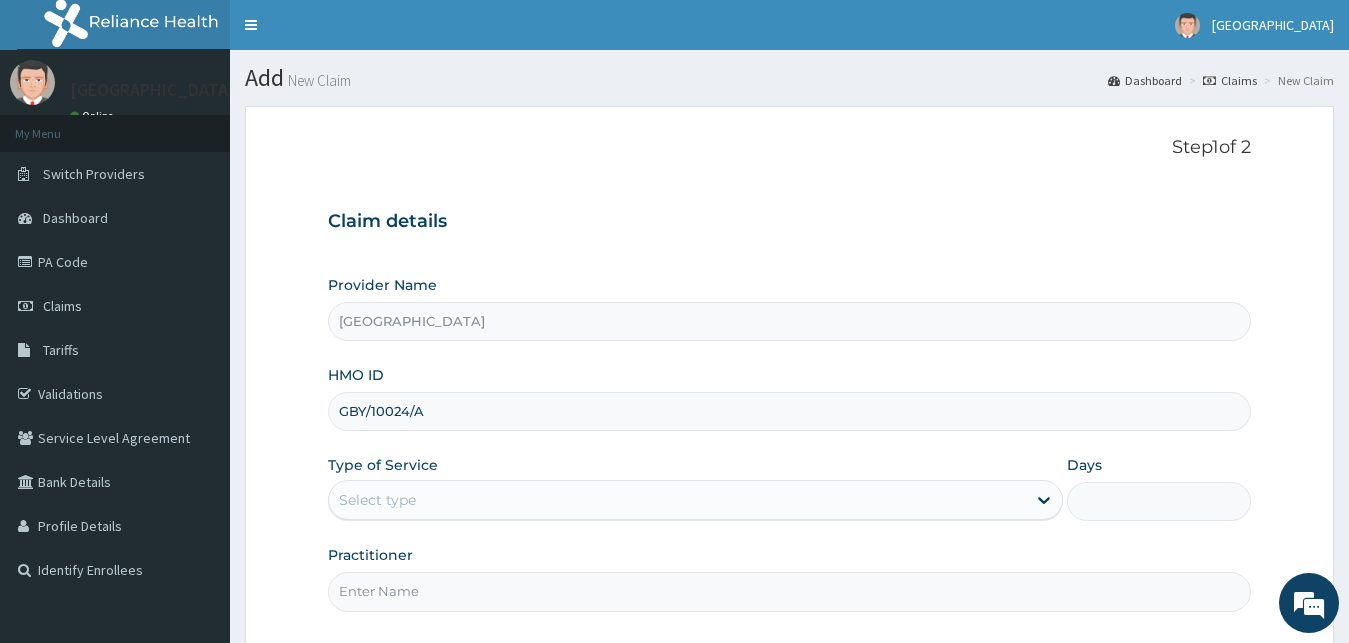 scroll, scrollTop: 187, scrollLeft: 0, axis: vertical 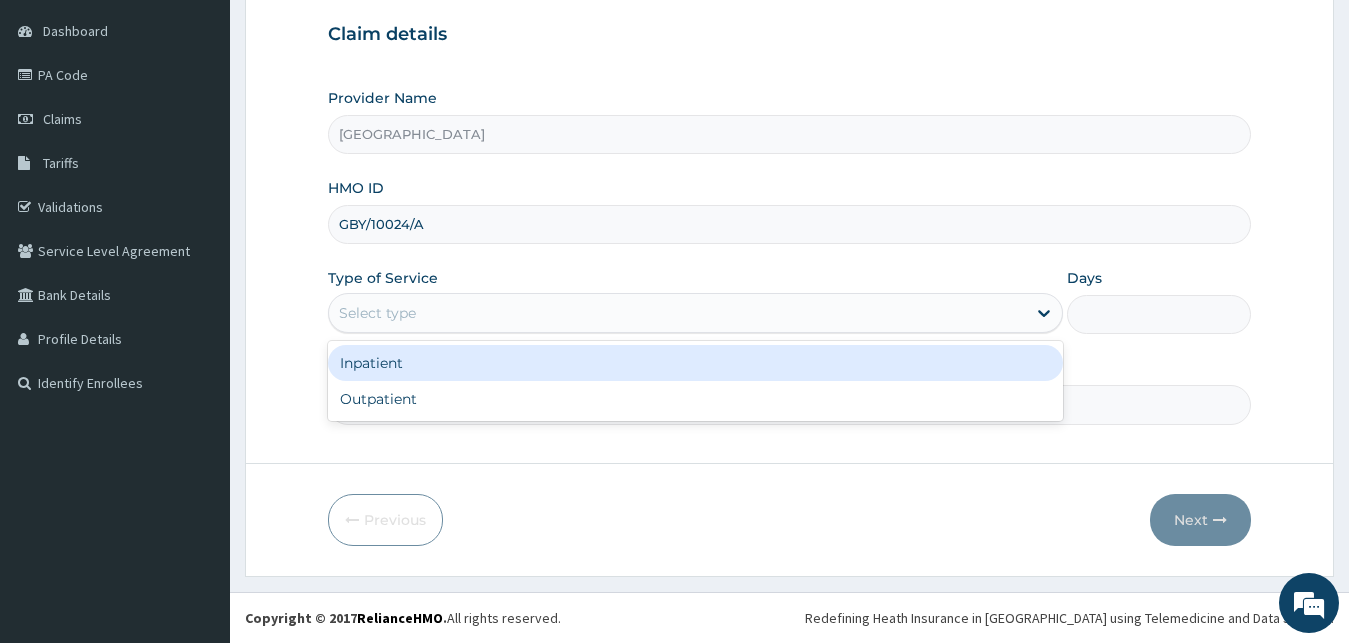 click on "Select type" at bounding box center (377, 313) 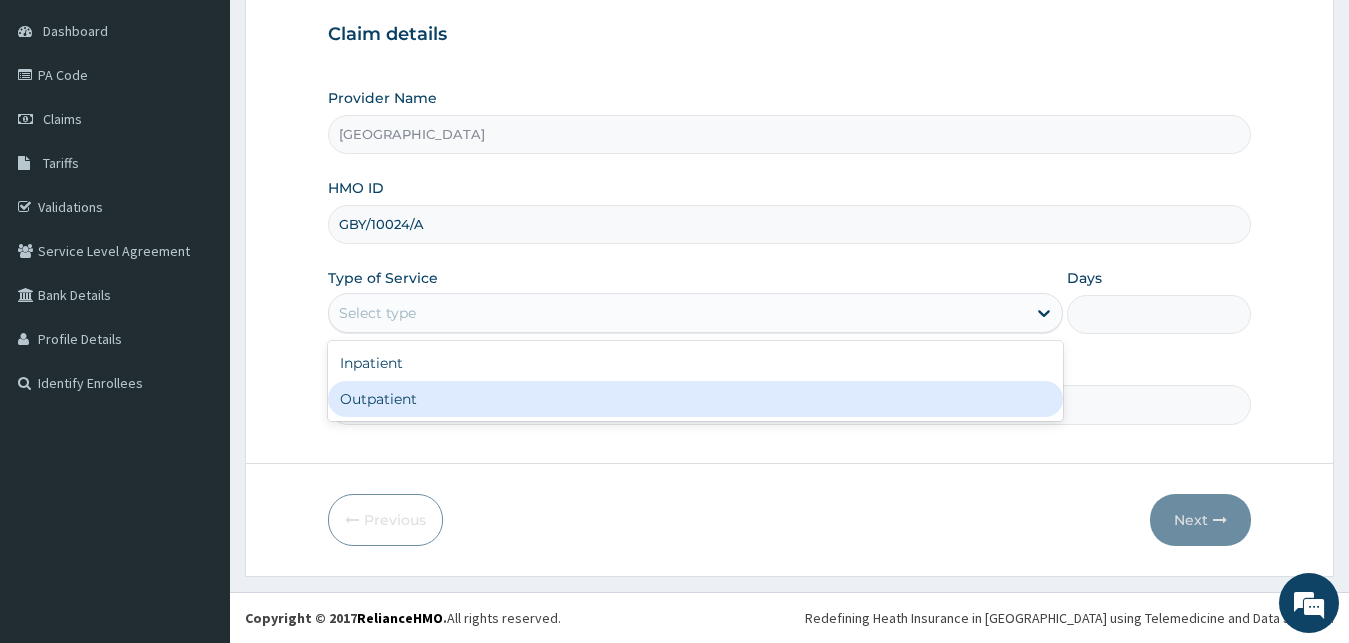 click on "Outpatient" at bounding box center [696, 399] 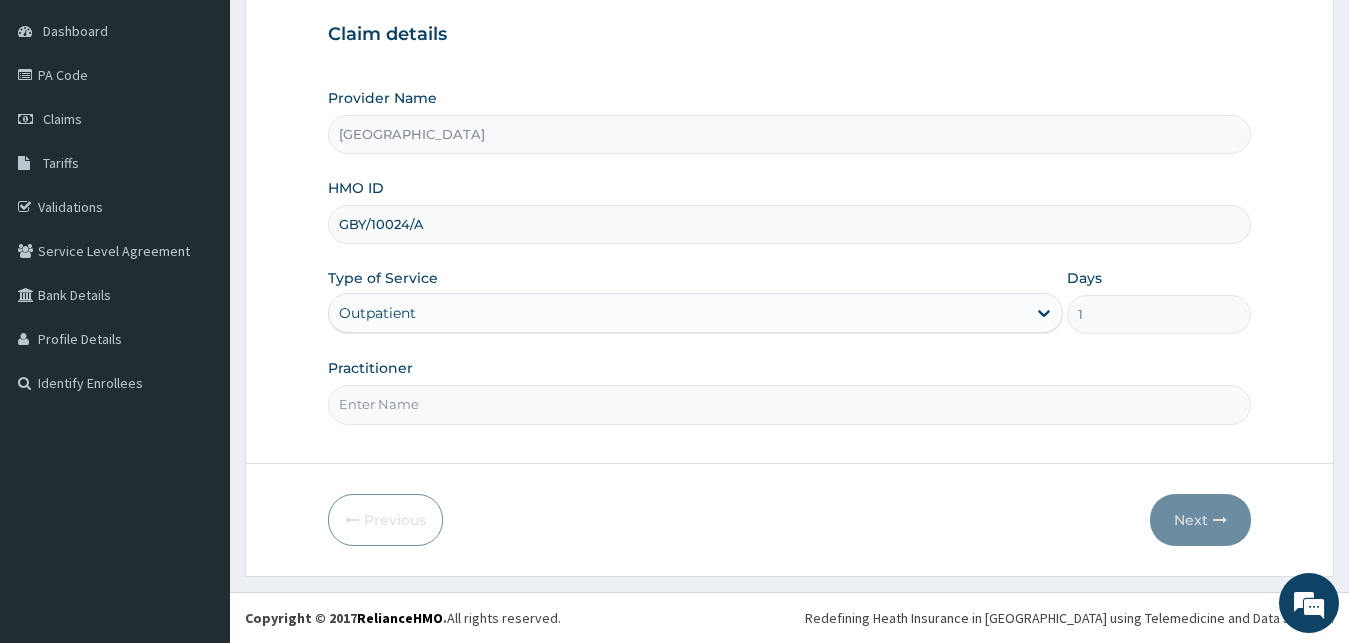 click on "Practitioner" at bounding box center [790, 404] 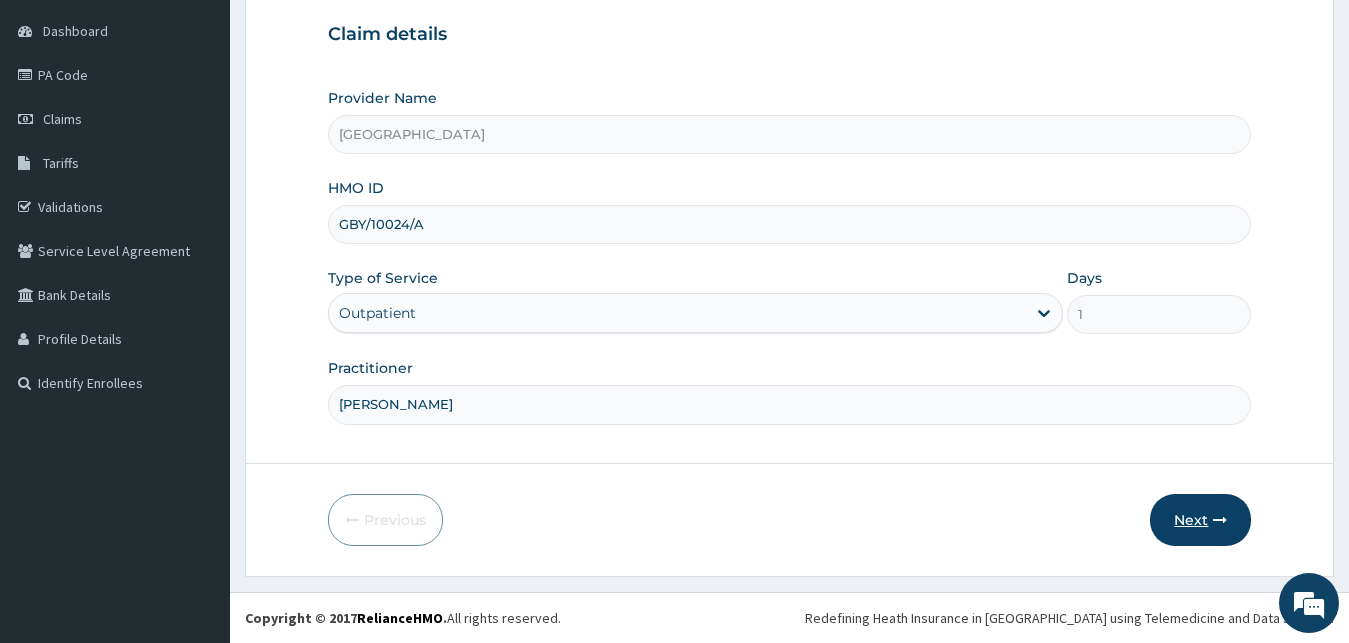 type on "DR ODUWOLE" 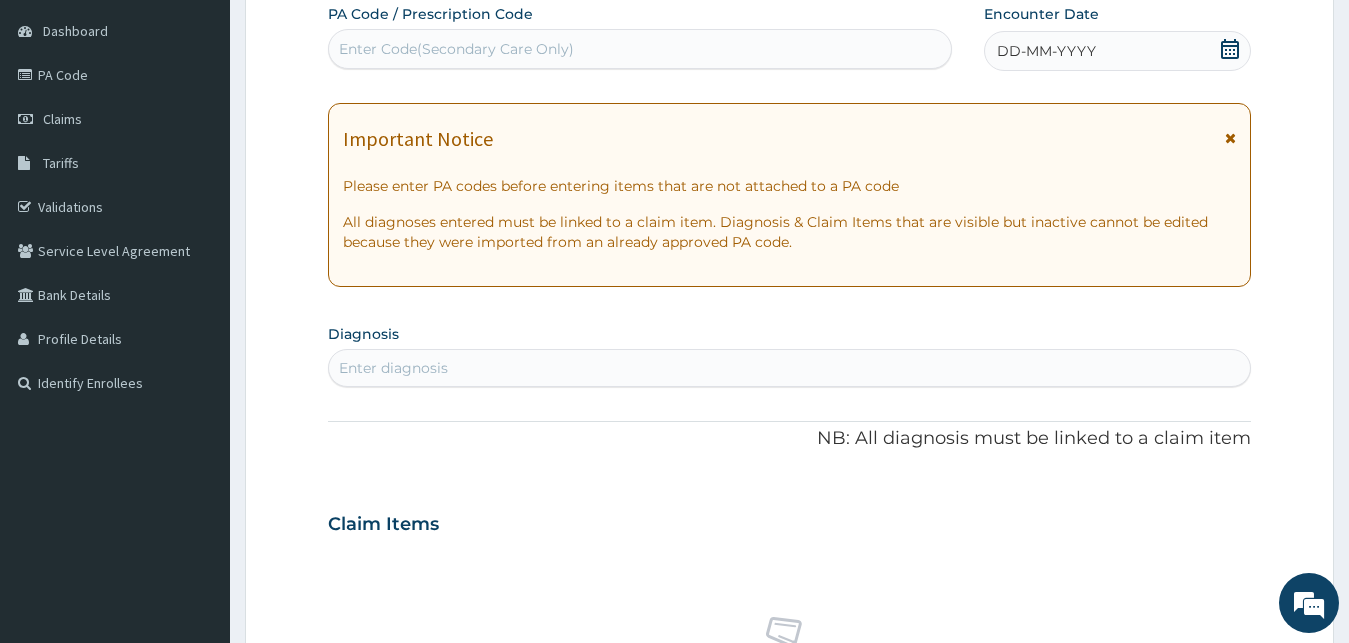 click on "DD-MM-YYYY" at bounding box center (1046, 51) 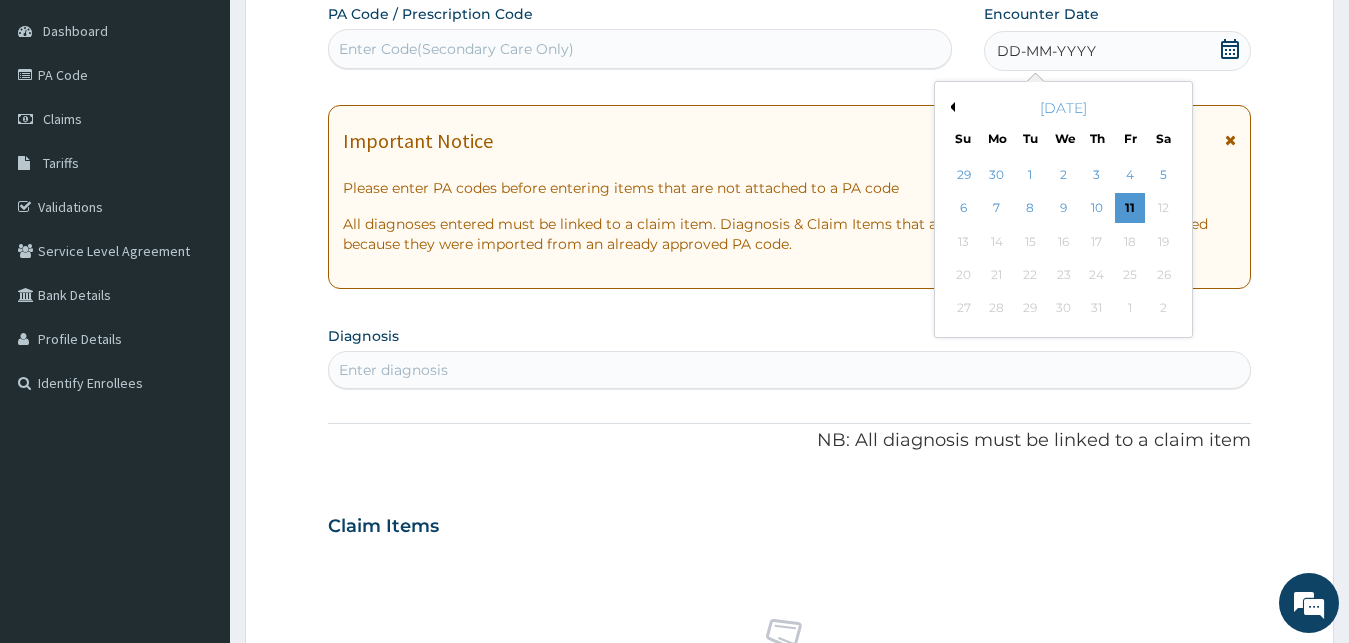 click on "July 2025" at bounding box center [1063, 108] 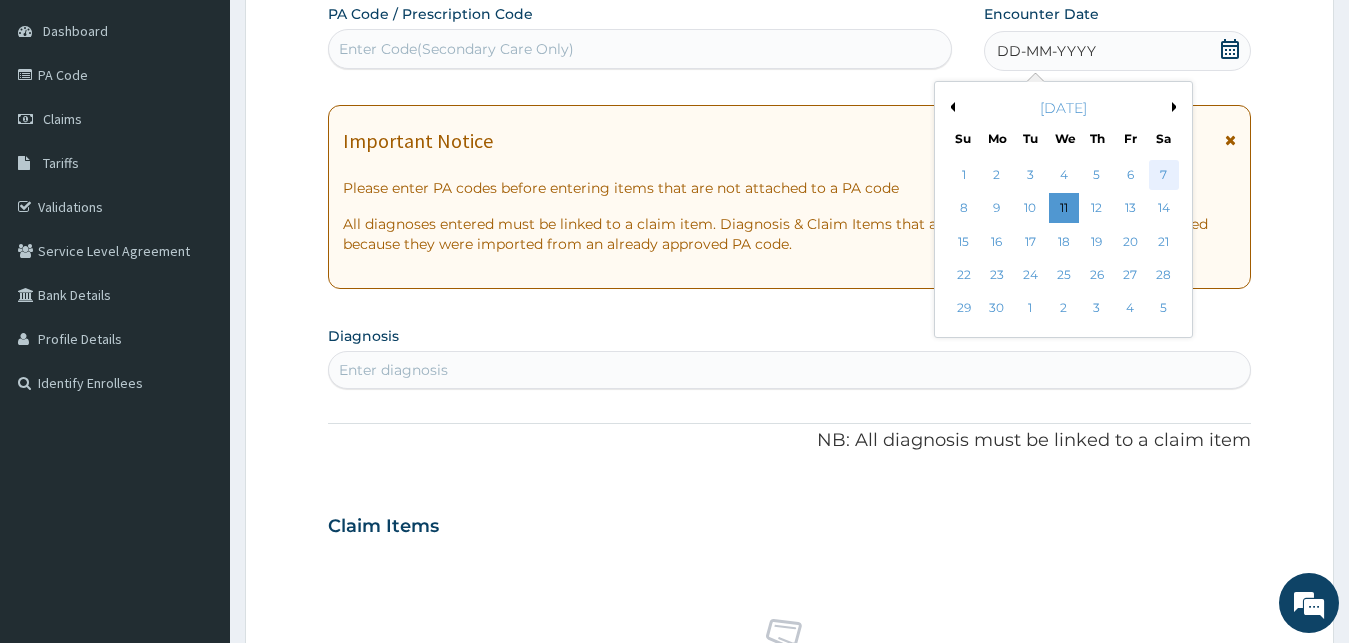 click on "7" at bounding box center (1163, 175) 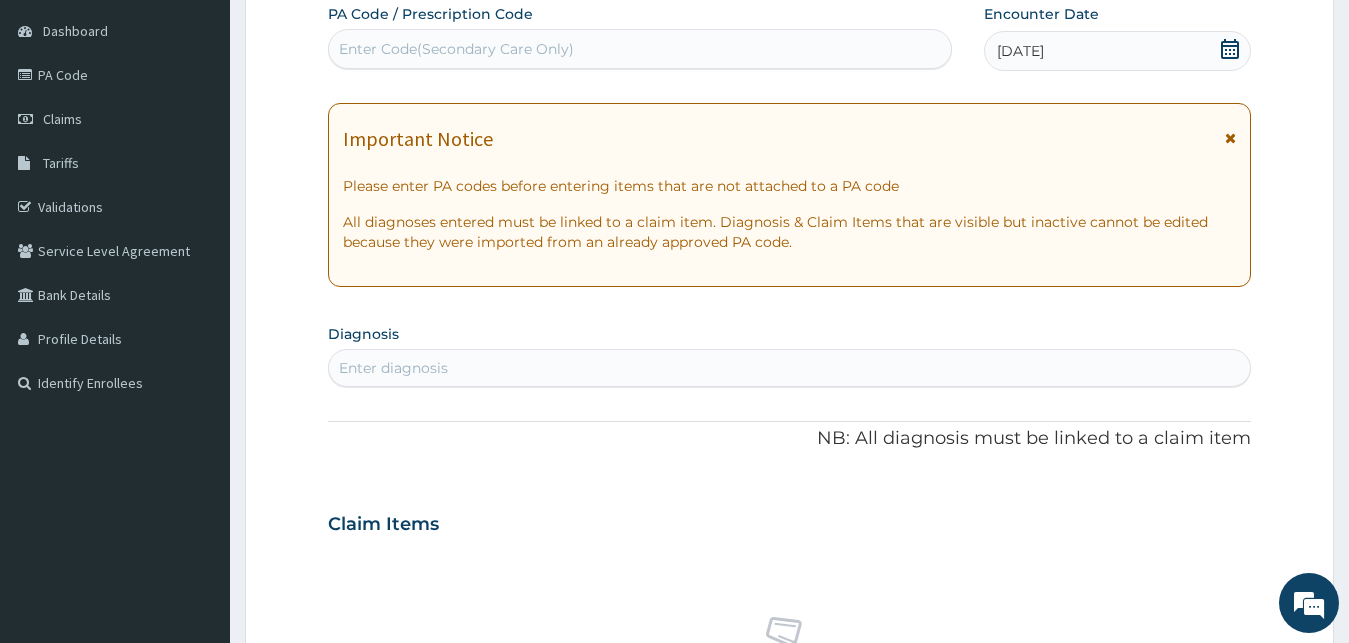 click on "Diagnosis Enter diagnosis" at bounding box center (790, 353) 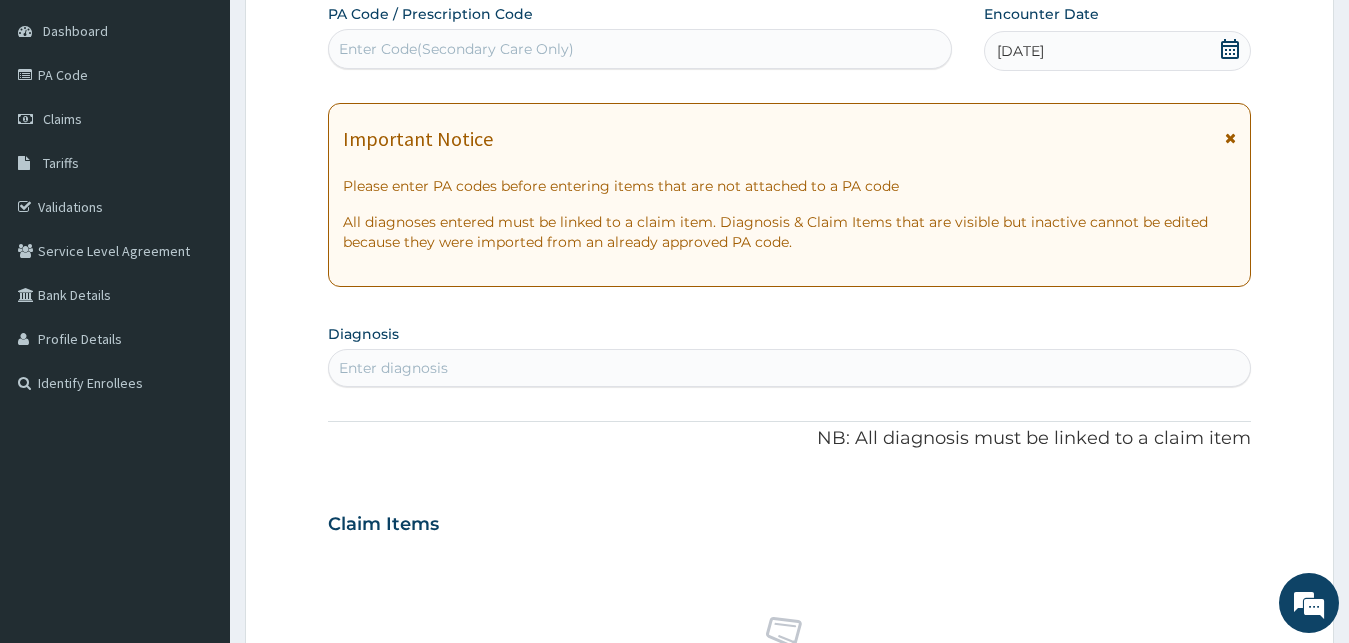 click on "Enter diagnosis" at bounding box center (393, 368) 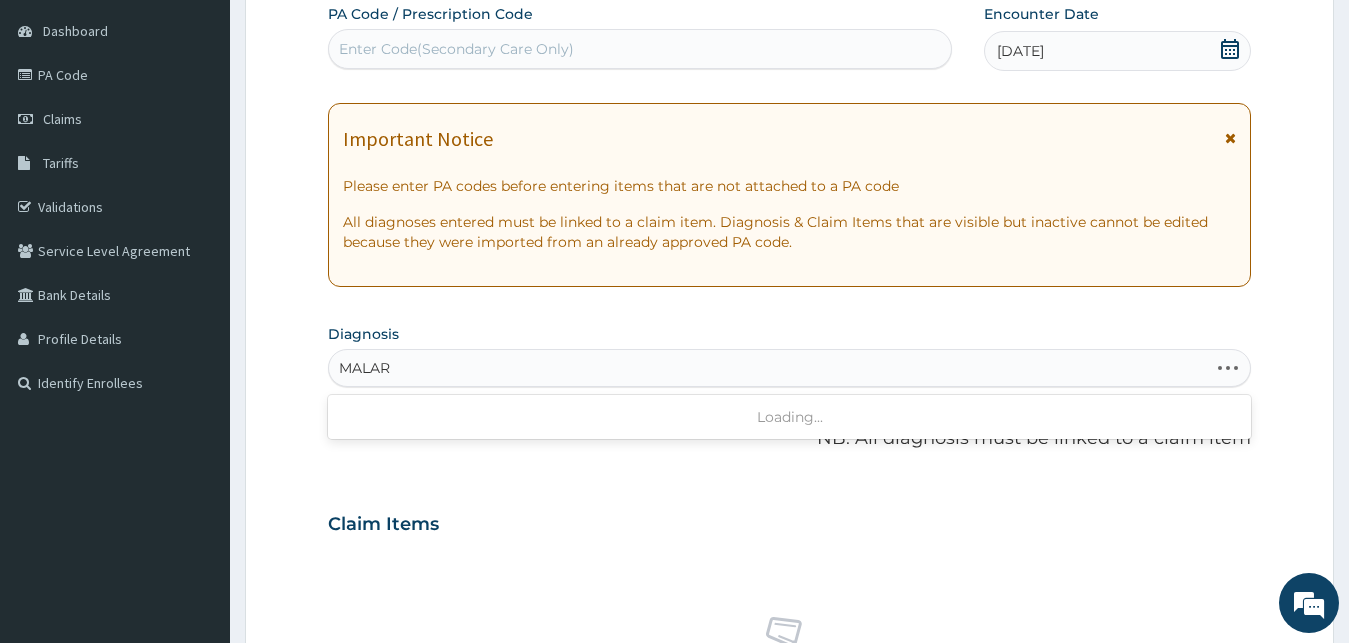 type on "MALARI" 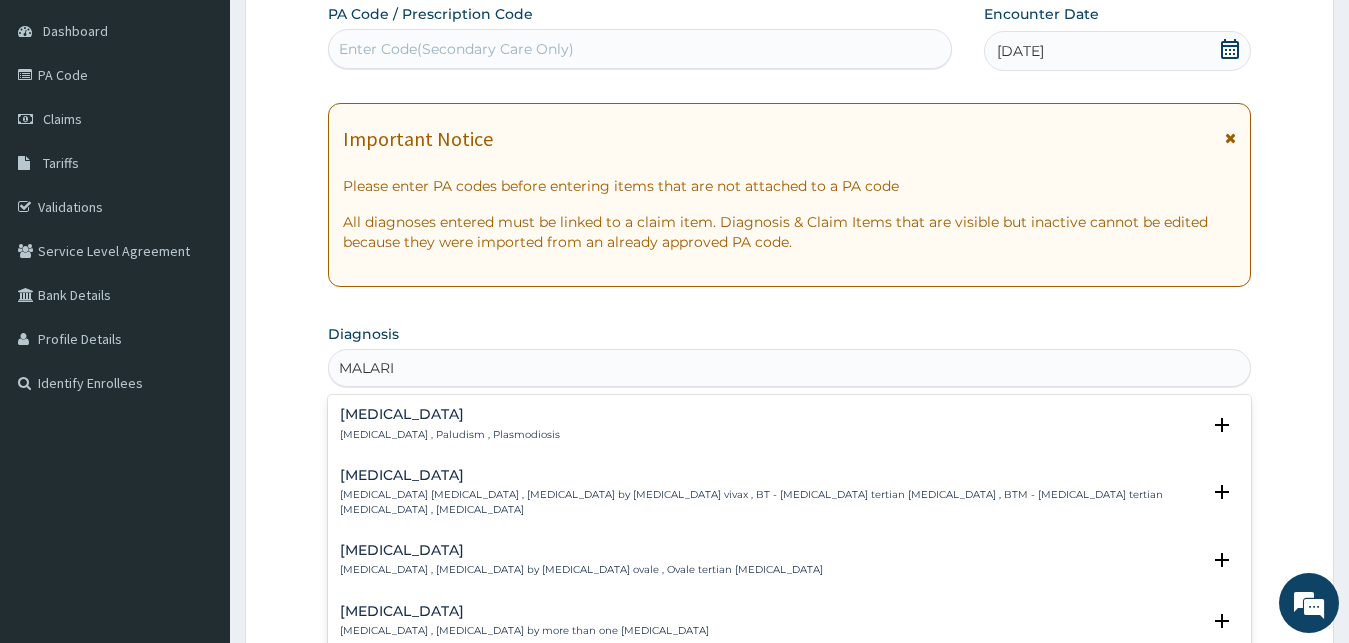 click on "Malaria Malaria , Paludism , Plasmodiosis Select Status Query Query covers suspected (?), Keep in view (kiv), Ruled out (r/o) Confirmed" at bounding box center [790, 429] 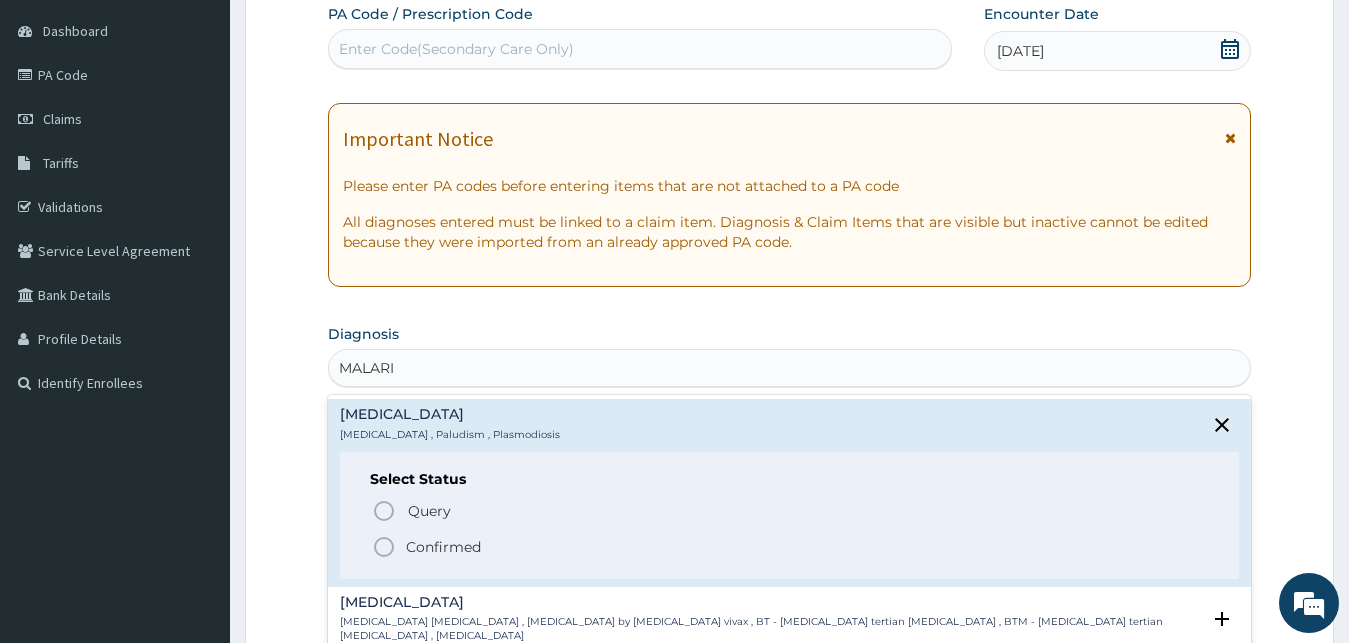 click on "Confirmed" at bounding box center [791, 547] 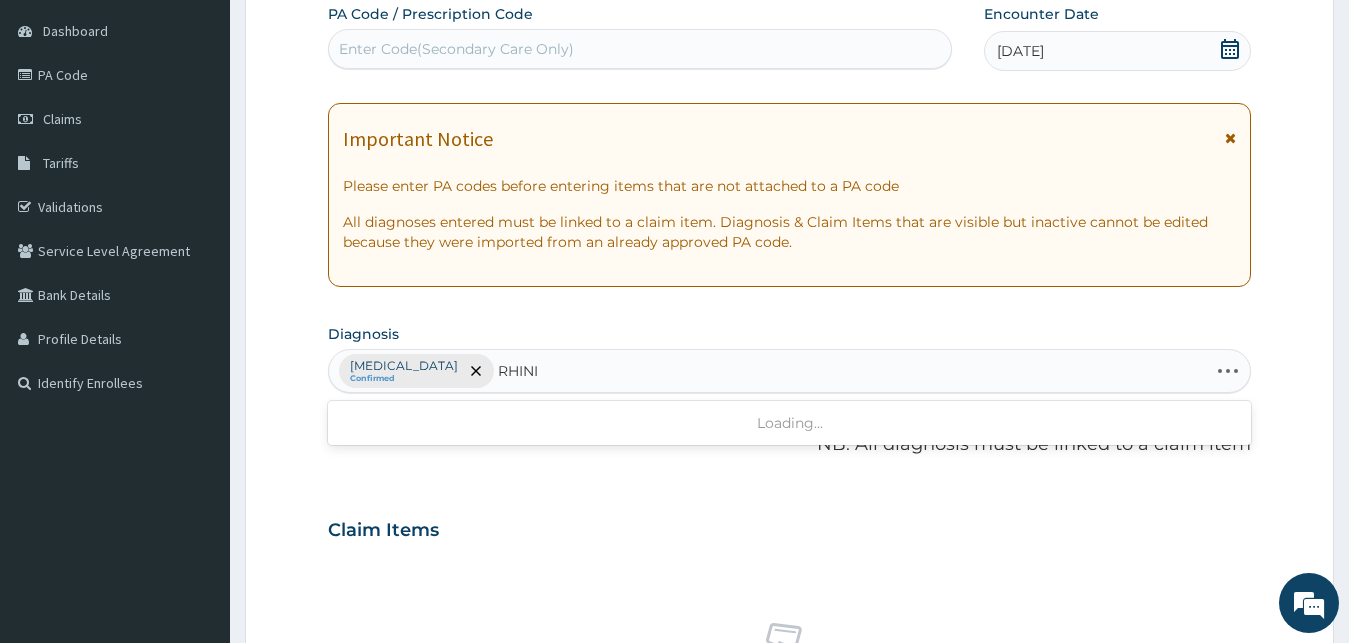 type on "RHINIT" 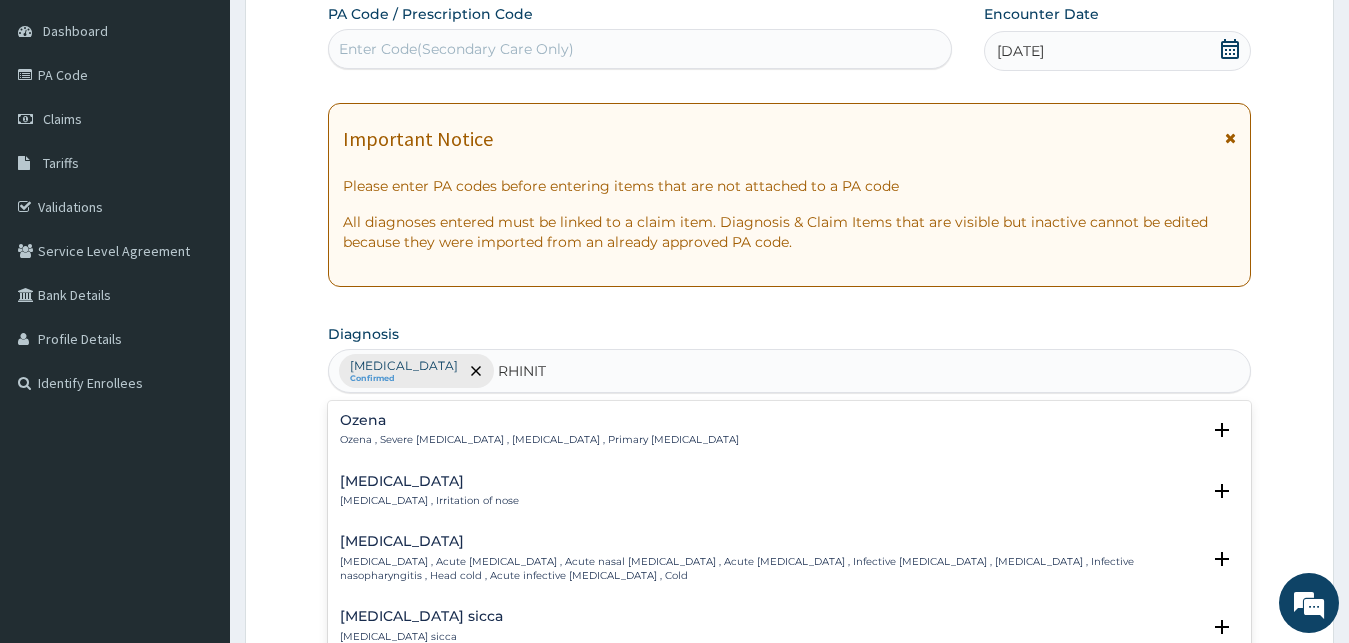 click on "Rhinitis" at bounding box center [429, 481] 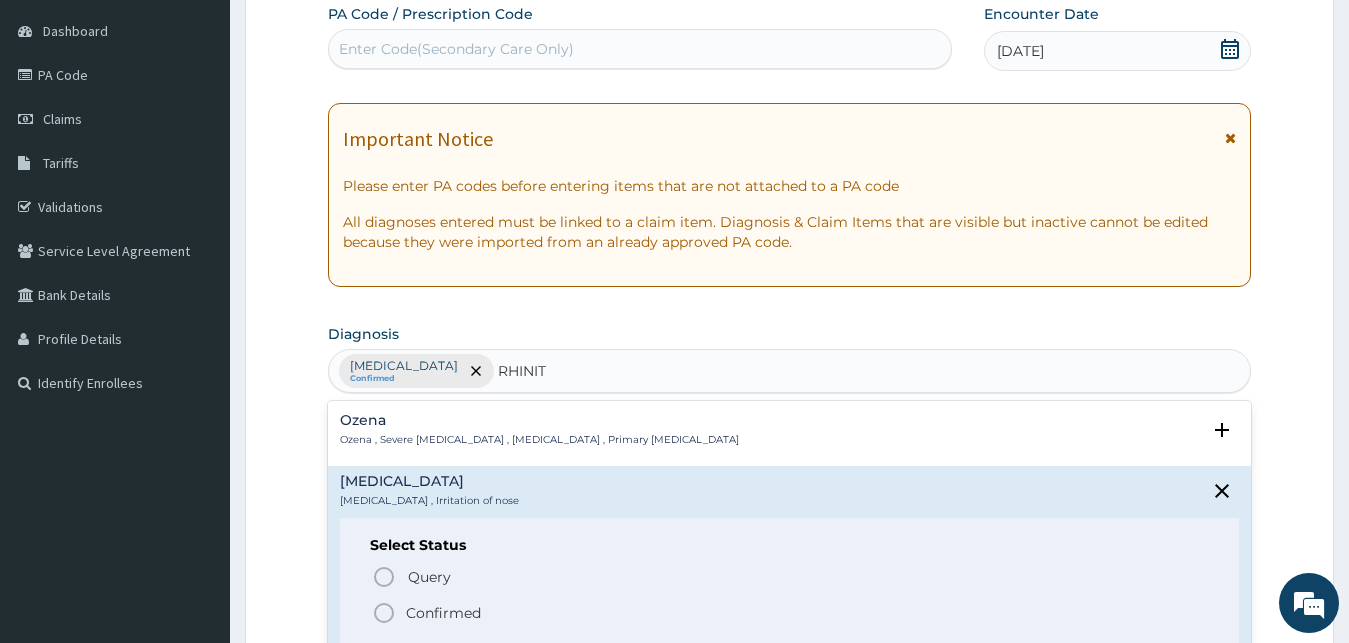 click on "Confirmed" at bounding box center [443, 613] 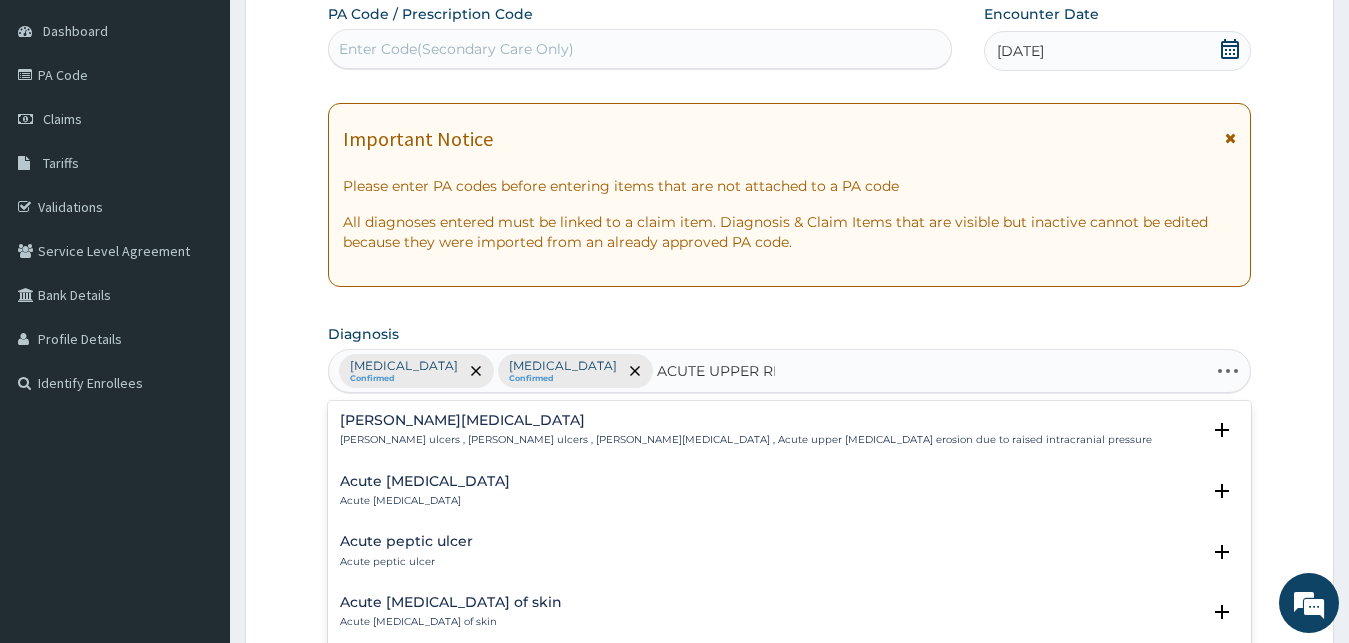 type on "ACUTE UPPER RES" 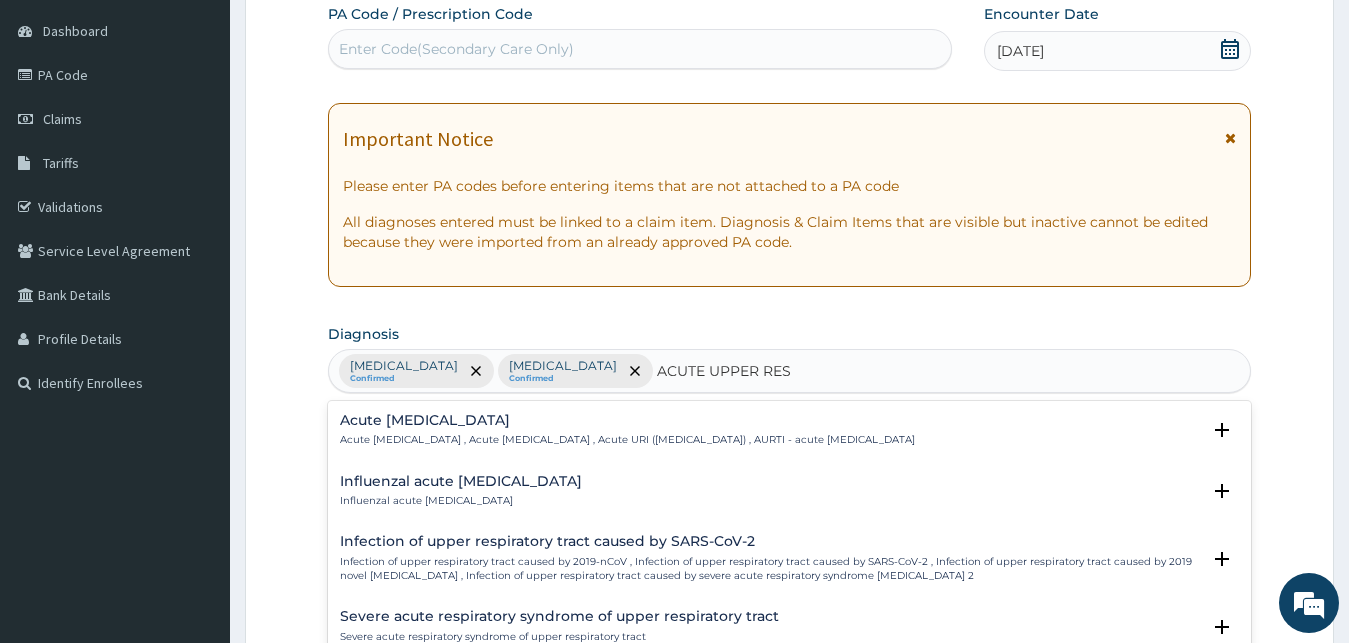 click on "Acute upper respiratory infection Acute upper respiratory infection , Acute upper respiratory tract infection , Acute URI (upper respiratory infection) , AURTI - acute upper respiratory tract infection Select Status Query Query covers suspected (?), Keep in view (kiv), Ruled out (r/o) Confirmed" at bounding box center [790, 435] 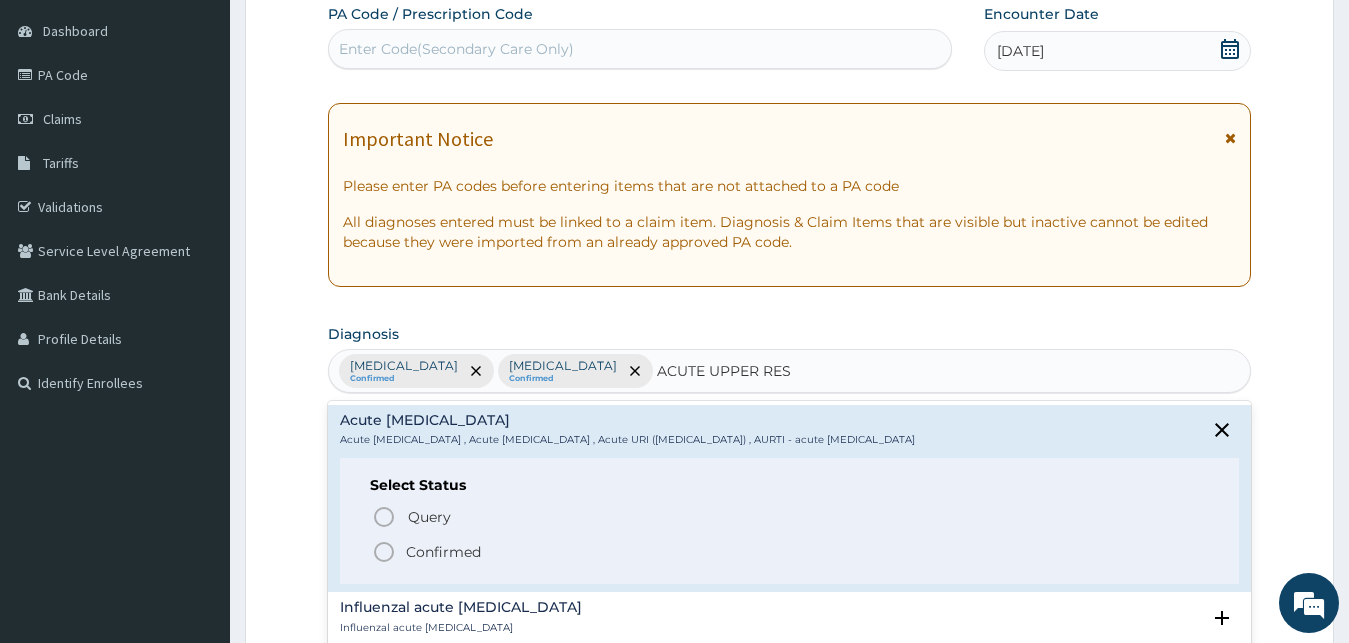 click on "Confirmed" at bounding box center (443, 552) 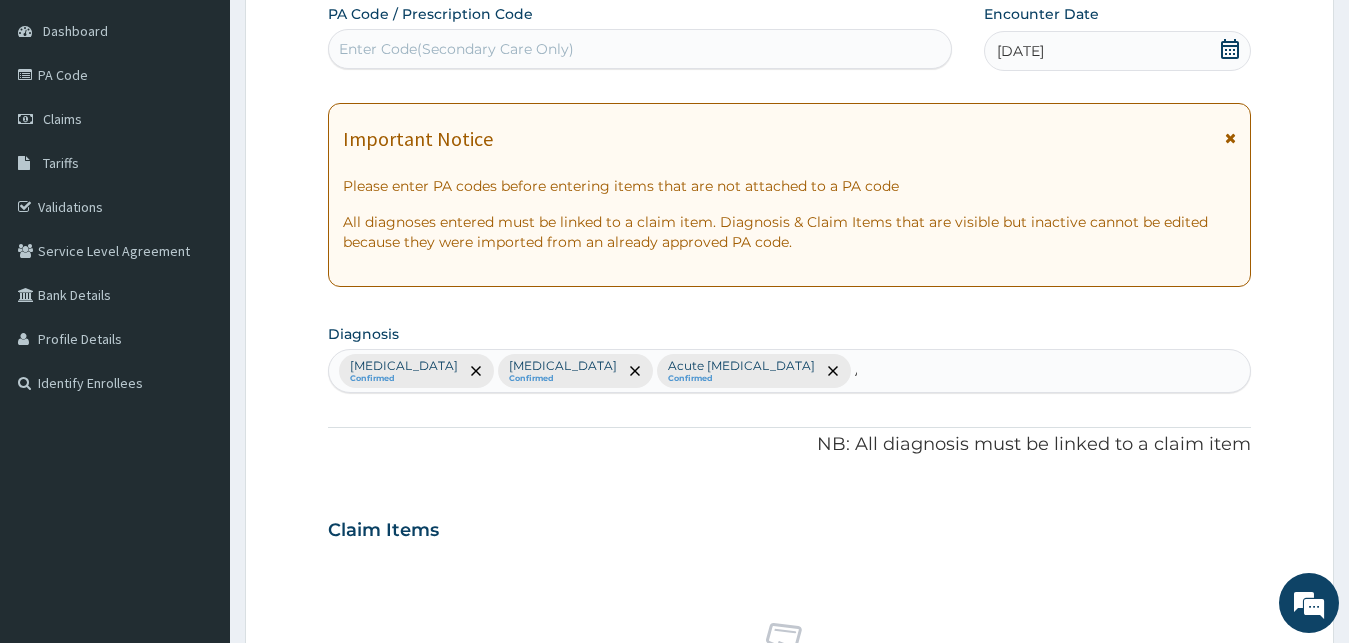 type 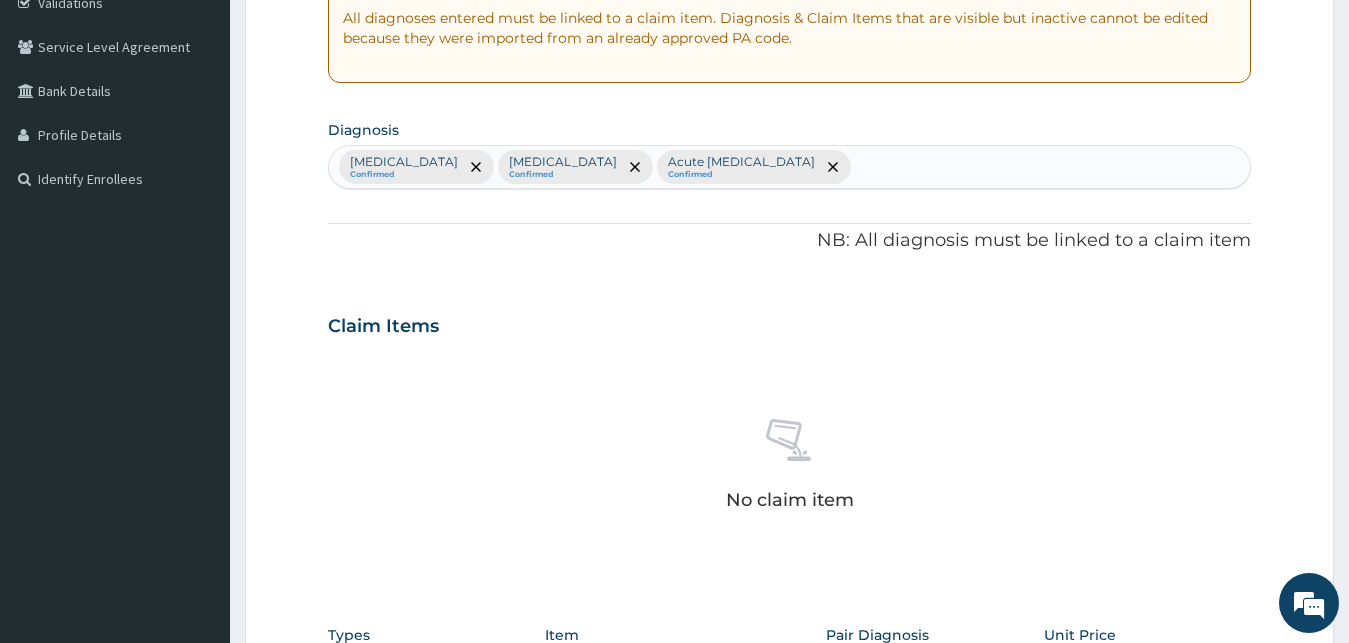 scroll, scrollTop: 799, scrollLeft: 0, axis: vertical 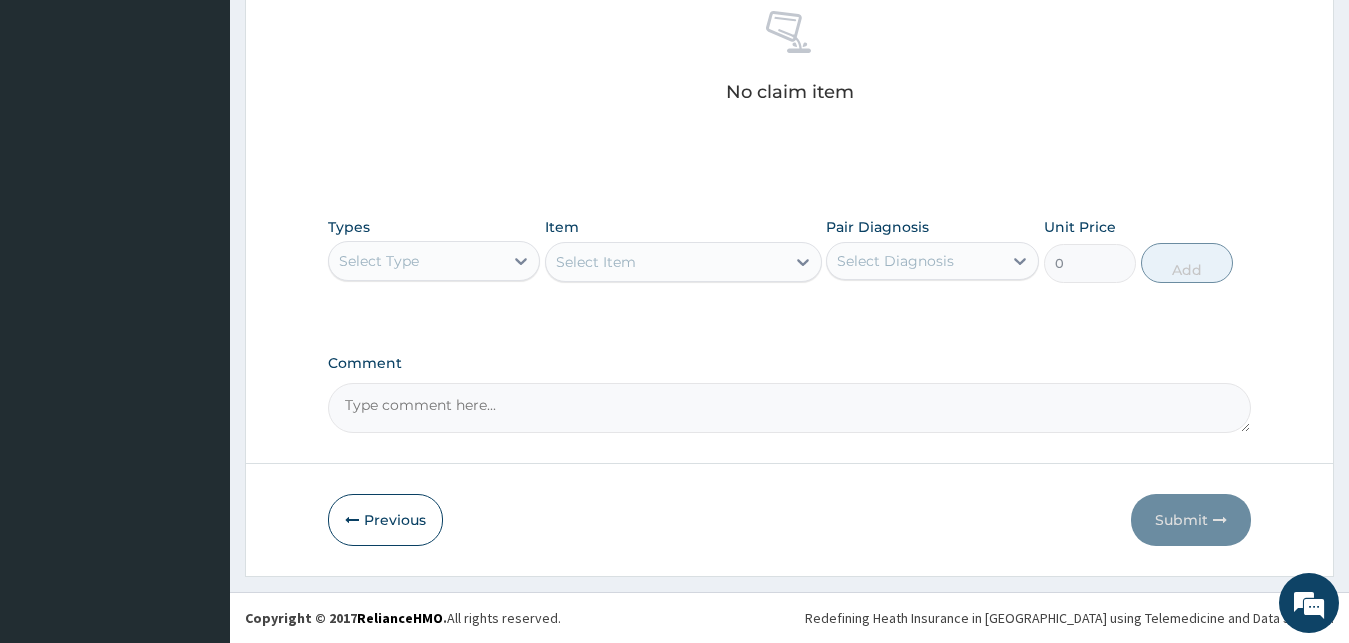 click on "Select Type" at bounding box center [416, 261] 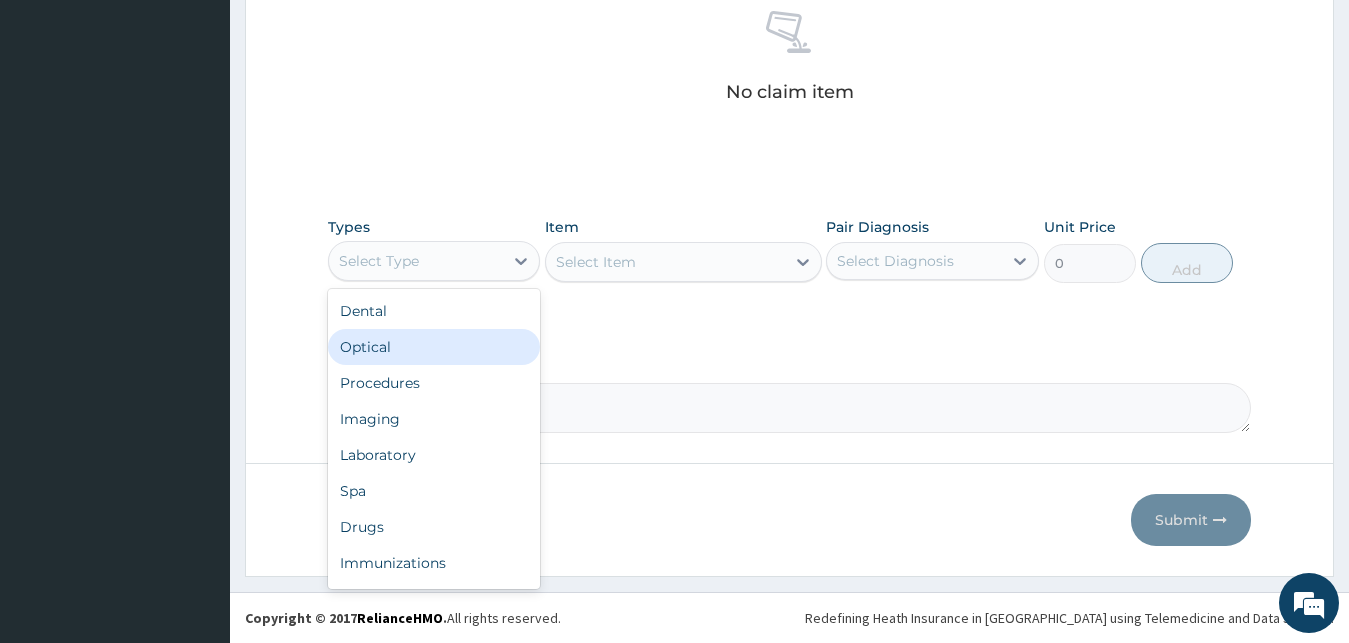 click on "Optical" at bounding box center [434, 347] 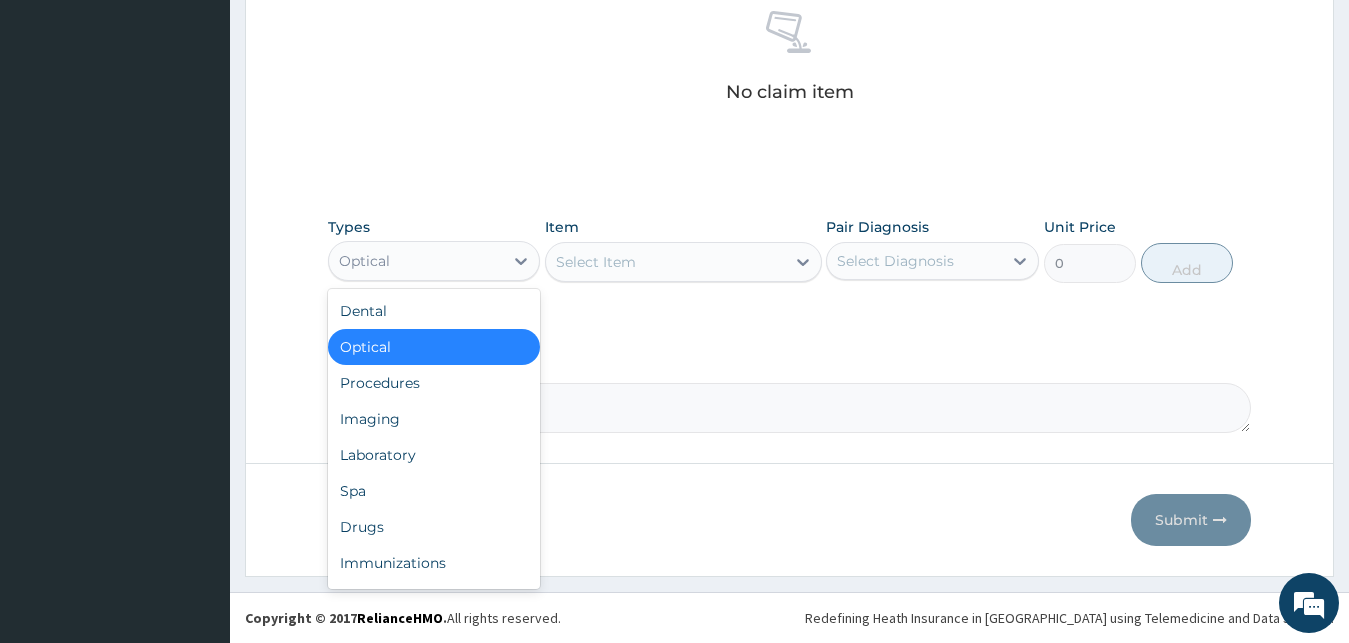 click on "Optical" at bounding box center (416, 261) 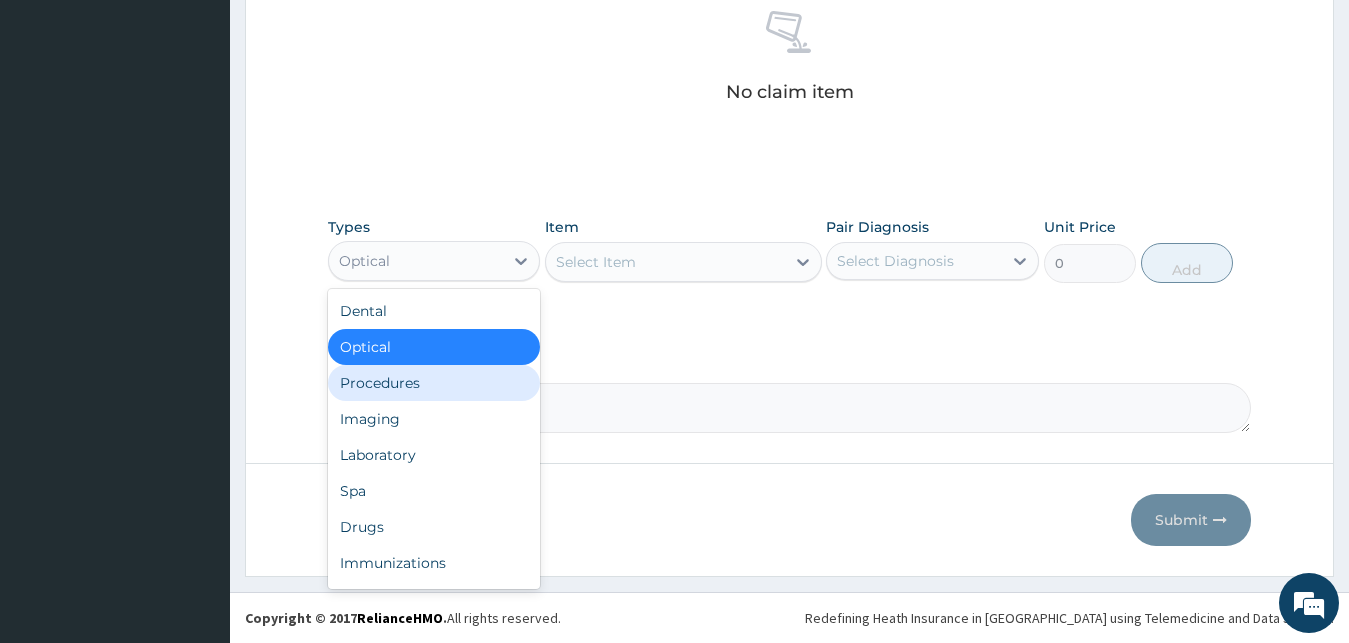 click on "Procedures" at bounding box center (434, 383) 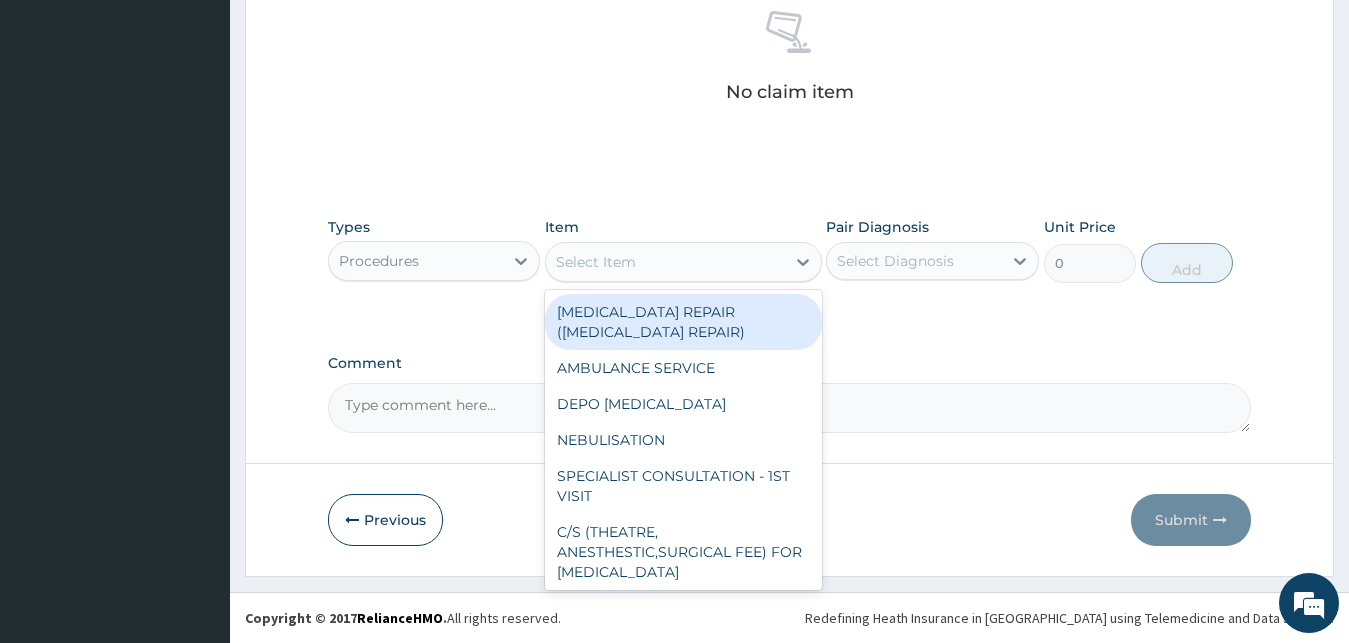 click on "Select Item" at bounding box center (596, 262) 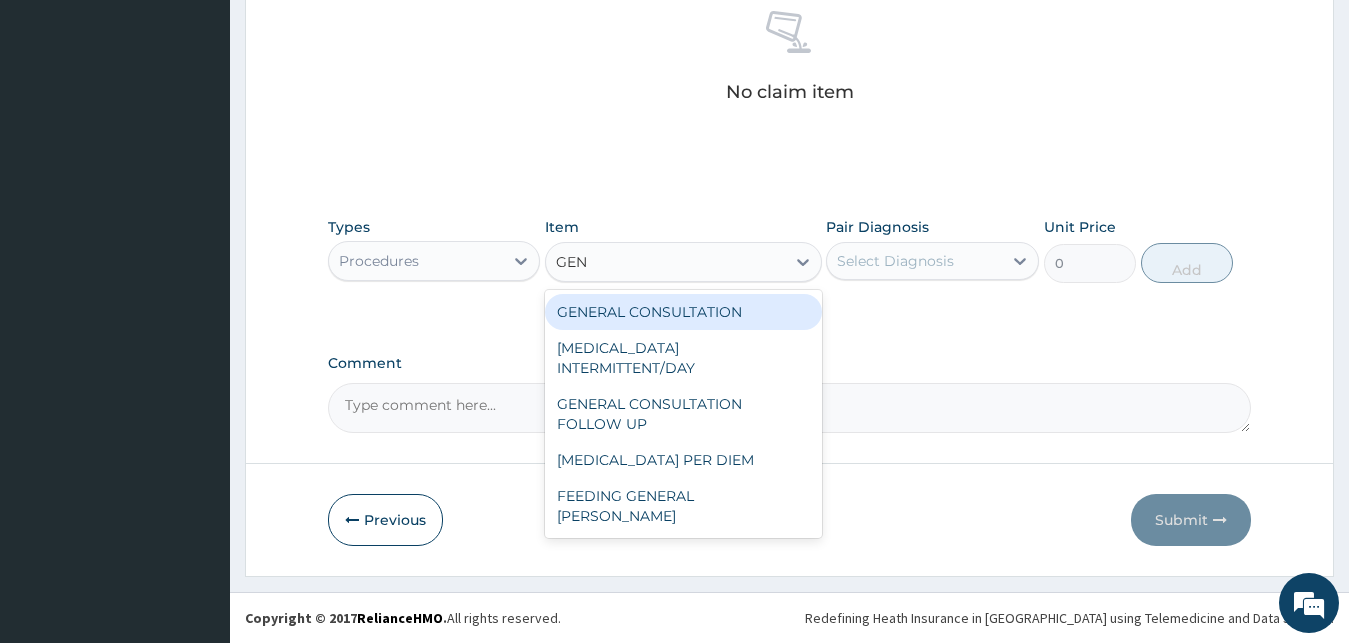 type on "GENE" 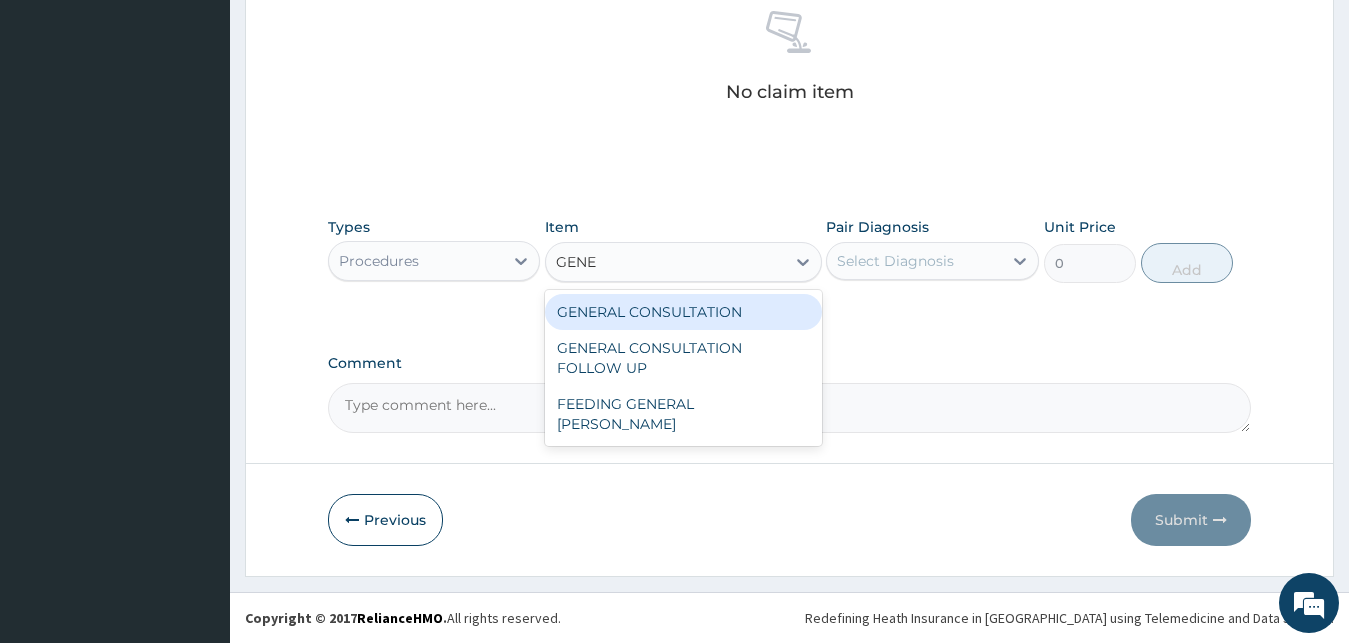 click on "GENERAL CONSULTATION" at bounding box center (683, 312) 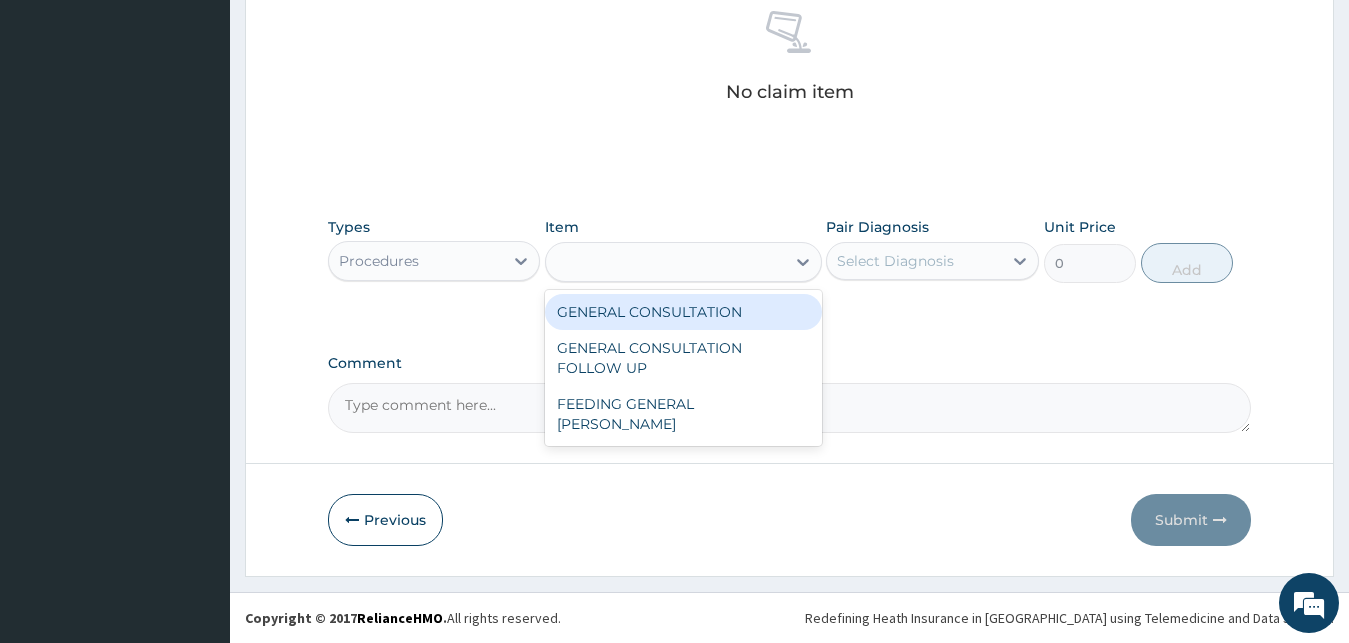 type on "2500" 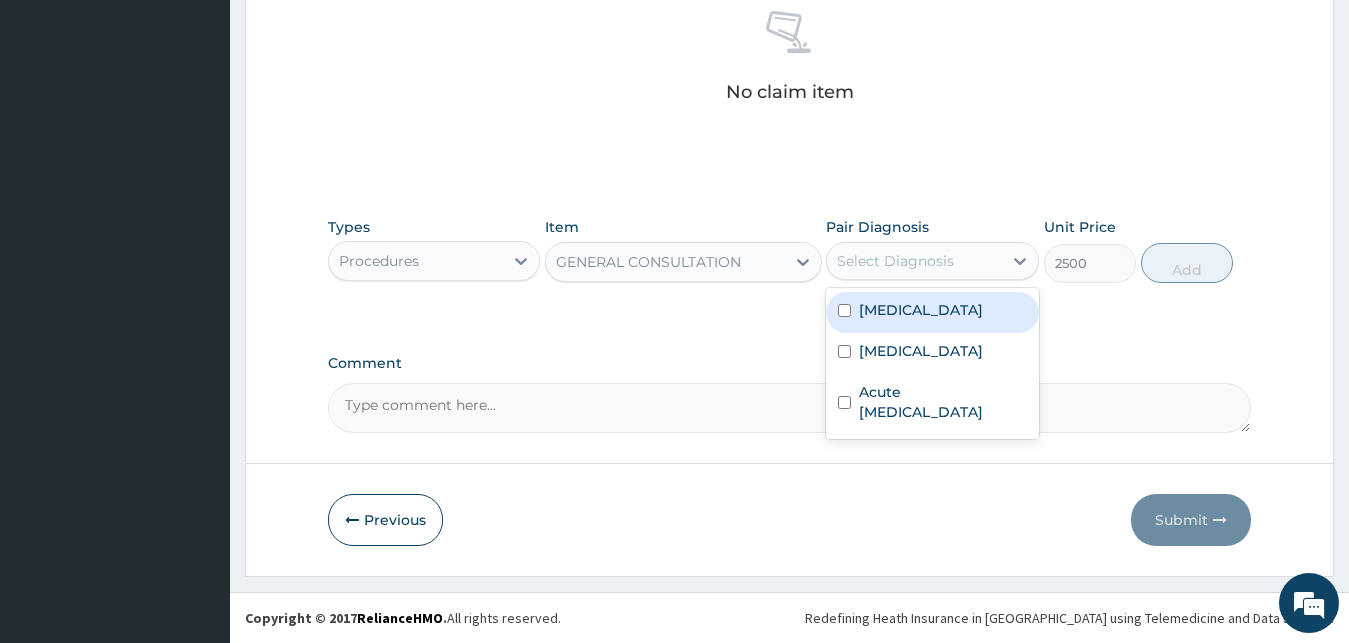 click on "Select Diagnosis" at bounding box center (895, 261) 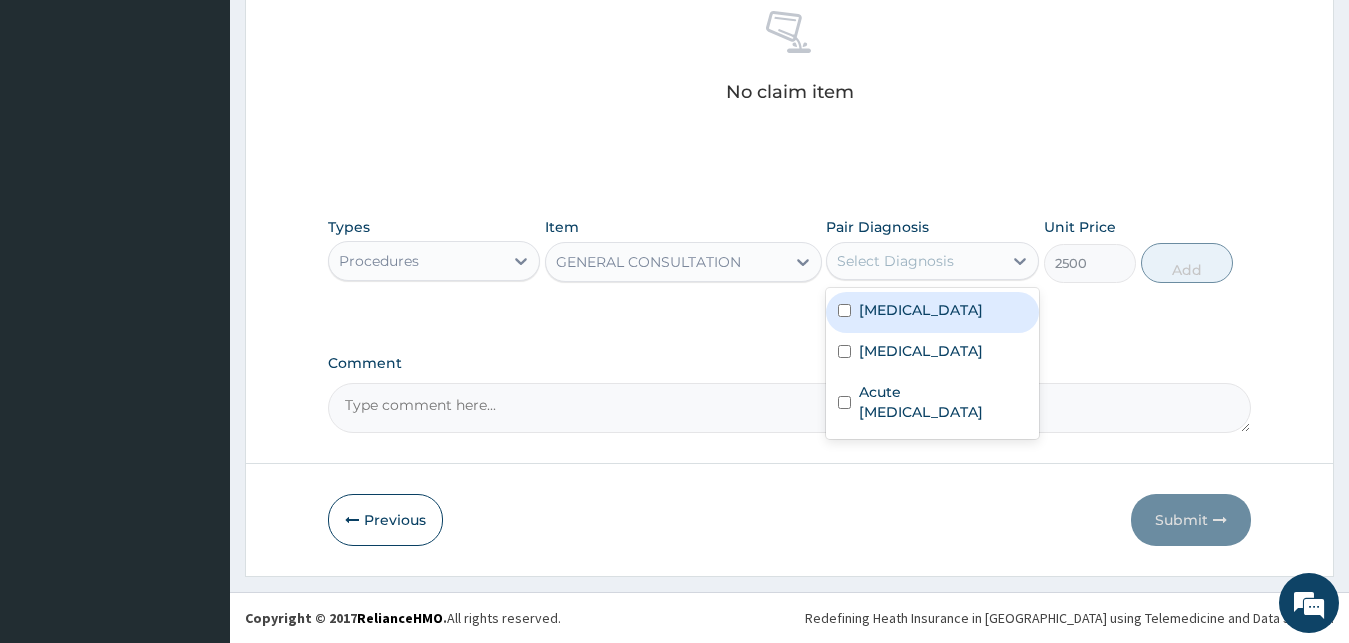 click on "[MEDICAL_DATA]" at bounding box center (932, 312) 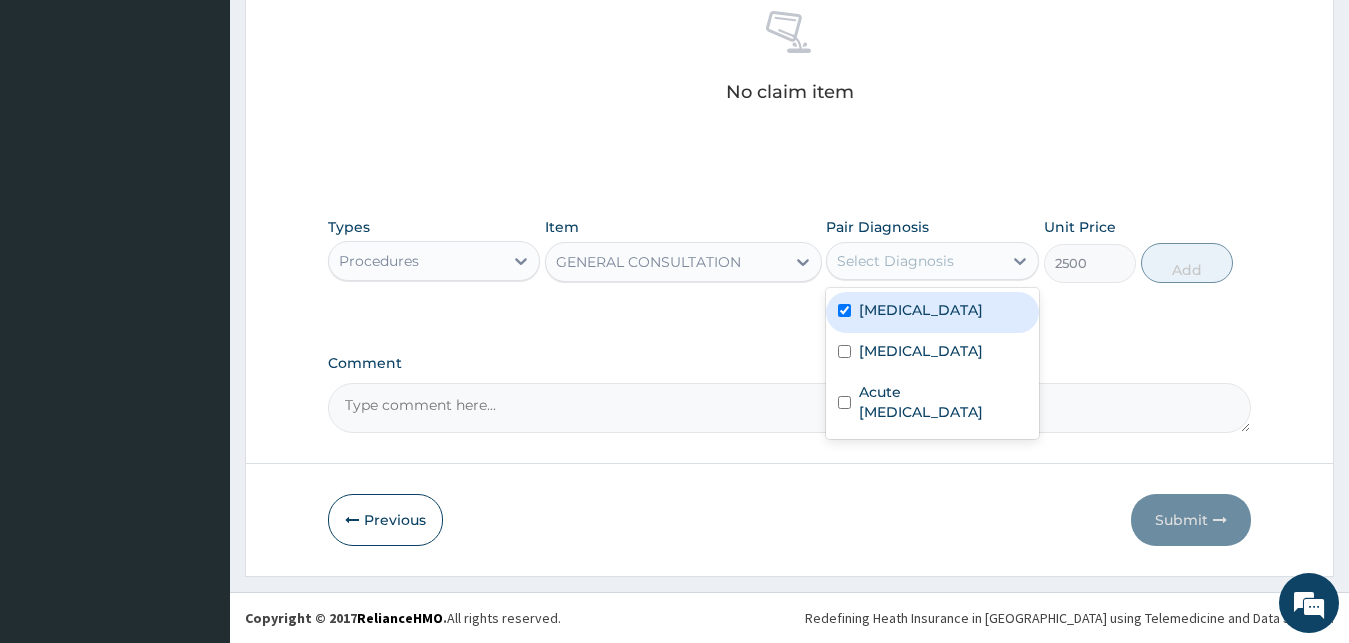 checkbox on "true" 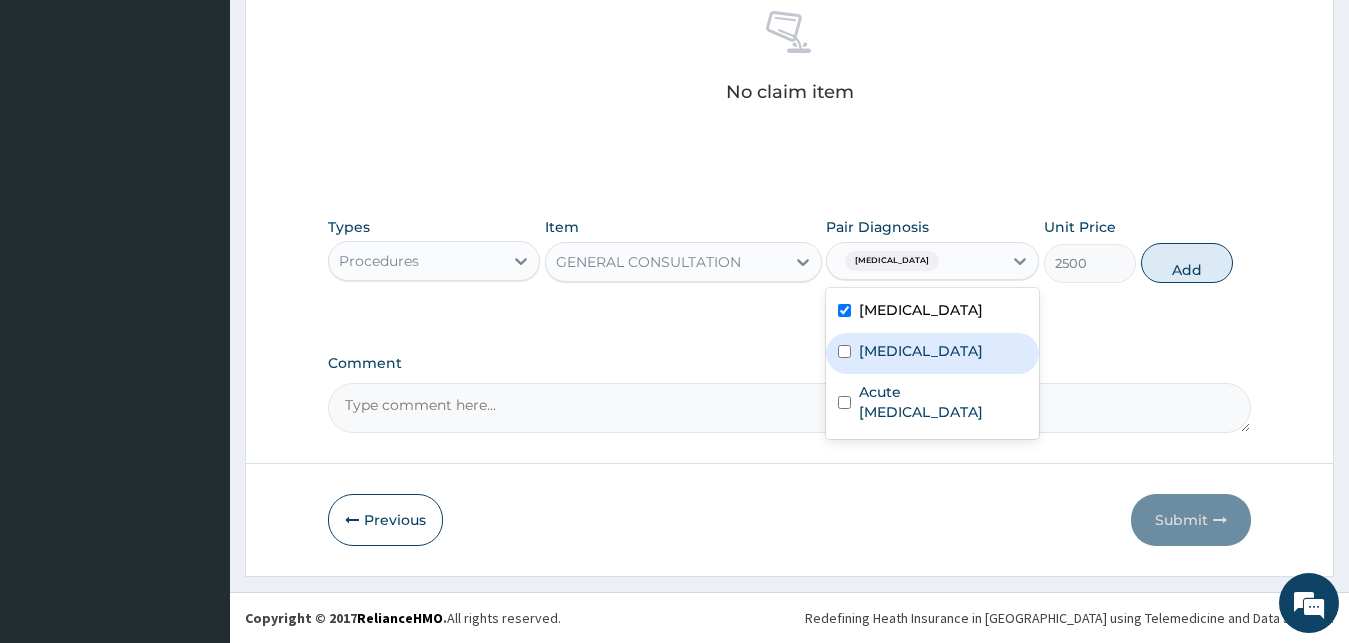 click on "Rhinitis" at bounding box center [932, 353] 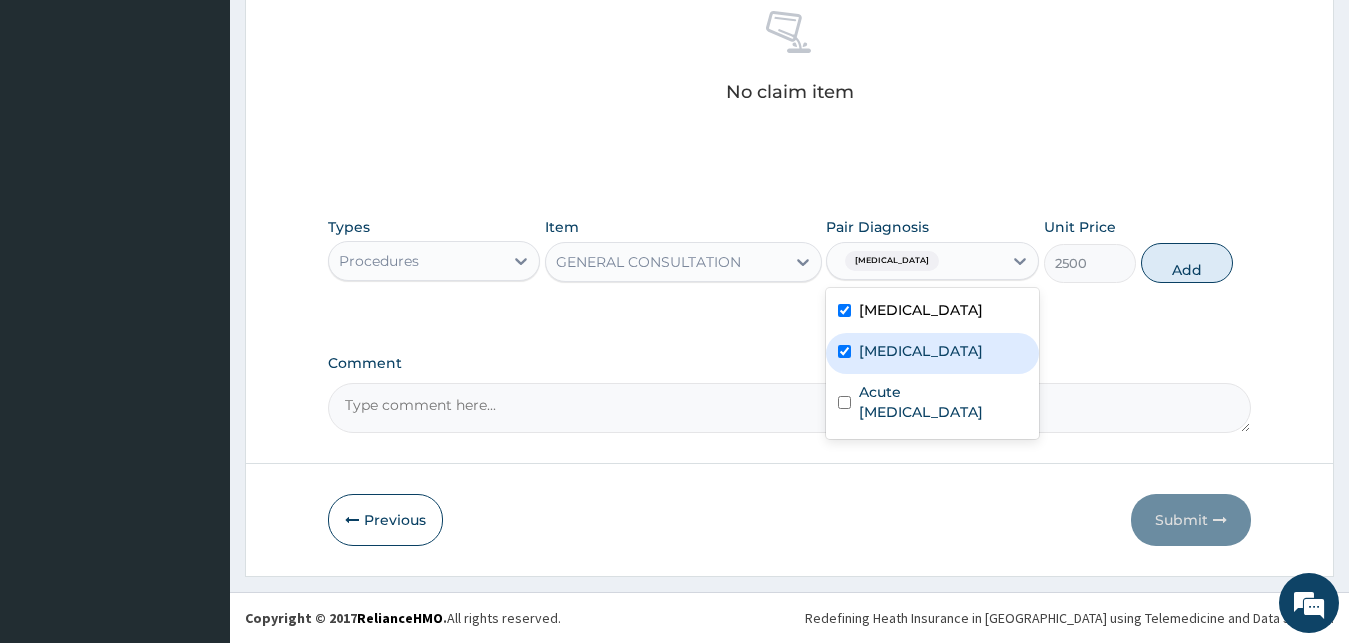 checkbox on "true" 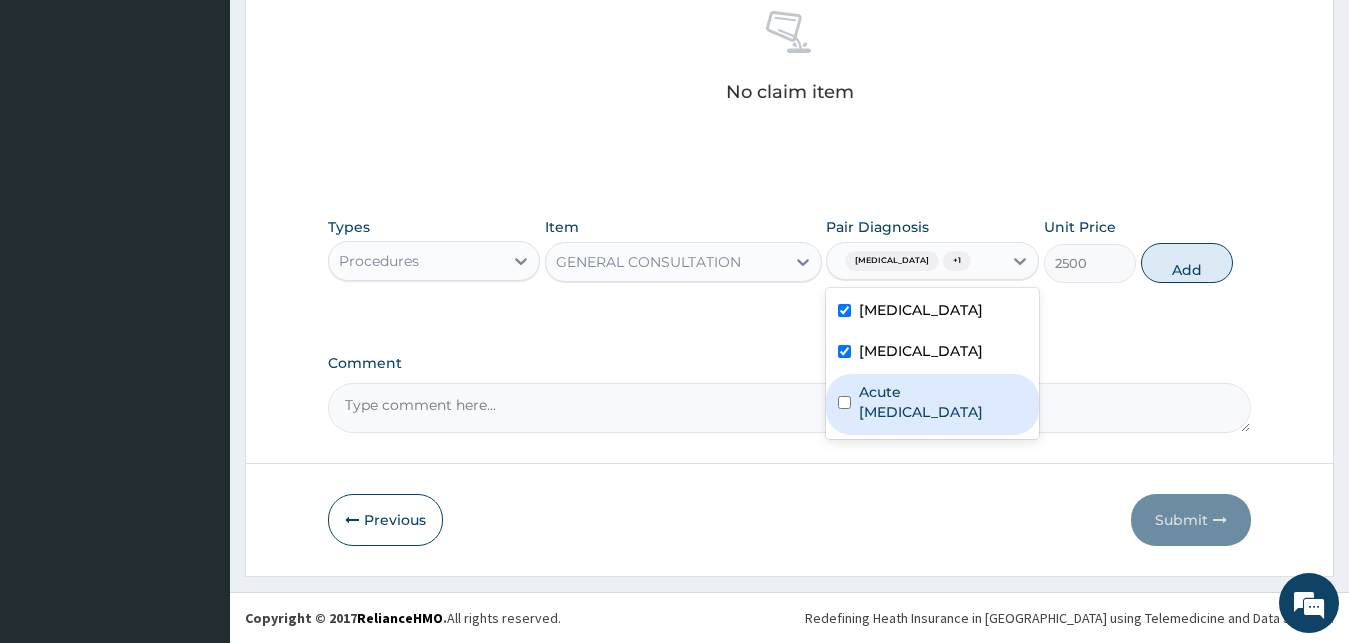 click on "Acute upper respiratory infection" at bounding box center (943, 402) 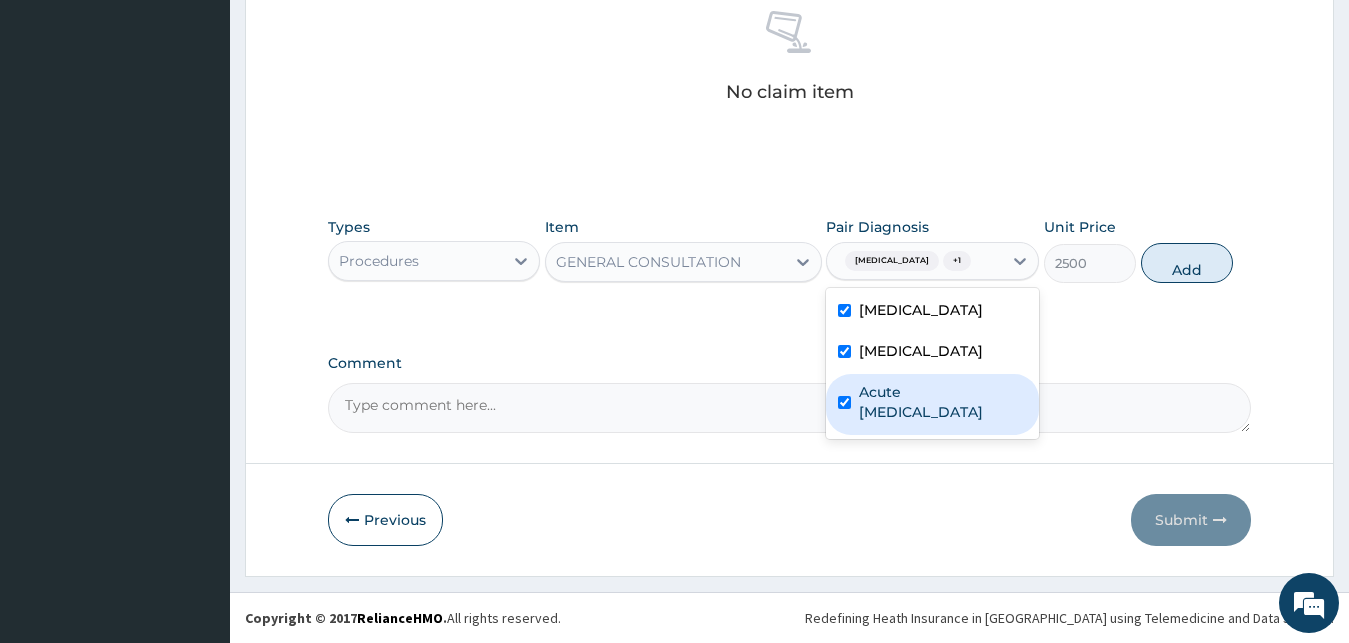 checkbox on "true" 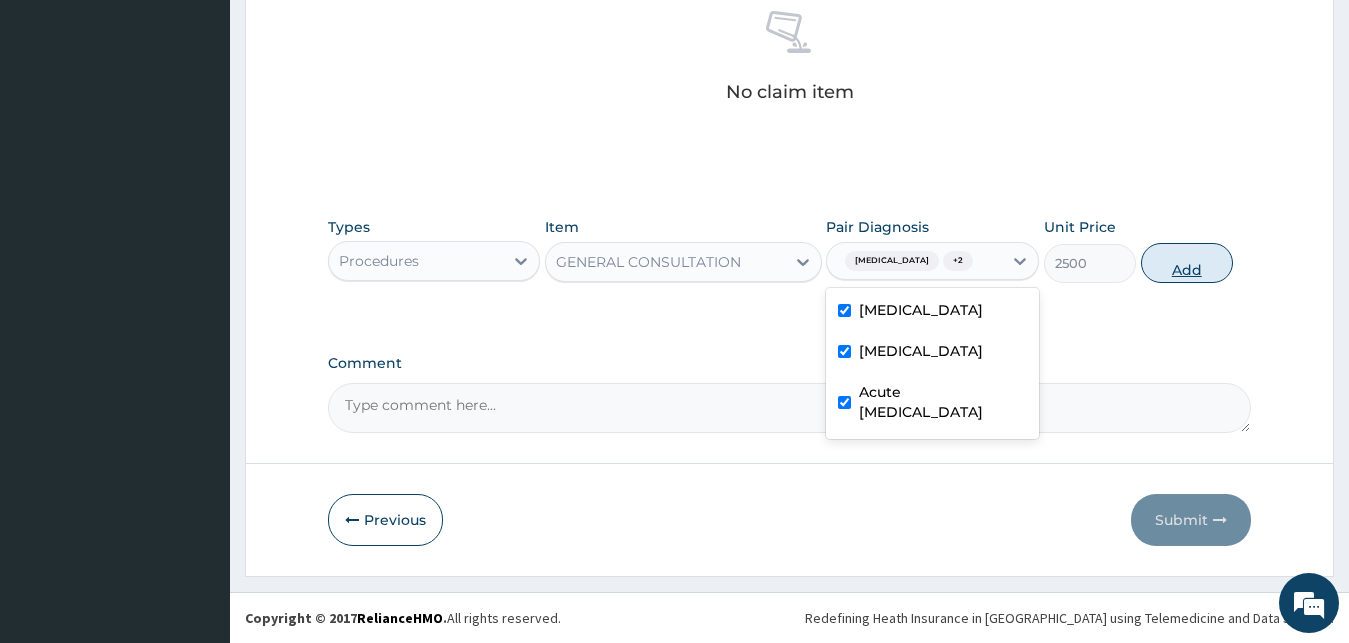 click on "Add" at bounding box center (1187, 263) 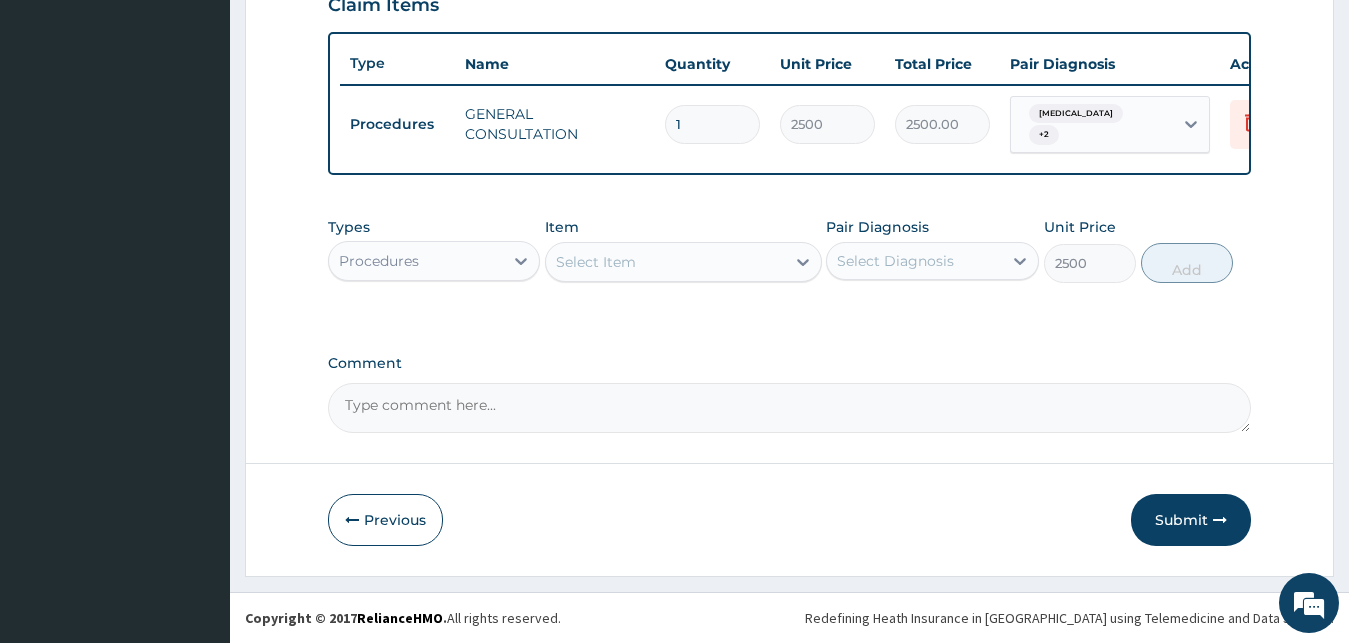 type on "0" 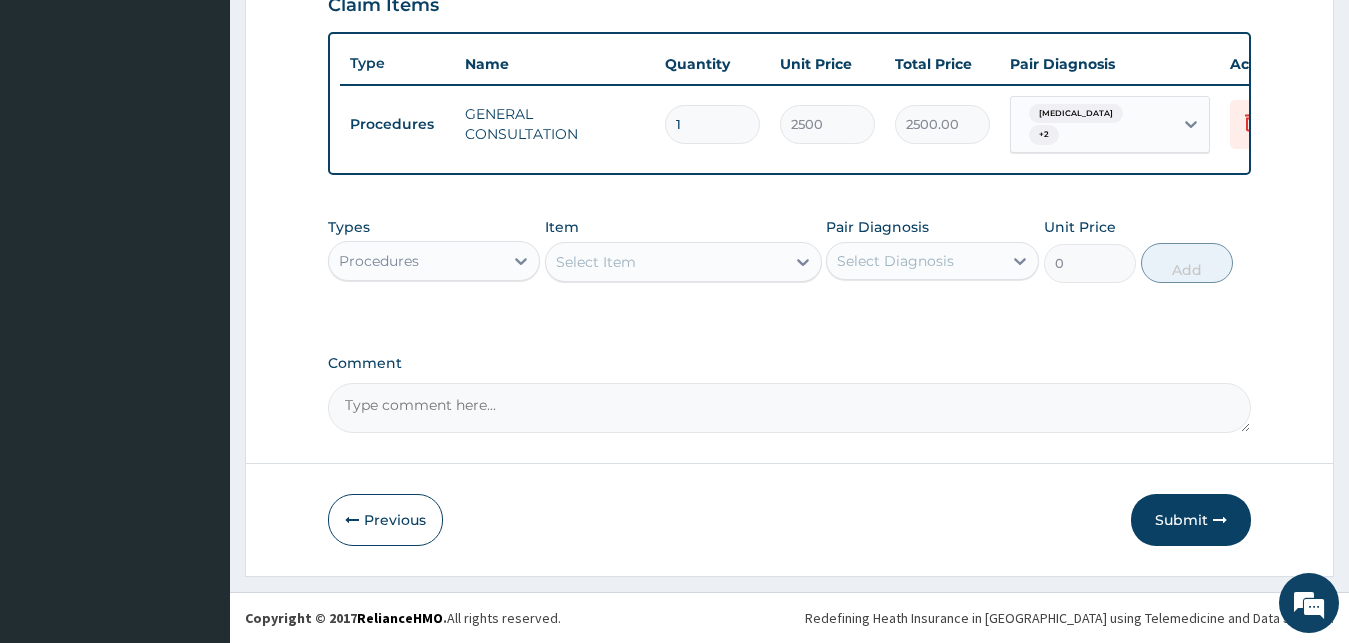 scroll, scrollTop: 721, scrollLeft: 0, axis: vertical 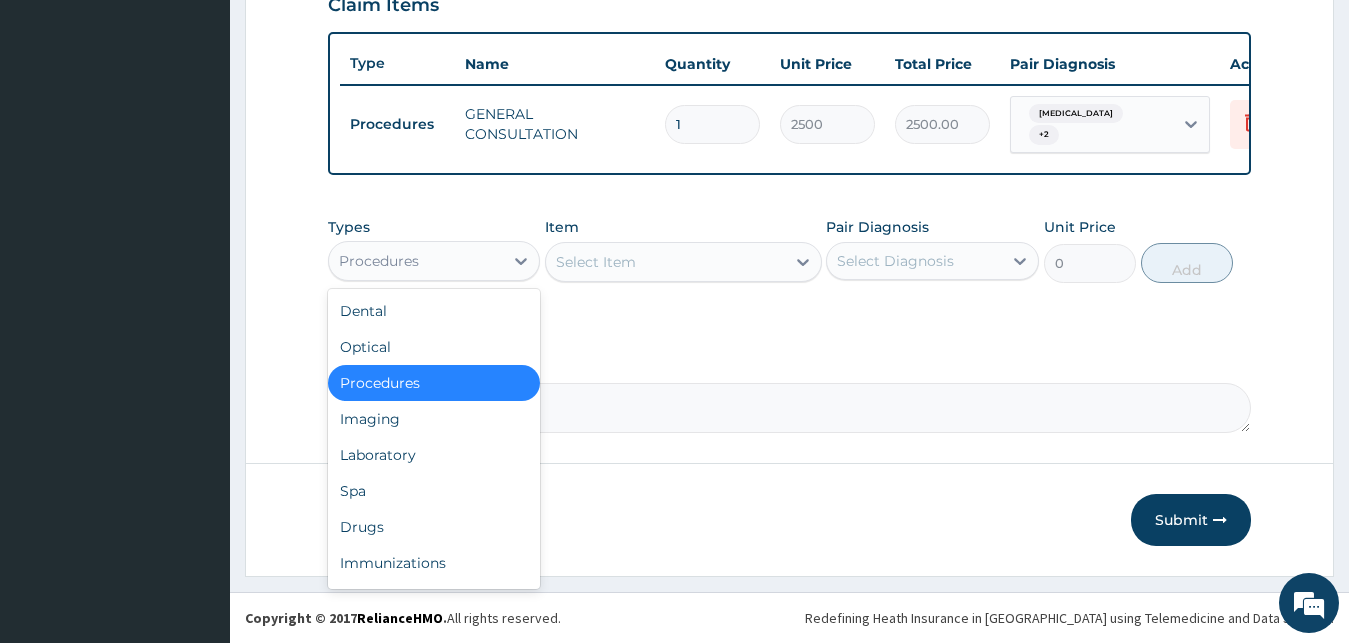 click on "Procedures" at bounding box center (416, 261) 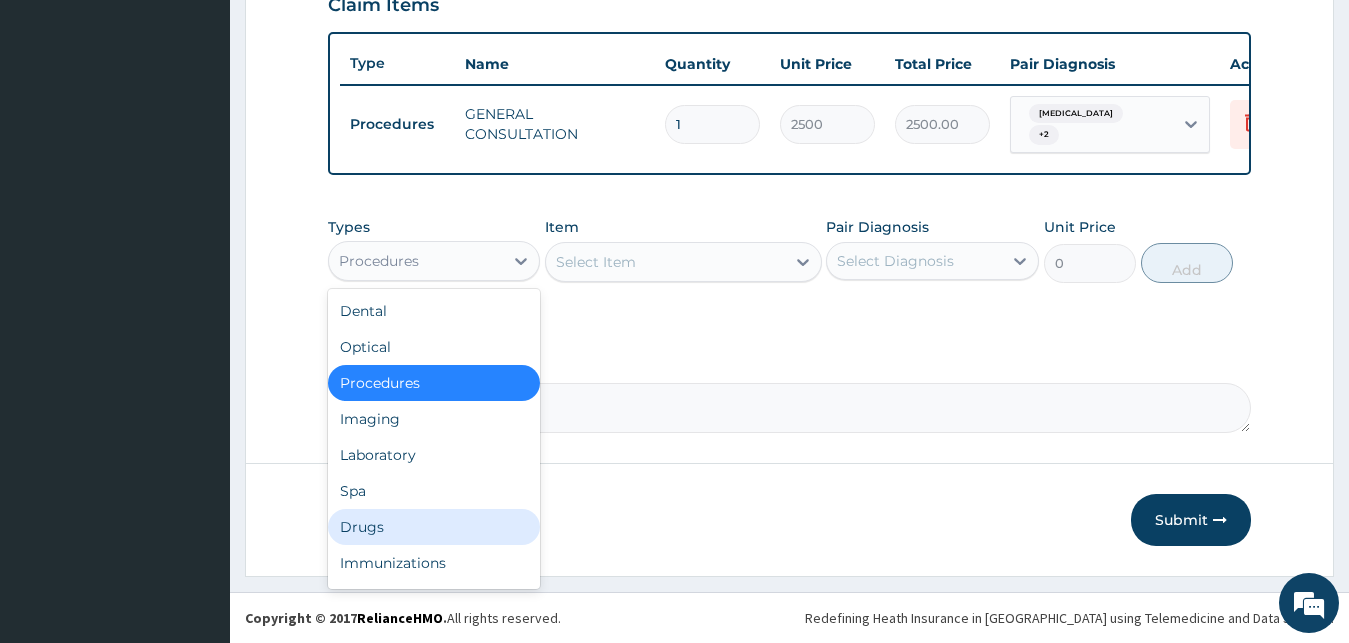 click on "Drugs" at bounding box center [434, 527] 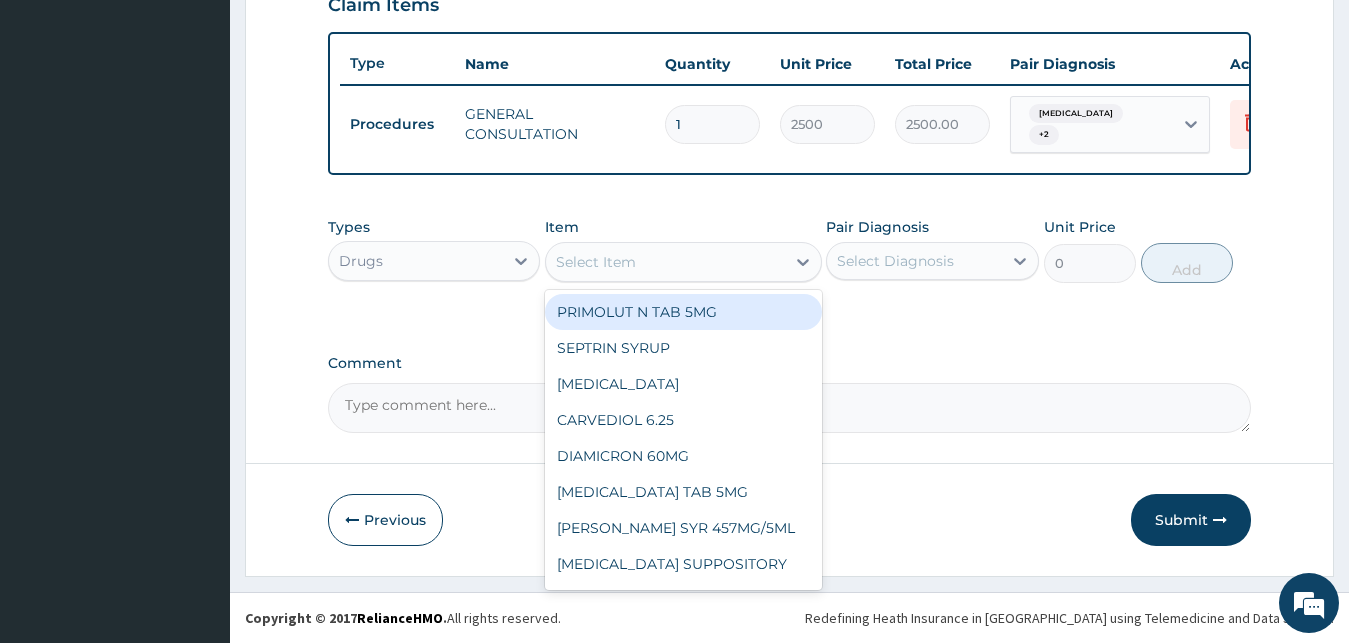 click on "Select Item" at bounding box center [596, 262] 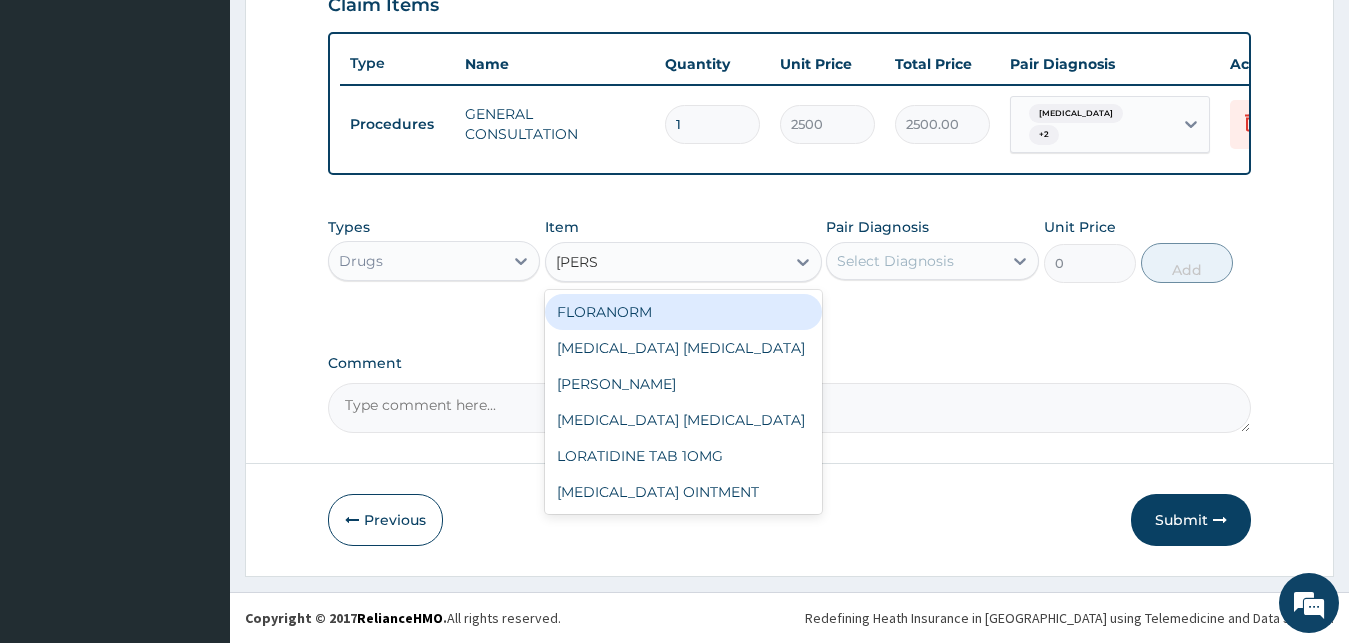 type on "LORAT" 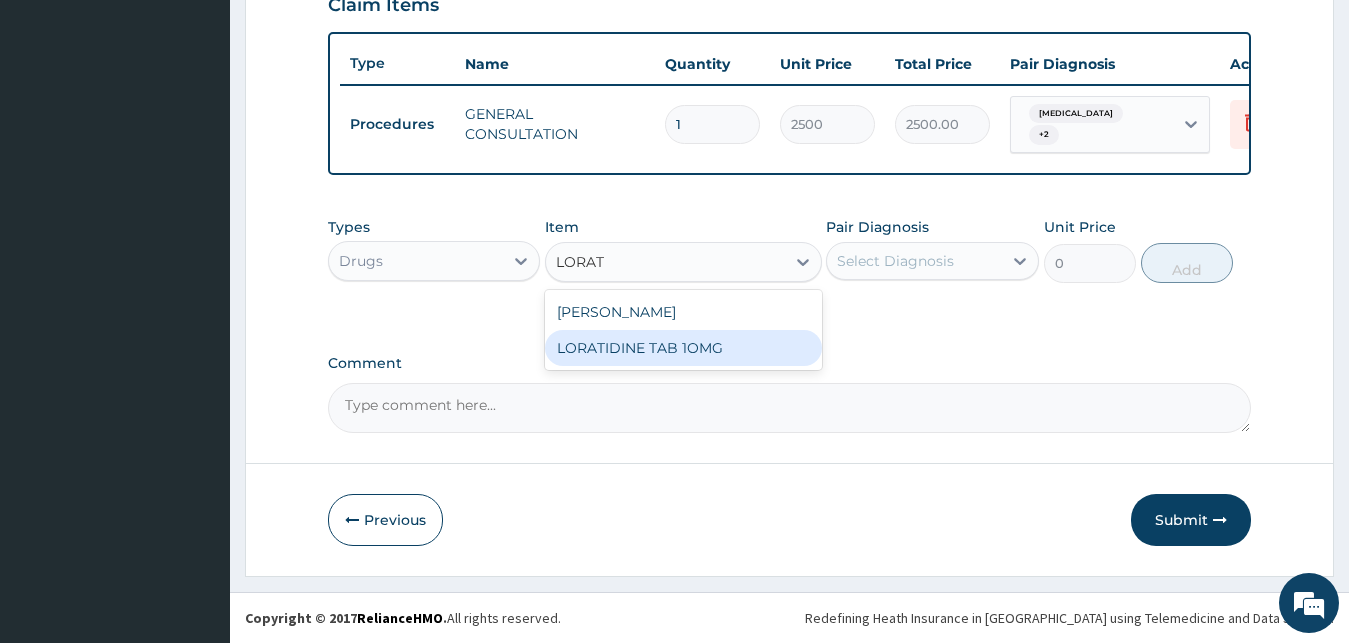 click on "LORATIDINE TAB 1OMG" at bounding box center (683, 348) 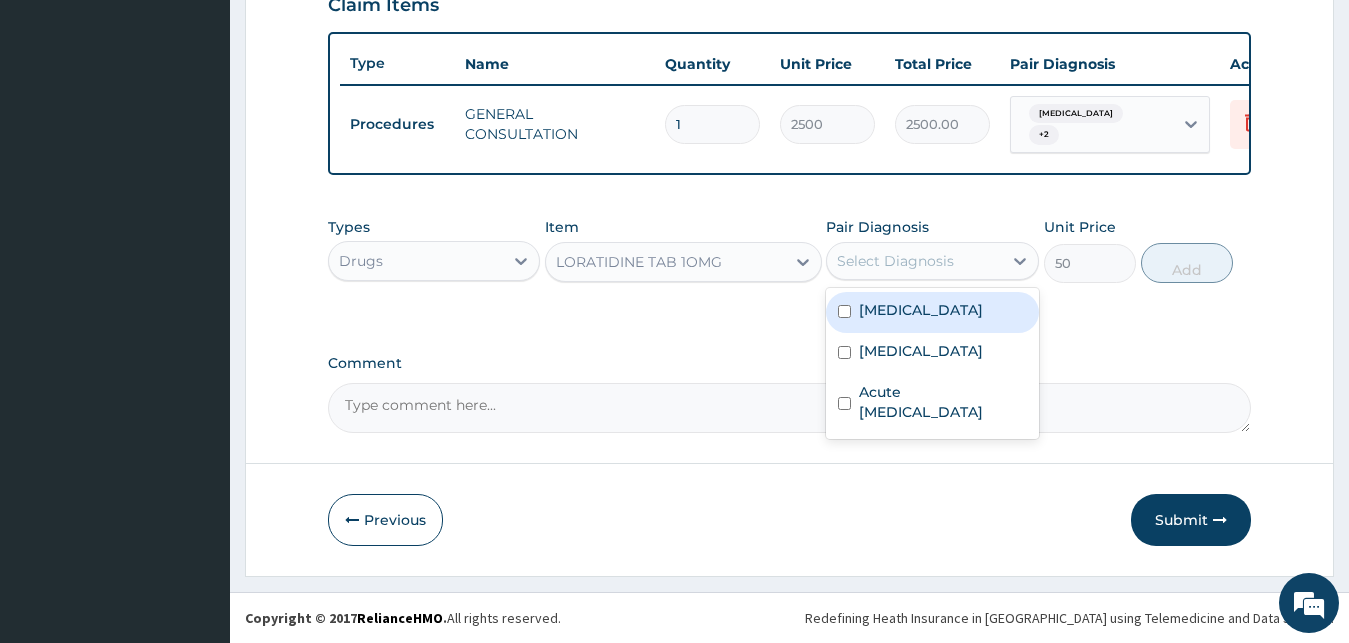 click on "Select Diagnosis" at bounding box center [895, 261] 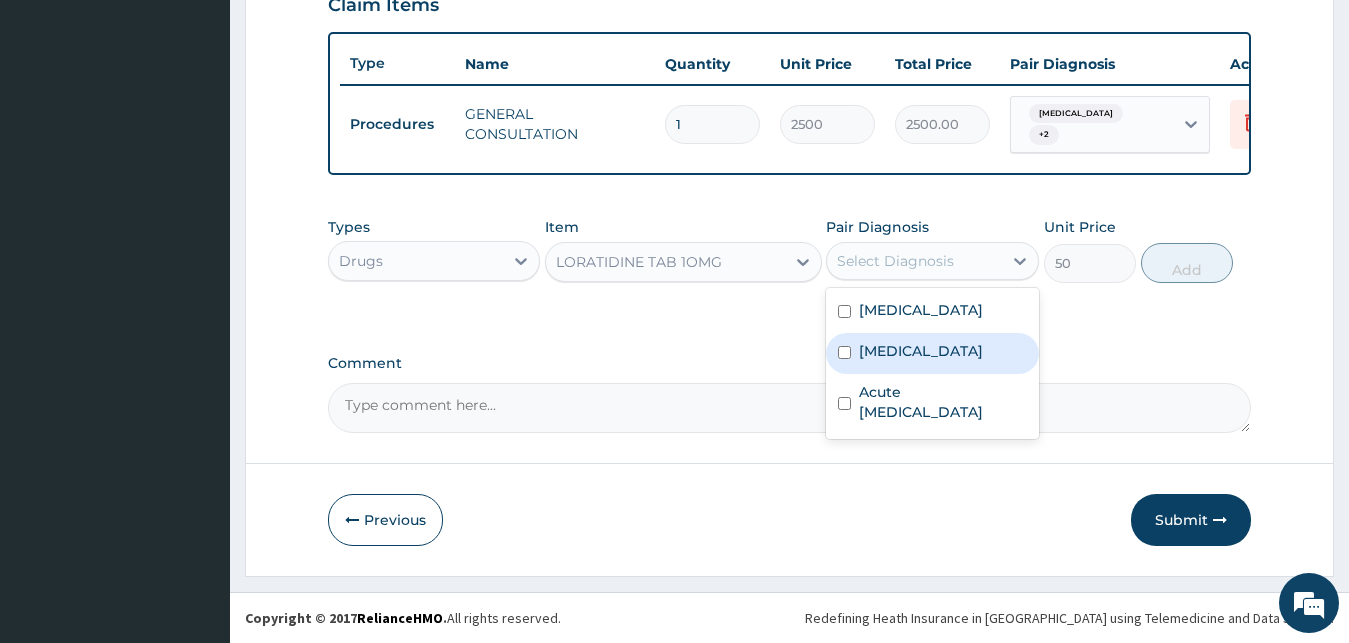 click on "Rhinitis" at bounding box center [932, 353] 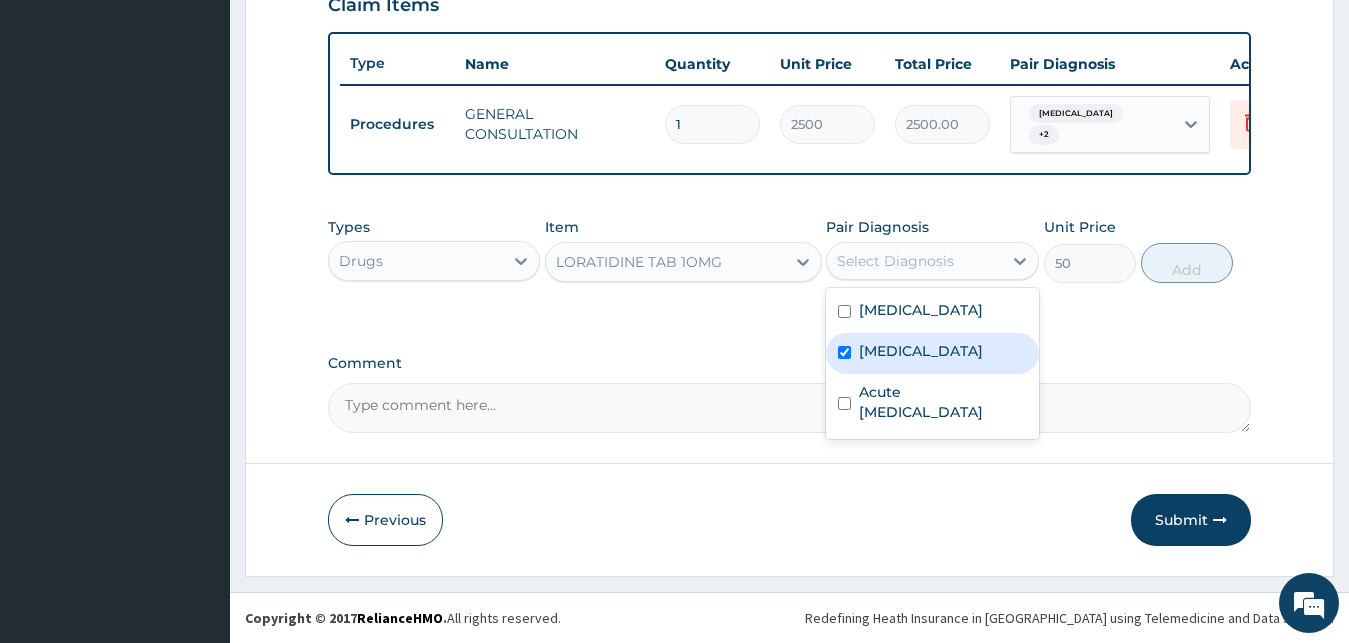 checkbox on "true" 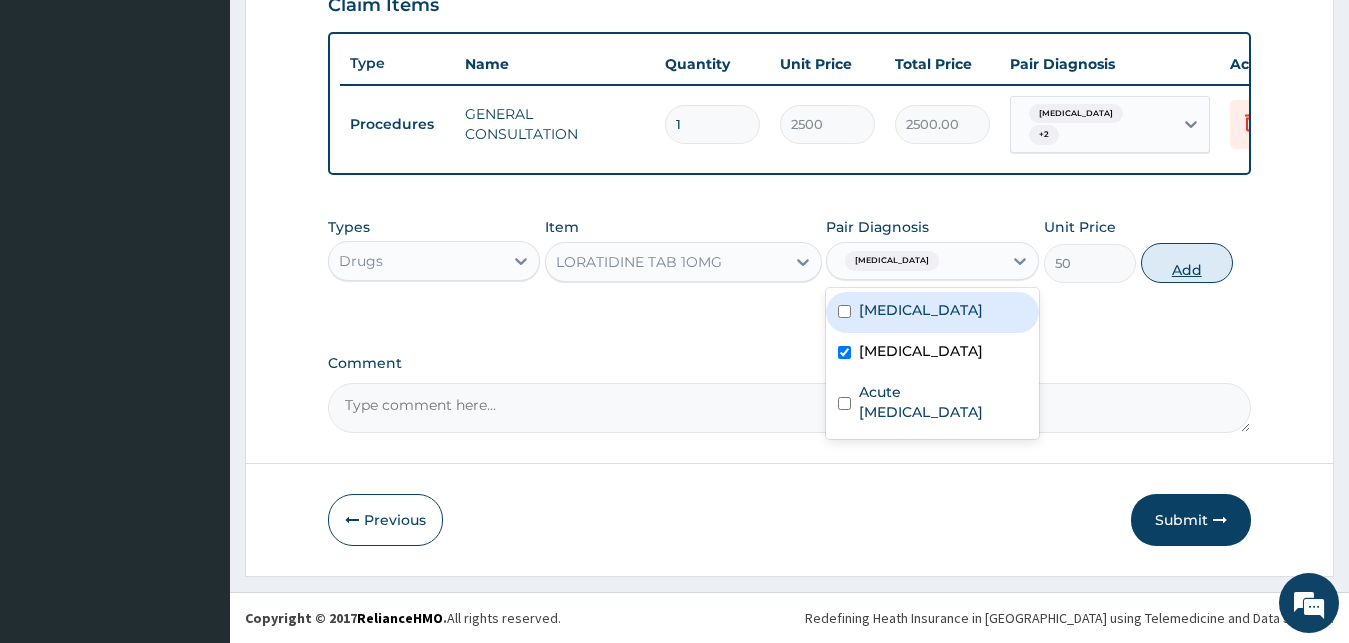 click on "Add" at bounding box center [1187, 263] 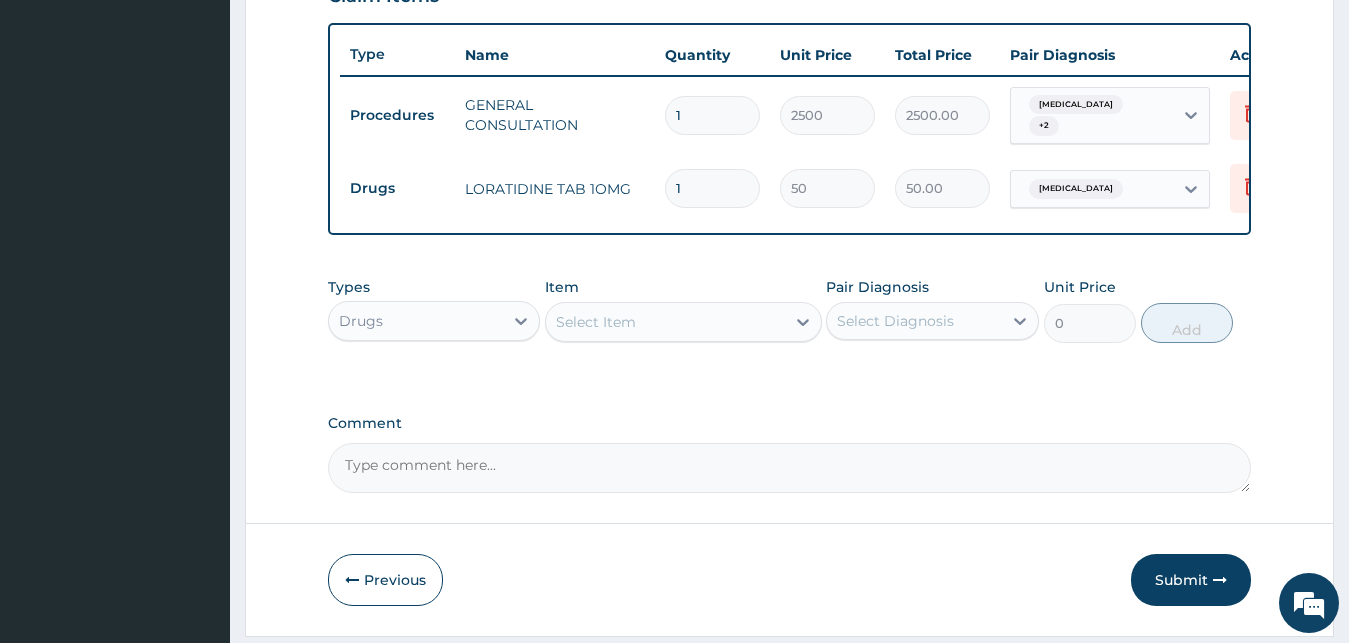 type 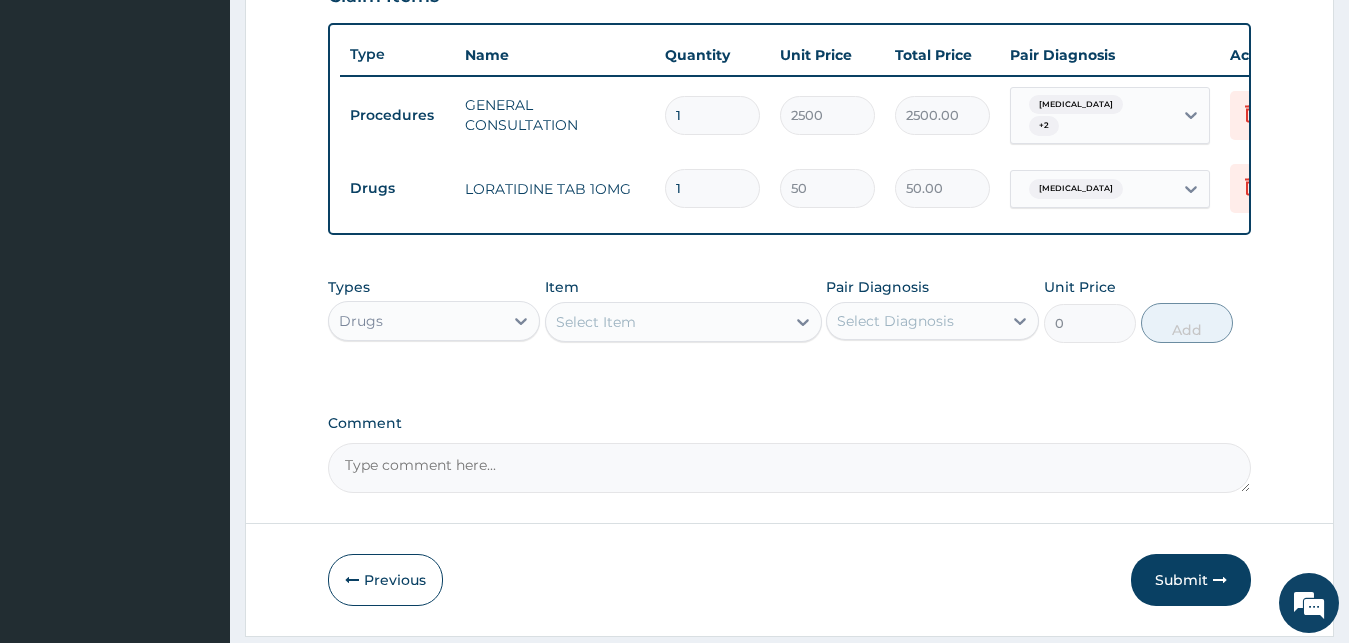 type on "0.00" 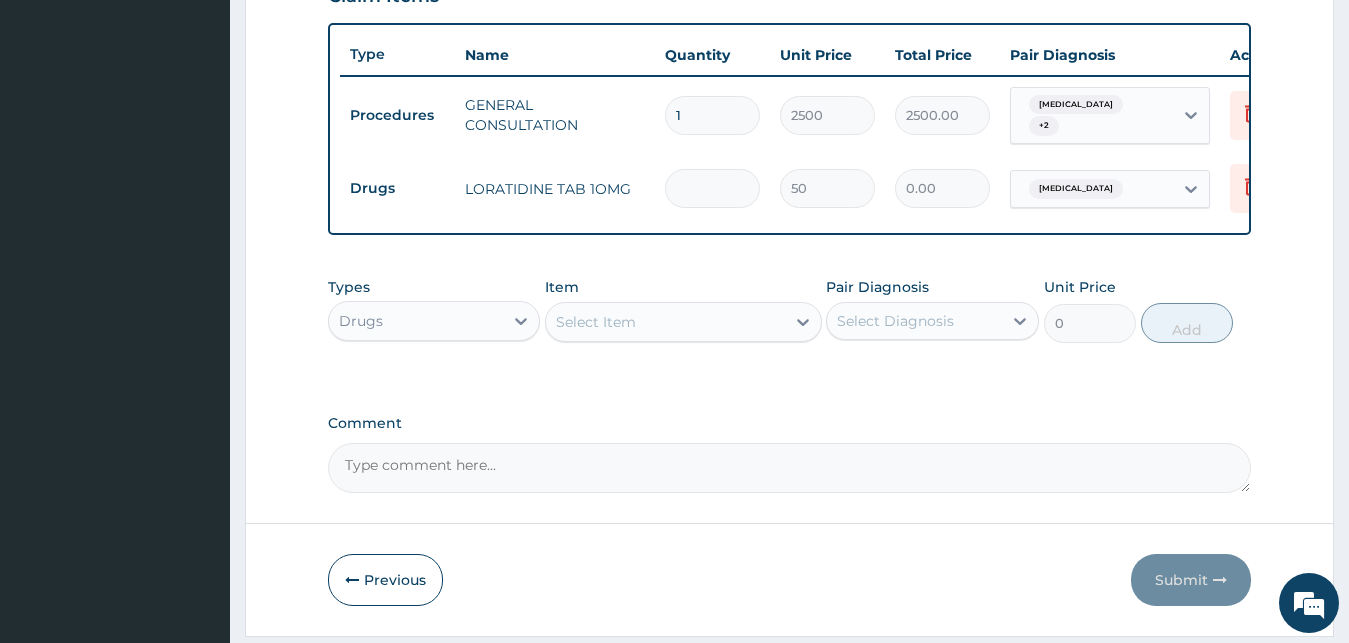 type on "5" 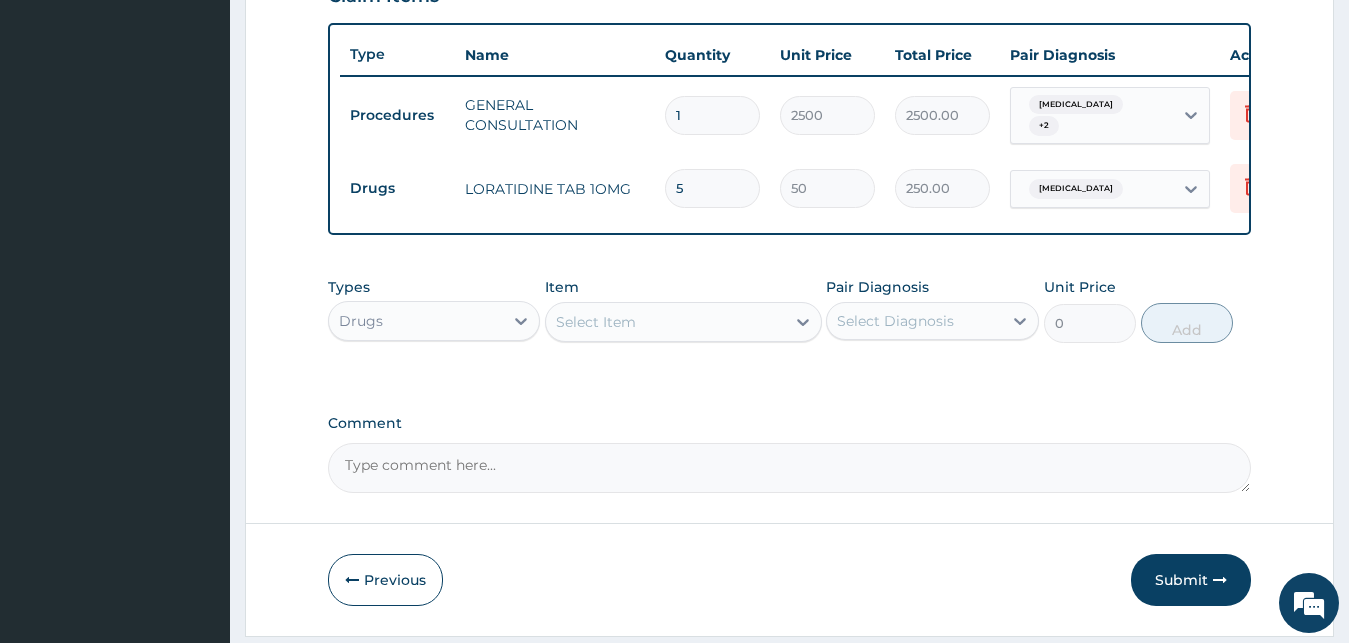 type on "5" 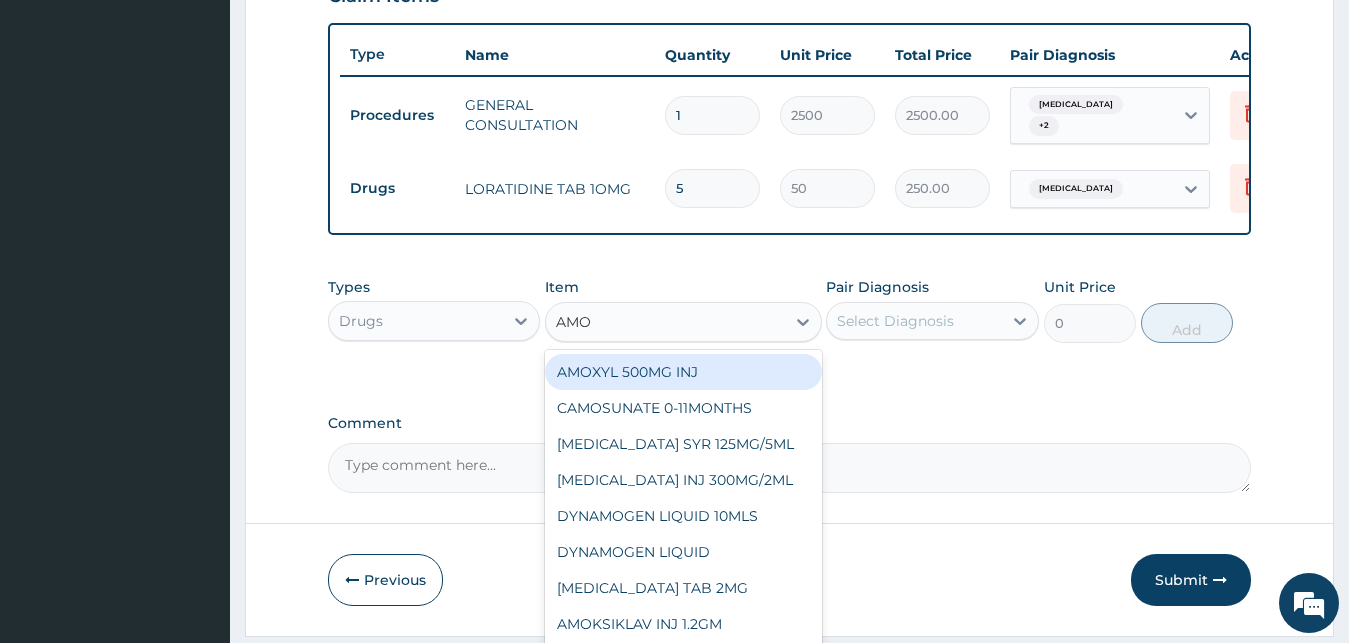 type on "AMOX" 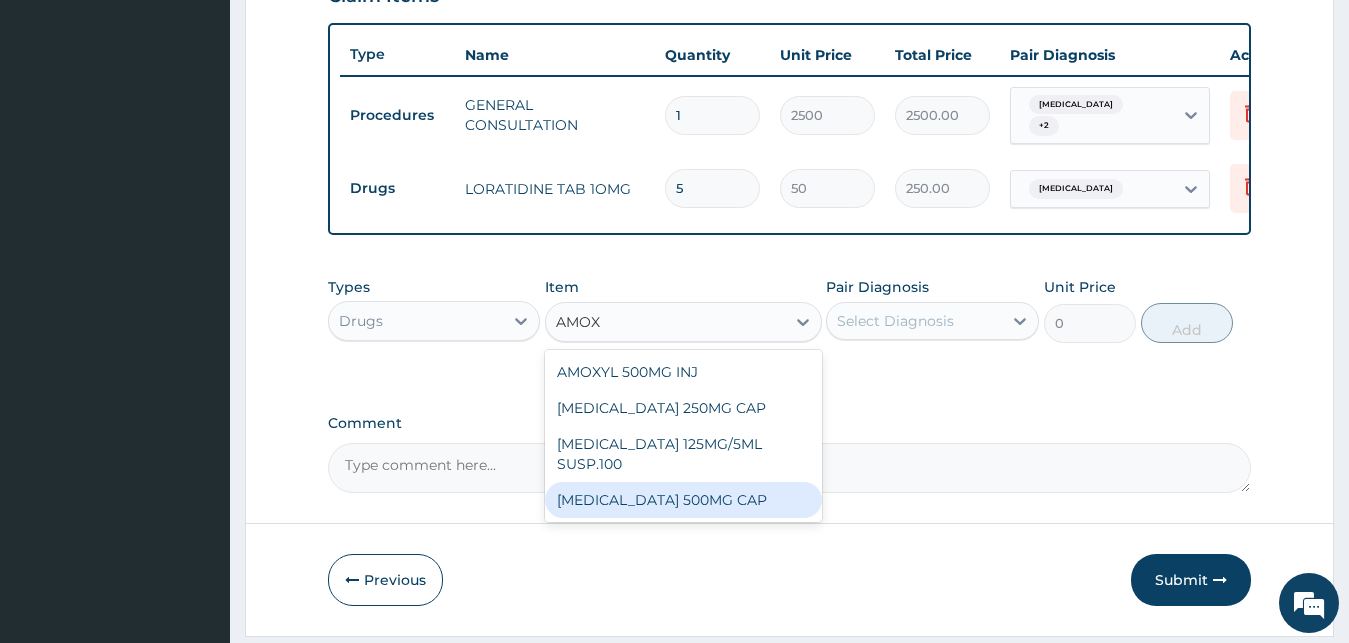 click on "[MEDICAL_DATA] 500MG CAP" at bounding box center [683, 500] 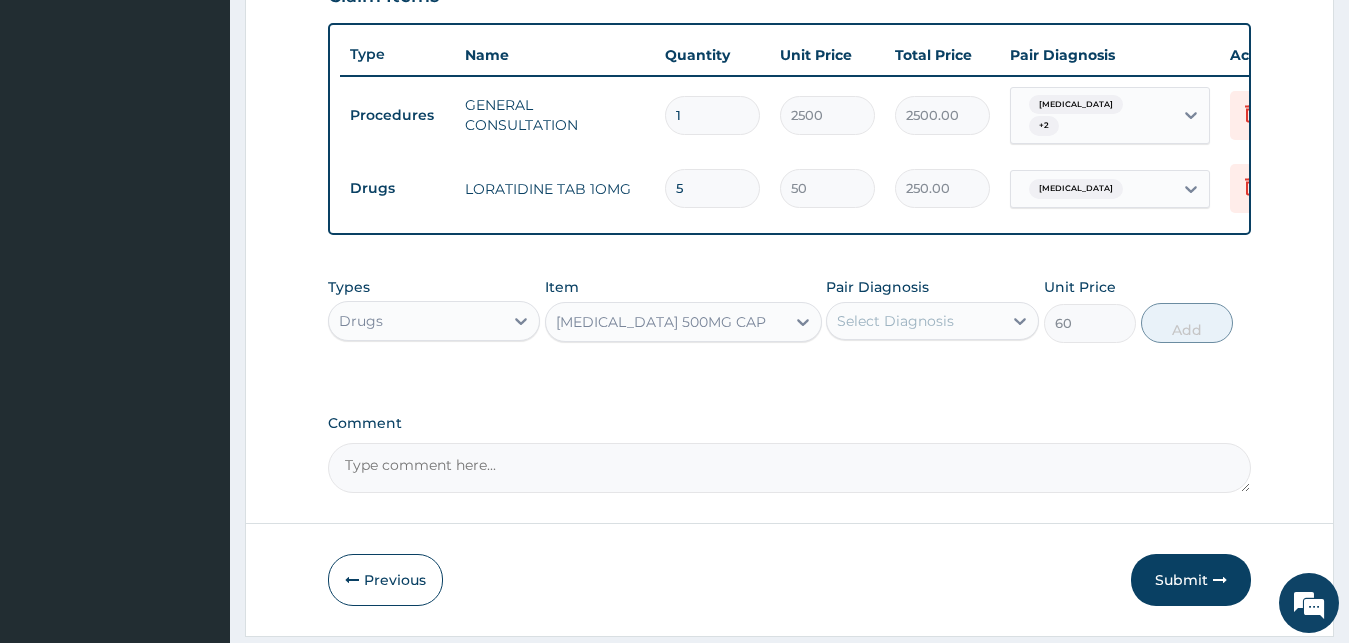 click on "Select Diagnosis" at bounding box center [914, 321] 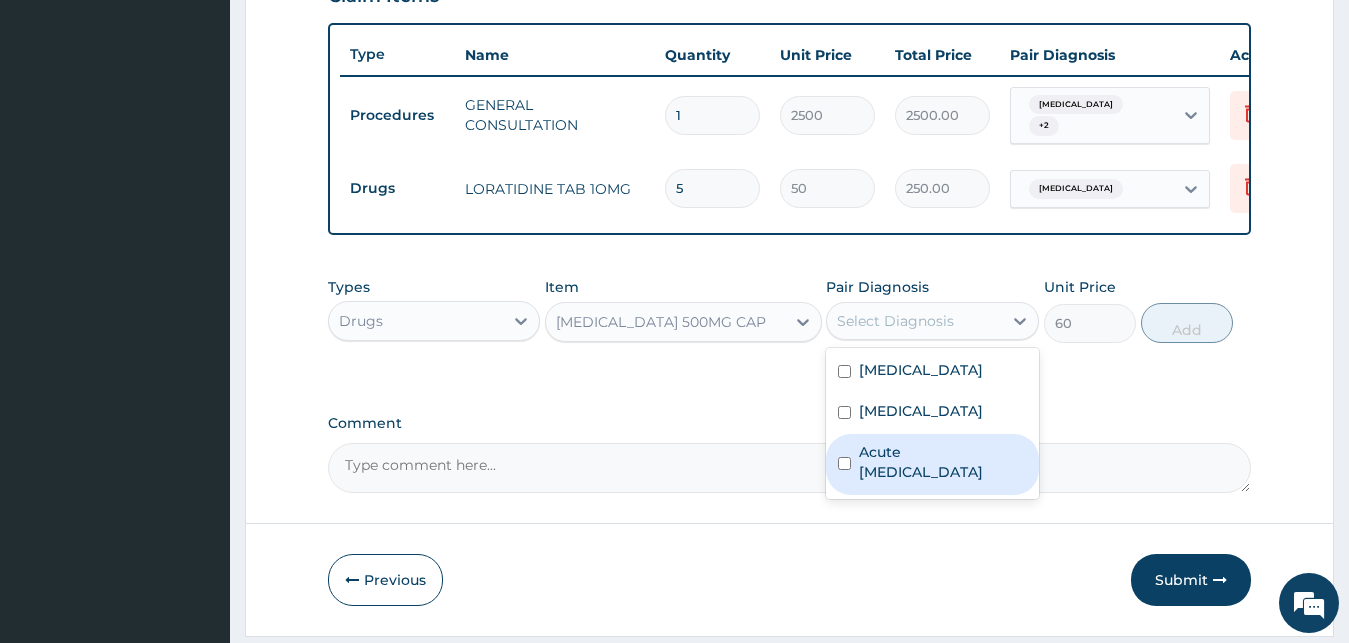 click on "Acute upper respiratory infection" at bounding box center [943, 462] 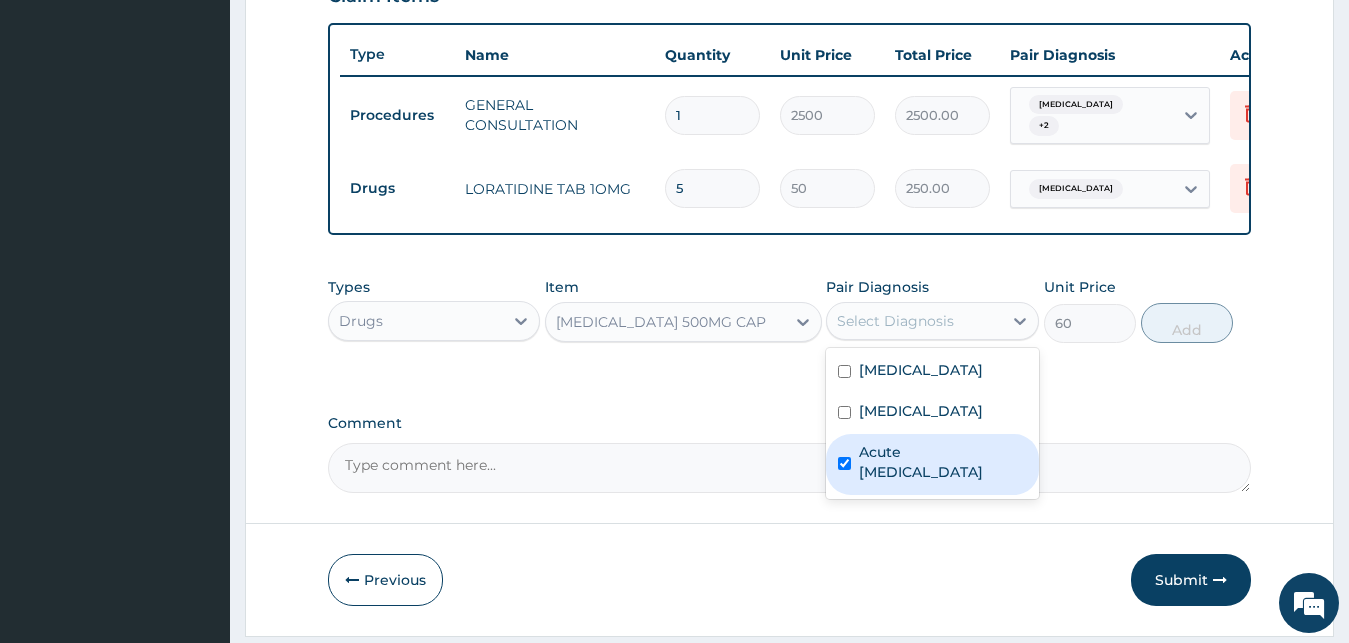 checkbox on "true" 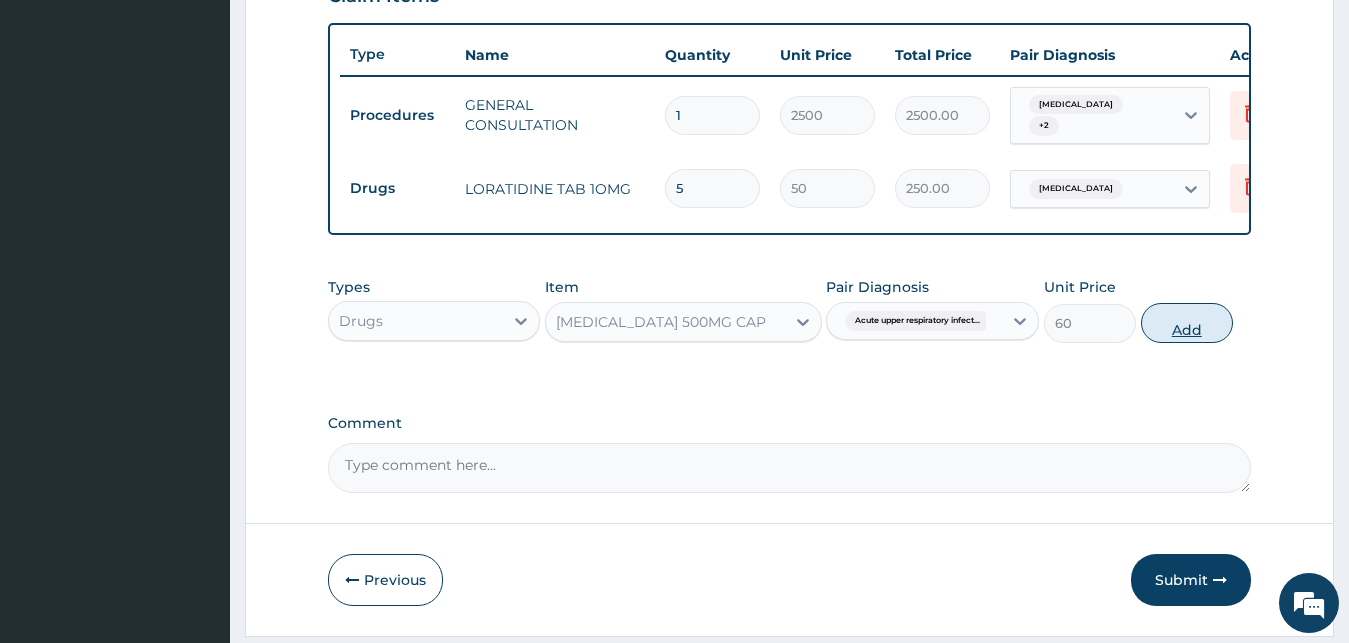 click on "Add" at bounding box center [1187, 323] 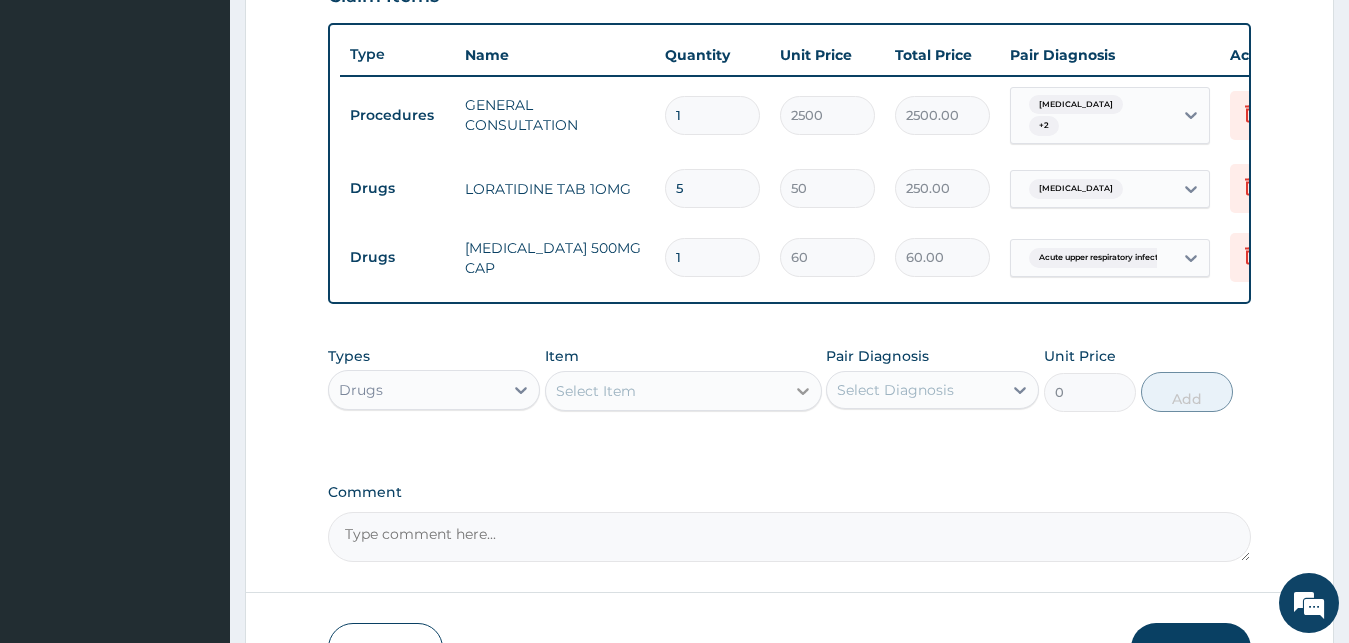 type on "15" 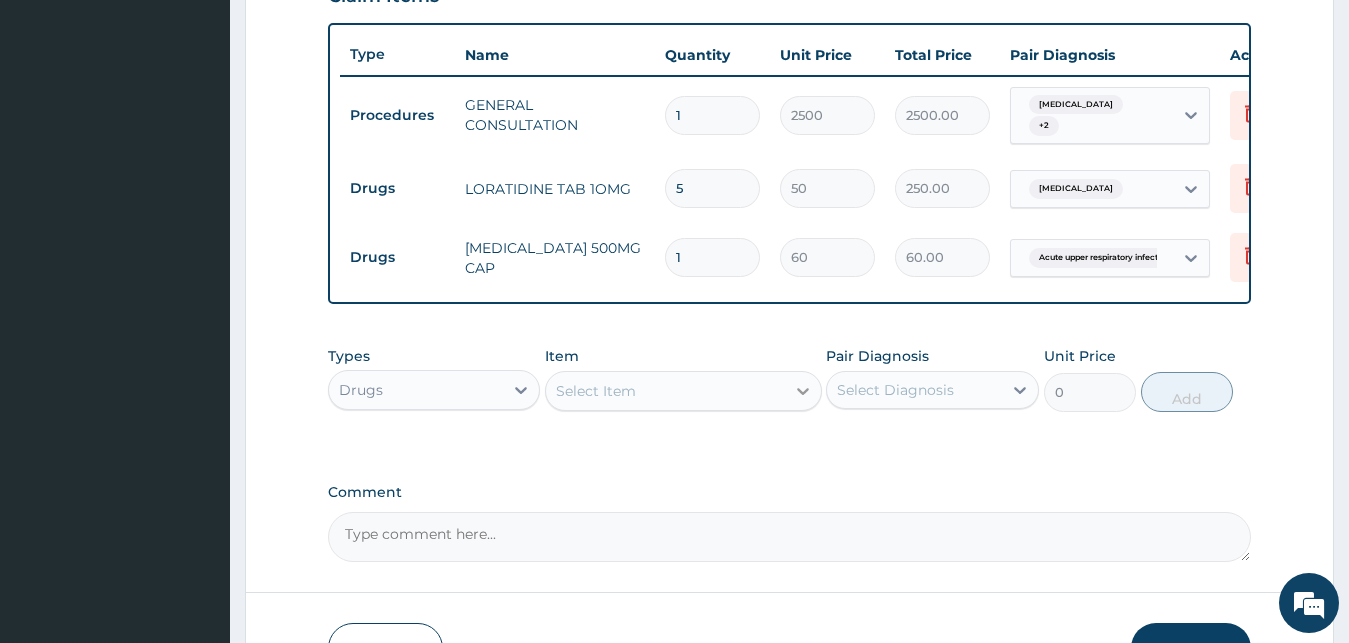 type on "900.00" 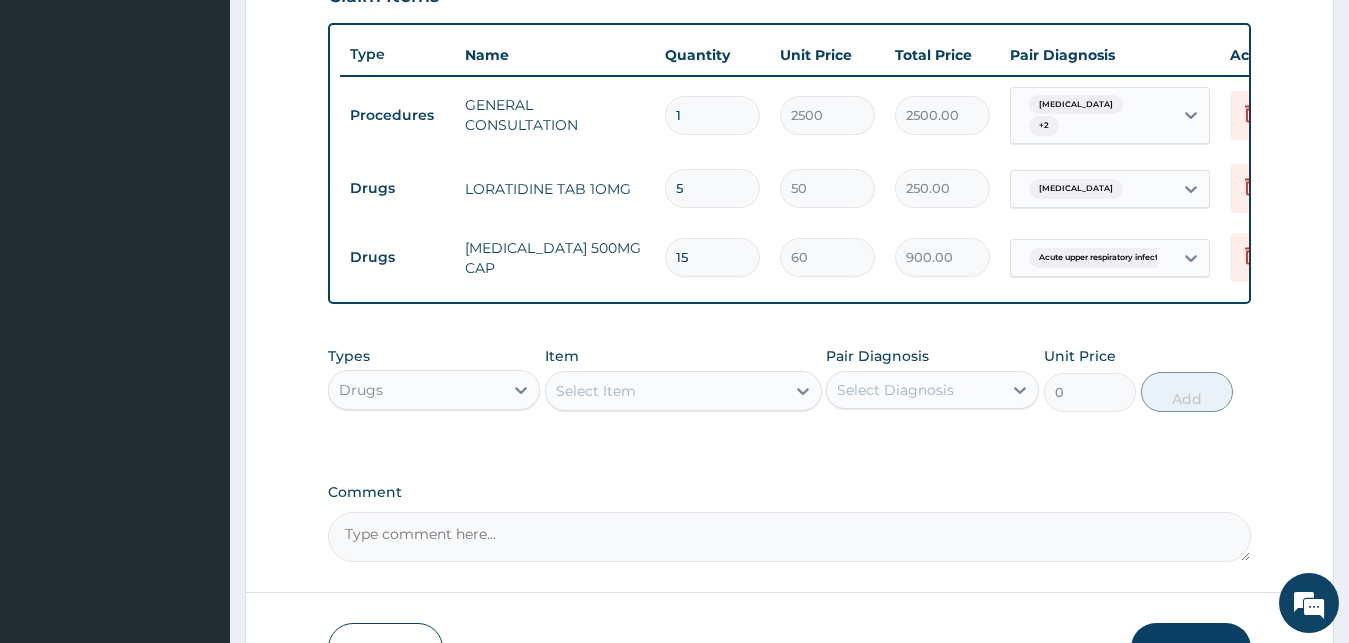 type on "15" 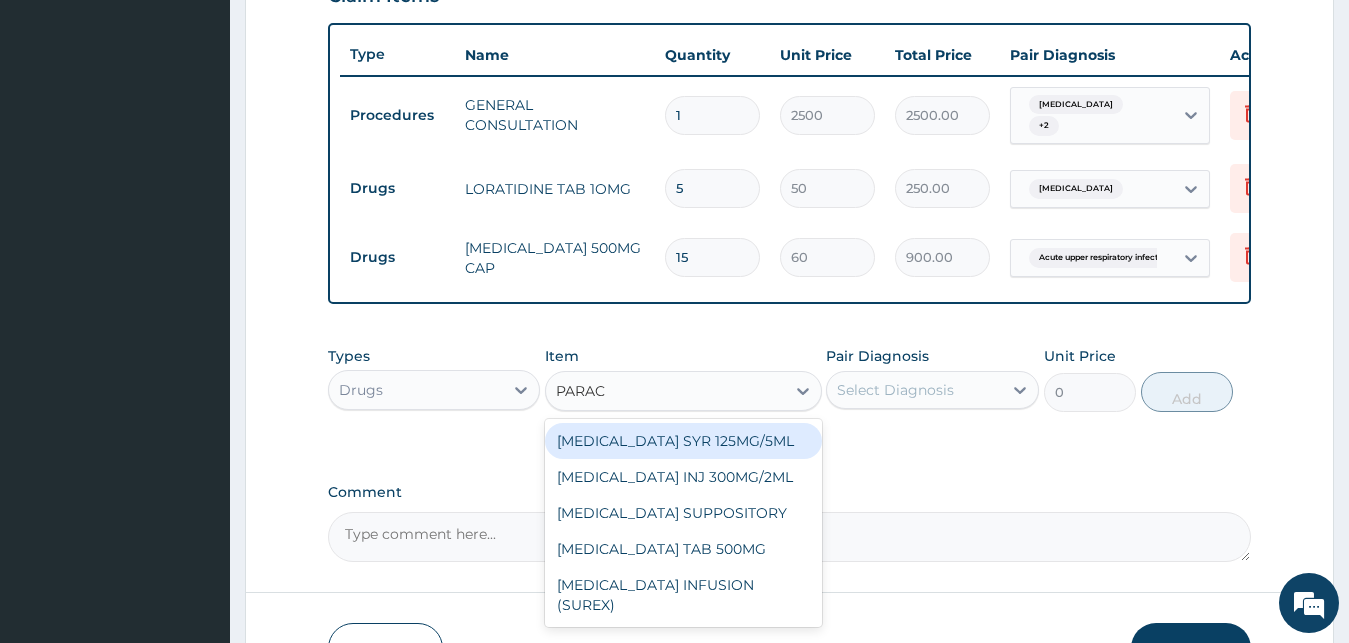 type on "PARACE" 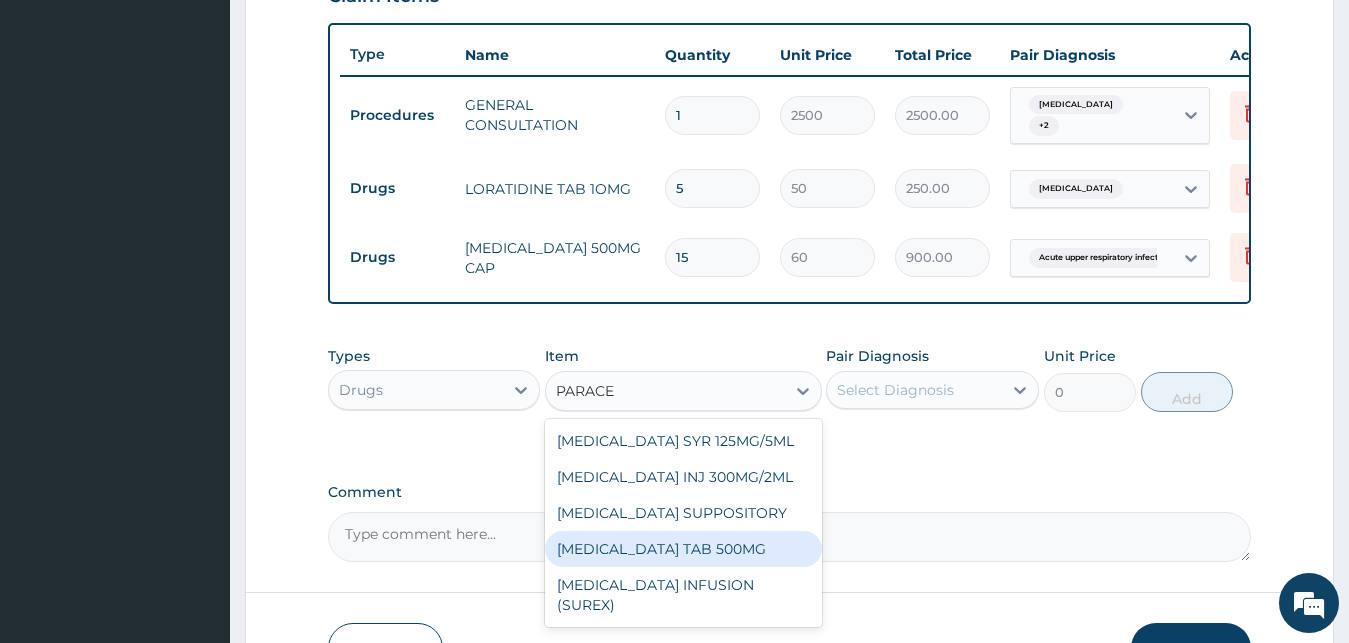 click on "[MEDICAL_DATA] TAB 500MG" at bounding box center (683, 549) 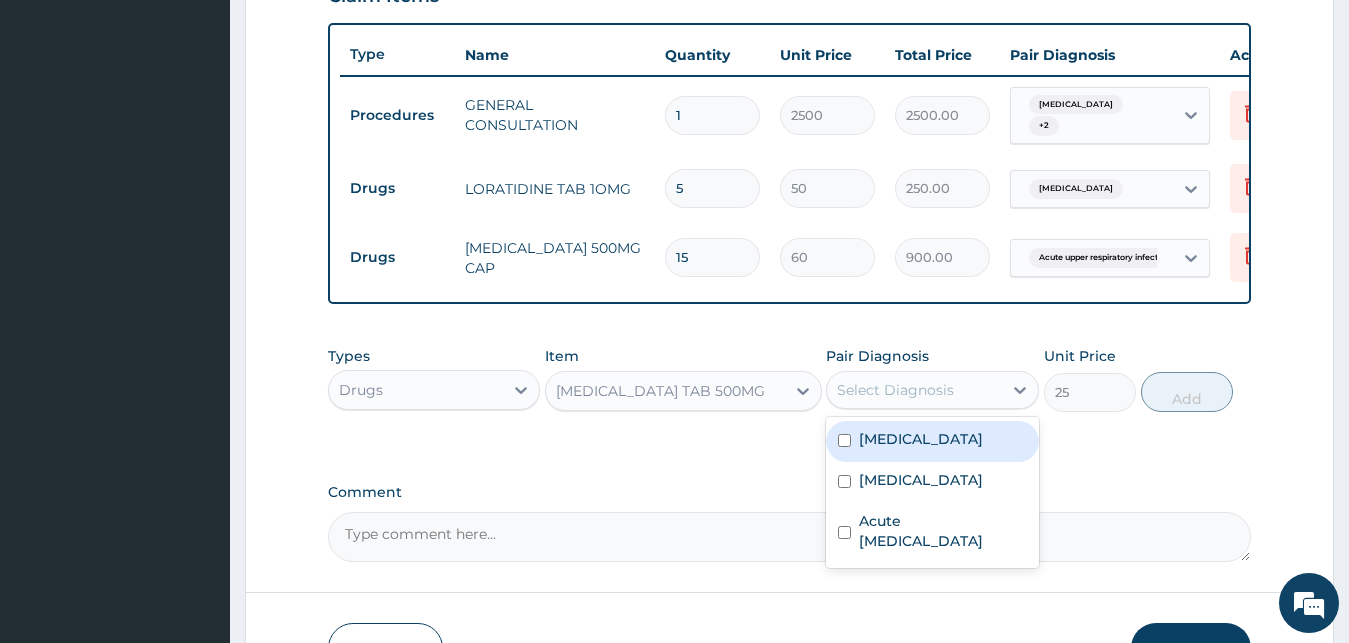 click on "Select Diagnosis" at bounding box center (914, 390) 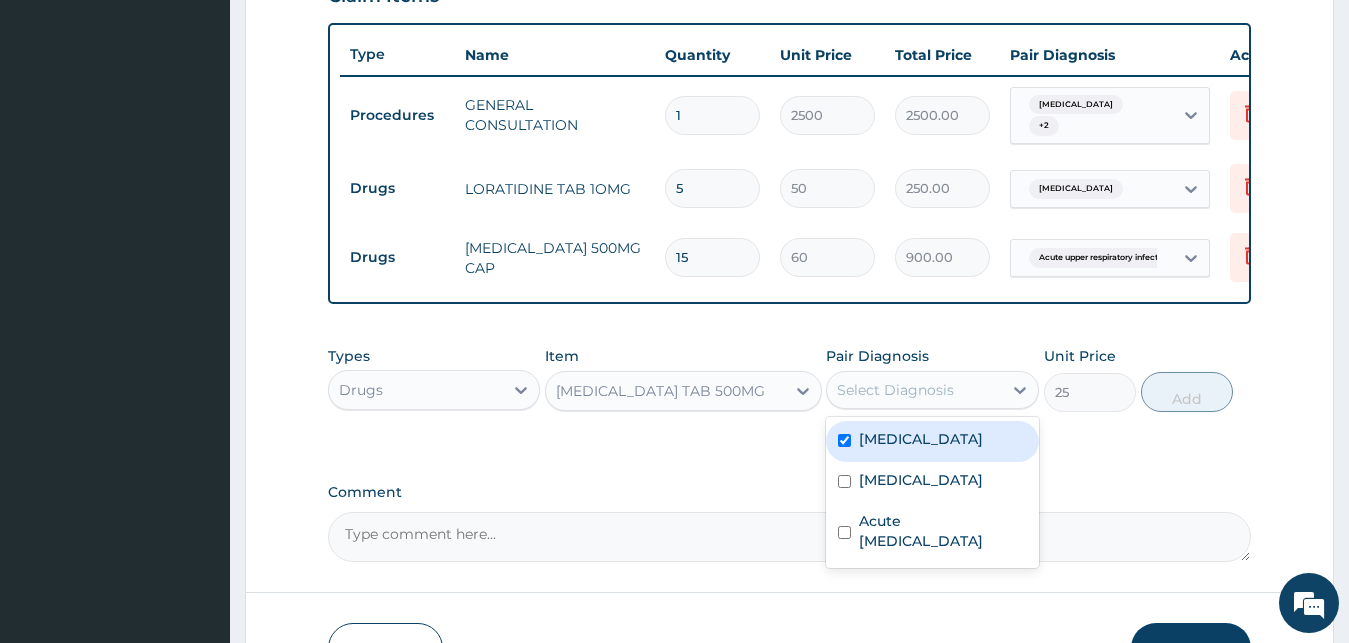checkbox on "true" 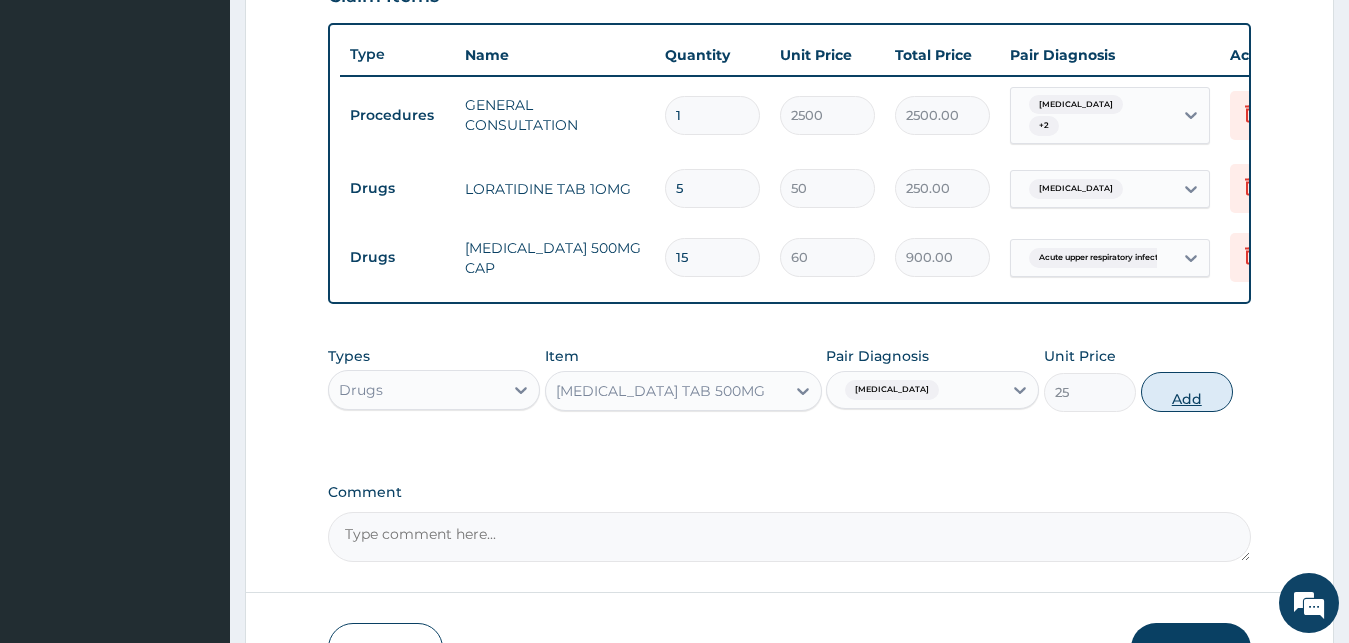 click on "Add" at bounding box center (1187, 392) 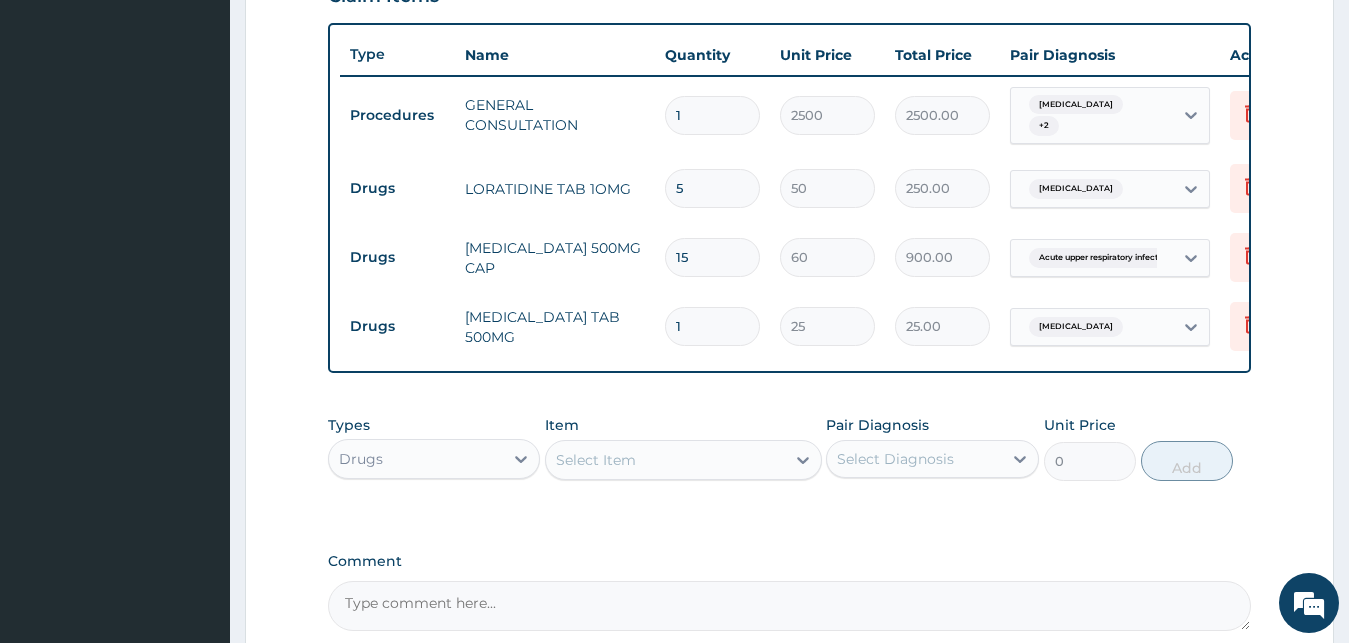 type on "18" 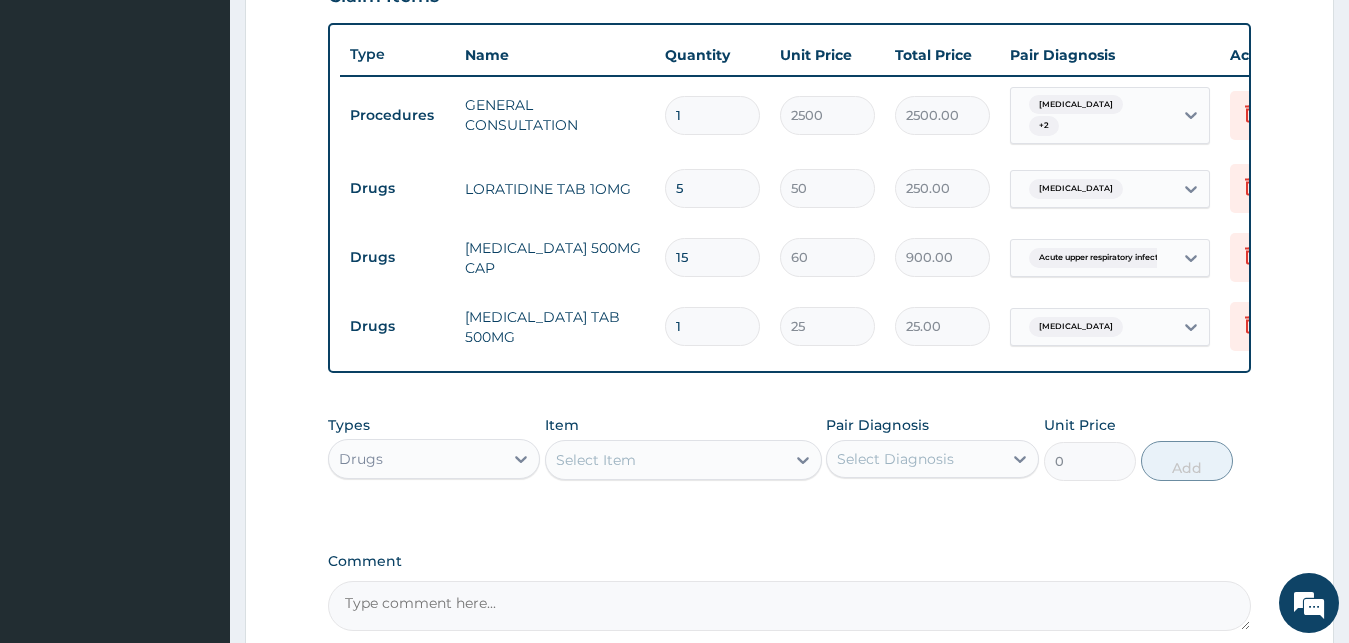 type on "450.00" 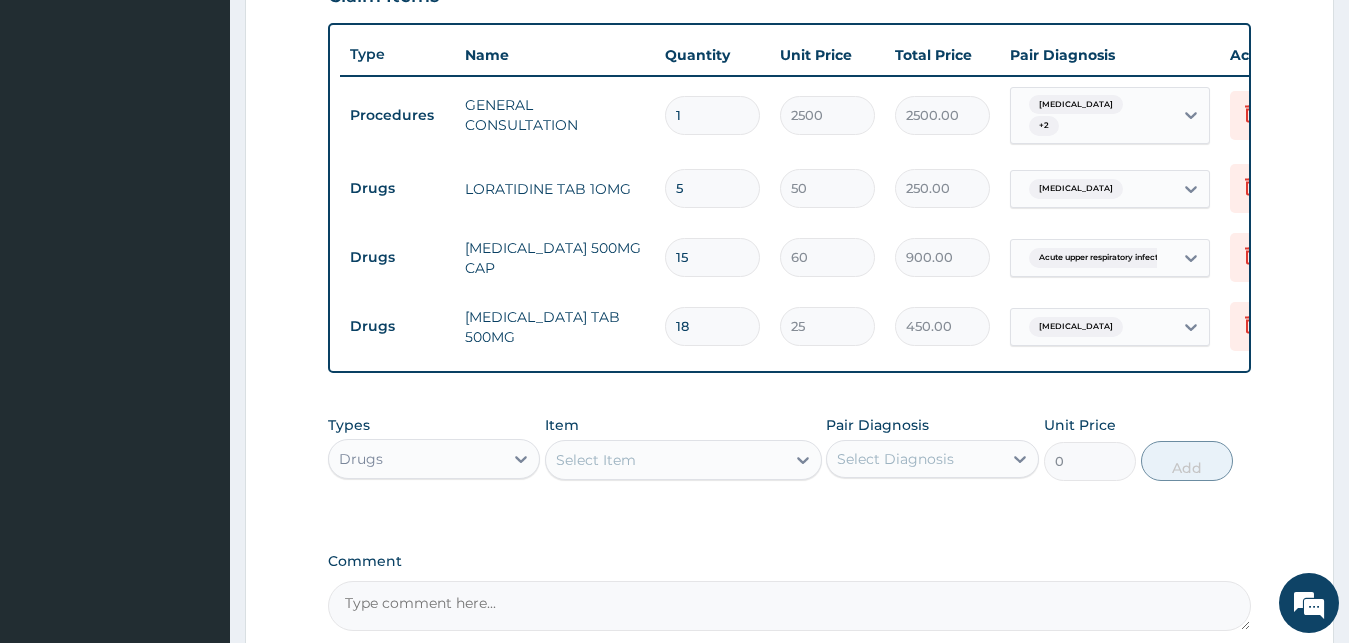 type on "18" 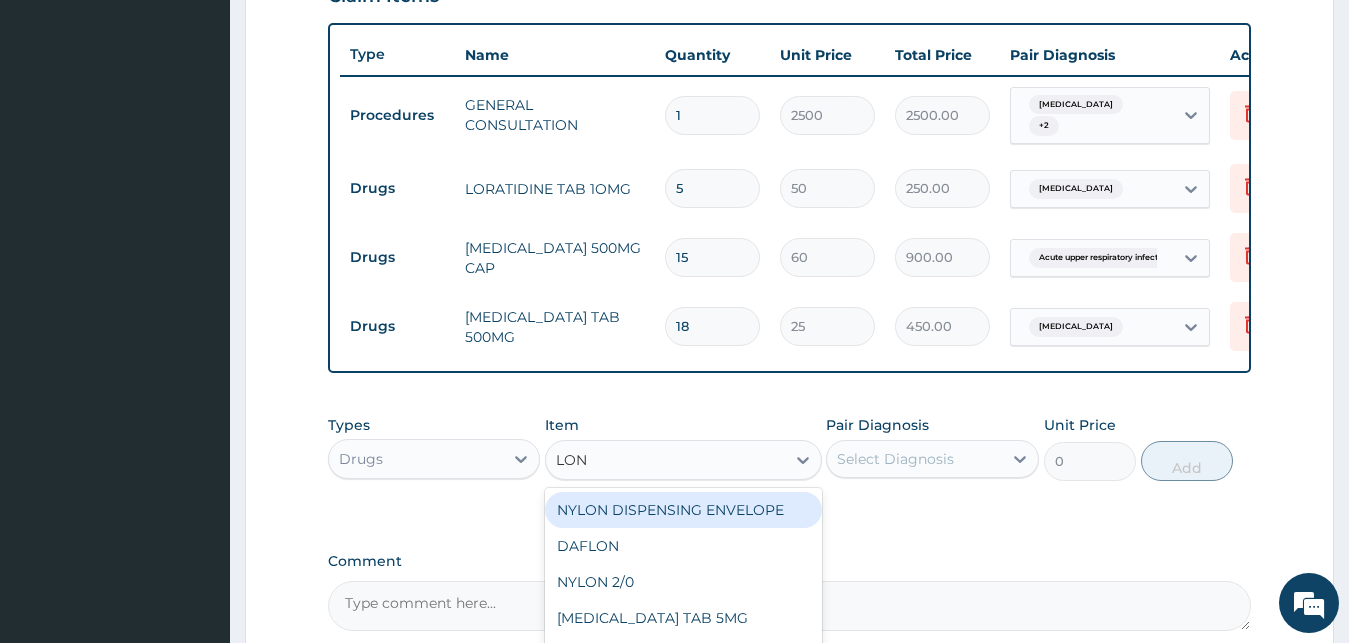 type on "[PERSON_NAME]" 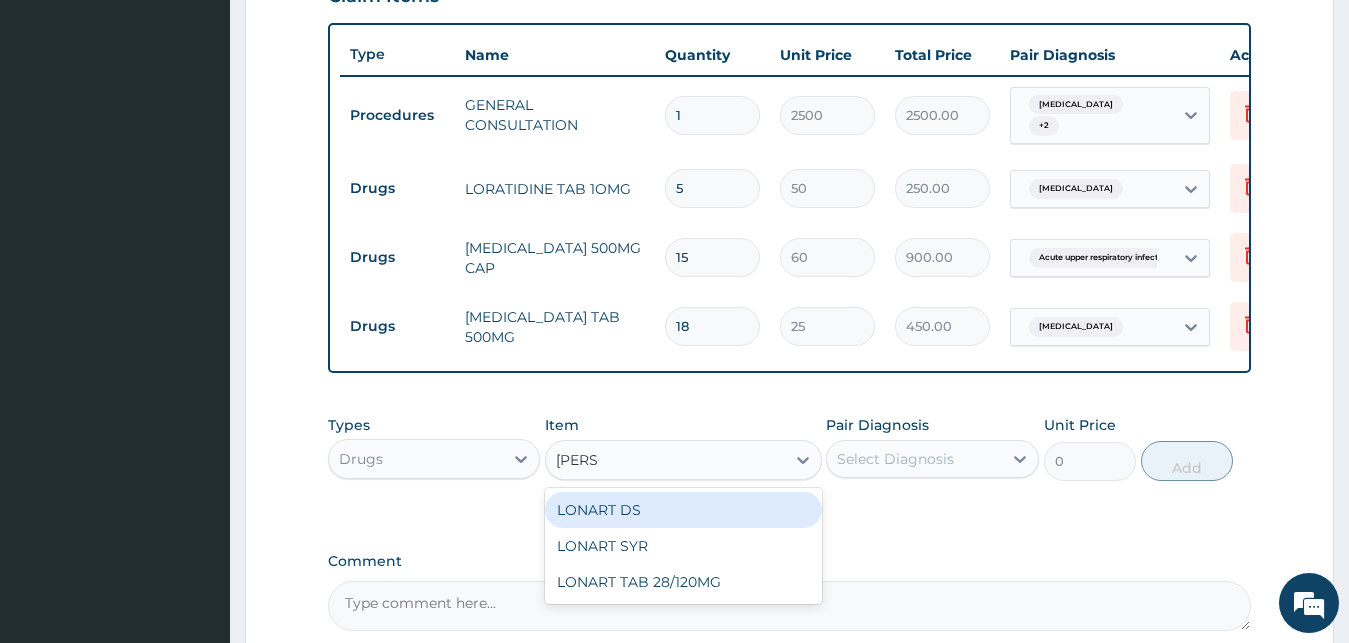 click on "LONART DS" at bounding box center (683, 510) 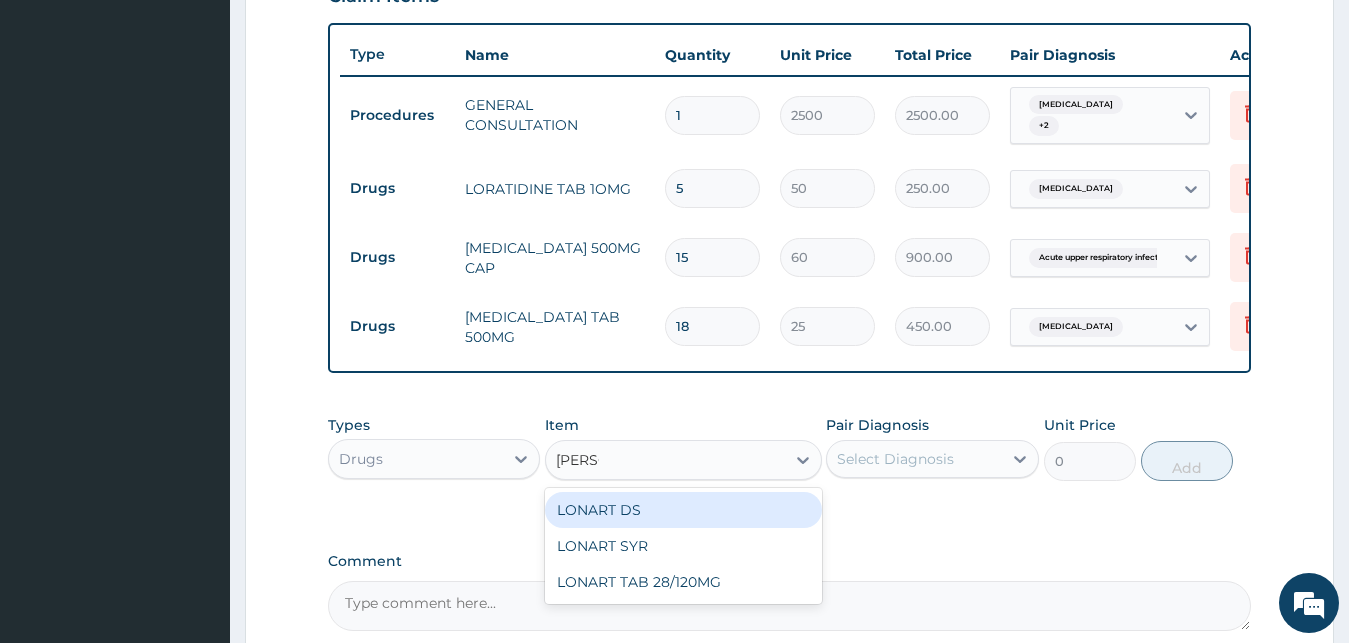 type 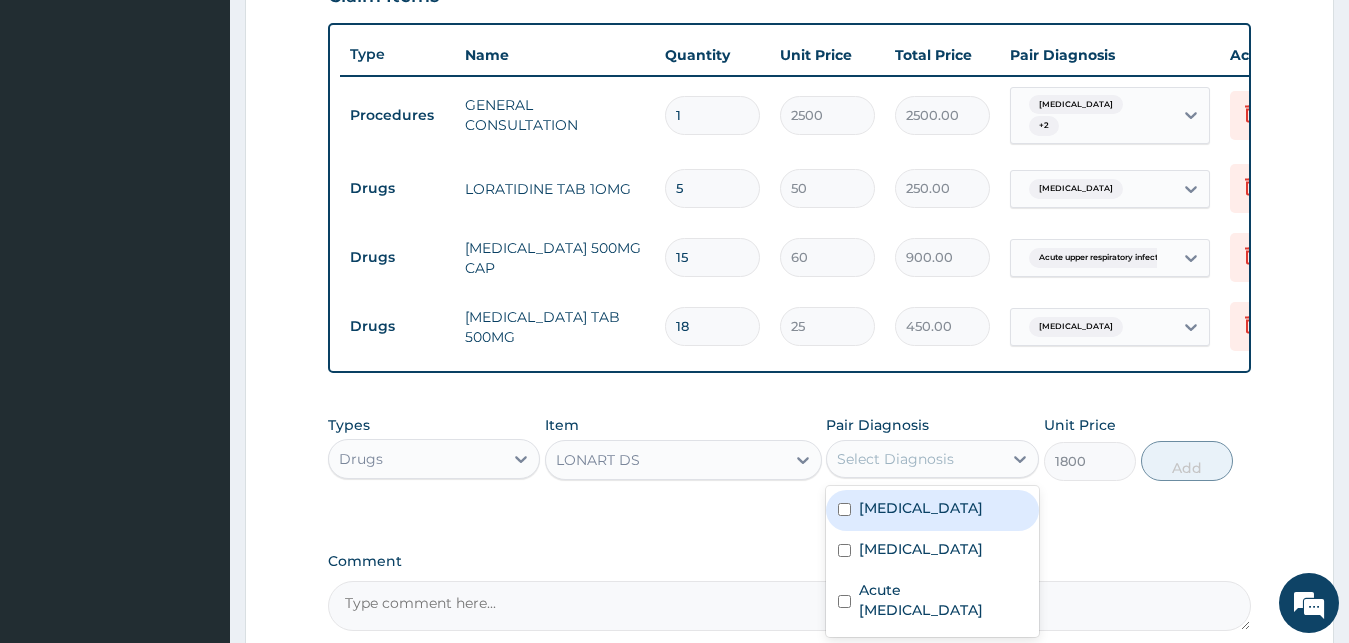 click on "Select Diagnosis" at bounding box center [914, 459] 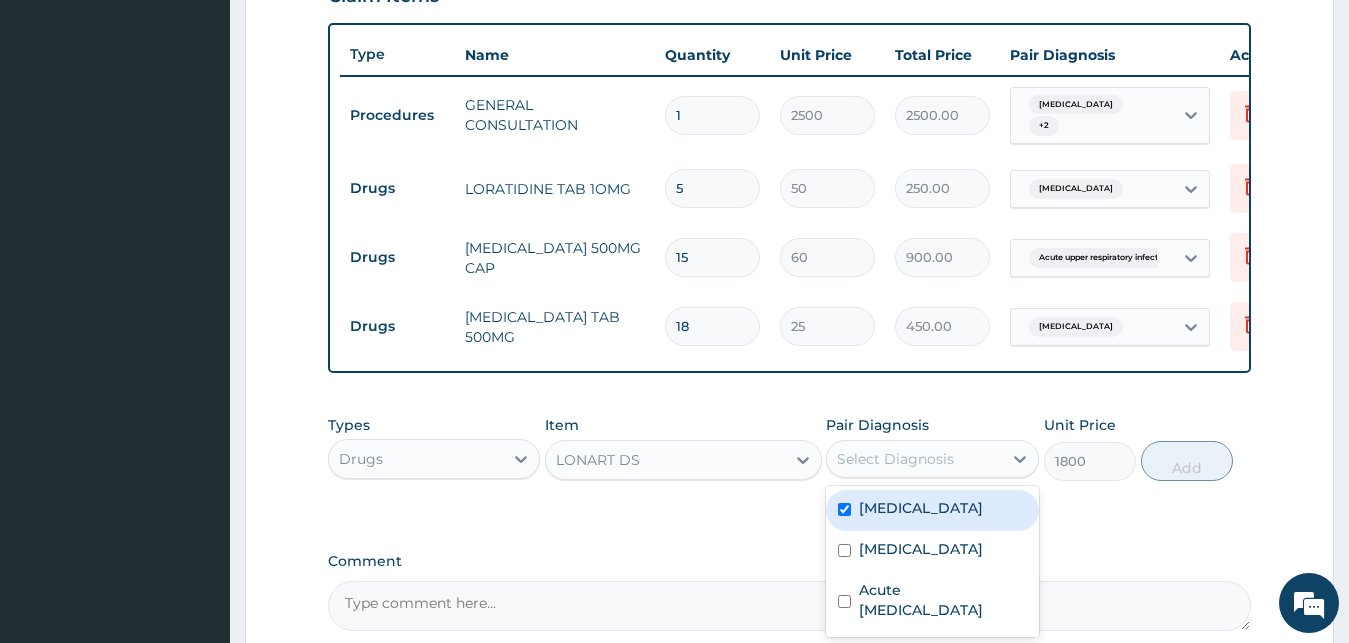checkbox on "true" 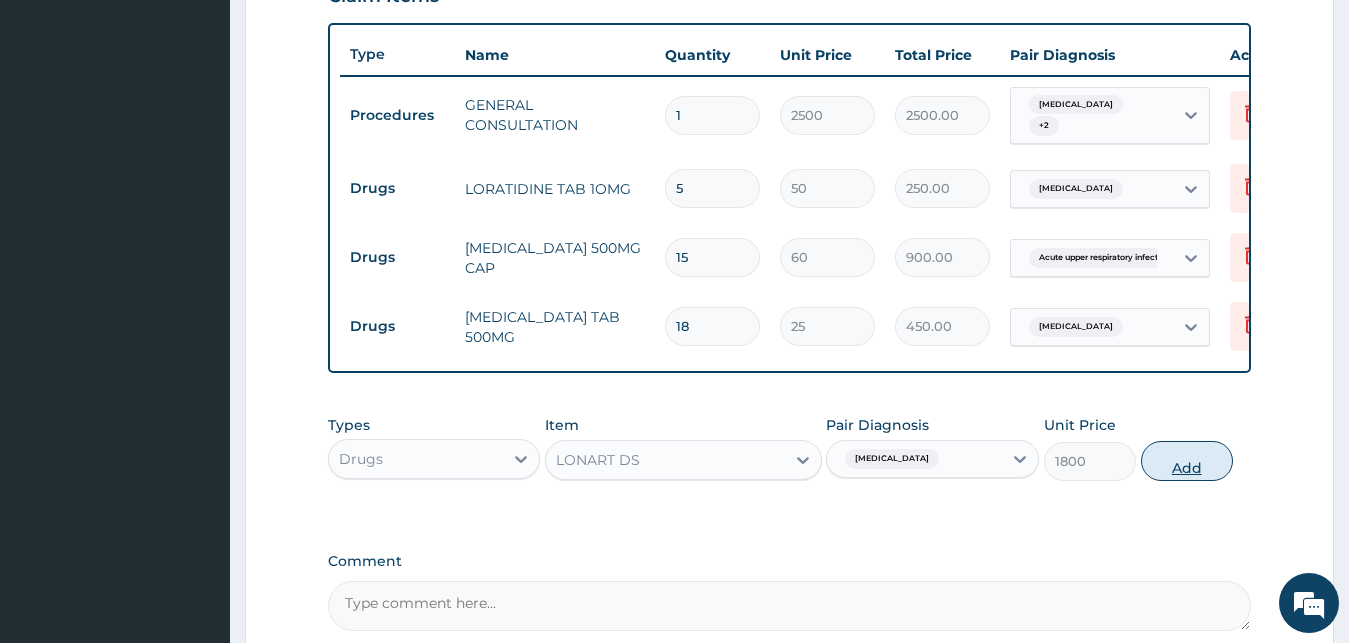 click on "Add" at bounding box center [1187, 461] 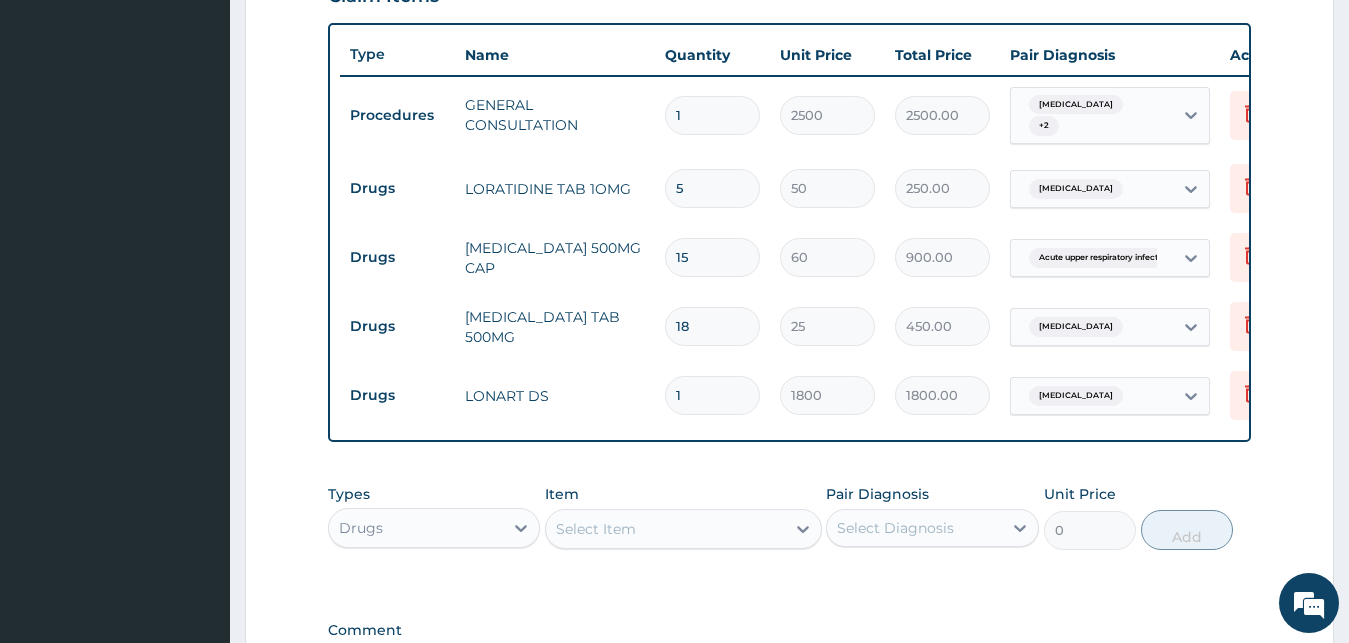 scroll, scrollTop: 925, scrollLeft: 0, axis: vertical 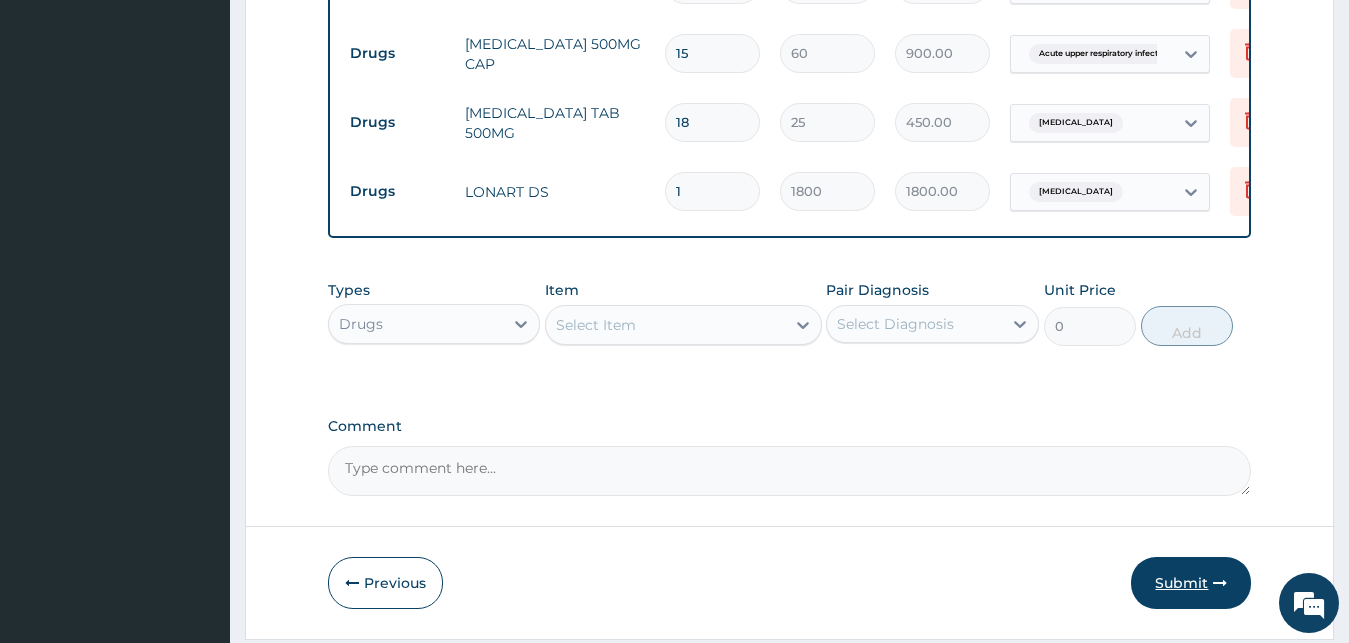 click on "Submit" at bounding box center (1191, 583) 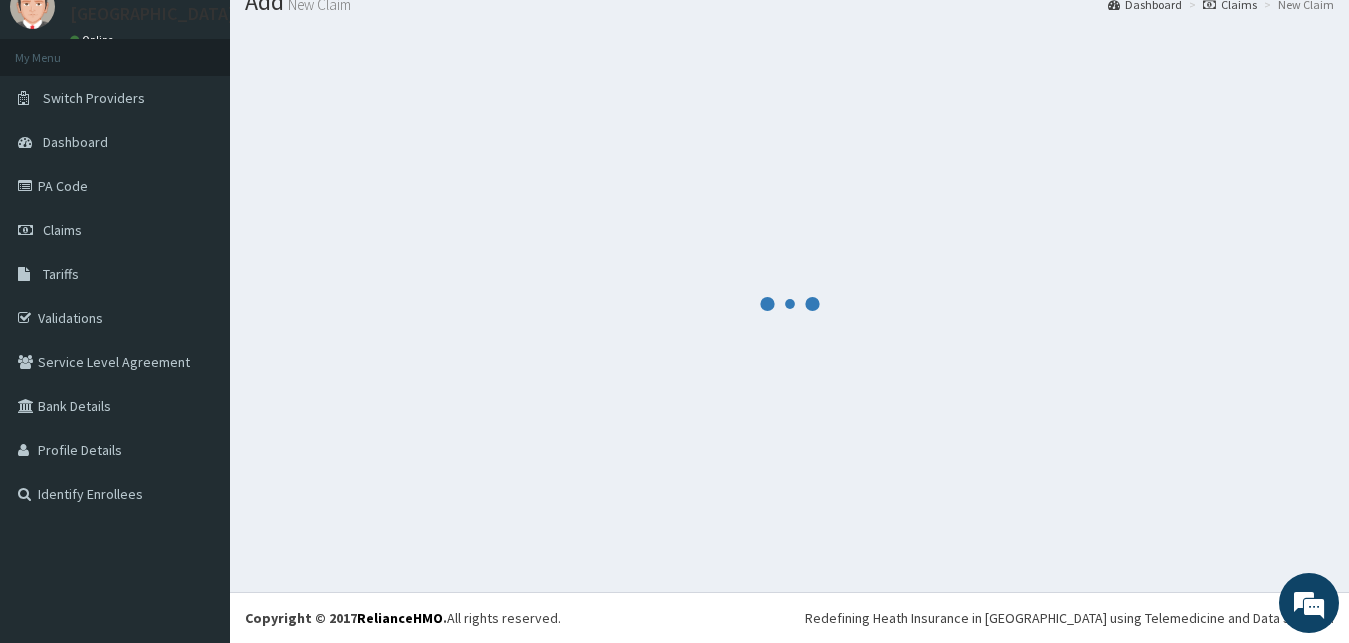 scroll, scrollTop: 76, scrollLeft: 0, axis: vertical 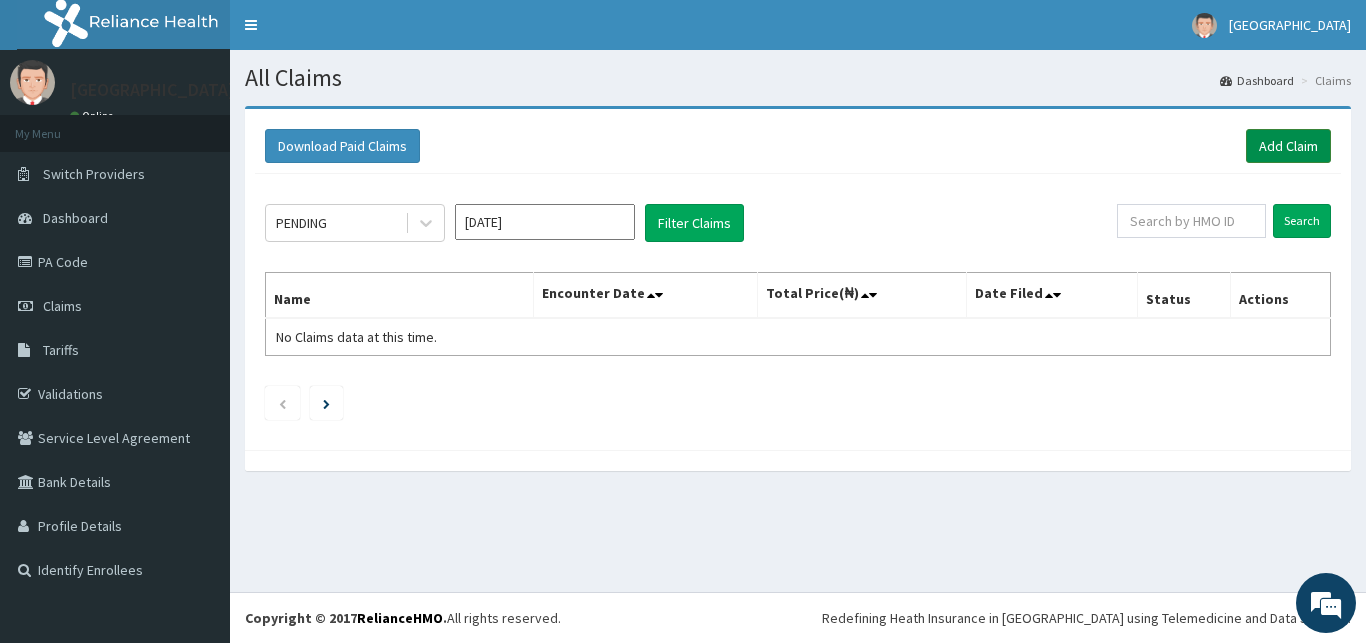 click on "Add Claim" at bounding box center (1288, 146) 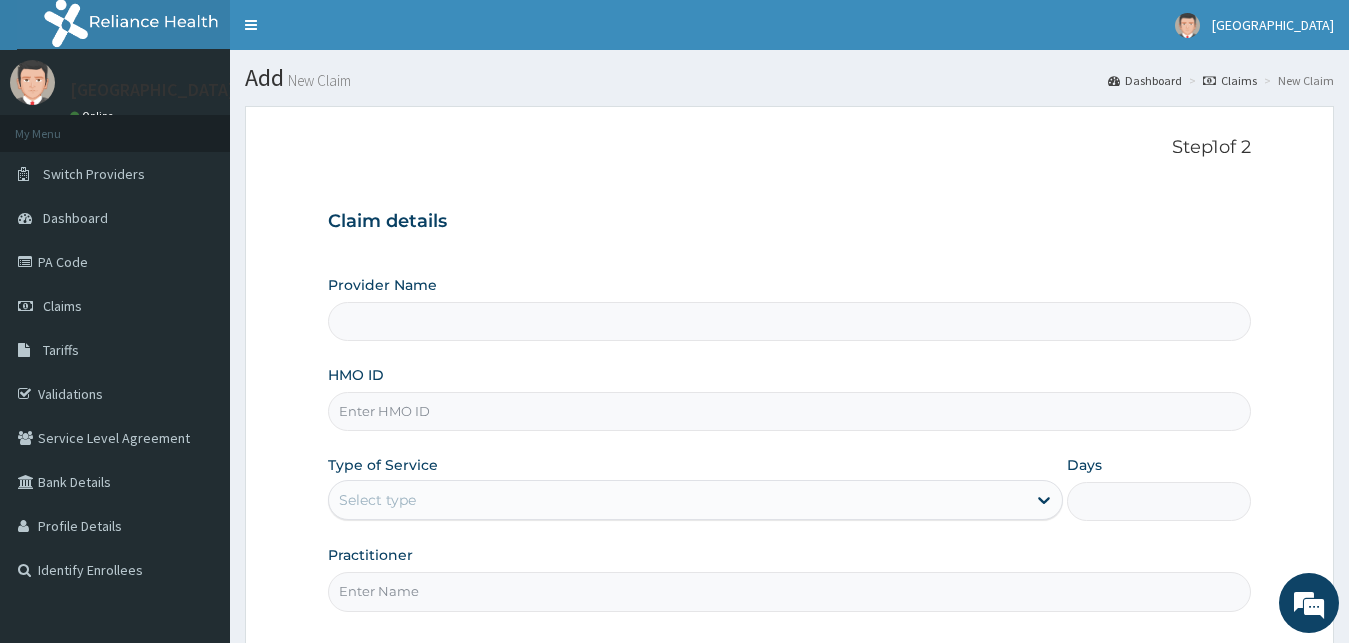 scroll, scrollTop: 0, scrollLeft: 0, axis: both 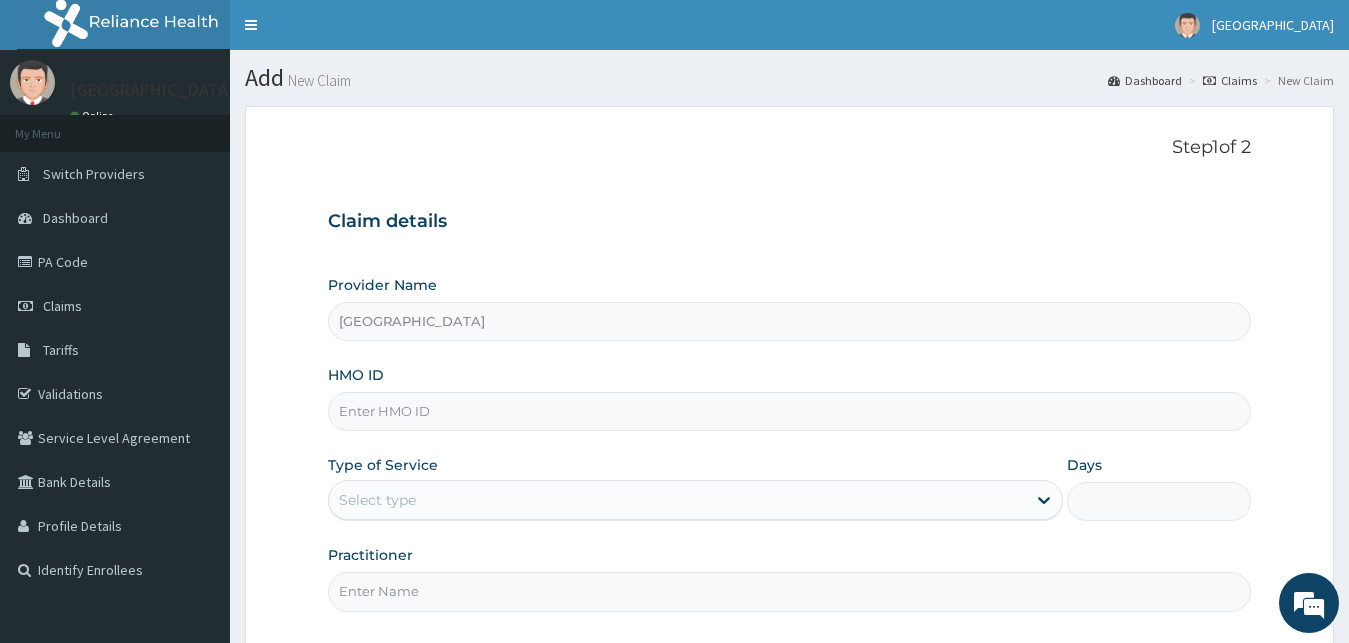 paste on "RMN/10124/A" 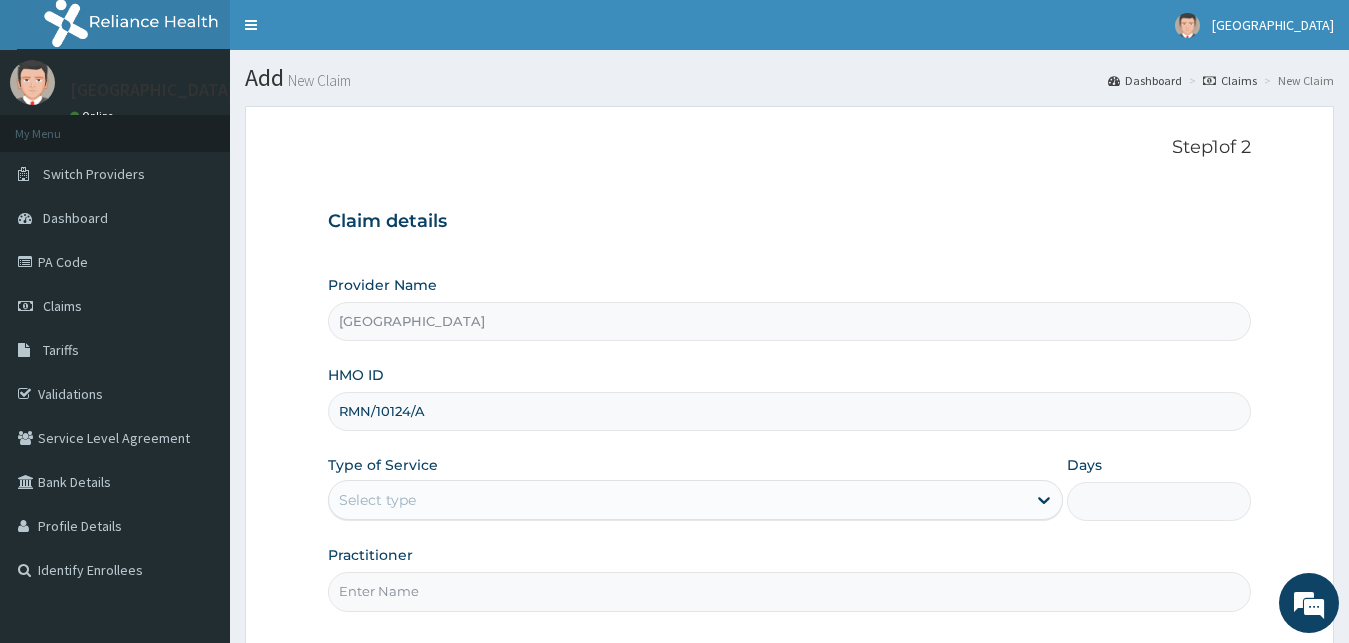 click on "RMN/10124/A" at bounding box center [790, 411] 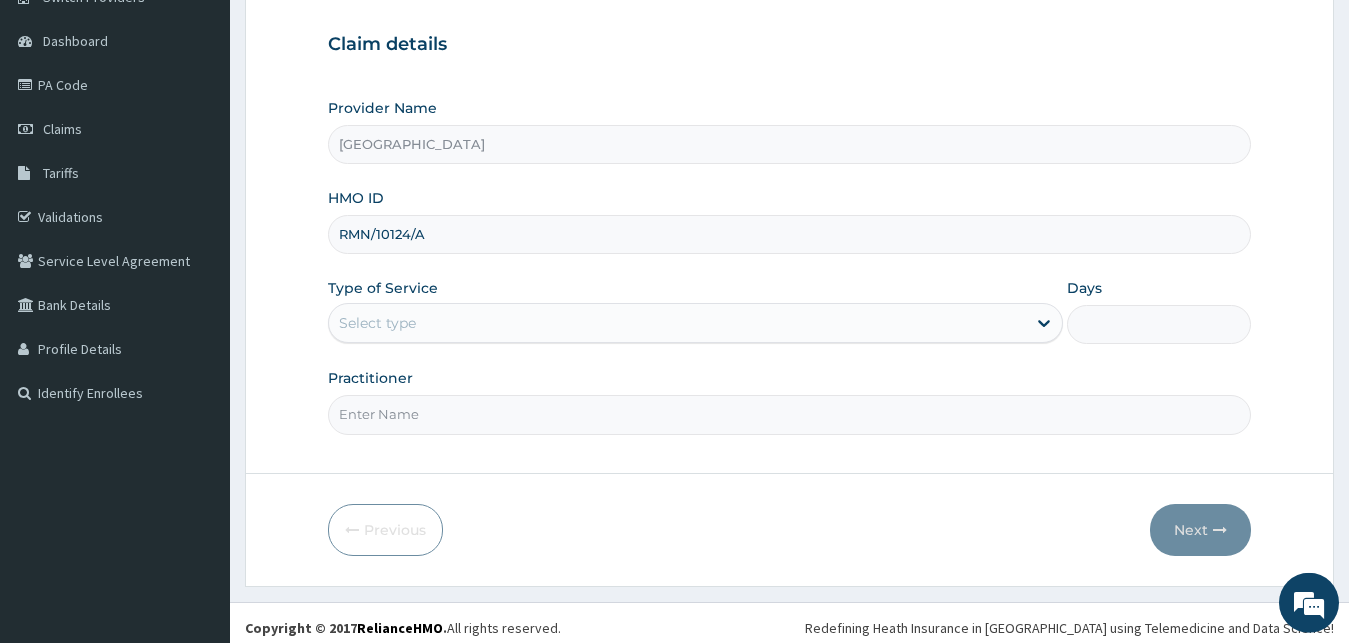 scroll, scrollTop: 187, scrollLeft: 0, axis: vertical 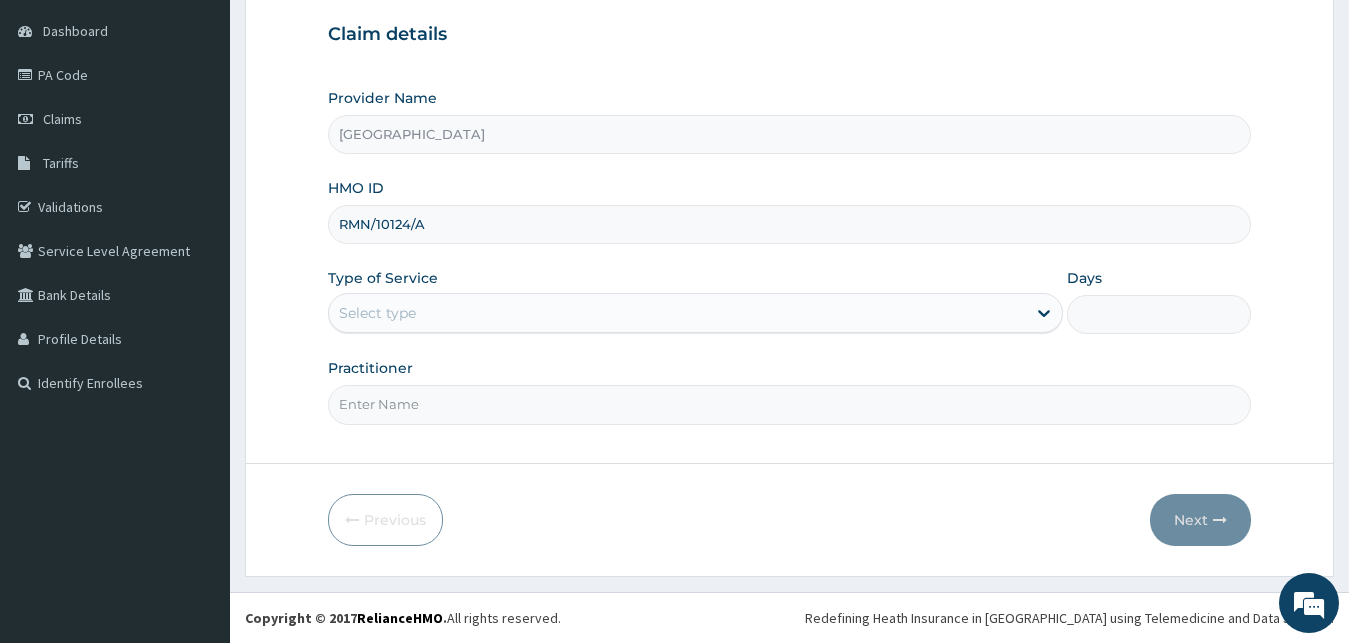 type on "RMN/10124/A" 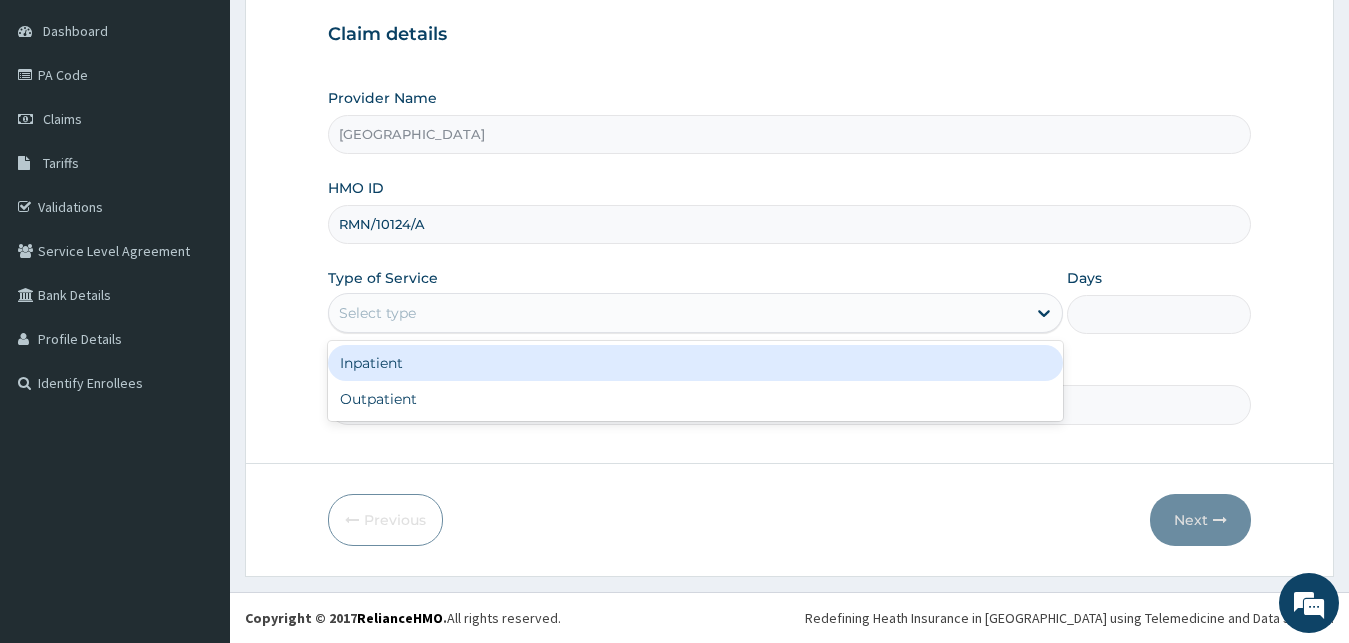 drag, startPoint x: 411, startPoint y: 322, endPoint x: 368, endPoint y: 409, distance: 97.04638 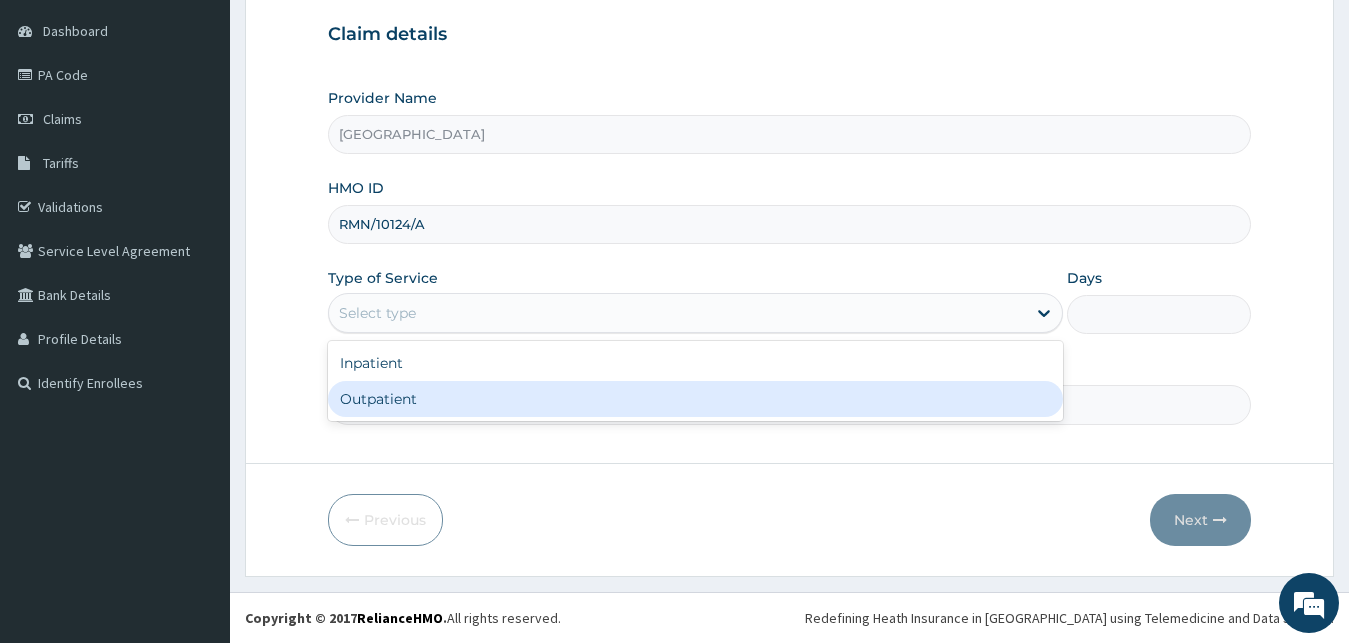click on "Outpatient" at bounding box center (696, 399) 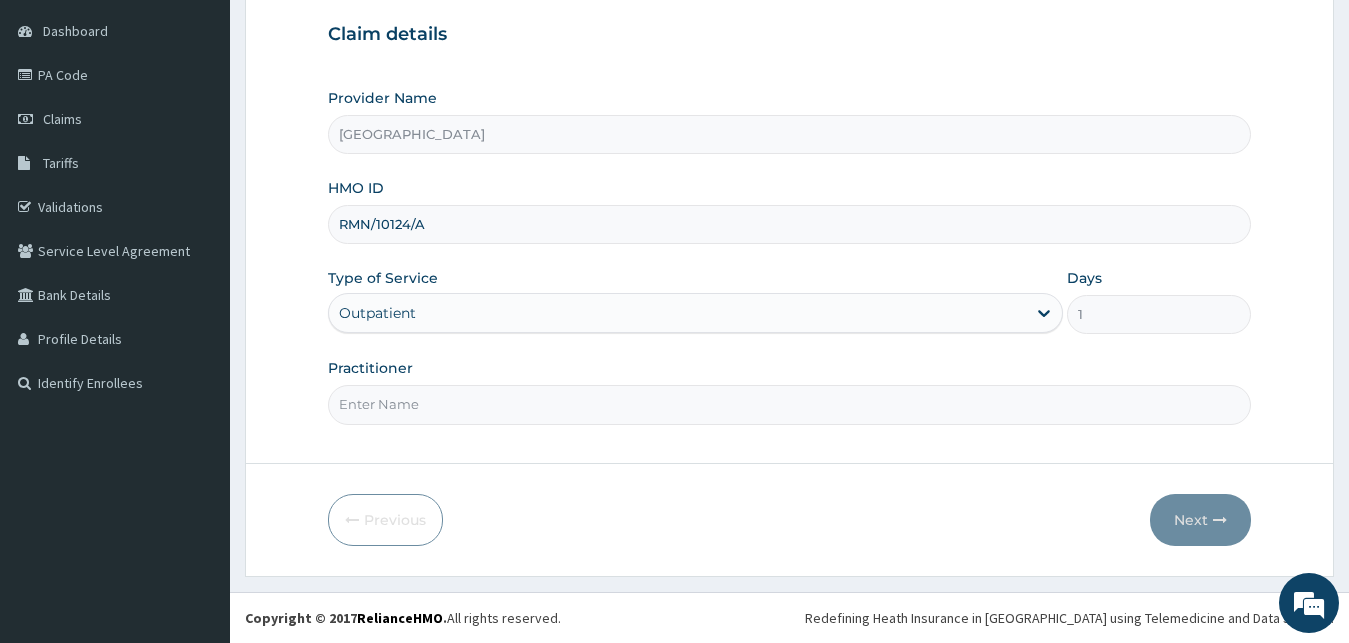 click on "Practitioner" at bounding box center [790, 404] 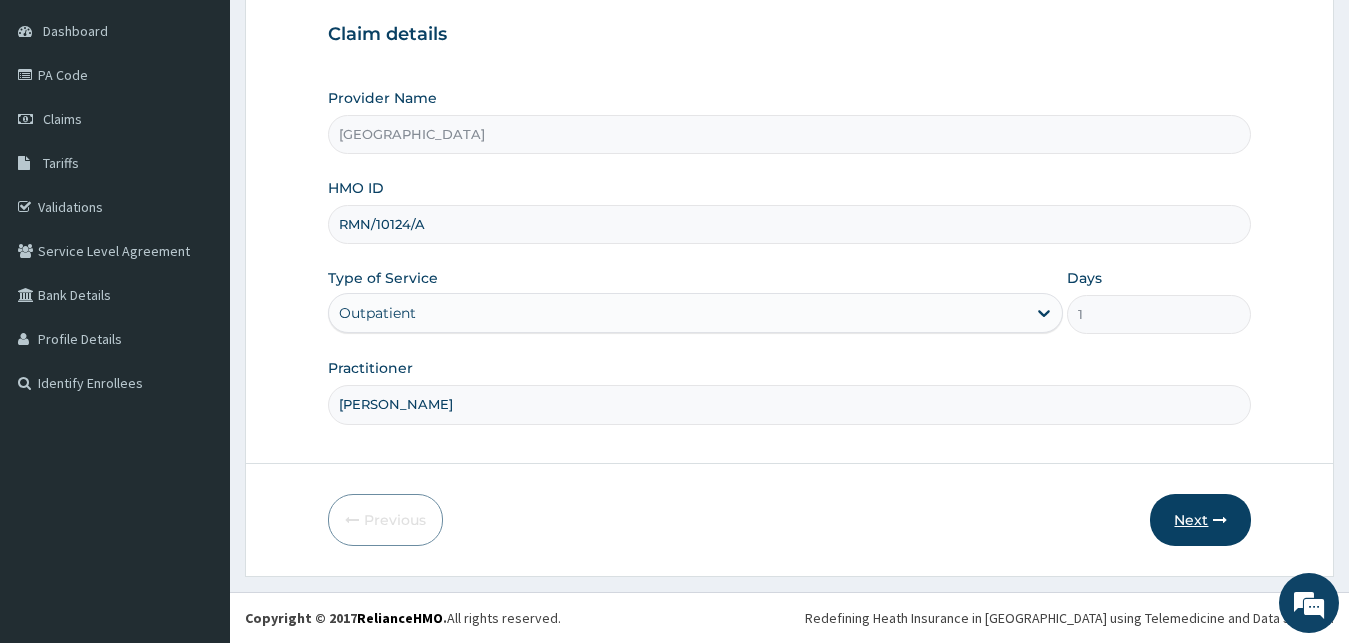 type on "DR UCHE" 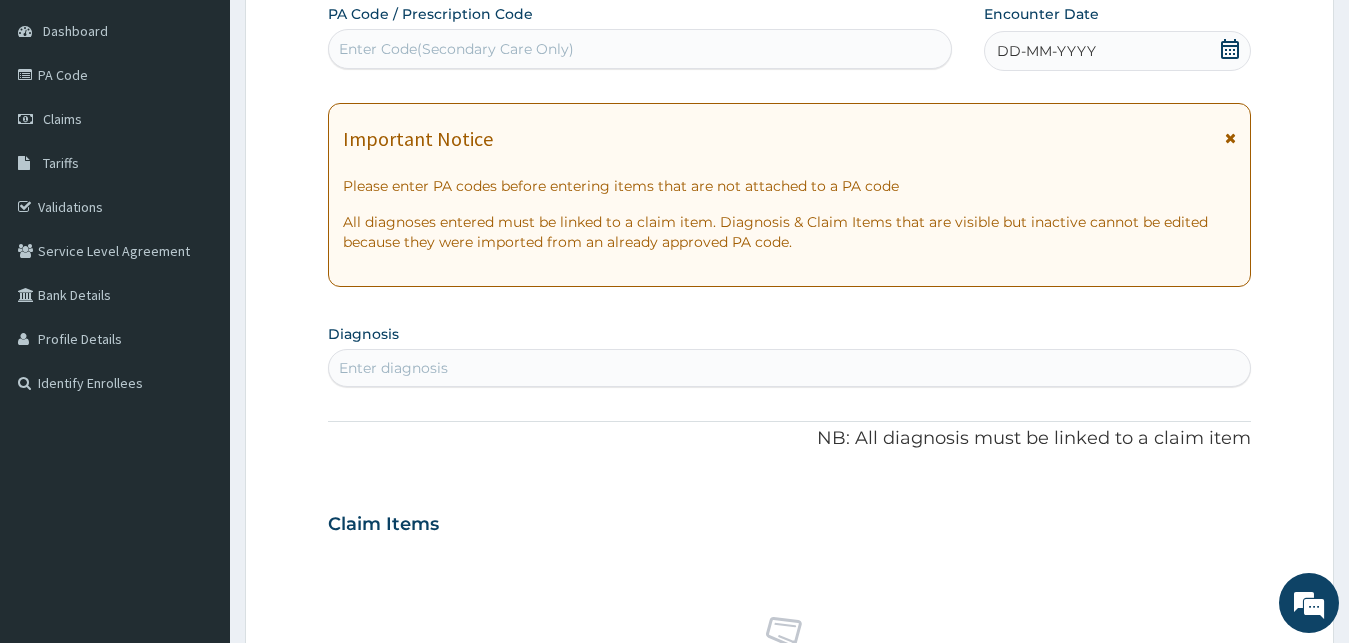click on "DD-MM-YYYY" at bounding box center [1046, 51] 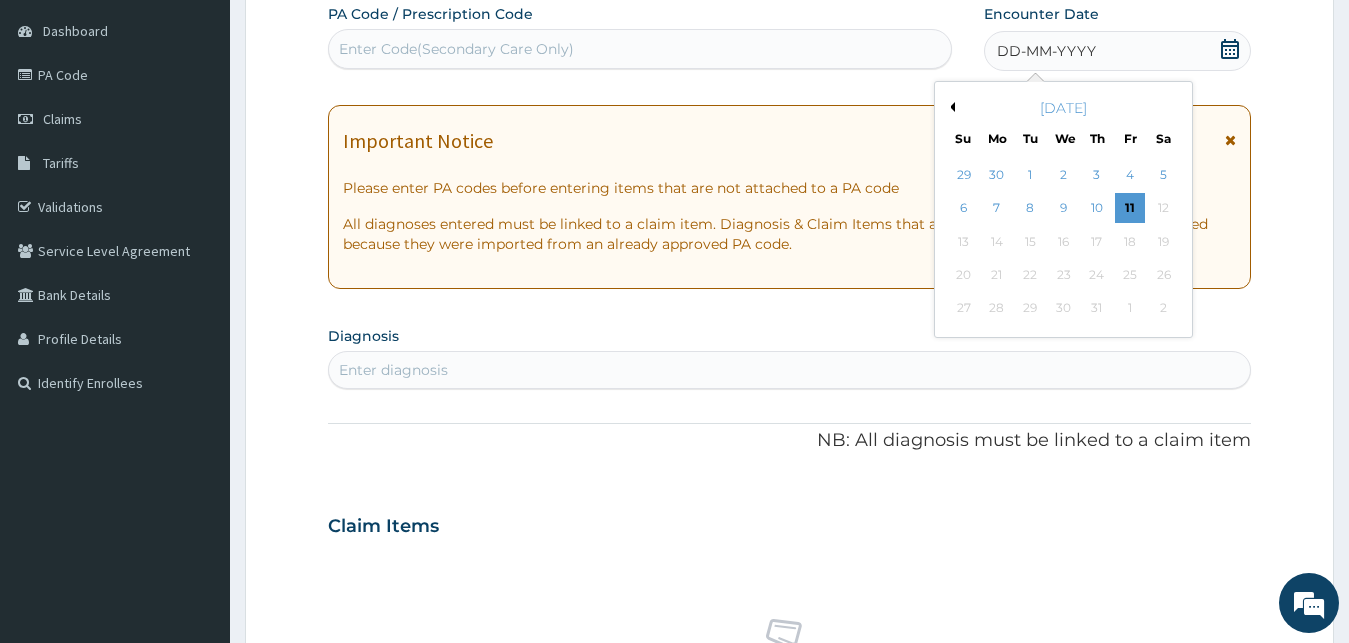 click on "Previous Month" at bounding box center (950, 107) 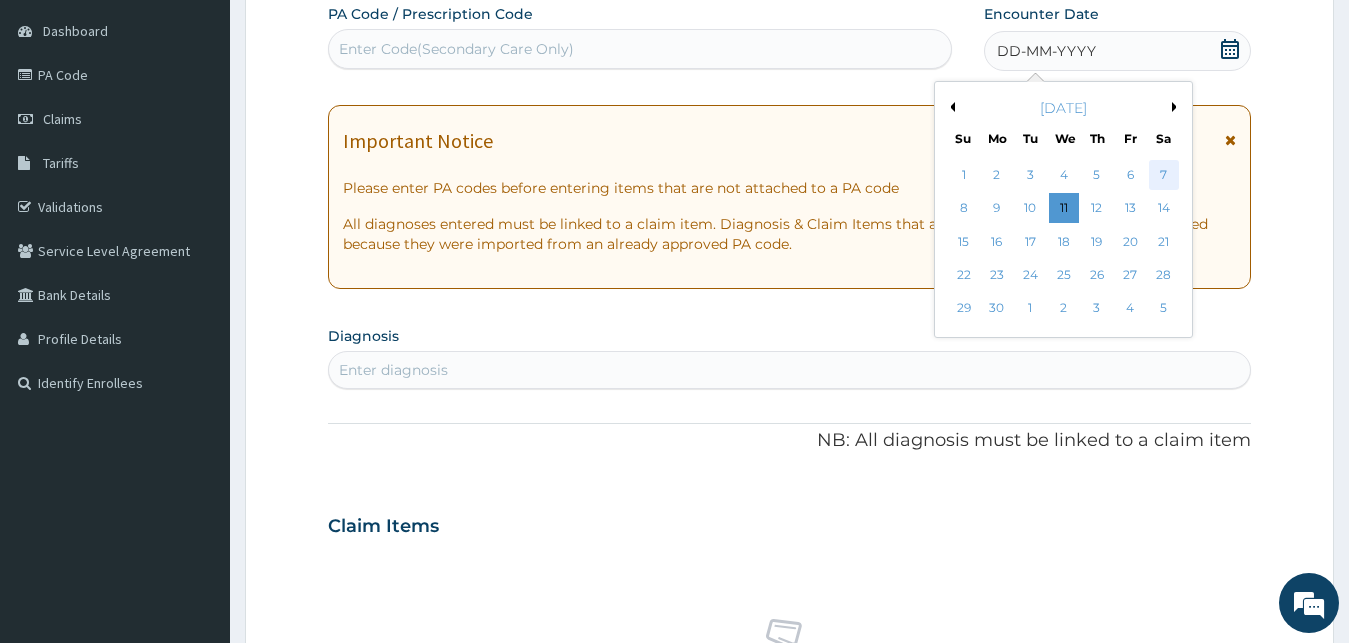 click on "7" at bounding box center (1163, 175) 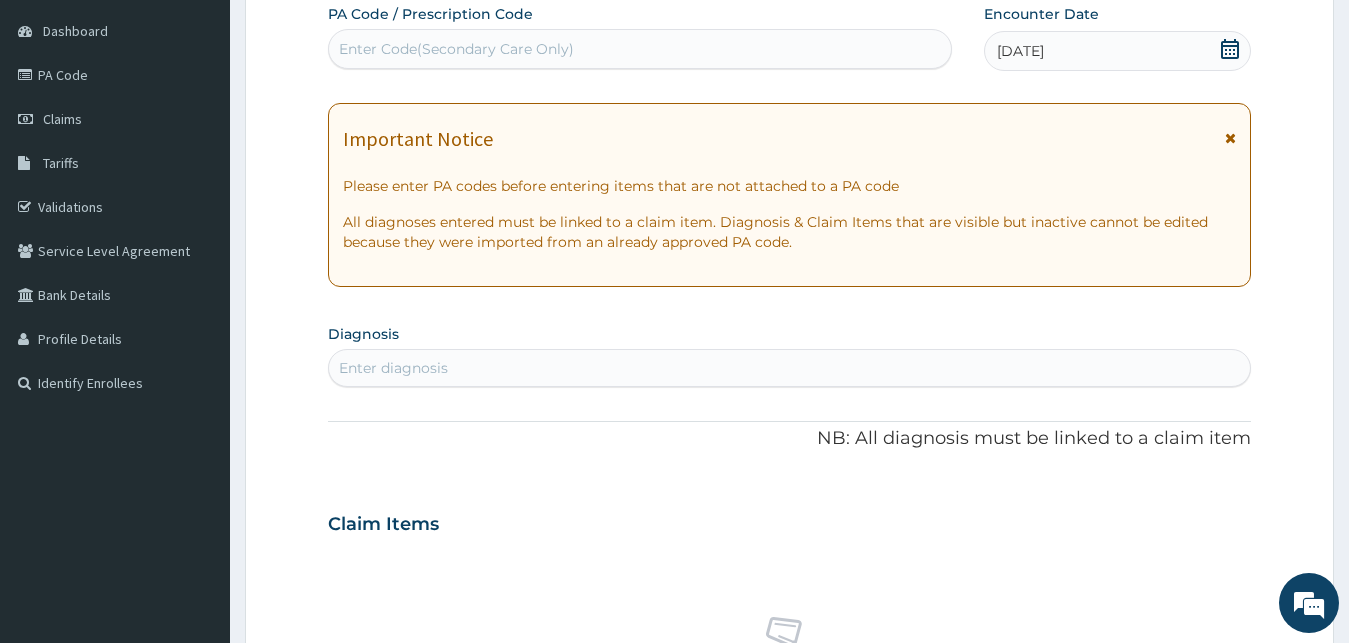 click on "Enter diagnosis" at bounding box center (790, 368) 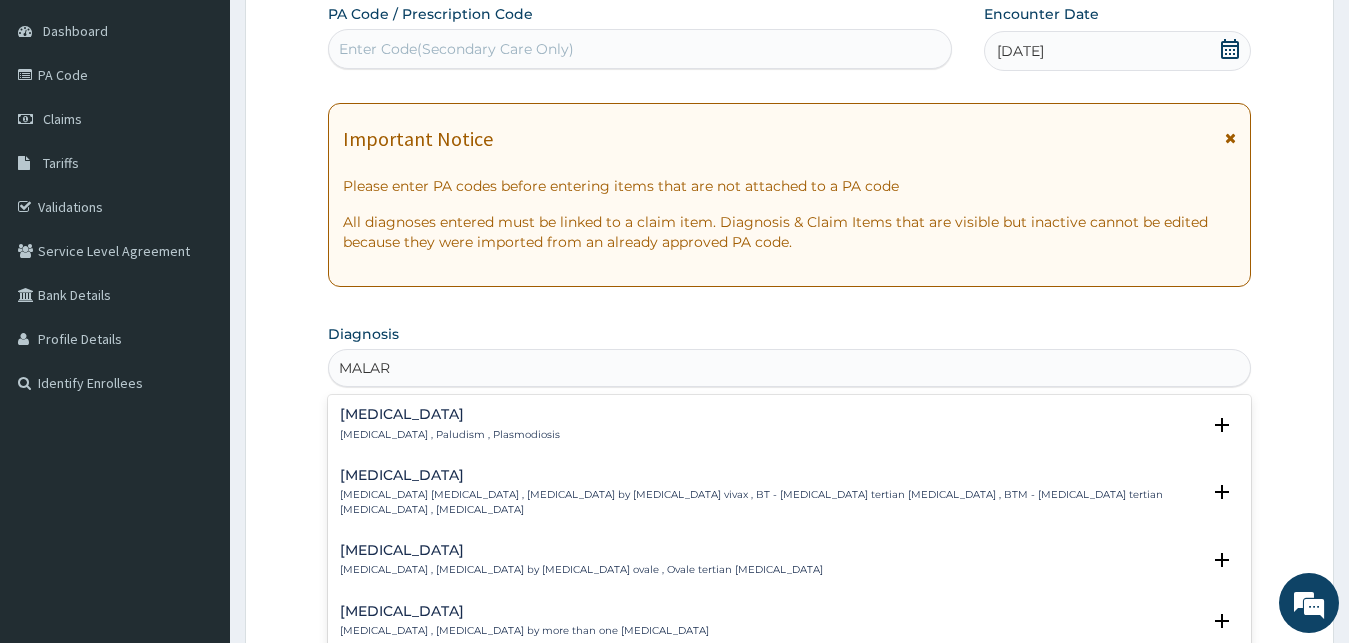 type on "MALARI" 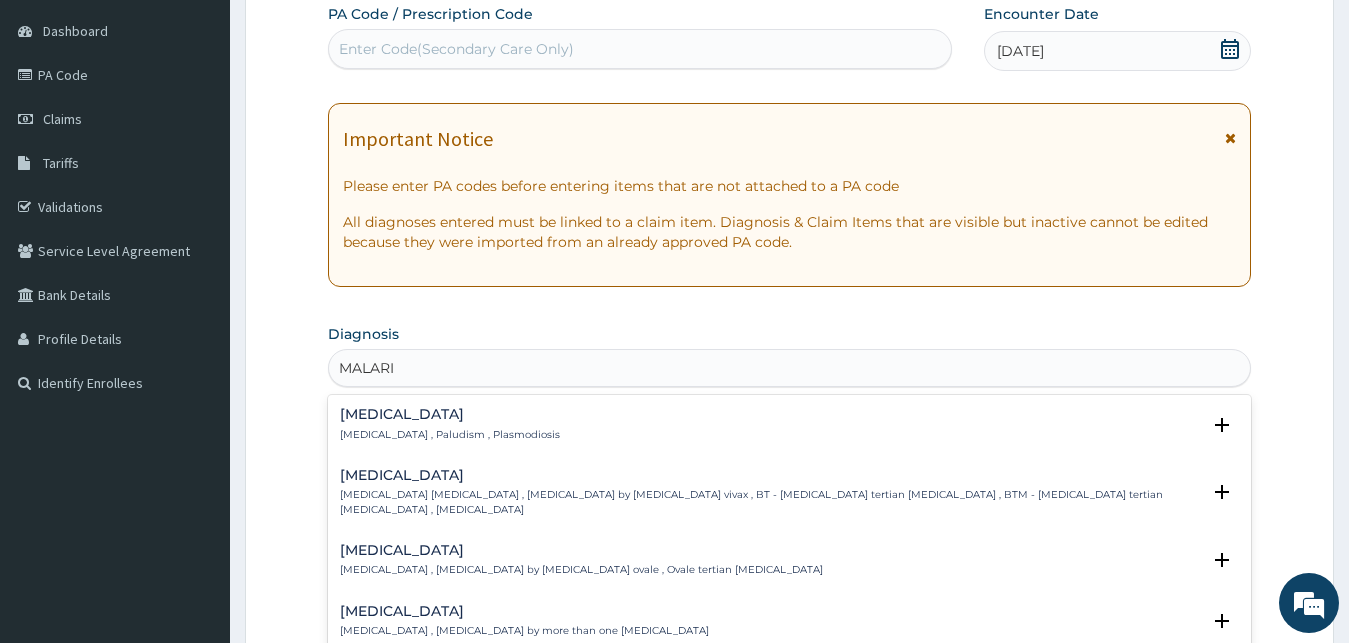 click on "Malaria Malaria , Paludism , Plasmodiosis" at bounding box center [450, 424] 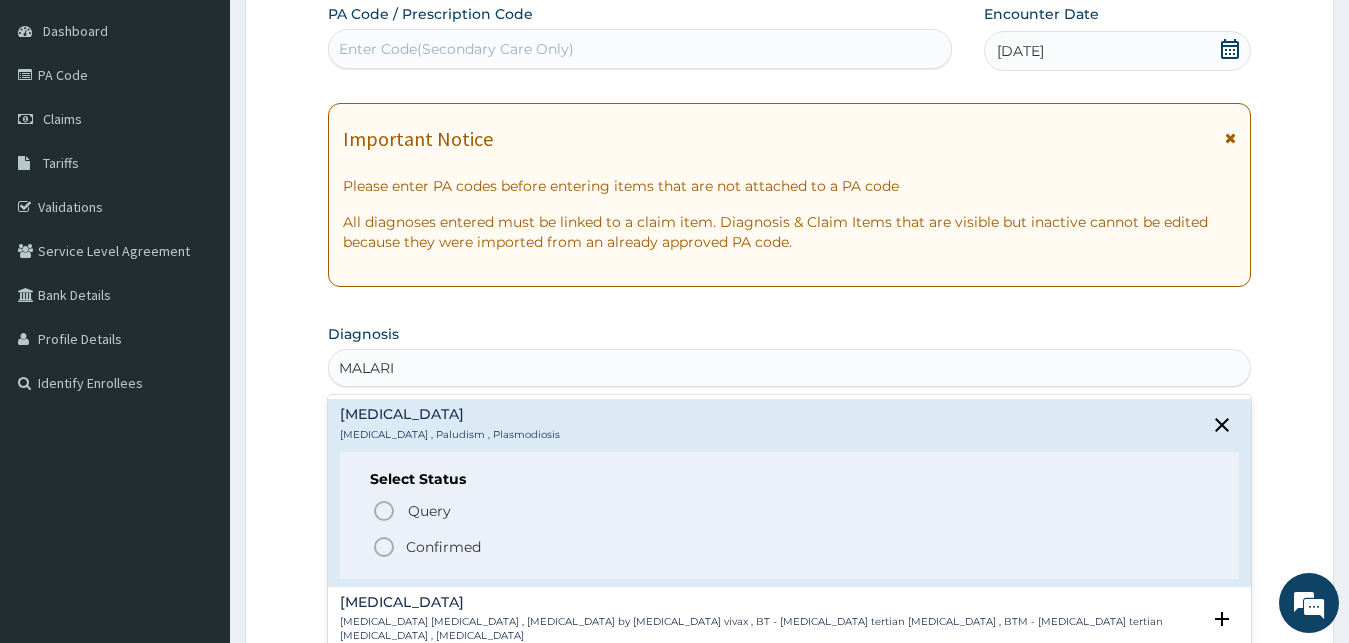 click on "Confirmed" at bounding box center [443, 547] 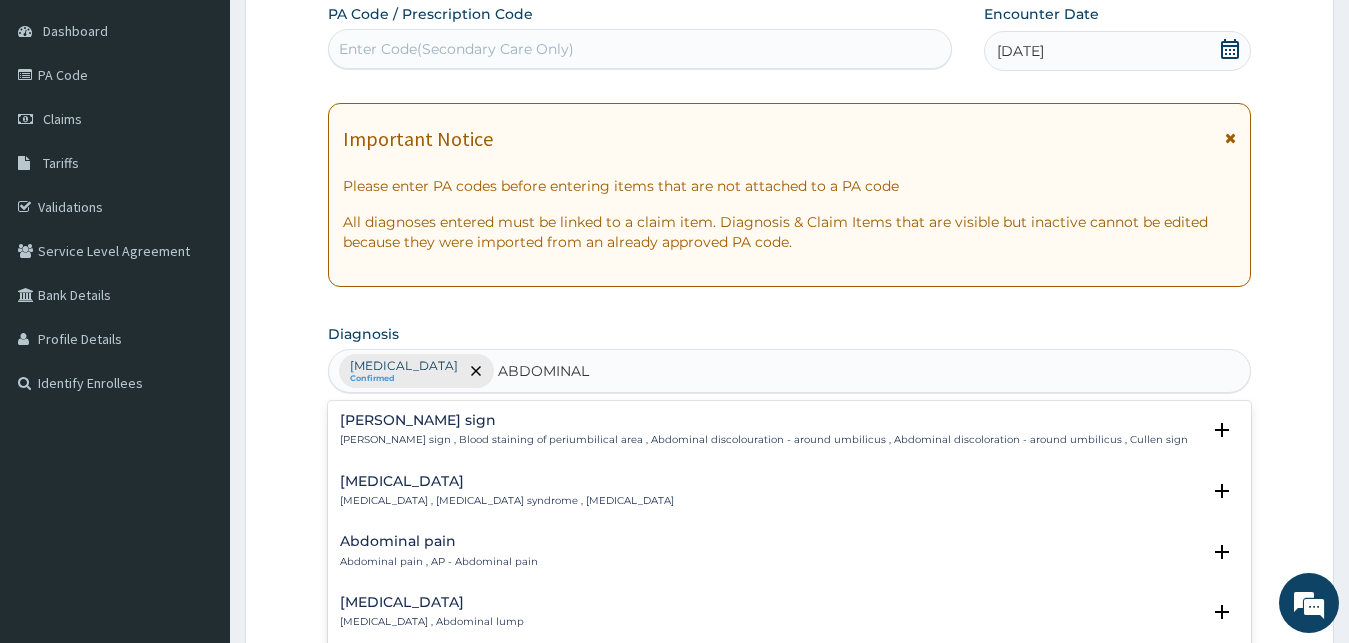 type on "ABDOMINAL P" 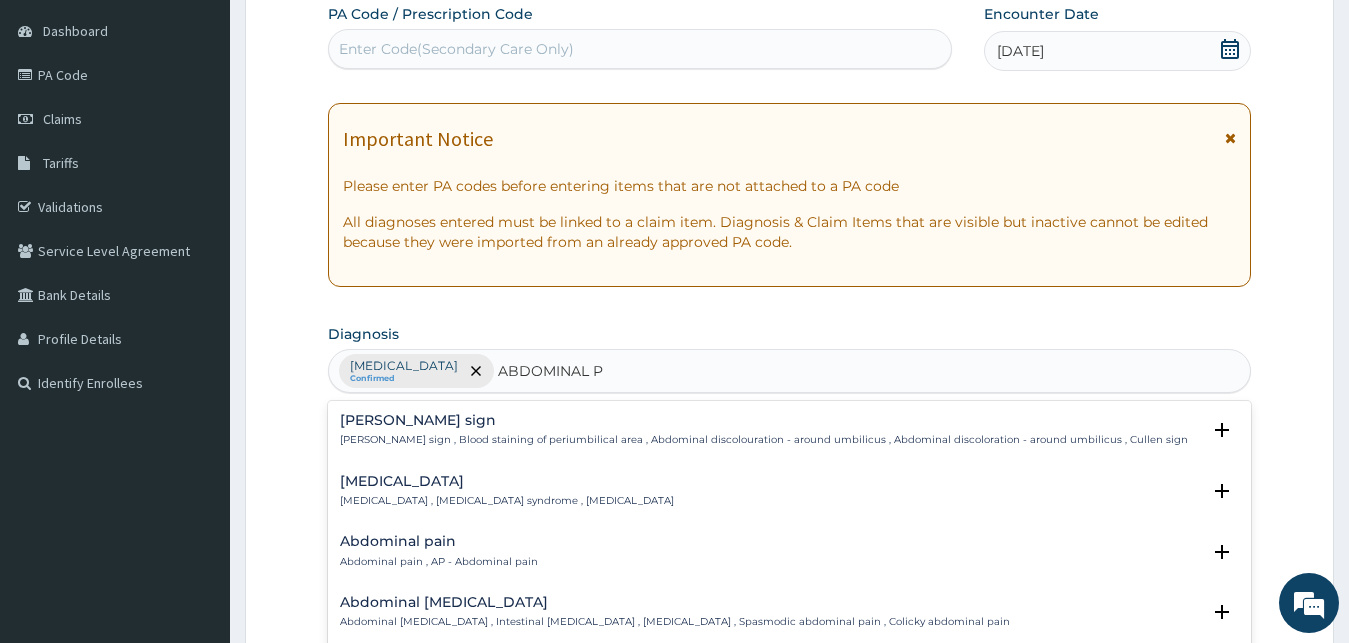 click on "Abdominal pain" at bounding box center (439, 541) 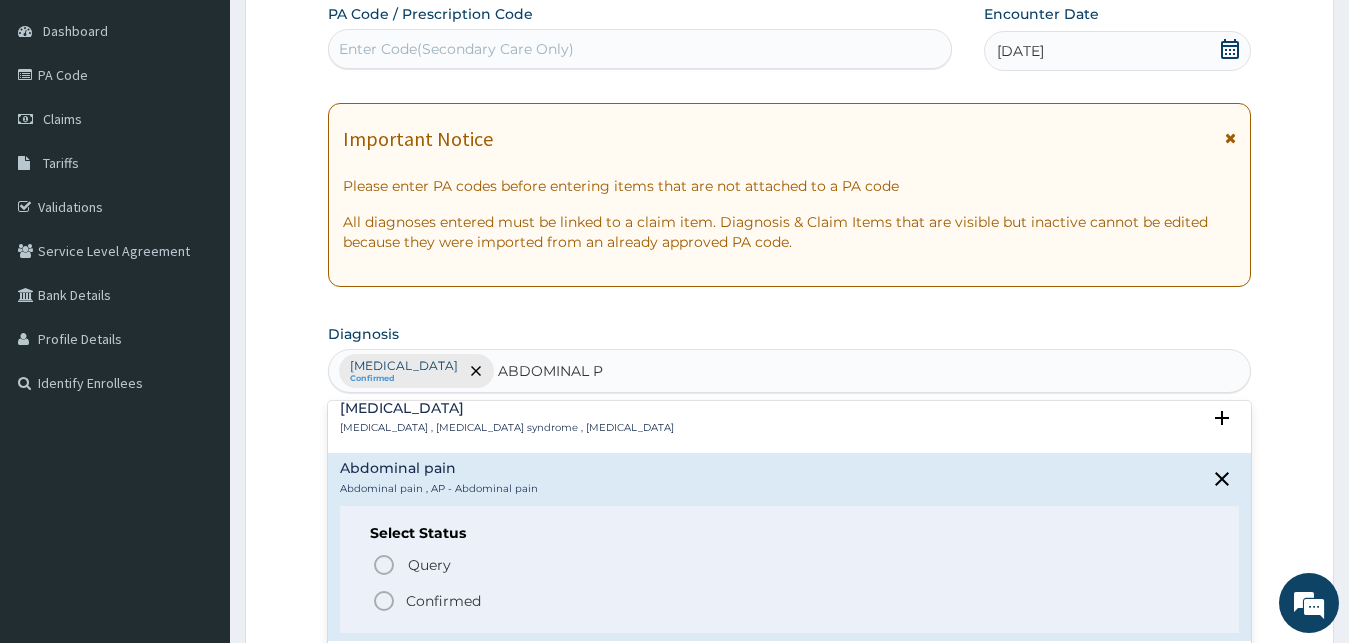 scroll, scrollTop: 108, scrollLeft: 0, axis: vertical 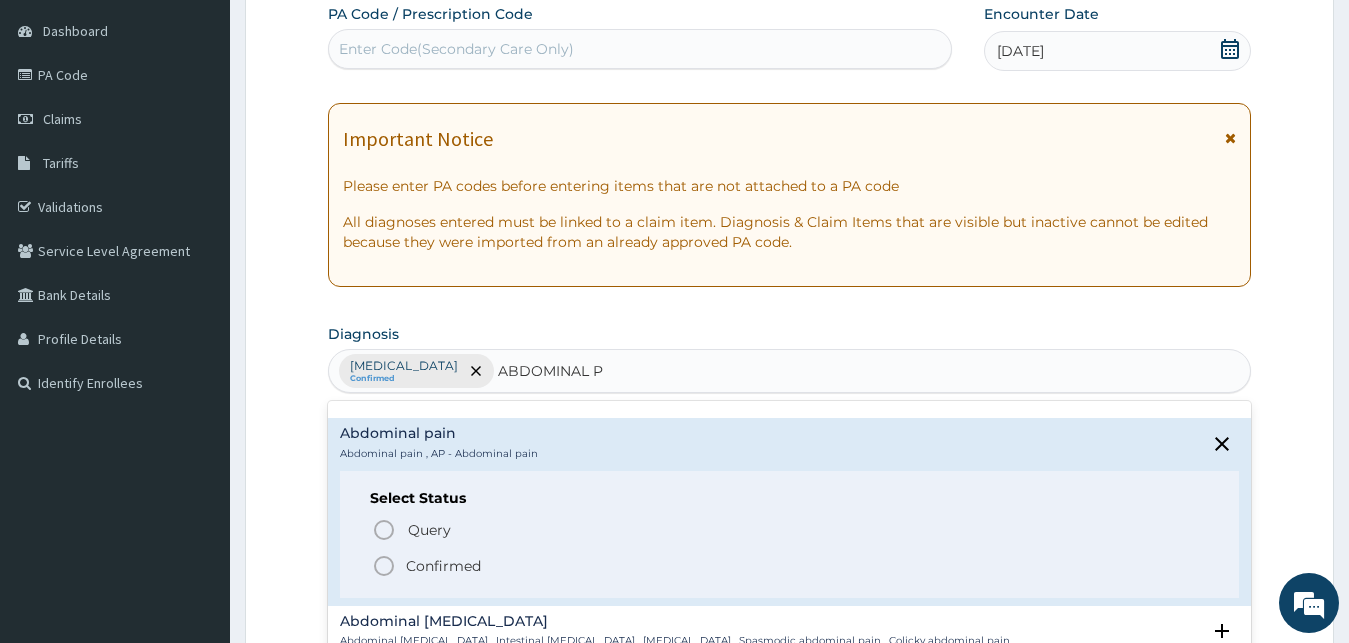 click on "Confirmed" at bounding box center [443, 566] 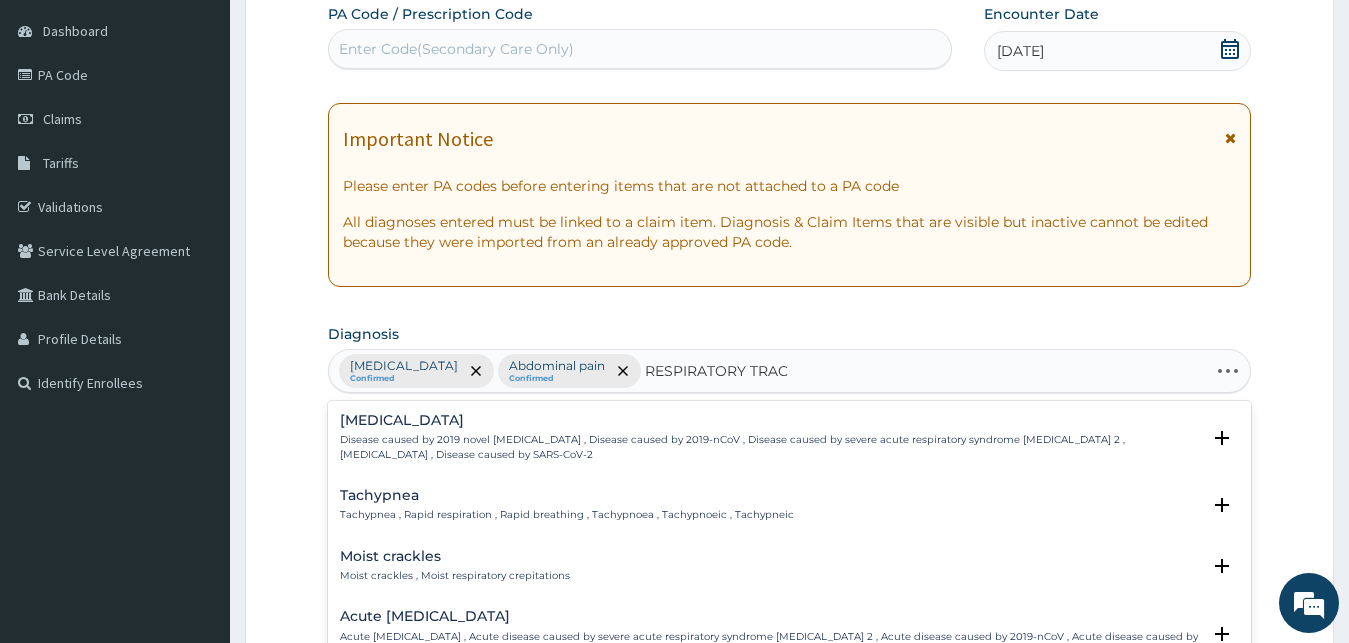 type on "RESPIRATORY TRACT" 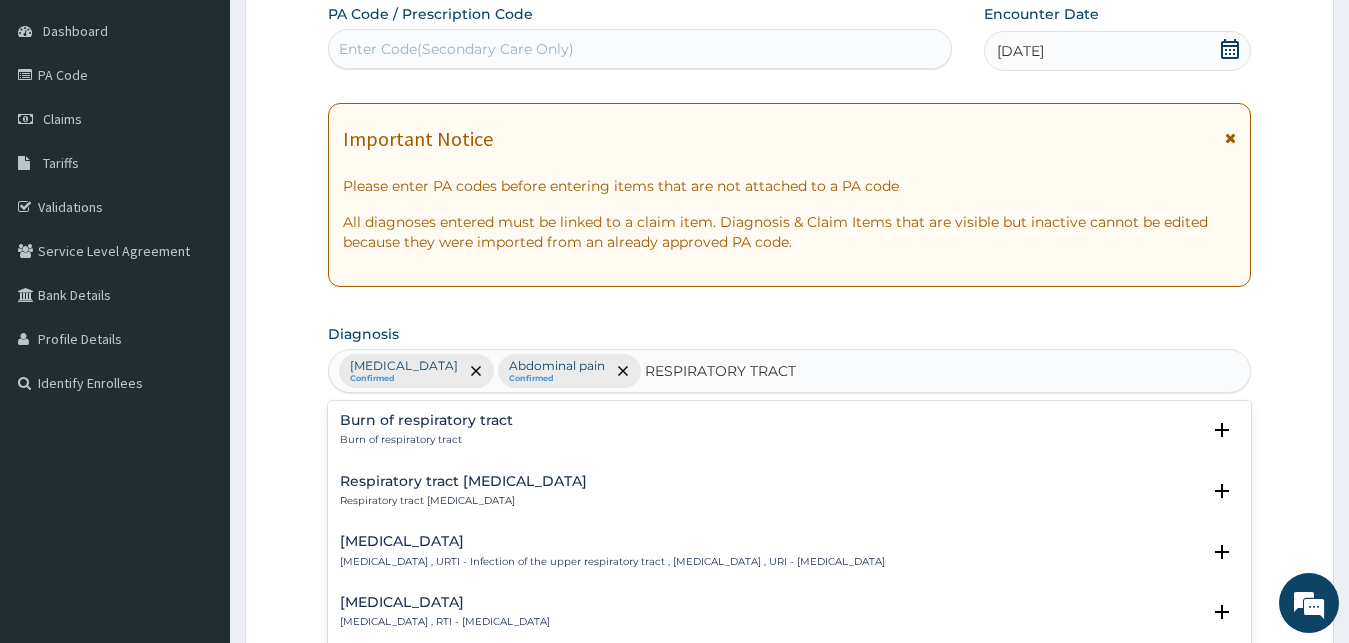 scroll, scrollTop: 289, scrollLeft: 0, axis: vertical 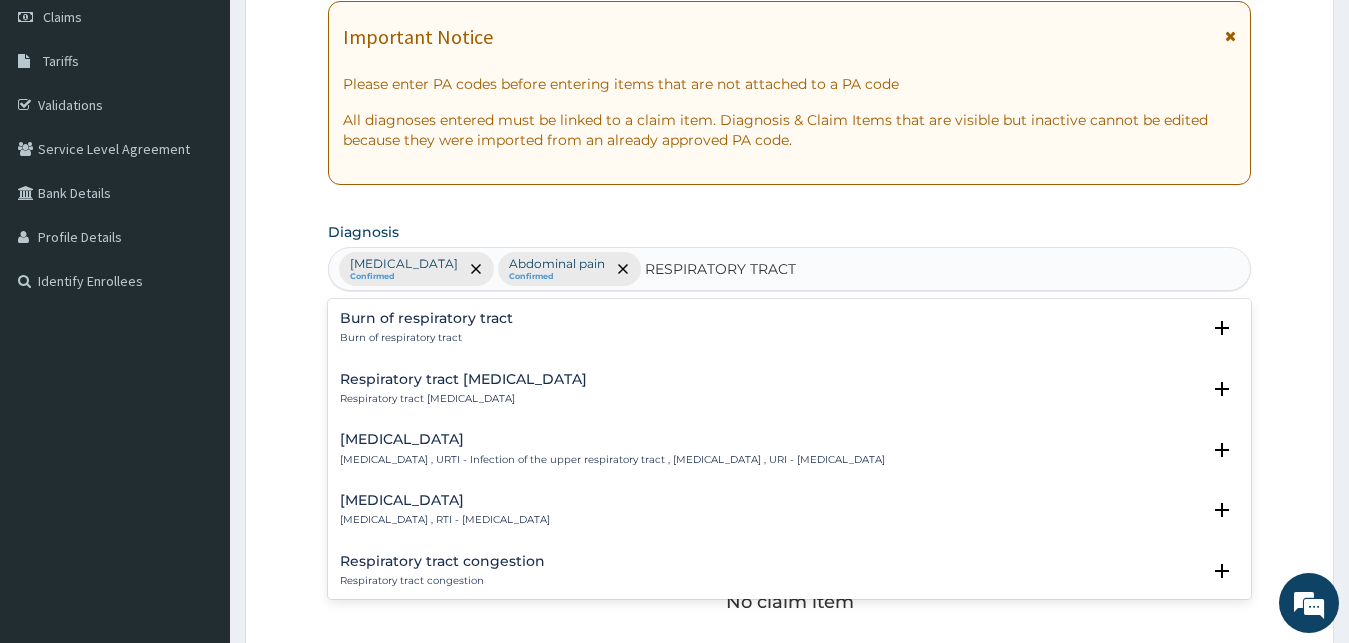 click on "Respiratory tract infection" at bounding box center (445, 500) 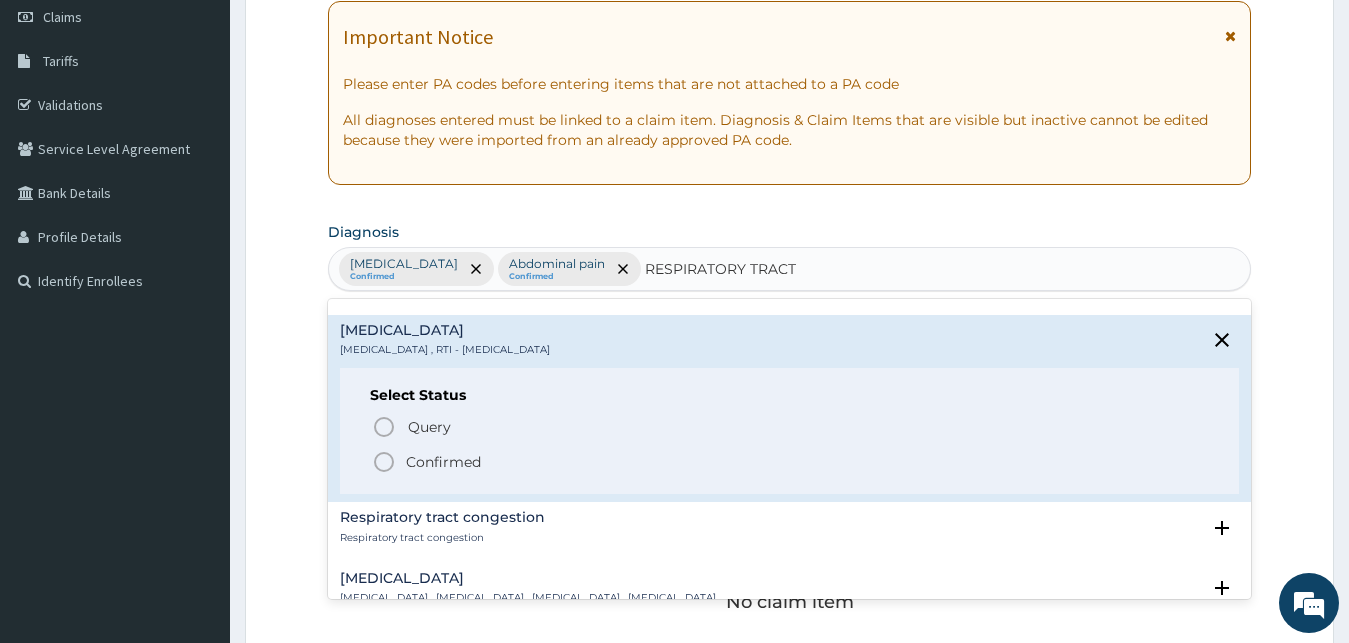 scroll, scrollTop: 324, scrollLeft: 0, axis: vertical 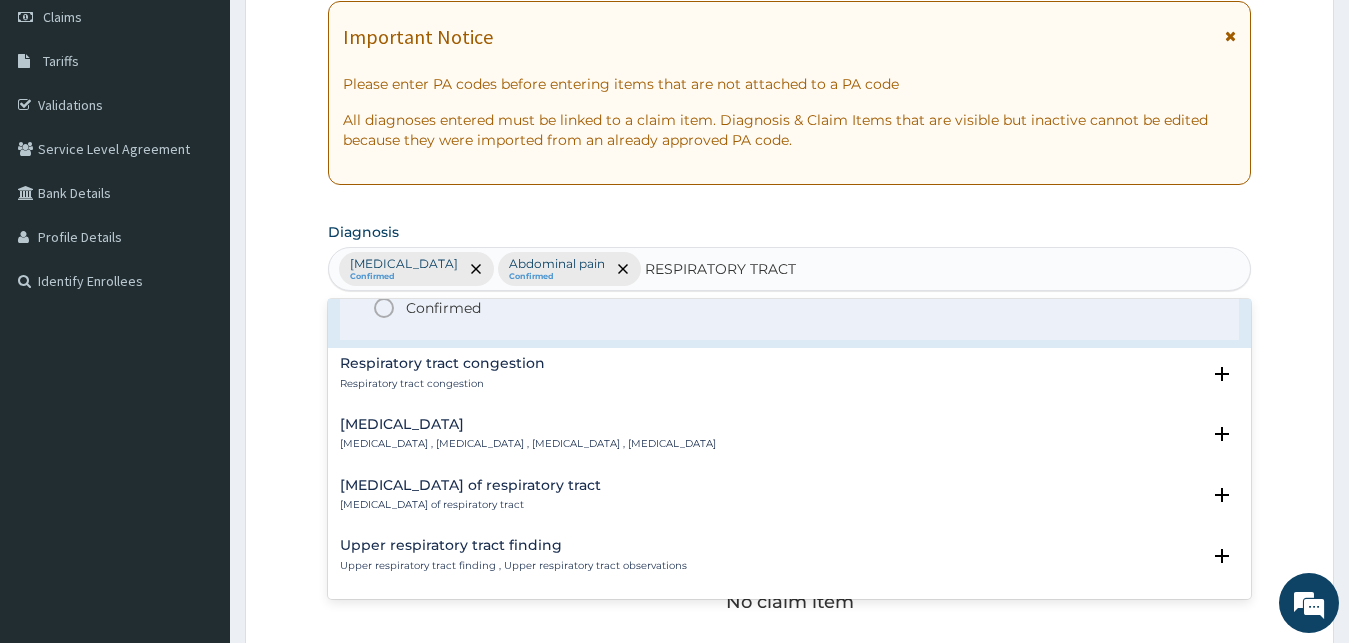 click on "Confirmed" at bounding box center (443, 308) 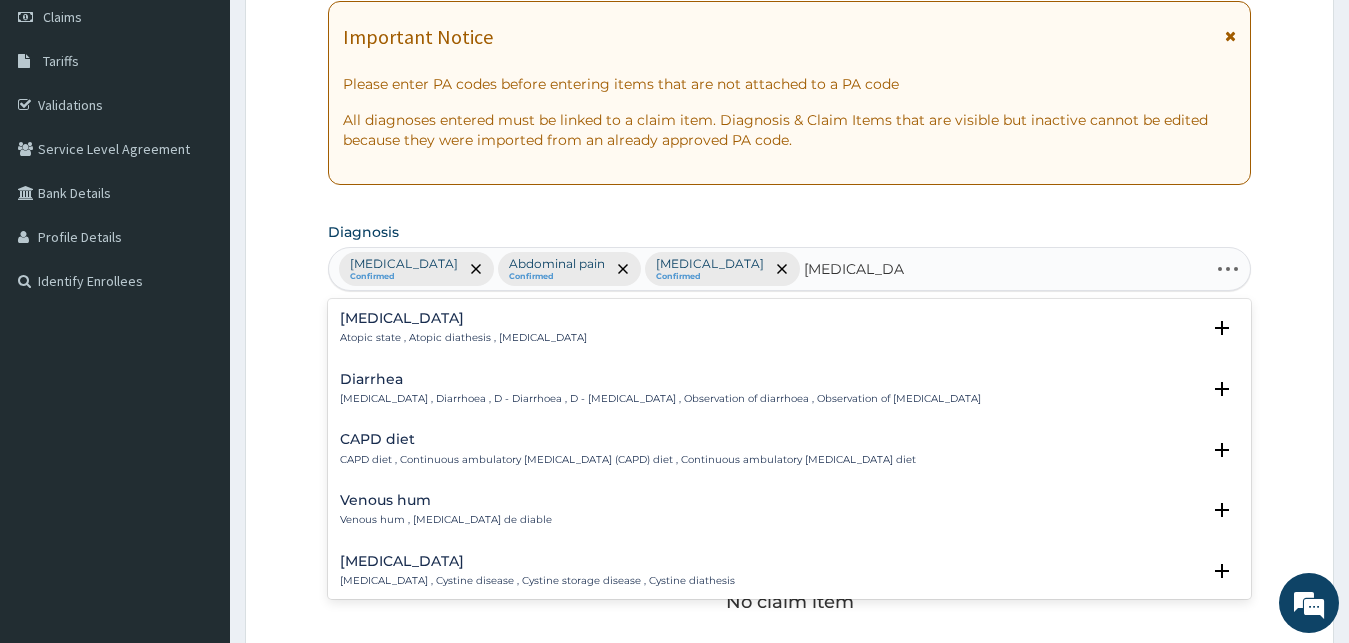 type on "DIABETES MEL" 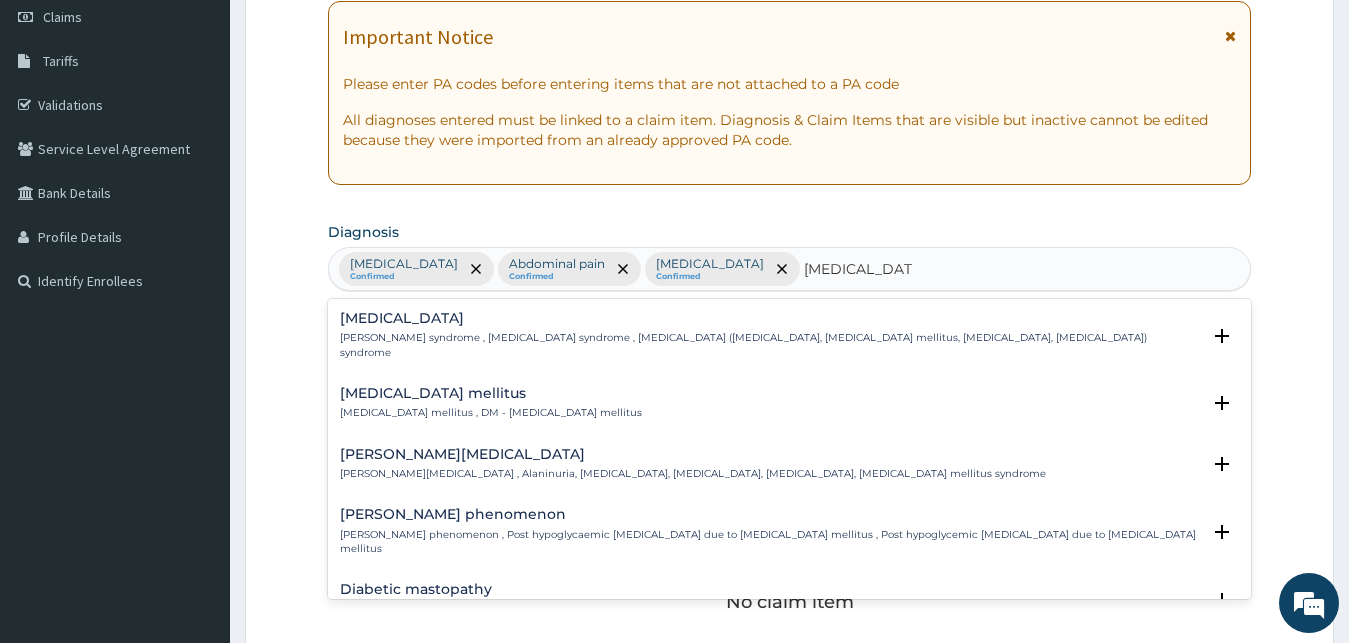 click on "Diabetes mellitus , DM - Diabetes mellitus" at bounding box center [491, 413] 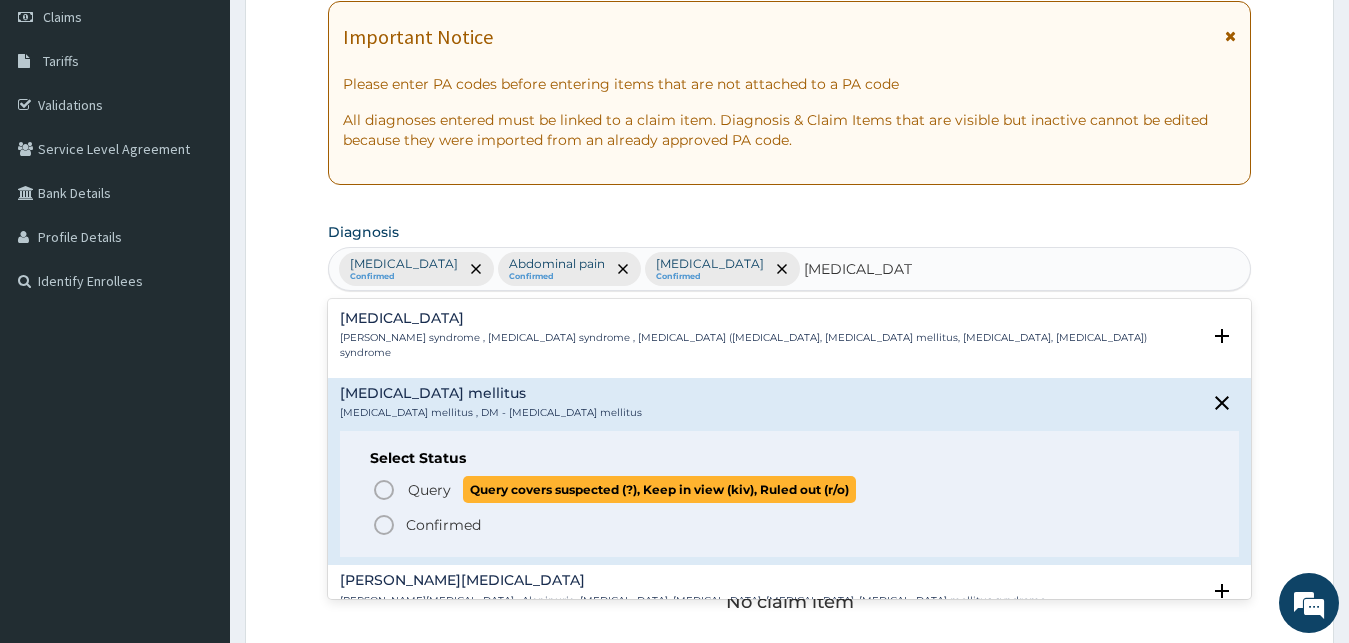 click on "Query" at bounding box center [429, 490] 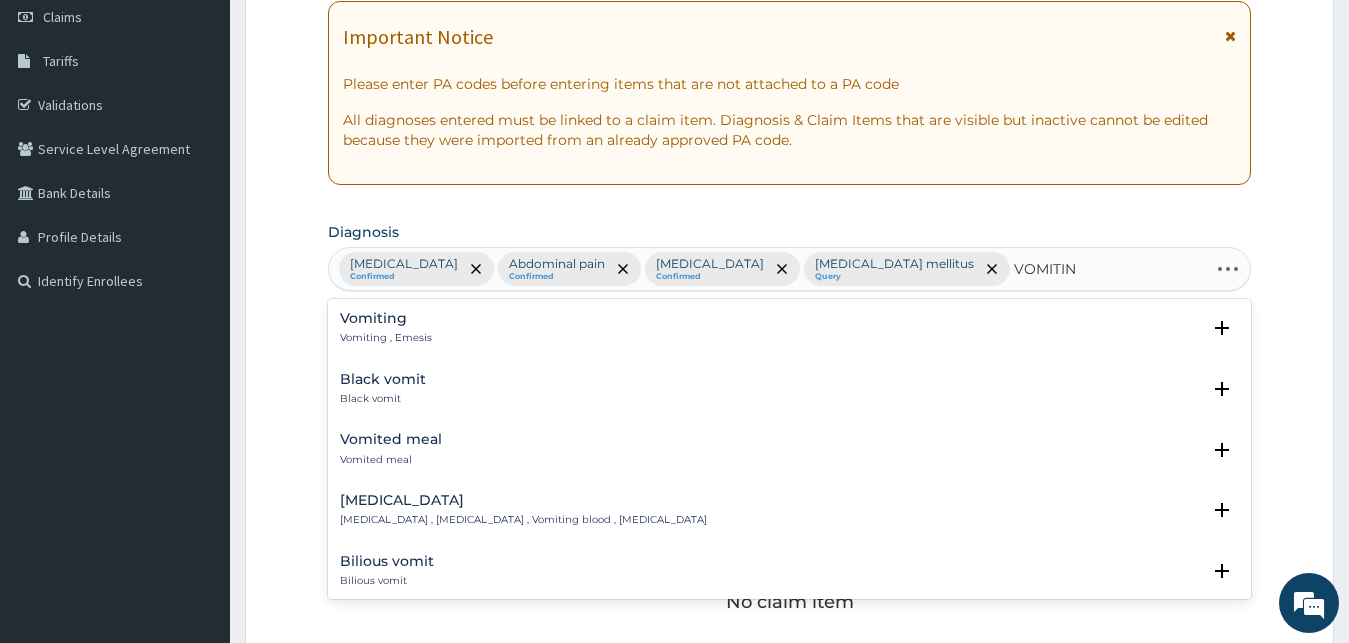 type on "VOMITING" 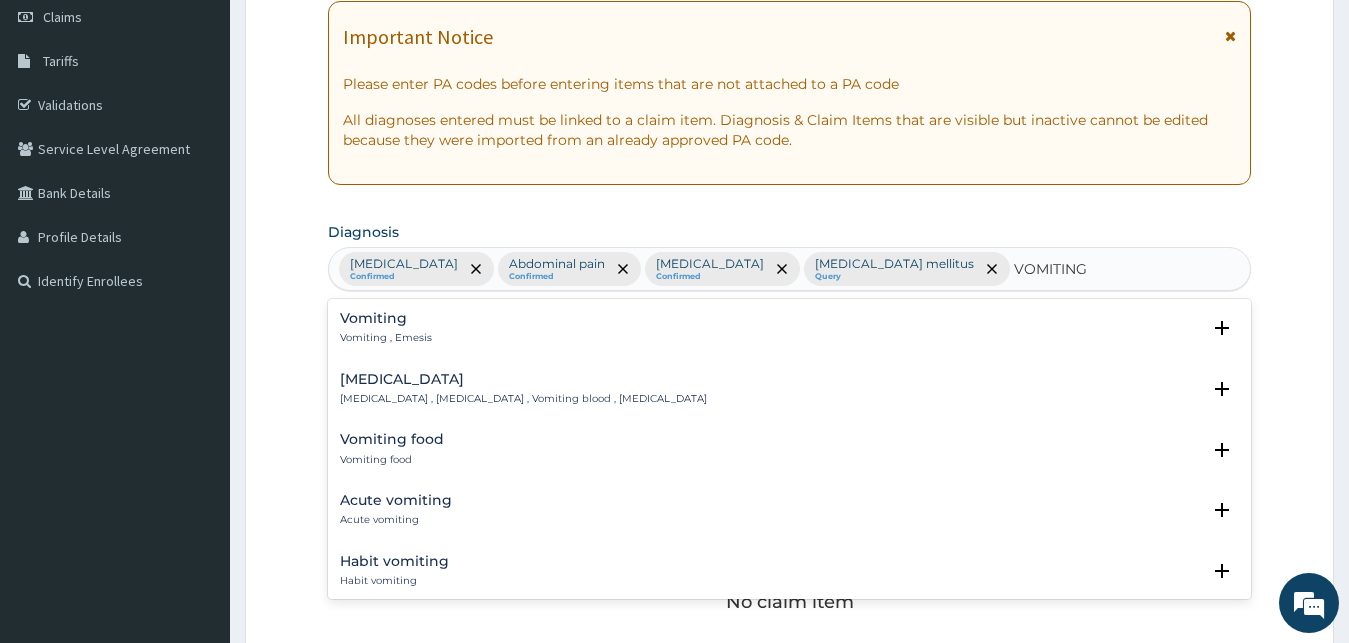 click on "Vomiting Vomiting , Emesis" at bounding box center [386, 328] 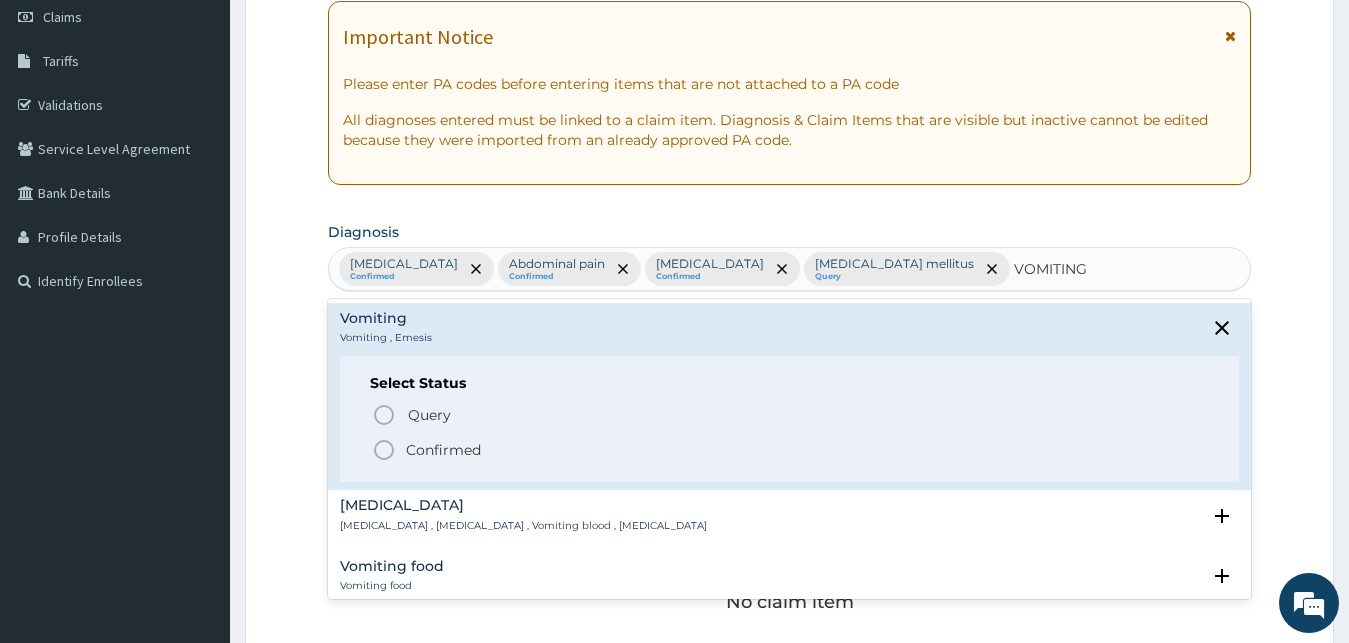 click on "Confirmed" at bounding box center (443, 450) 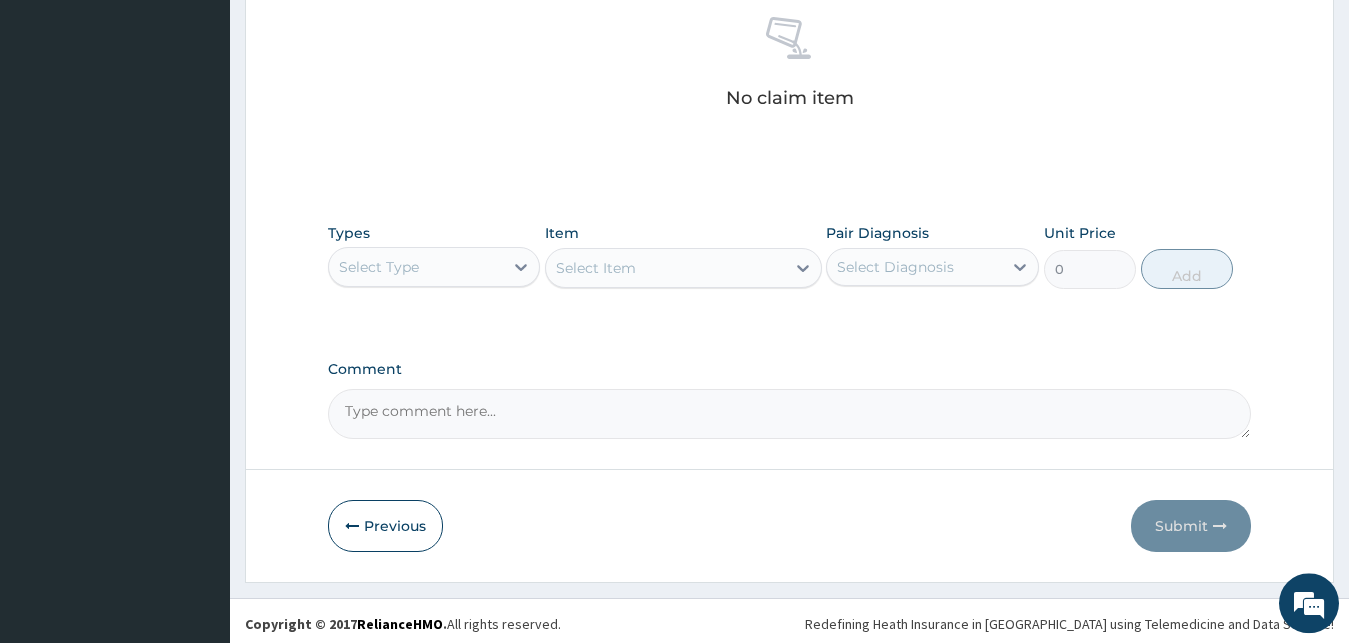 scroll, scrollTop: 799, scrollLeft: 0, axis: vertical 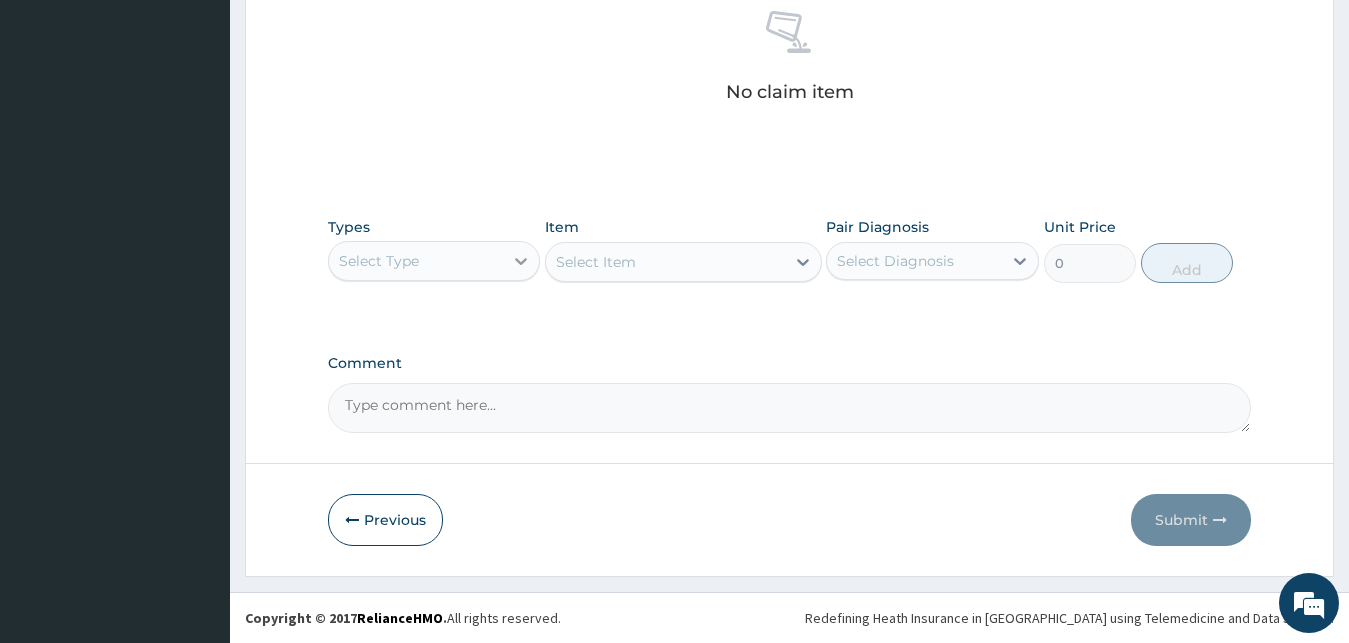 click at bounding box center (521, 261) 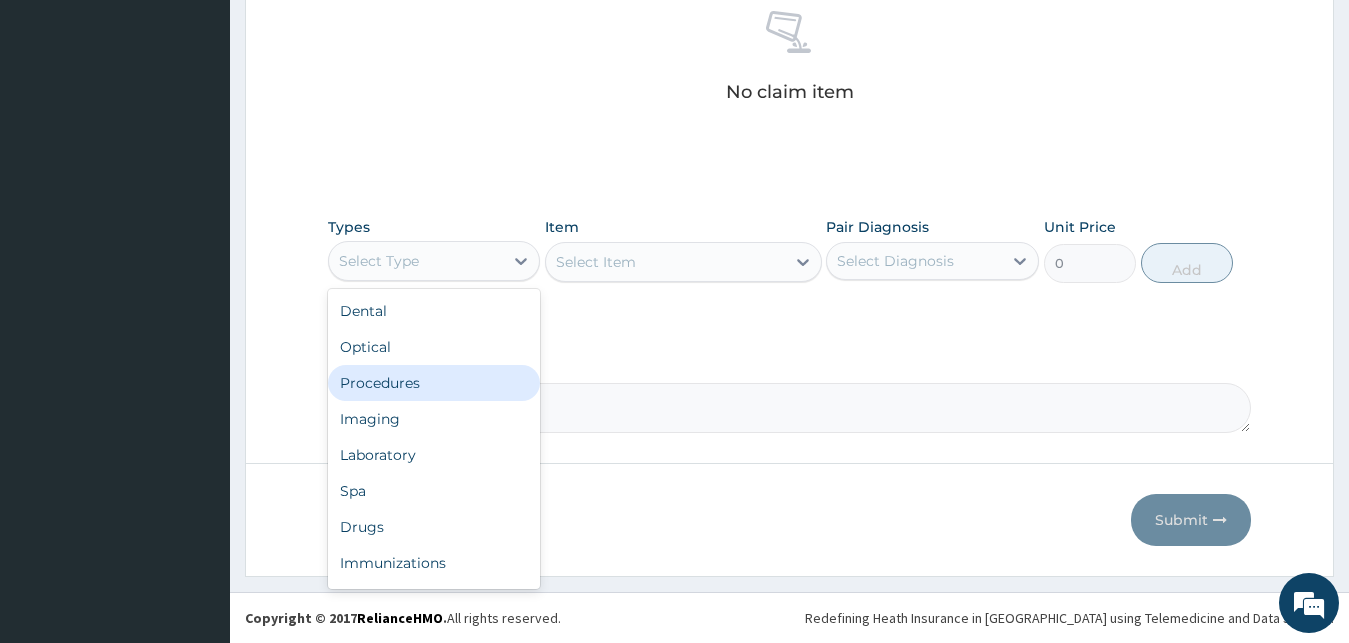 click on "Procedures" at bounding box center [434, 383] 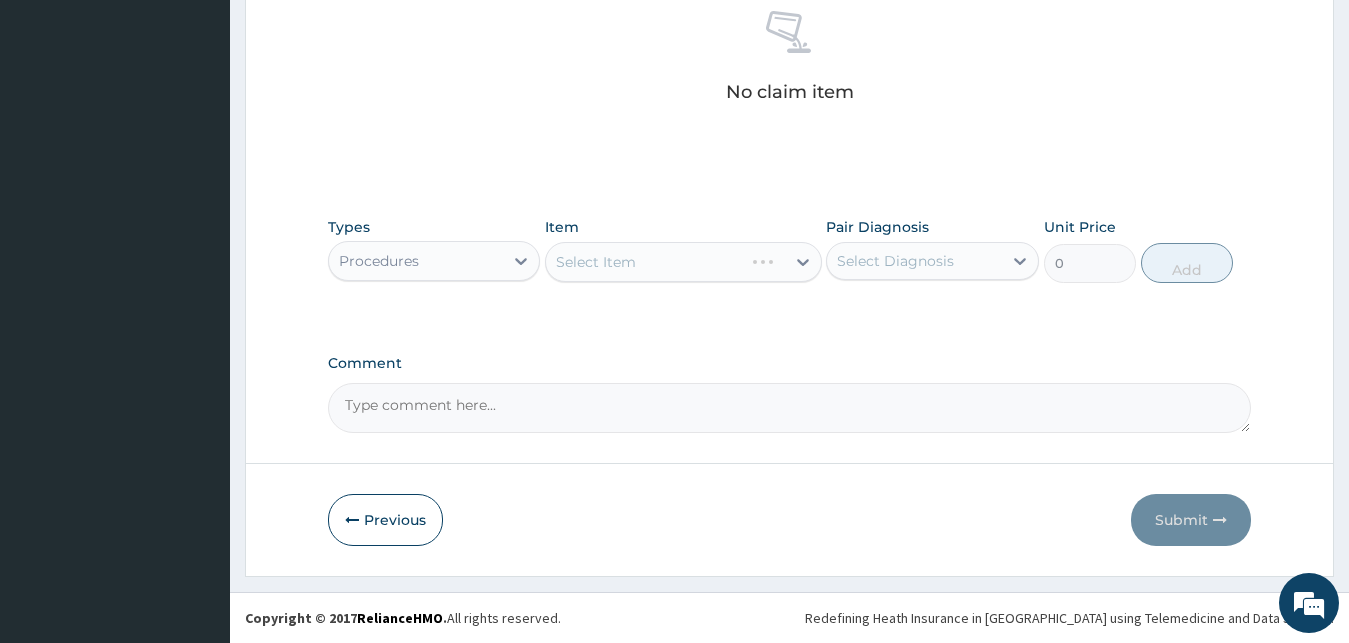 click on "Select Item" at bounding box center (683, 262) 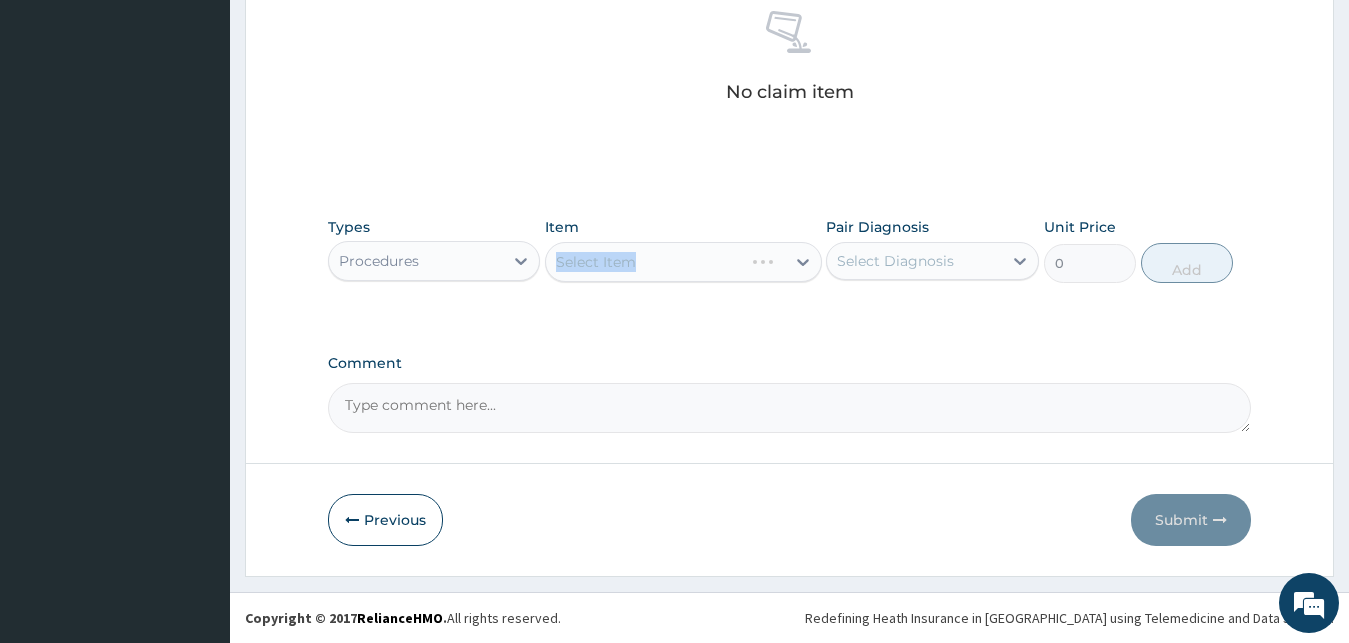 click on "Select Item" at bounding box center (683, 262) 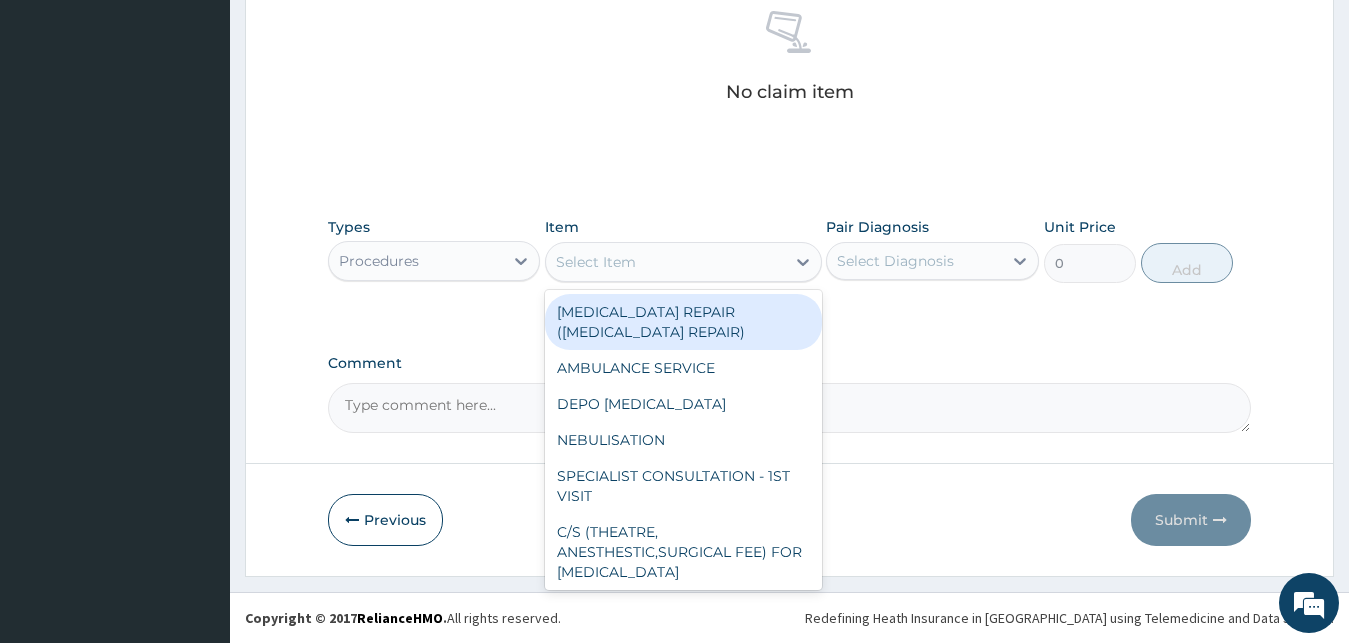drag, startPoint x: 585, startPoint y: 263, endPoint x: 655, endPoint y: 276, distance: 71.19691 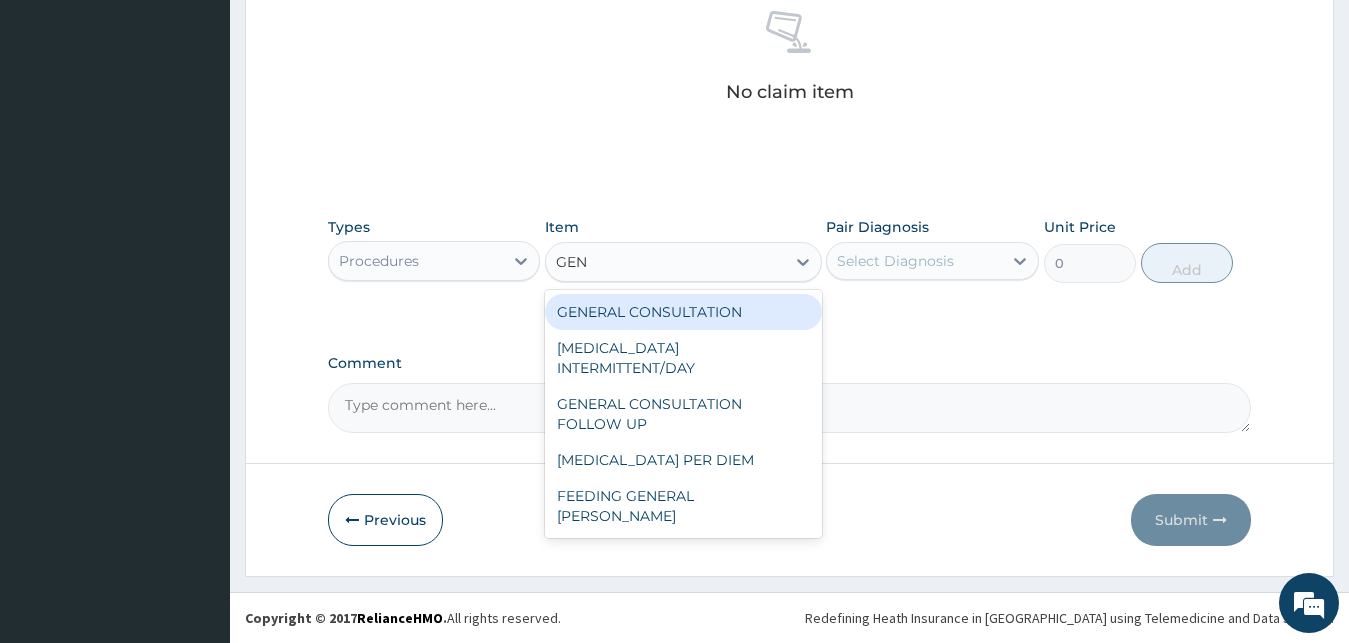 type on "GENE" 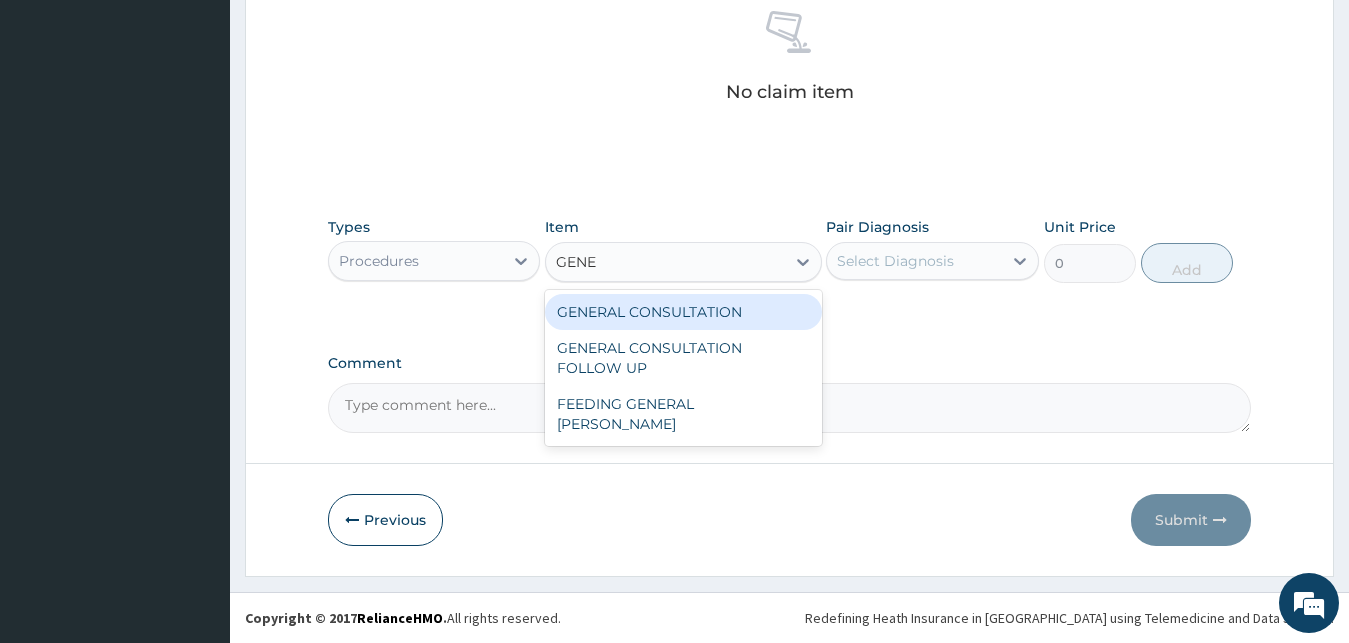 click on "GENERAL CONSULTATION" at bounding box center (683, 312) 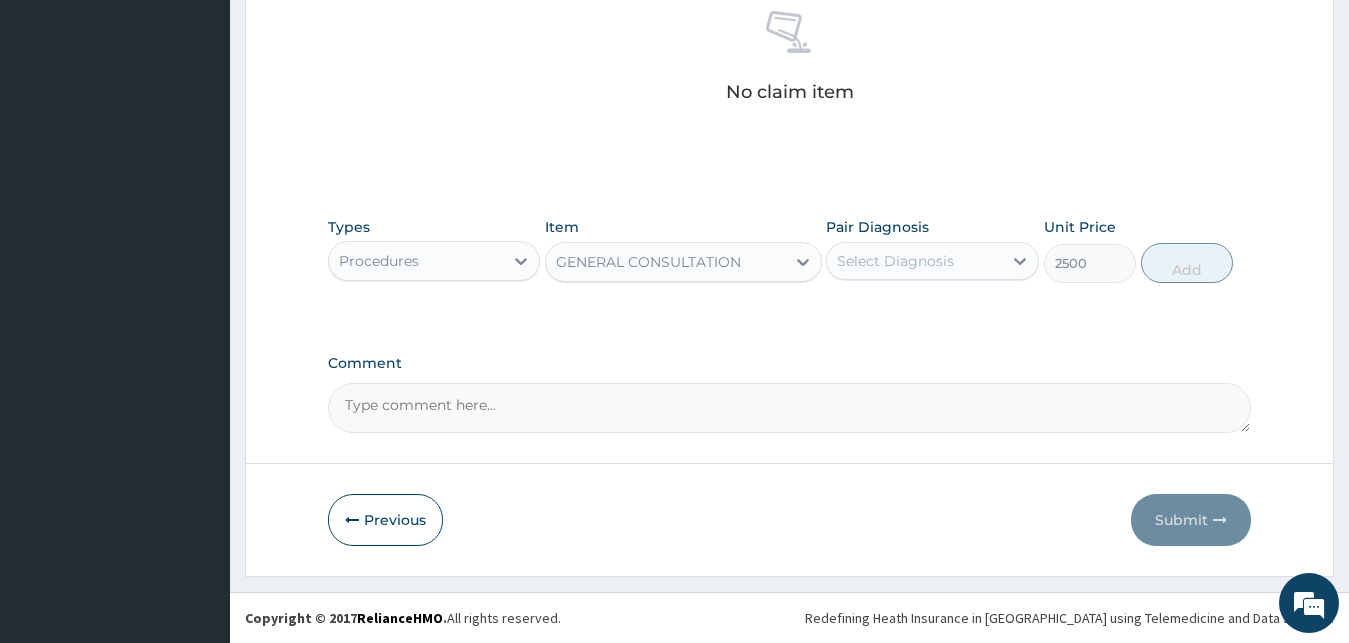 click on "Select Diagnosis" at bounding box center [895, 261] 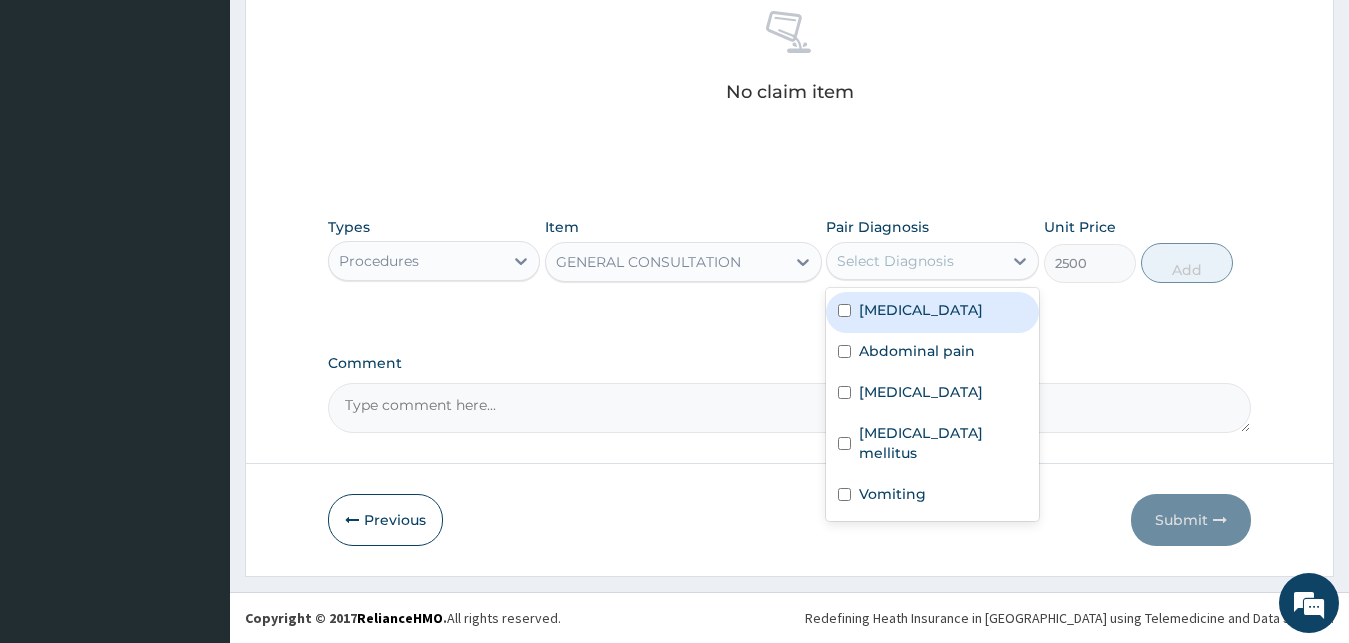 click on "Malaria" at bounding box center (921, 310) 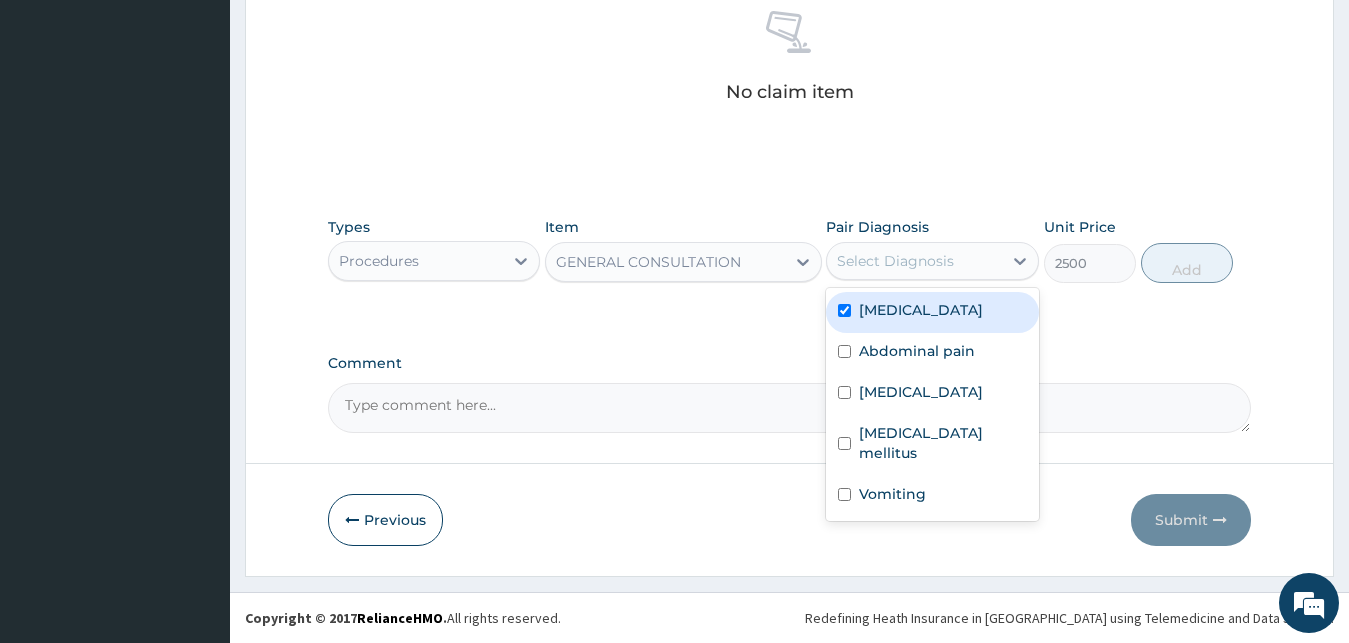 checkbox on "true" 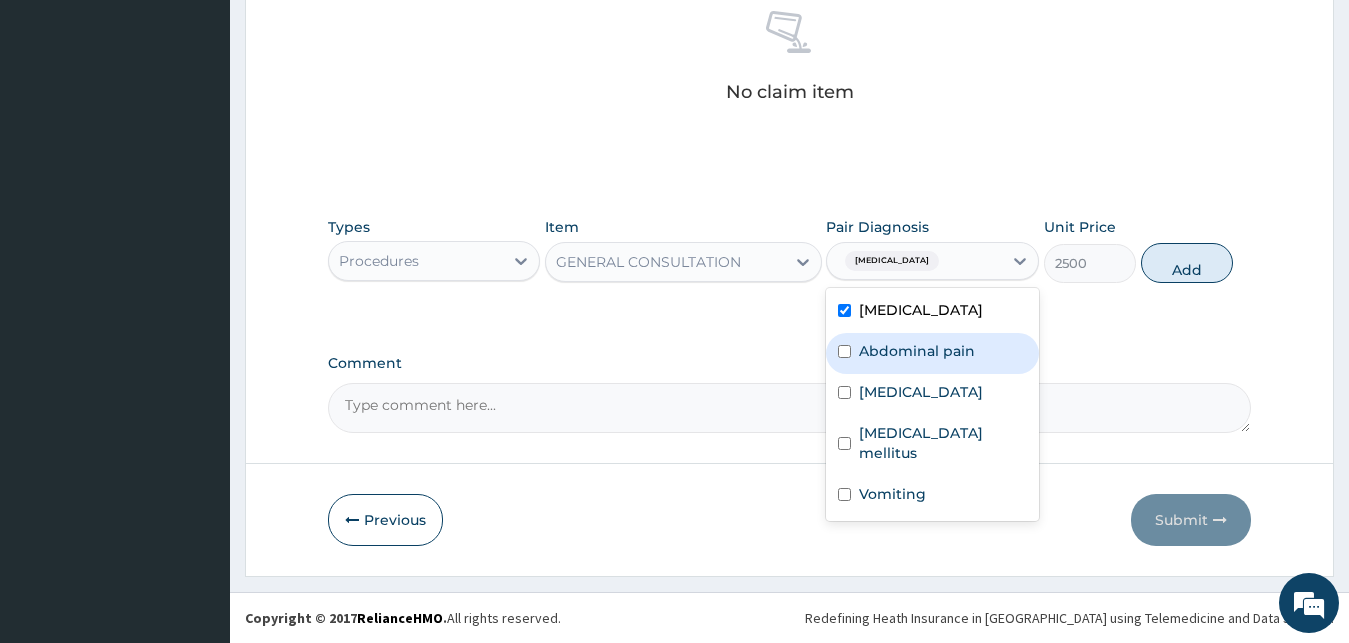 click on "Abdominal pain" at bounding box center [932, 353] 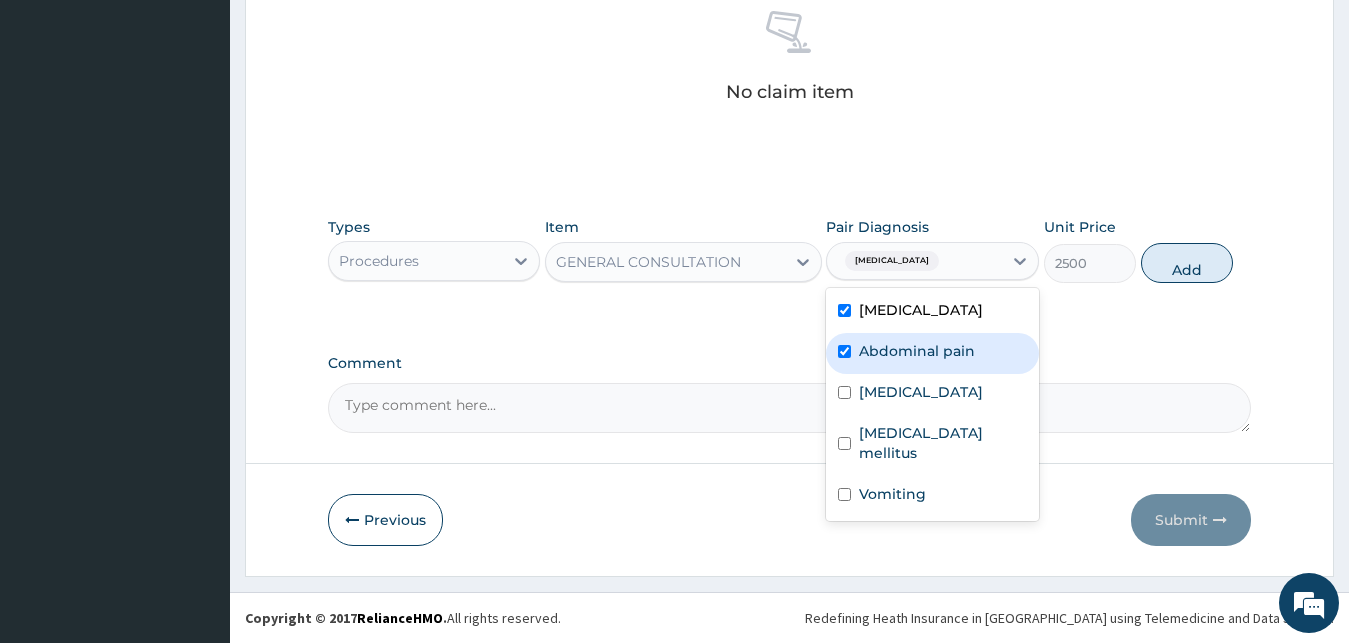 checkbox on "true" 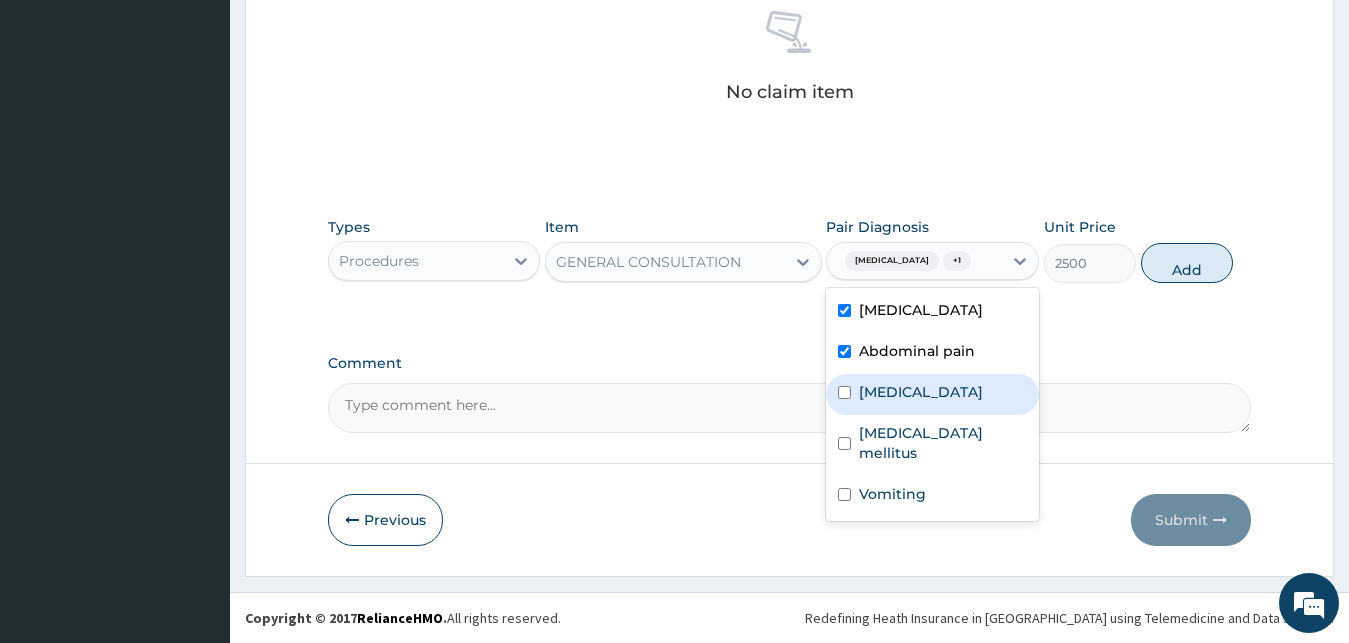 click on "Respiratory tract infection" at bounding box center (921, 392) 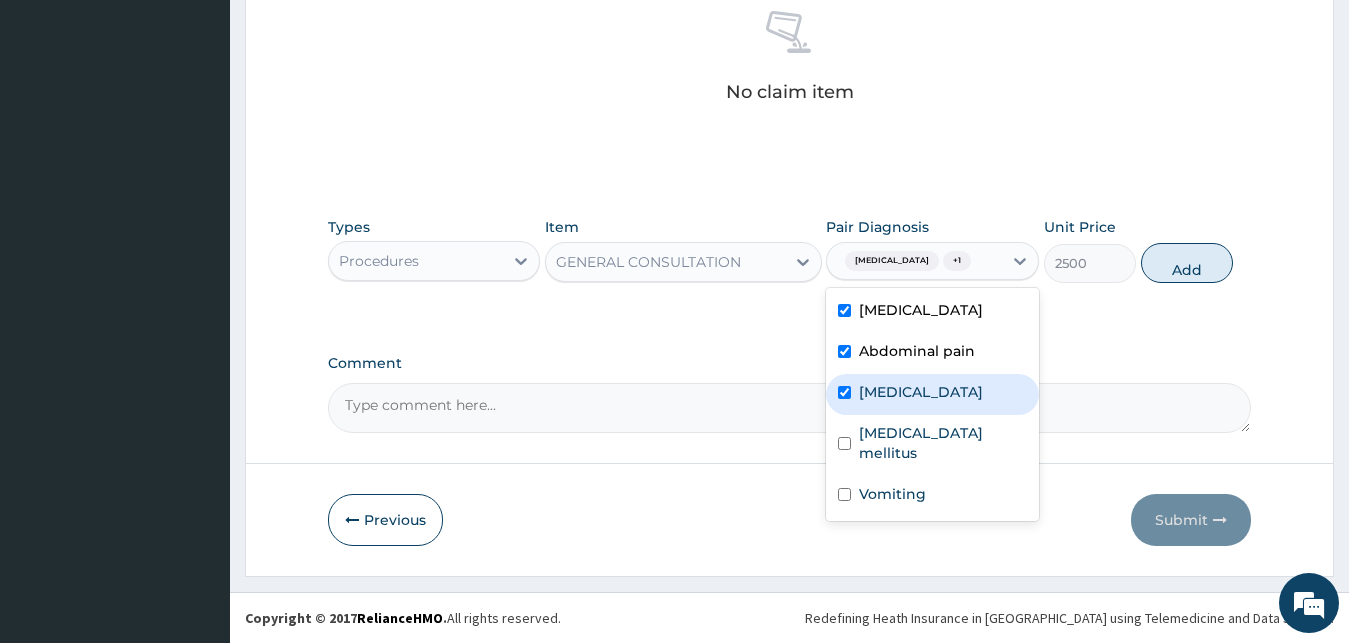 checkbox on "true" 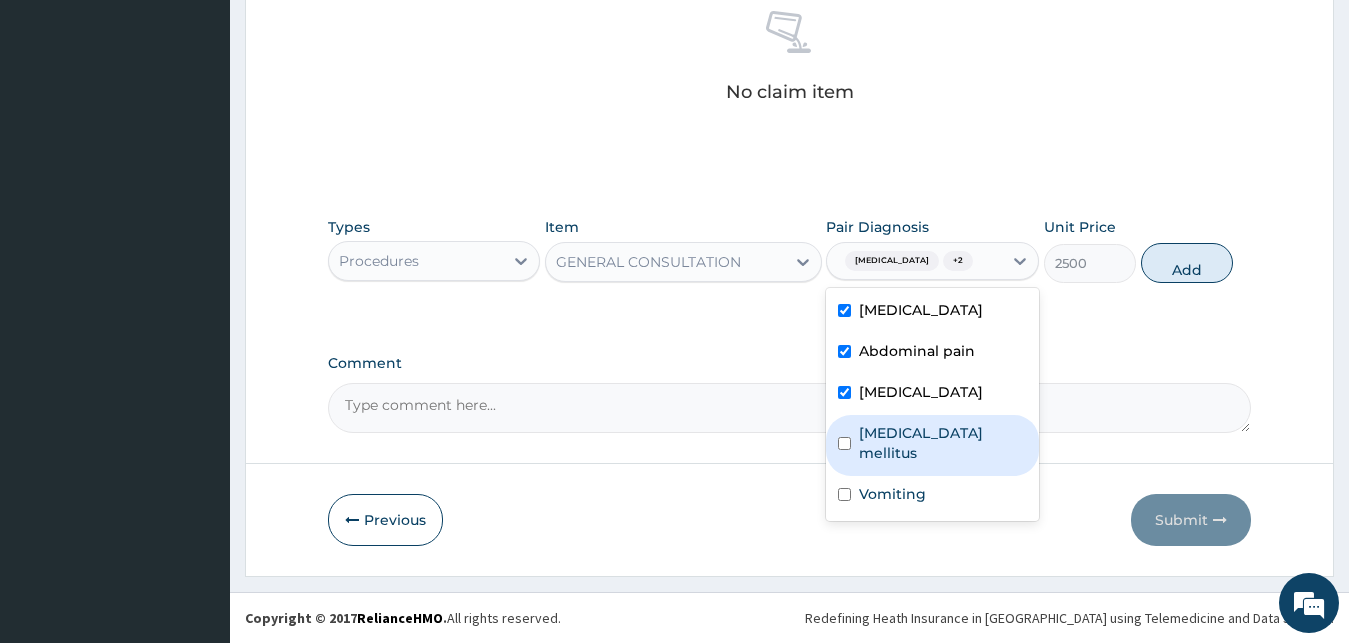 click on "Diabetes mellitus" at bounding box center [943, 443] 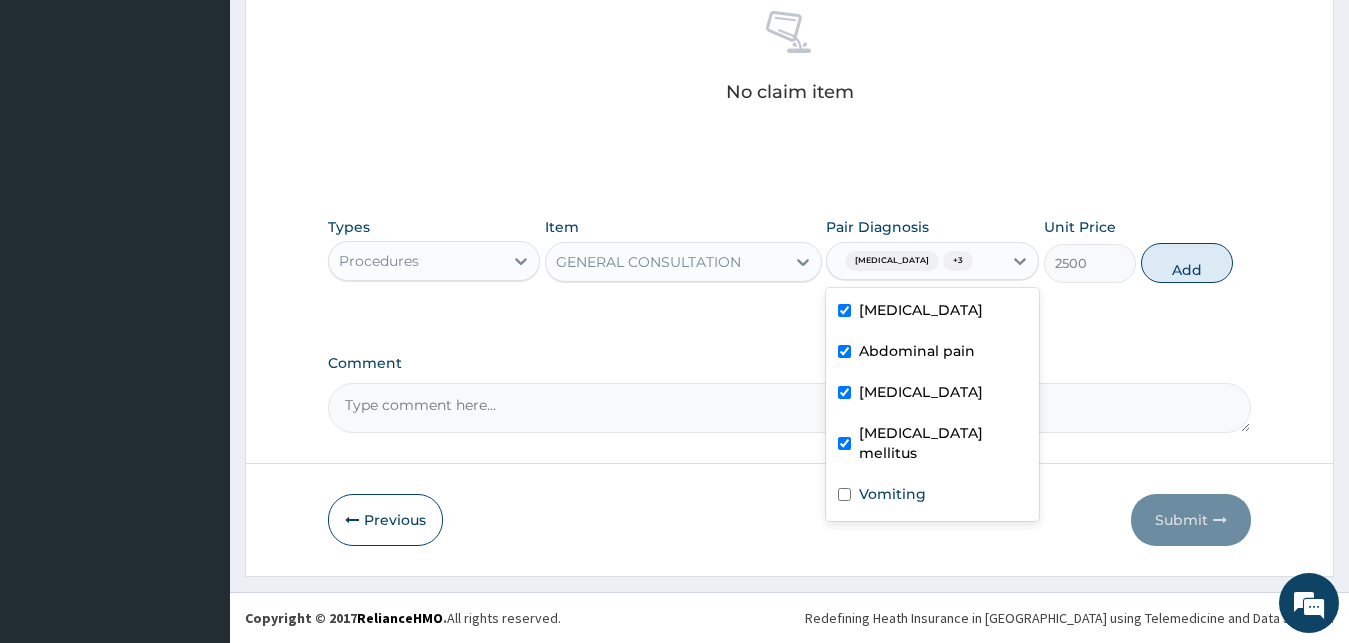 click on "Diabetes mellitus" at bounding box center [932, 445] 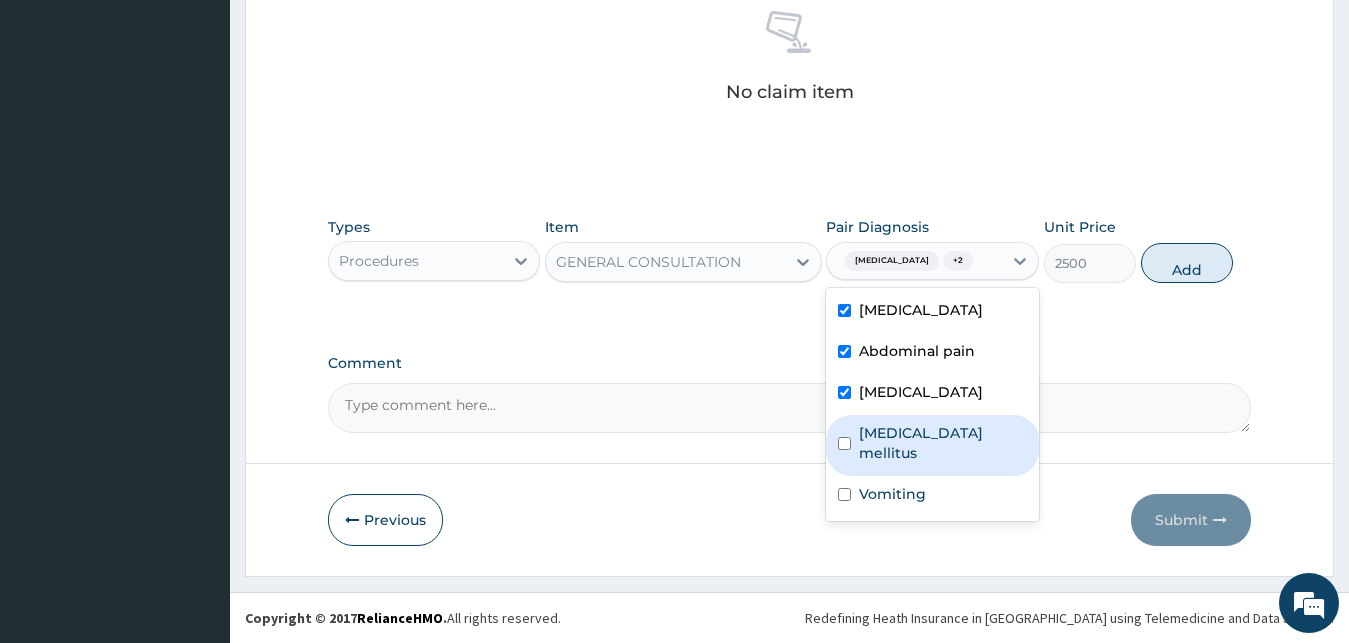 click on "Diabetes mellitus" at bounding box center (932, 445) 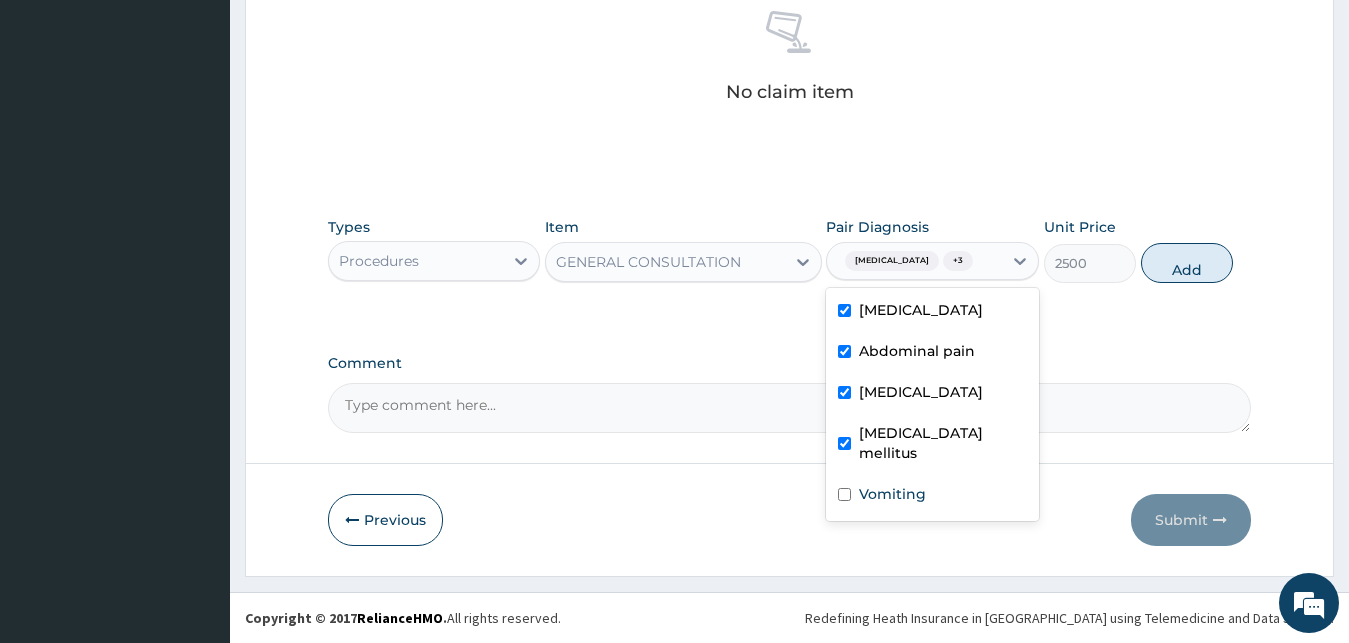 checkbox on "true" 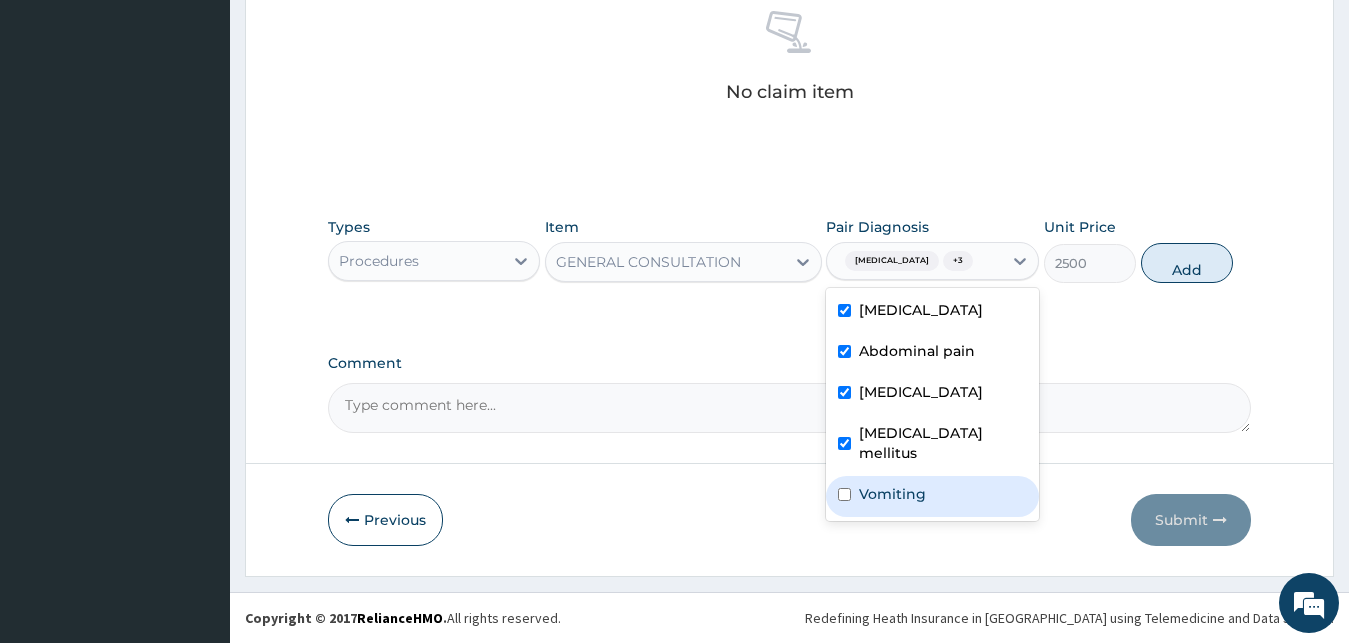 click on "Vomiting" at bounding box center [932, 496] 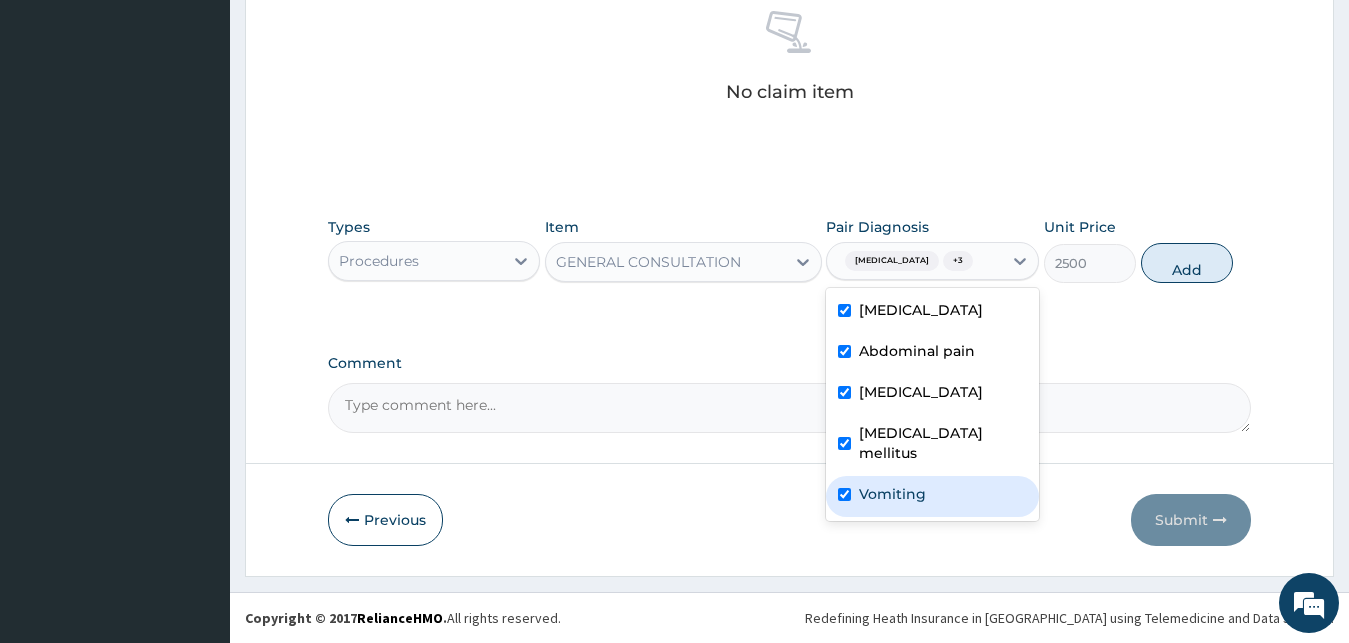 checkbox on "true" 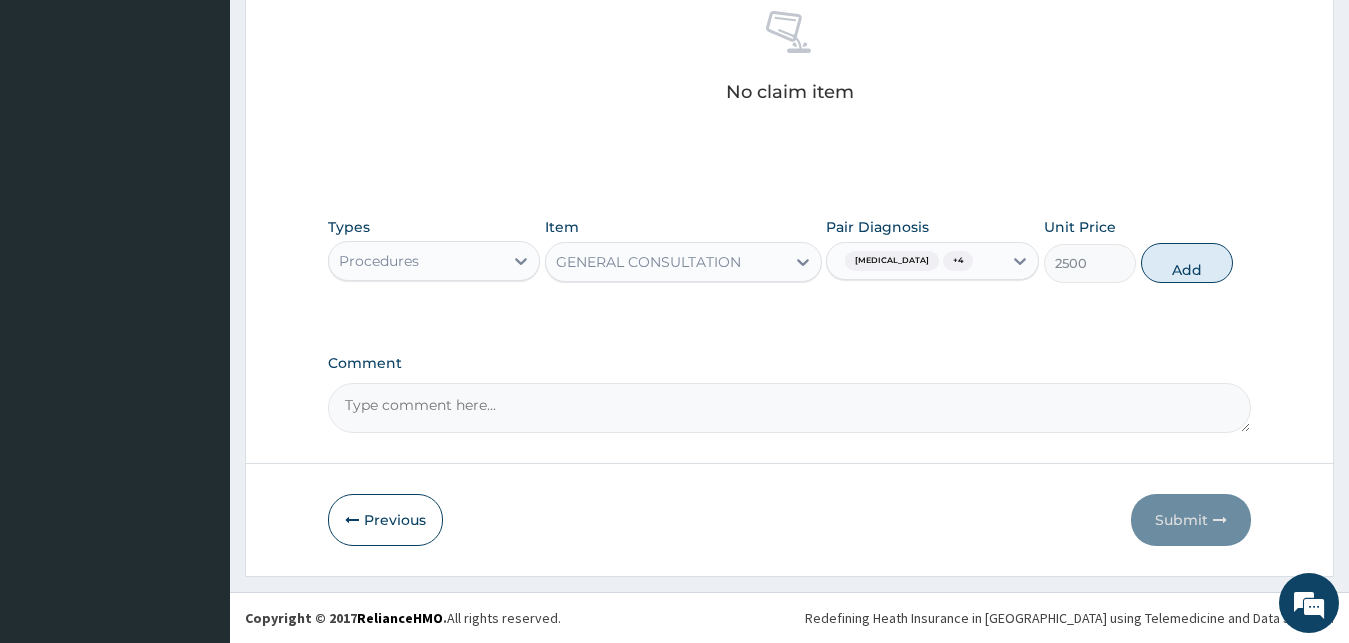 click on "Types Procedures Item GENERAL CONSULTATION Pair Diagnosis Malaria  + 4 Unit Price 2500 Add" at bounding box center [790, 250] 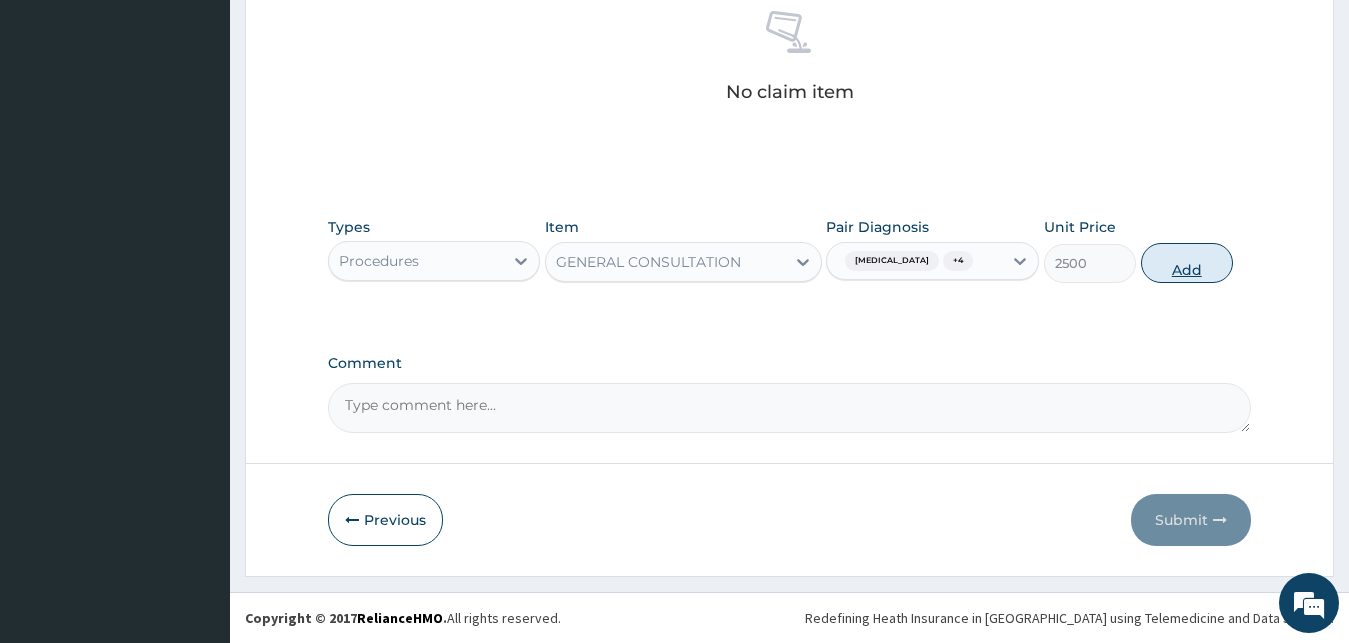 click on "Add" at bounding box center [1187, 263] 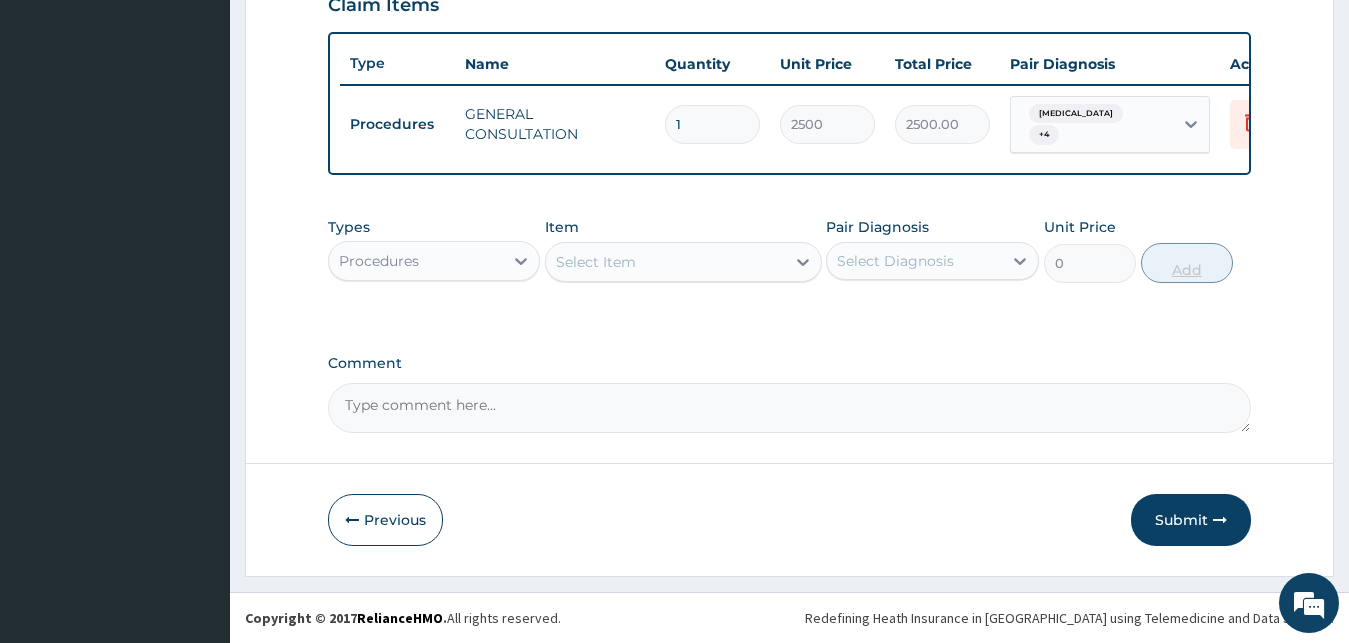 scroll, scrollTop: 721, scrollLeft: 0, axis: vertical 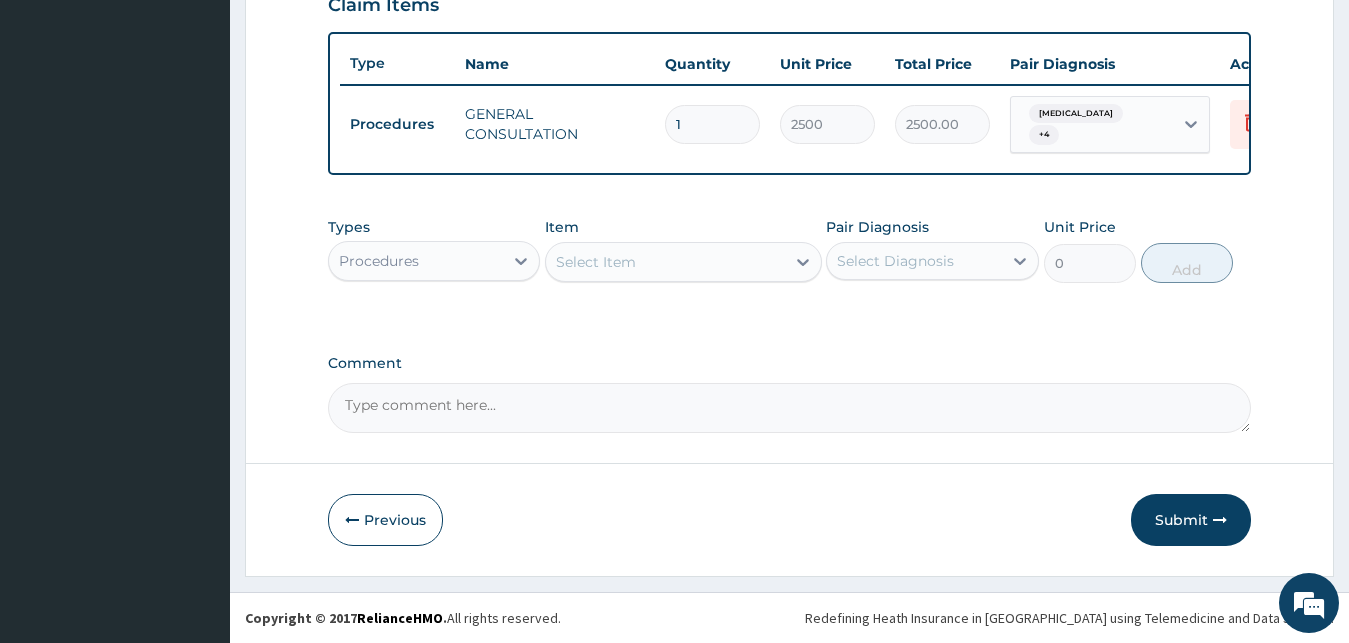 click on "Types Procedures Item Select Item Pair Diagnosis Select Diagnosis Unit Price 0 Add" at bounding box center (790, 265) 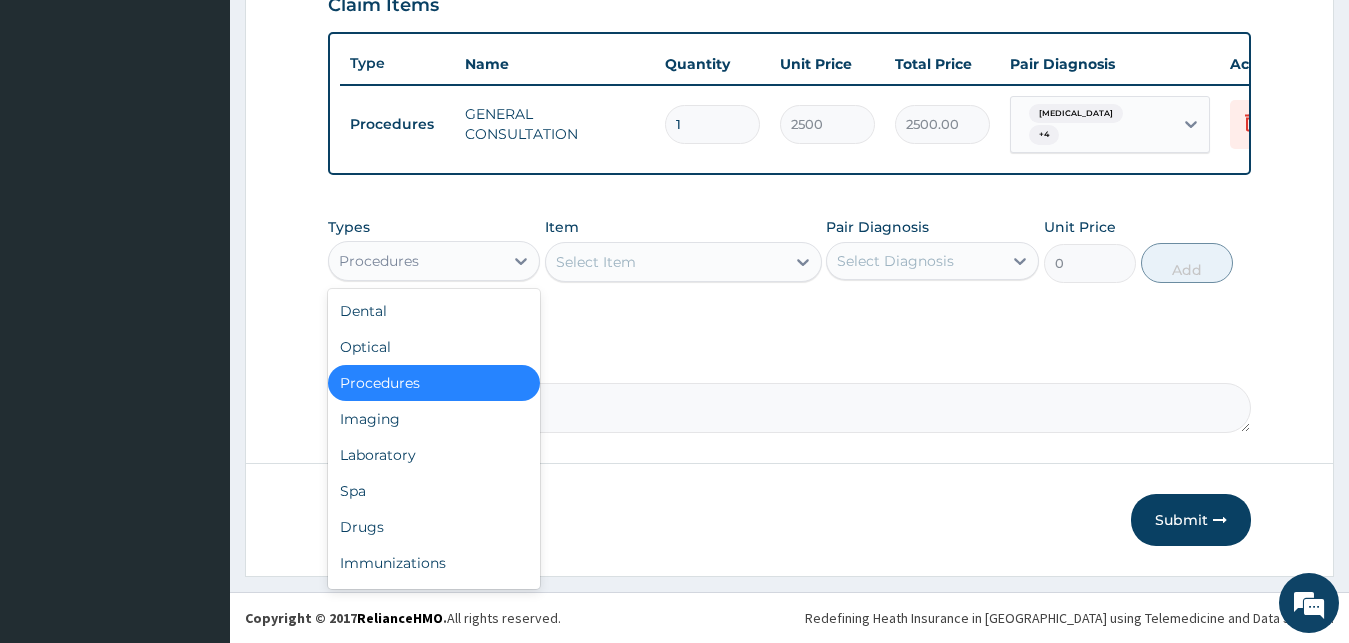 click on "Procedures" at bounding box center [416, 261] 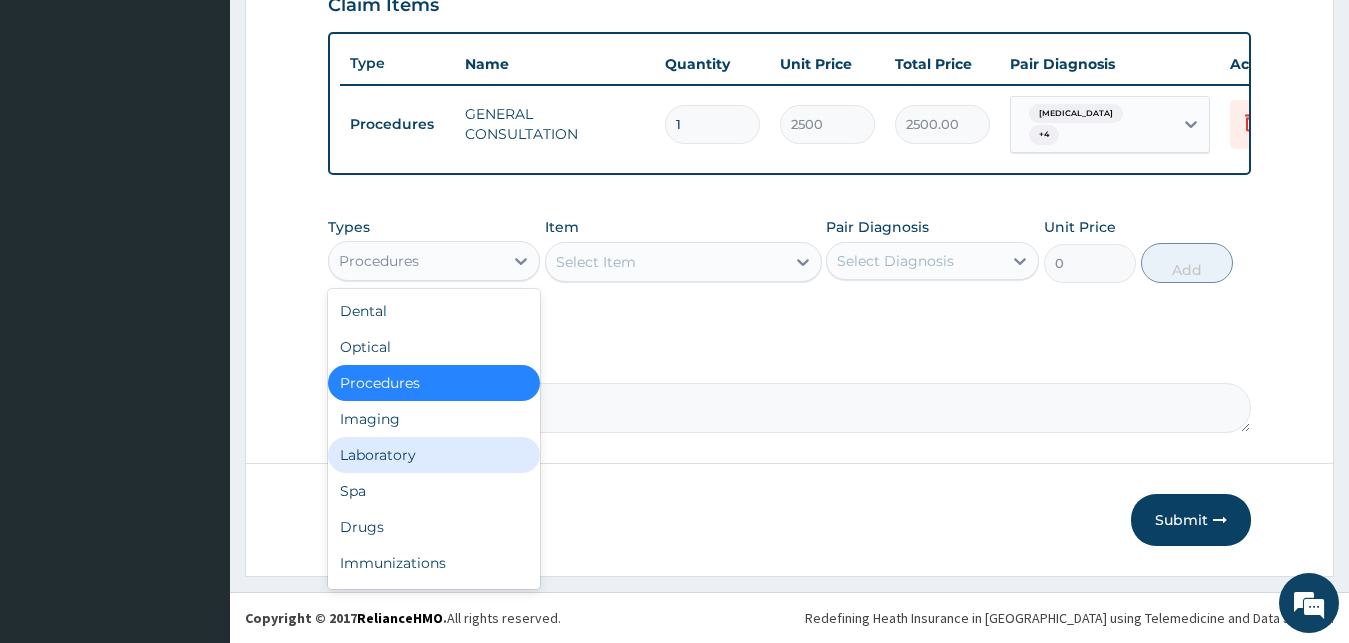 click on "Laboratory" at bounding box center [434, 455] 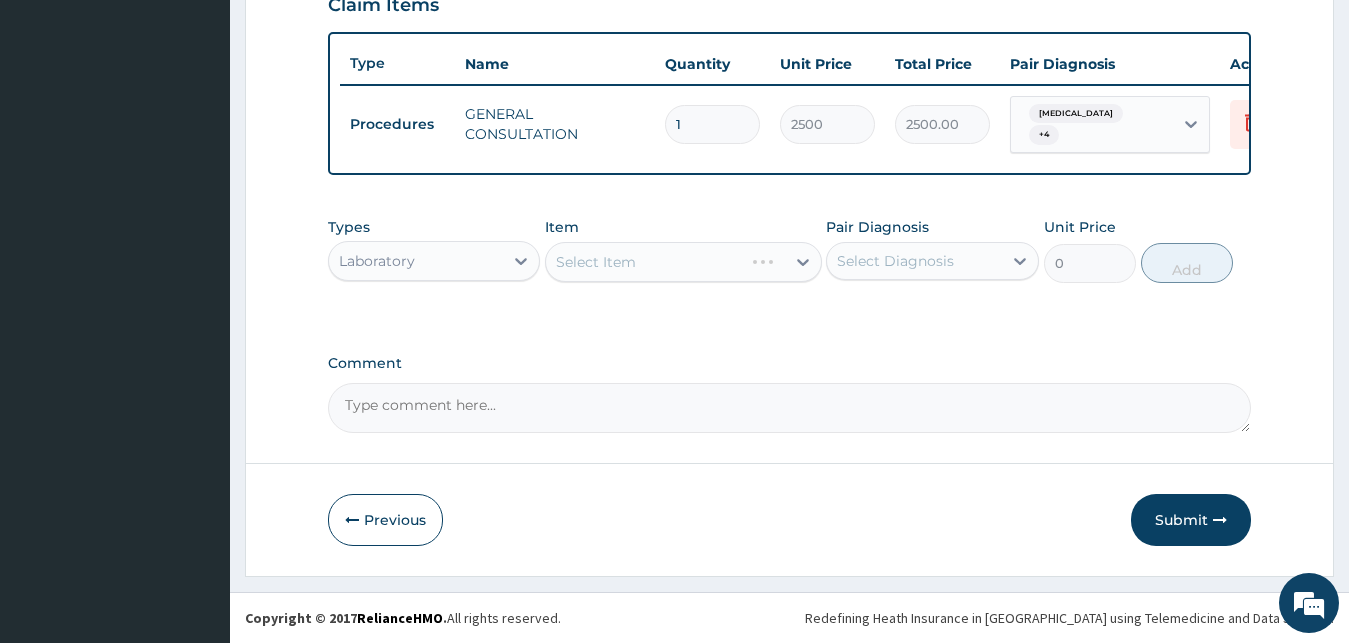 click on "Select Item" at bounding box center [683, 262] 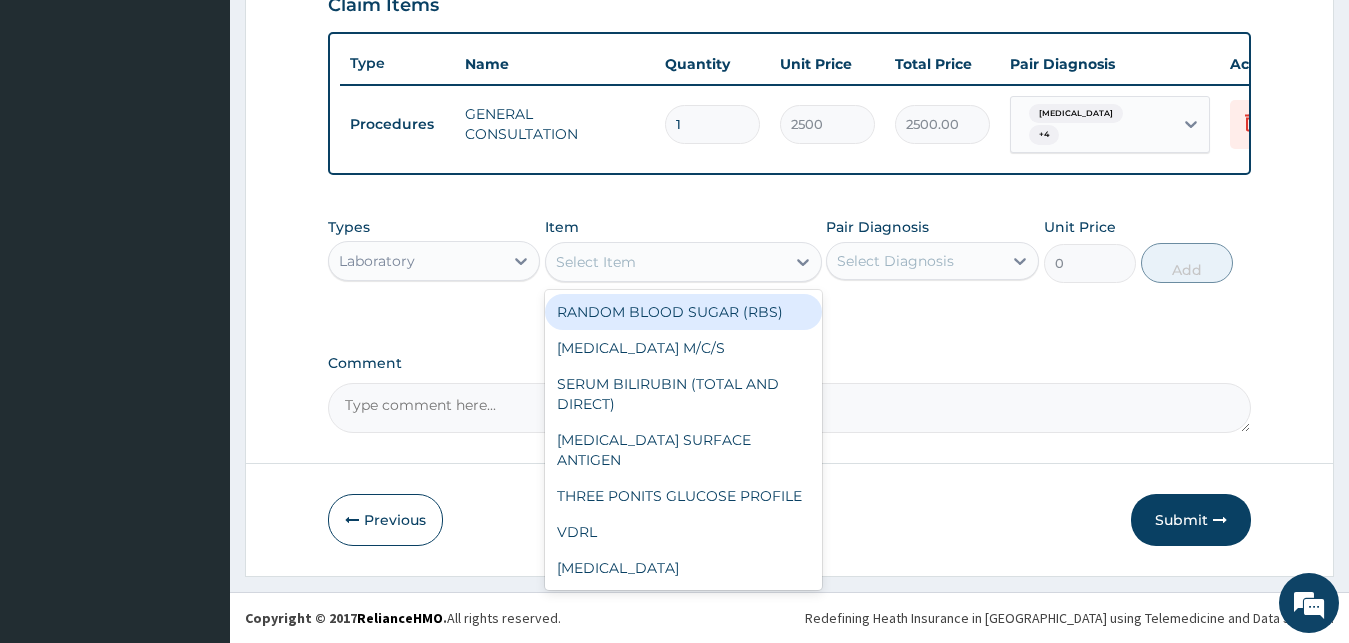 click on "Select Item" at bounding box center (665, 262) 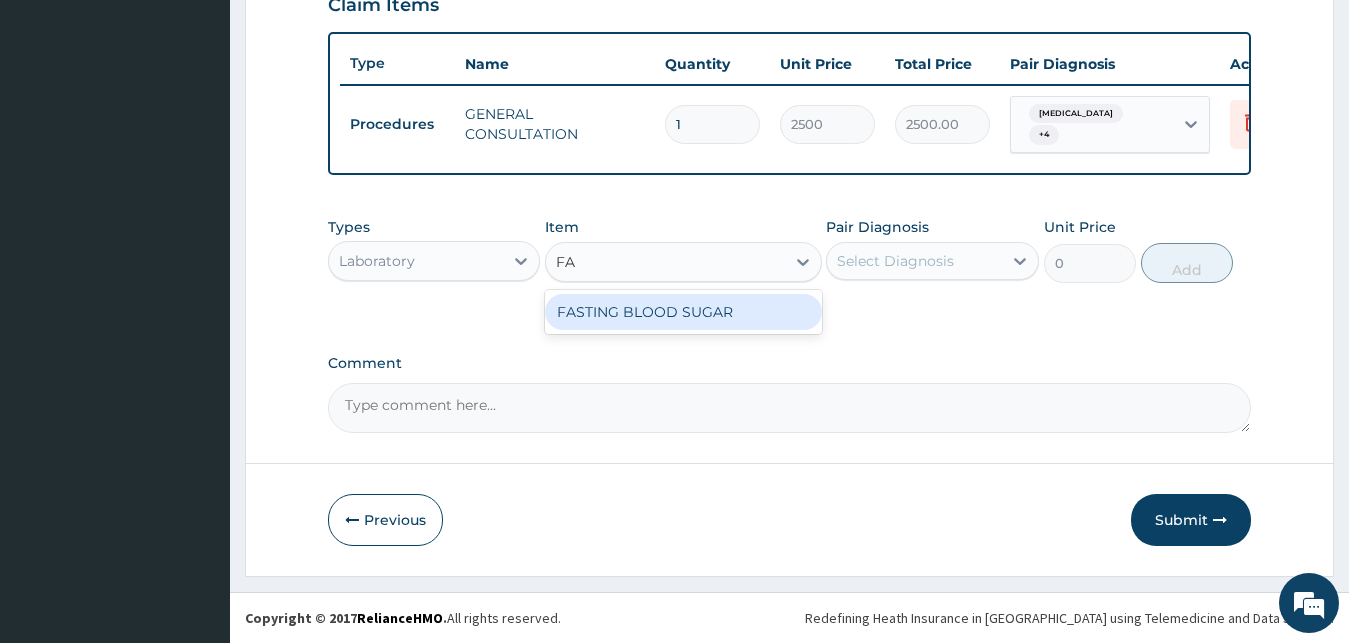 type on "FAS" 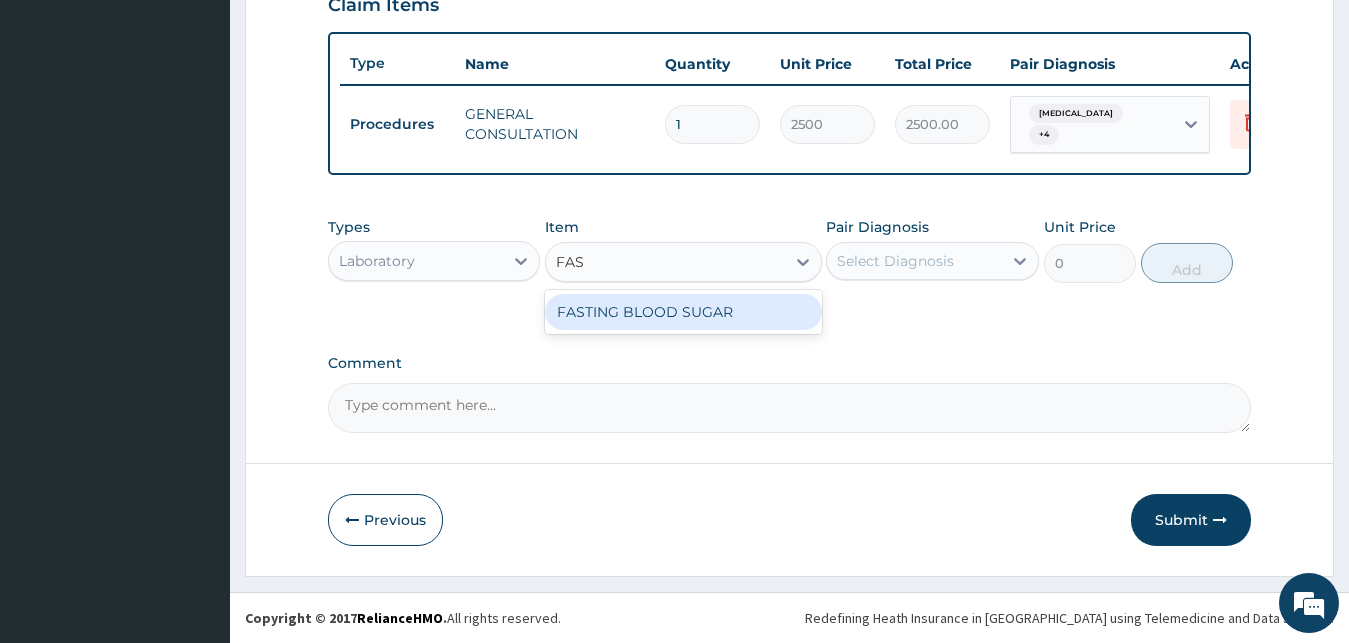 click on "FASTING BLOOD SUGAR" at bounding box center [683, 312] 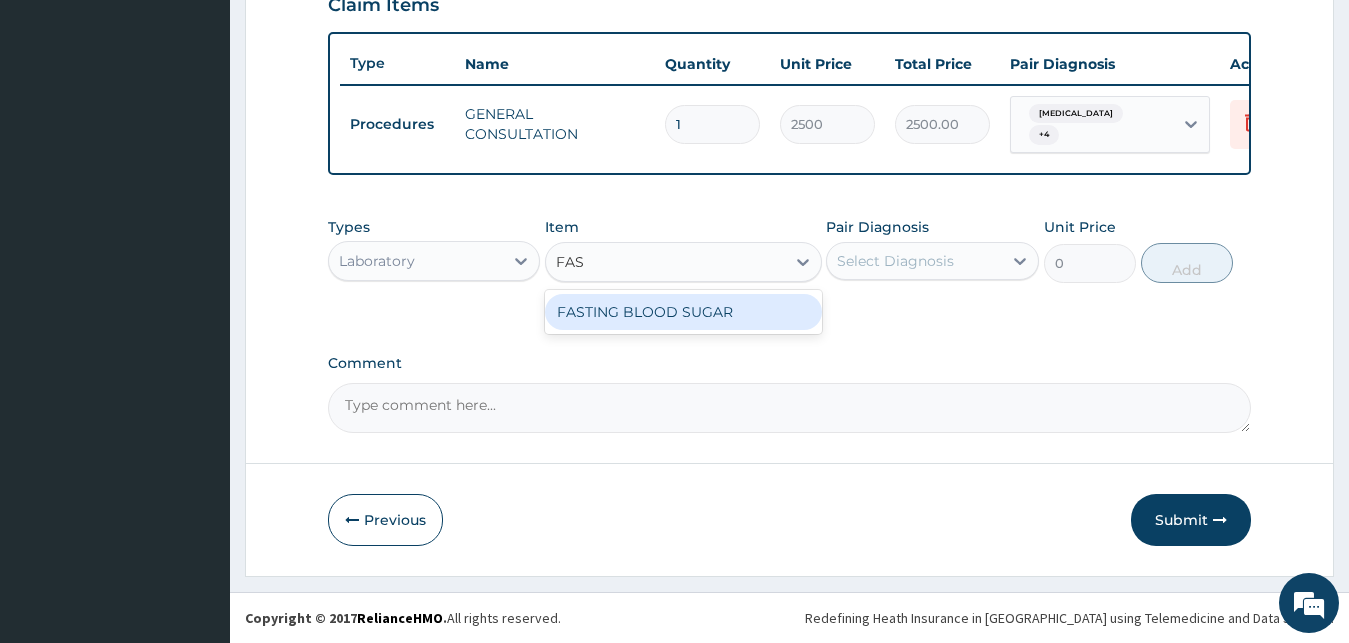 type 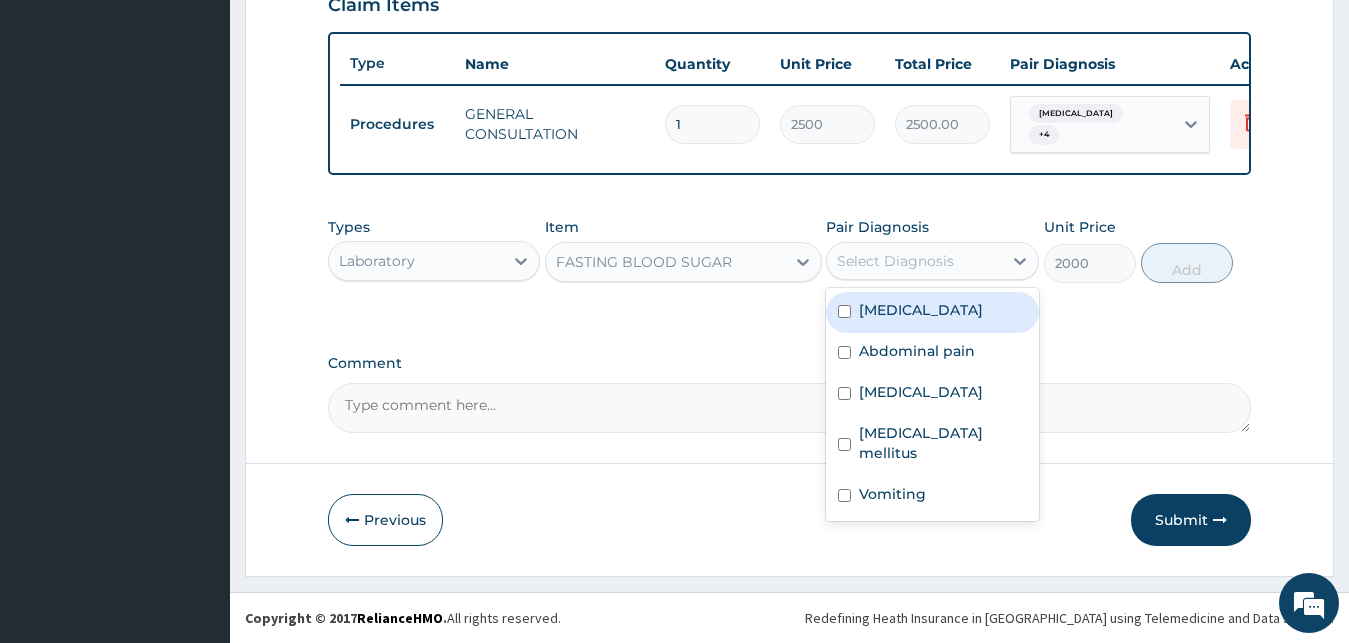click on "Select Diagnosis" at bounding box center [914, 261] 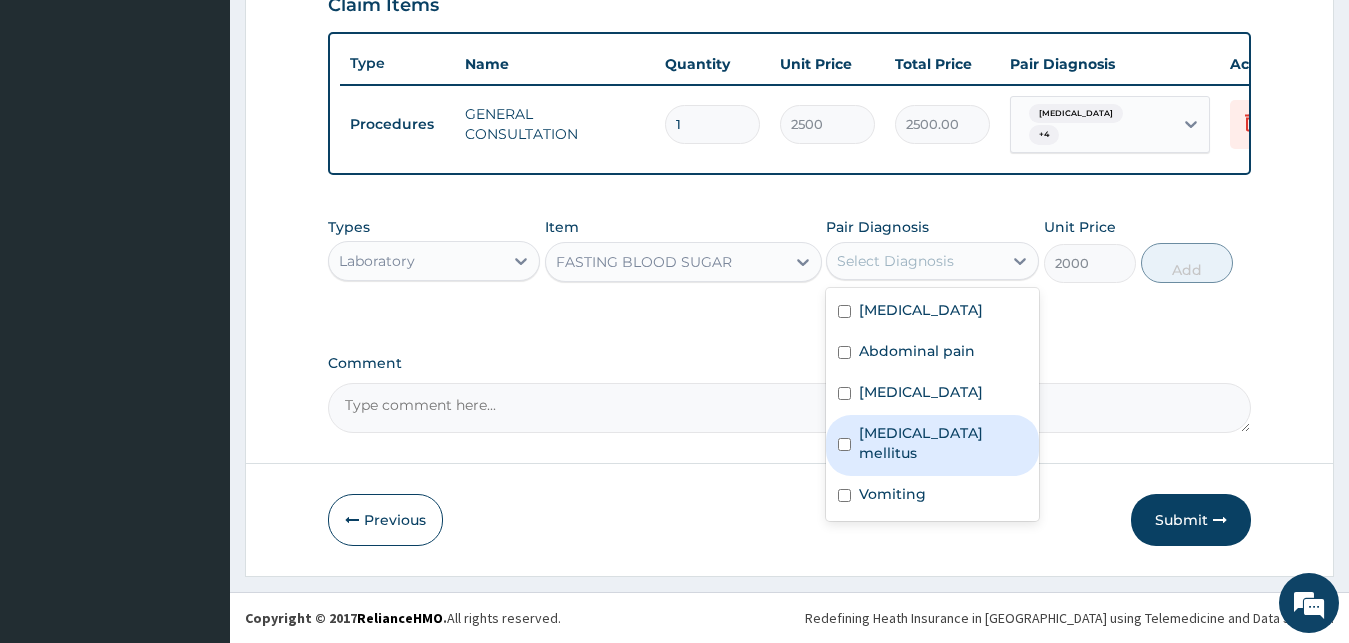 click on "Diabetes mellitus" at bounding box center [943, 443] 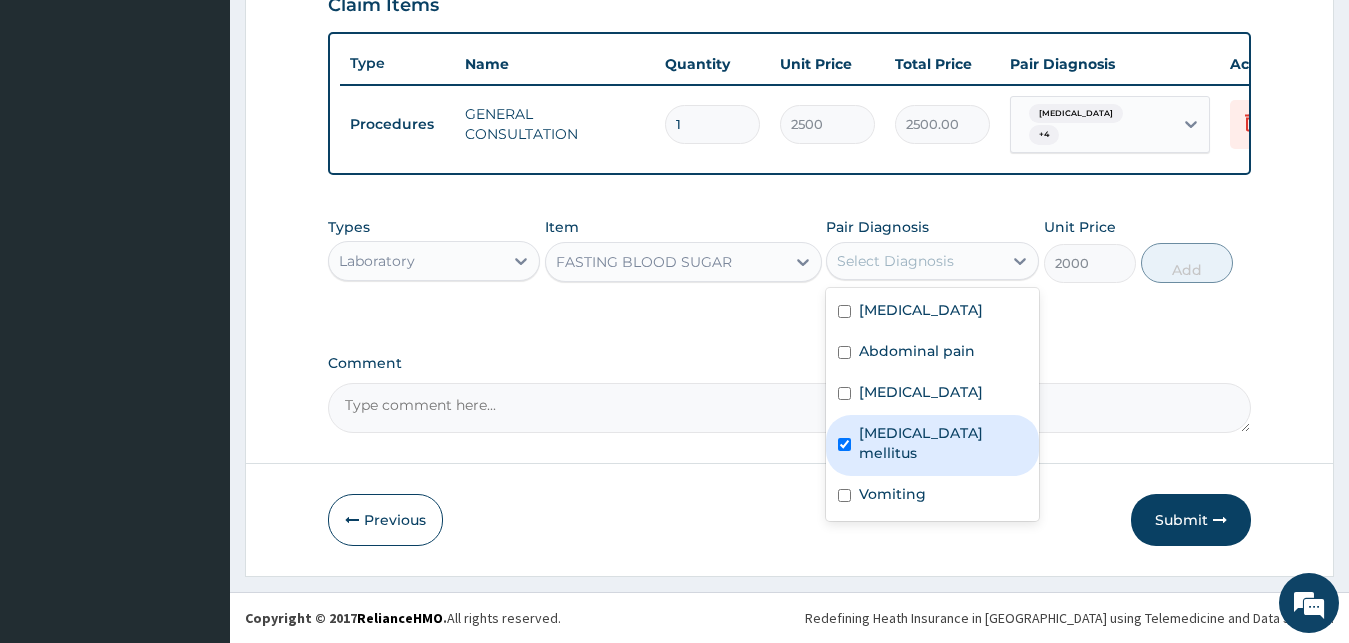 checkbox on "true" 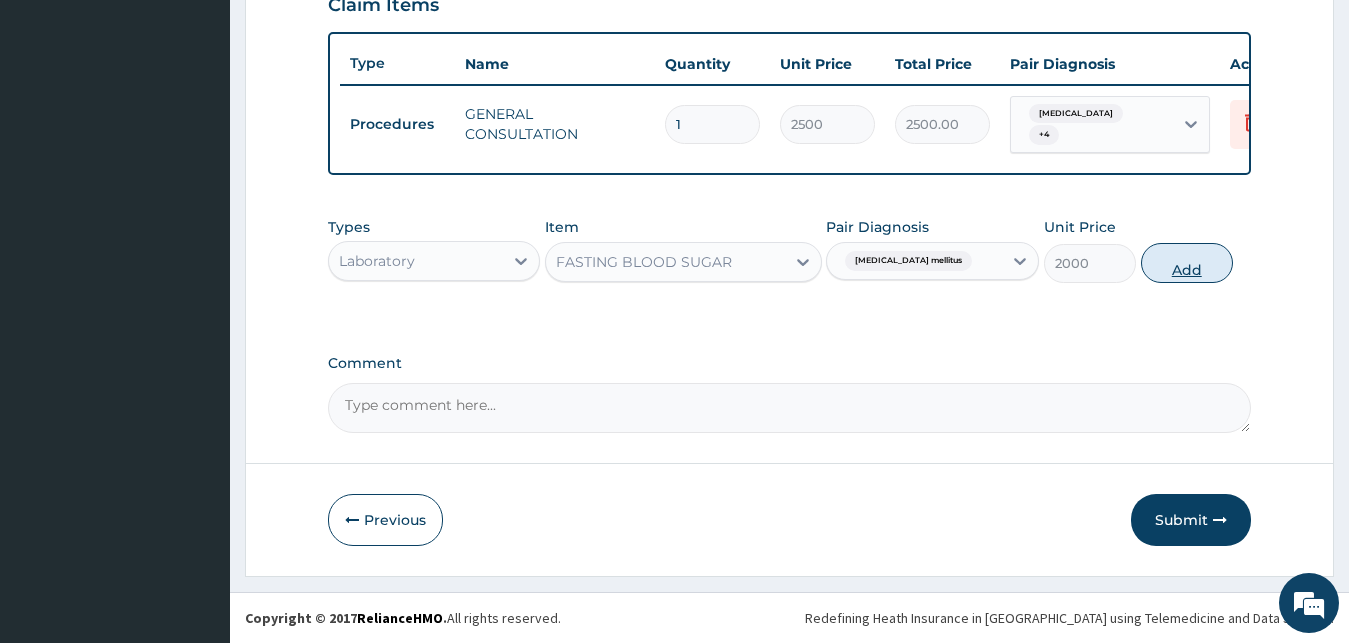click on "Add" at bounding box center [1187, 263] 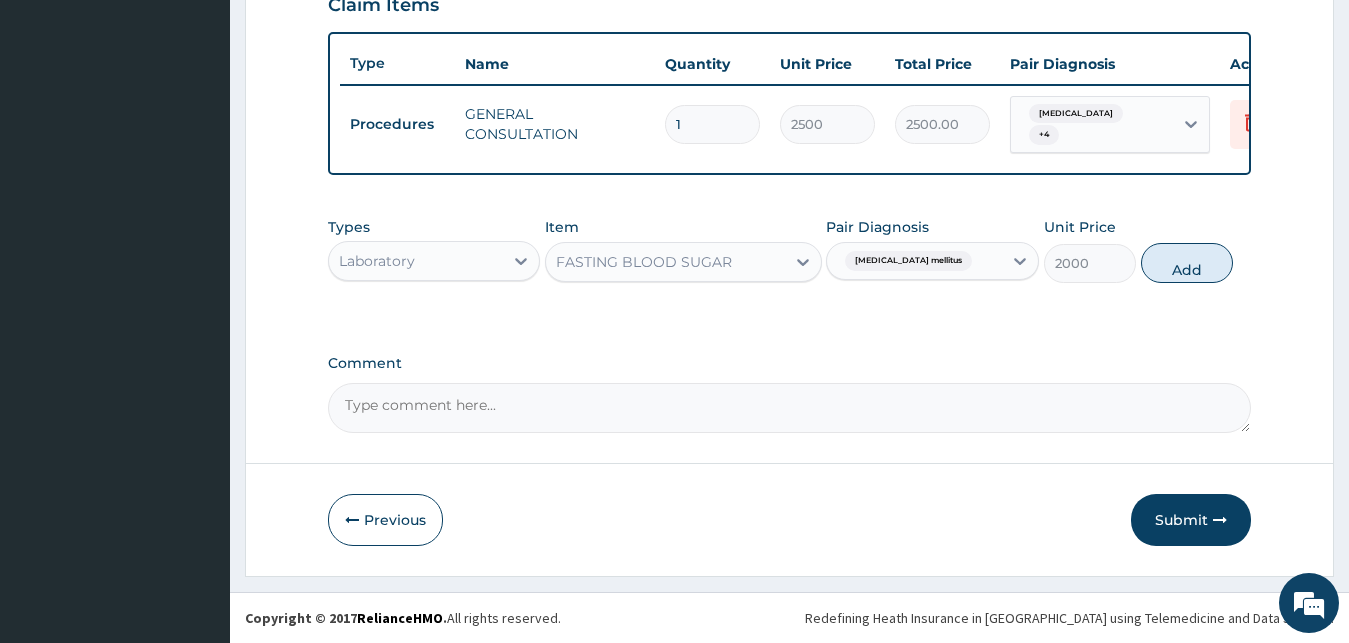 type on "0" 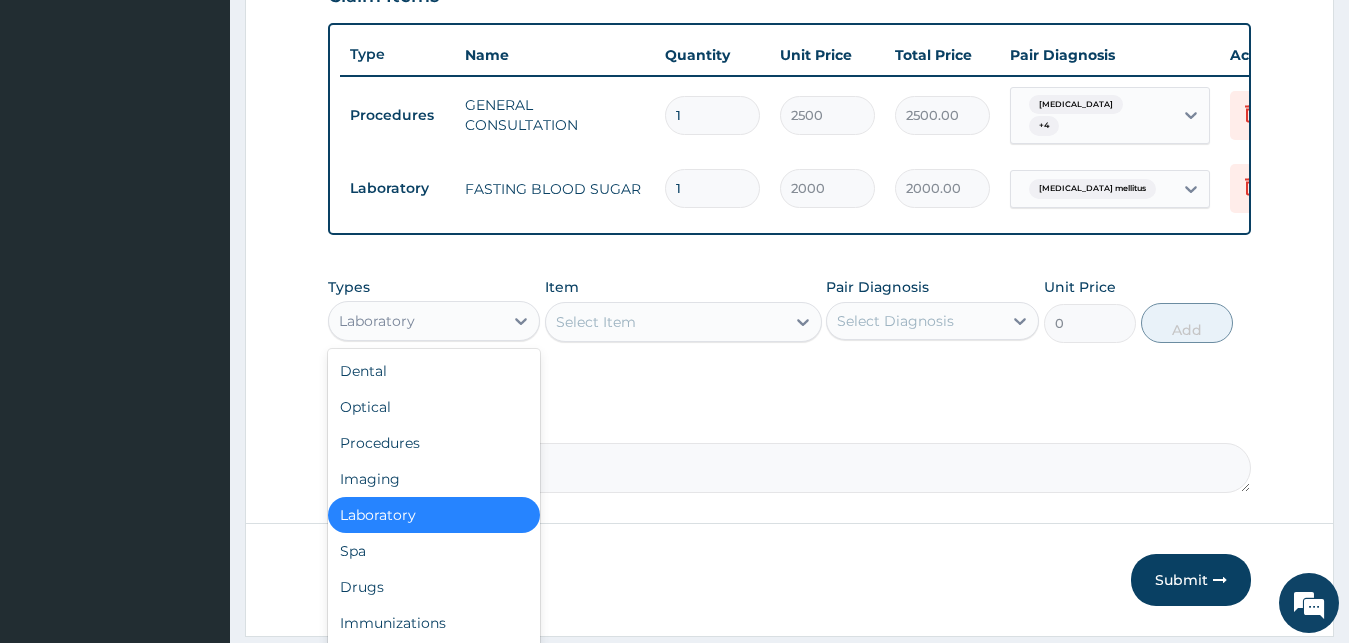 click on "Laboratory" at bounding box center (416, 321) 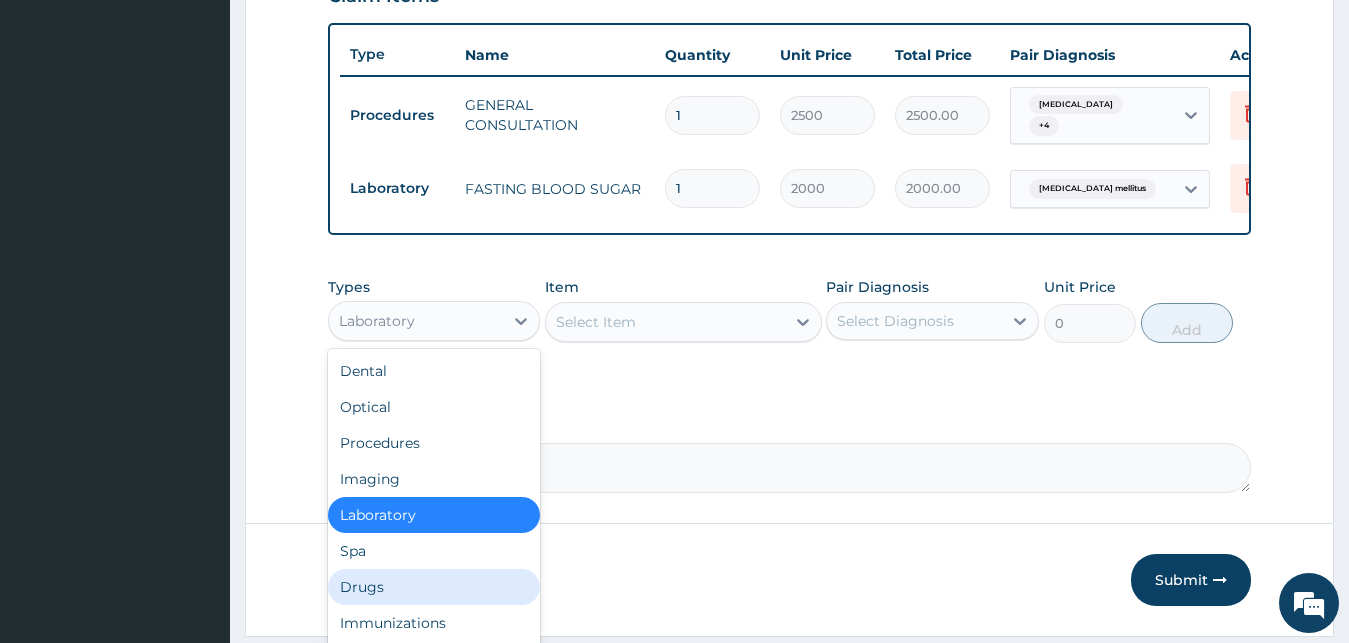 click on "Drugs" at bounding box center (434, 587) 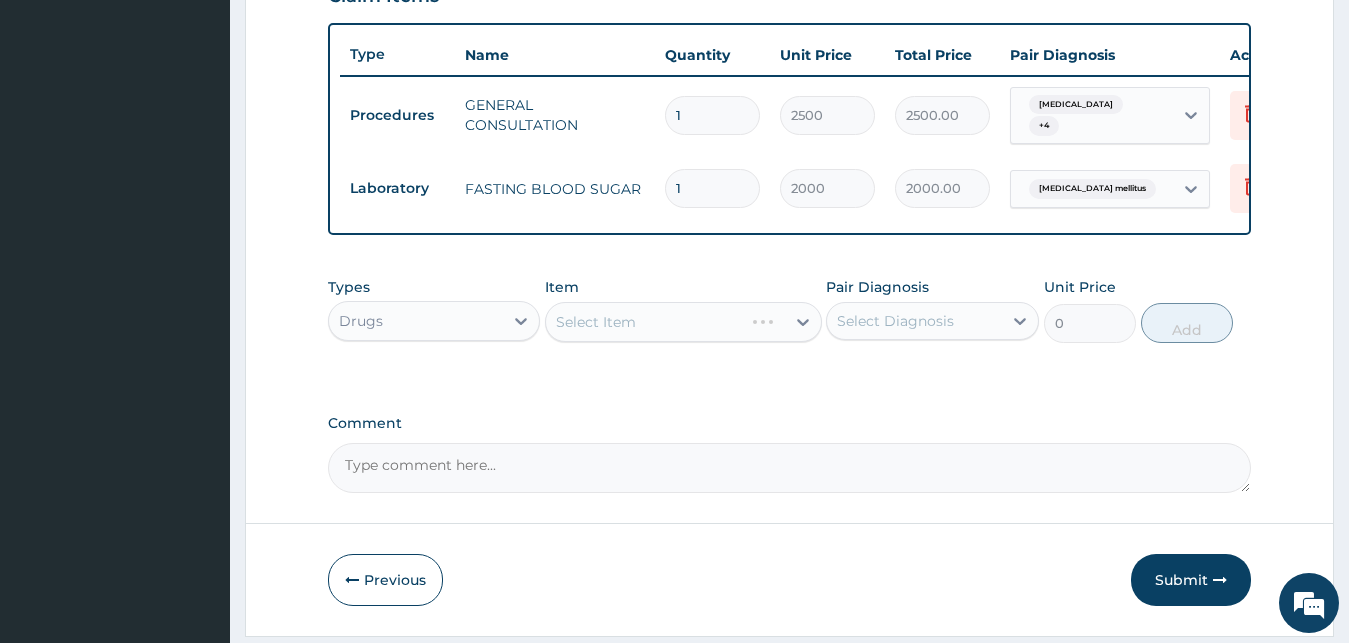 click on "Select Item" at bounding box center [683, 322] 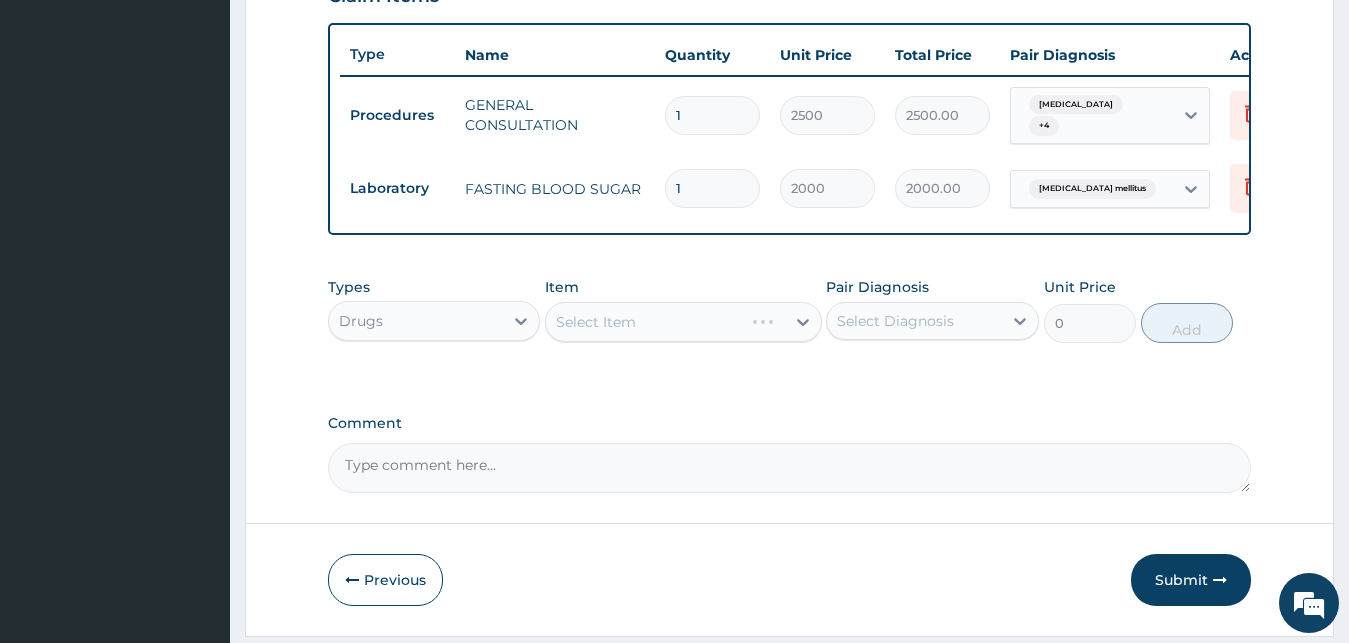 click on "Select Item" at bounding box center (683, 322) 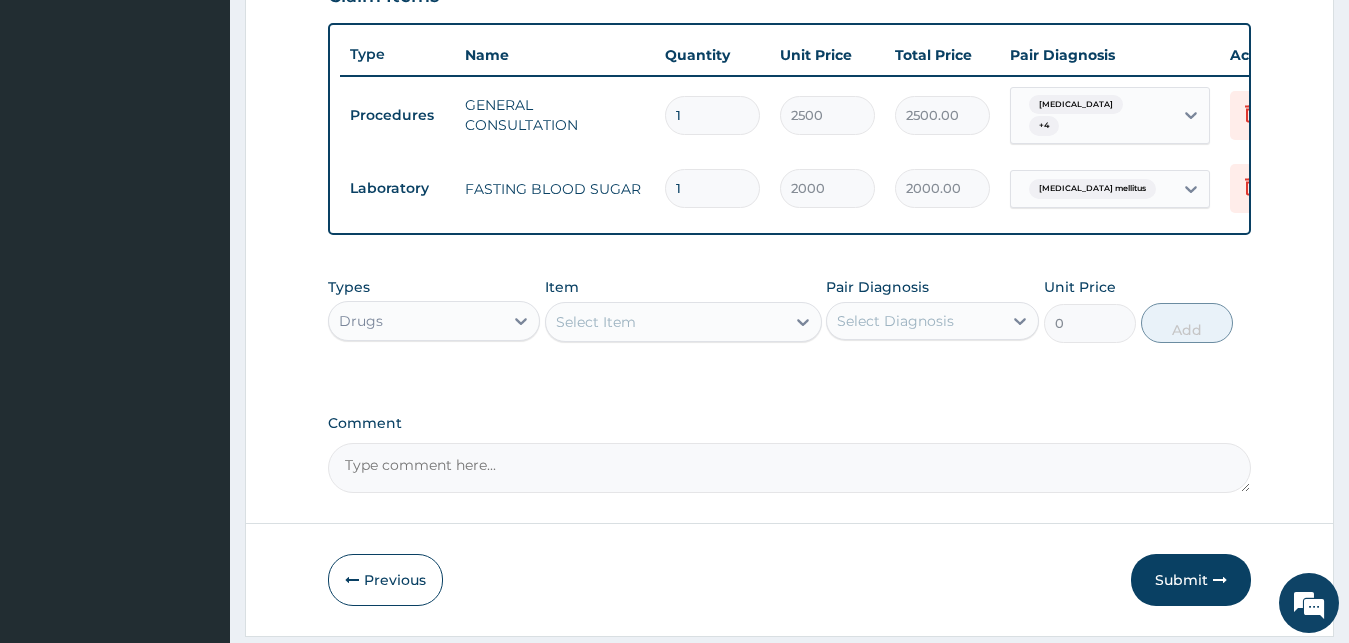 click on "Select Item" at bounding box center (665, 322) 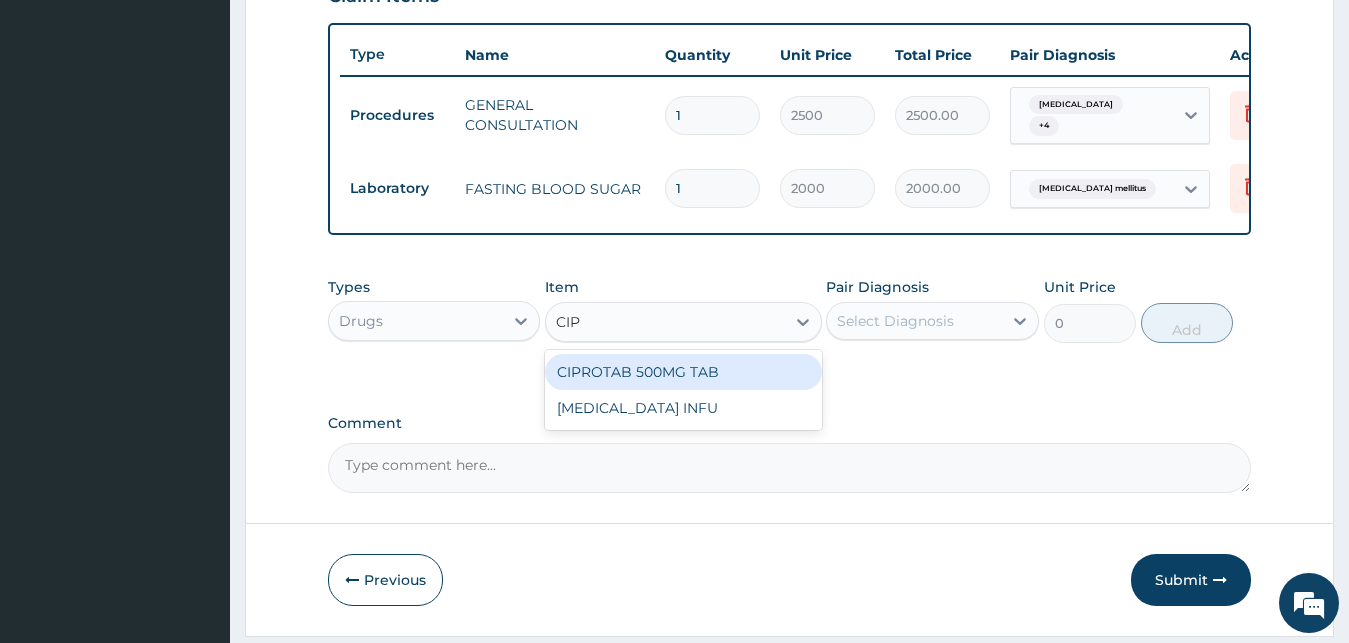 type on "CIPR" 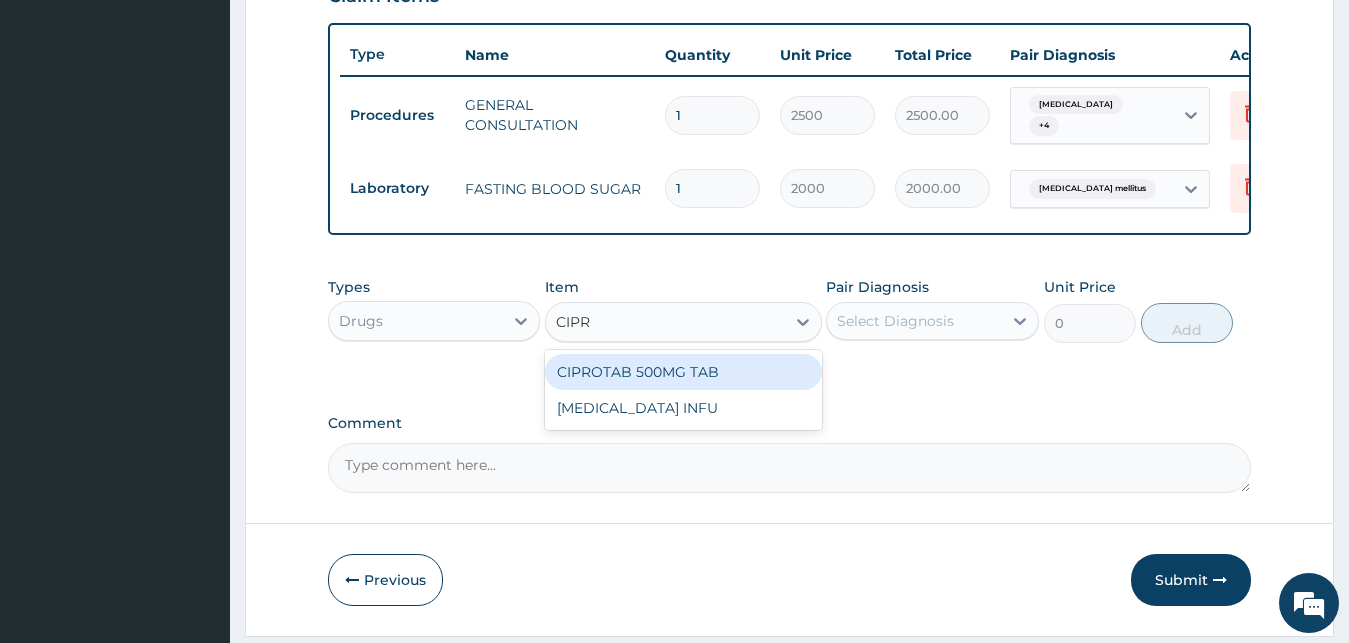 click on "CIPROTAB 500MG TAB" at bounding box center (683, 372) 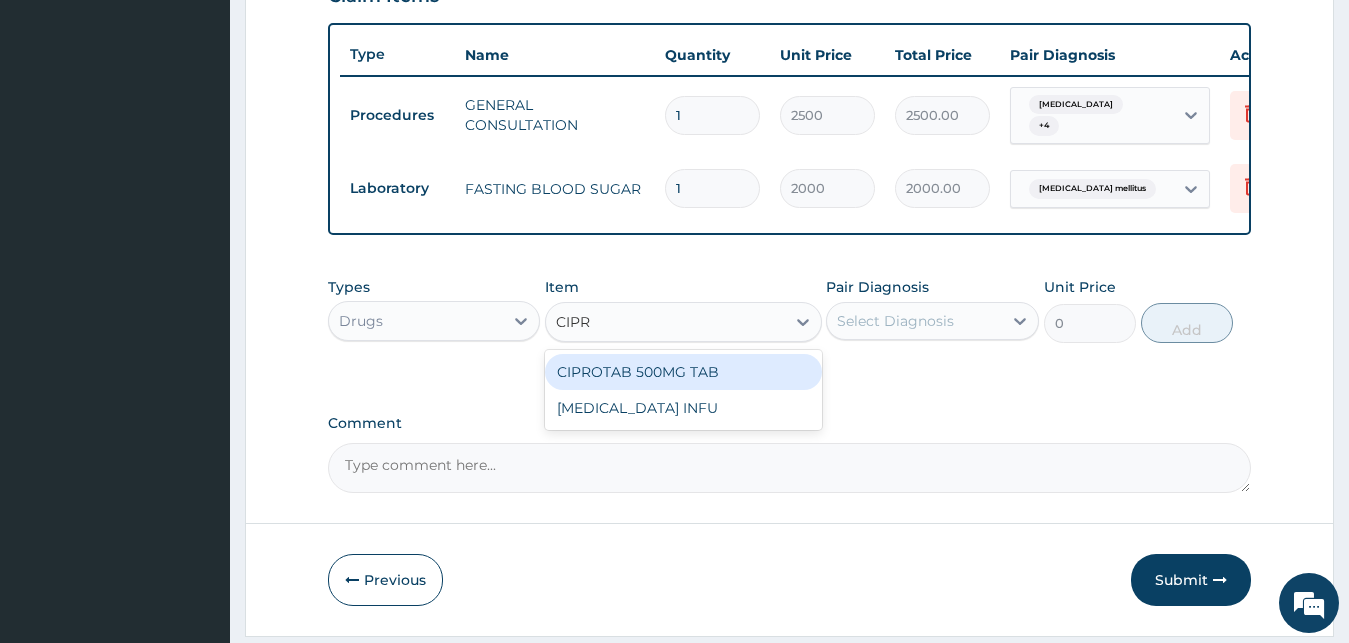type 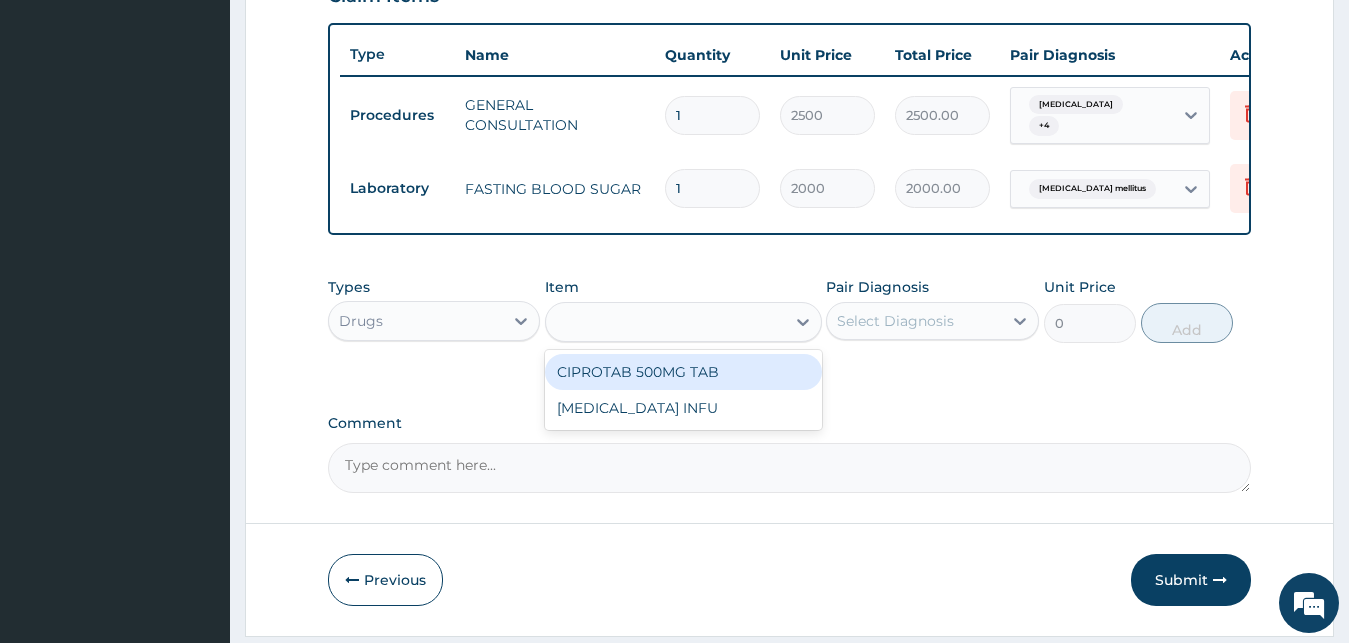 type on "150" 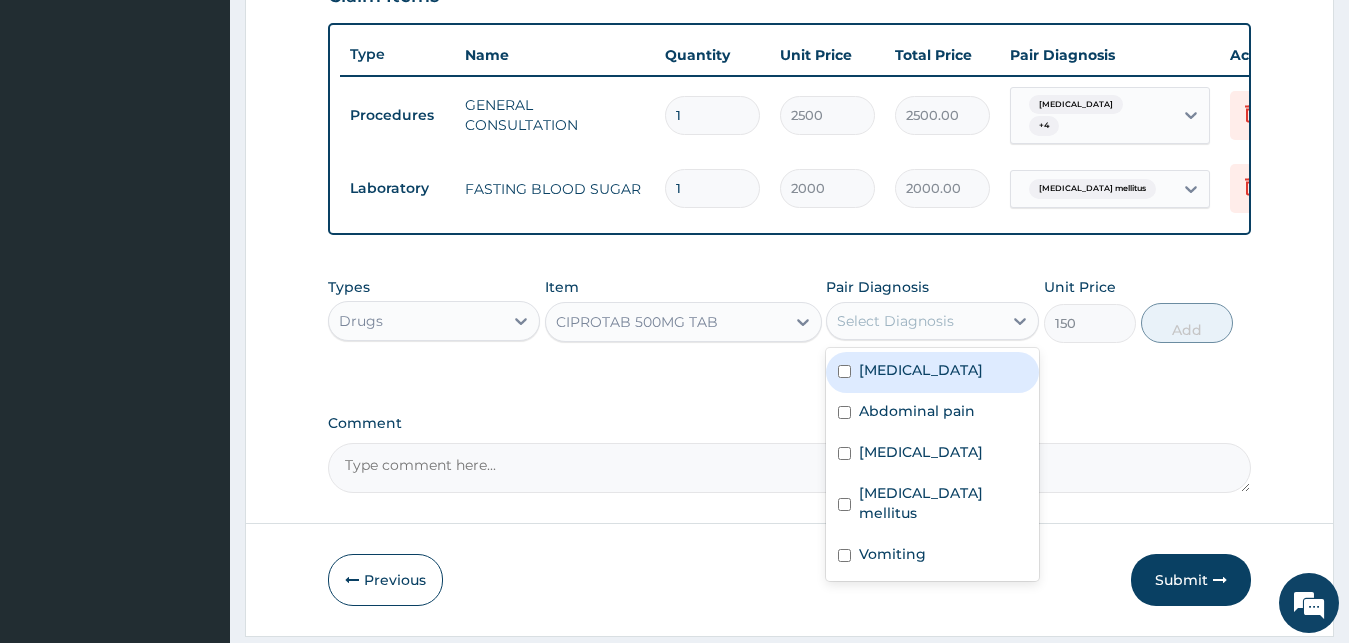 click on "Select Diagnosis" at bounding box center [895, 321] 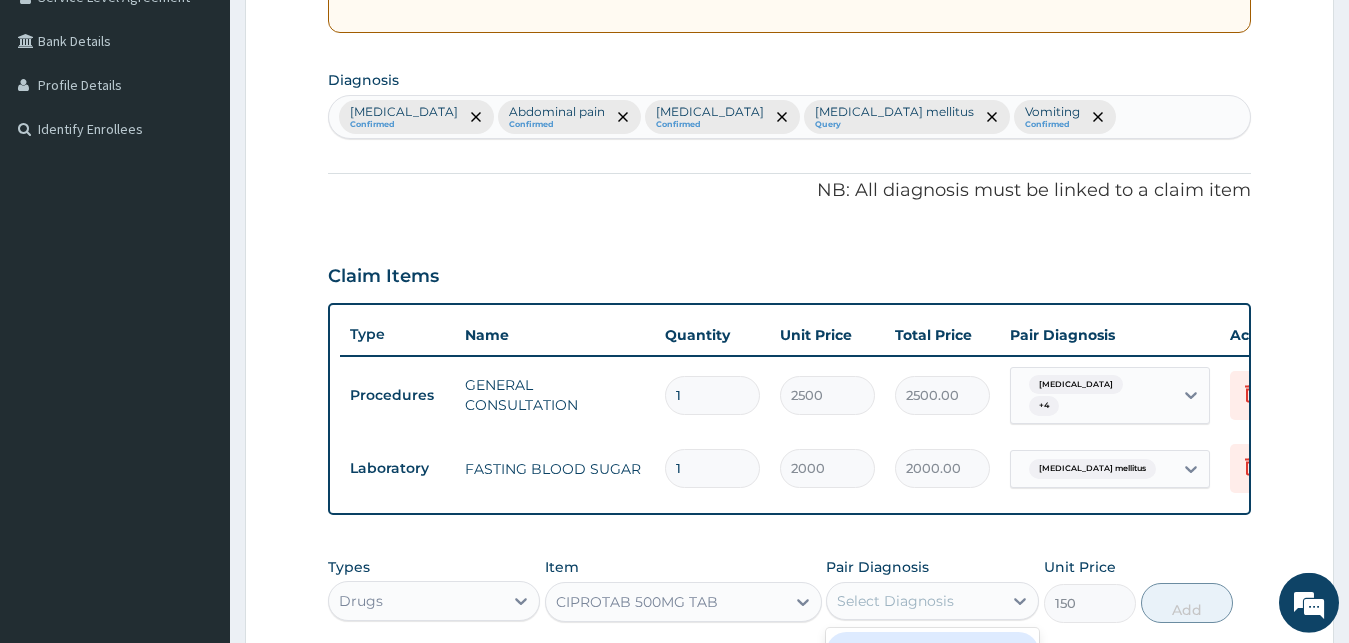 scroll, scrollTop: 415, scrollLeft: 0, axis: vertical 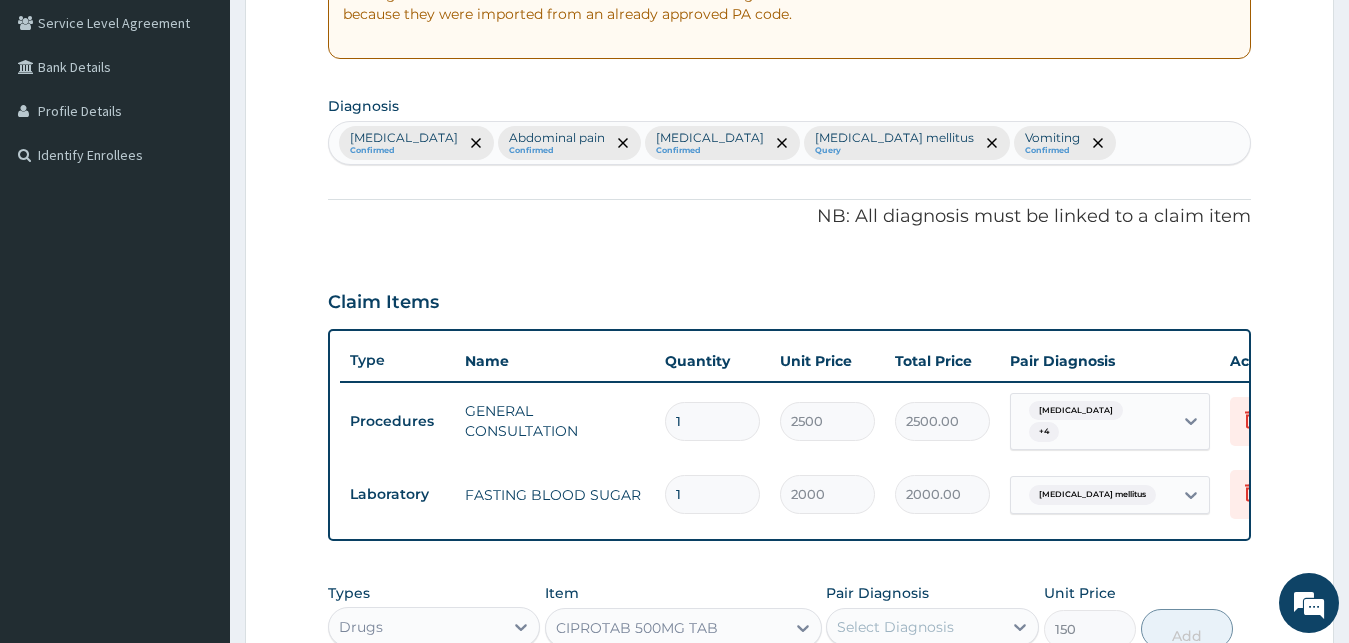 click on "Malaria Confirmed Abdominal pain Confirmed Respiratory tract infection Confirmed Diabetes mellitus Query Vomiting Confirmed" at bounding box center (790, 143) 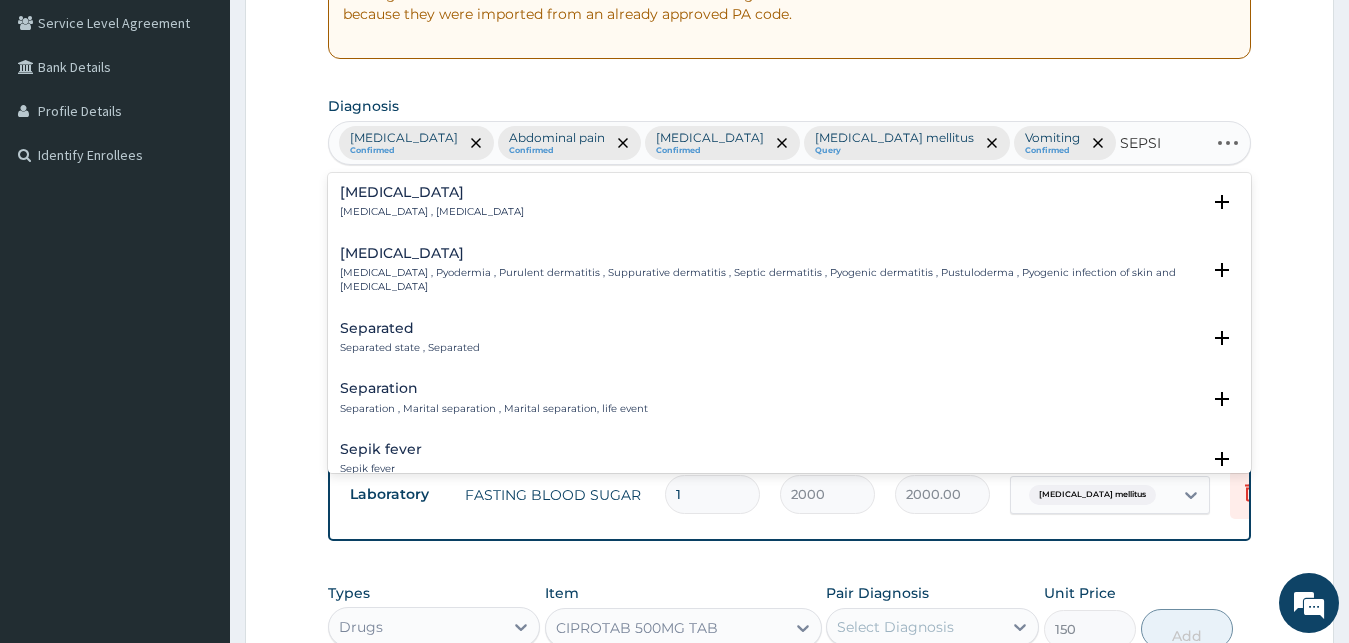 type on "[MEDICAL_DATA]" 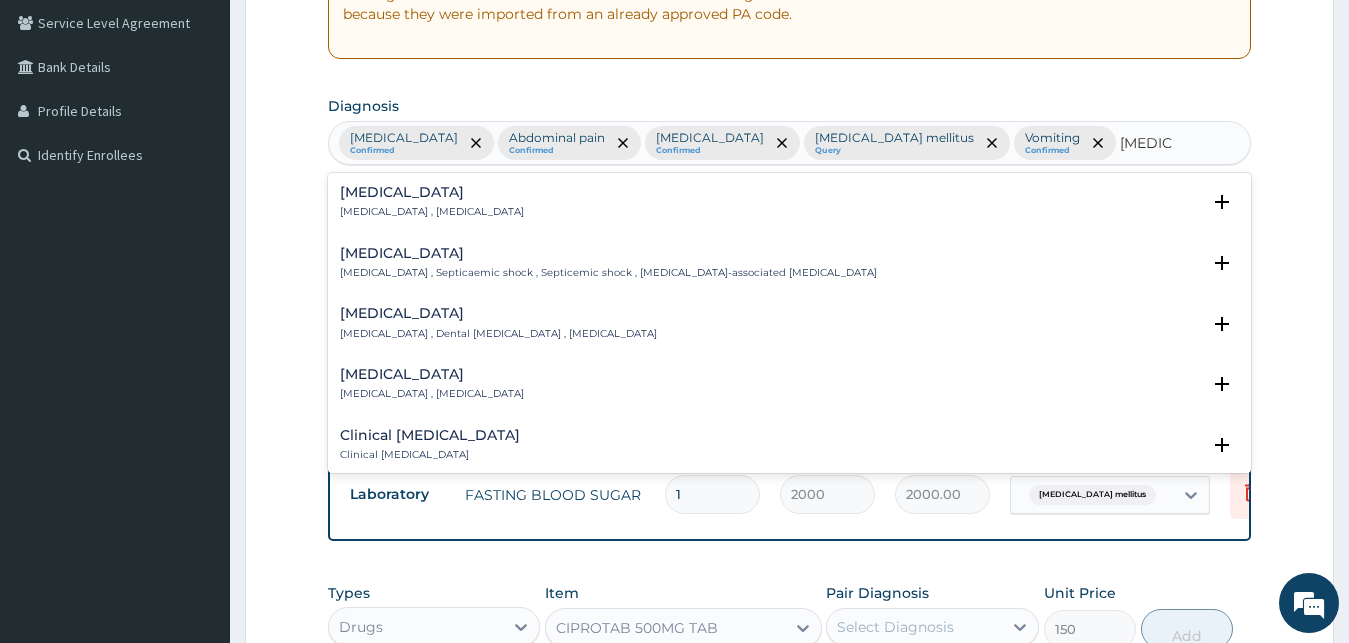 click on "[MEDICAL_DATA] , [MEDICAL_DATA]" at bounding box center (432, 212) 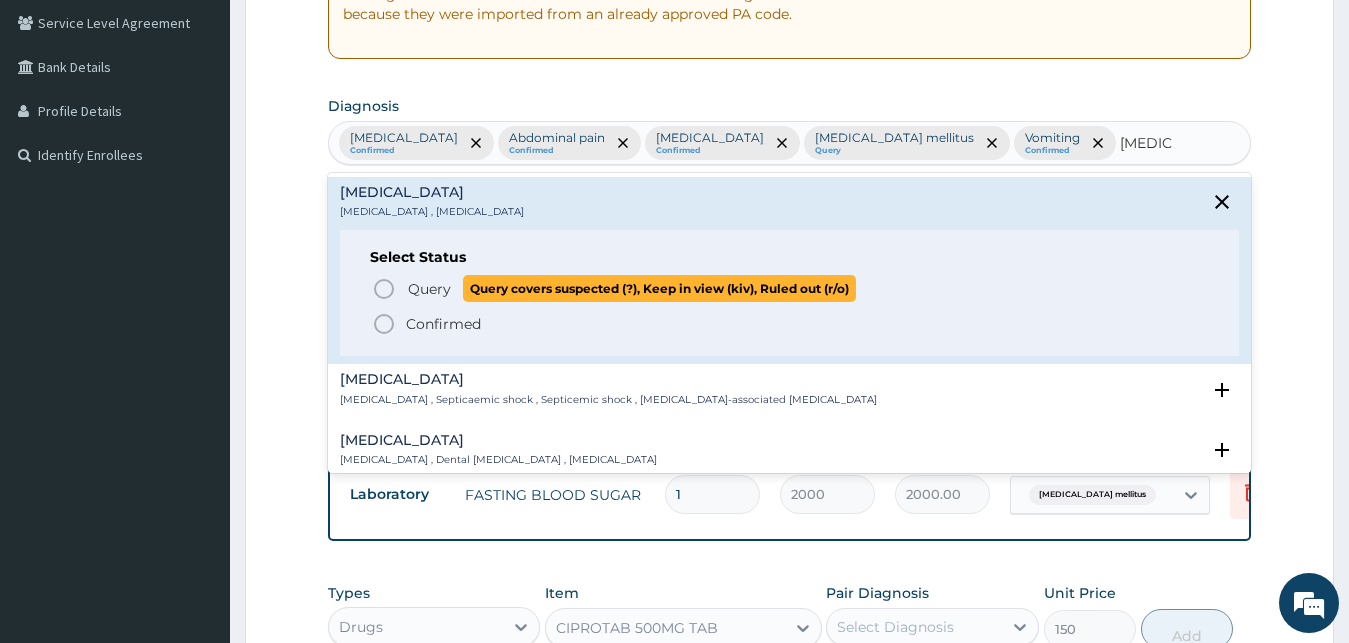 click on "Query Query covers suspected (?), Keep in view (kiv), Ruled out (r/o)" at bounding box center (631, 288) 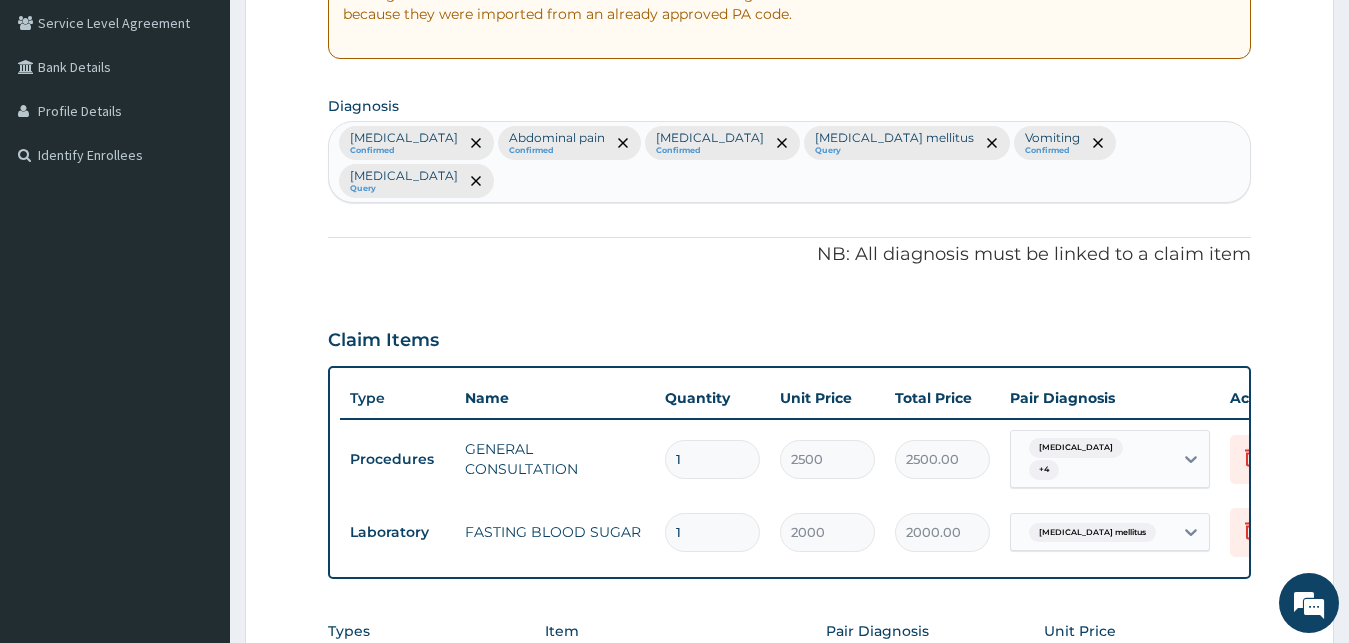 click at bounding box center [475, 181] 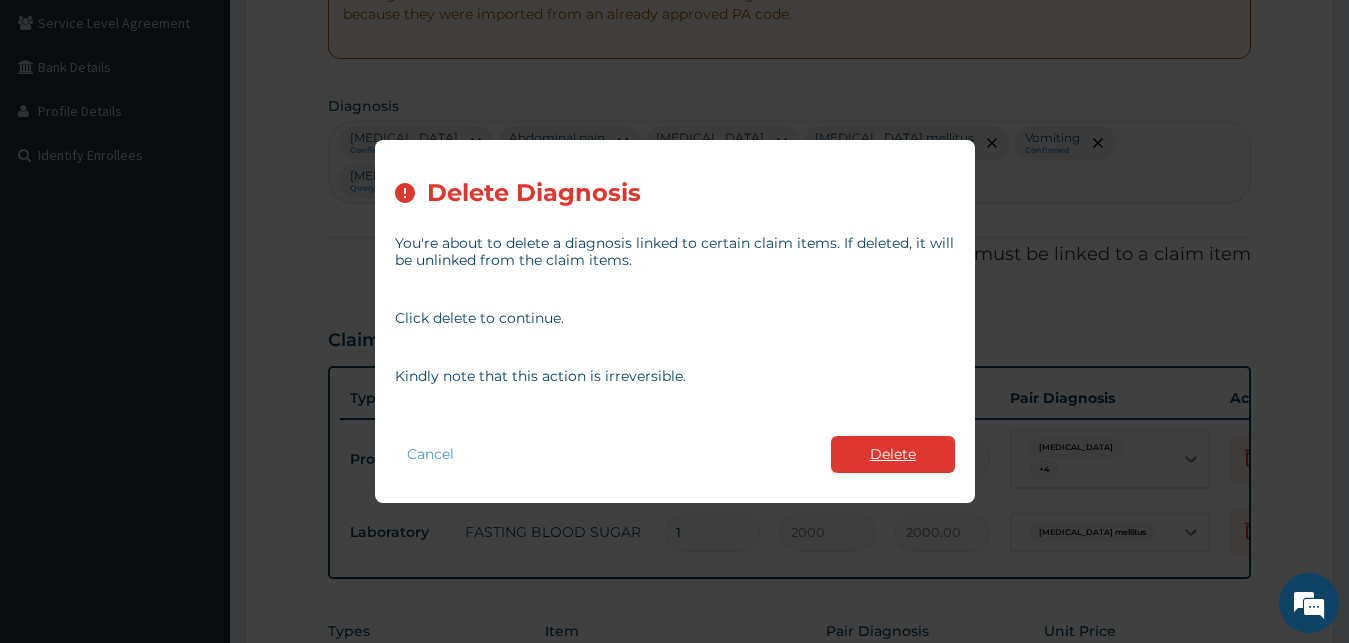 click on "Delete" at bounding box center [893, 454] 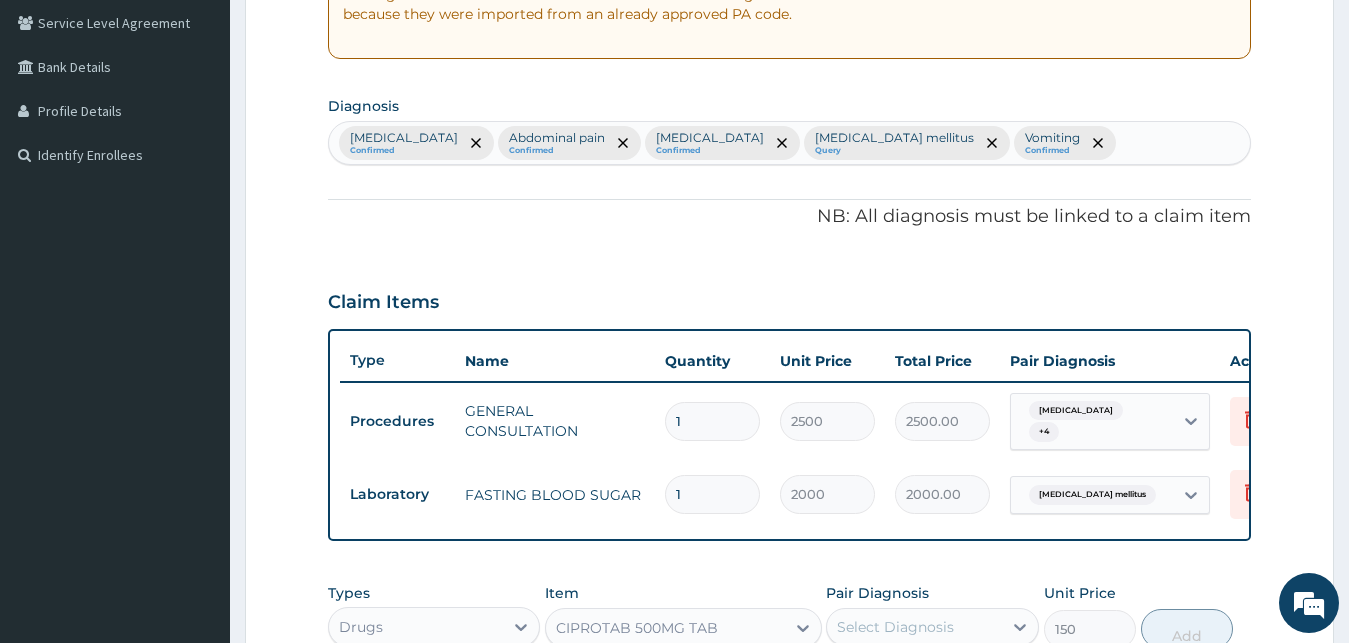 click on "Malaria Confirmed Abdominal pain Confirmed Respiratory tract infection Confirmed Diabetes mellitus Query Vomiting Confirmed" at bounding box center (790, 143) 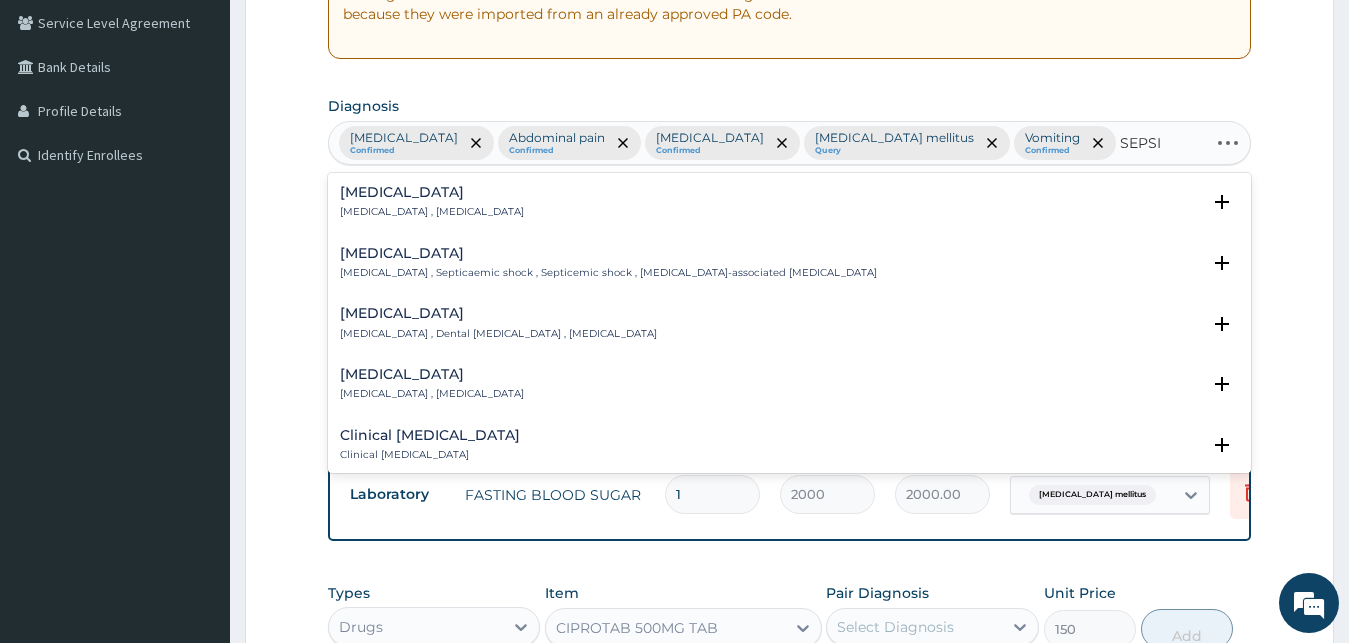 type on "[MEDICAL_DATA]" 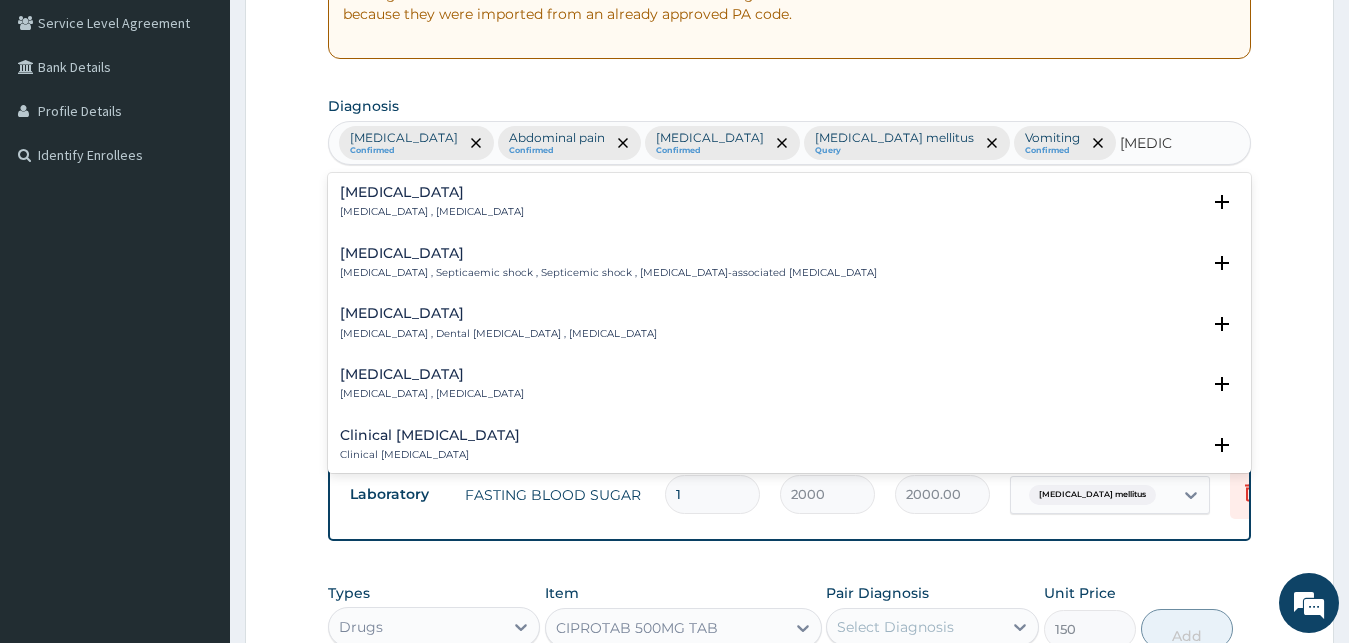 click on "[MEDICAL_DATA] , [MEDICAL_DATA]" at bounding box center (432, 212) 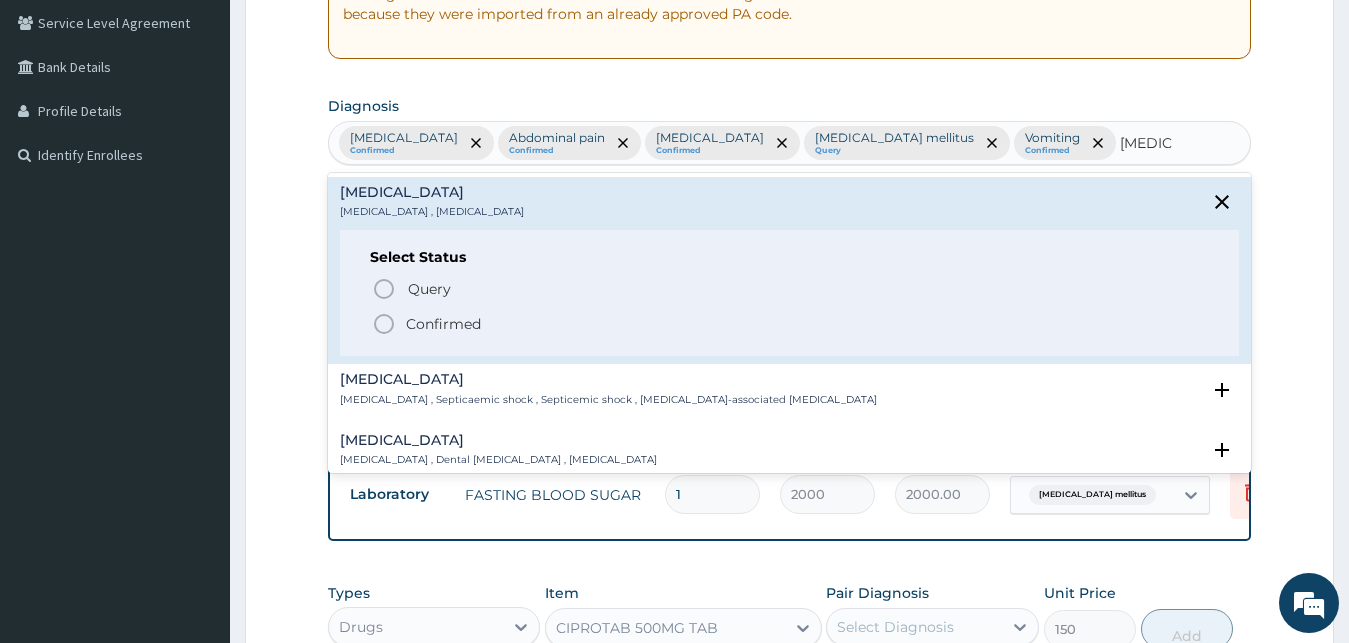 click on "Confirmed" at bounding box center [443, 324] 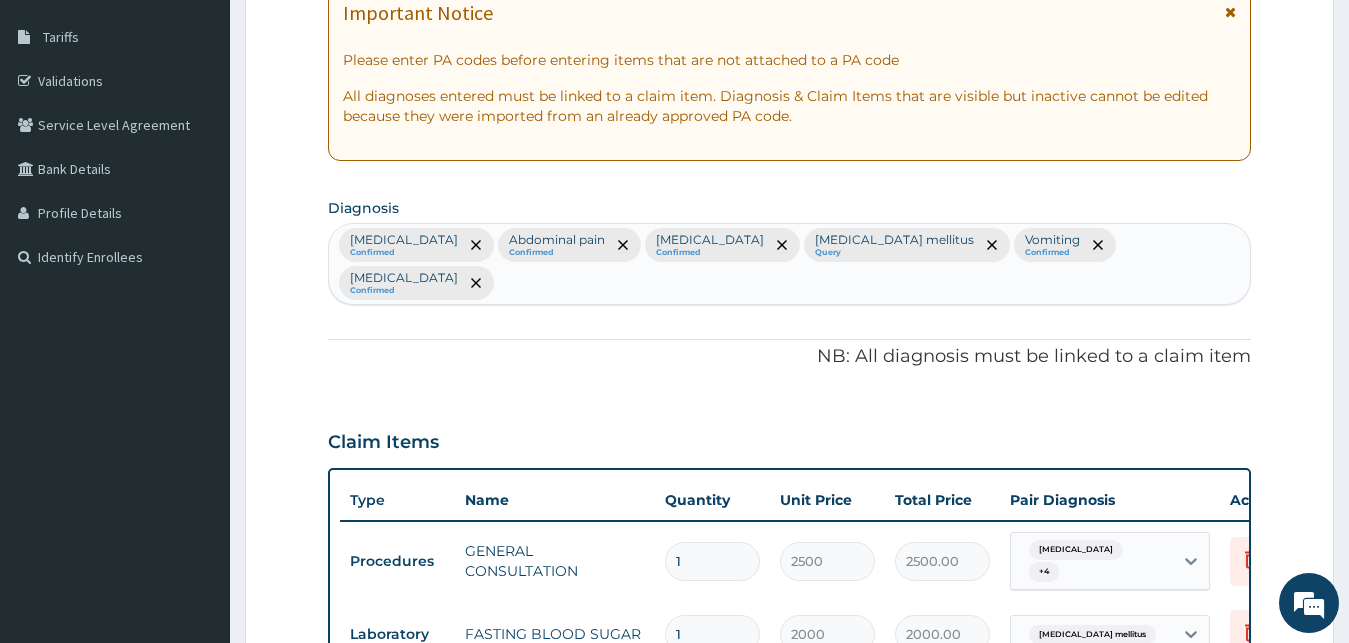 scroll, scrollTop: 721, scrollLeft: 0, axis: vertical 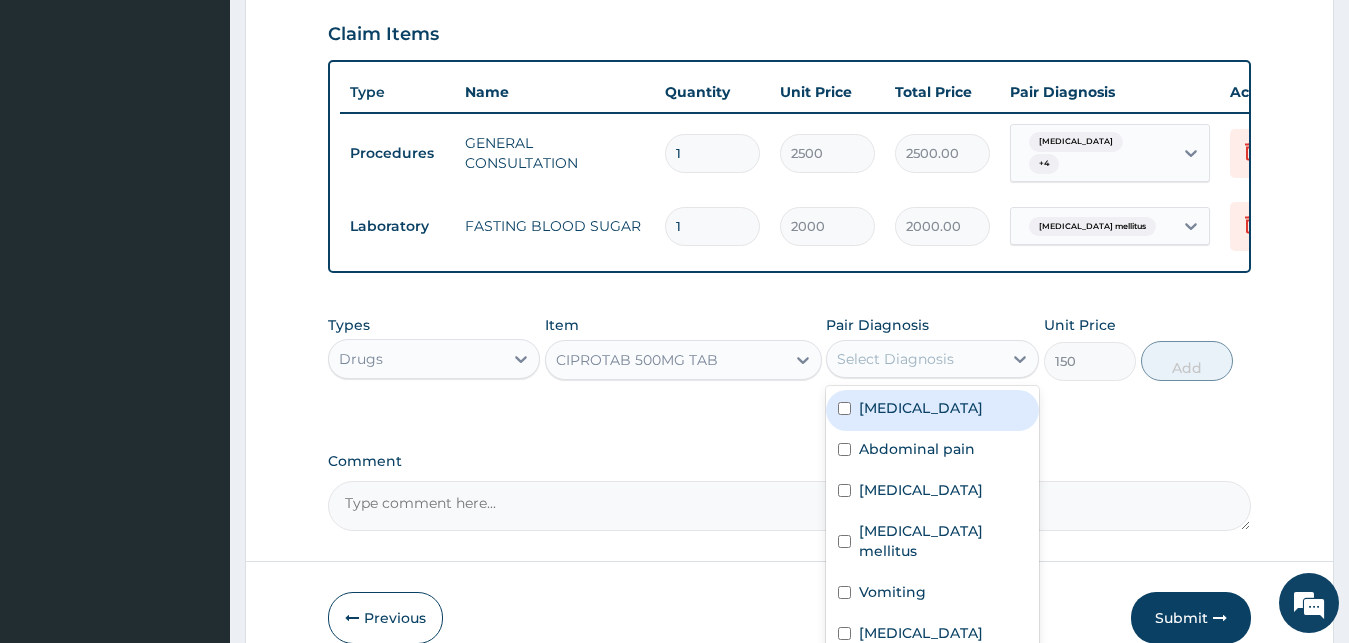 click on "Select Diagnosis" at bounding box center (895, 359) 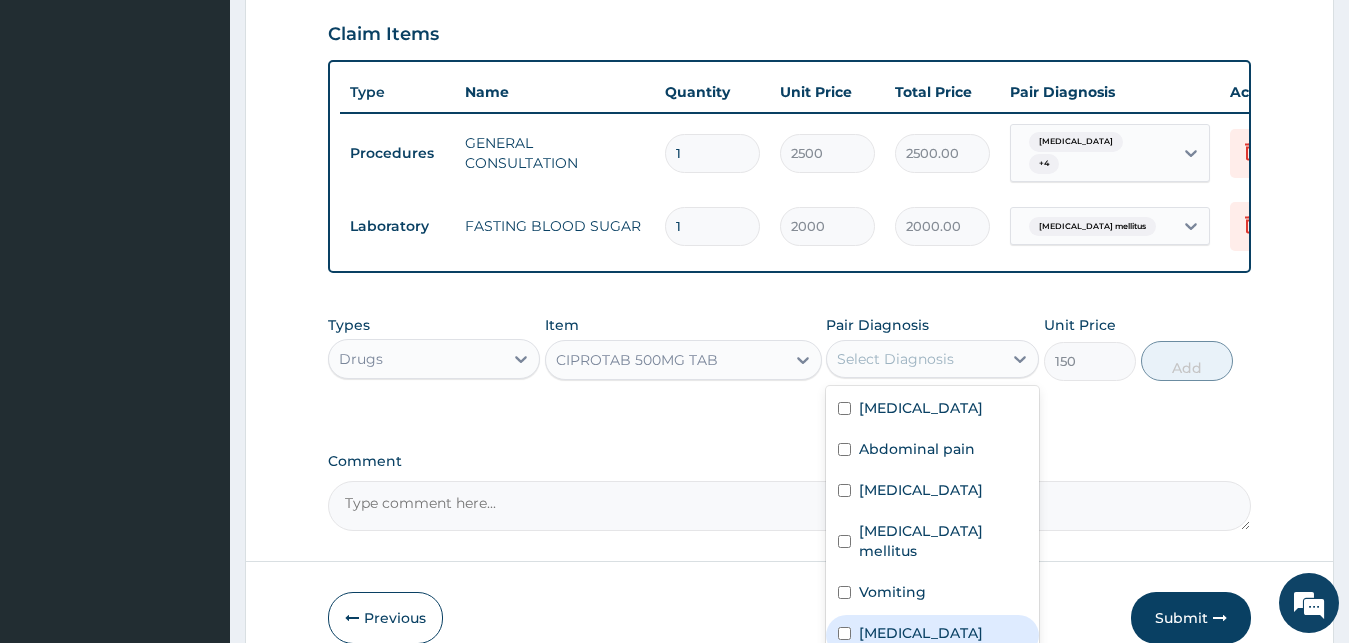 click on "[MEDICAL_DATA]" at bounding box center [921, 633] 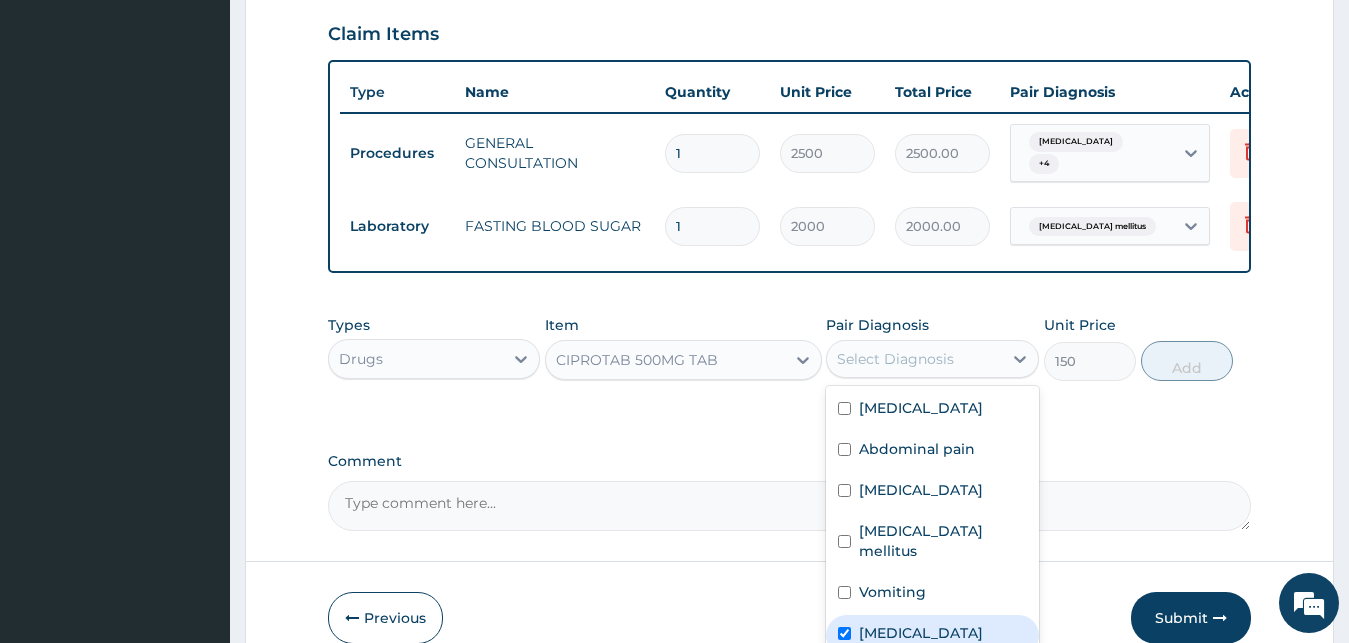 checkbox on "true" 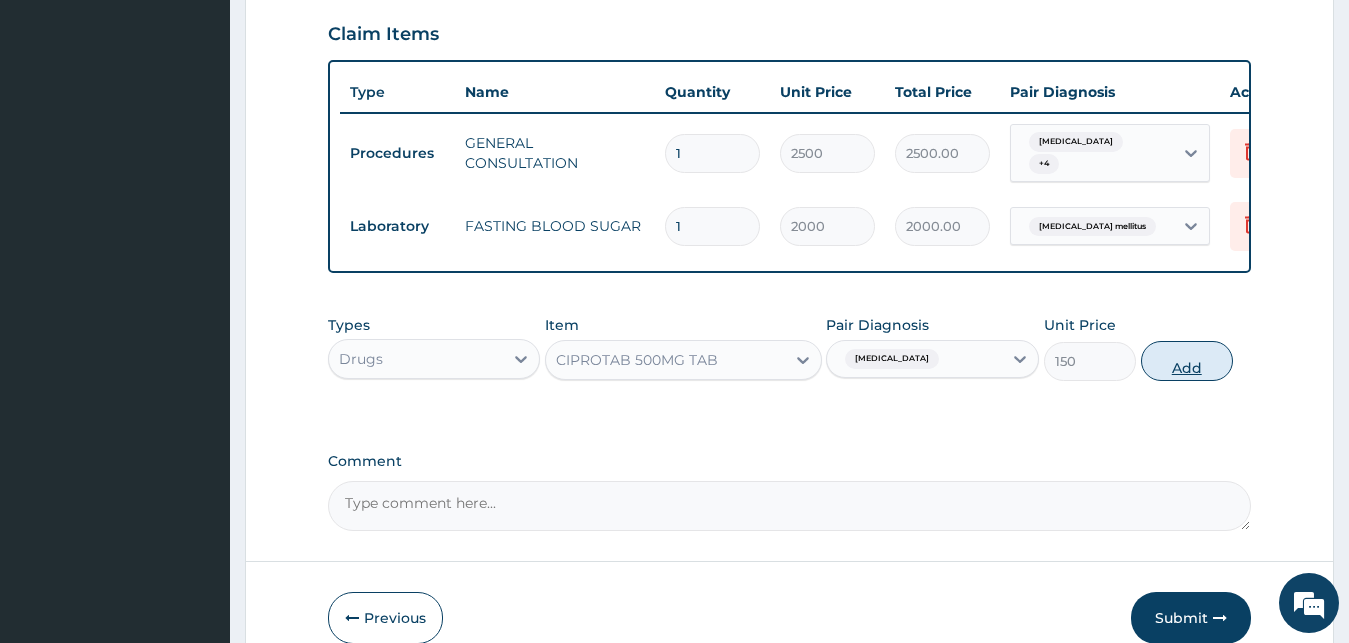 click on "Add" at bounding box center (1187, 361) 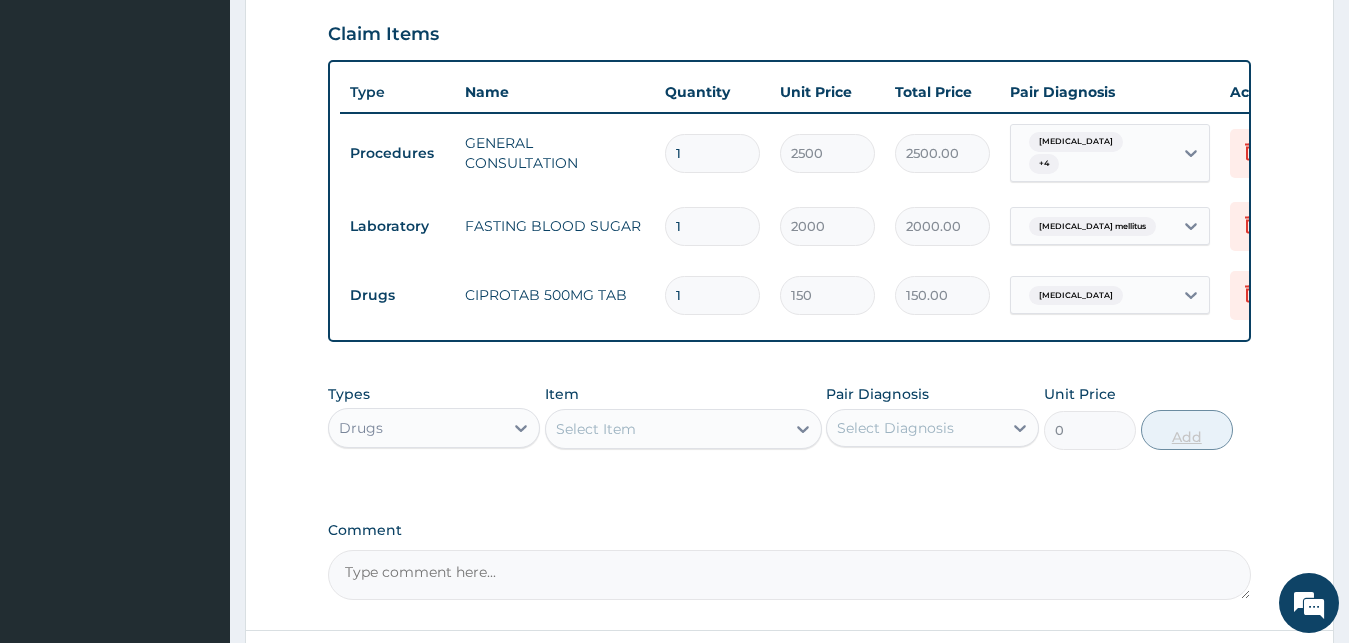 type on "10" 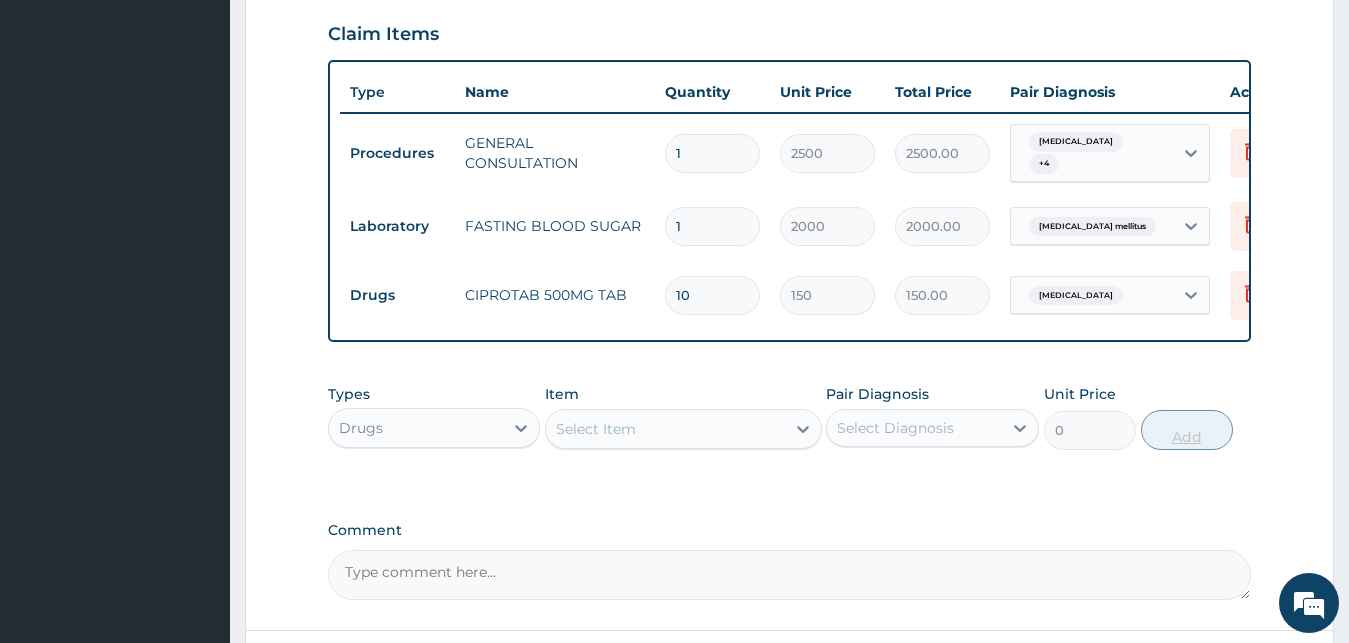 type on "1500.00" 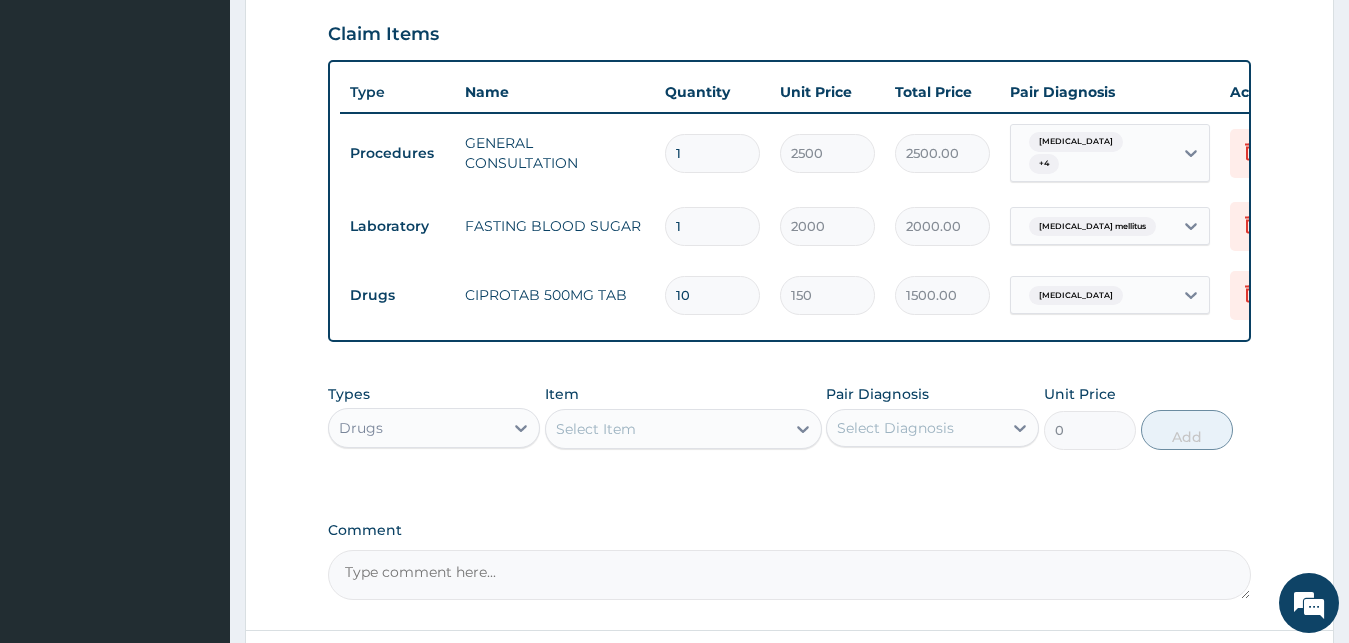 type on "10" 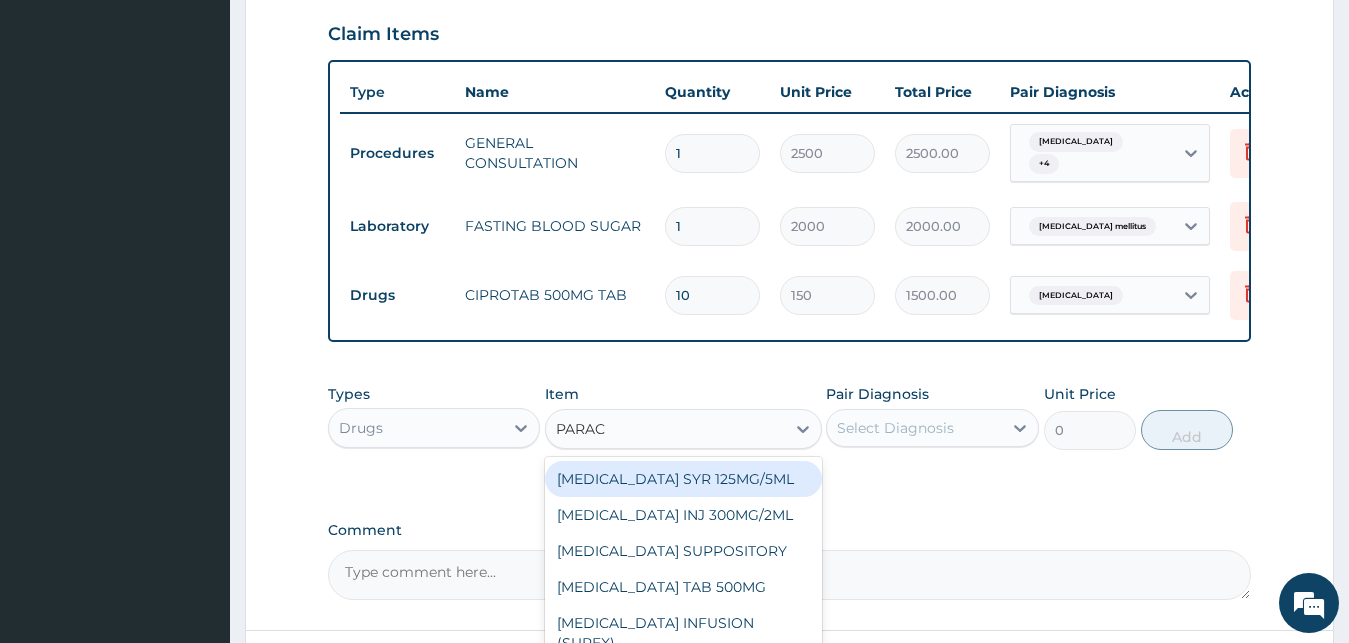 type on "PARACE" 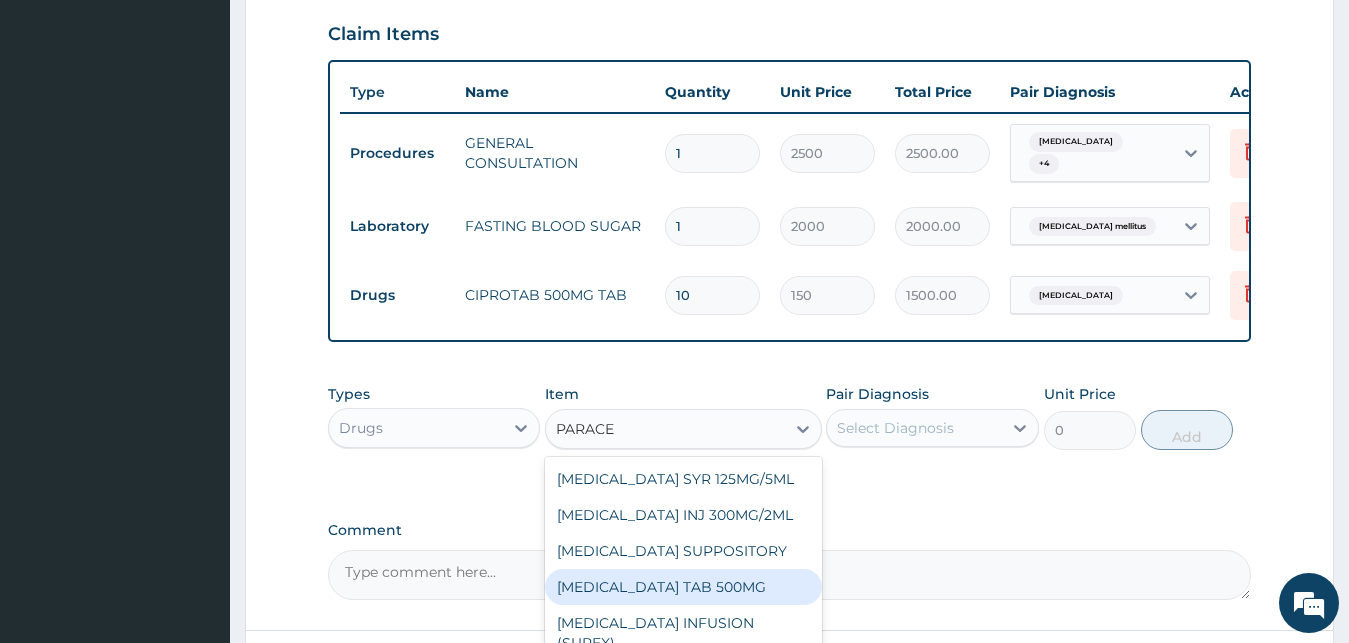 click on "[MEDICAL_DATA] TAB 500MG" at bounding box center [683, 587] 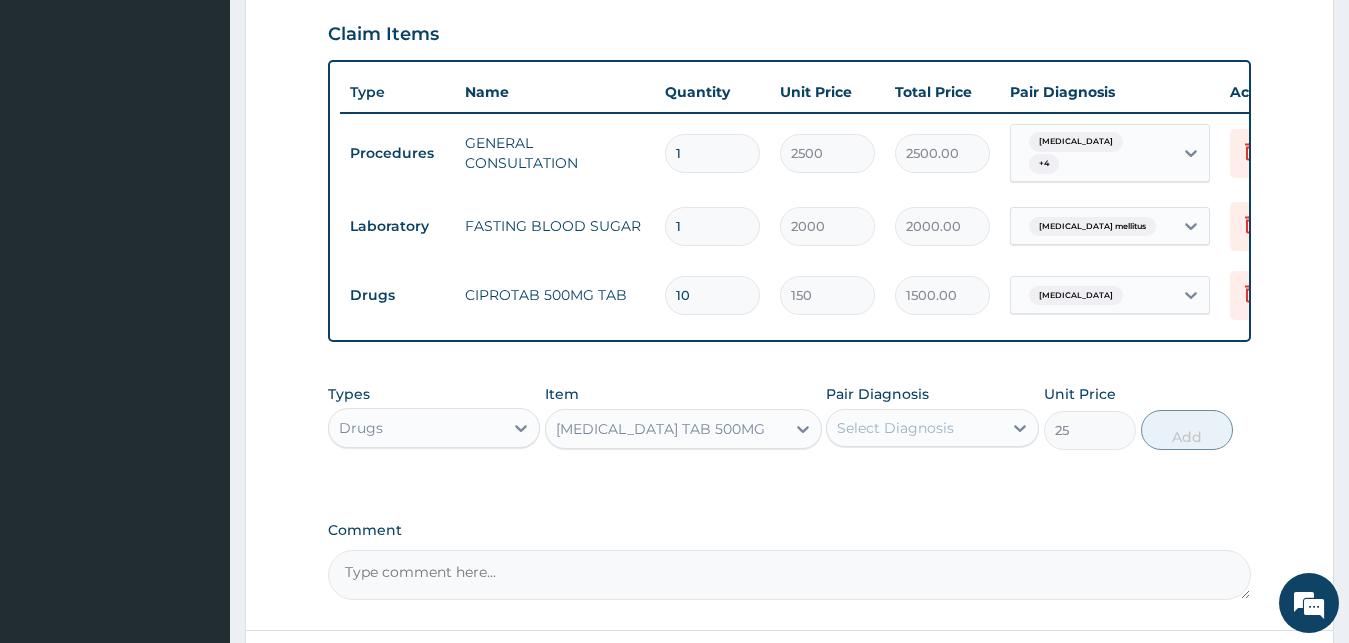 click on "Select Diagnosis" at bounding box center (932, 428) 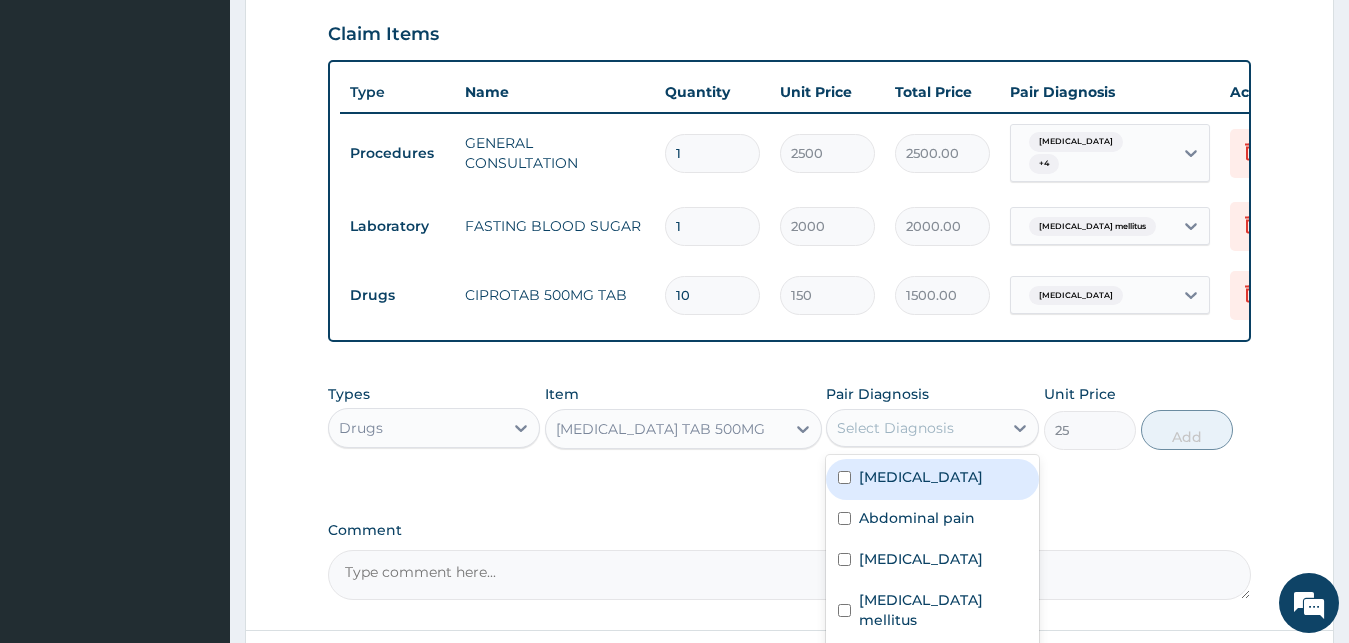 click on "[MEDICAL_DATA]" at bounding box center [921, 477] 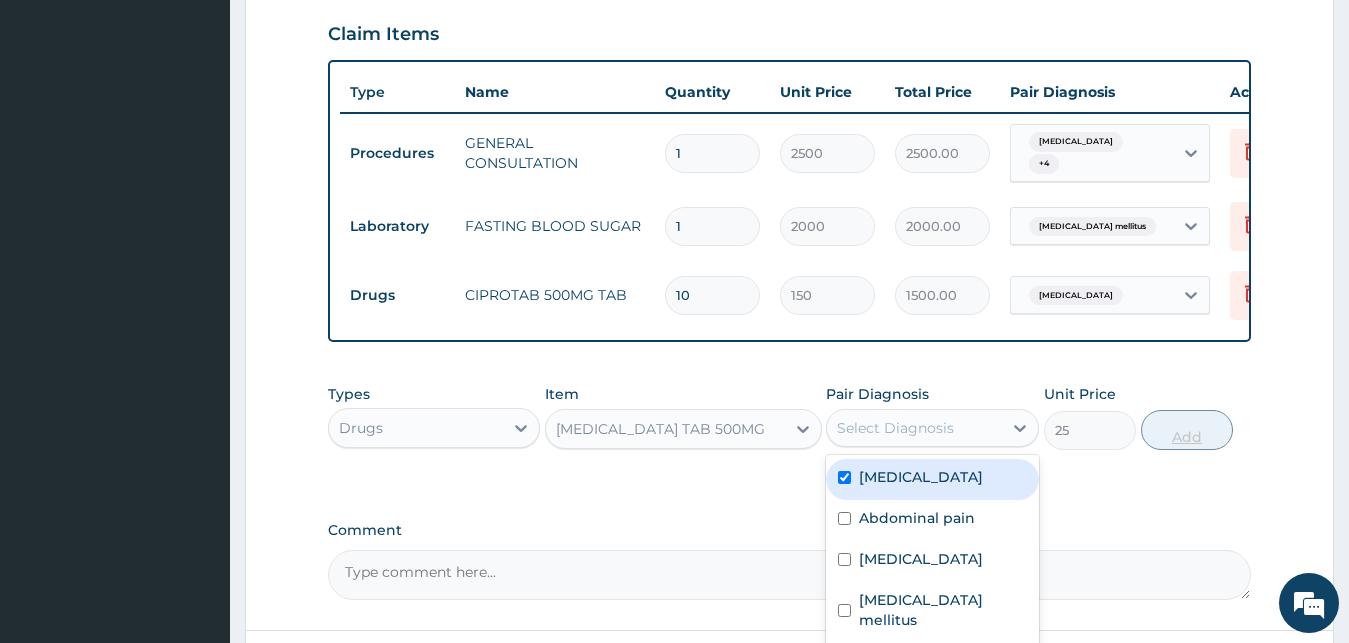 checkbox on "true" 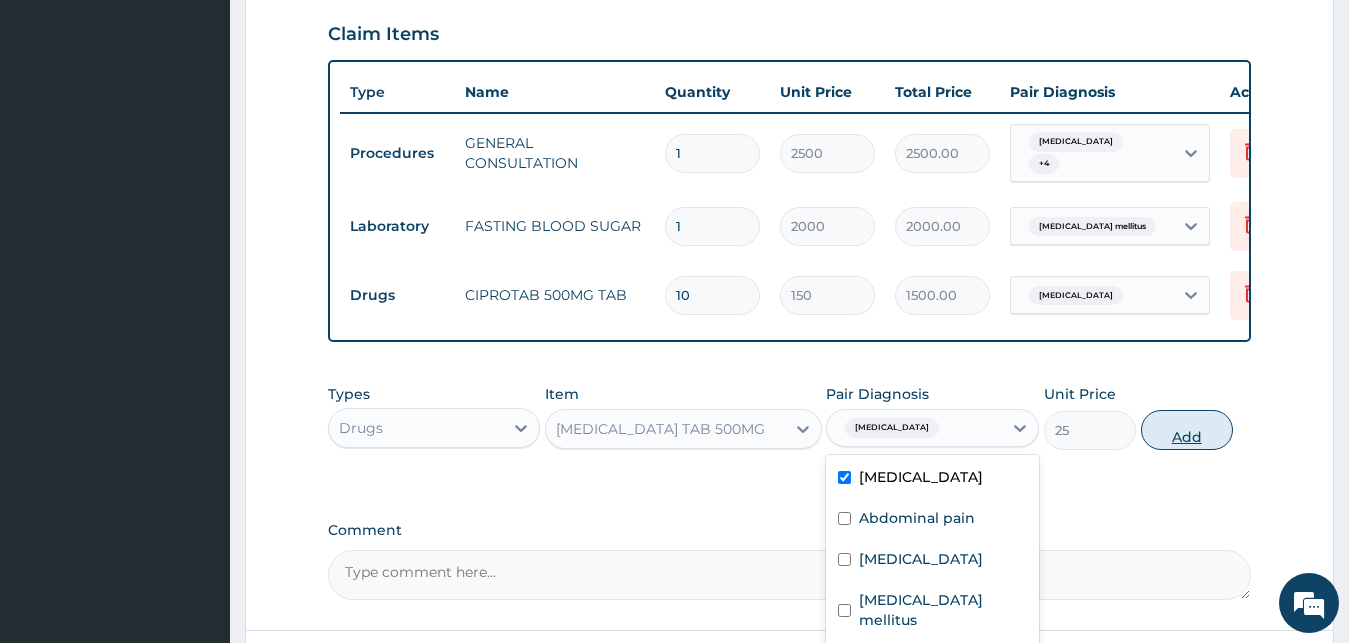 click on "Add" at bounding box center [1187, 430] 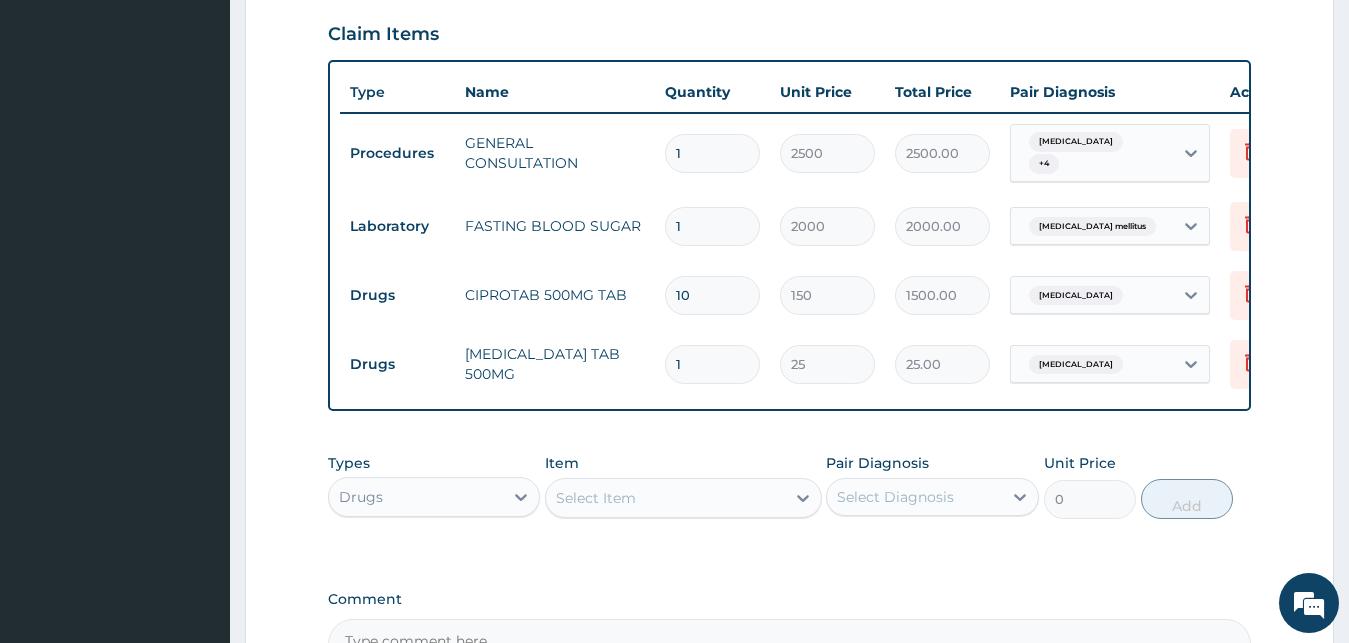 type on "18" 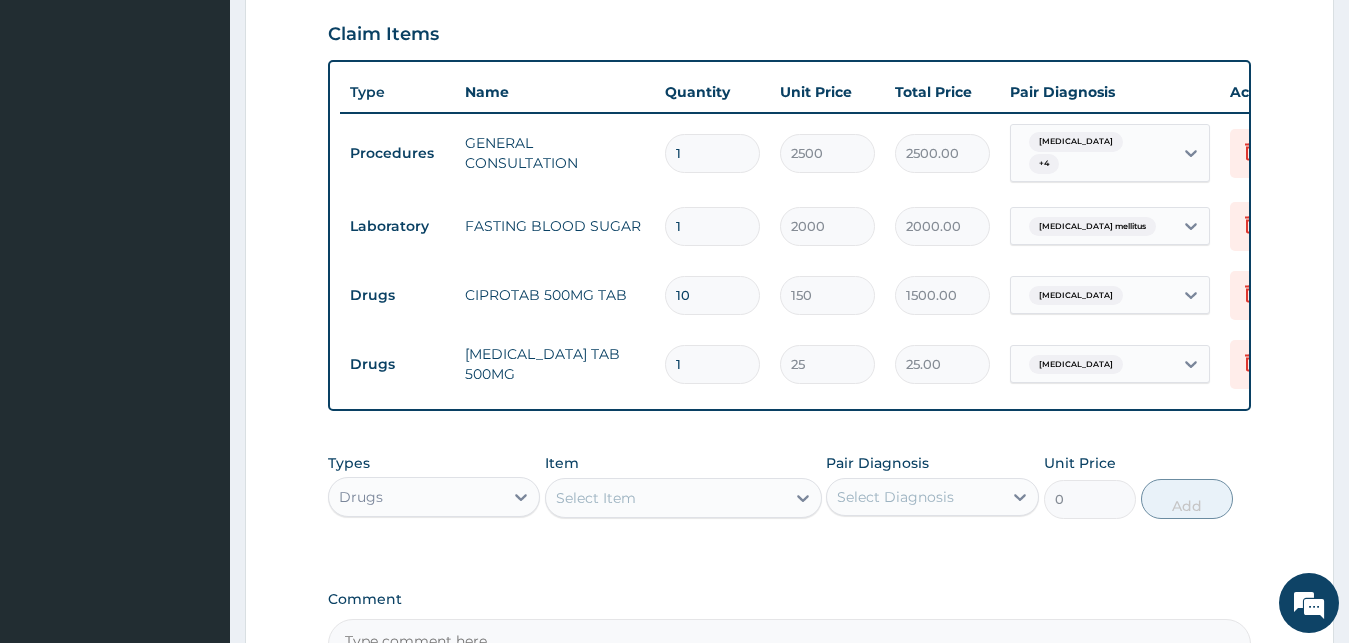 type on "450.00" 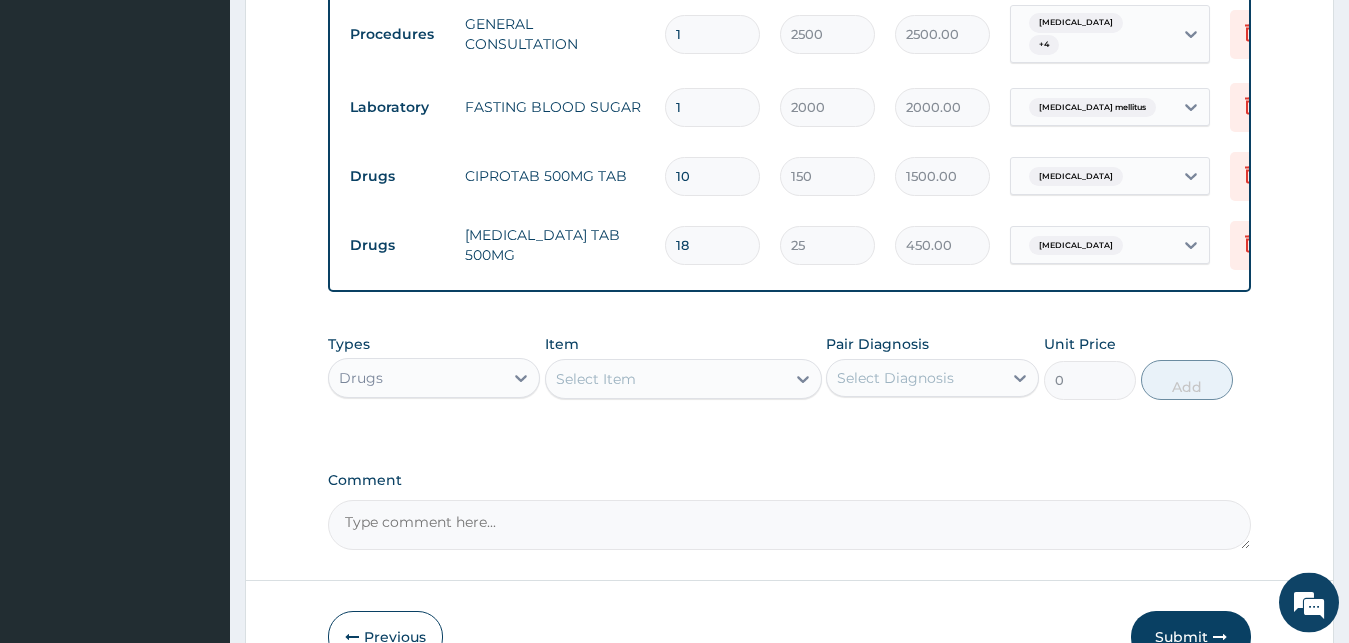 scroll, scrollTop: 928, scrollLeft: 0, axis: vertical 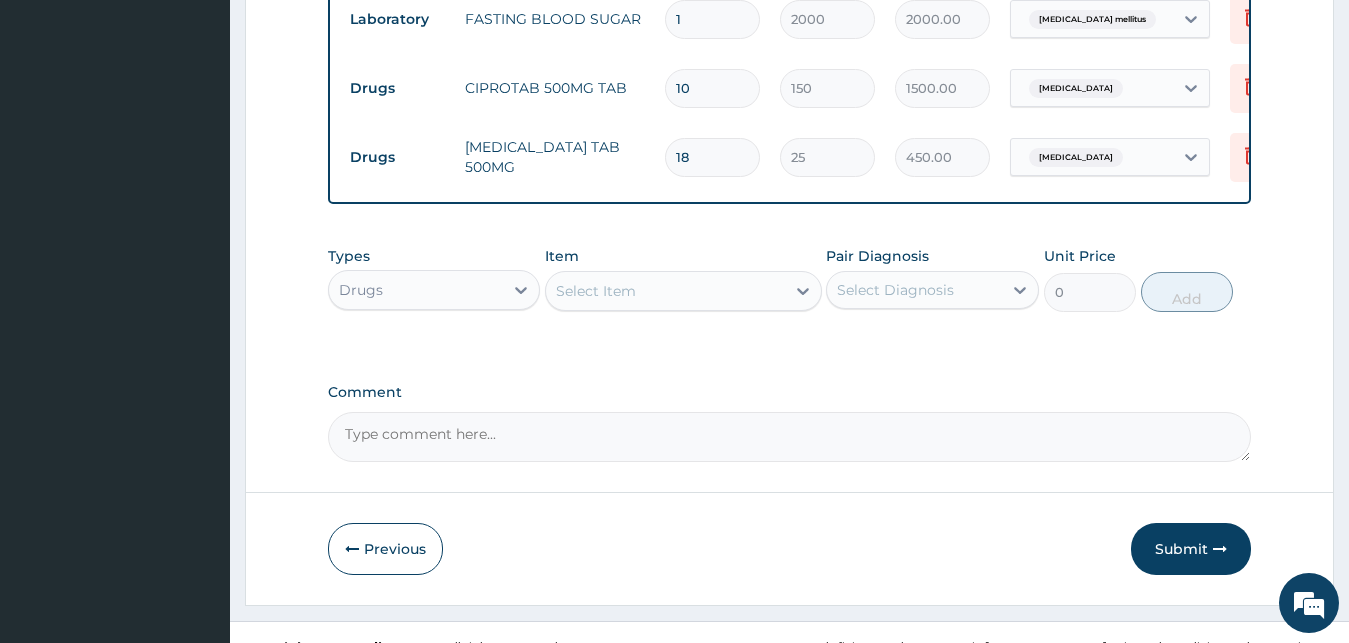 type on "18" 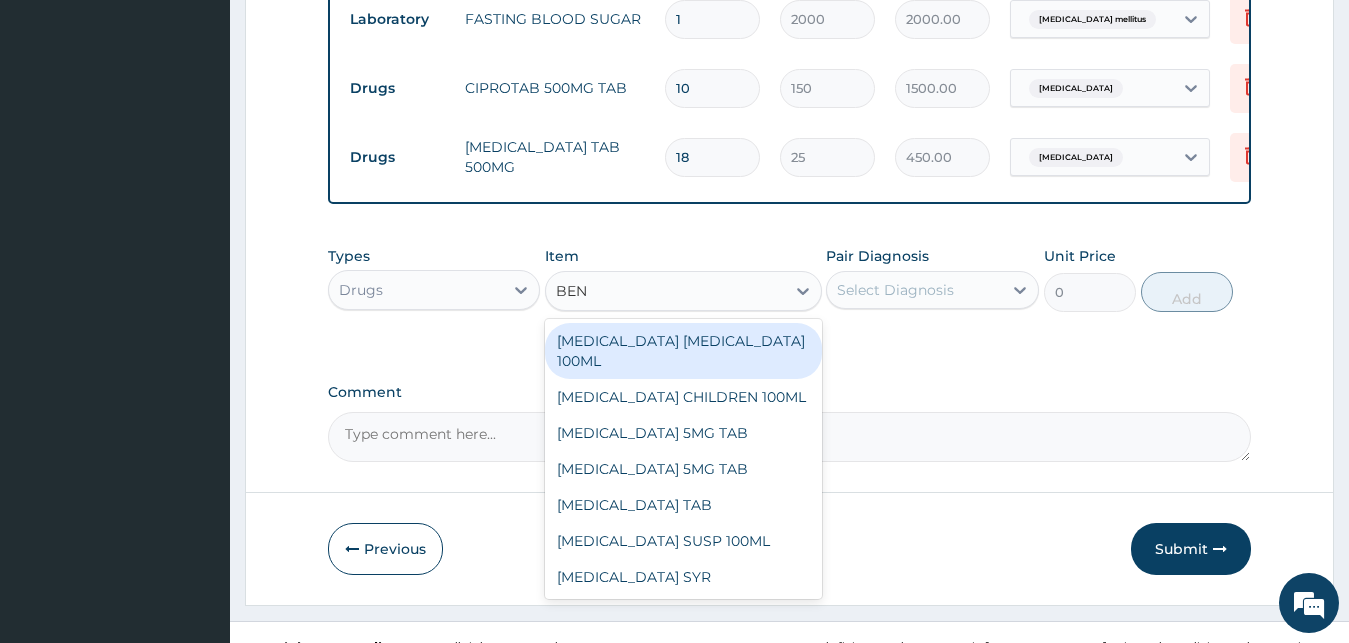 type on "BENY" 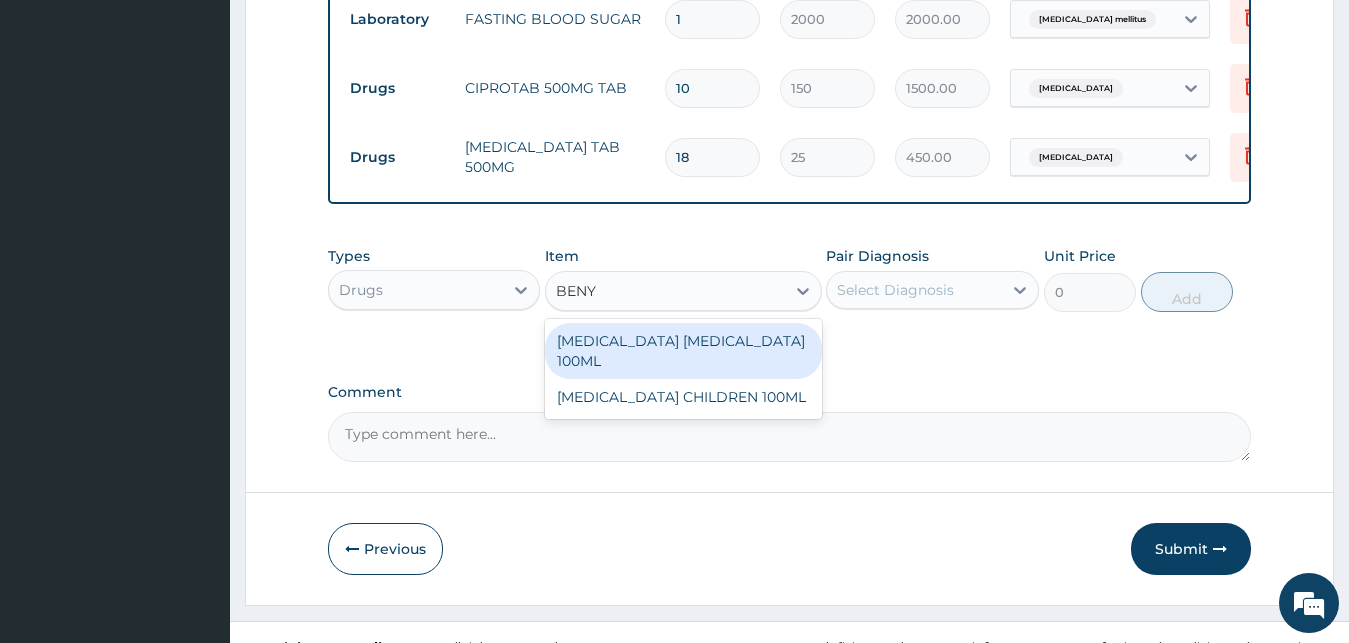 click on "[MEDICAL_DATA] [MEDICAL_DATA] 100ML" at bounding box center [683, 351] 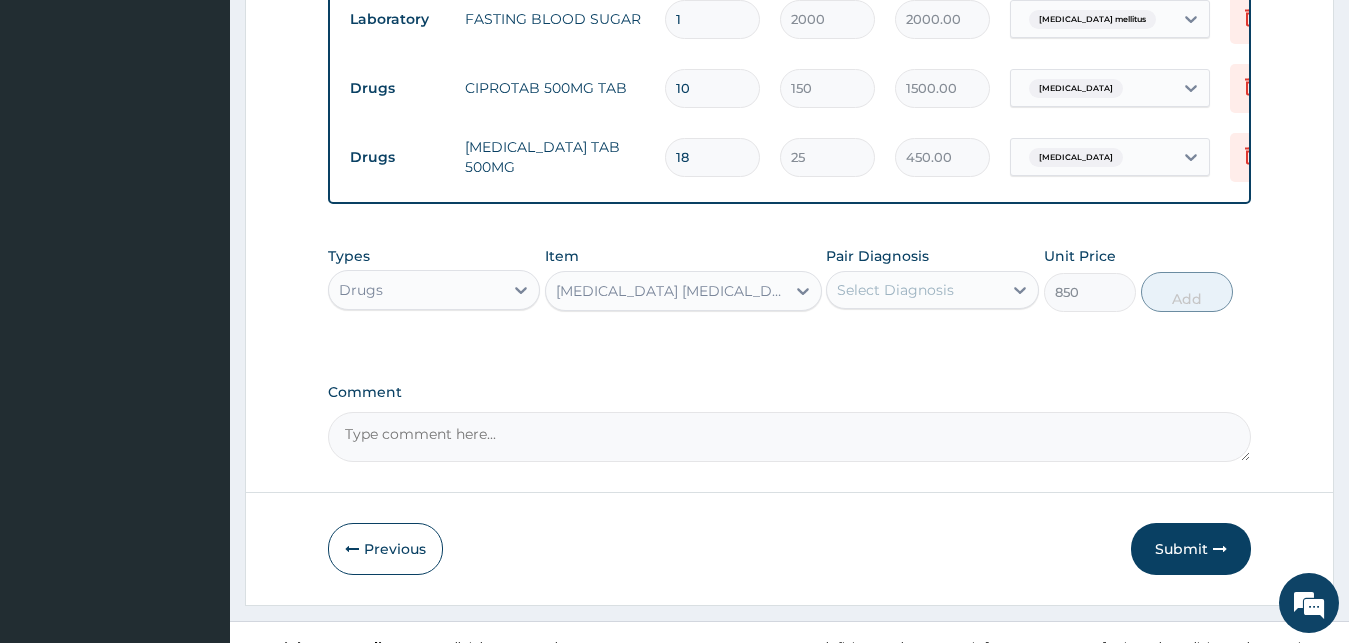 click on "Select Diagnosis" at bounding box center (895, 290) 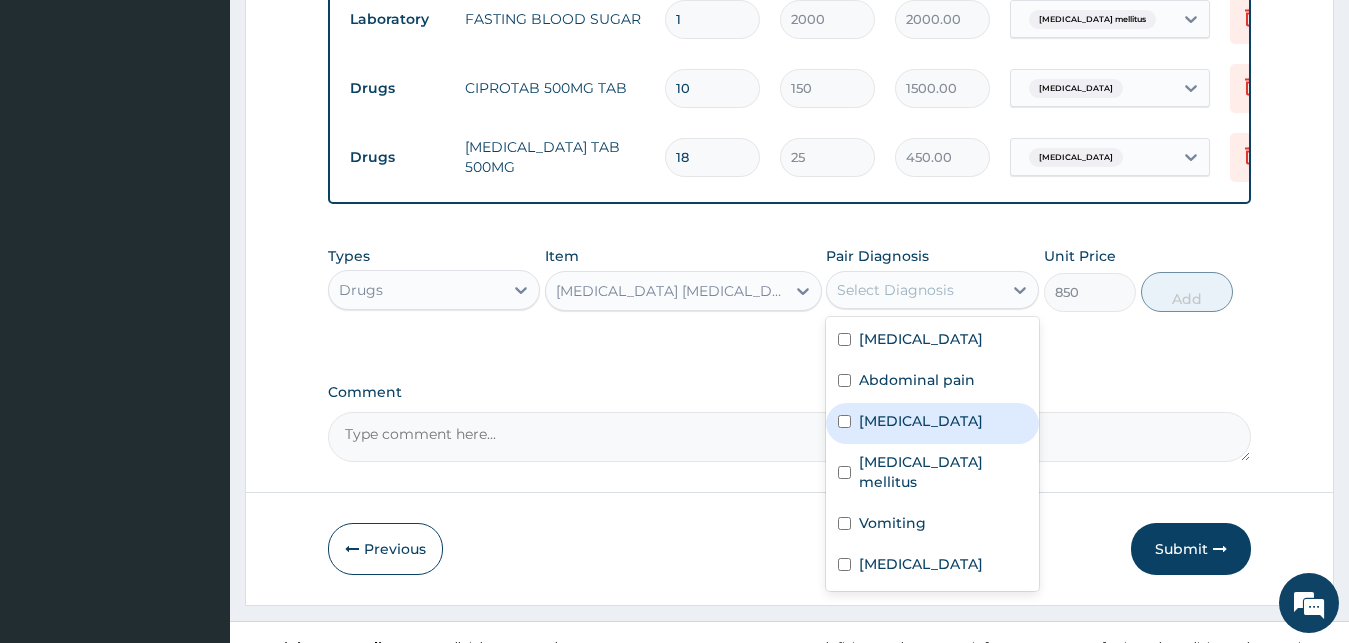 drag, startPoint x: 929, startPoint y: 405, endPoint x: 1082, endPoint y: 342, distance: 165.46298 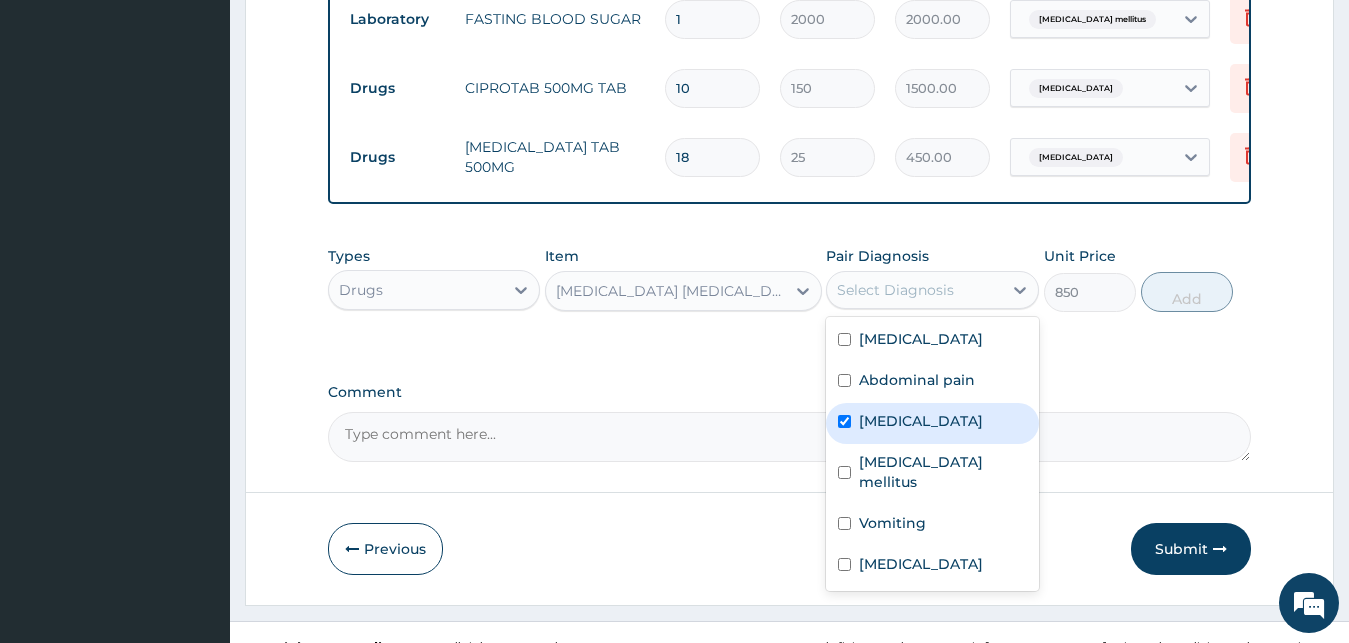 checkbox on "true" 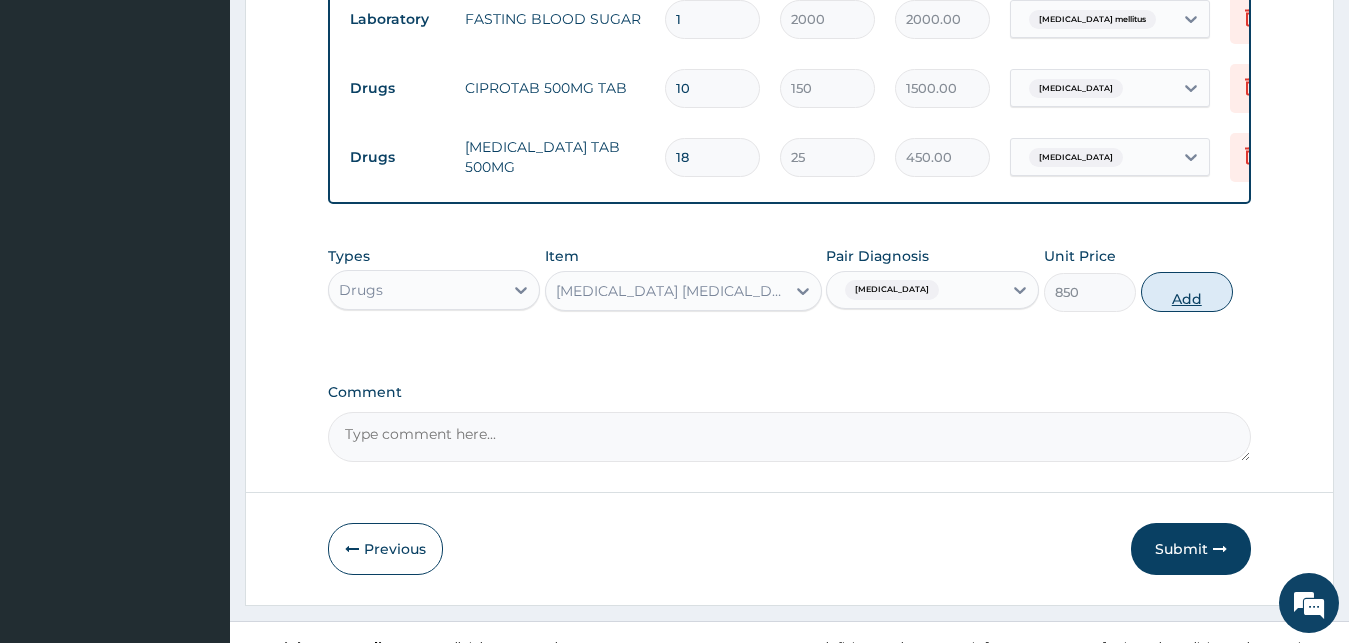 click on "Add" at bounding box center [1187, 292] 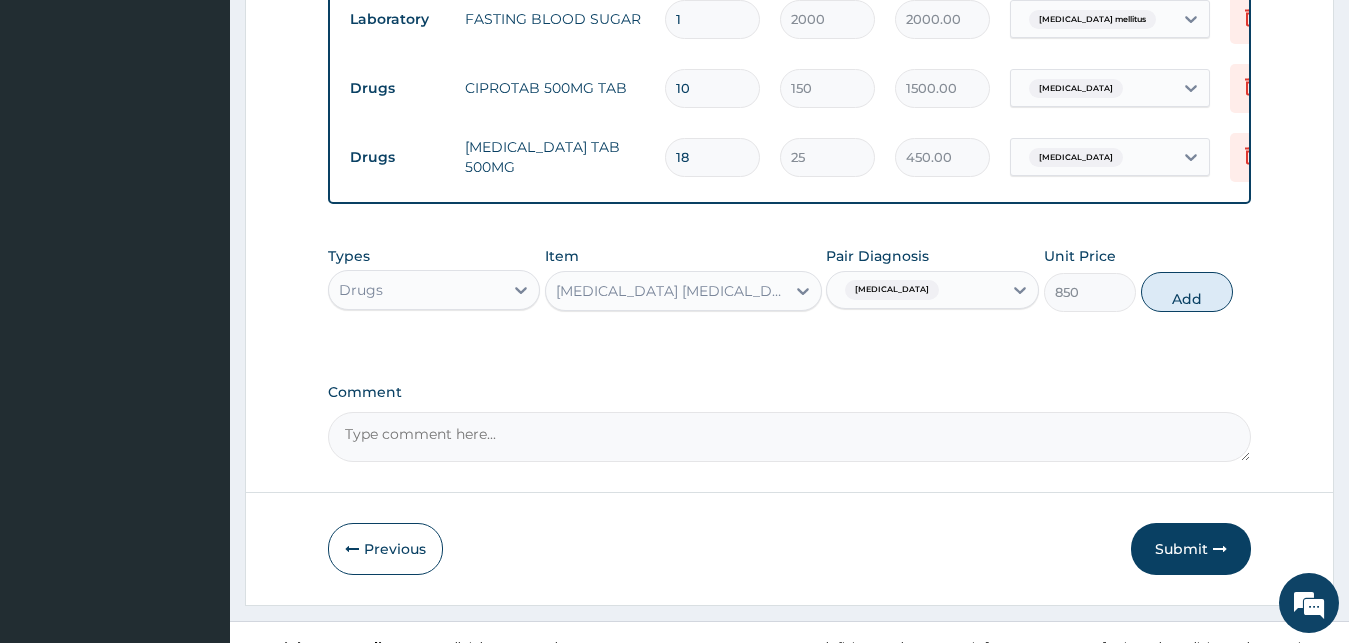 type on "0" 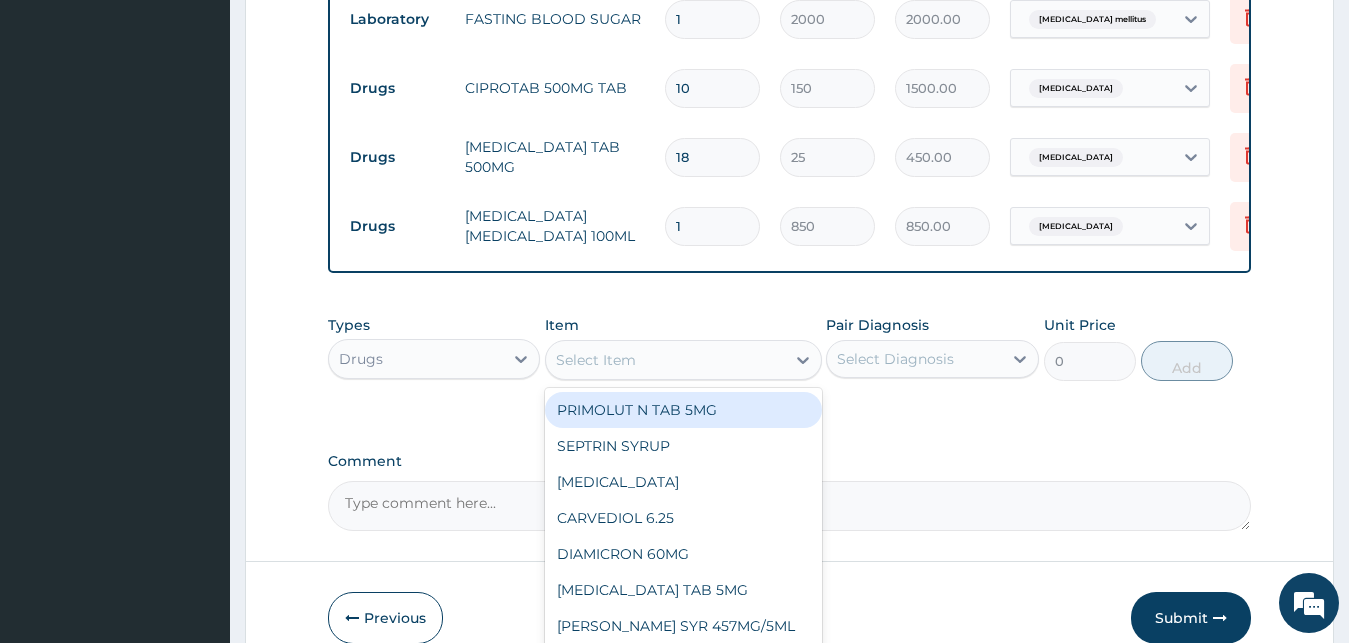 click on "Select Item" at bounding box center (665, 360) 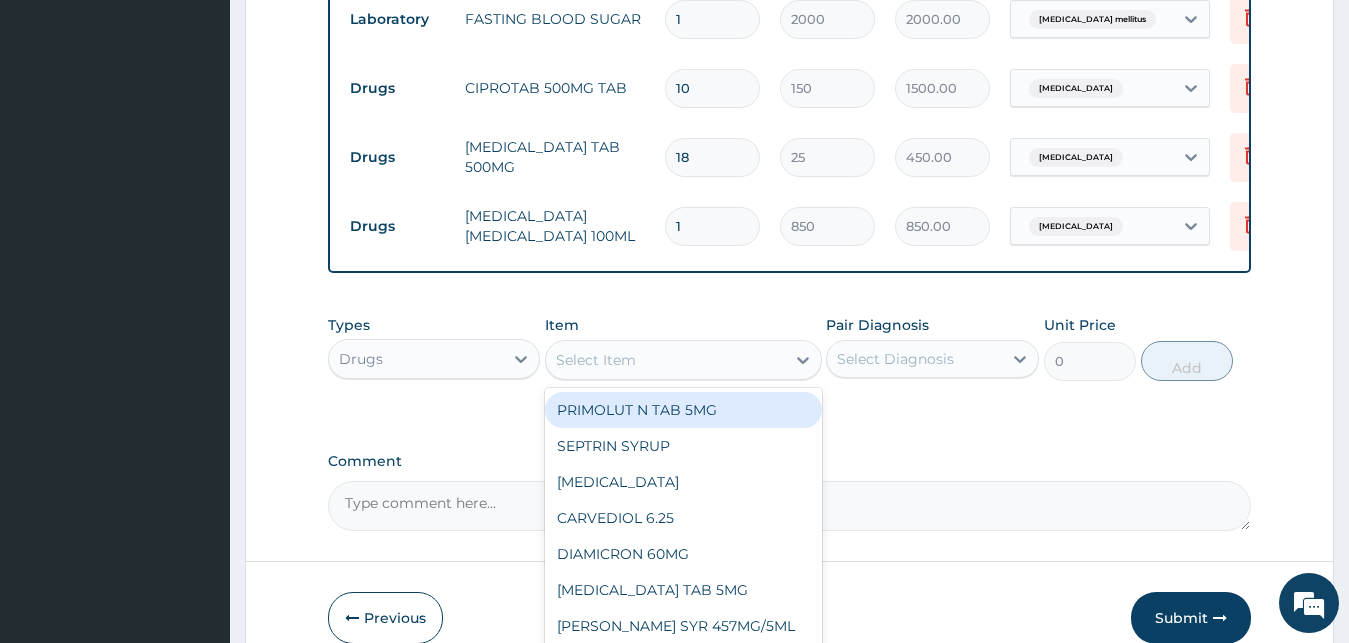 type on "A" 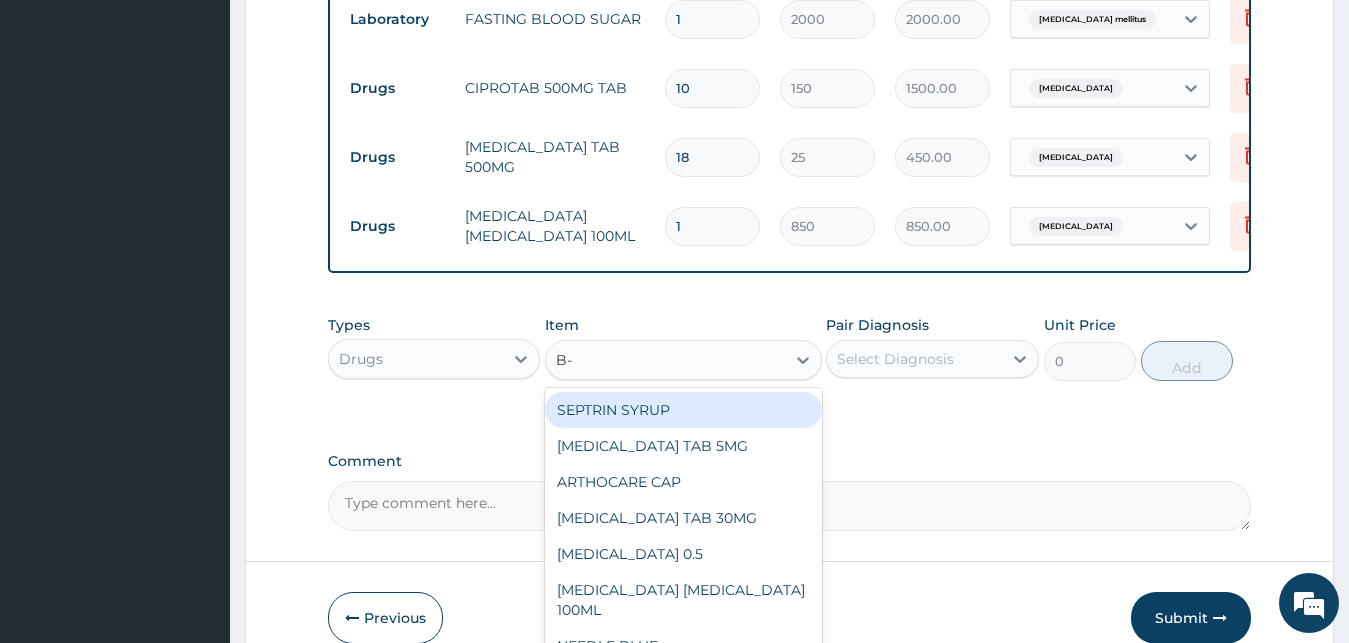type on "B-A" 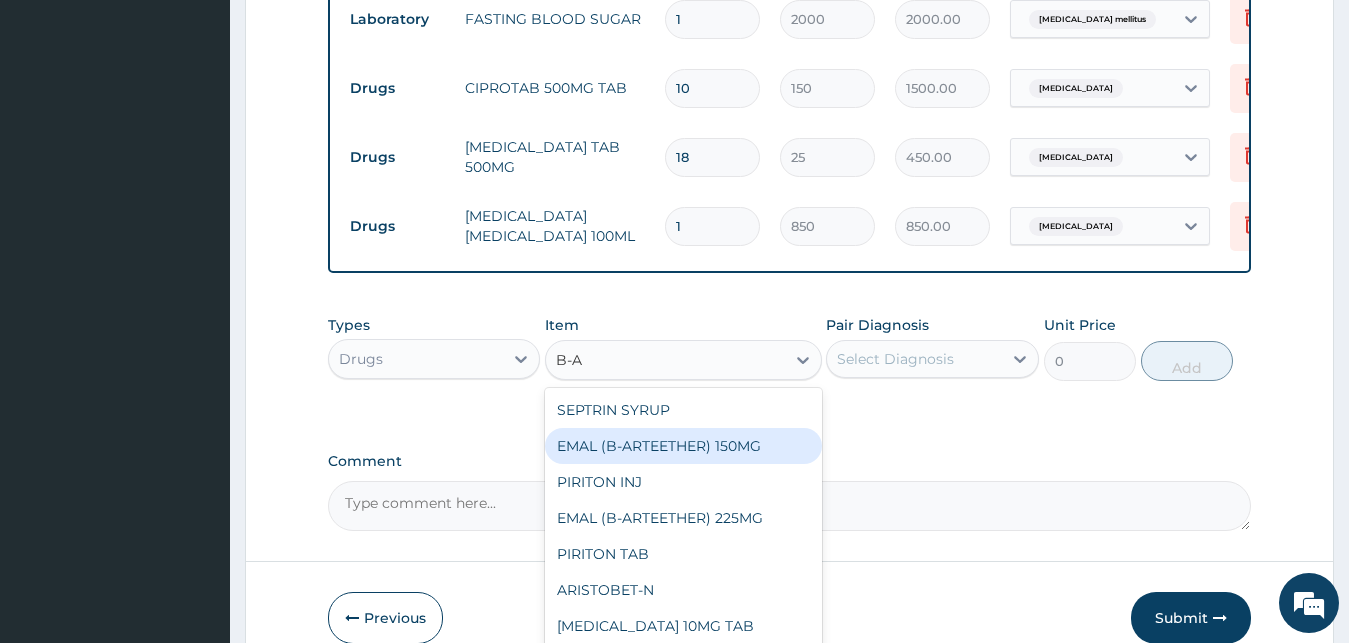 click on "EMAL (B-ARTEETHER) 150MG" at bounding box center (683, 446) 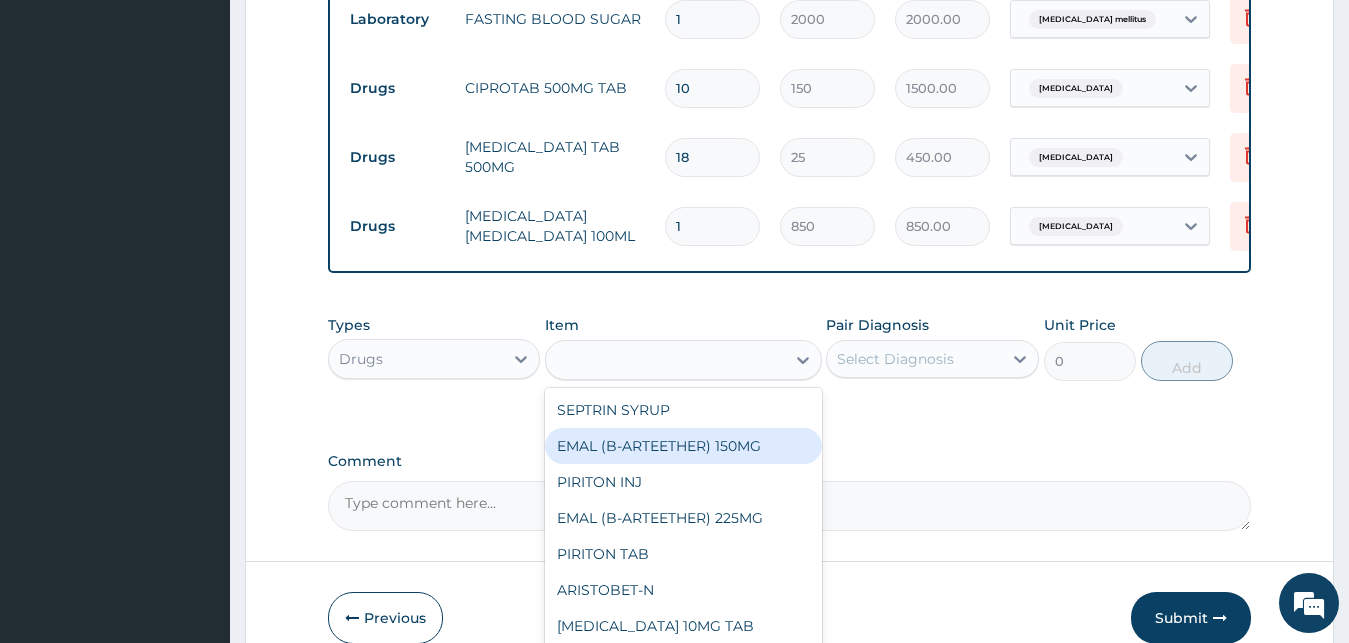 type on "1700" 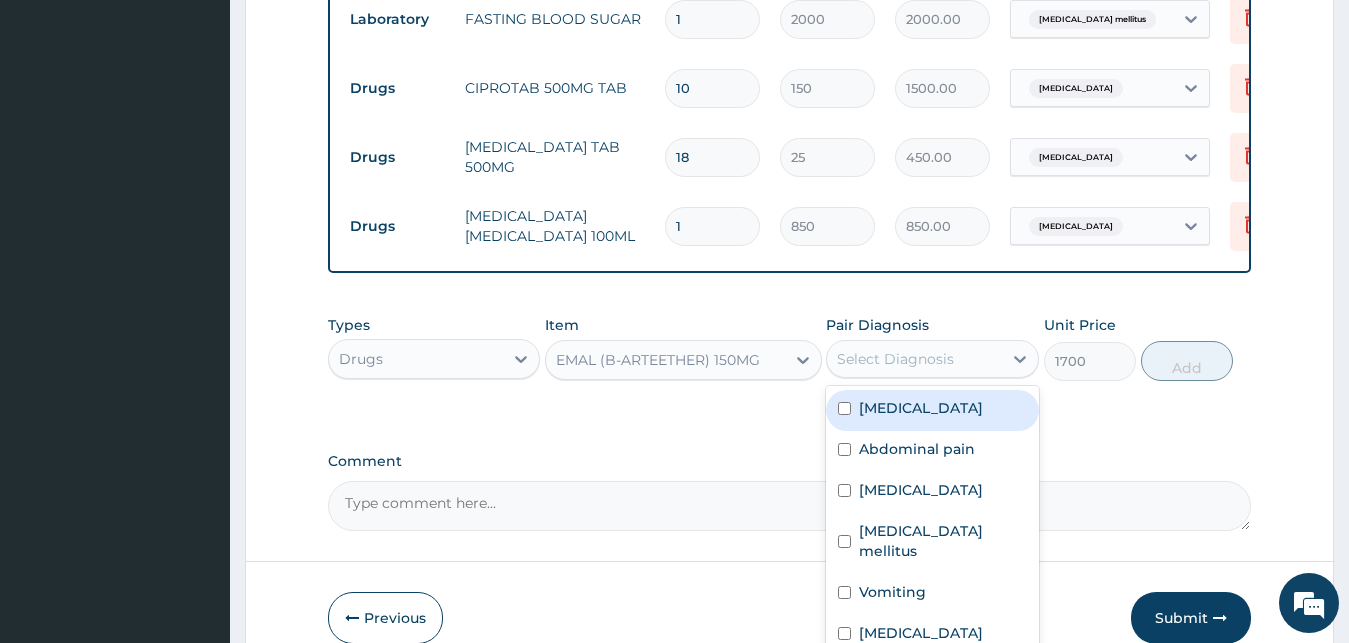 click on "Select Diagnosis" at bounding box center [895, 359] 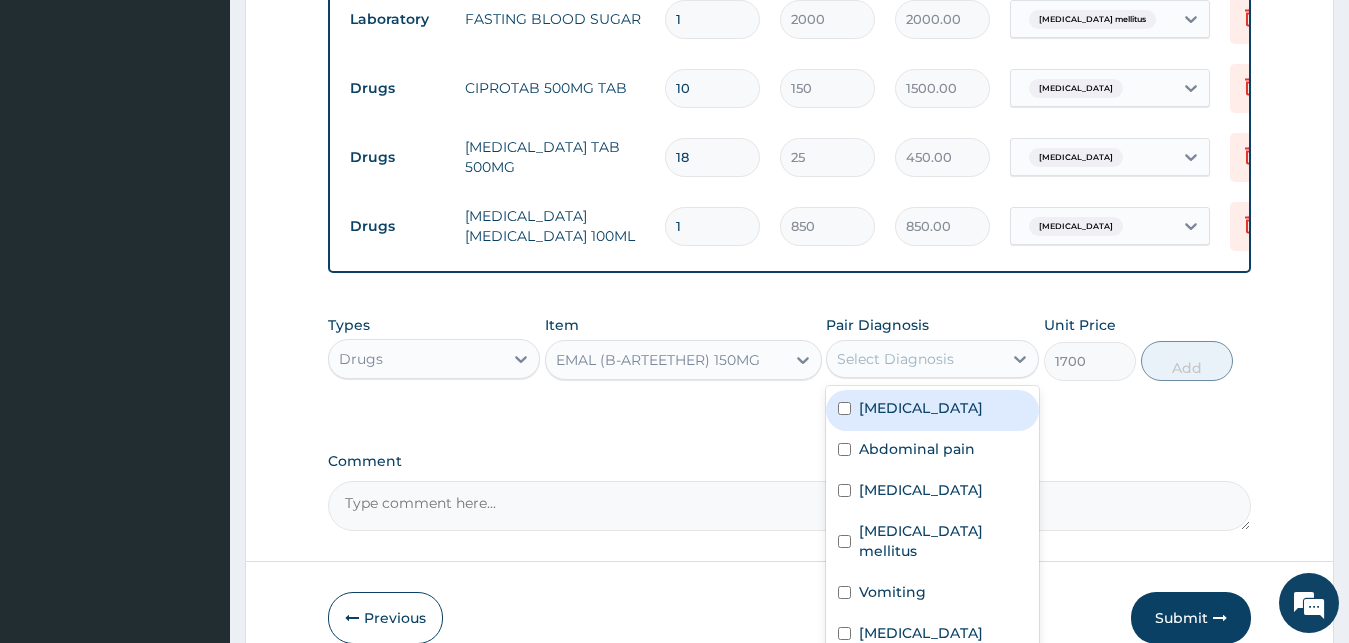 click on "[MEDICAL_DATA]" at bounding box center (932, 410) 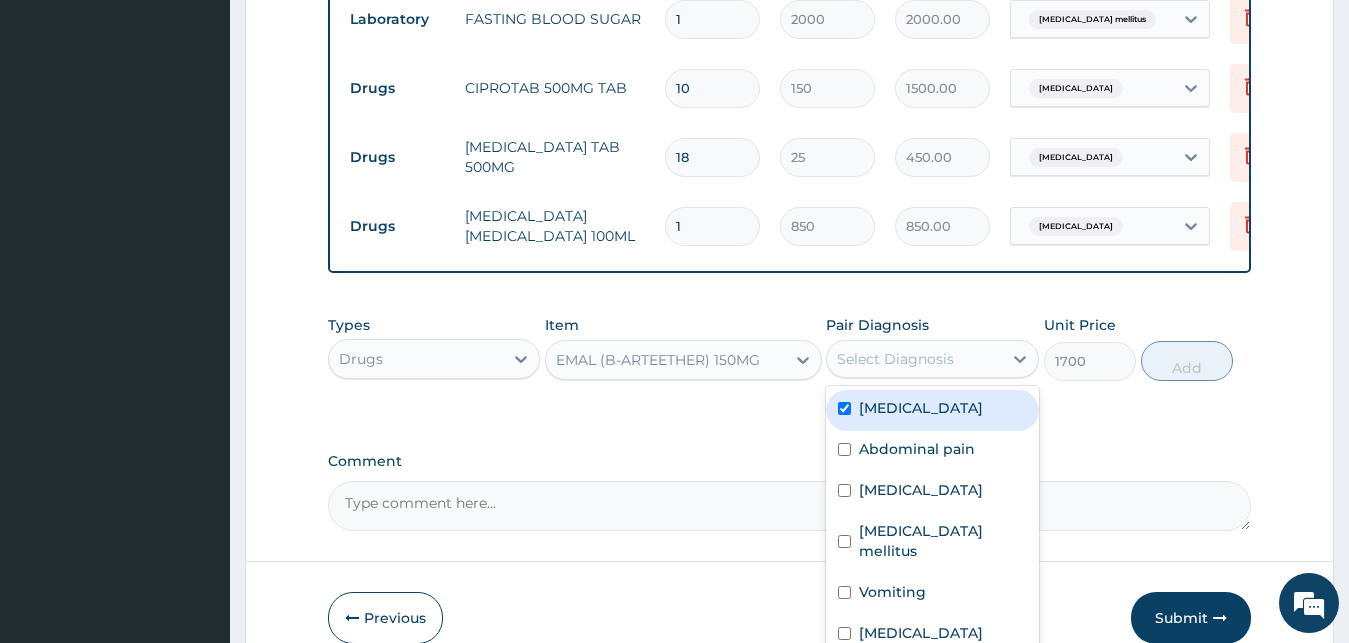 checkbox on "true" 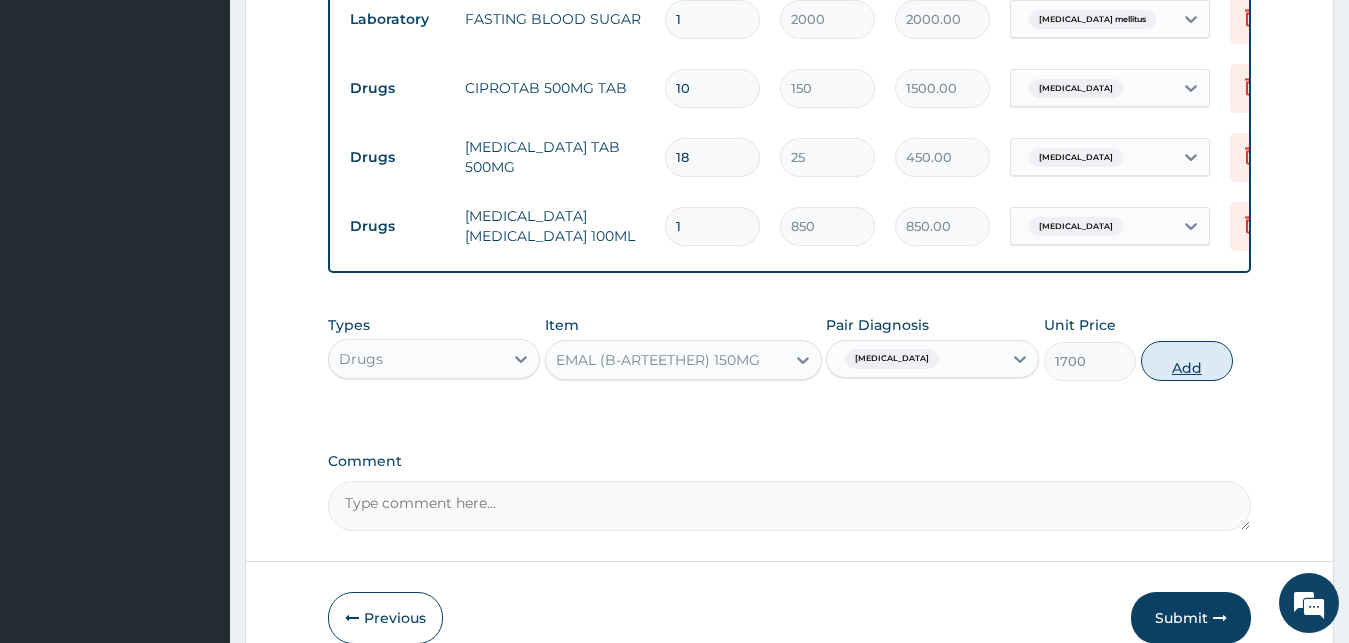 click on "Add" at bounding box center [1187, 361] 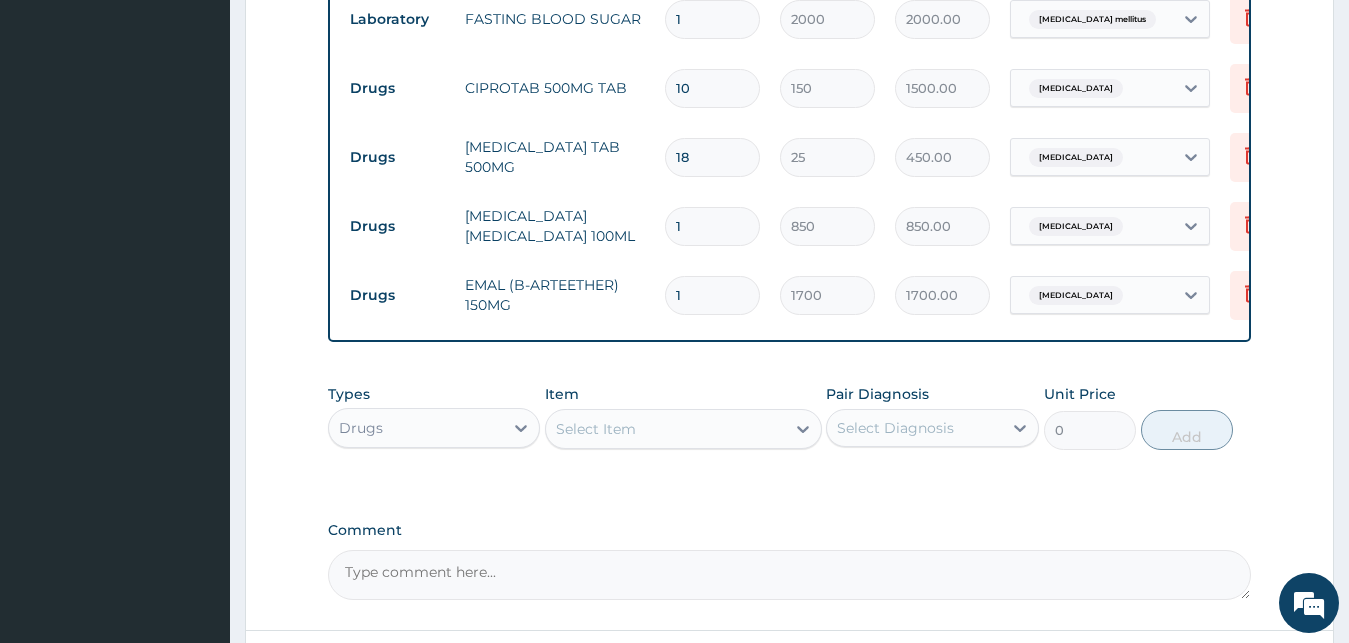 click on "Select Item" at bounding box center [683, 429] 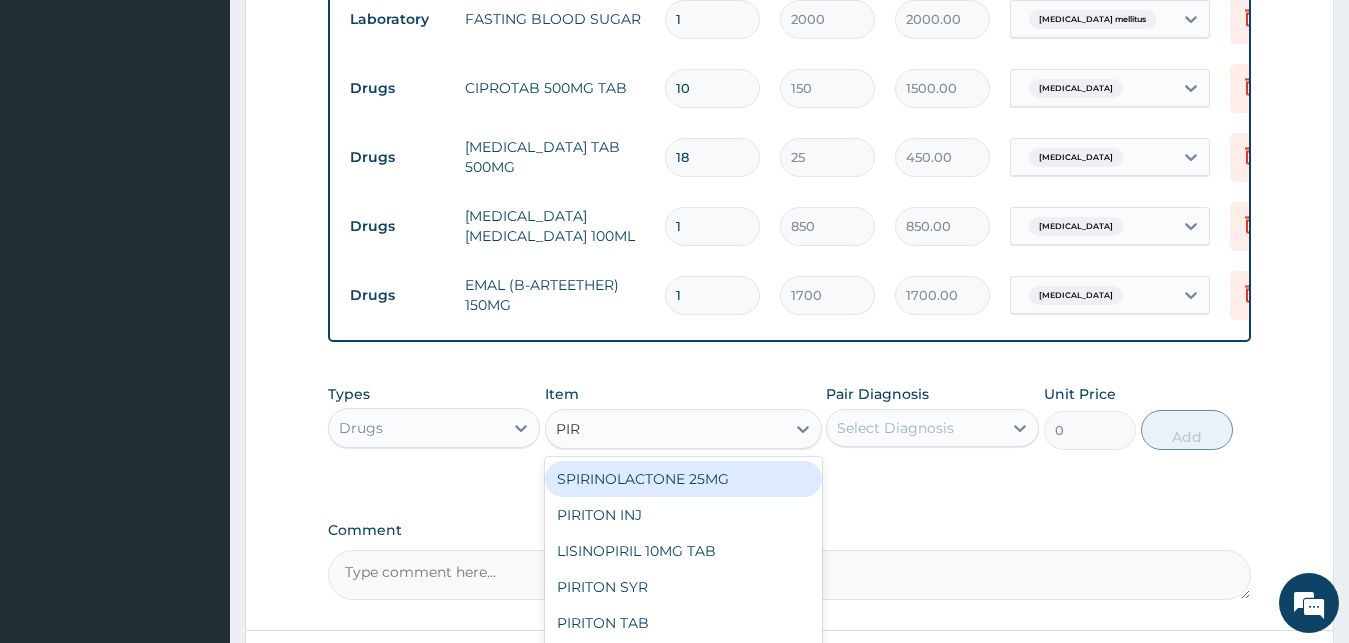 type on "PIRO" 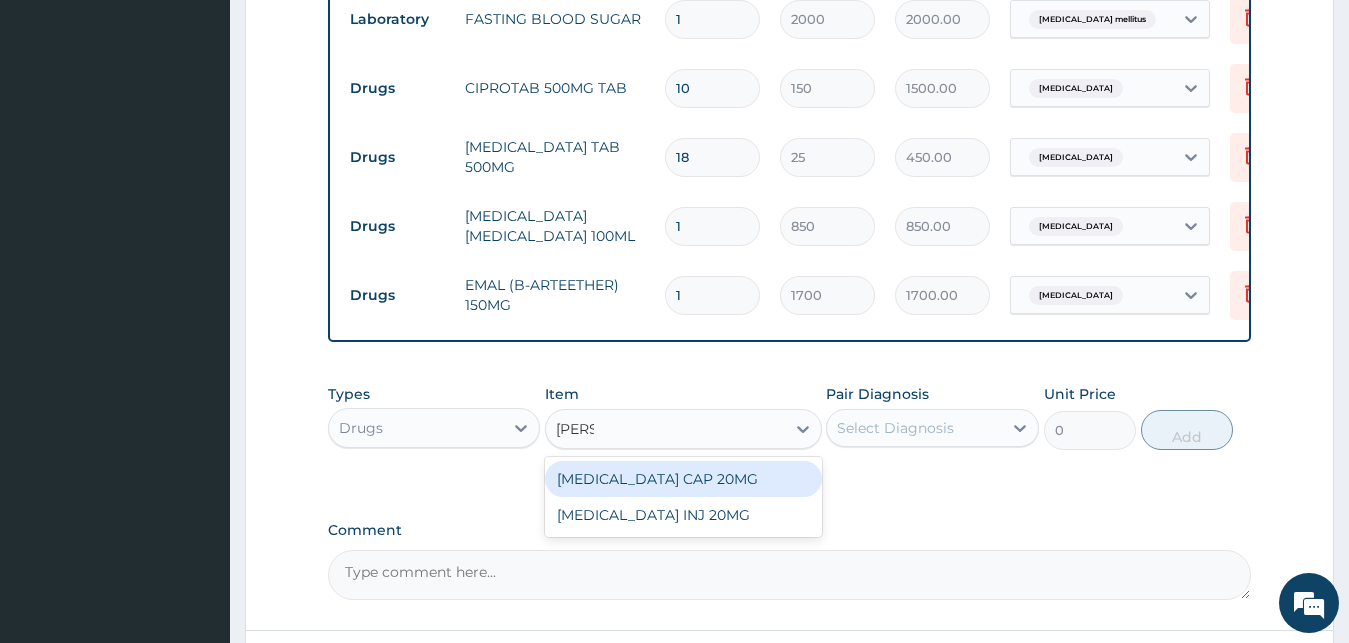 click on "[MEDICAL_DATA] CAP 20MG" at bounding box center (683, 479) 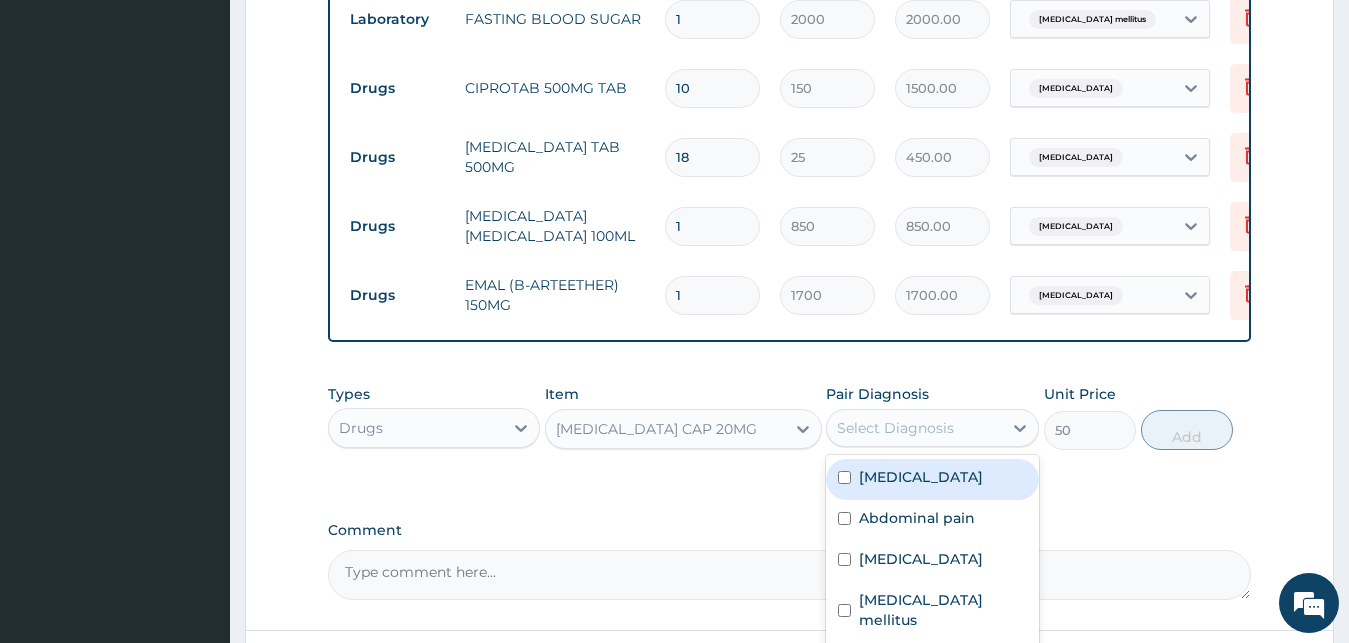 click on "Select Diagnosis" at bounding box center (895, 428) 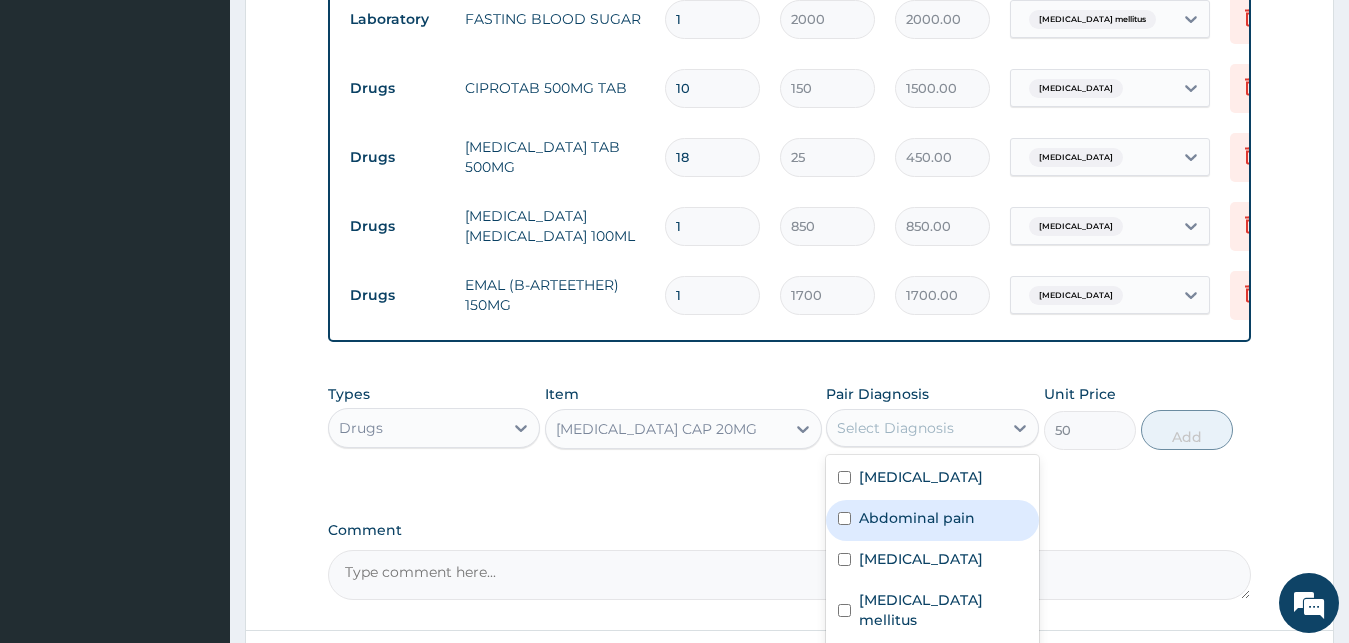 click on "Abdominal pain" at bounding box center [917, 518] 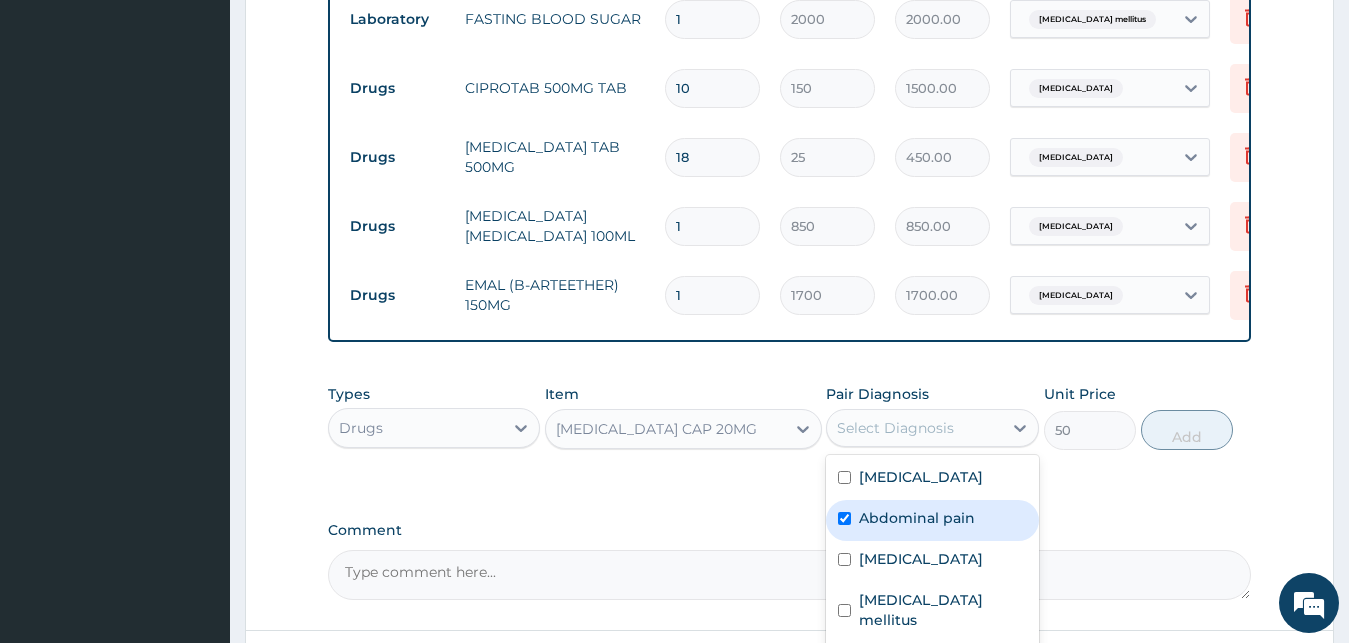 checkbox on "true" 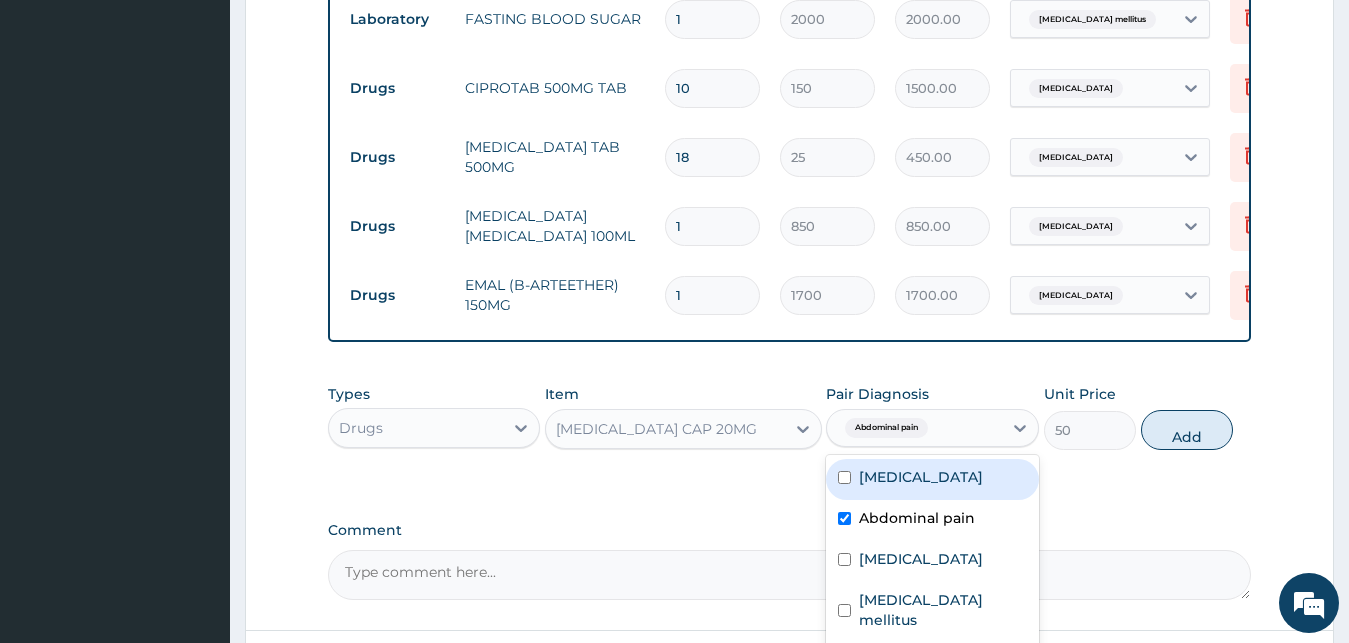 click on "[MEDICAL_DATA]" at bounding box center (932, 479) 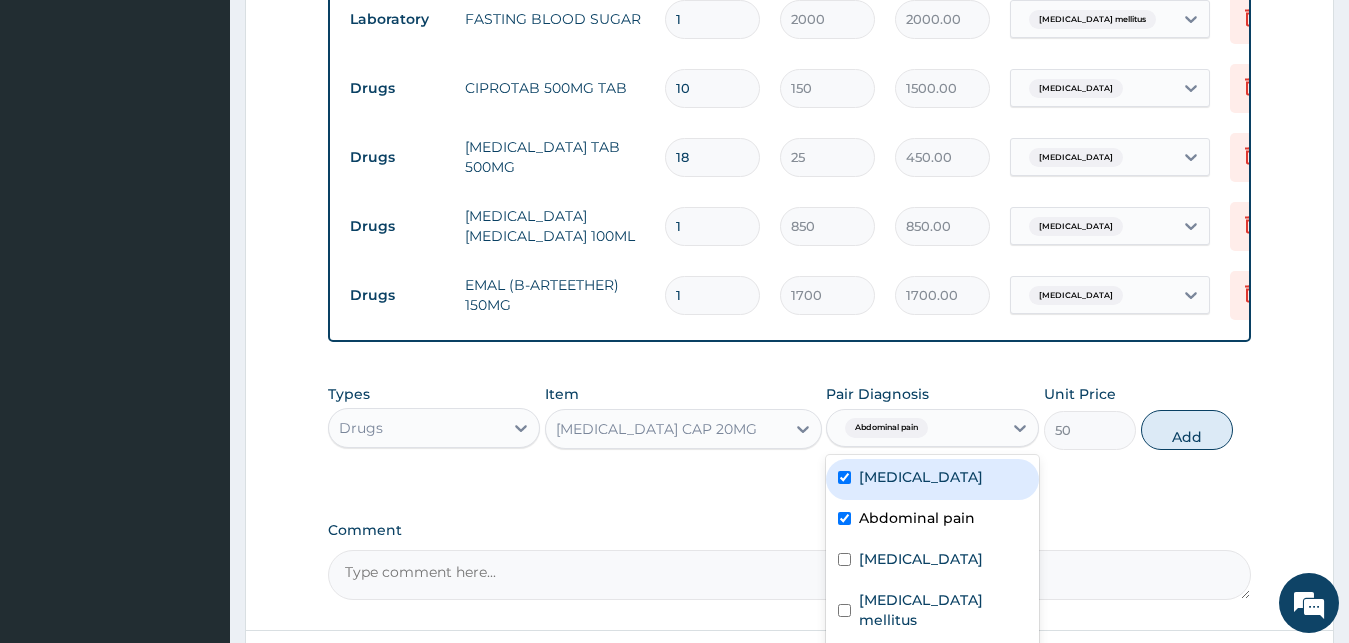 checkbox on "true" 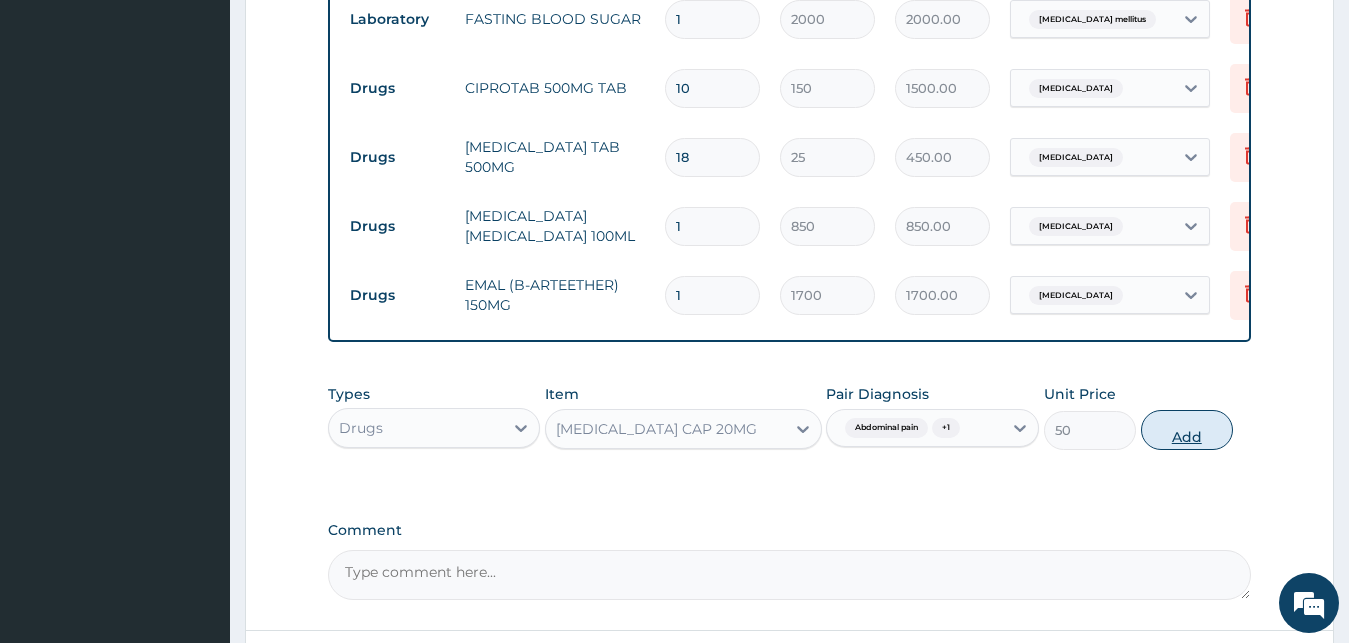 click on "Add" at bounding box center (1187, 430) 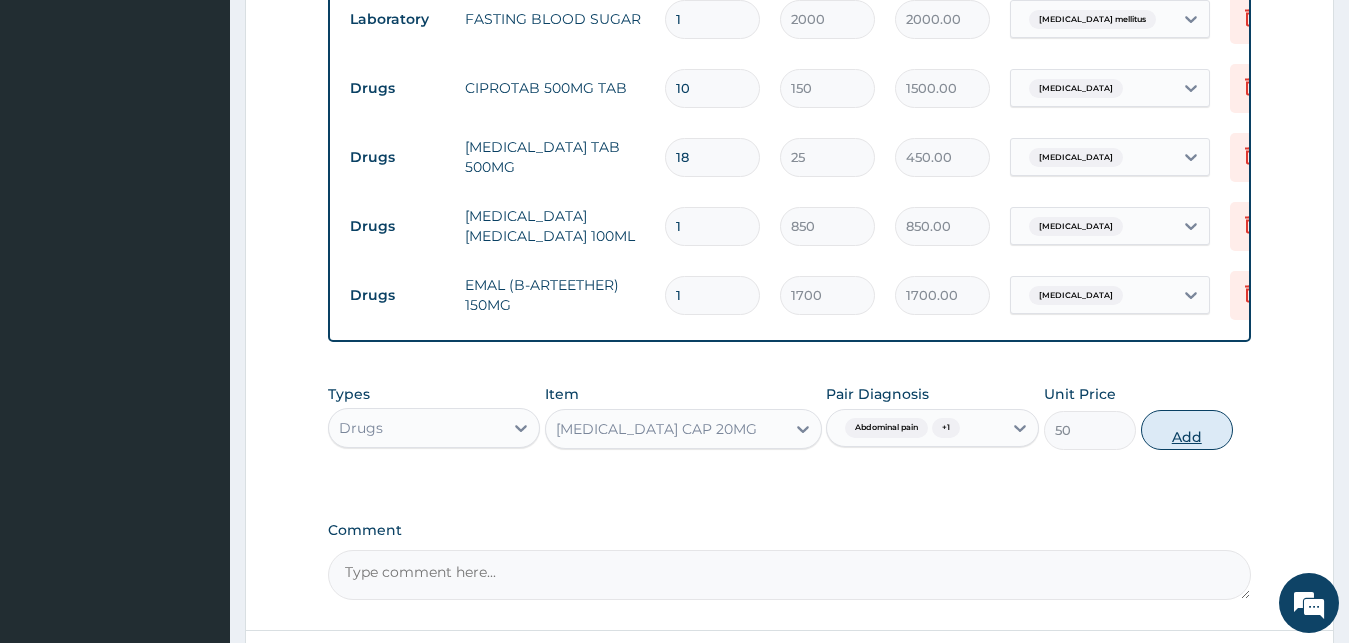 type on "0" 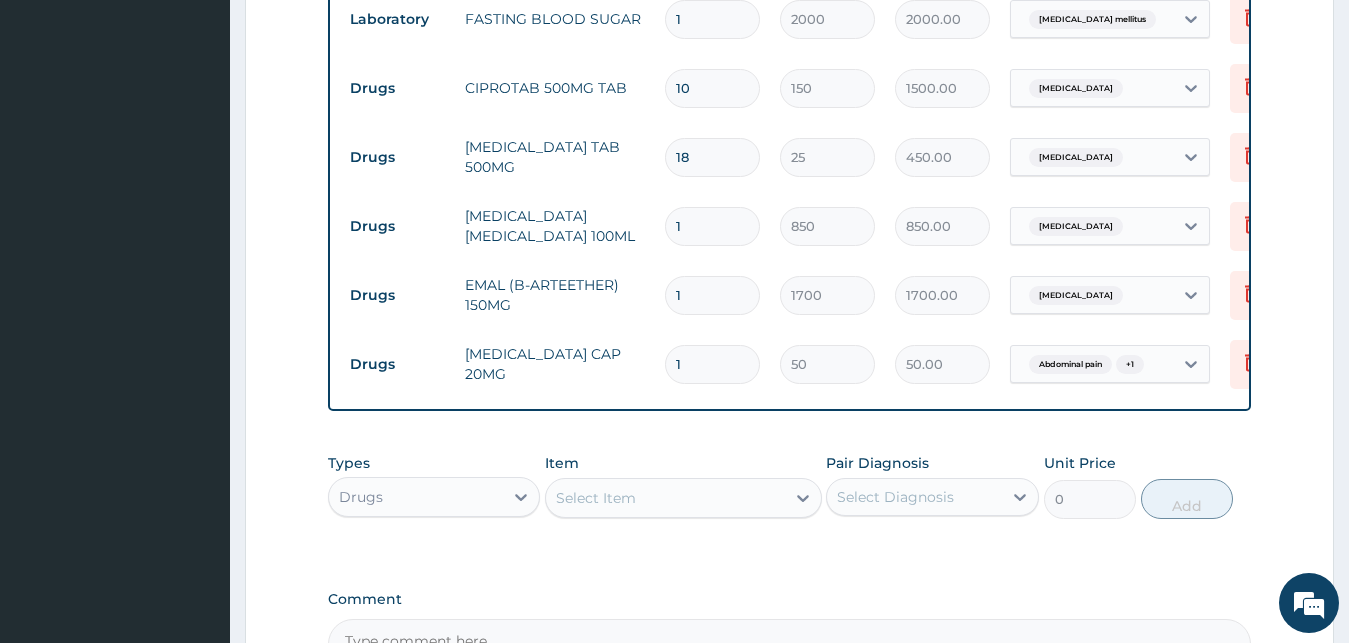 drag, startPoint x: 730, startPoint y: 322, endPoint x: 664, endPoint y: 333, distance: 66.910385 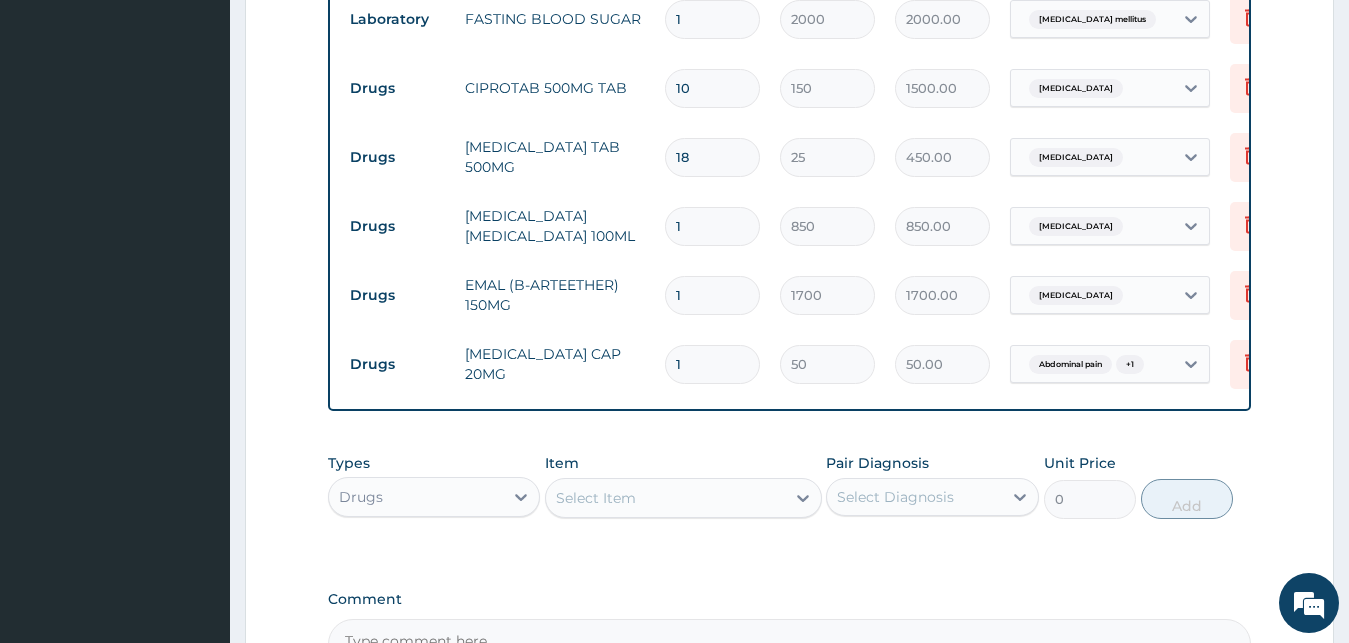 click on "1" at bounding box center [712, 364] 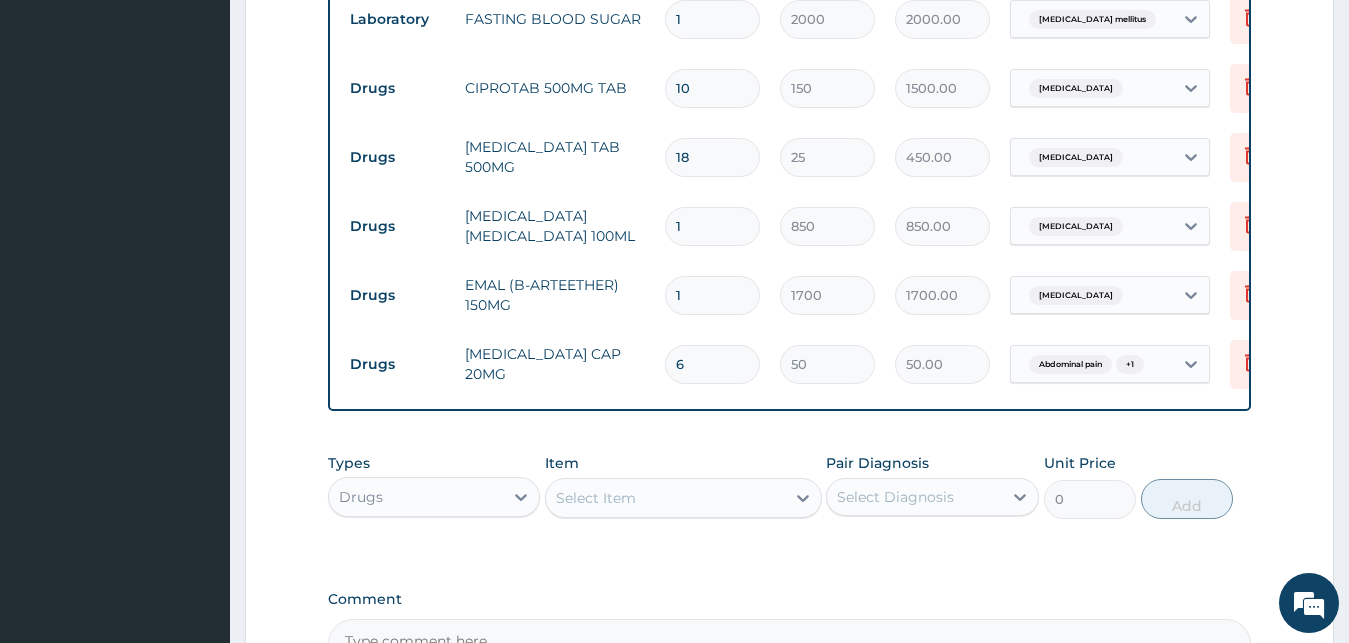 type on "300.00" 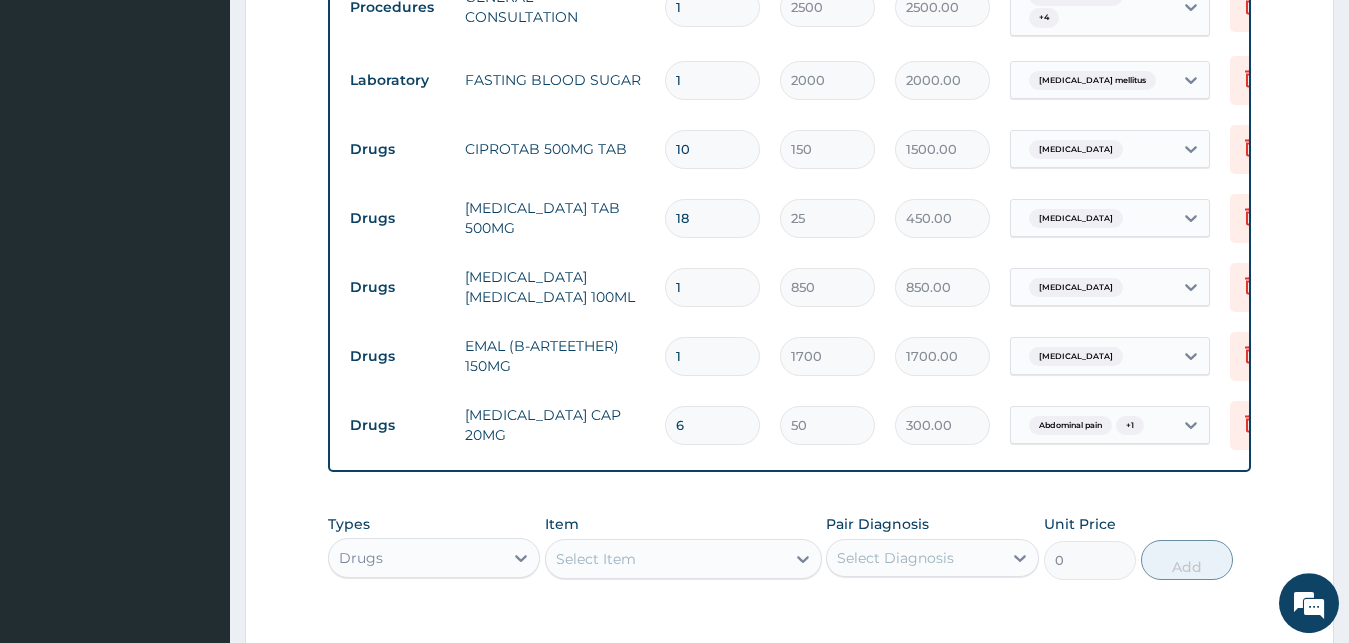 scroll, scrollTop: 826, scrollLeft: 0, axis: vertical 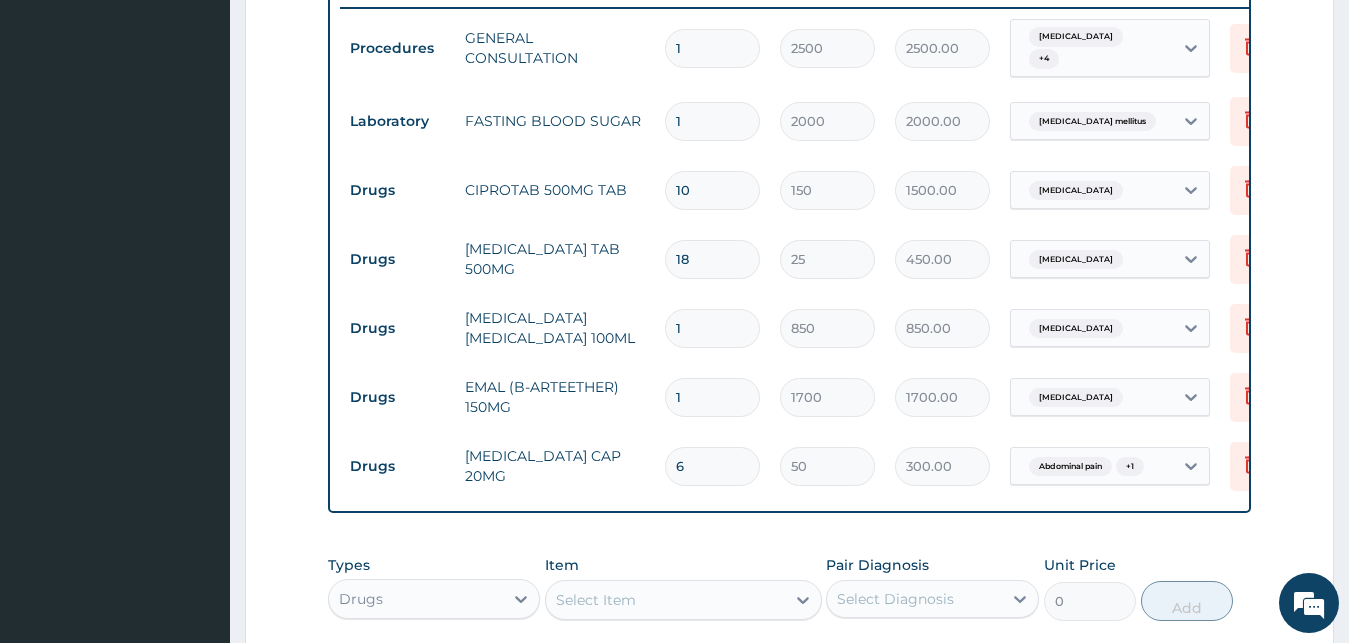 type on "6" 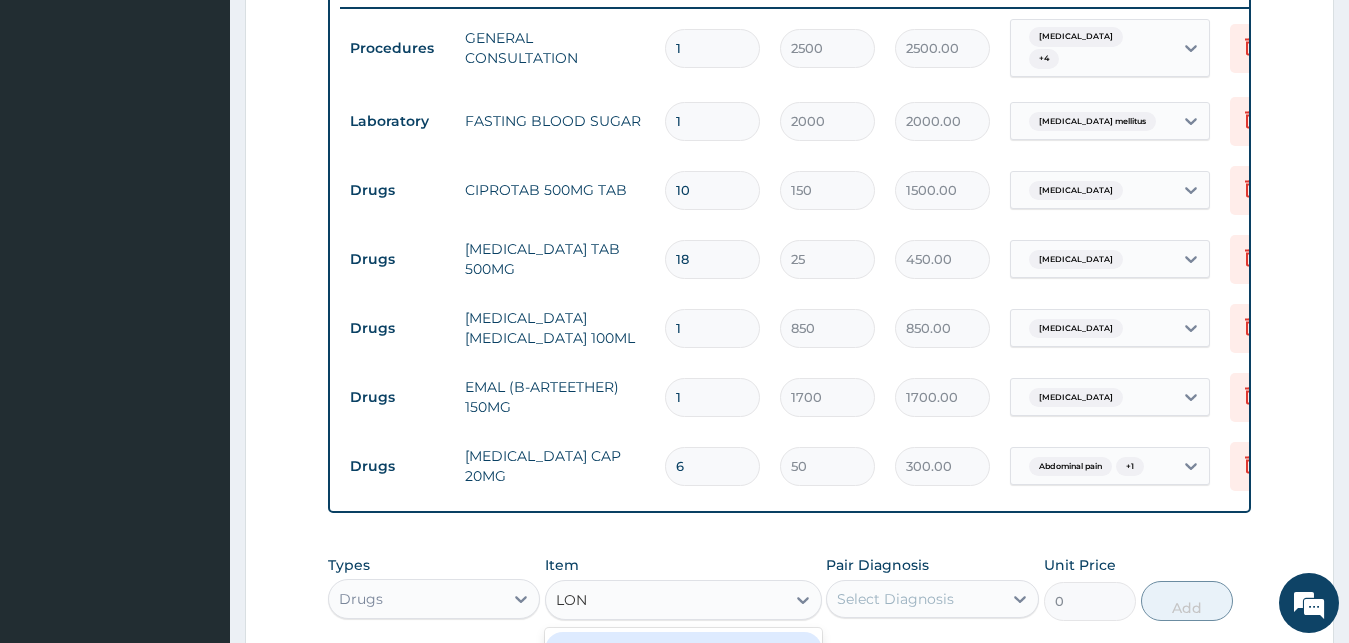 type on "LONA" 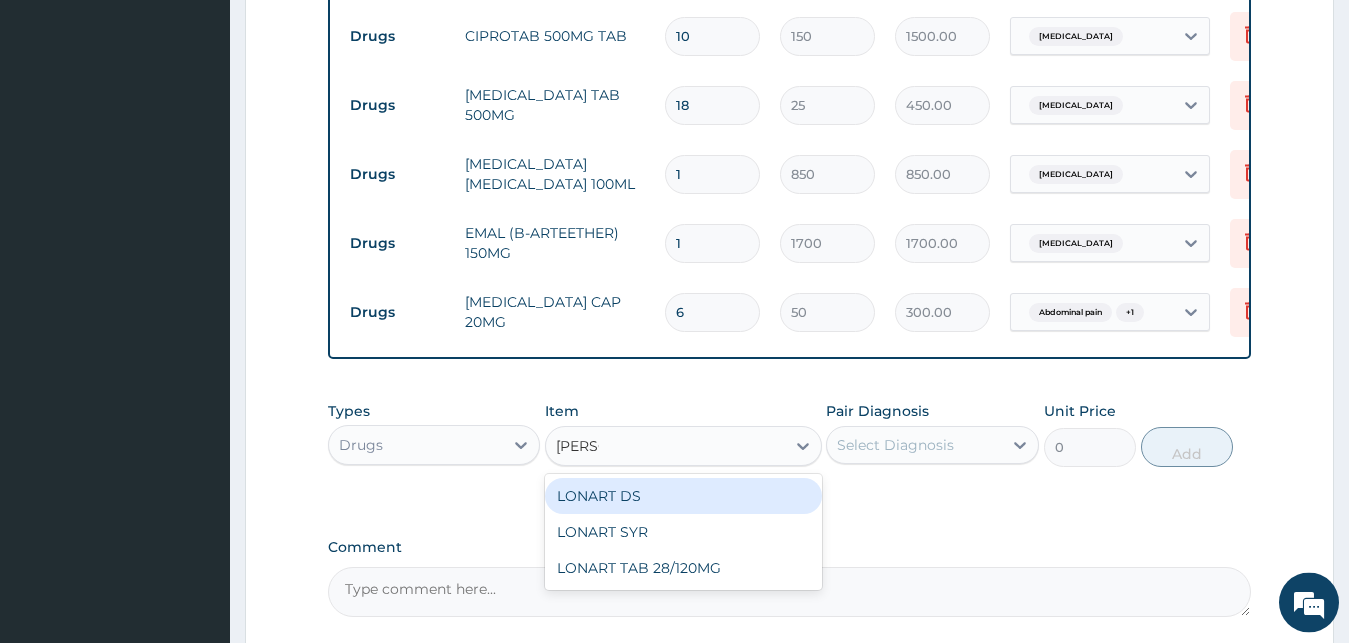 scroll, scrollTop: 1135, scrollLeft: 0, axis: vertical 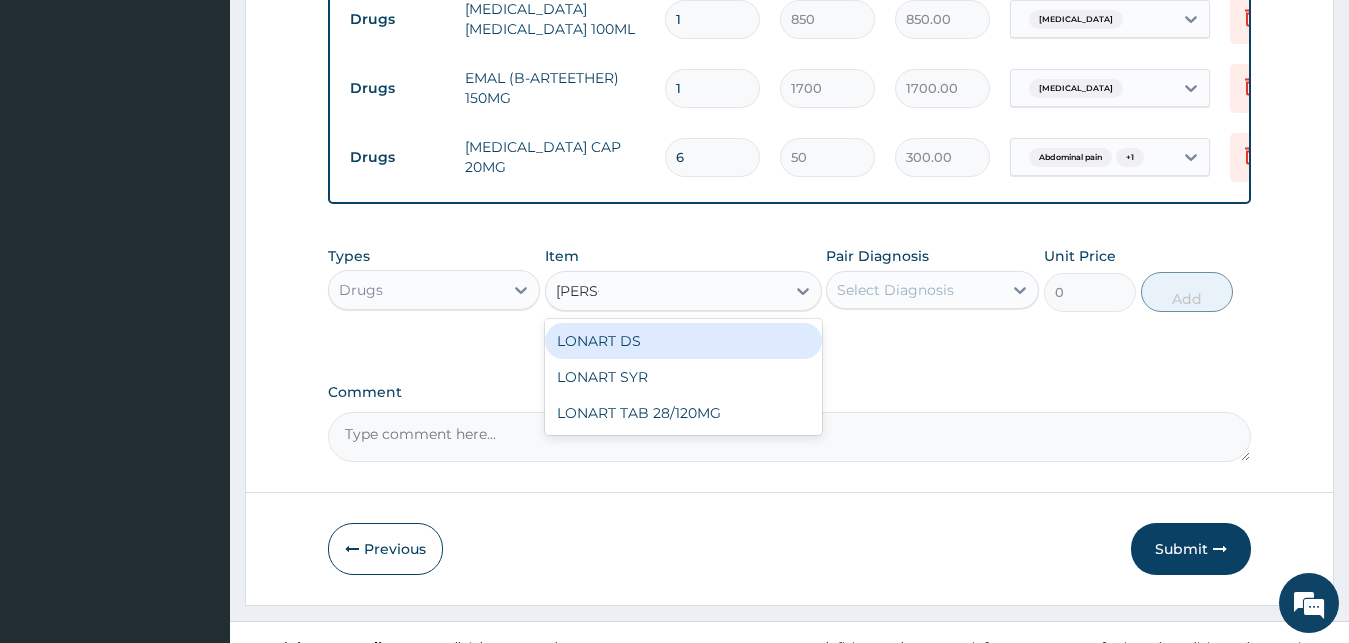 click on "LONART DS" at bounding box center (683, 341) 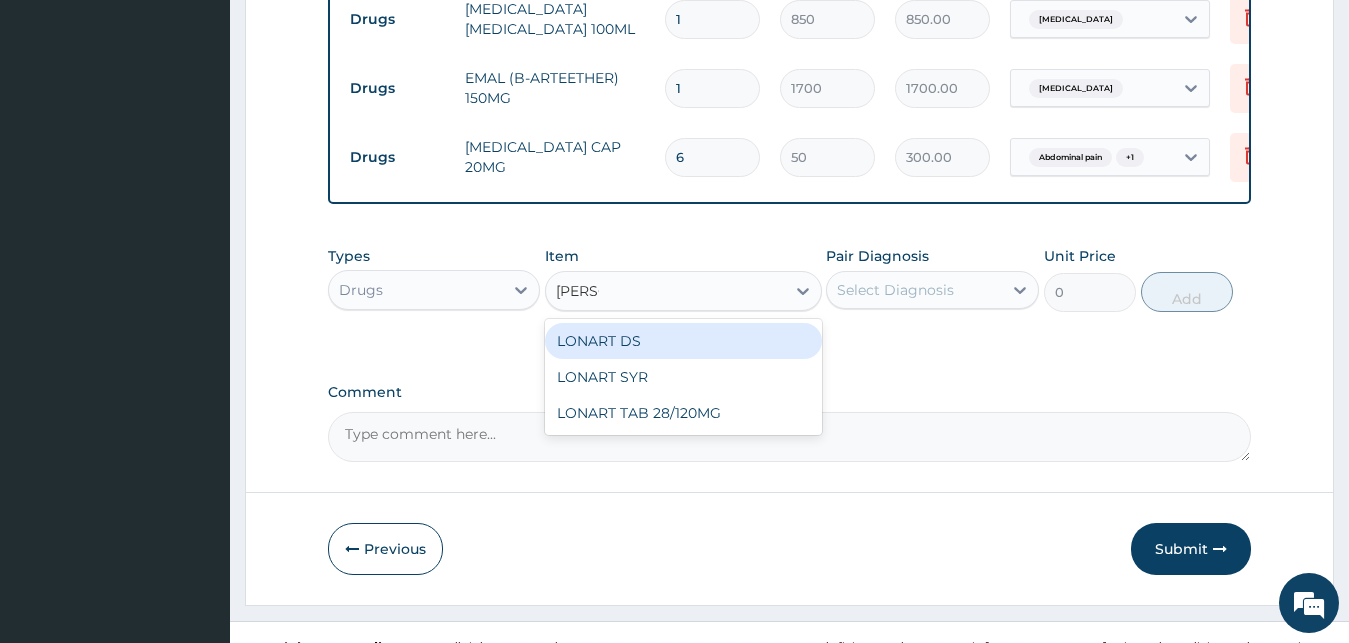 type 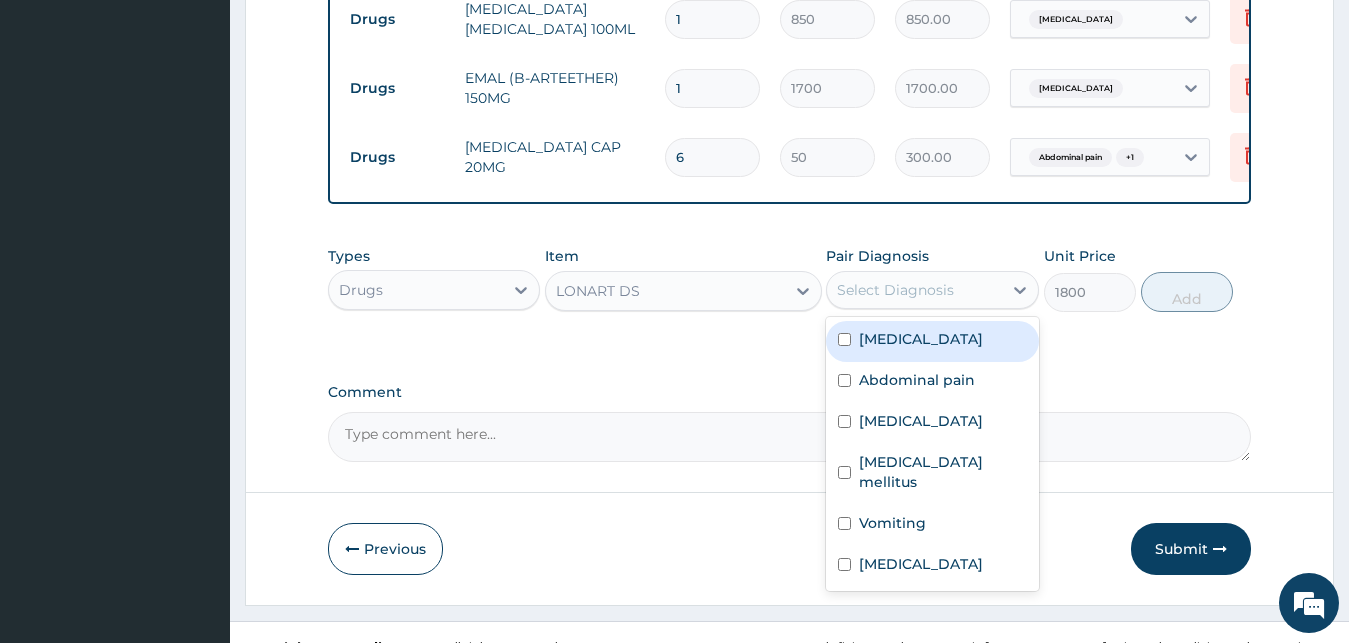click on "Select Diagnosis" at bounding box center (895, 290) 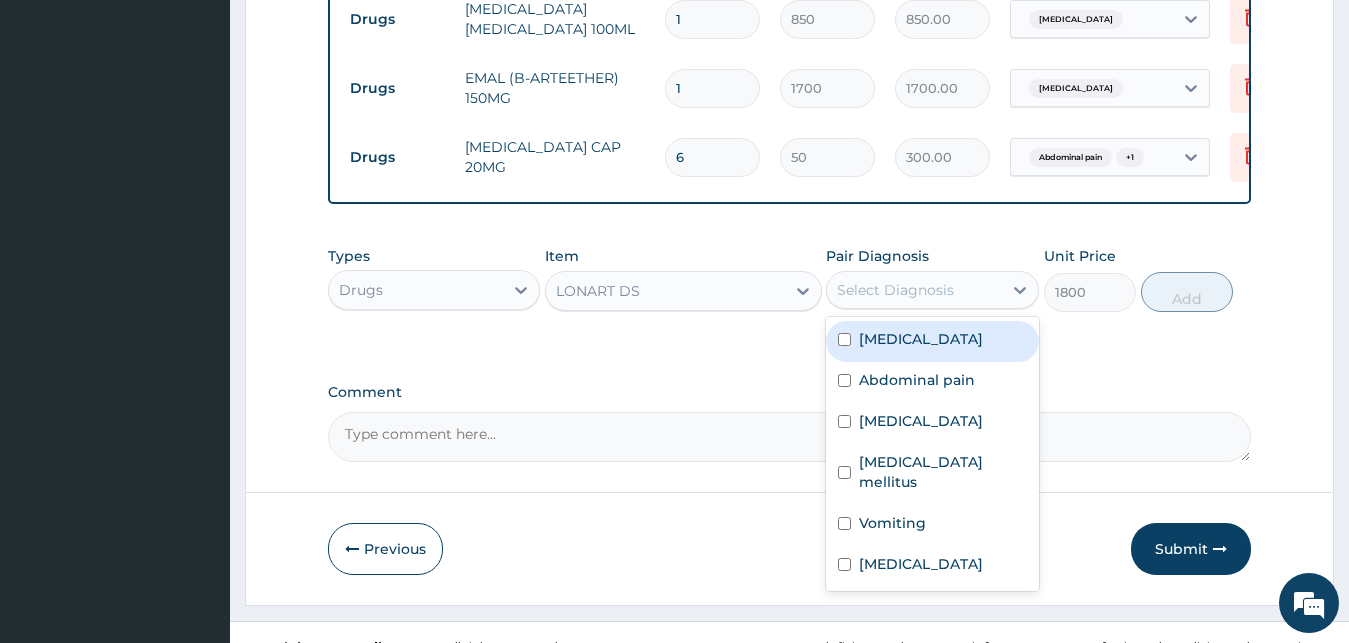 click on "[MEDICAL_DATA]" at bounding box center [921, 339] 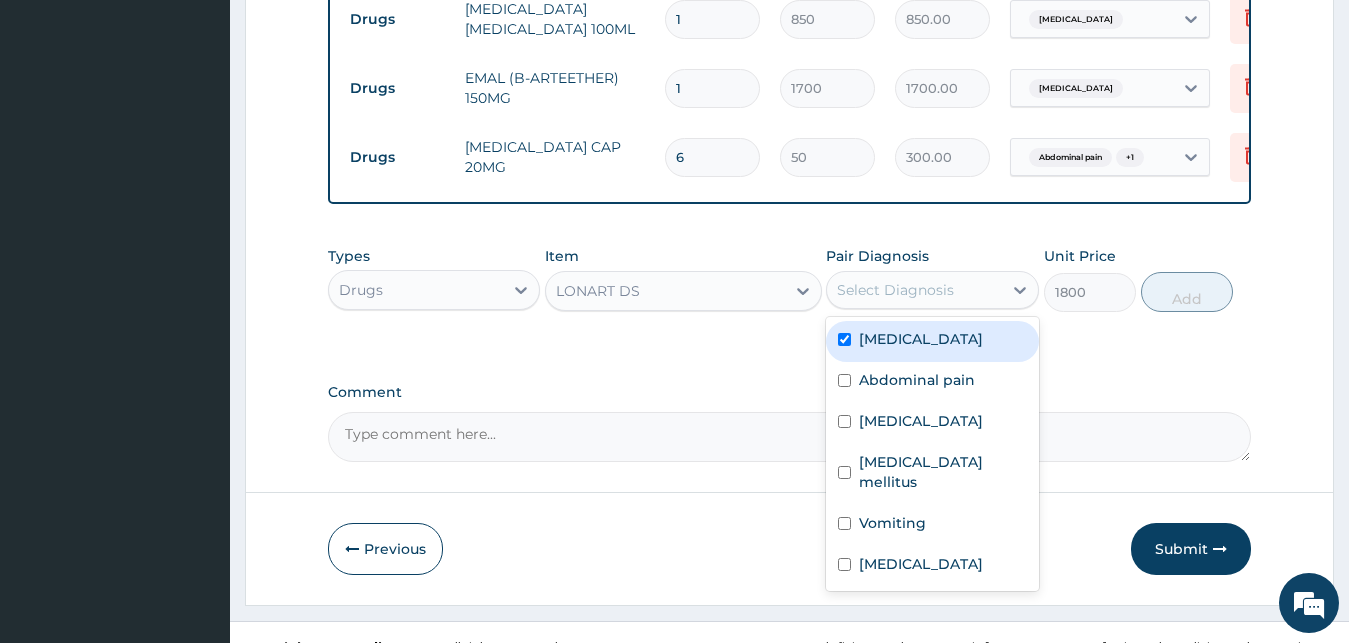 checkbox on "true" 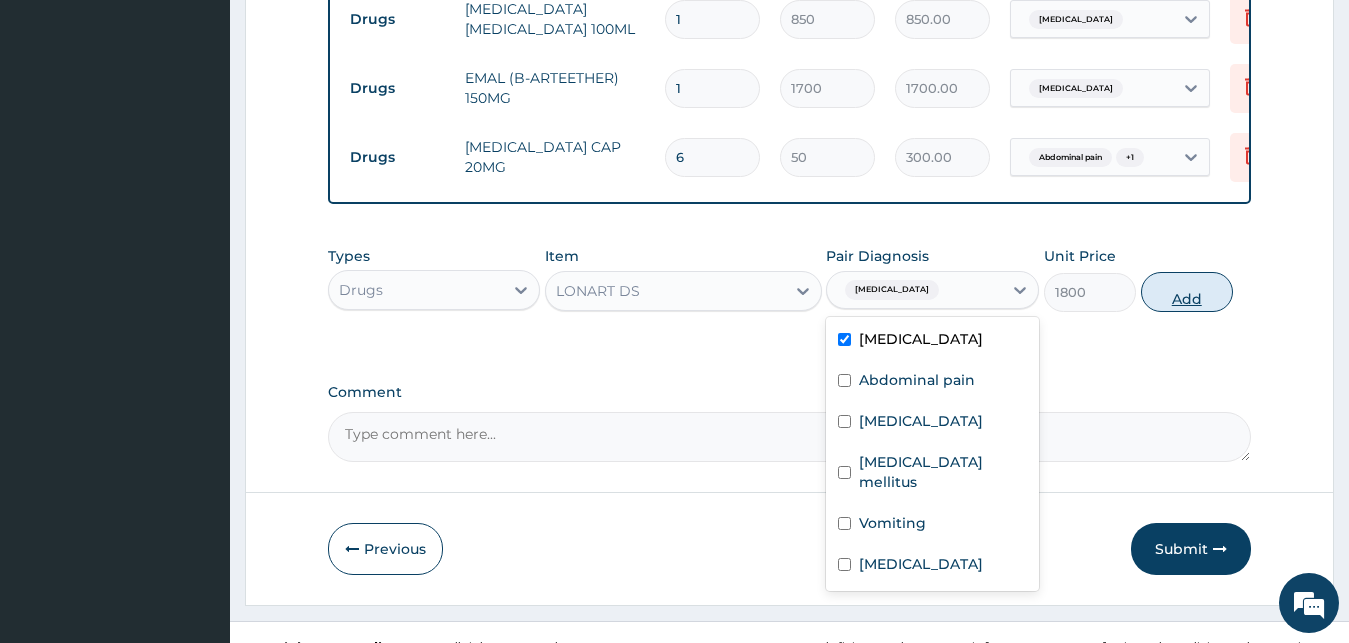 click on "Add" at bounding box center (1187, 292) 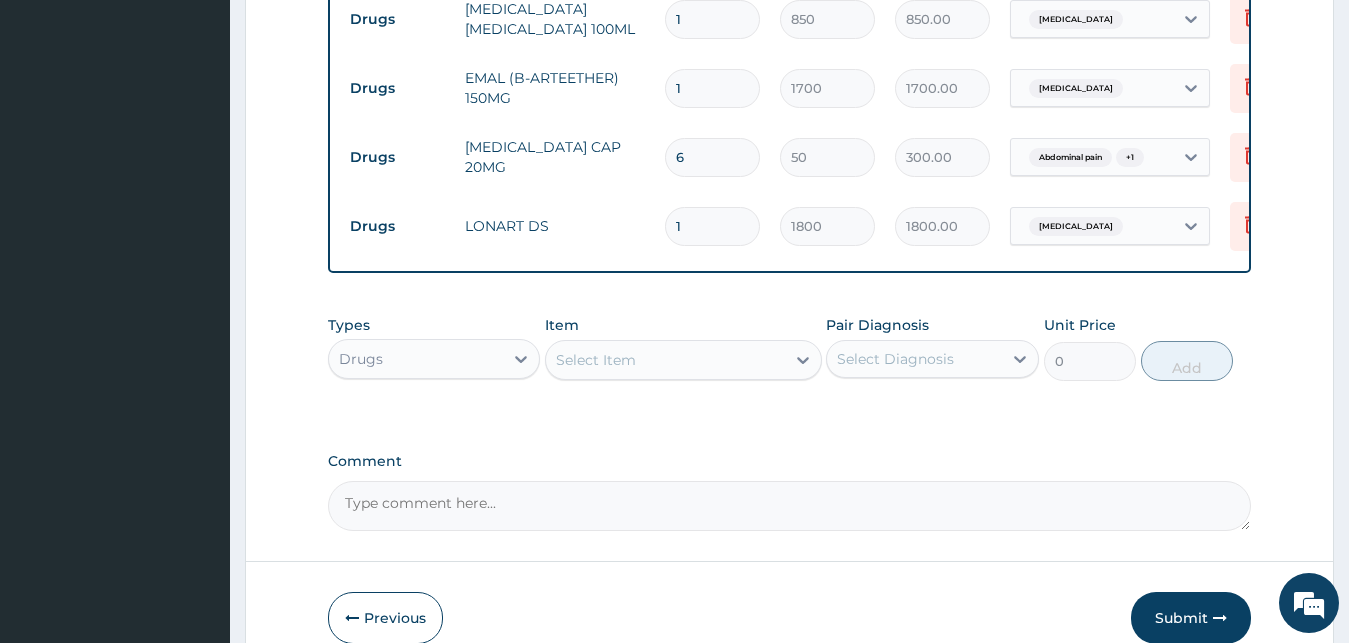 click on "Item Select Item" at bounding box center (683, 348) 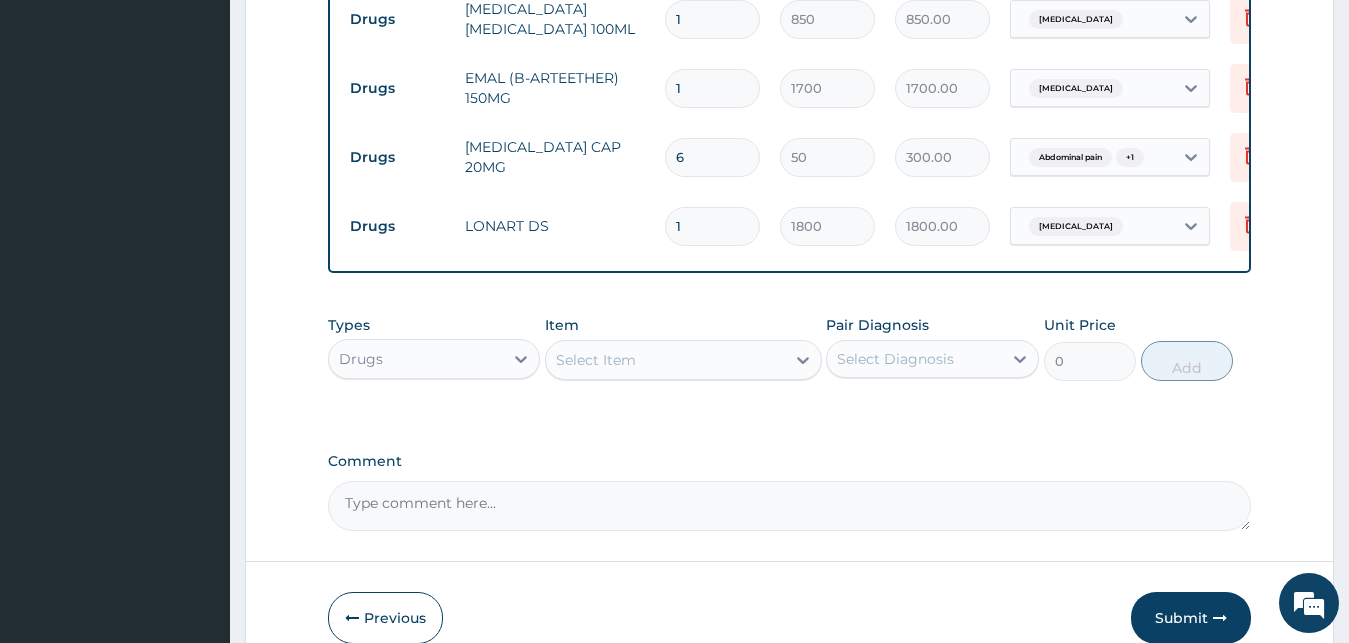 click on "Select Item" at bounding box center [665, 360] 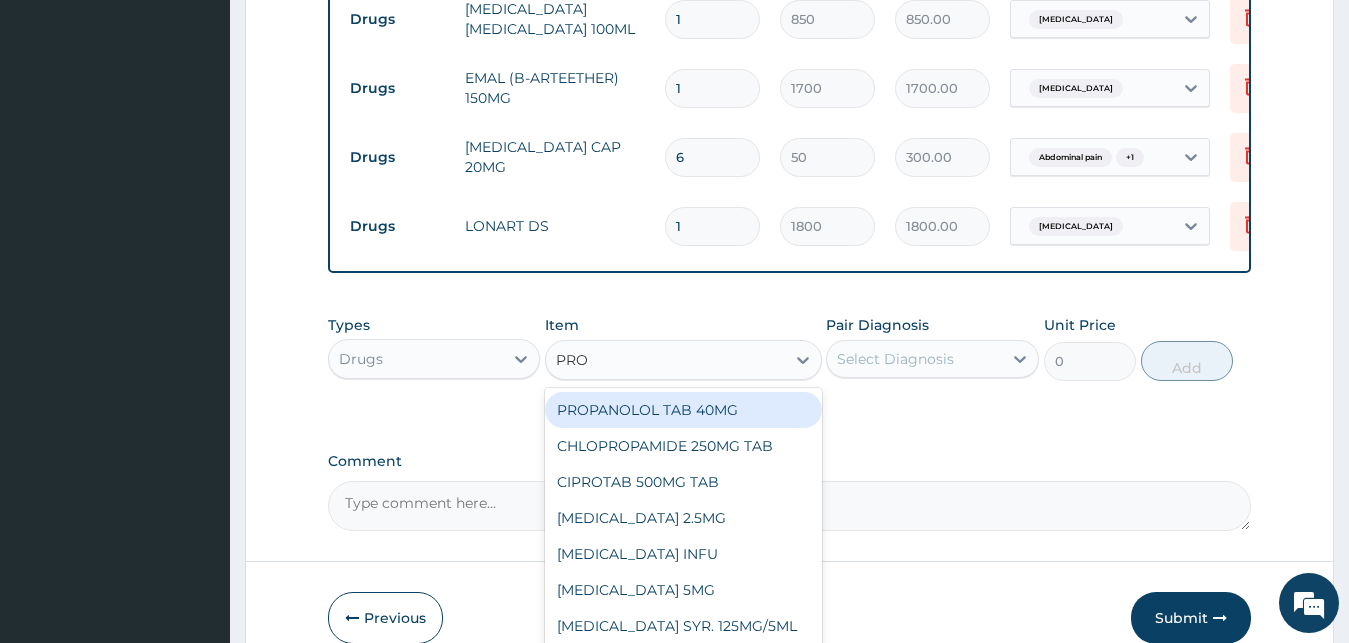 type on "PROM" 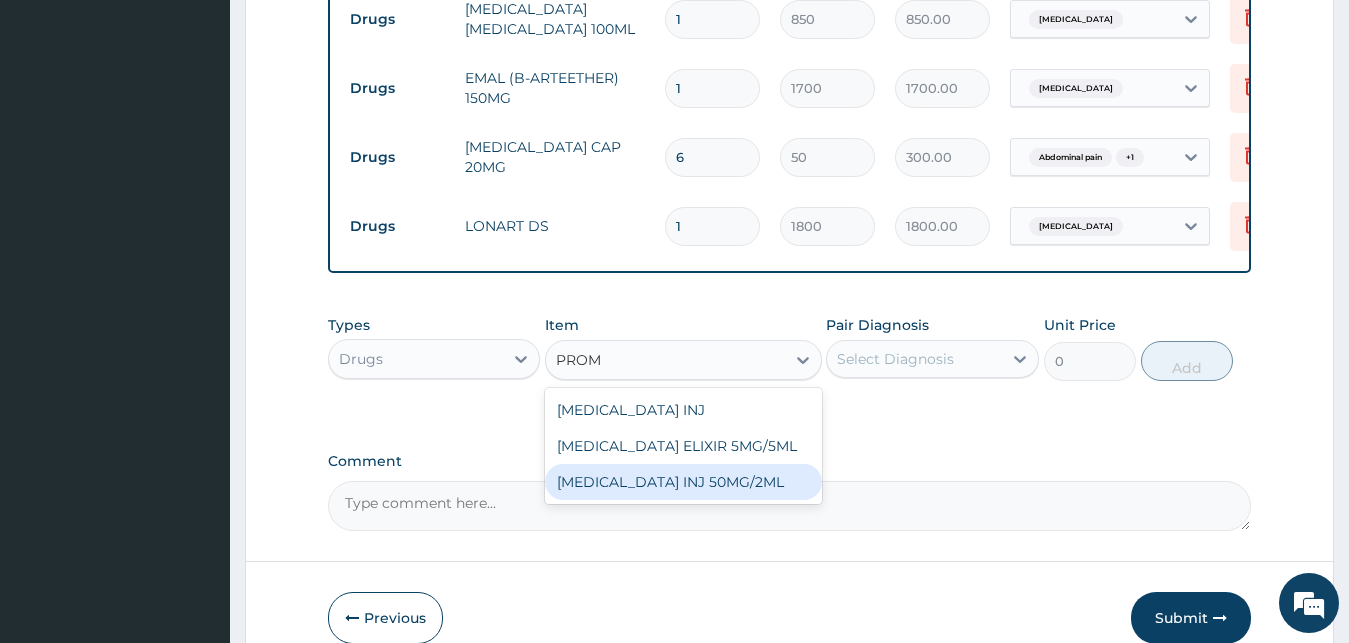 click on "[MEDICAL_DATA] INJ 50MG/2ML" at bounding box center [683, 482] 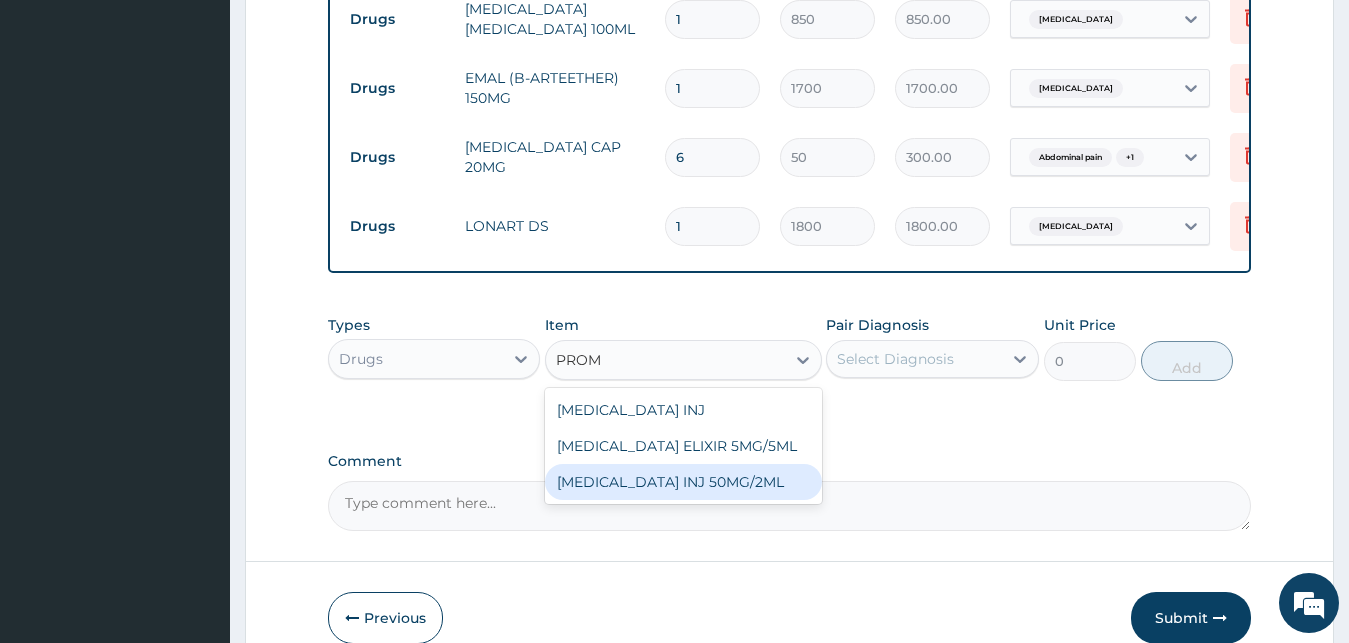 type 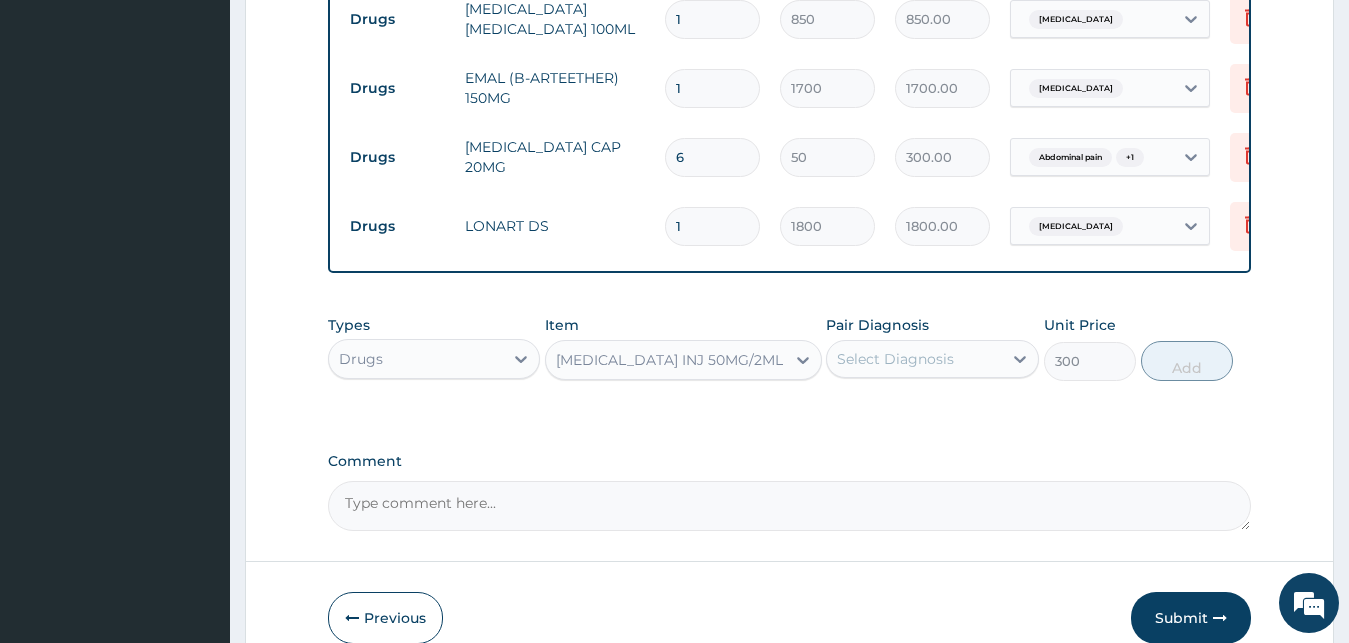 click on "Select Diagnosis" at bounding box center (895, 359) 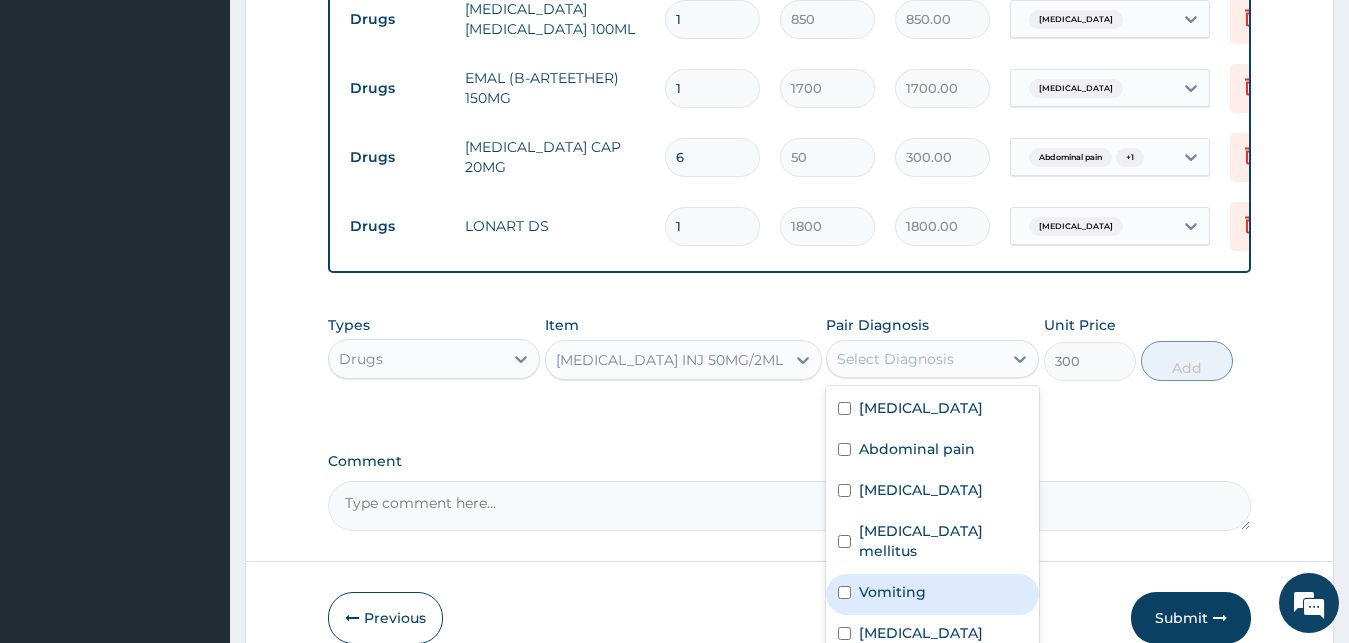 click on "Vomiting" at bounding box center [932, 594] 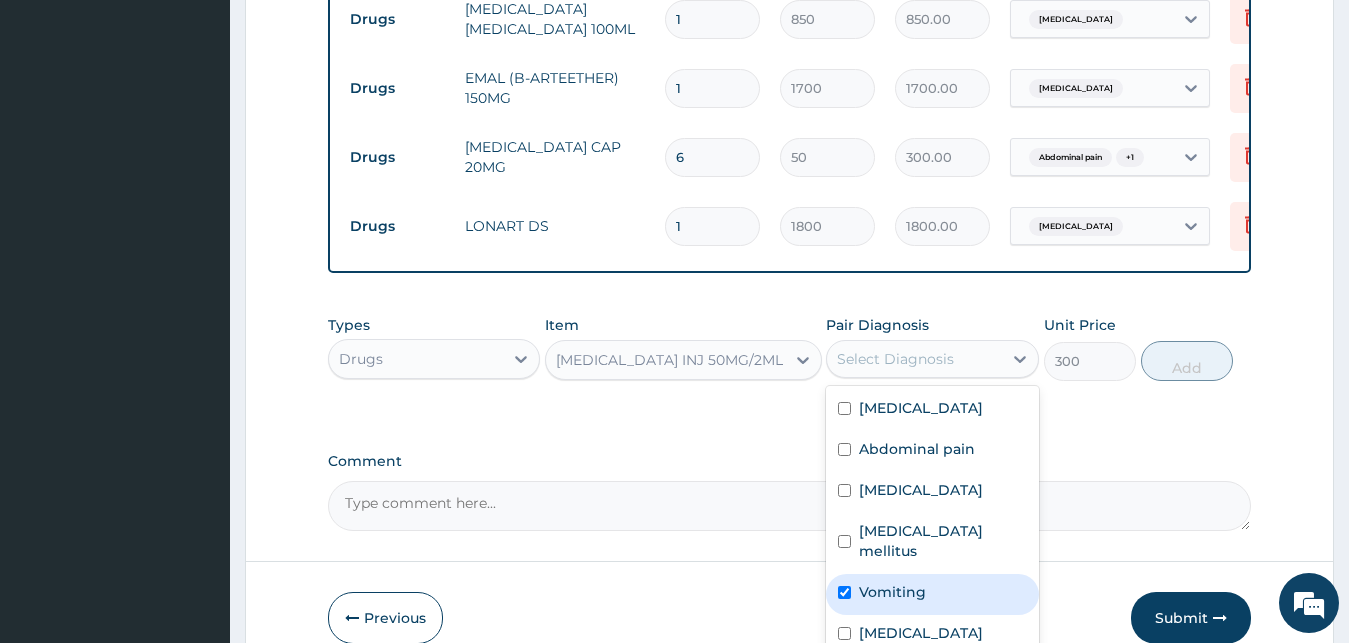 checkbox on "true" 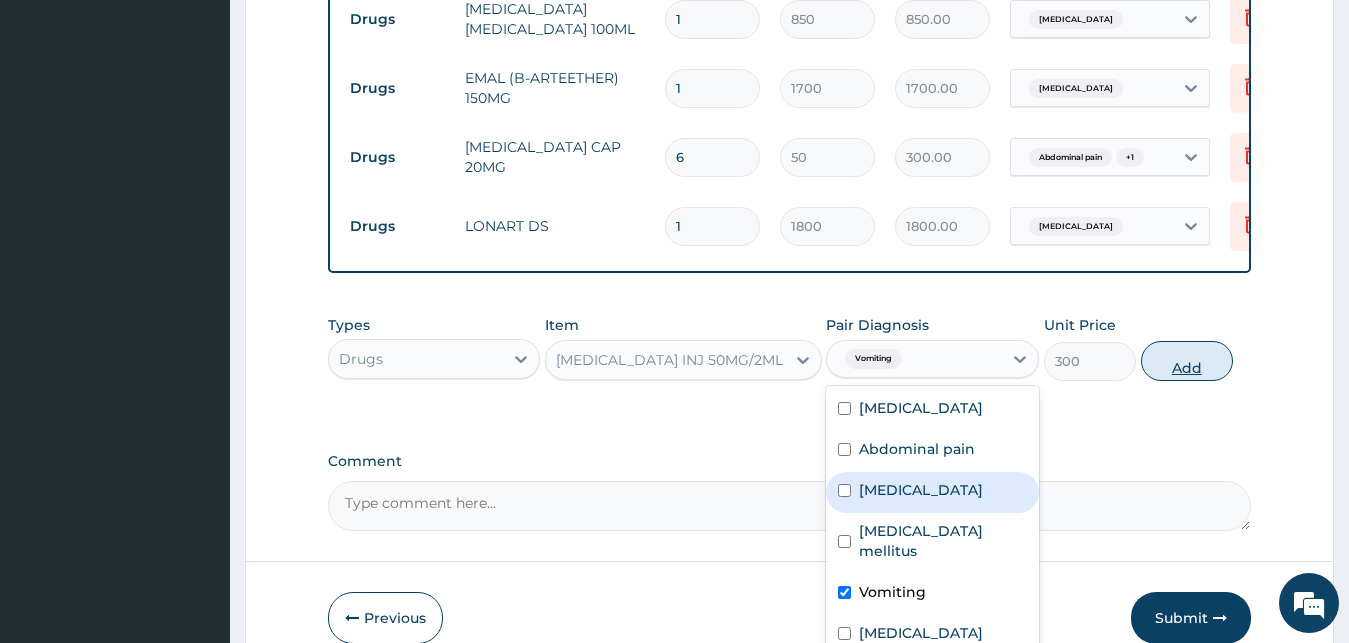 click on "Add" at bounding box center (1187, 361) 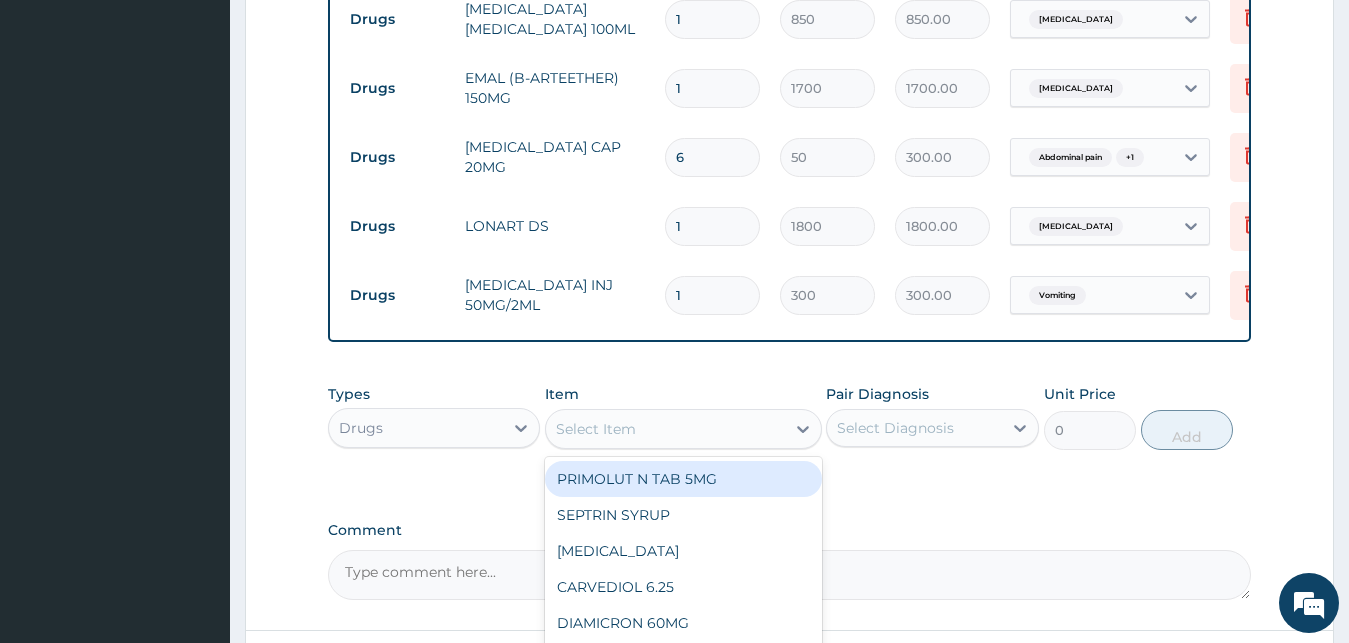 click on "Select Item" at bounding box center (665, 429) 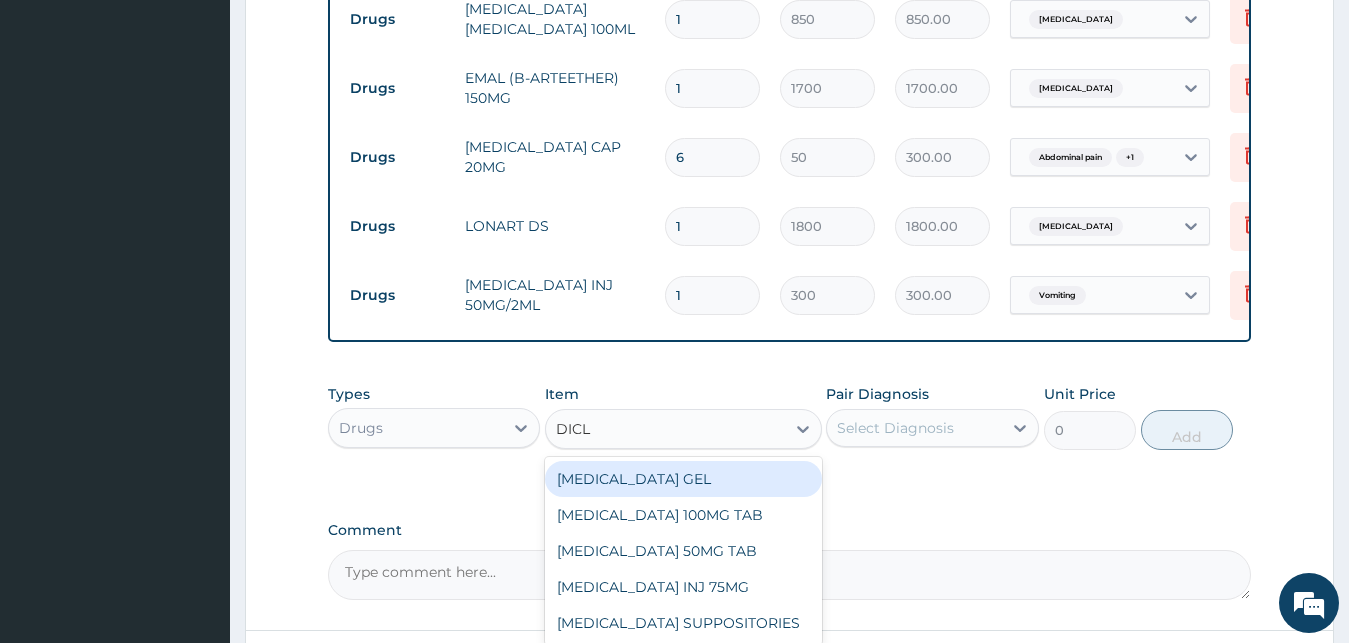 type on "DICLO" 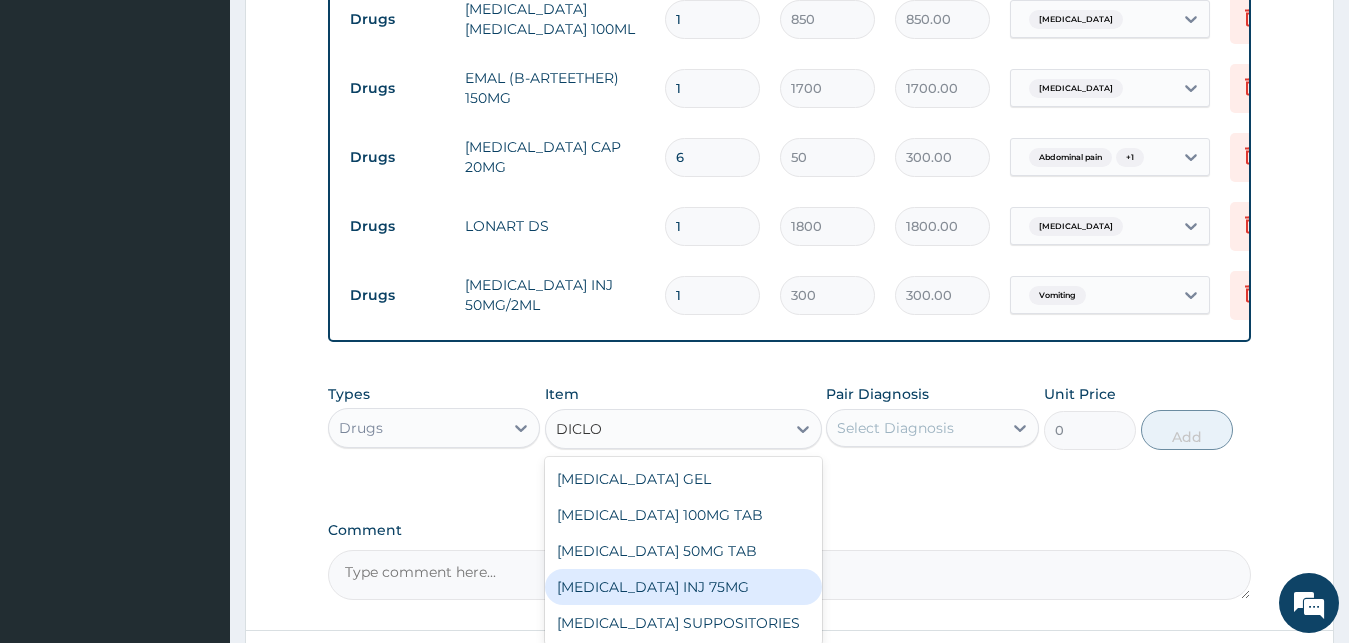 click on "[MEDICAL_DATA] INJ 75MG" at bounding box center (683, 587) 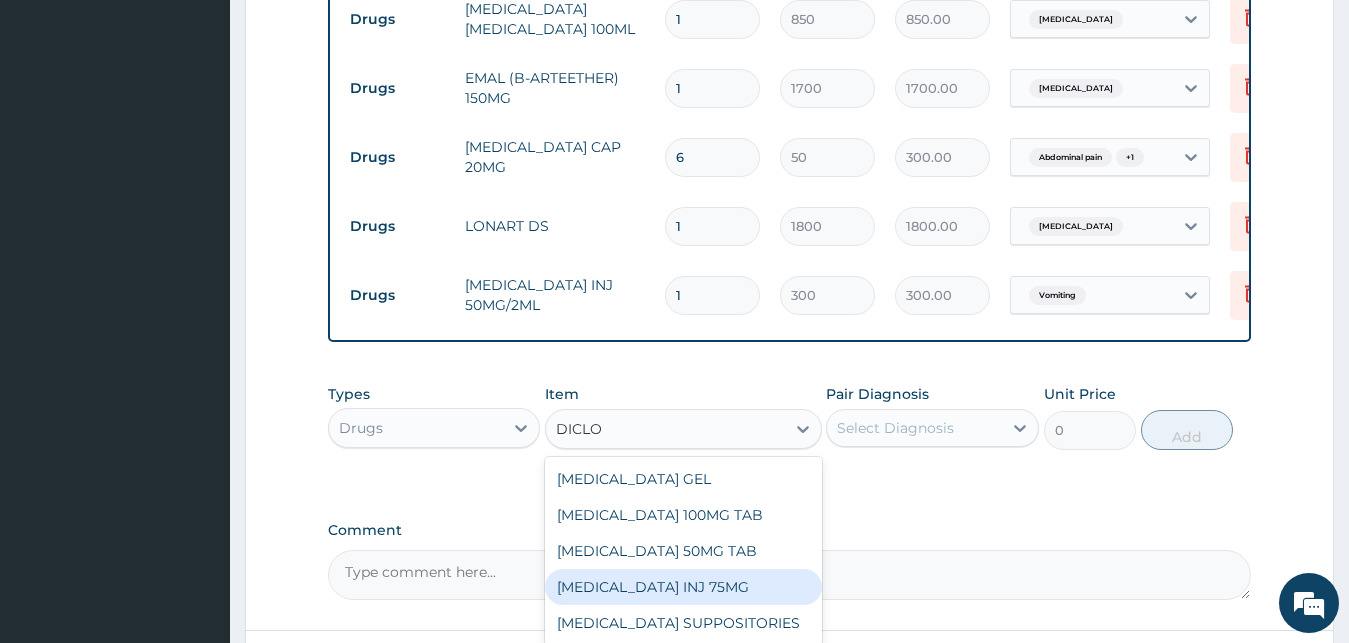 type 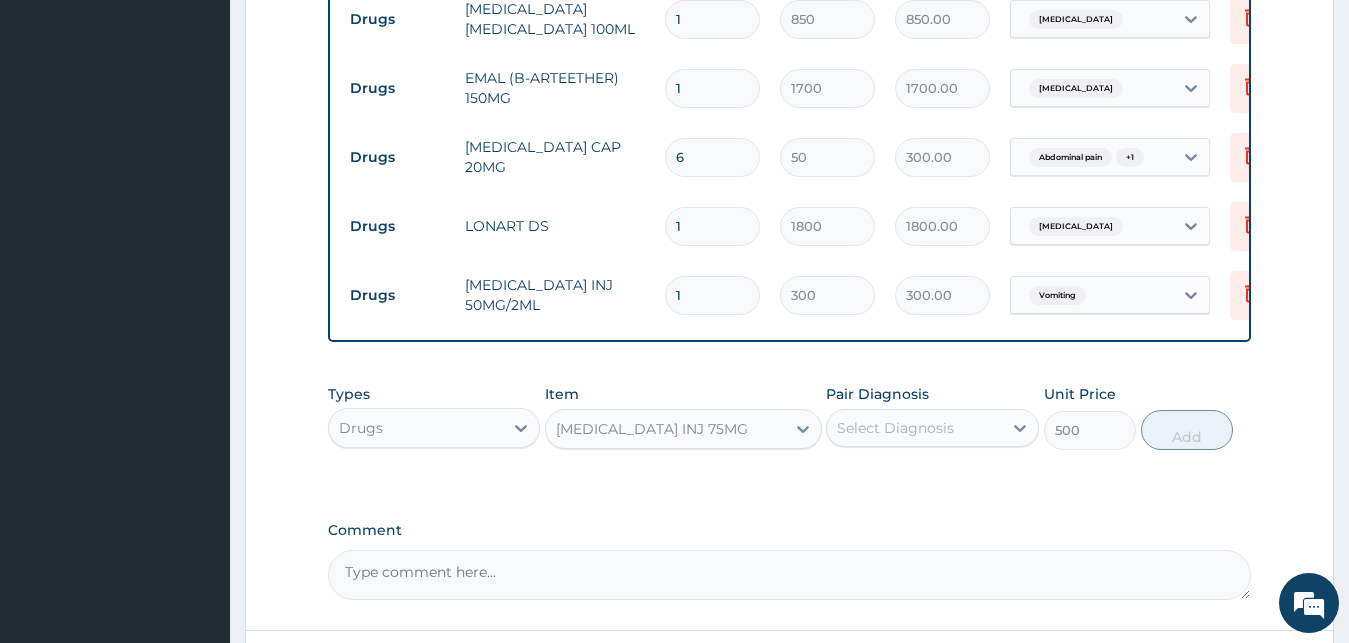 click on "Select Diagnosis" at bounding box center (895, 428) 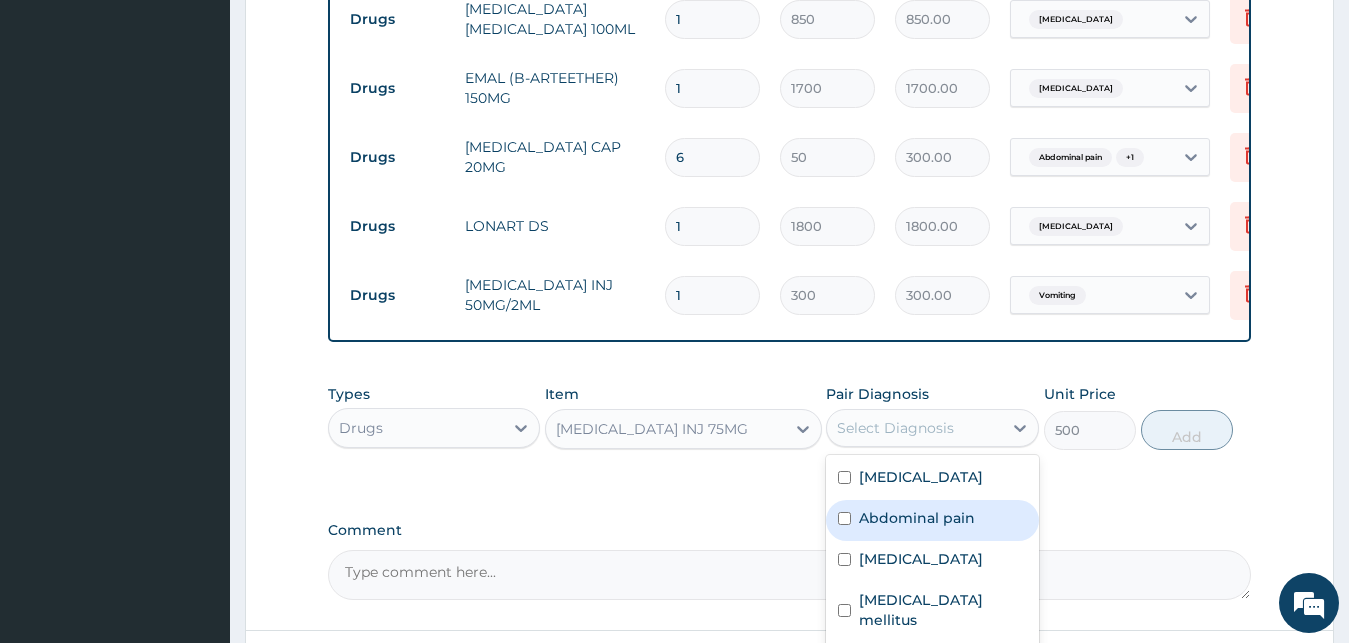 click on "Abdominal pain" at bounding box center [917, 518] 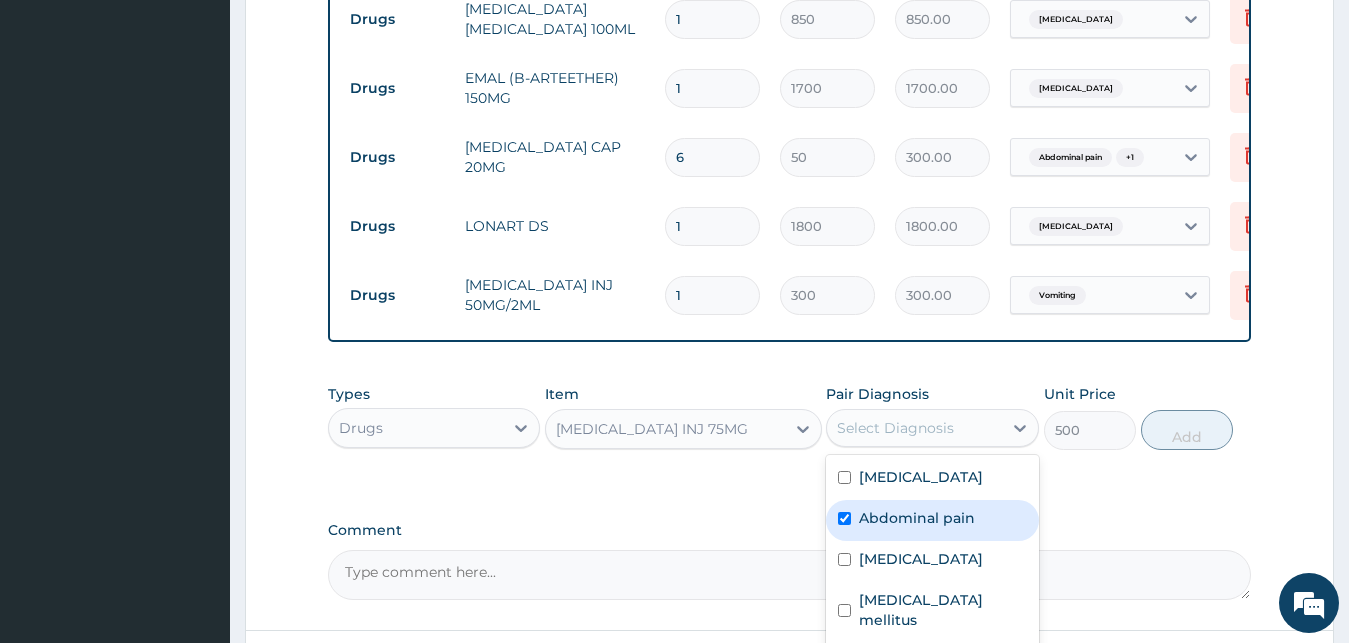checkbox on "true" 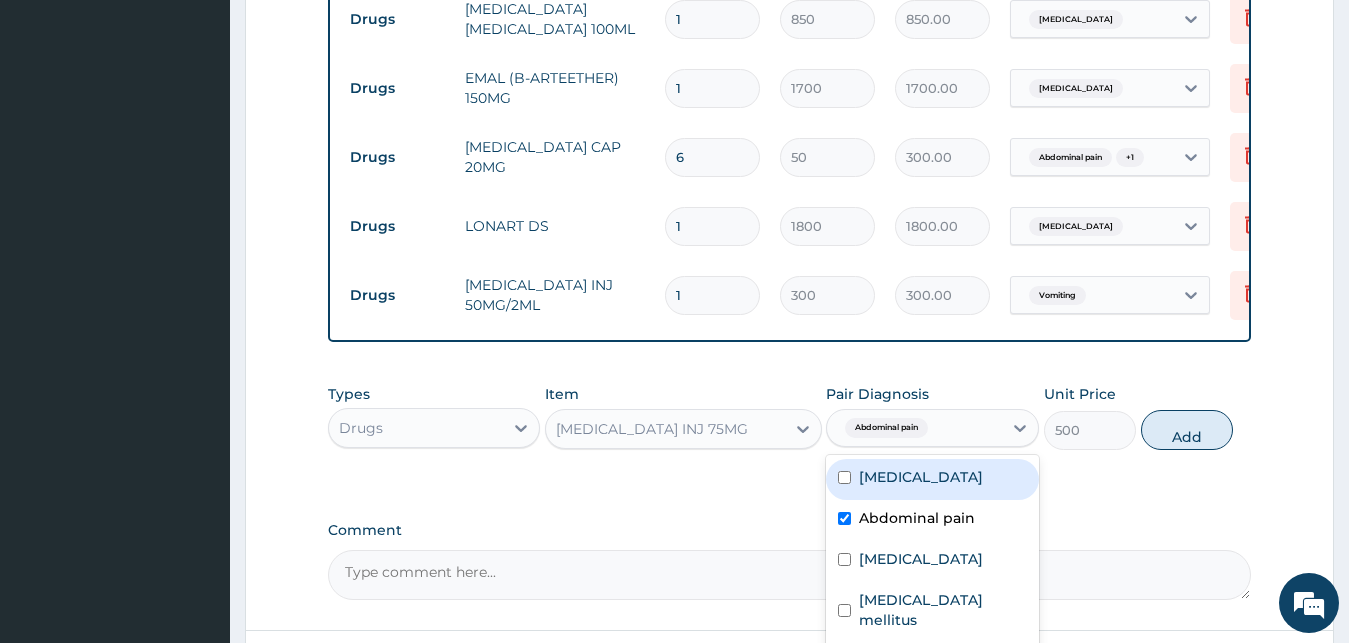 click on "[MEDICAL_DATA]" at bounding box center [932, 479] 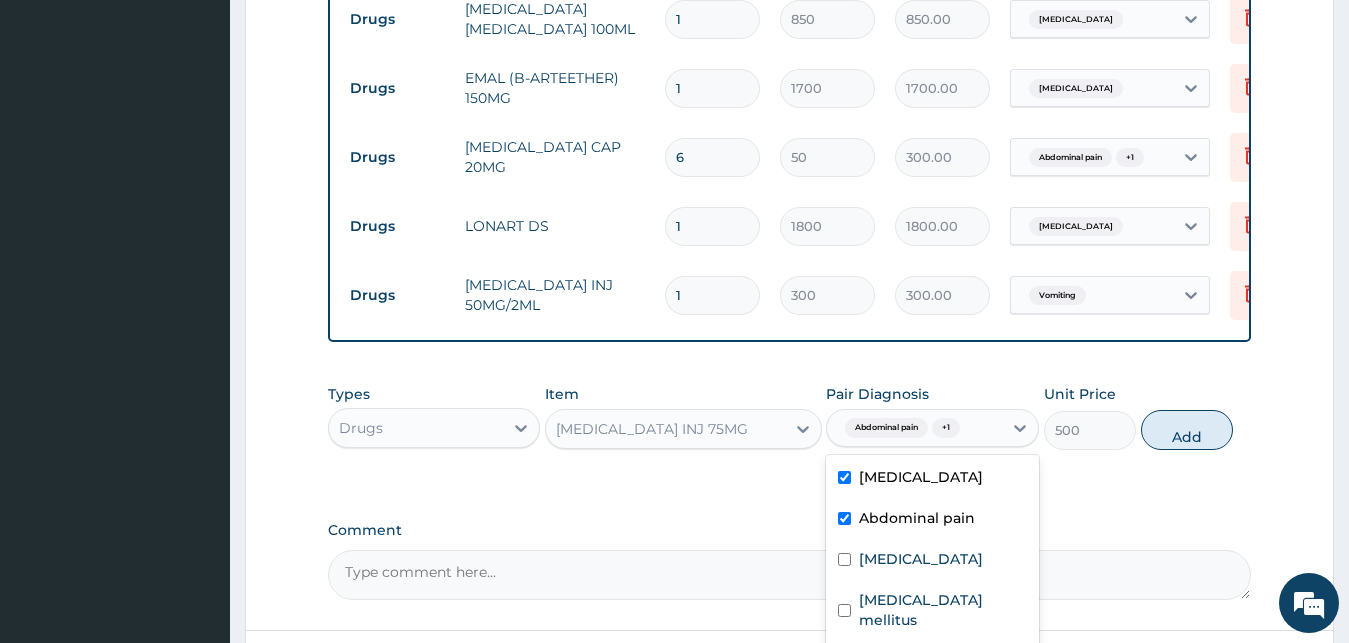 checkbox on "true" 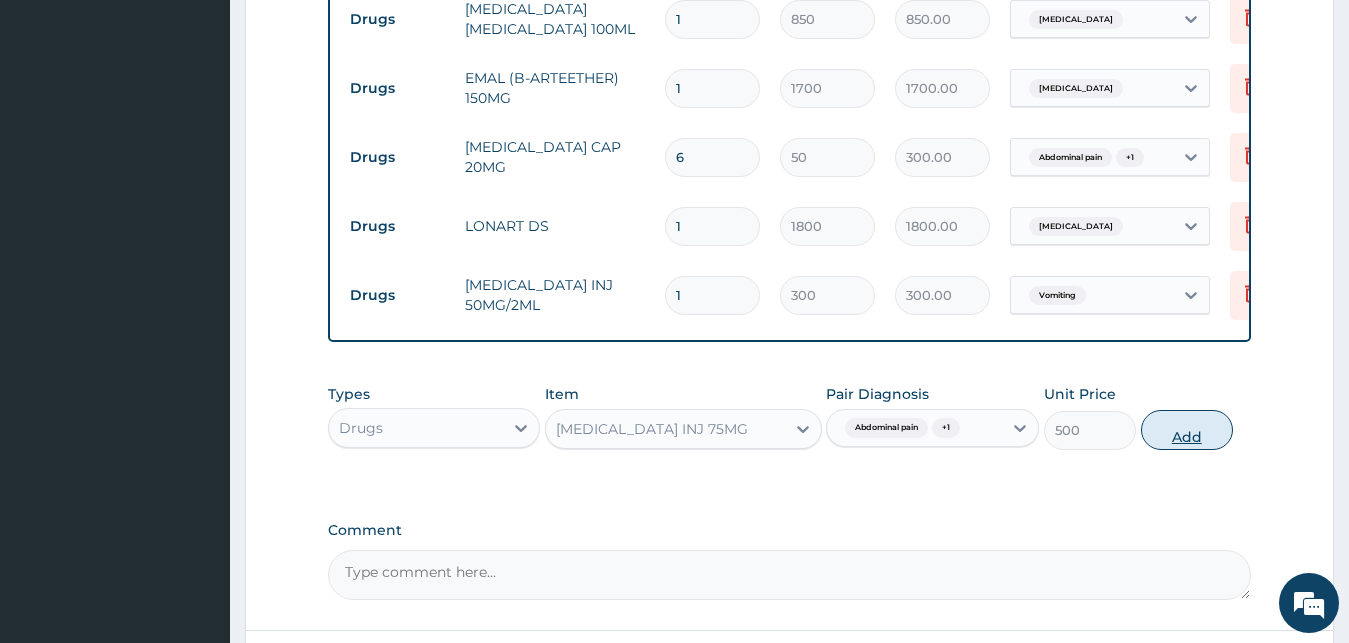 click on "Add" at bounding box center (1187, 430) 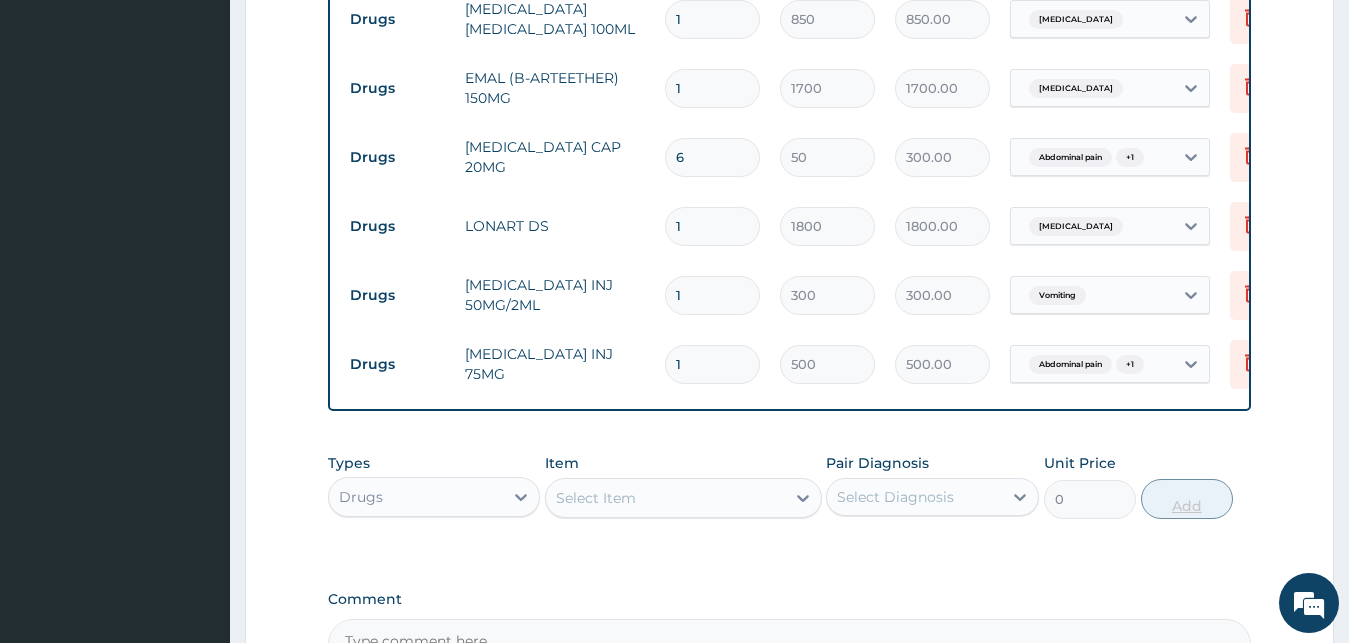 scroll, scrollTop: 1342, scrollLeft: 0, axis: vertical 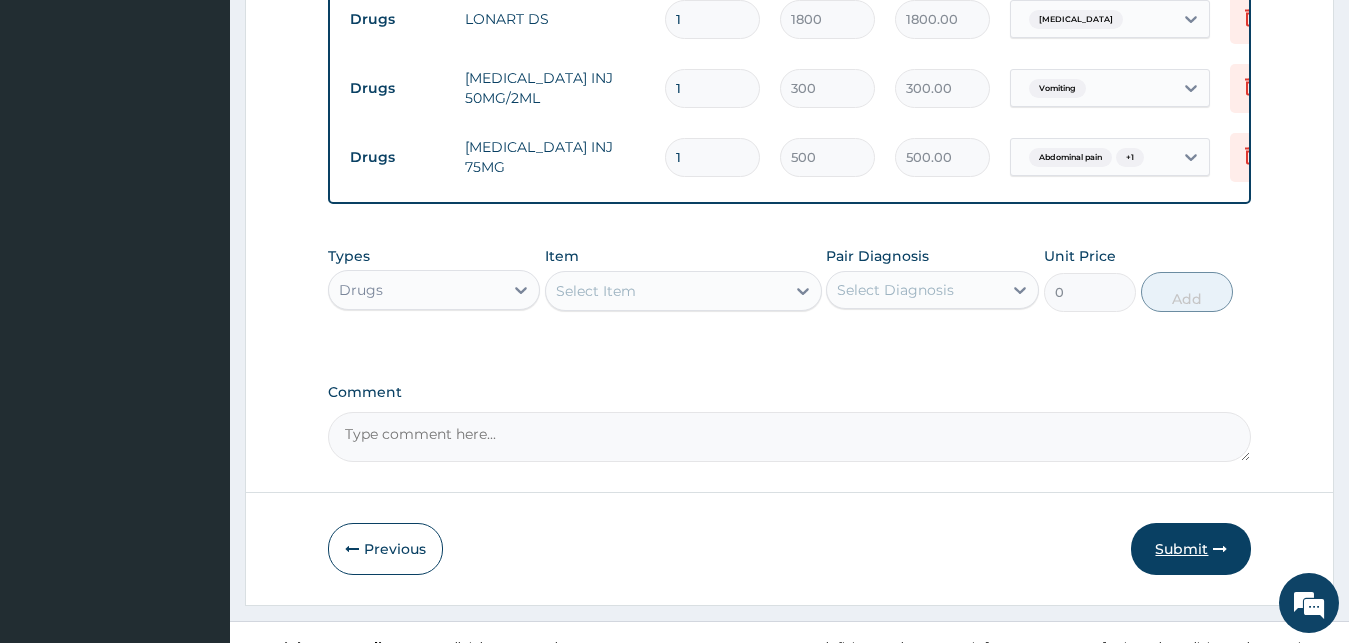 click on "Submit" at bounding box center (1191, 549) 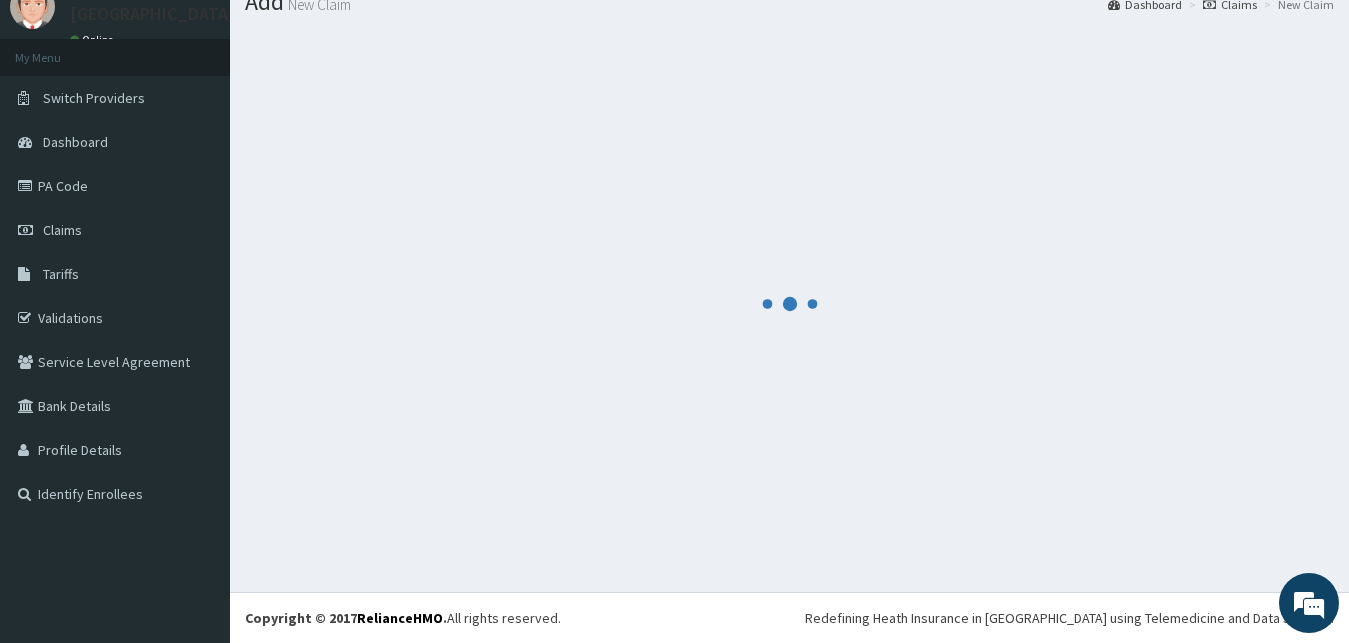 scroll, scrollTop: 76, scrollLeft: 0, axis: vertical 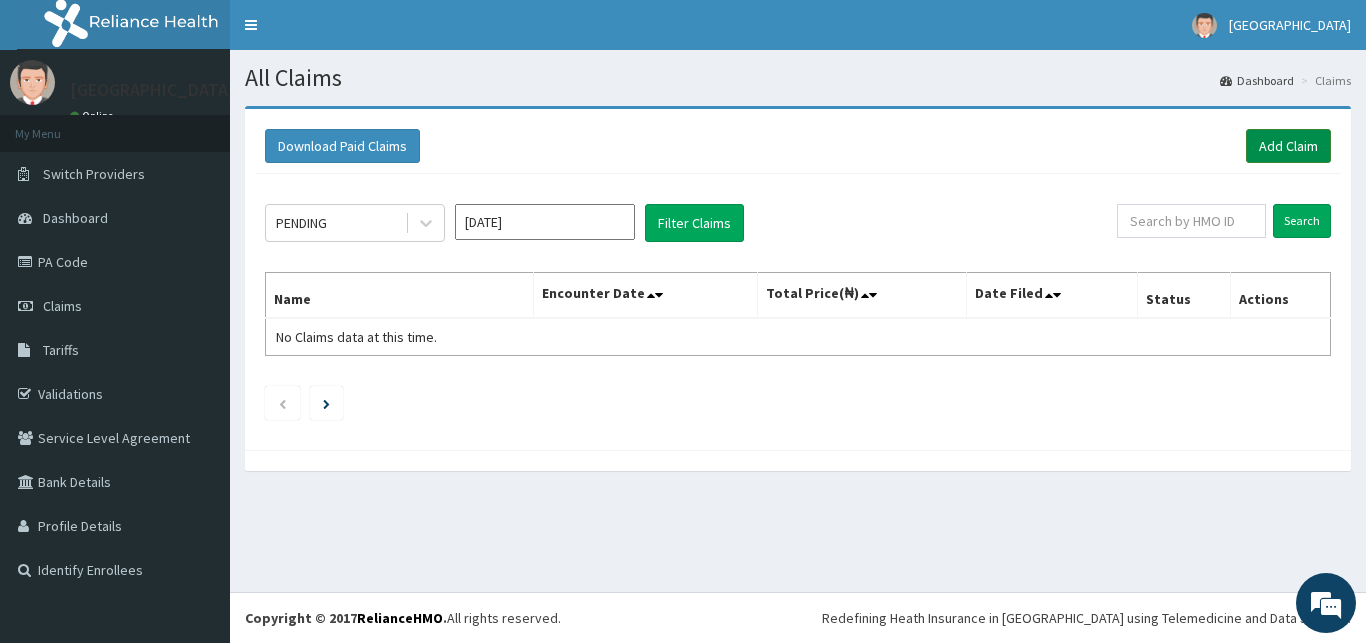 click on "Add Claim" at bounding box center [1288, 146] 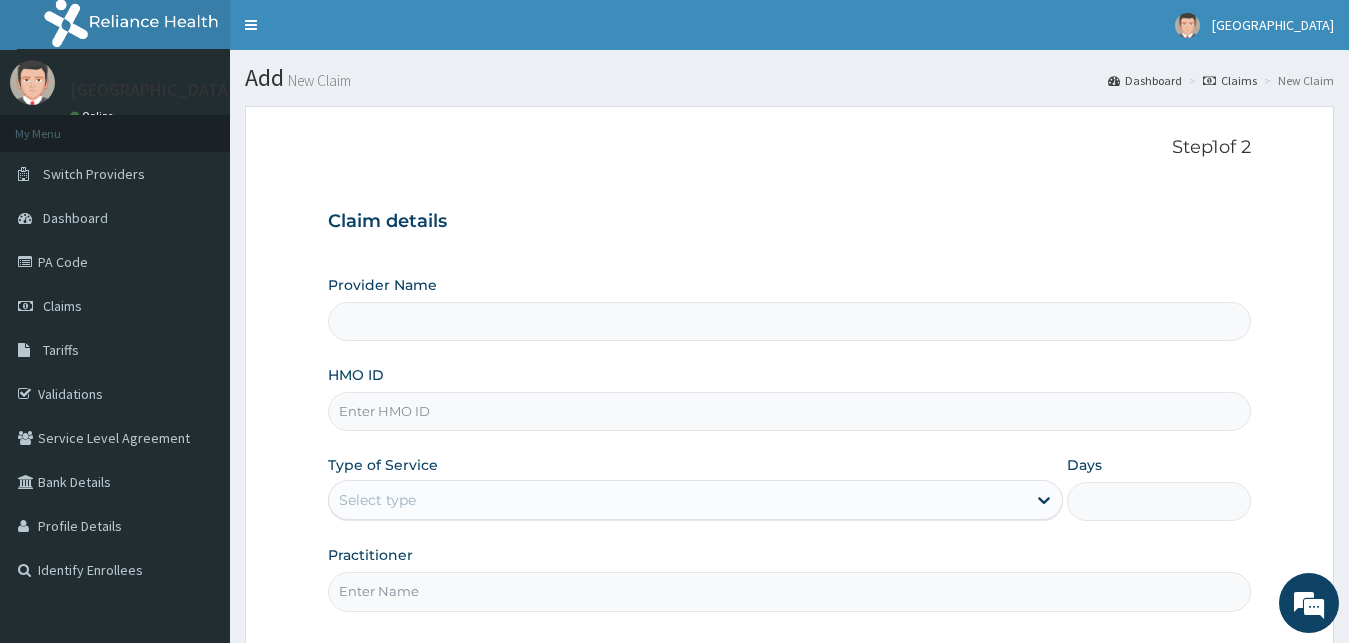 scroll, scrollTop: 0, scrollLeft: 0, axis: both 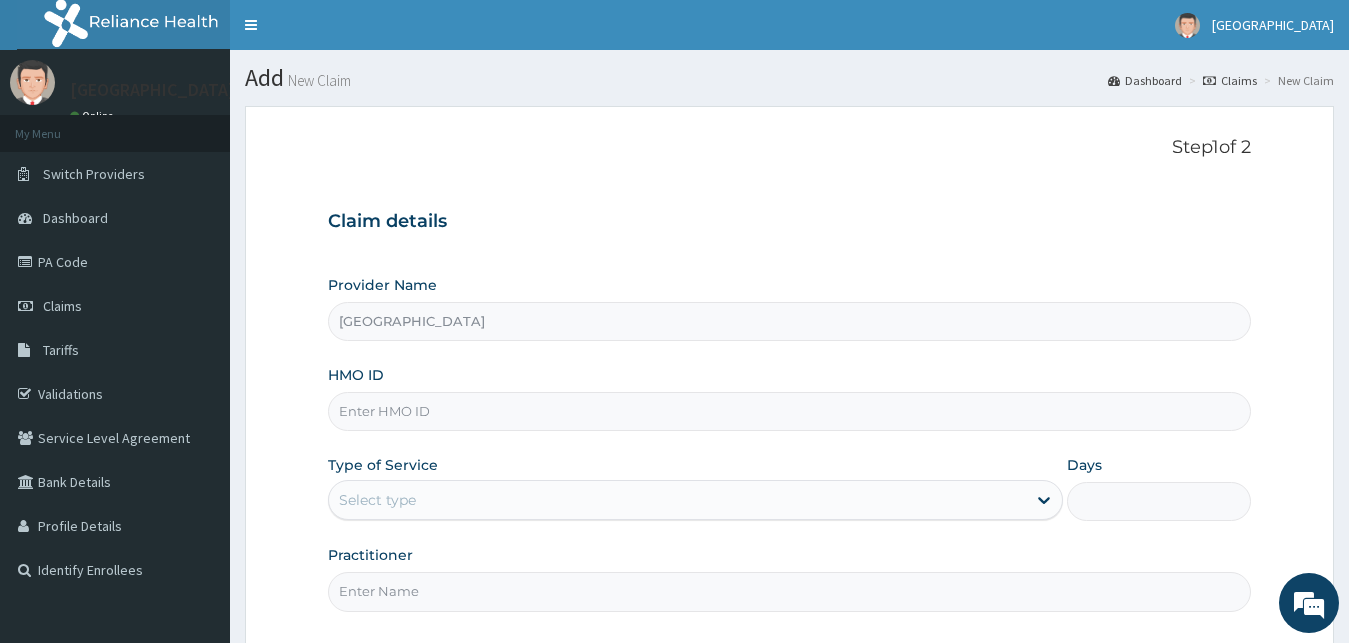 paste on "DIS/10007/C" 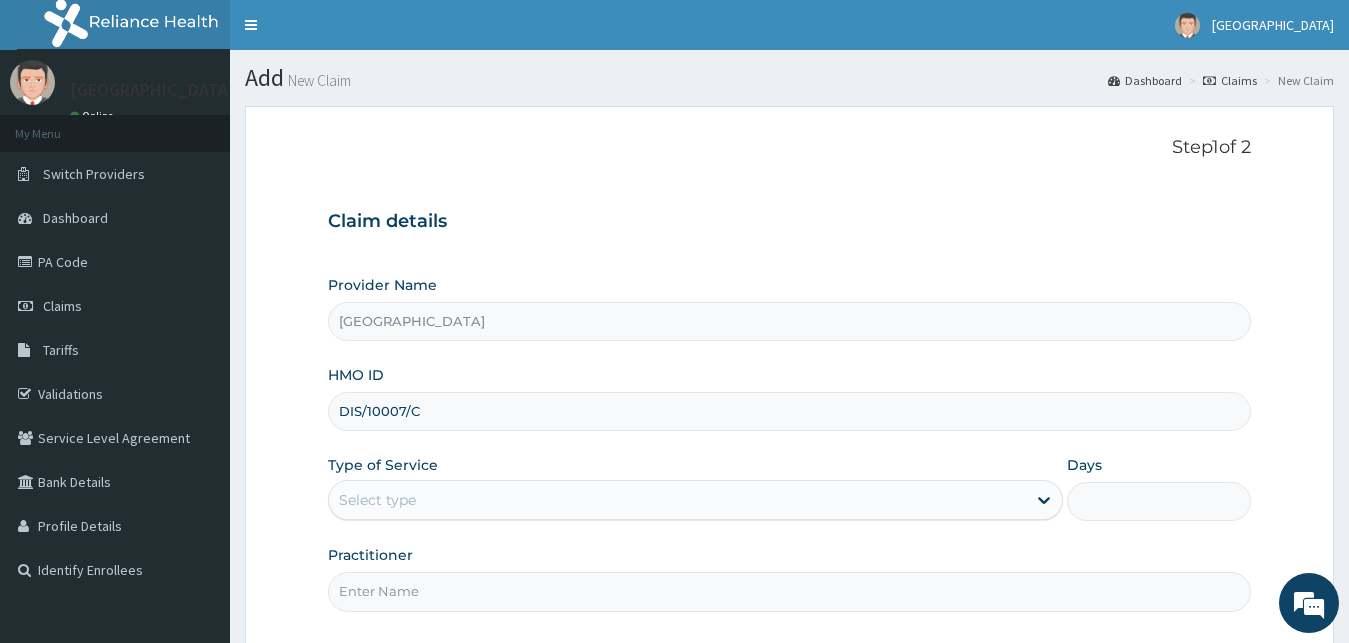 click on "DIS/10007/C" at bounding box center [790, 411] 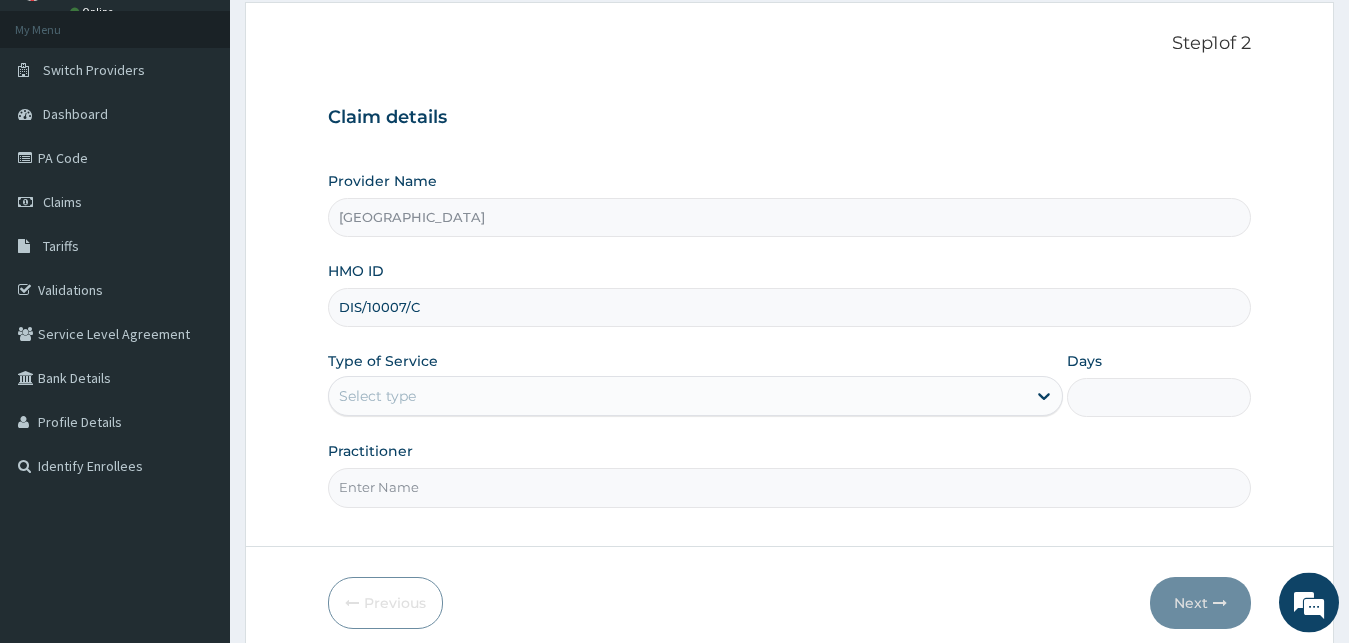 scroll, scrollTop: 187, scrollLeft: 0, axis: vertical 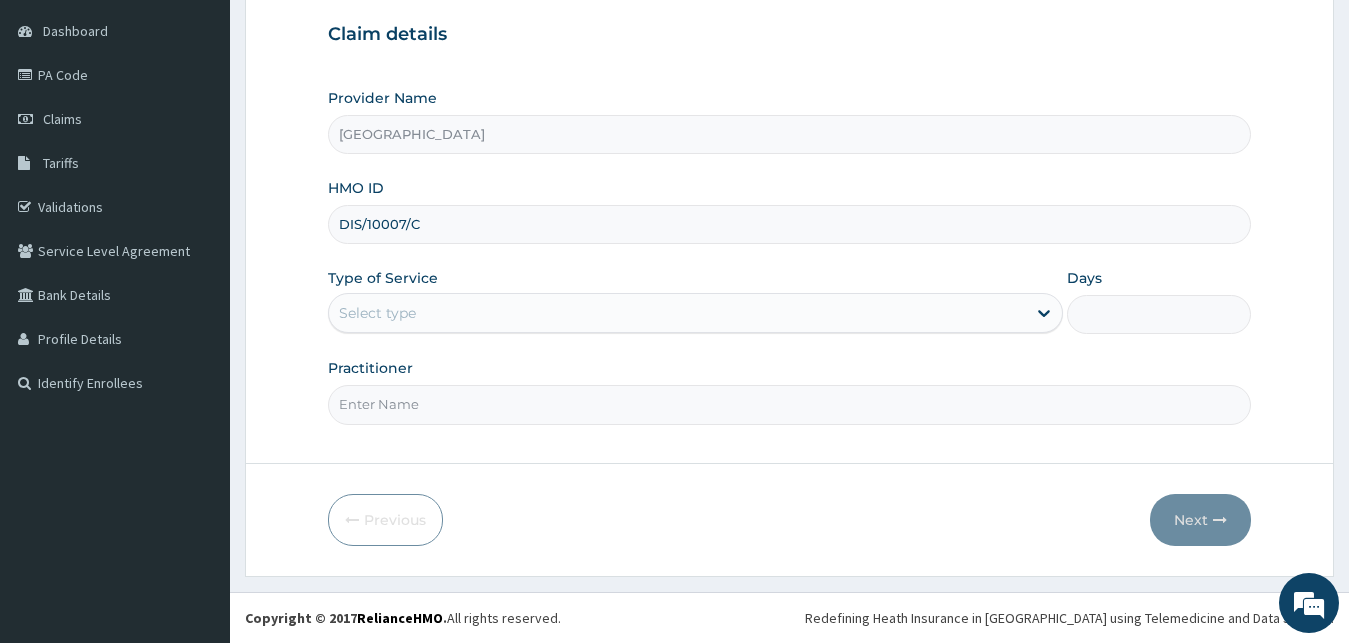 type on "DIS/10007/C" 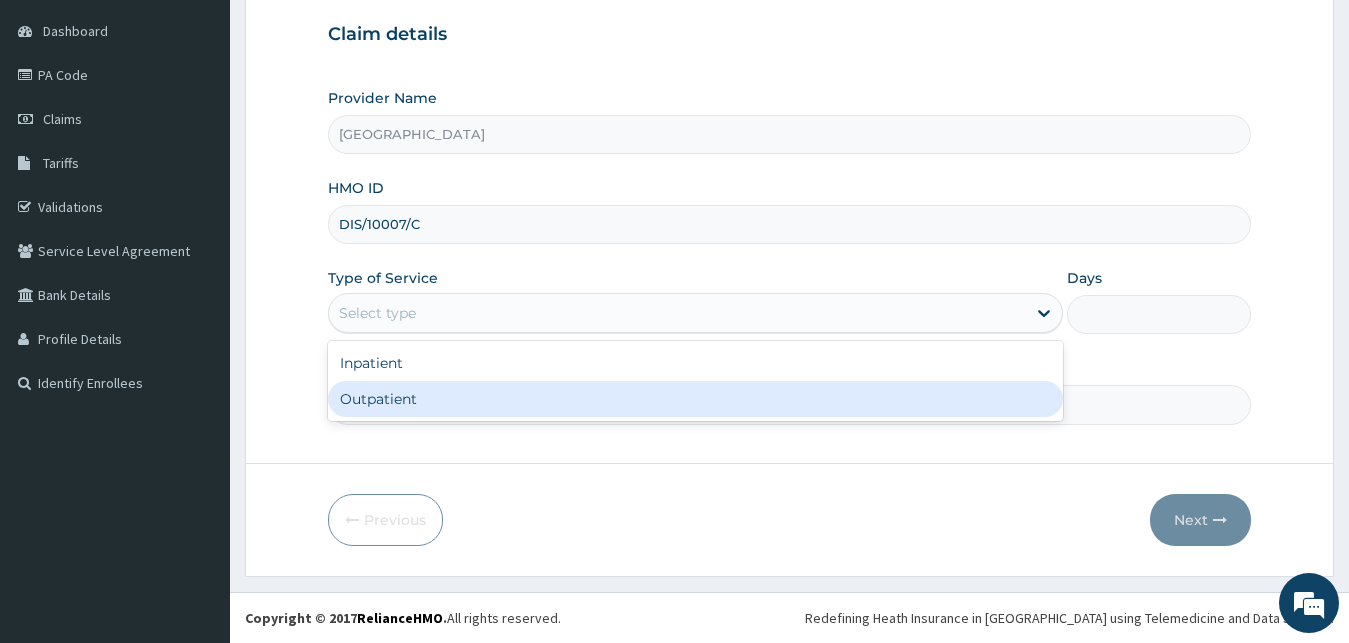click on "Outpatient" at bounding box center (696, 399) 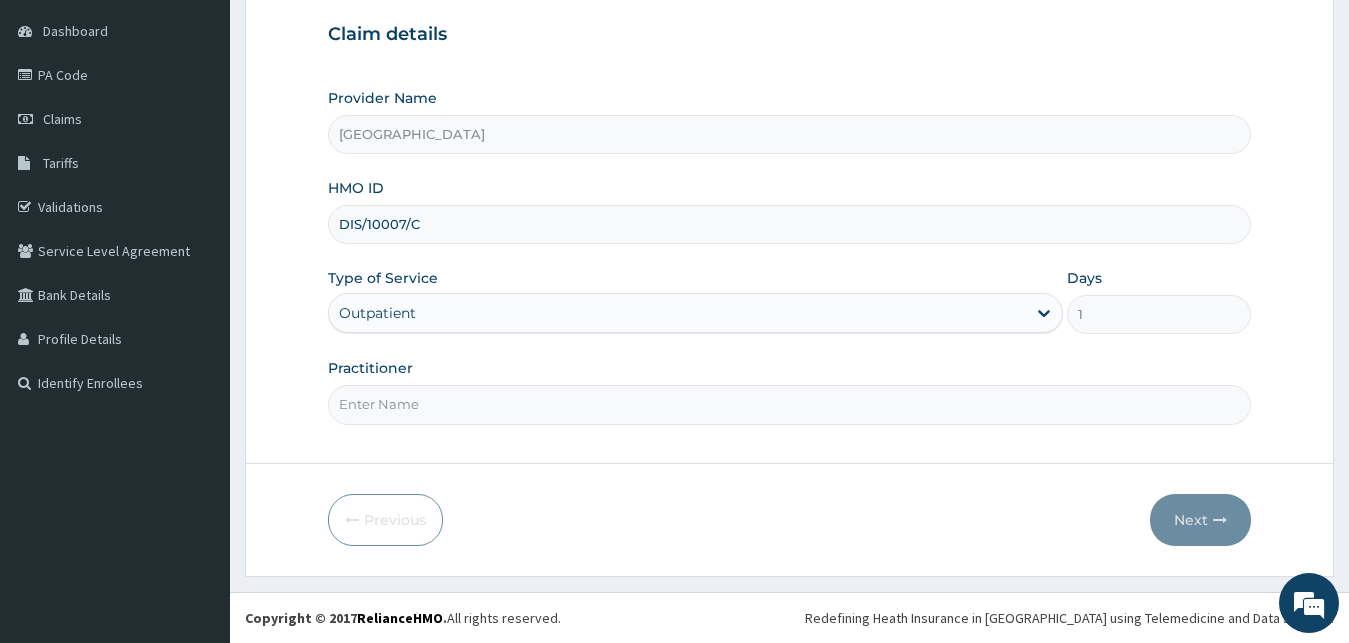 click on "Practitioner" at bounding box center [790, 404] 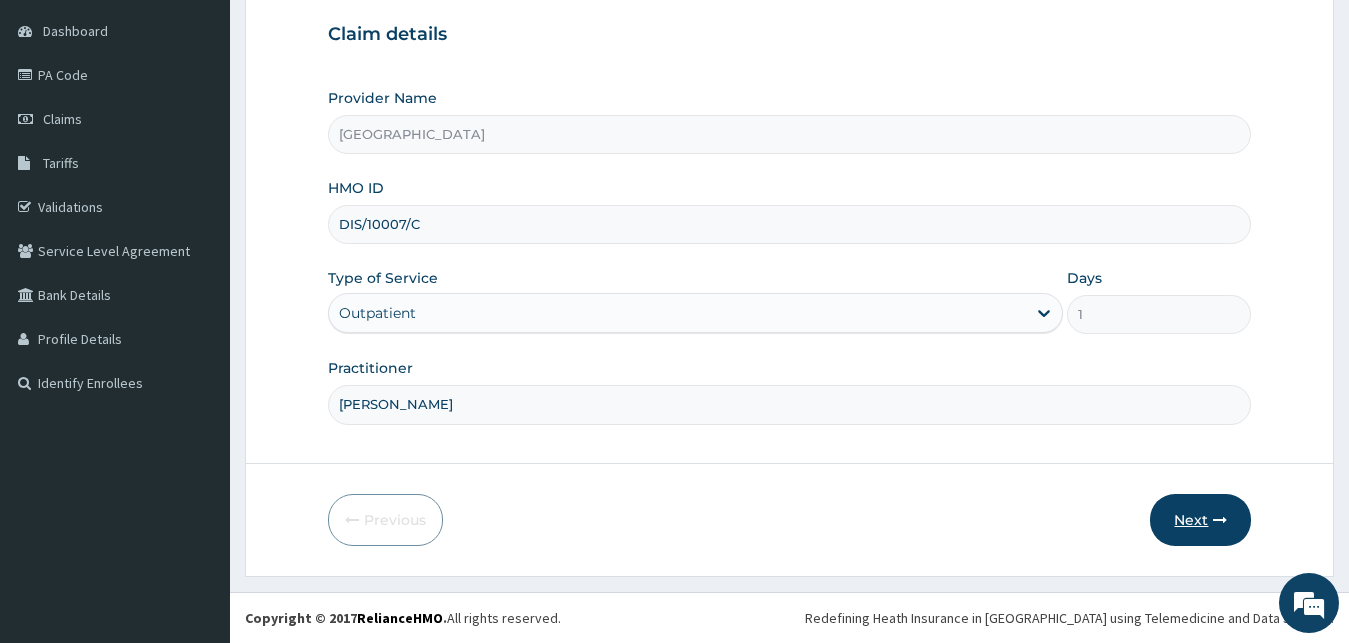 type on "[PERSON_NAME]" 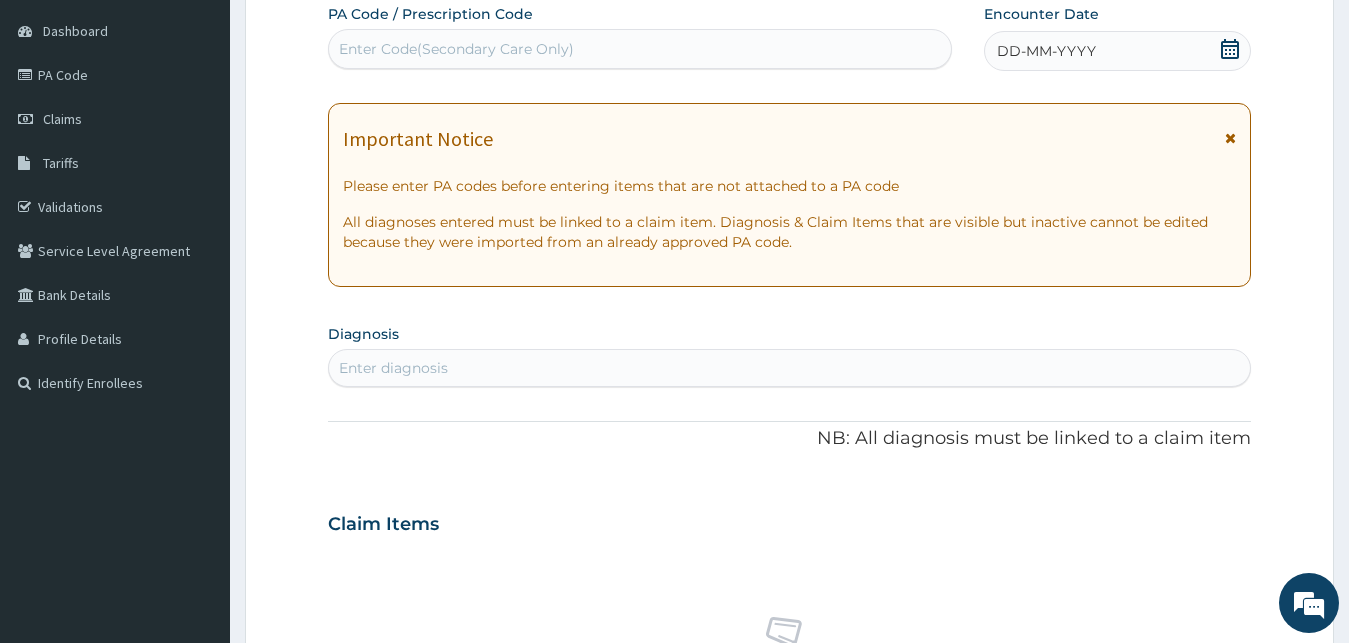 click on "DD-MM-YYYY" at bounding box center [1046, 51] 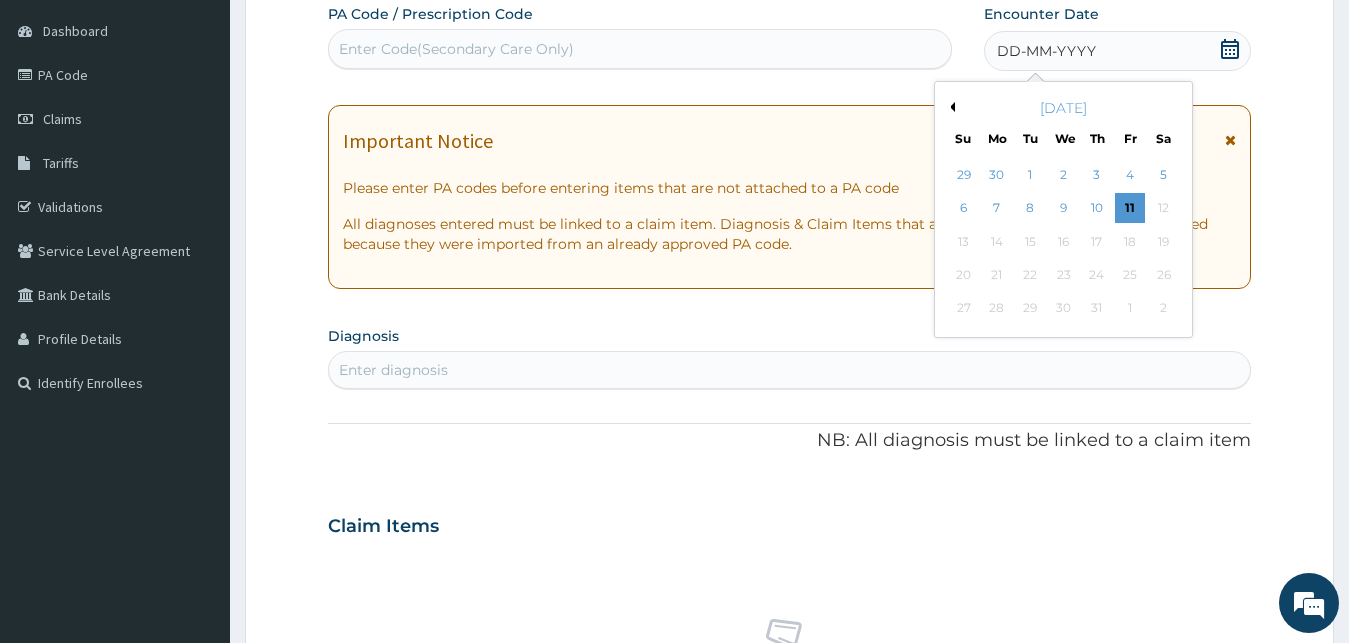 click on "Previous Month" at bounding box center [950, 107] 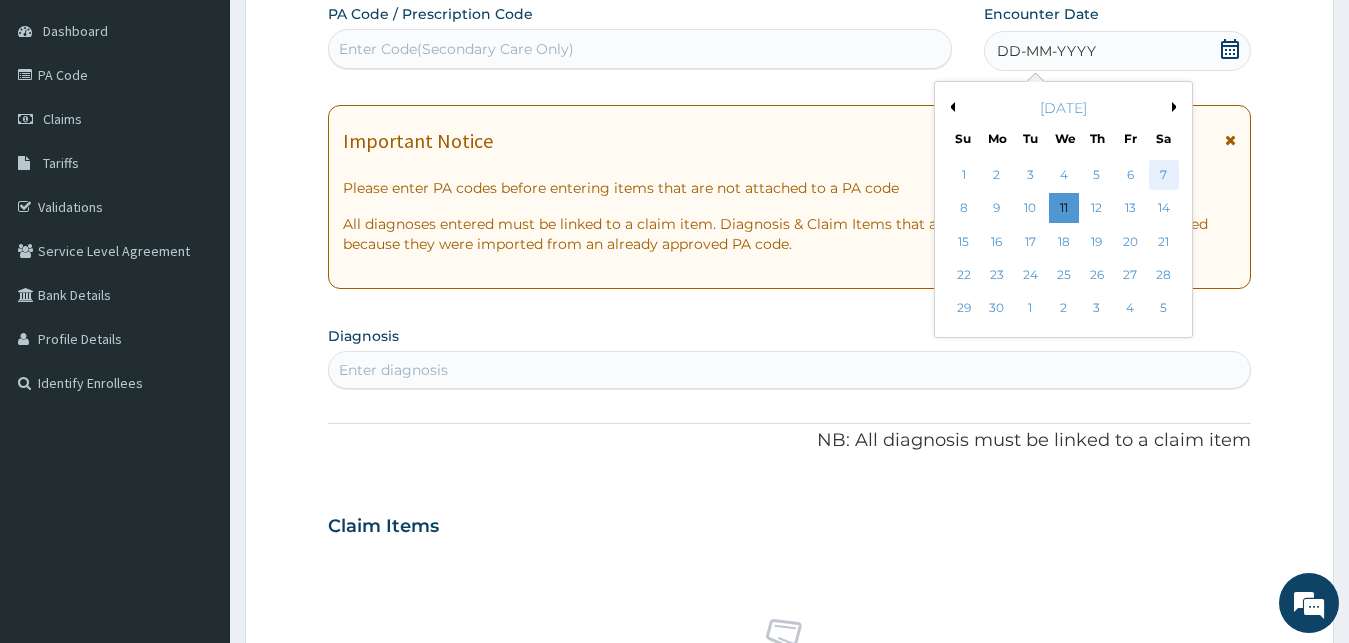 click on "7" at bounding box center [1163, 175] 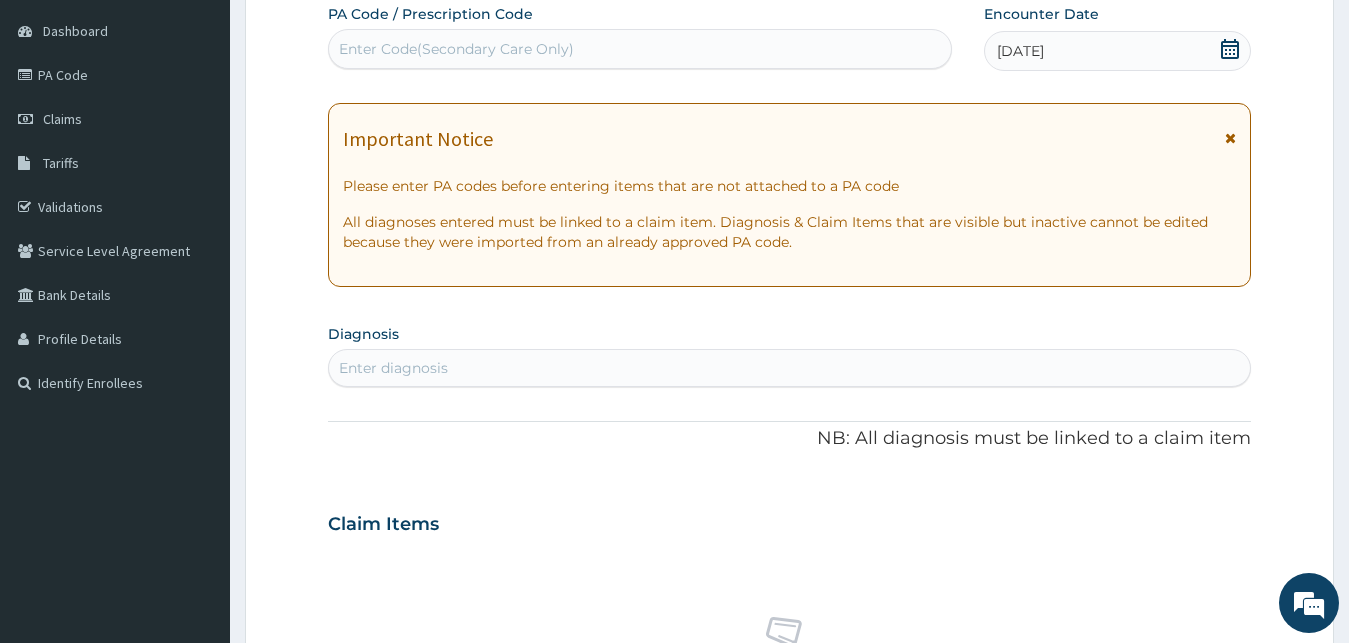 click on "Enter diagnosis" at bounding box center (790, 368) 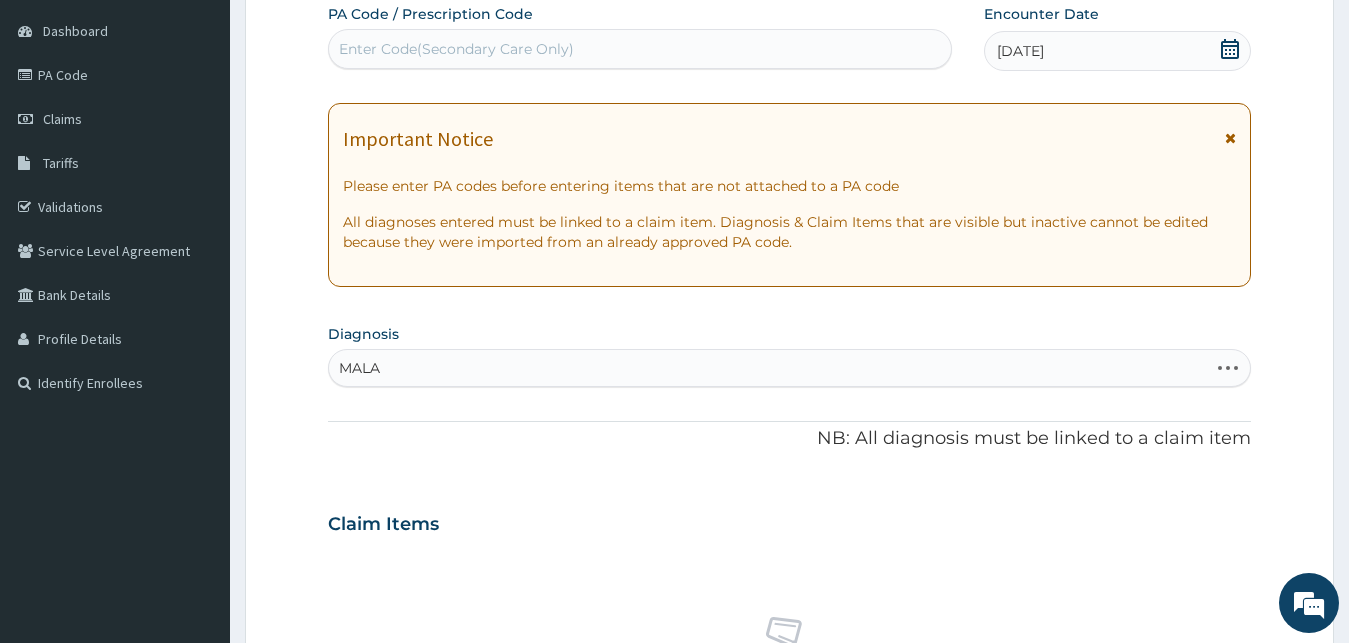 type on "MALAR" 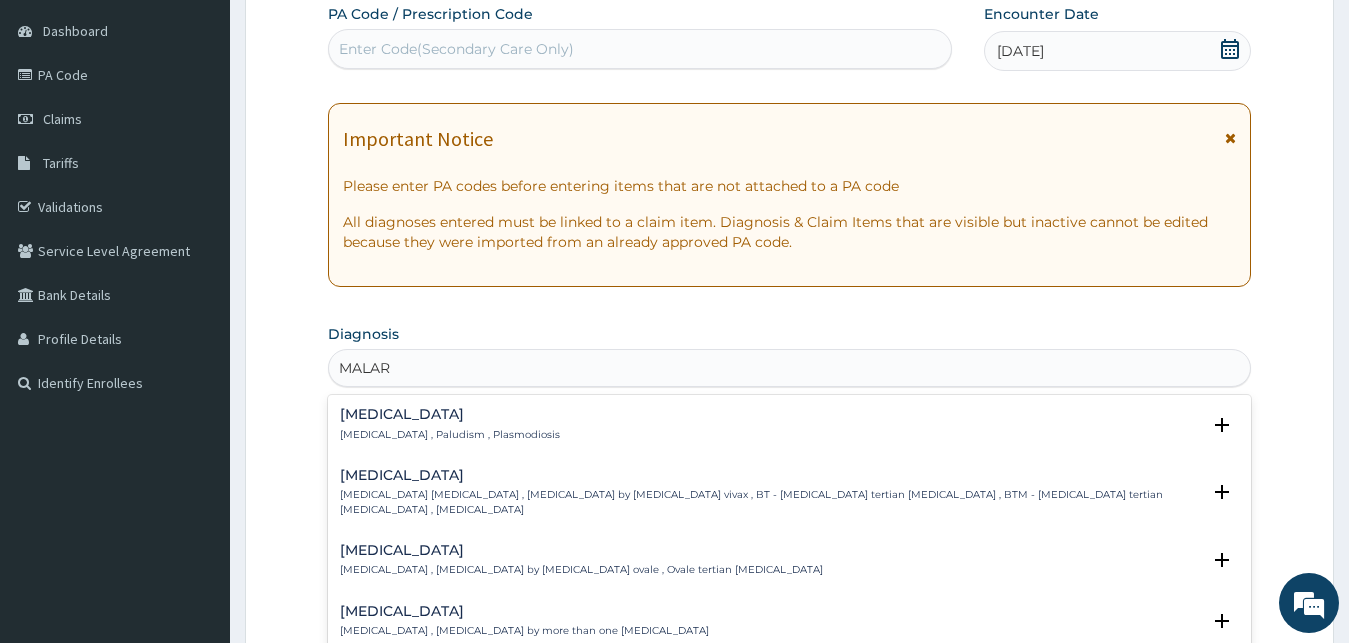 click on "[MEDICAL_DATA]" at bounding box center [450, 414] 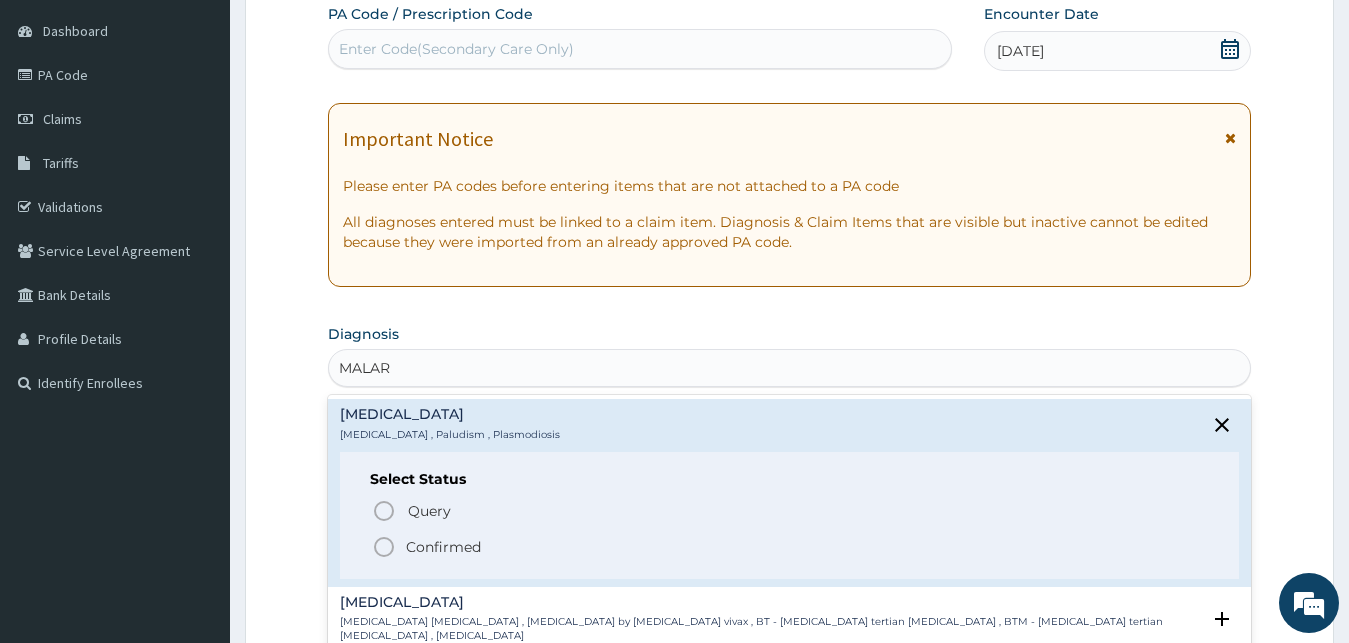 click on "Confirmed" at bounding box center (443, 547) 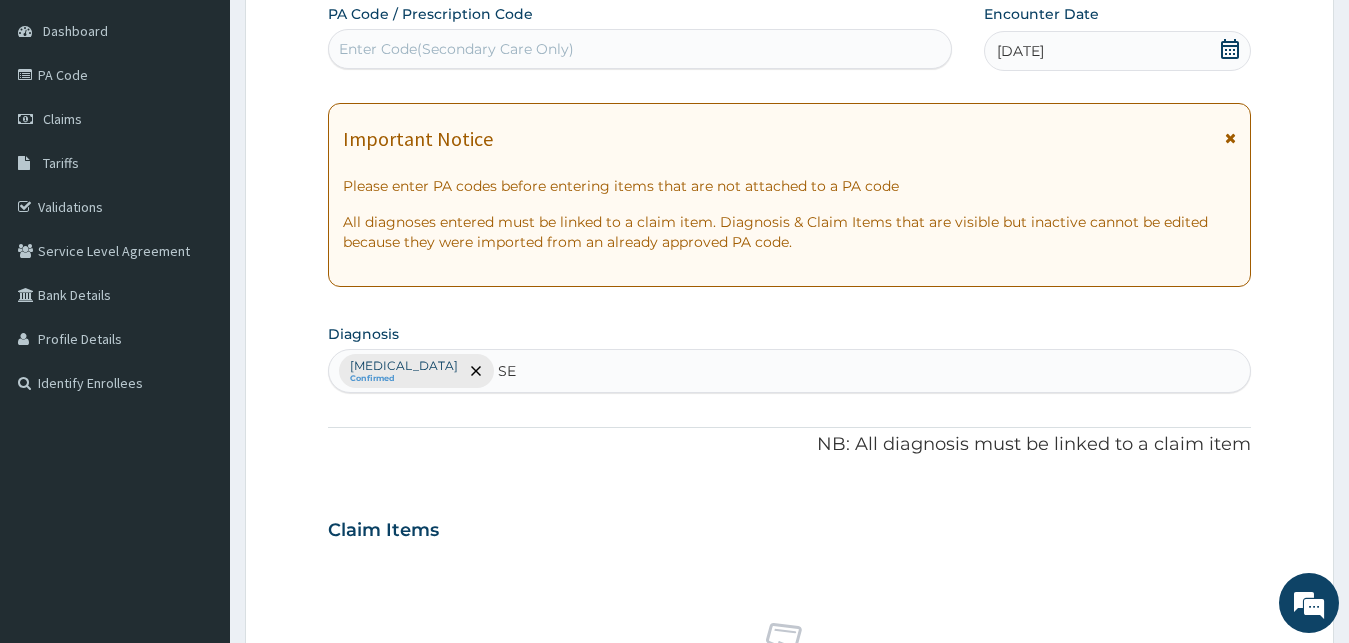 type on "SEP" 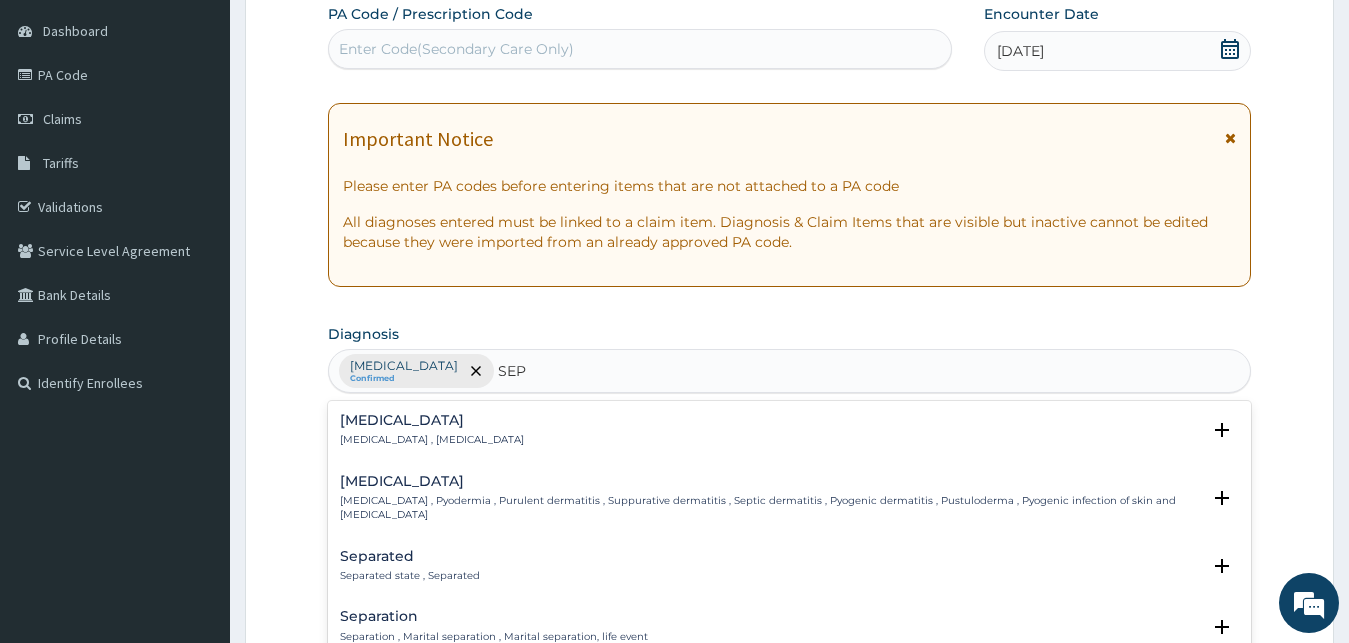 click on "[MEDICAL_DATA]" at bounding box center (432, 420) 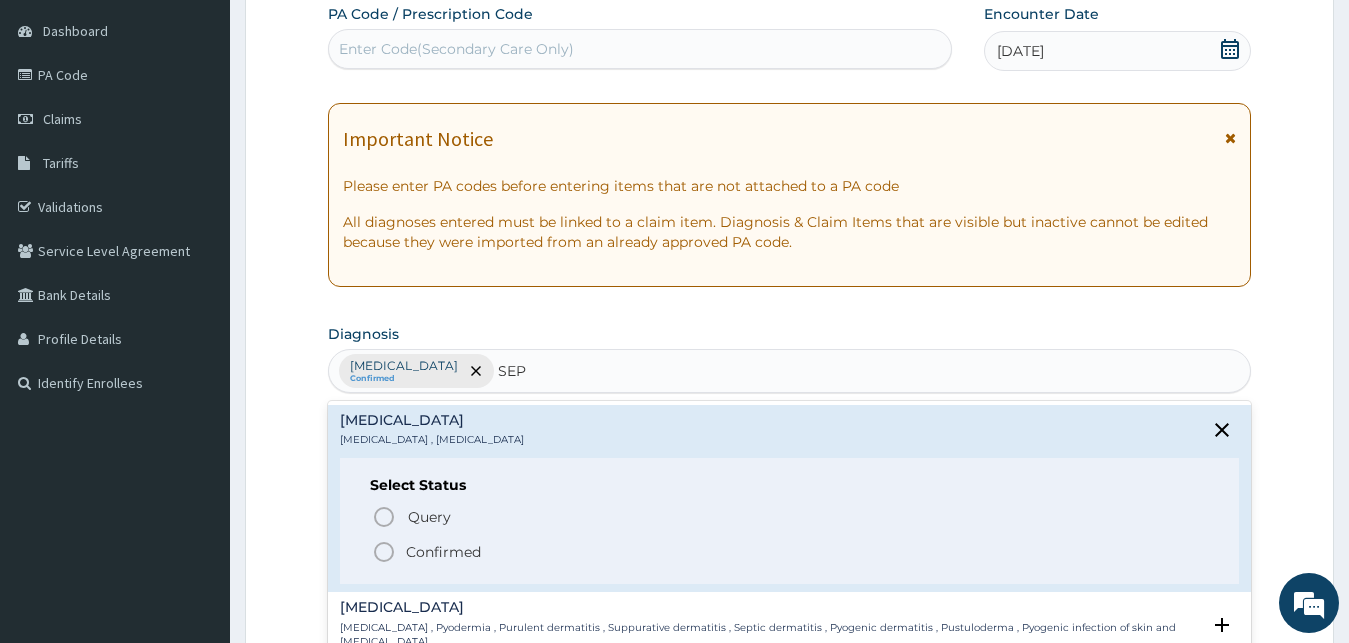 click on "Confirmed" at bounding box center [791, 552] 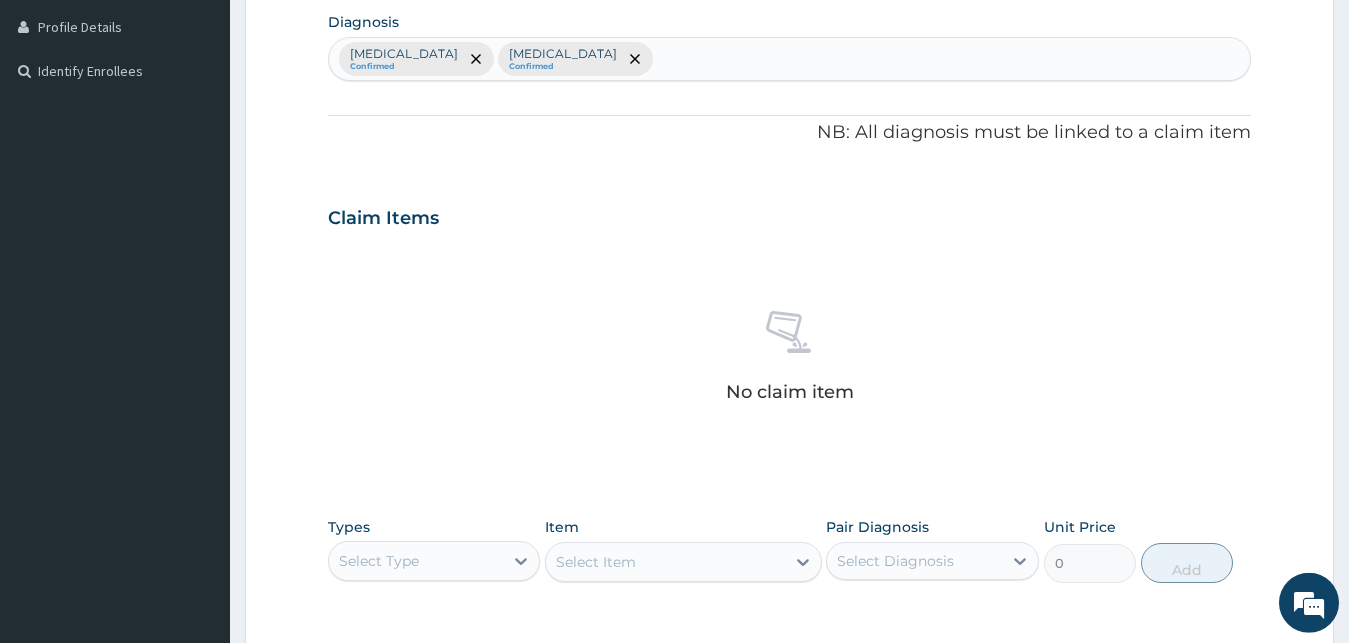 scroll, scrollTop: 799, scrollLeft: 0, axis: vertical 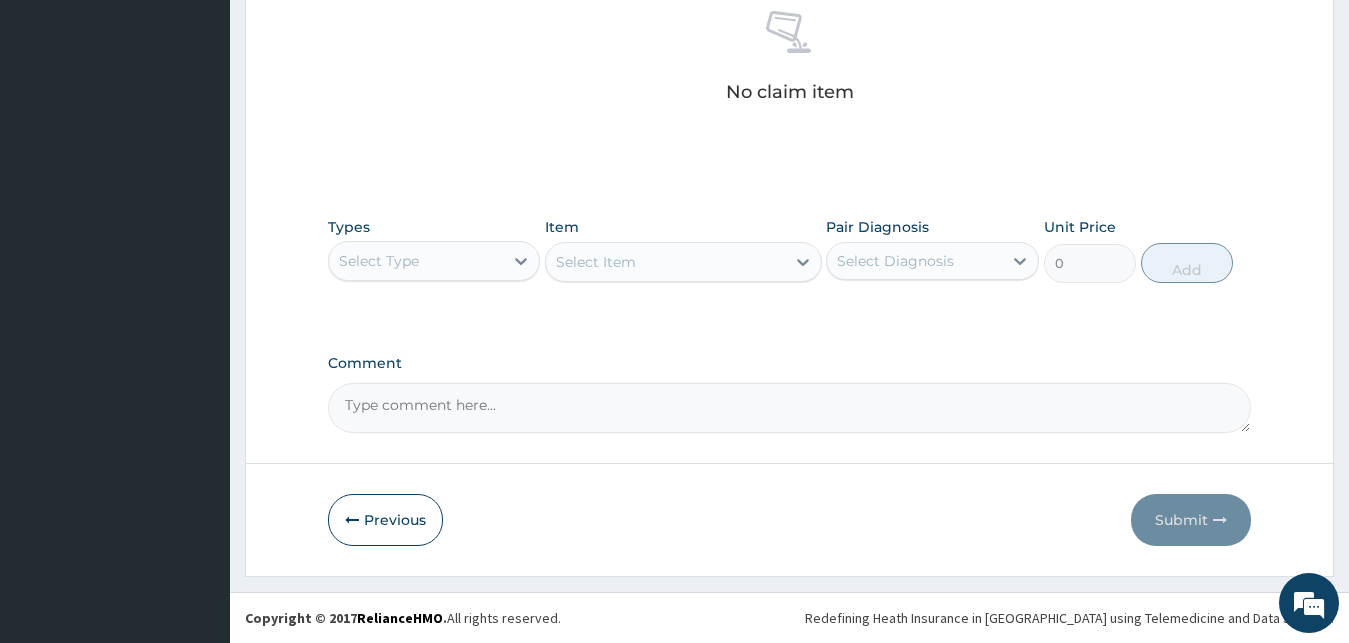 click on "Select Type" at bounding box center (416, 261) 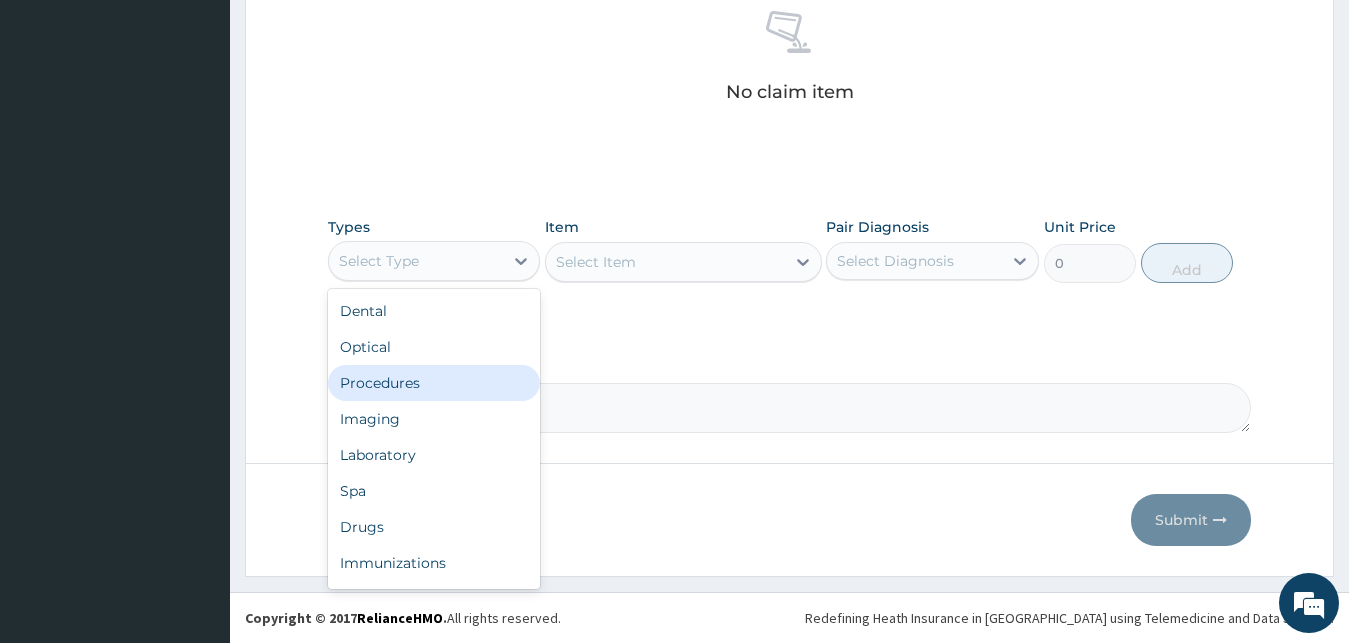 click on "Procedures" at bounding box center (434, 383) 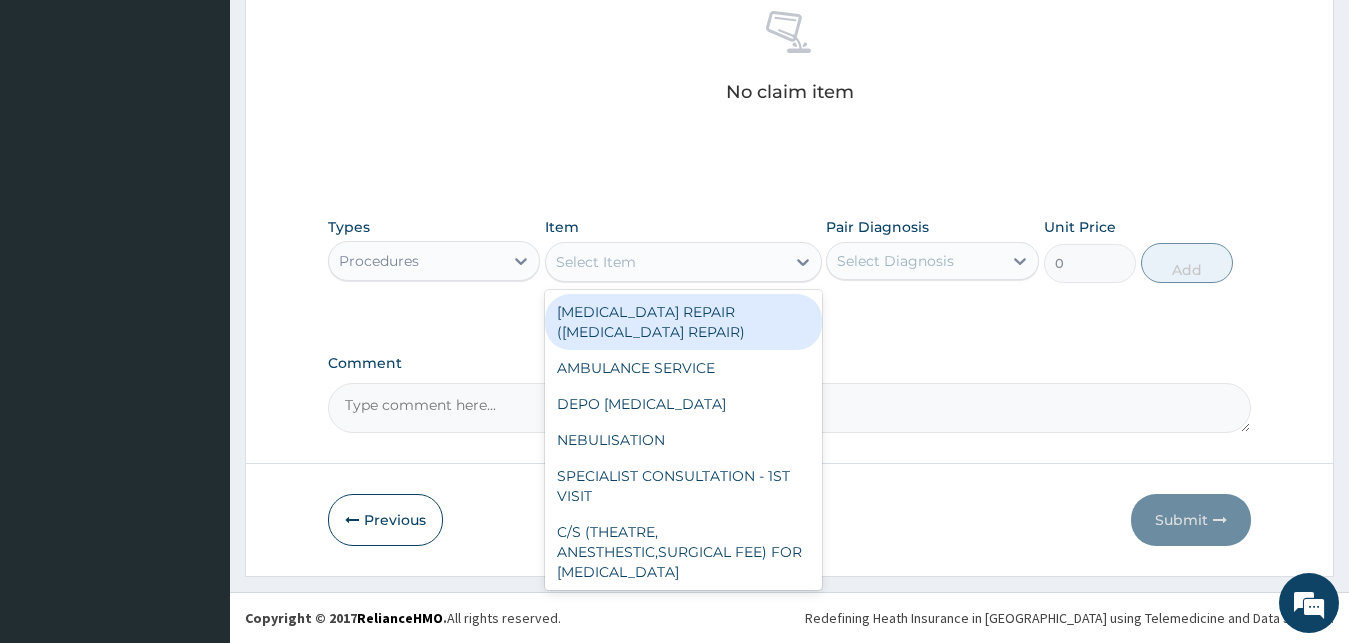 click on "Select Item" at bounding box center (665, 262) 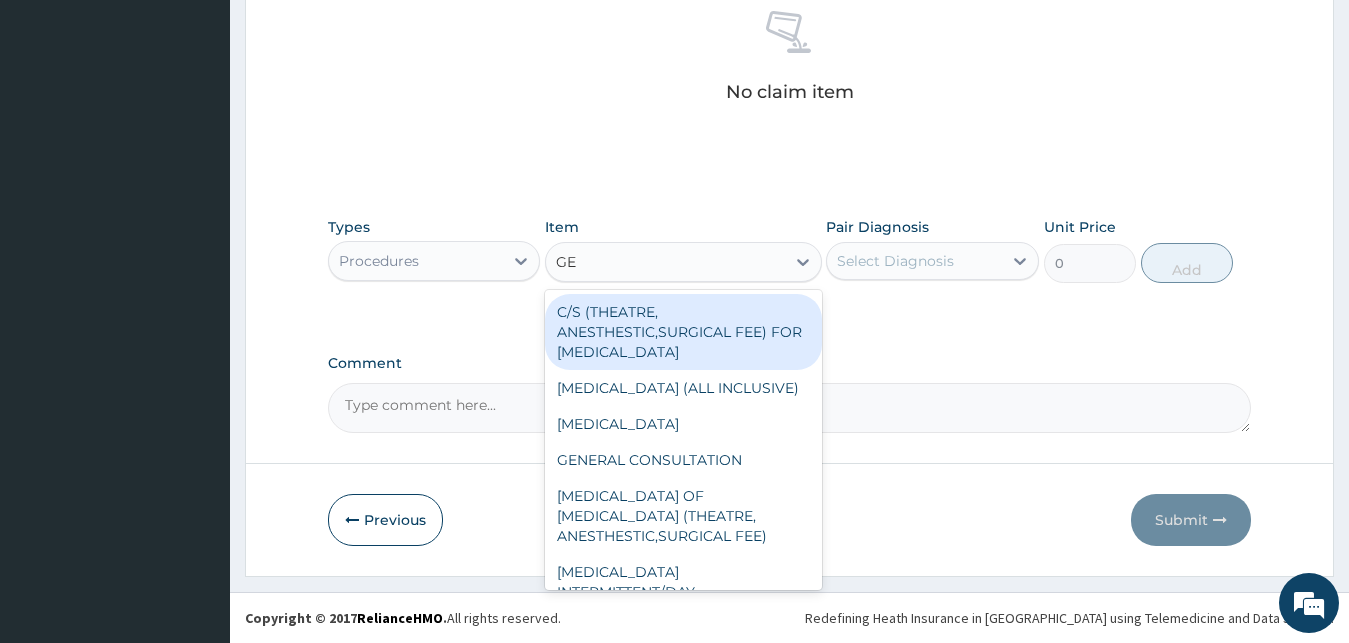 type on "GEN" 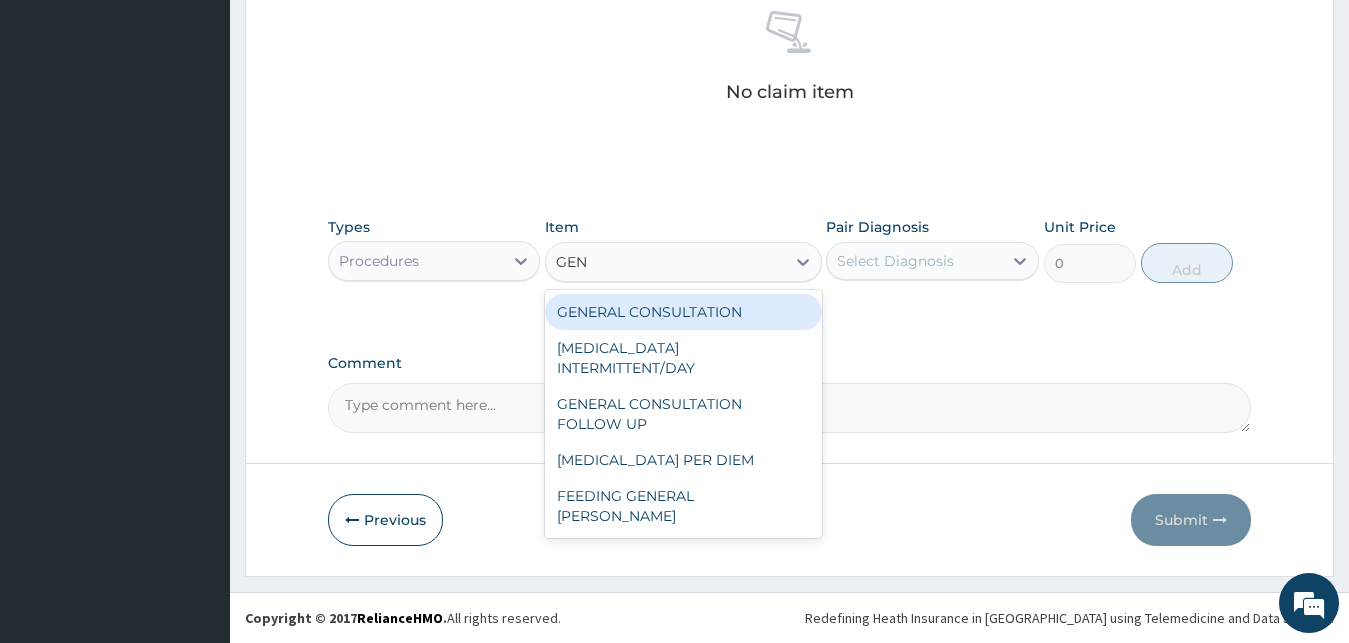 click on "GENERAL CONSULTATION" at bounding box center (683, 312) 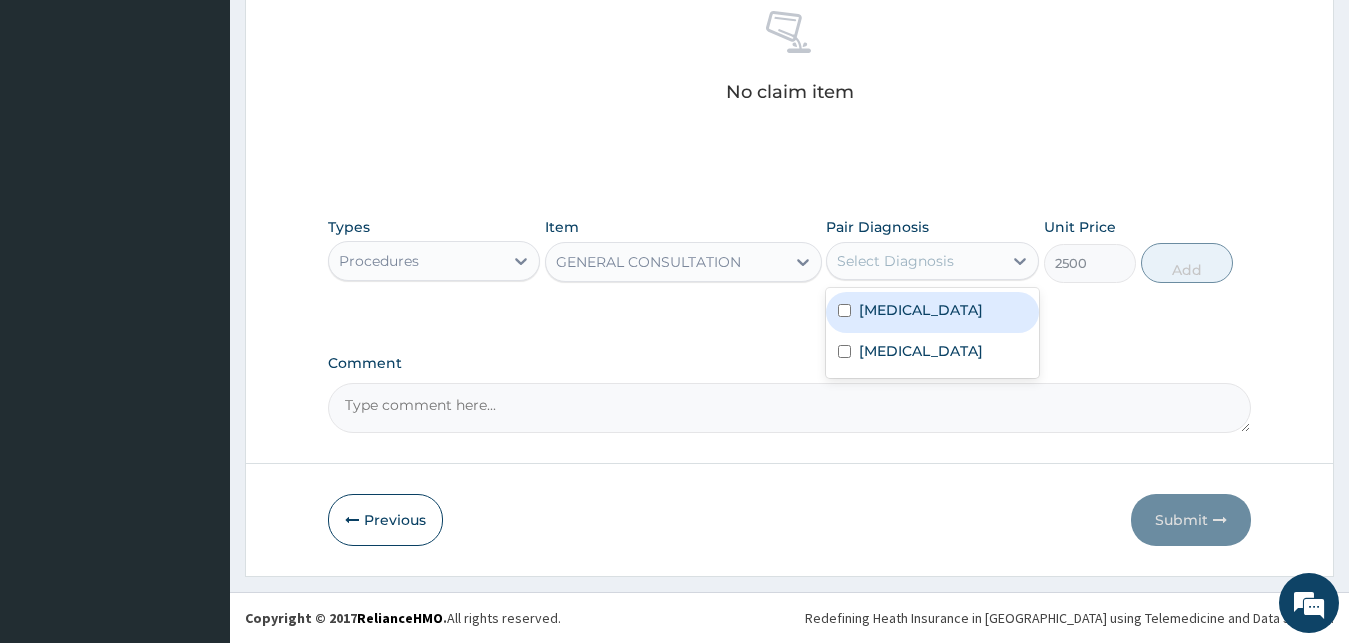 click on "Select Diagnosis" at bounding box center [914, 261] 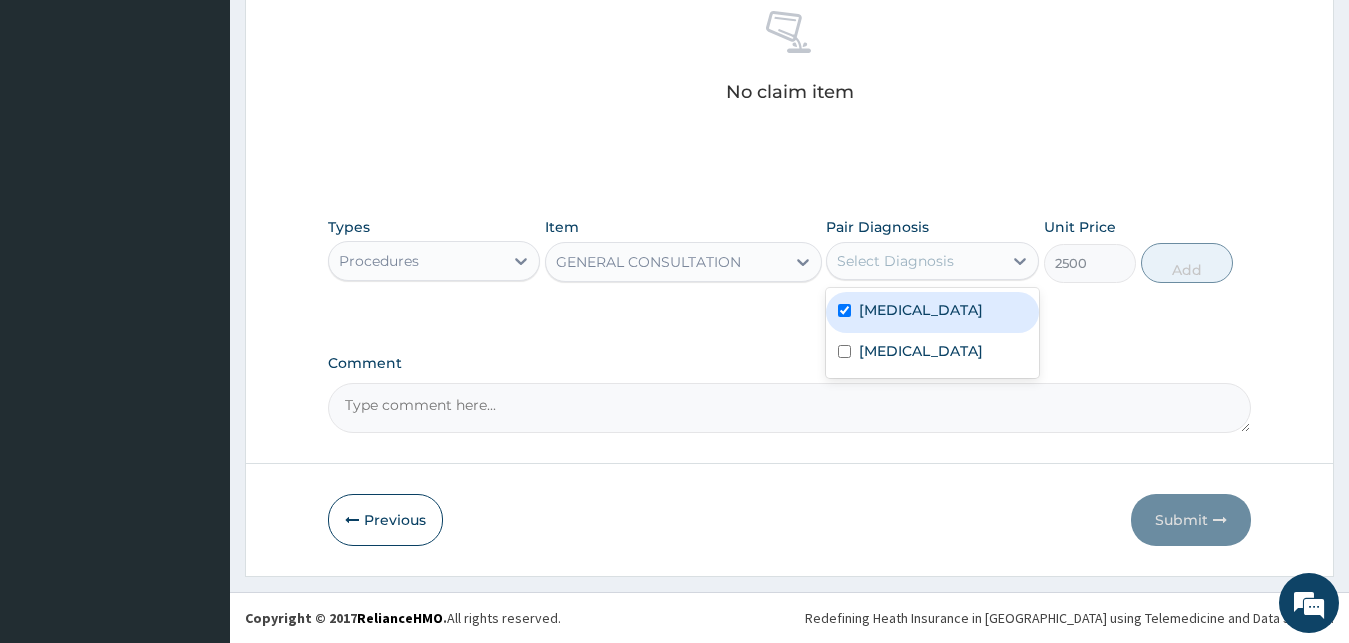 checkbox on "true" 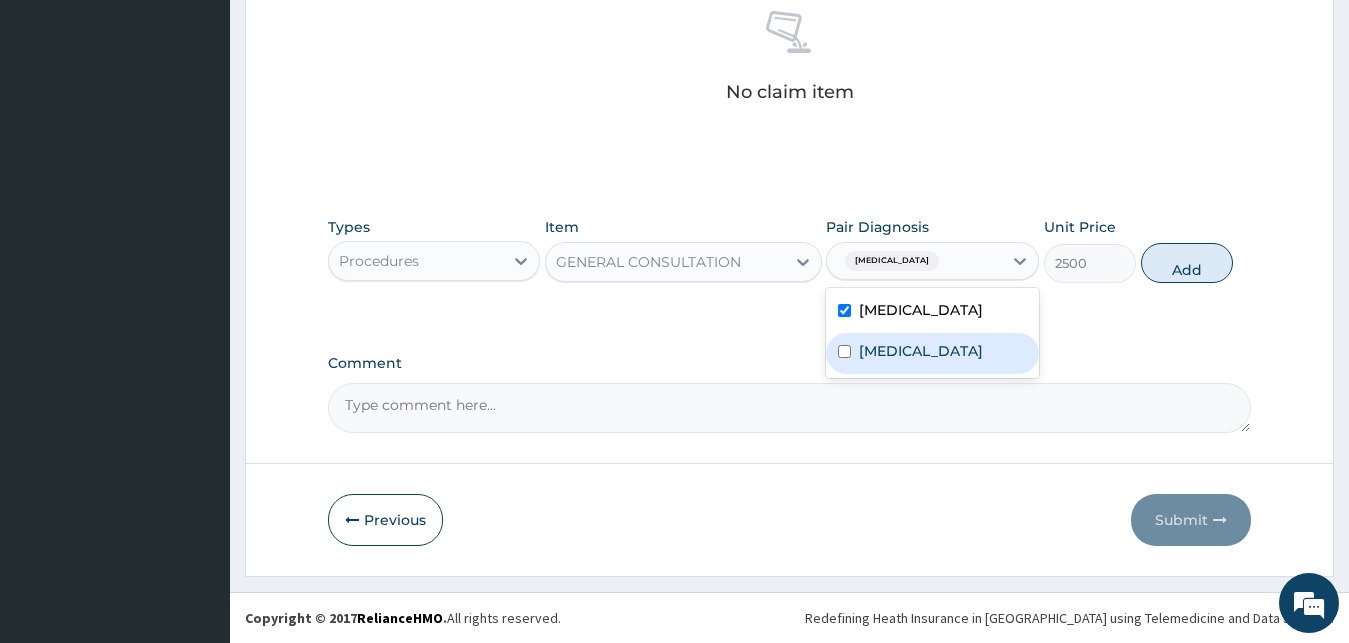click on "[MEDICAL_DATA]" at bounding box center [932, 353] 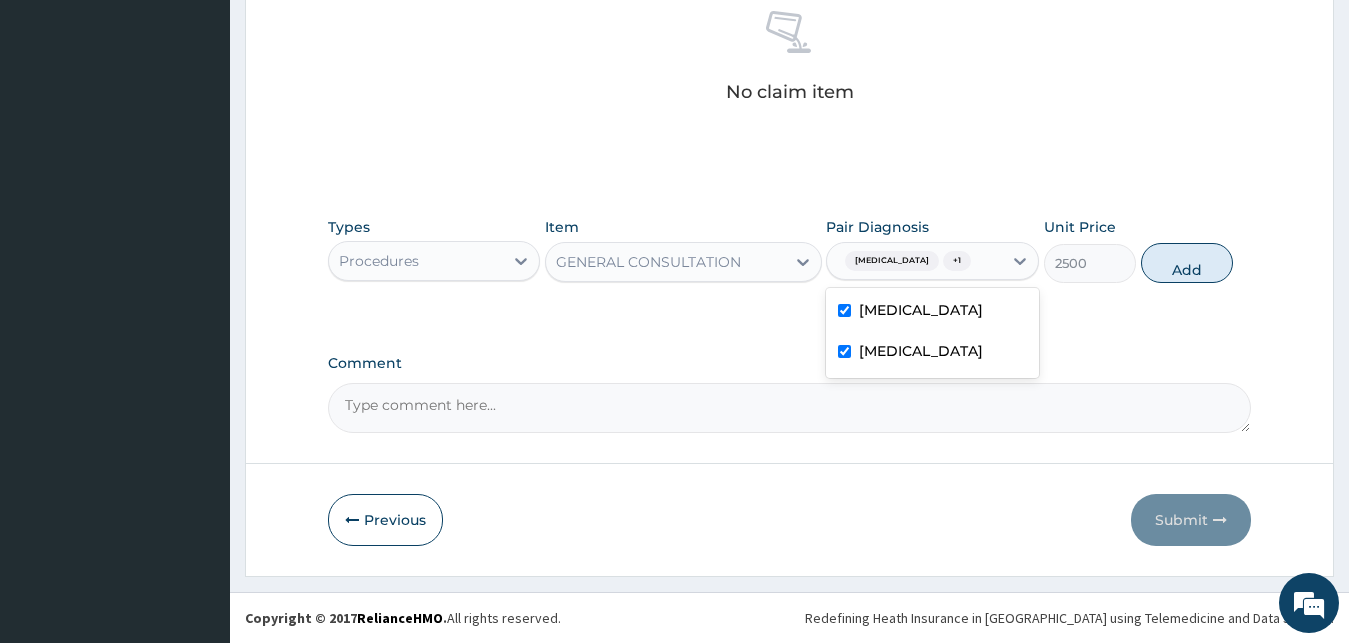 checkbox on "true" 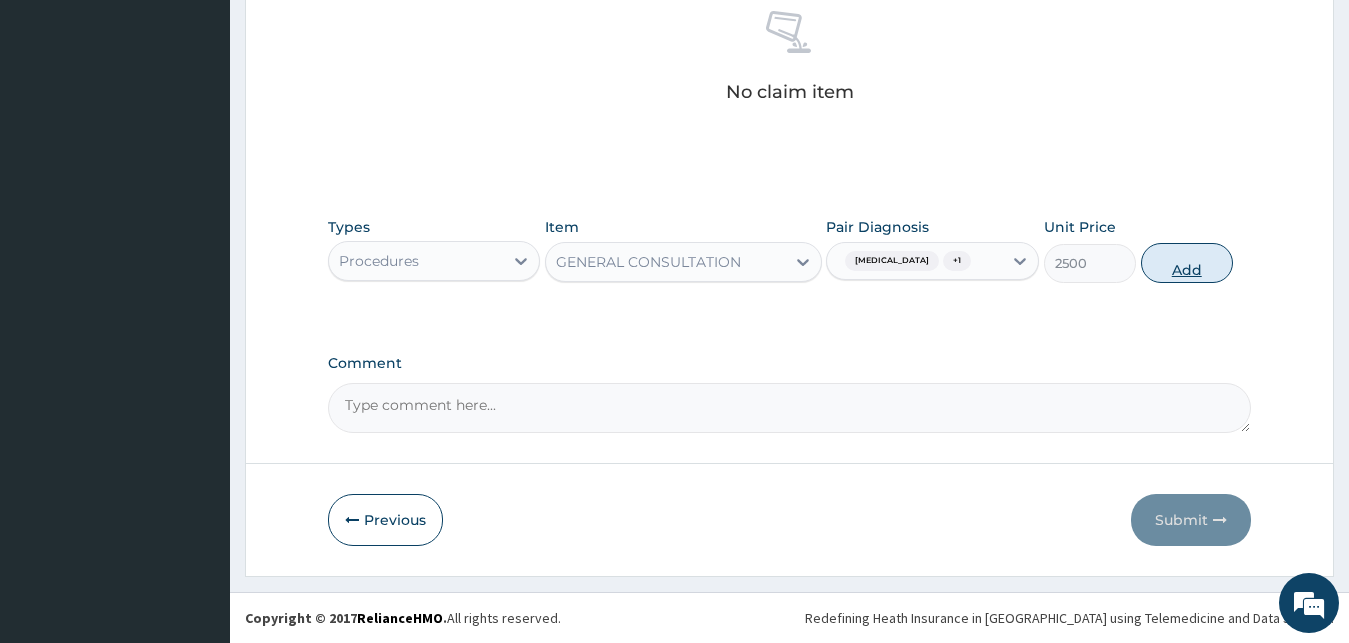click on "Add" at bounding box center [1187, 263] 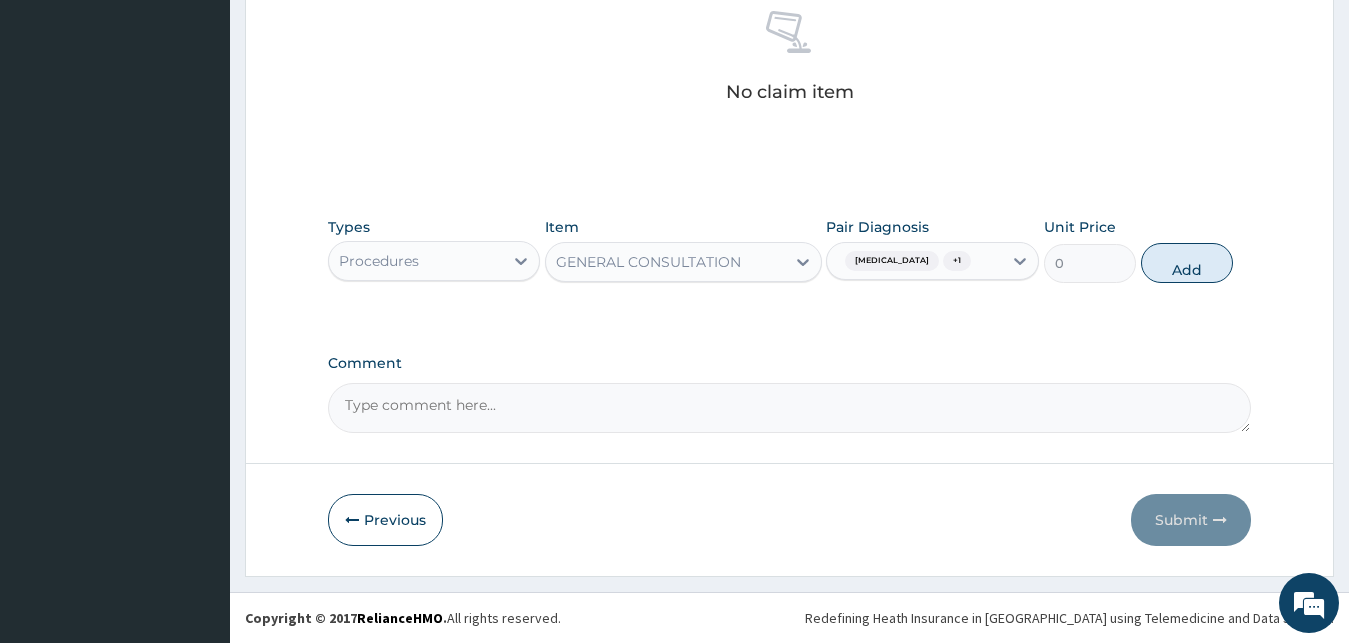 scroll, scrollTop: 721, scrollLeft: 0, axis: vertical 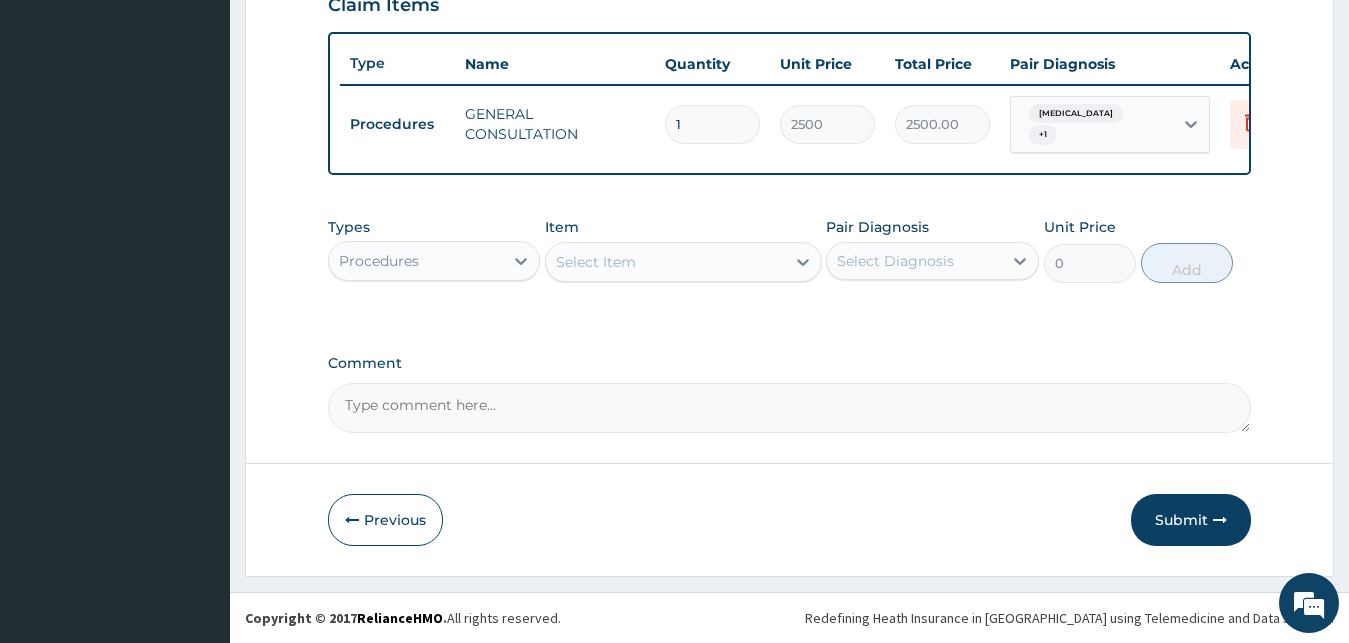 click on "Procedures" at bounding box center [416, 261] 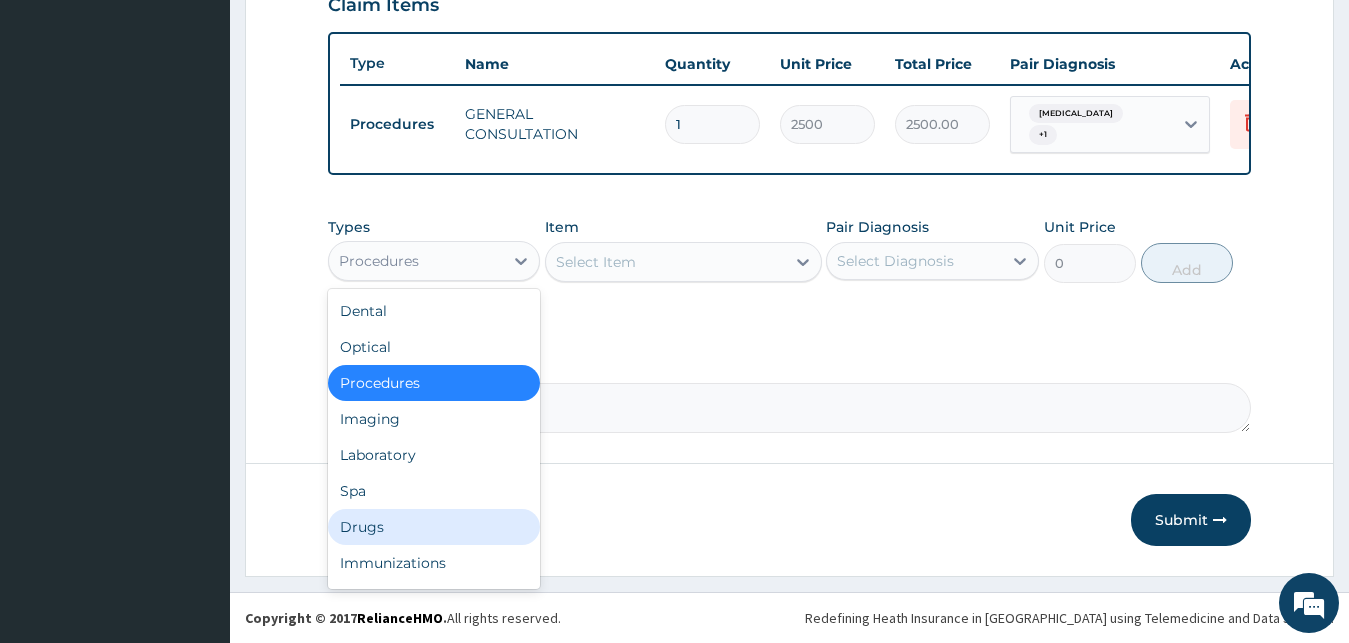 click on "Drugs" at bounding box center (434, 527) 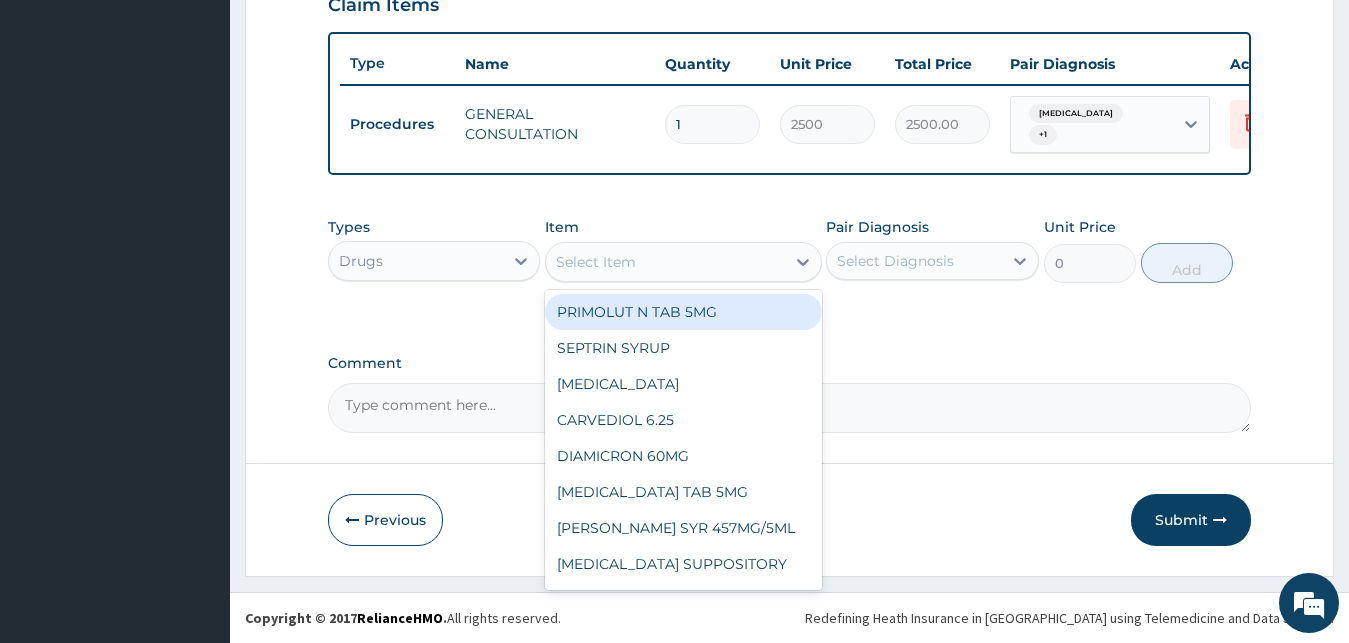 click on "Select Item" at bounding box center (665, 262) 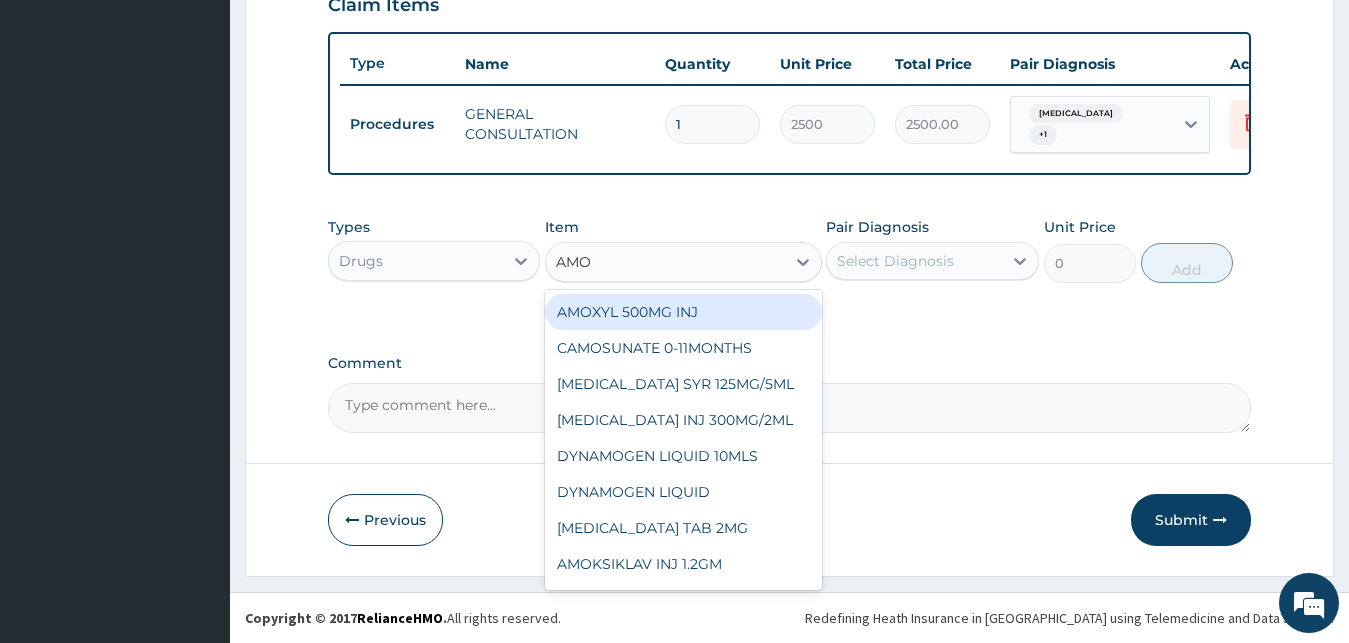 type on "AMOK" 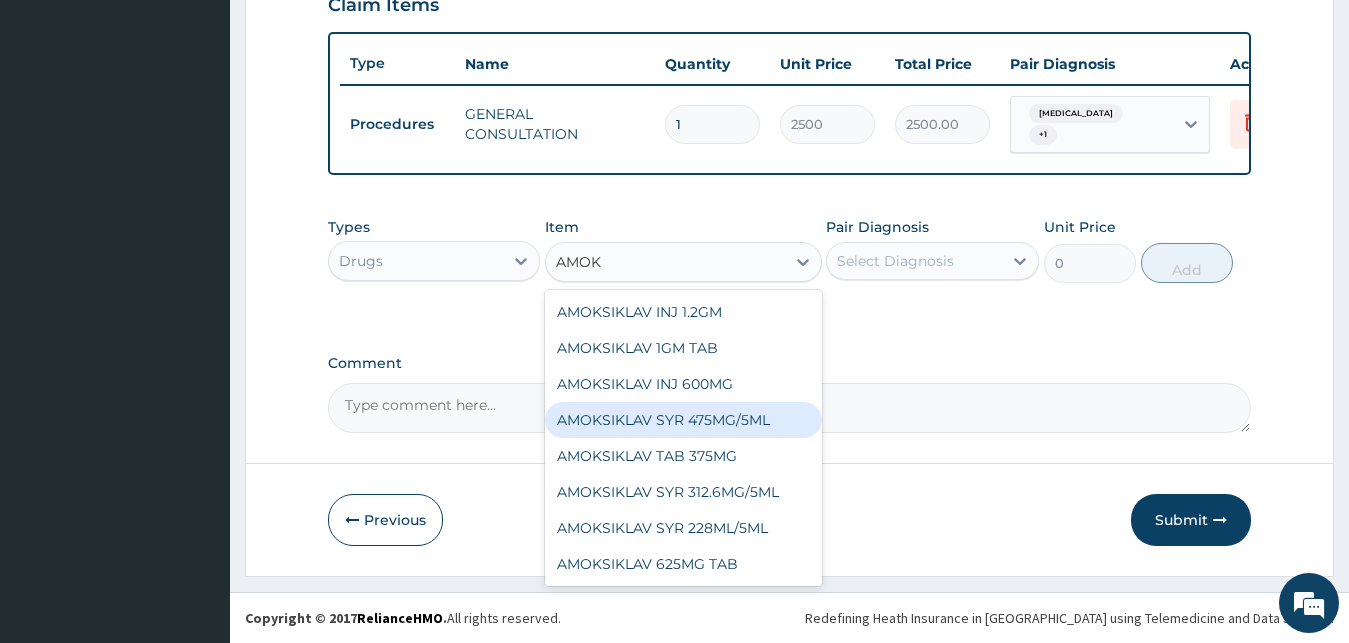 click on "AMOKSIKLAV SYR 475MG/5ML" at bounding box center (683, 420) 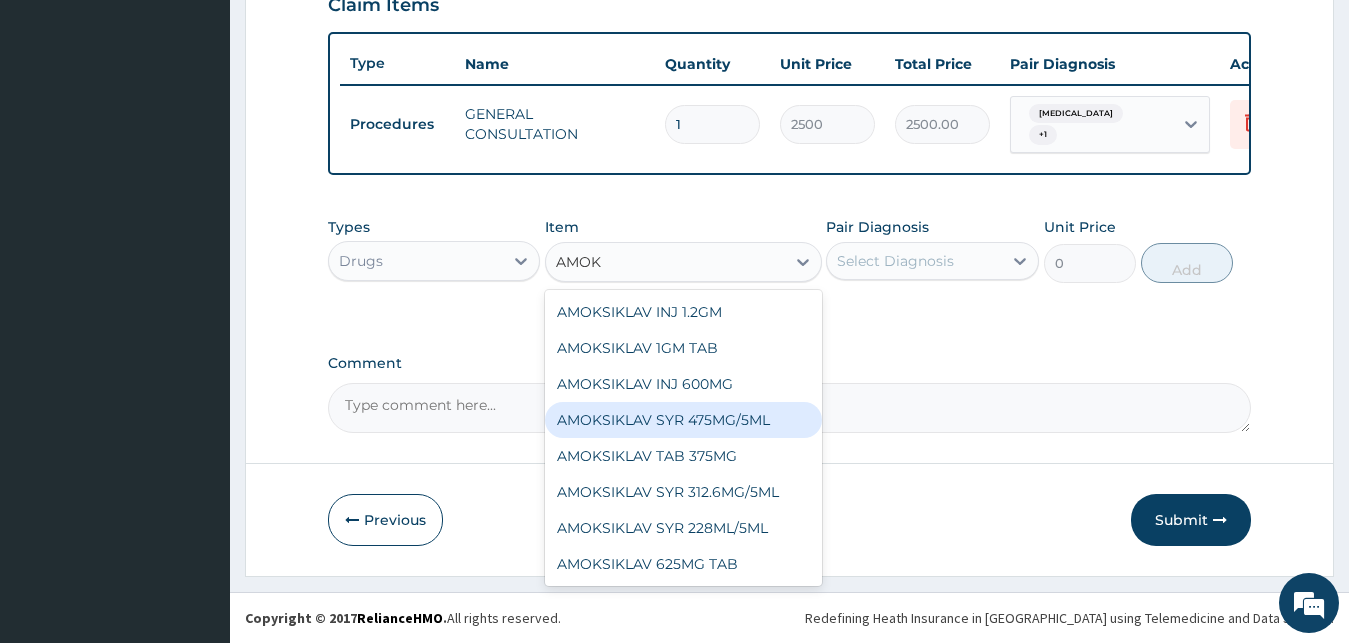 type 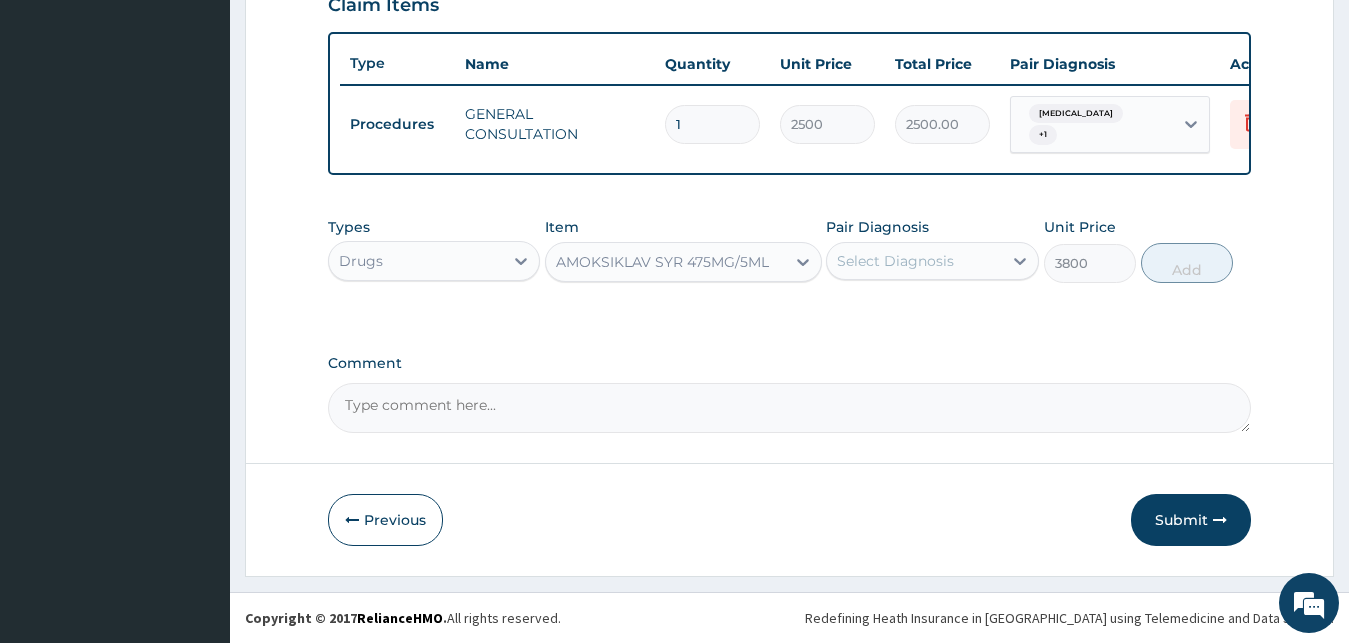 click on "Pair Diagnosis Select Diagnosis" at bounding box center (932, 250) 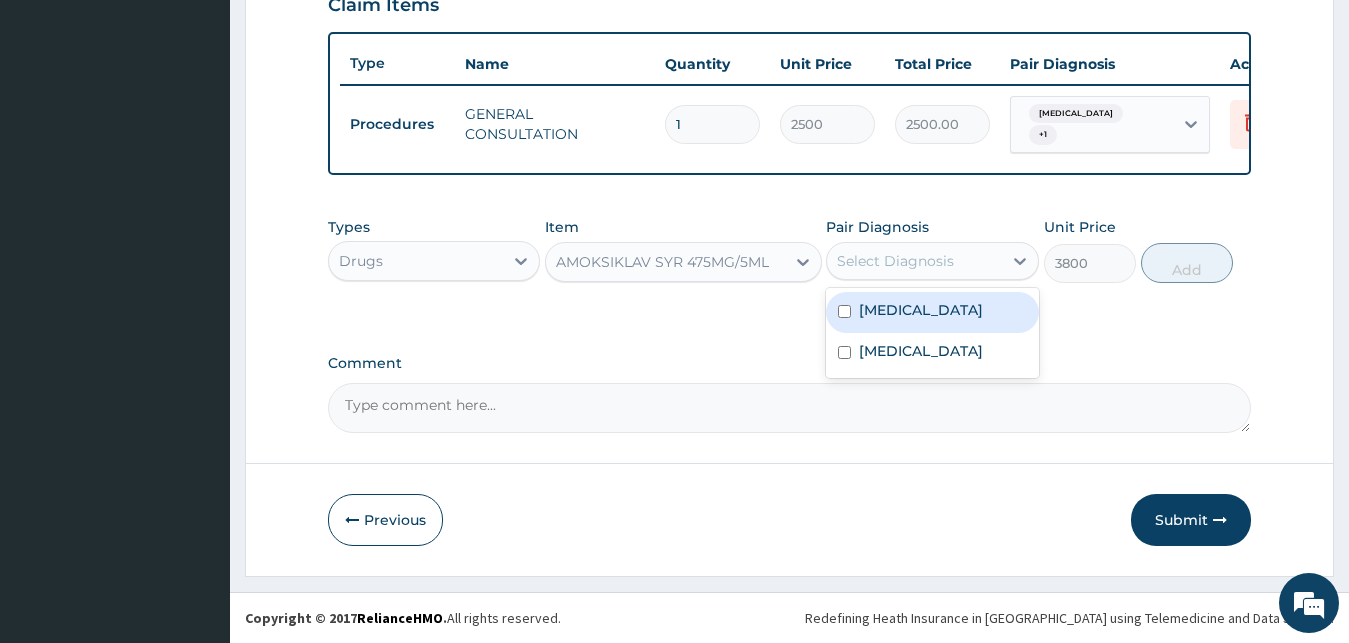 click on "Select Diagnosis" at bounding box center (895, 261) 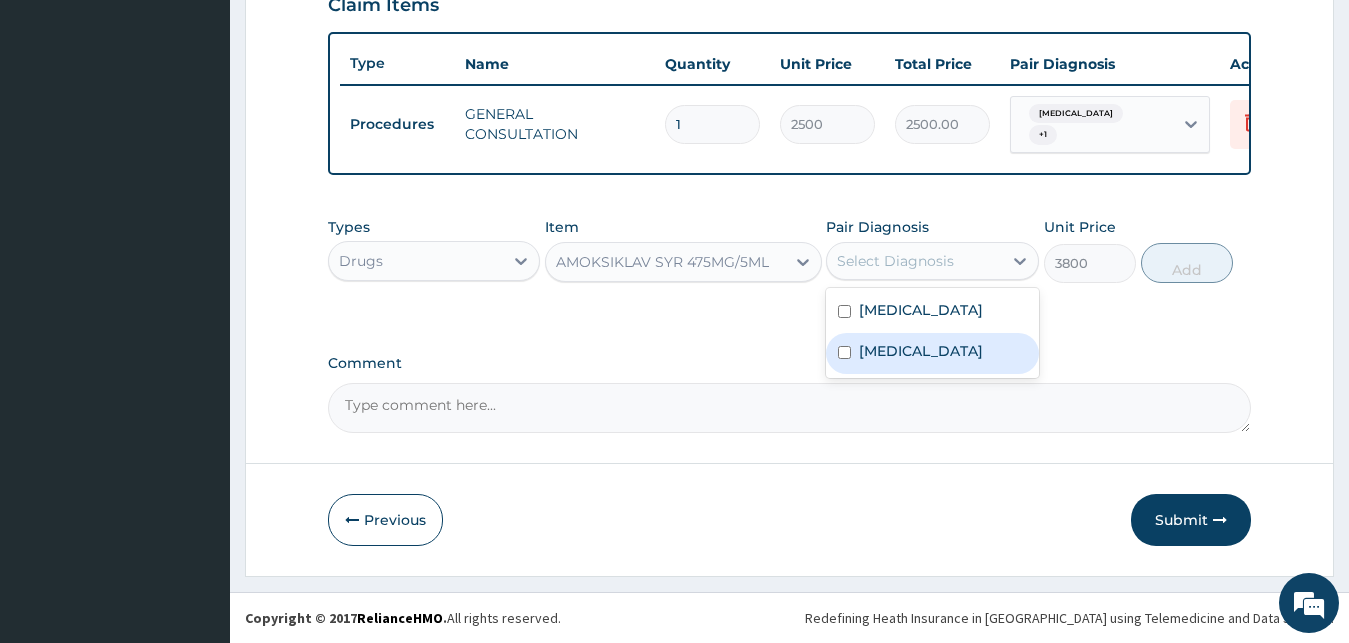 click on "[MEDICAL_DATA]" at bounding box center (932, 353) 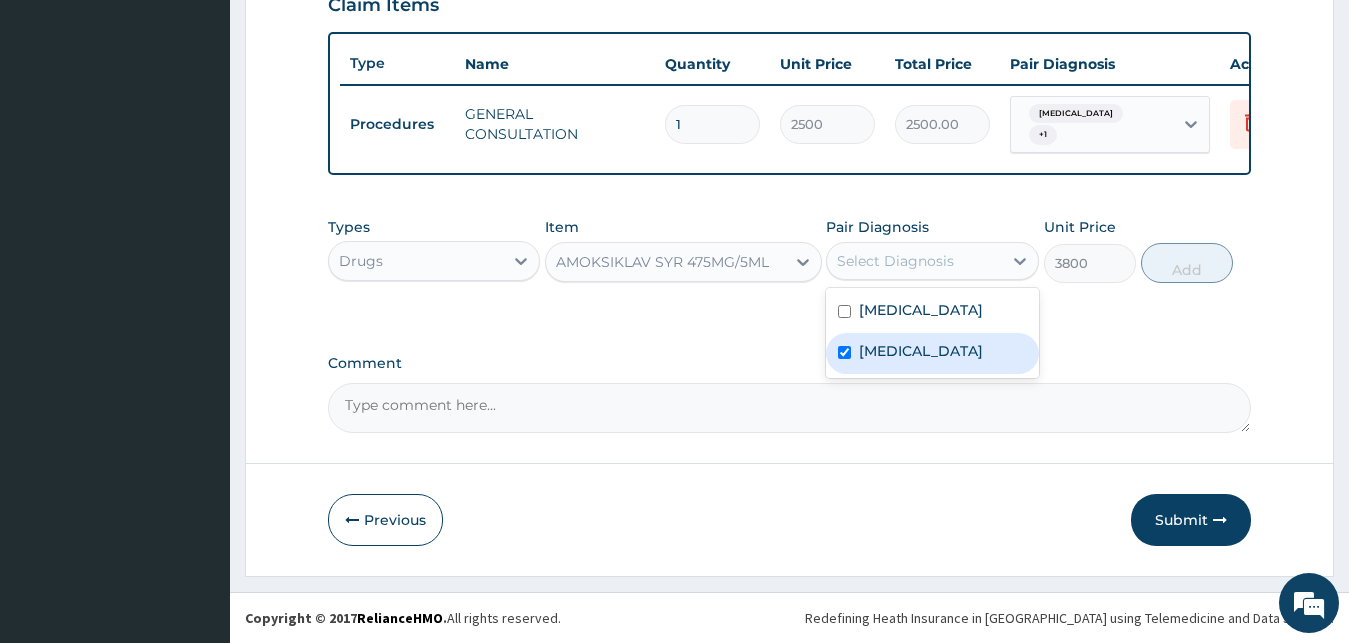 checkbox on "true" 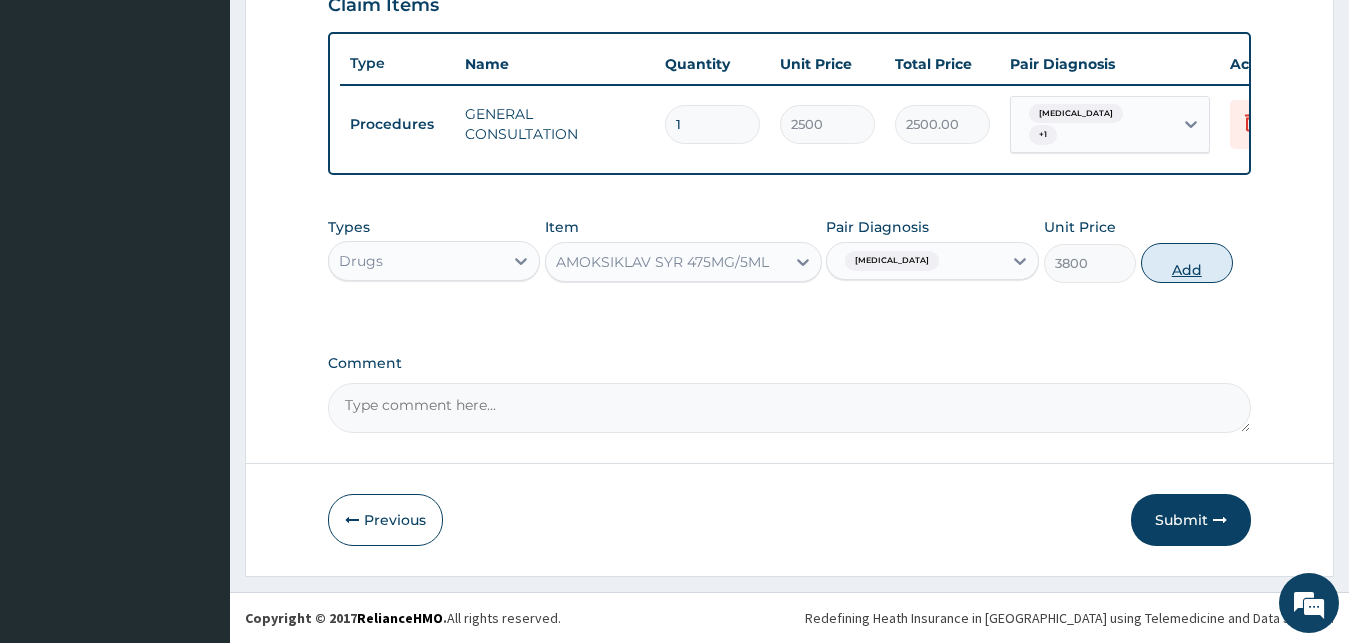 click on "Add" at bounding box center (1187, 263) 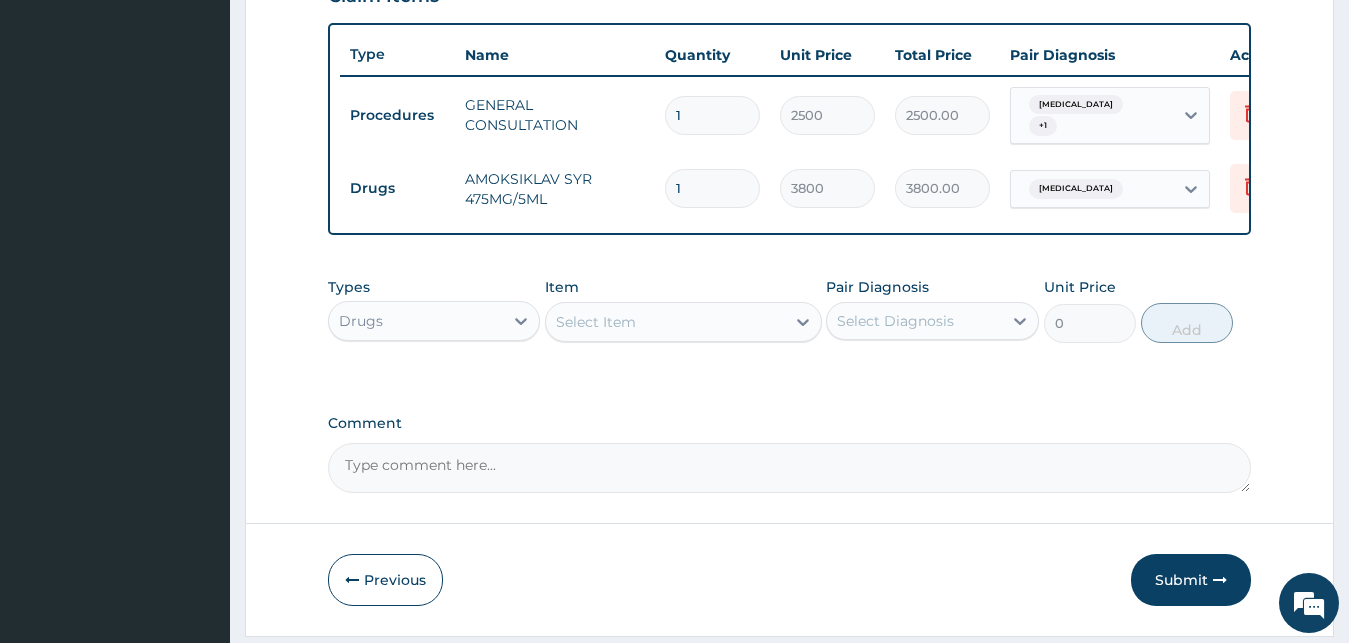 click on "Select Item" at bounding box center [665, 322] 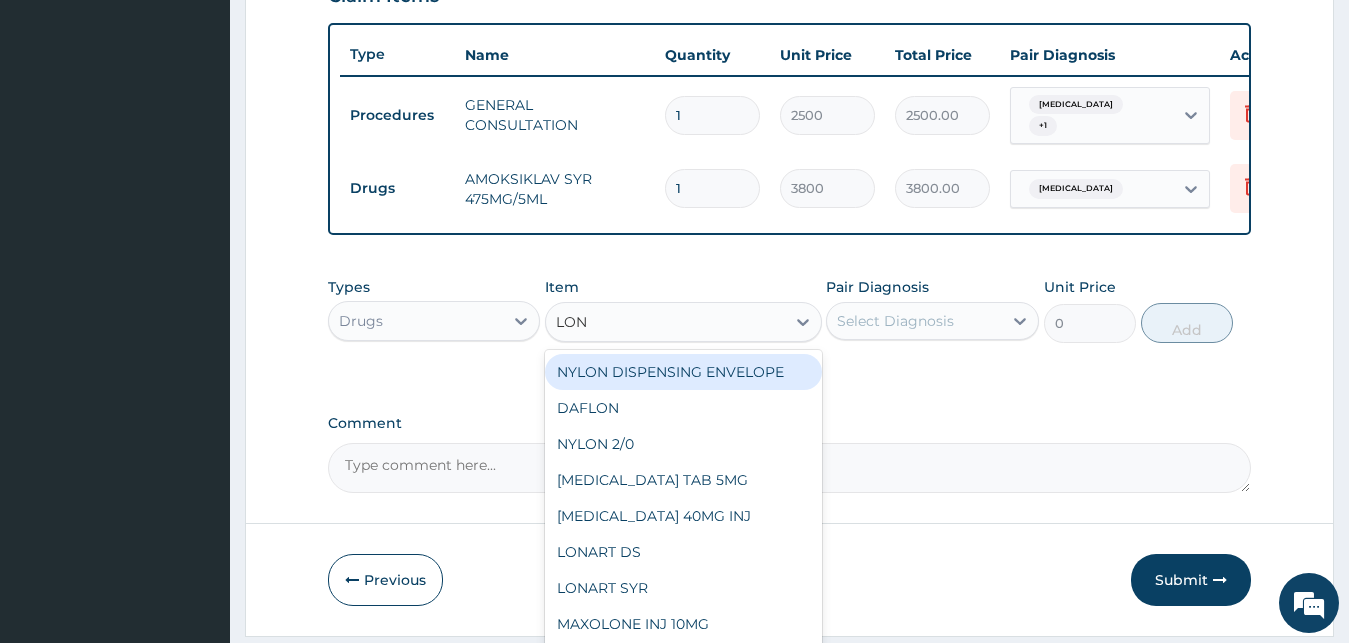 type on "[PERSON_NAME]" 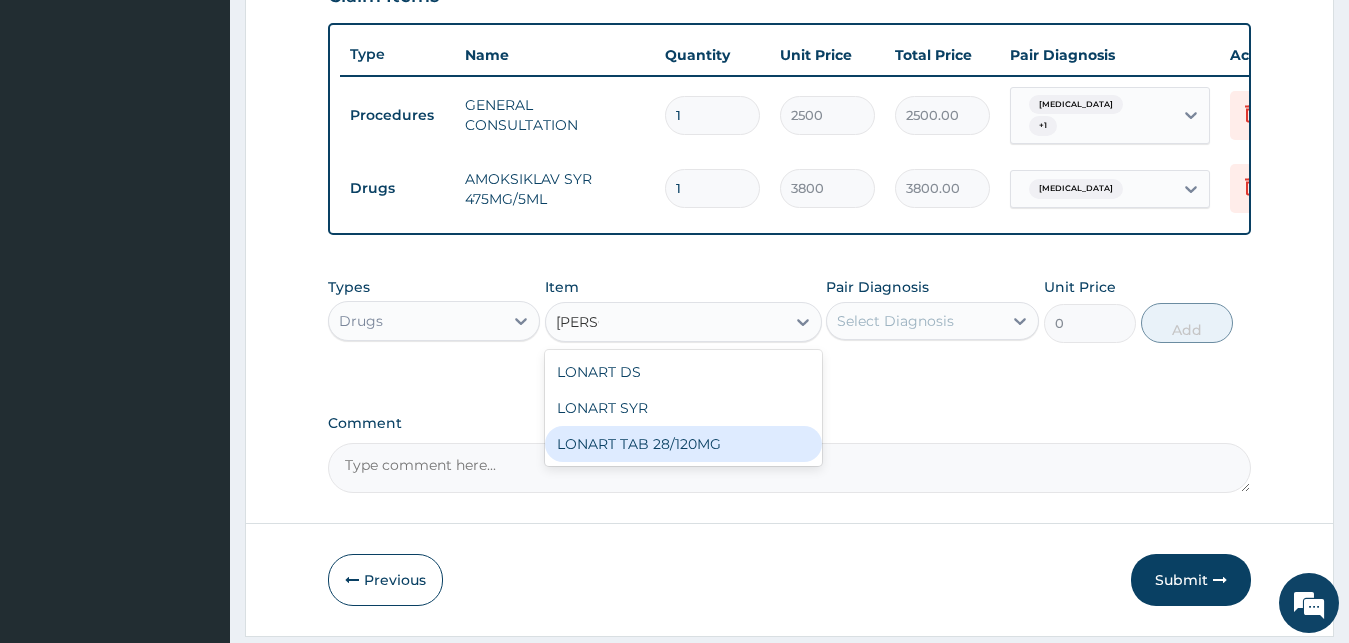 drag, startPoint x: 636, startPoint y: 441, endPoint x: 692, endPoint y: 425, distance: 58.24088 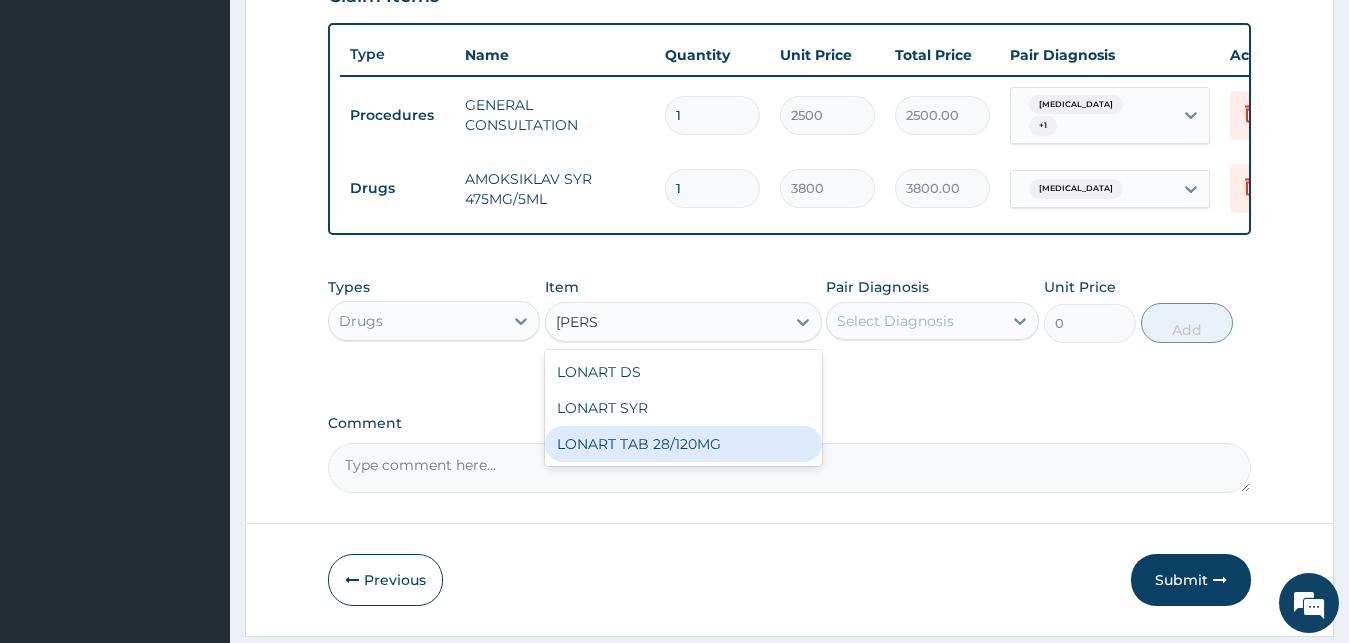 click on "LONART TAB 28/120MG" at bounding box center [683, 444] 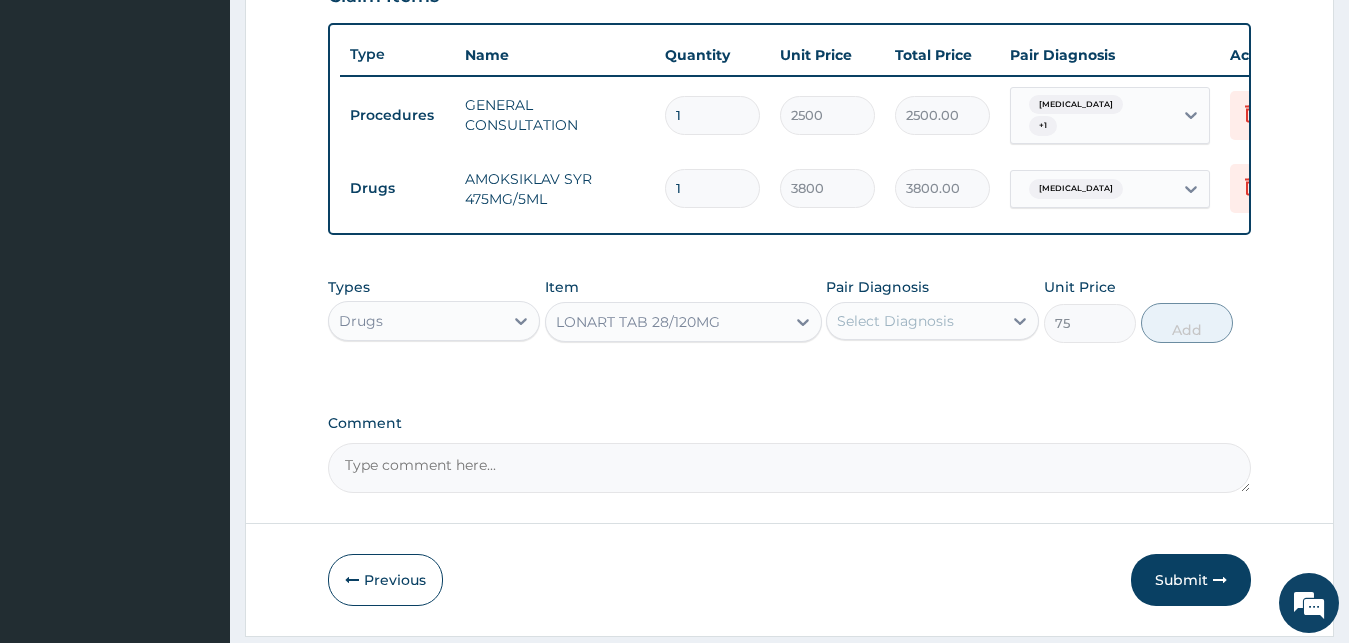click on "Select Diagnosis" at bounding box center [895, 321] 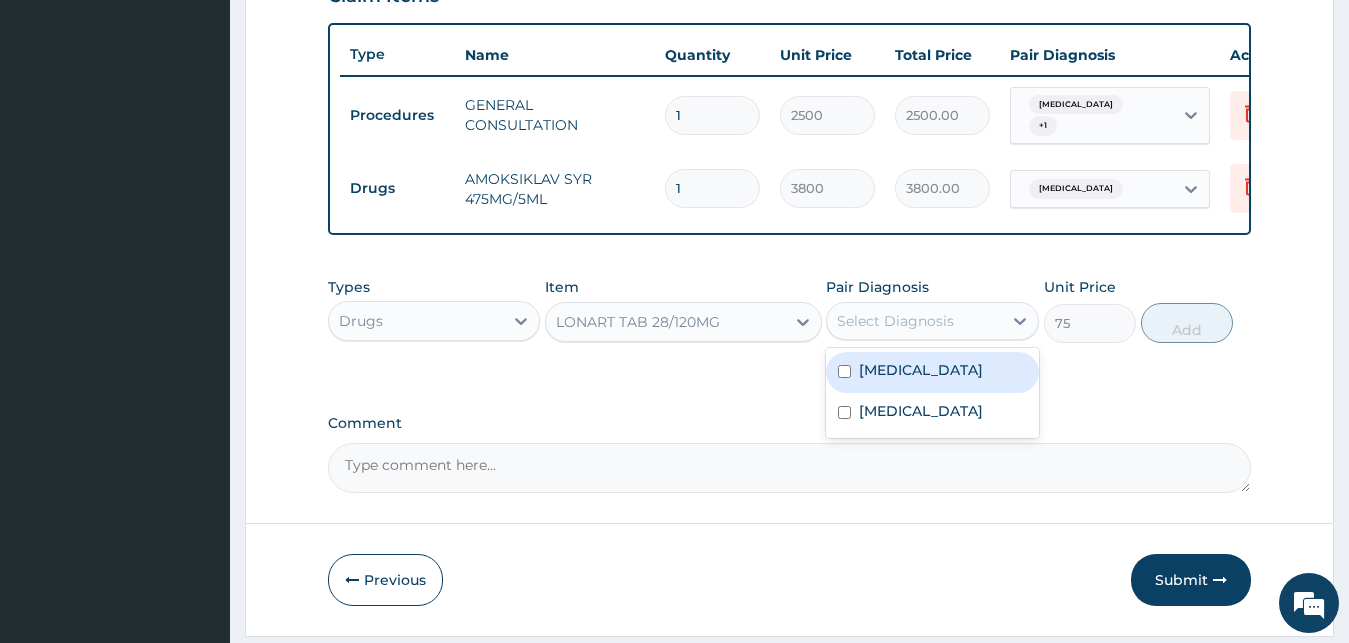 click on "Malaria" at bounding box center [921, 370] 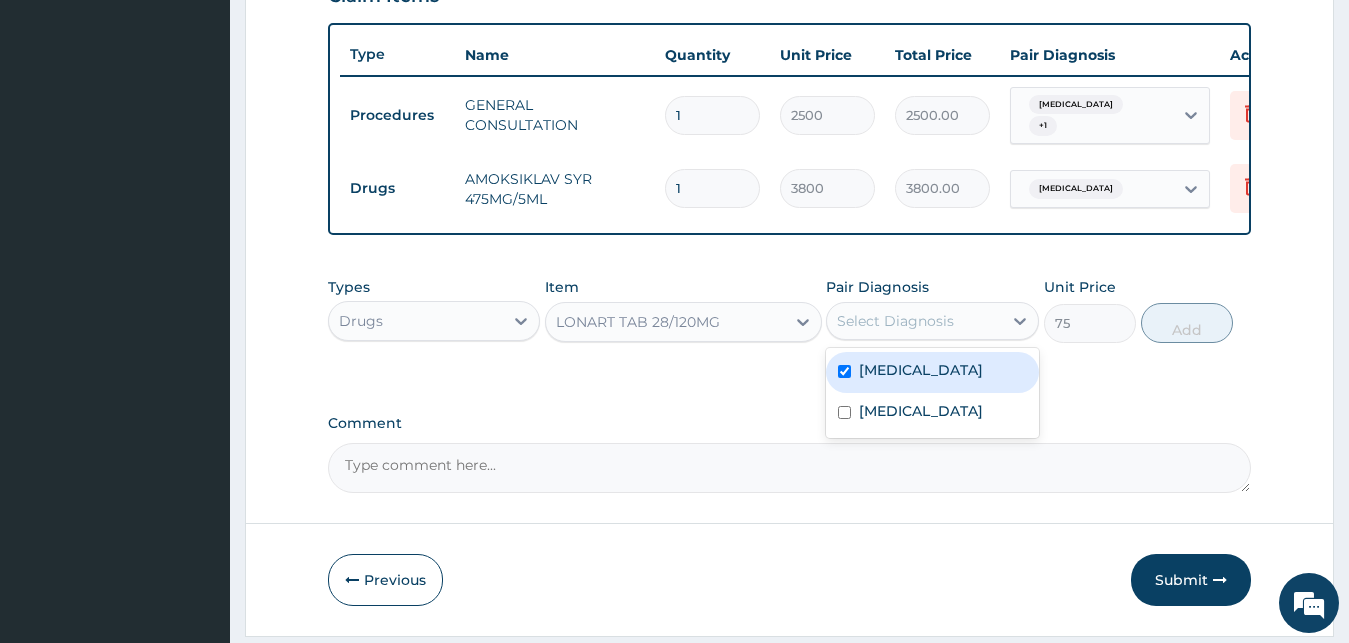 checkbox on "true" 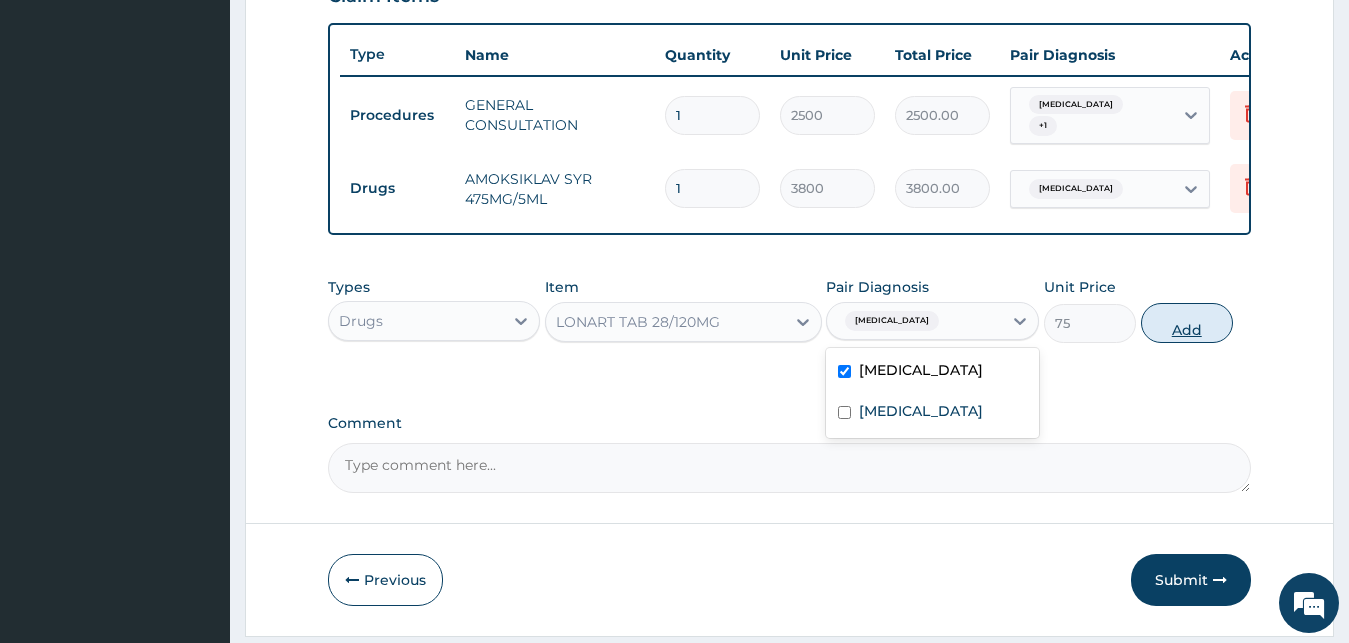 click on "Add" at bounding box center (1187, 323) 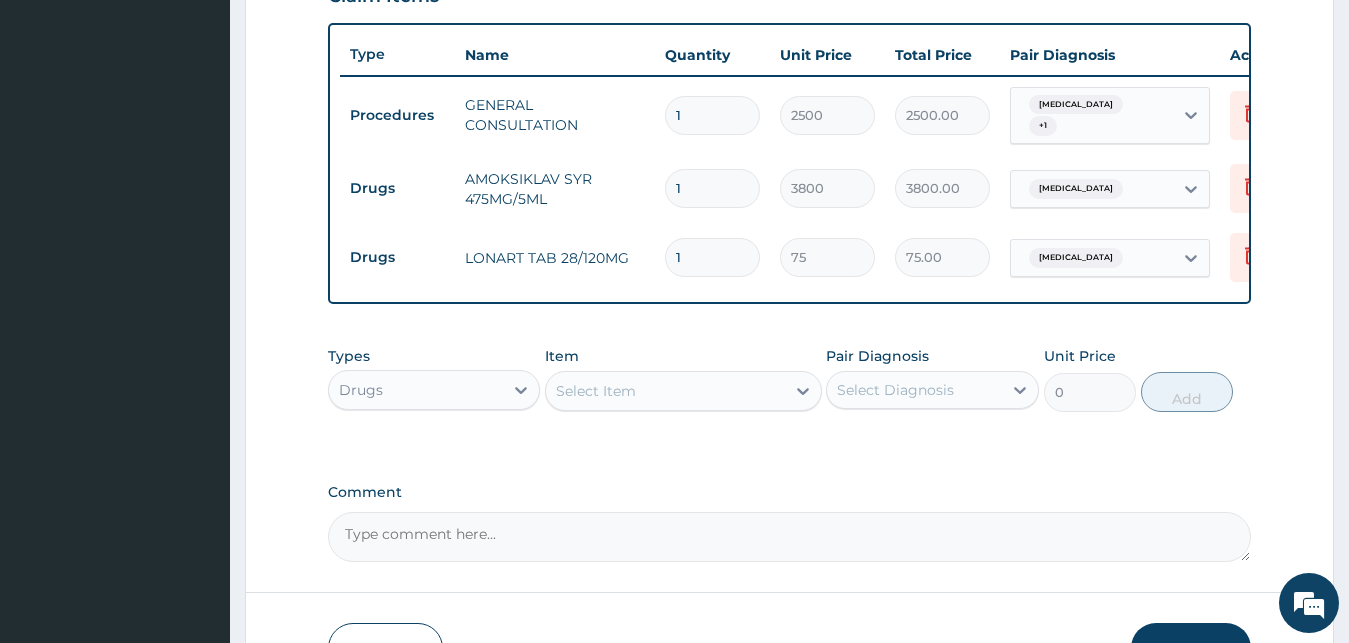 drag, startPoint x: 708, startPoint y: 252, endPoint x: 576, endPoint y: 266, distance: 132.74034 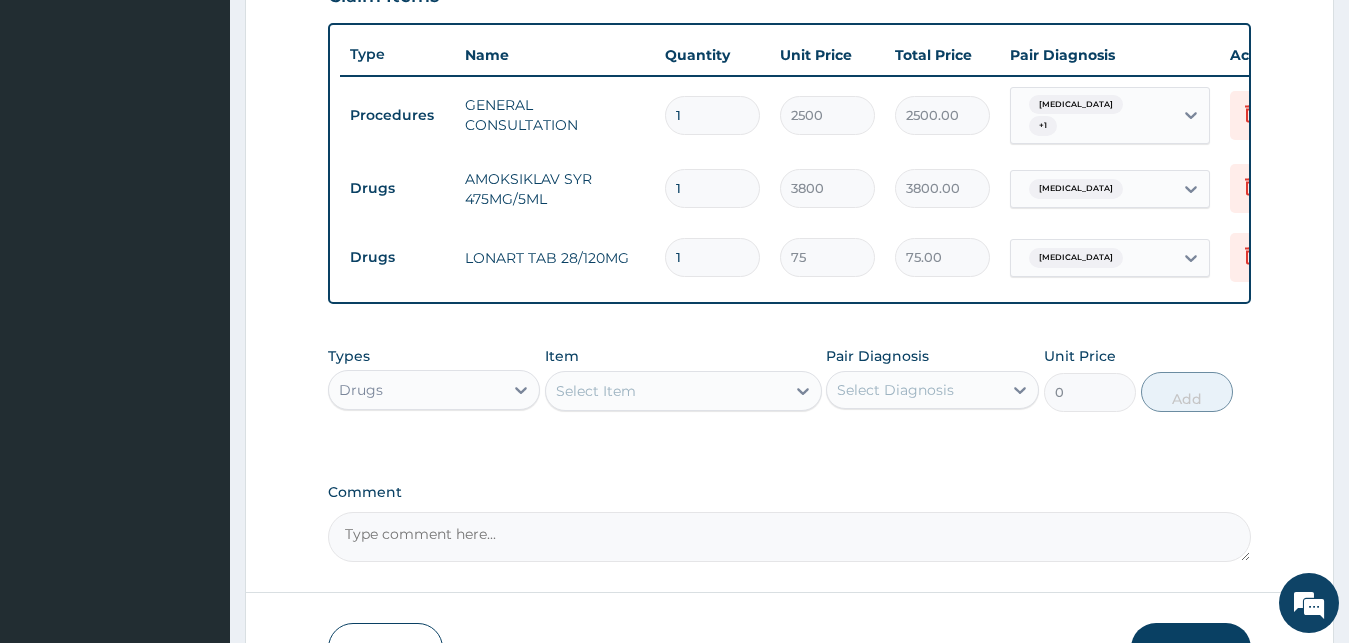 click on "1" at bounding box center [712, 257] 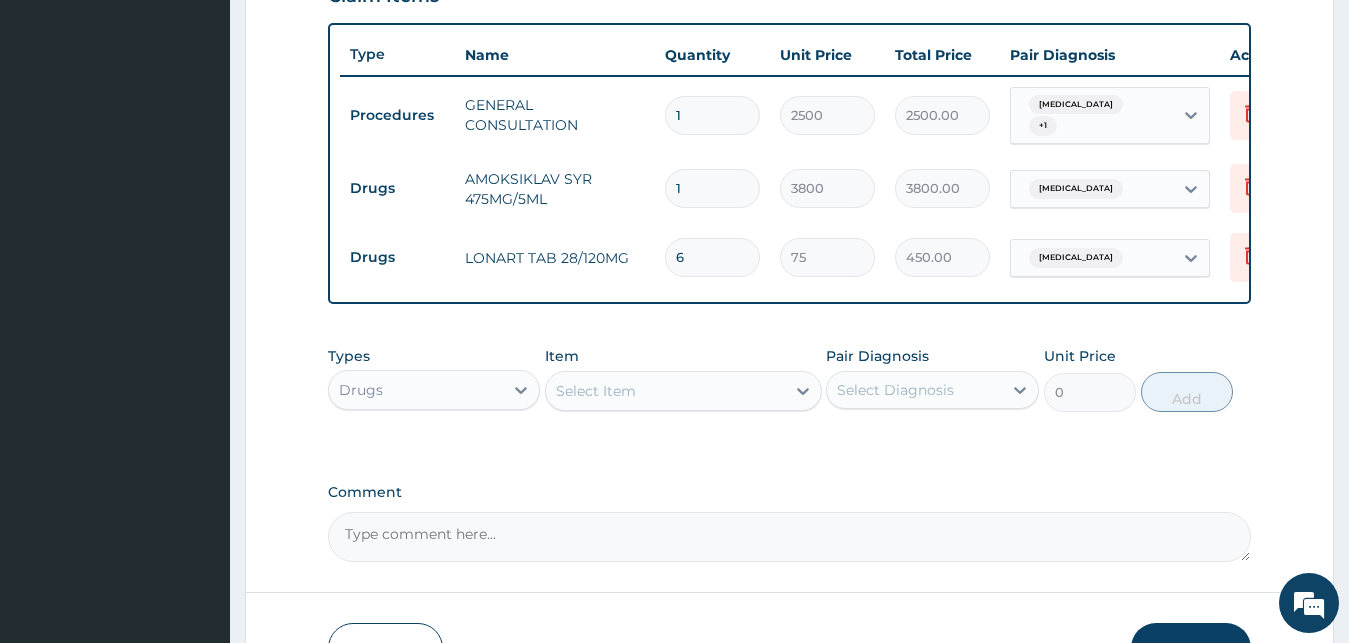 type on "6" 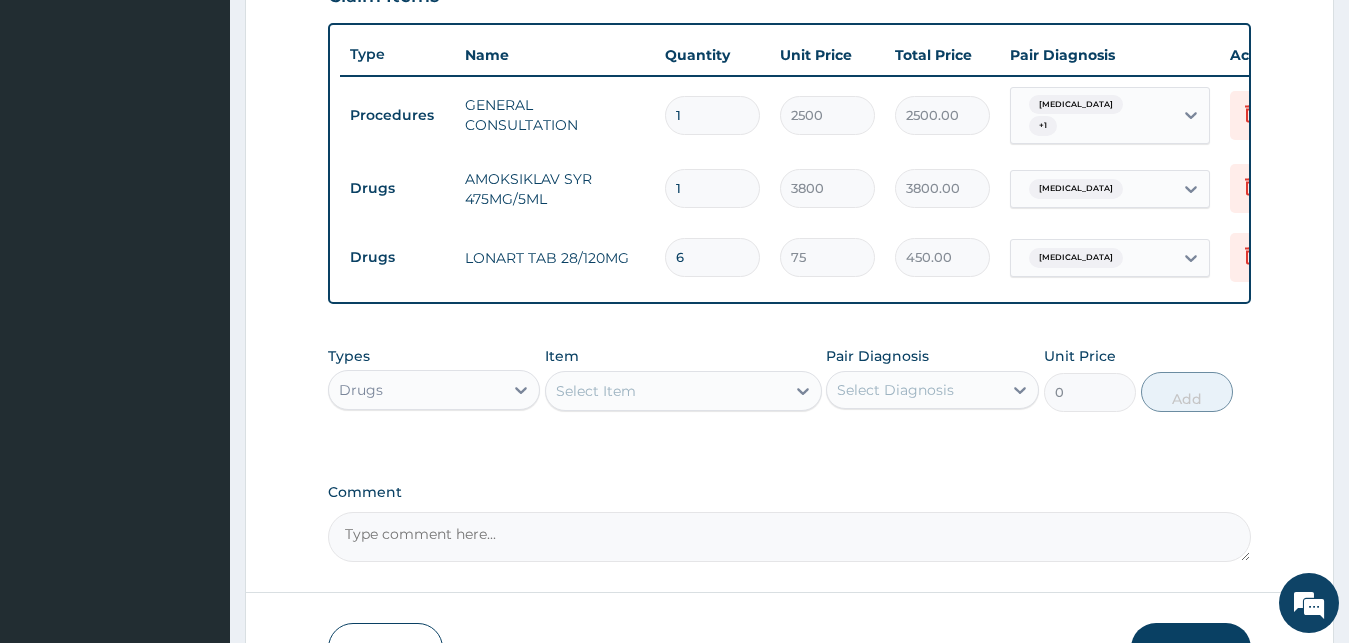 click on "Select Item" at bounding box center (596, 391) 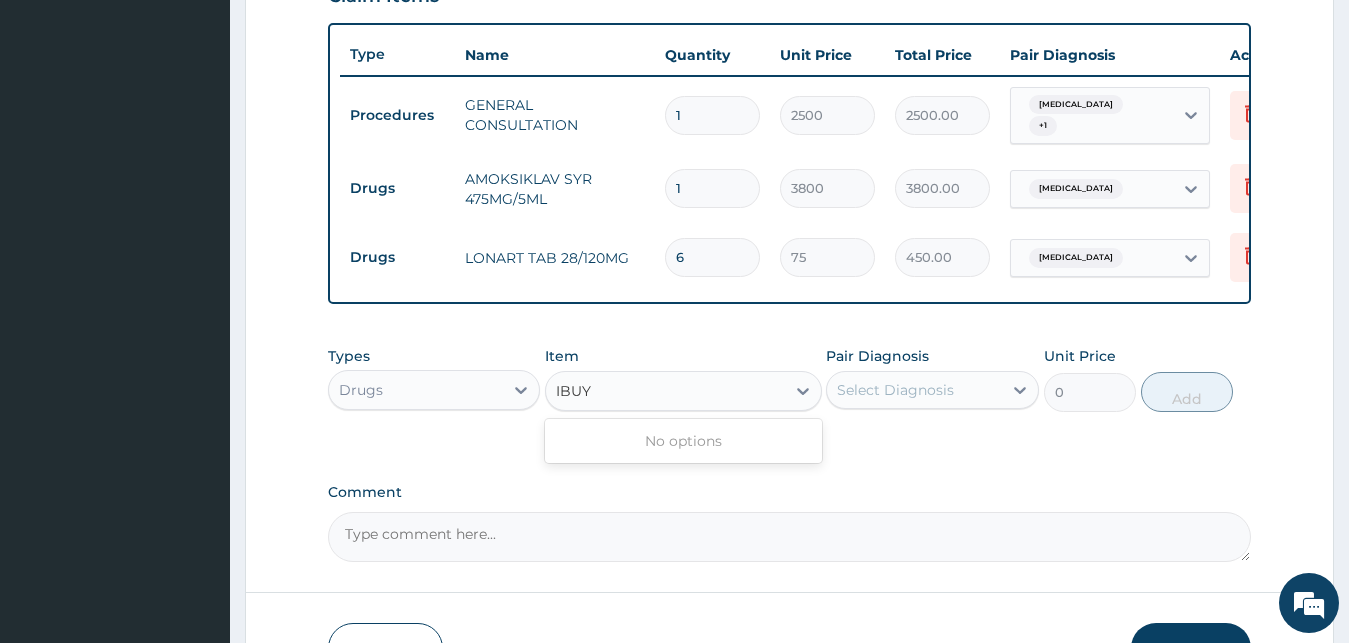 type on "IBU" 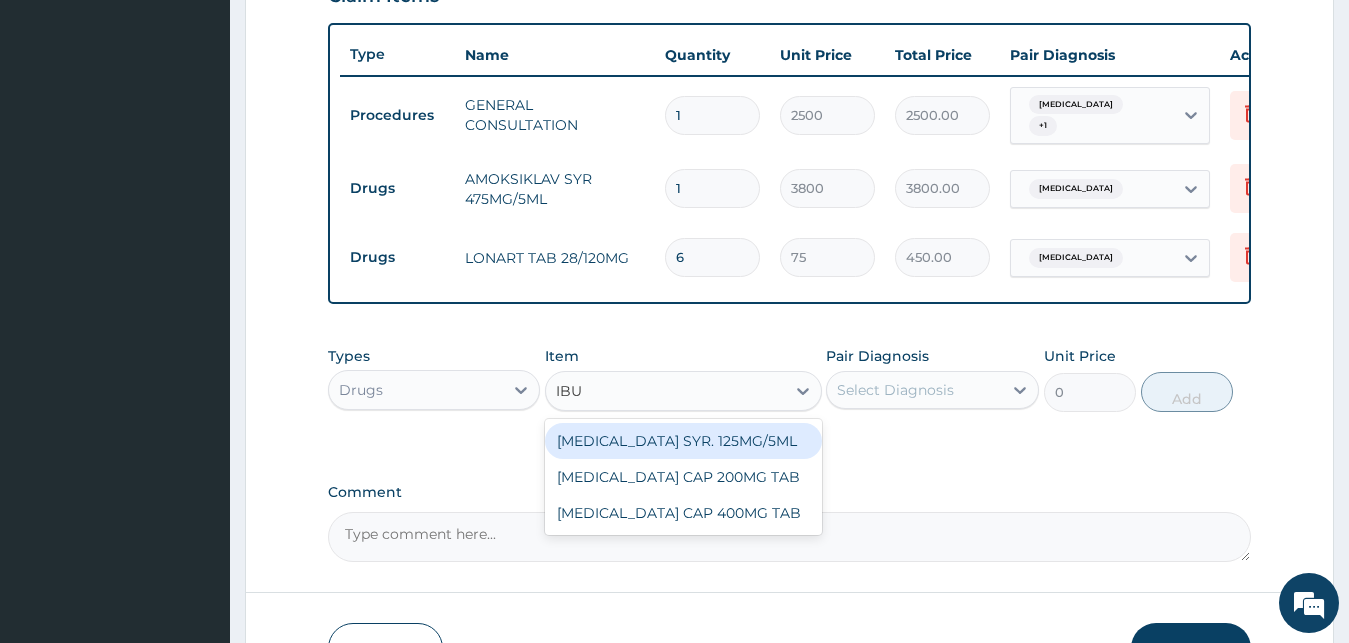 click on "IBUPROFEN SYR. 125MG/5ML IBUPROFEN CAP 200MG TAB IBUPROFEN CAP 400MG TAB" at bounding box center (683, 477) 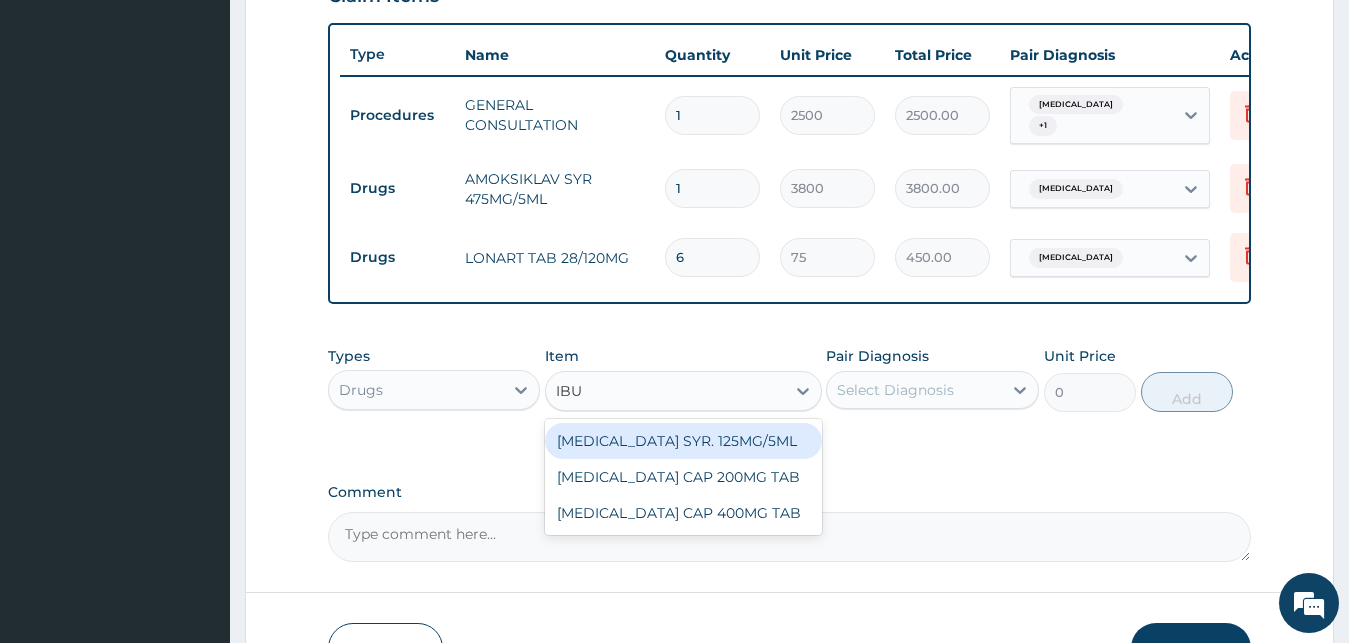 click on "[MEDICAL_DATA] SYR. 125MG/5ML" at bounding box center [683, 441] 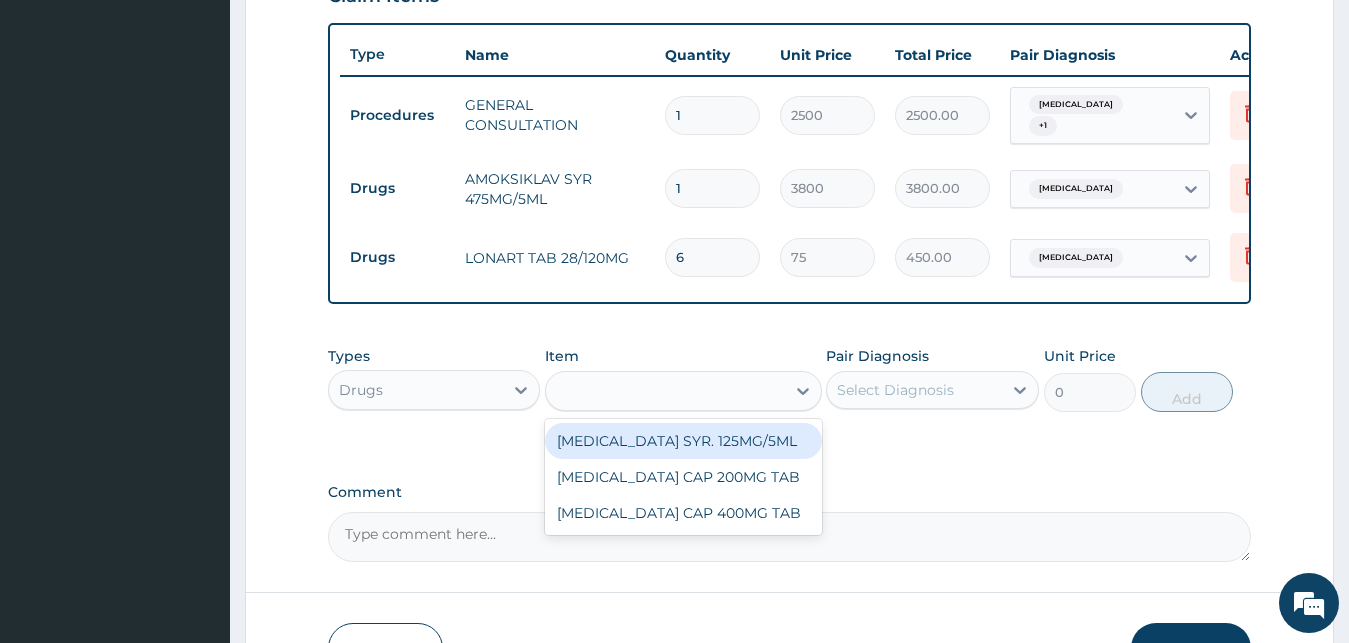 type on "850" 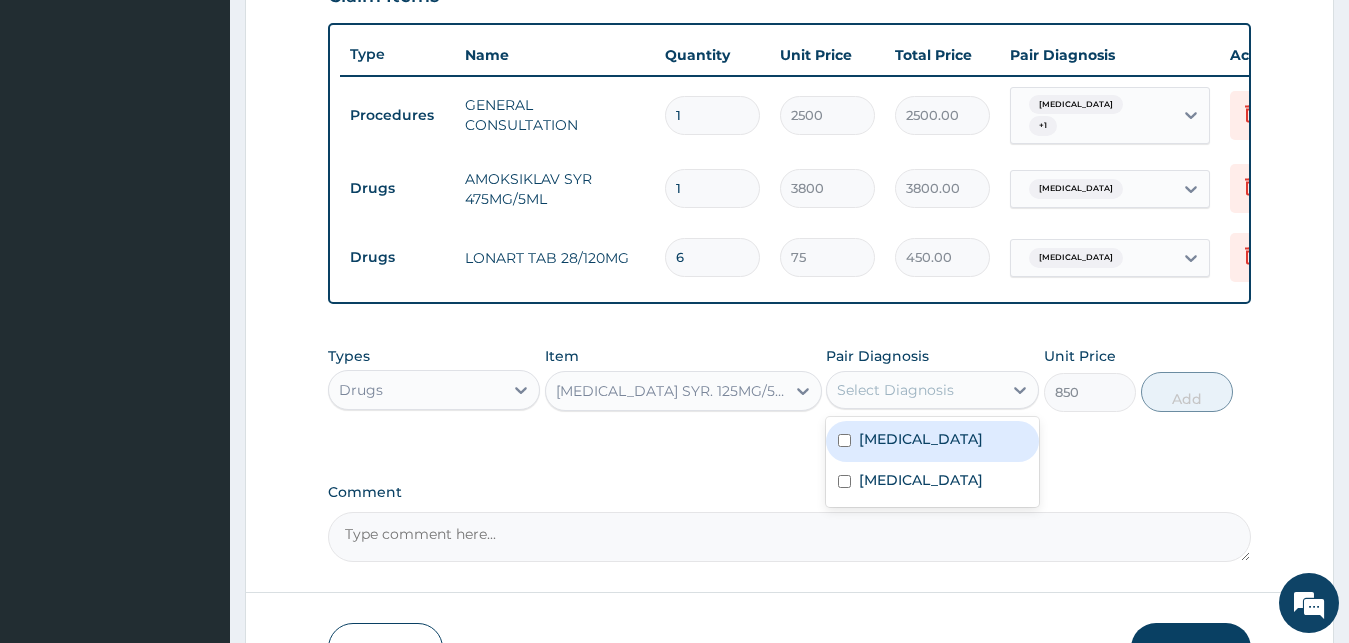 click on "Select Diagnosis" at bounding box center [914, 390] 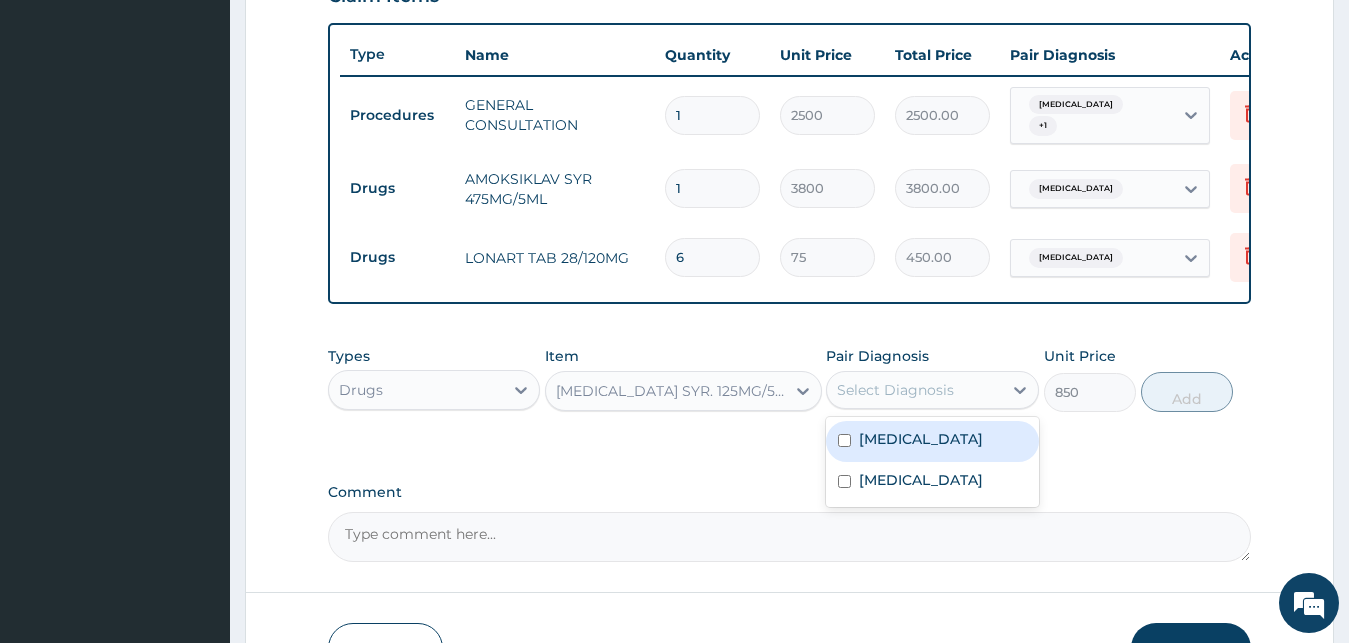 click on "[MEDICAL_DATA]" at bounding box center (932, 441) 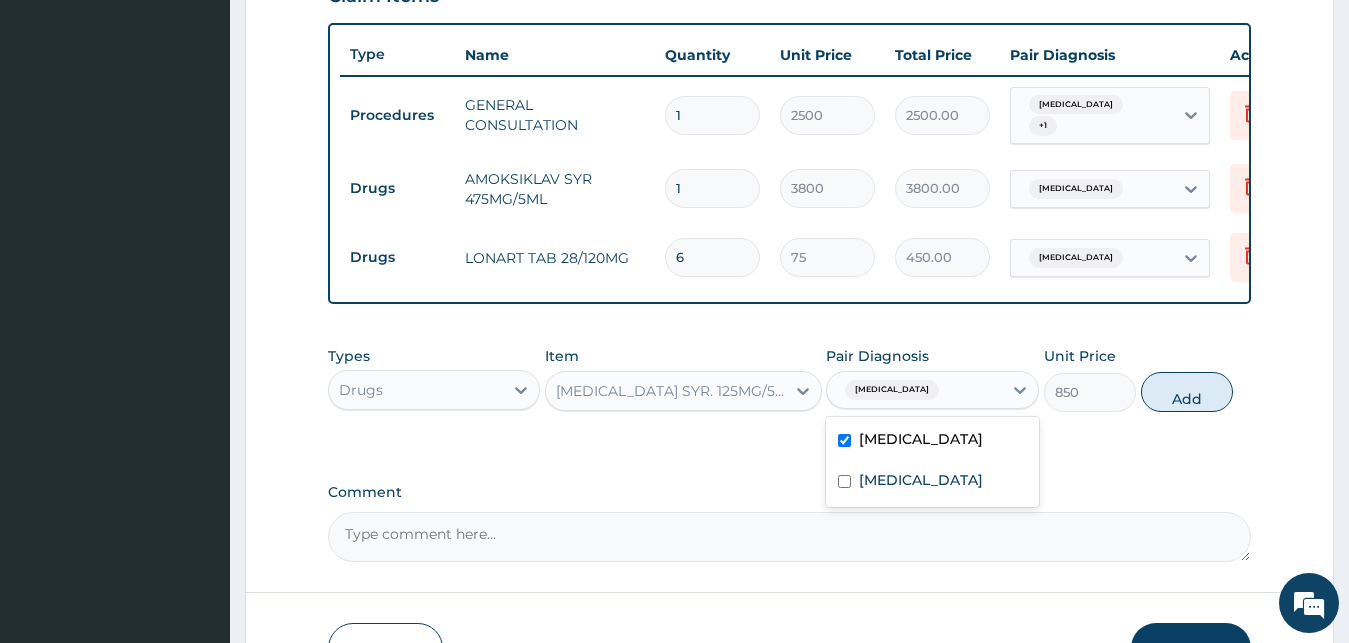click on "[MEDICAL_DATA]" at bounding box center [932, 441] 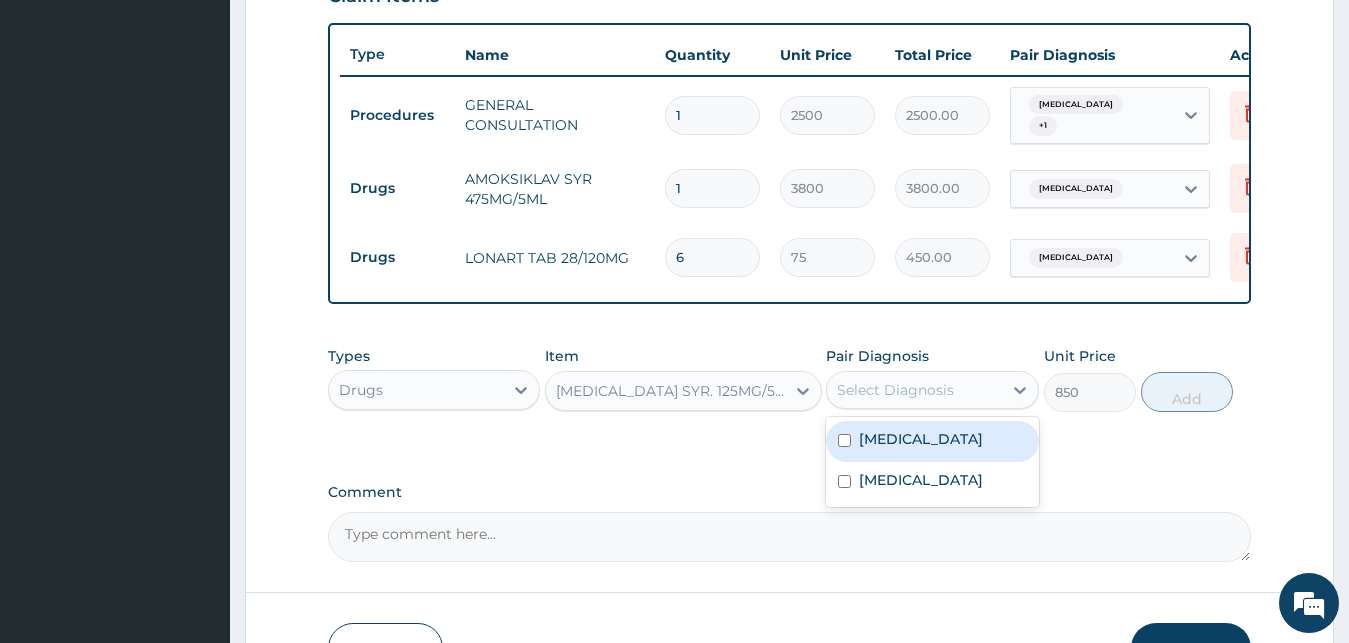 click on "[MEDICAL_DATA]" at bounding box center [932, 441] 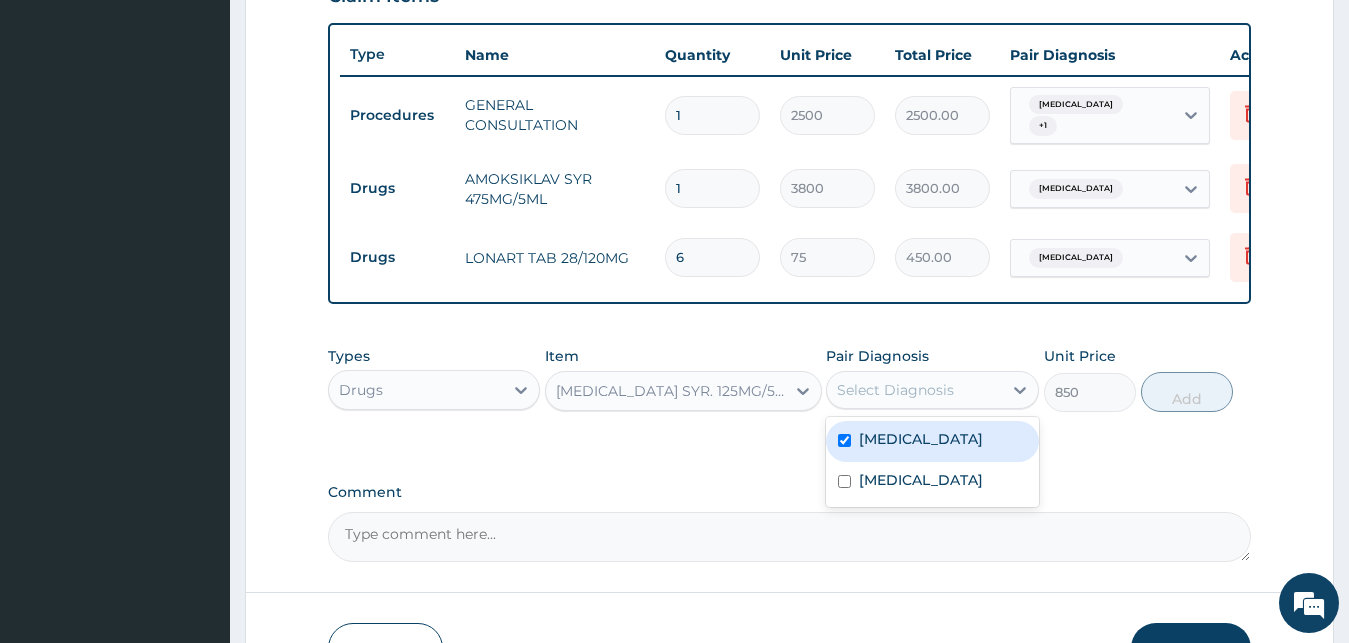 checkbox on "true" 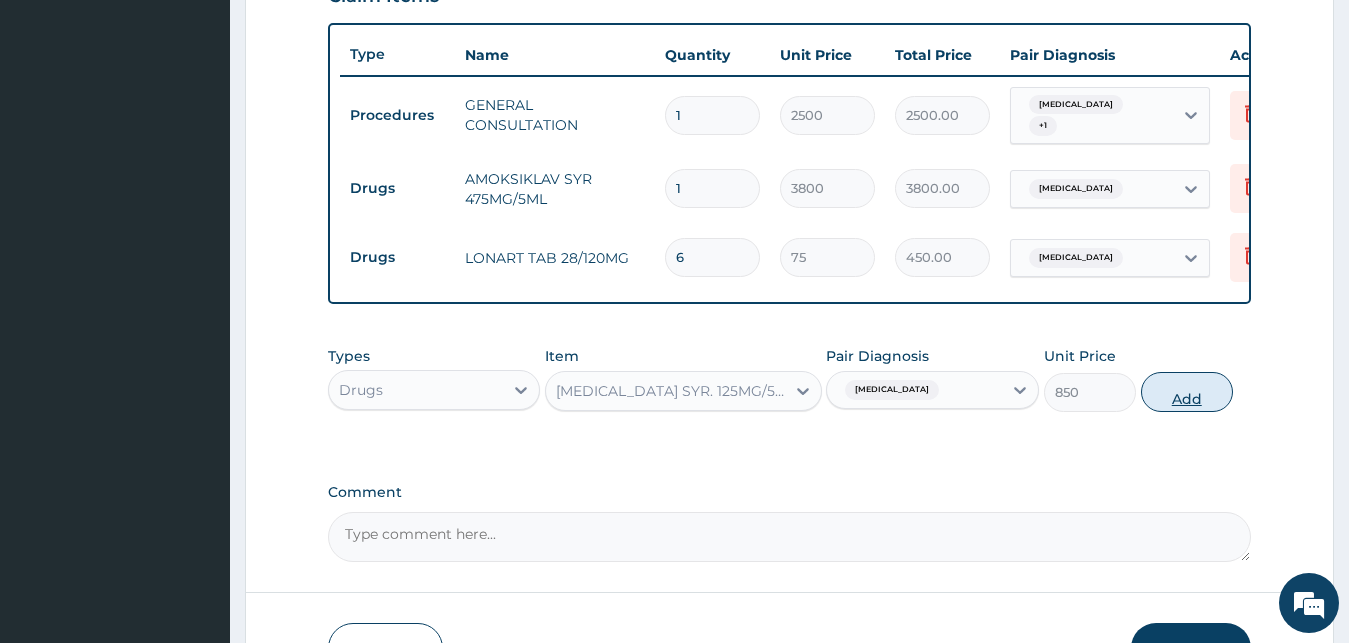 click on "Add" at bounding box center [1187, 392] 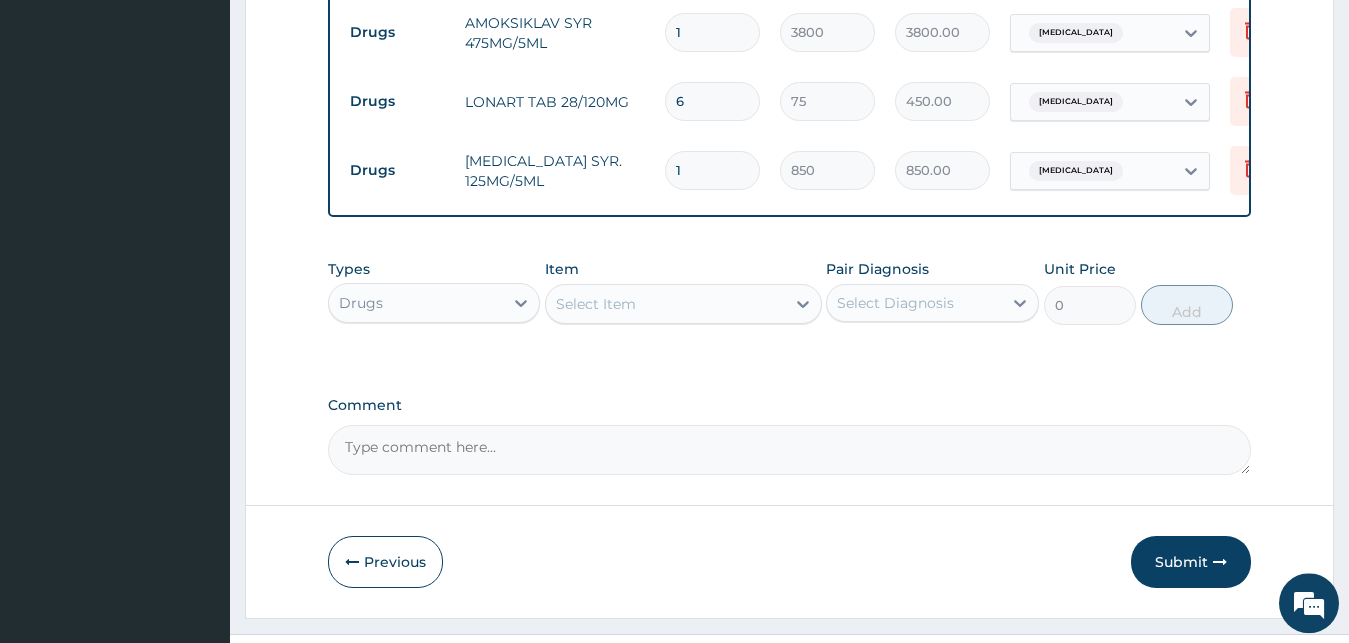 scroll, scrollTop: 925, scrollLeft: 0, axis: vertical 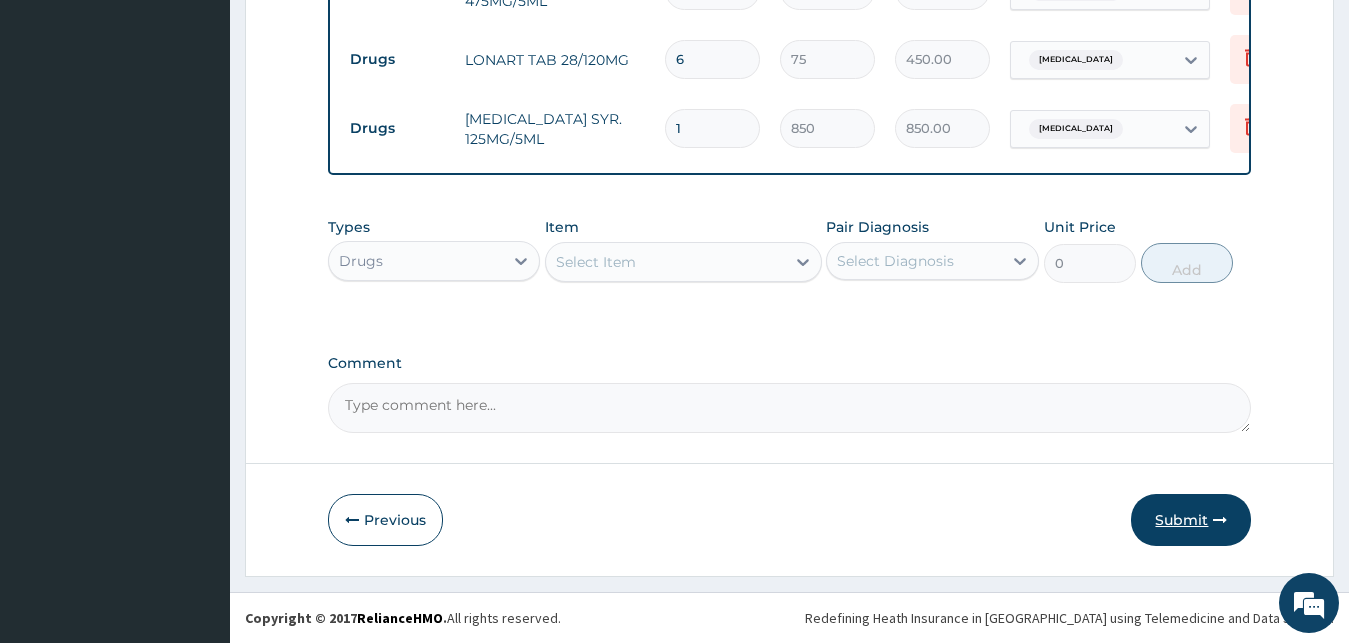 click on "Submit" at bounding box center (1191, 520) 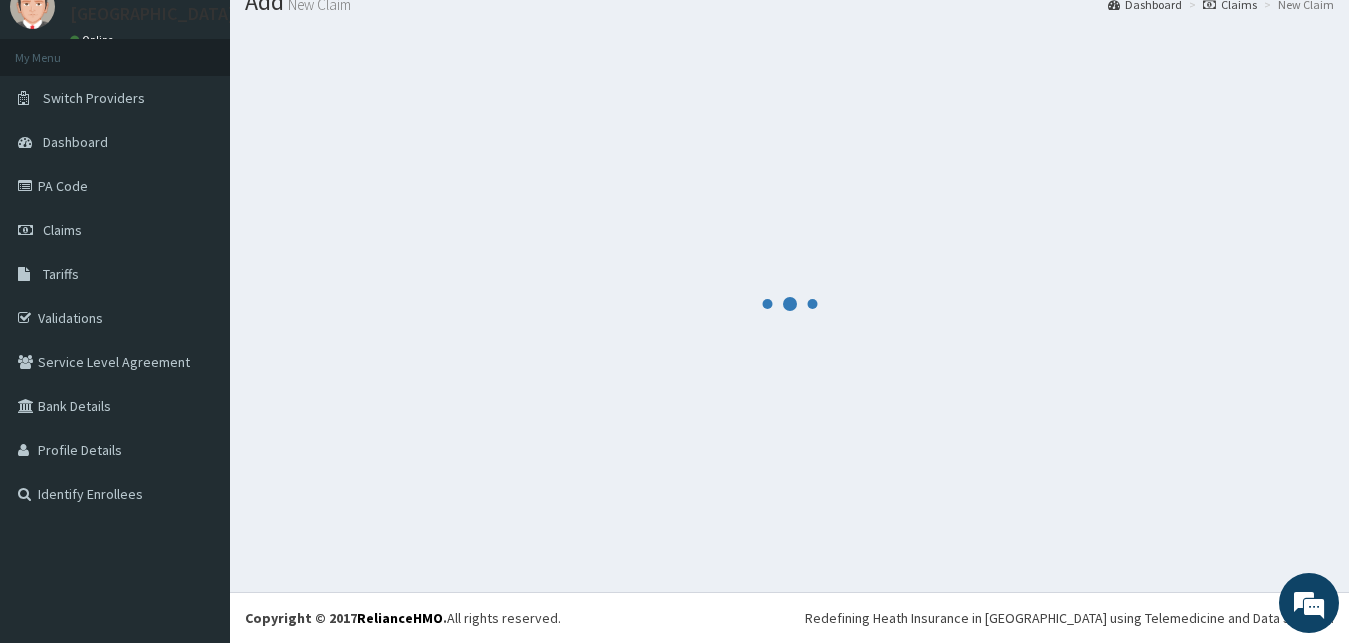 scroll, scrollTop: 76, scrollLeft: 0, axis: vertical 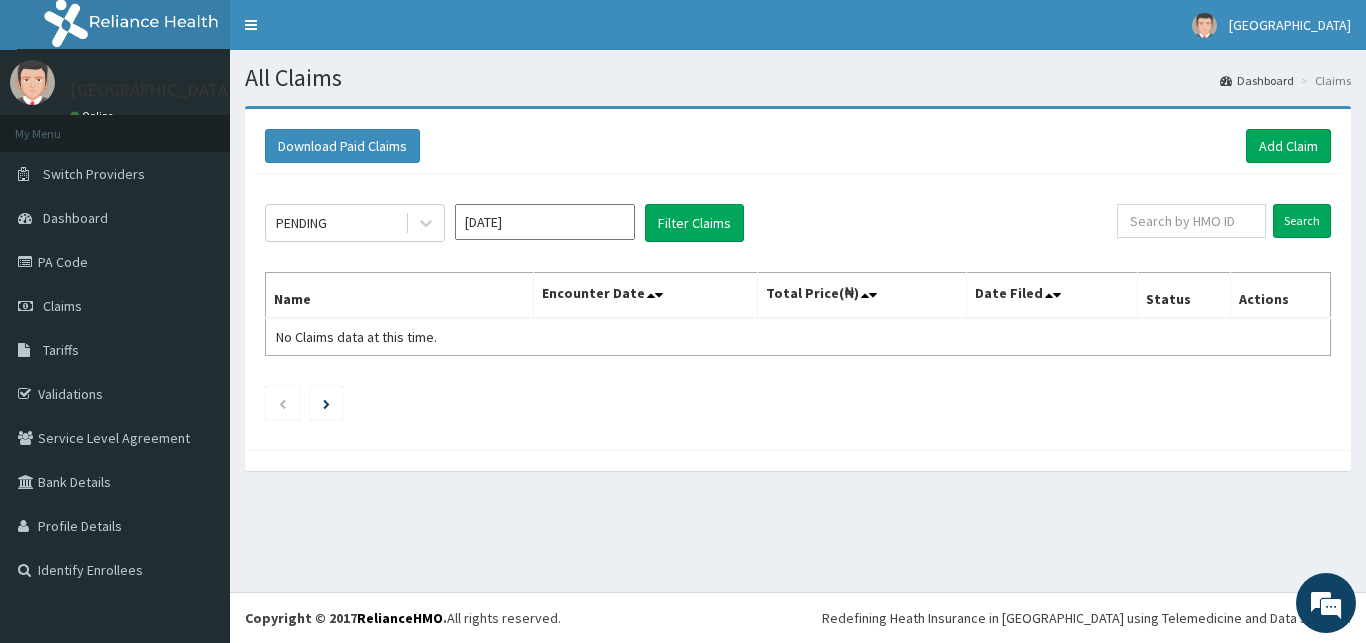 click on "Download Paid Claims Add Claim" at bounding box center [798, 146] 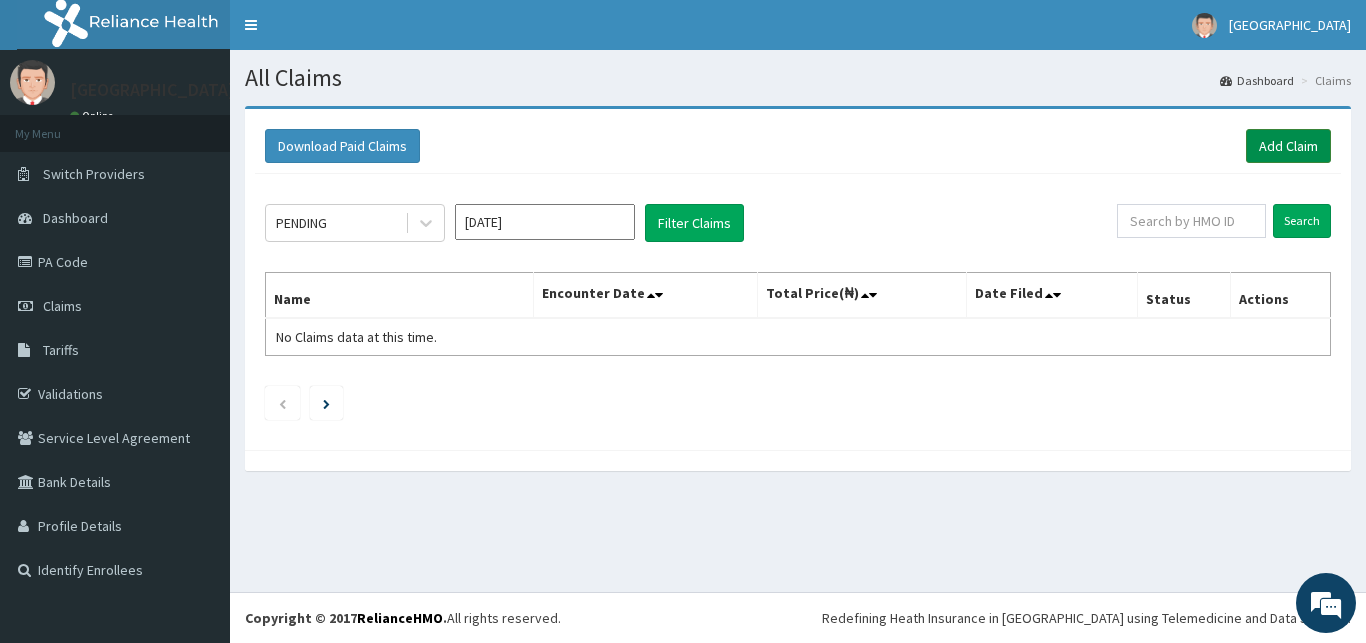 drag, startPoint x: 1304, startPoint y: 158, endPoint x: 1165, endPoint y: 194, distance: 143.58621 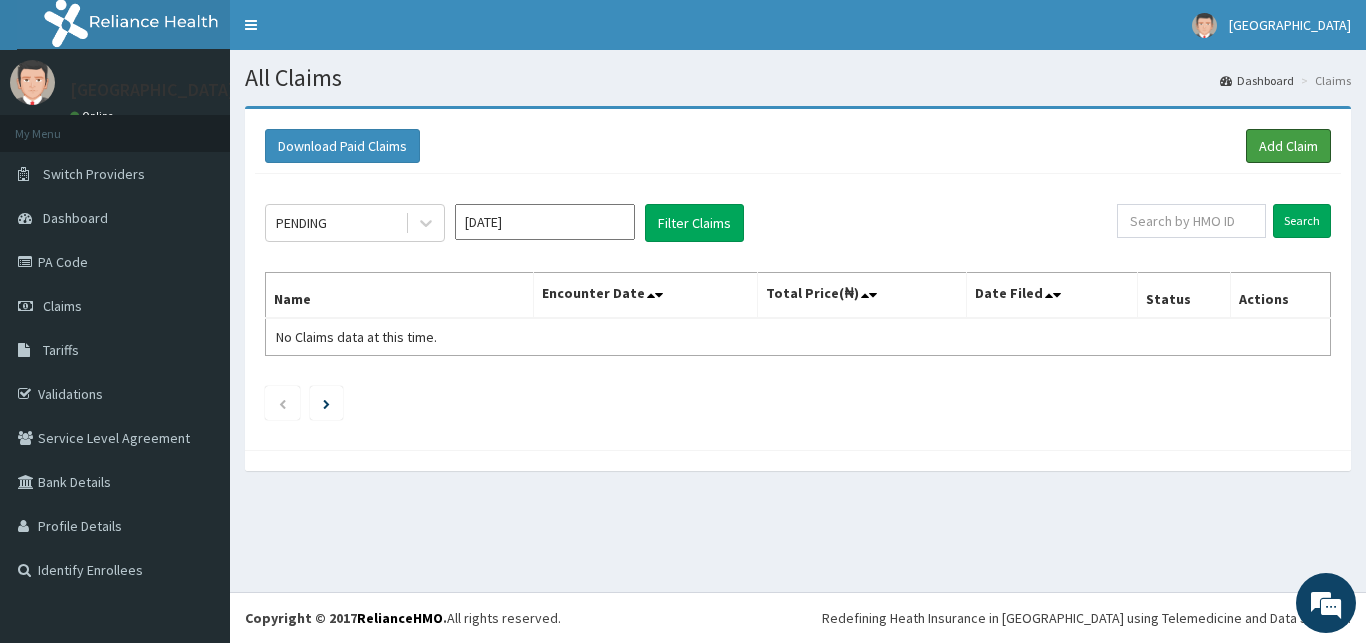 click on "Add Claim" at bounding box center [1288, 146] 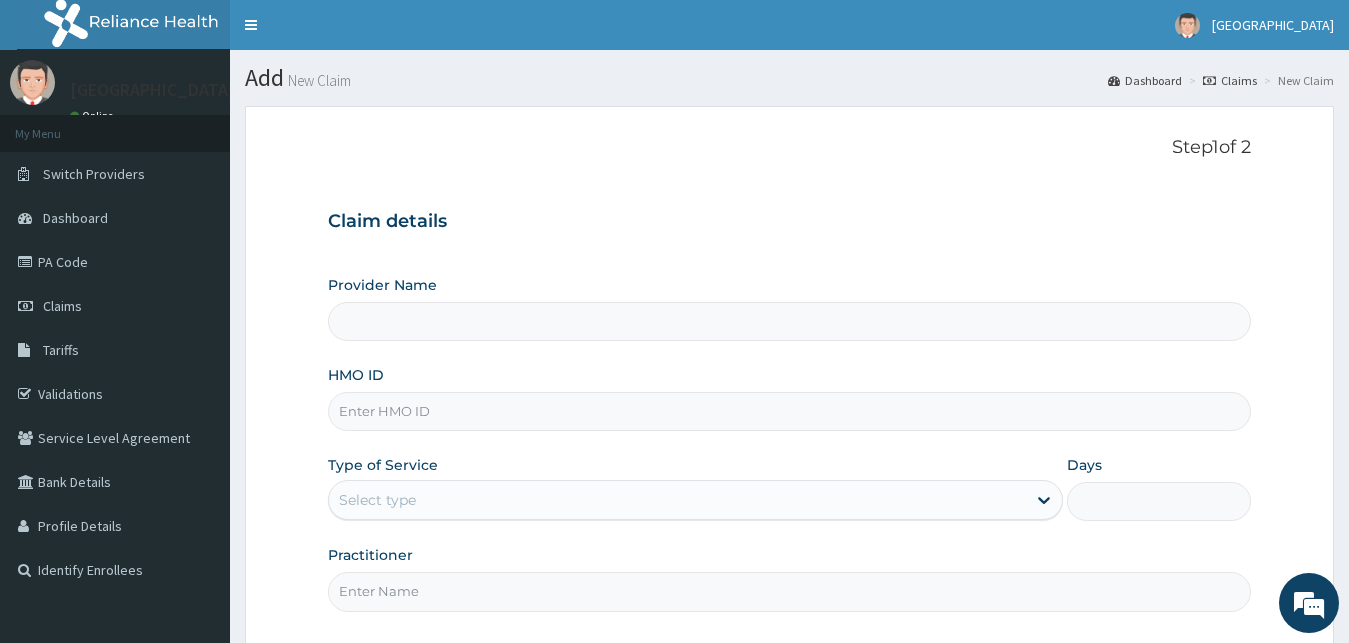 type on "[GEOGRAPHIC_DATA]" 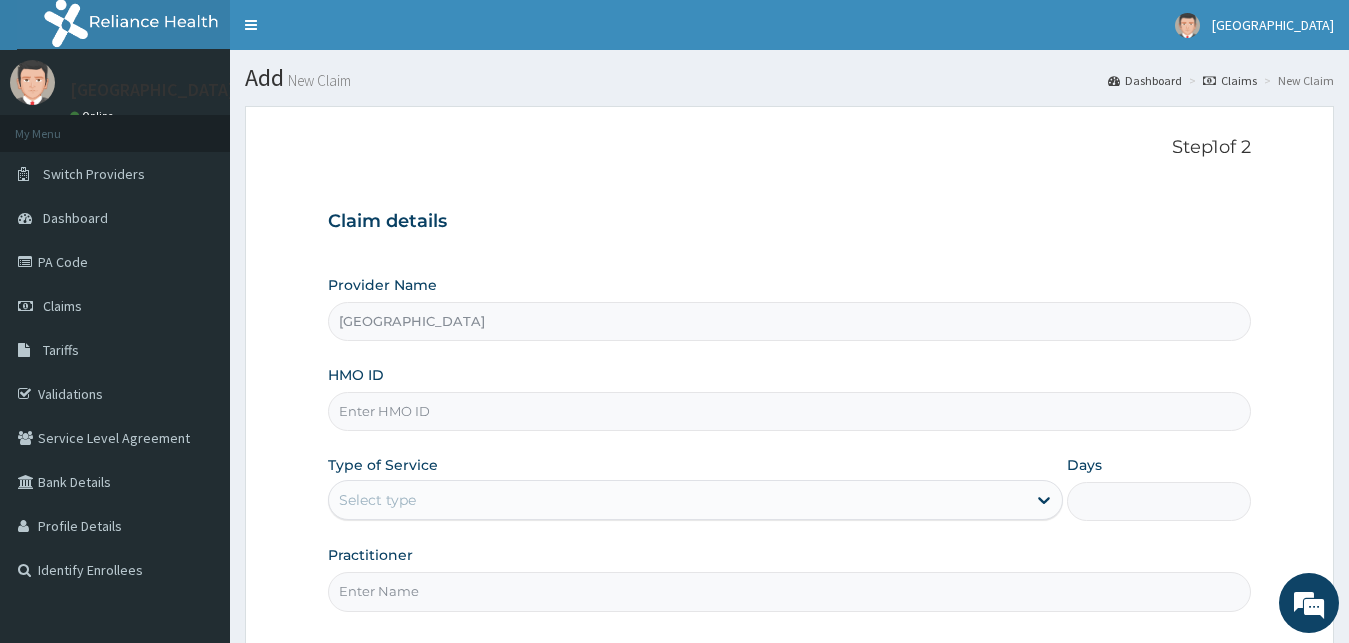 scroll, scrollTop: 0, scrollLeft: 0, axis: both 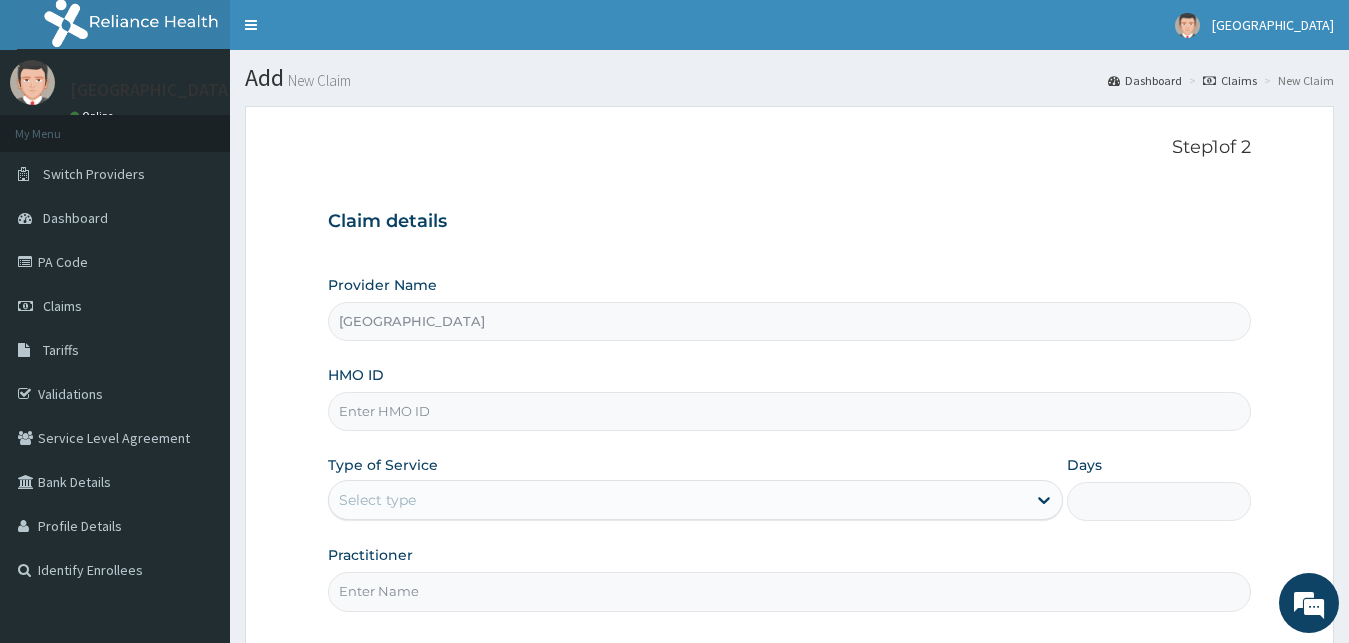 paste on "CWP/10068/B" 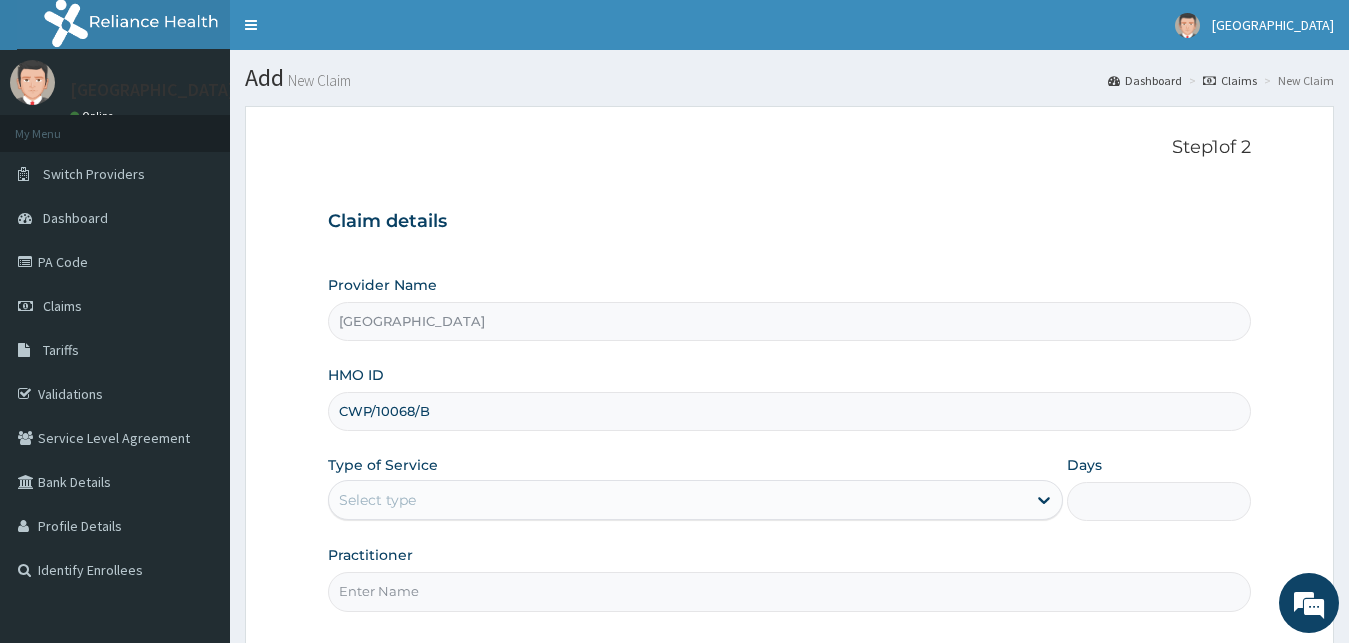 type on "CWP/10068/B" 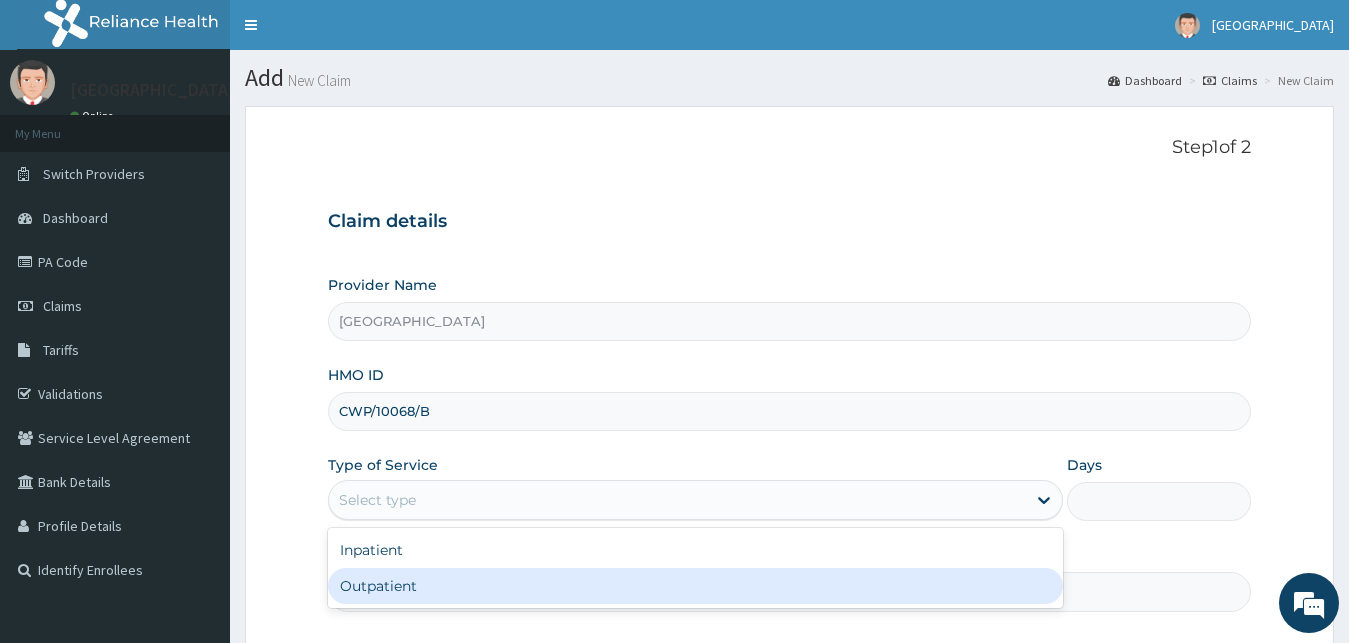 click on "Outpatient" at bounding box center [696, 586] 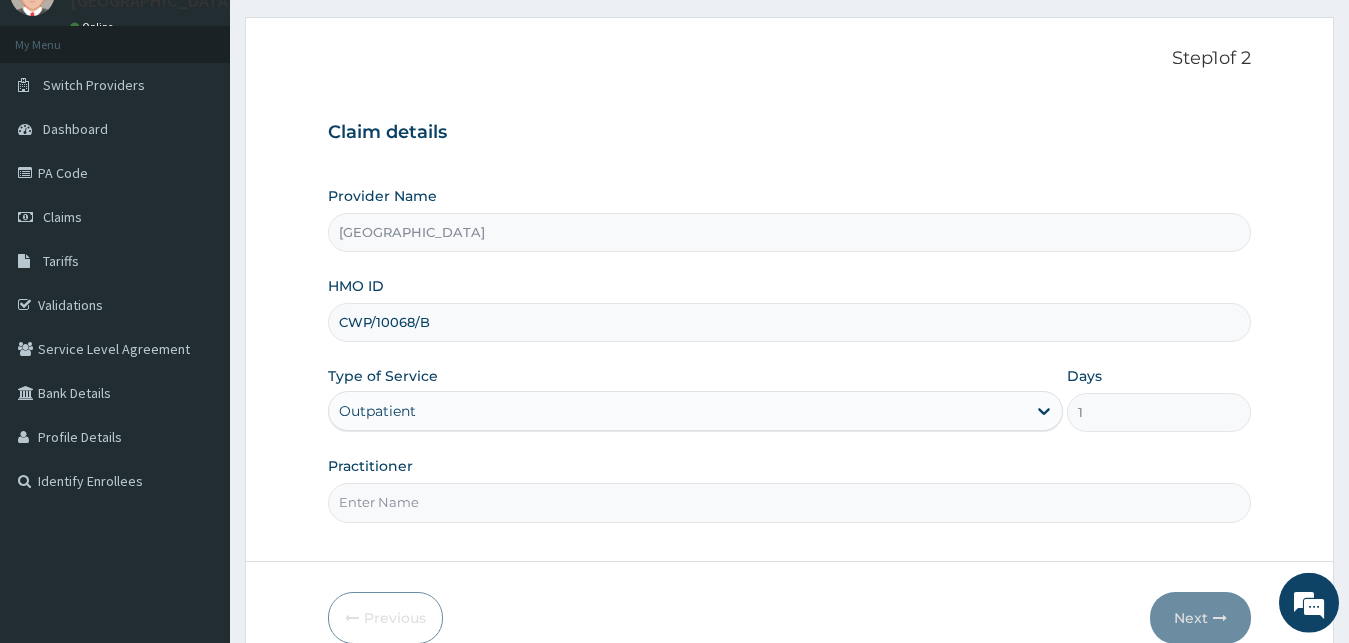 scroll, scrollTop: 85, scrollLeft: 0, axis: vertical 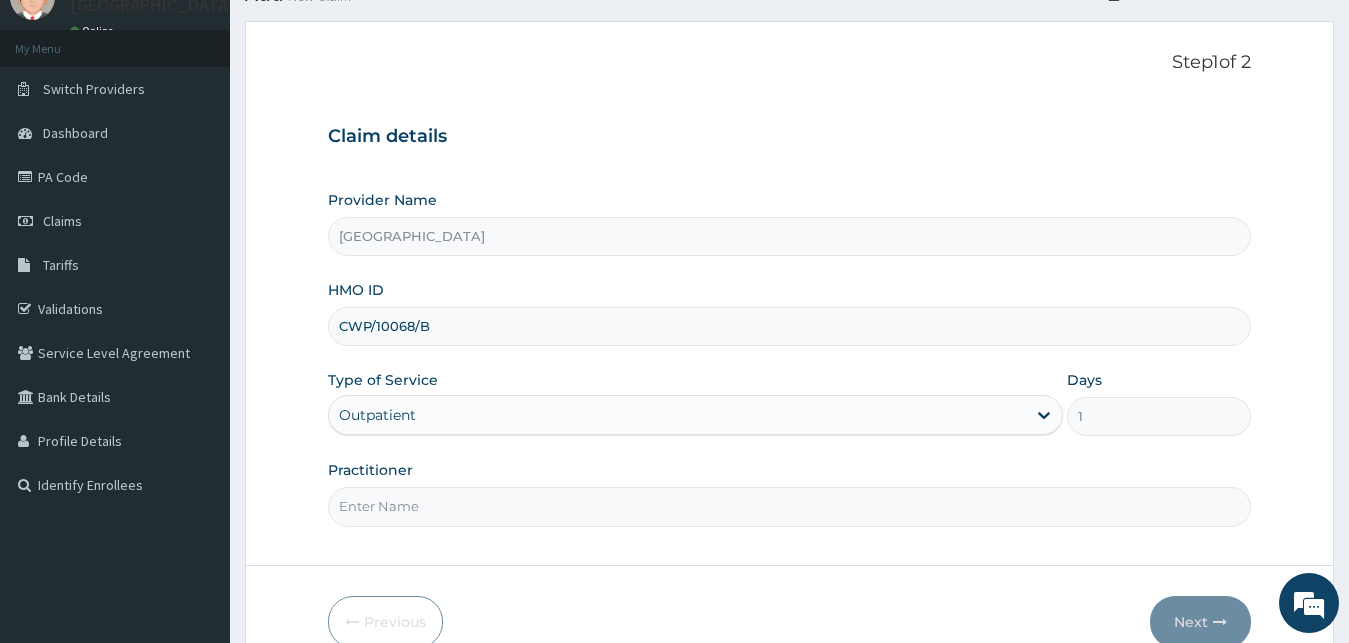 click on "Practitioner" at bounding box center [790, 506] 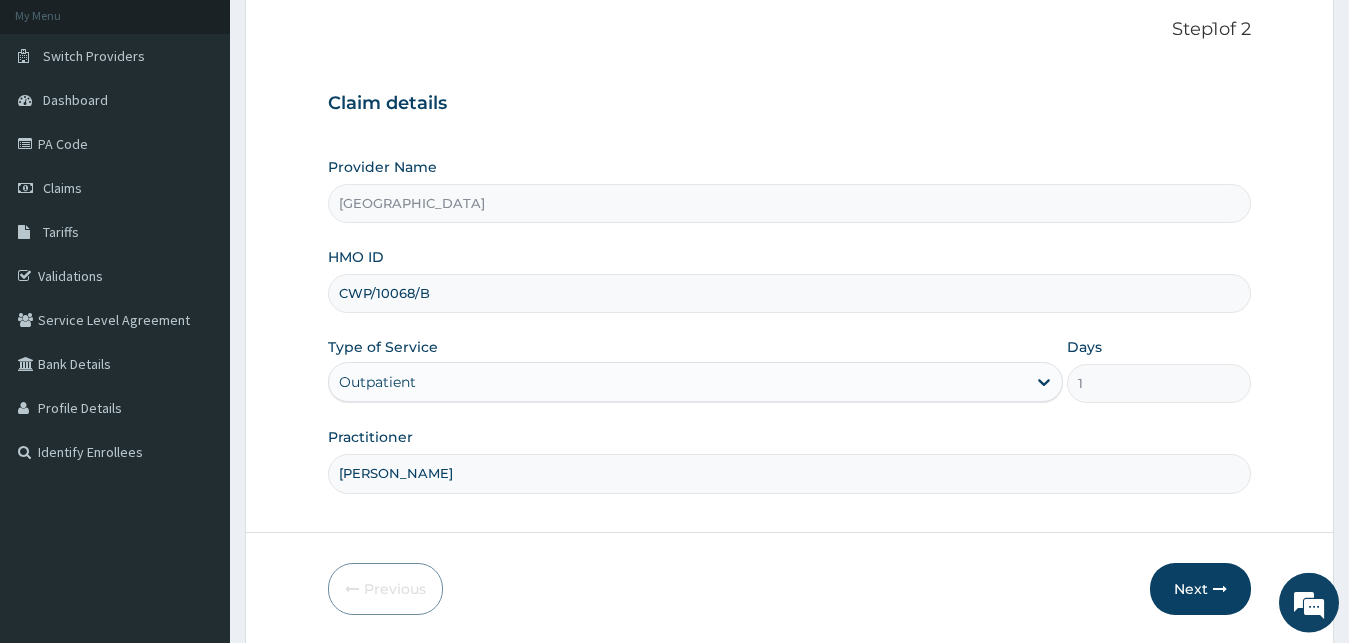 scroll, scrollTop: 187, scrollLeft: 0, axis: vertical 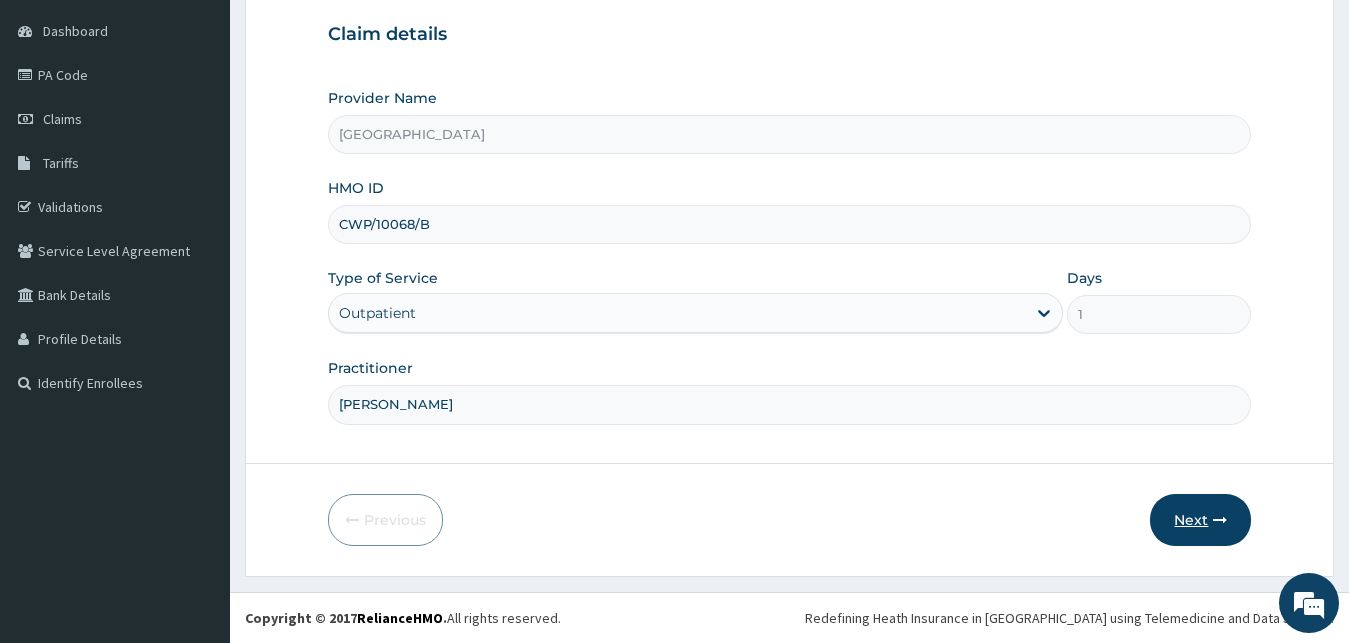 type on "DR ALI" 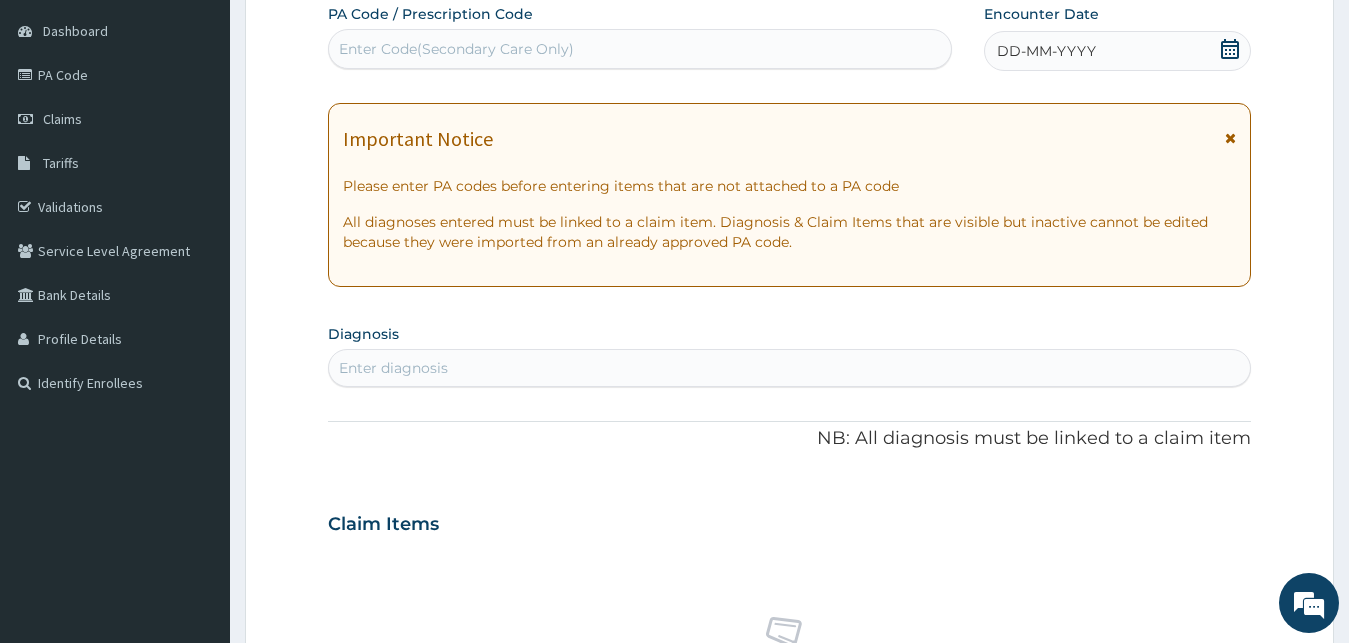 click on "DD-MM-YYYY" at bounding box center (1046, 51) 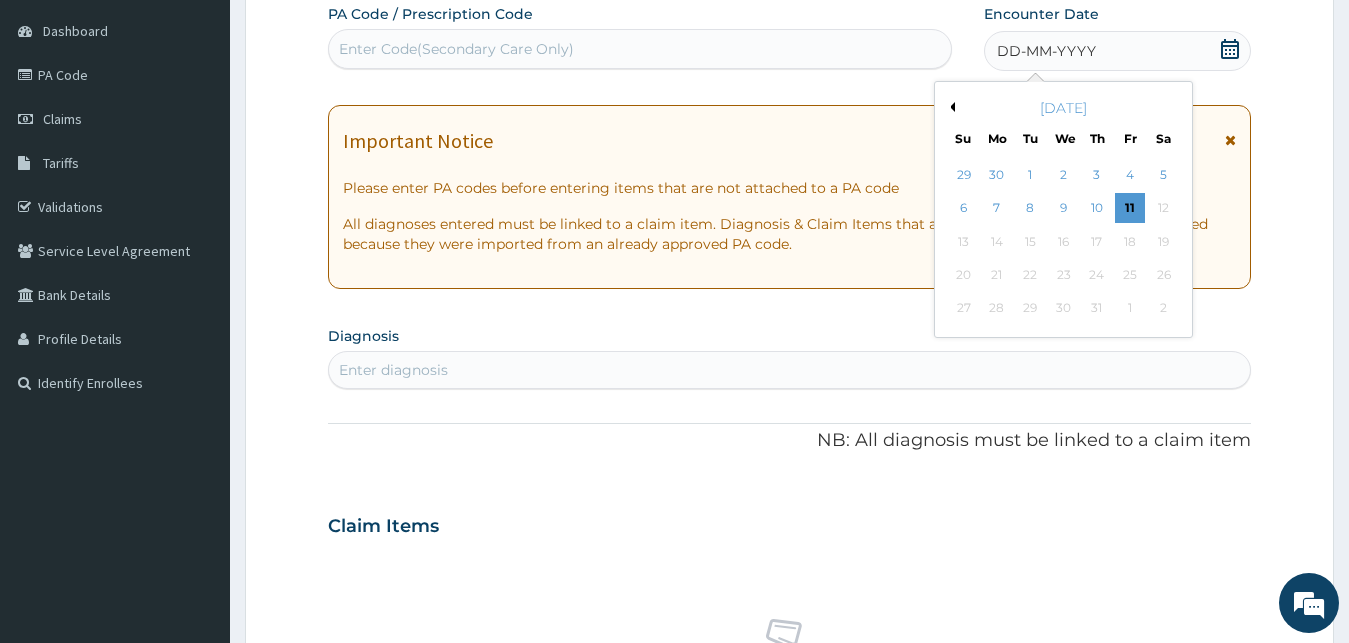 click on "Previous Month" at bounding box center (950, 107) 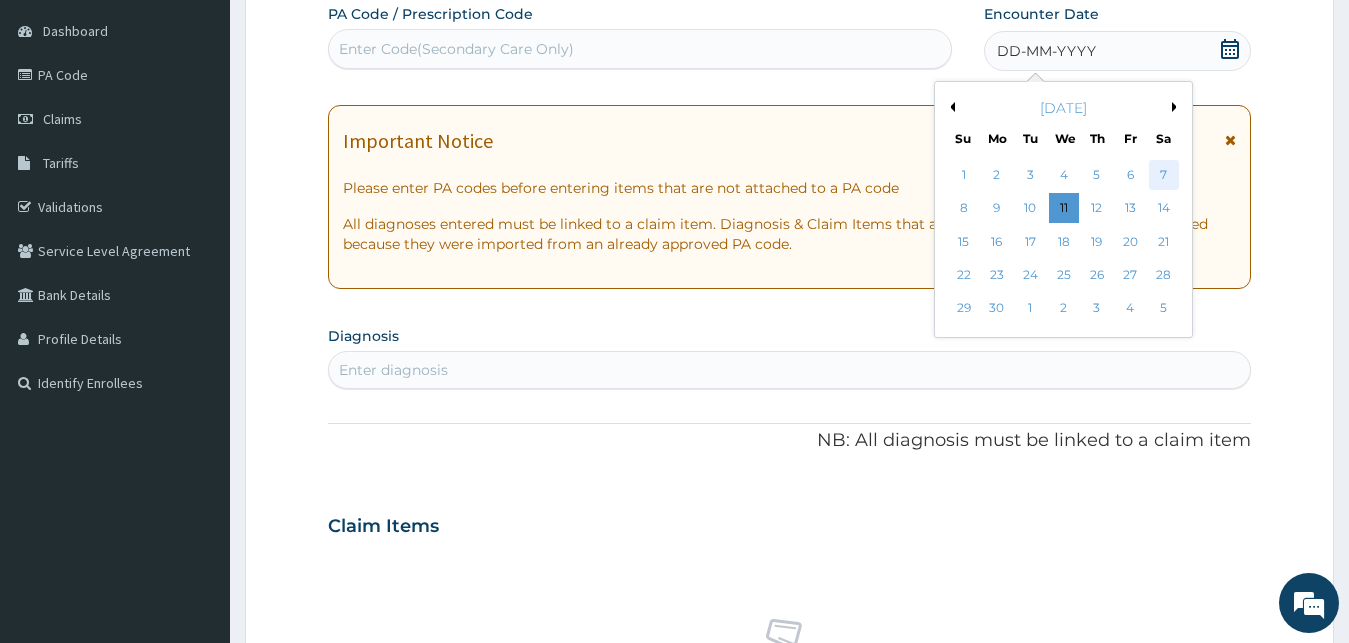 click on "7" at bounding box center [1163, 175] 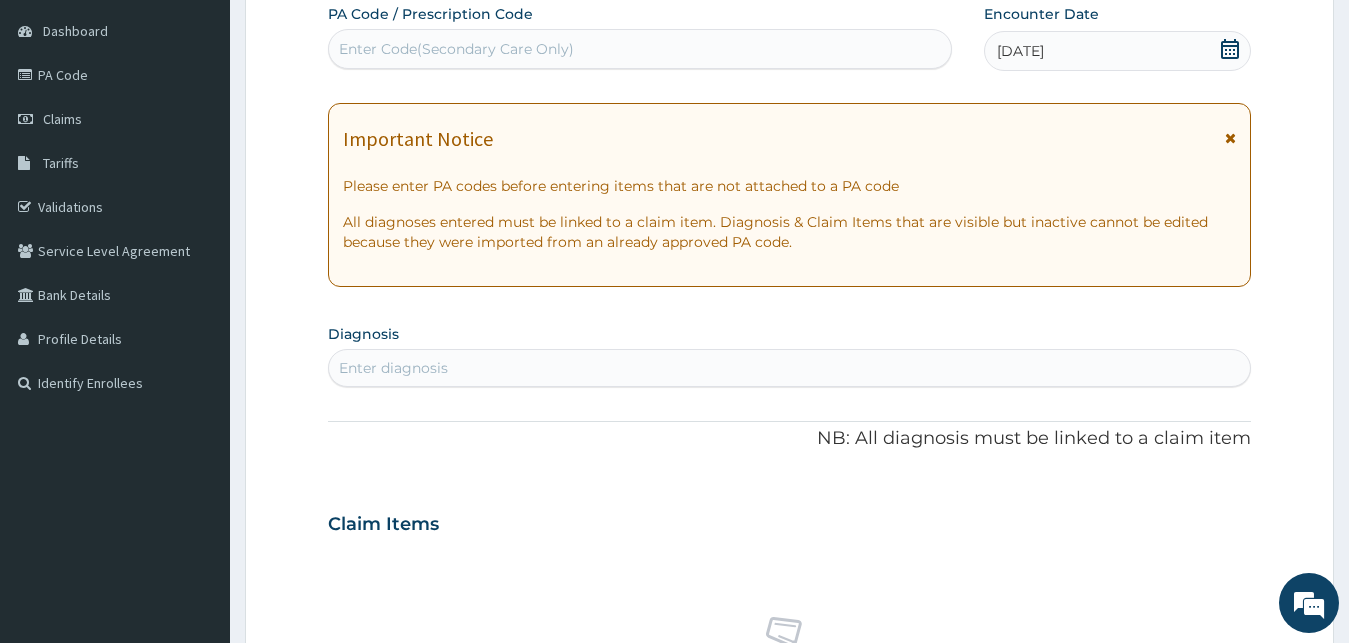 click on "Enter diagnosis" at bounding box center (790, 368) 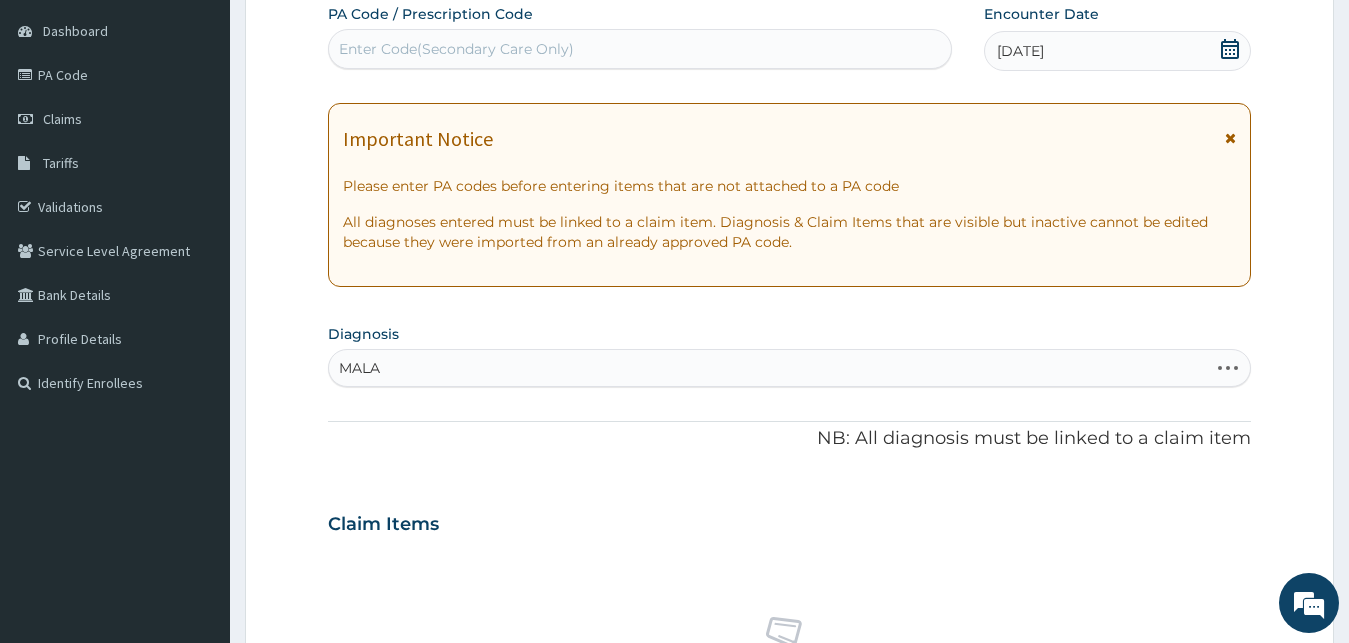 type on "MALAR" 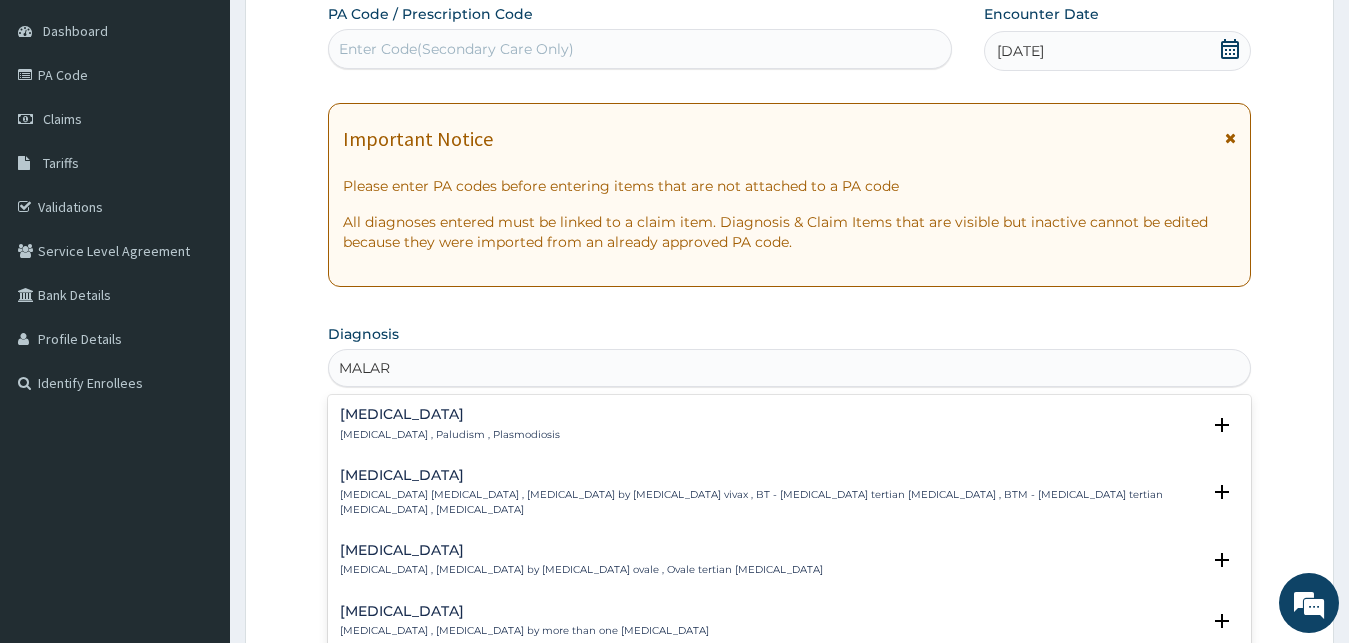 click on "Malaria , Paludism , Plasmodiosis" at bounding box center [450, 435] 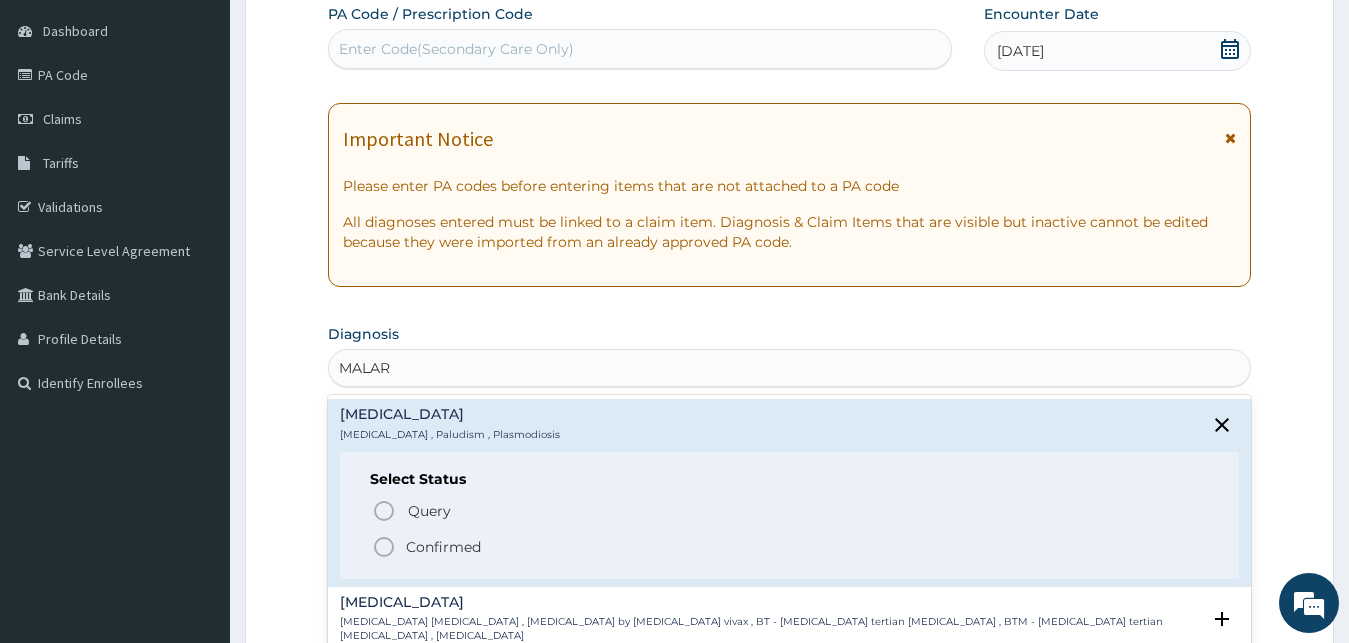 click on "Confirmed" at bounding box center [443, 547] 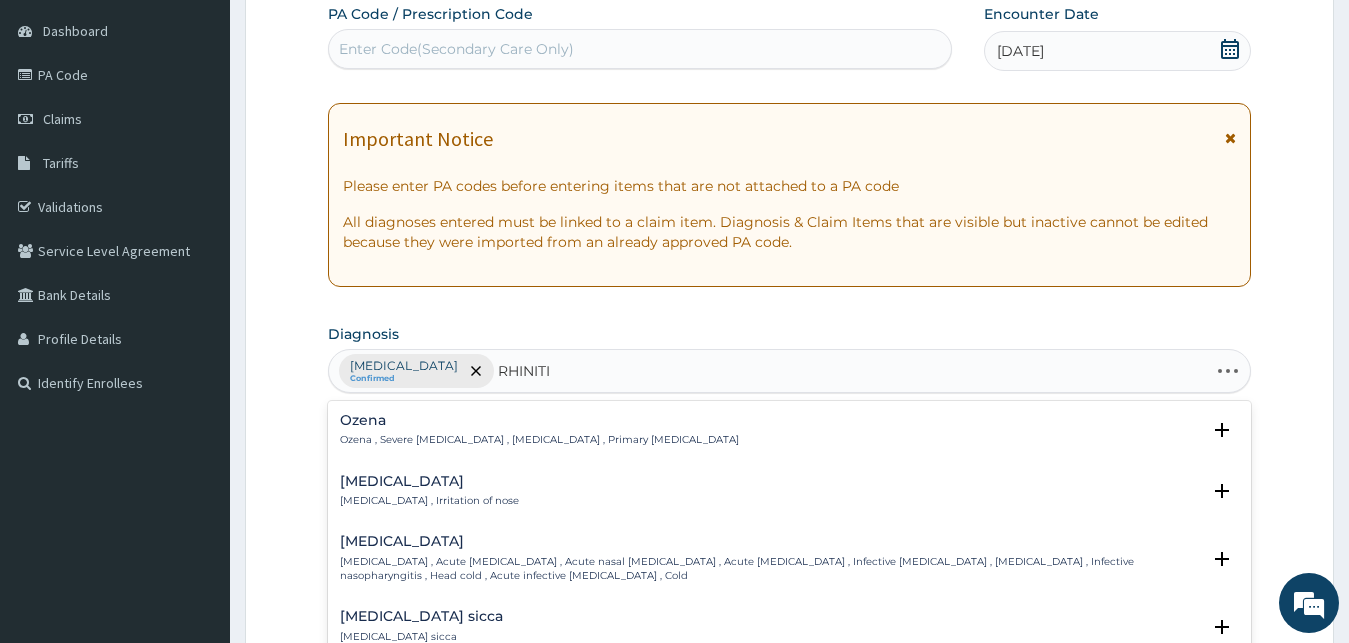 type on "[MEDICAL_DATA]" 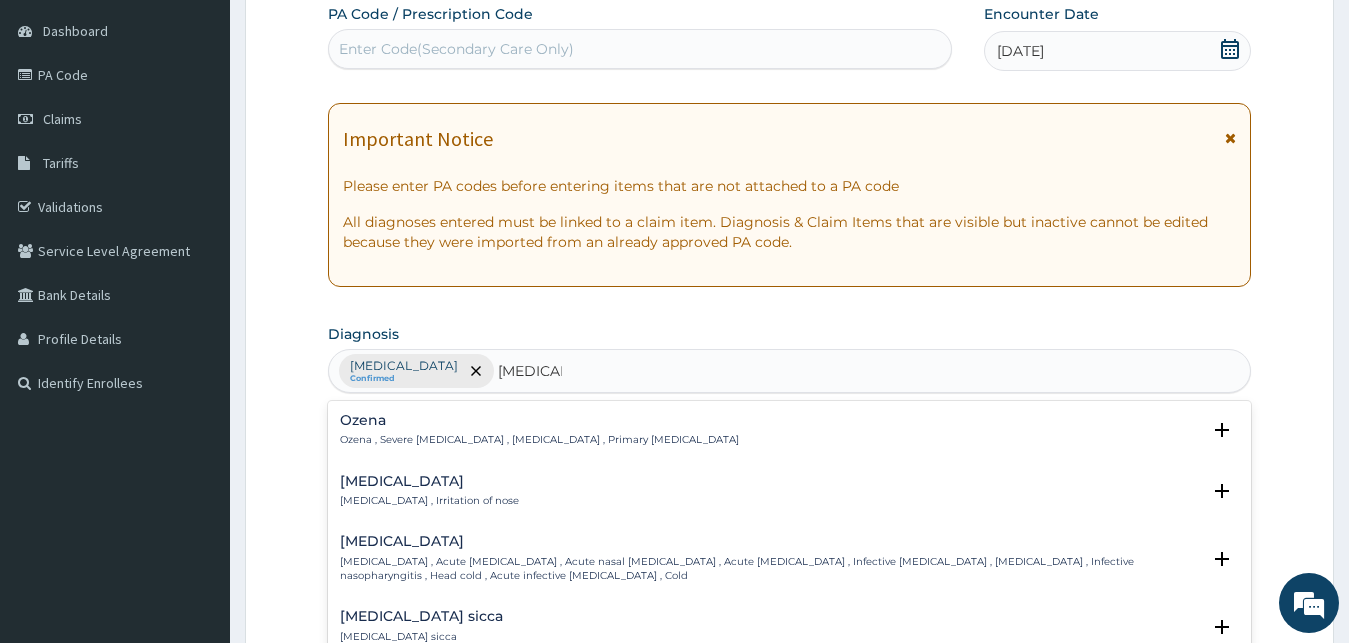click on "[MEDICAL_DATA]" at bounding box center (429, 481) 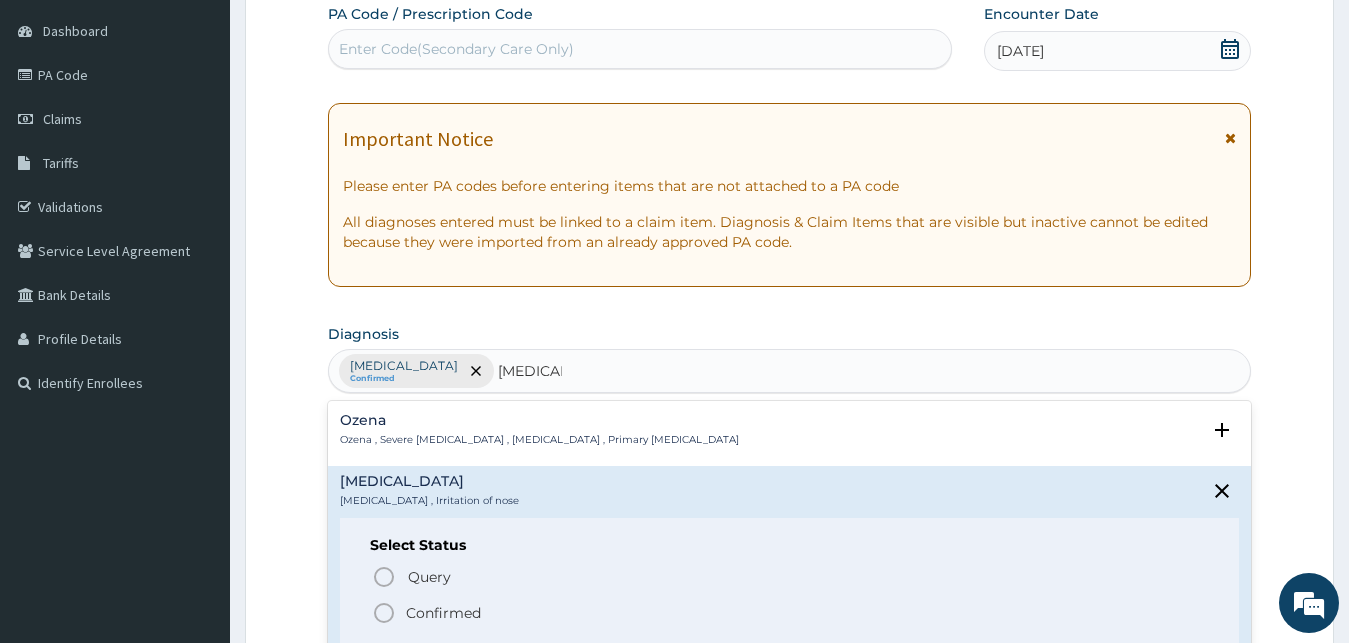 click on "Confirmed" at bounding box center (443, 613) 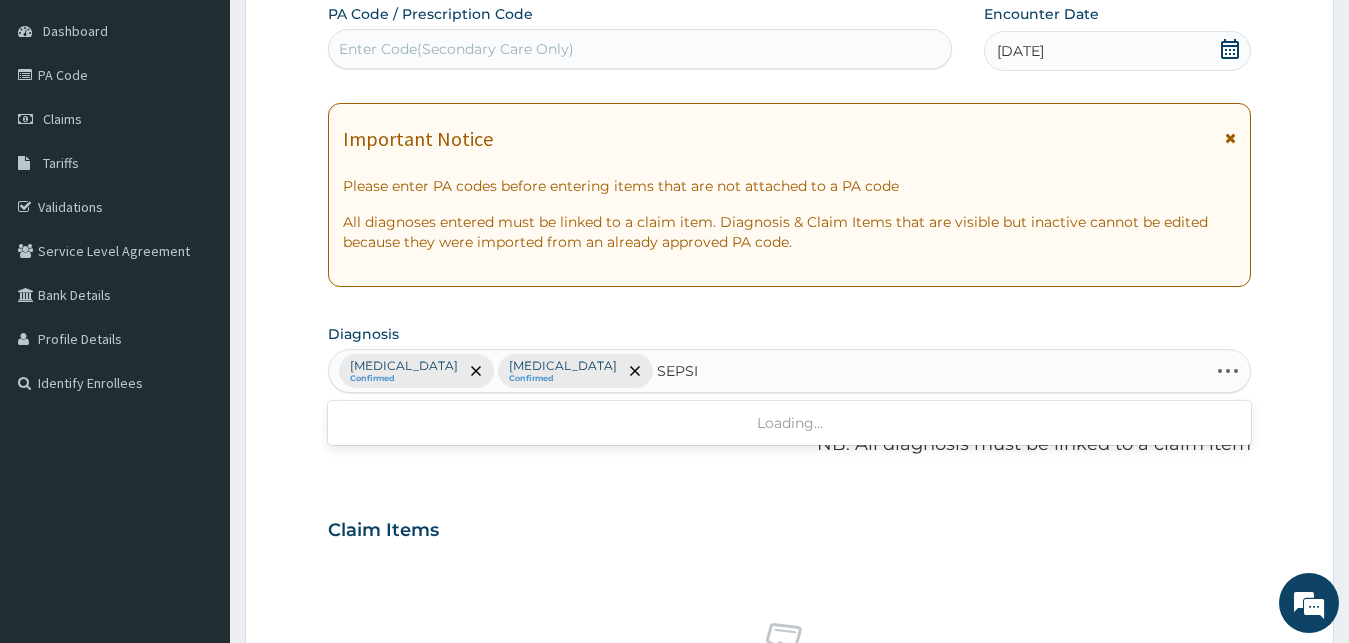 type on "SEPSIS" 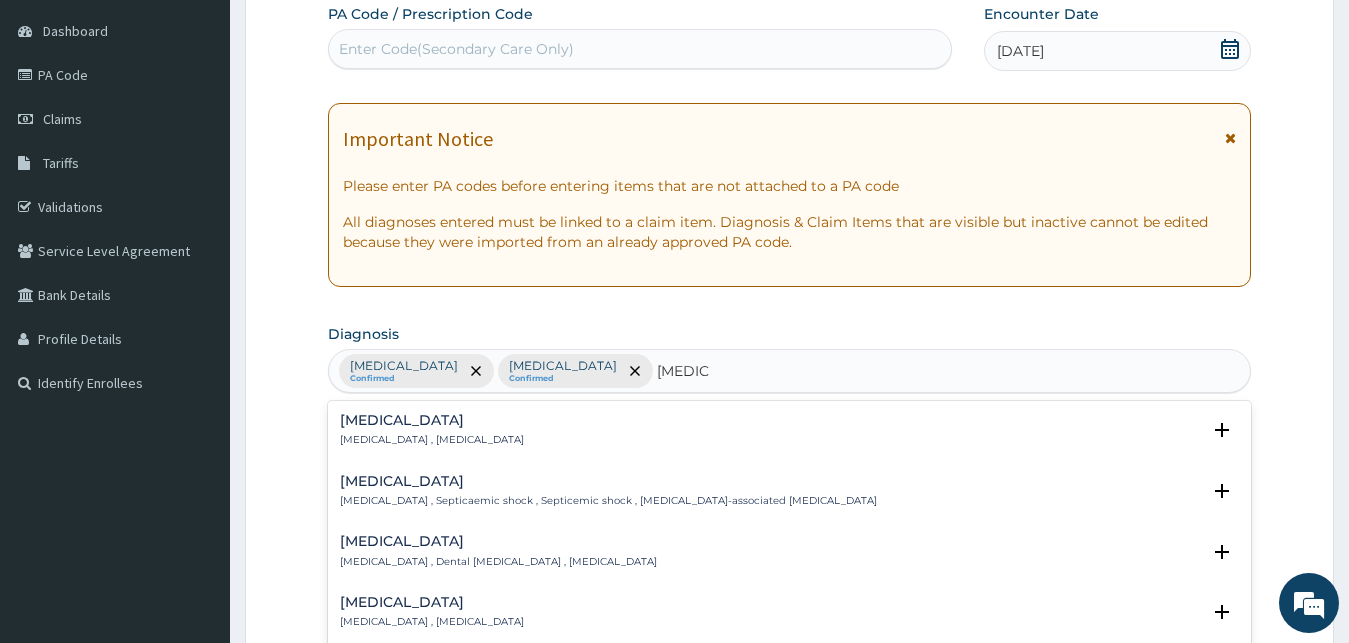 click on "[MEDICAL_DATA]" at bounding box center [432, 420] 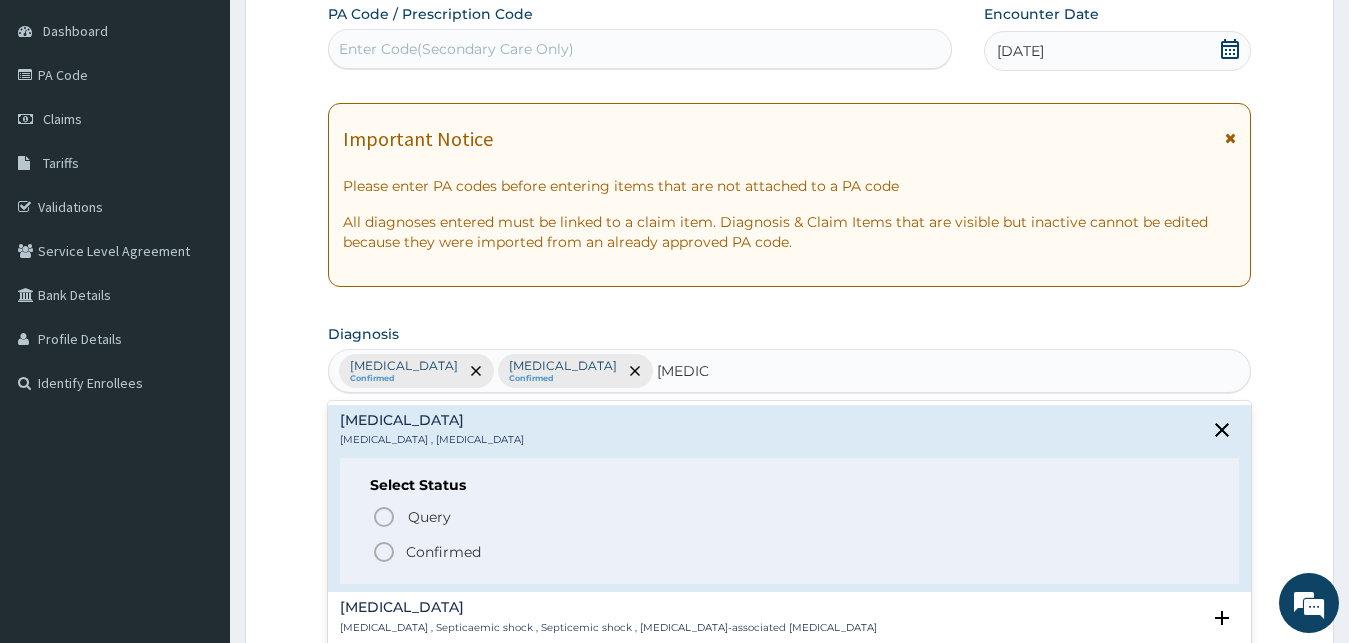 click on "Confirmed" at bounding box center (443, 552) 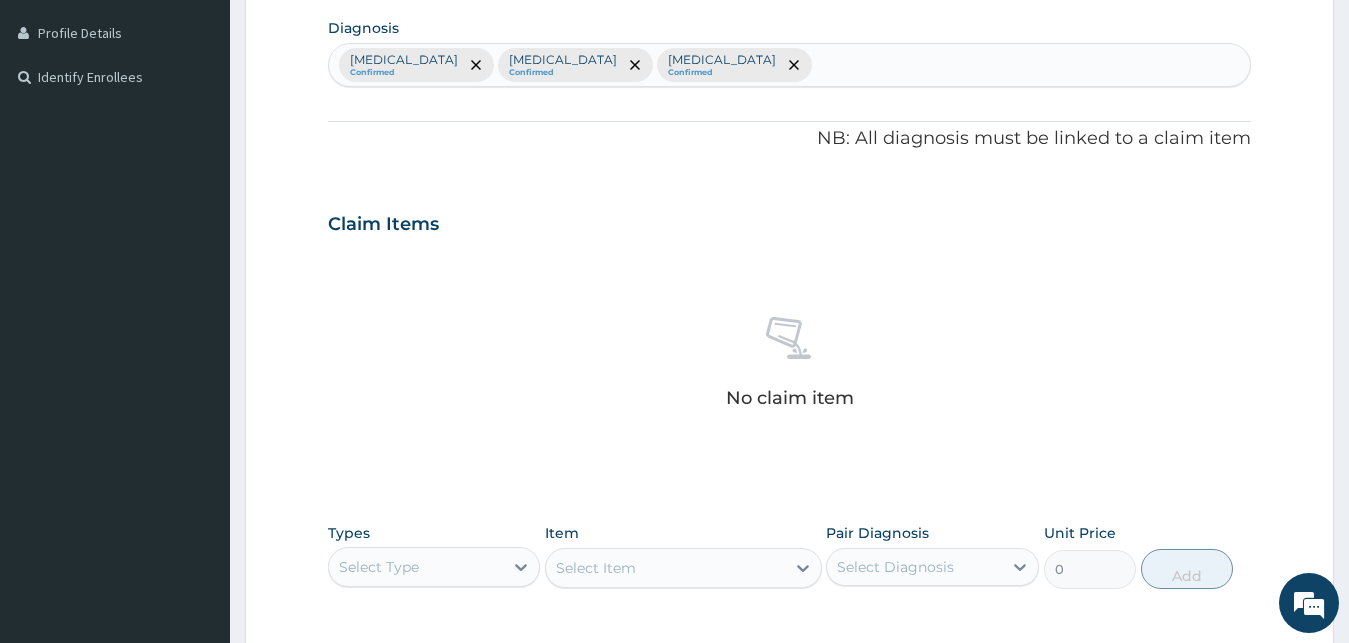 scroll, scrollTop: 799, scrollLeft: 0, axis: vertical 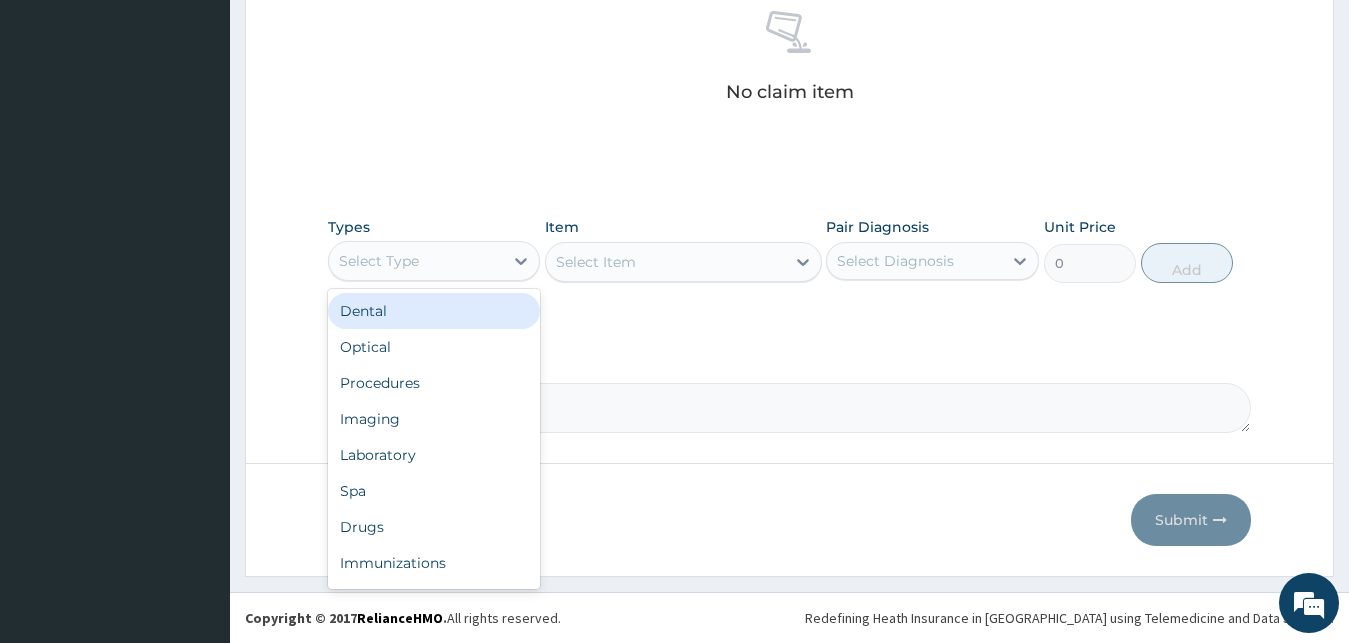 click on "Select Type" at bounding box center [416, 261] 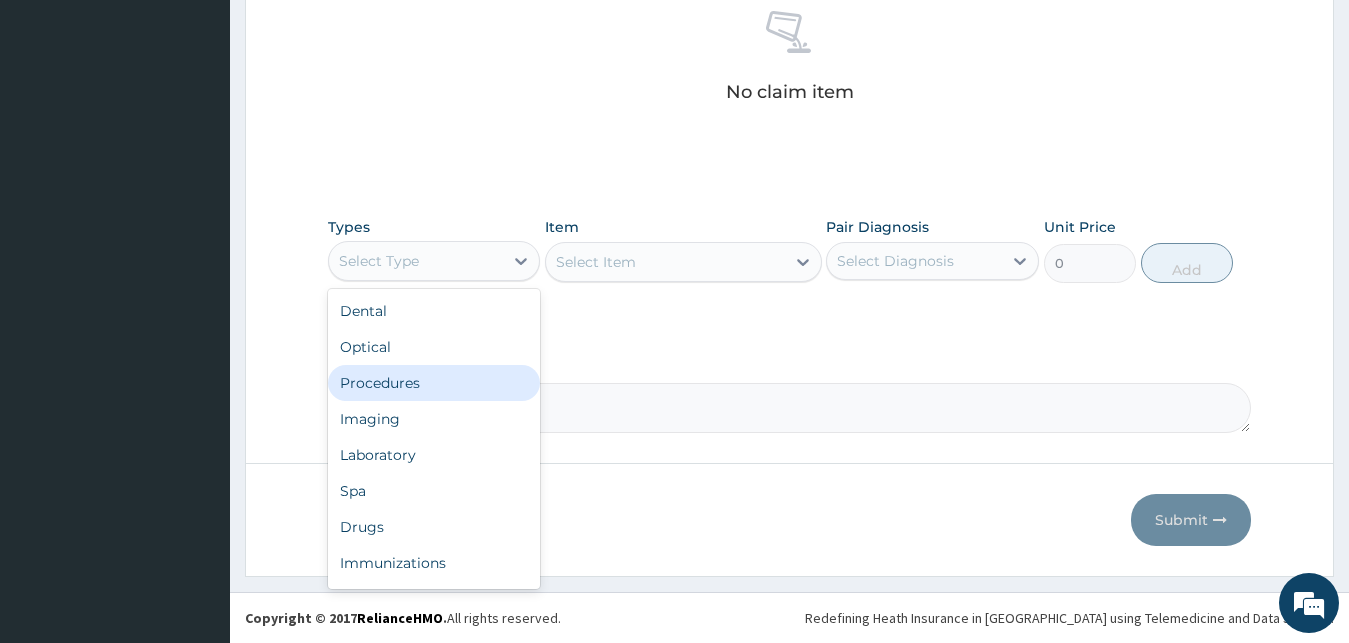 click on "Procedures" at bounding box center [434, 383] 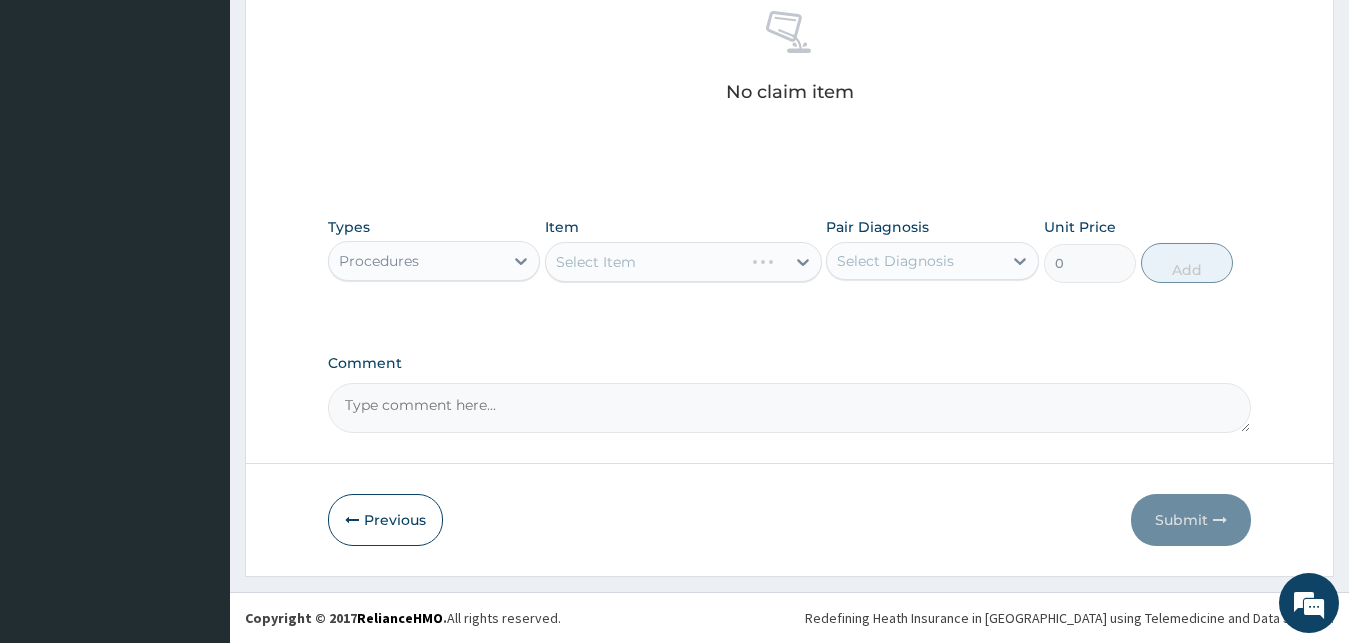 click on "Select Item" at bounding box center (683, 262) 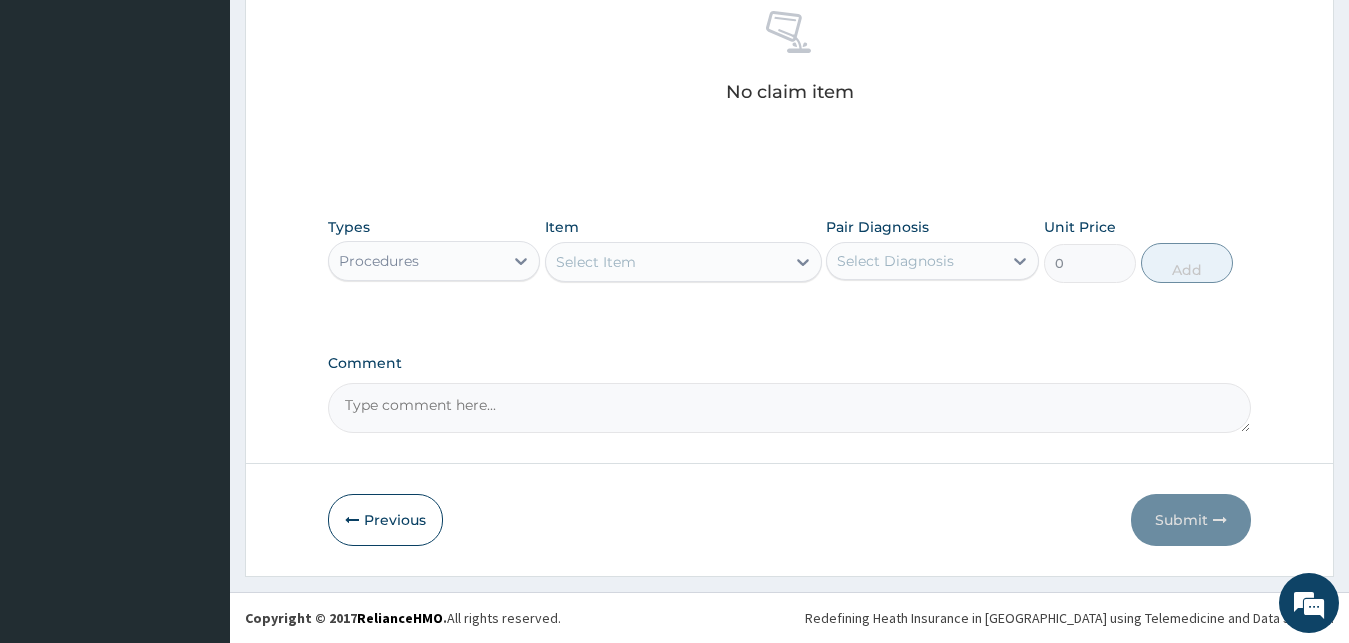 click on "Select Item" at bounding box center [596, 262] 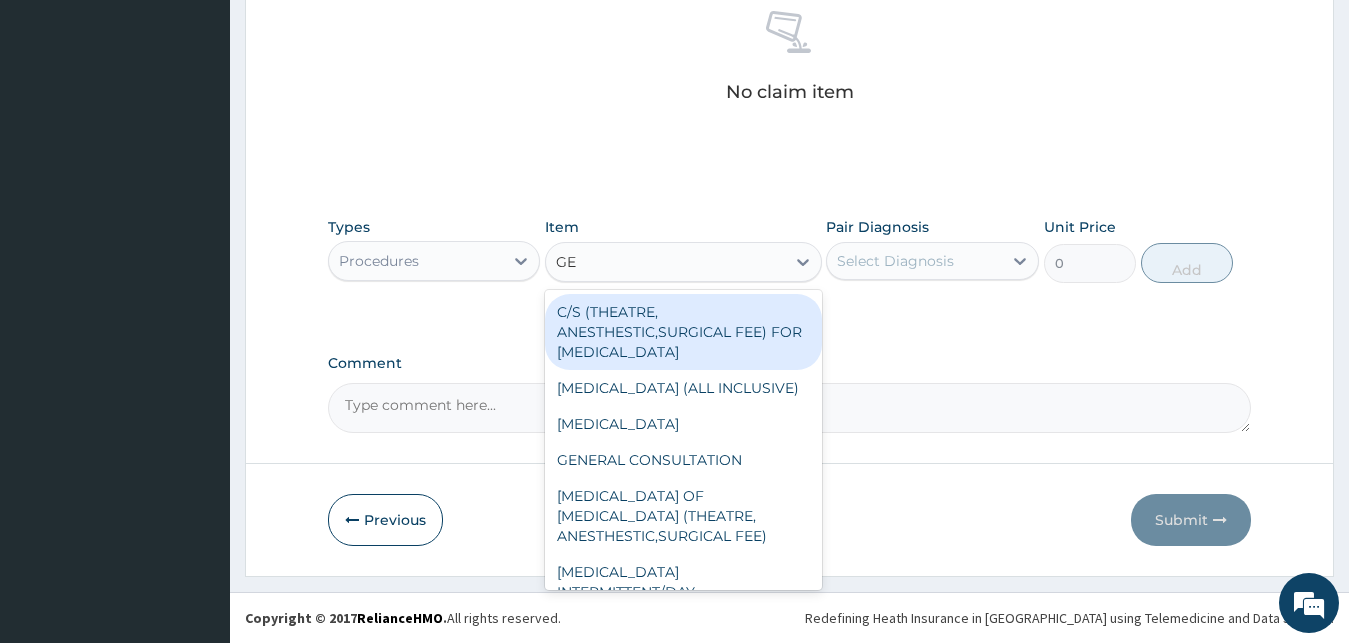 type on "GEN" 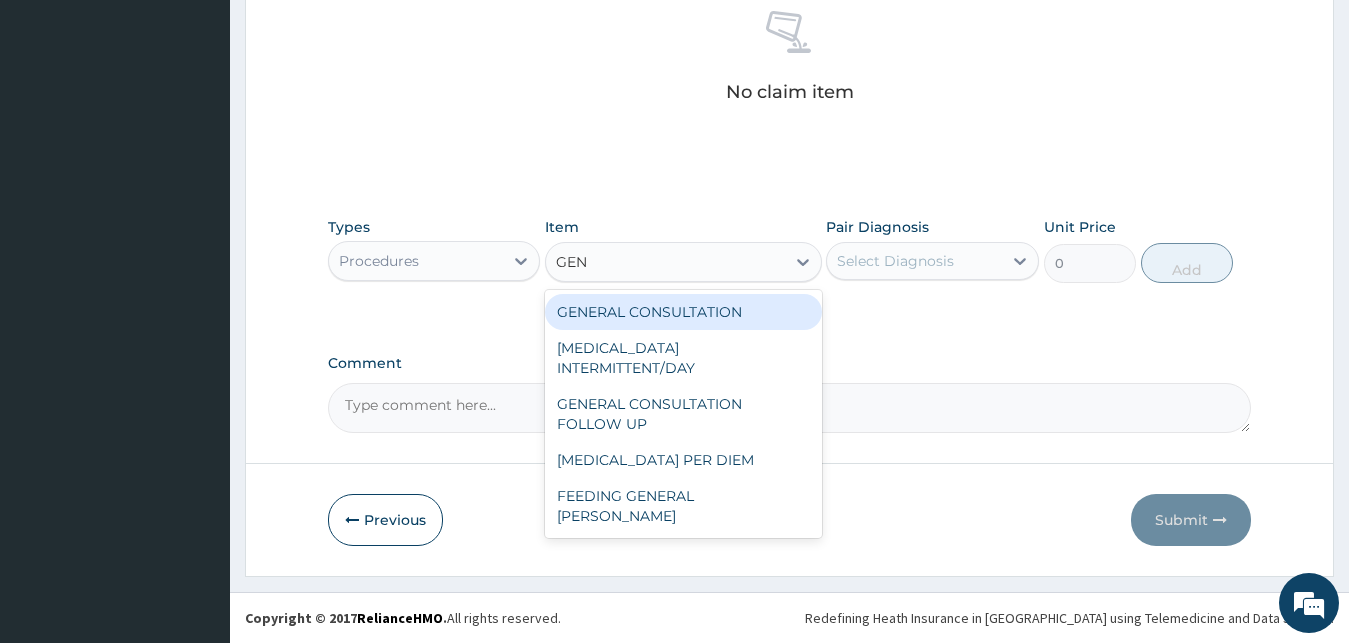 click on "GENERAL CONSULTATION" at bounding box center (683, 312) 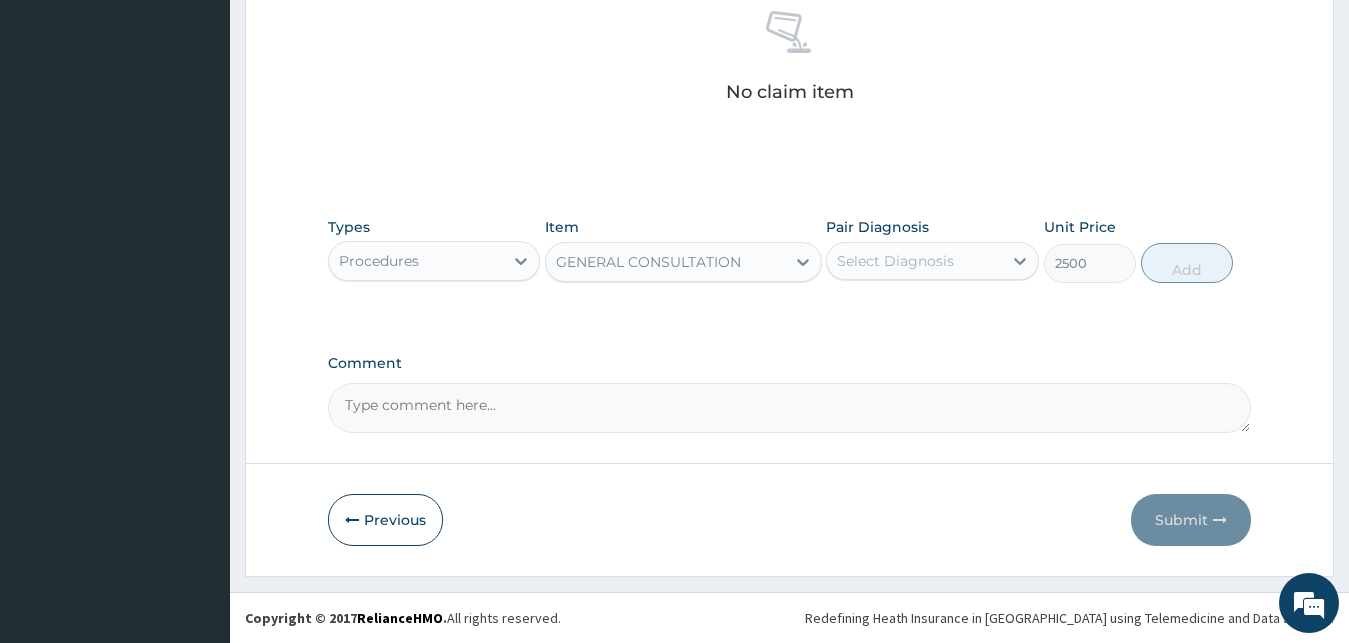 click on "Select Diagnosis" at bounding box center [895, 261] 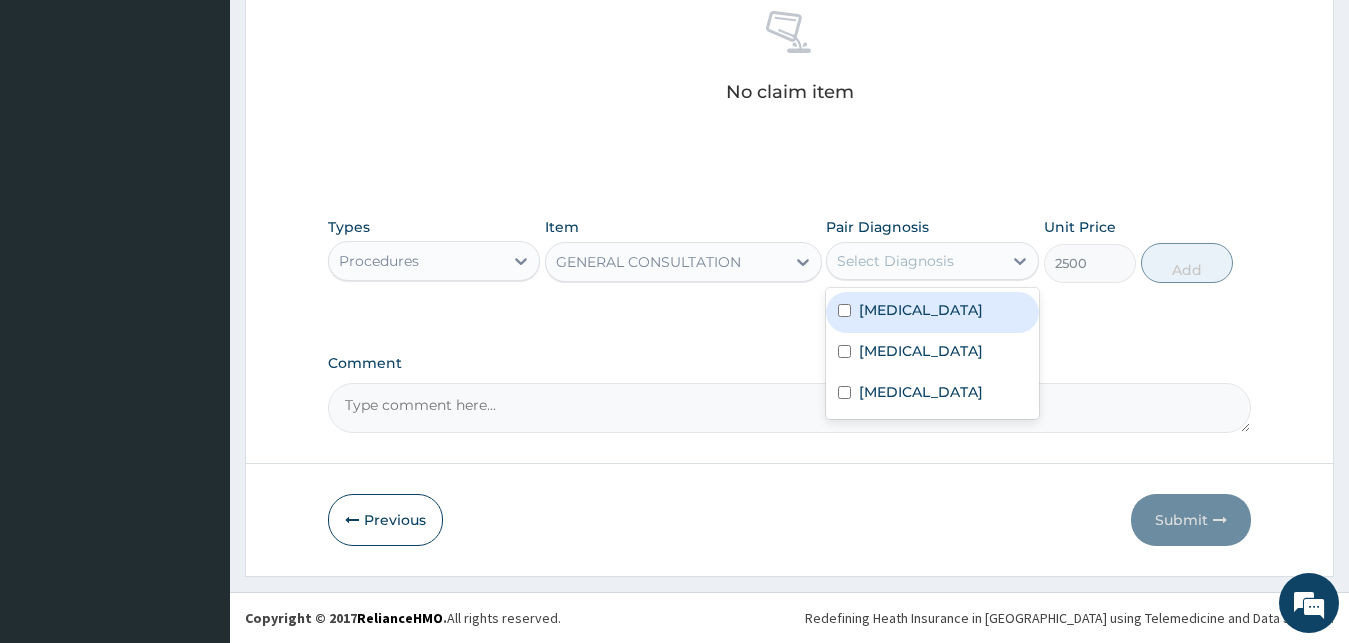 click on "Malaria" at bounding box center [932, 312] 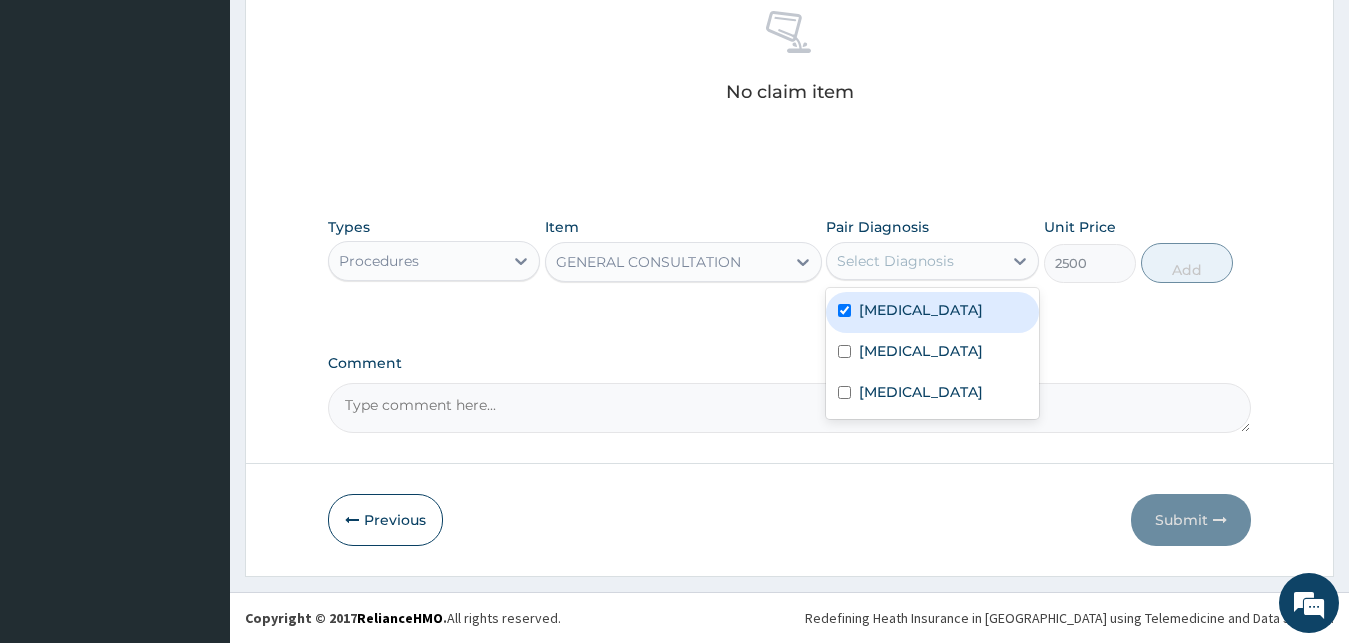 checkbox on "true" 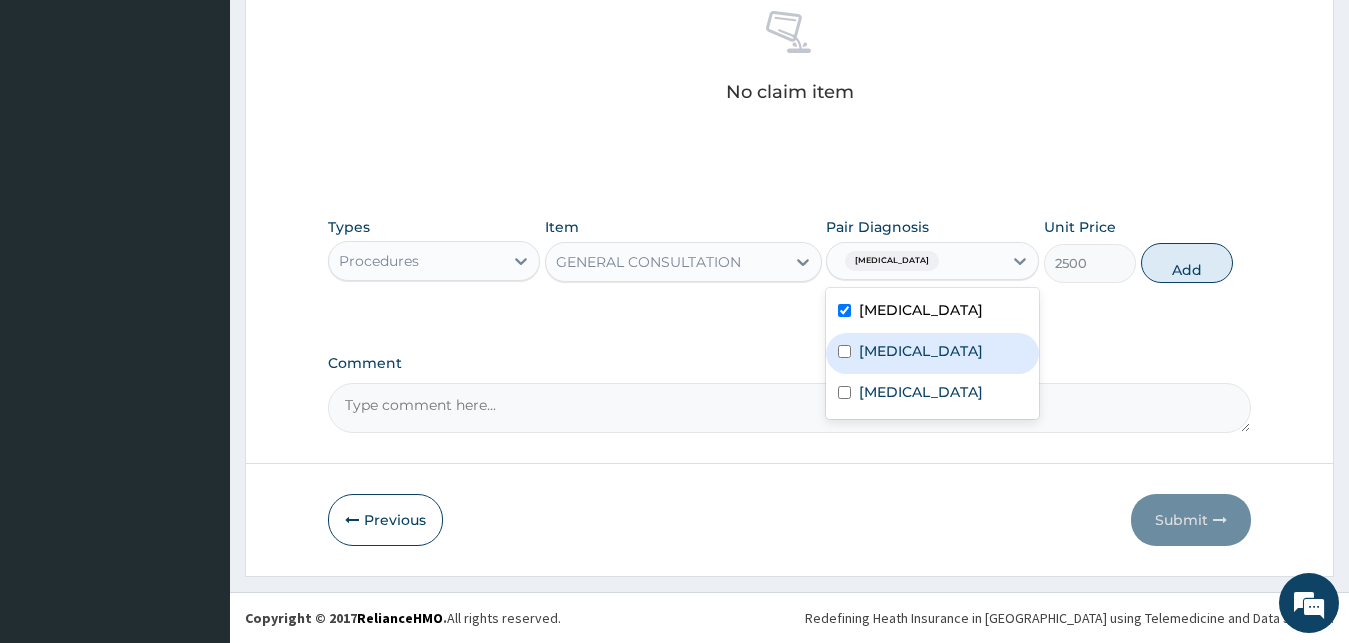 click on "[MEDICAL_DATA]" at bounding box center [932, 353] 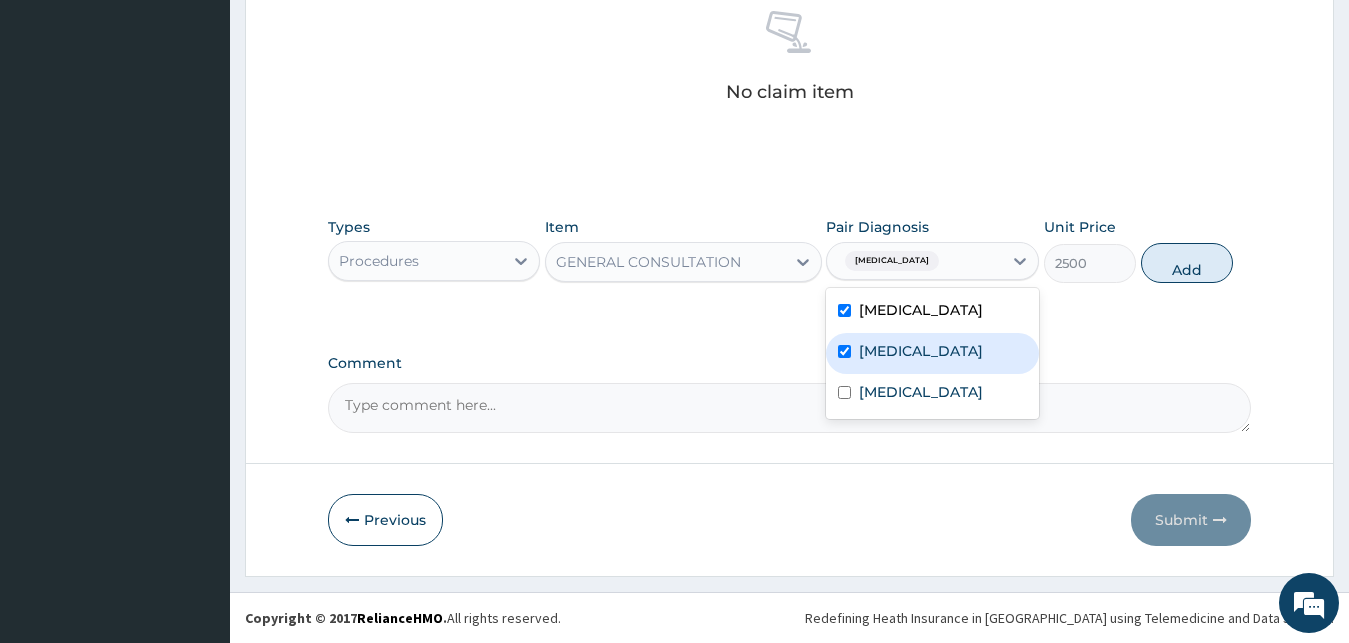 checkbox on "true" 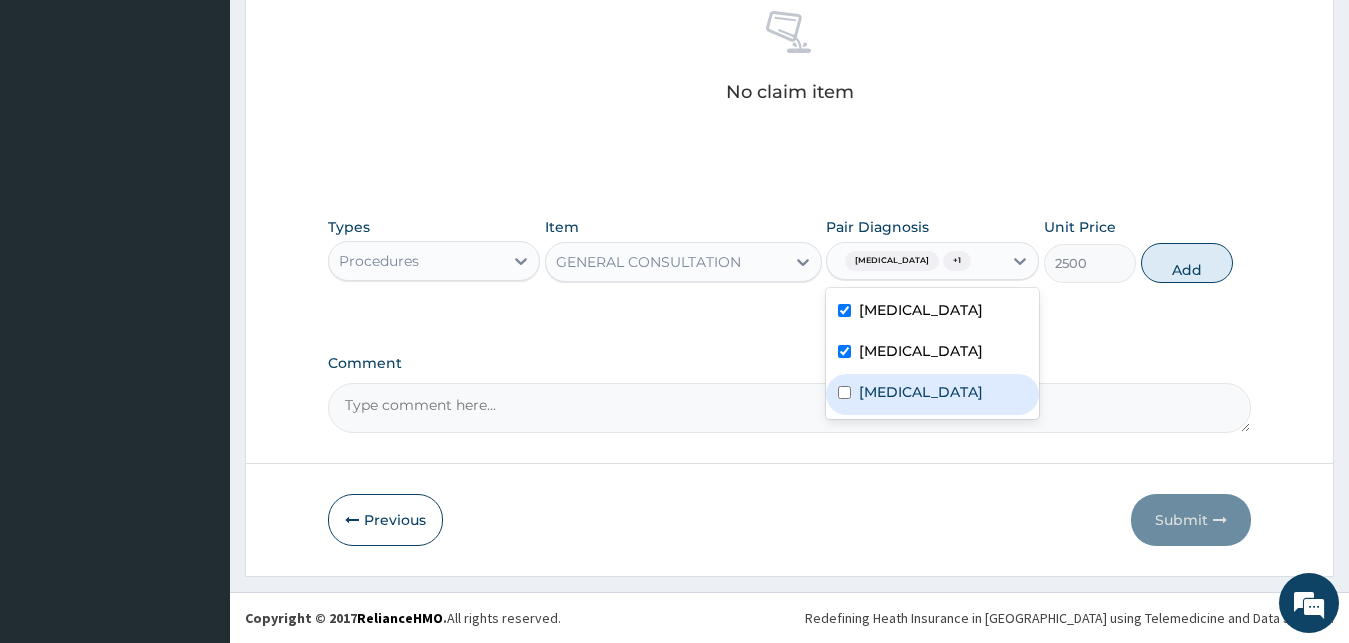 click on "[MEDICAL_DATA]" at bounding box center (932, 394) 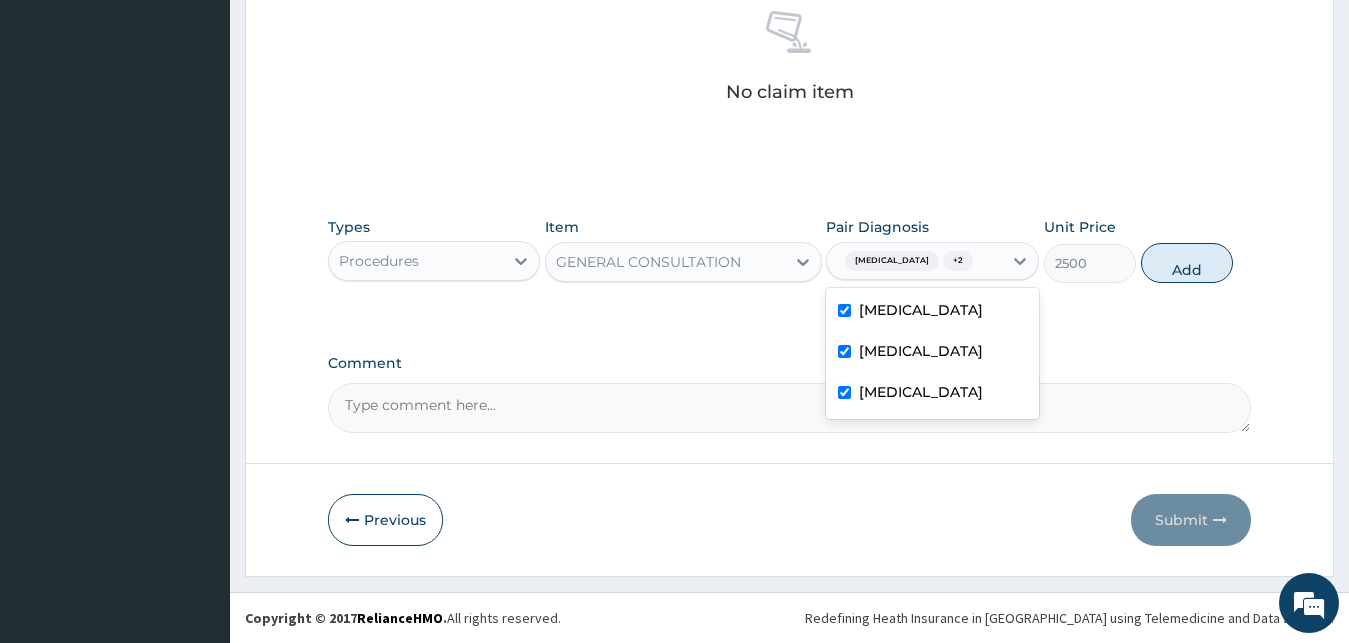 checkbox on "true" 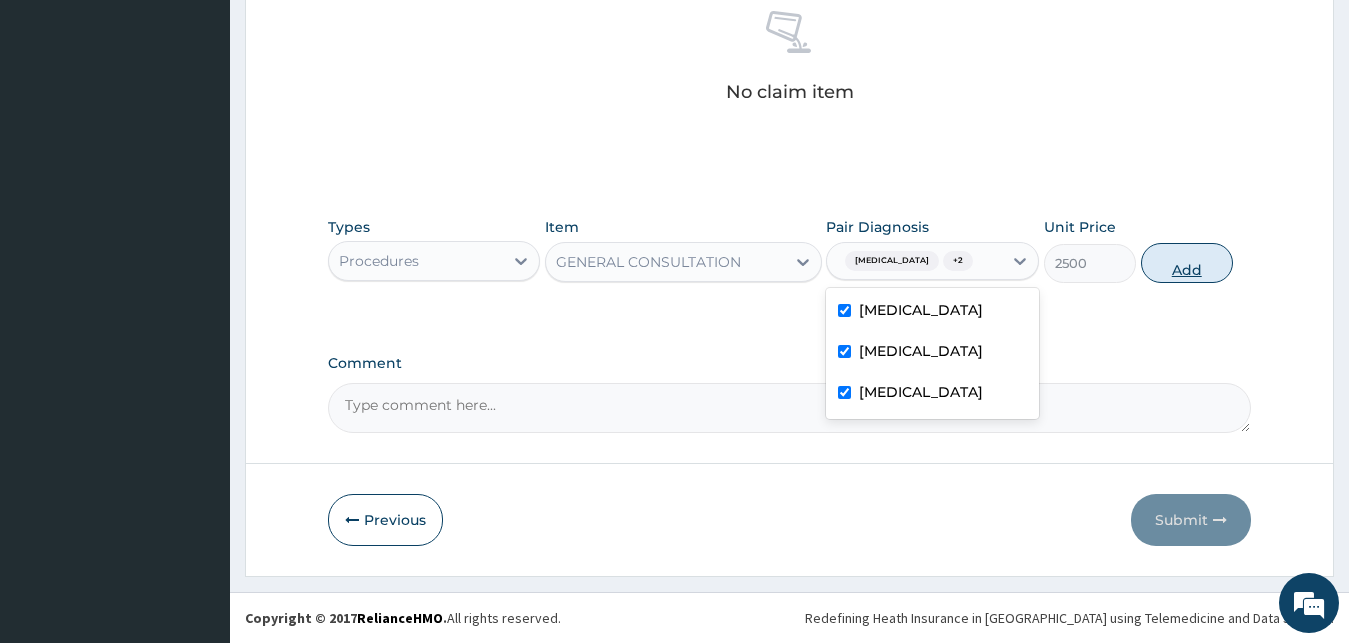 click on "Add" at bounding box center [1187, 263] 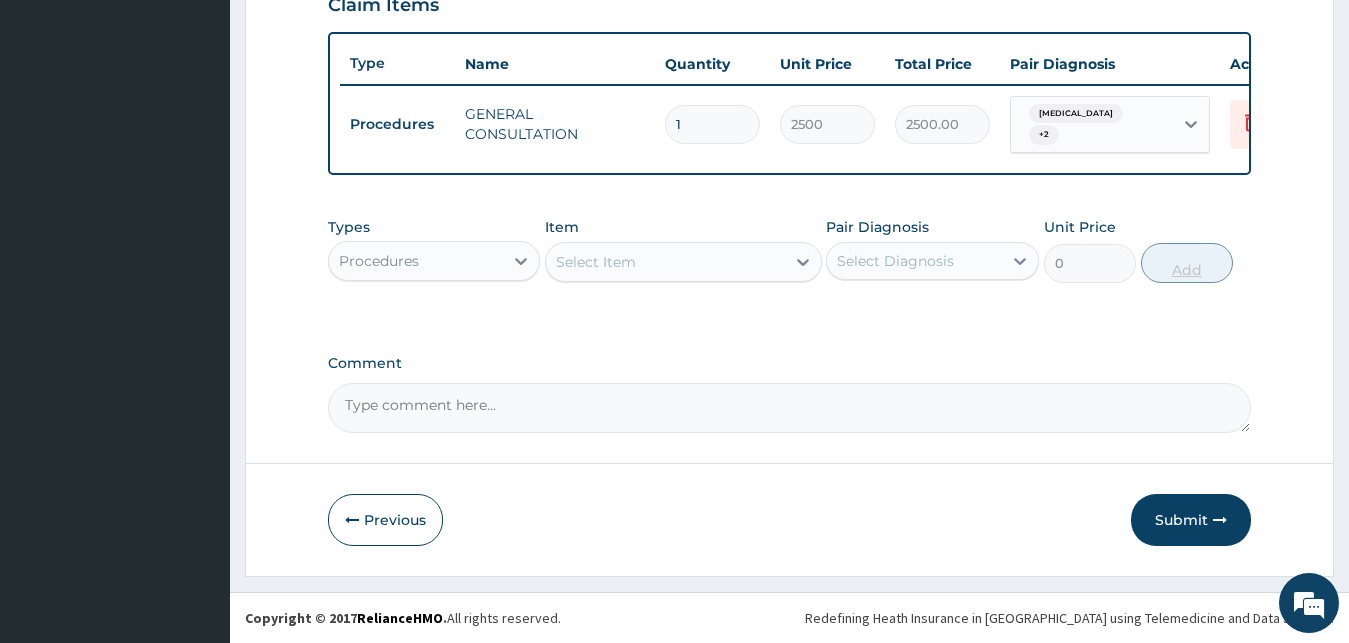 scroll, scrollTop: 721, scrollLeft: 0, axis: vertical 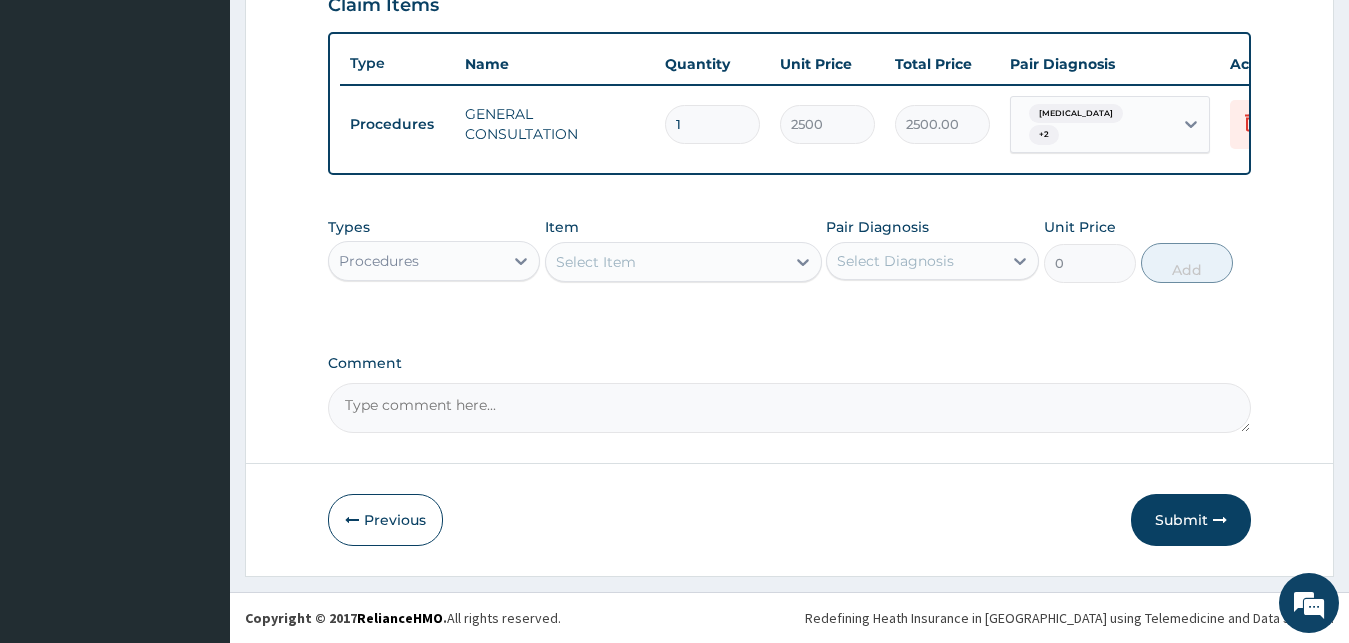 click on "Procedures" at bounding box center (416, 261) 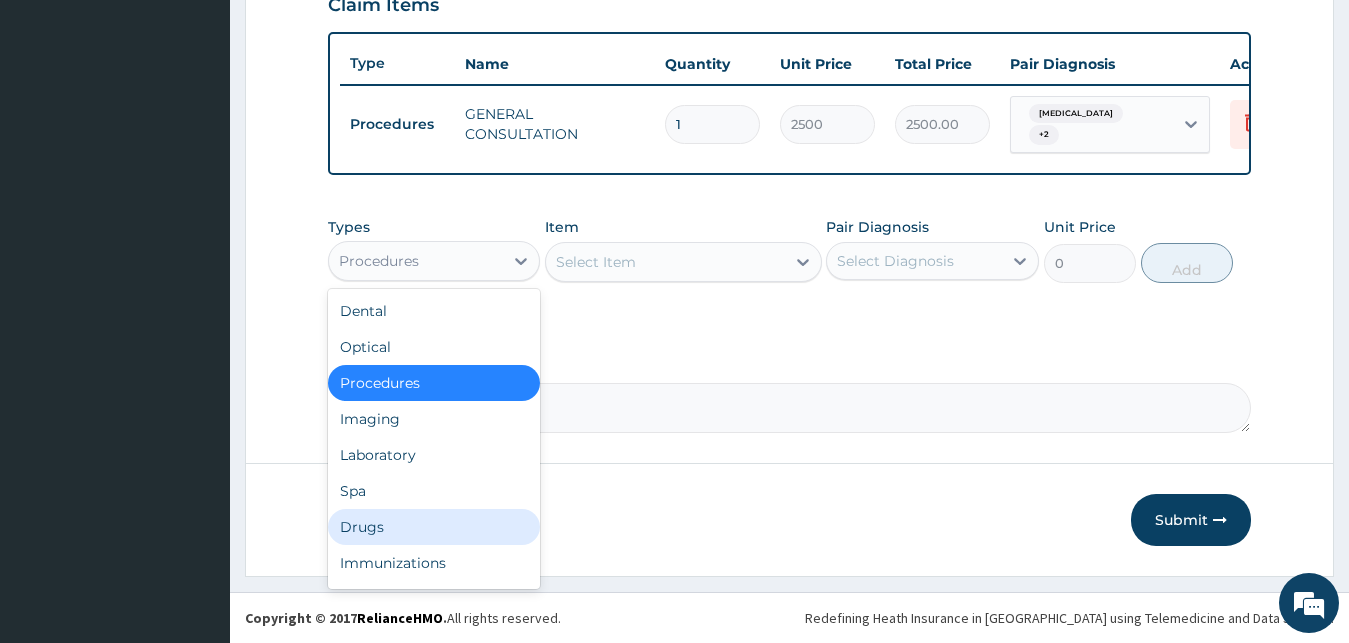 click on "Drugs" at bounding box center (434, 527) 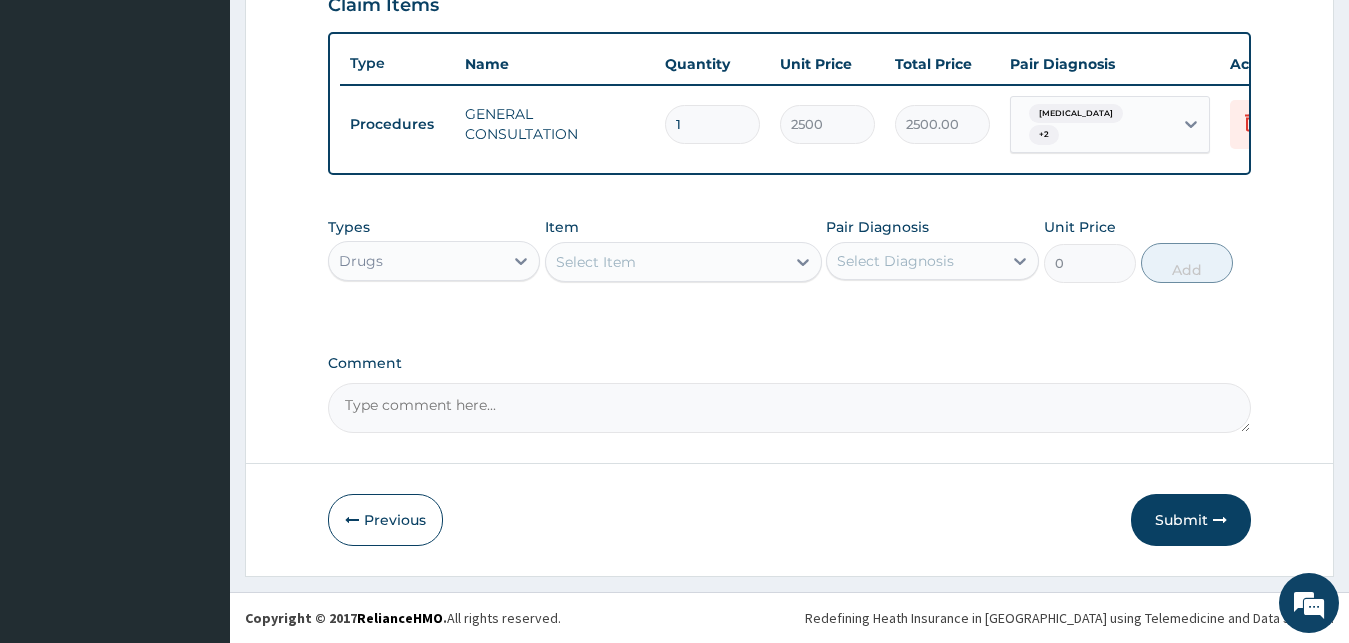 click on "Select Item" at bounding box center (665, 262) 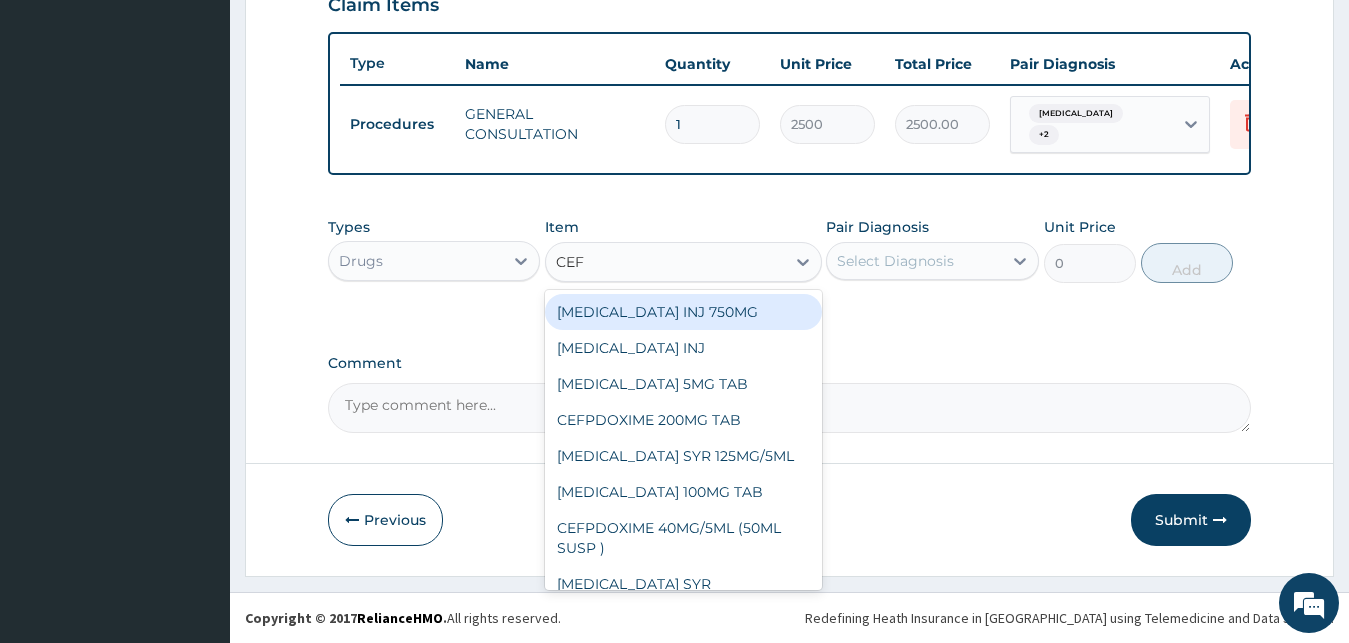 type on "CEFU" 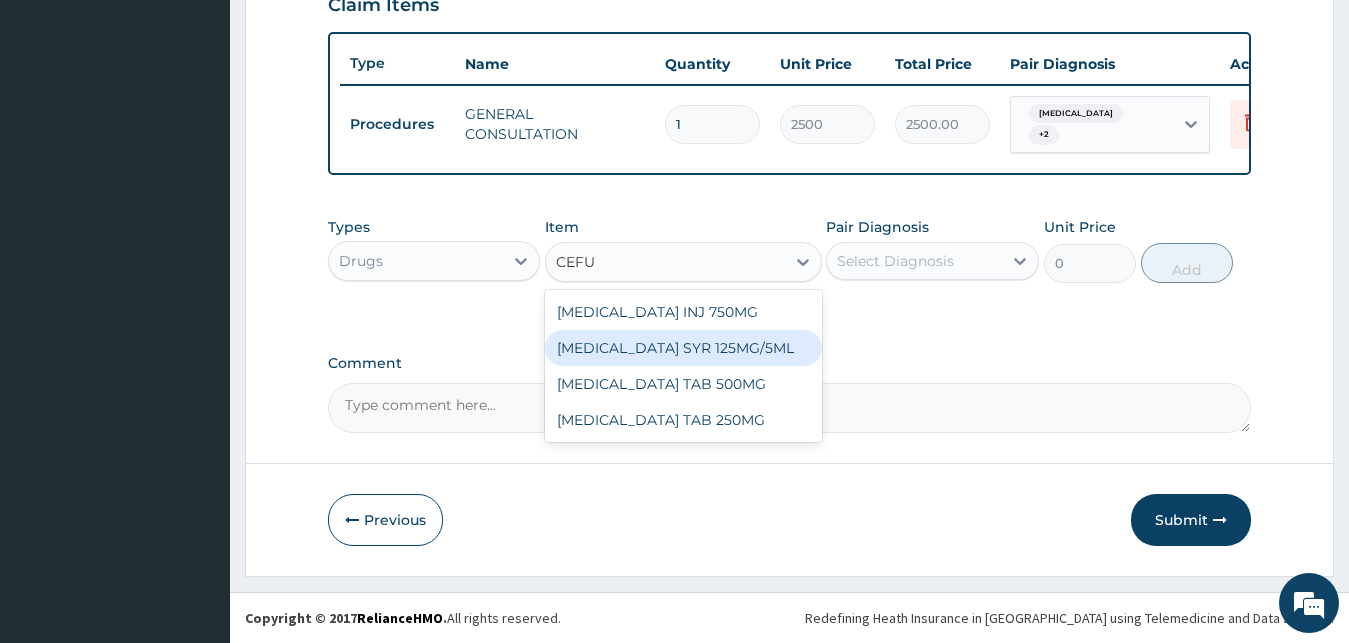 click on "[MEDICAL_DATA] SYR 125MG/5ML" at bounding box center (683, 348) 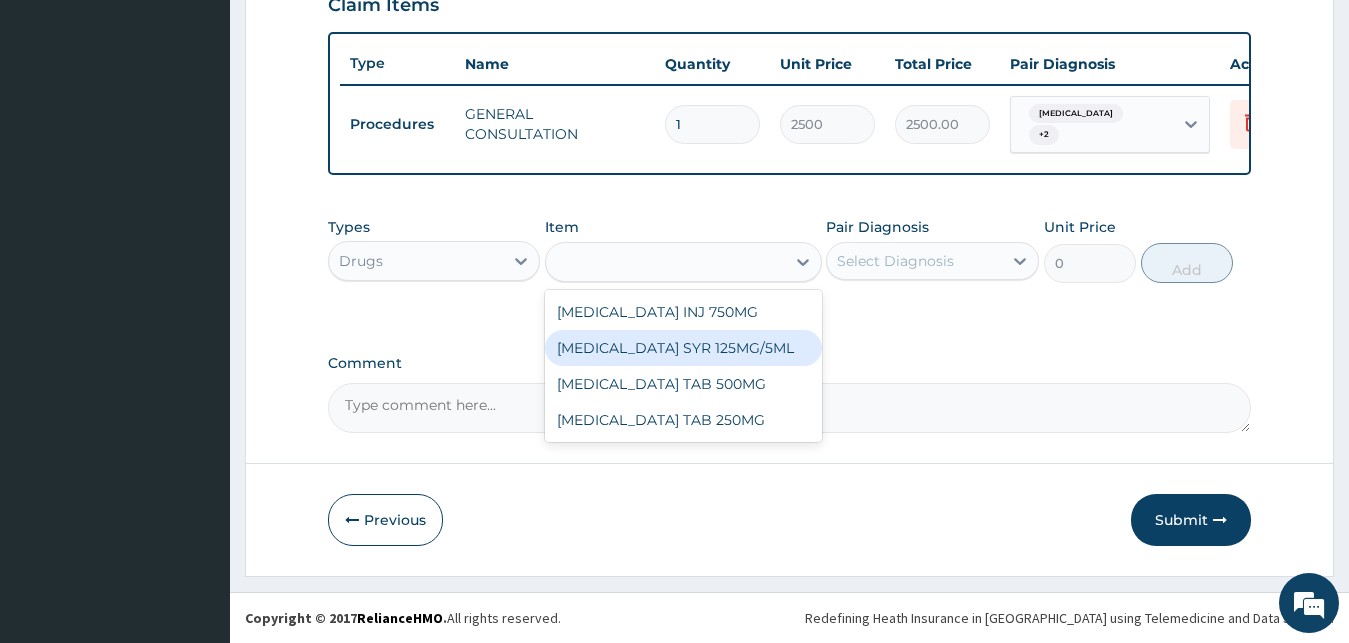 type on "3800" 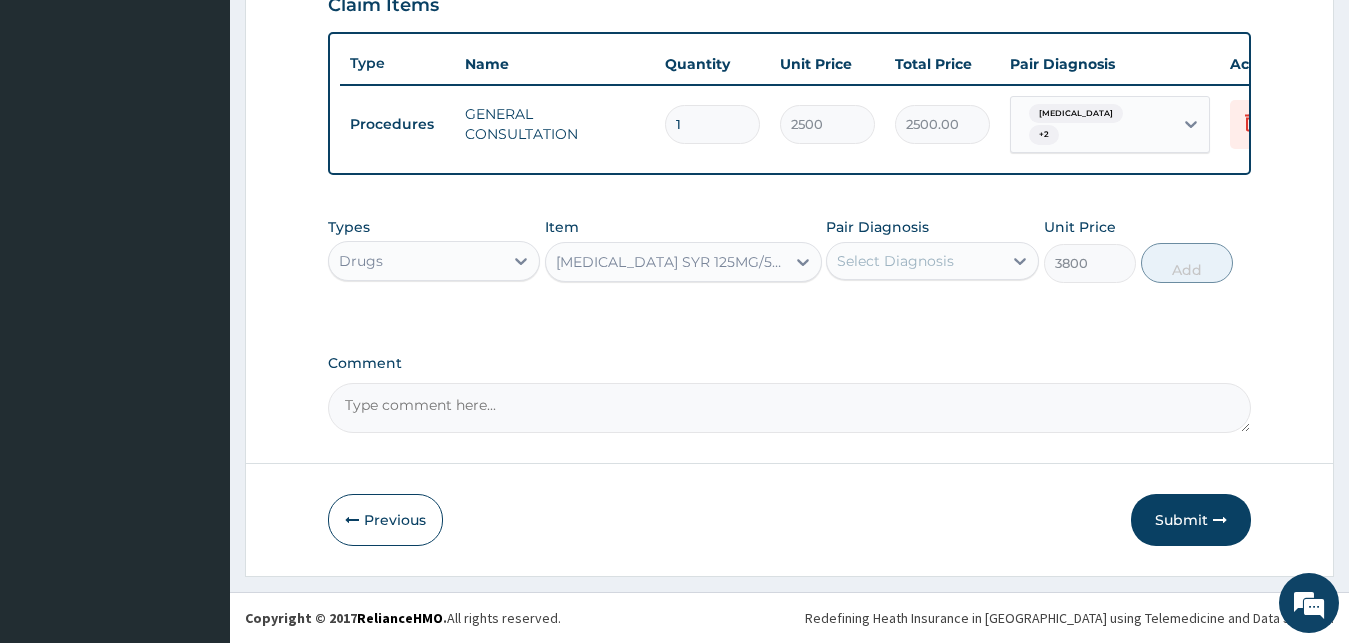 click on "Select Diagnosis" at bounding box center [895, 261] 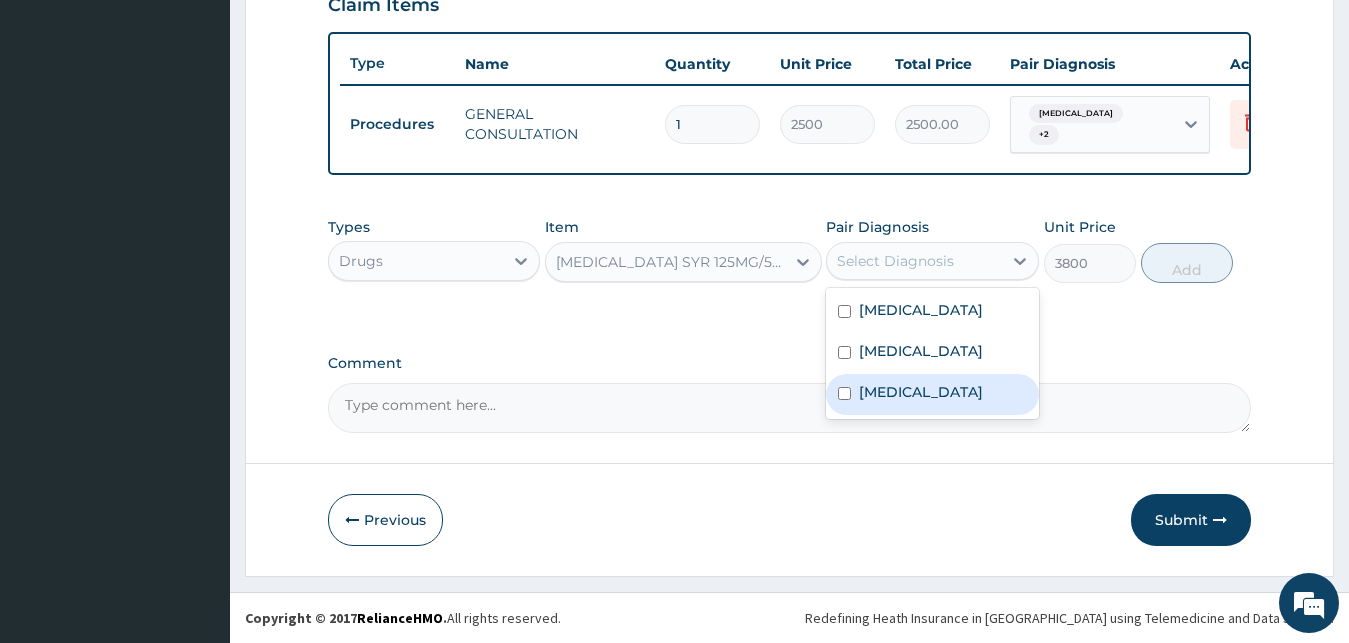 click on "[MEDICAL_DATA]" at bounding box center [932, 394] 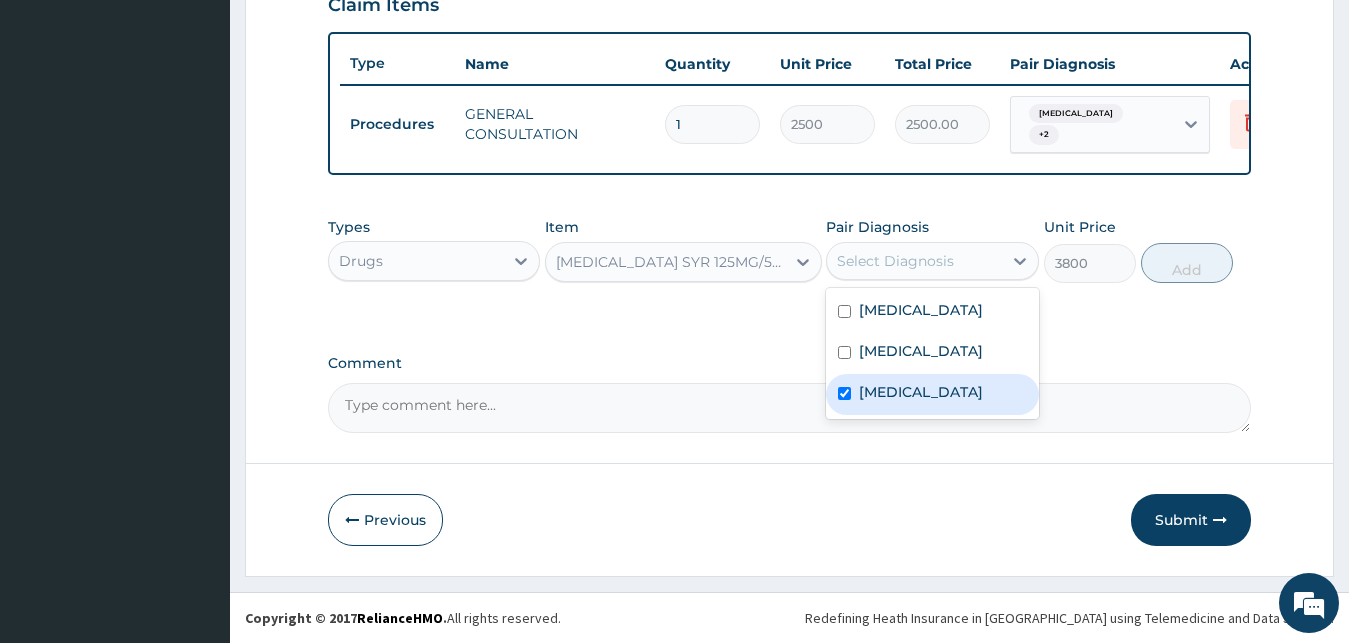 checkbox on "true" 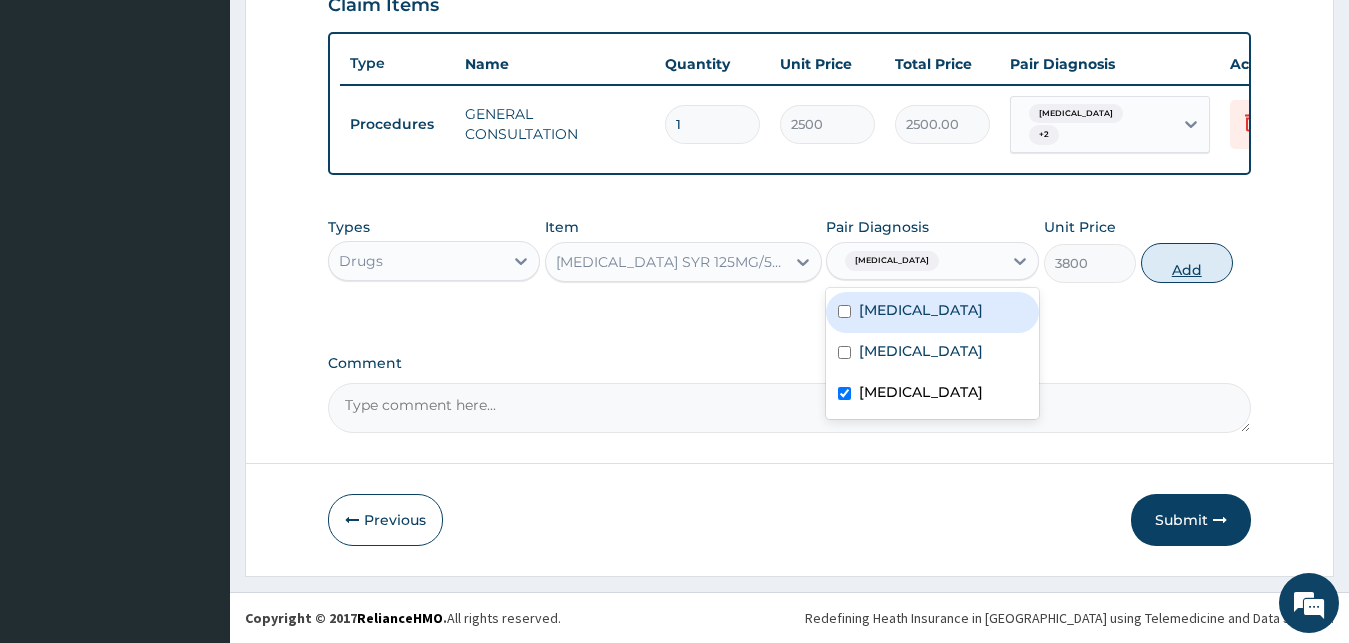 click on "Add" at bounding box center (1187, 263) 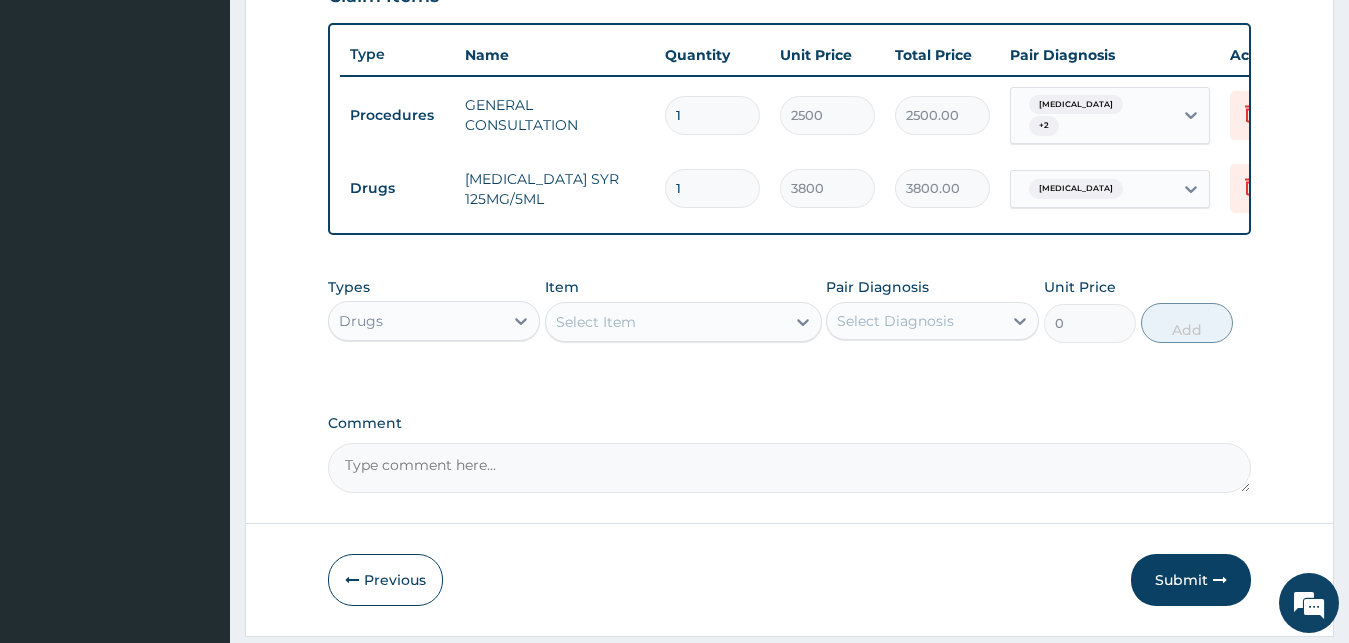 click on "Select Item" at bounding box center (665, 322) 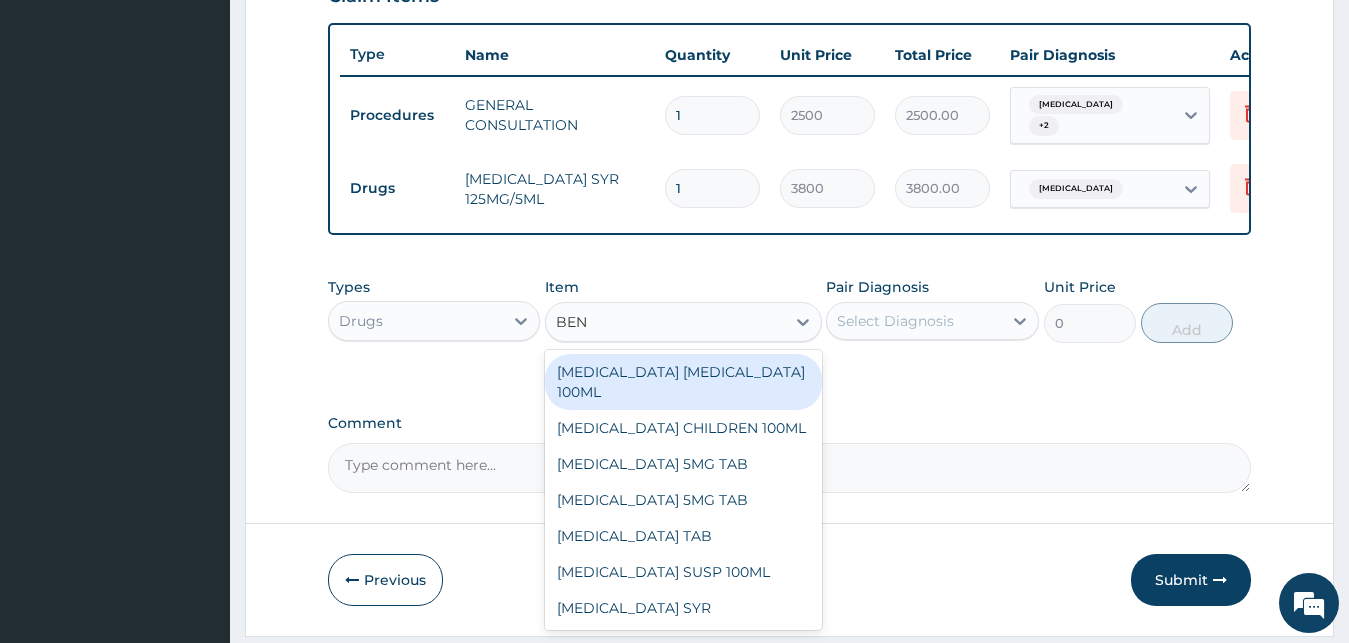 type on "BENY" 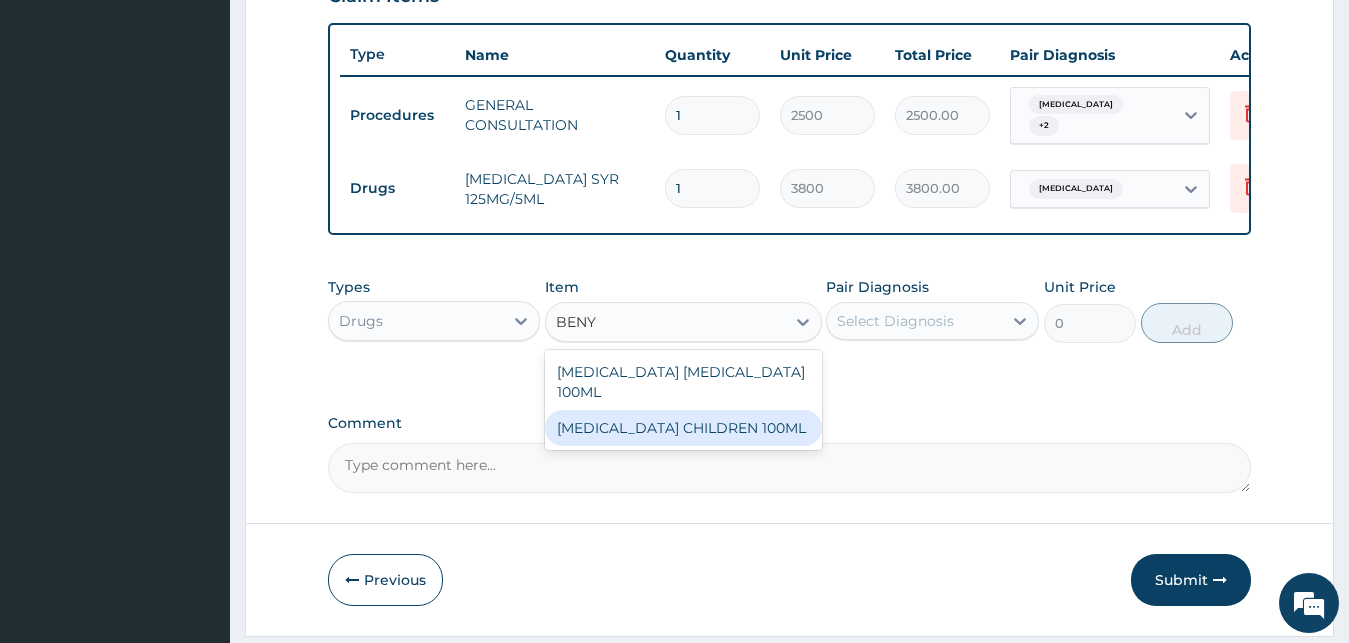 click on "[MEDICAL_DATA] CHILDREN 100ML" at bounding box center [683, 428] 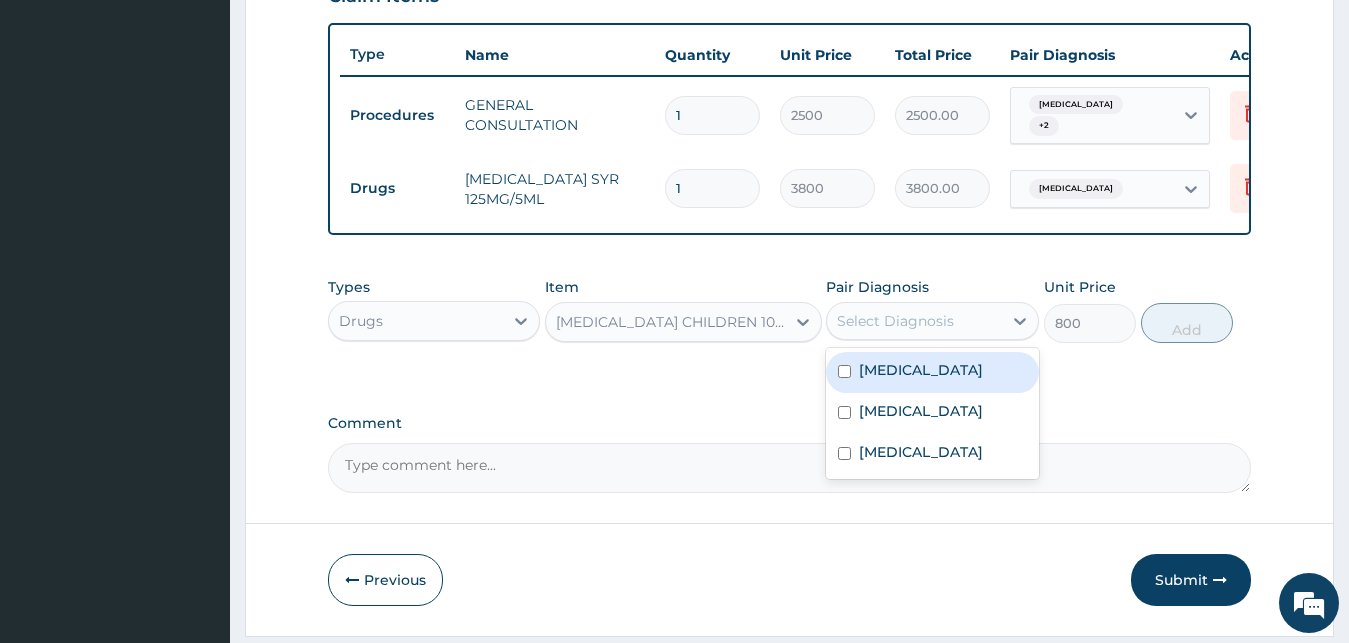 click on "Select Diagnosis" at bounding box center [895, 321] 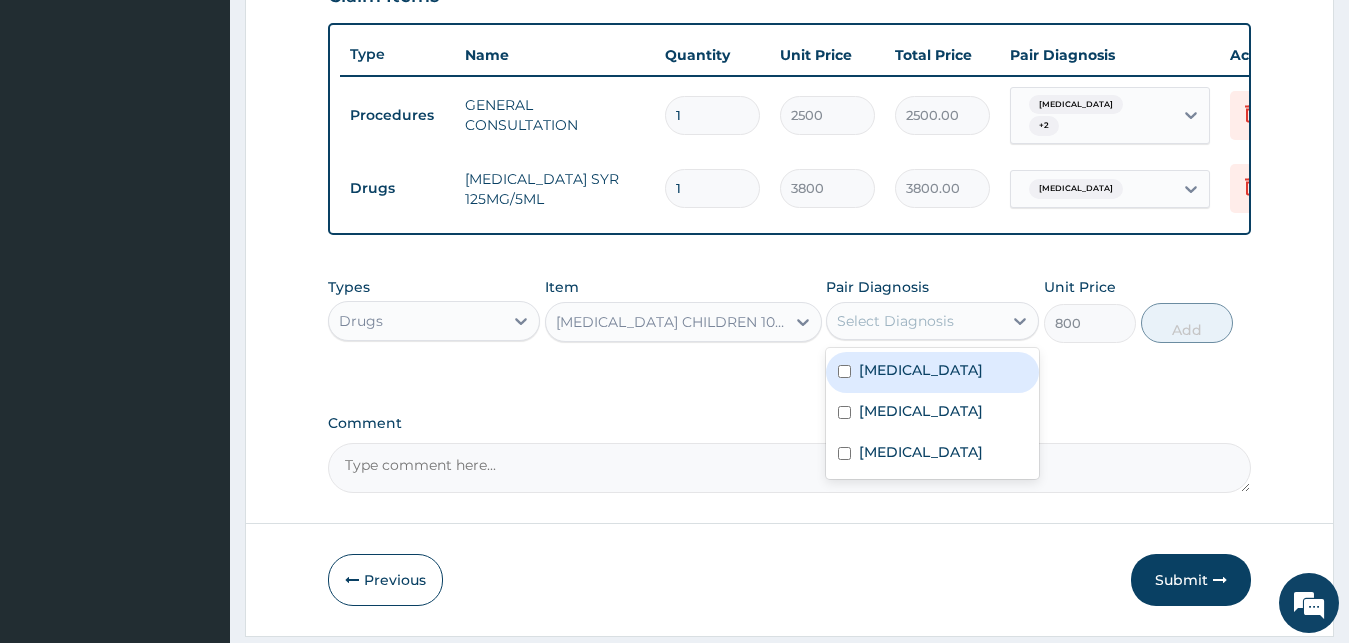scroll, scrollTop: 211, scrollLeft: 0, axis: vertical 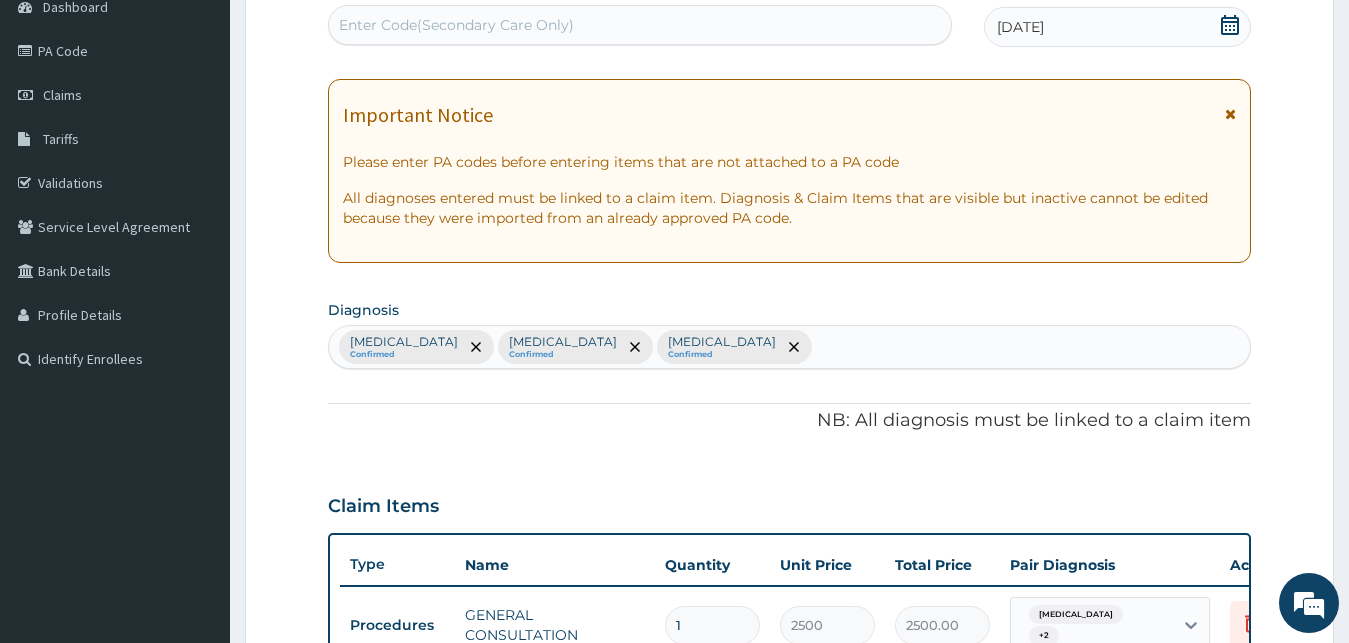 click on "Malaria Confirmed Rhinitis Confirmed Sepsis Confirmed" at bounding box center [790, 347] 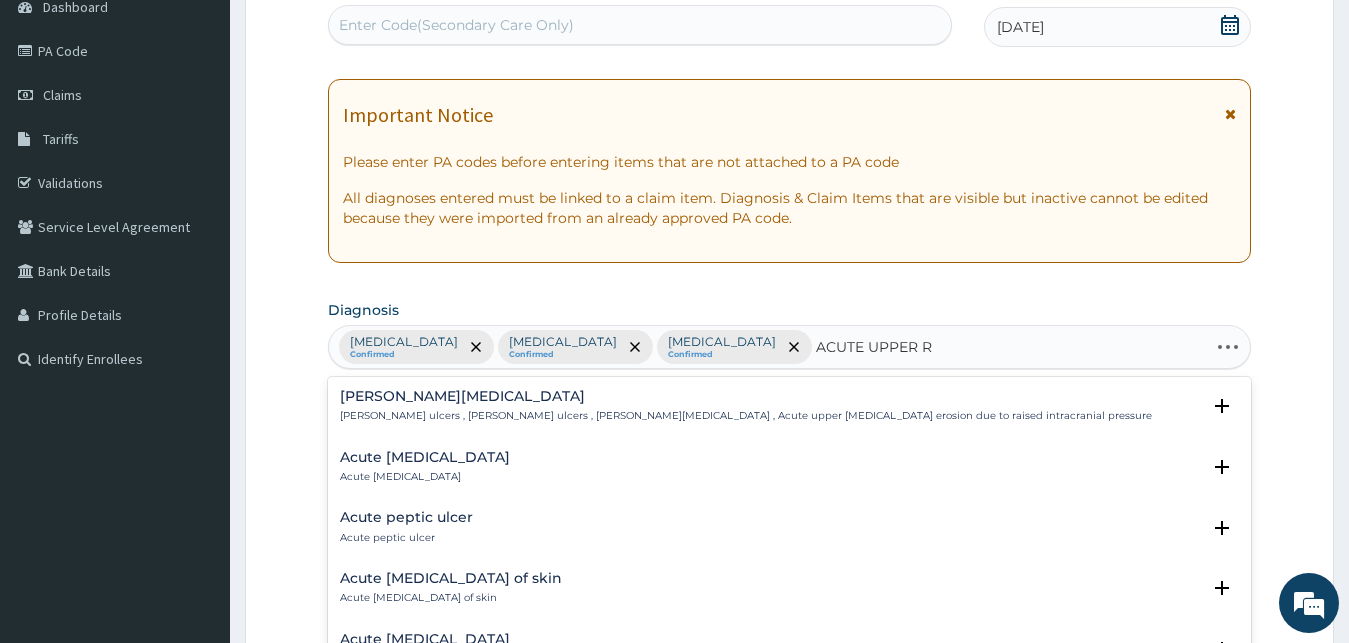 type on "ACUTE UPPER RE" 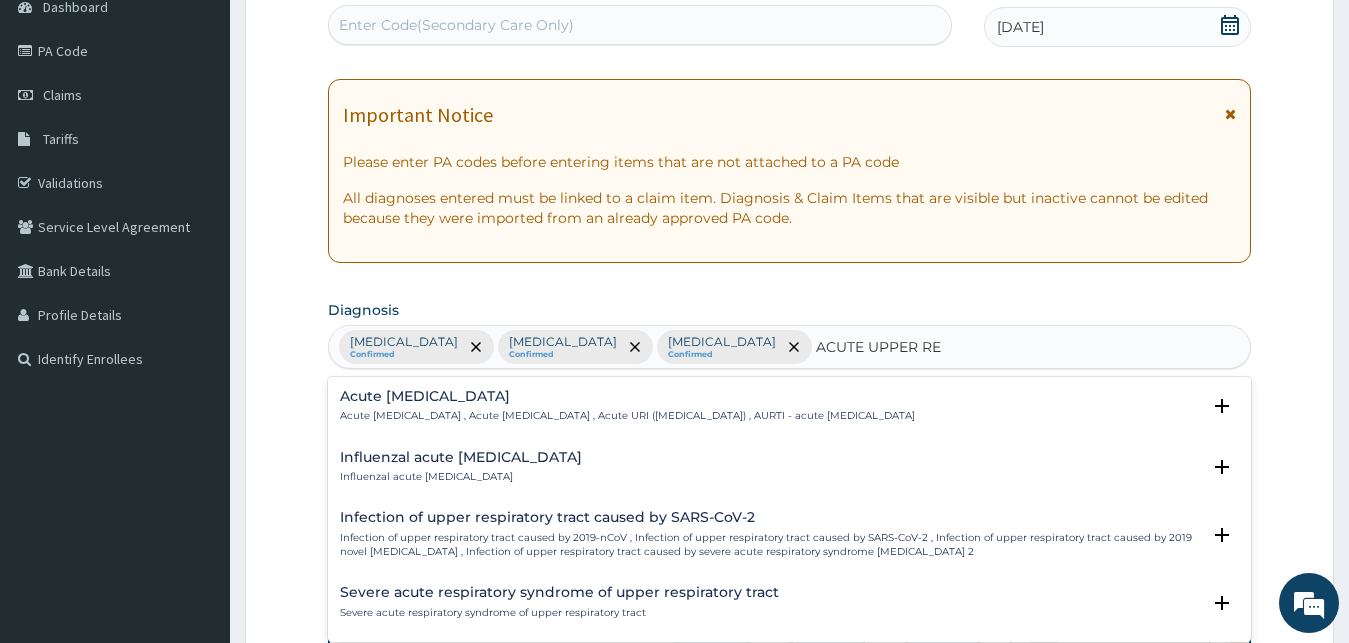 click on "Acute [MEDICAL_DATA] , Acute [MEDICAL_DATA] , Acute URI ([MEDICAL_DATA]) , AURTI - acute [MEDICAL_DATA]" at bounding box center [627, 416] 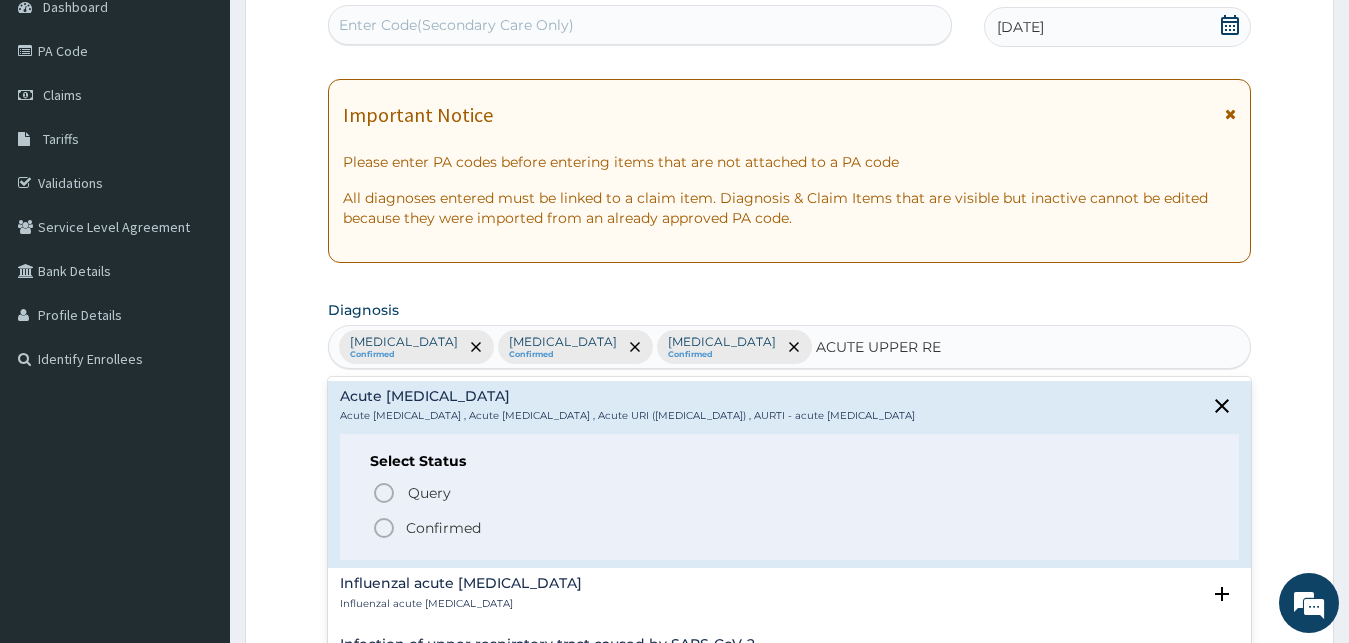 click on "Confirmed" at bounding box center [791, 528] 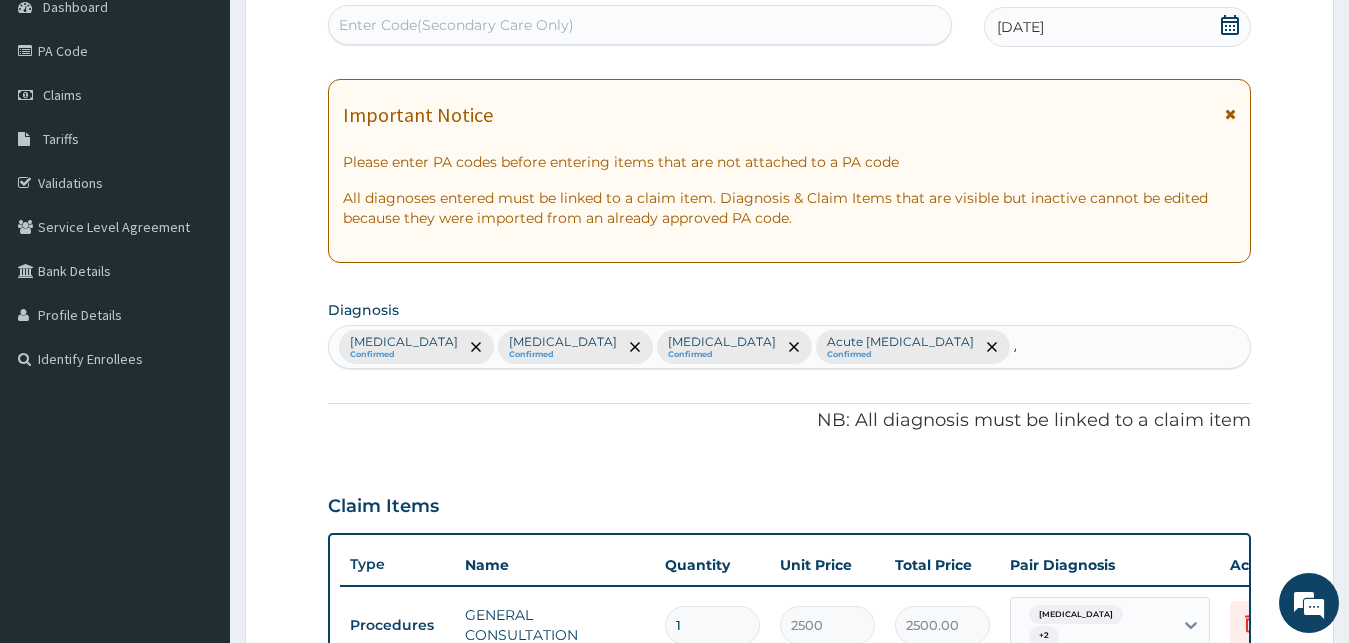 type 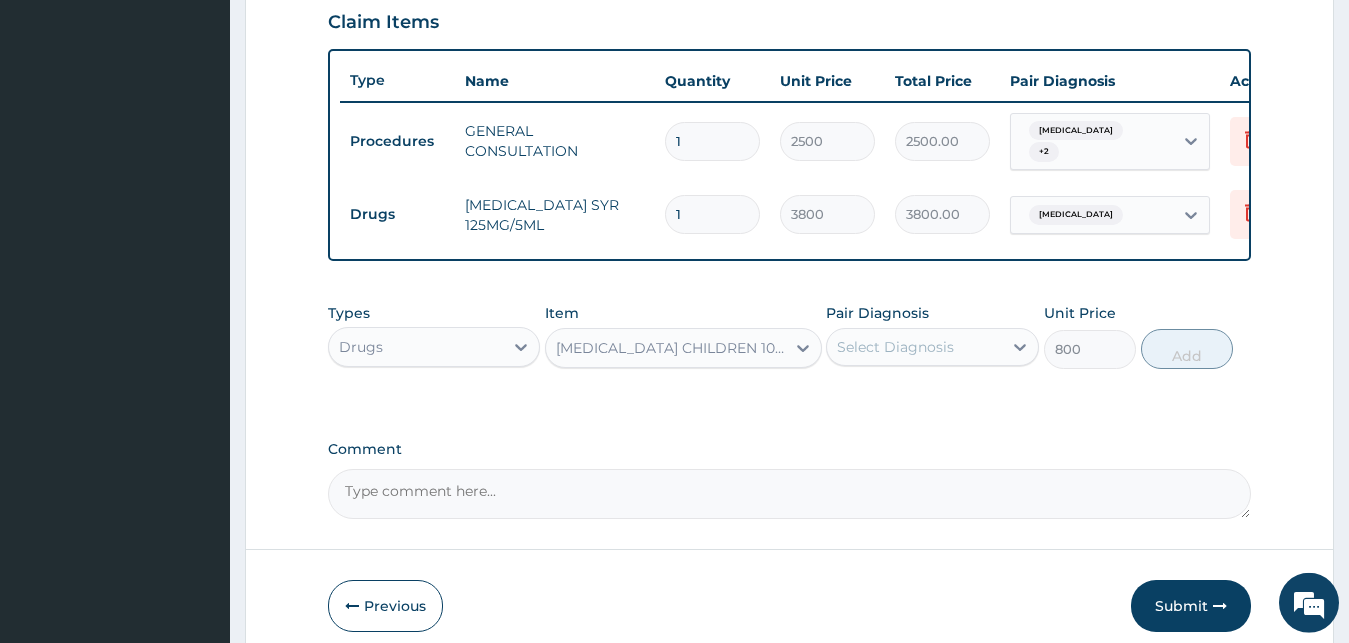 scroll, scrollTop: 721, scrollLeft: 0, axis: vertical 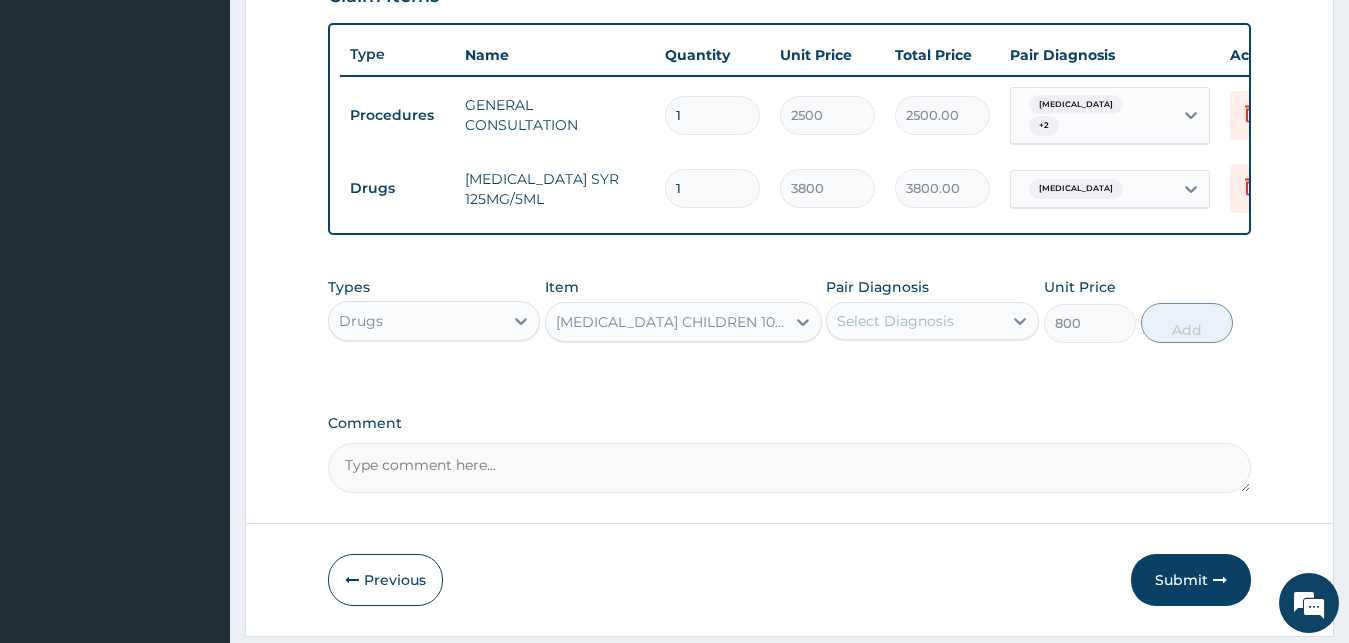 click on "Select Diagnosis" at bounding box center (895, 321) 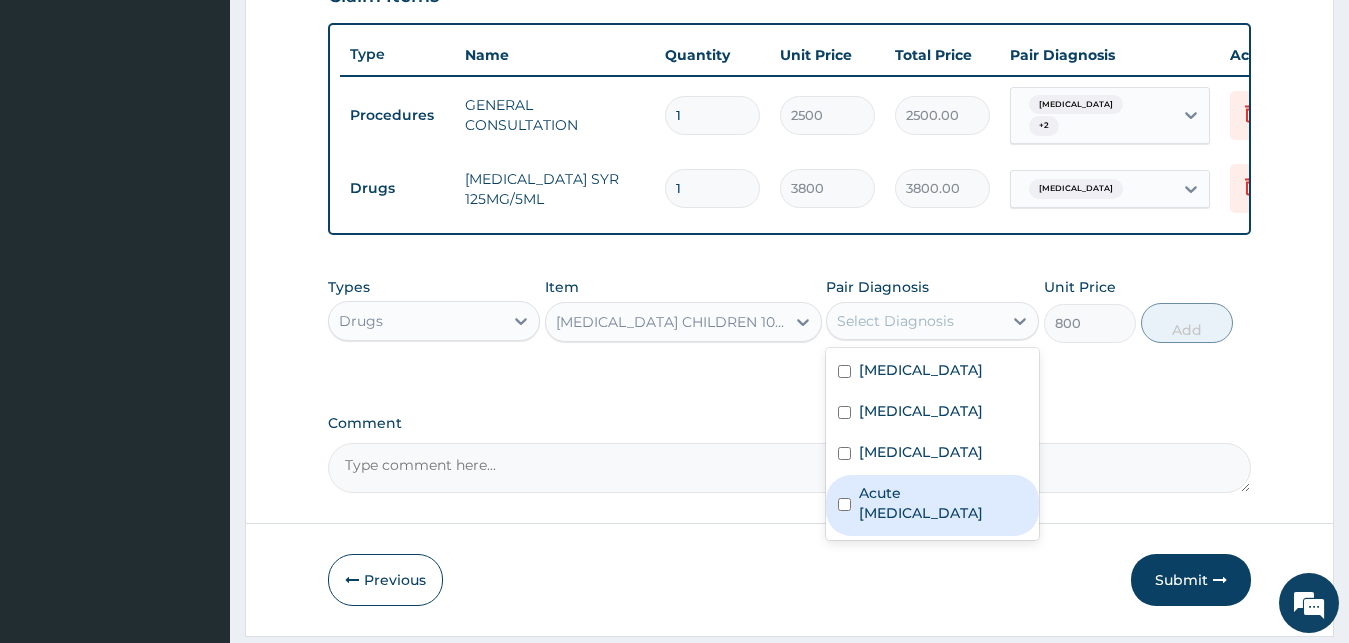 click on "Acute [MEDICAL_DATA]" at bounding box center [943, 503] 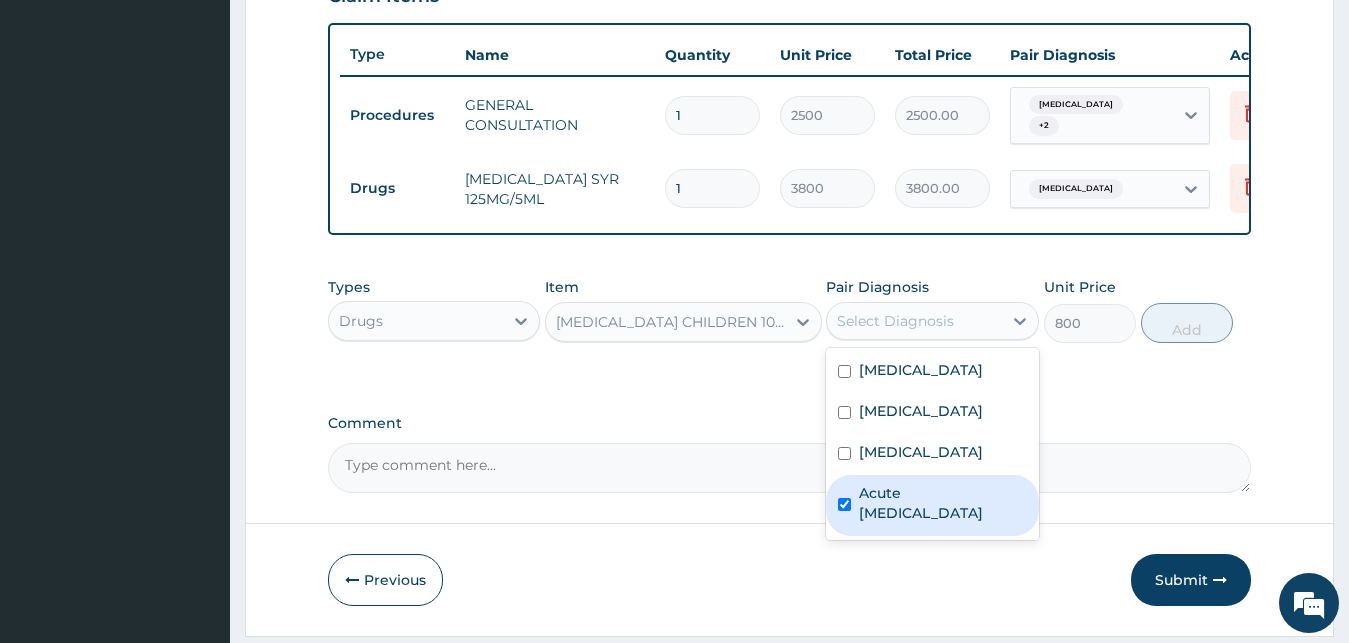 checkbox on "true" 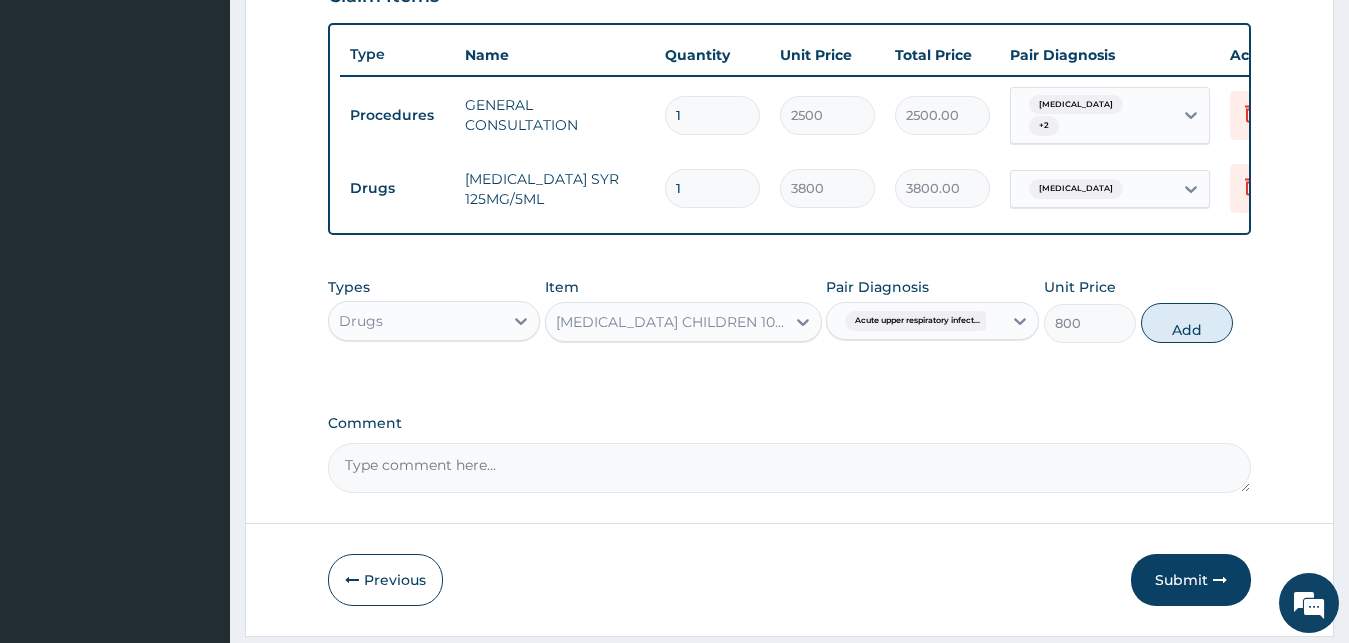 drag, startPoint x: 1196, startPoint y: 332, endPoint x: 757, endPoint y: 422, distance: 448.13055 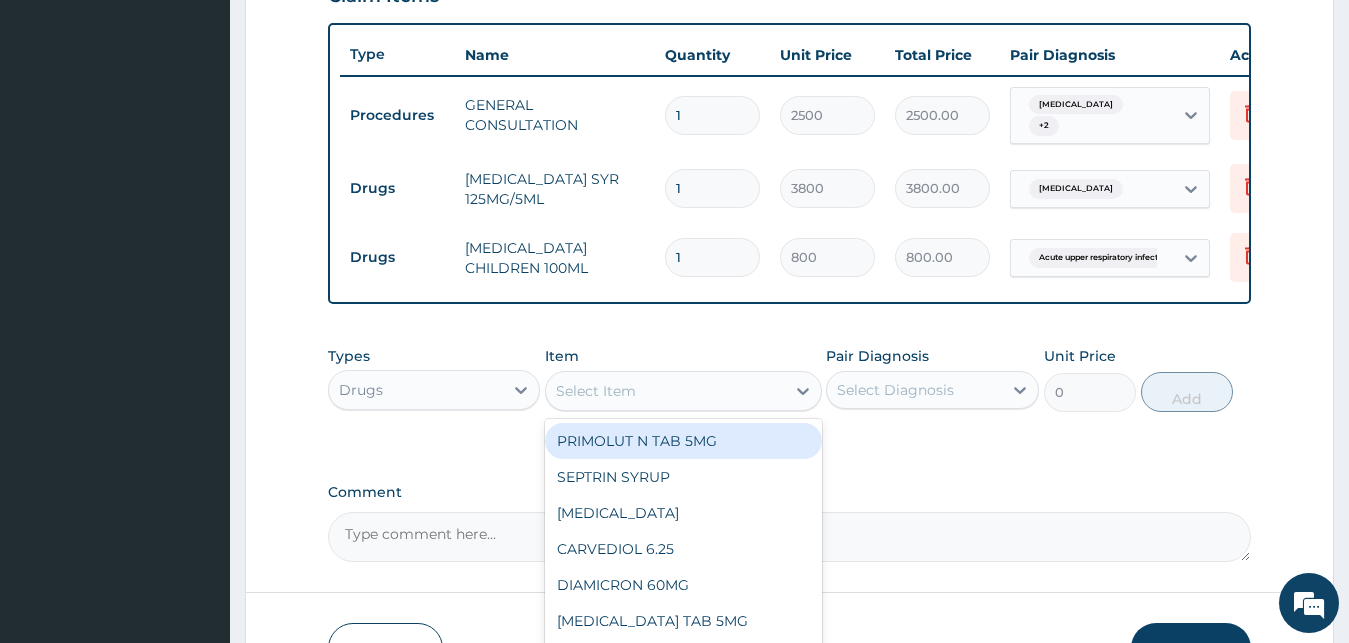 click on "Select Item" at bounding box center (665, 391) 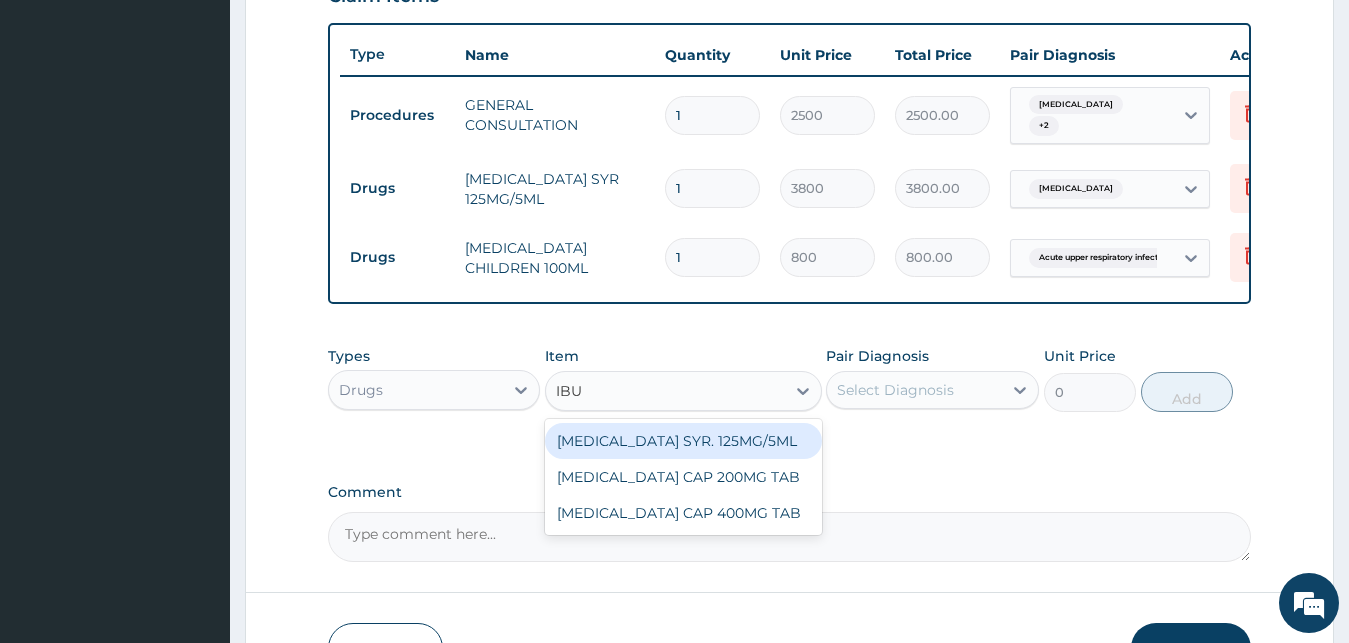 type on "IBUP" 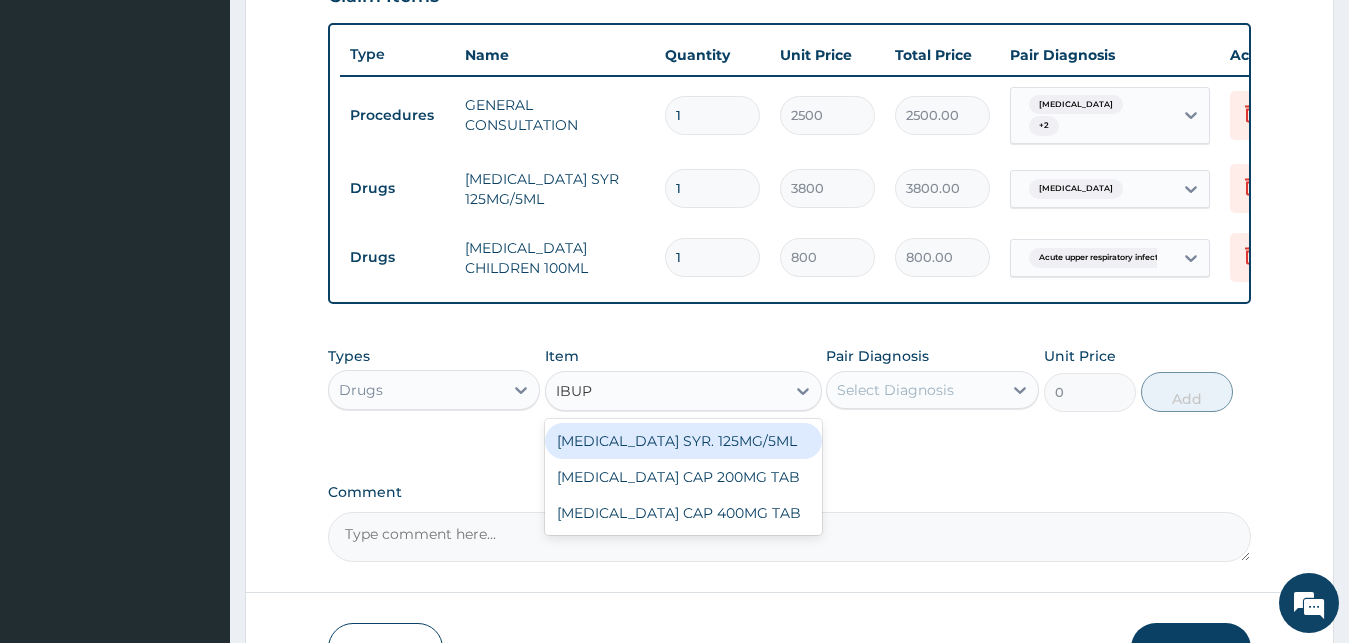 click on "[MEDICAL_DATA] SYR. 125MG/5ML" at bounding box center [683, 441] 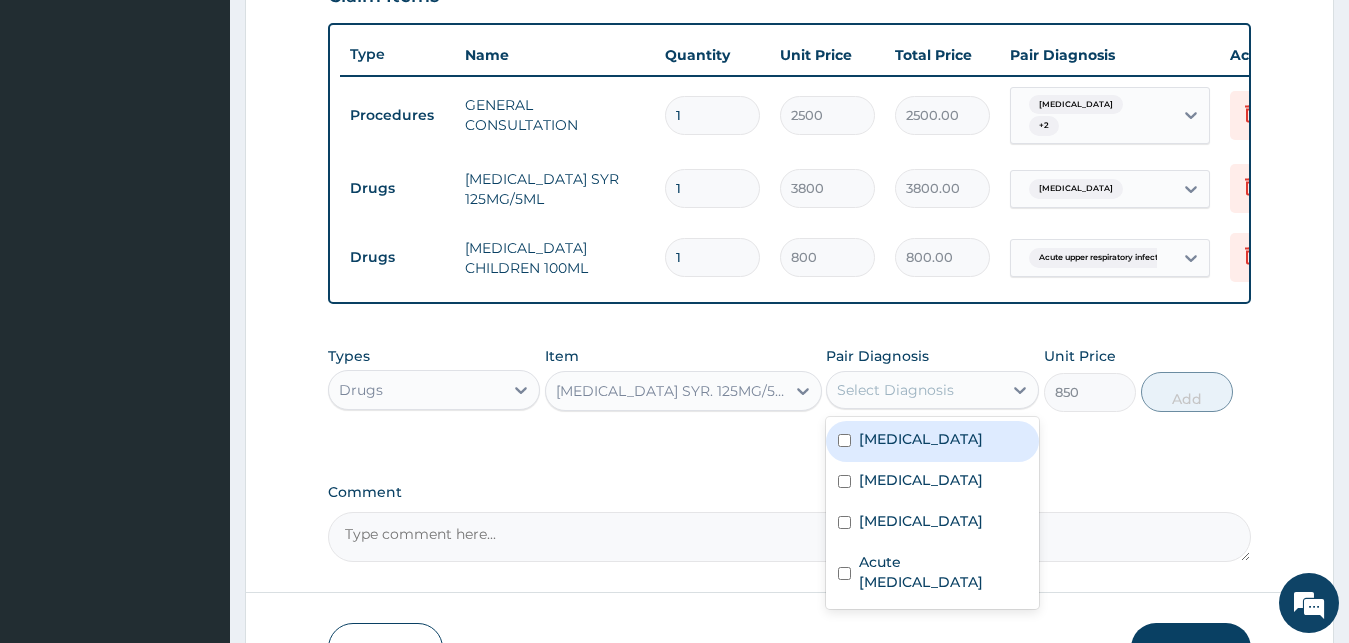 click on "Select Diagnosis" at bounding box center [895, 390] 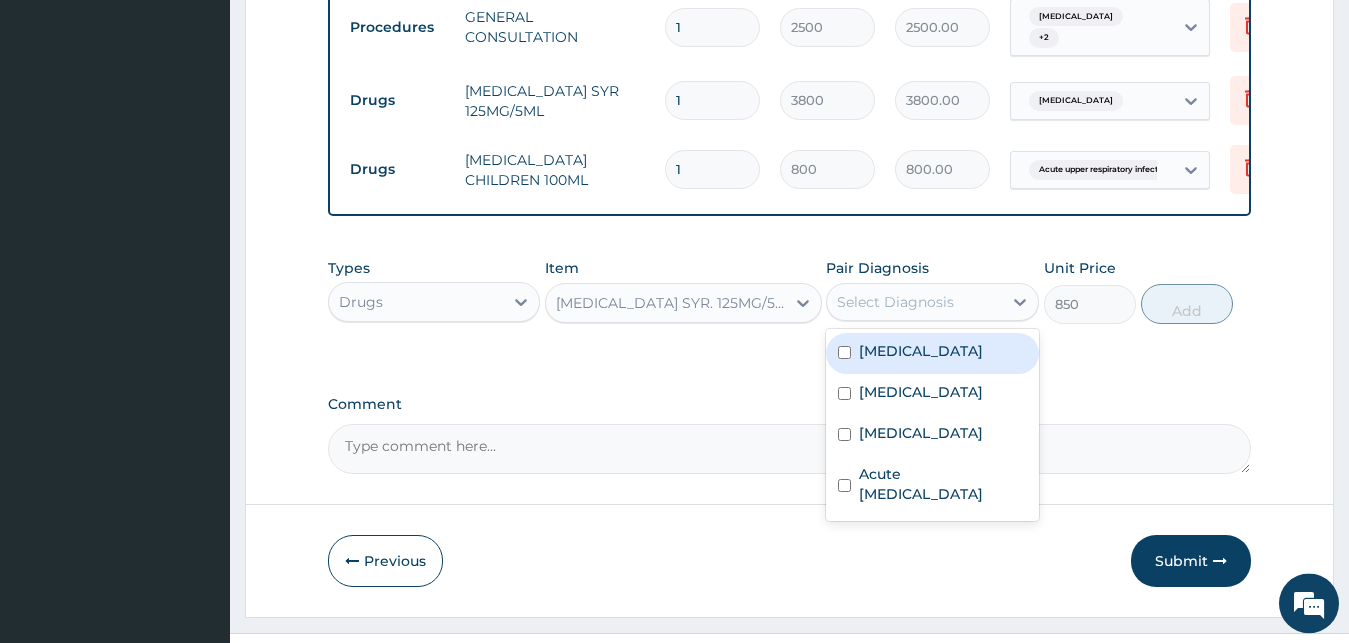 scroll, scrollTop: 859, scrollLeft: 0, axis: vertical 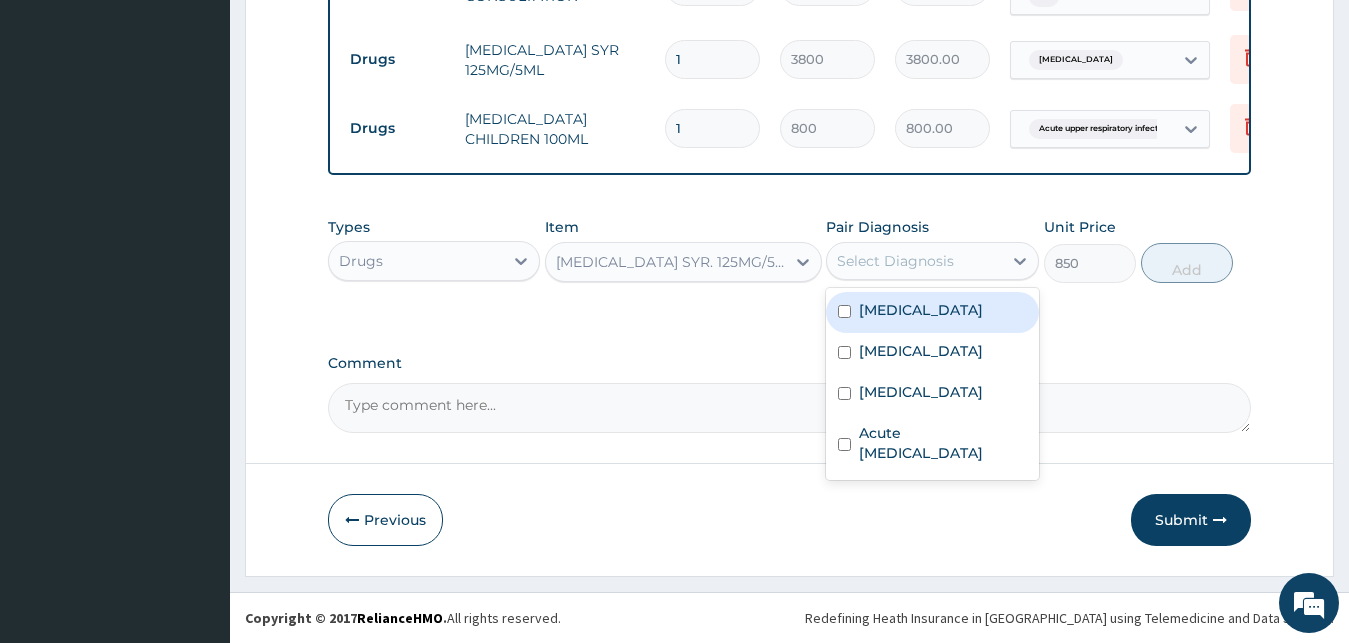 click on "Malaria" at bounding box center [932, 312] 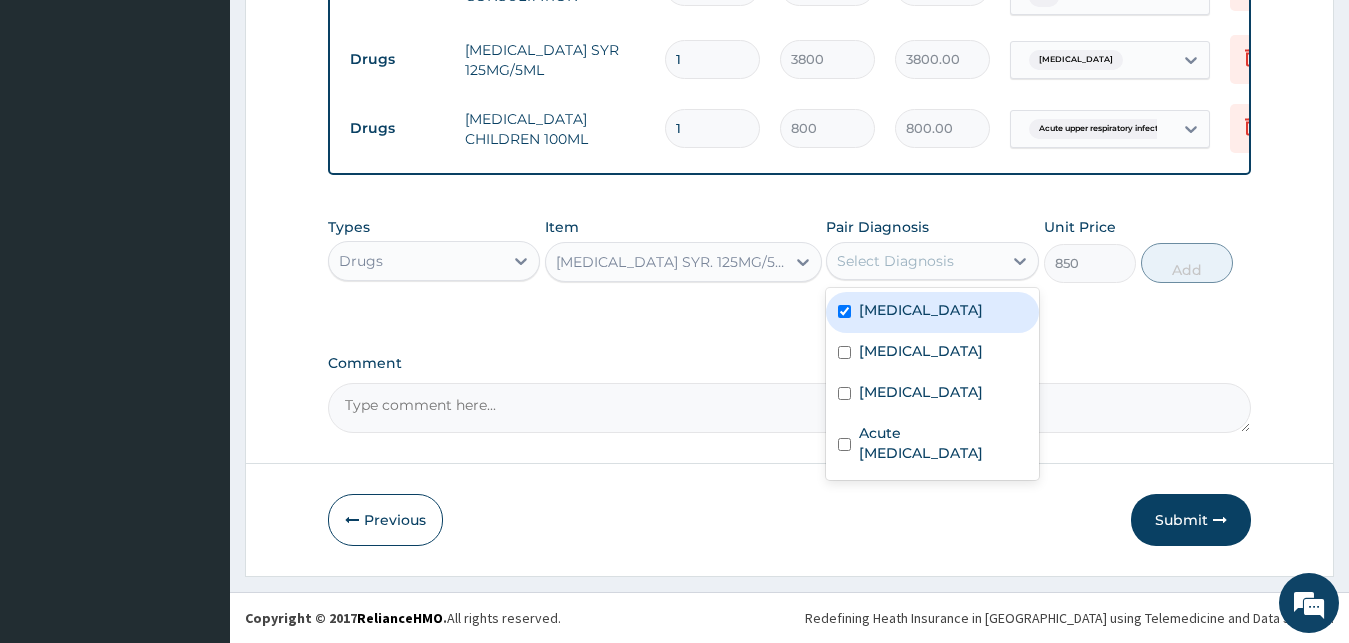 checkbox on "true" 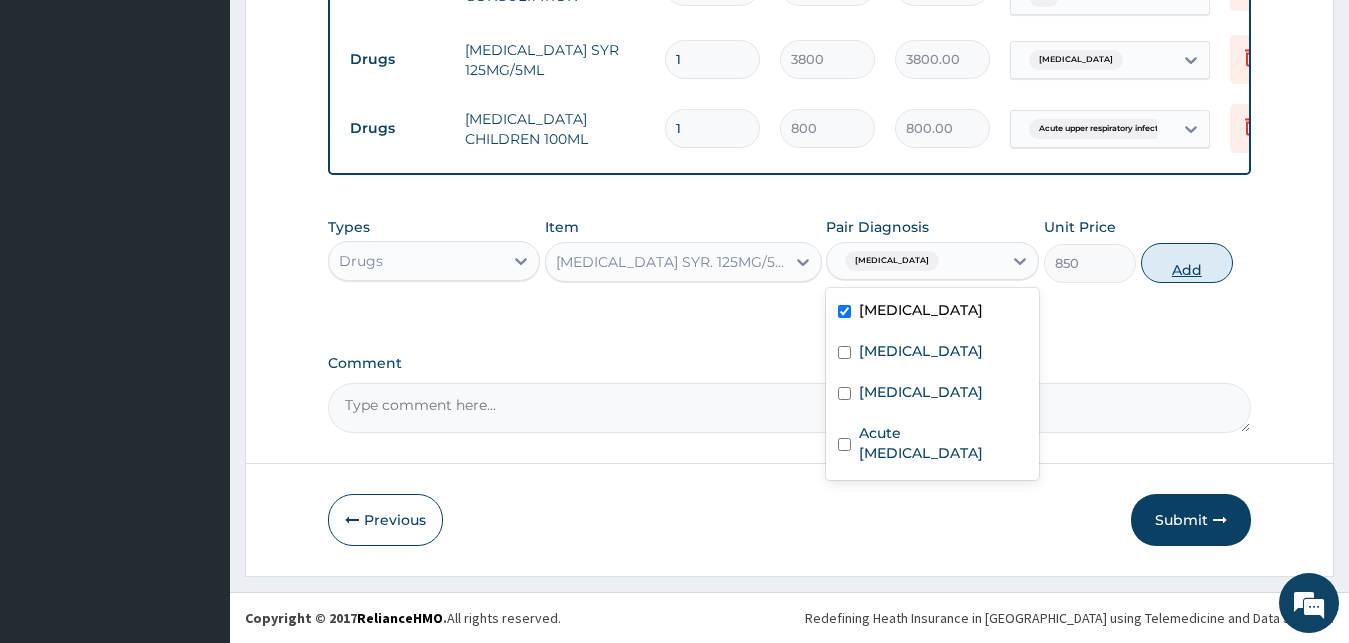 click on "Add" at bounding box center [1187, 263] 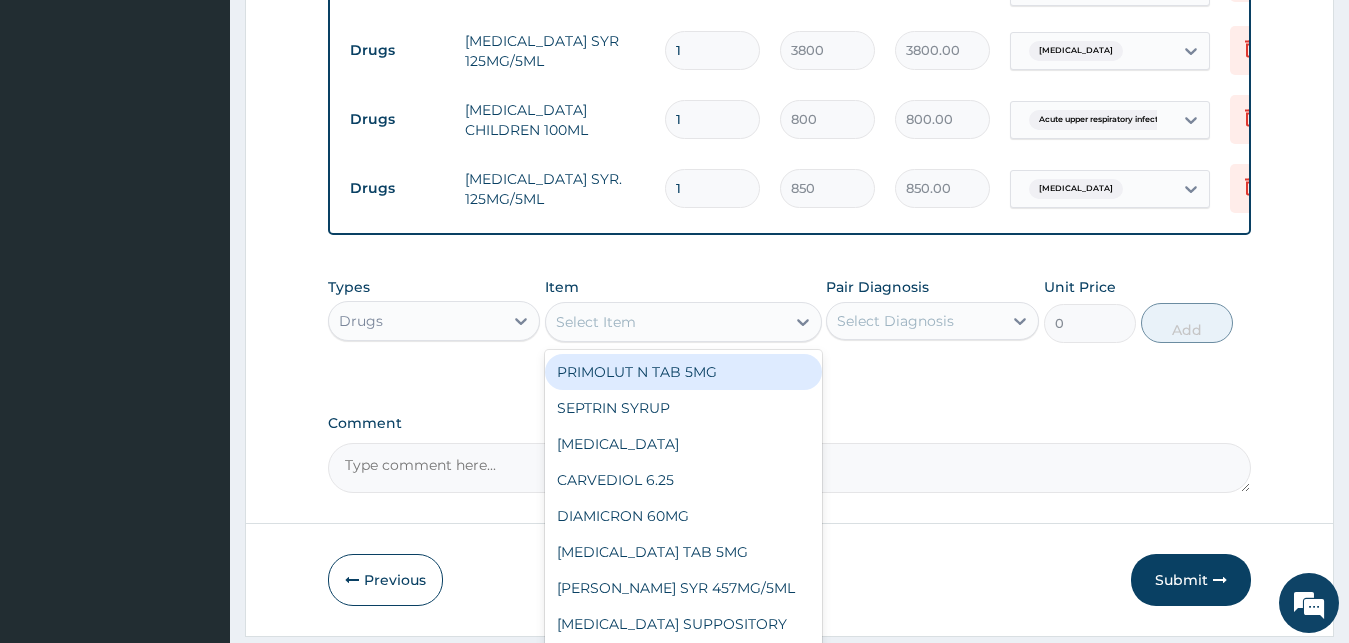 click on "Select Item" at bounding box center (665, 322) 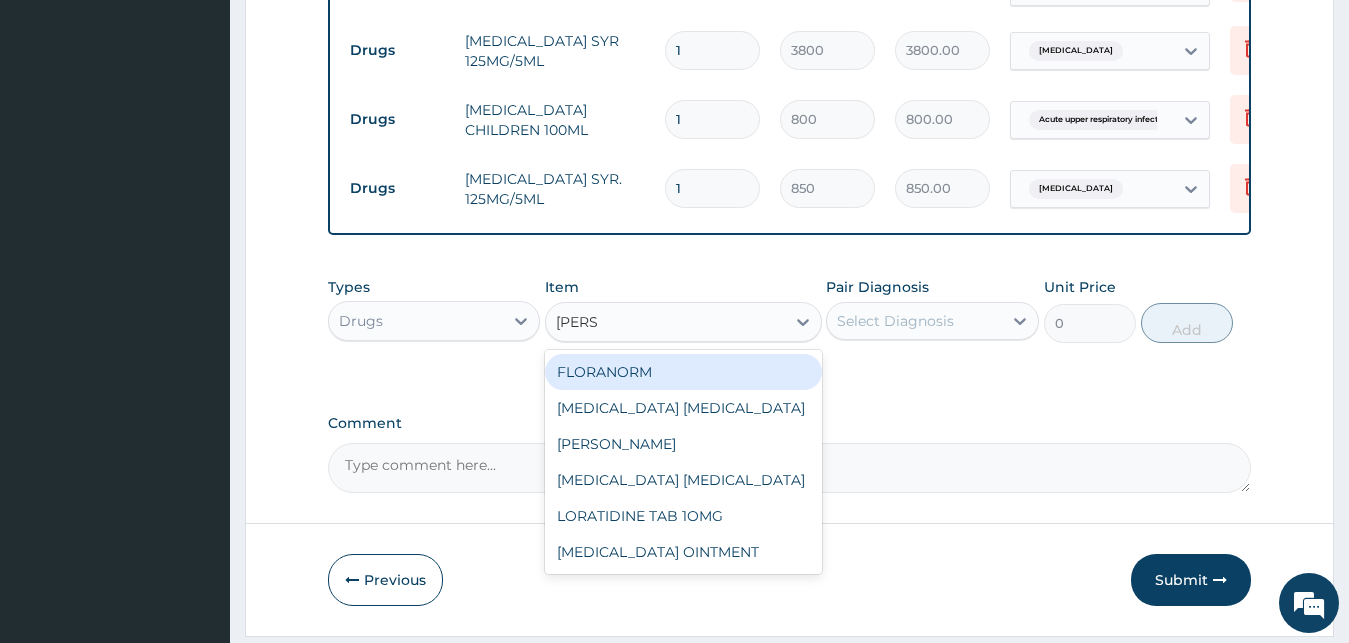 type on "LORAT" 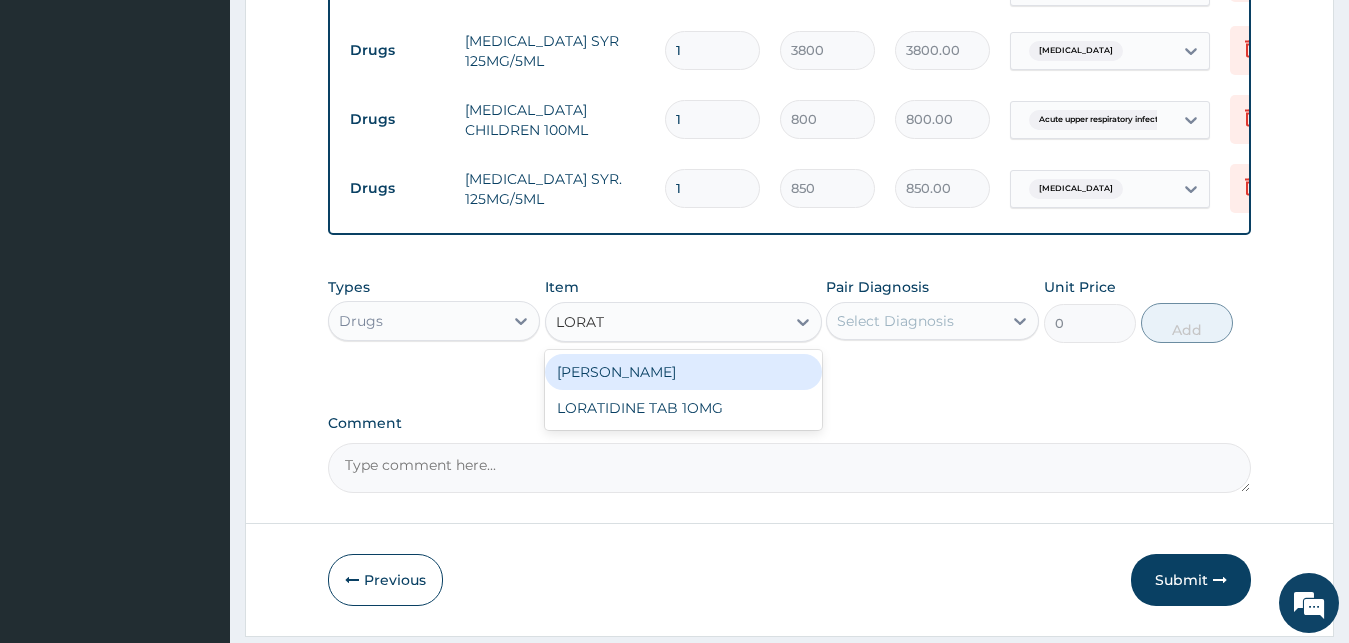 click on "[PERSON_NAME]" at bounding box center (683, 372) 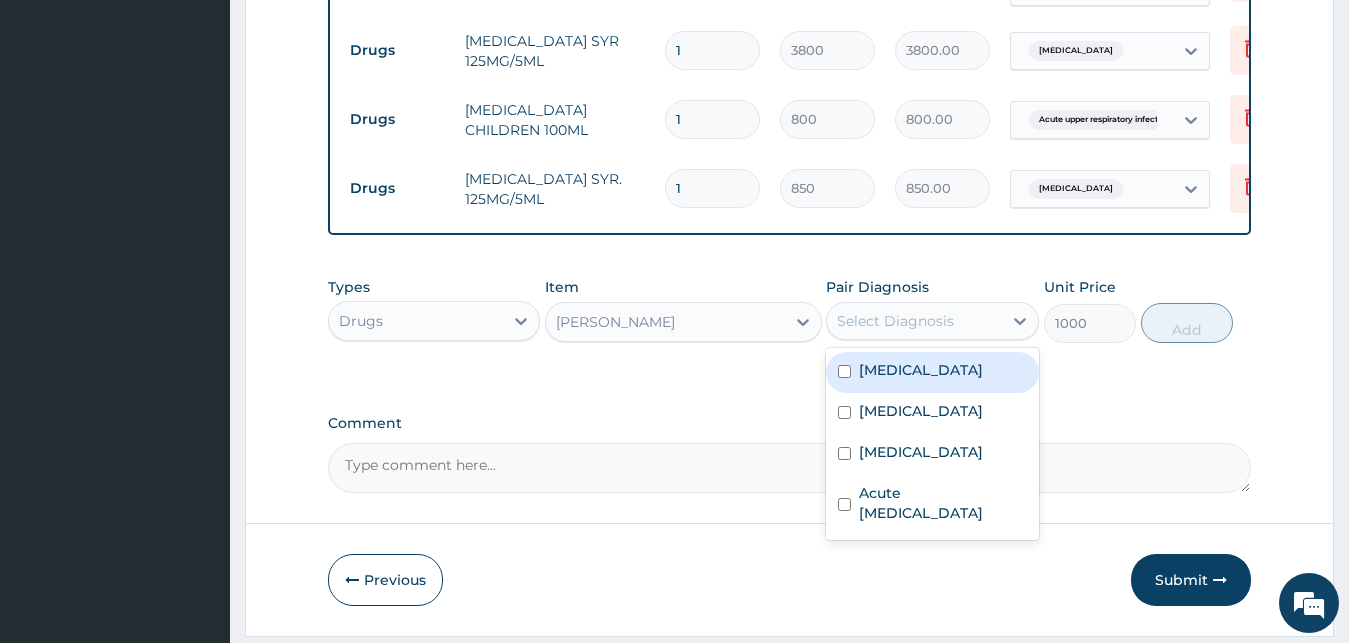 click on "Select Diagnosis" at bounding box center (895, 321) 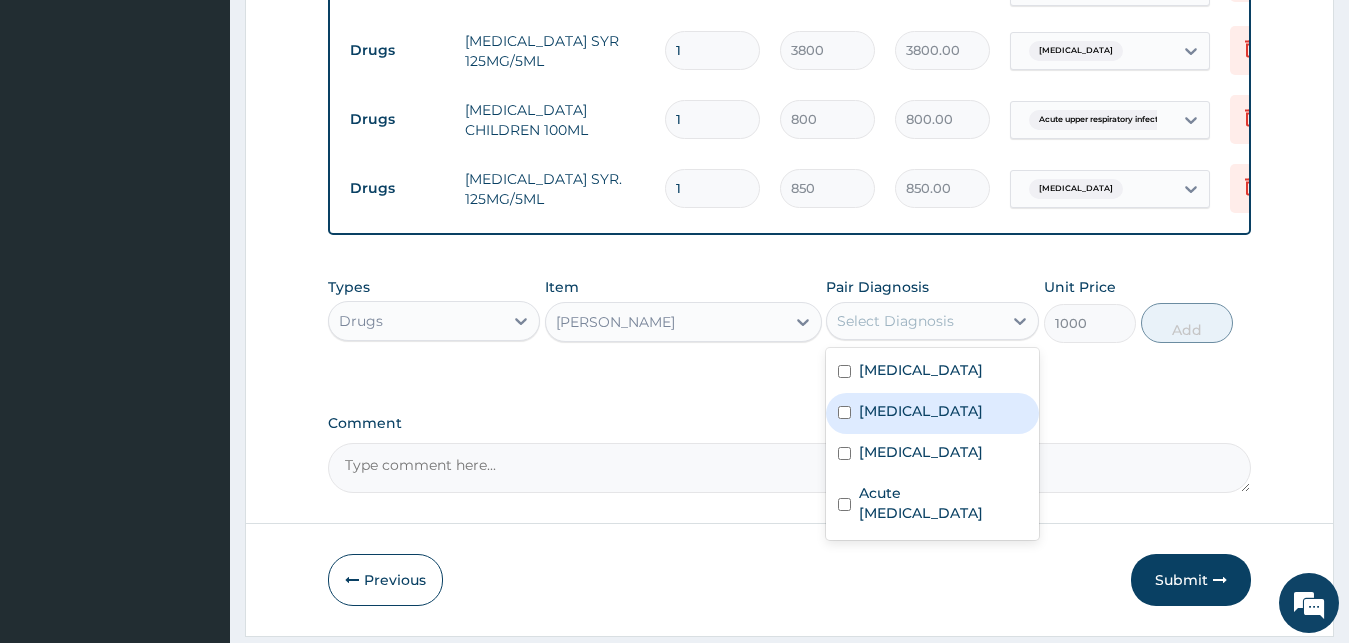 click on "Rhinitis" at bounding box center (921, 411) 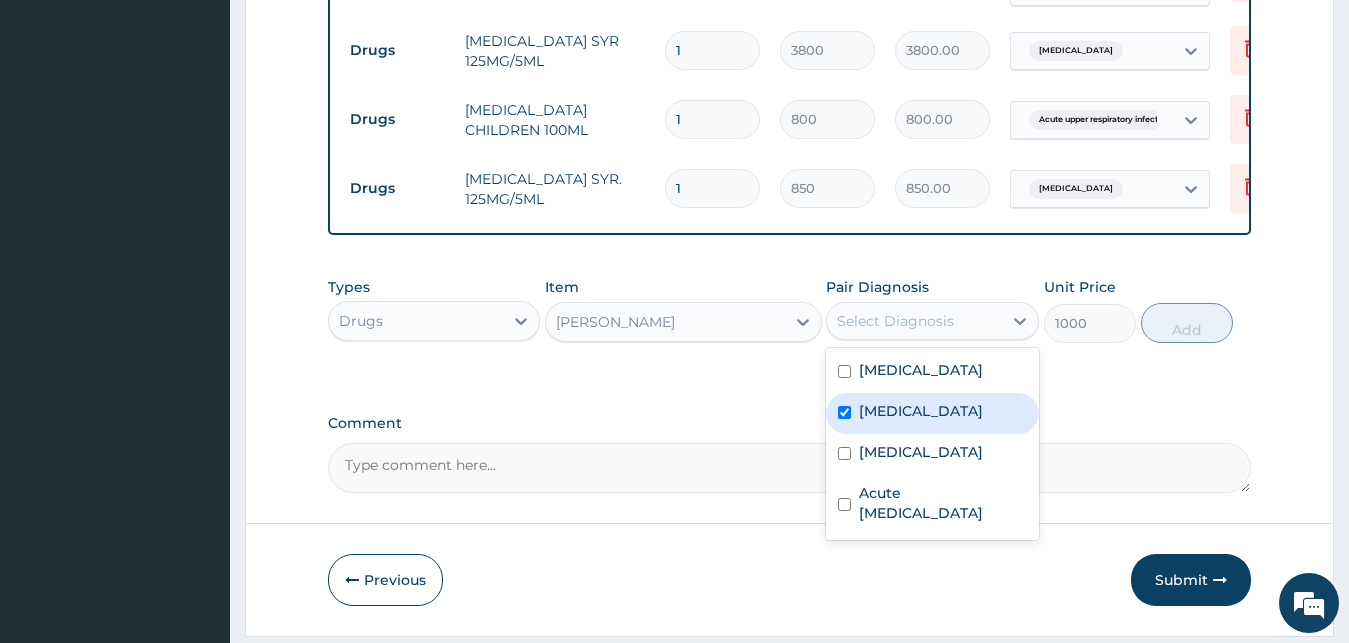 checkbox on "true" 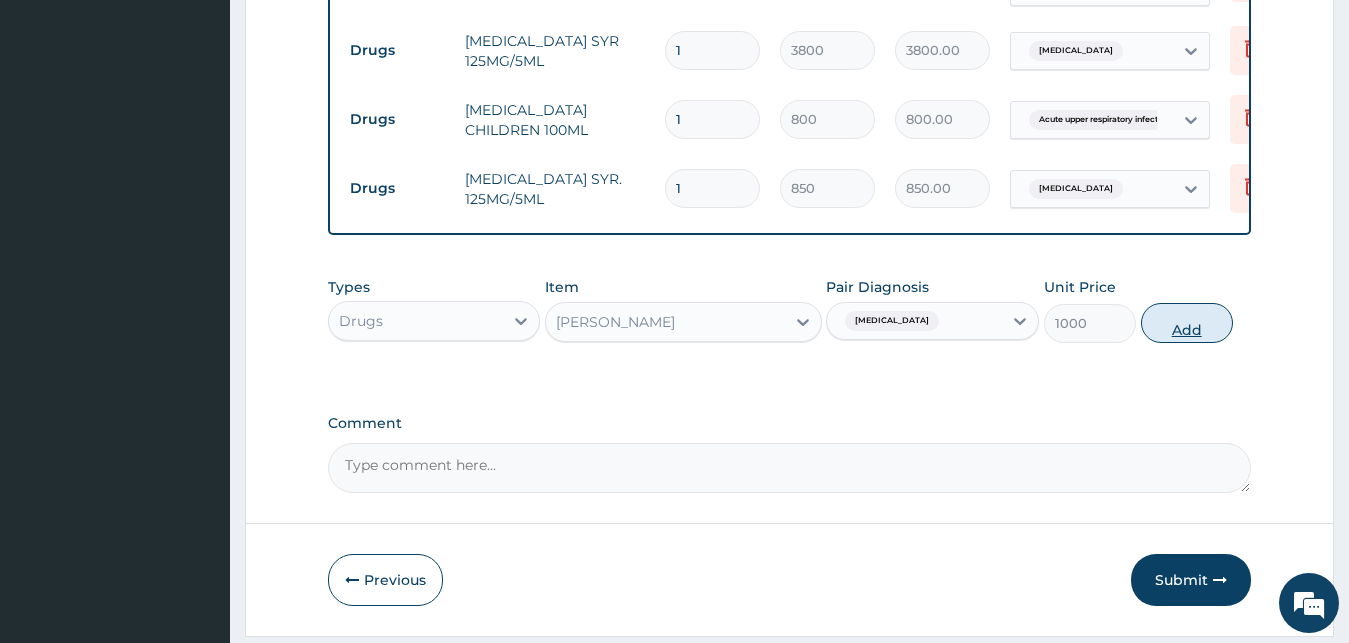 click on "Add" at bounding box center [1187, 323] 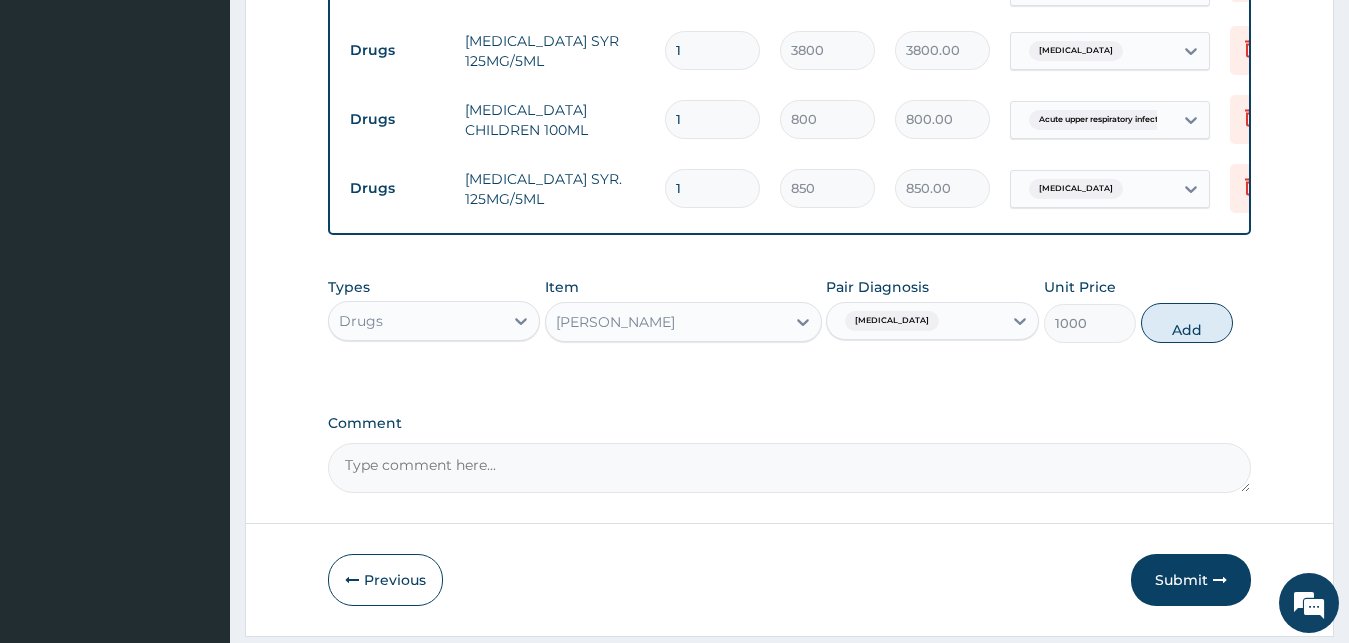 type on "0" 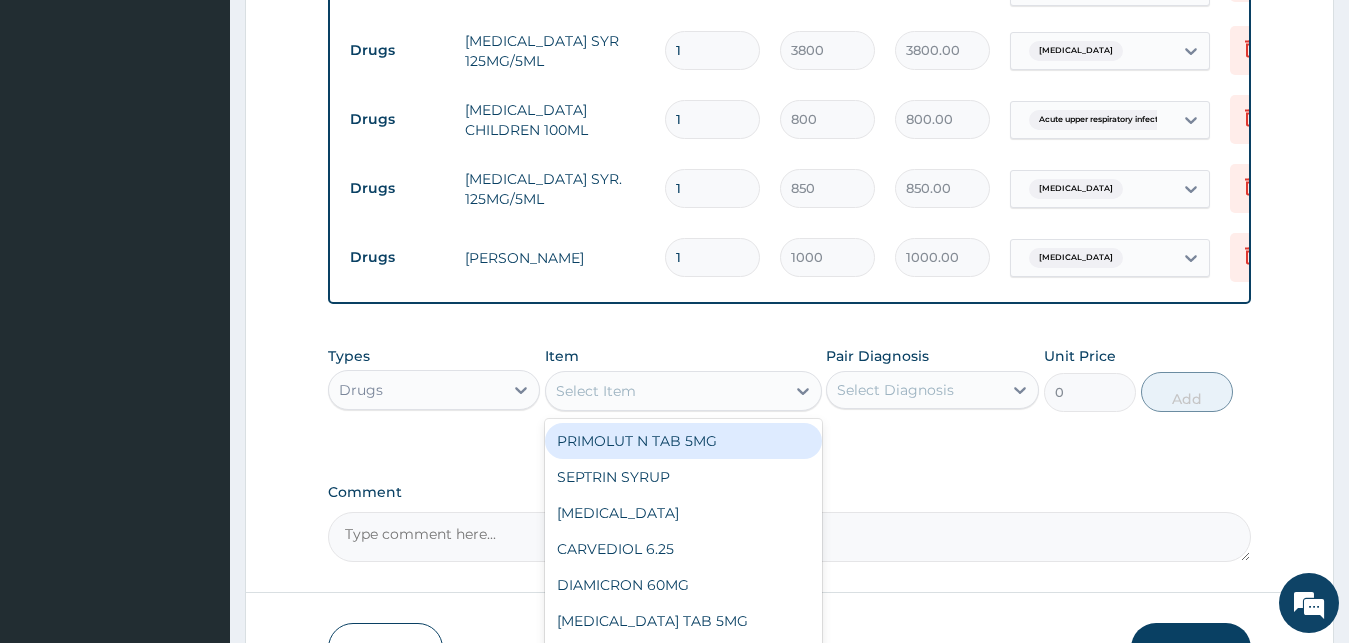 click on "Select Item" at bounding box center [665, 391] 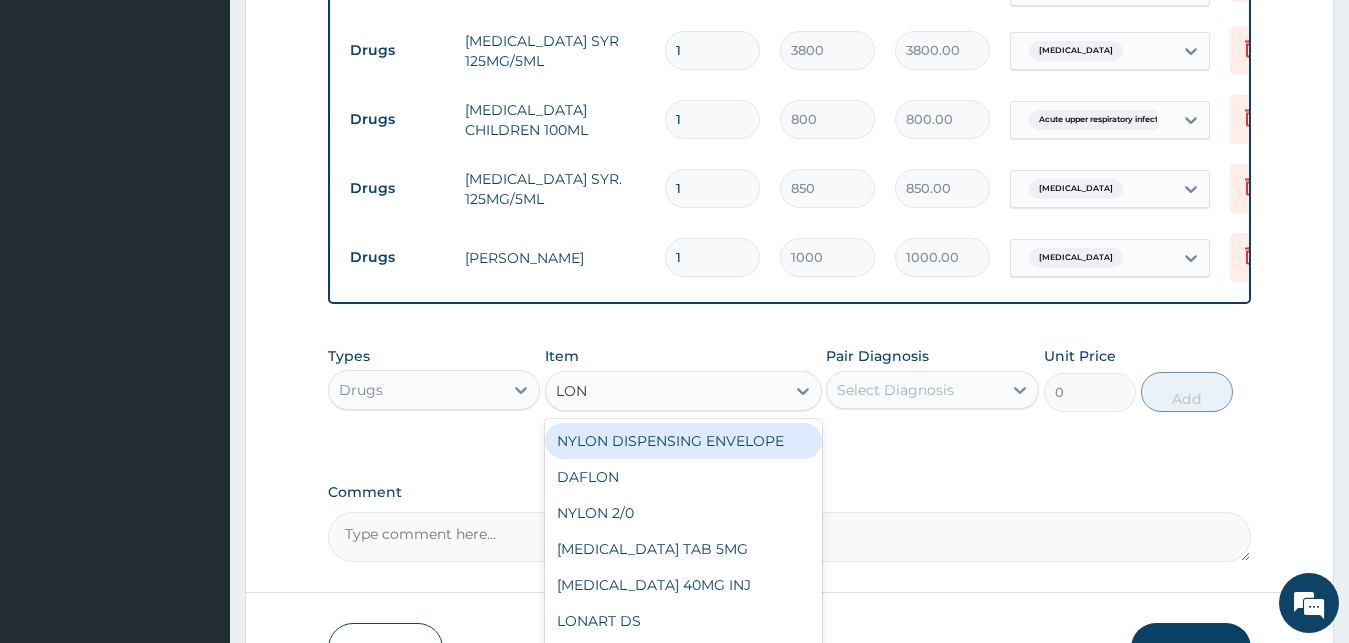 type on "LONA" 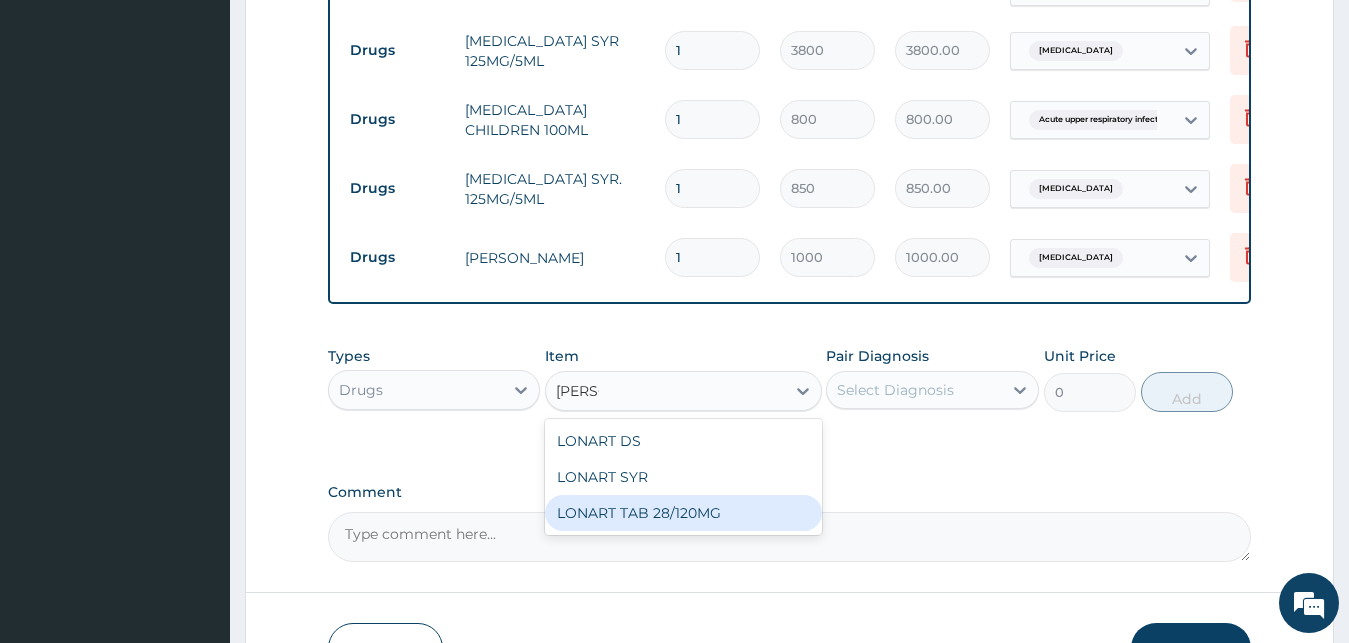 click on "LONART TAB 28/120MG" at bounding box center [683, 513] 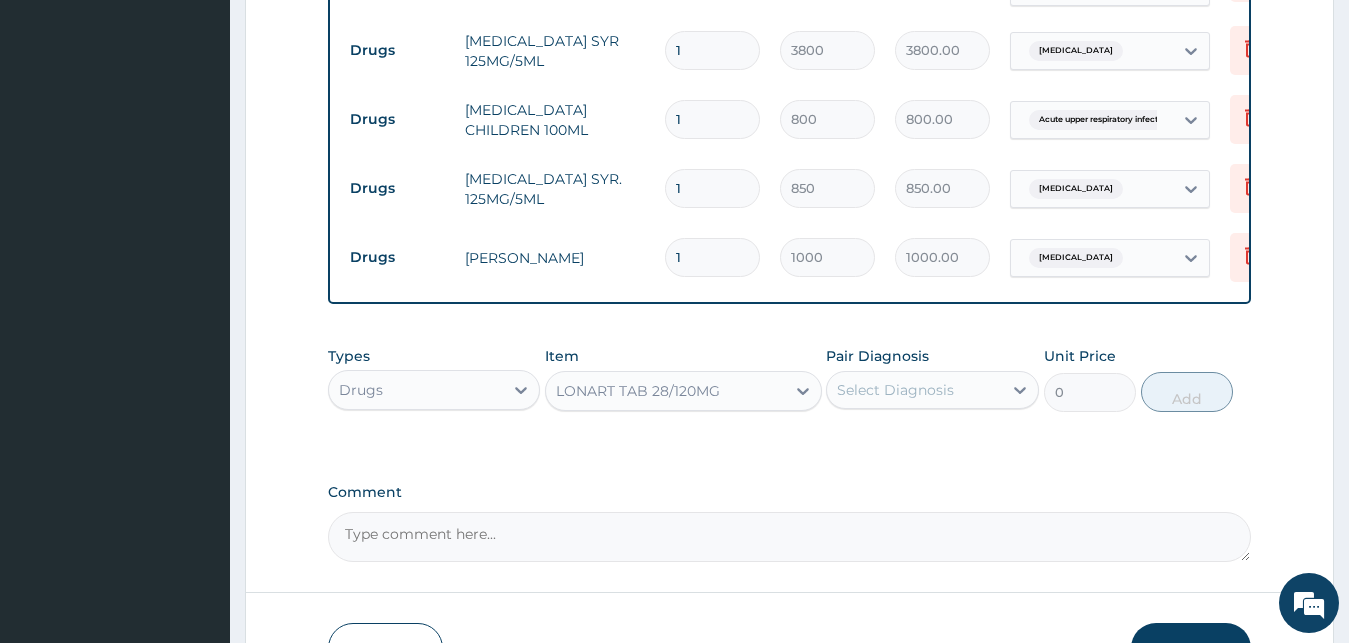 type 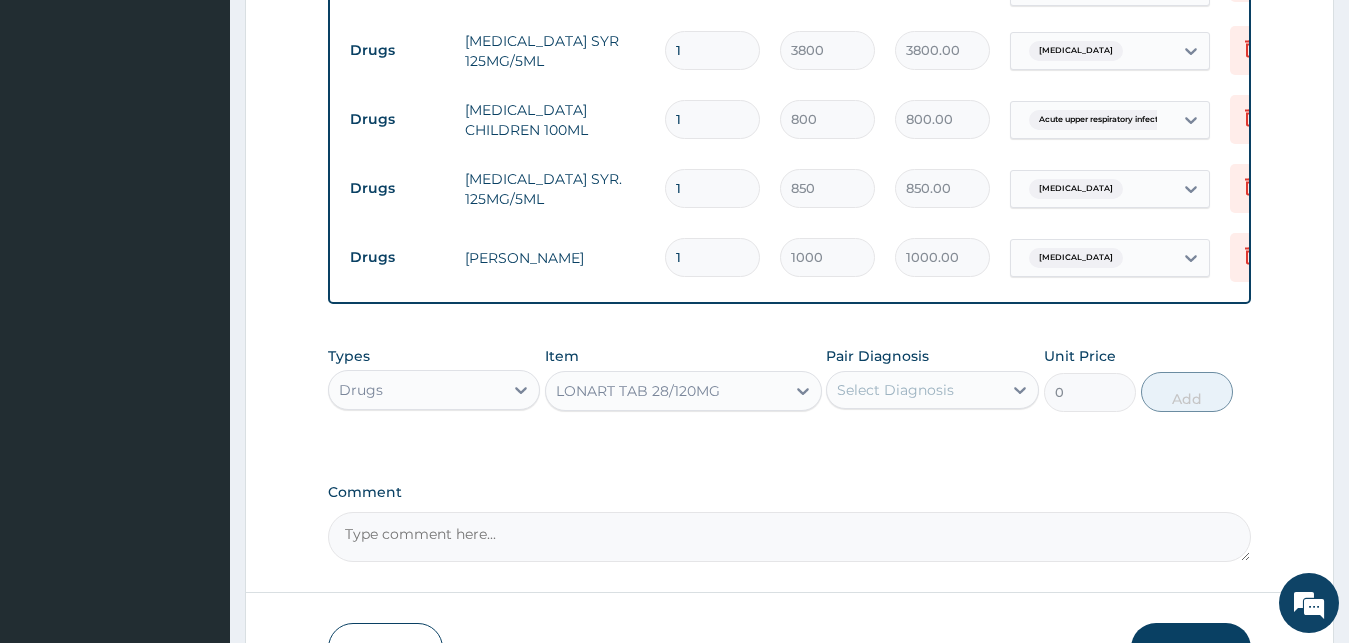 type on "75" 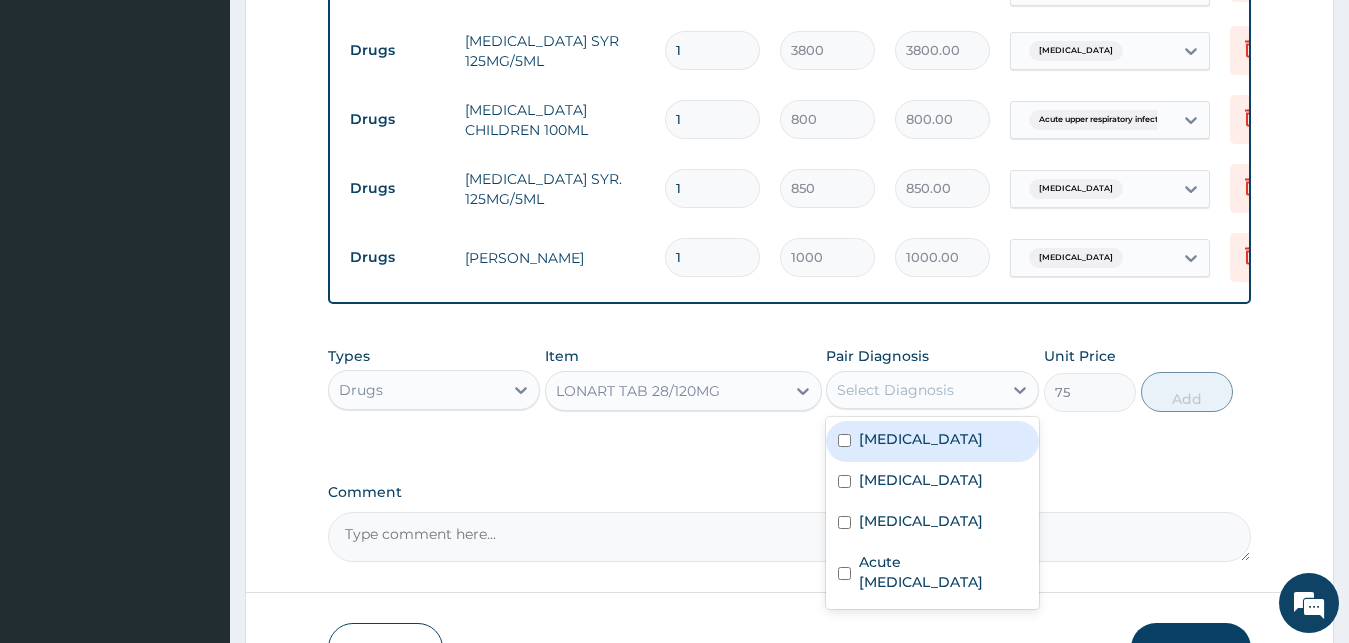 click on "Select Diagnosis" at bounding box center [914, 390] 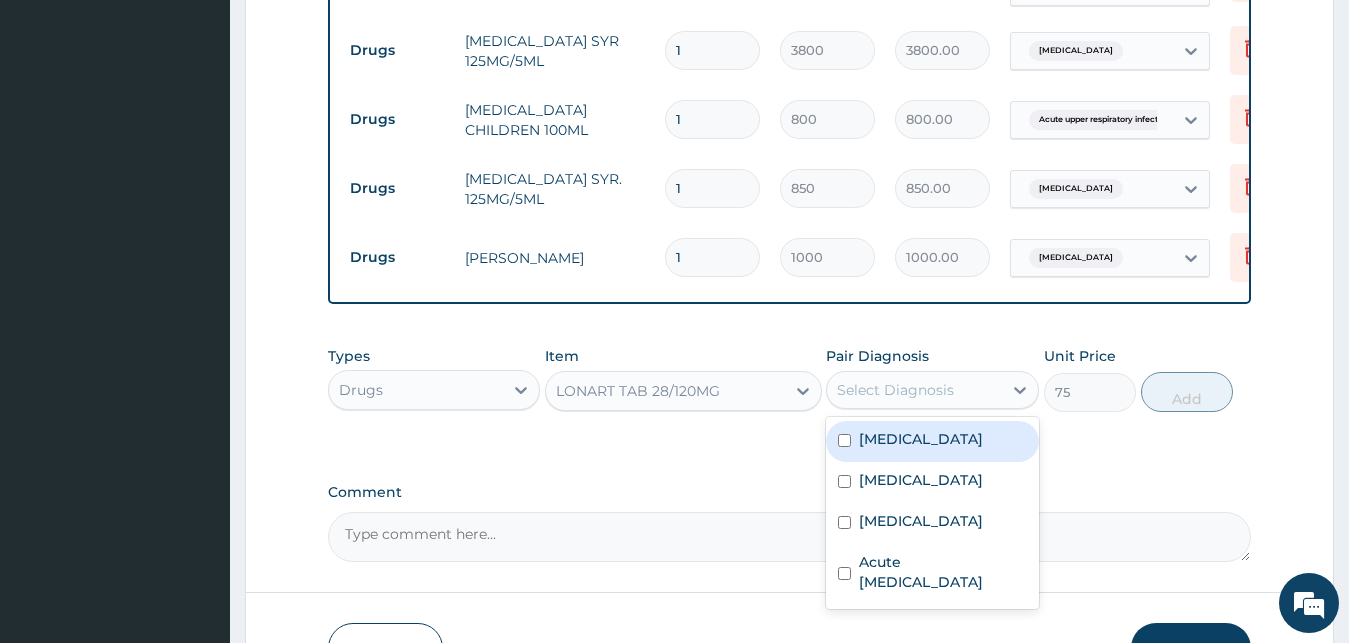 click on "[MEDICAL_DATA]" at bounding box center (932, 441) 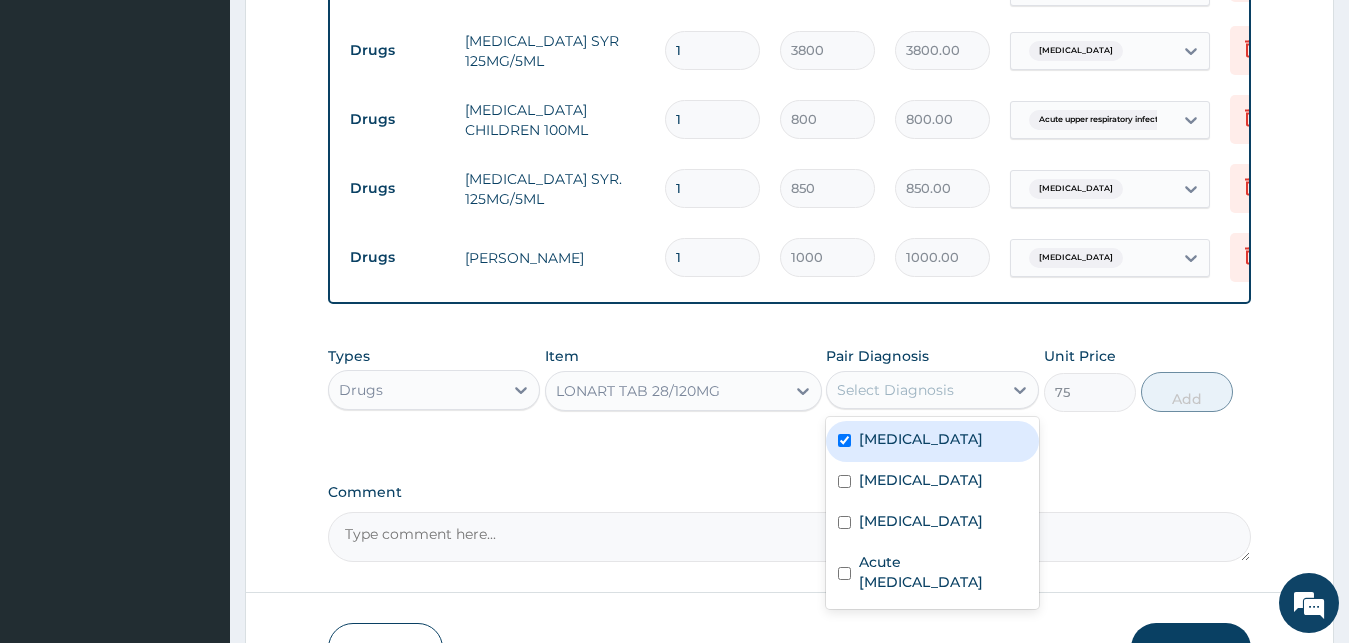 checkbox on "true" 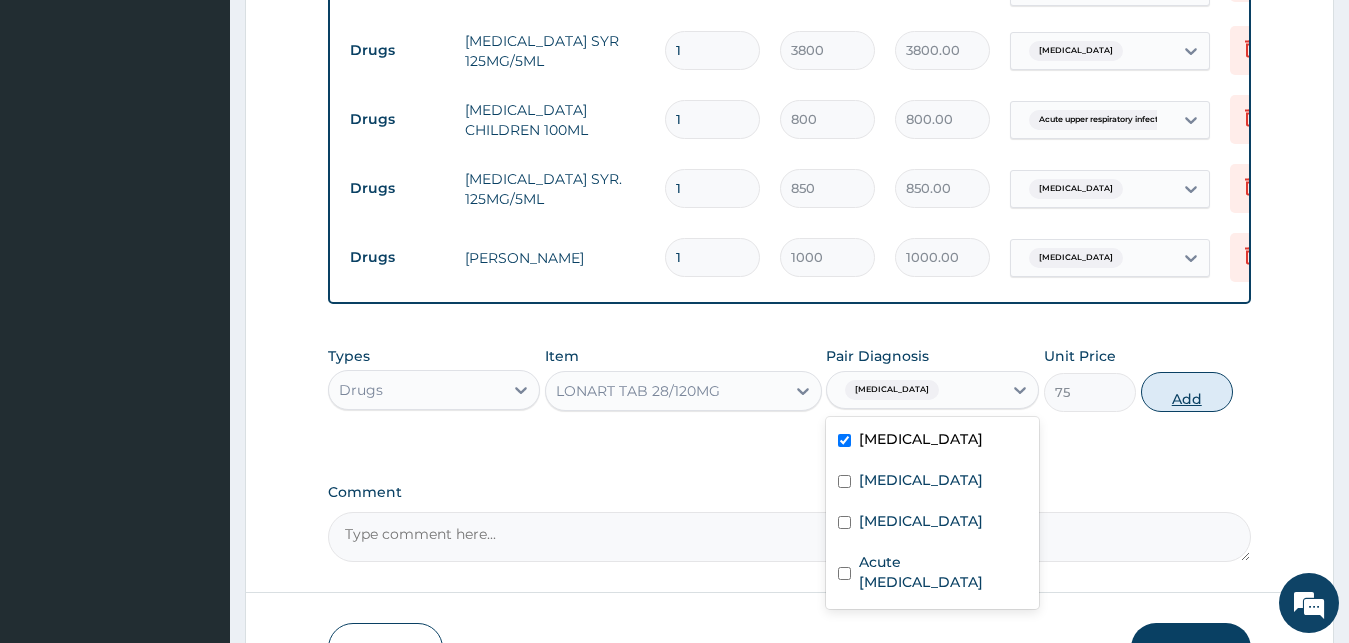 click on "Add" at bounding box center [1187, 392] 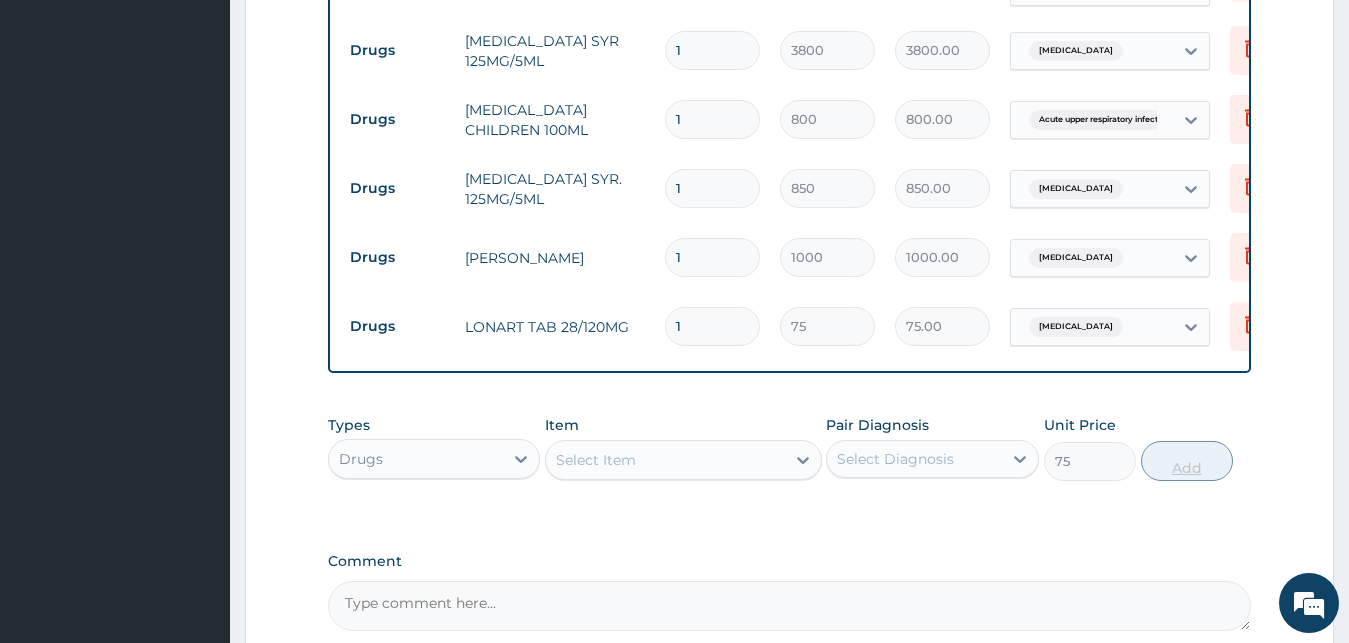 type on "0" 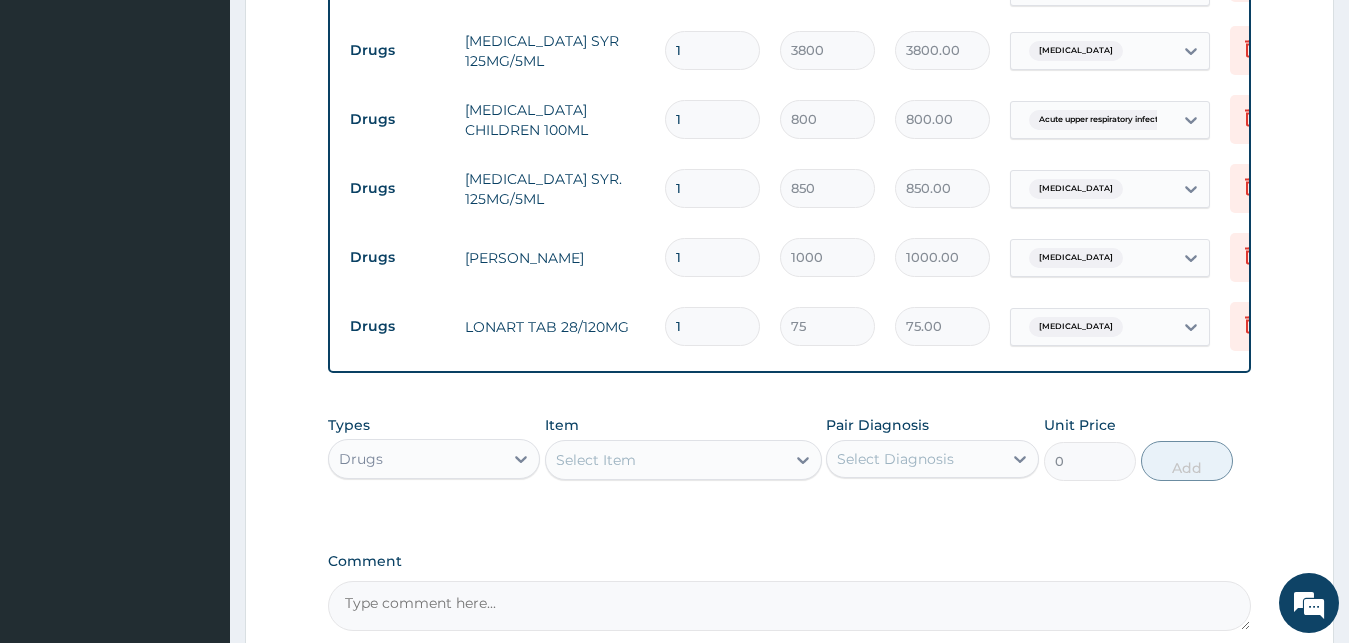 type on "12" 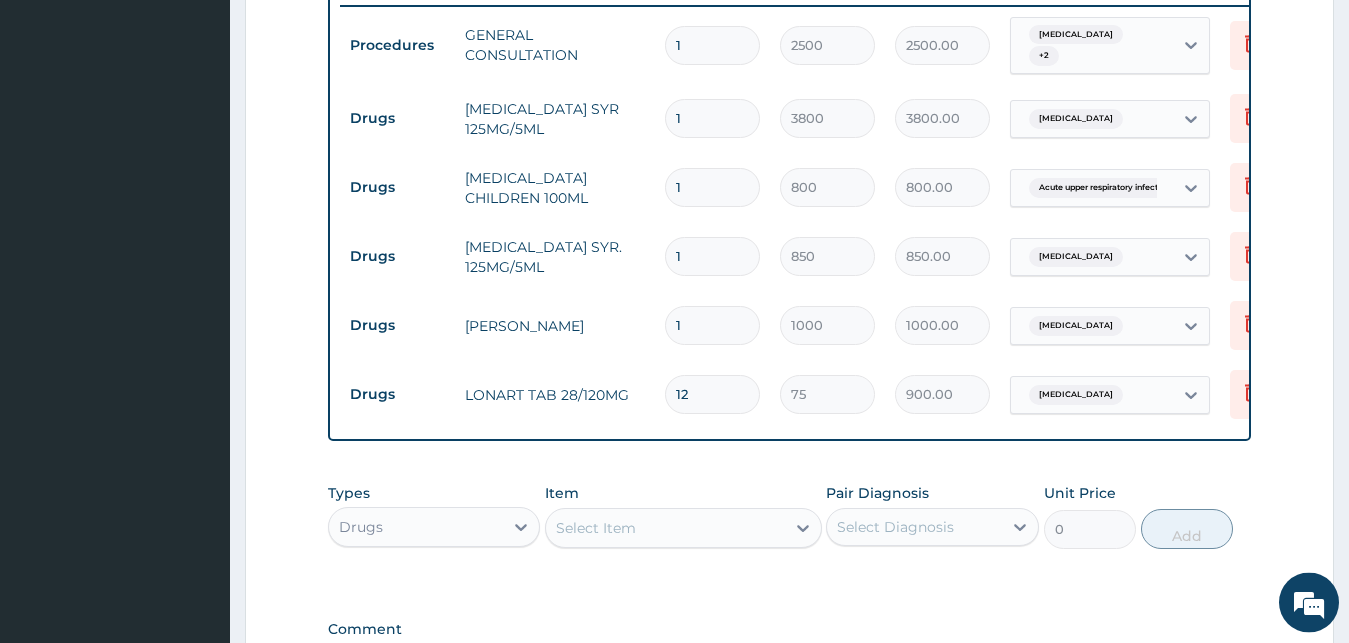 scroll, scrollTop: 757, scrollLeft: 0, axis: vertical 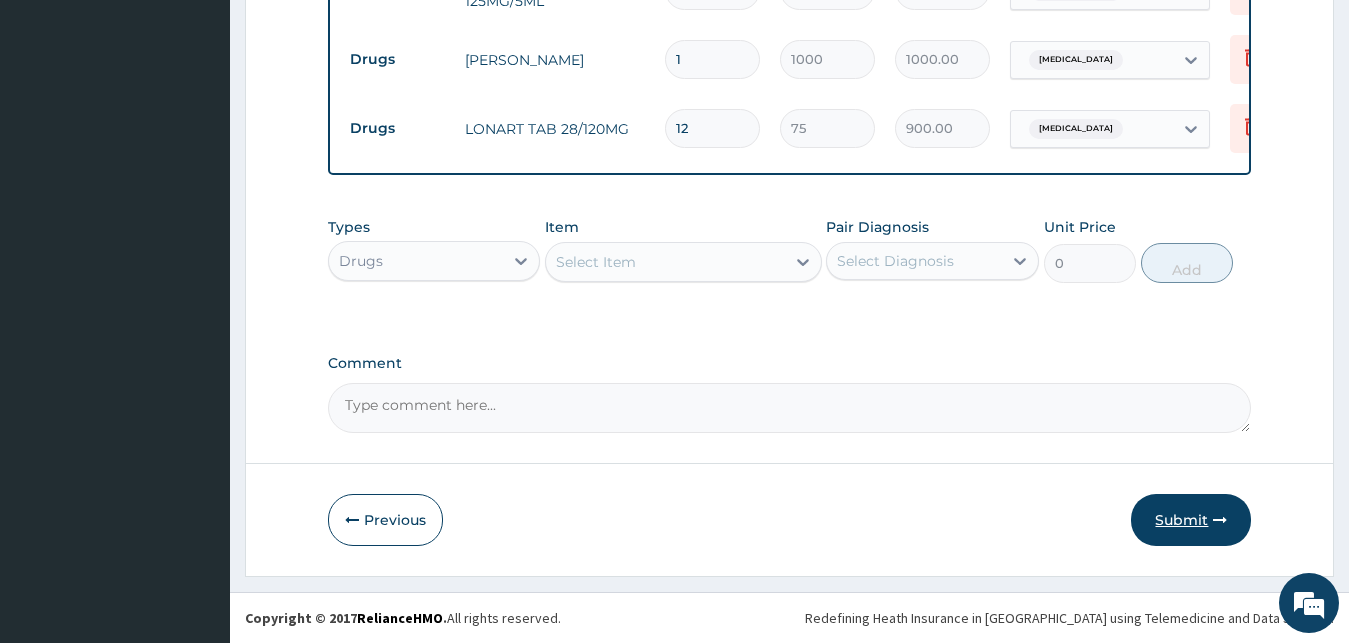 type on "12" 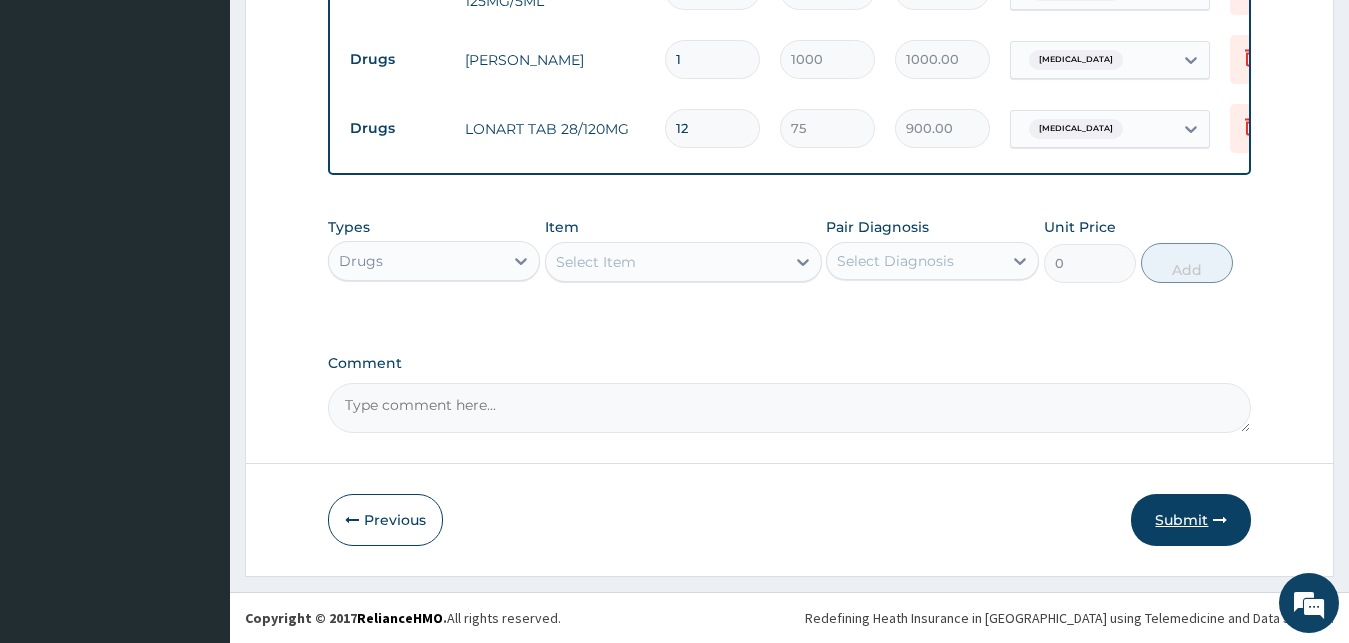 click on "Submit" at bounding box center [1191, 520] 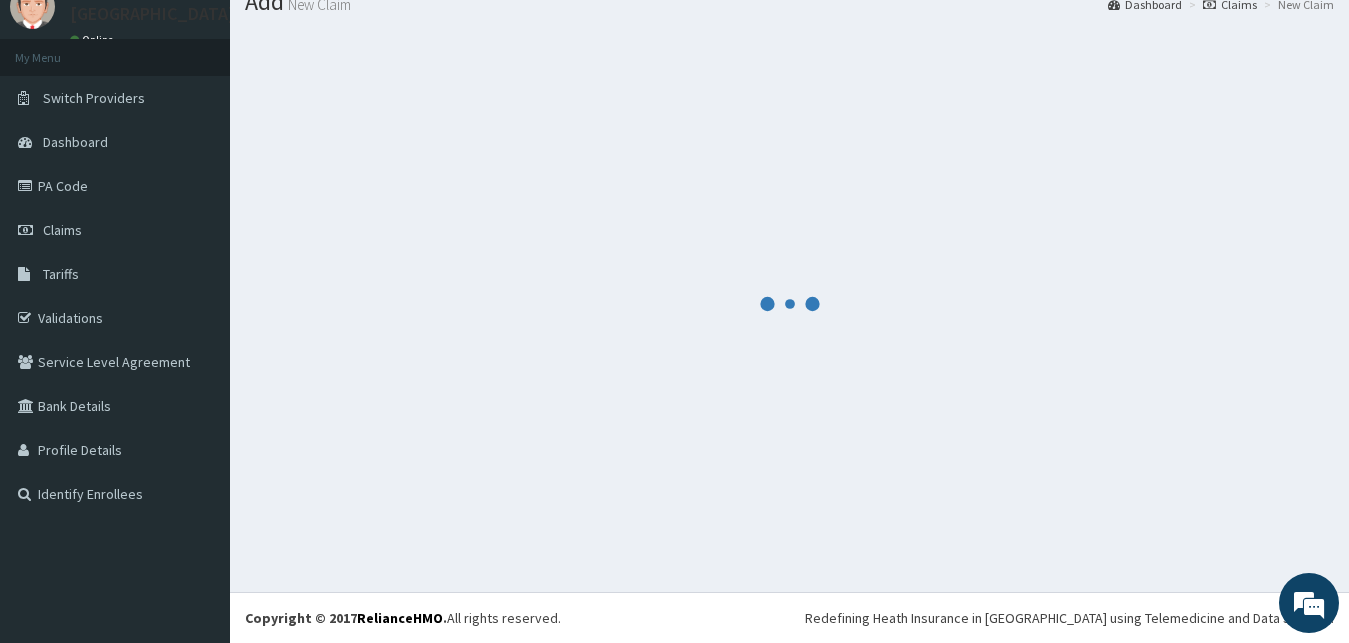 scroll, scrollTop: 76, scrollLeft: 0, axis: vertical 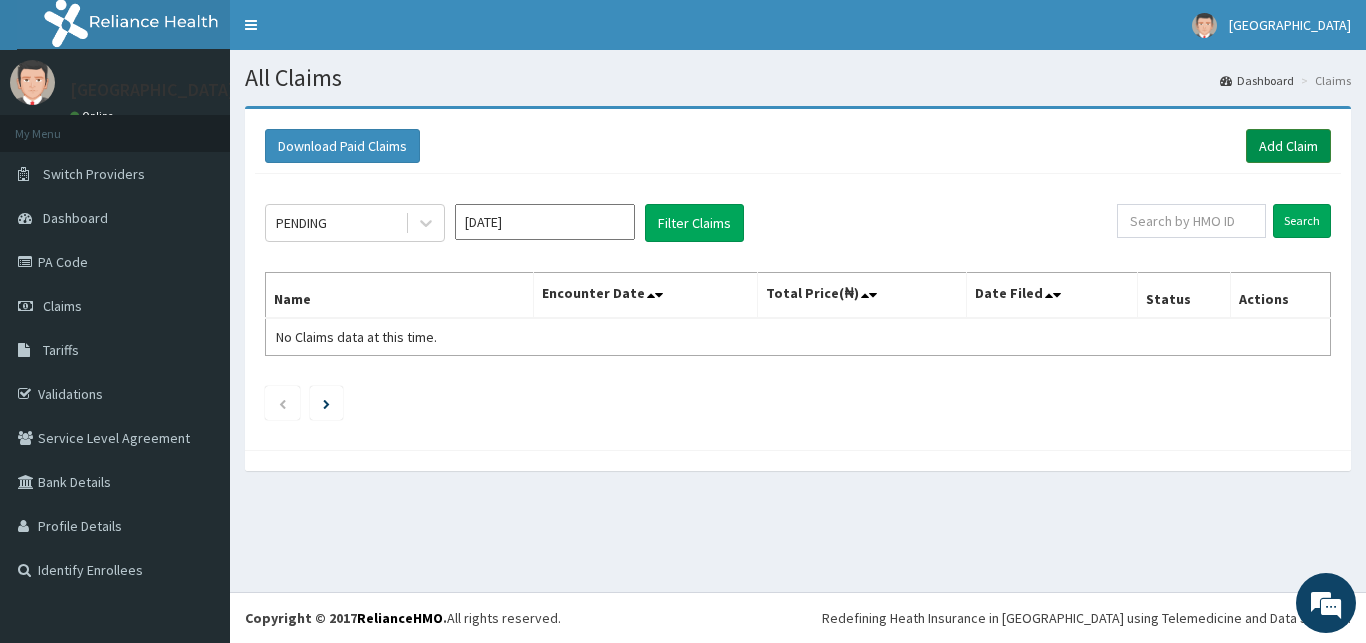 click on "Add Claim" at bounding box center (1288, 146) 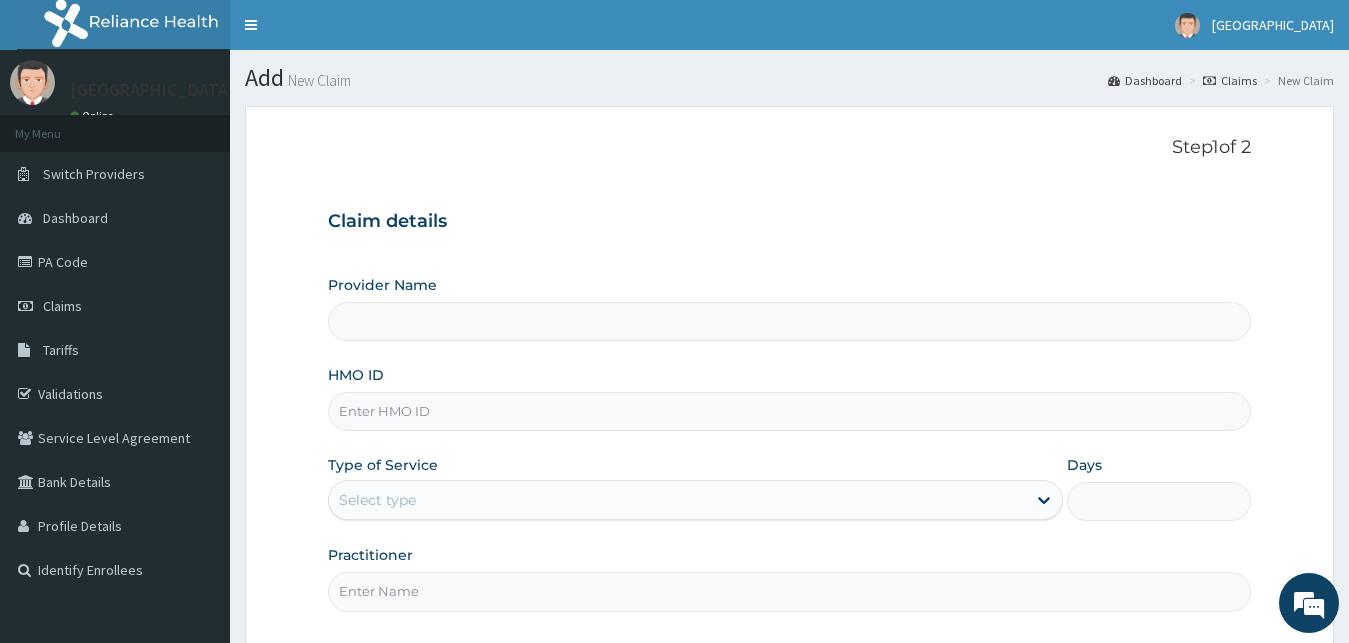 type on "[GEOGRAPHIC_DATA]" 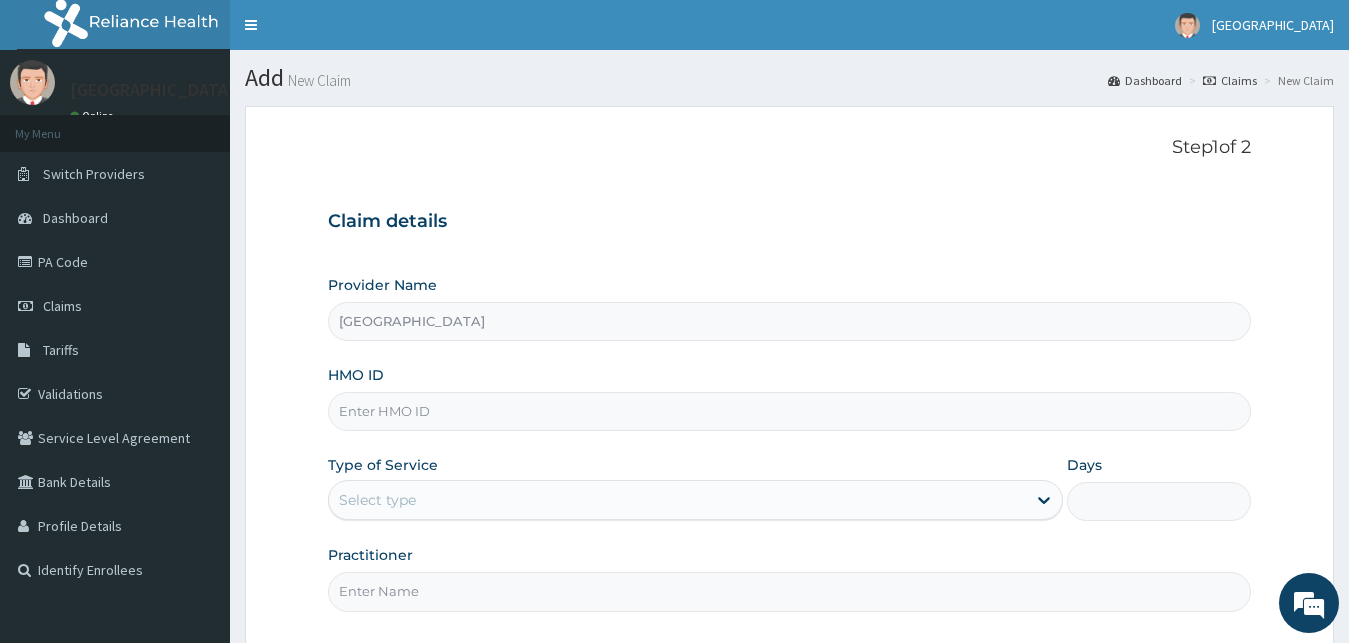 scroll, scrollTop: 0, scrollLeft: 0, axis: both 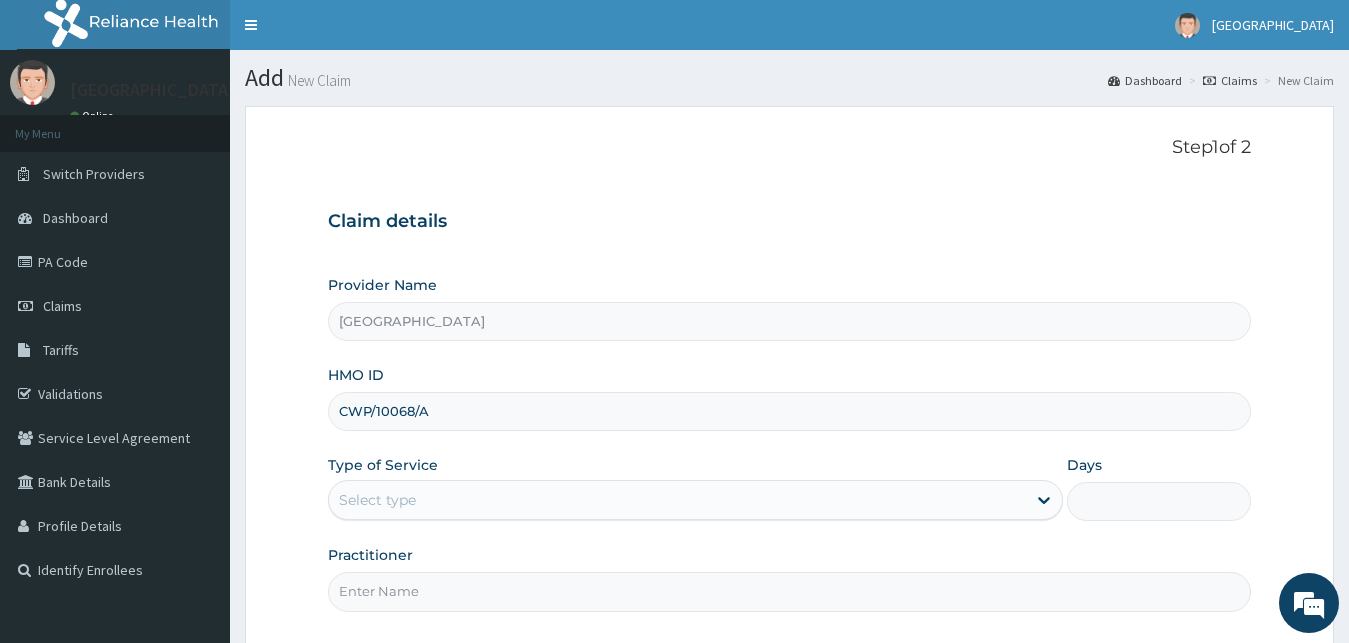 click on "CWP/10068/A" at bounding box center (790, 411) 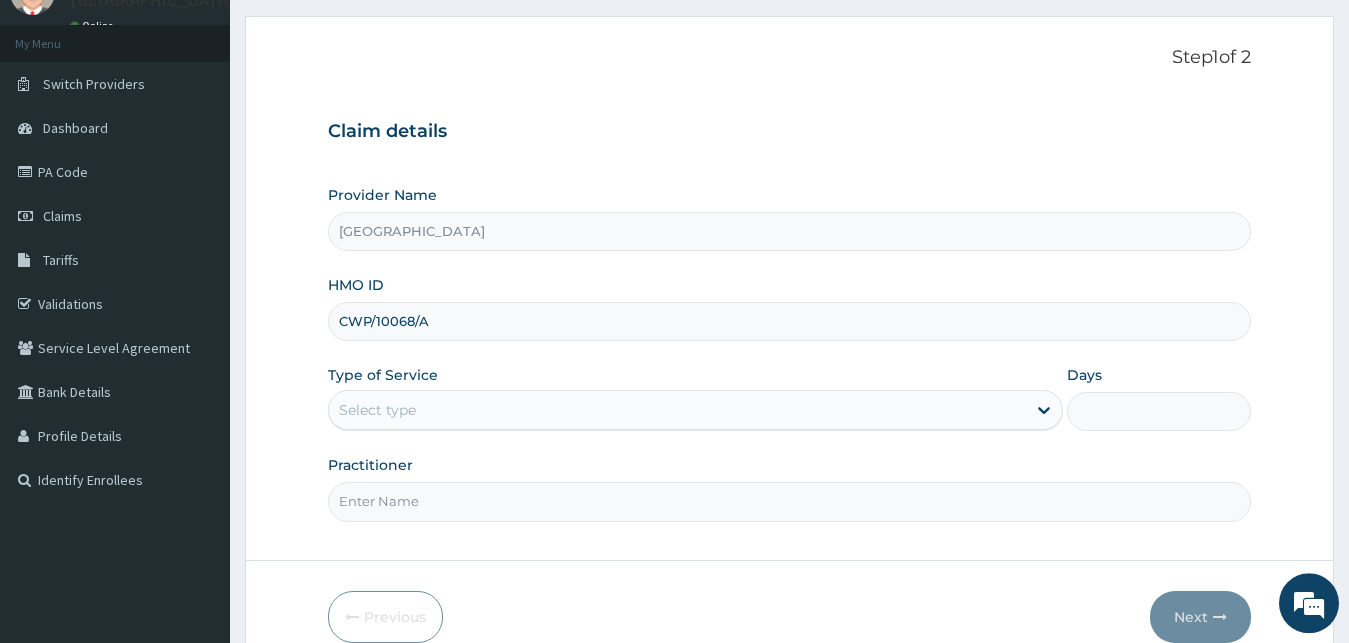 scroll, scrollTop: 187, scrollLeft: 0, axis: vertical 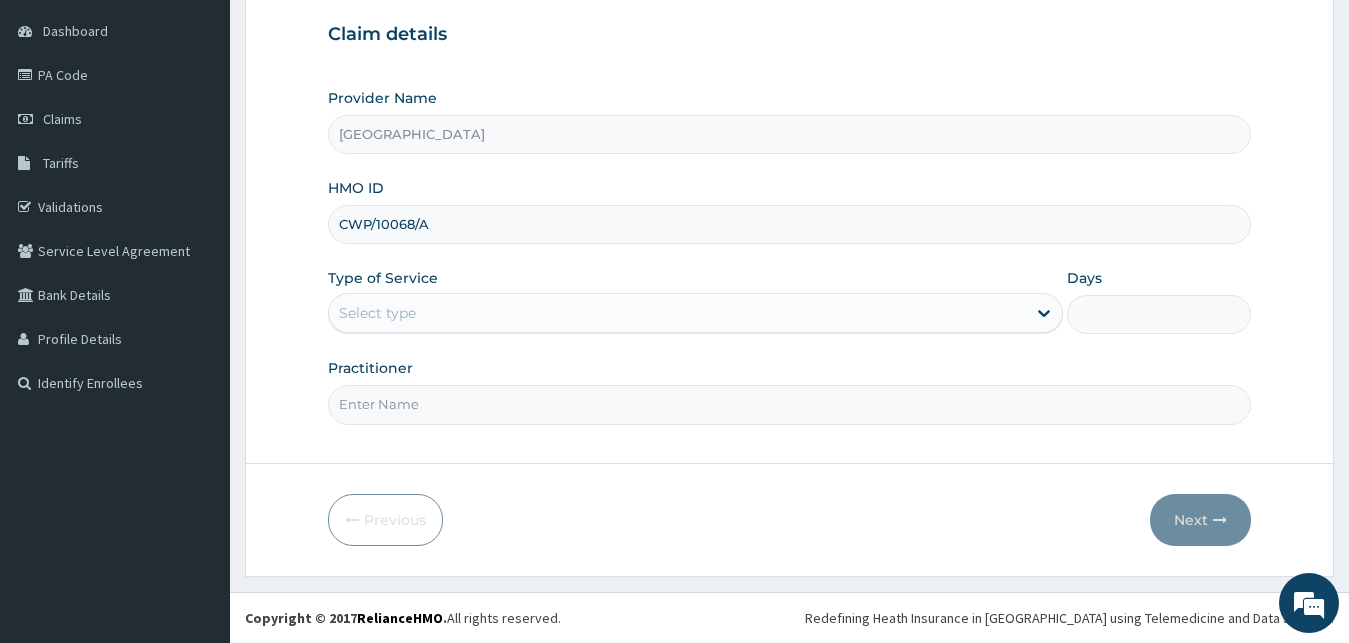 type on "CWP/10068/A" 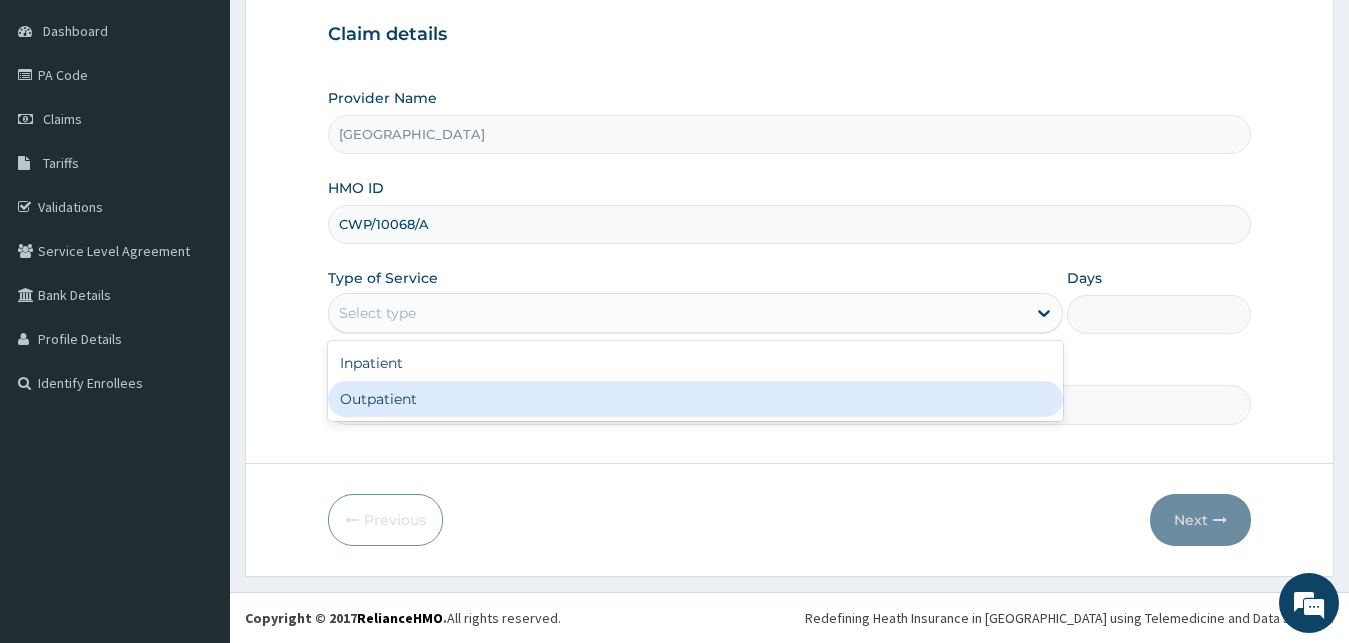 click on "Outpatient" at bounding box center (696, 399) 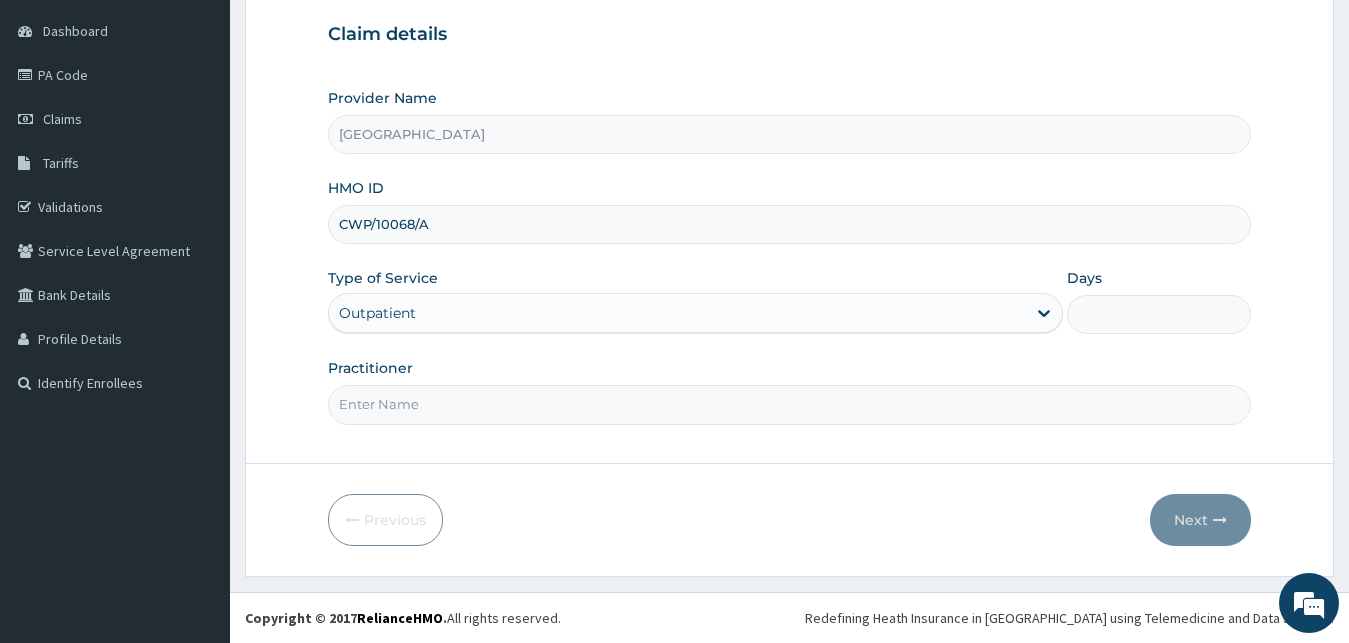 type on "1" 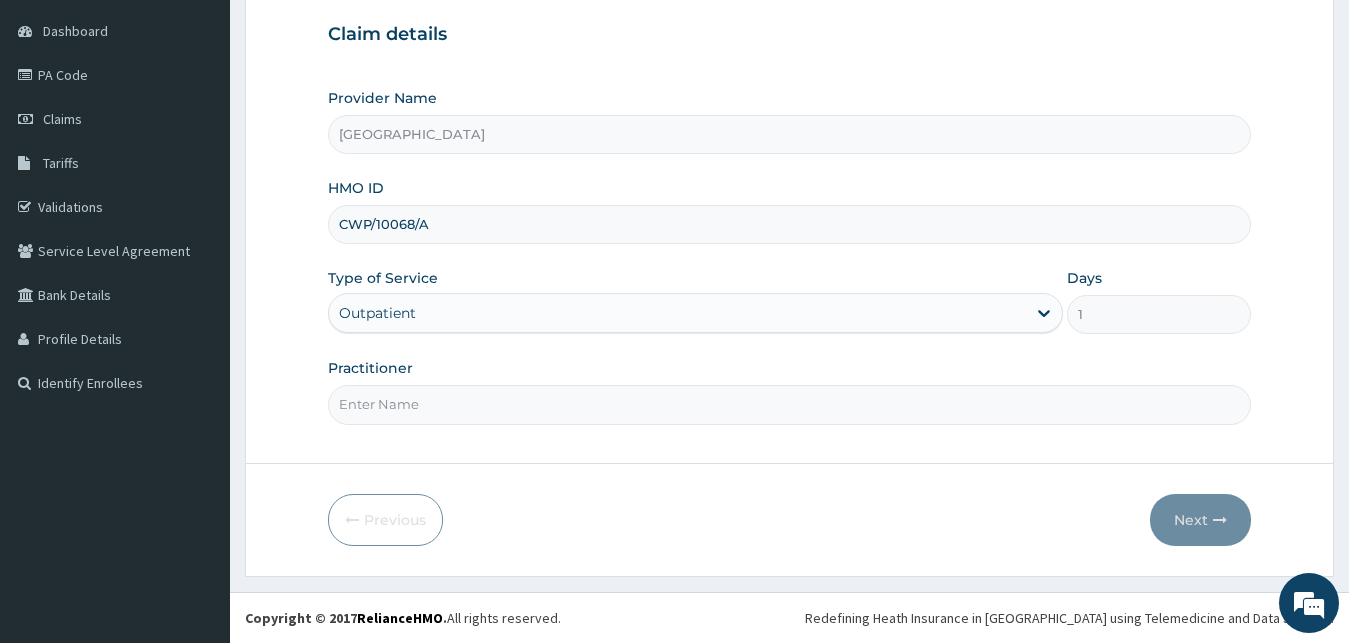 click on "Practitioner" at bounding box center (790, 404) 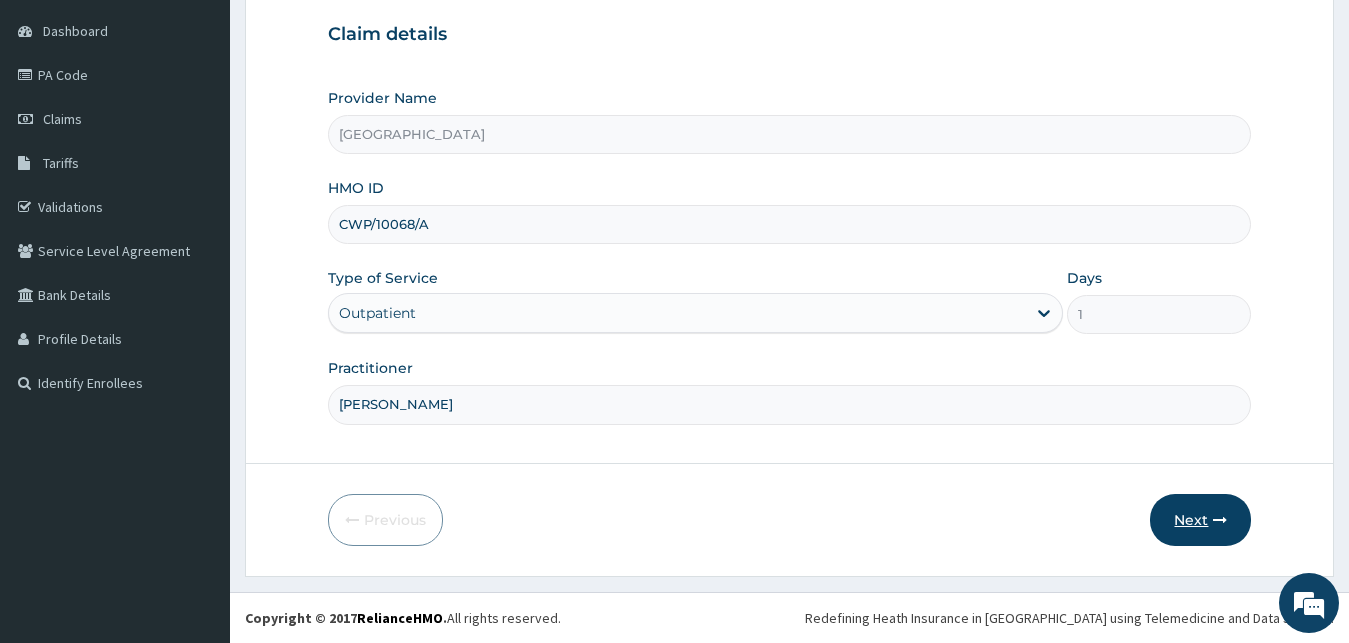 type on "[PERSON_NAME]" 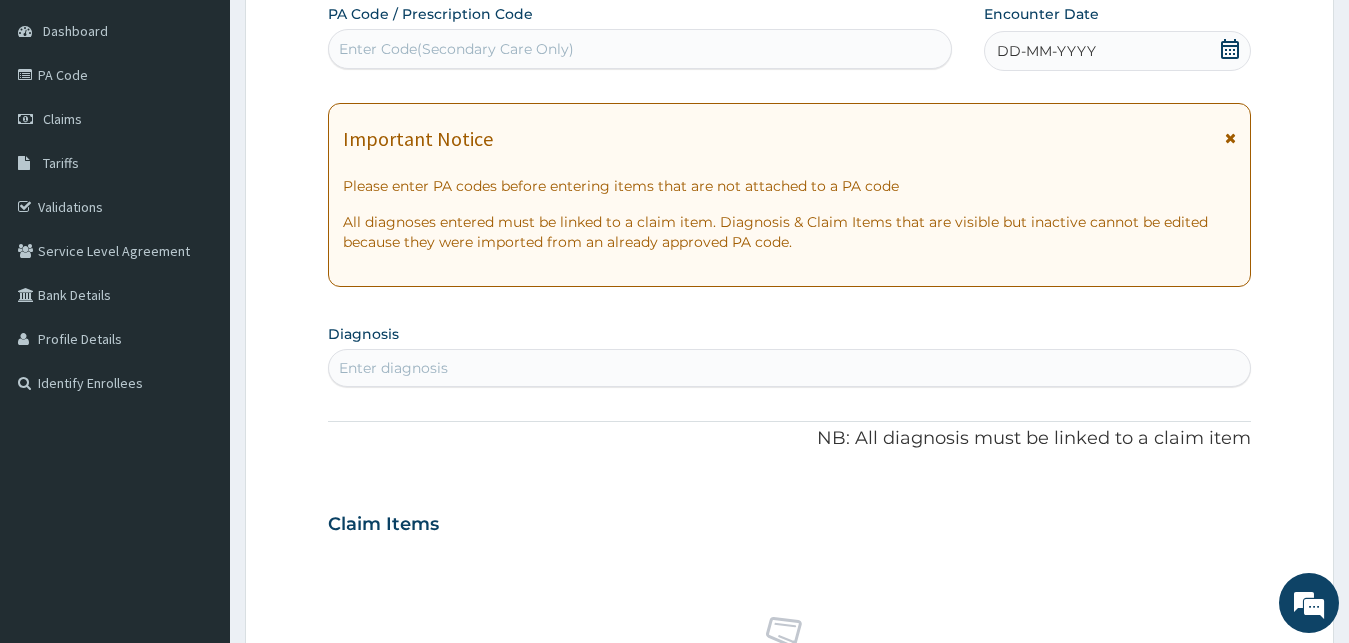 click on "DD-MM-YYYY" at bounding box center (1046, 51) 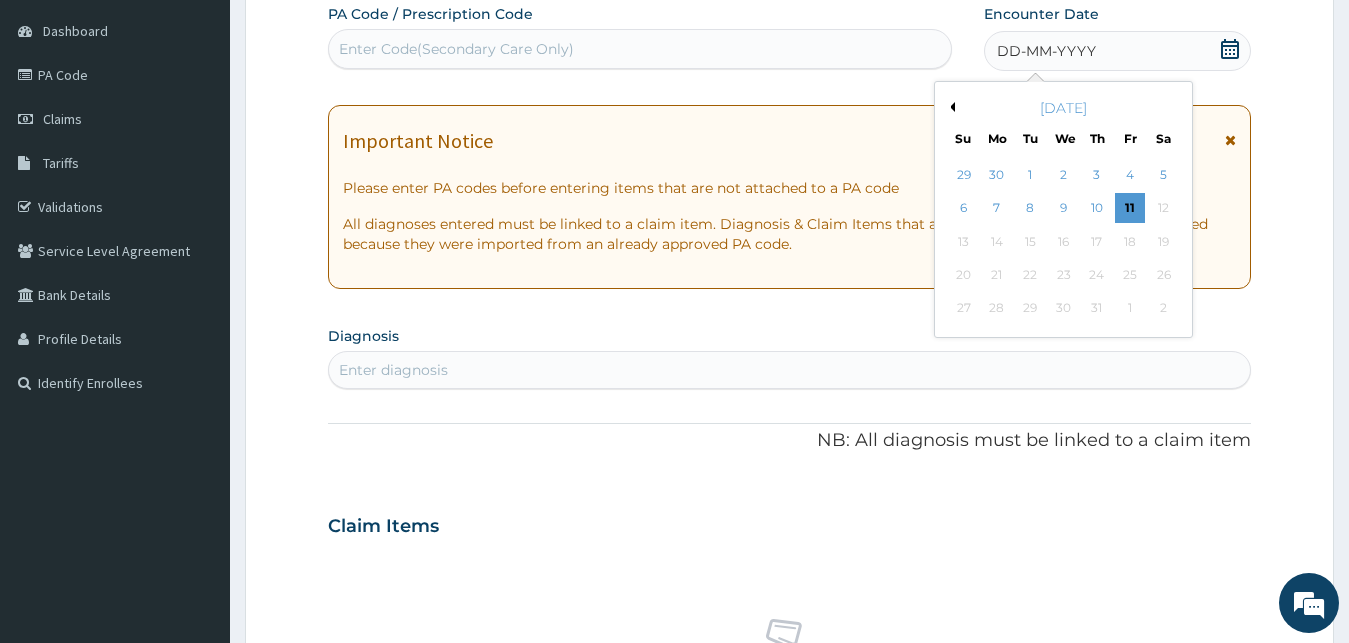 click on "Previous Month" at bounding box center (950, 107) 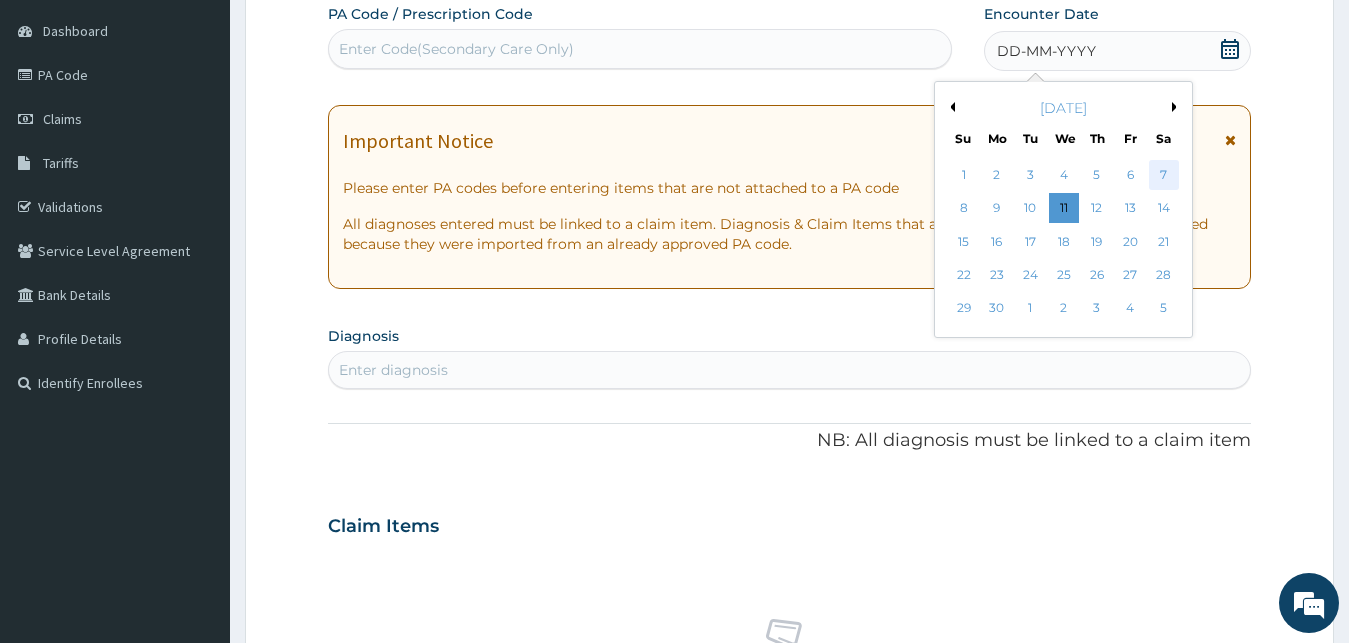 click on "7" at bounding box center [1163, 175] 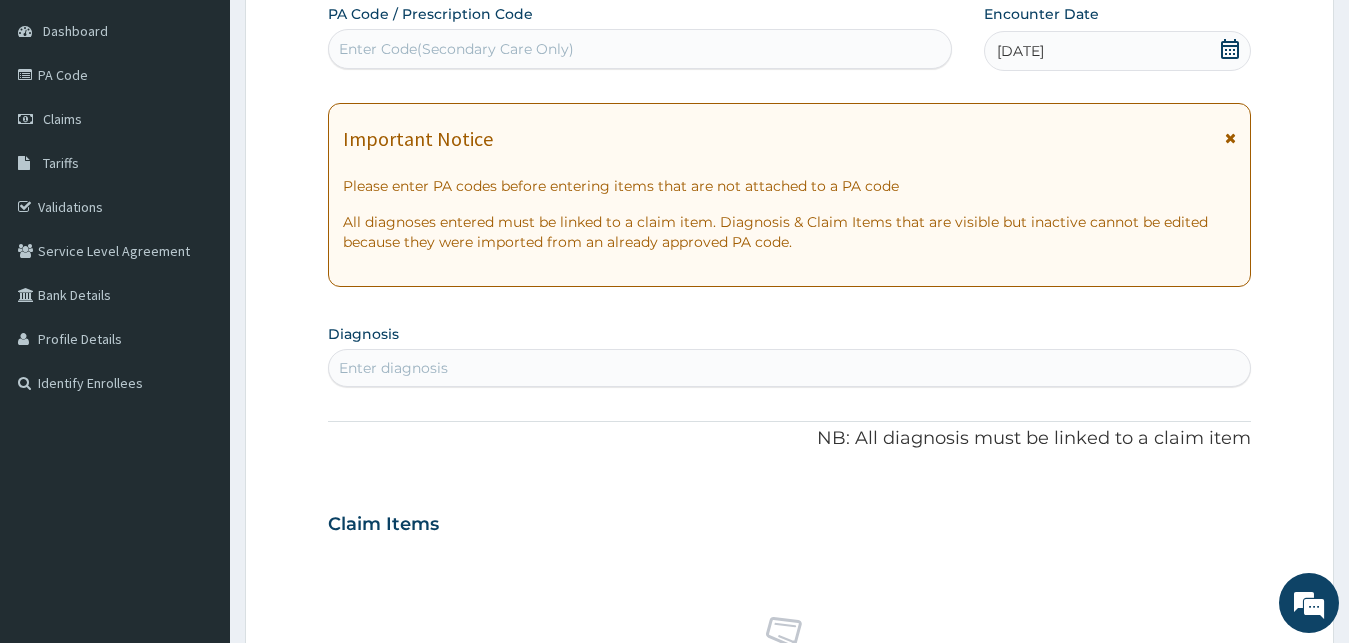 click on "Enter diagnosis" at bounding box center (393, 368) 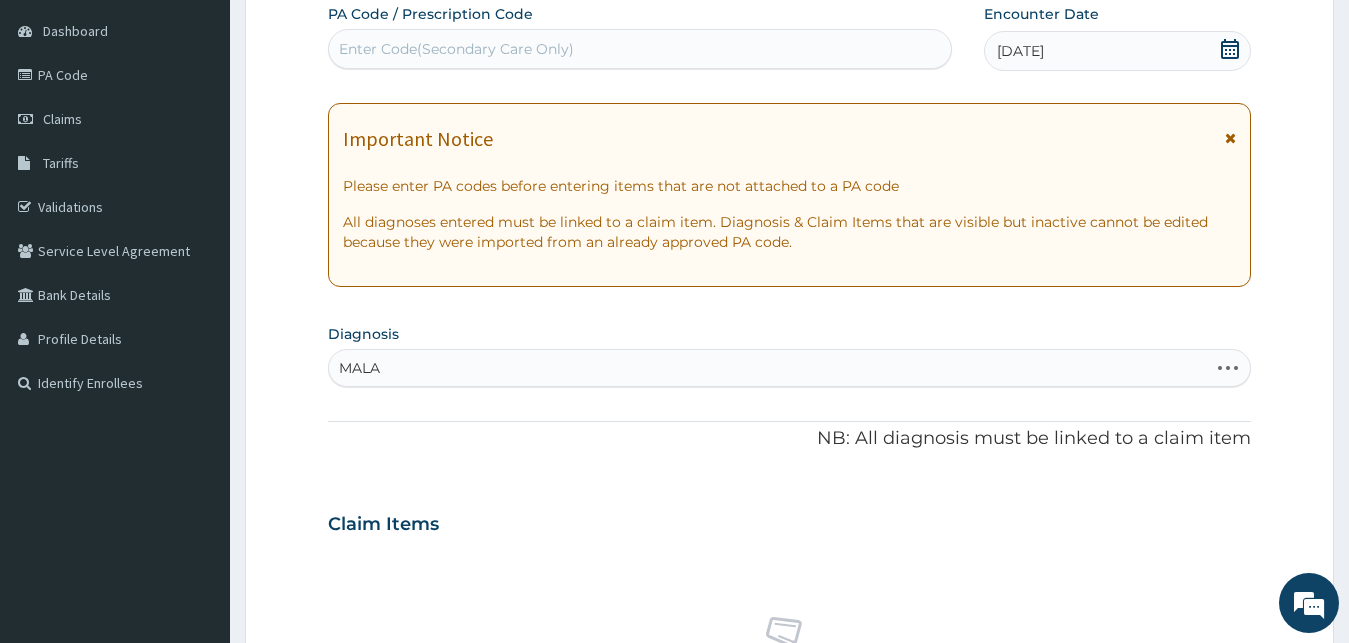 type on "MALAR" 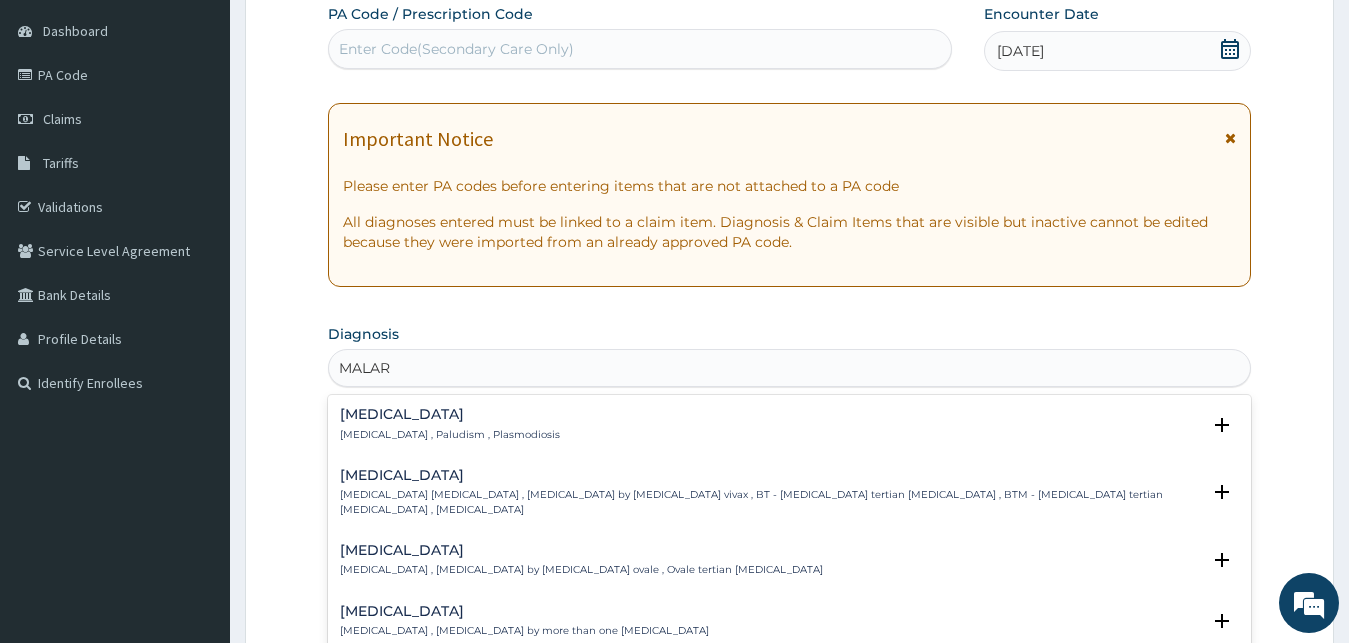 click on "Malaria , Paludism , Plasmodiosis" at bounding box center (450, 435) 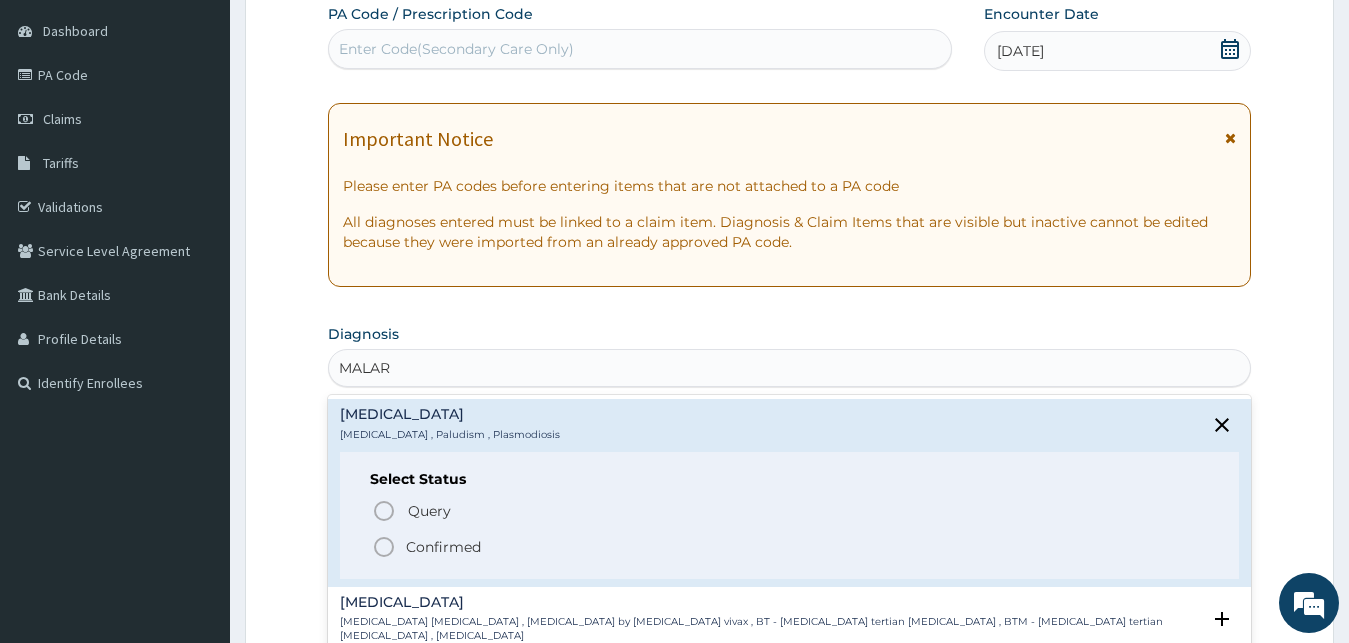 click on "Confirmed" at bounding box center (443, 547) 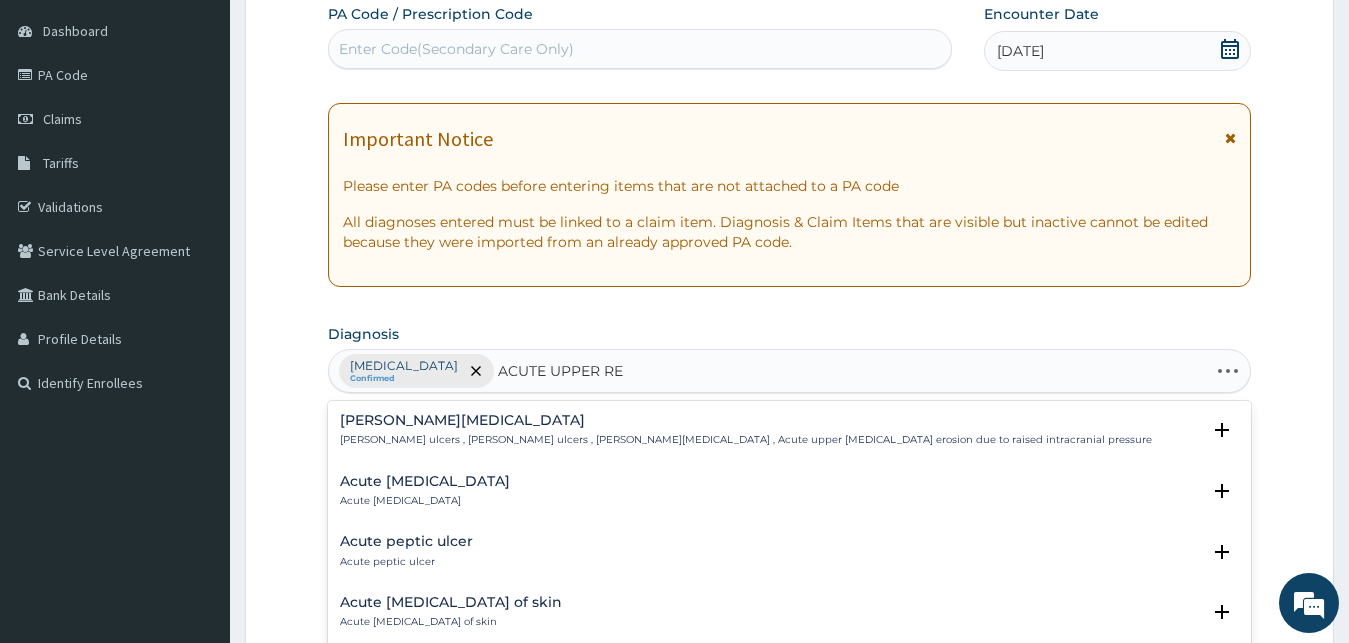 type on "ACUTE UPPER RES" 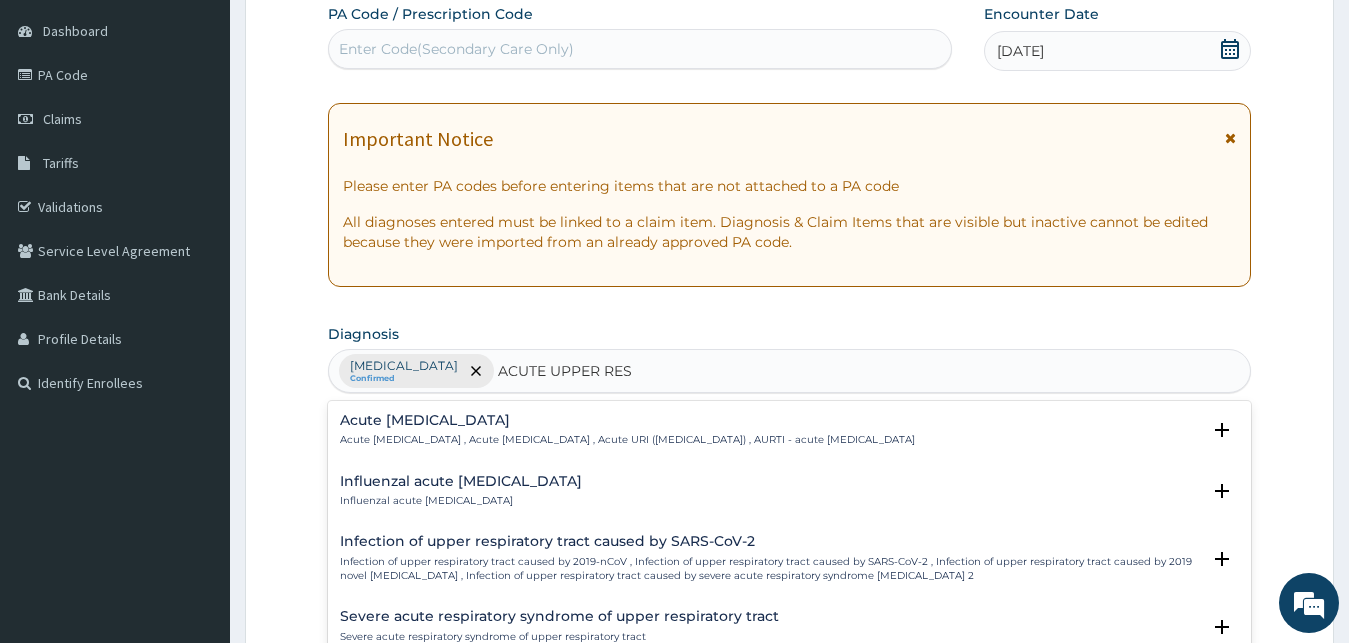 click on "Acute [MEDICAL_DATA]" at bounding box center (627, 420) 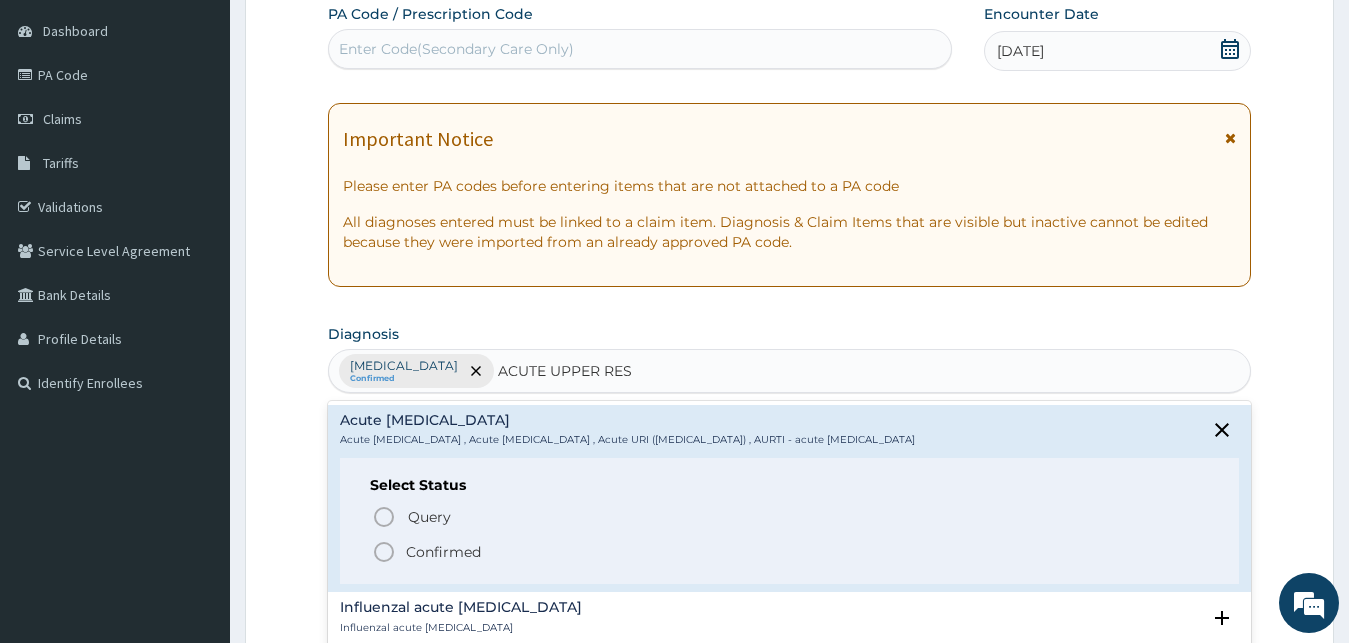 click on "Confirmed" at bounding box center [791, 552] 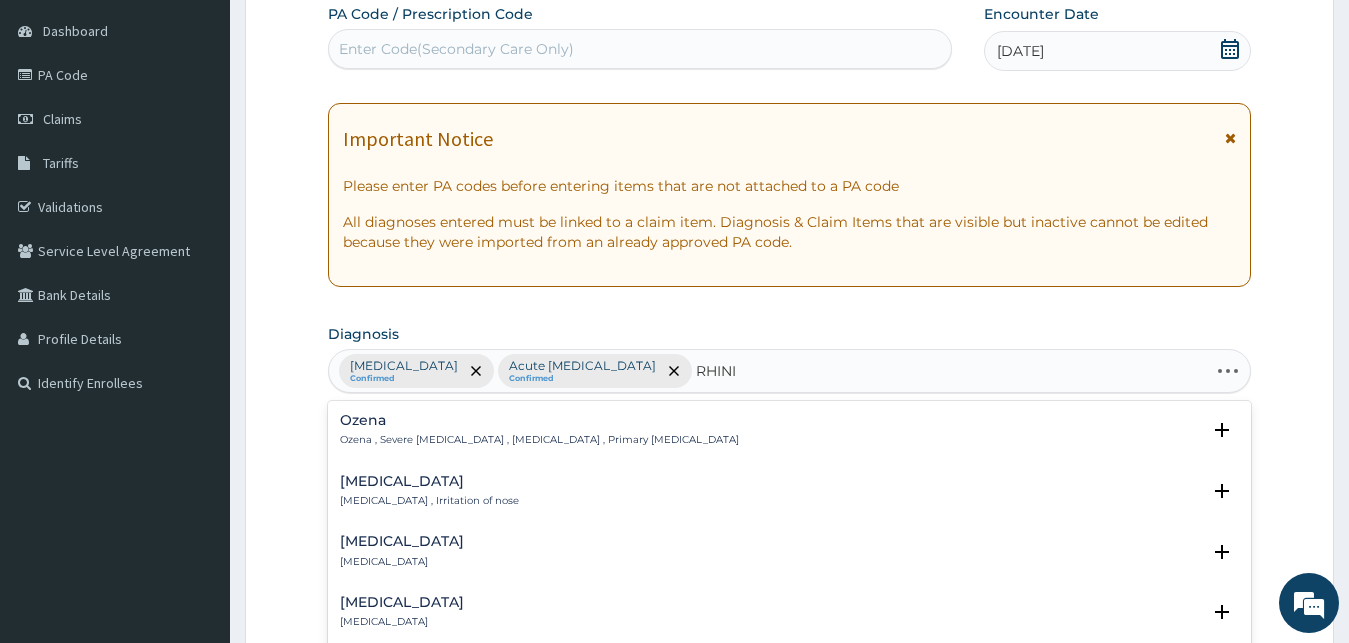 type on "RHINIT" 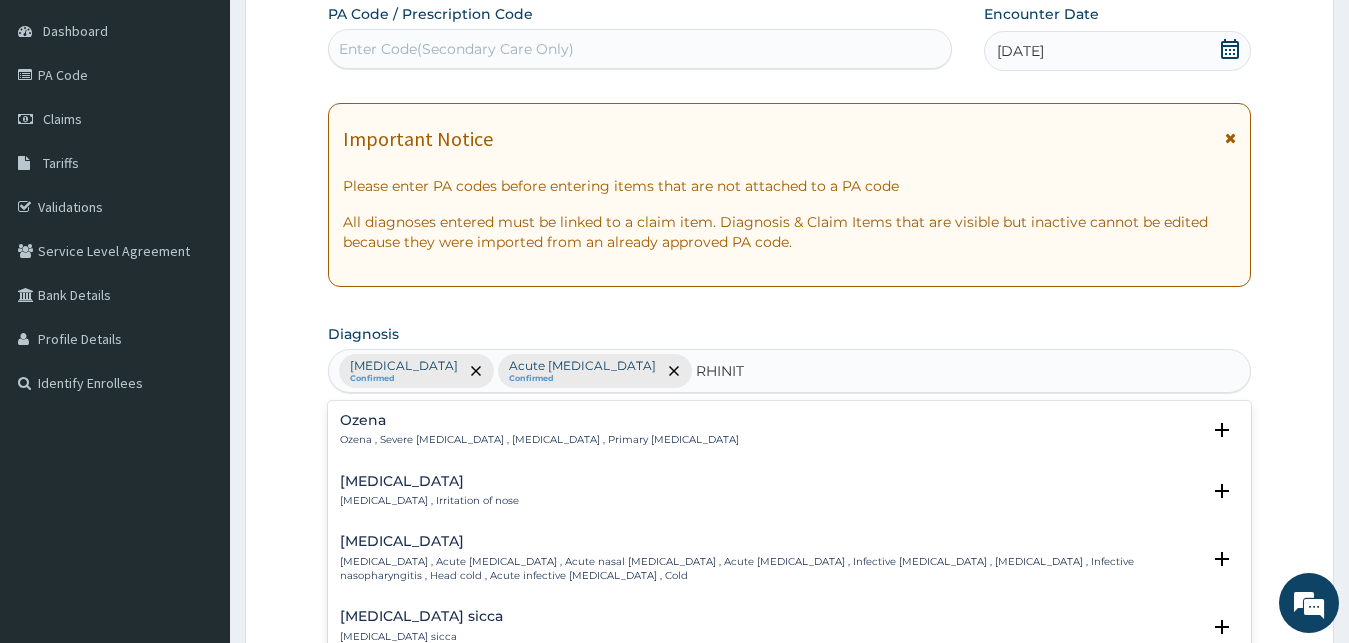 click on "[MEDICAL_DATA]" at bounding box center [429, 481] 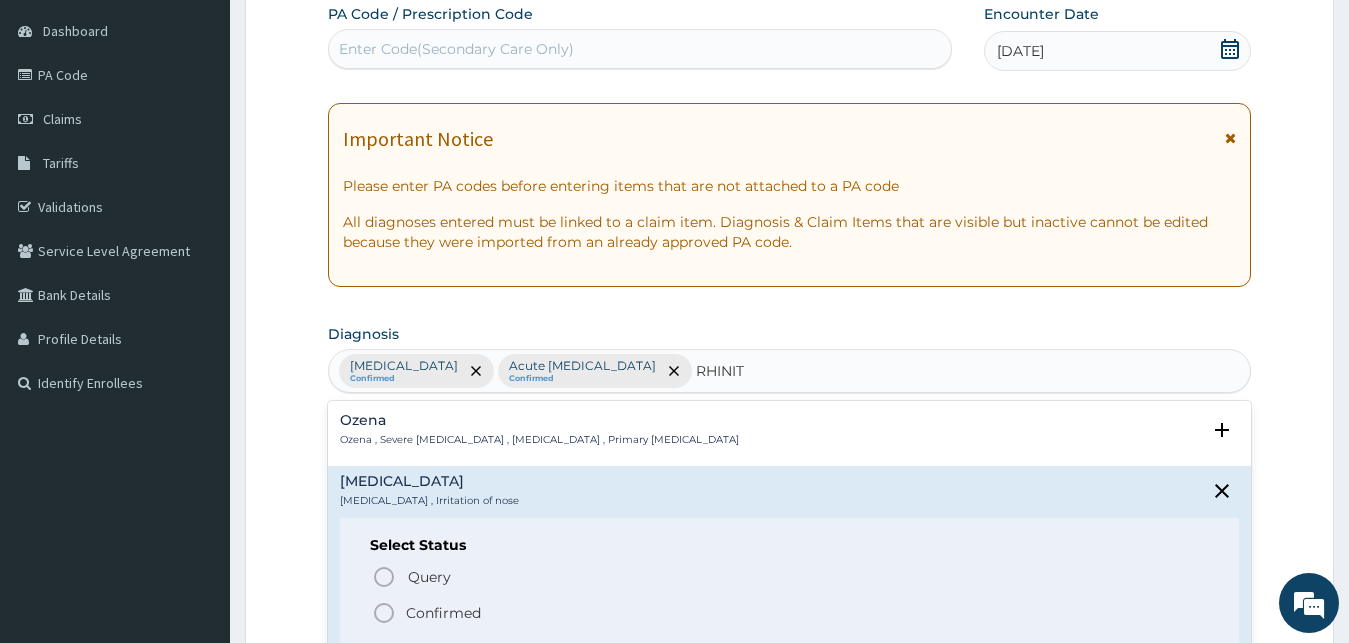 click 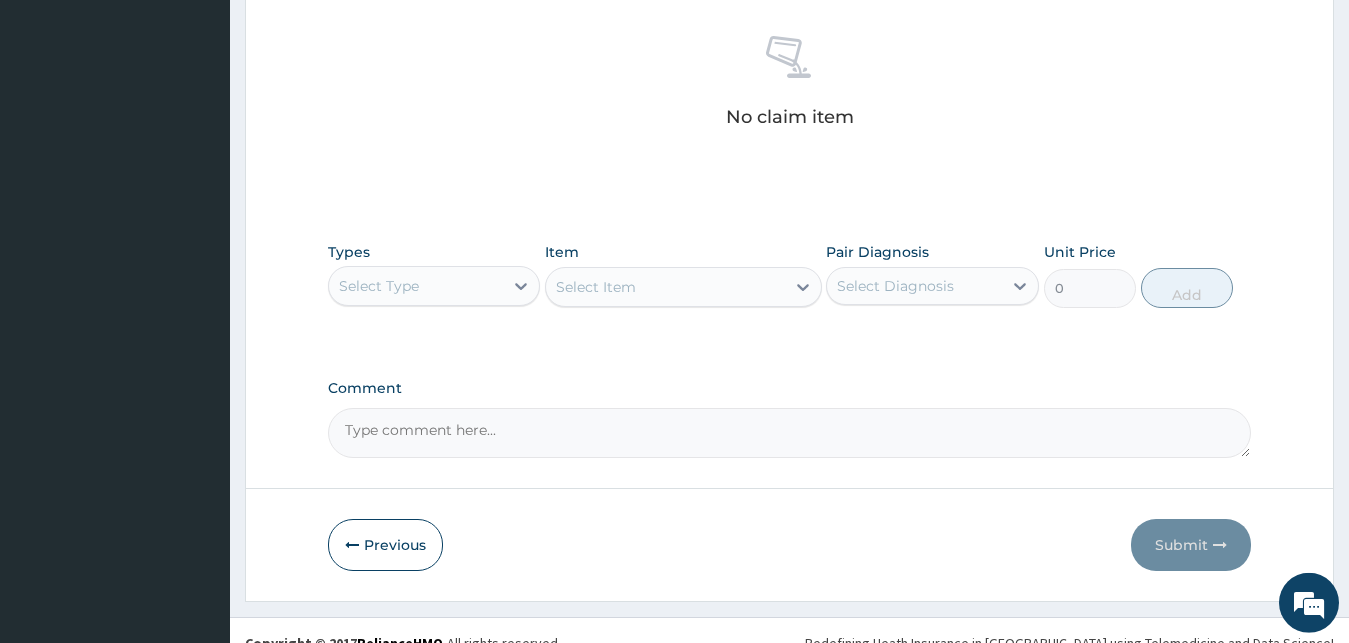 scroll, scrollTop: 799, scrollLeft: 0, axis: vertical 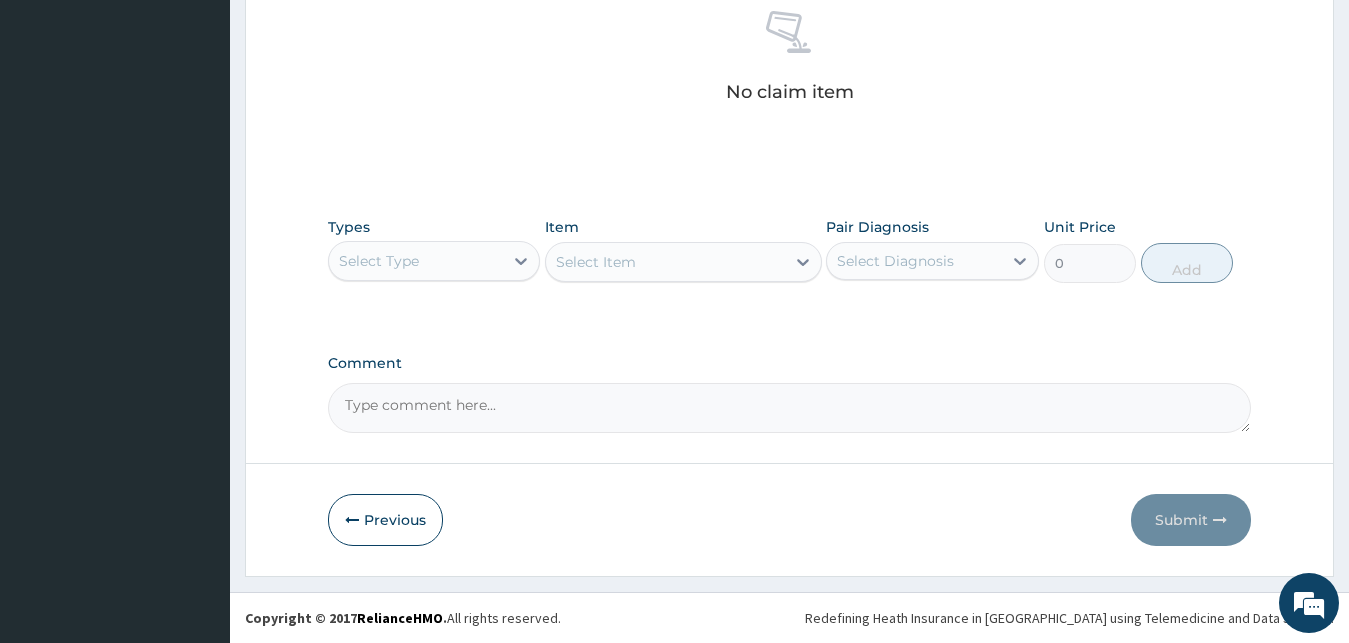 click on "Select Type" at bounding box center [416, 261] 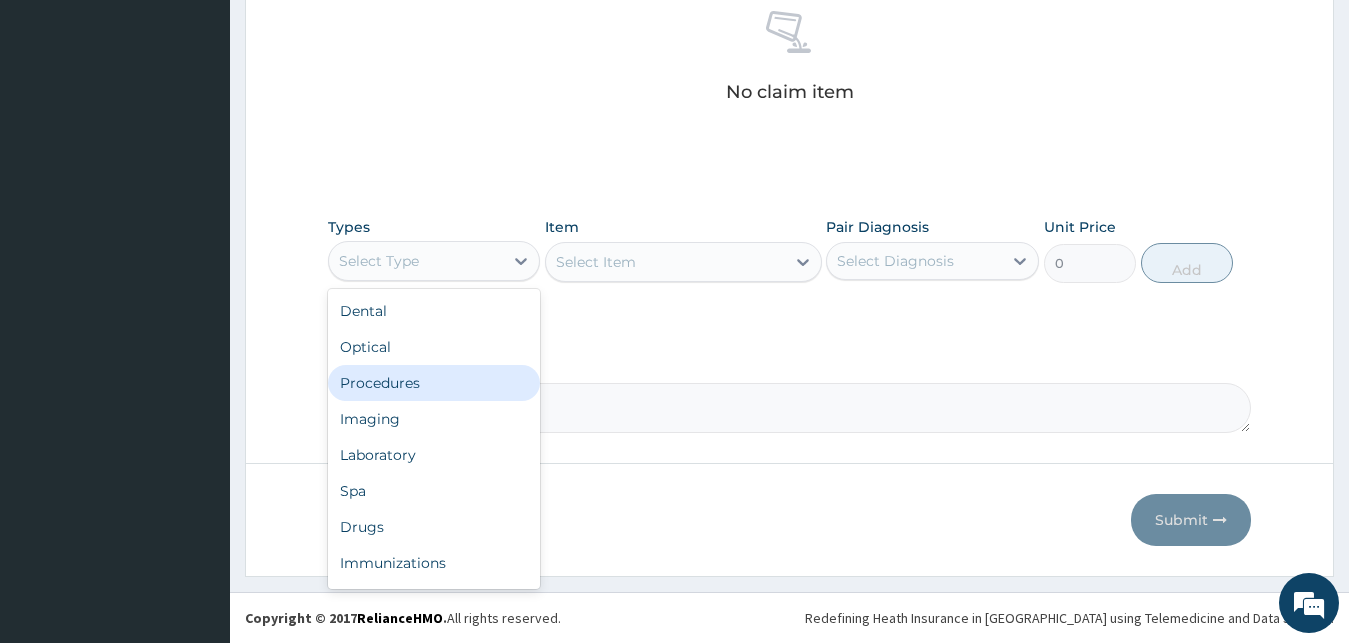 click on "Procedures" at bounding box center (434, 383) 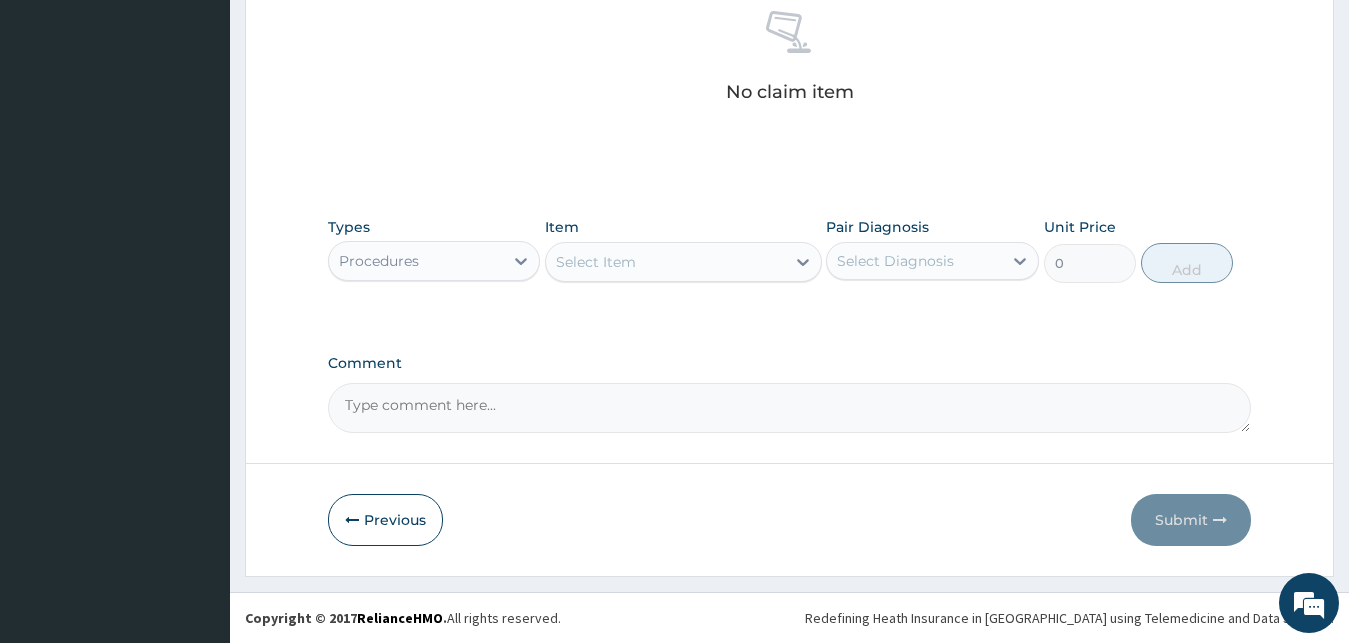 click on "Select Item" at bounding box center [665, 262] 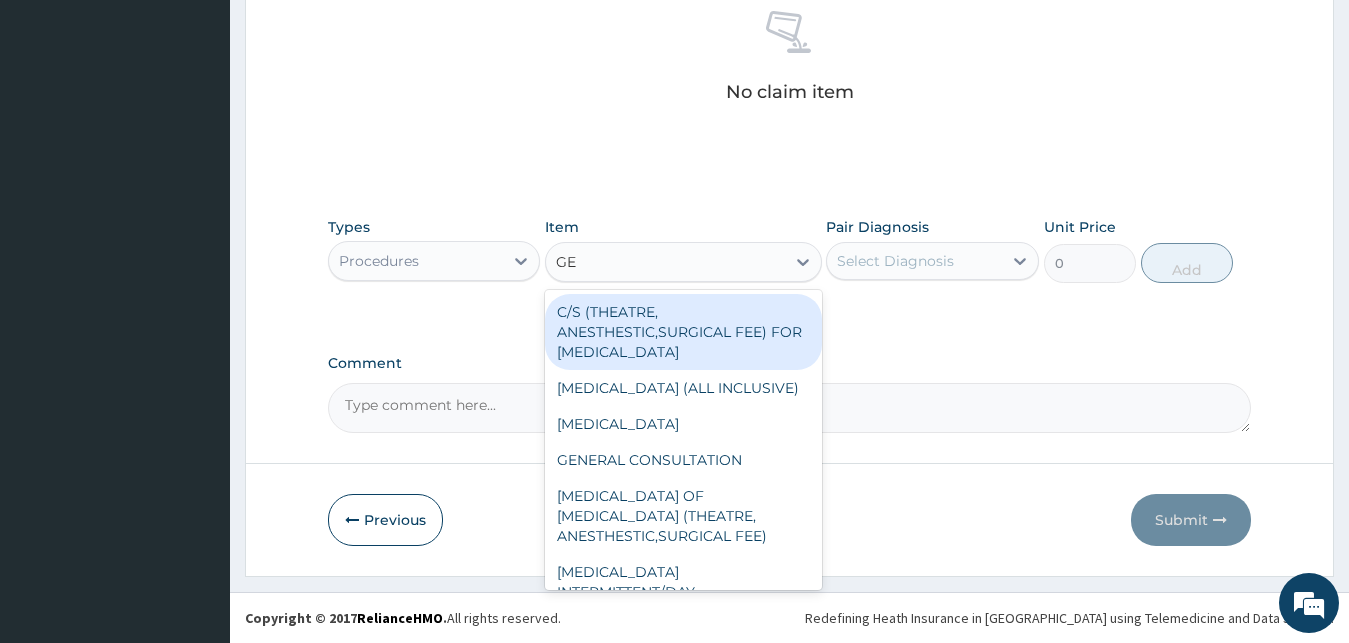 type on "GEN" 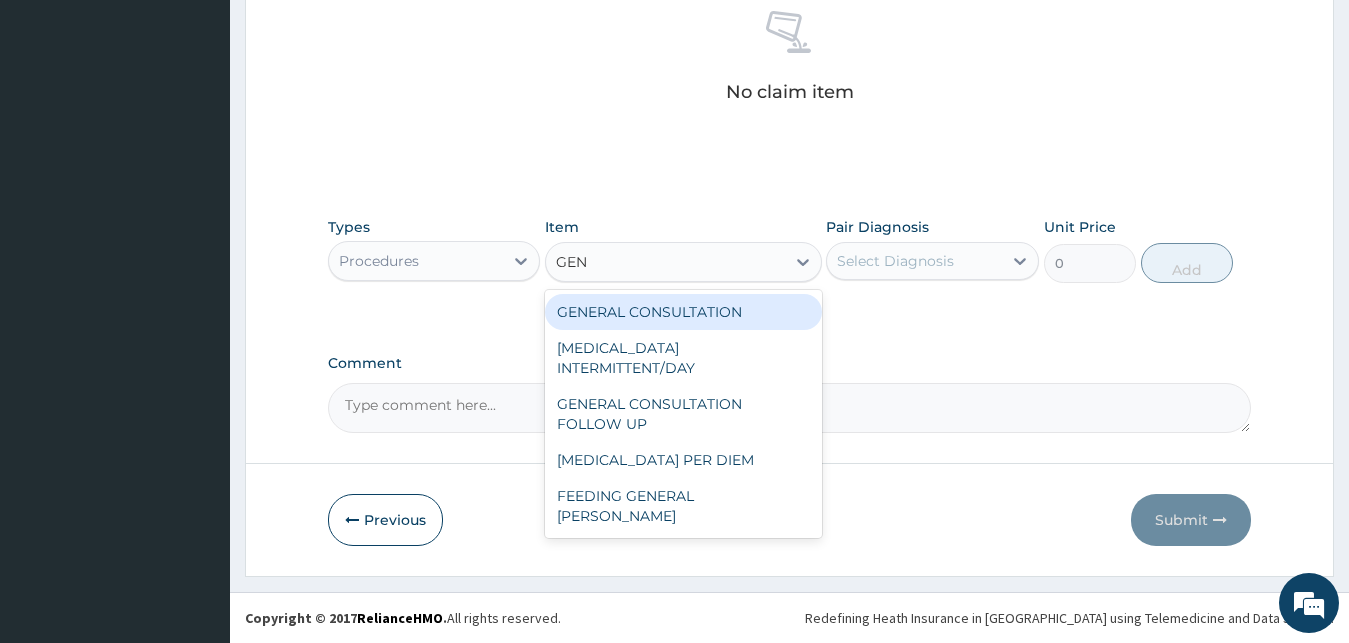 click on "GENERAL CONSULTATION" at bounding box center [683, 312] 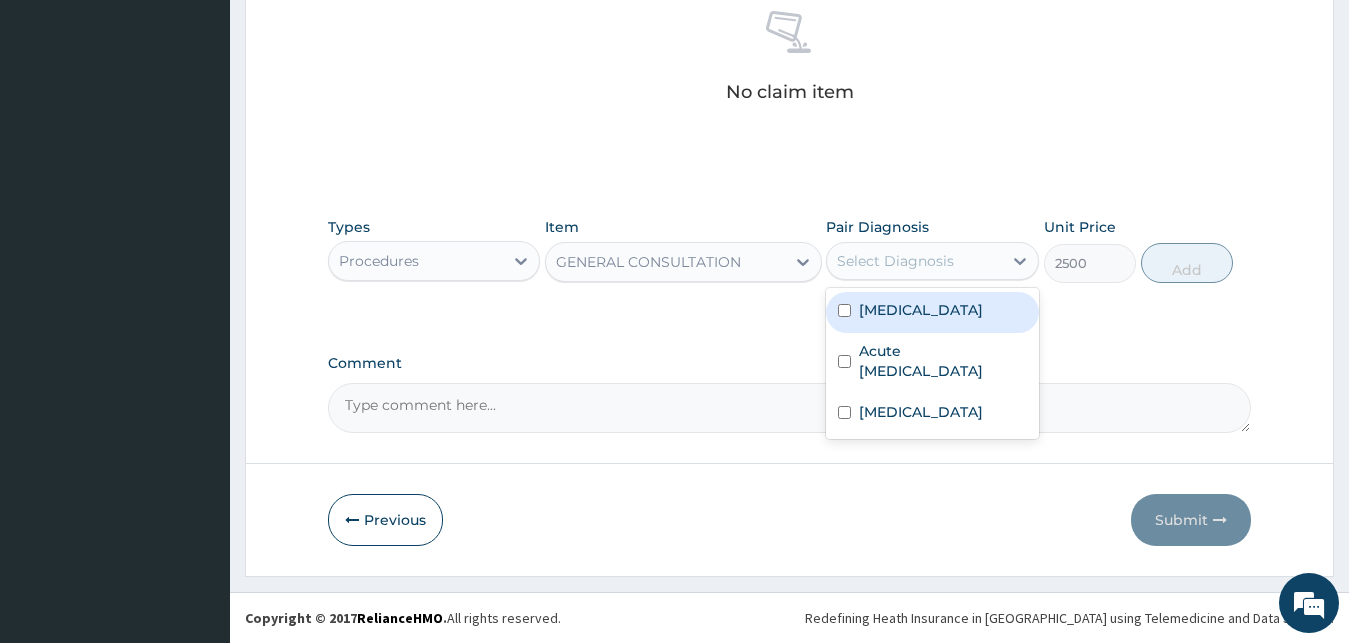 click on "Select Diagnosis" at bounding box center (914, 261) 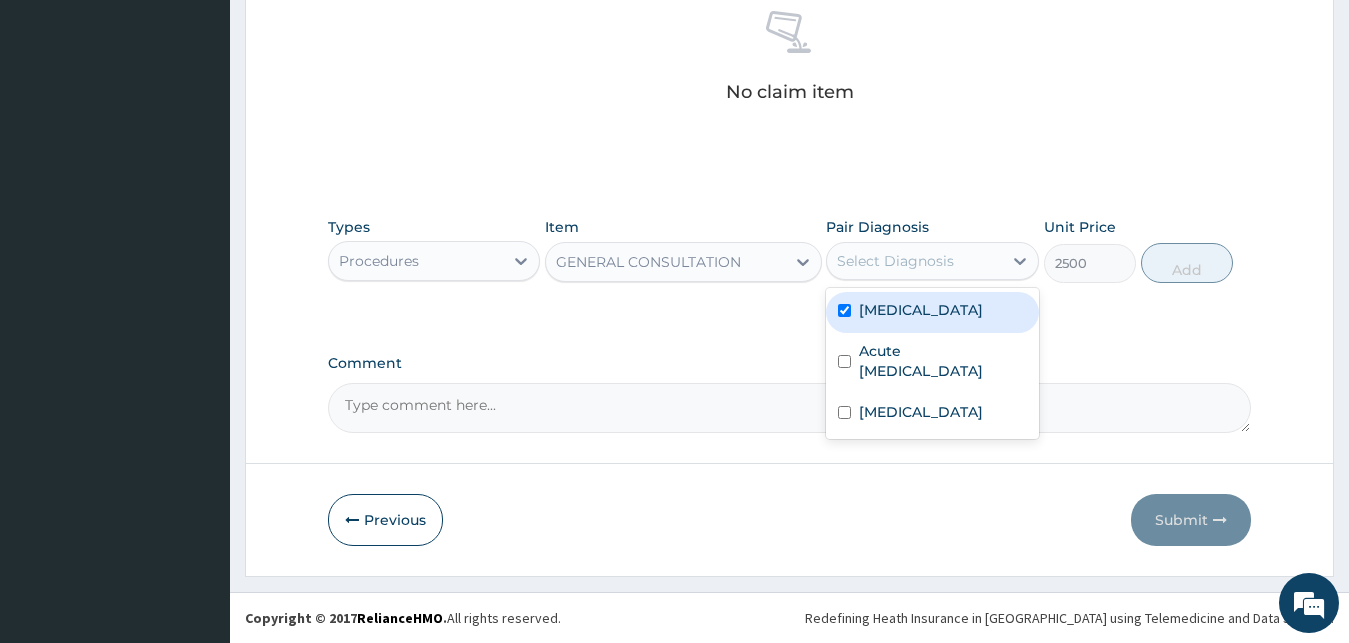 checkbox on "true" 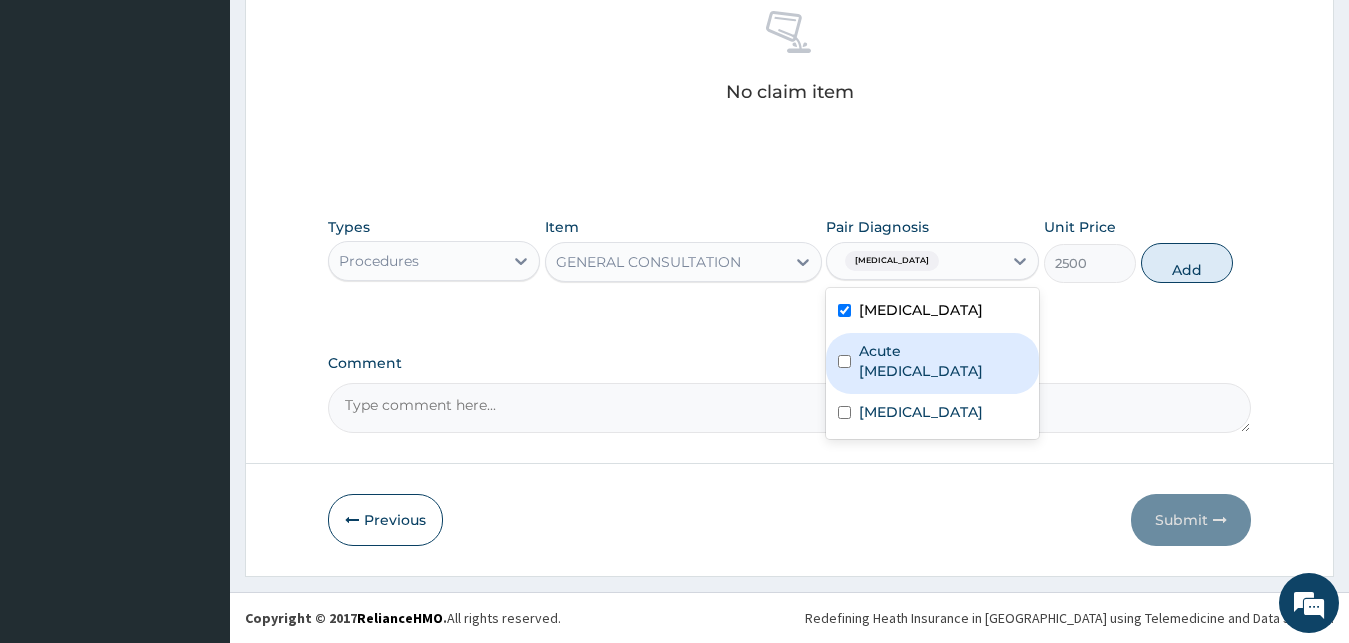 click on "Acute [MEDICAL_DATA]" at bounding box center (943, 361) 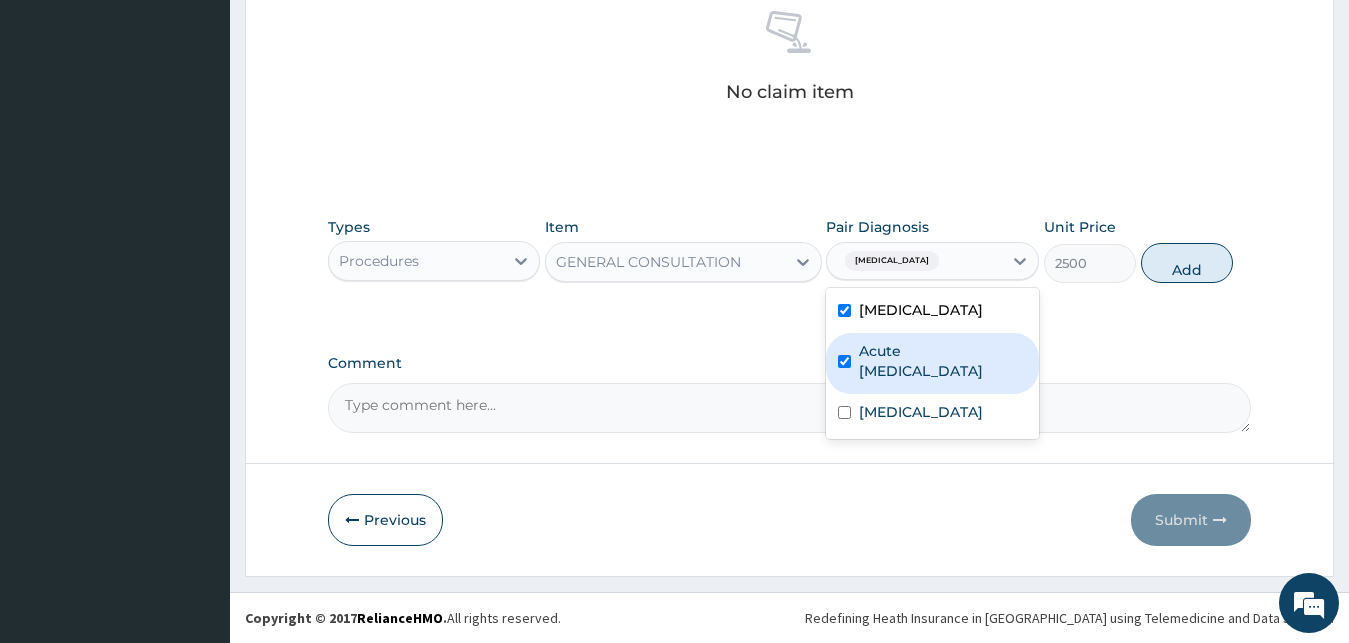 checkbox on "true" 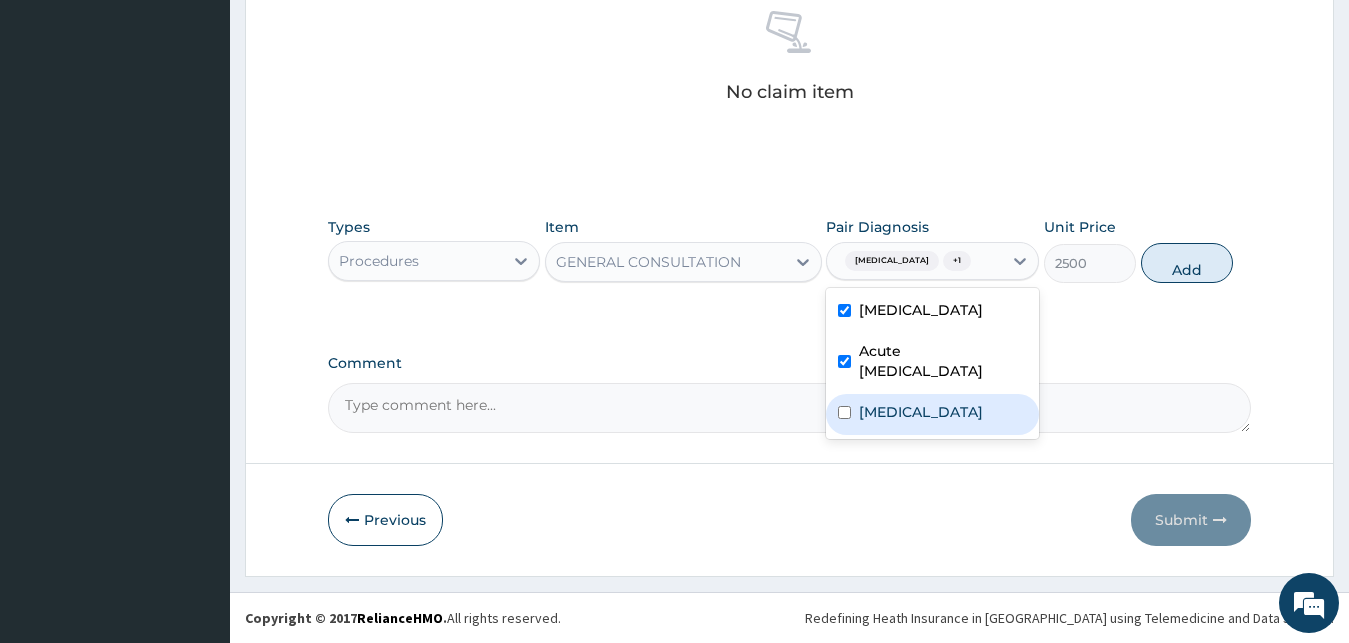 click on "[MEDICAL_DATA]" at bounding box center [921, 412] 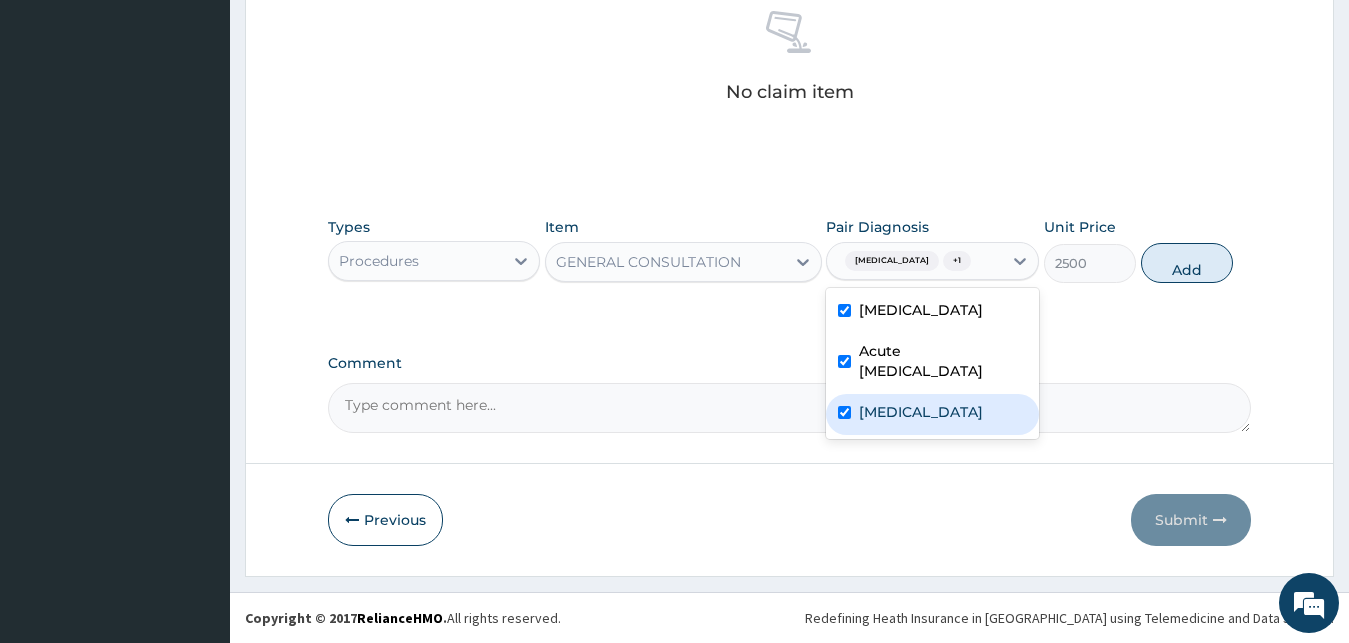 checkbox on "true" 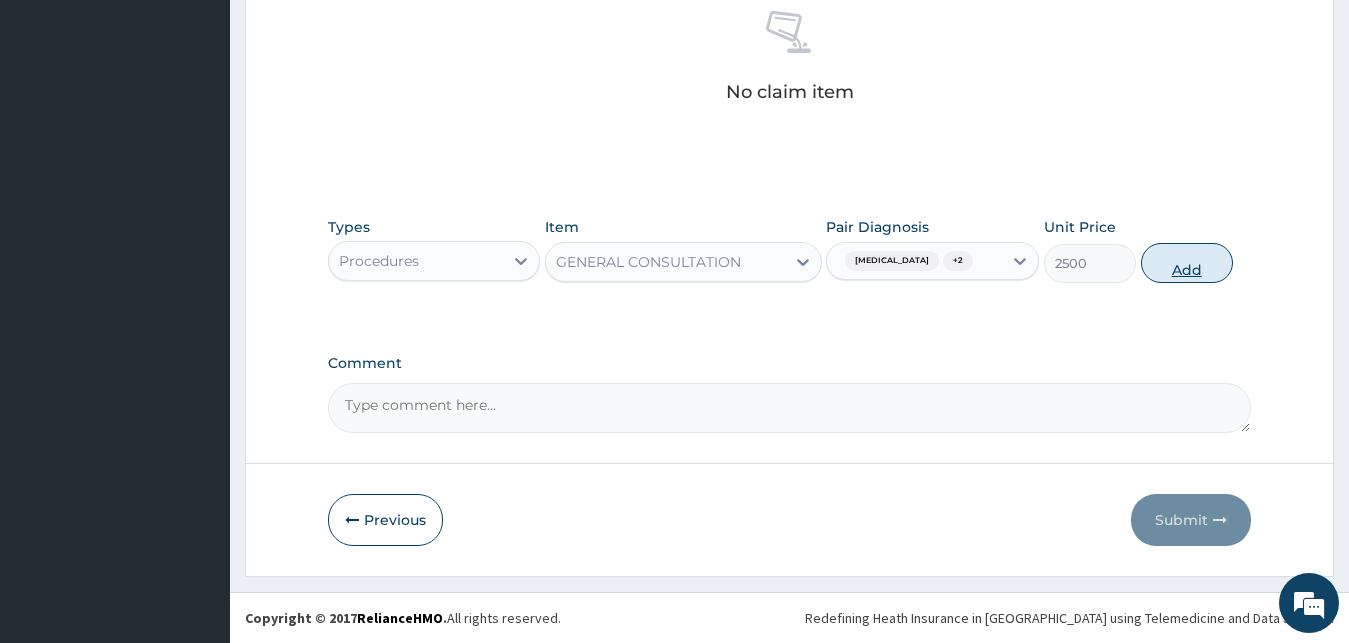 click on "Add" at bounding box center (1187, 263) 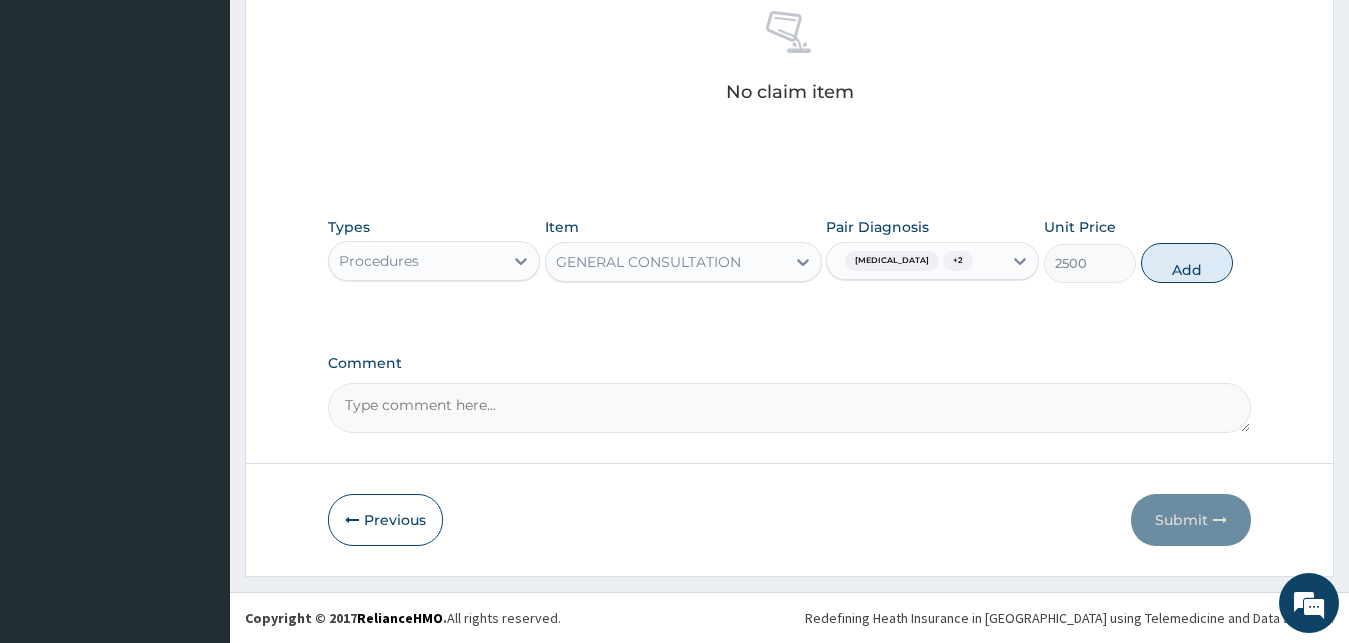 type on "0" 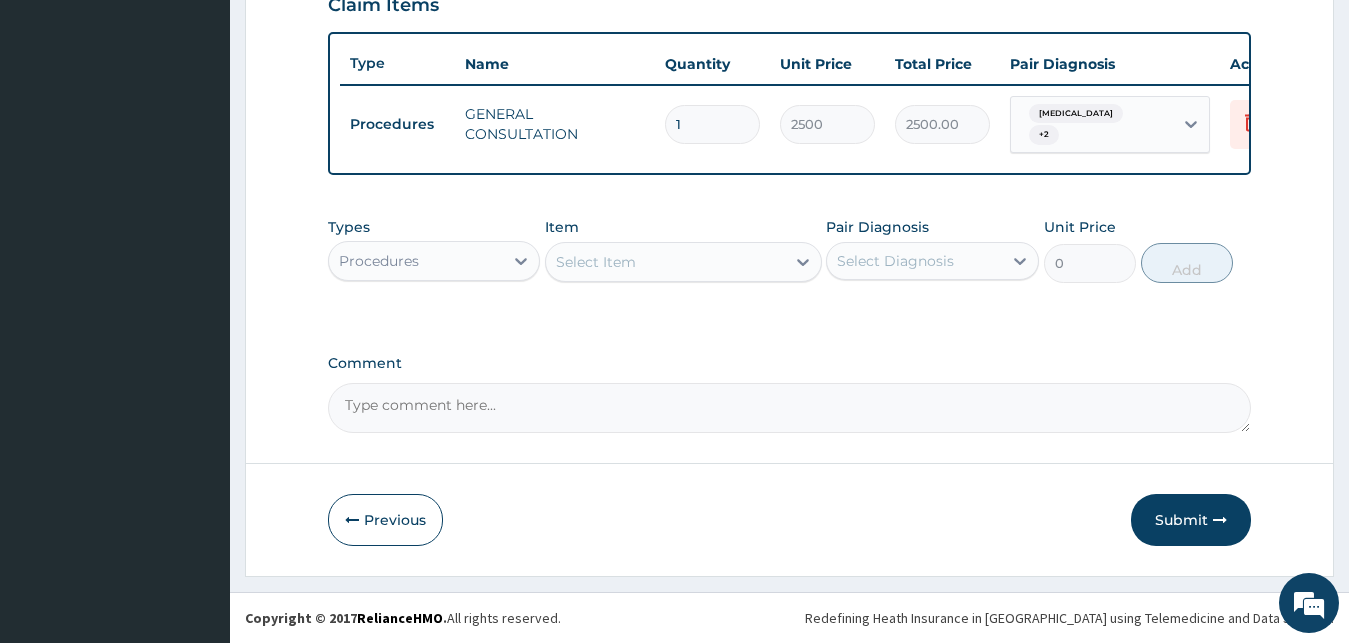 scroll, scrollTop: 721, scrollLeft: 0, axis: vertical 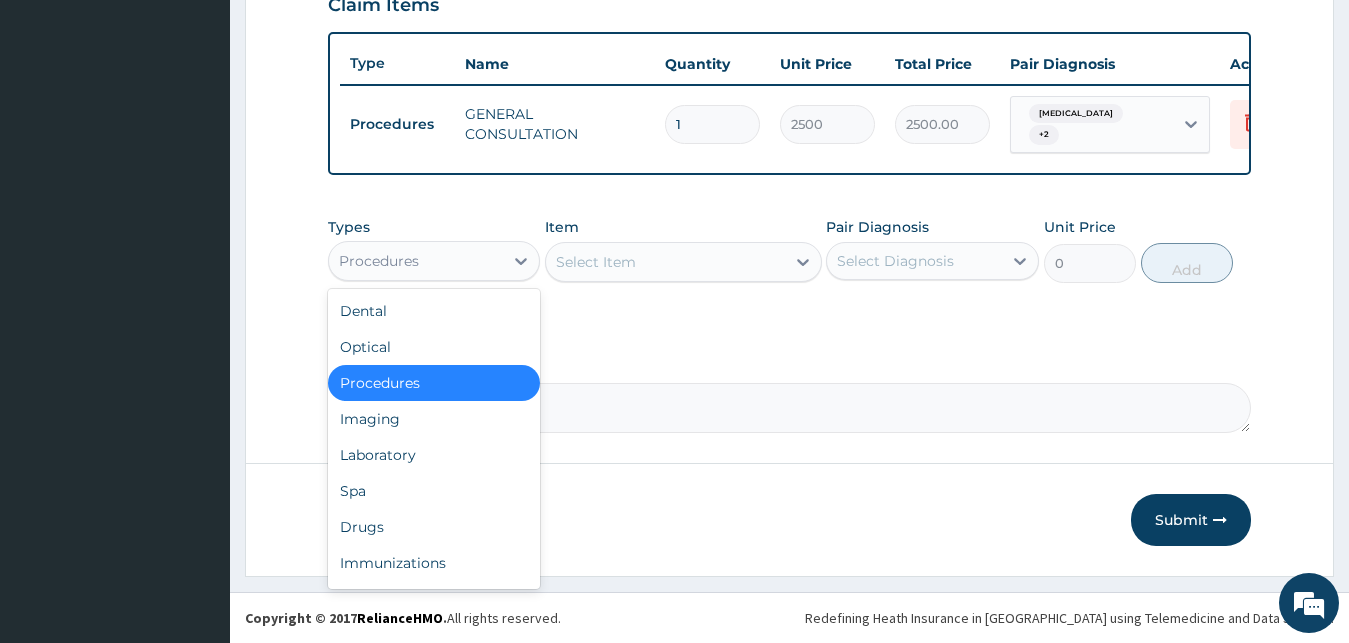 click on "Procedures" at bounding box center (416, 261) 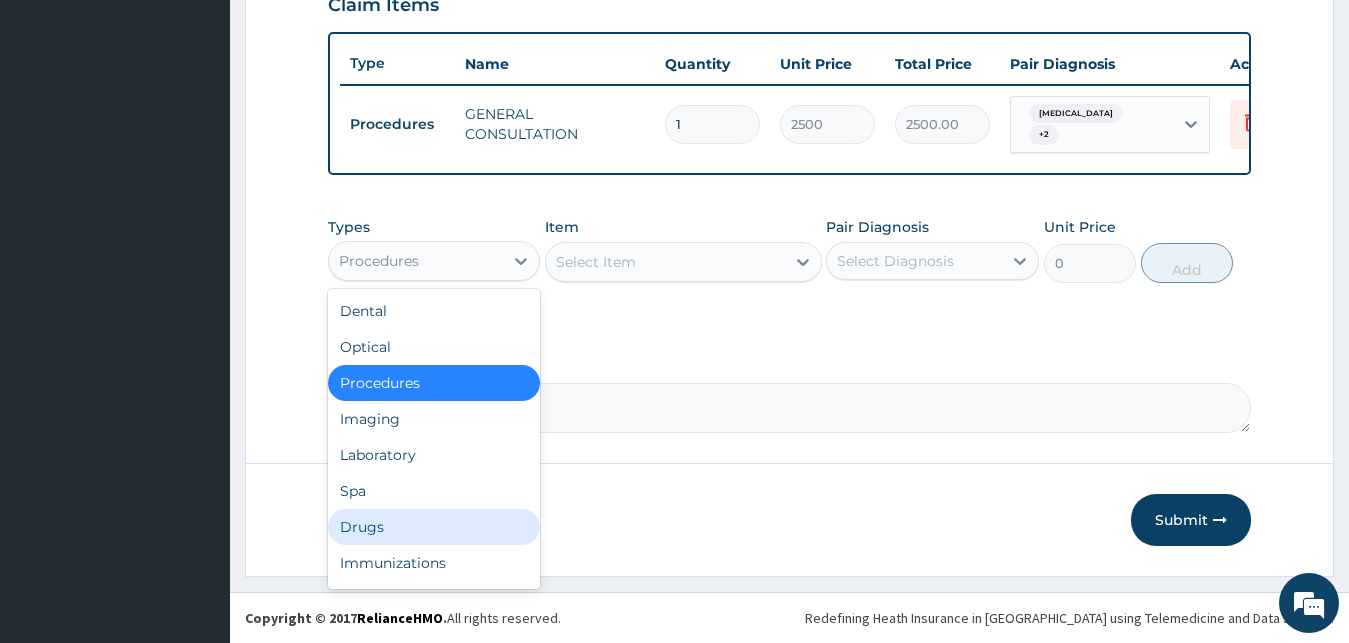click on "Drugs" at bounding box center [434, 527] 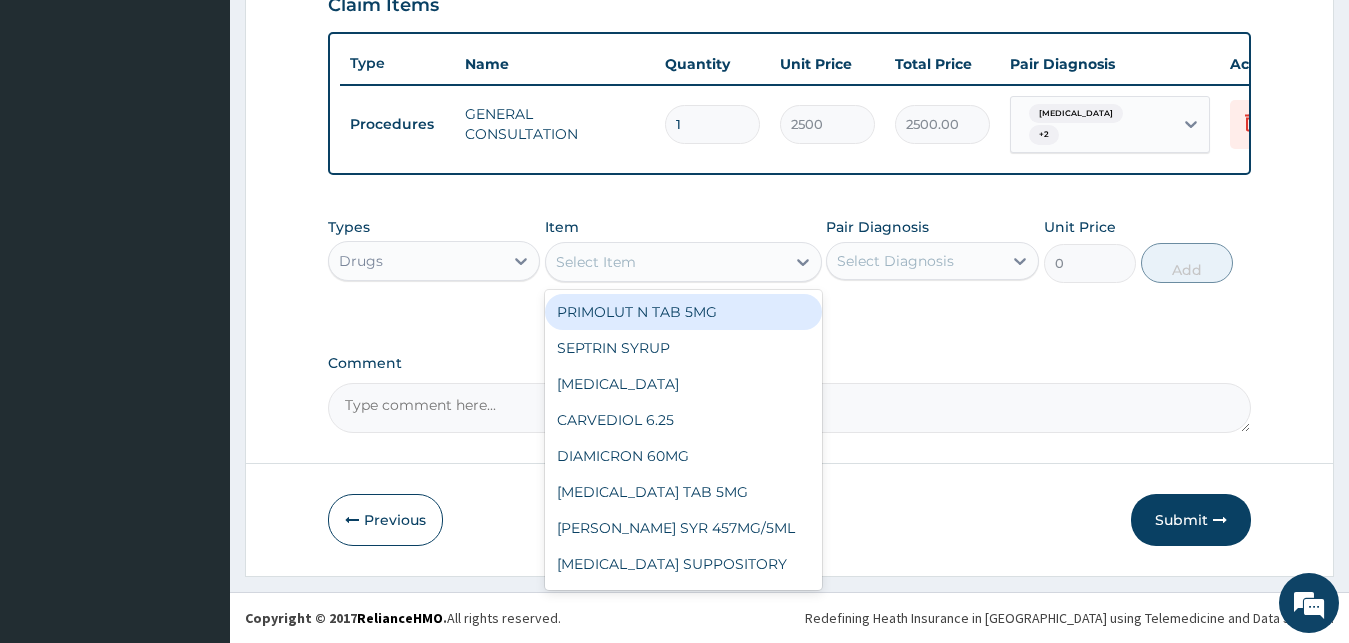 click on "Select Item" at bounding box center (683, 262) 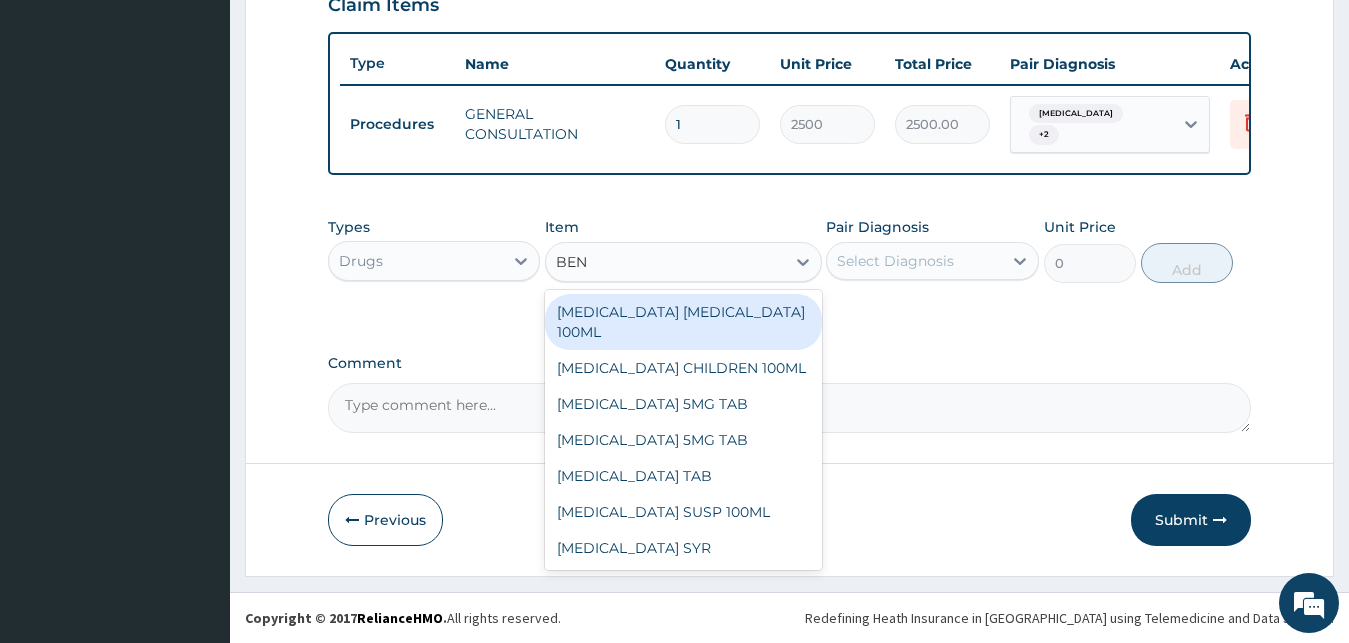 type on "BENY" 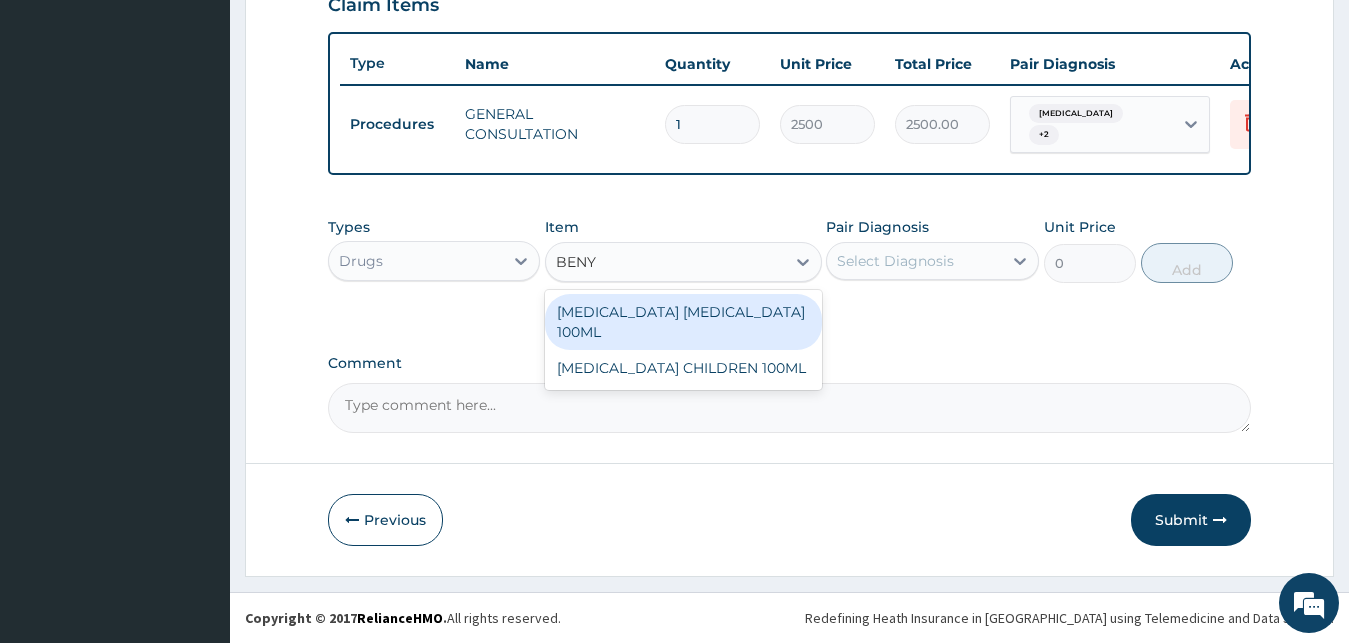 click on "[MEDICAL_DATA] [MEDICAL_DATA] 100ML" at bounding box center (683, 322) 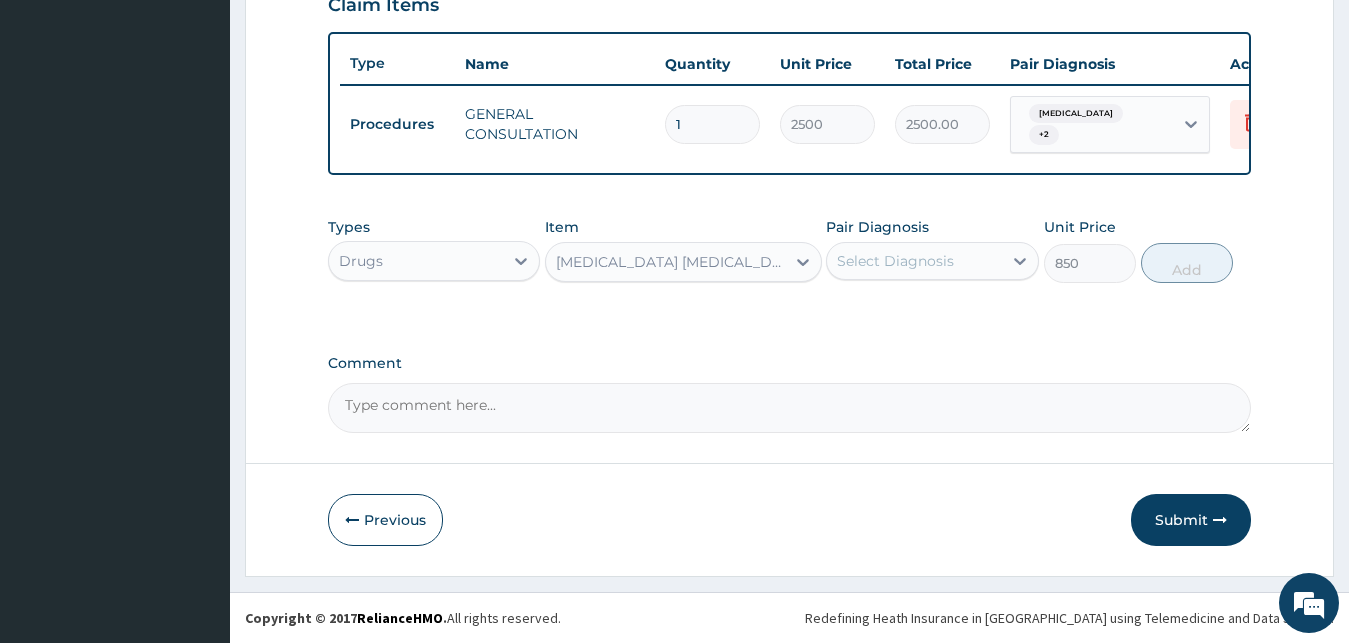 click on "Select Diagnosis" at bounding box center (895, 261) 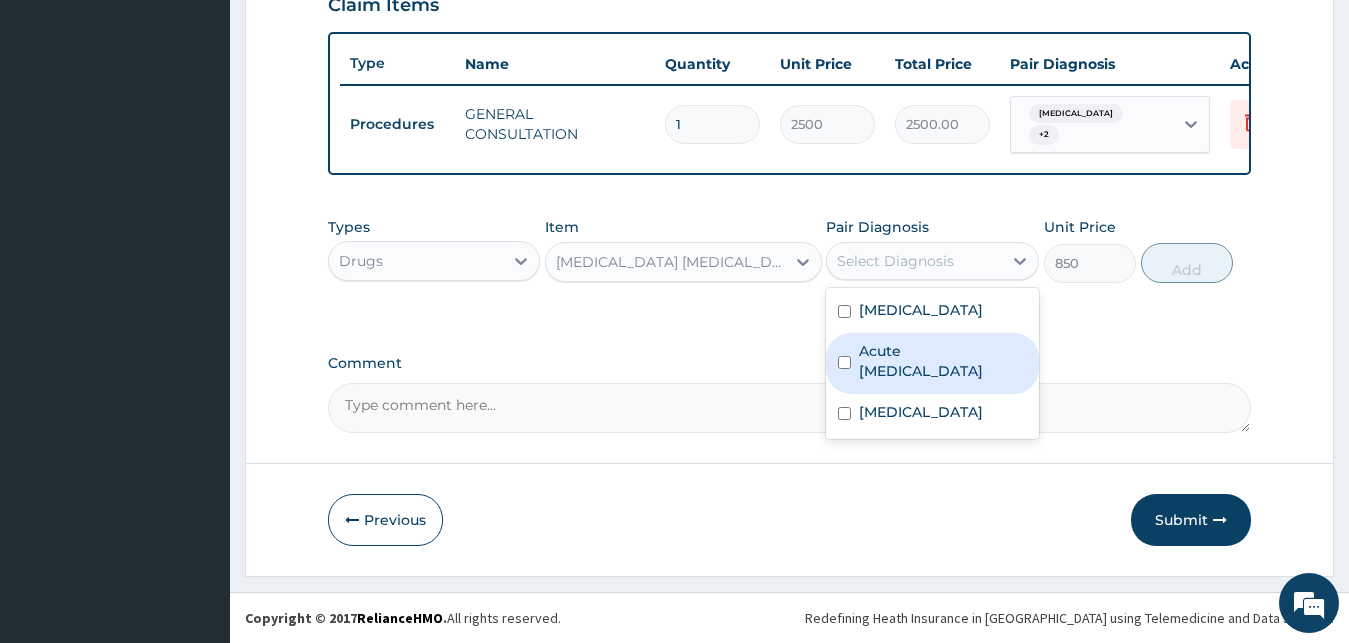 drag, startPoint x: 878, startPoint y: 378, endPoint x: 1023, endPoint y: 304, distance: 162.79128 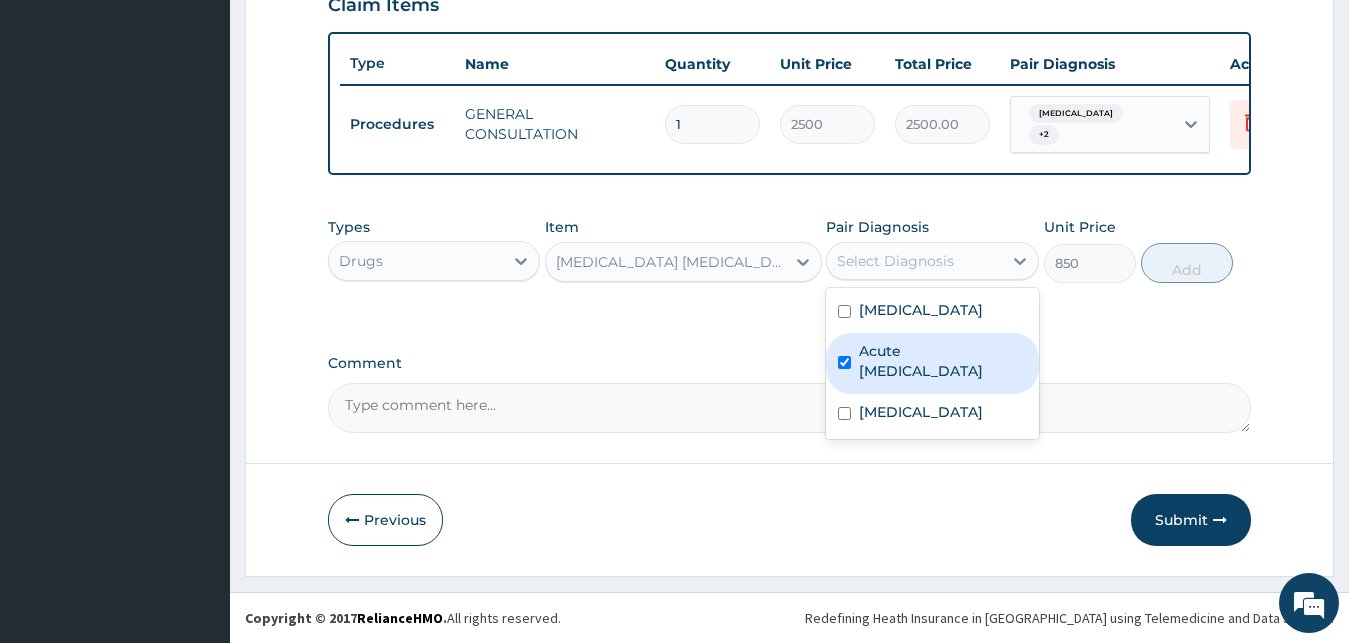 checkbox on "true" 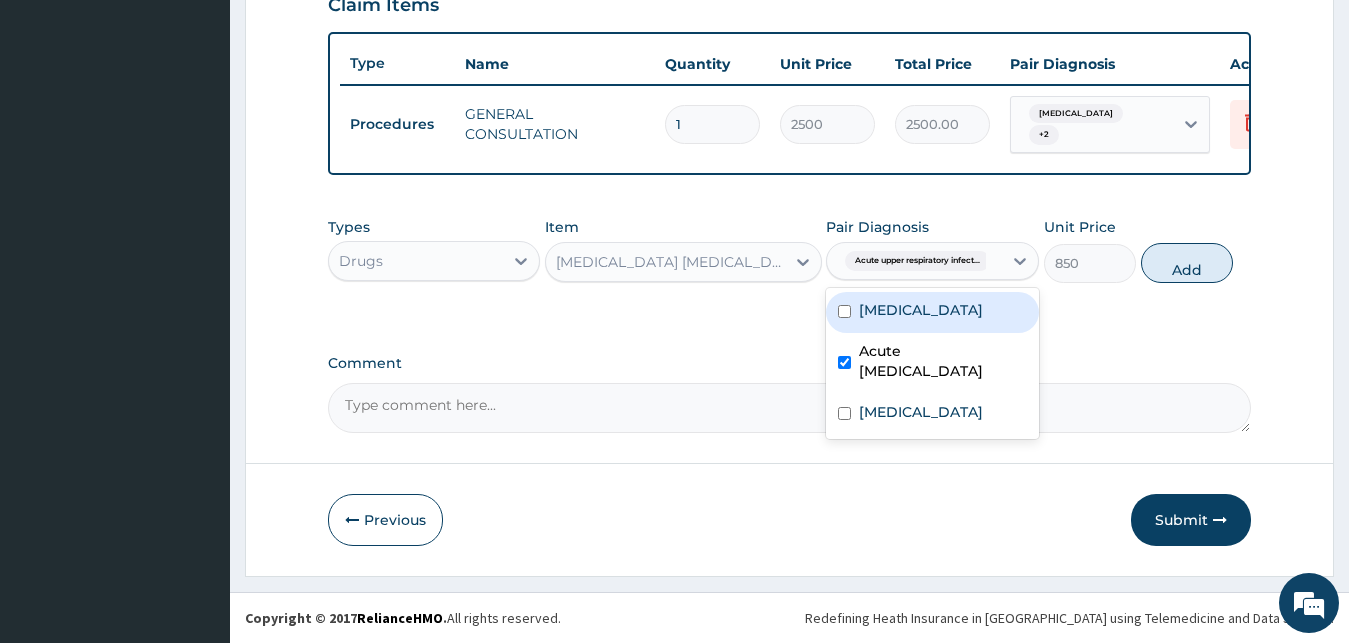 click on "Types Drugs Item BENYLIN EXPECTORANT 100ML Pair Diagnosis option Acute upper respiratory infection, selected. option Malaria focused, 1 of 3. 3 results available. Use Up and Down to choose options, press Enter to select the currently focused option, press Escape to exit the menu, press Tab to select the option and exit the menu. Acute upper respiratory infect... Malaria Acute upper respiratory infection Rhinitis Unit Price 850 Add" at bounding box center (790, 250) 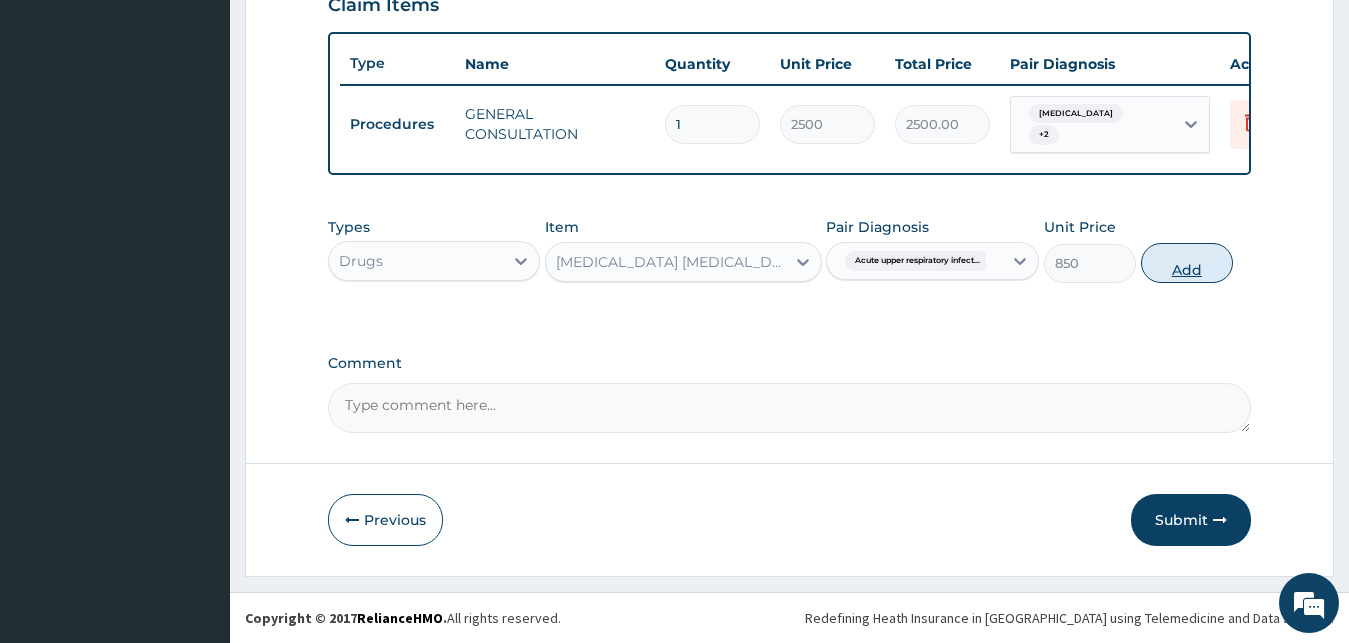 click on "Add" at bounding box center (1187, 263) 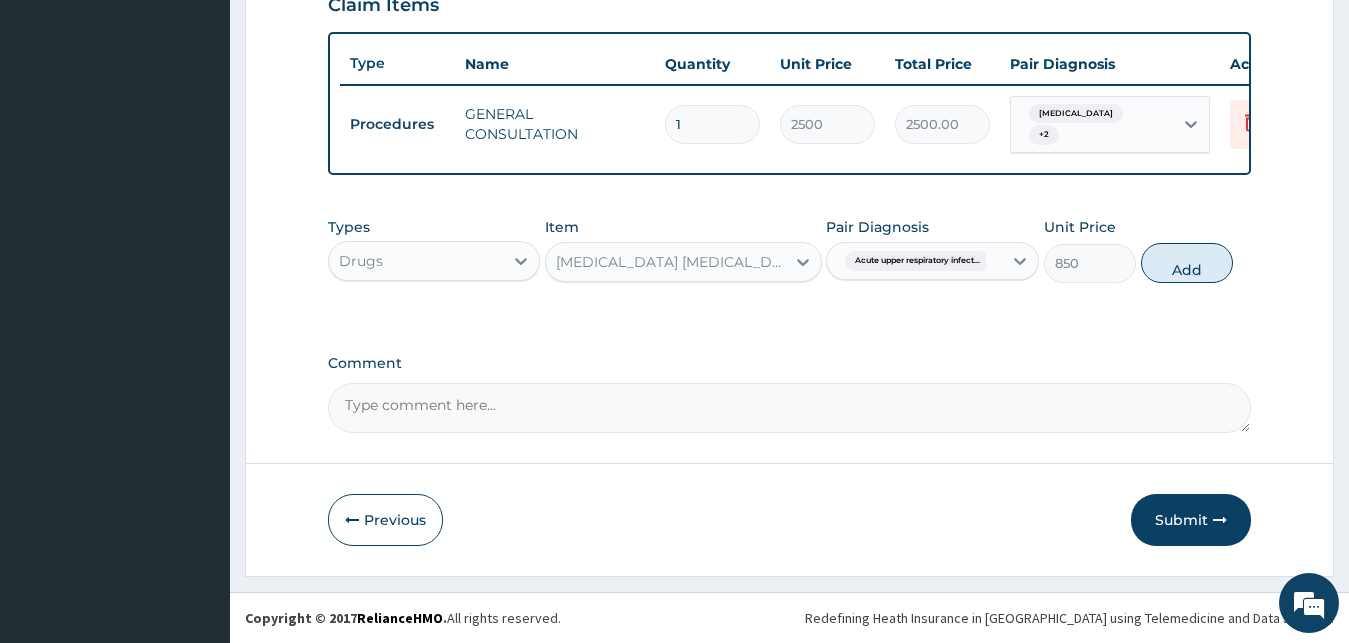 type on "0" 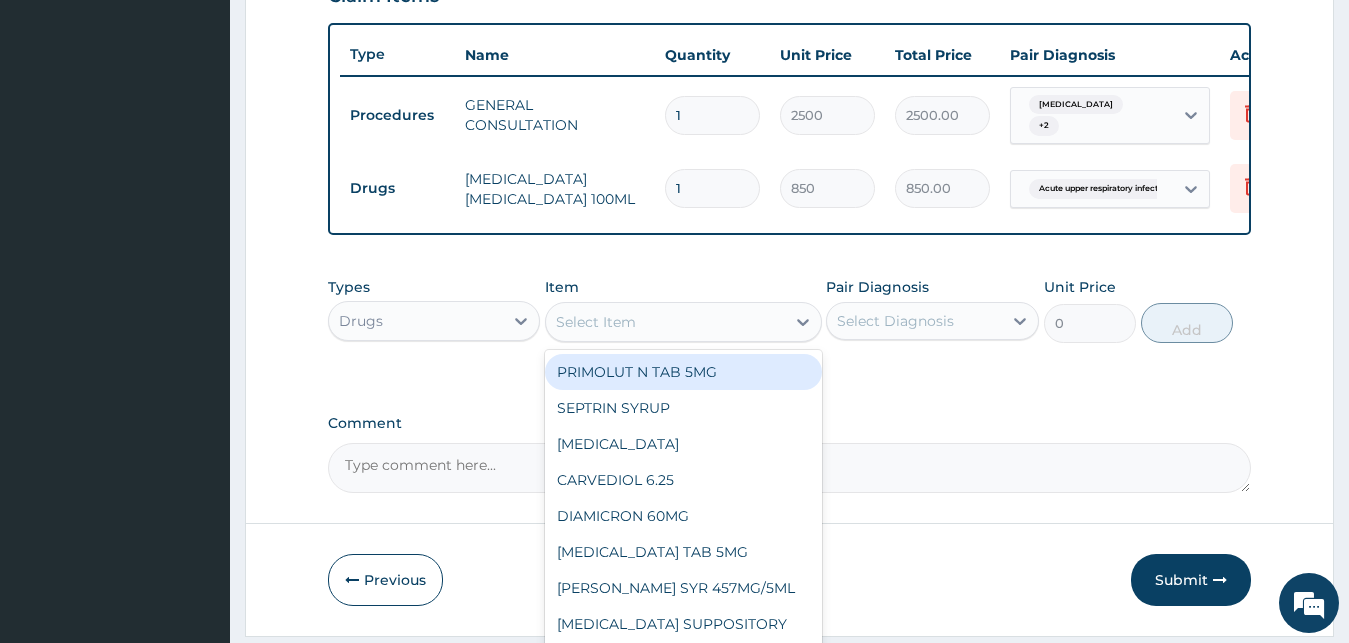 click on "Select Item" at bounding box center (596, 322) 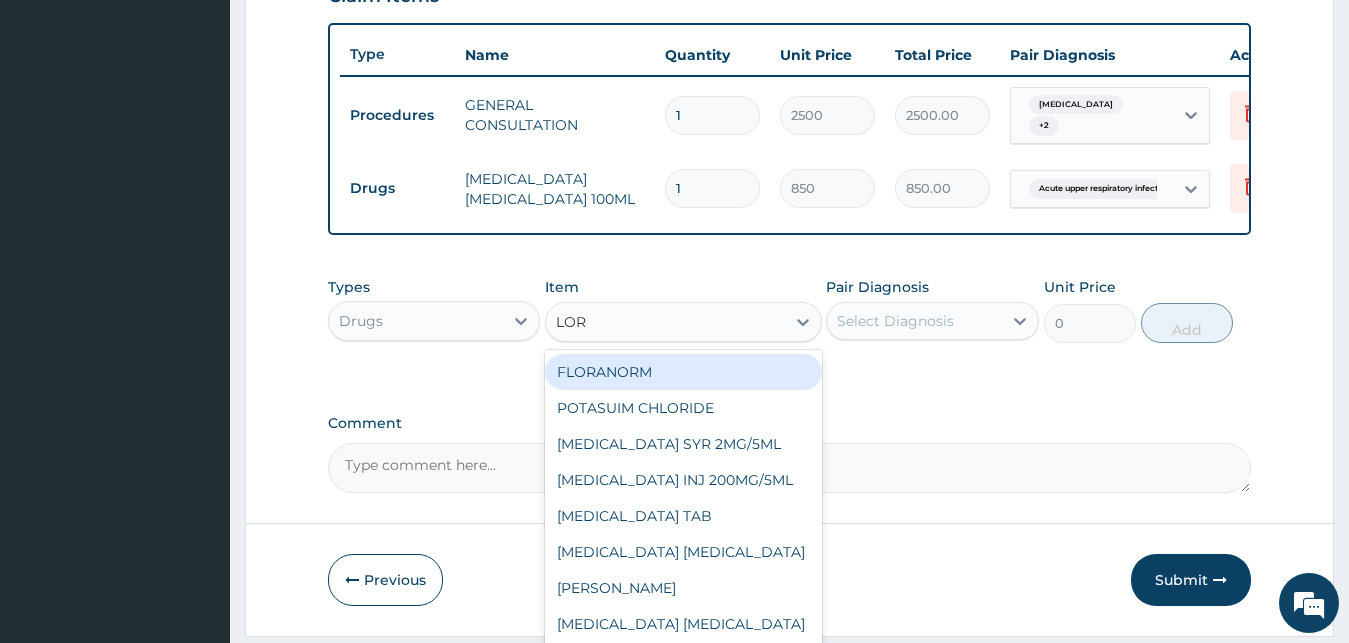 type on "[PERSON_NAME]" 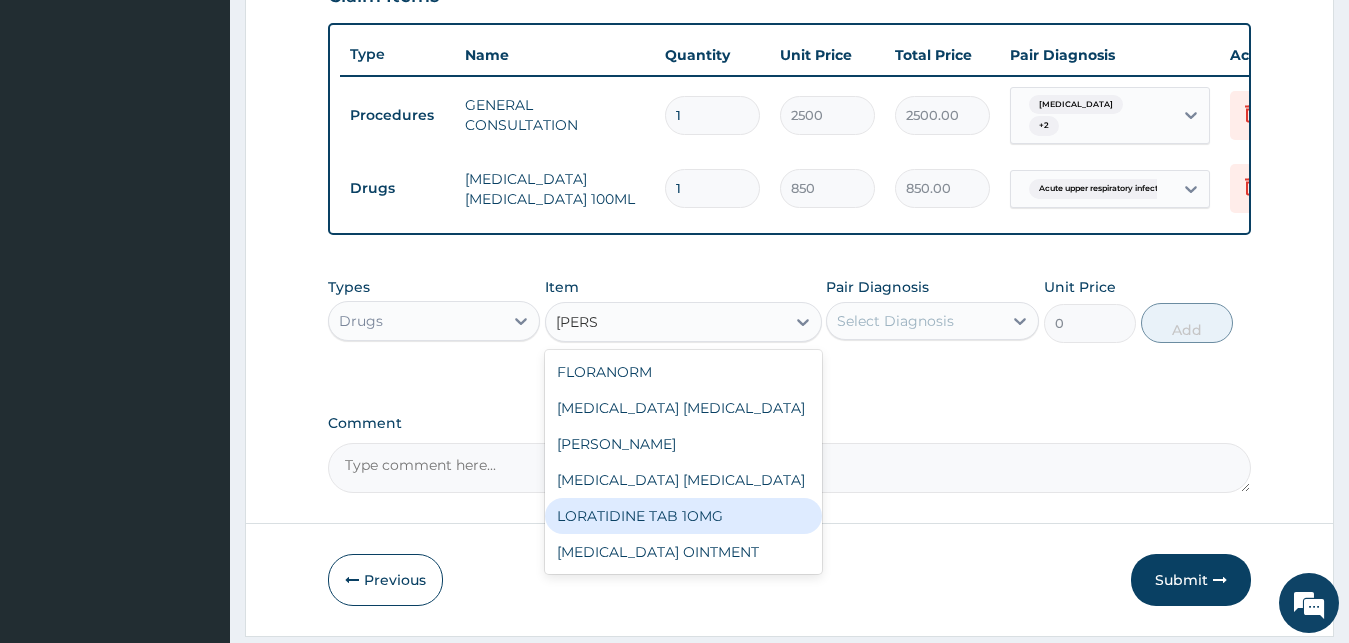 click on "LORATIDINE TAB 1OMG" at bounding box center (683, 516) 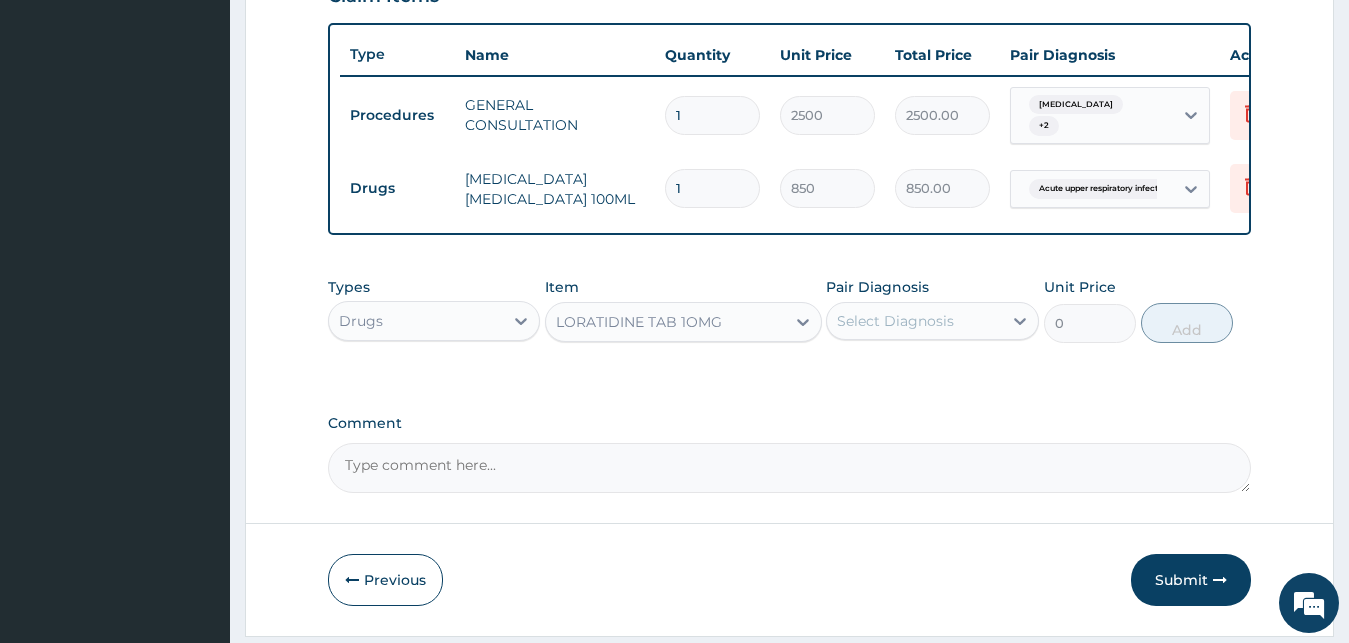 type 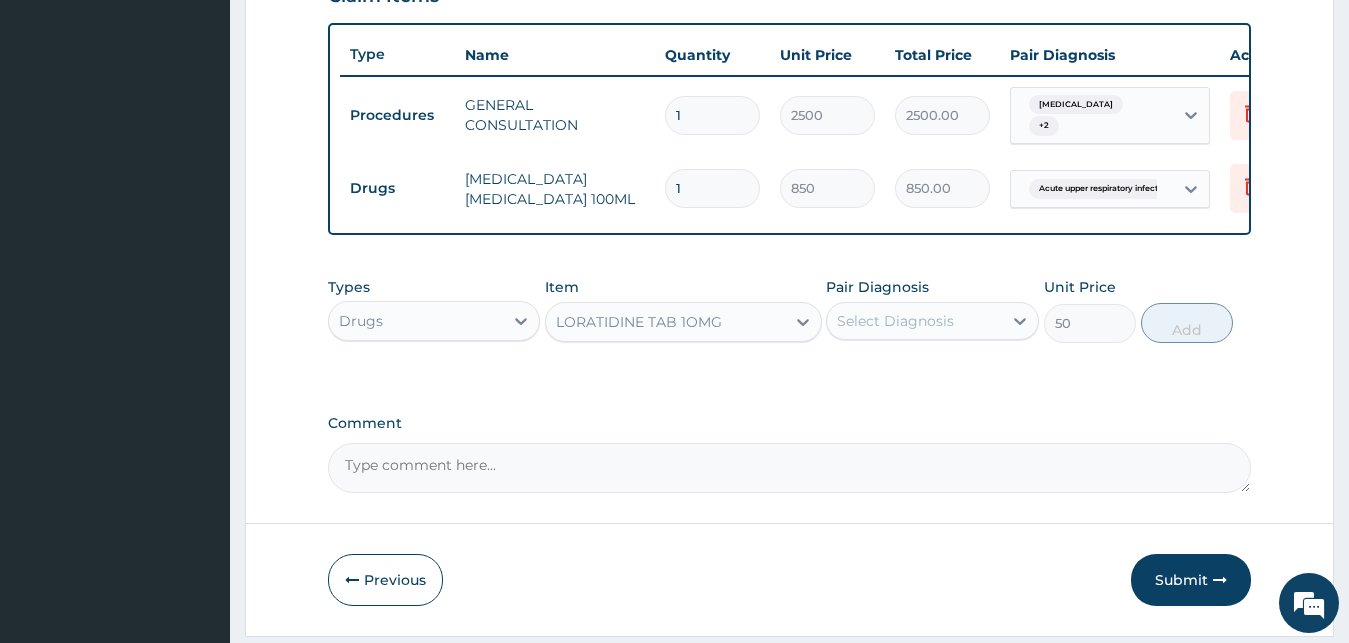 click on "Select Diagnosis" at bounding box center (895, 321) 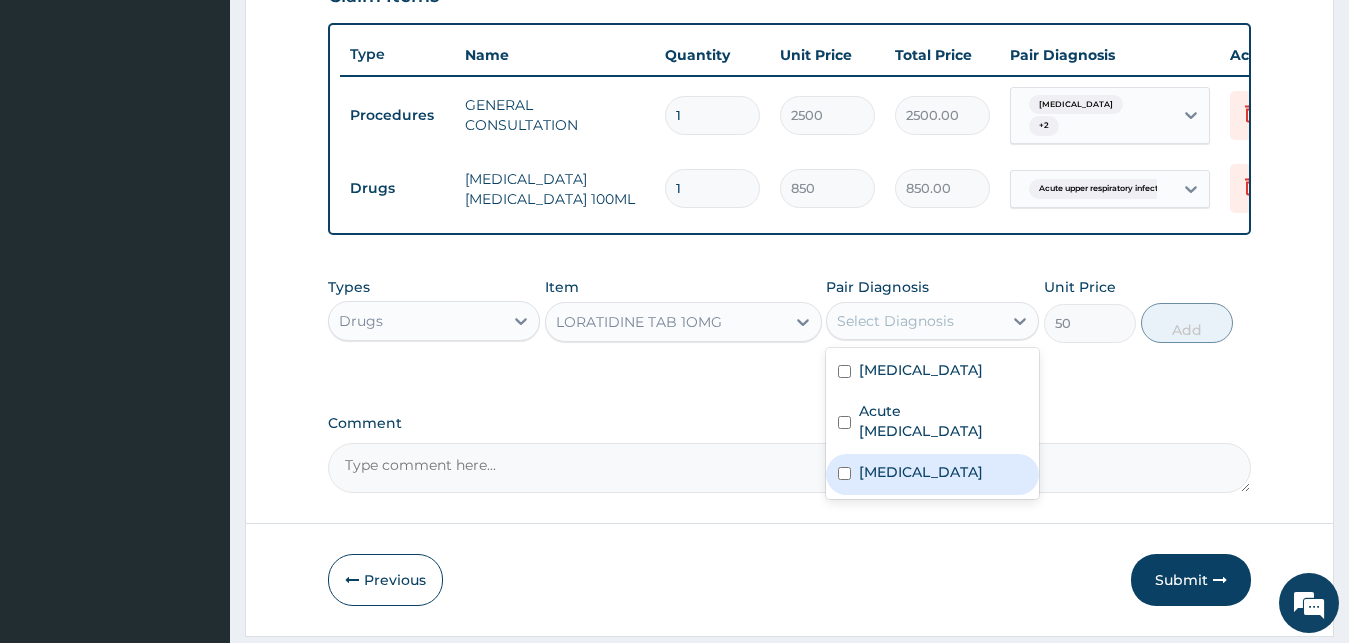 click on "[MEDICAL_DATA]" at bounding box center [932, 474] 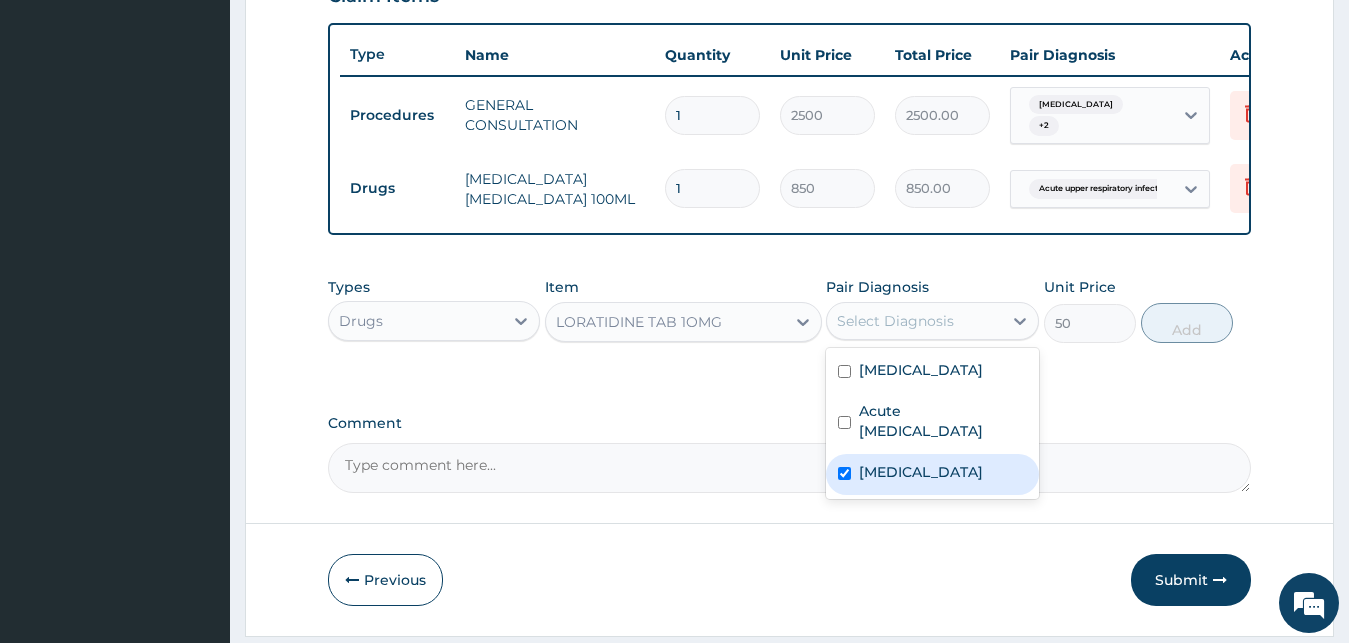 checkbox on "true" 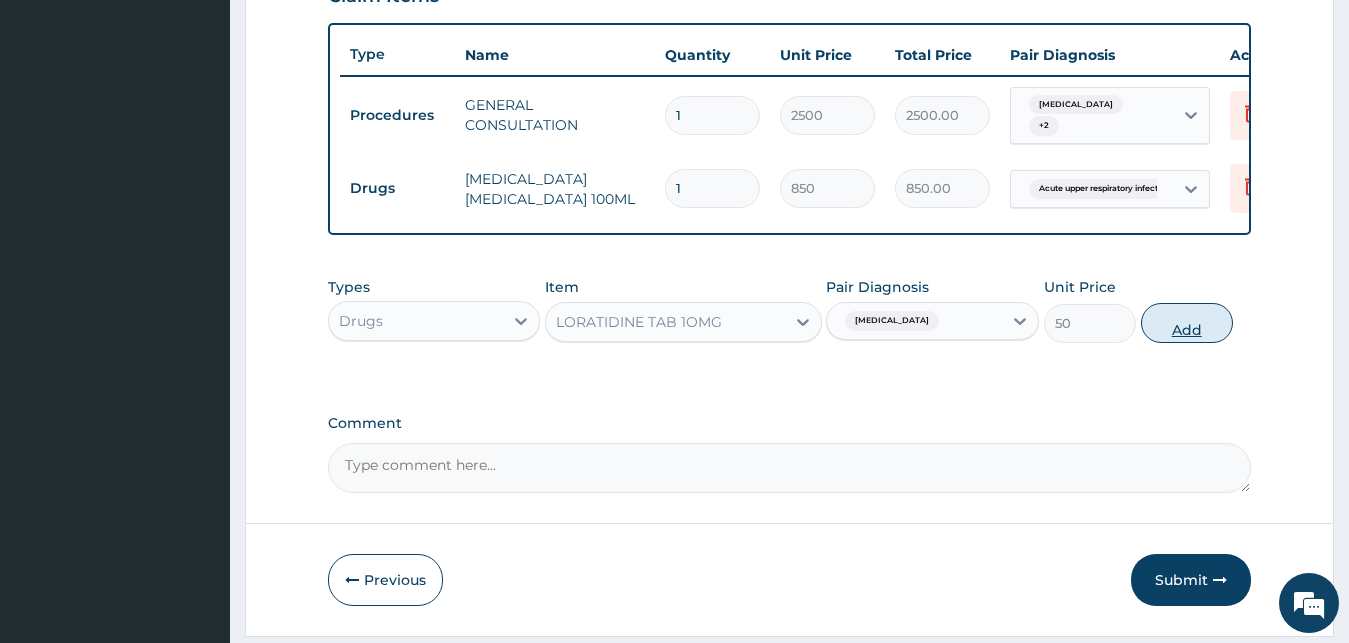 click on "Add" at bounding box center [1187, 323] 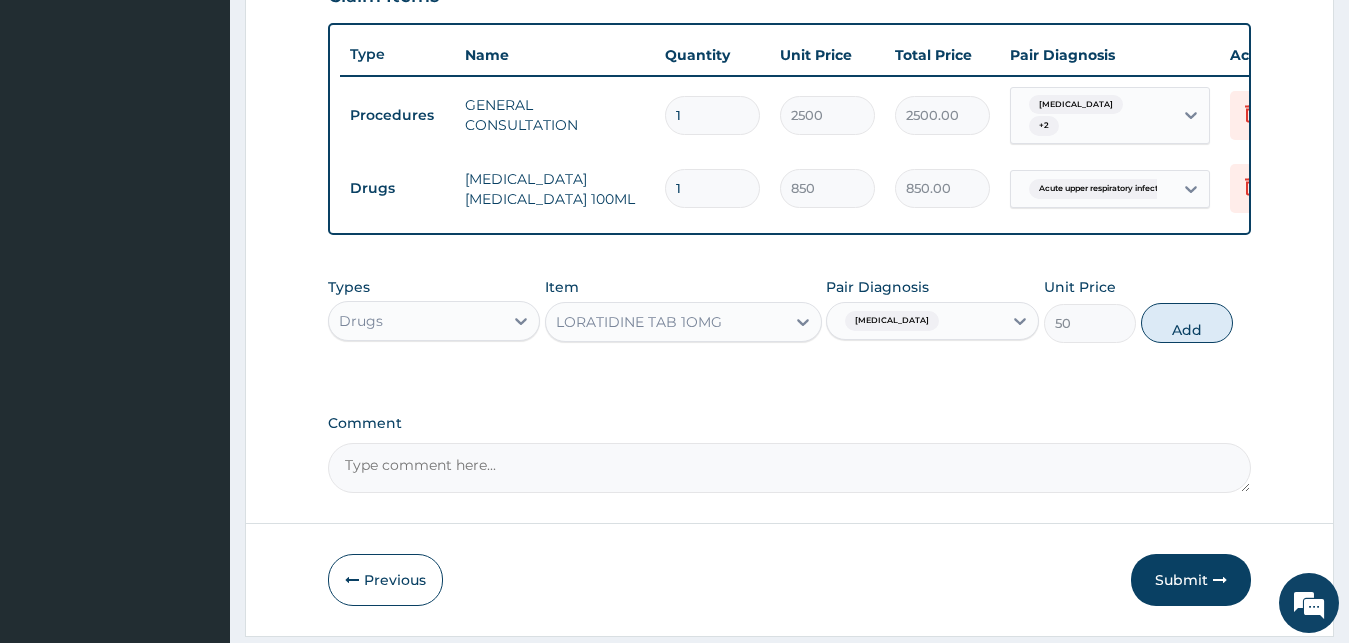 type on "0" 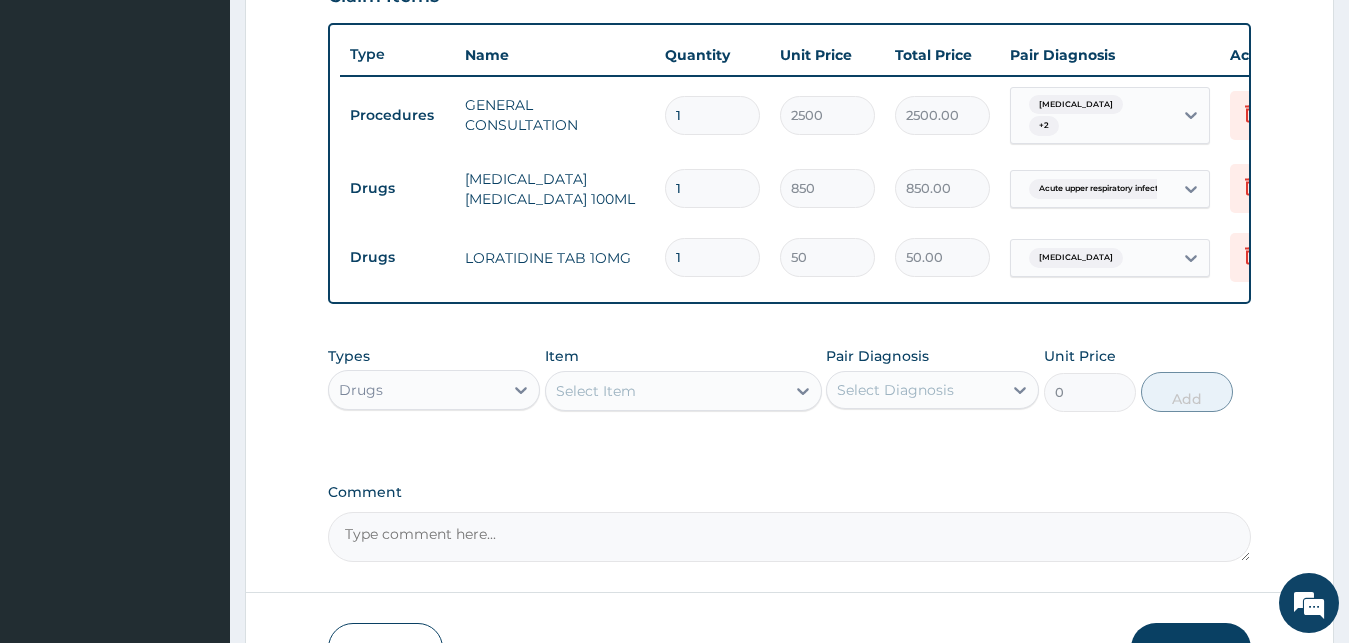 drag, startPoint x: 706, startPoint y: 254, endPoint x: 622, endPoint y: 267, distance: 85 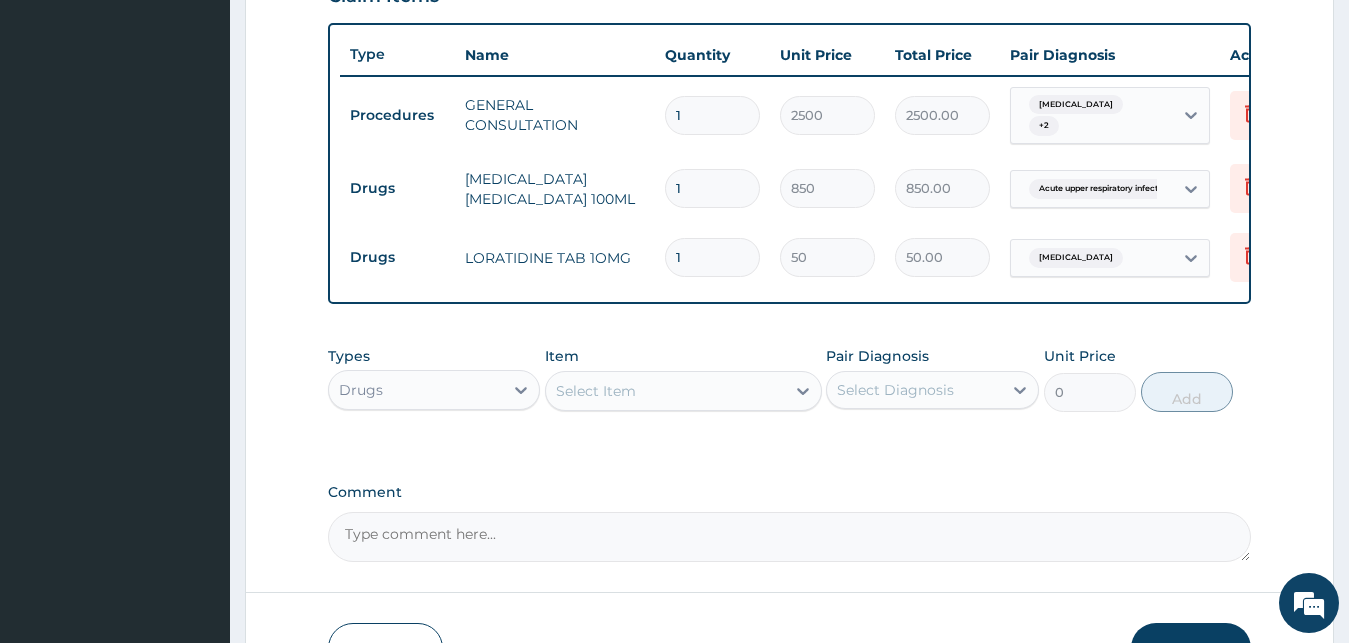 click on "1" at bounding box center (712, 257) 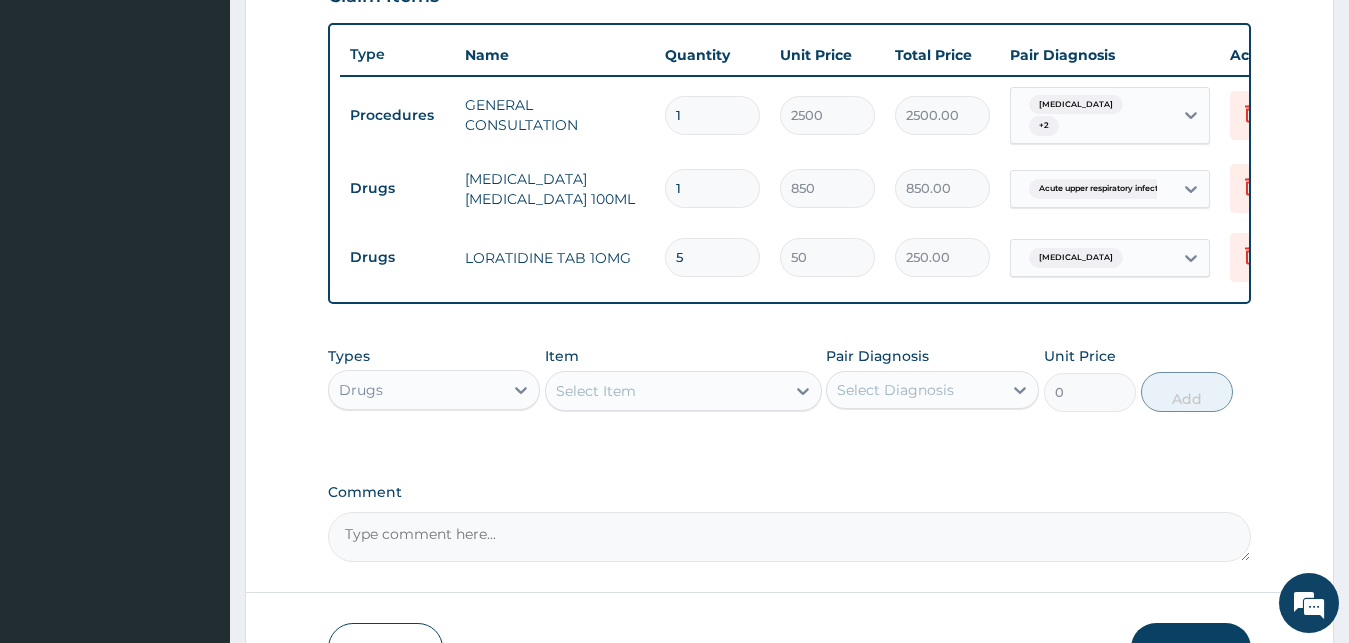 type on "5" 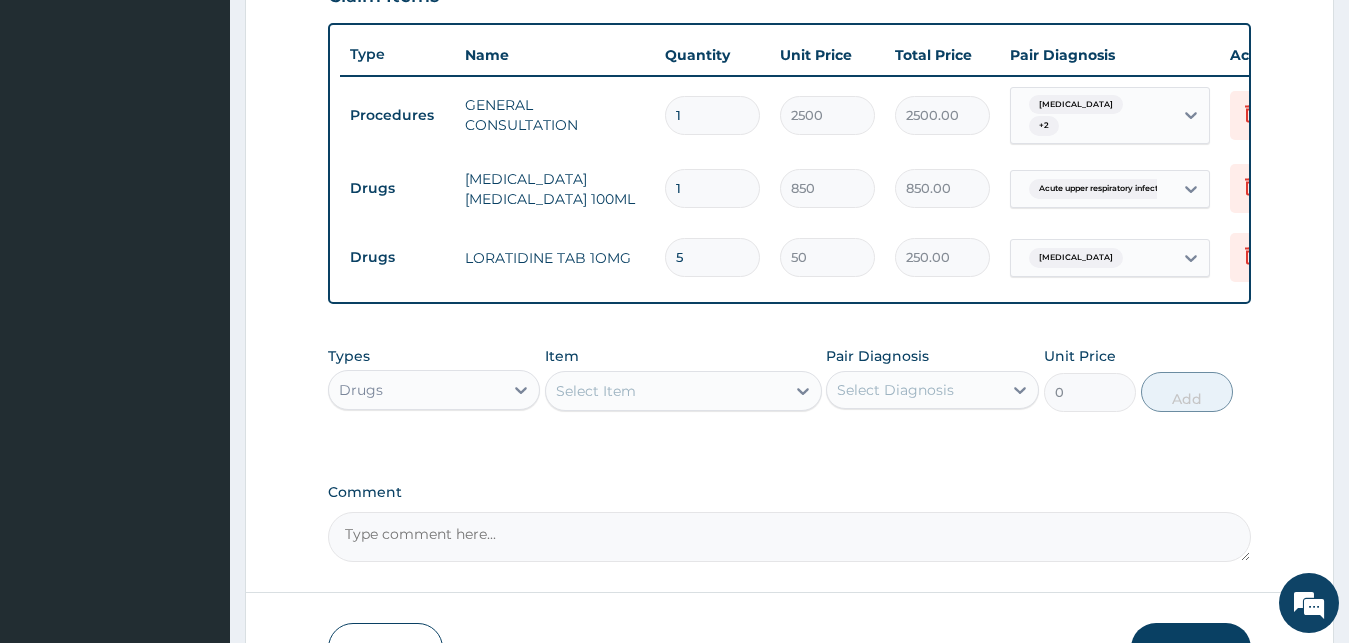 click on "Select Item" at bounding box center (665, 391) 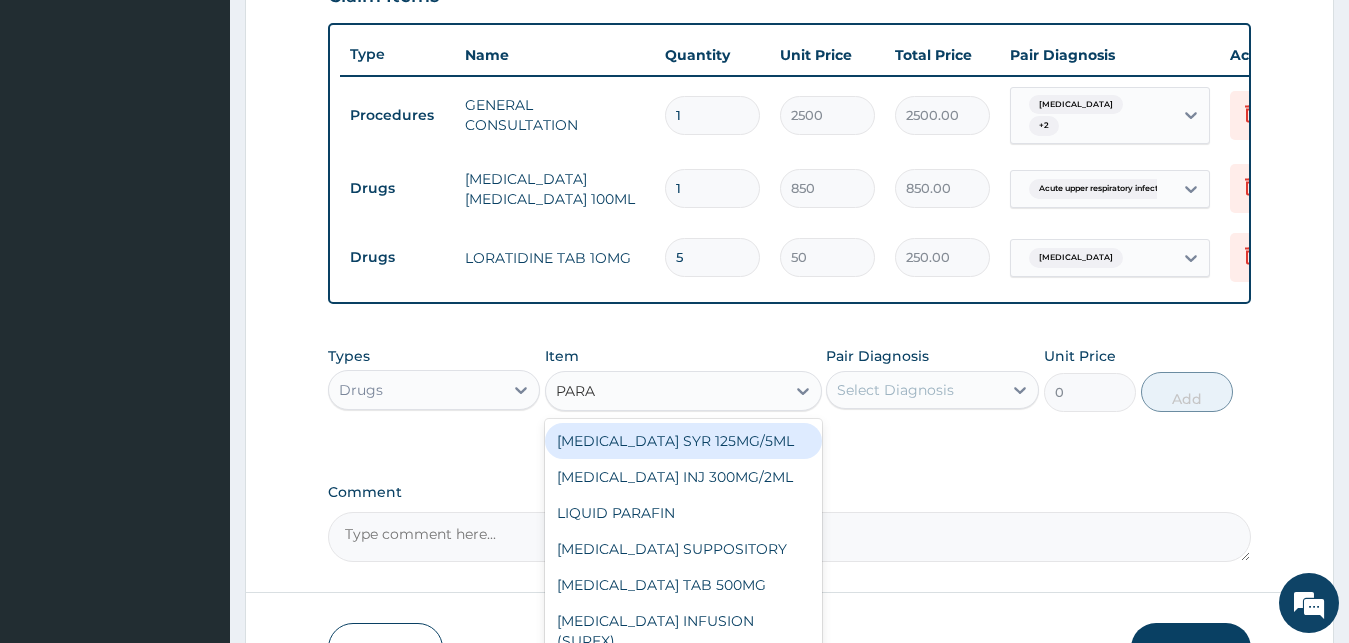 type on "PARAC" 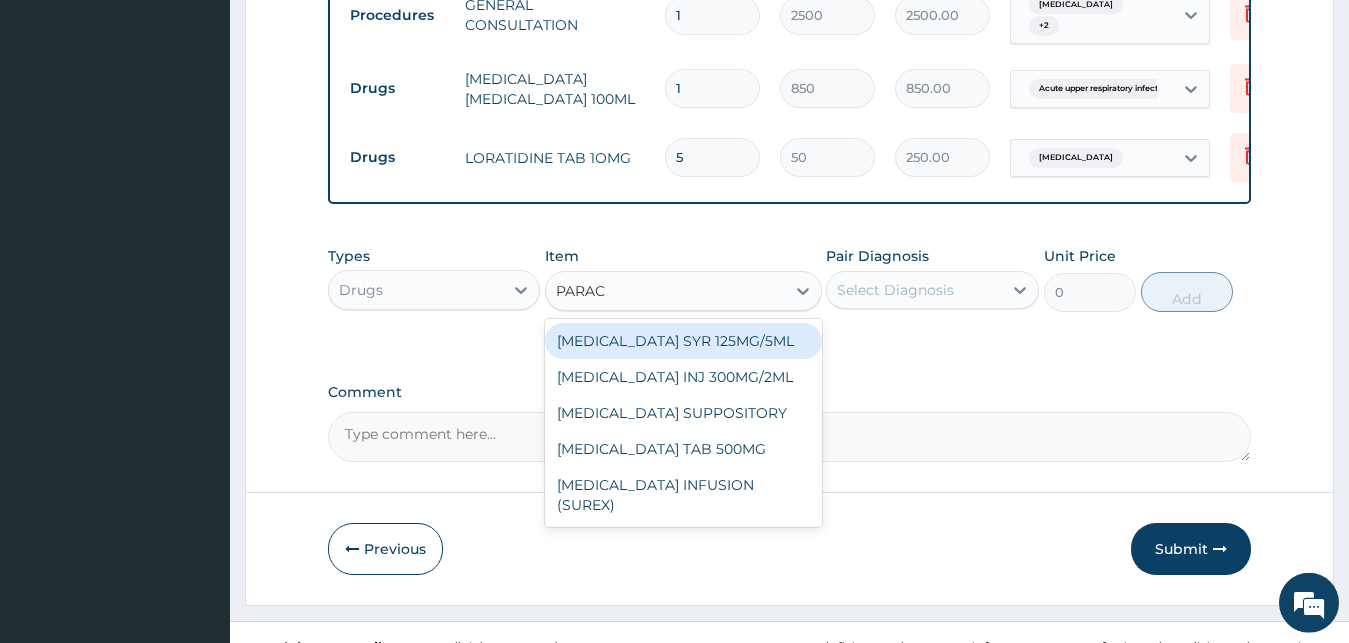 scroll, scrollTop: 823, scrollLeft: 0, axis: vertical 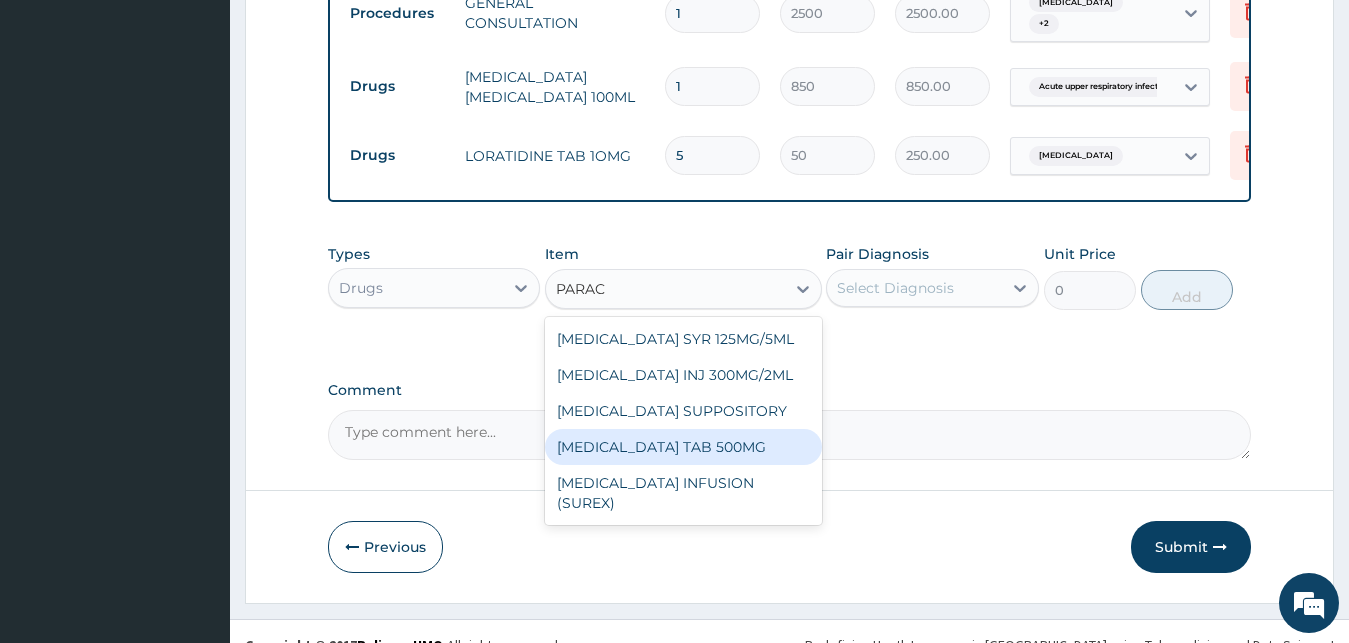 click on "PARACETAMOL TAB 500MG" at bounding box center [683, 447] 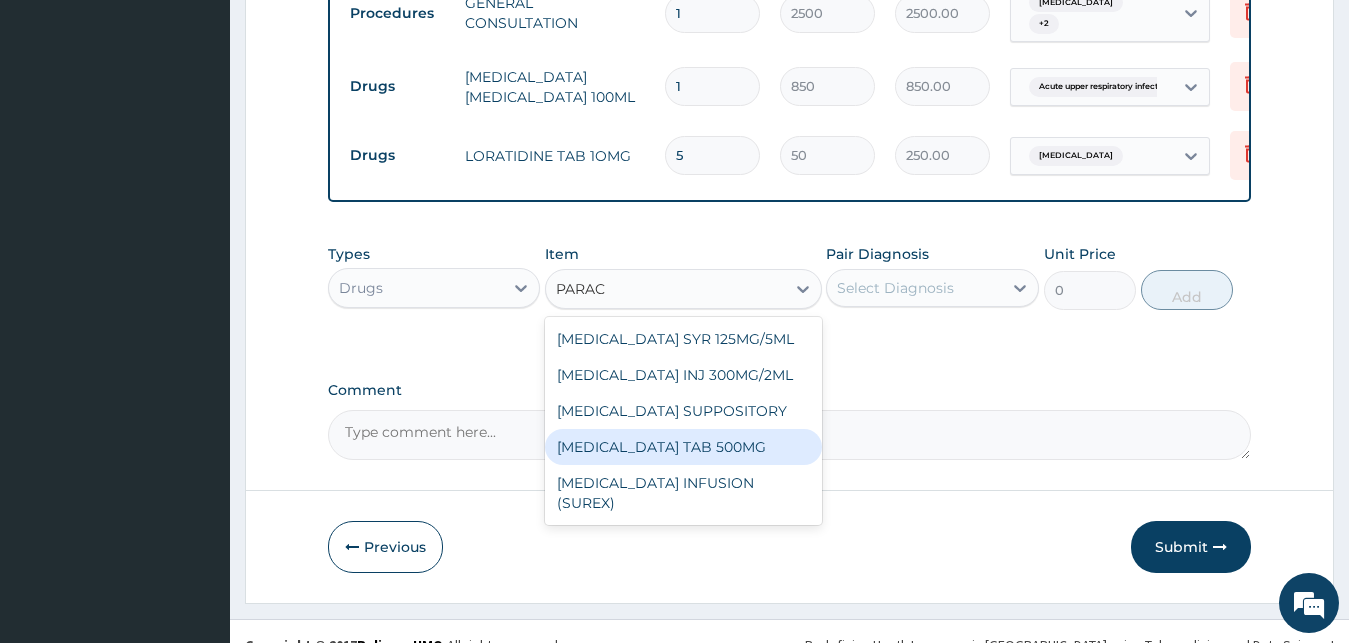 type 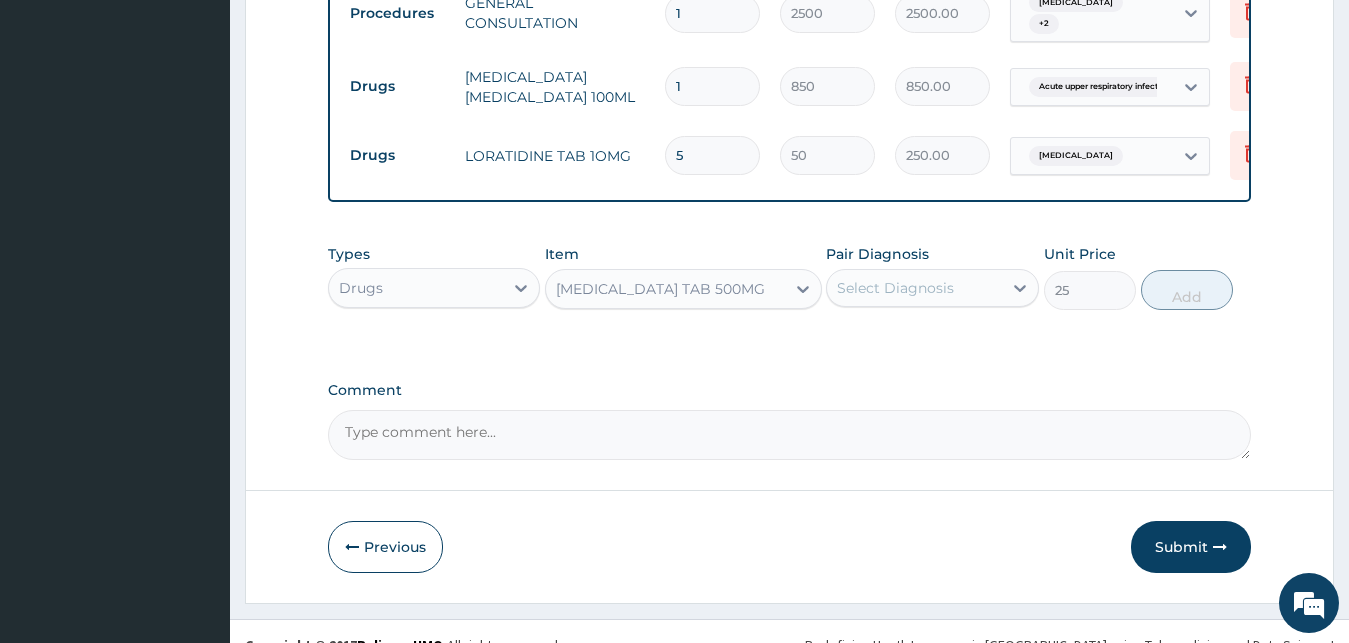 click on "Select Diagnosis" at bounding box center (914, 288) 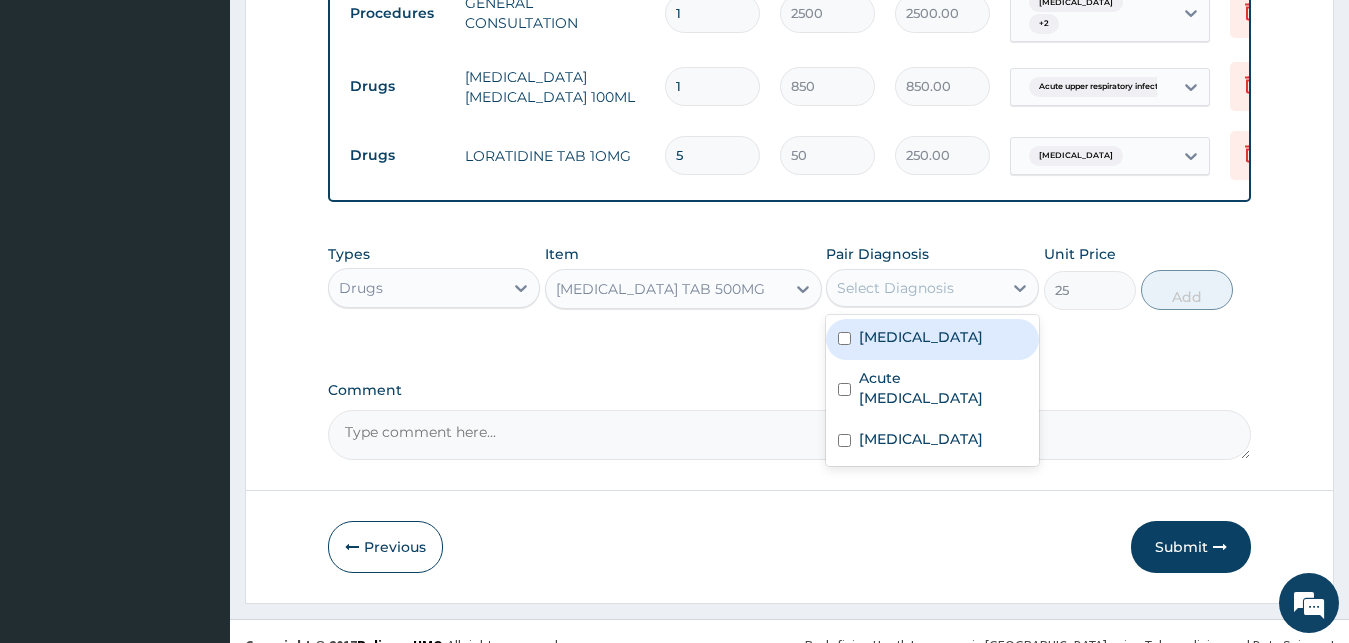 click on "Malaria" at bounding box center (921, 337) 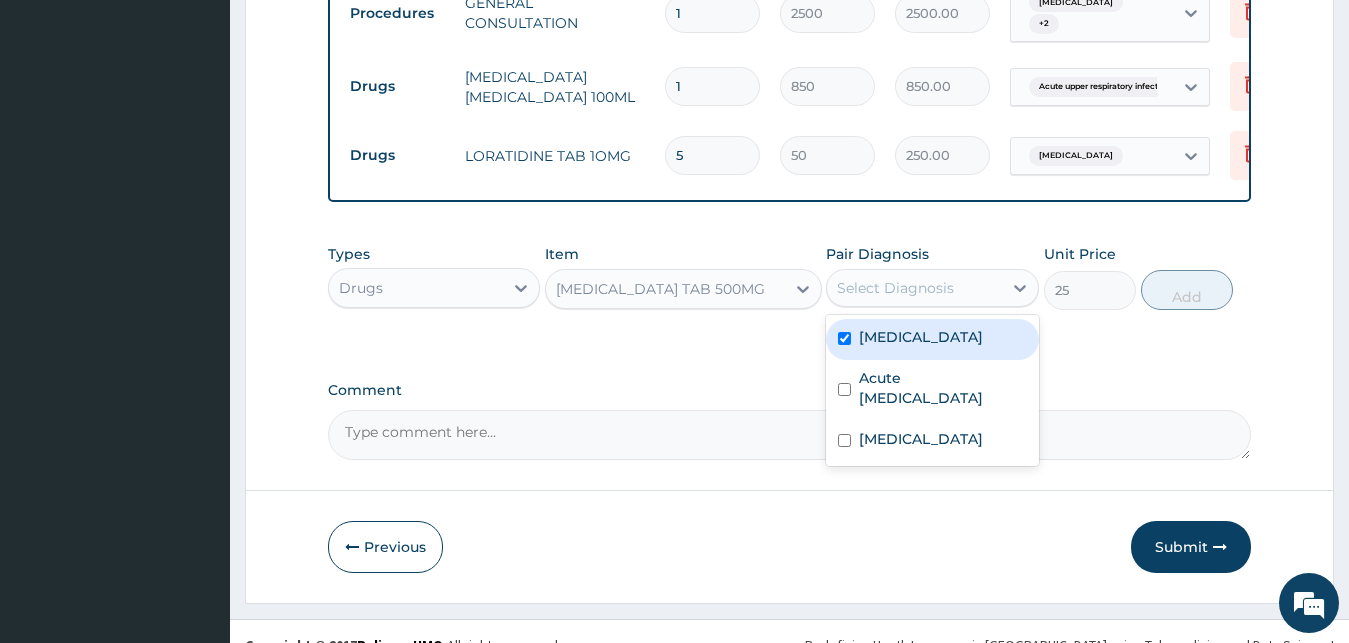 checkbox on "true" 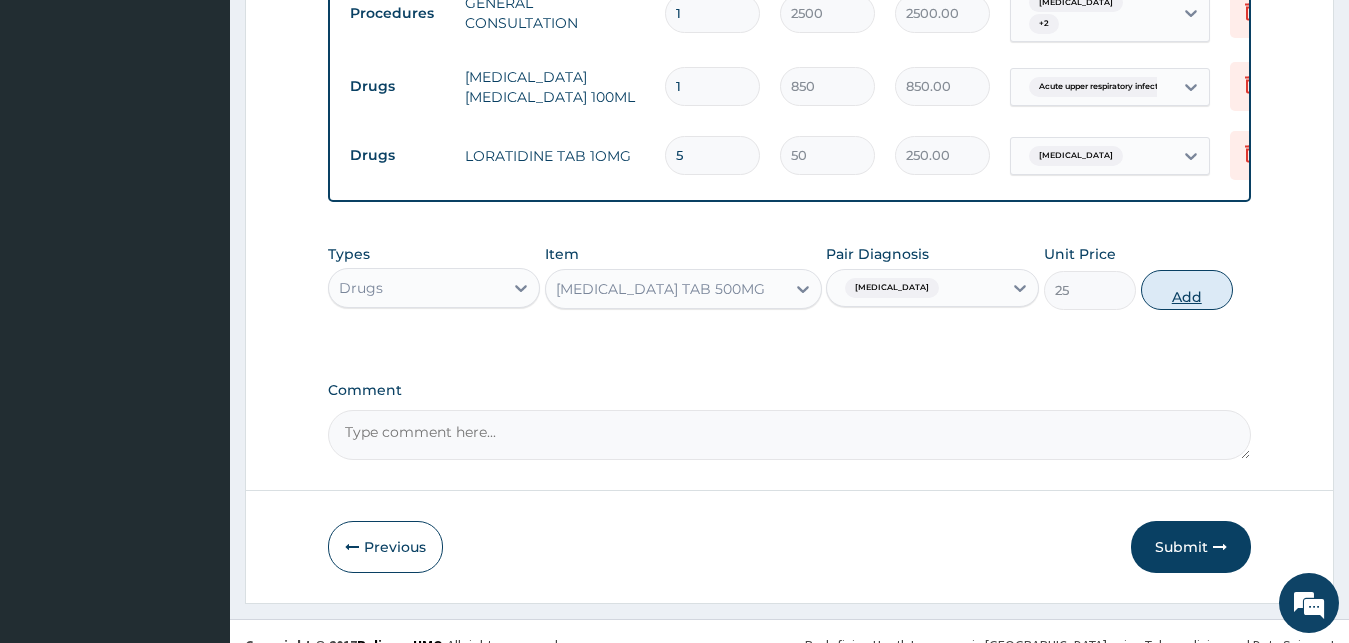 click on "Add" at bounding box center (1187, 290) 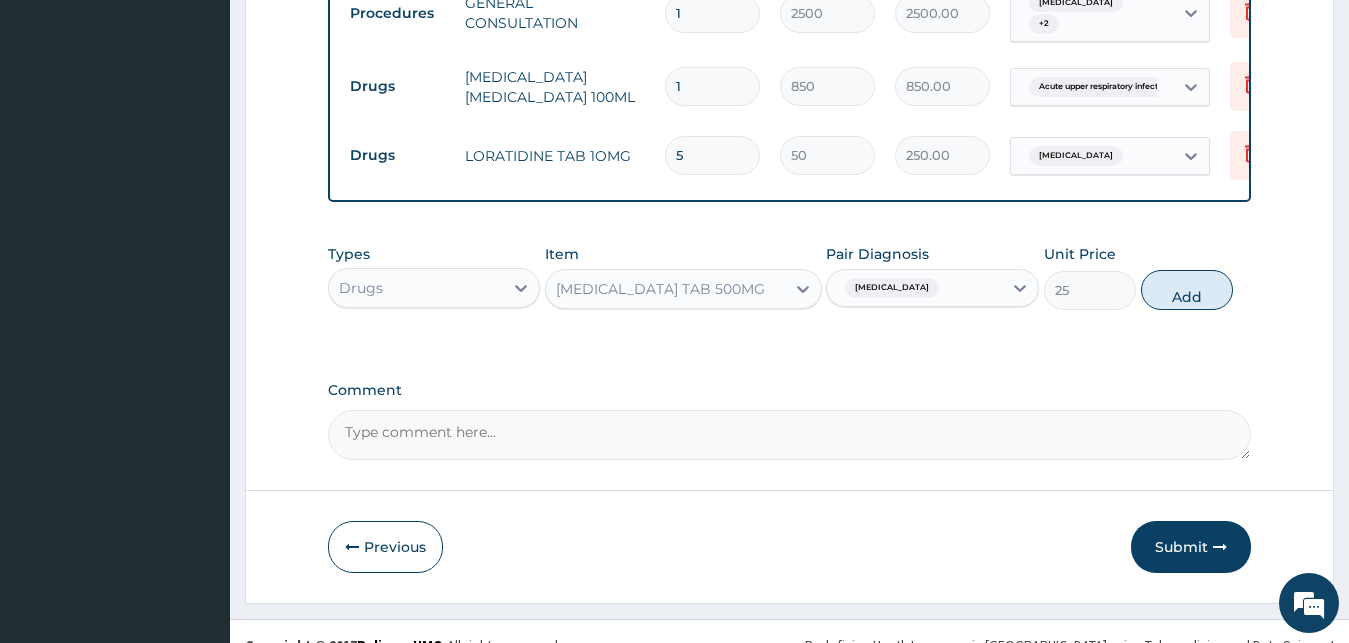 type on "0" 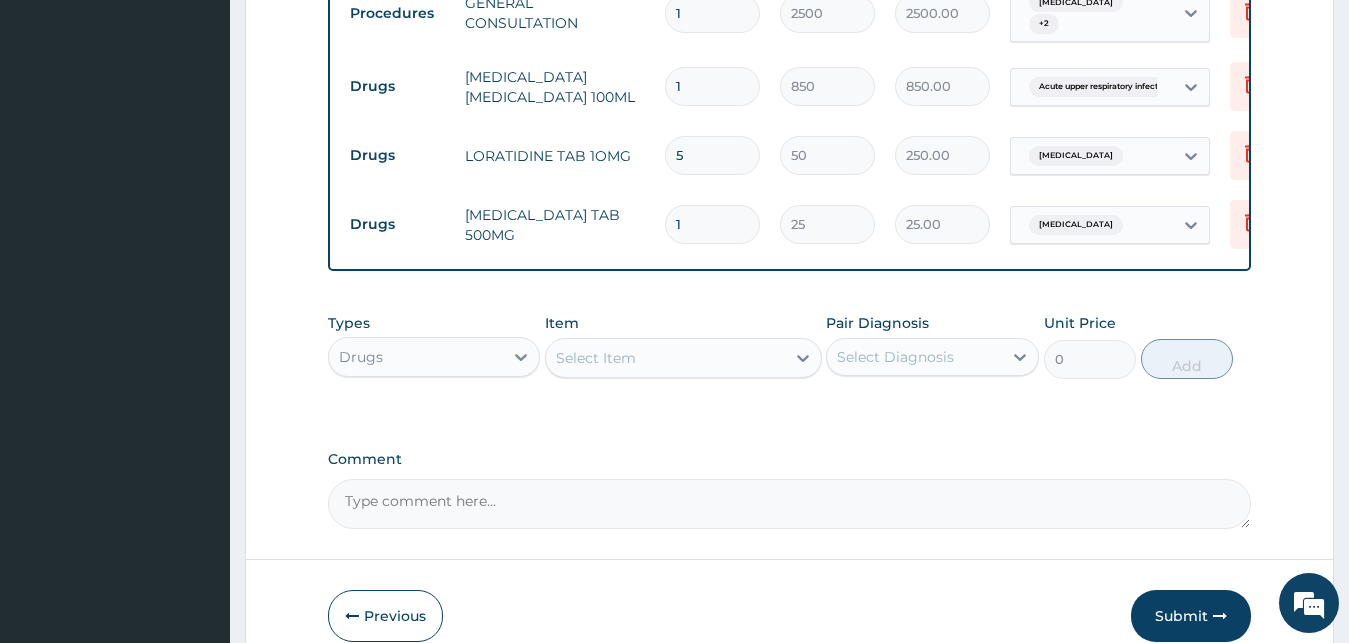 type on "18" 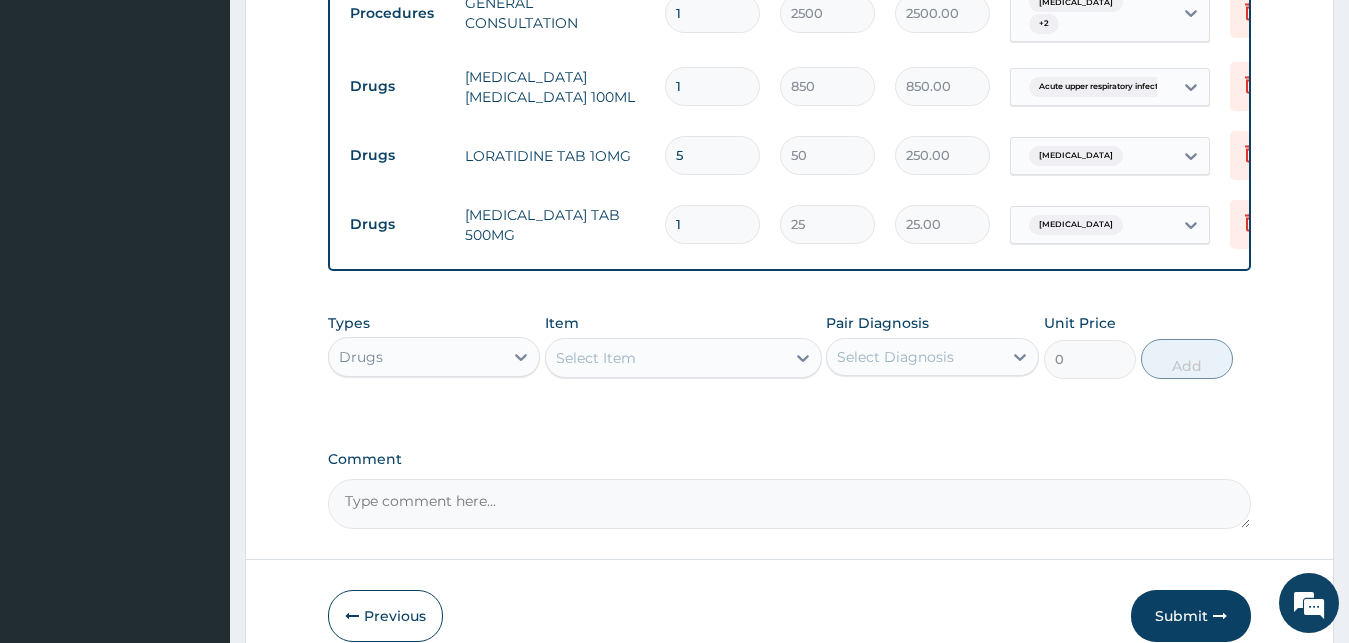 type on "450.00" 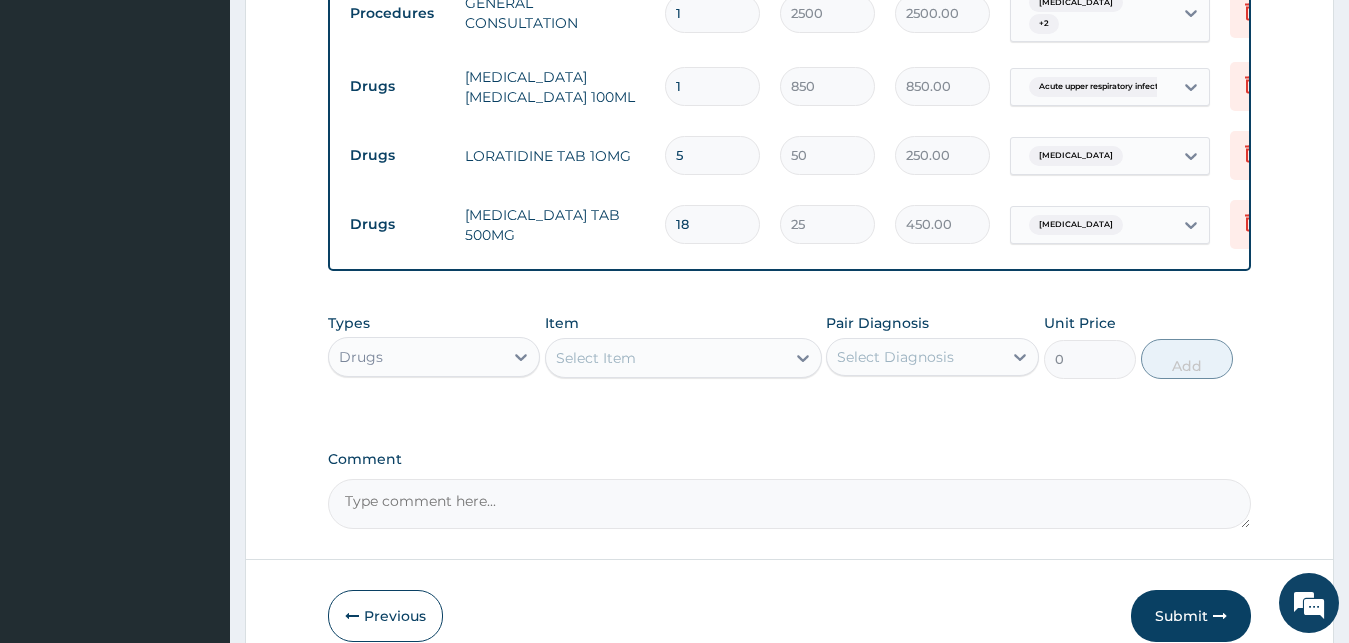 type on "18" 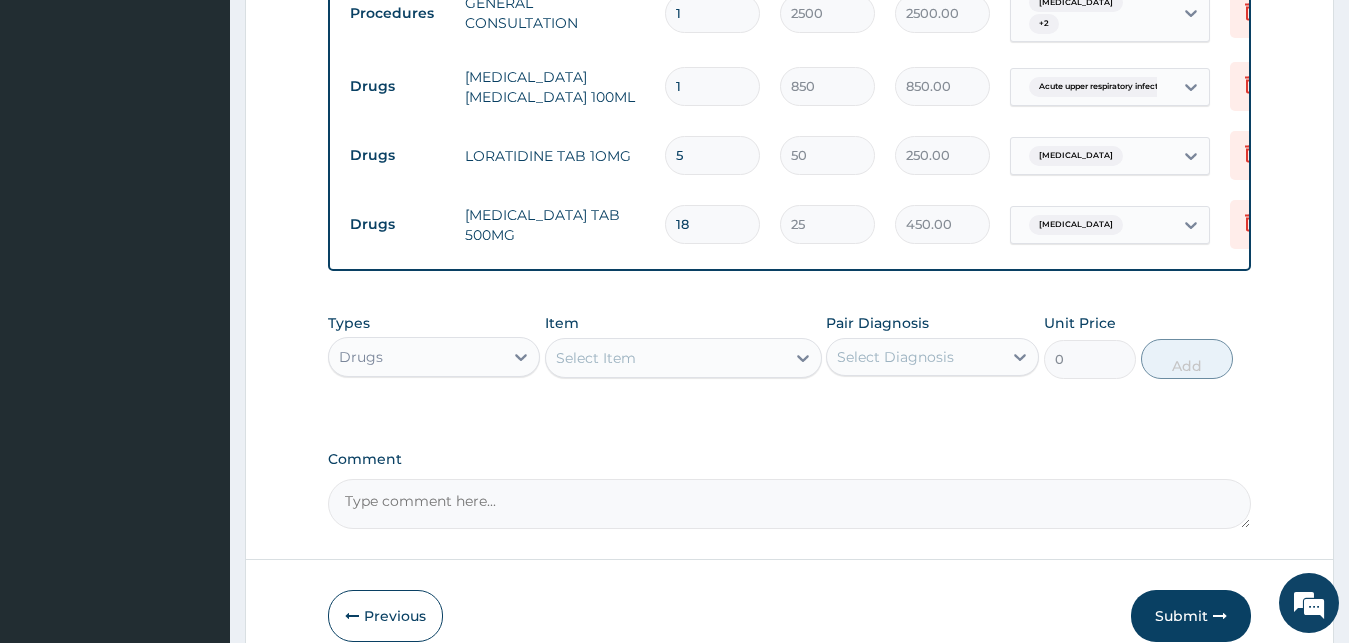click on "Select Item" at bounding box center [665, 358] 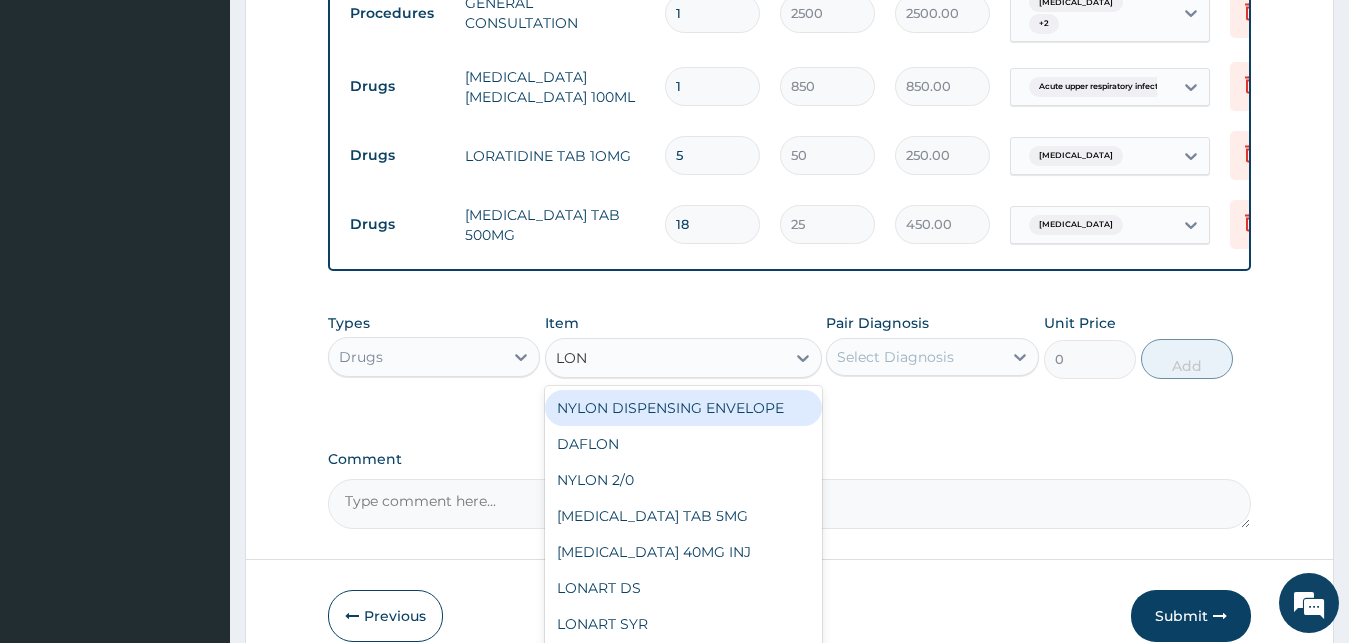 type on "LONA" 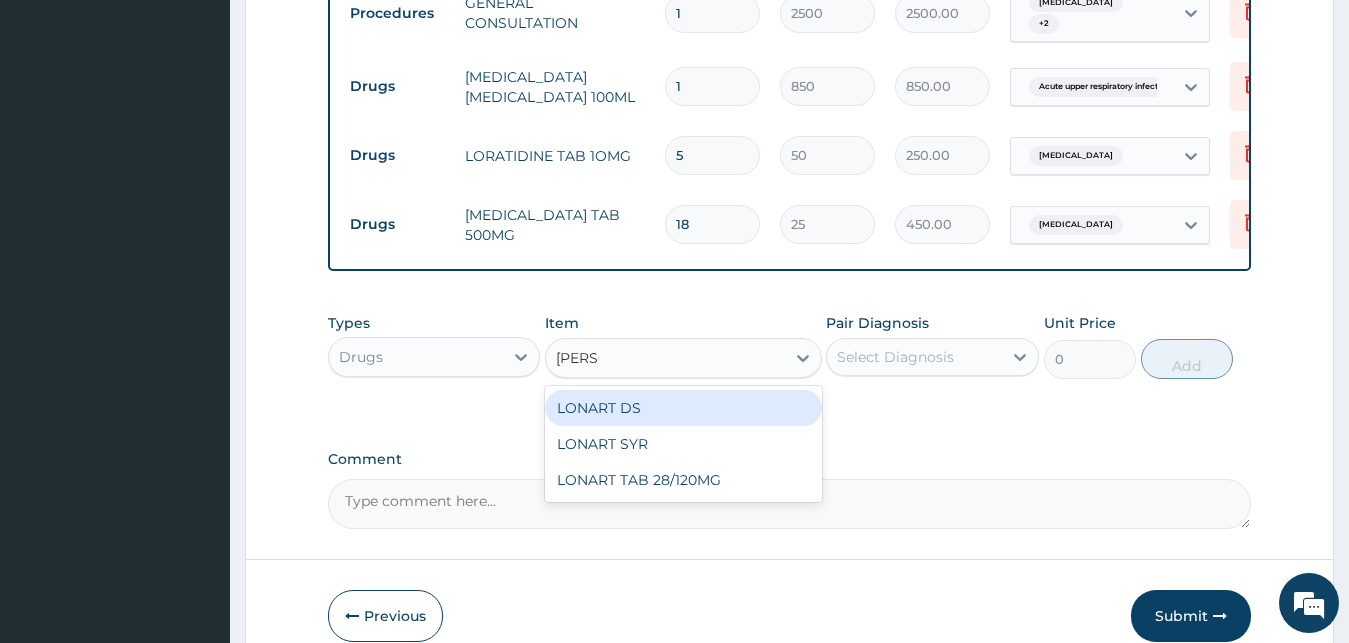 click on "LONART DS" at bounding box center (683, 408) 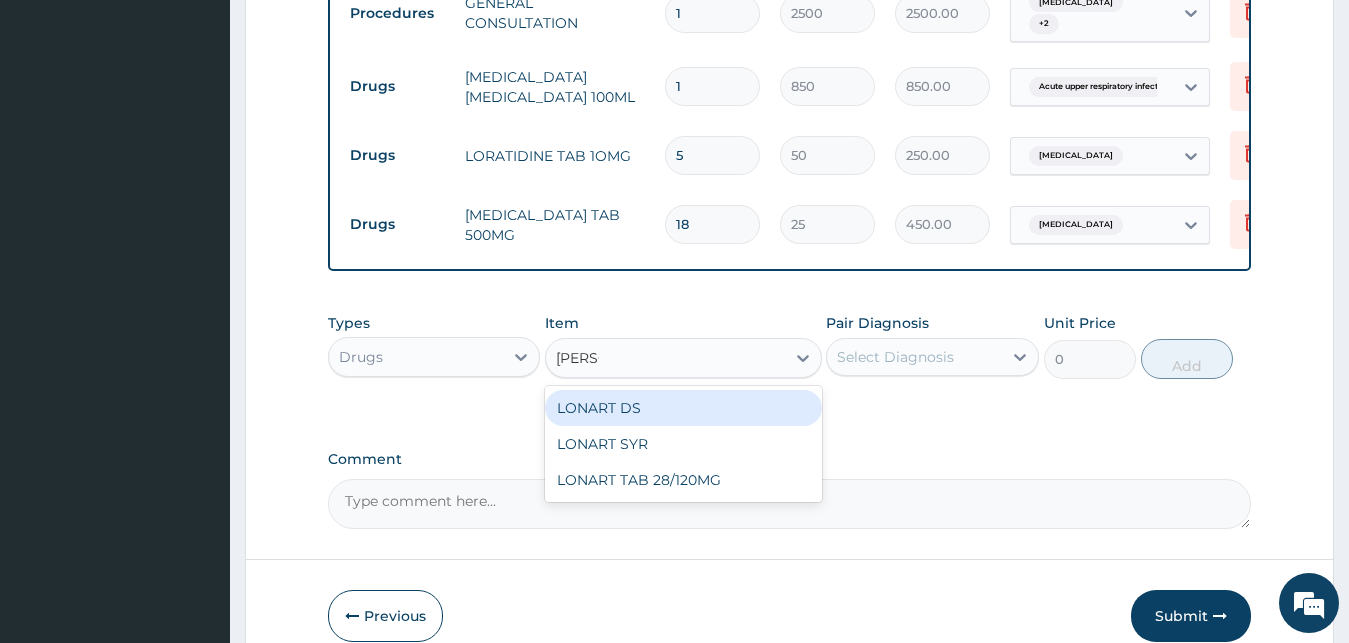 type 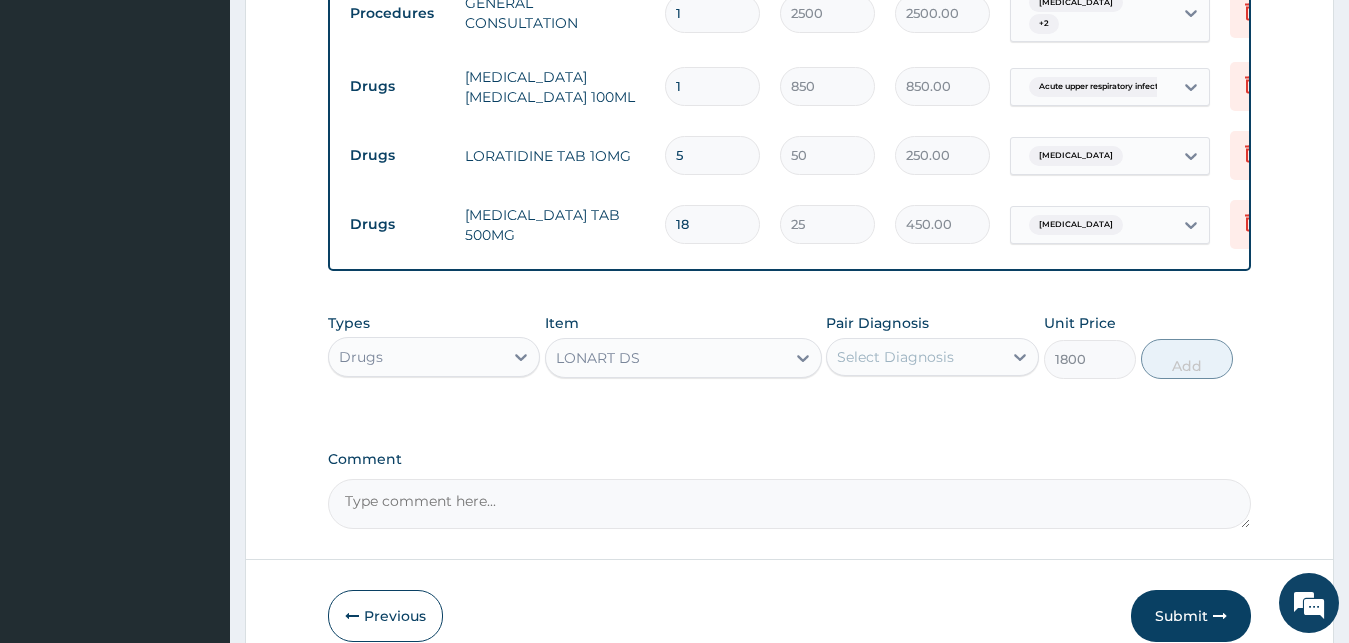 click on "Select Diagnosis" at bounding box center (914, 357) 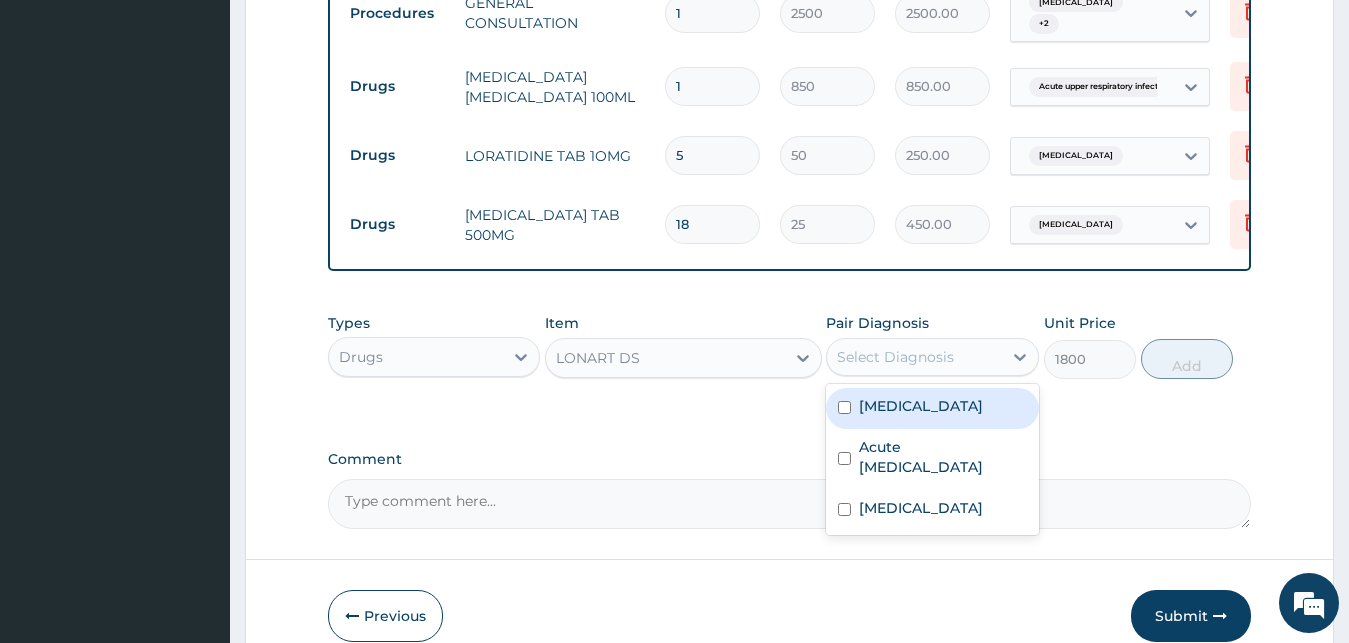 click on "[MEDICAL_DATA]" at bounding box center (921, 406) 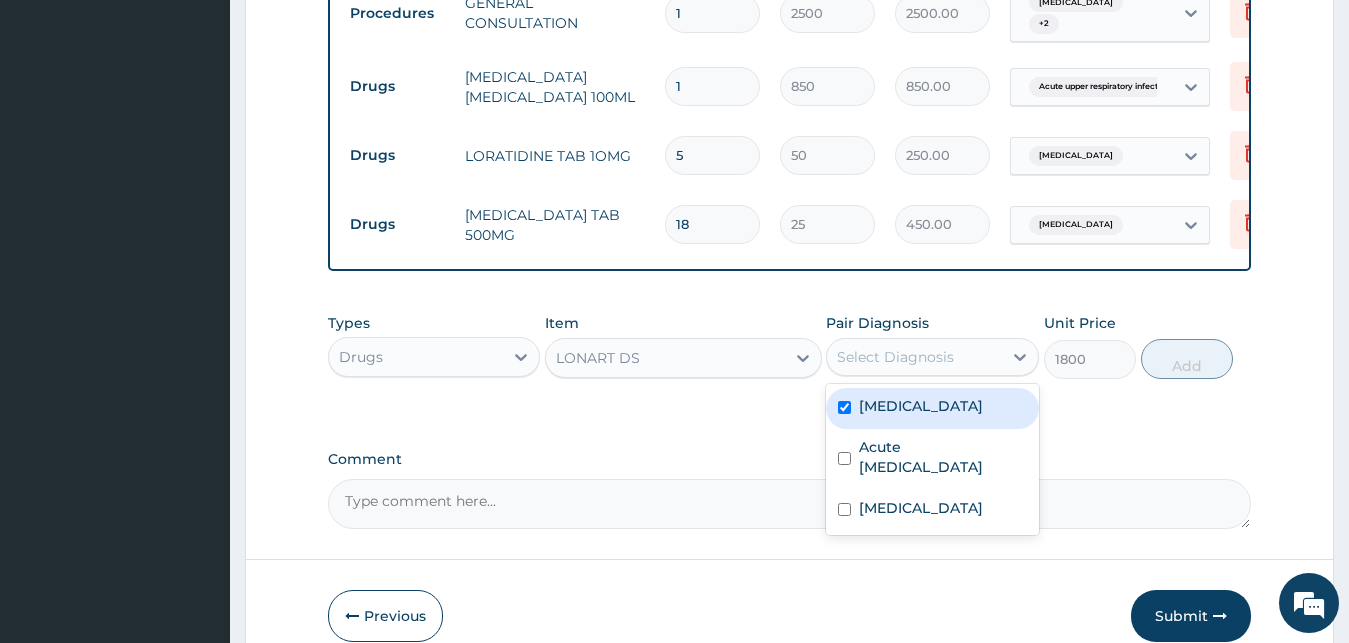 checkbox on "true" 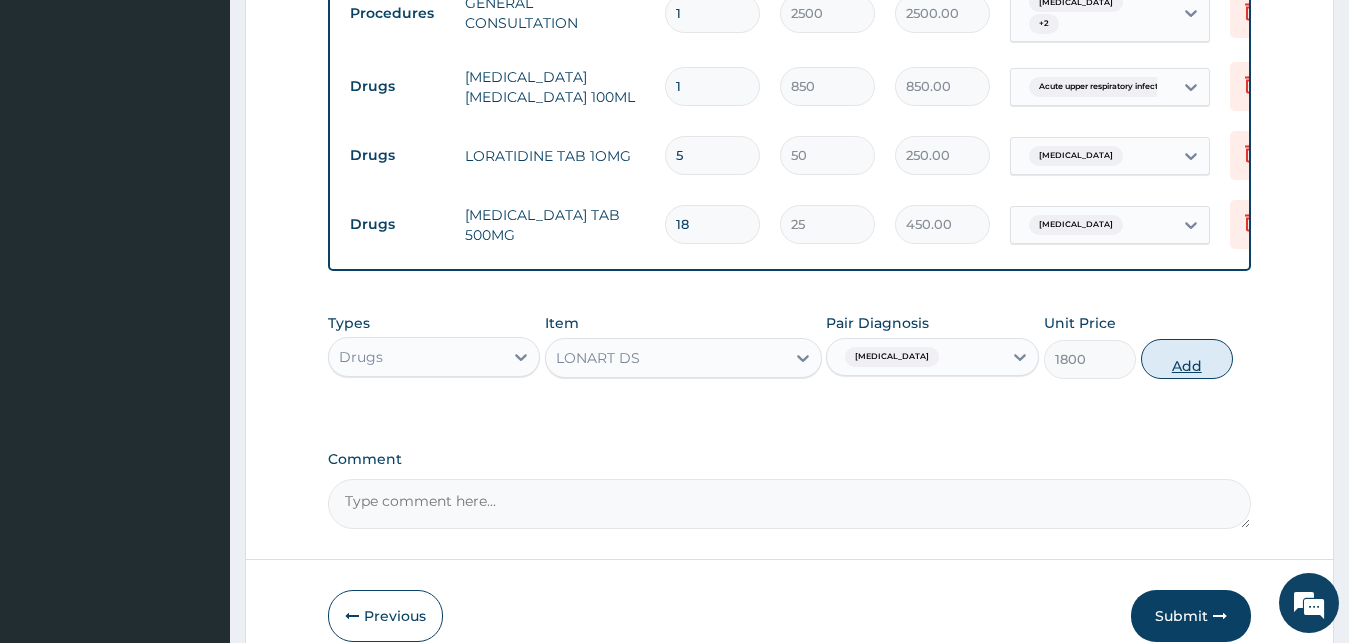 click on "Add" at bounding box center (1187, 359) 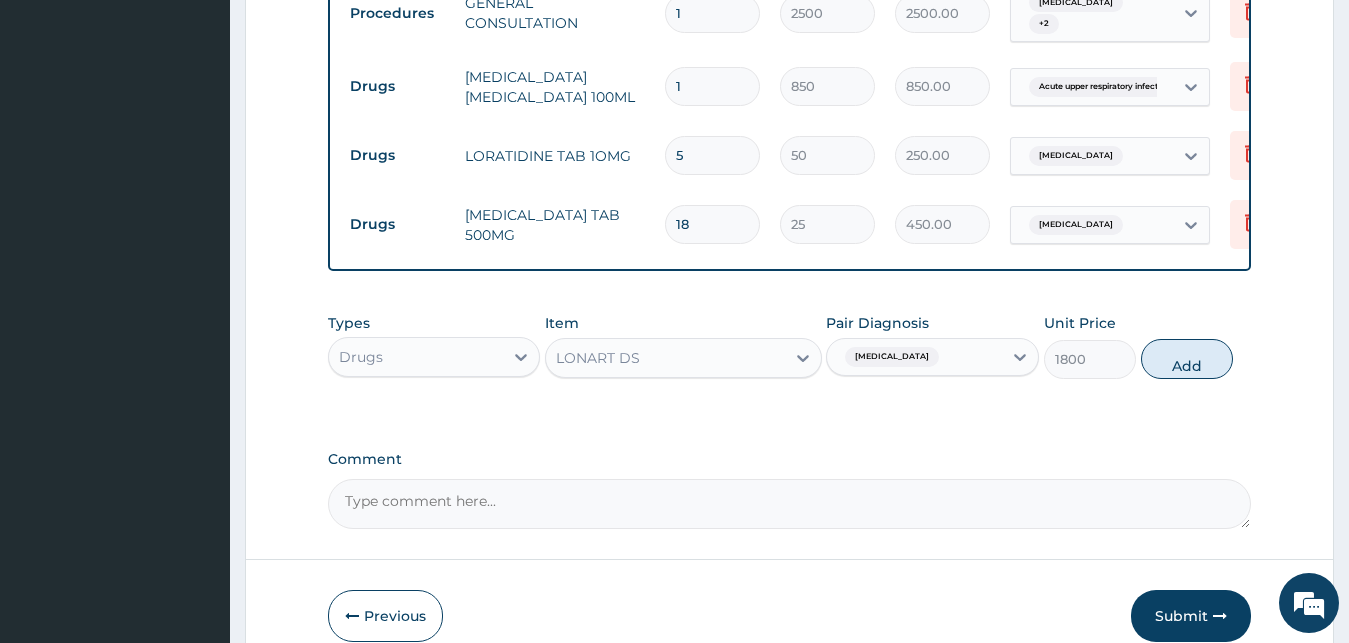 type on "0" 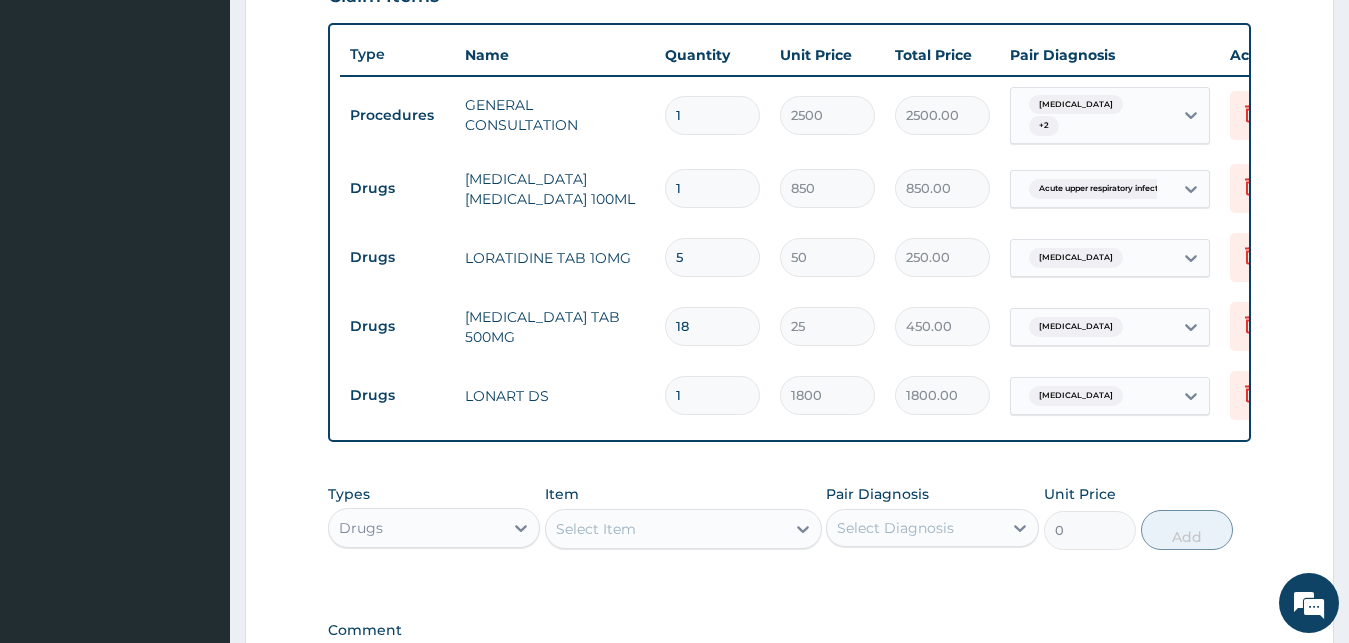 scroll, scrollTop: 997, scrollLeft: 0, axis: vertical 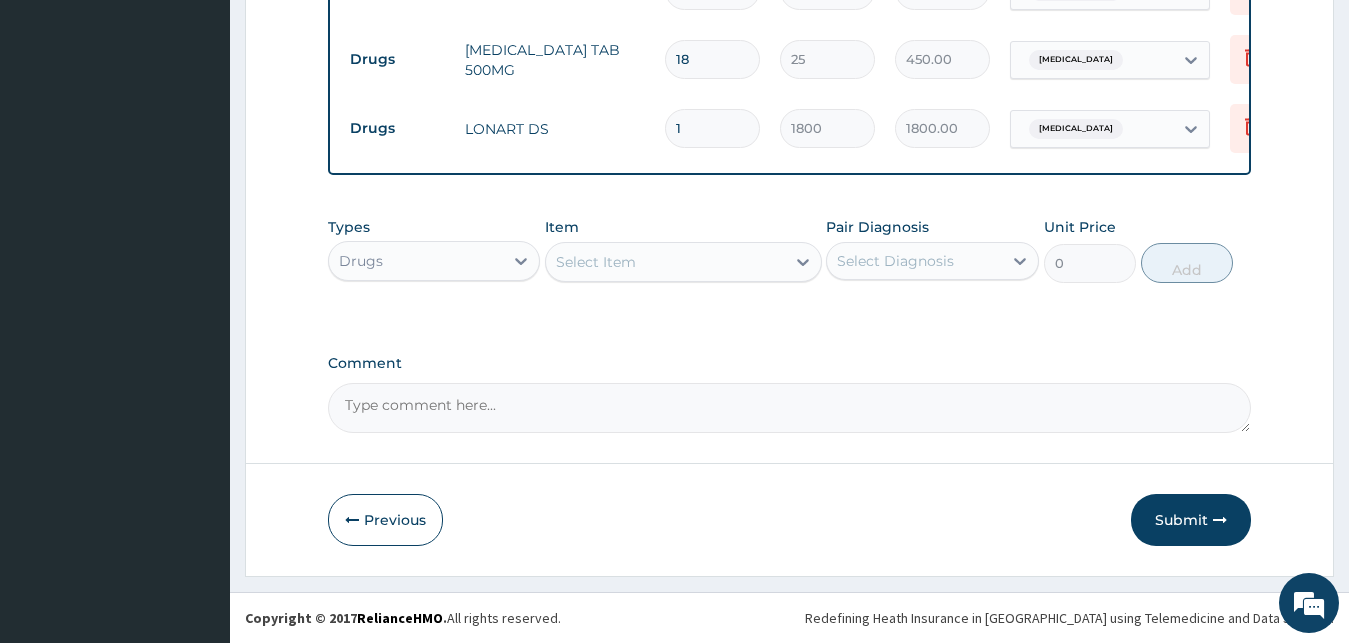 drag, startPoint x: 1203, startPoint y: 520, endPoint x: 1265, endPoint y: 524, distance: 62.1289 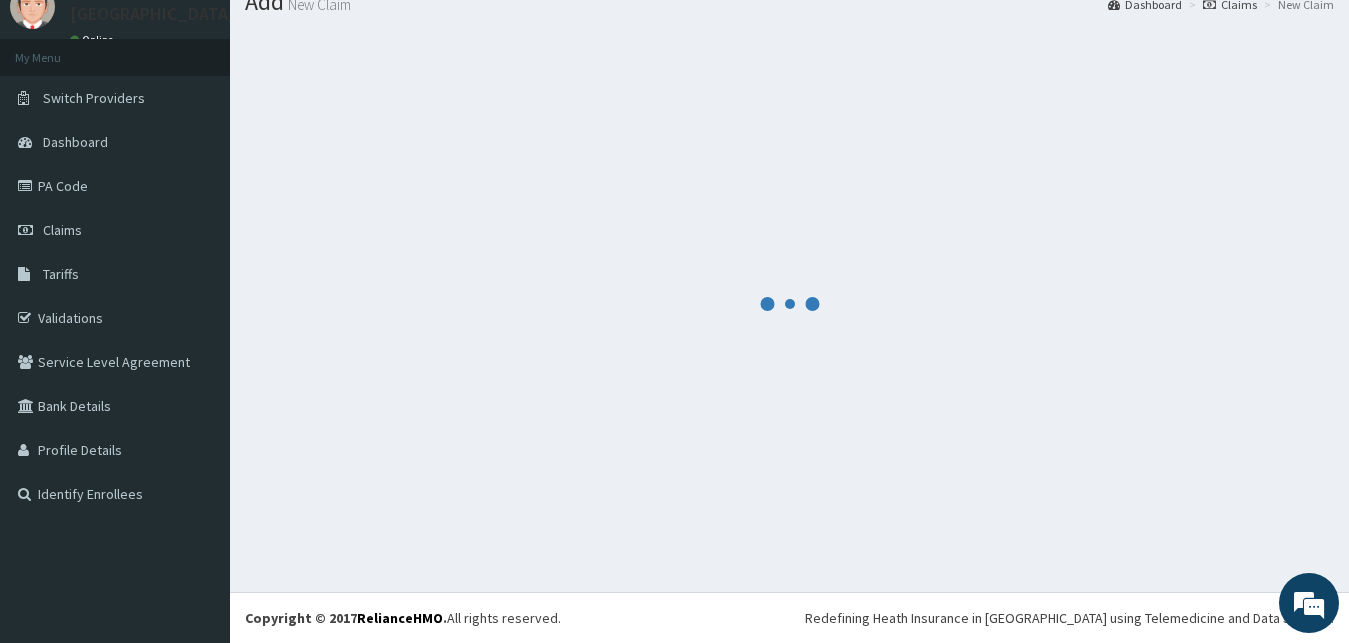 scroll, scrollTop: 76, scrollLeft: 0, axis: vertical 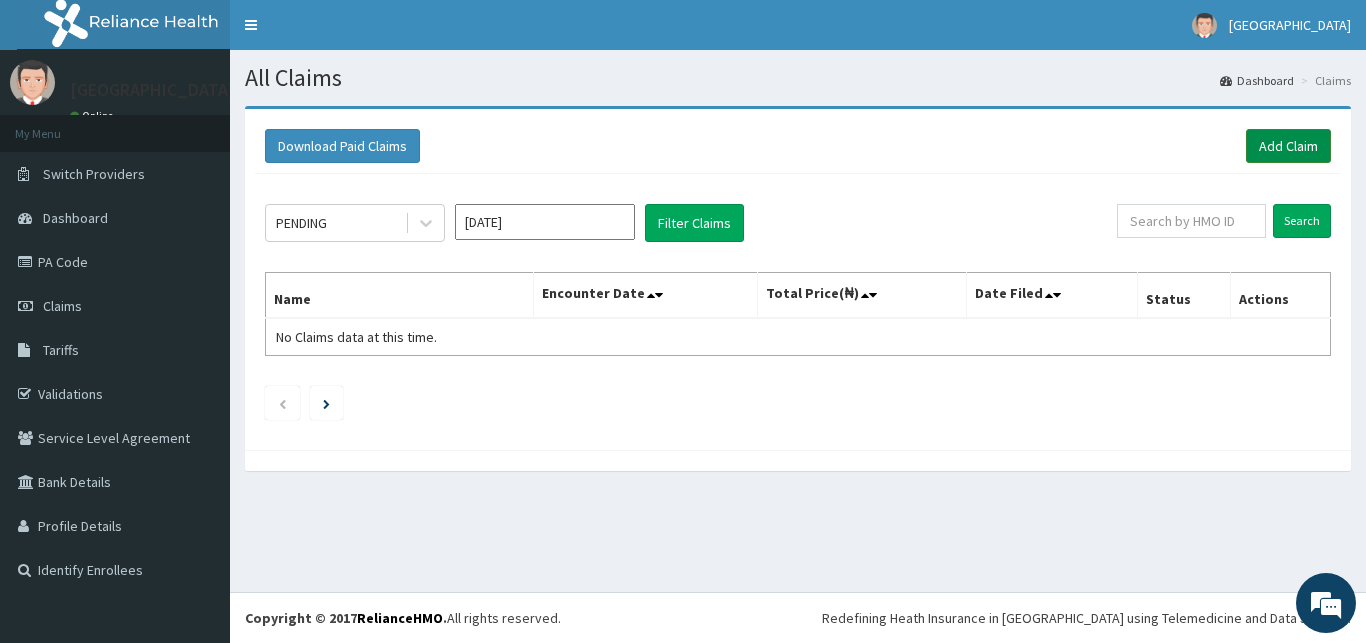 click on "Add Claim" at bounding box center (1288, 146) 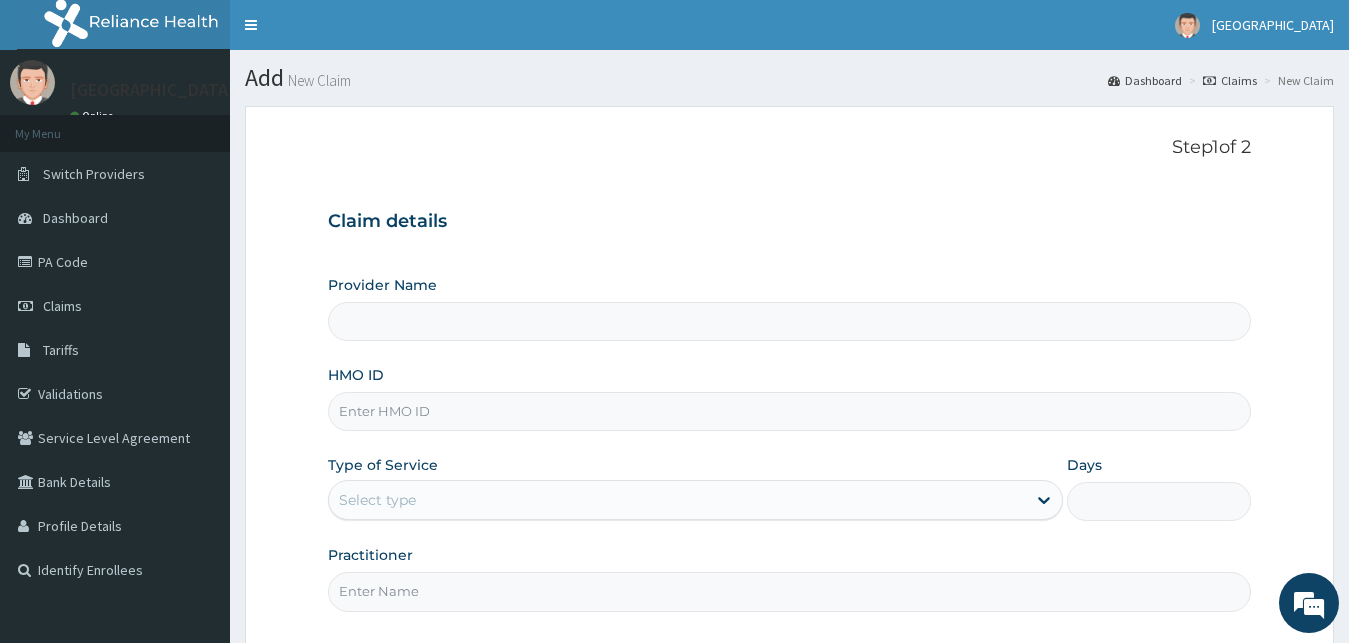 type on "[GEOGRAPHIC_DATA]" 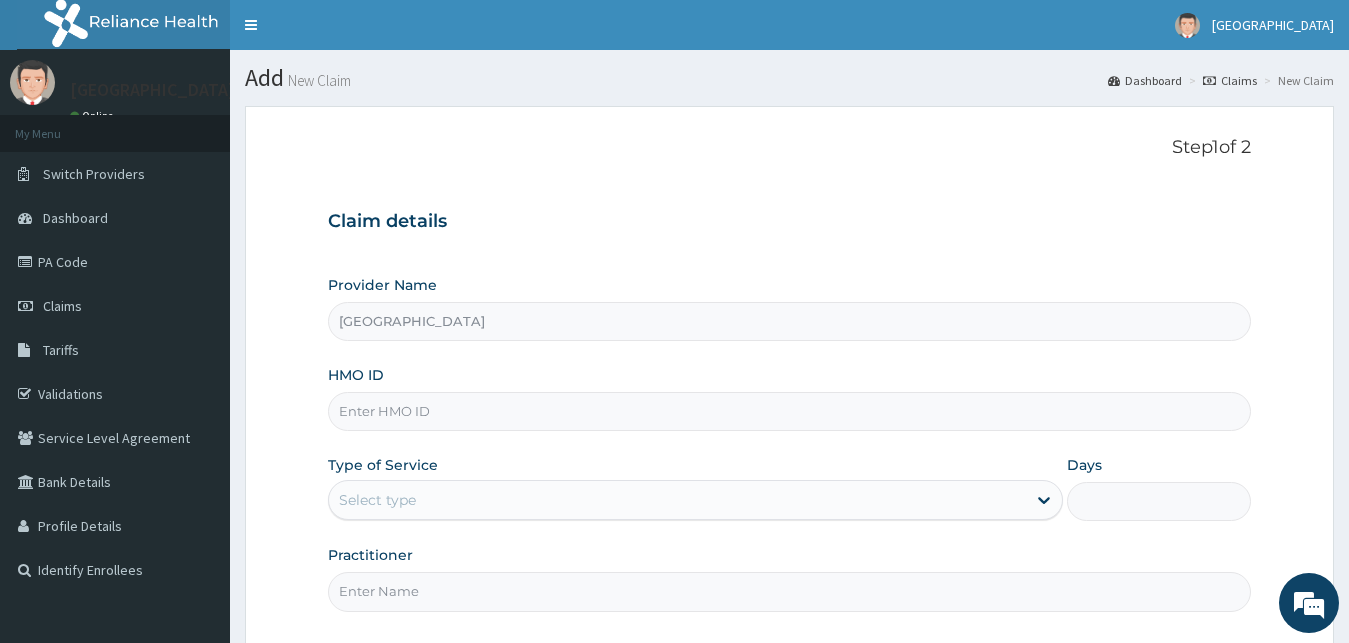 scroll, scrollTop: 0, scrollLeft: 0, axis: both 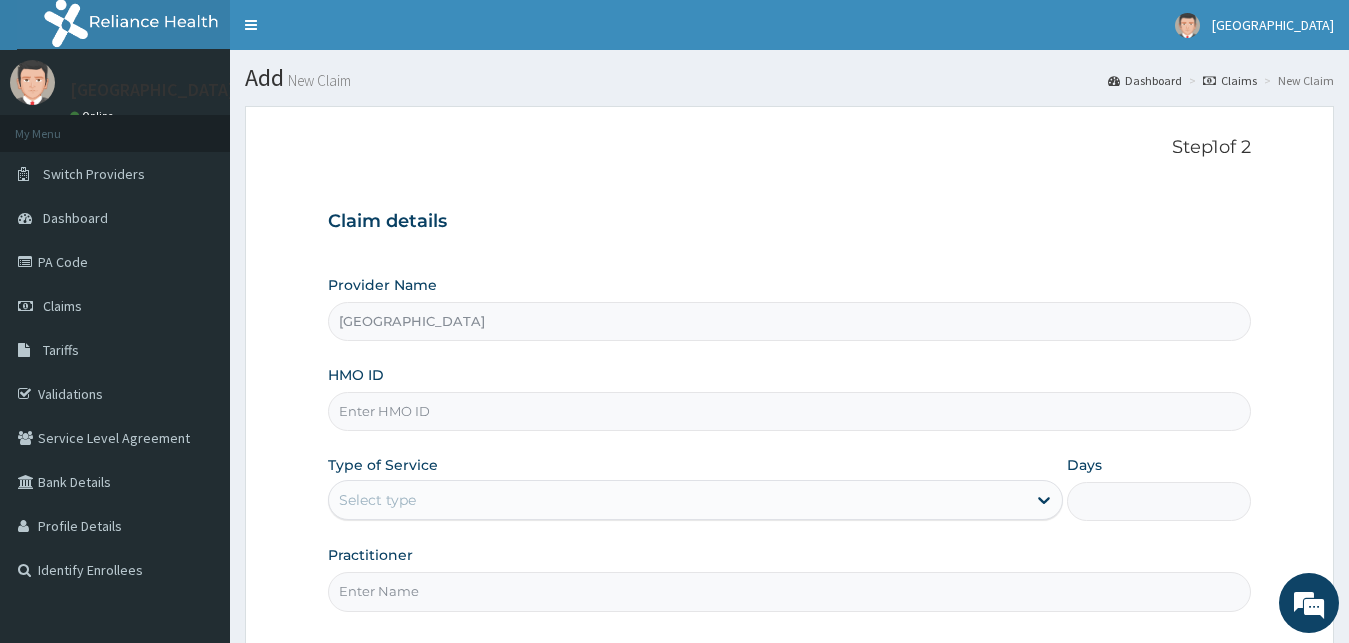 paste on "CYU/10337/D" 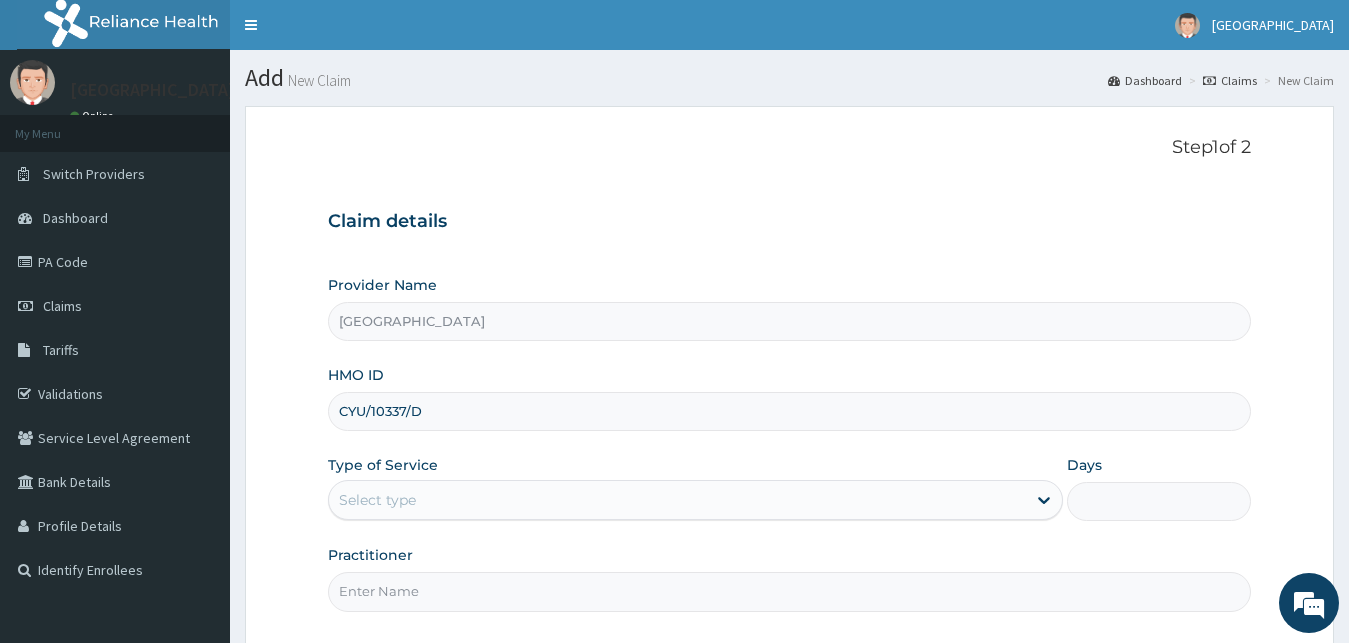 click on "CYU/10337/D" at bounding box center [790, 411] 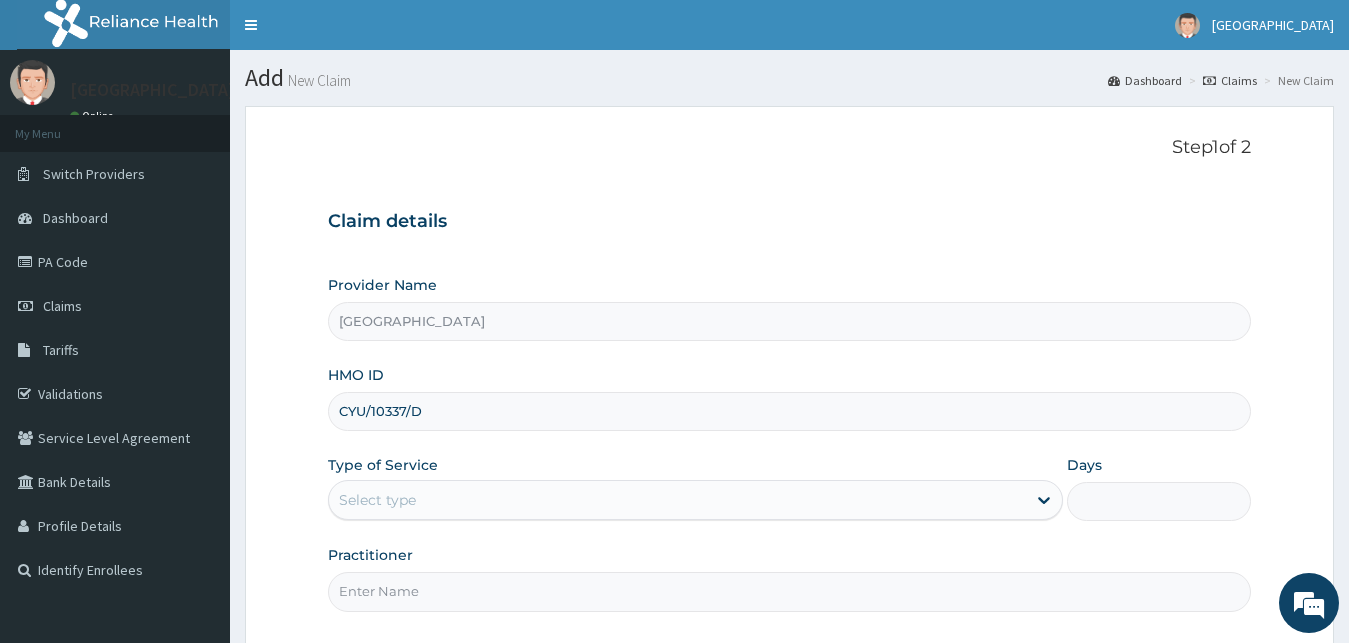 scroll, scrollTop: 0, scrollLeft: 0, axis: both 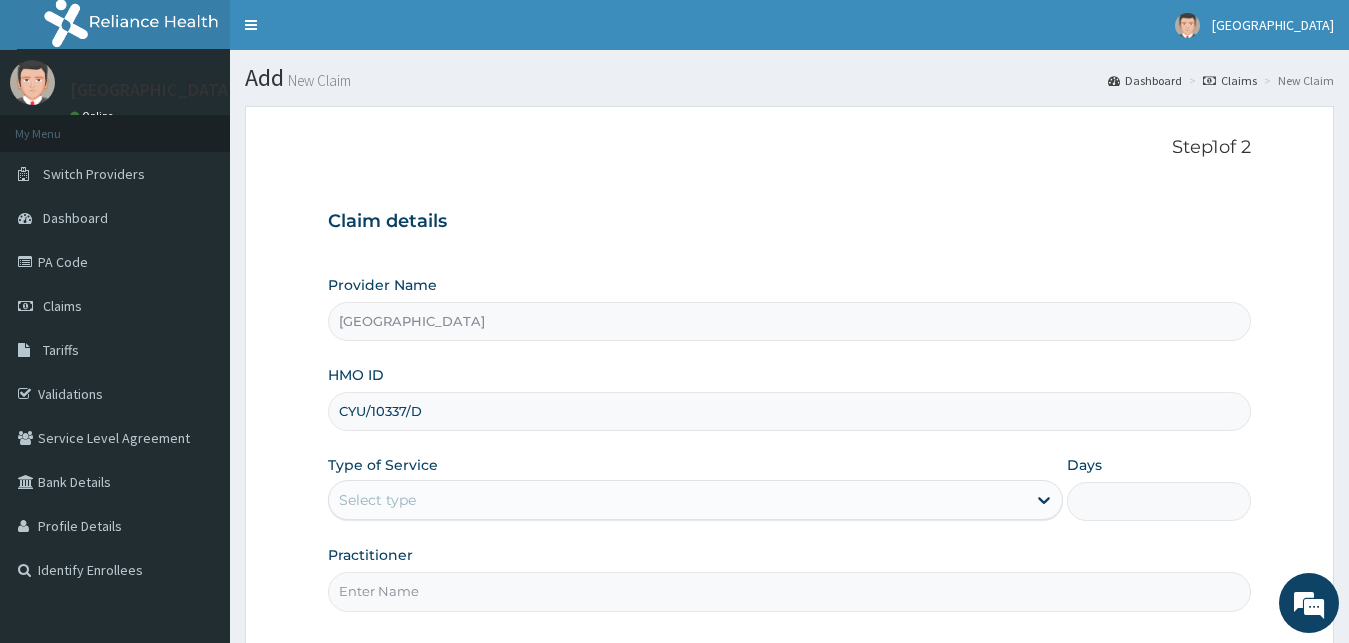 type on "CYU/10337/D" 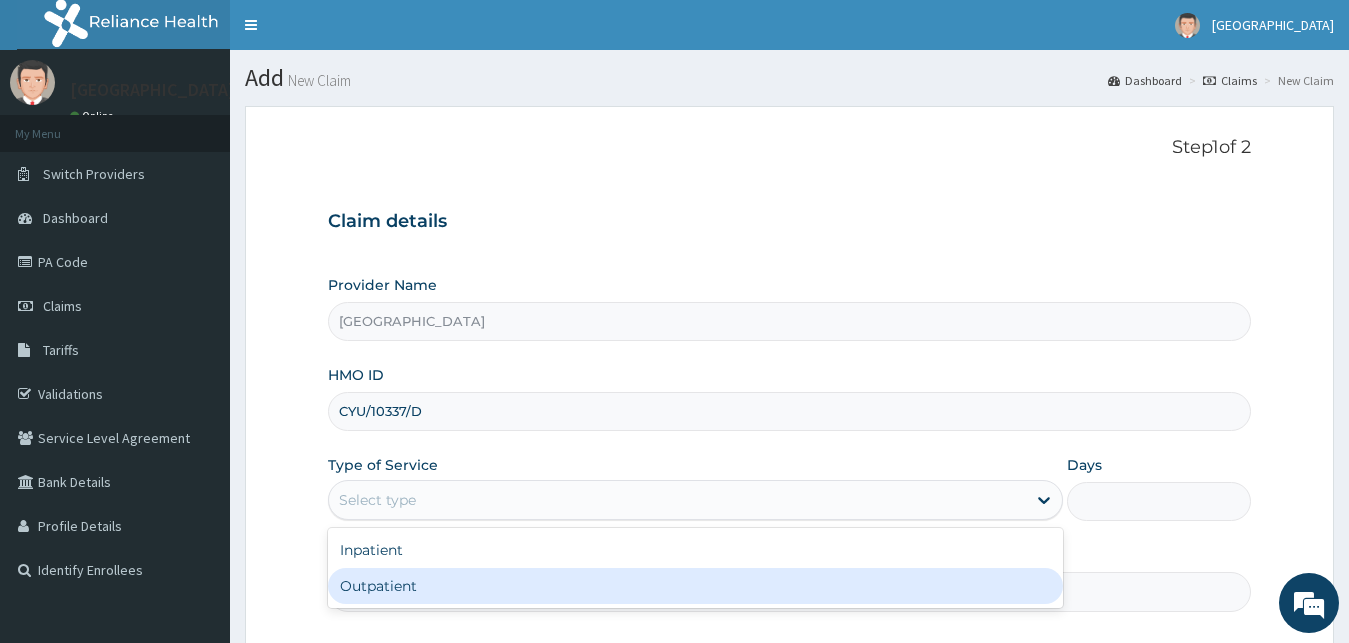 click on "Outpatient" at bounding box center [696, 586] 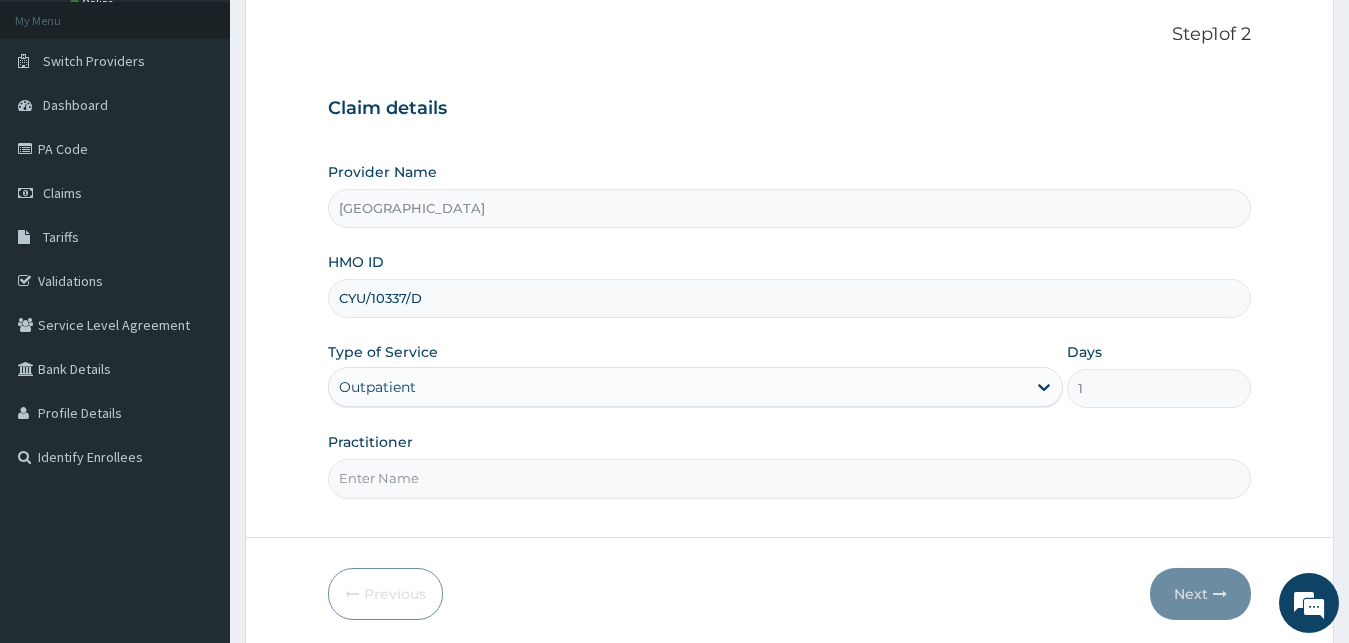 scroll, scrollTop: 187, scrollLeft: 0, axis: vertical 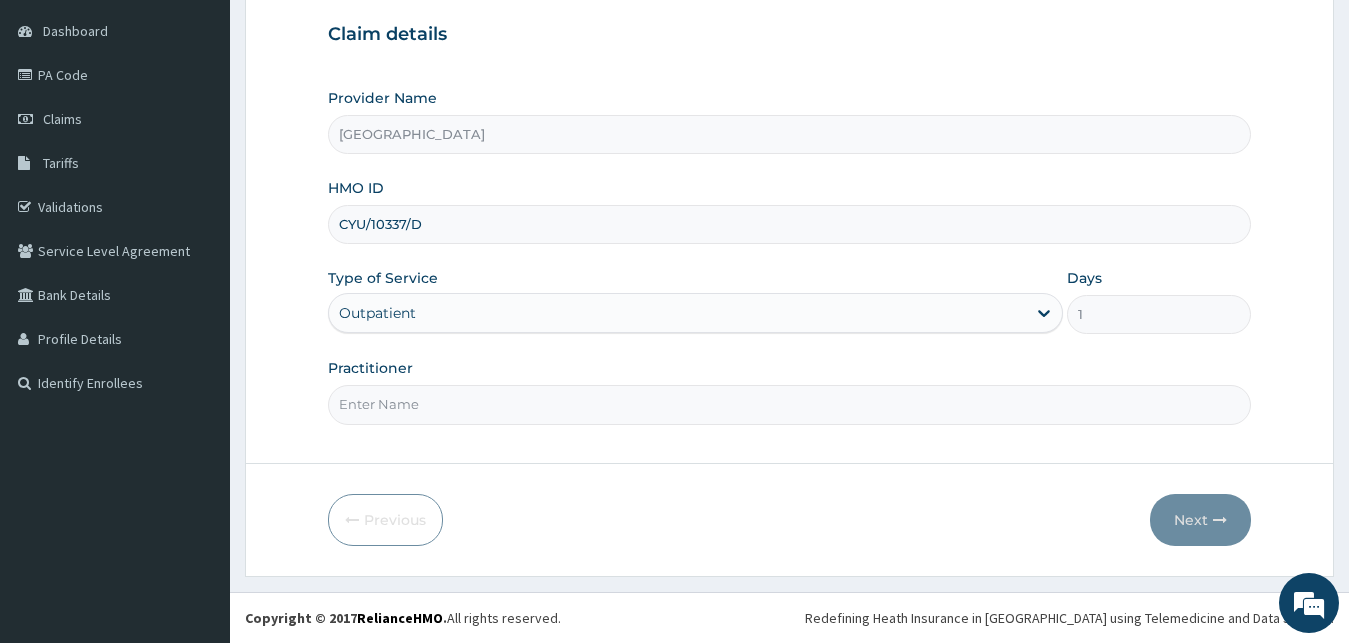 click on "Practitioner" at bounding box center [790, 404] 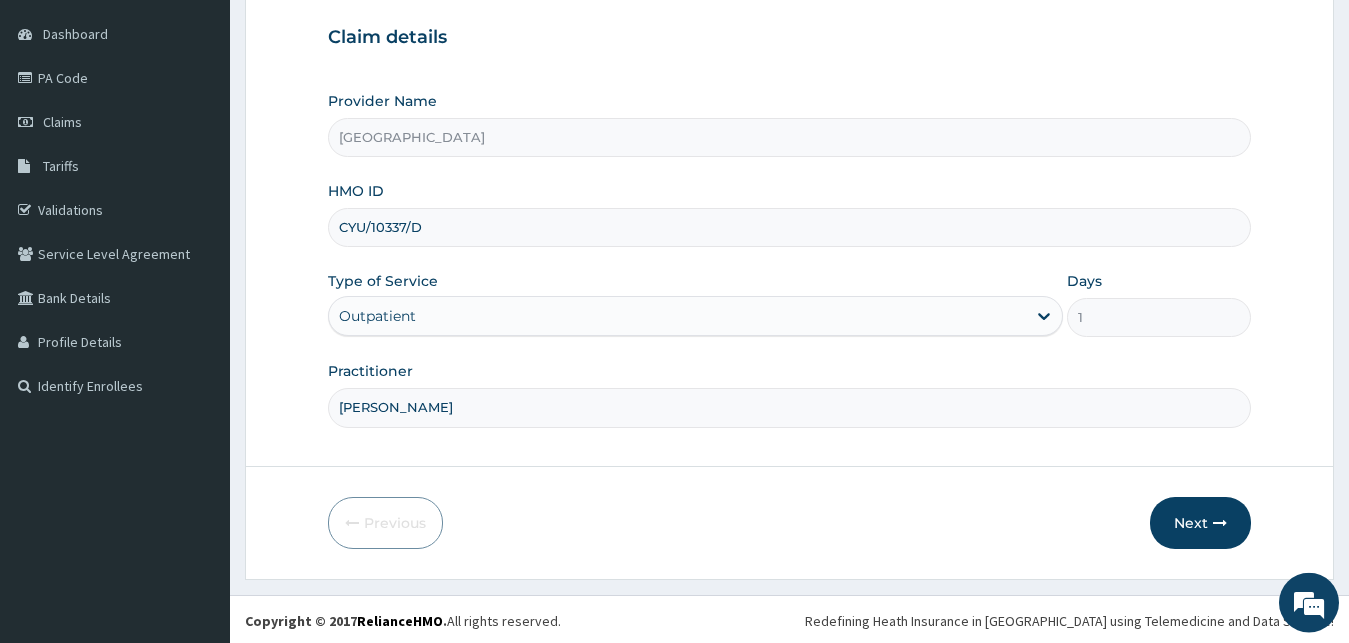 scroll, scrollTop: 187, scrollLeft: 0, axis: vertical 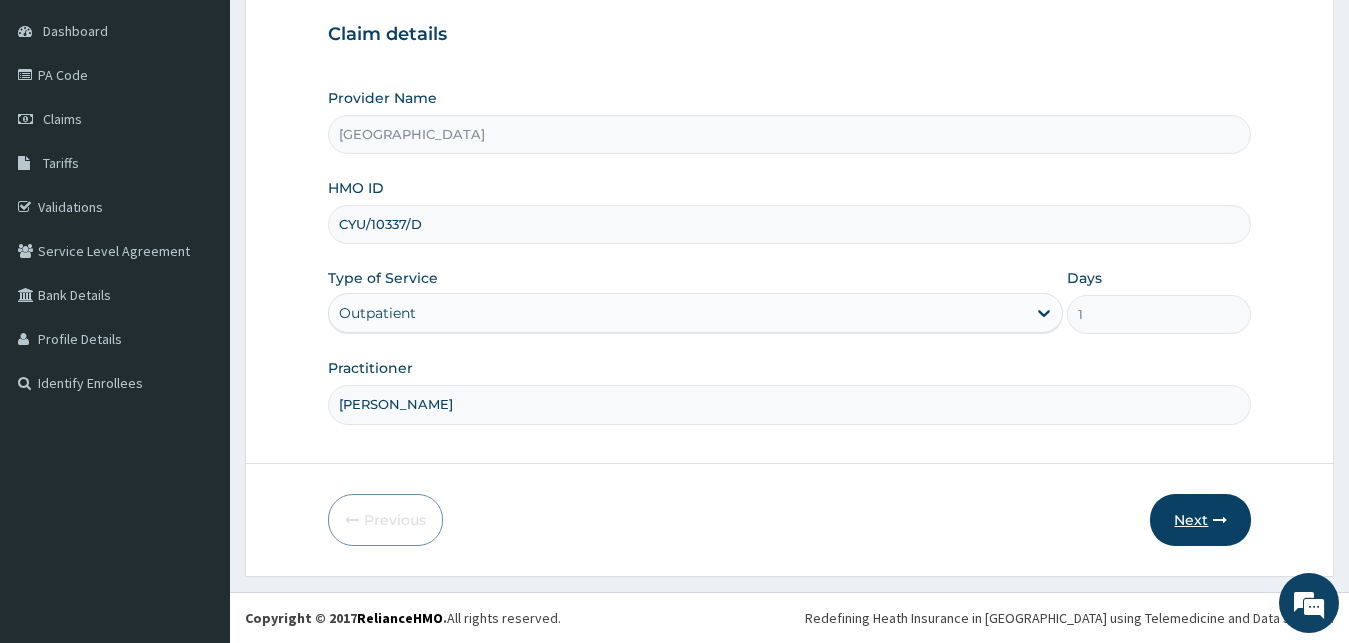 type on "[PERSON_NAME]" 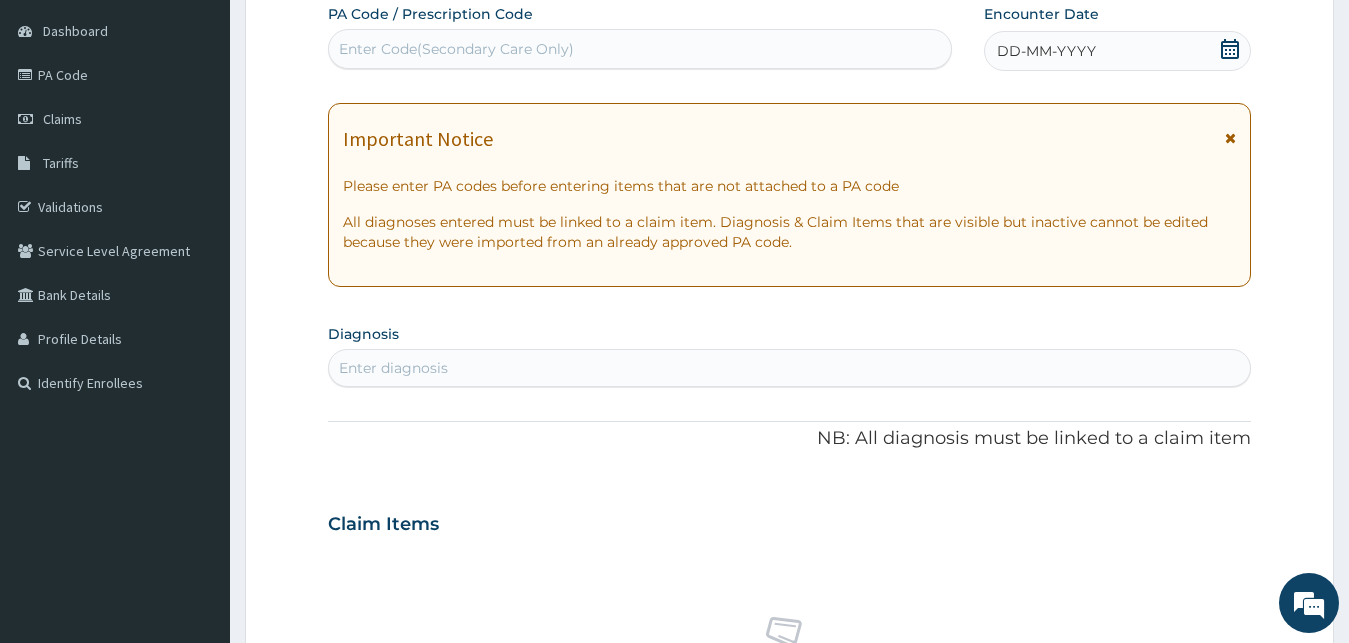 click on "DD-MM-YYYY" at bounding box center (1046, 51) 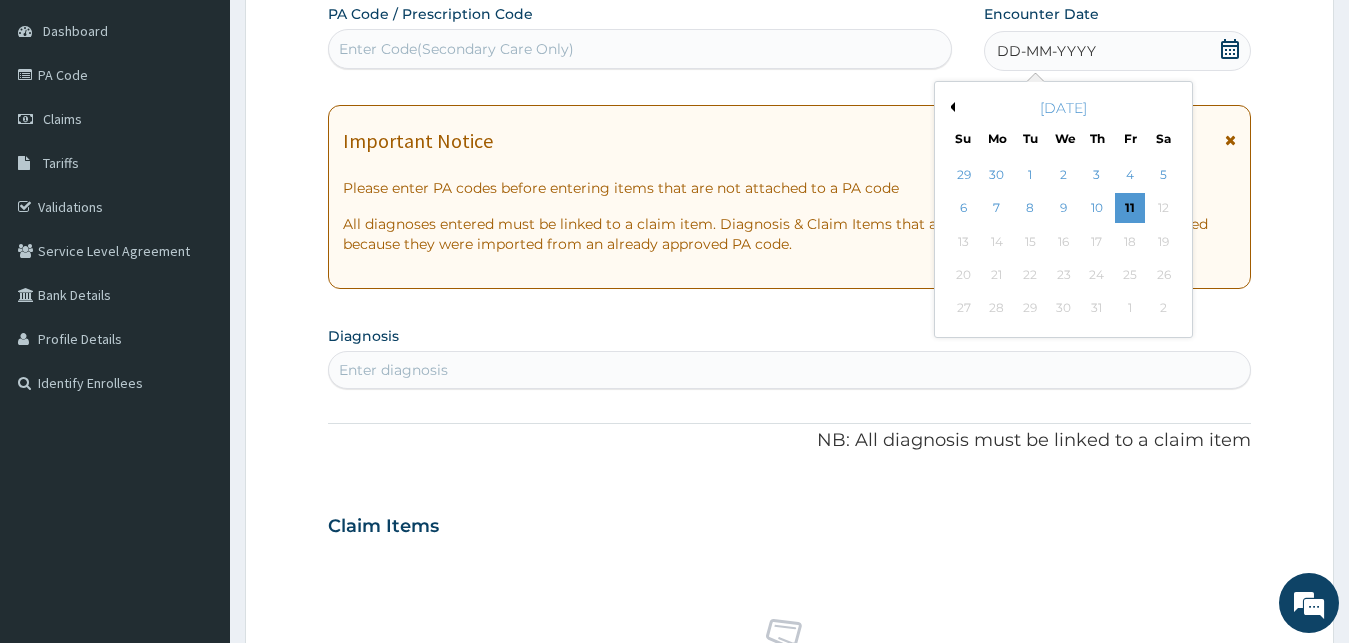 click on "Previous Month" at bounding box center (950, 107) 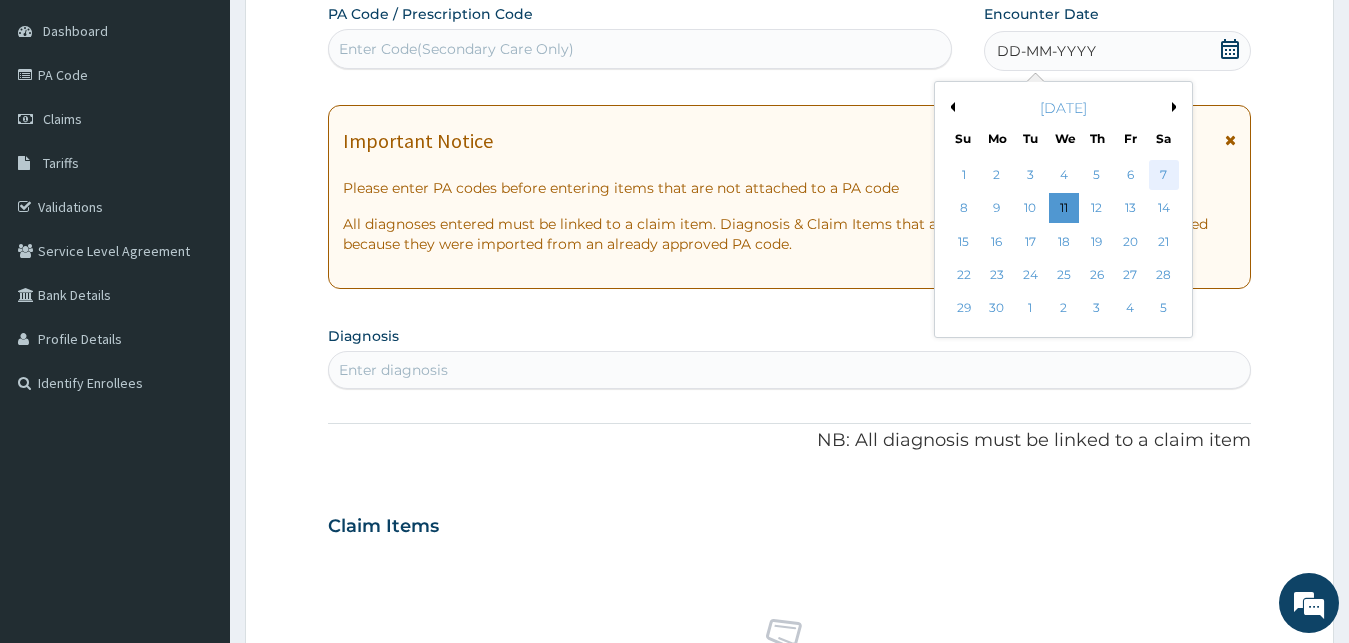 click on "7" at bounding box center [1163, 175] 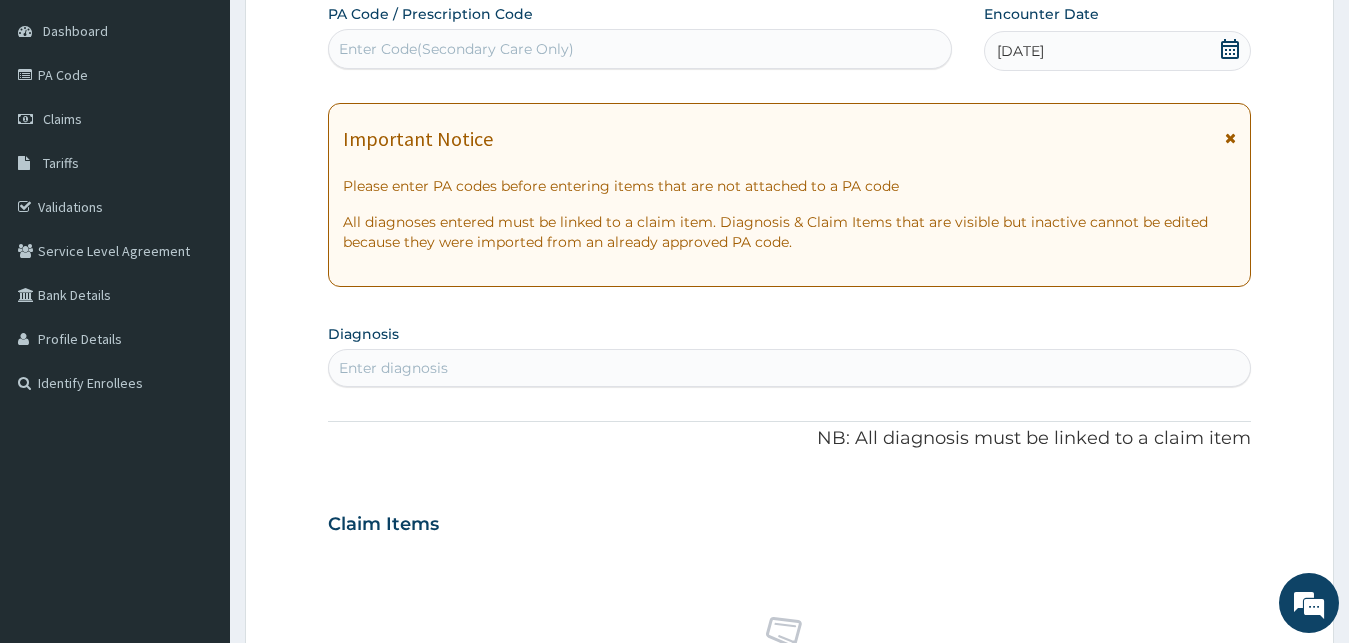 click on "Enter diagnosis" at bounding box center (790, 368) 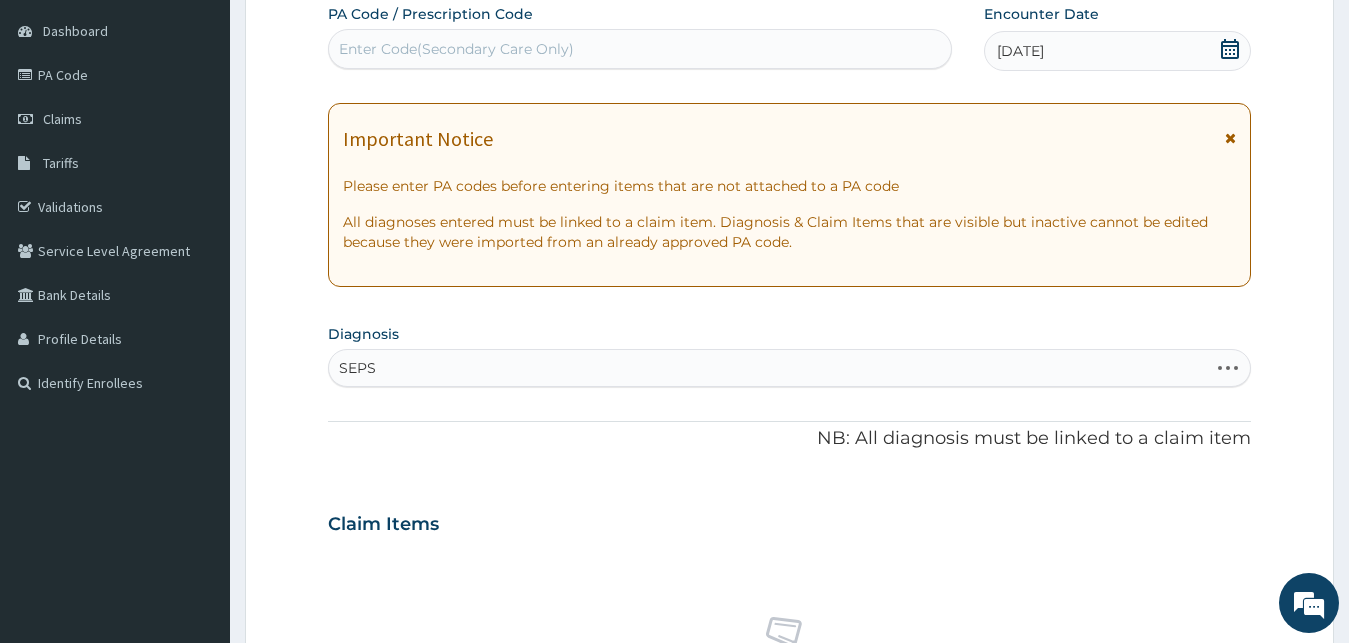 type on "SEPSI" 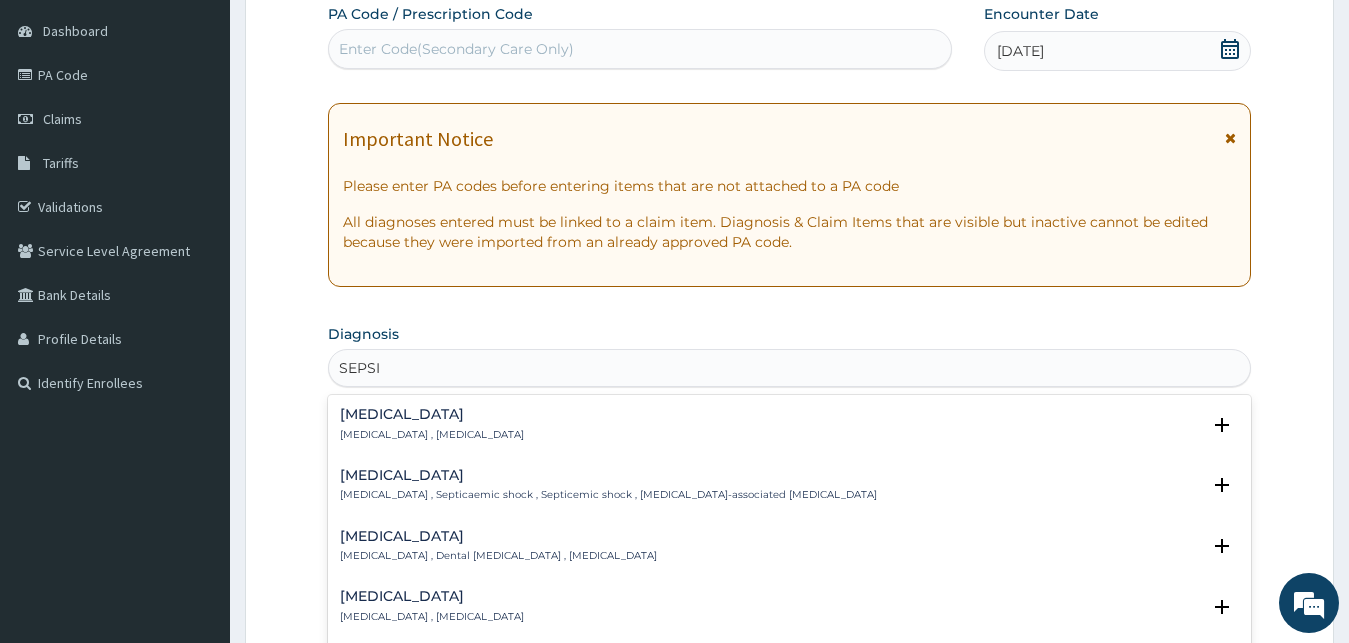 drag, startPoint x: 477, startPoint y: 423, endPoint x: 468, endPoint y: 430, distance: 11.401754 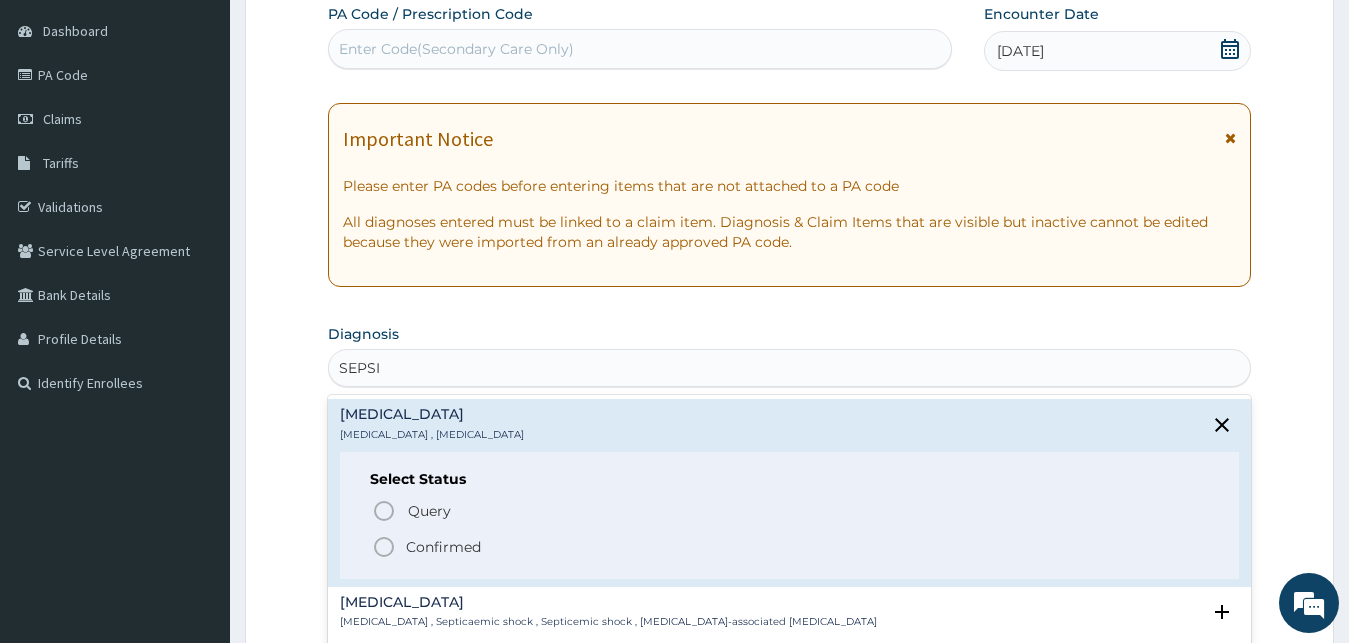 click on "Confirmed" at bounding box center [443, 547] 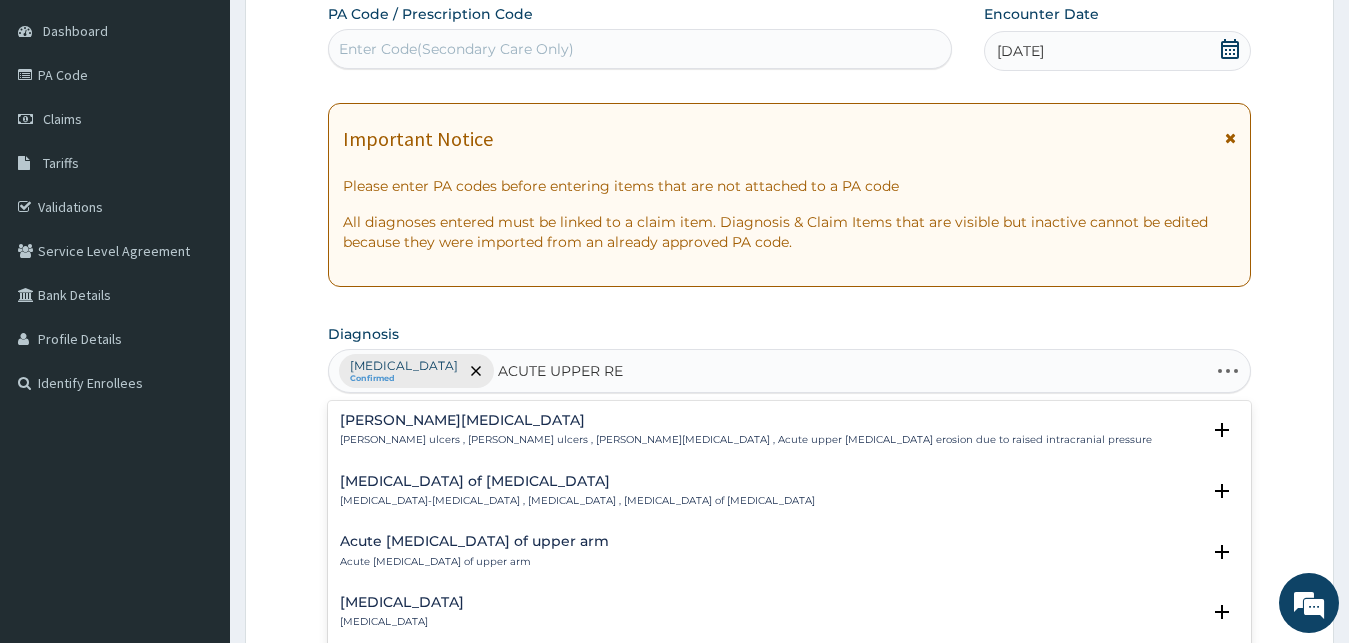 type on "ACUTE UPPER RES" 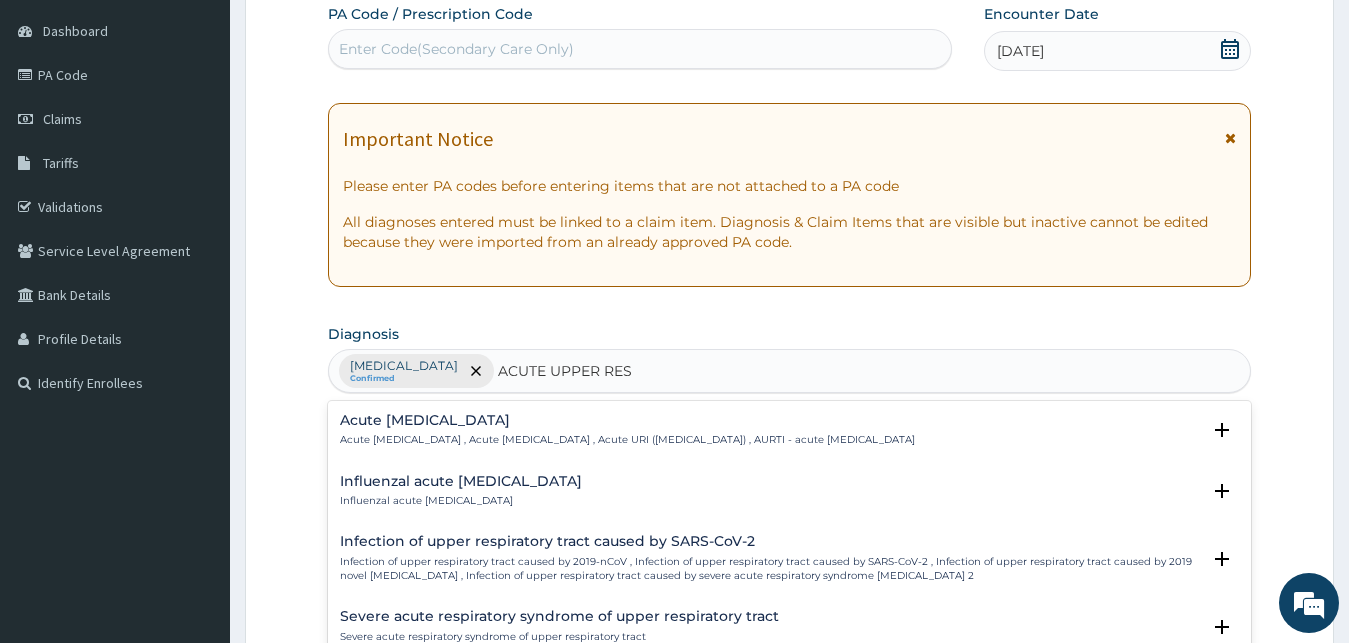 click on "Acute [MEDICAL_DATA]" at bounding box center [627, 420] 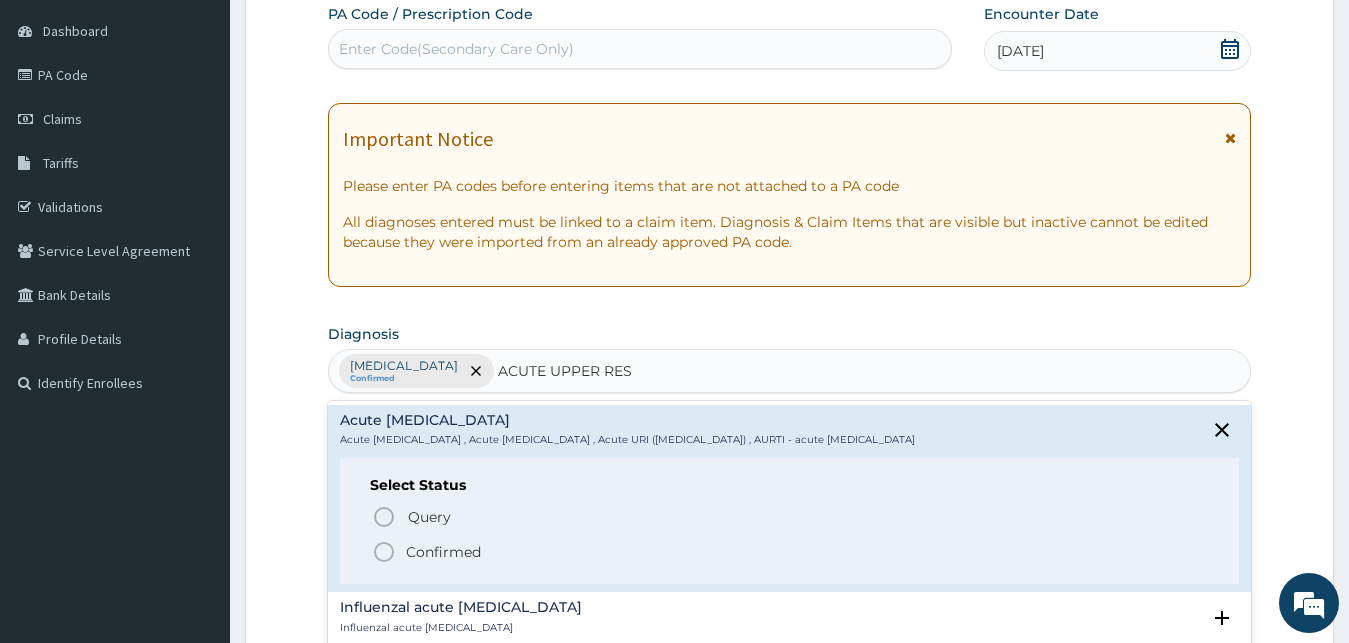 click on "Confirmed" at bounding box center (443, 552) 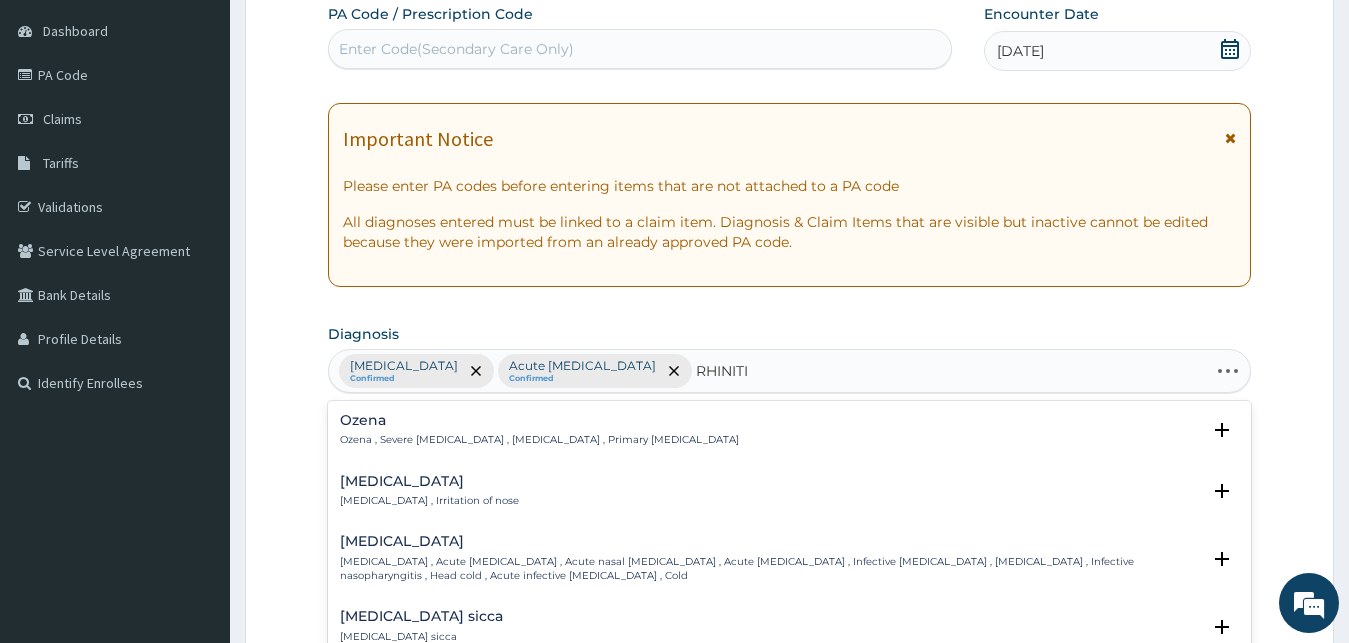 type on "[MEDICAL_DATA]" 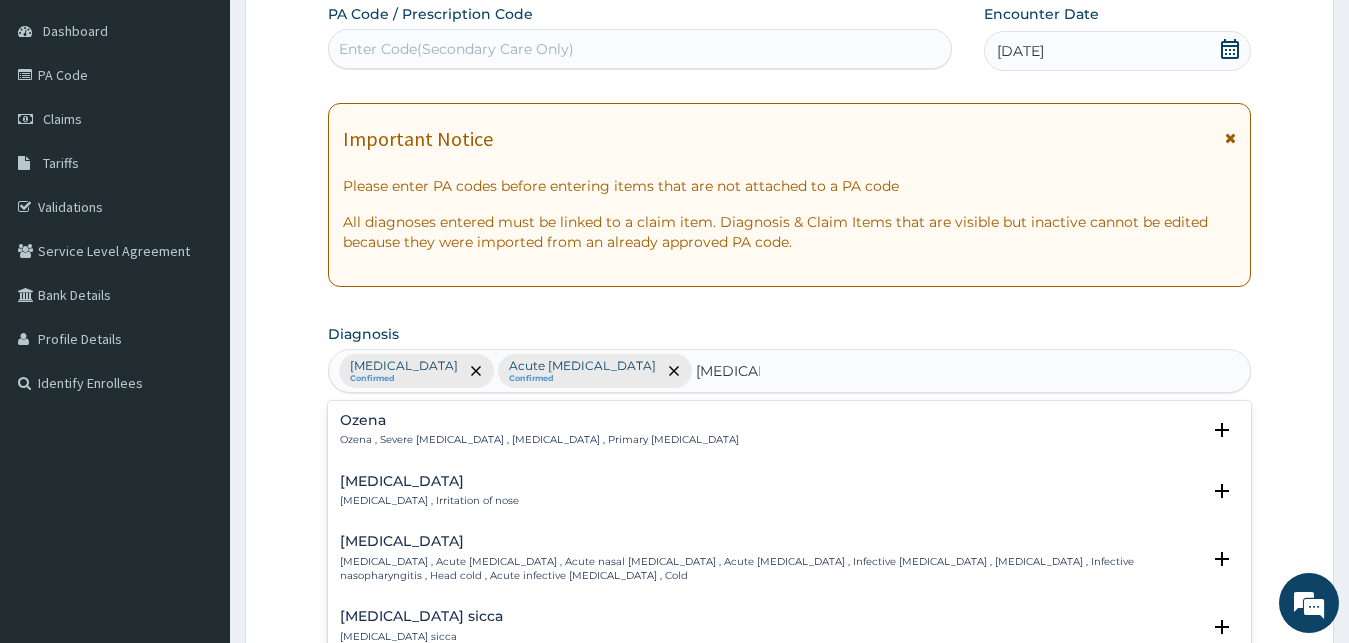 click on "[MEDICAL_DATA] , Irritation of nose" at bounding box center [429, 501] 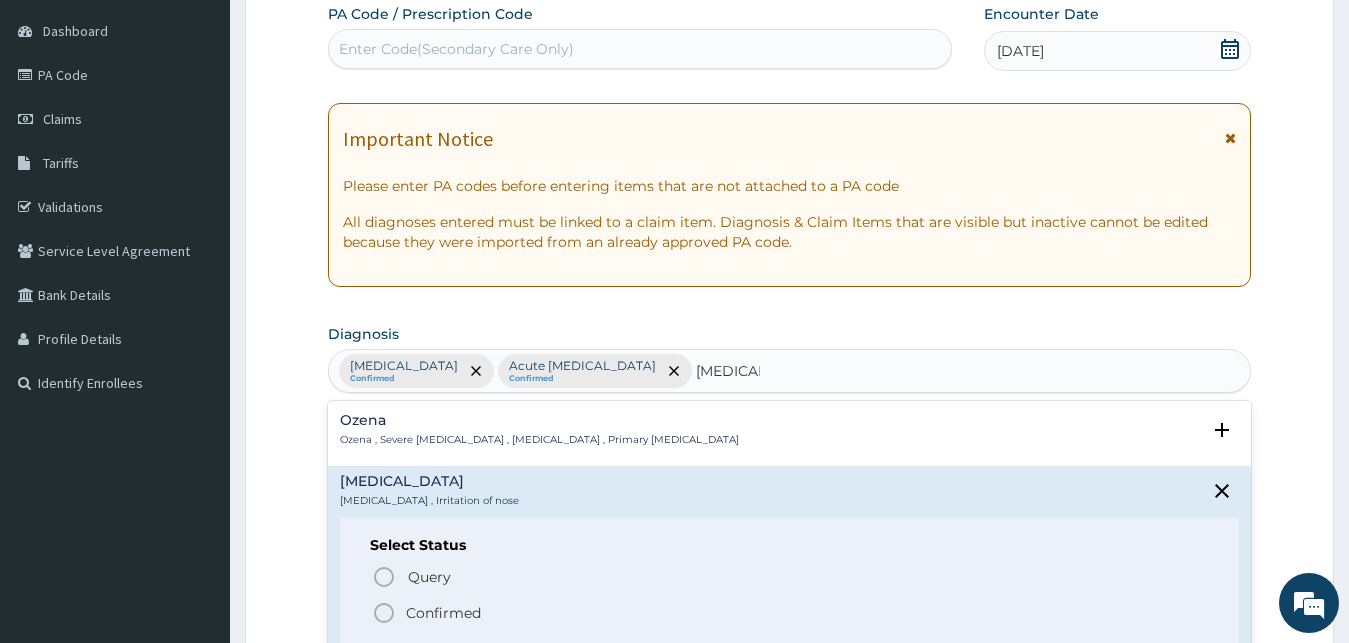 click on "Confirmed" at bounding box center (443, 613) 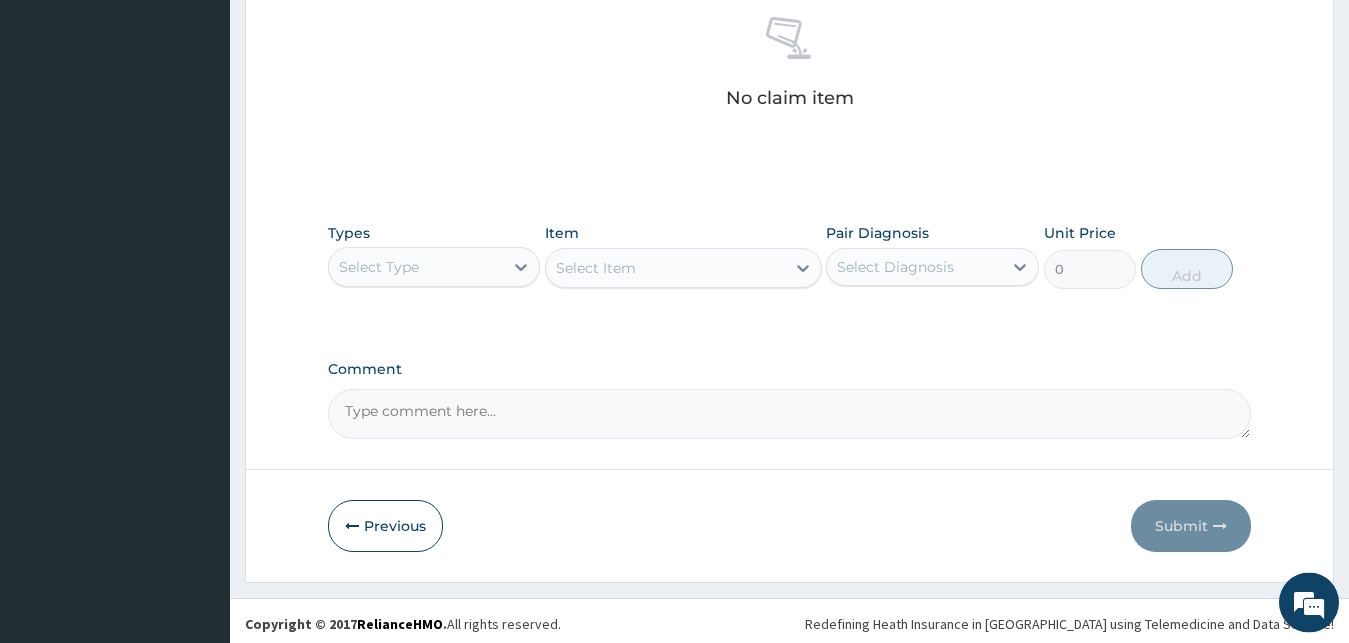scroll, scrollTop: 799, scrollLeft: 0, axis: vertical 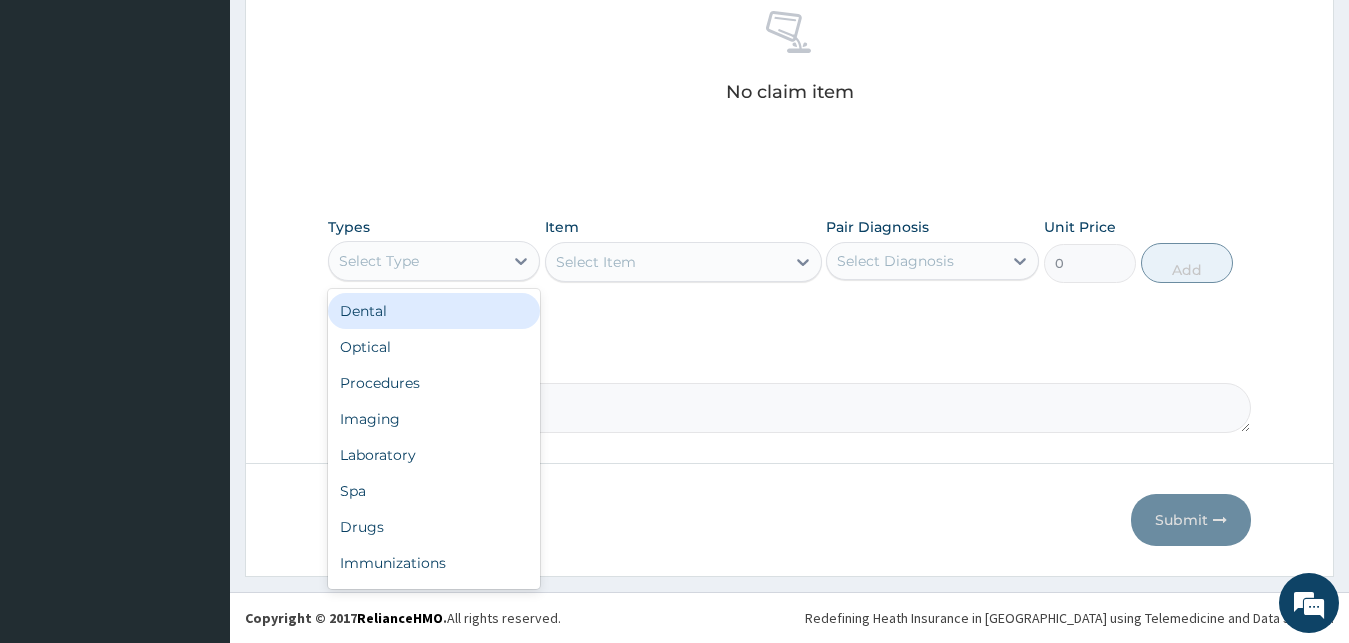 click on "Select Type" at bounding box center [416, 261] 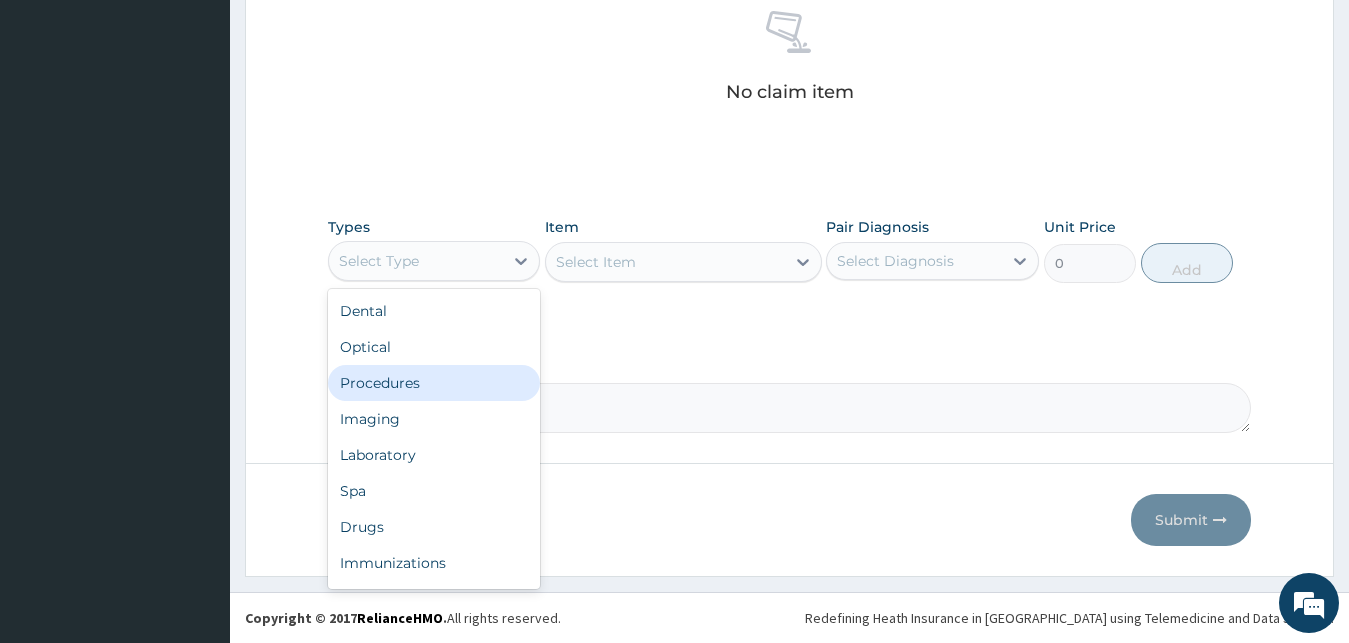 click on "Procedures" at bounding box center [434, 383] 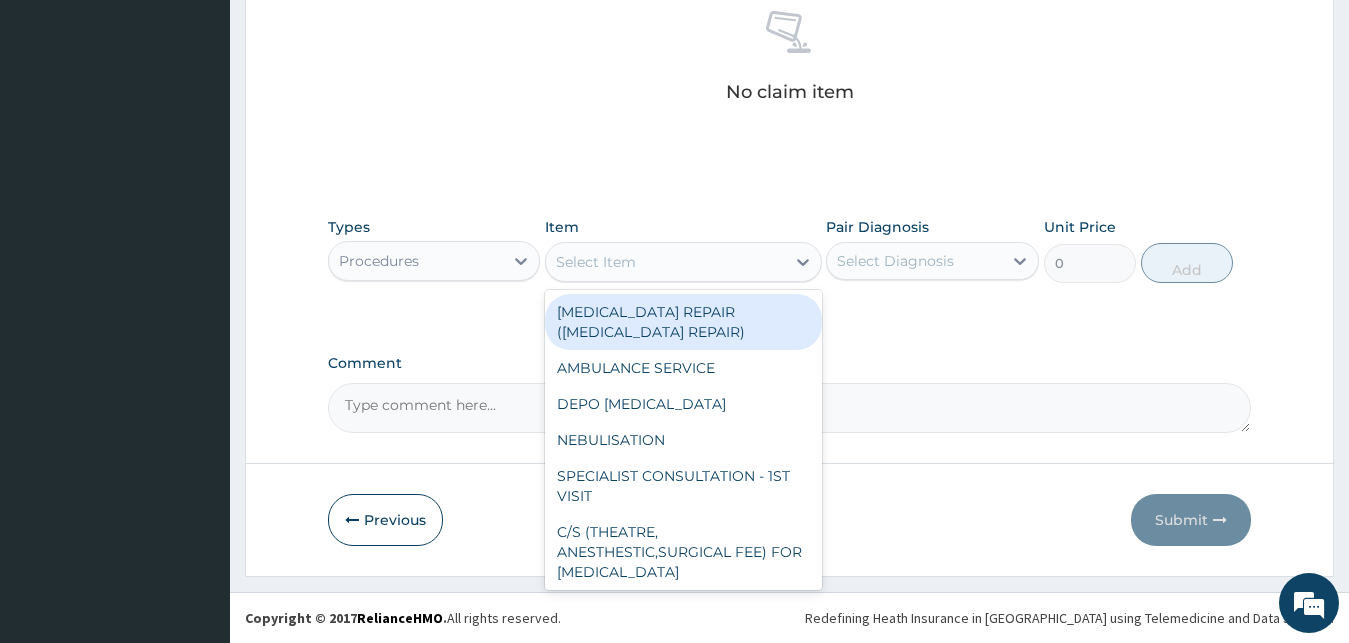 click on "Select Item" at bounding box center (665, 262) 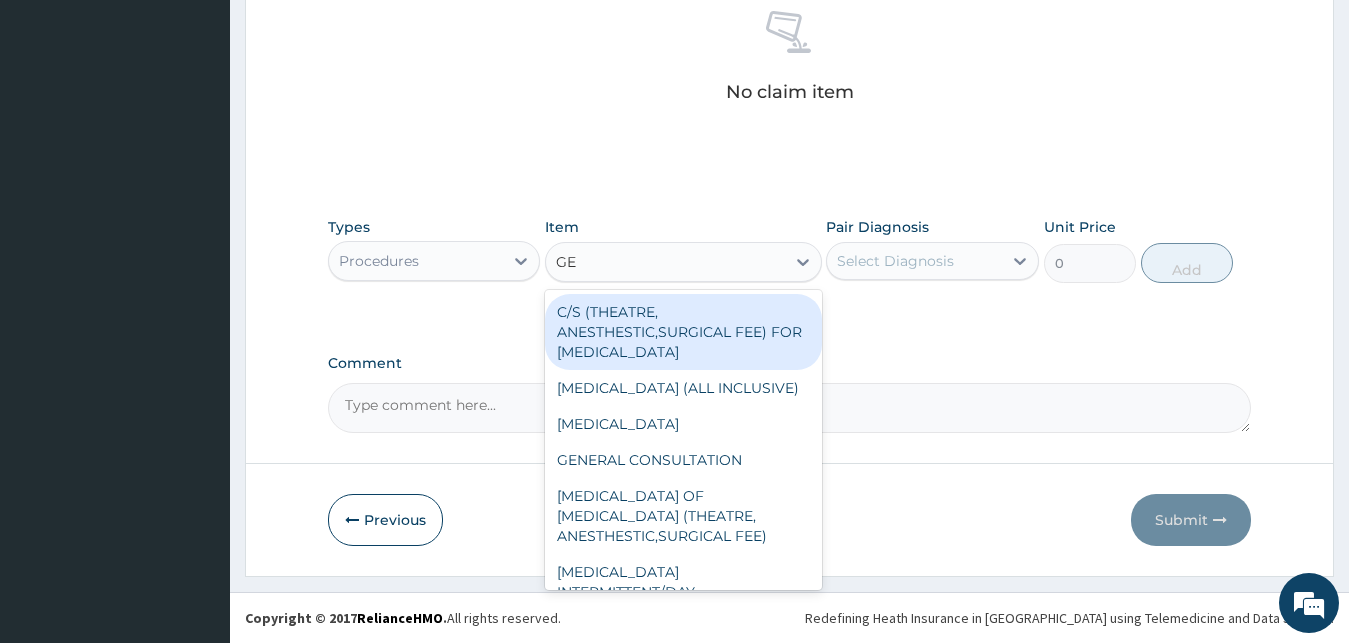 type on "GEN" 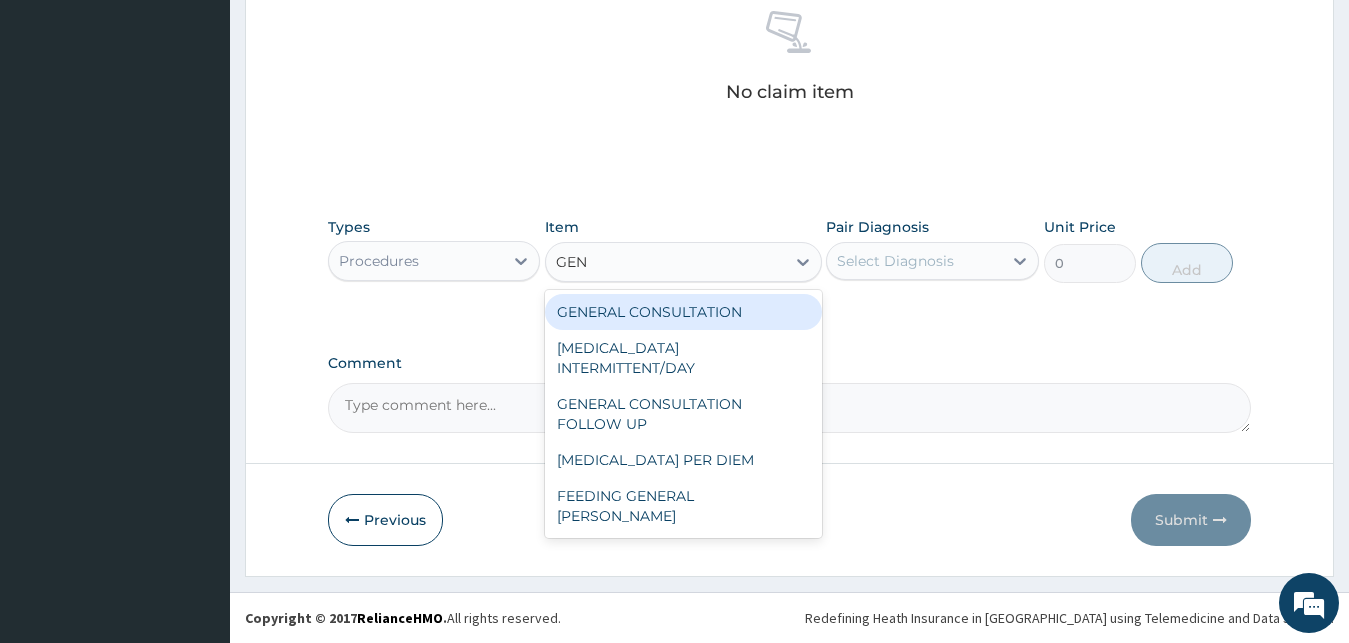 click on "GENERAL CONSULTATION" at bounding box center [683, 312] 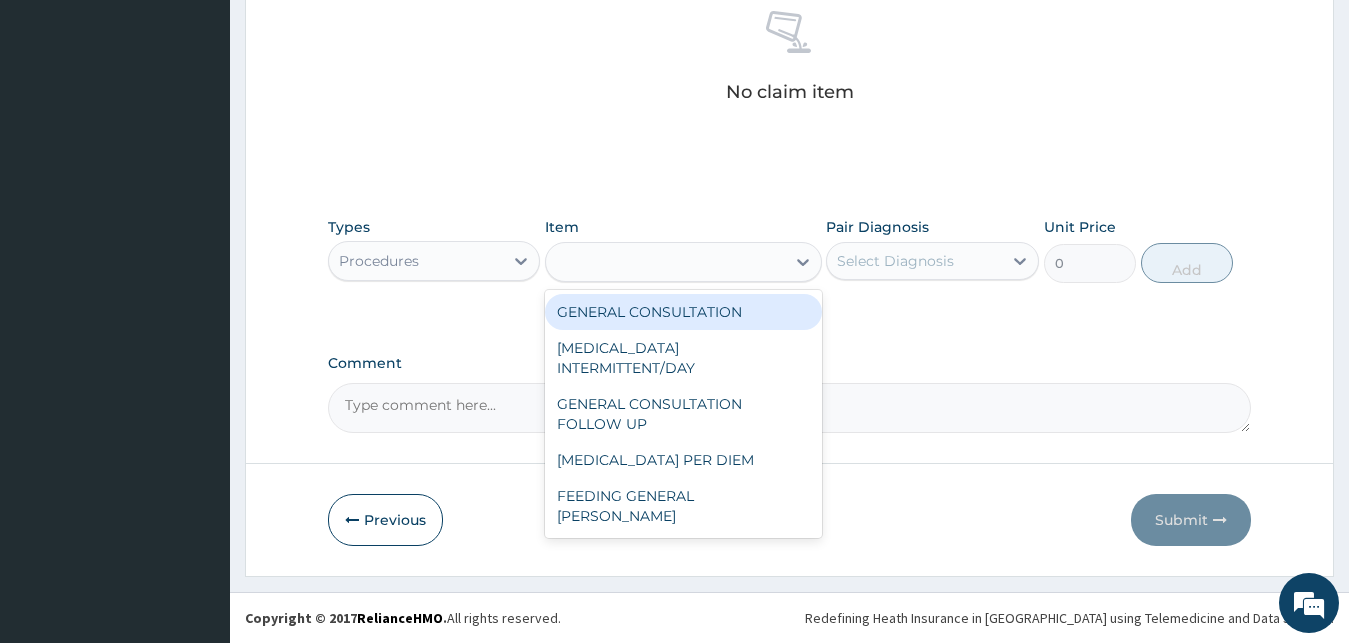 type on "2500" 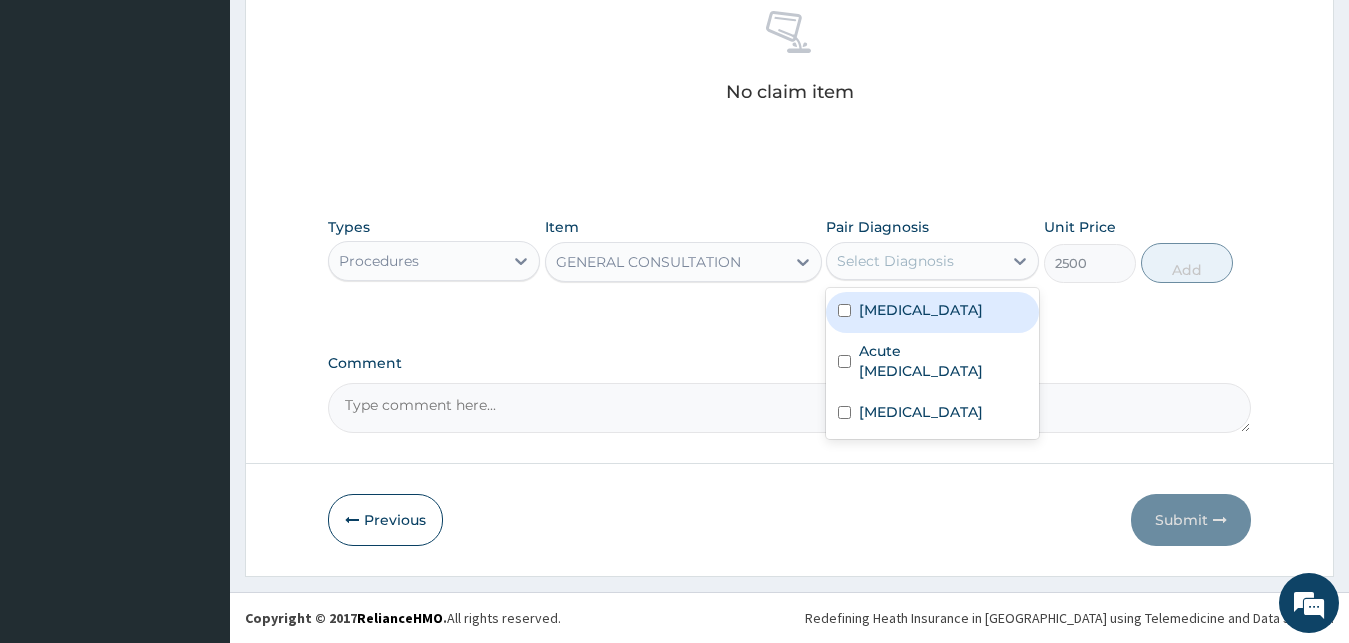 click on "Select Diagnosis" at bounding box center [914, 261] 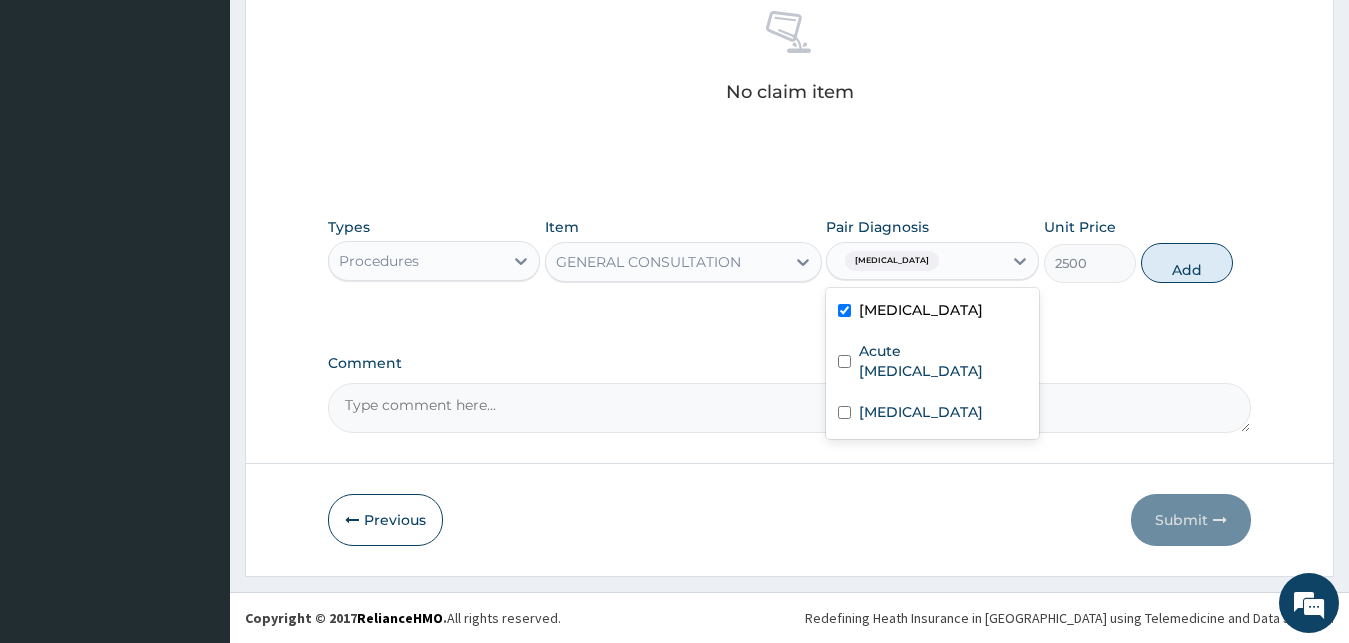 checkbox on "true" 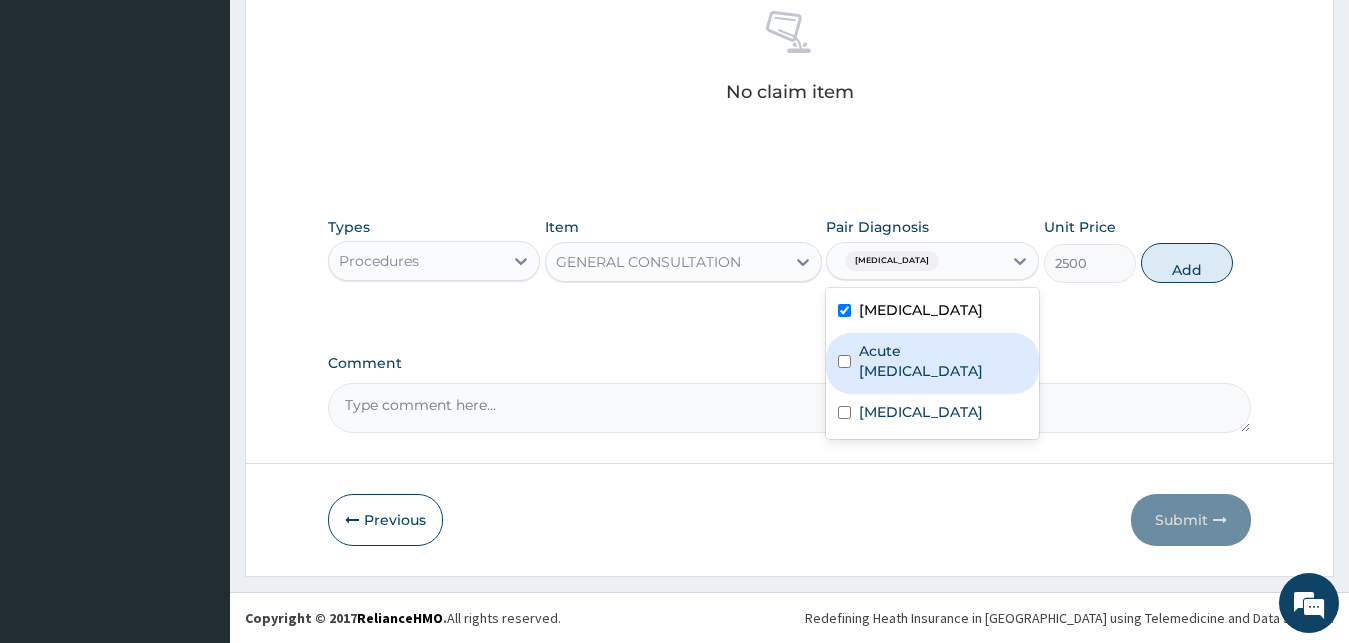 click on "Acute [MEDICAL_DATA]" at bounding box center [943, 361] 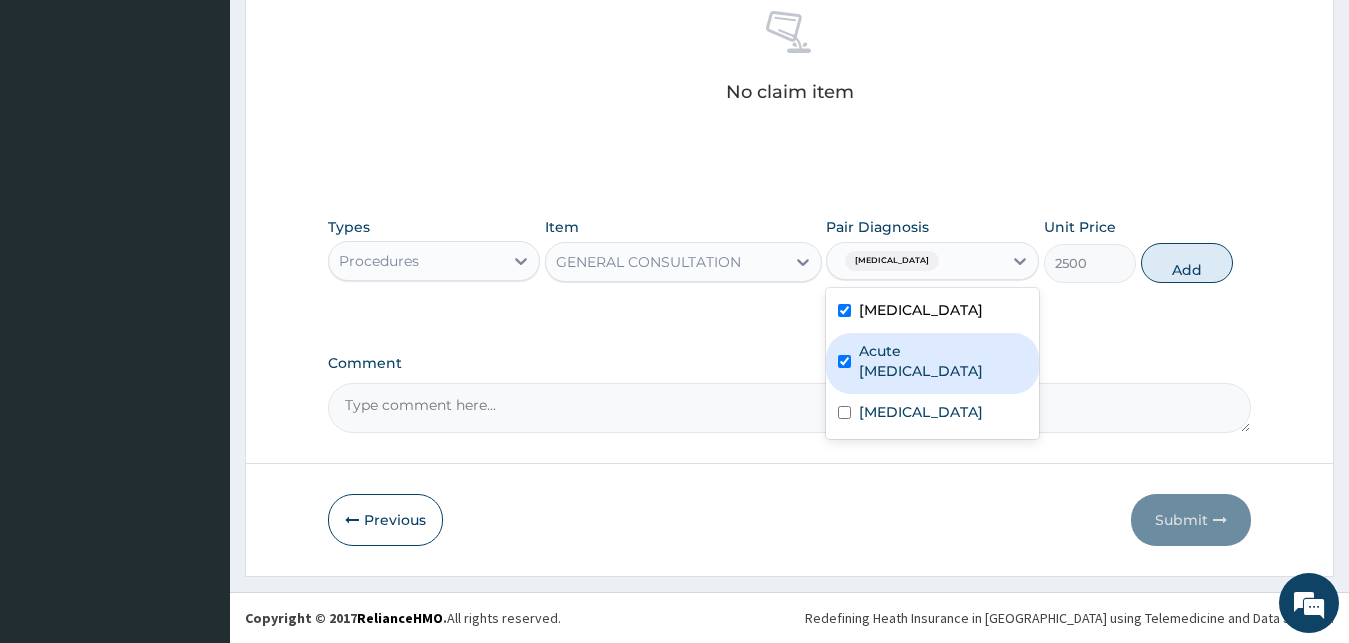 checkbox on "true" 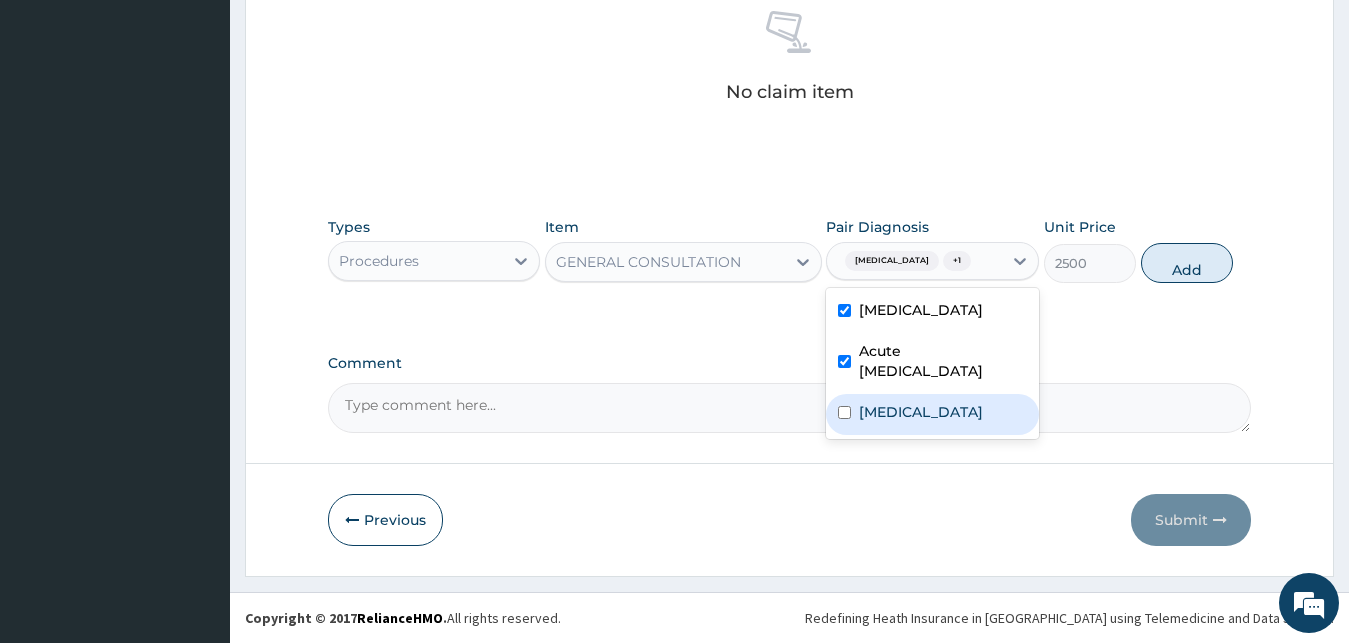 click on "[MEDICAL_DATA]" at bounding box center [921, 412] 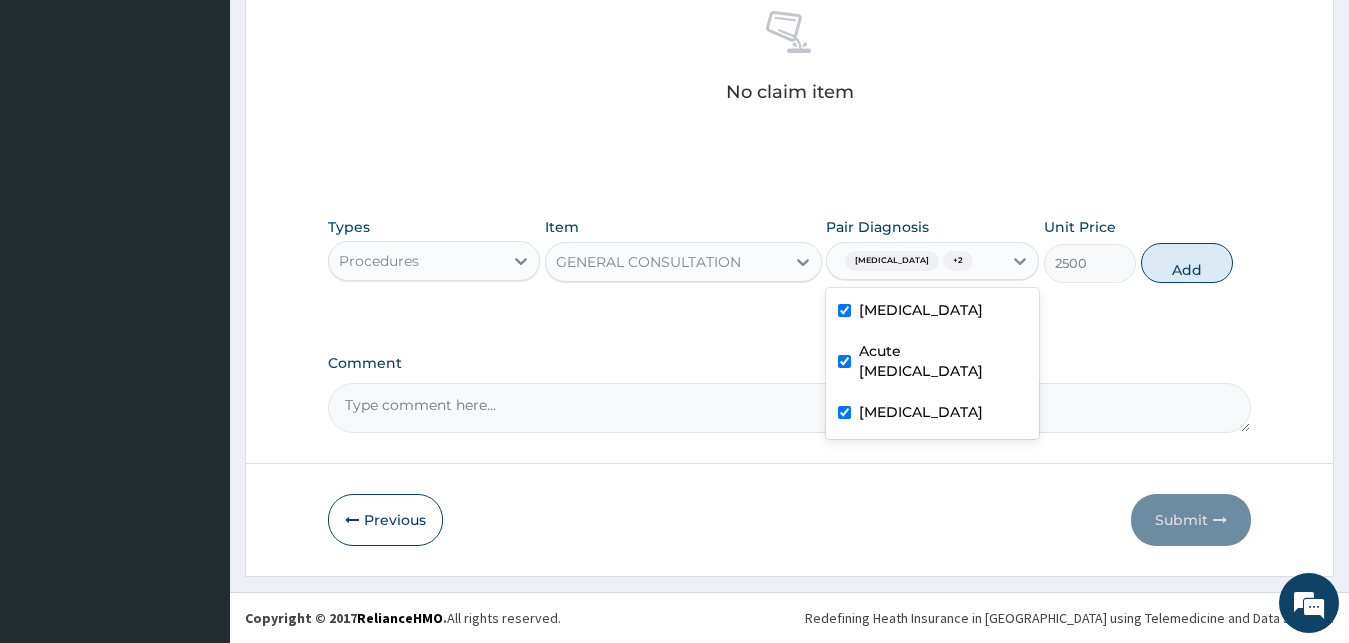 checkbox on "true" 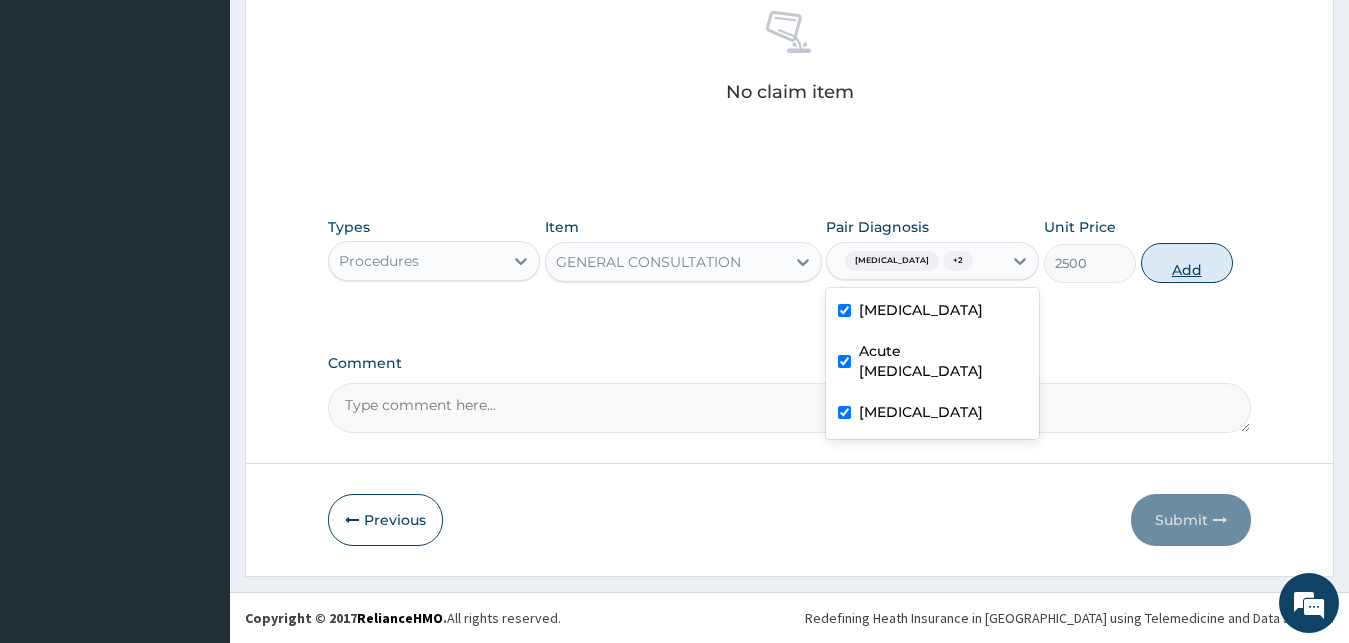 click on "Add" at bounding box center [1187, 263] 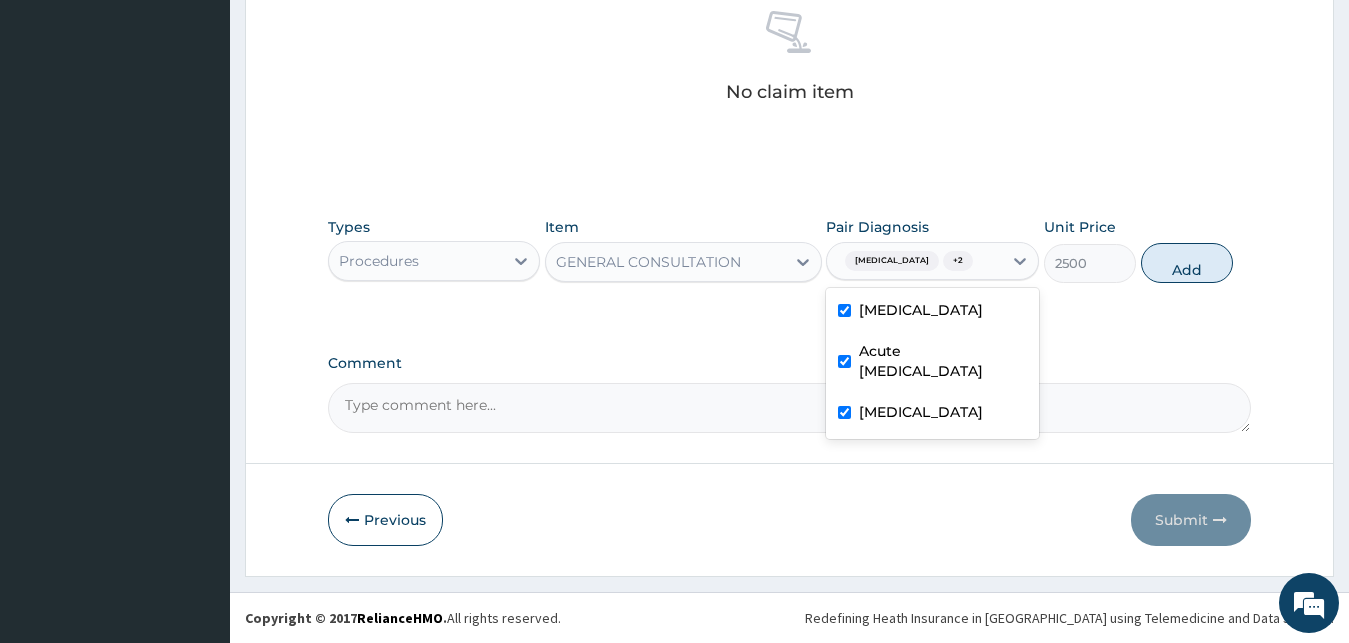 type on "0" 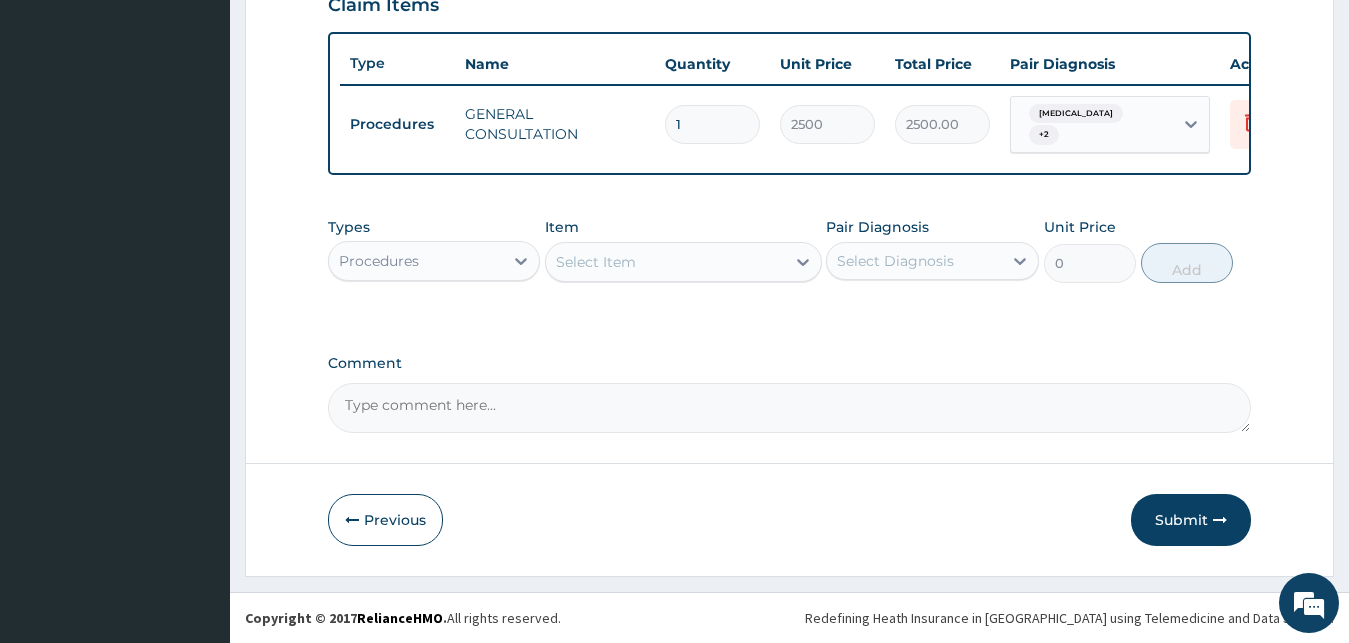 scroll, scrollTop: 721, scrollLeft: 0, axis: vertical 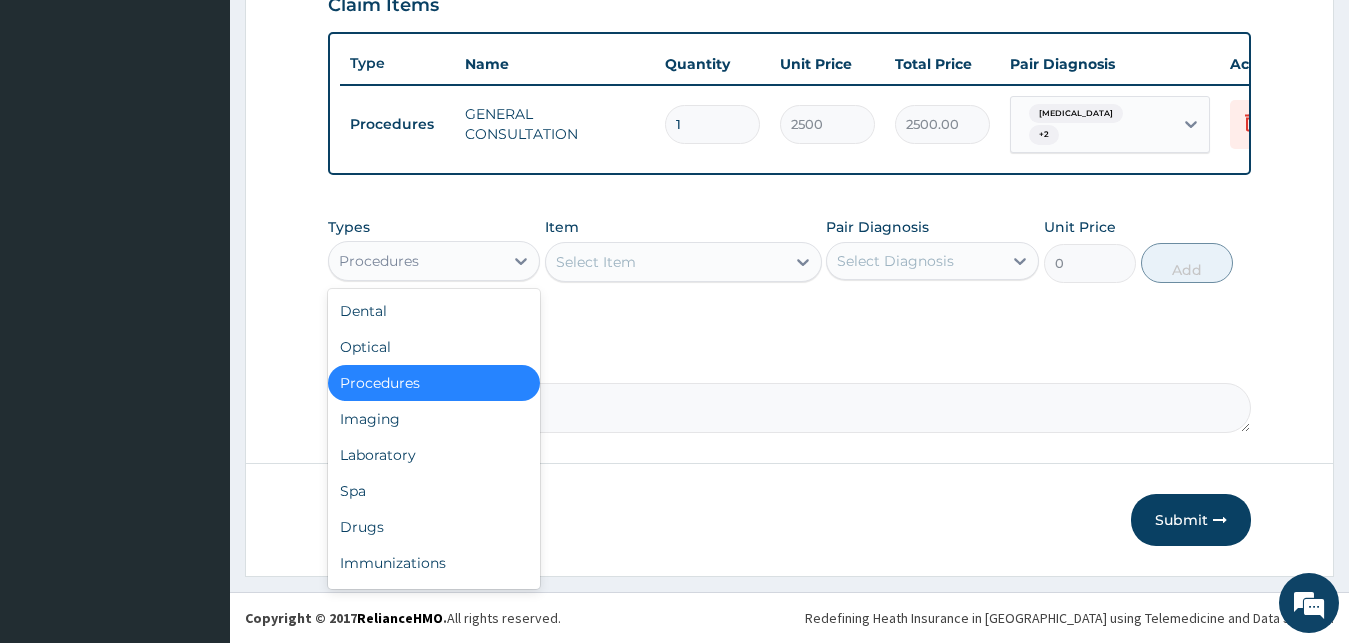 click on "Procedures" at bounding box center (416, 261) 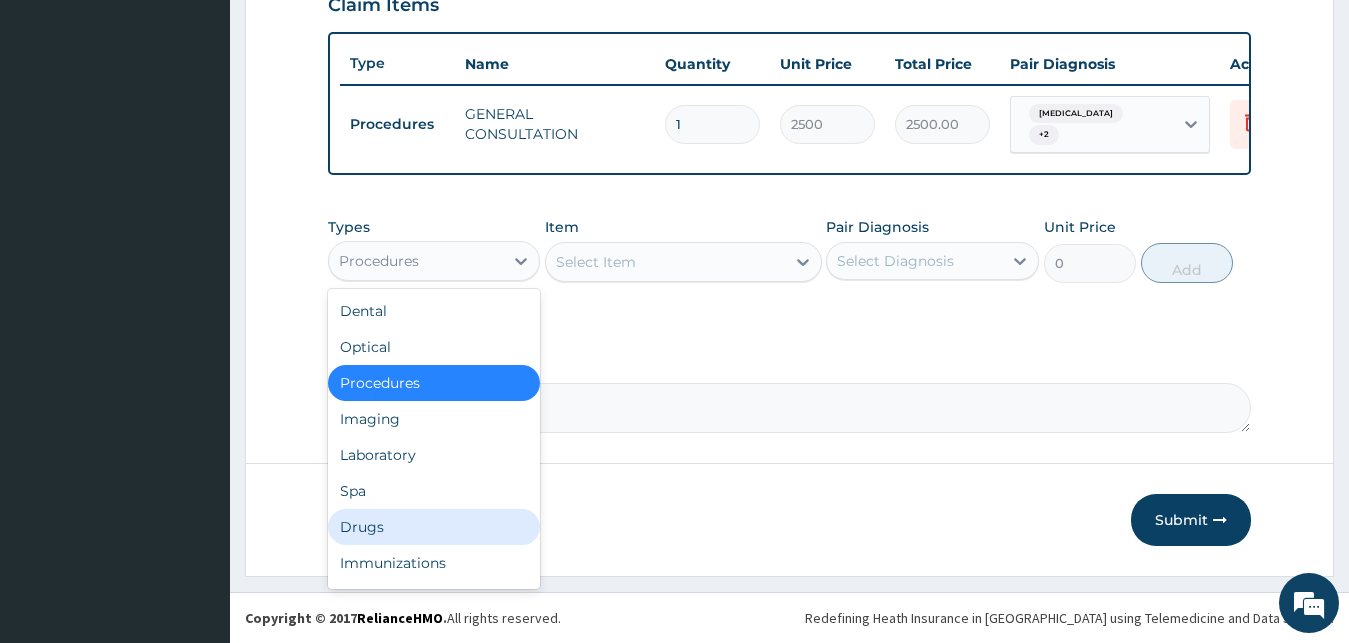 click on "Drugs" at bounding box center [434, 527] 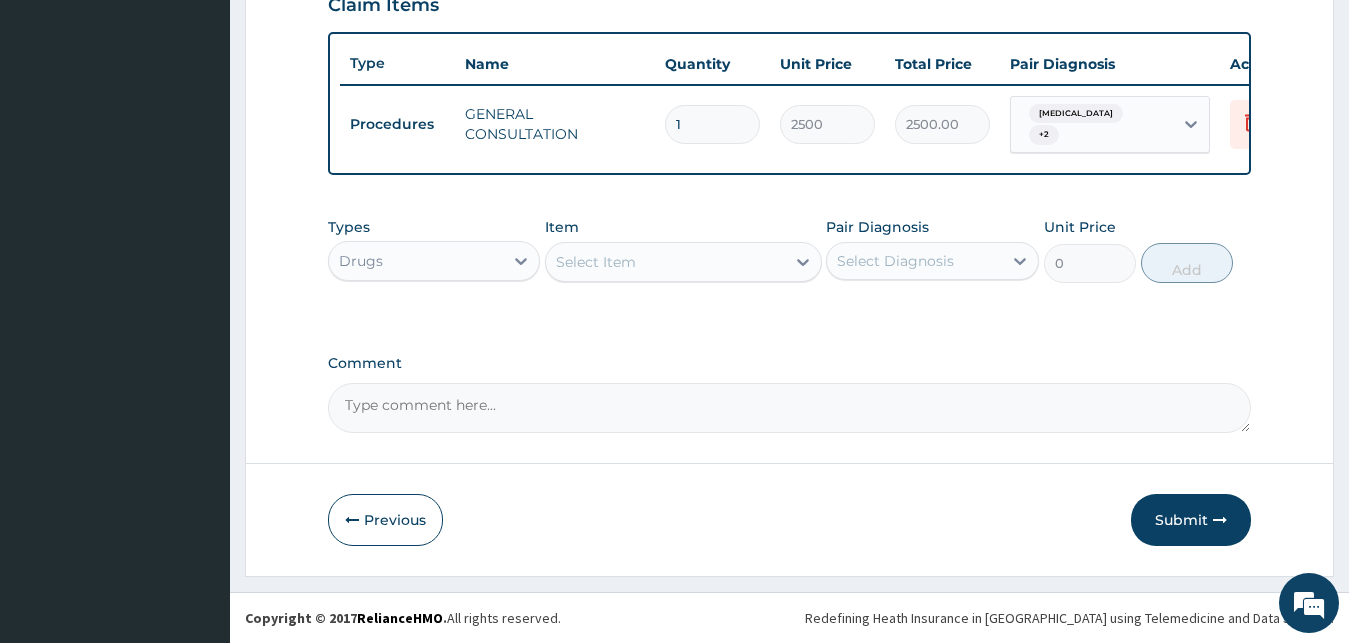 click on "Select Item" at bounding box center (683, 262) 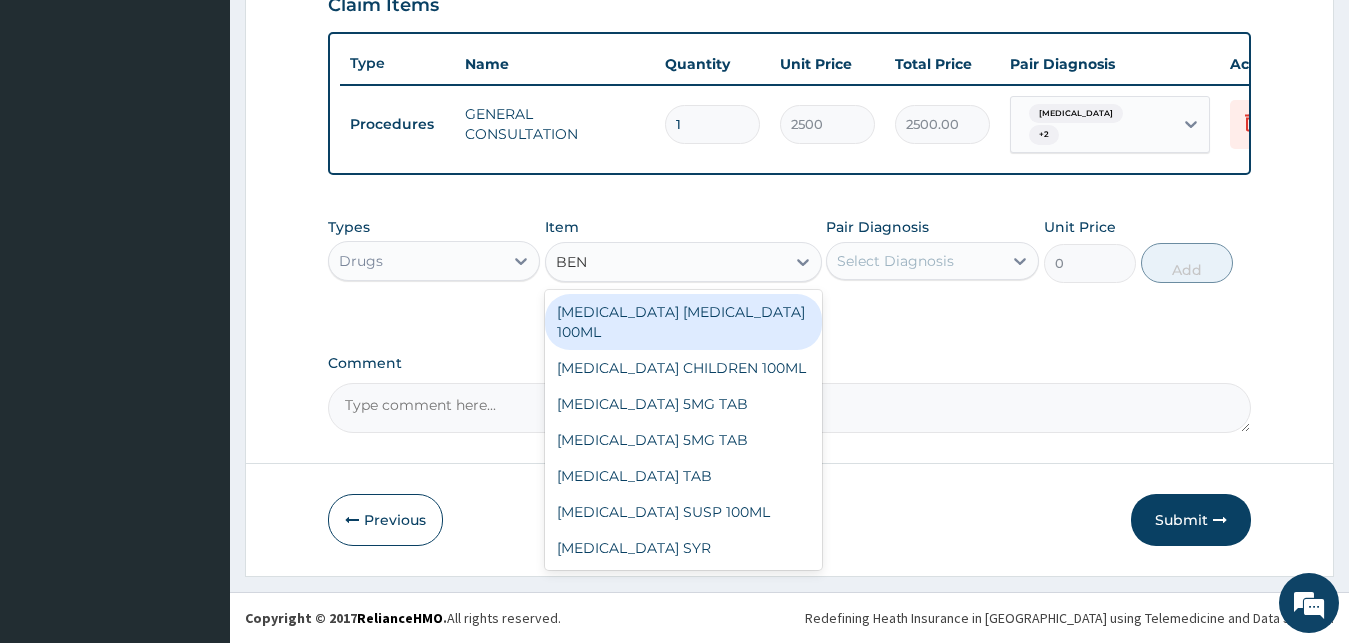 type on "BENY" 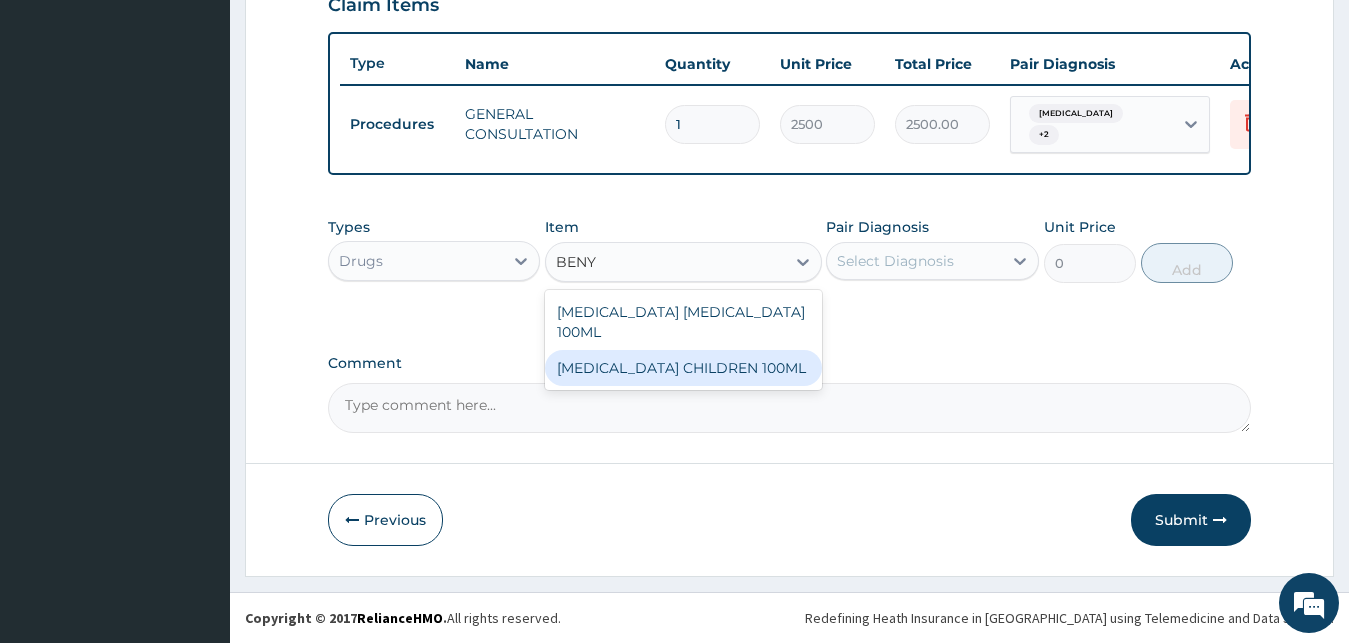 click on "[MEDICAL_DATA] CHILDREN 100ML" at bounding box center (683, 368) 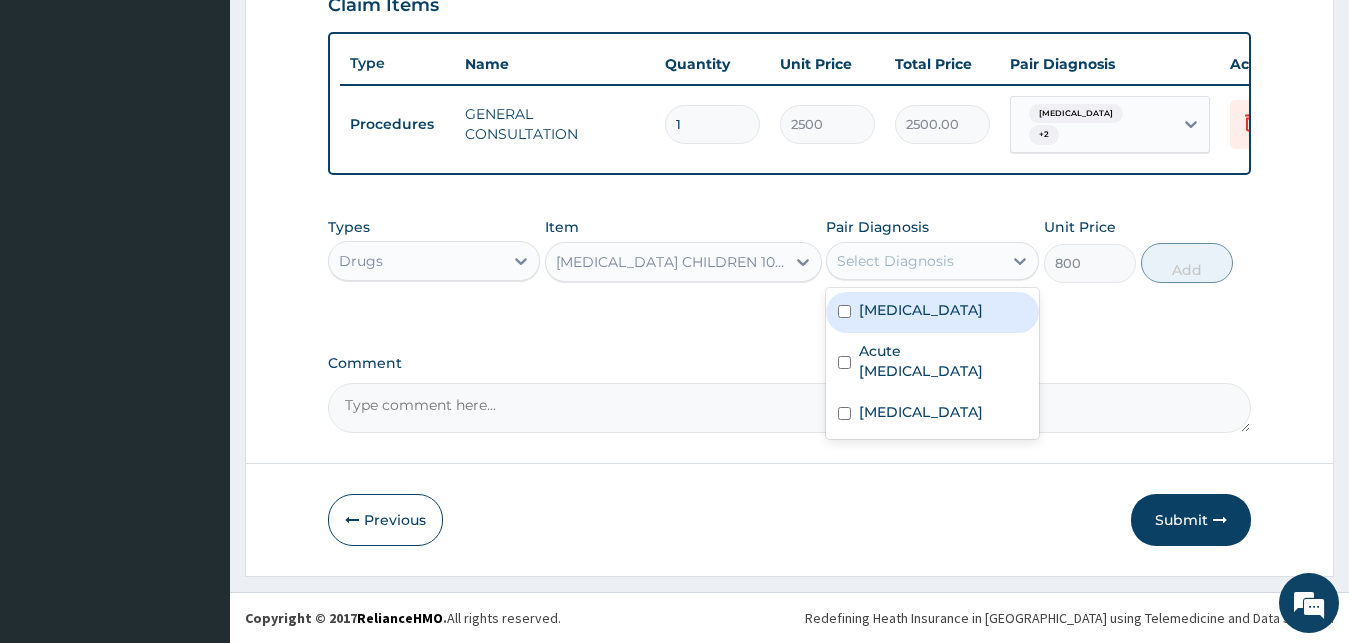 click on "Select Diagnosis" at bounding box center (914, 261) 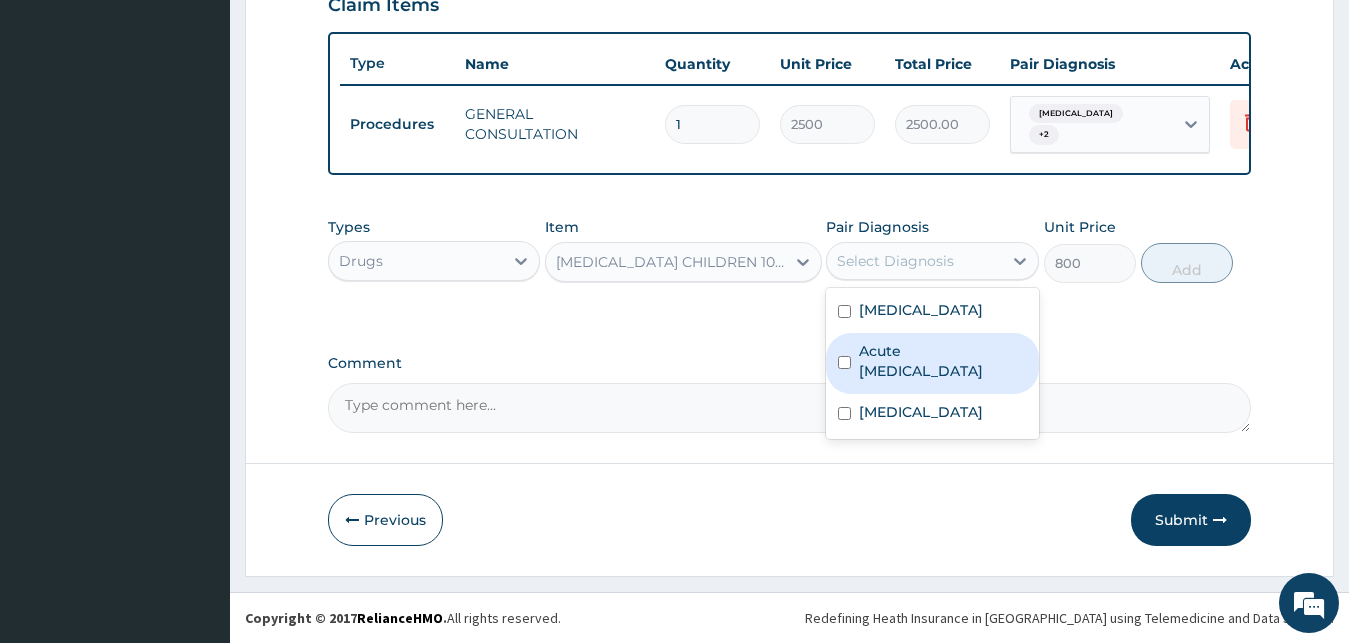 click on "Acute [MEDICAL_DATA]" at bounding box center [943, 361] 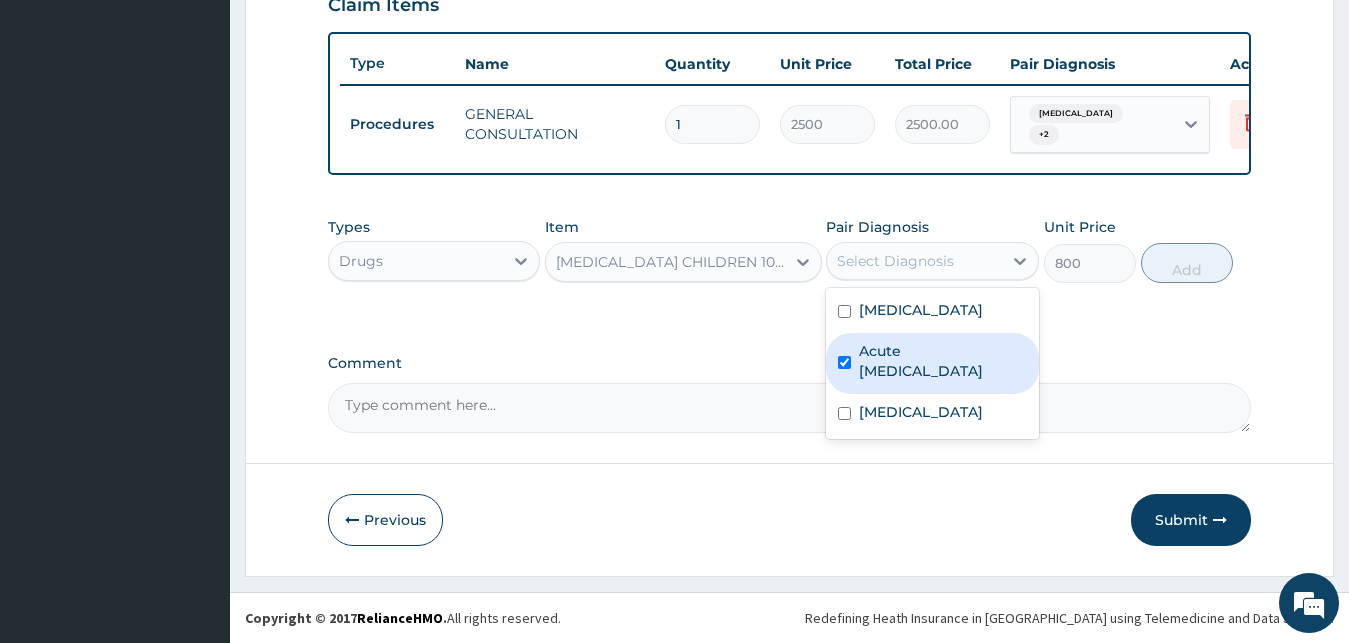 checkbox on "true" 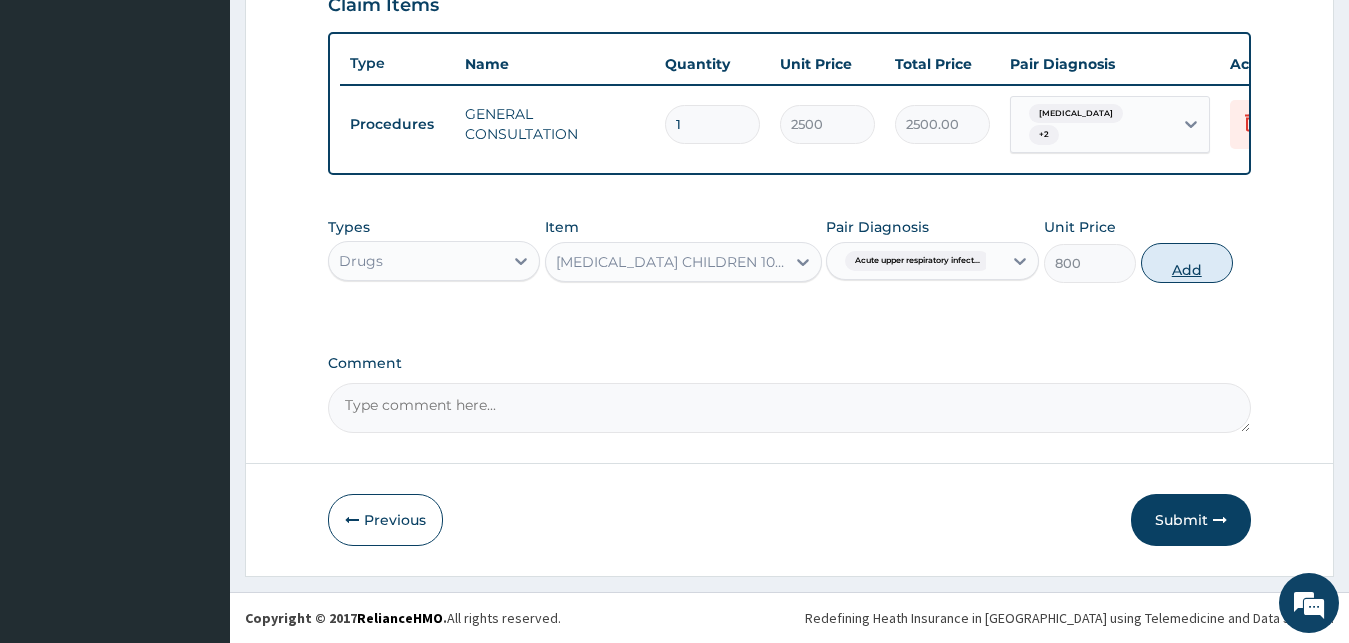 click on "Add" at bounding box center [1187, 263] 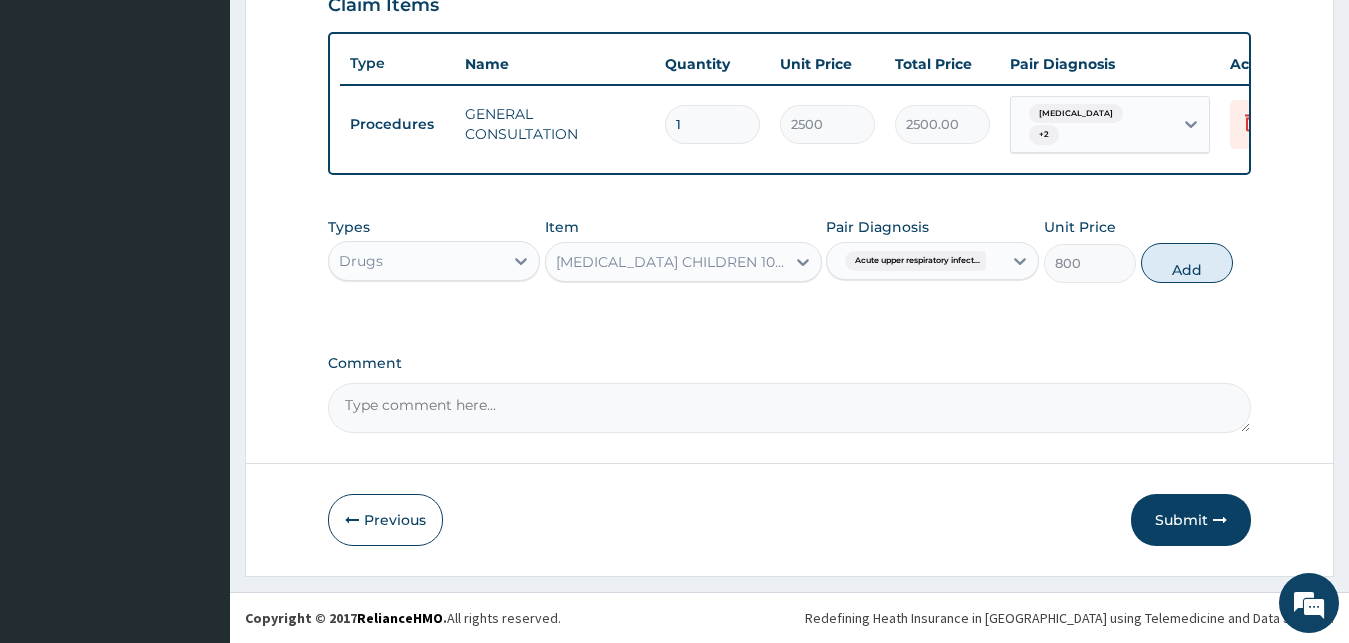 type on "0" 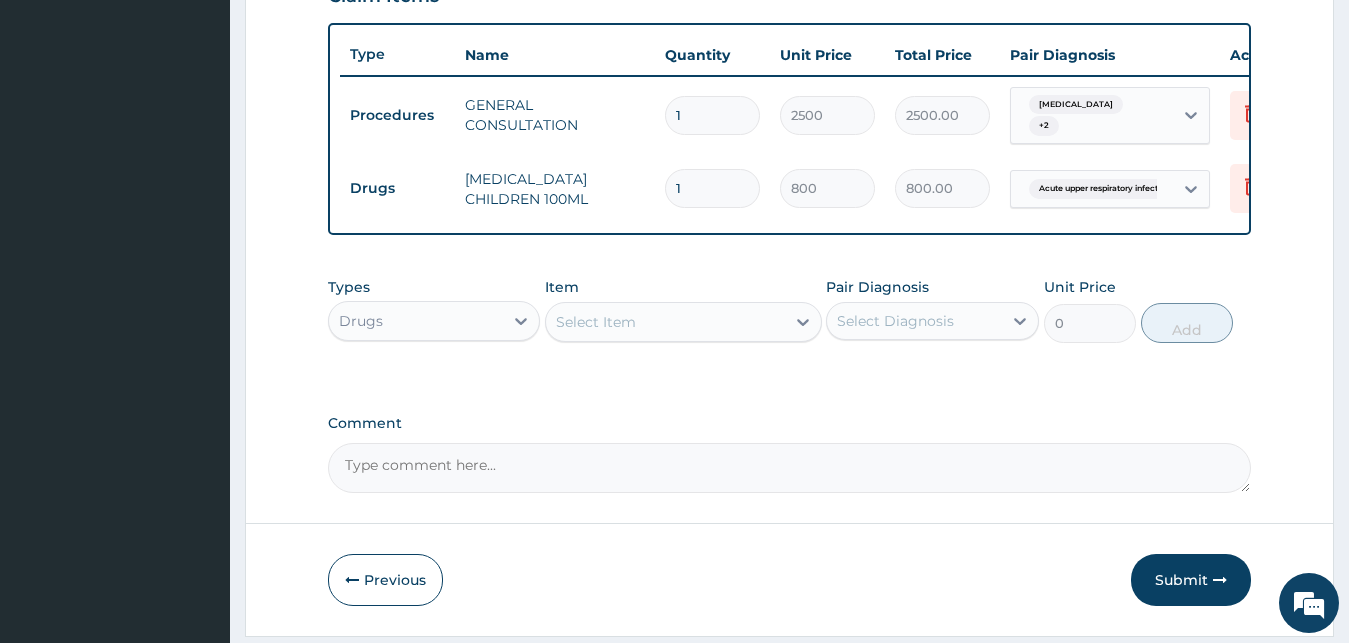 drag, startPoint x: 741, startPoint y: 362, endPoint x: 748, endPoint y: 338, distance: 25 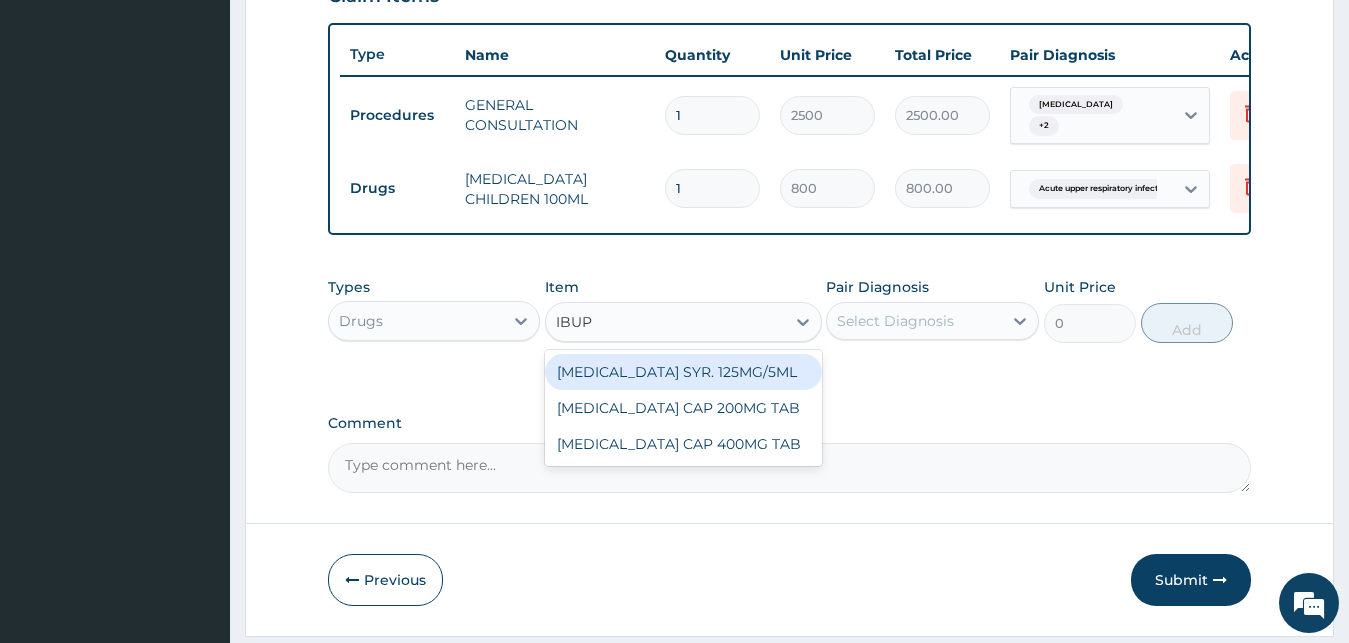 type on "IBUPR" 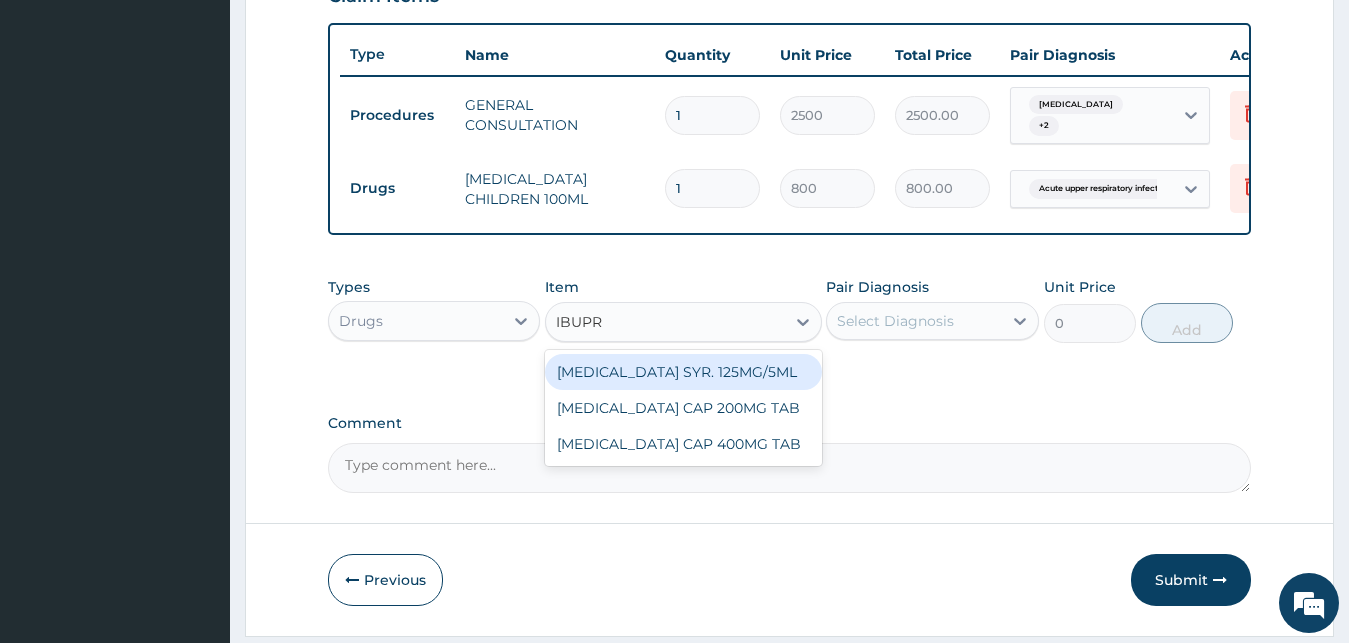 click on "[MEDICAL_DATA] SYR. 125MG/5ML" at bounding box center (683, 372) 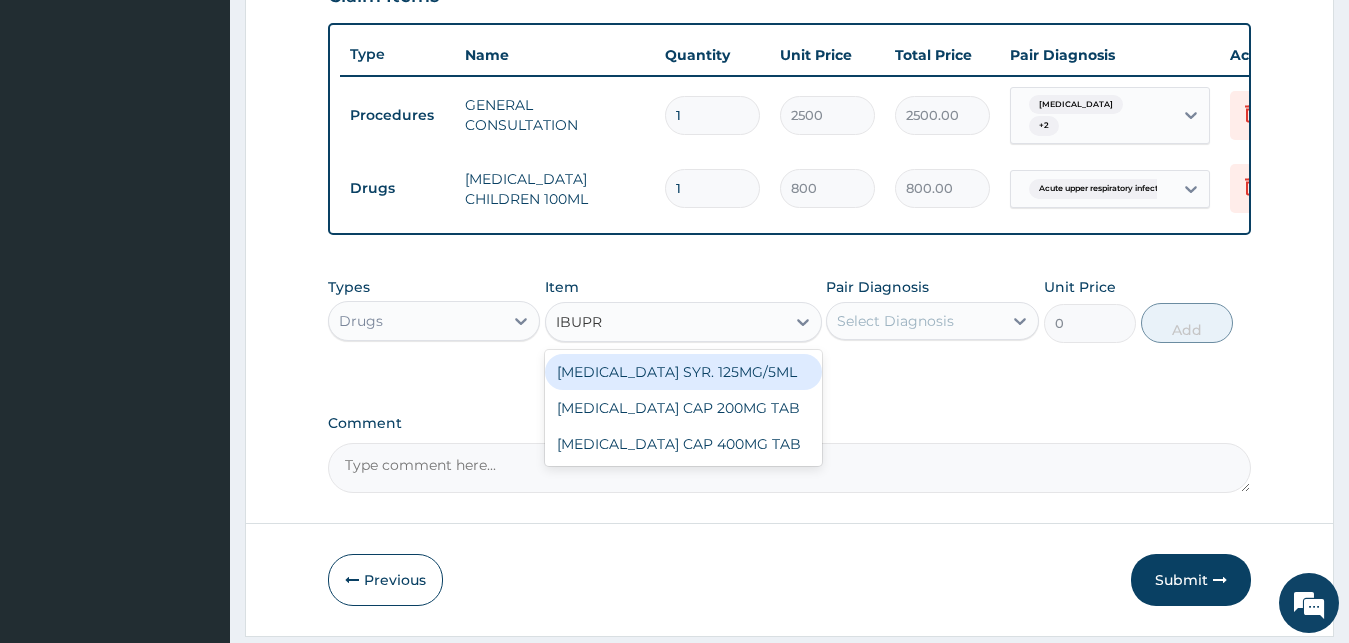 type 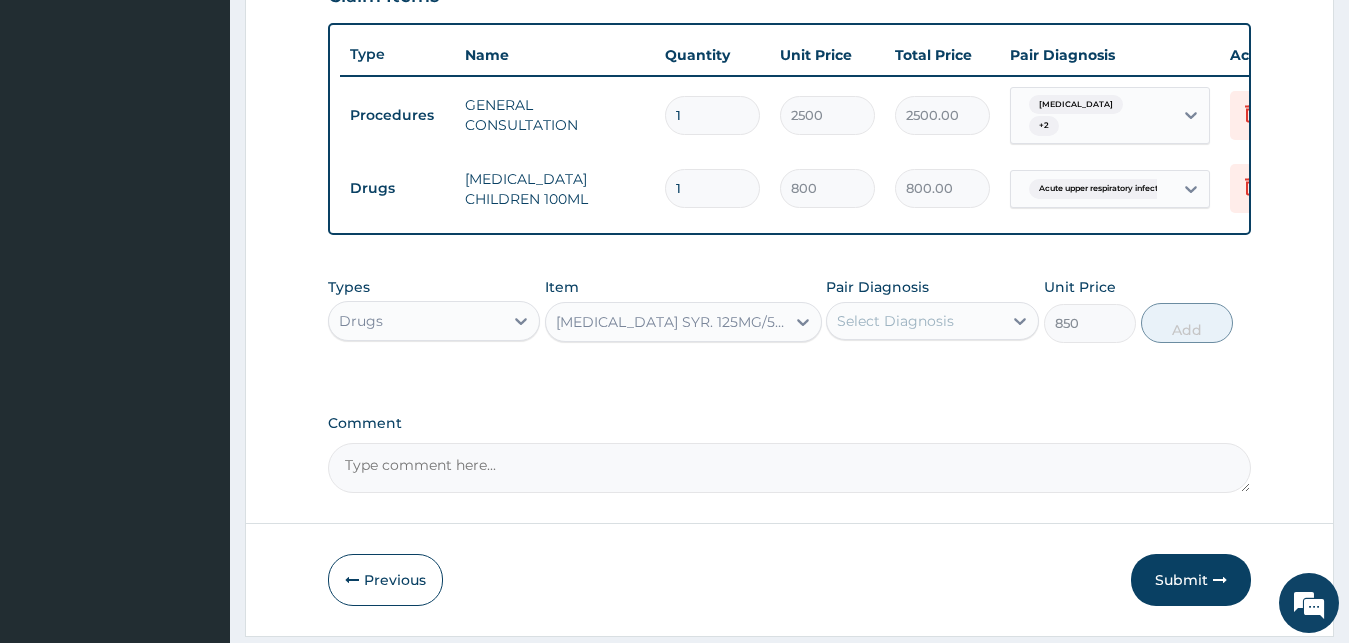 click on "Select Diagnosis" at bounding box center [932, 321] 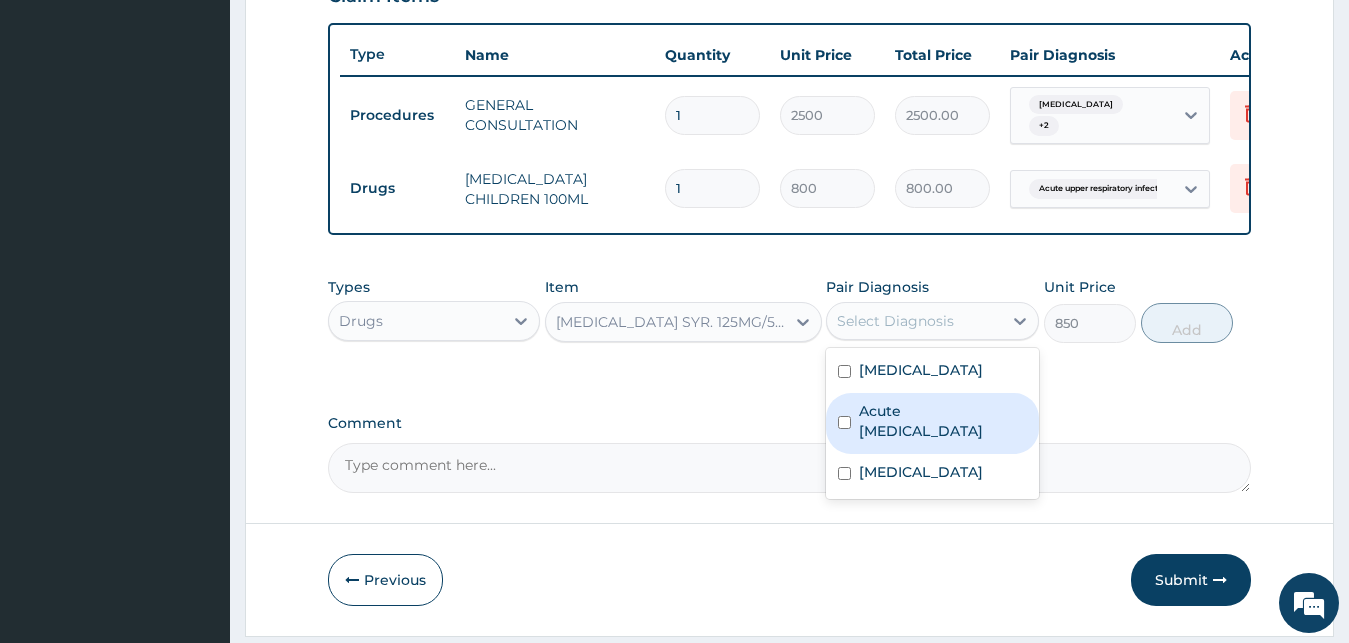 click on "Acute [MEDICAL_DATA]" at bounding box center [943, 421] 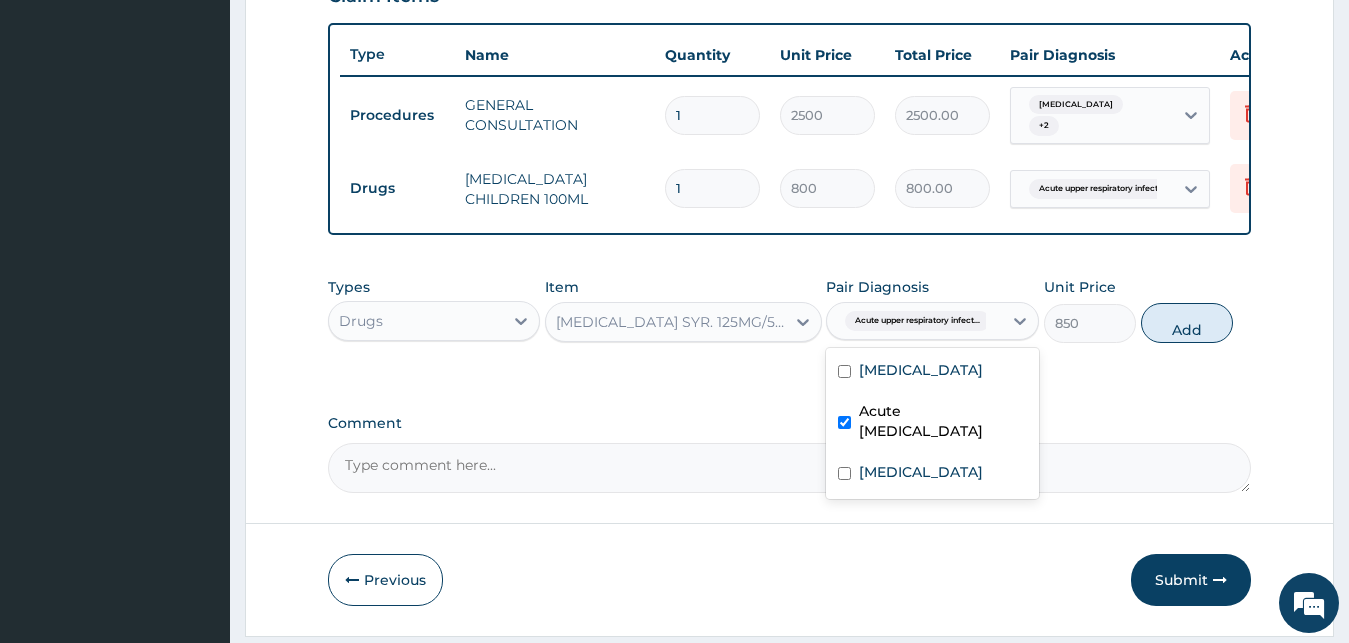 click on "Acute [MEDICAL_DATA]" at bounding box center (943, 421) 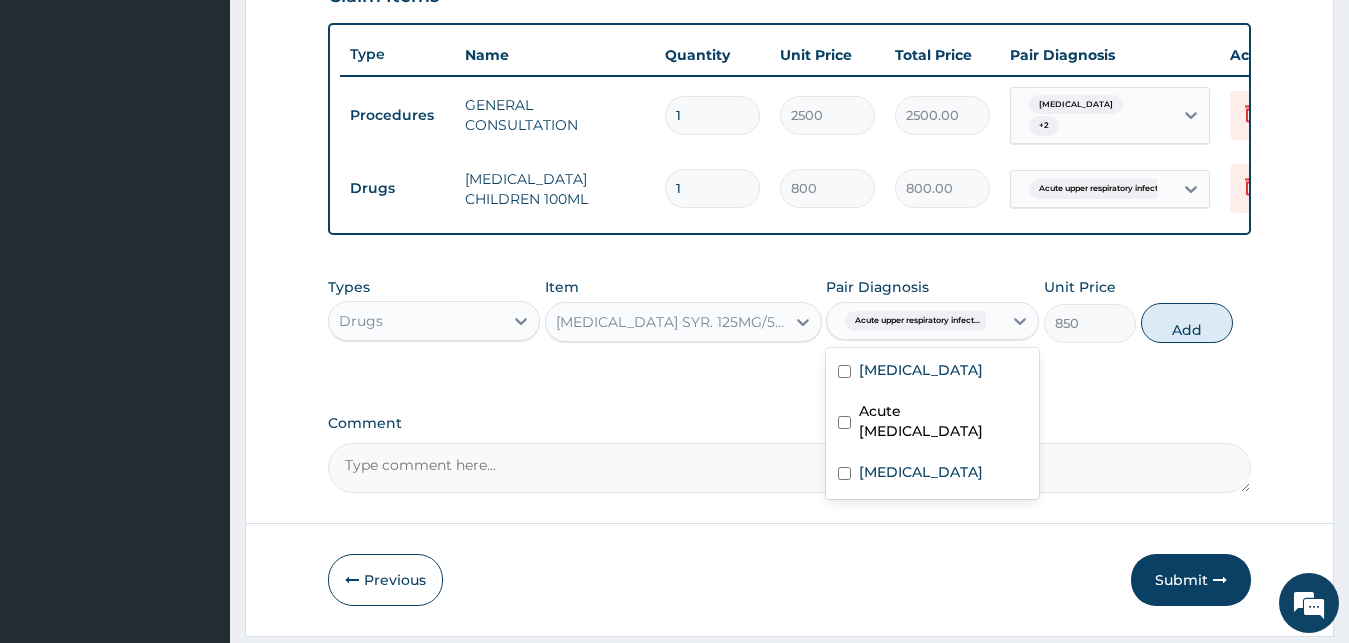 checkbox on "false" 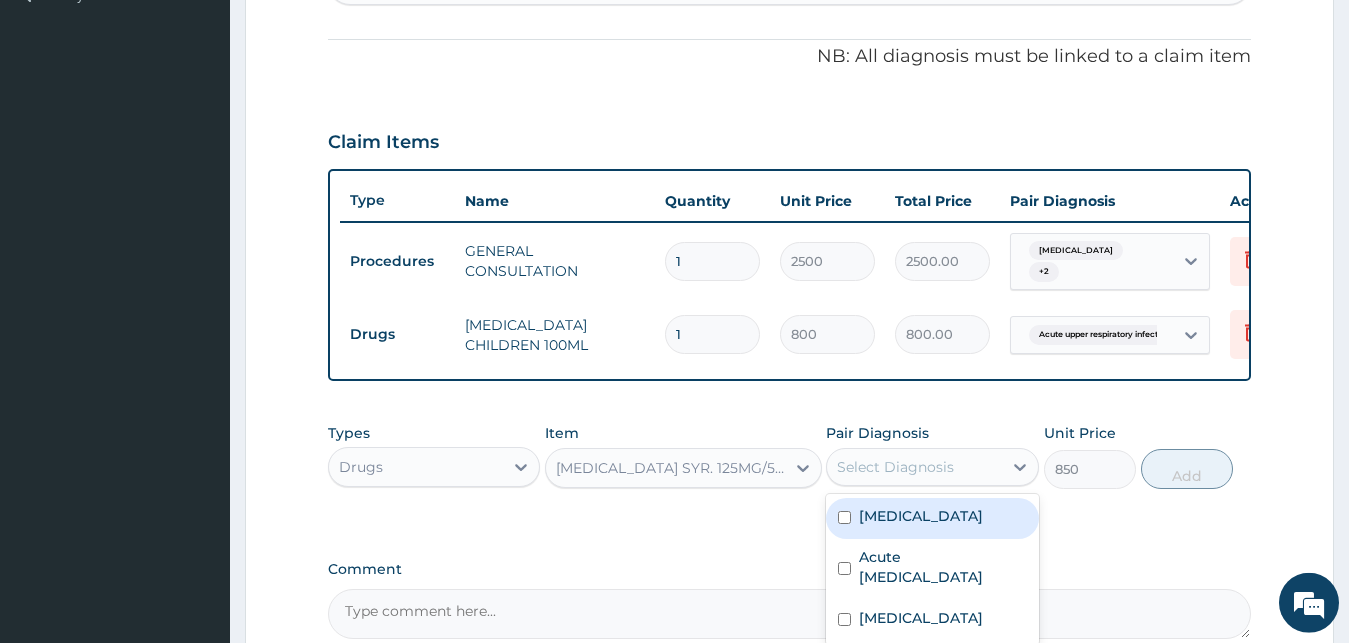 scroll, scrollTop: 109, scrollLeft: 0, axis: vertical 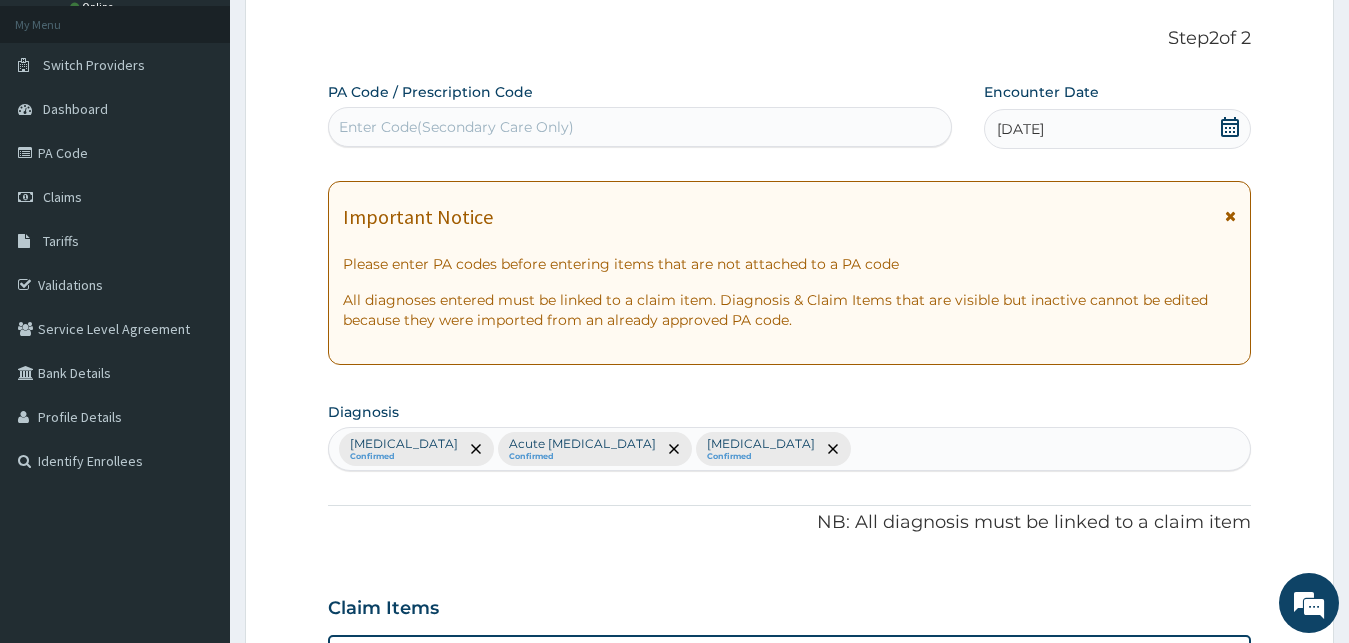 click on "[MEDICAL_DATA] Confirmed Acute [MEDICAL_DATA] Confirmed [MEDICAL_DATA] Confirmed" at bounding box center (790, 449) 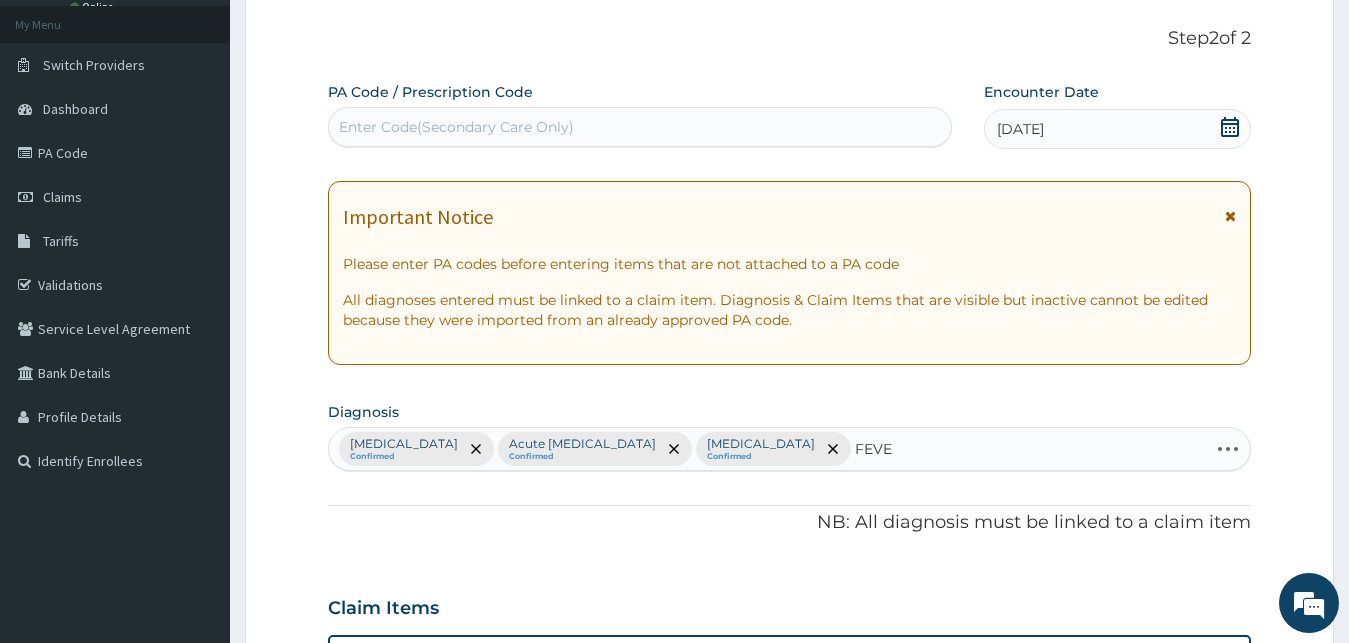 type on "FEVER" 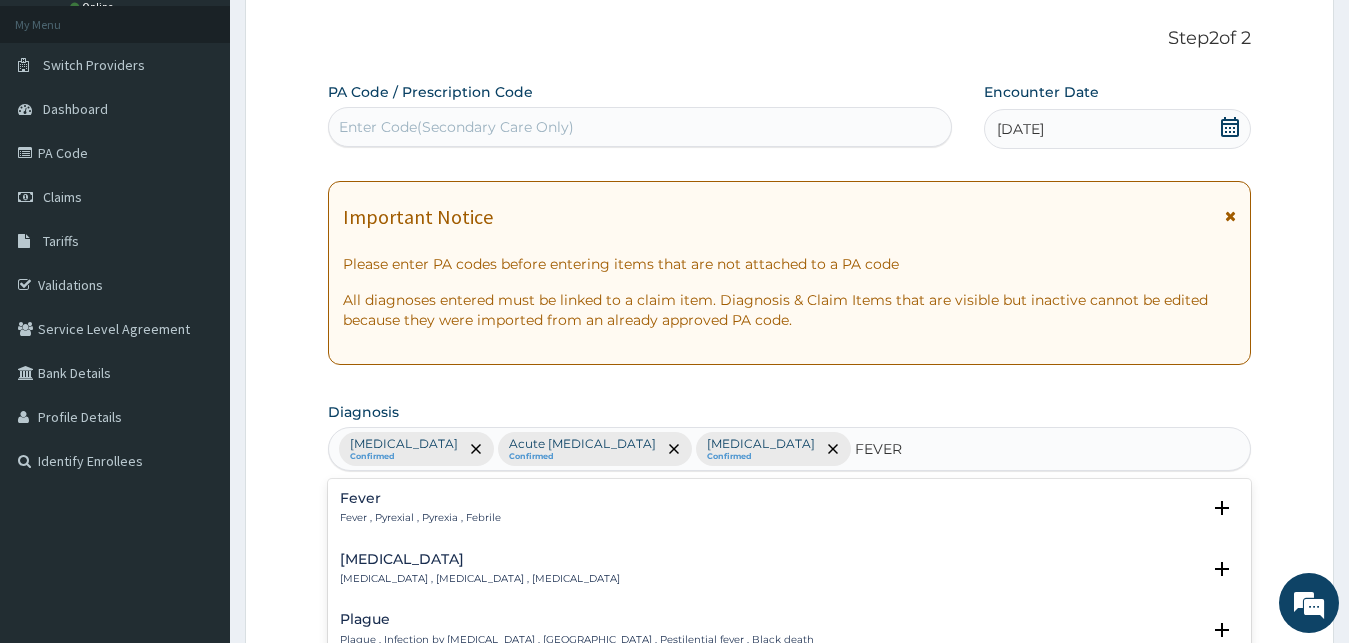 click on "Fever Fever , Pyrexial , Pyrexia , Febrile" at bounding box center (790, 508) 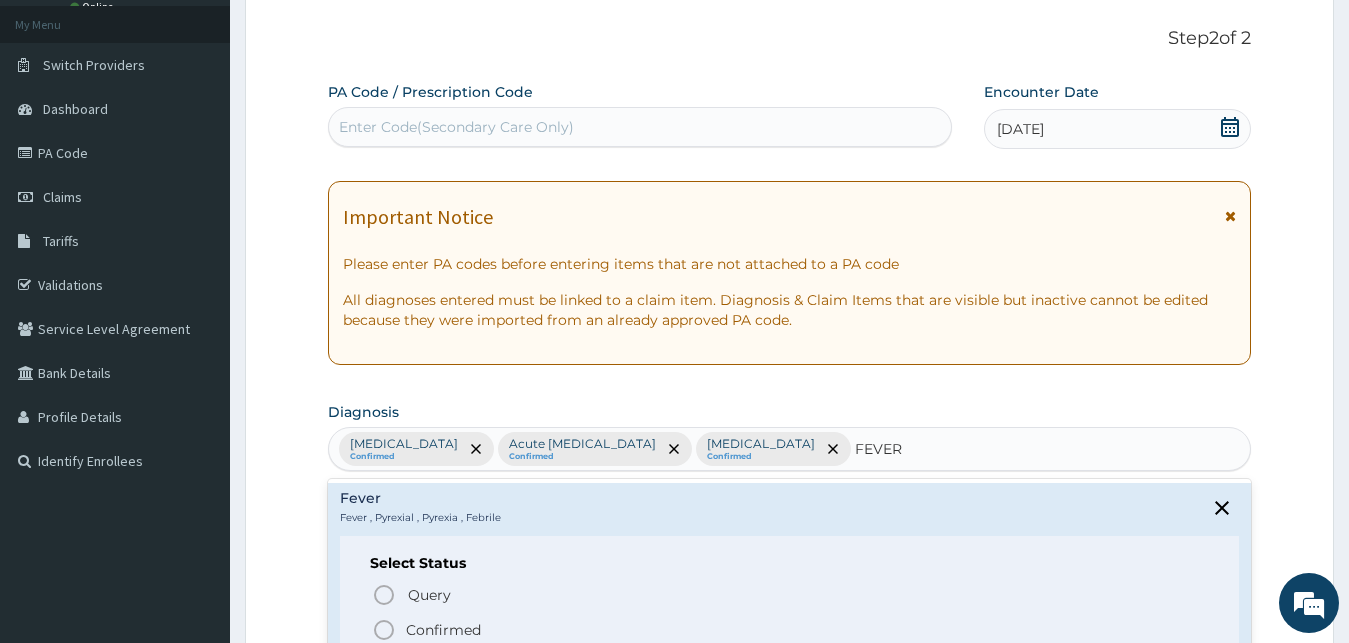 click on "Confirmed" at bounding box center (443, 630) 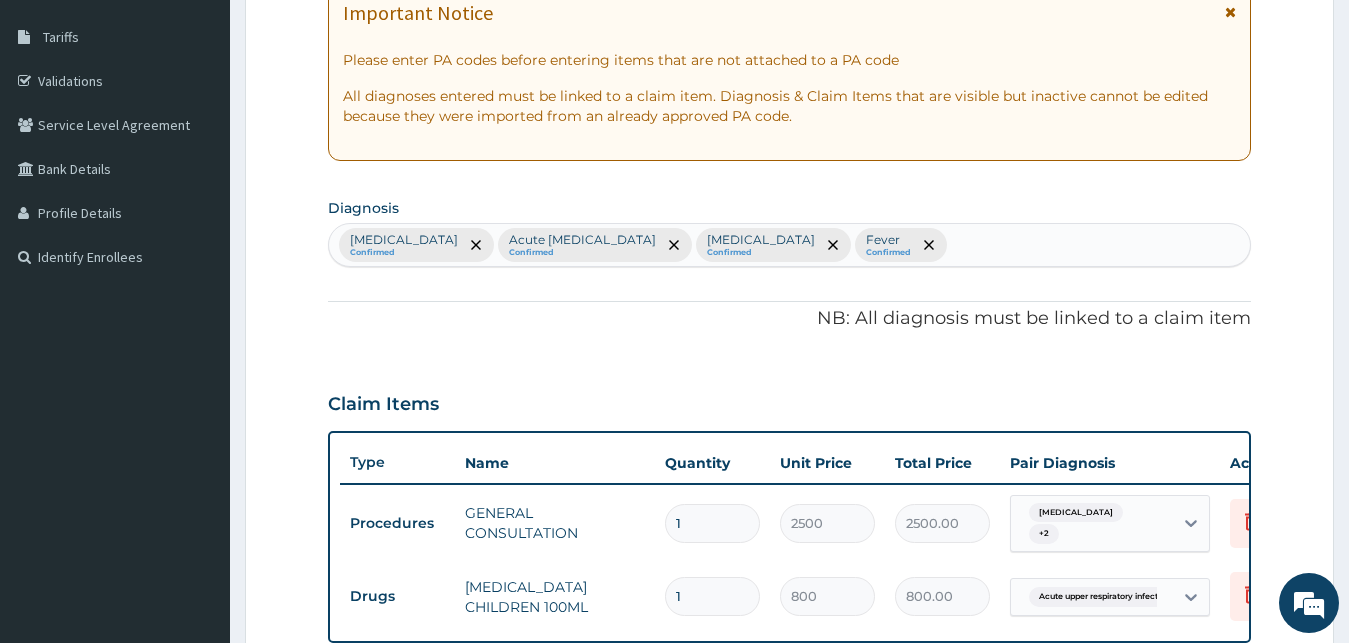 scroll, scrollTop: 790, scrollLeft: 0, axis: vertical 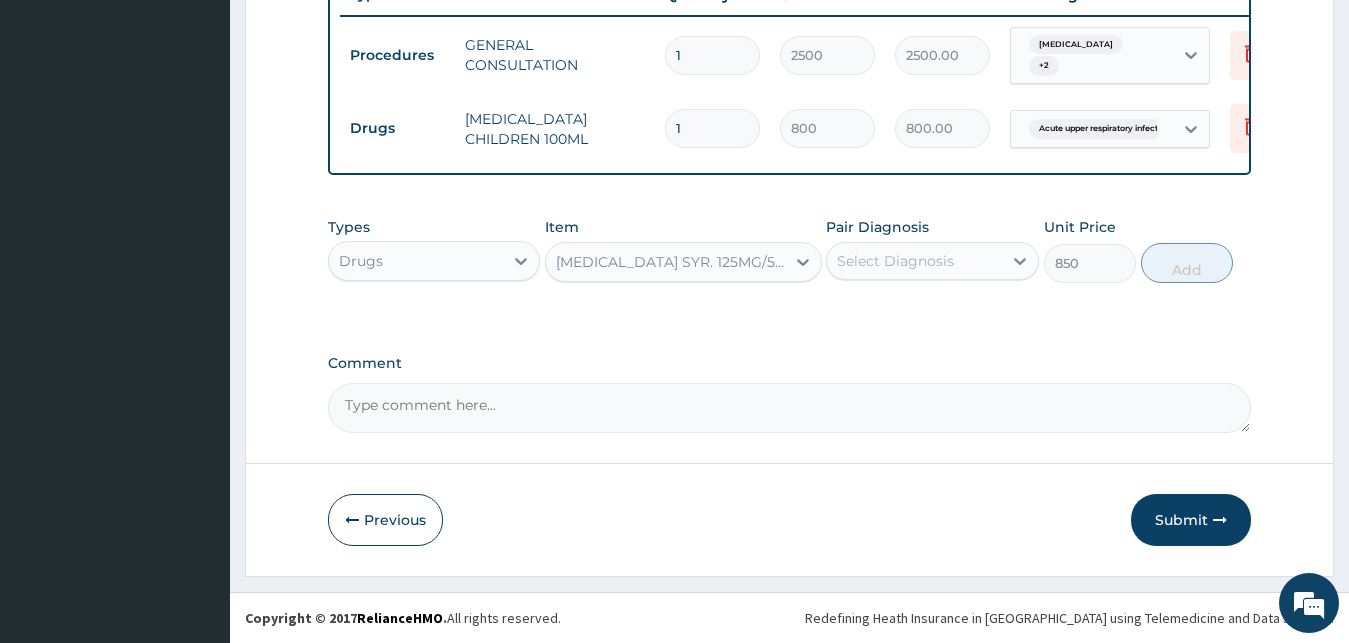 click on "Select Diagnosis" at bounding box center [914, 261] 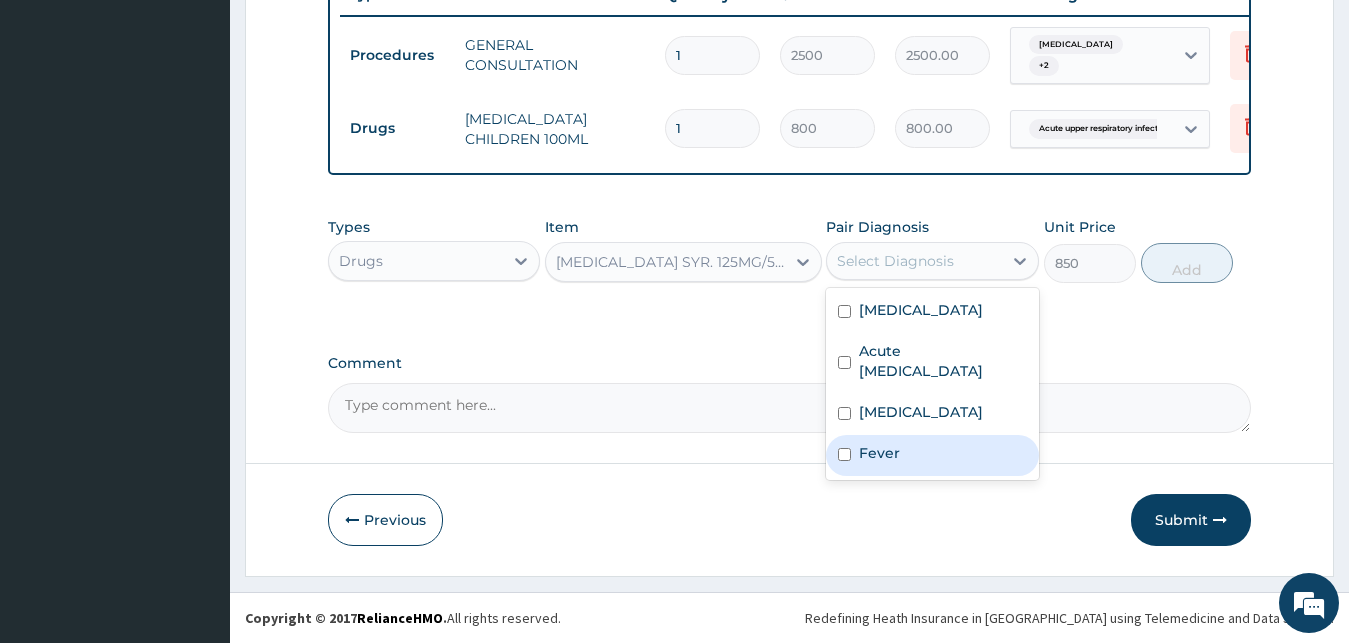 click on "Fever" at bounding box center (879, 453) 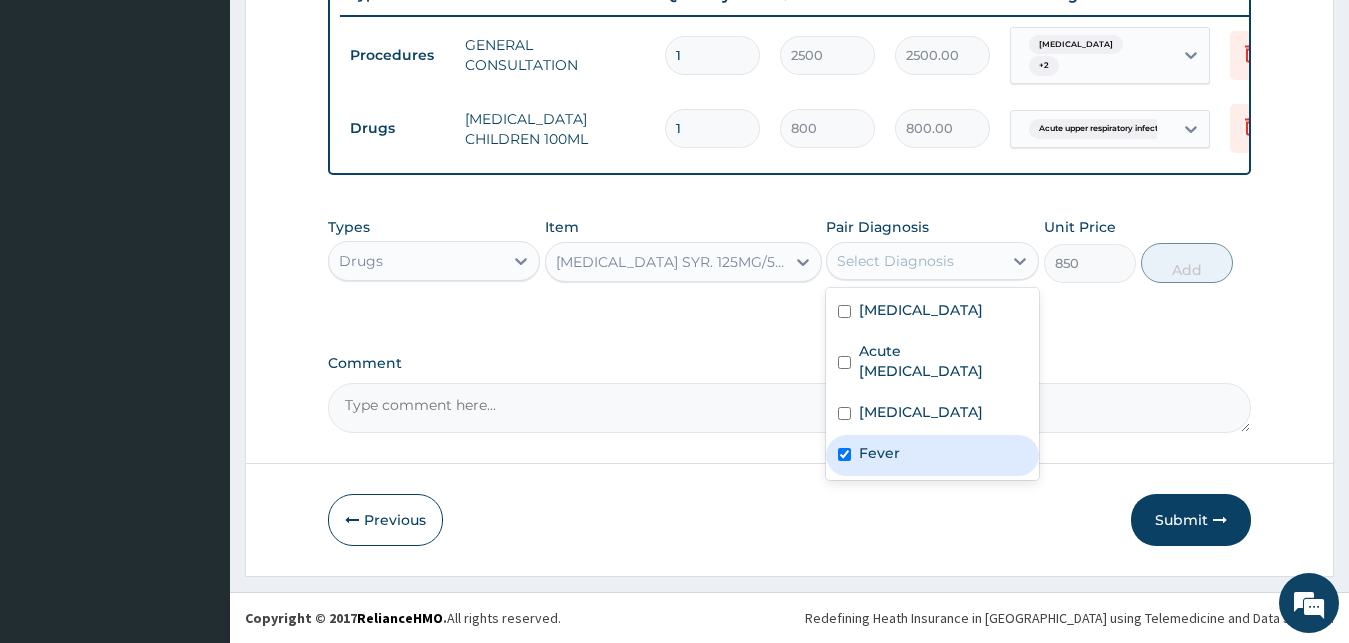 checkbox on "true" 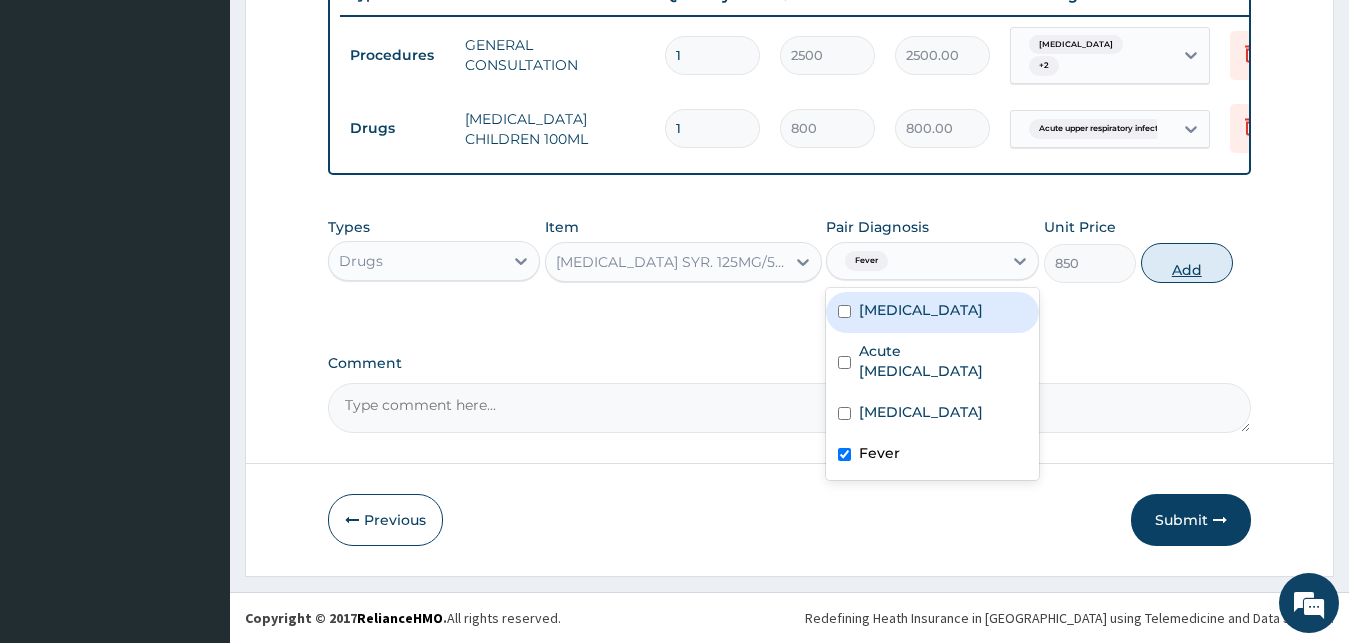 click on "Add" at bounding box center (1187, 263) 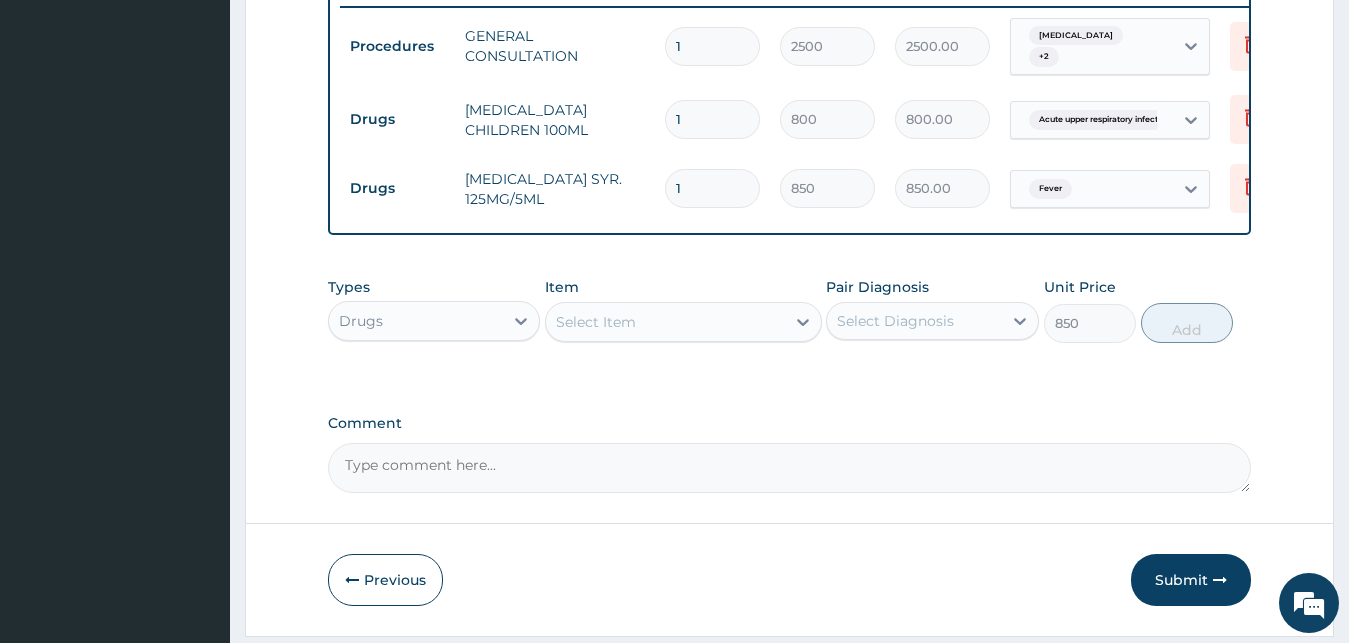 type on "0" 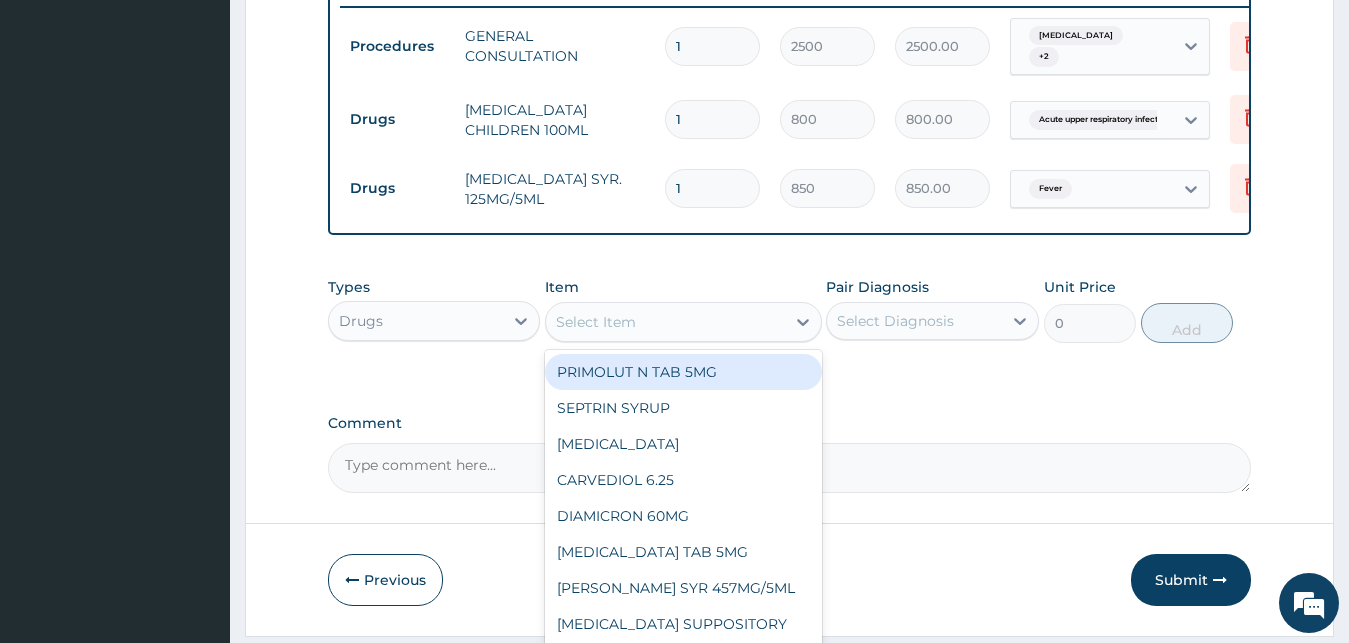 click on "Select Item" at bounding box center (683, 322) 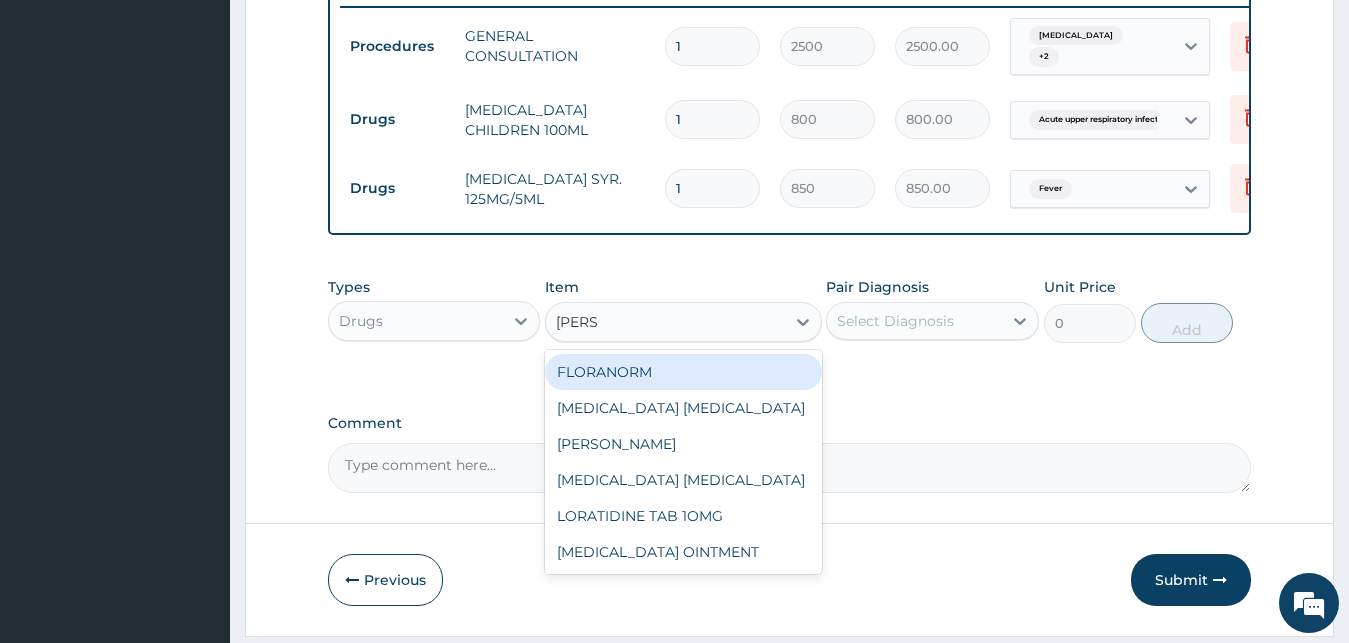 type on "LORAT" 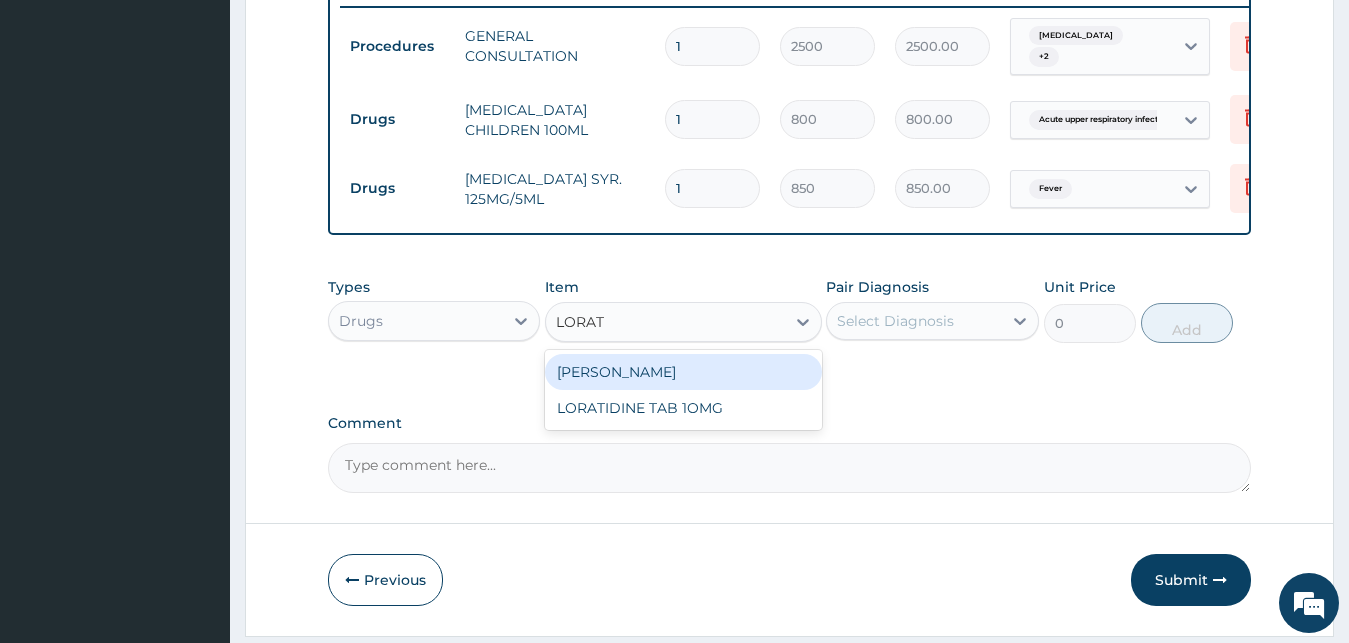 click on "[PERSON_NAME]" at bounding box center (683, 372) 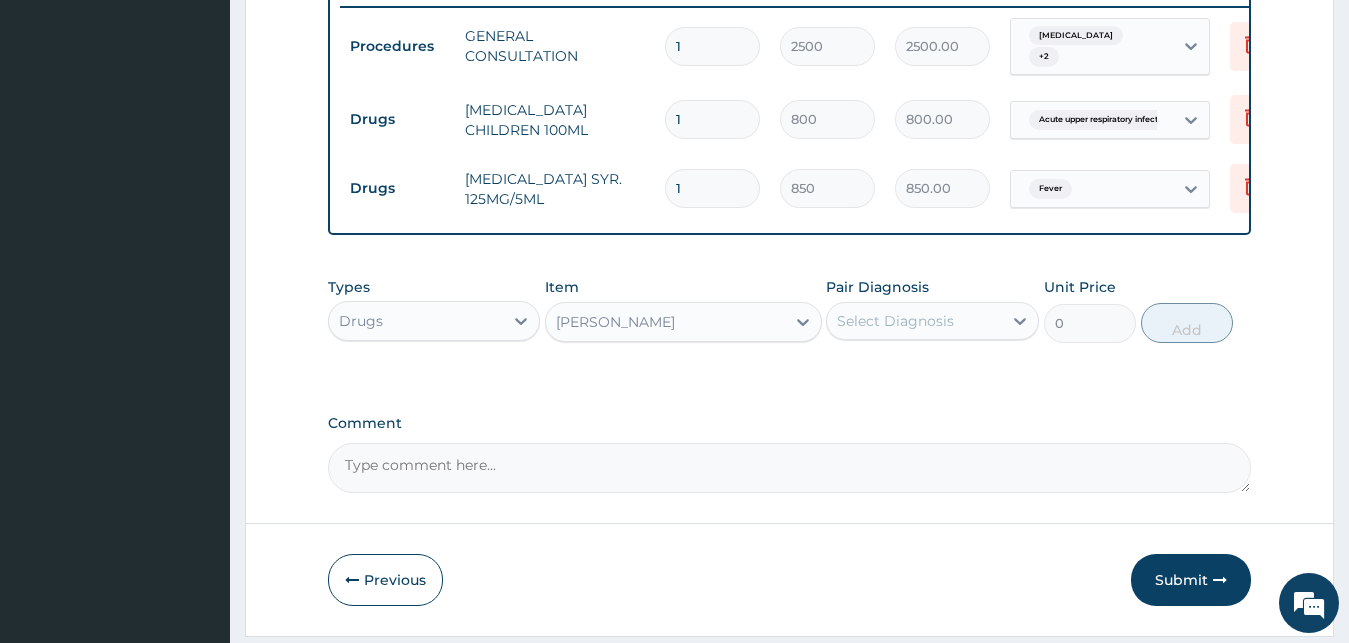 type 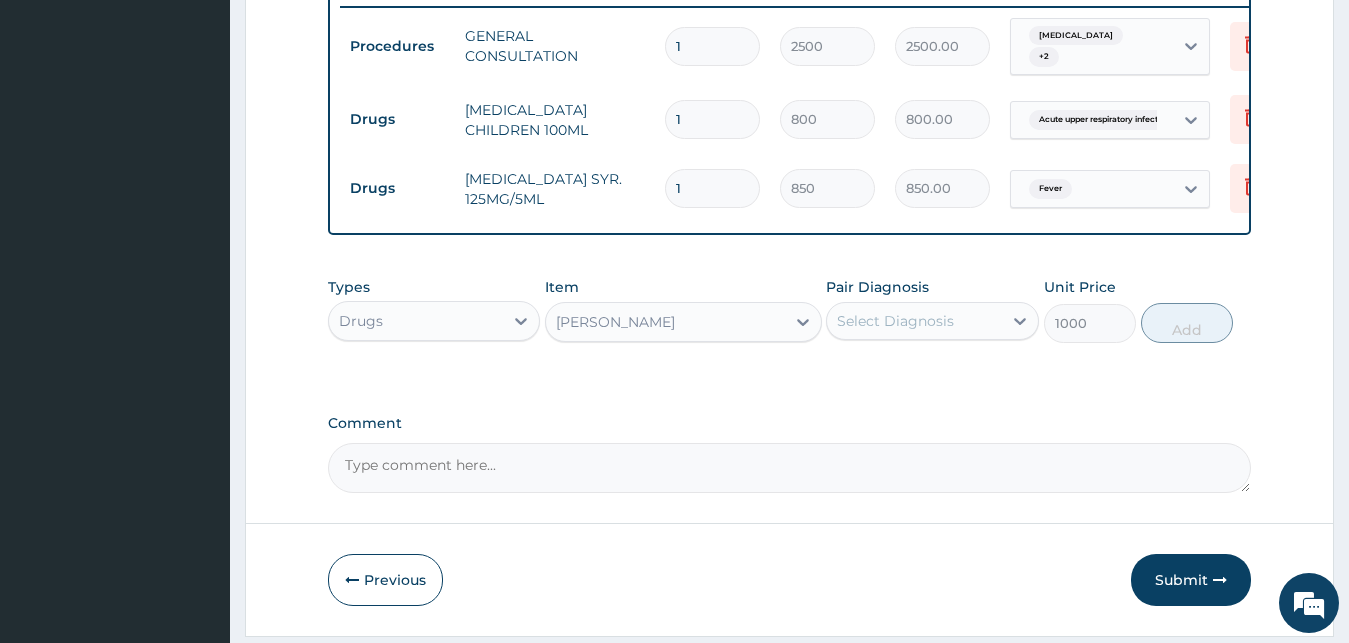 click on "Select Diagnosis" at bounding box center (895, 321) 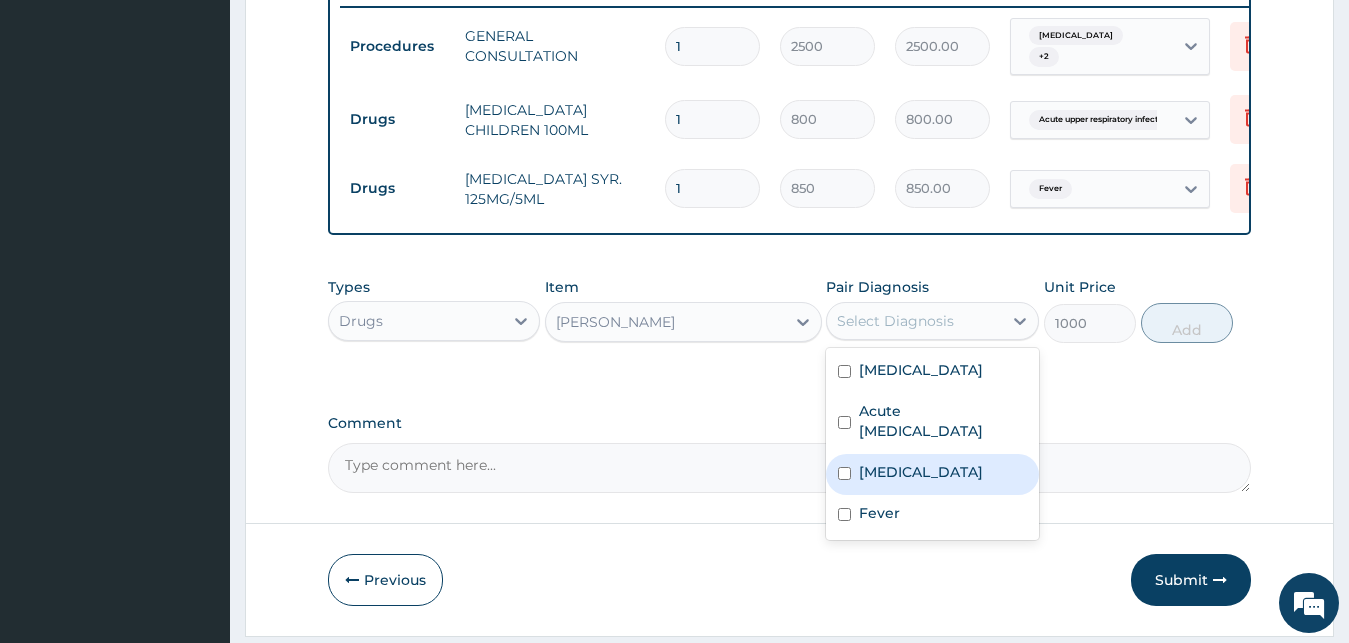 click on "[MEDICAL_DATA]" at bounding box center (921, 472) 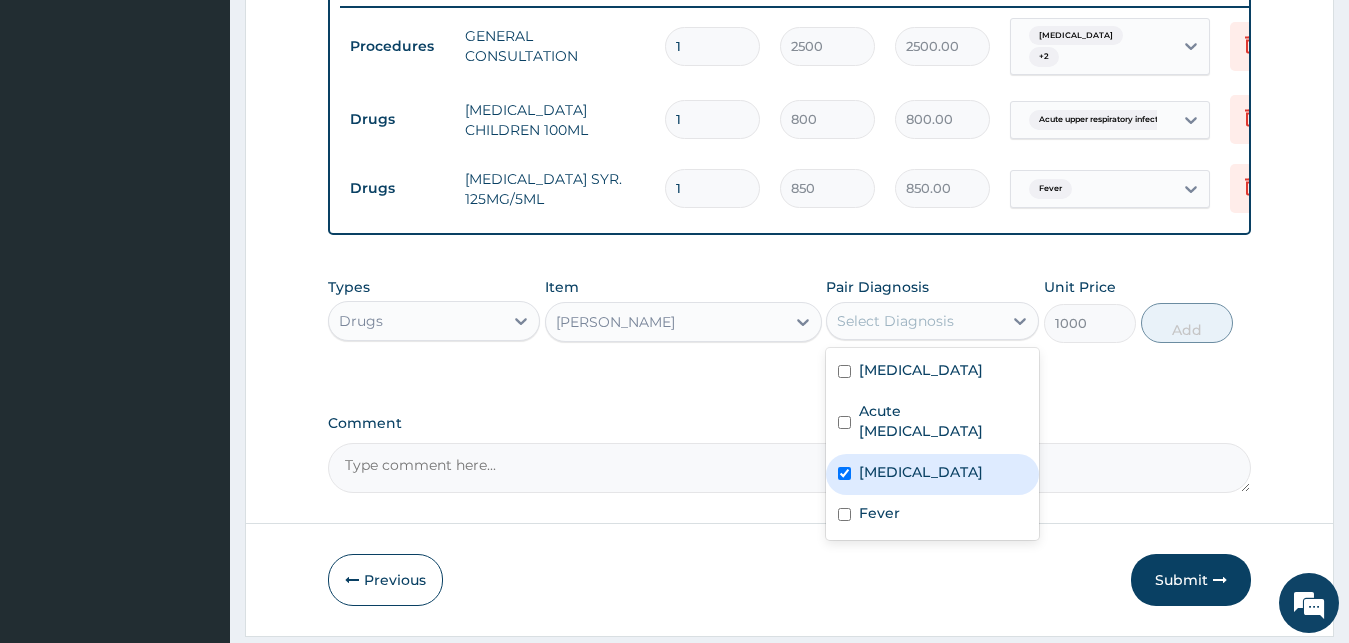checkbox on "true" 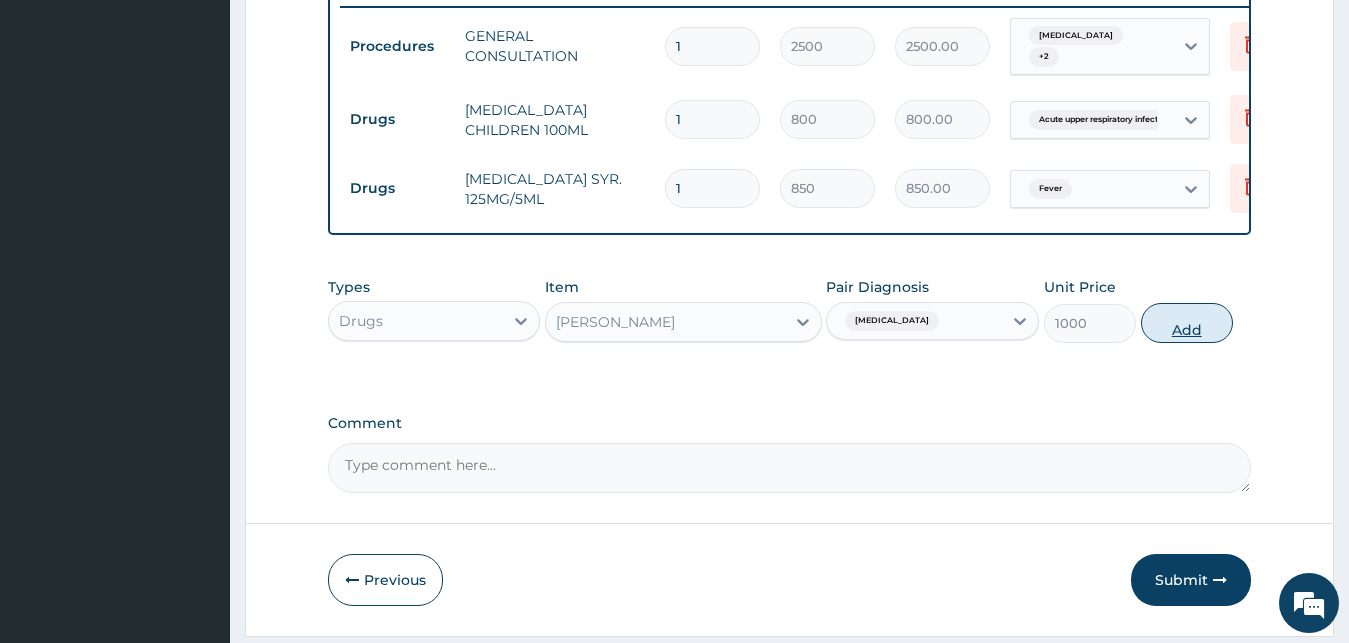 click on "Add" at bounding box center [1187, 323] 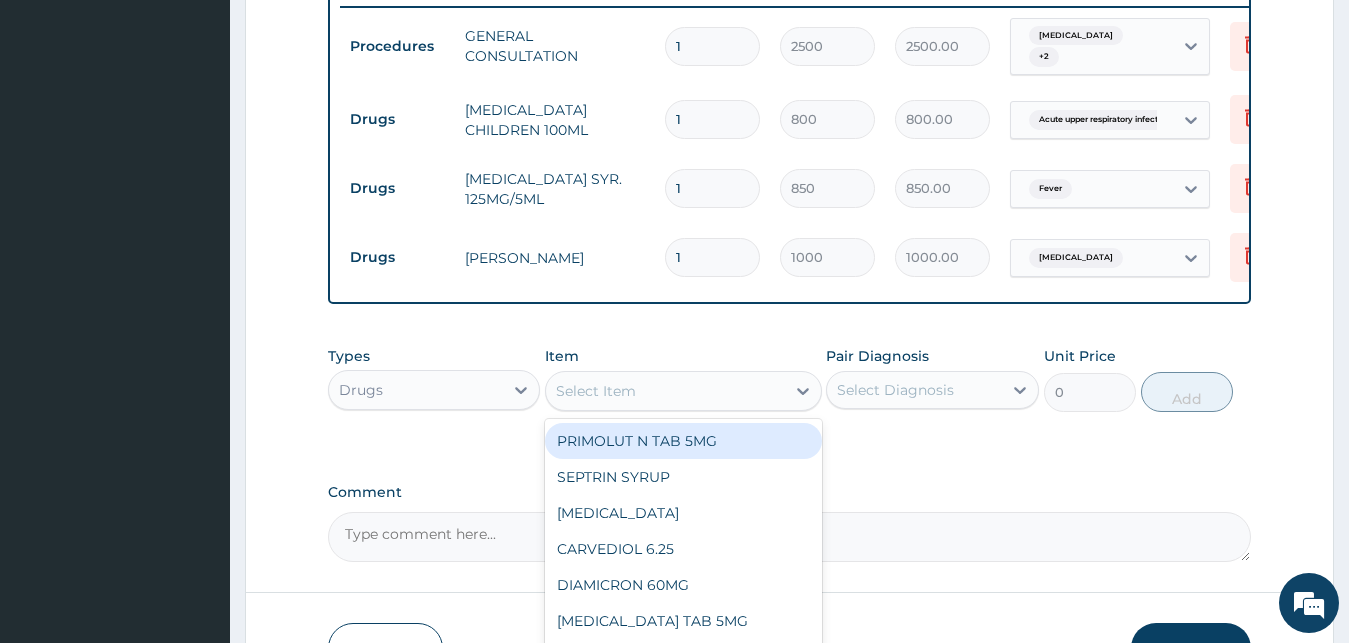 click on "Select Item" at bounding box center [683, 391] 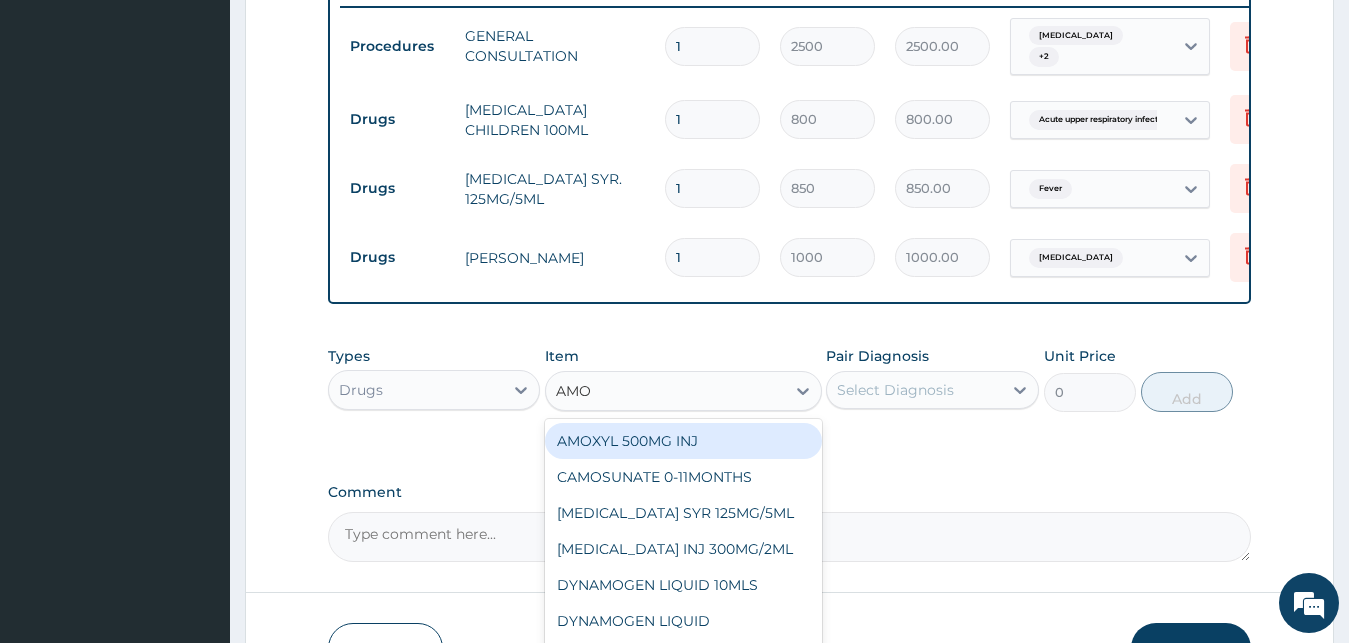 type on "AMOK" 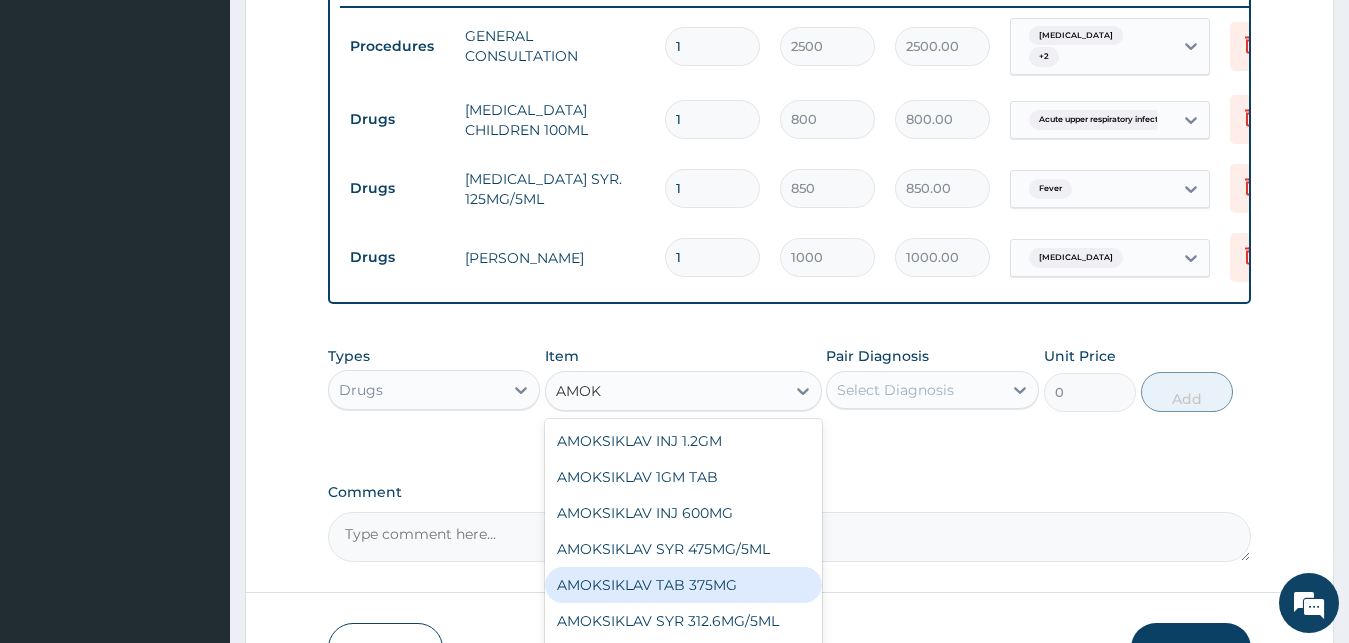 scroll, scrollTop: 928, scrollLeft: 0, axis: vertical 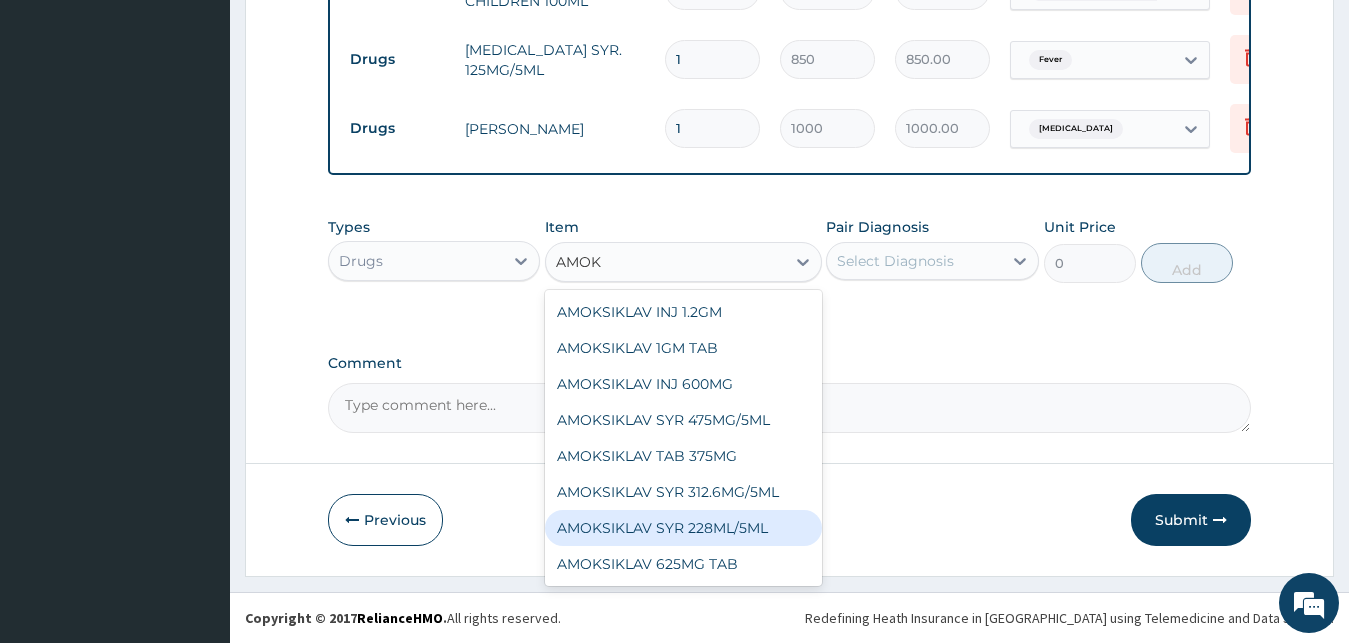 click on "AMOKSIKLAV SYR 228ML/5ML" at bounding box center (683, 528) 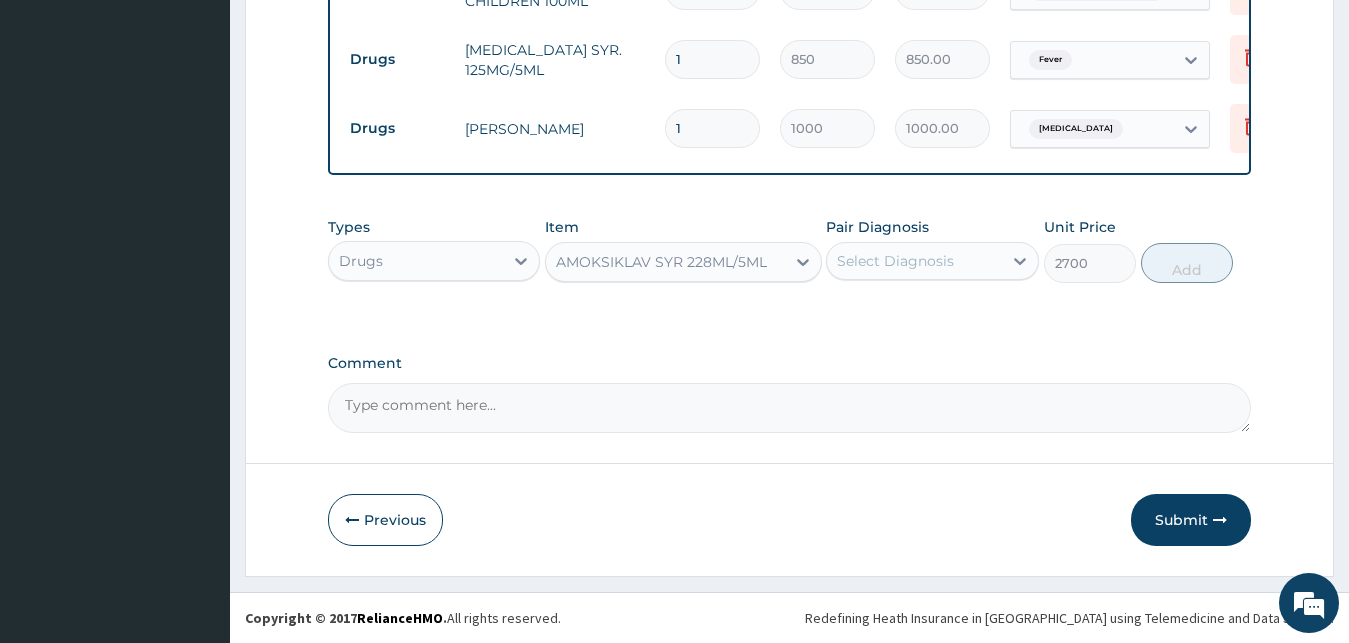 click on "Select Diagnosis" at bounding box center [895, 261] 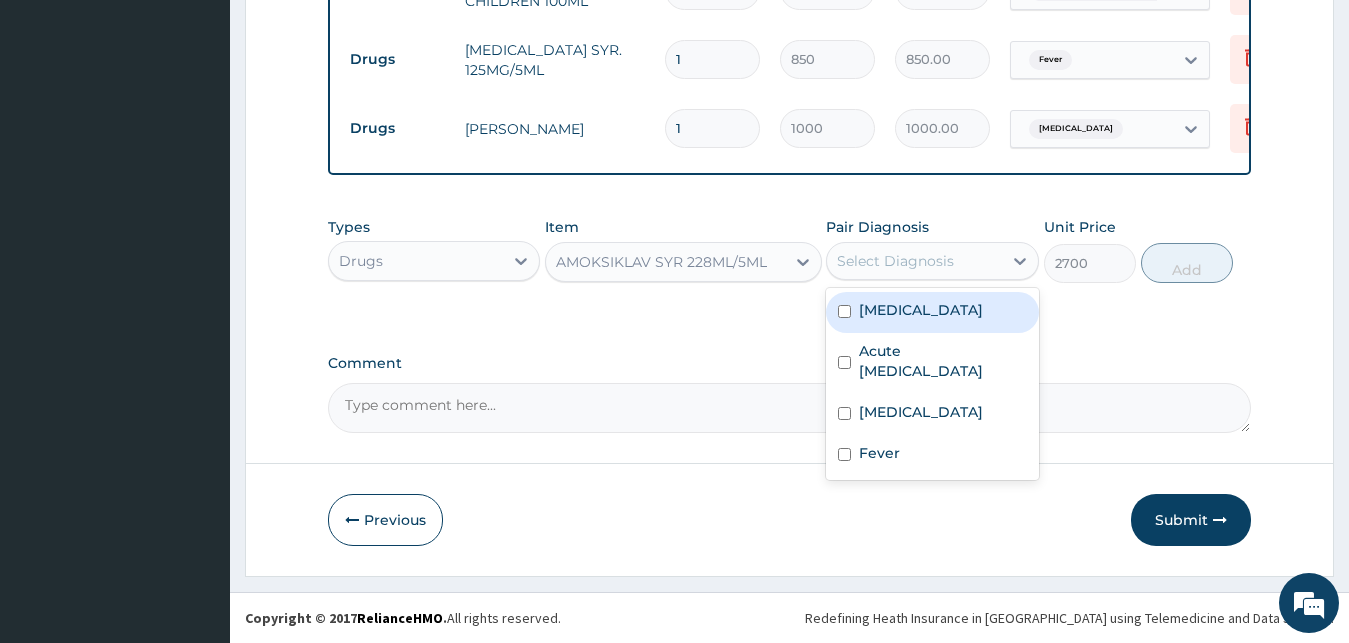 click on "[MEDICAL_DATA]" at bounding box center (932, 312) 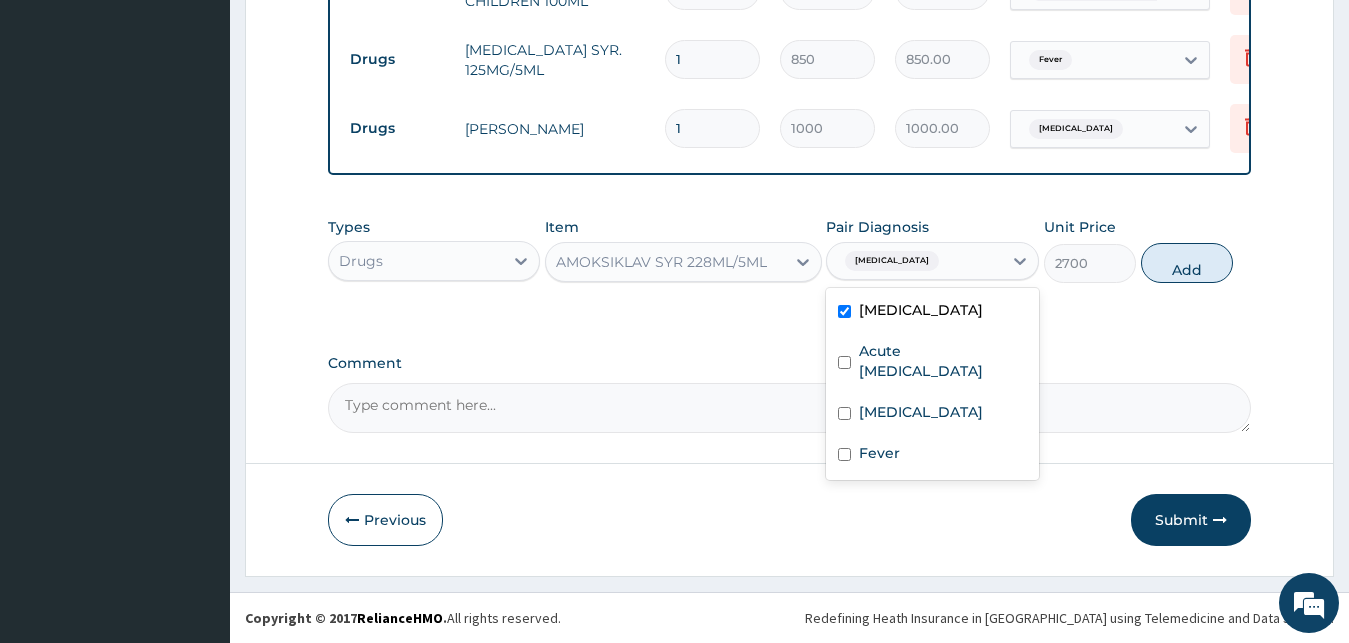 checkbox on "true" 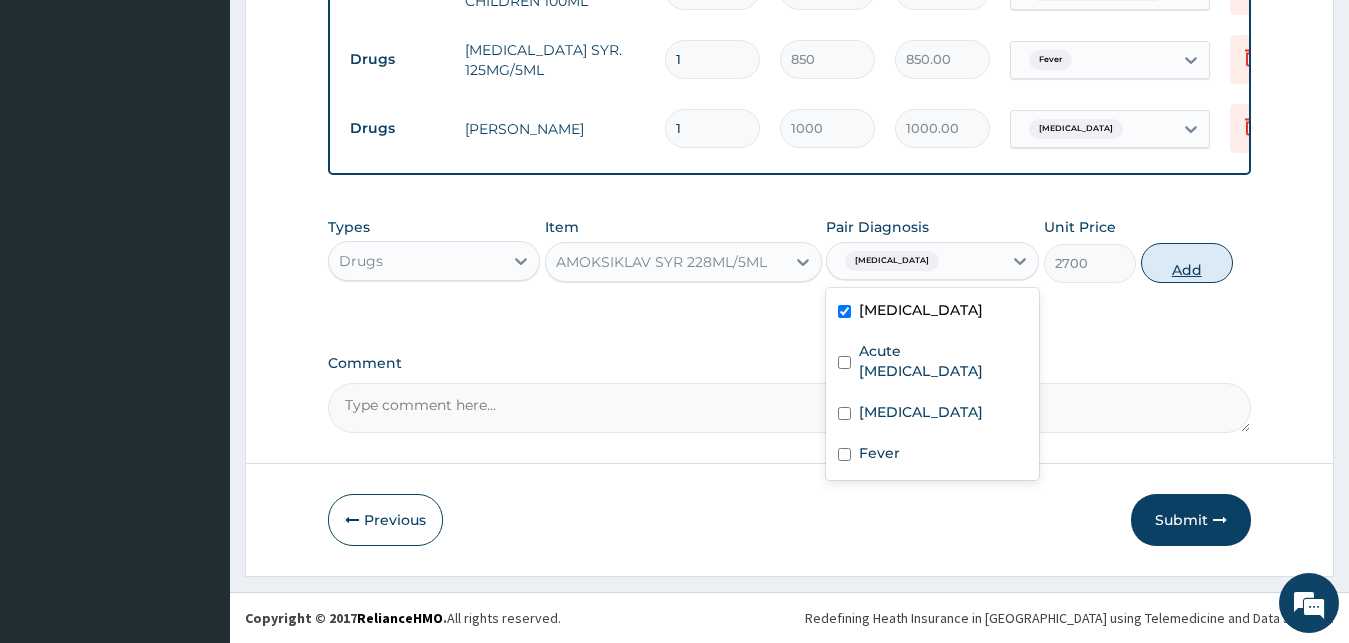 click on "Add" at bounding box center (1187, 263) 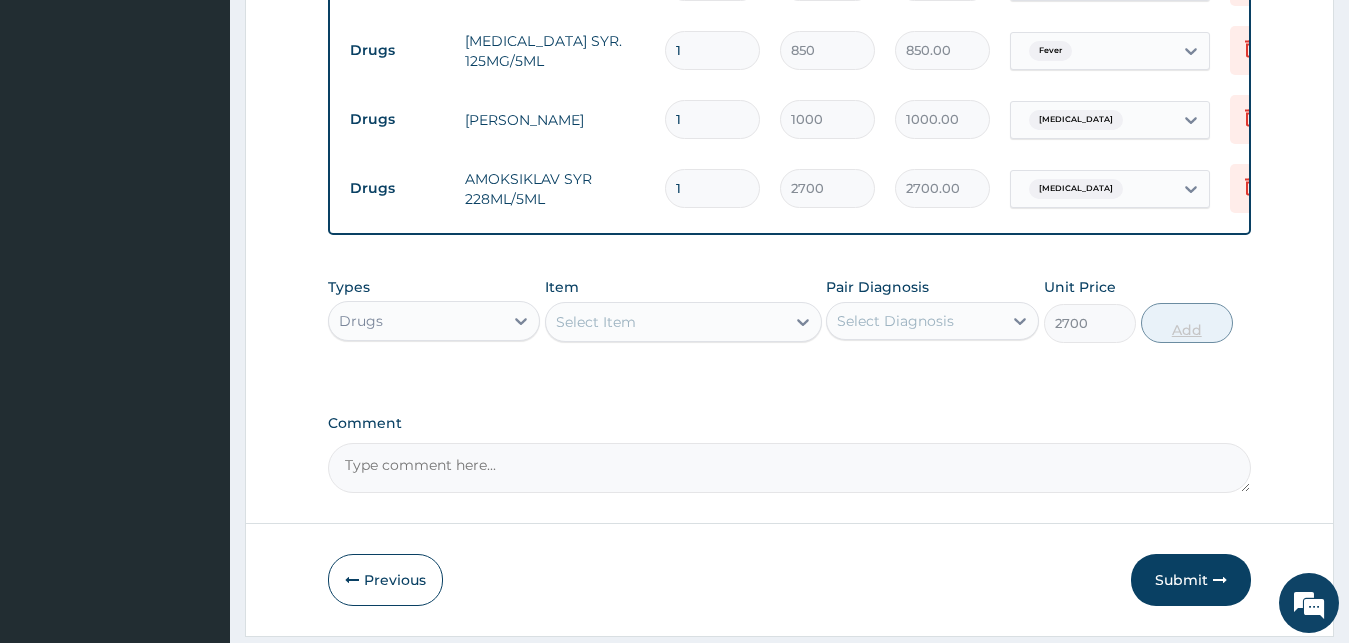 type on "0" 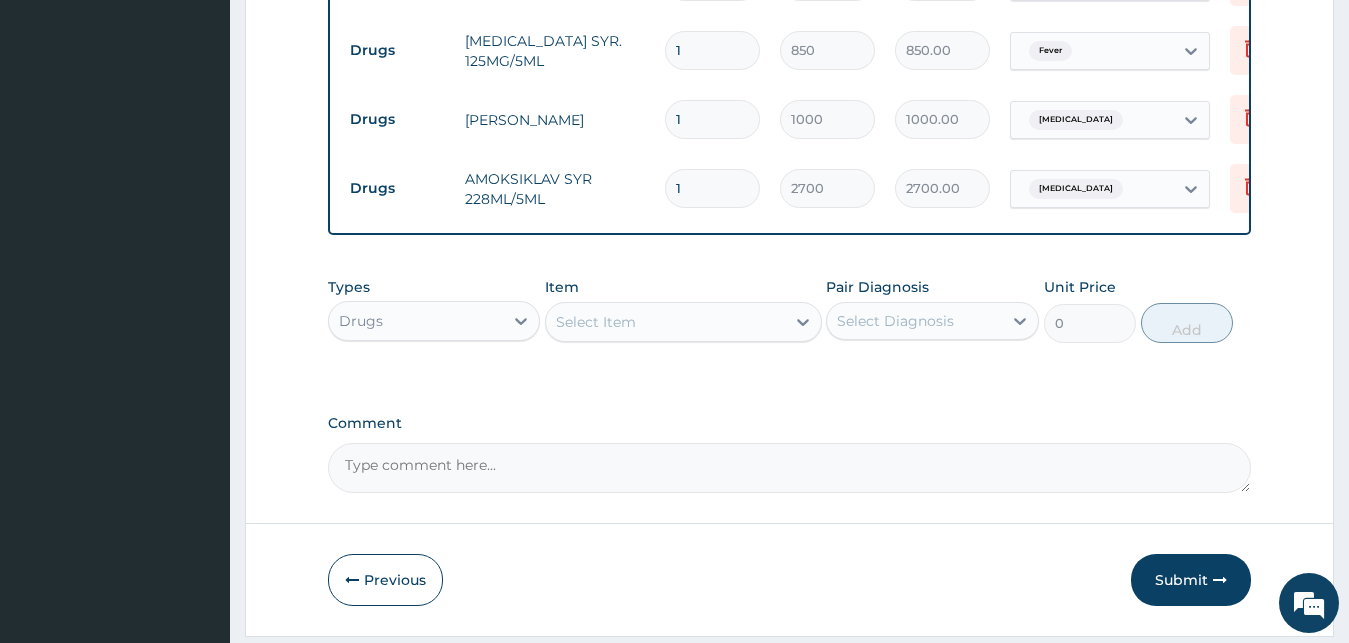 scroll, scrollTop: 997, scrollLeft: 0, axis: vertical 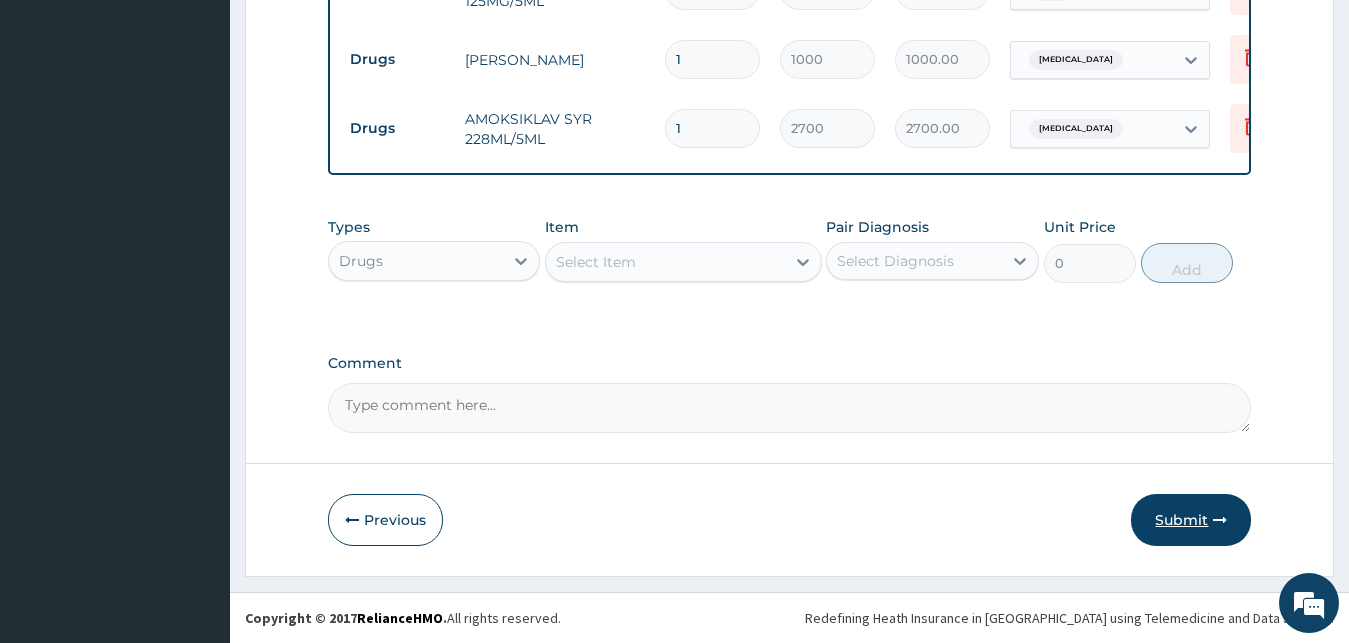 click on "Submit" at bounding box center [1191, 520] 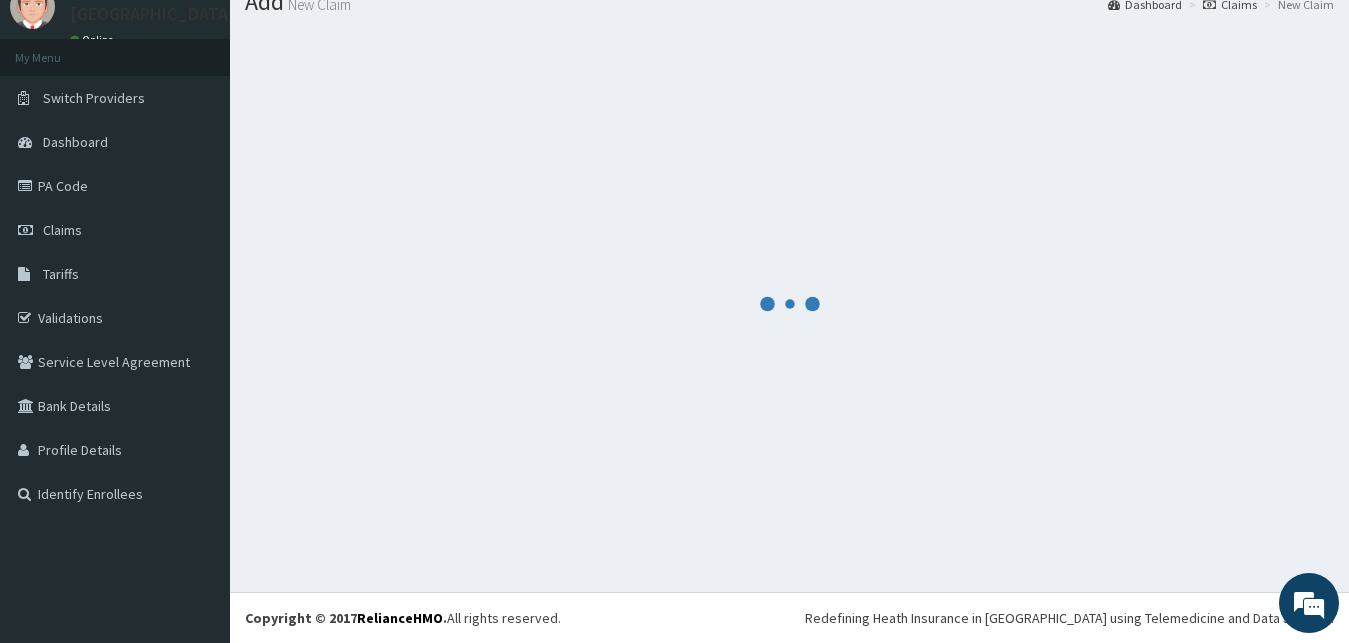 scroll, scrollTop: 76, scrollLeft: 0, axis: vertical 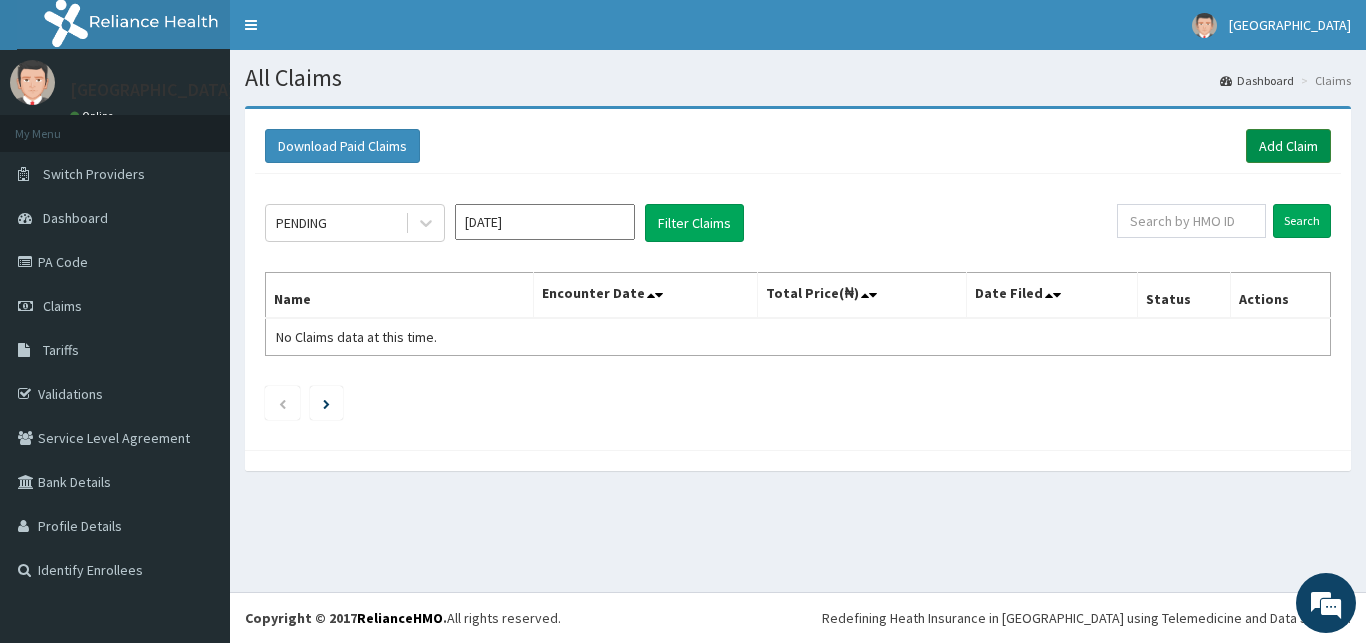 click on "Add Claim" at bounding box center (1288, 146) 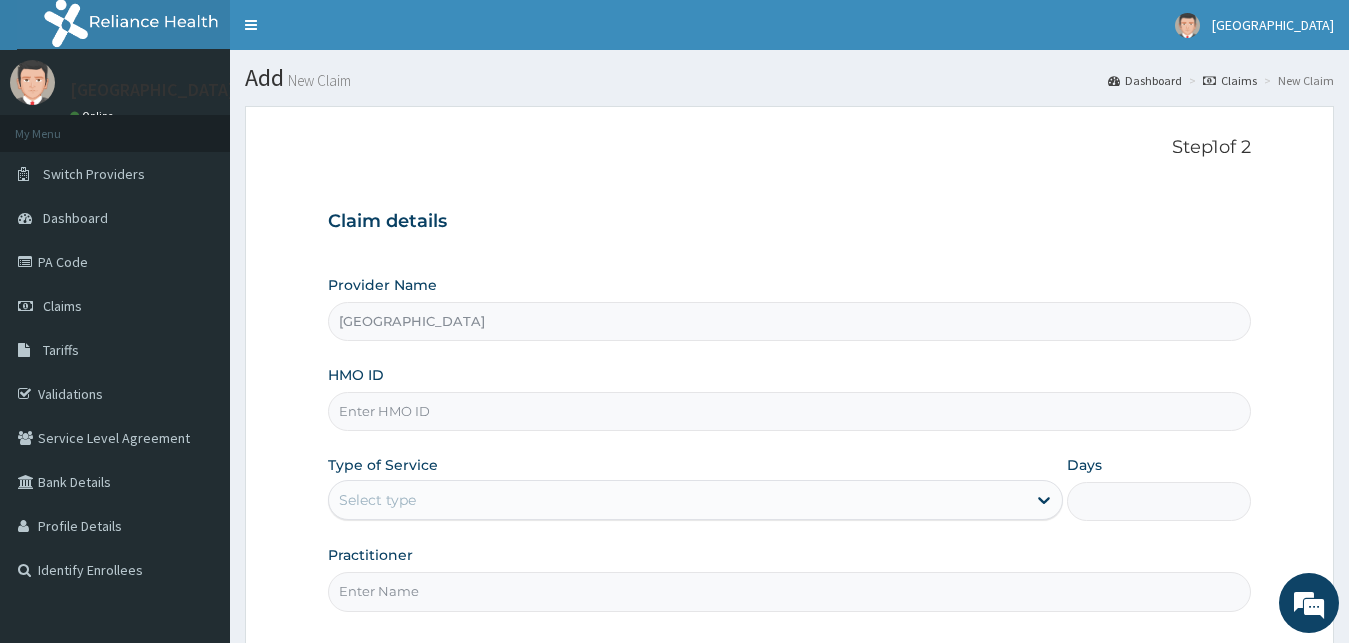 scroll, scrollTop: 0, scrollLeft: 0, axis: both 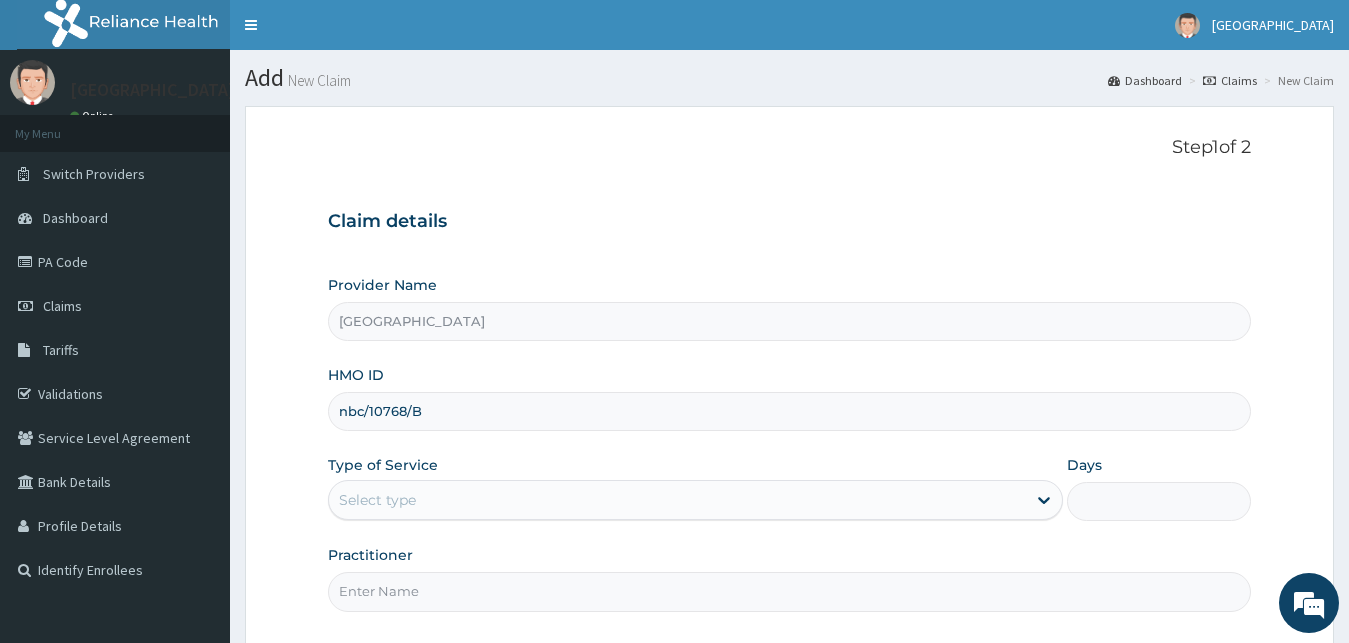 click on "nbc/10768/B" at bounding box center [790, 411] 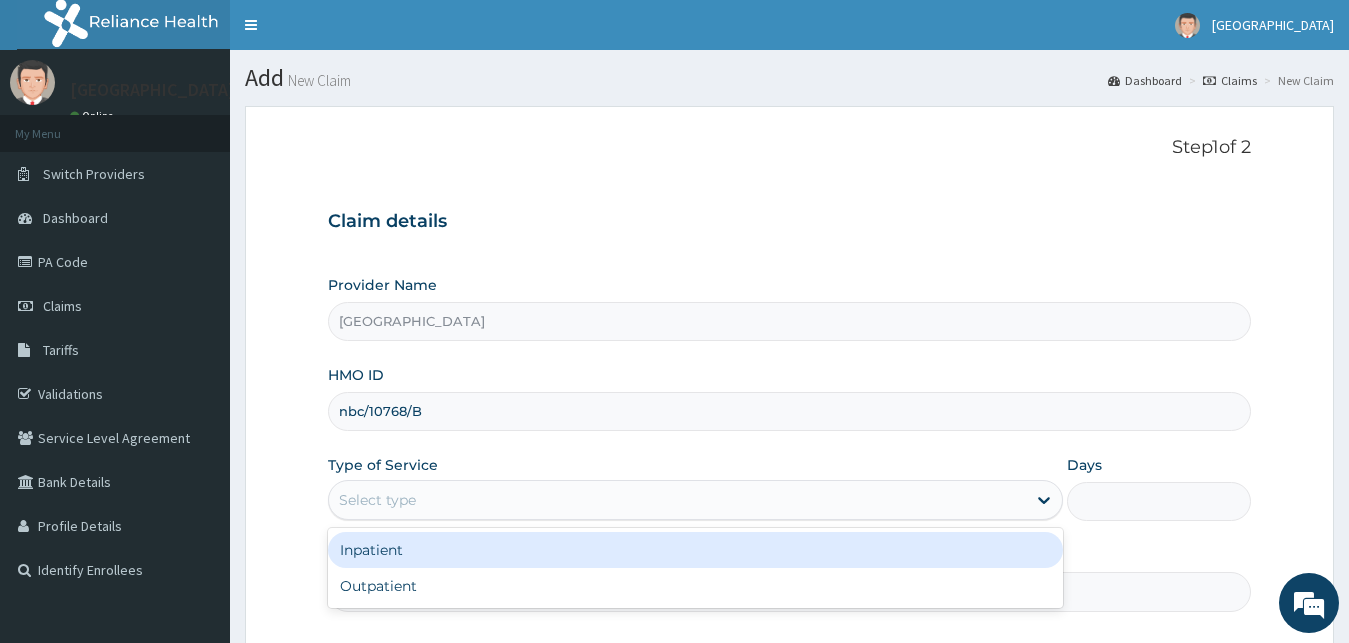 click on "Select type" at bounding box center [377, 500] 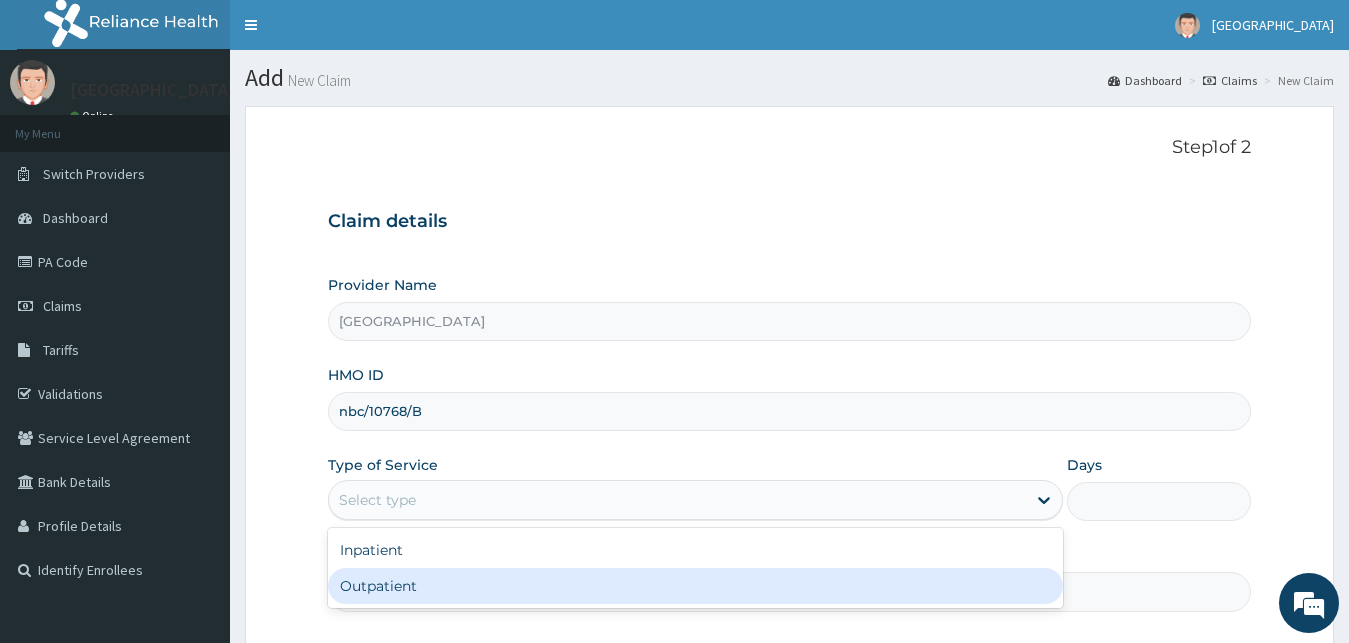 click on "Outpatient" at bounding box center (696, 586) 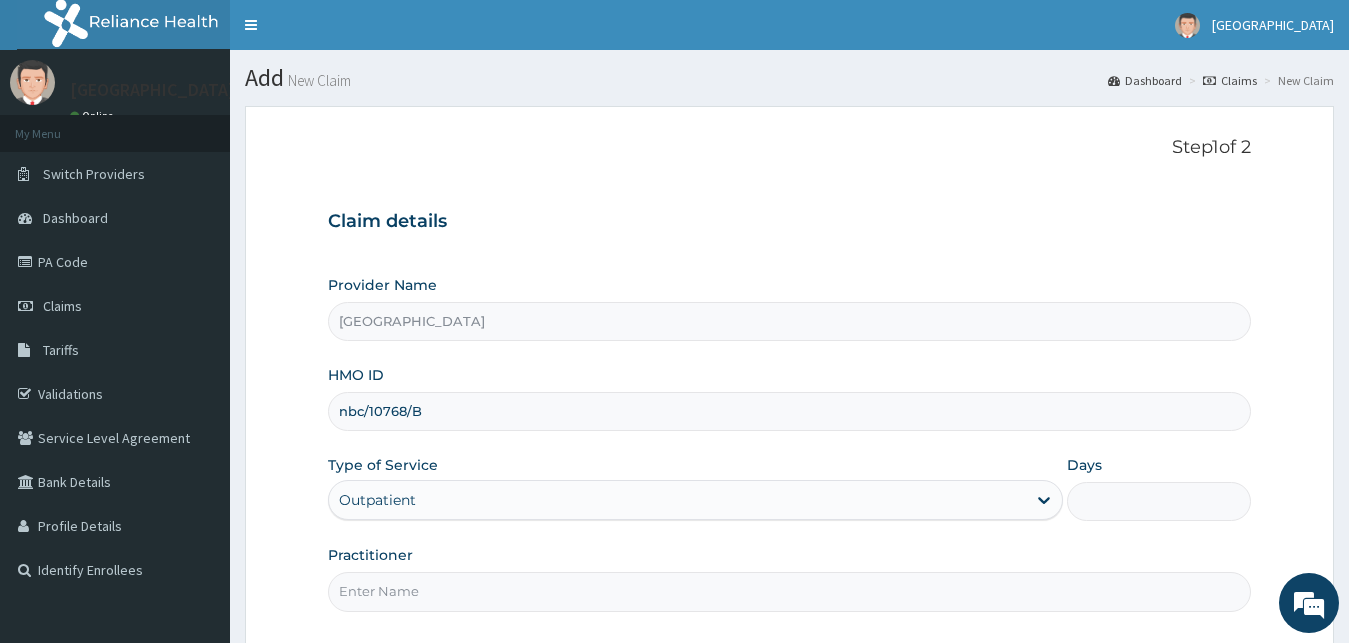 type on "1" 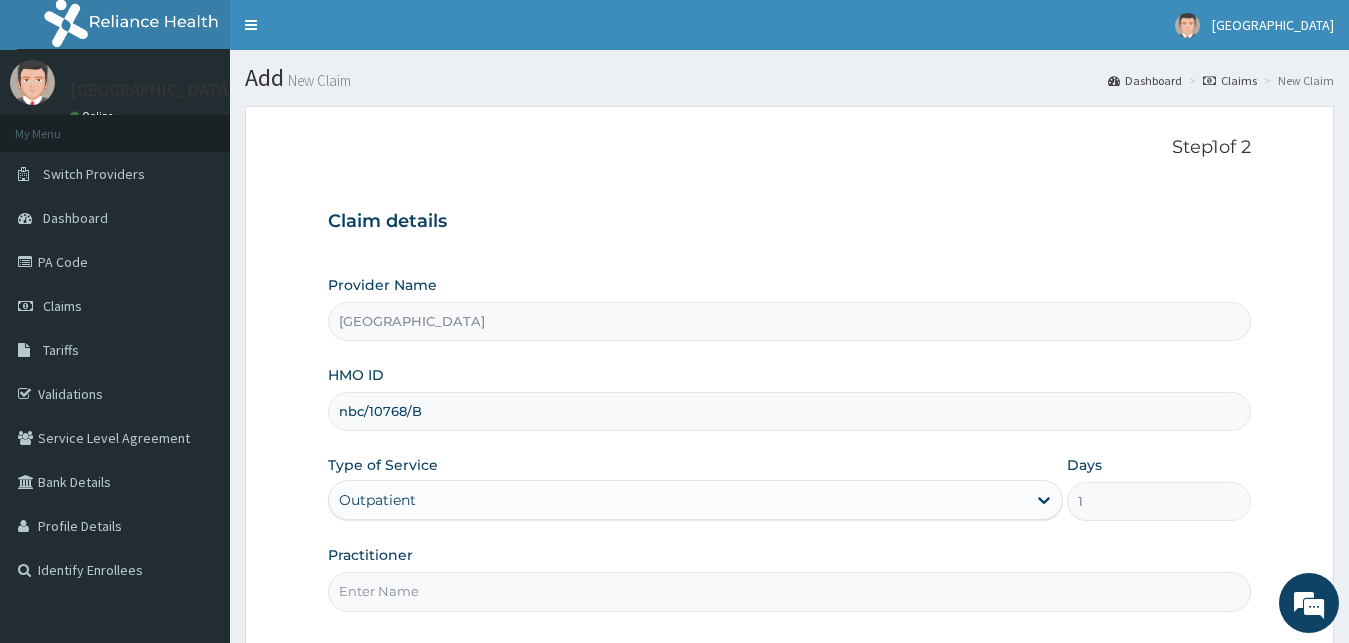 scroll, scrollTop: 187, scrollLeft: 0, axis: vertical 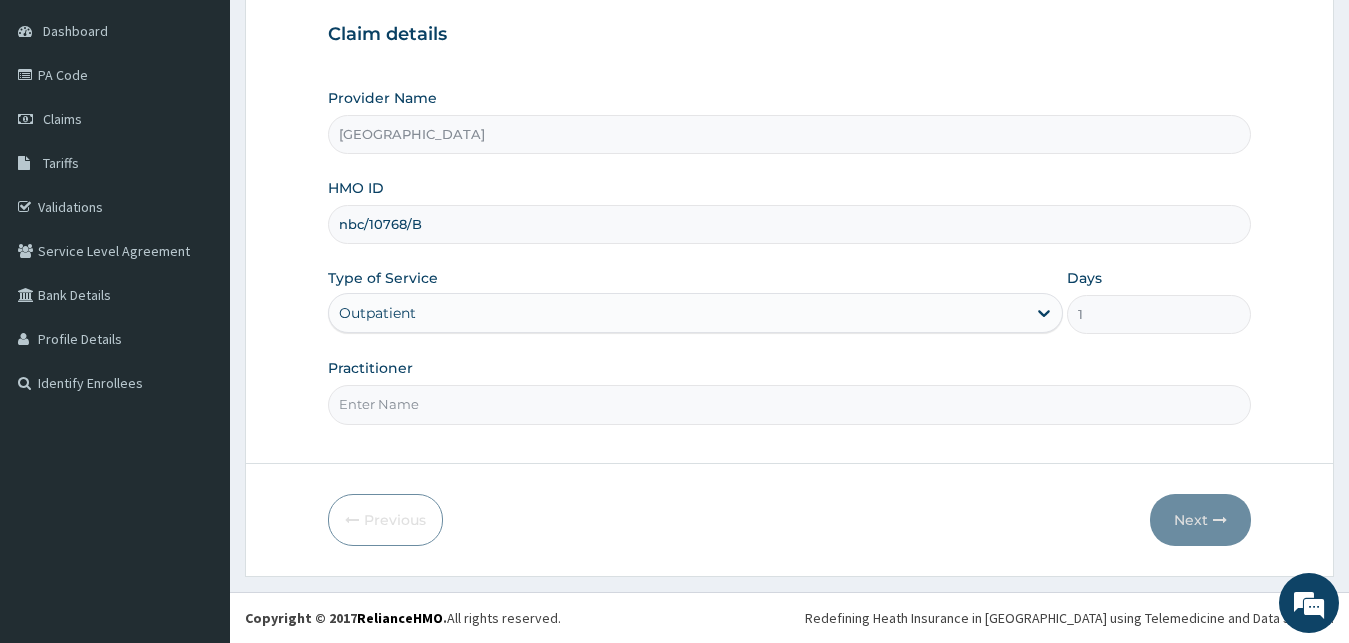 click on "Practitioner" at bounding box center [790, 404] 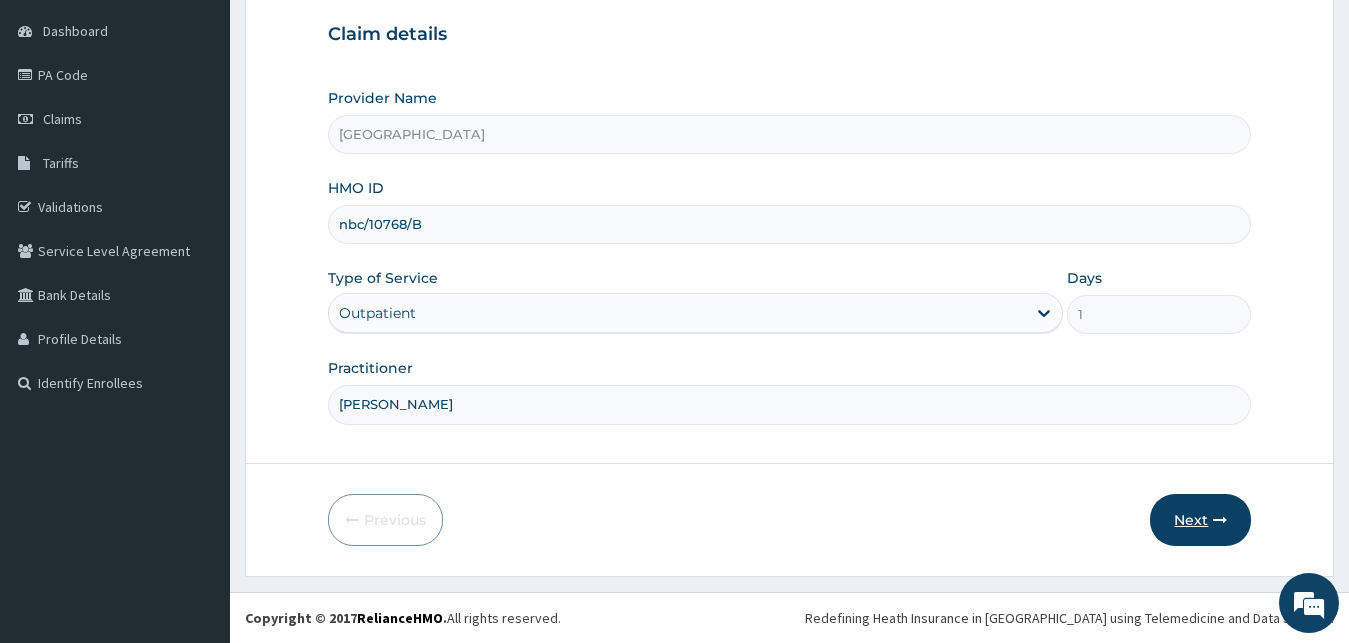 type on "[PERSON_NAME]" 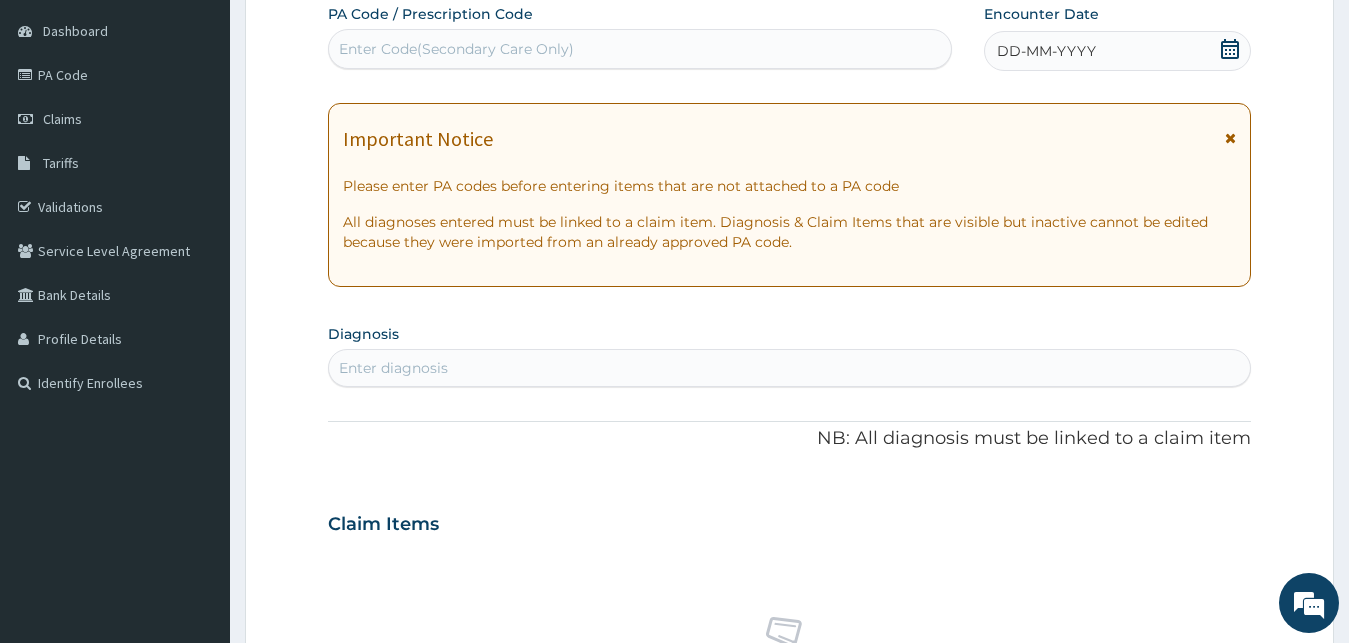 click on "DD-MM-YYYY" at bounding box center [1046, 51] 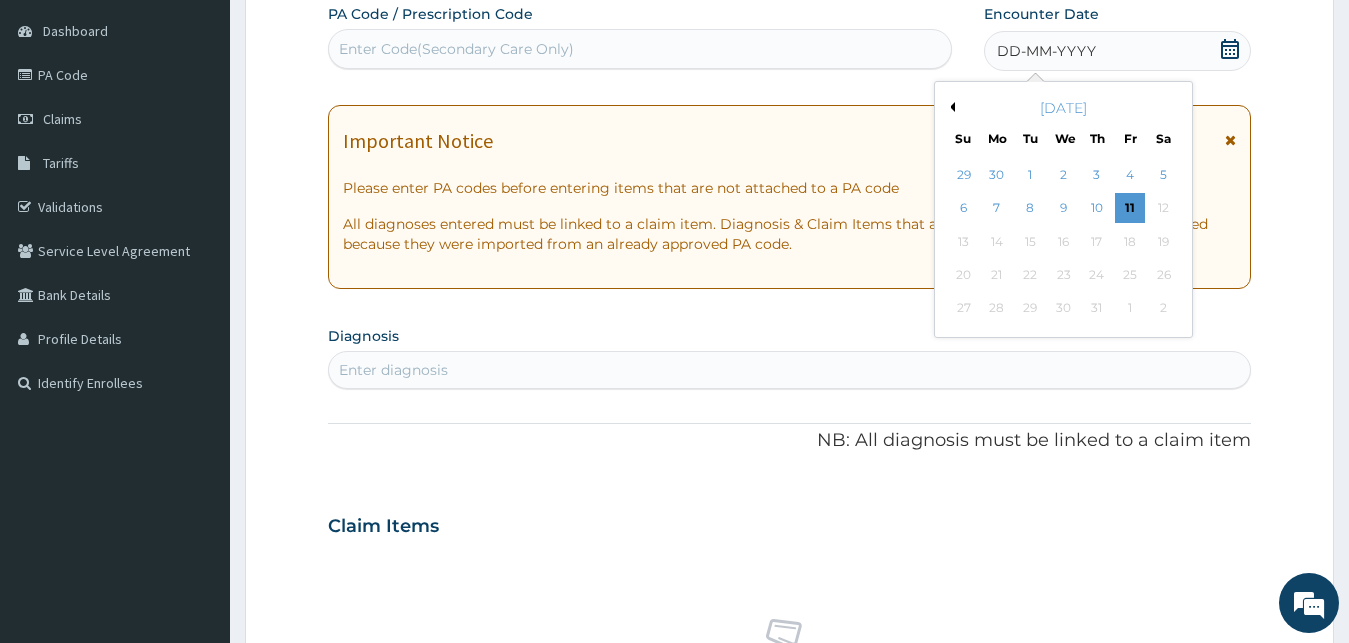 click on "Previous Month [DATE] Su Mo Tu We Th Fr Sa 29 30 1 2 3 4 5 6 7 8 9 10 11 12 13 14 15 16 17 18 19 20 21 22 23 24 25 26 27 28 29 30 31 1 2" at bounding box center [1063, 209] 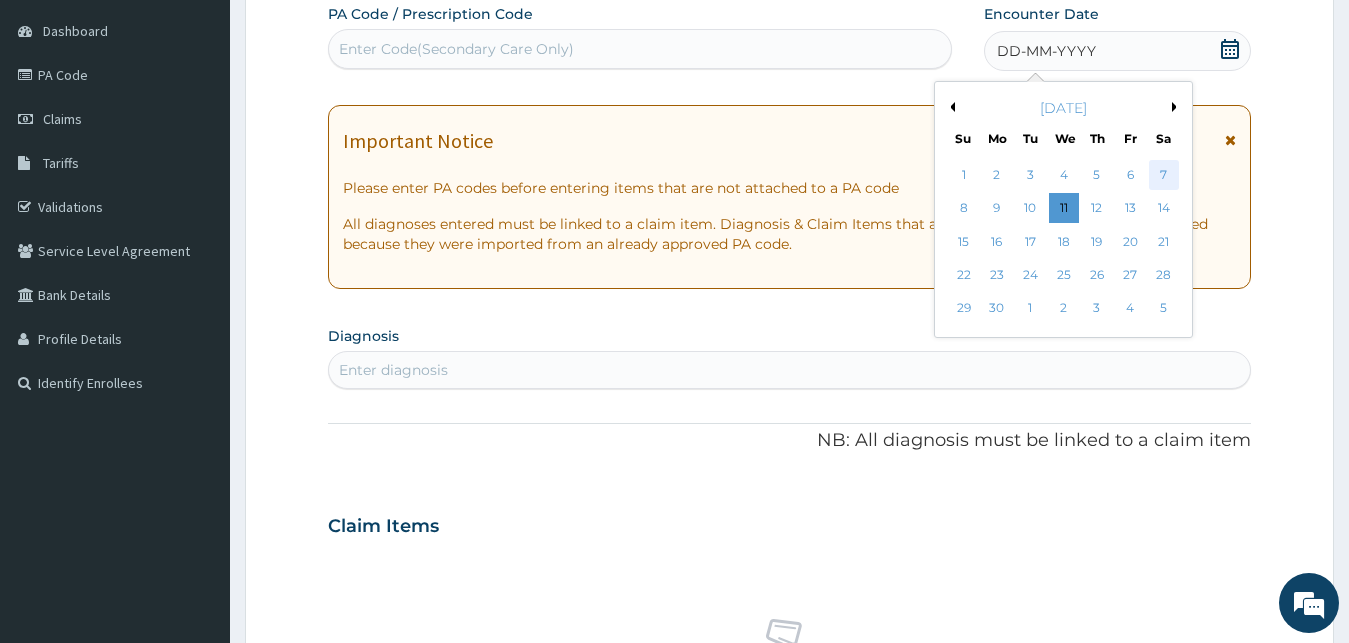 click on "7" at bounding box center [1163, 175] 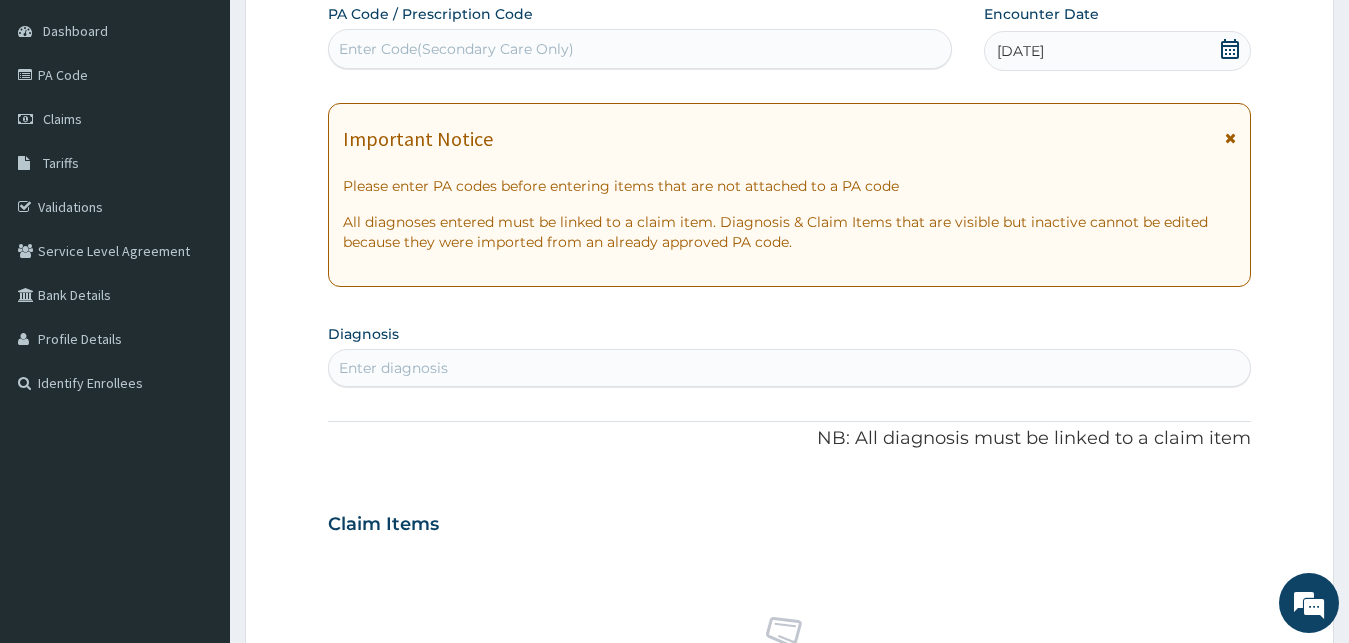 click on "Enter diagnosis" at bounding box center [393, 368] 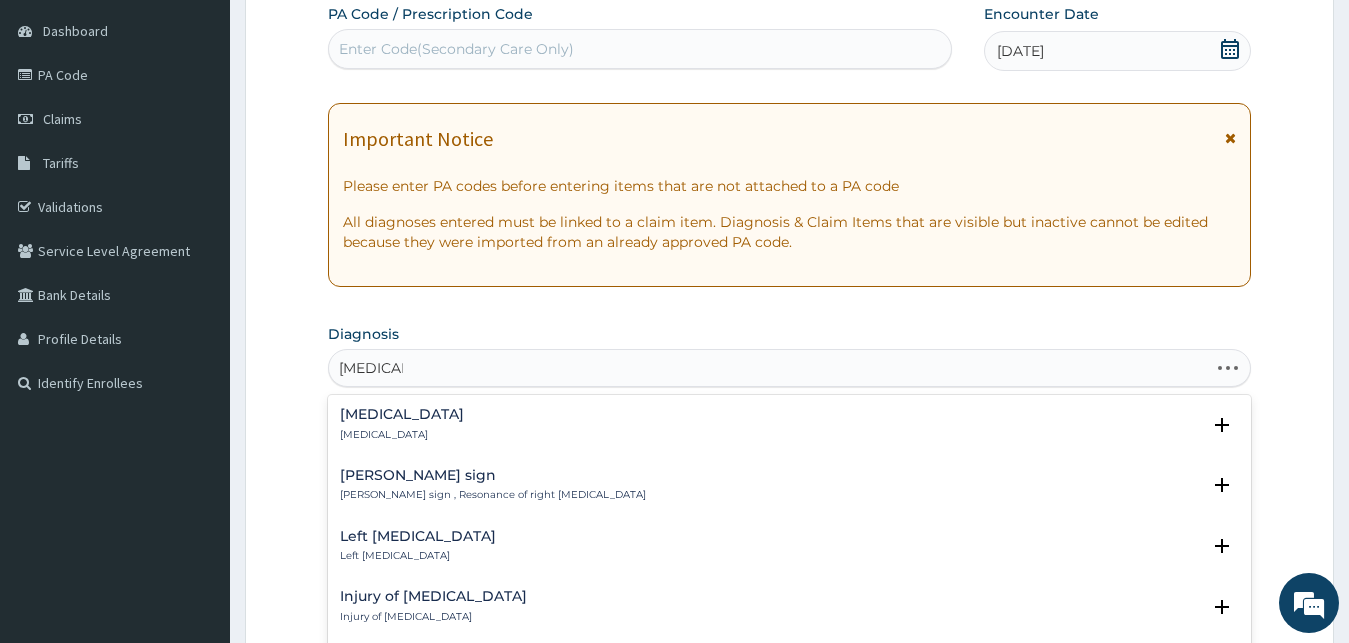type on "[MEDICAL_DATA] PA" 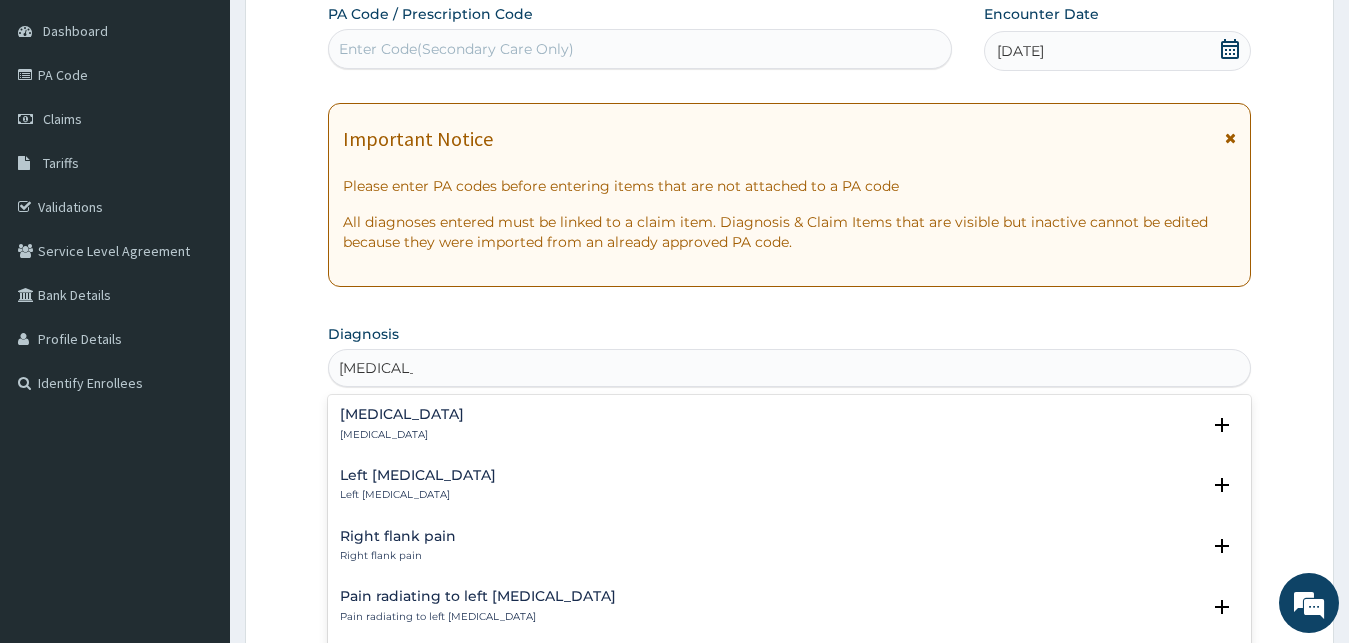 click on "[MEDICAL_DATA]" at bounding box center (402, 414) 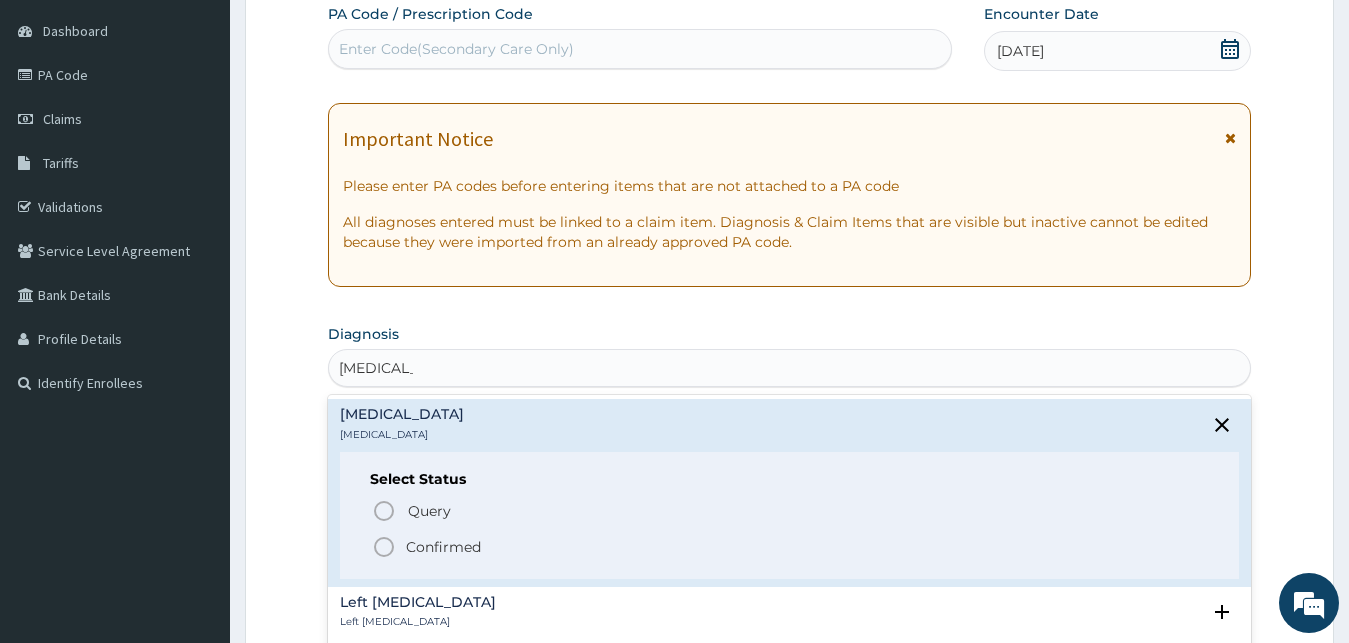 click 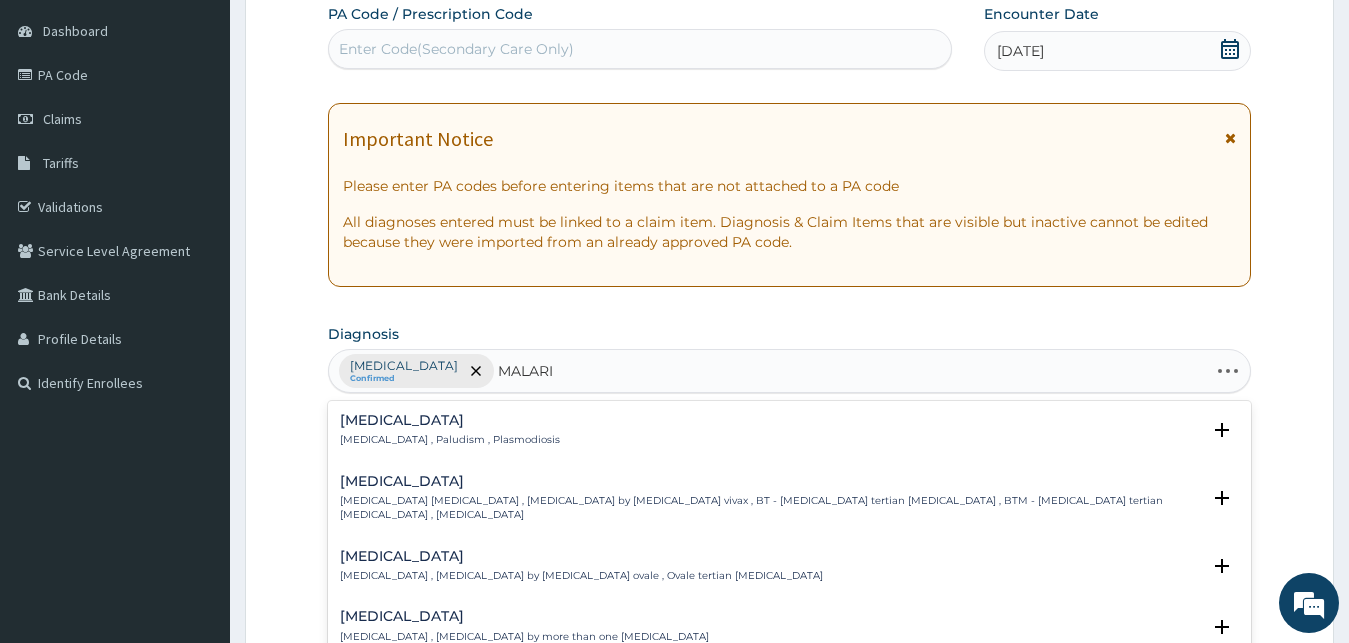 type on "[MEDICAL_DATA]" 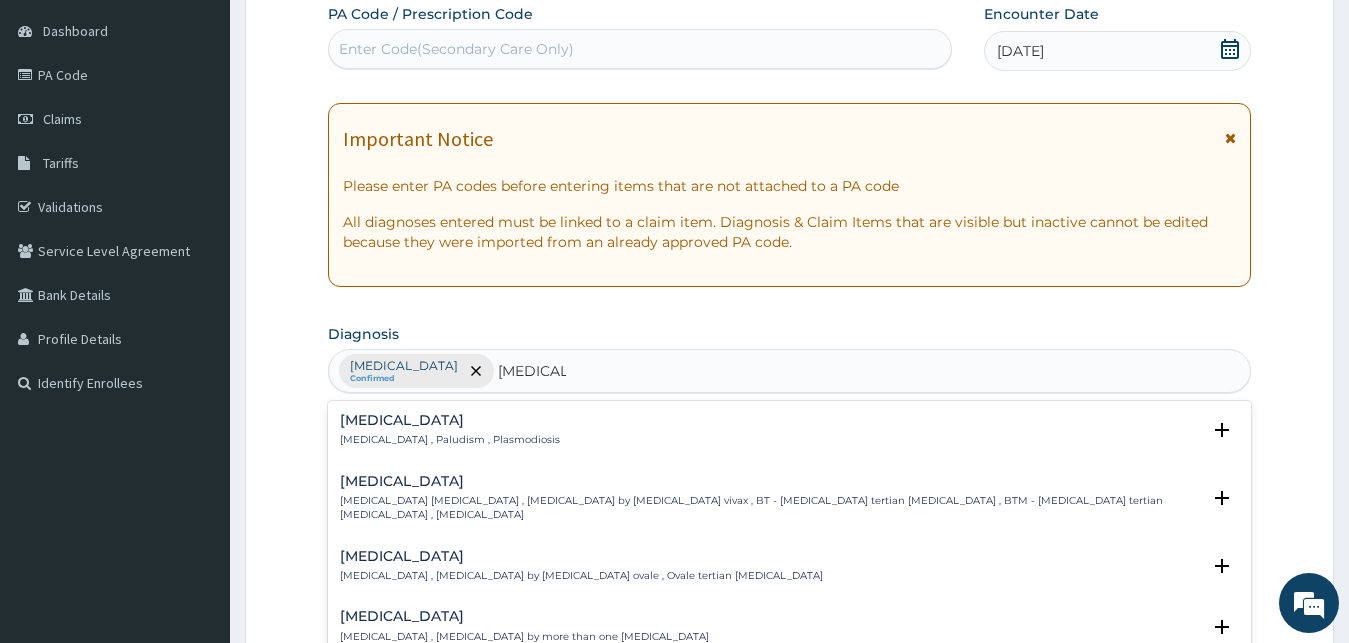 click on "[MEDICAL_DATA] [MEDICAL_DATA] , Paludism , Plasmodiosis Select Status Query Query covers suspected (?), Keep in view (kiv), Ruled out (r/o) Confirmed" at bounding box center [790, 435] 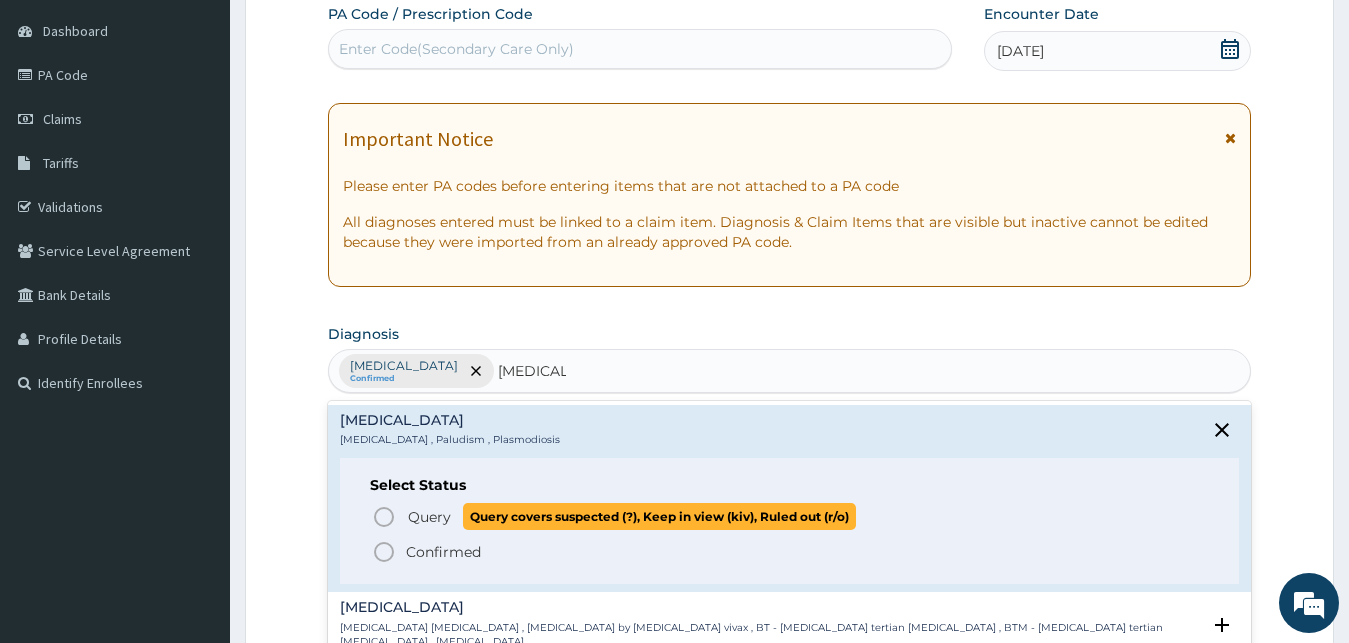 click 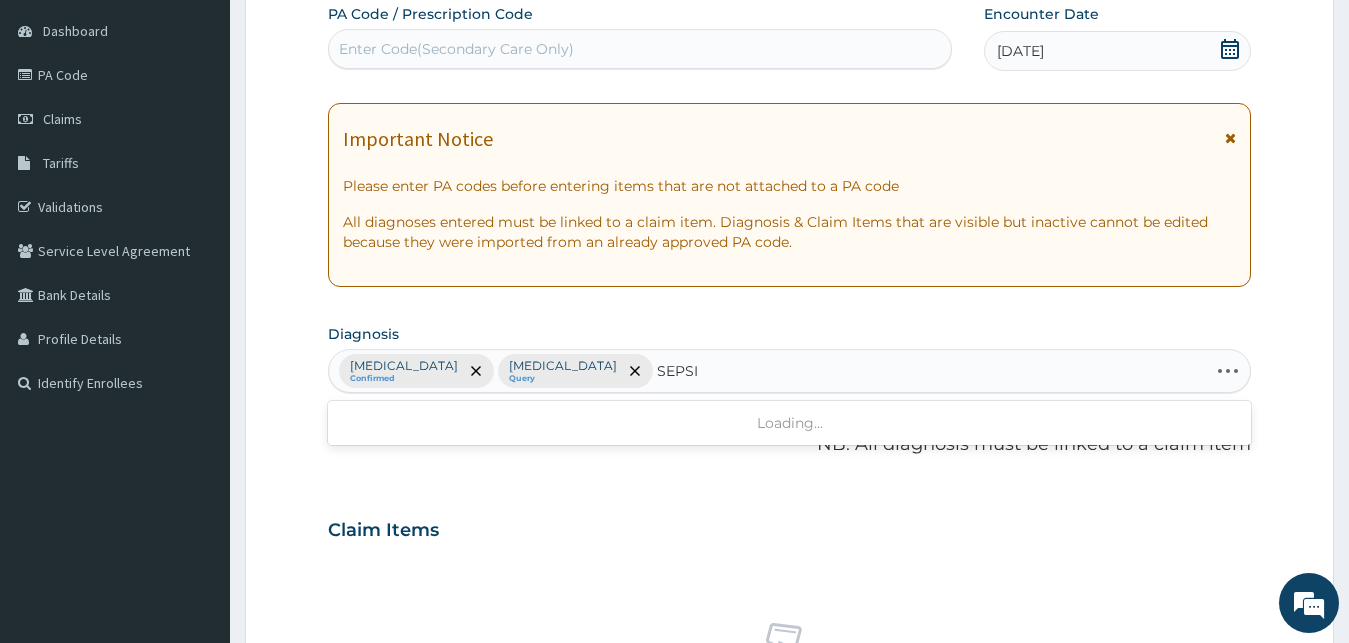 type on "[MEDICAL_DATA]" 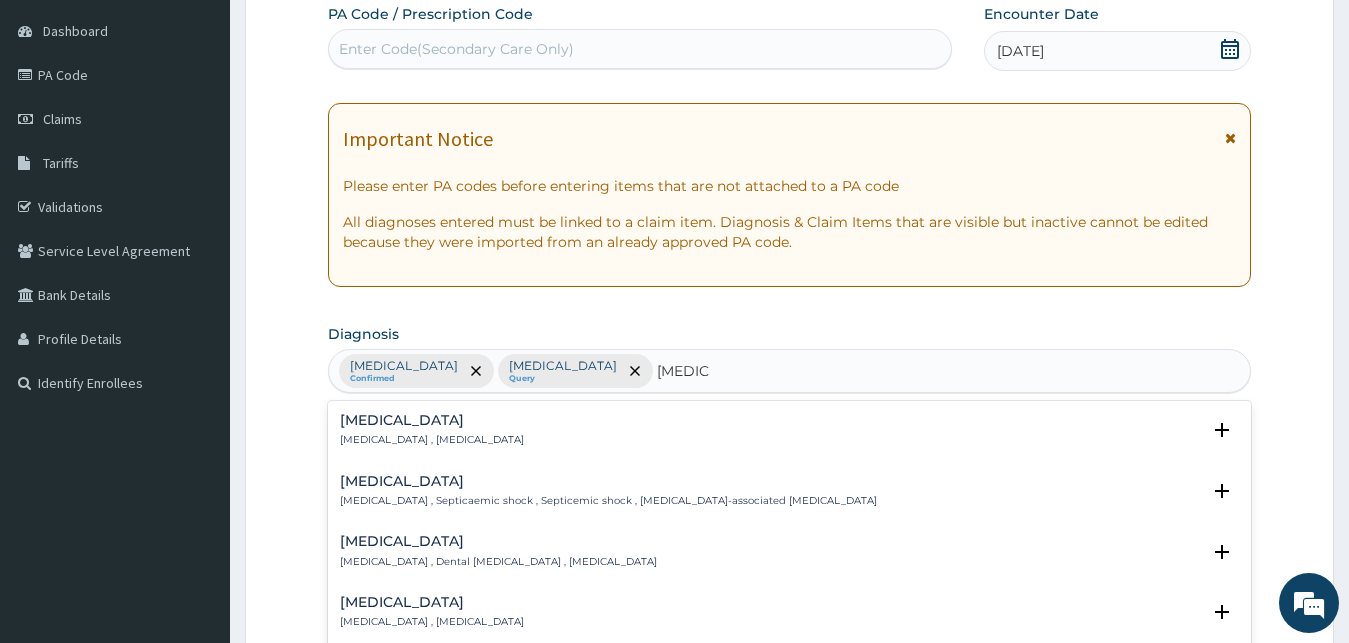click on "[MEDICAL_DATA] , [MEDICAL_DATA]" at bounding box center (432, 440) 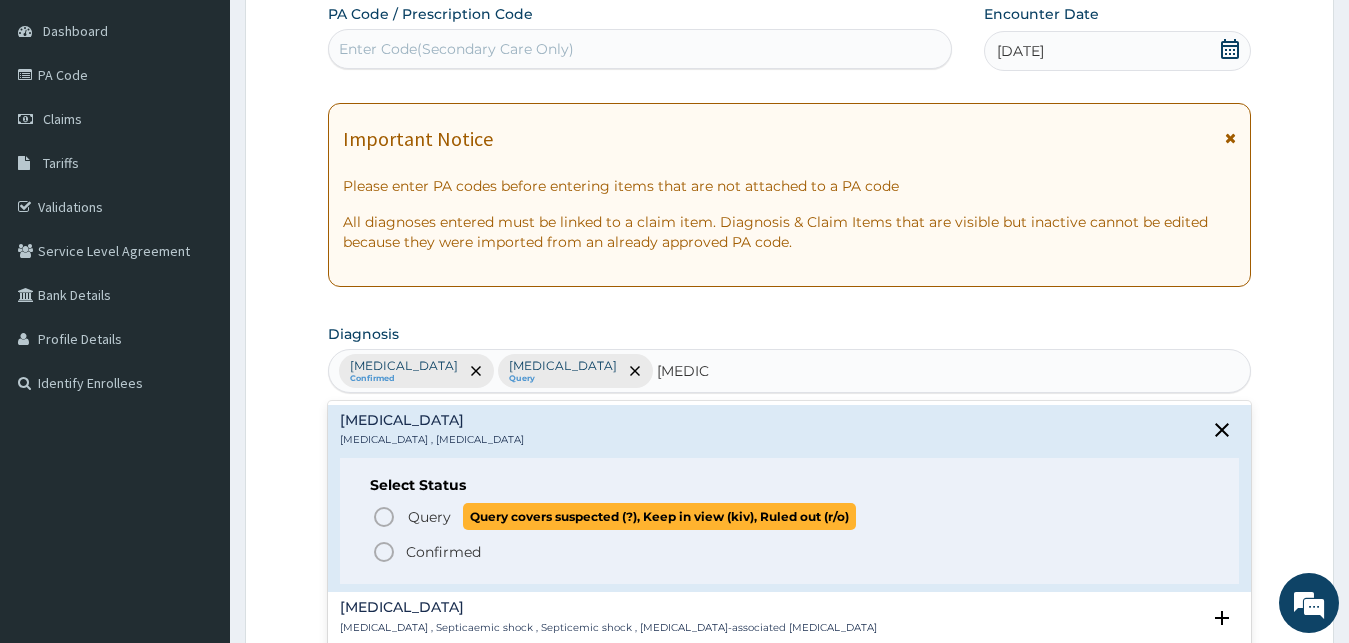 click on "Query Query covers suspected (?), Keep in view (kiv), Ruled out (r/o)" at bounding box center (791, 516) 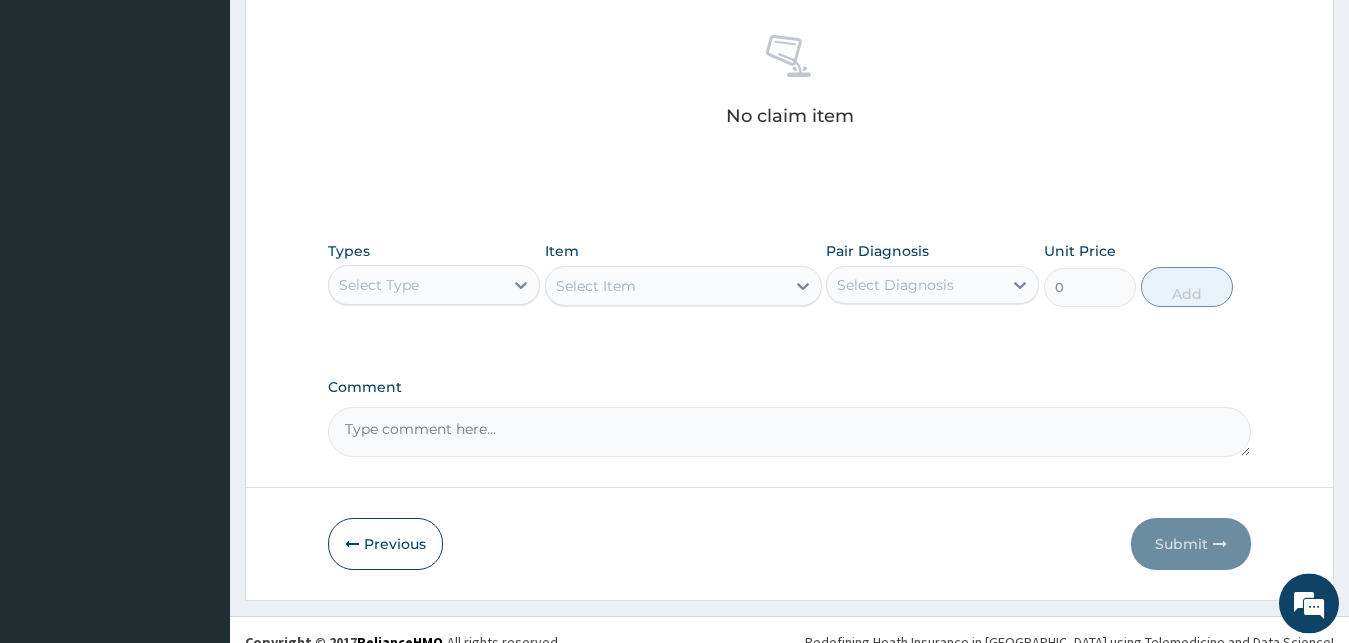 scroll, scrollTop: 799, scrollLeft: 0, axis: vertical 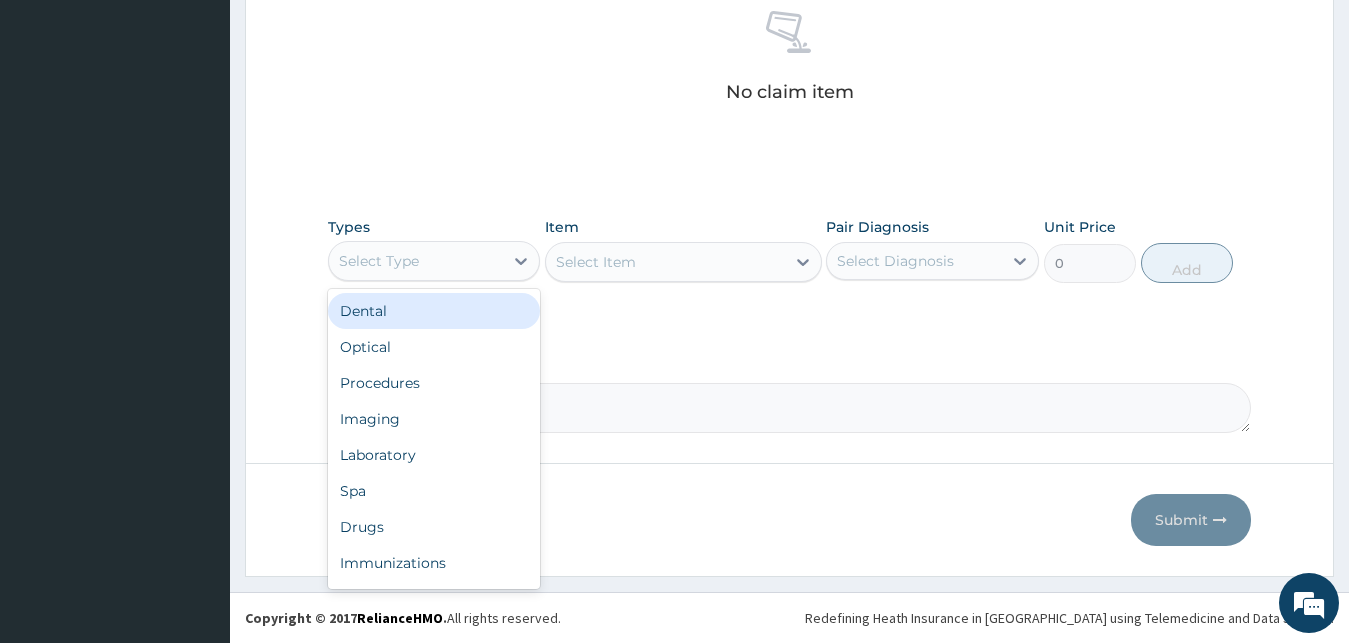 drag, startPoint x: 483, startPoint y: 244, endPoint x: 445, endPoint y: 389, distance: 149.89664 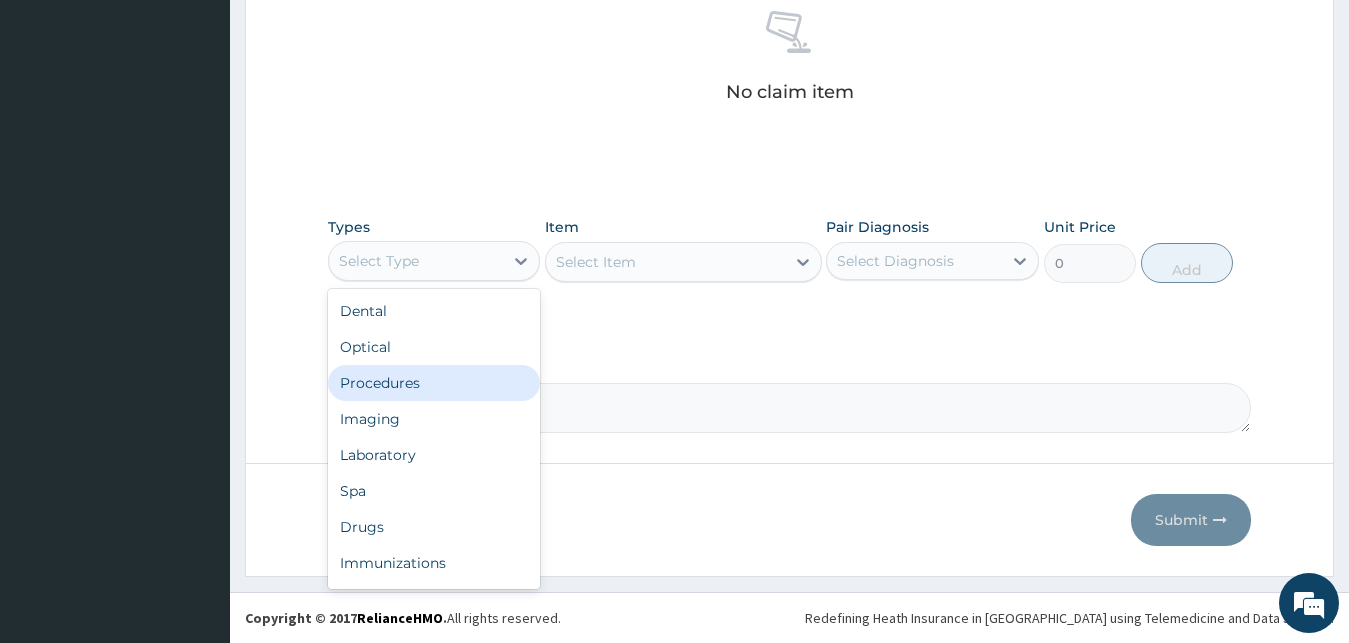 click on "Procedures" at bounding box center (434, 383) 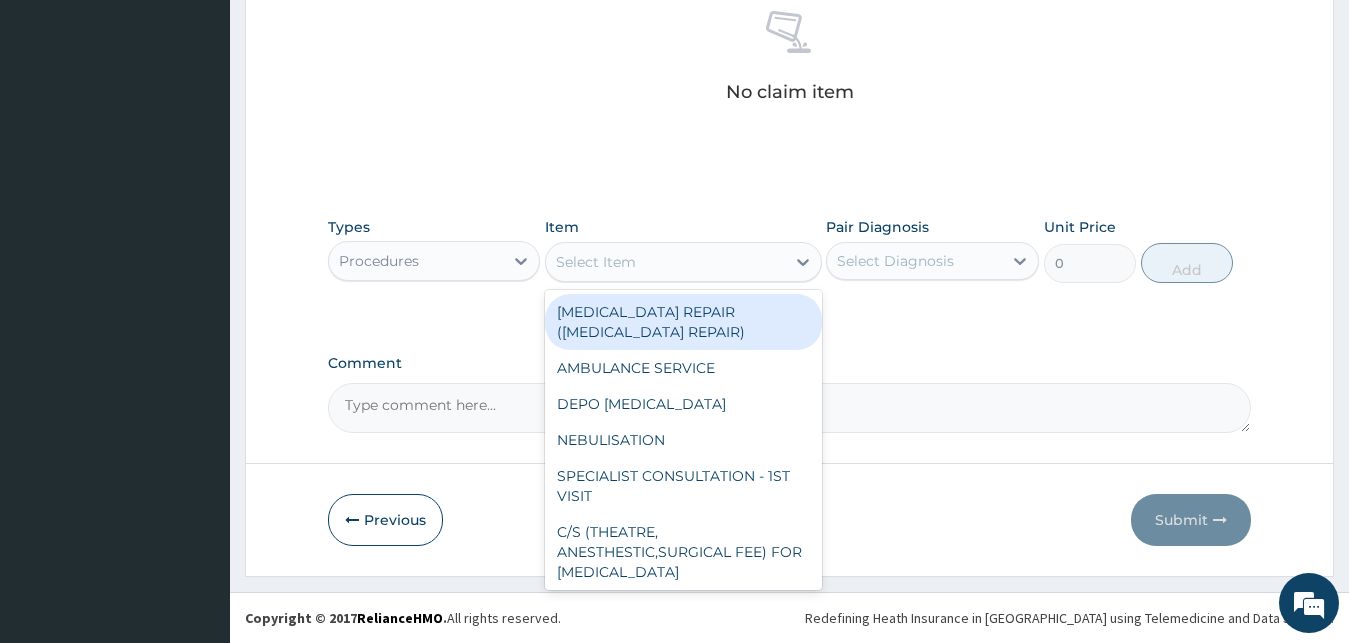 click on "Select Item" at bounding box center (596, 262) 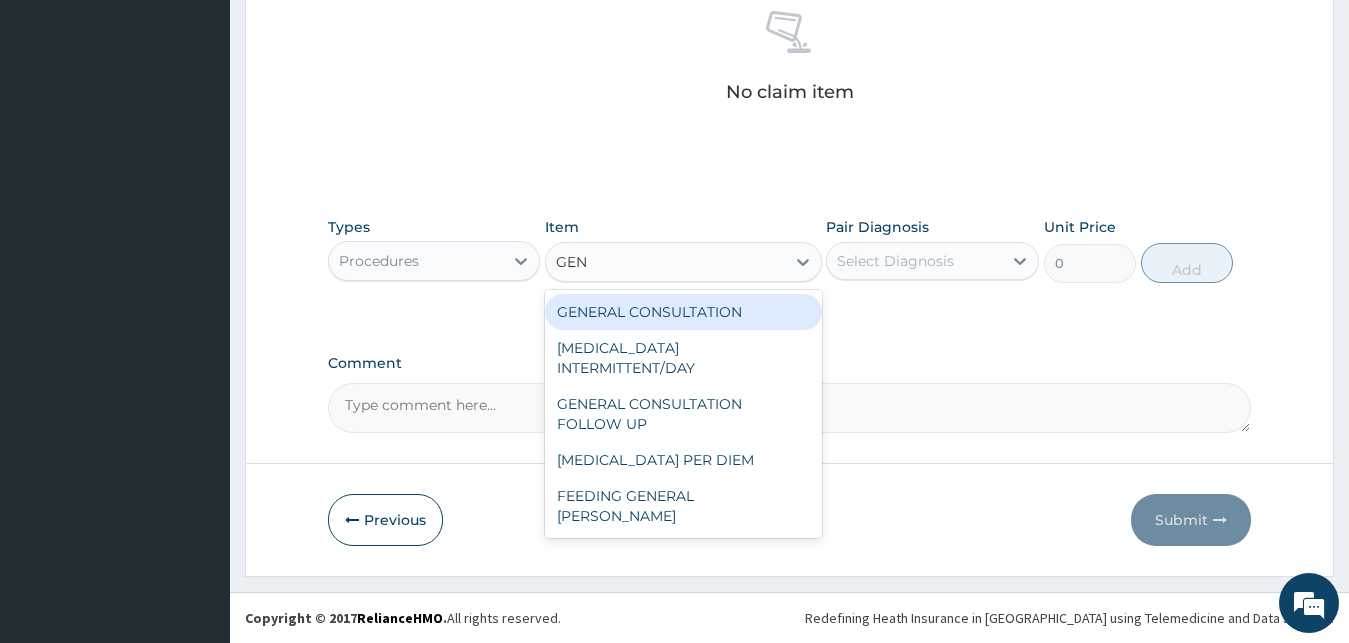 type on "GENE" 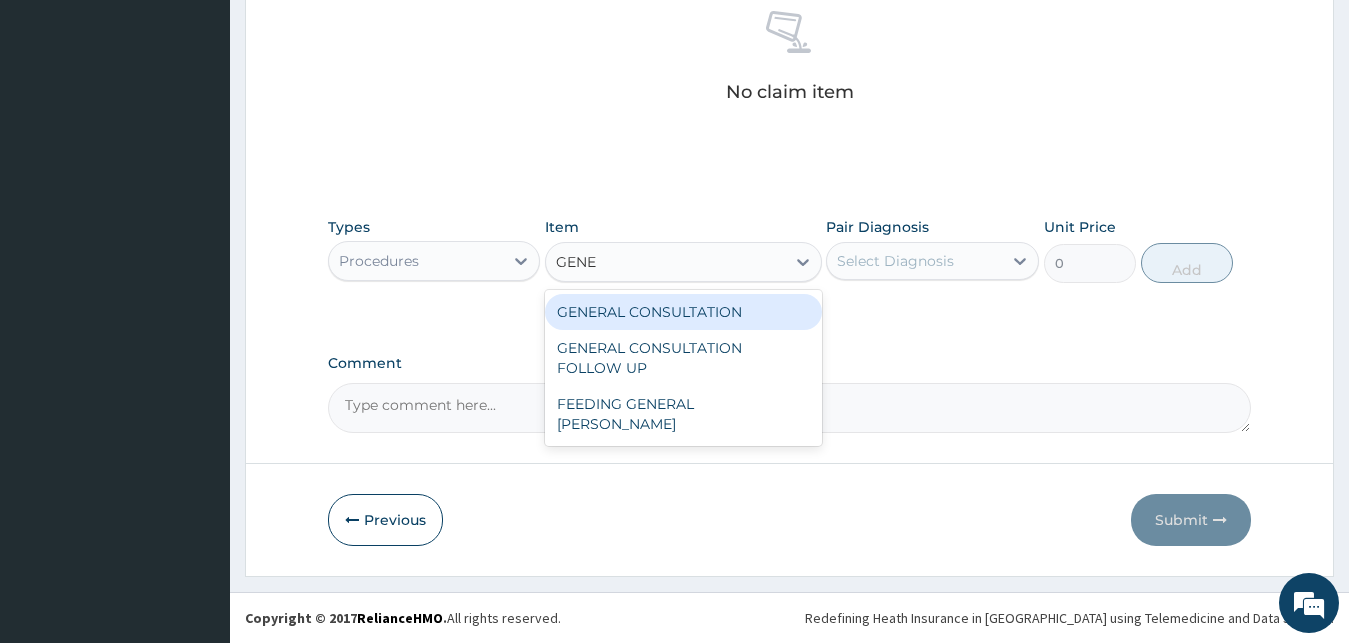 click on "GENERAL CONSULTATION" at bounding box center [683, 312] 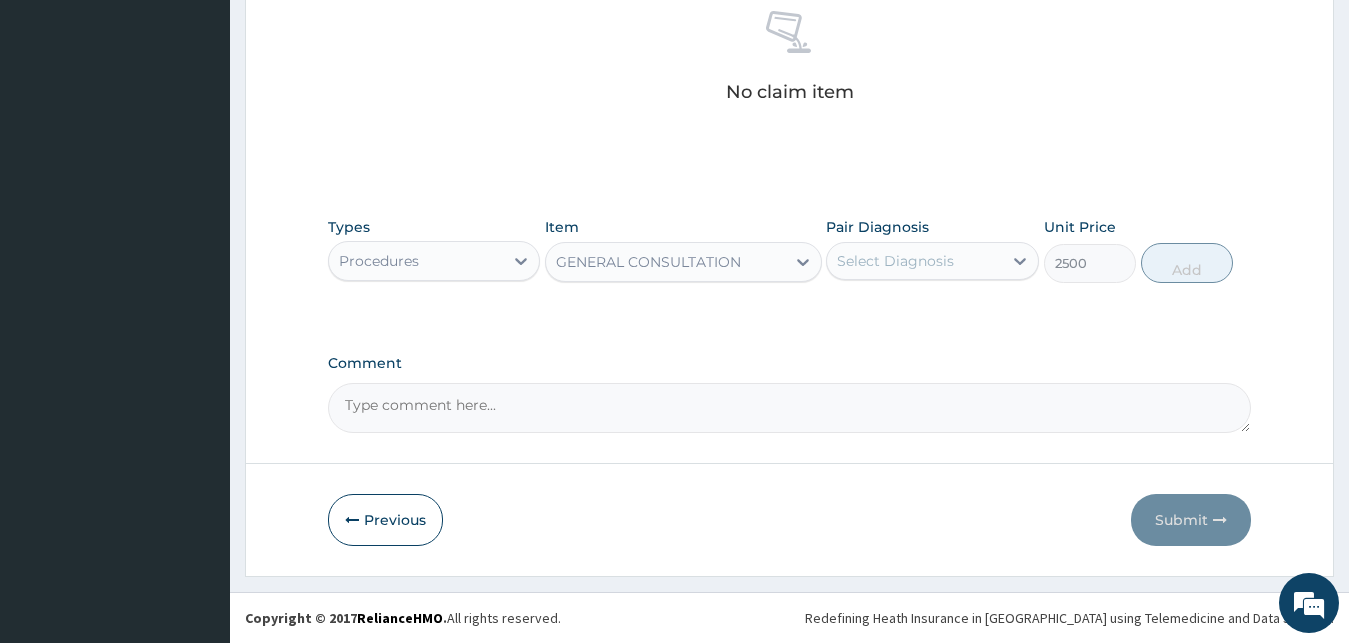 click on "Select Diagnosis" at bounding box center [914, 261] 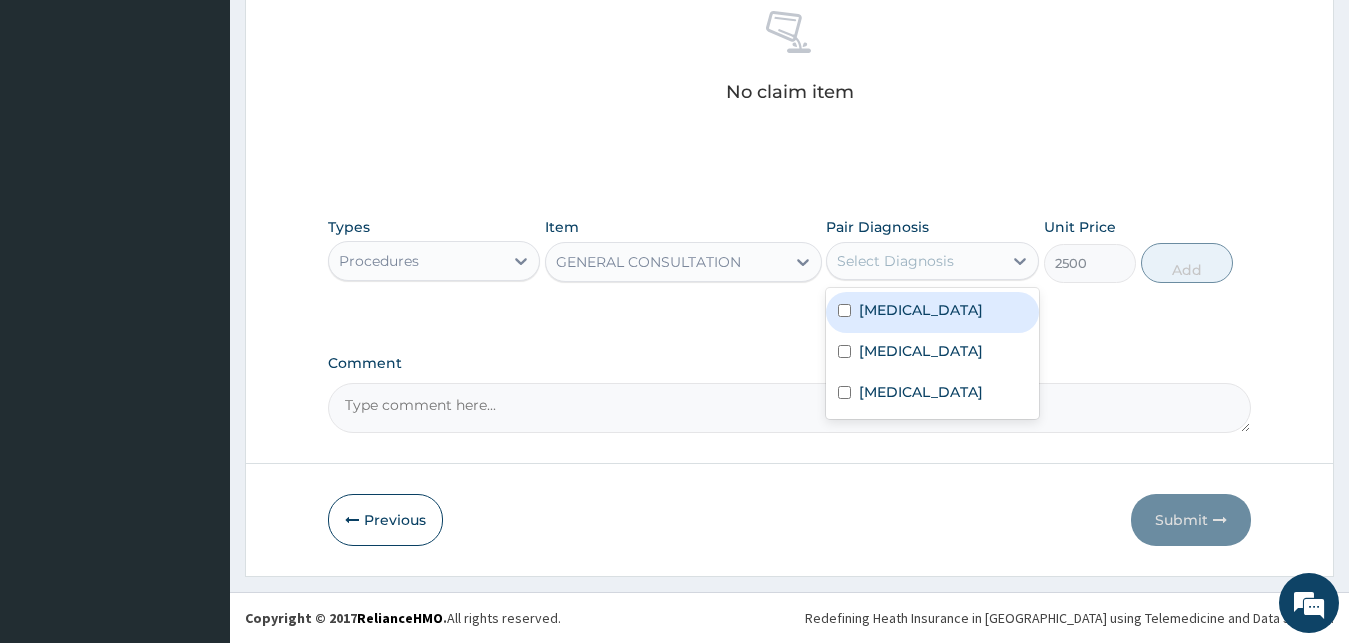 click on "[MEDICAL_DATA]" at bounding box center [932, 312] 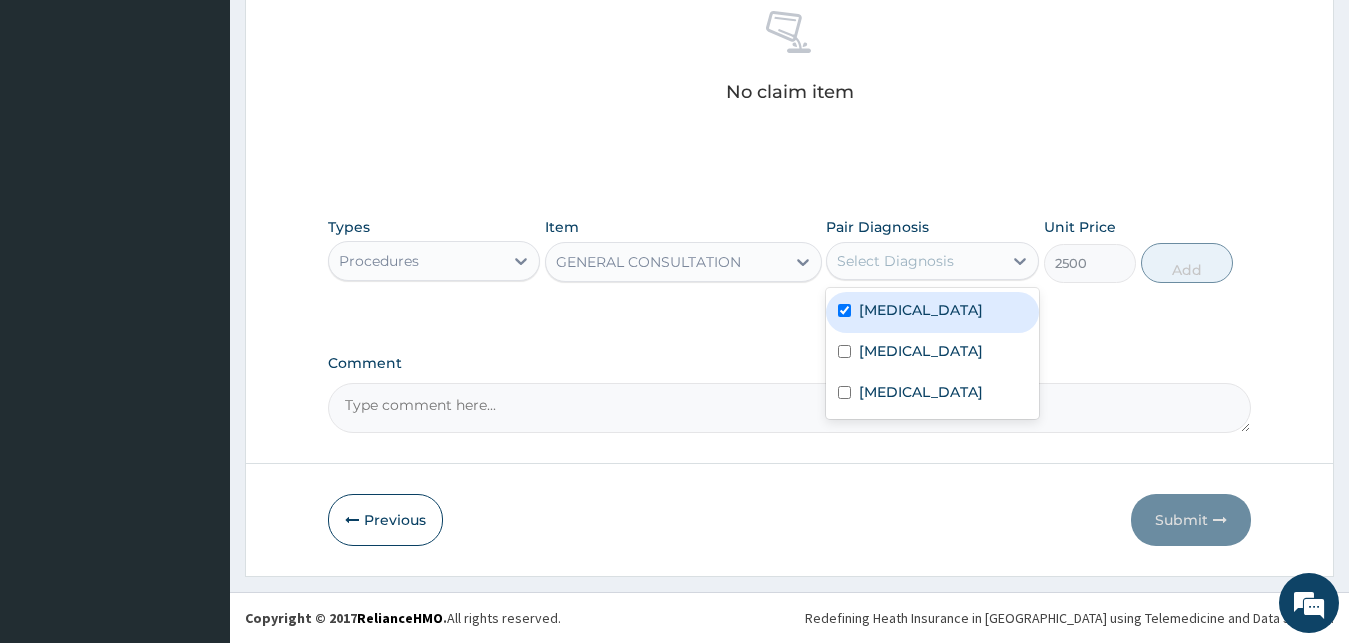 checkbox on "true" 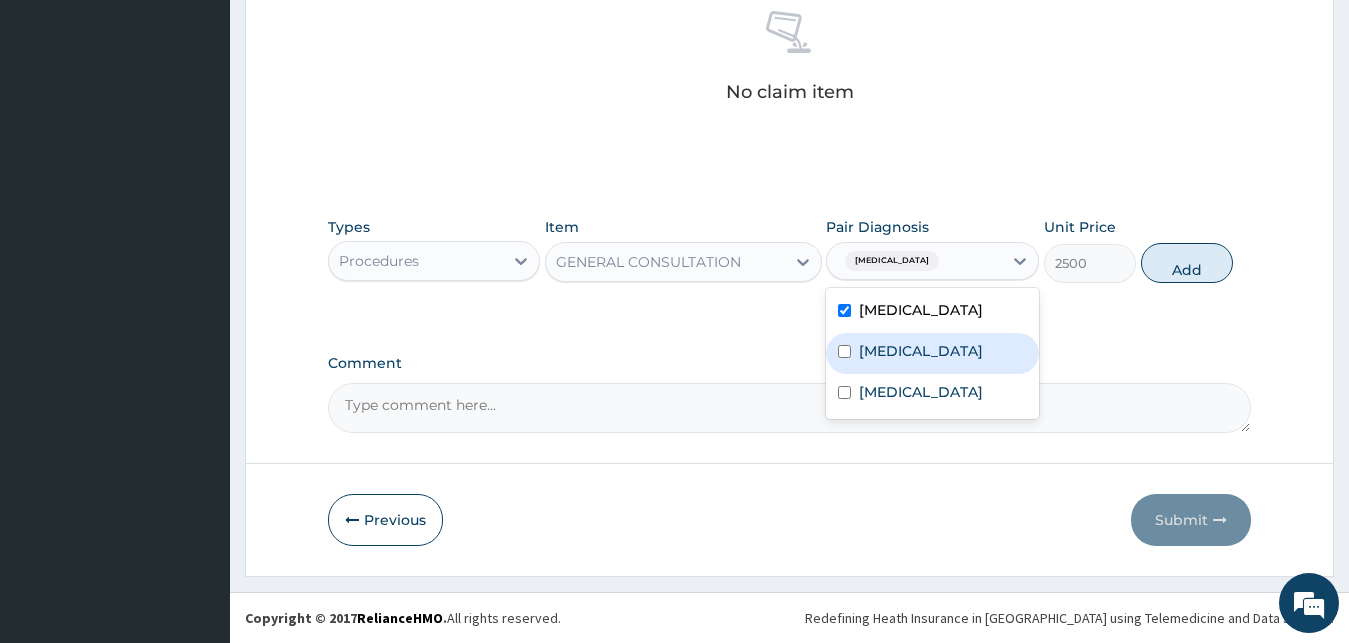 click on "[MEDICAL_DATA]" at bounding box center [932, 353] 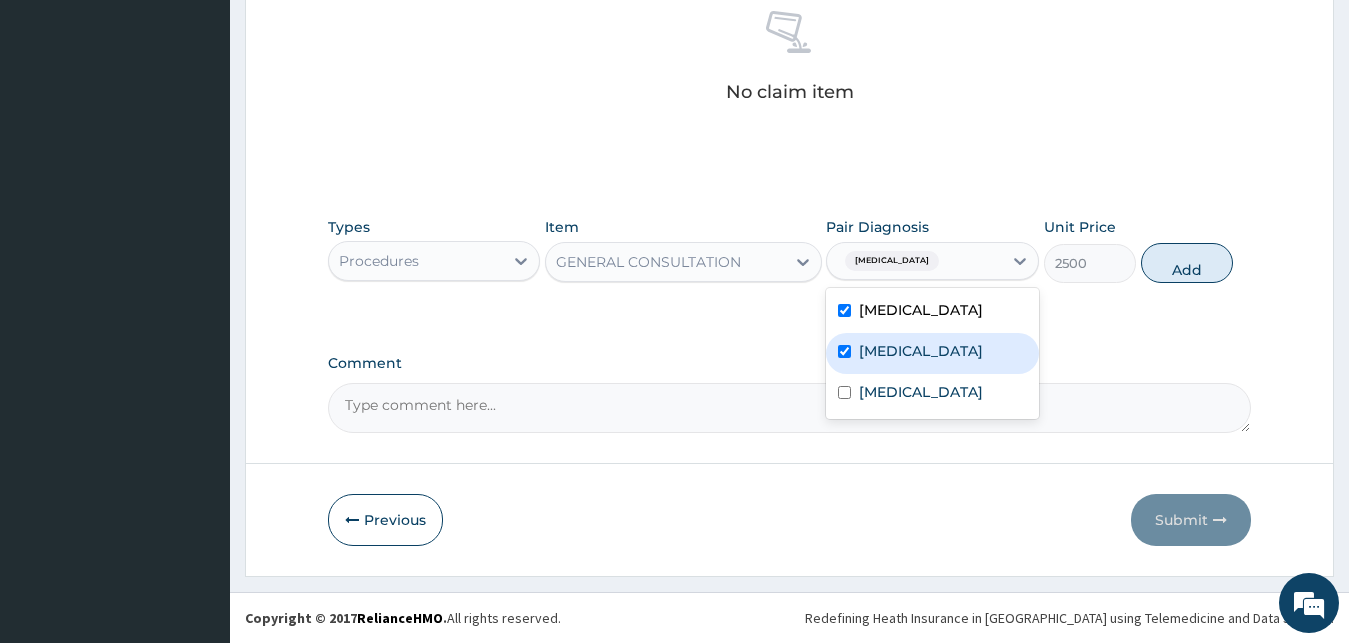 checkbox on "true" 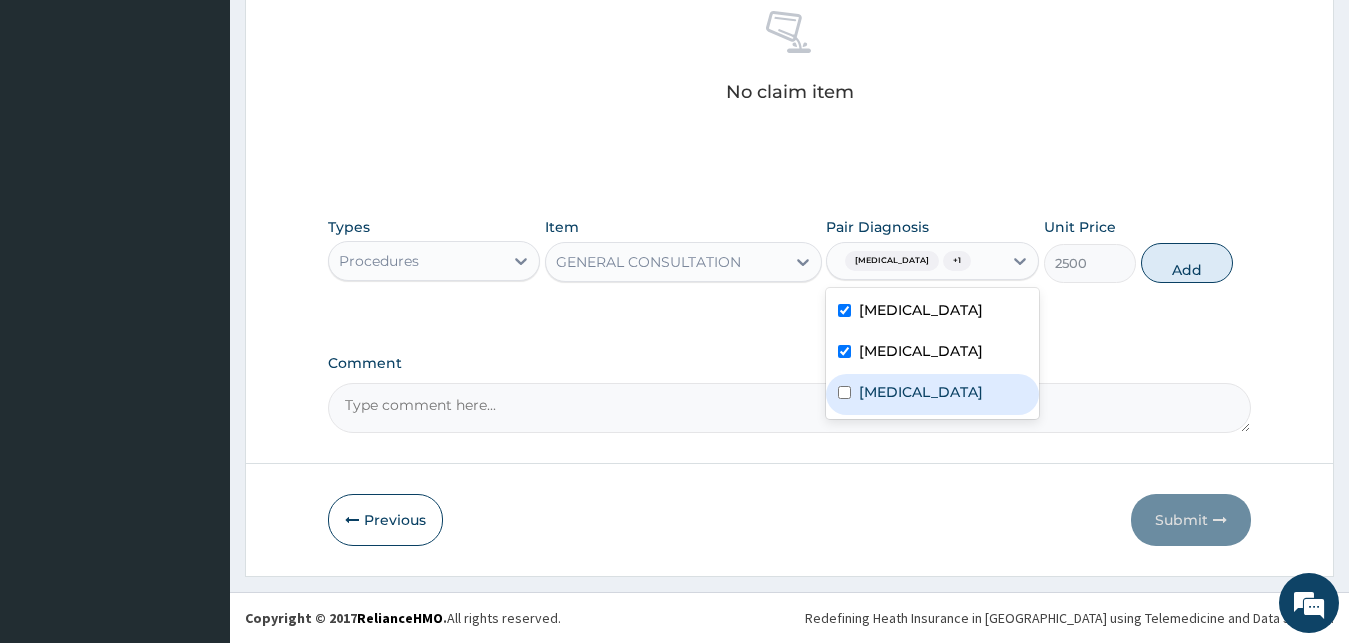 click on "[MEDICAL_DATA]" at bounding box center (932, 394) 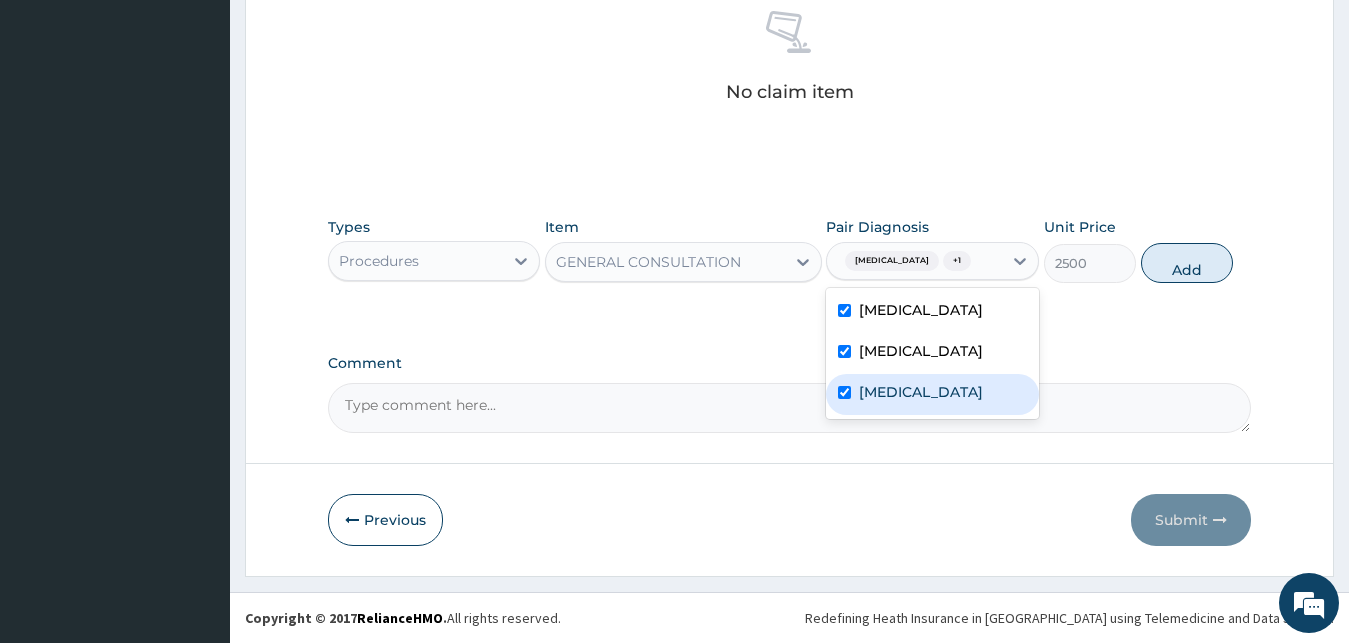 checkbox on "true" 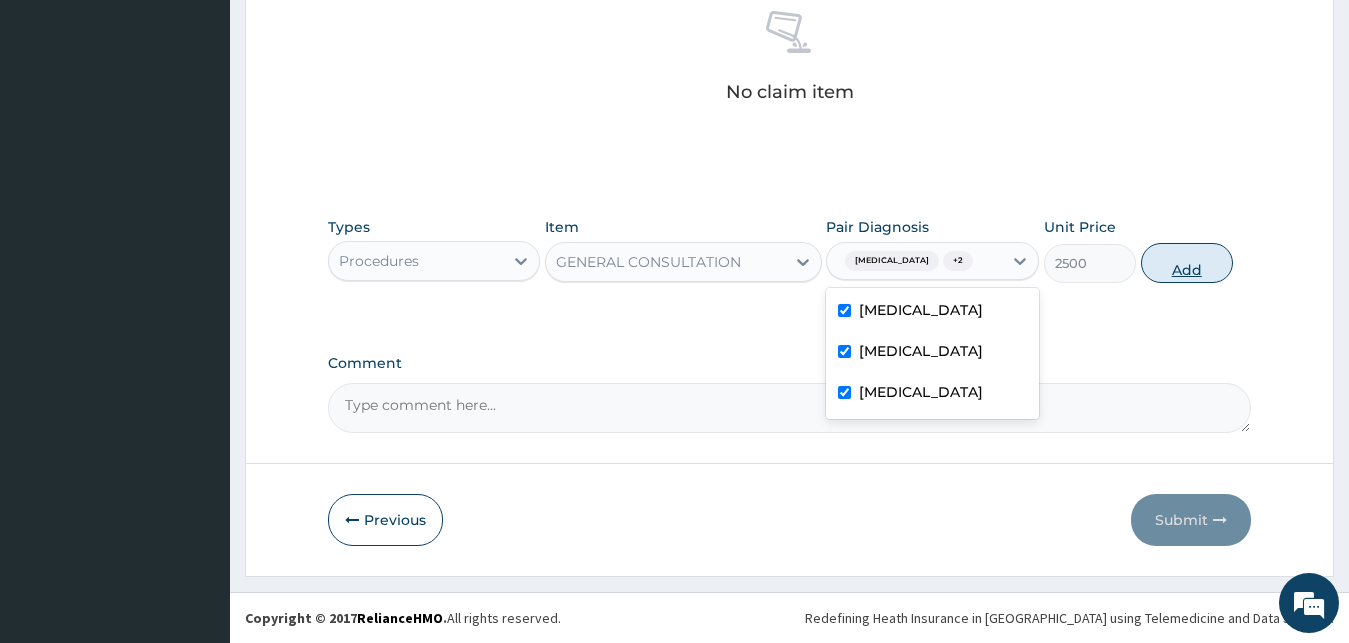click on "Add" at bounding box center [1187, 263] 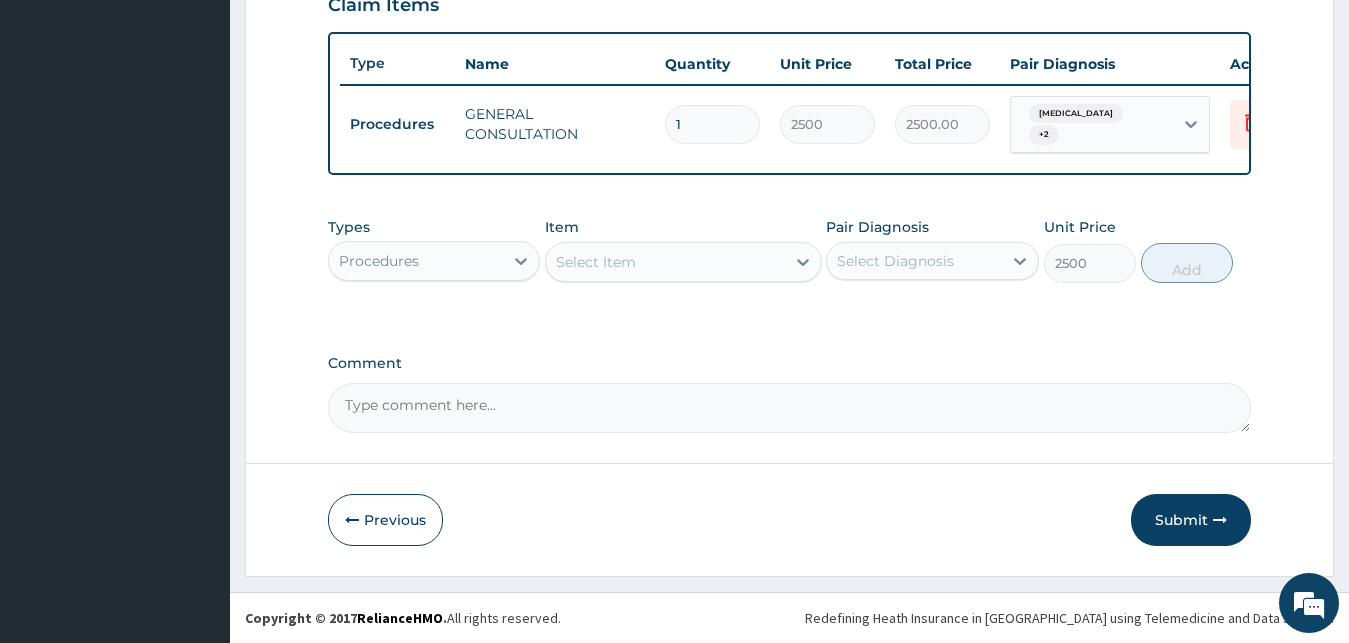 type on "0" 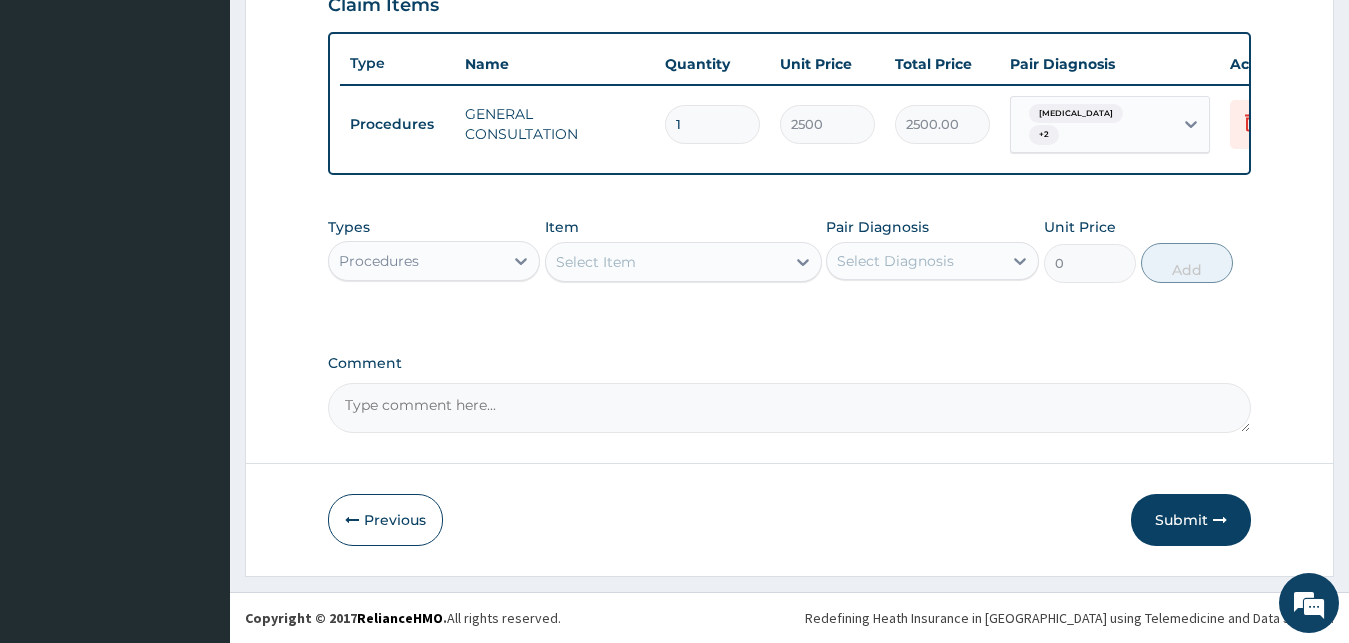 scroll, scrollTop: 721, scrollLeft: 0, axis: vertical 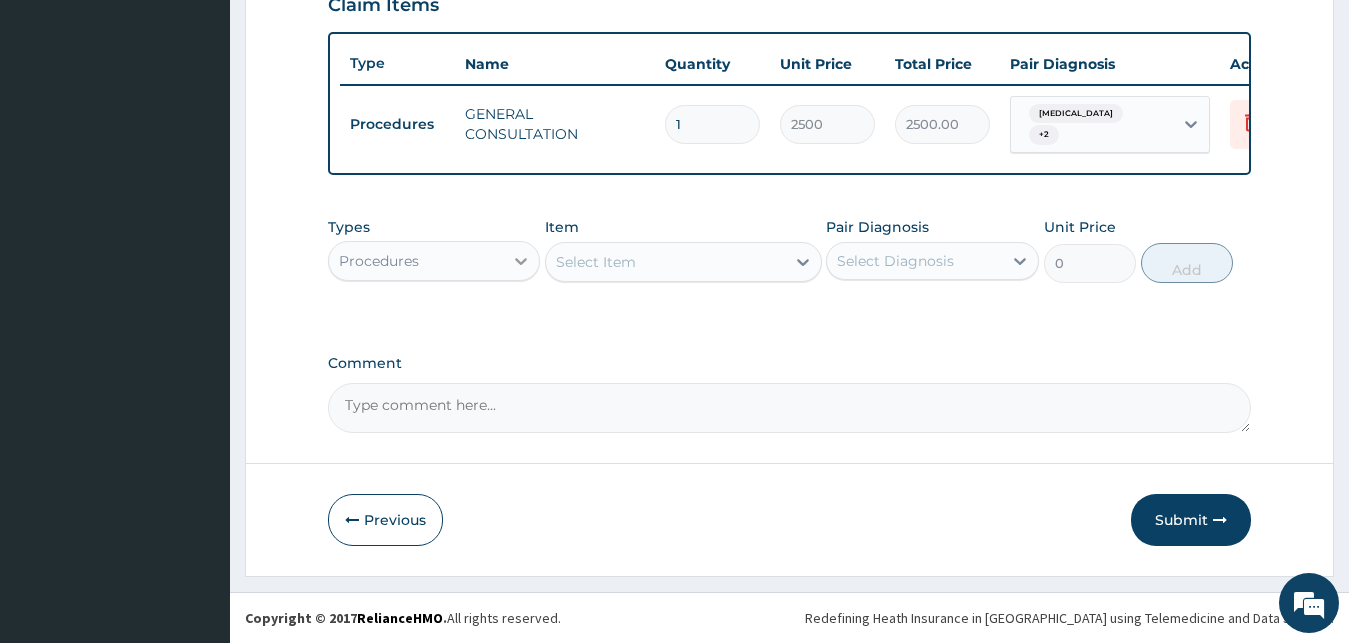 click 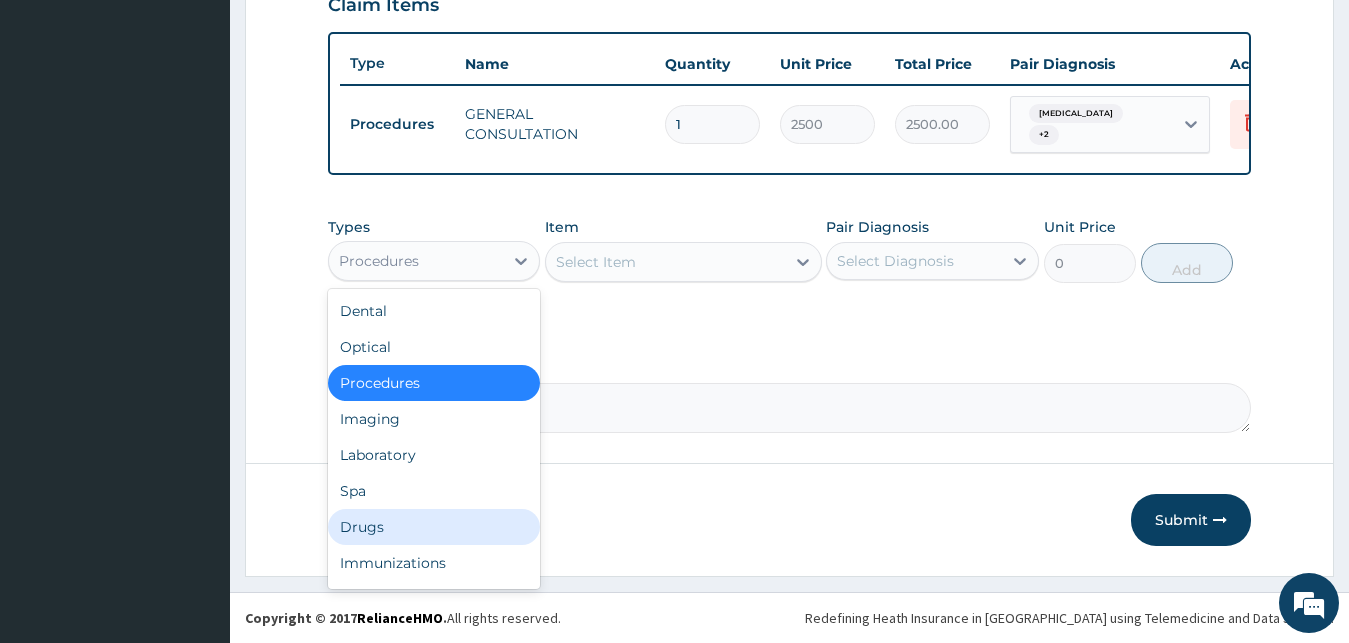 click on "Drugs" at bounding box center [434, 527] 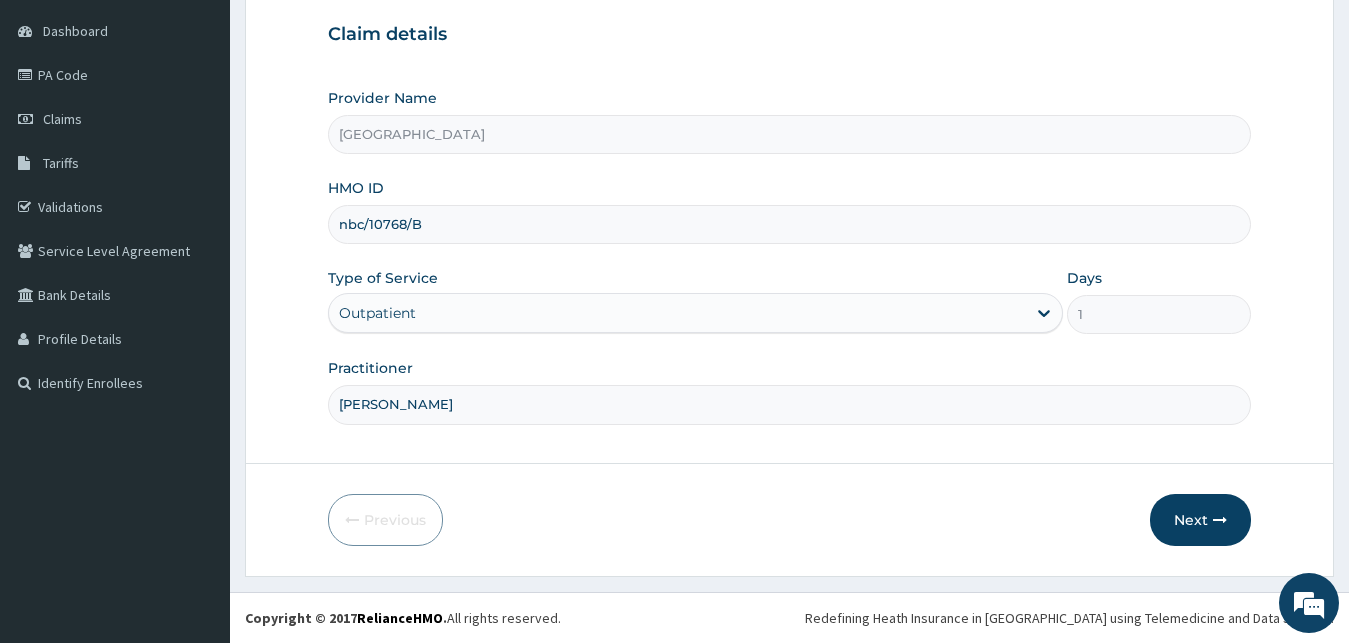 scroll, scrollTop: 187, scrollLeft: 0, axis: vertical 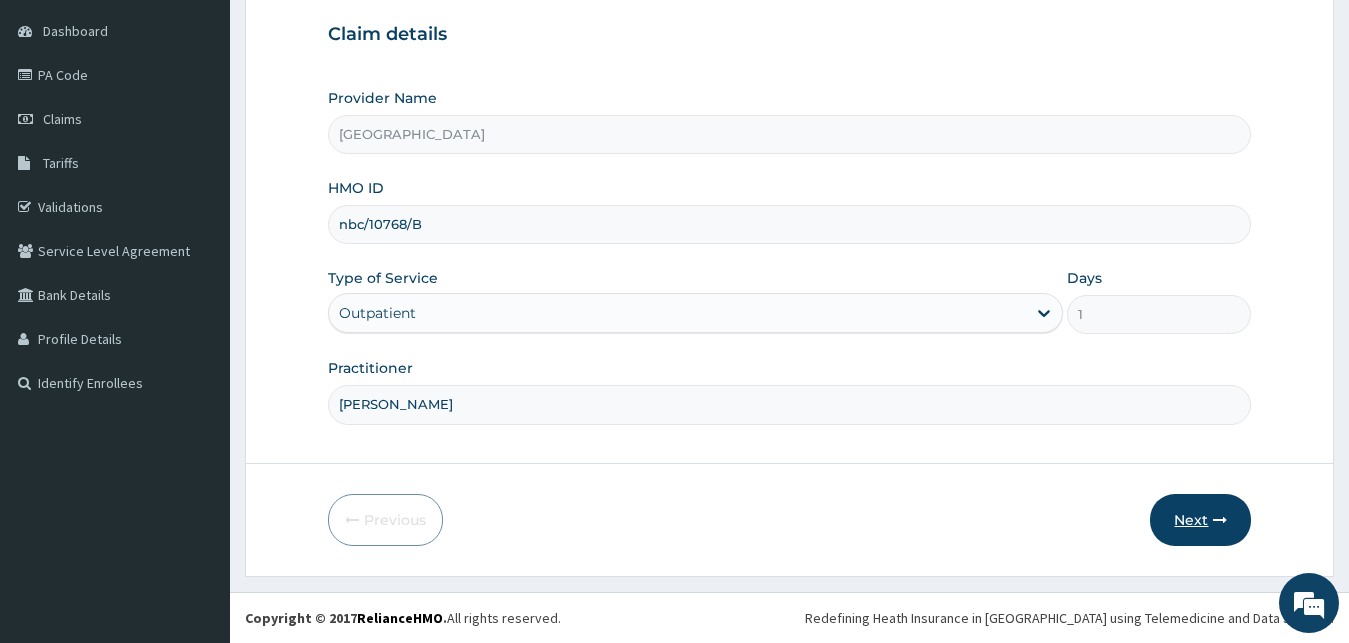 click at bounding box center [1220, 520] 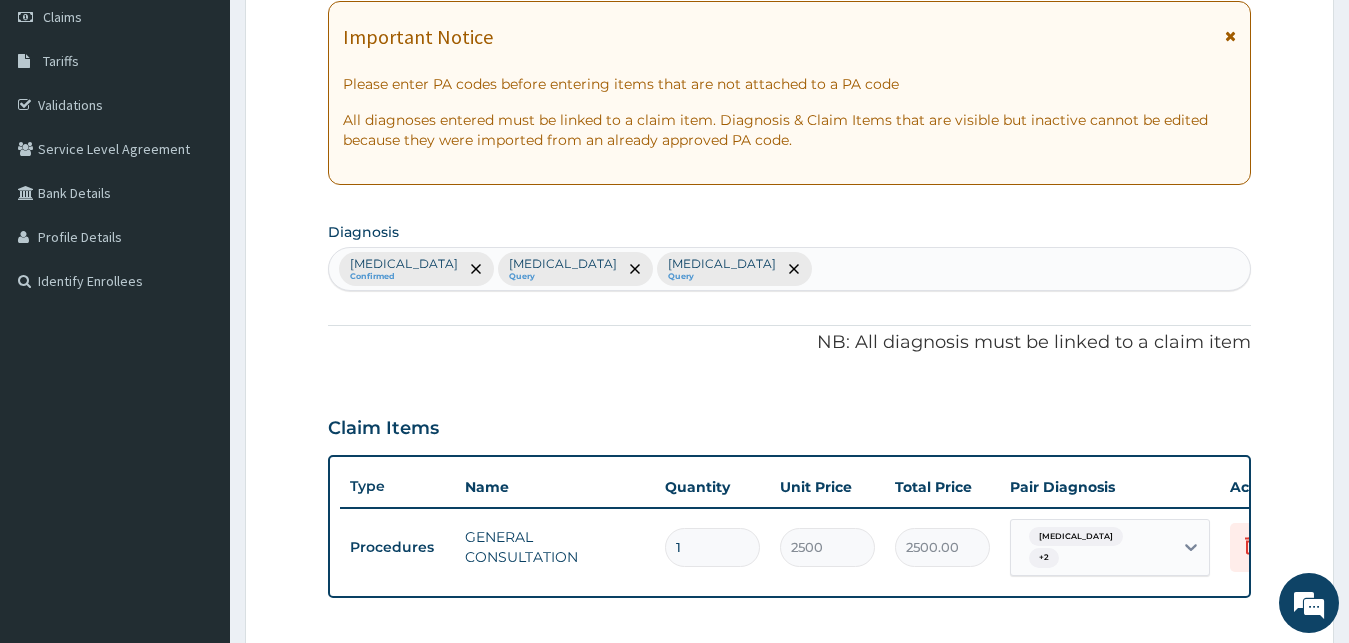 scroll, scrollTop: 493, scrollLeft: 0, axis: vertical 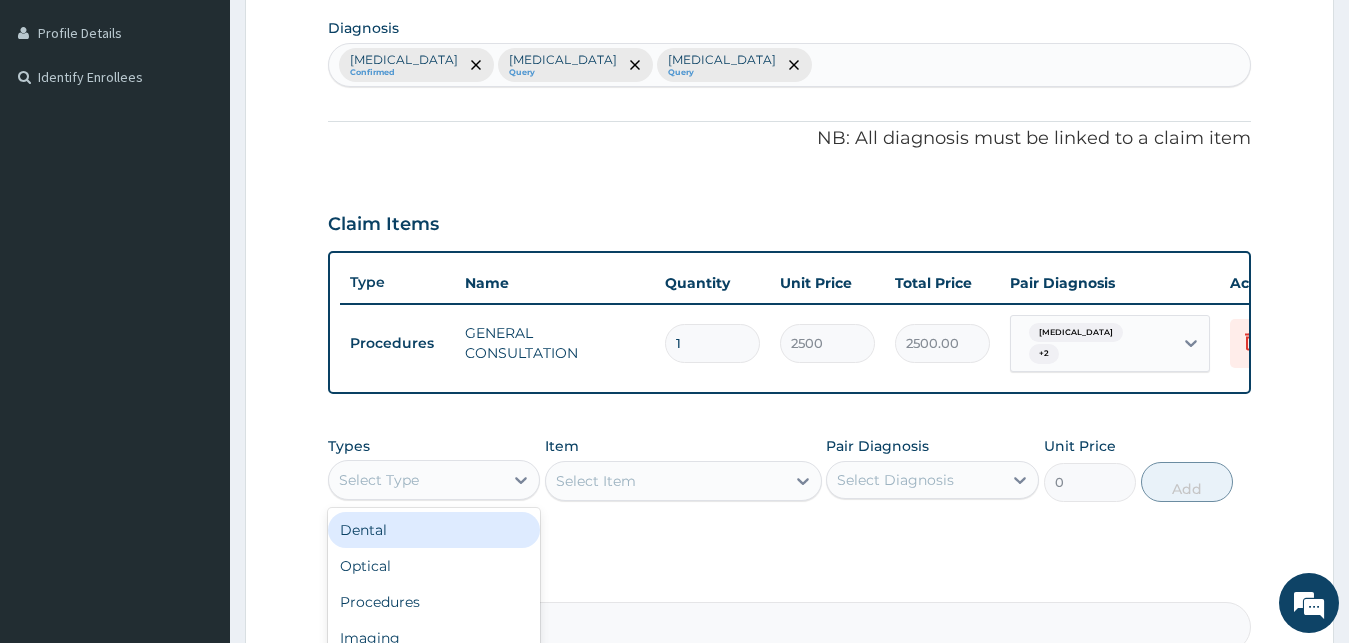click on "Select Type" at bounding box center [416, 480] 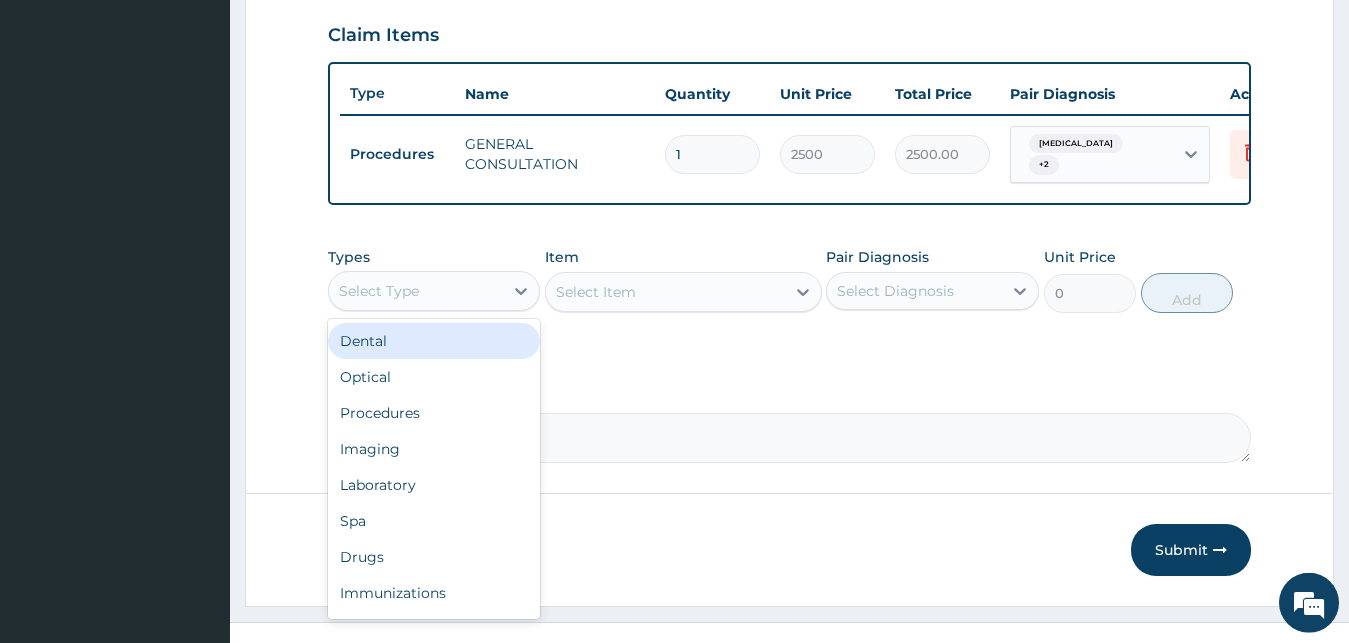 scroll, scrollTop: 721, scrollLeft: 0, axis: vertical 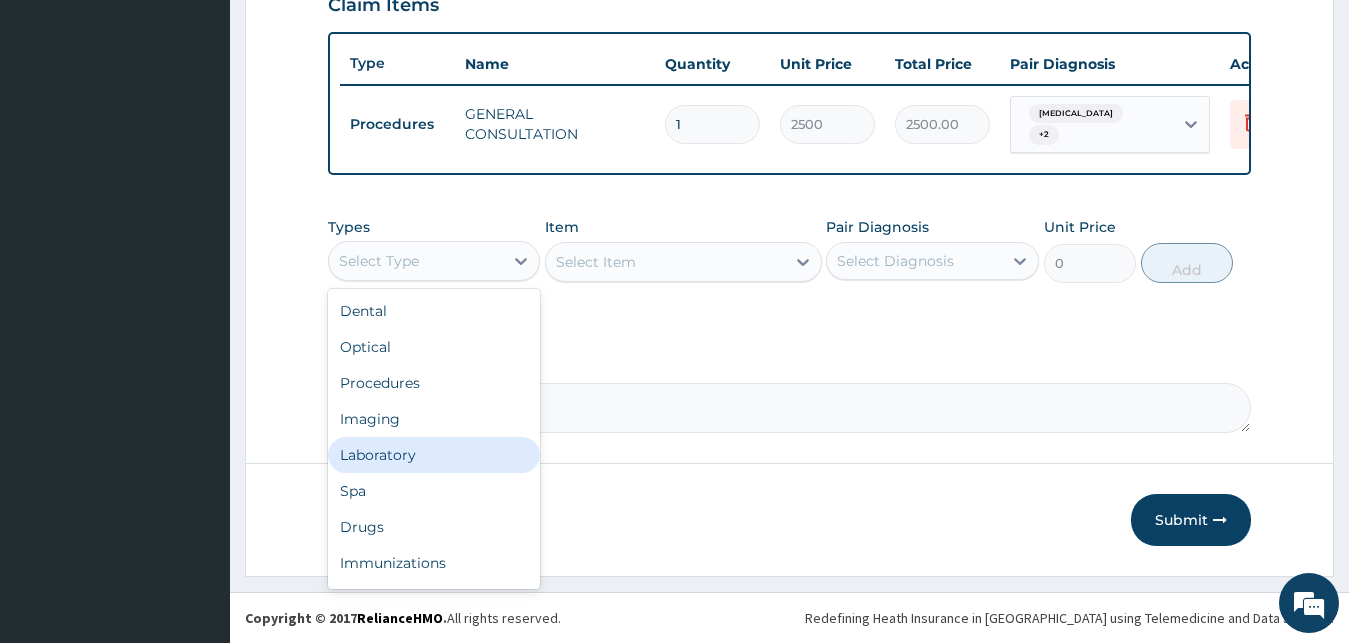 click on "Laboratory" at bounding box center (434, 455) 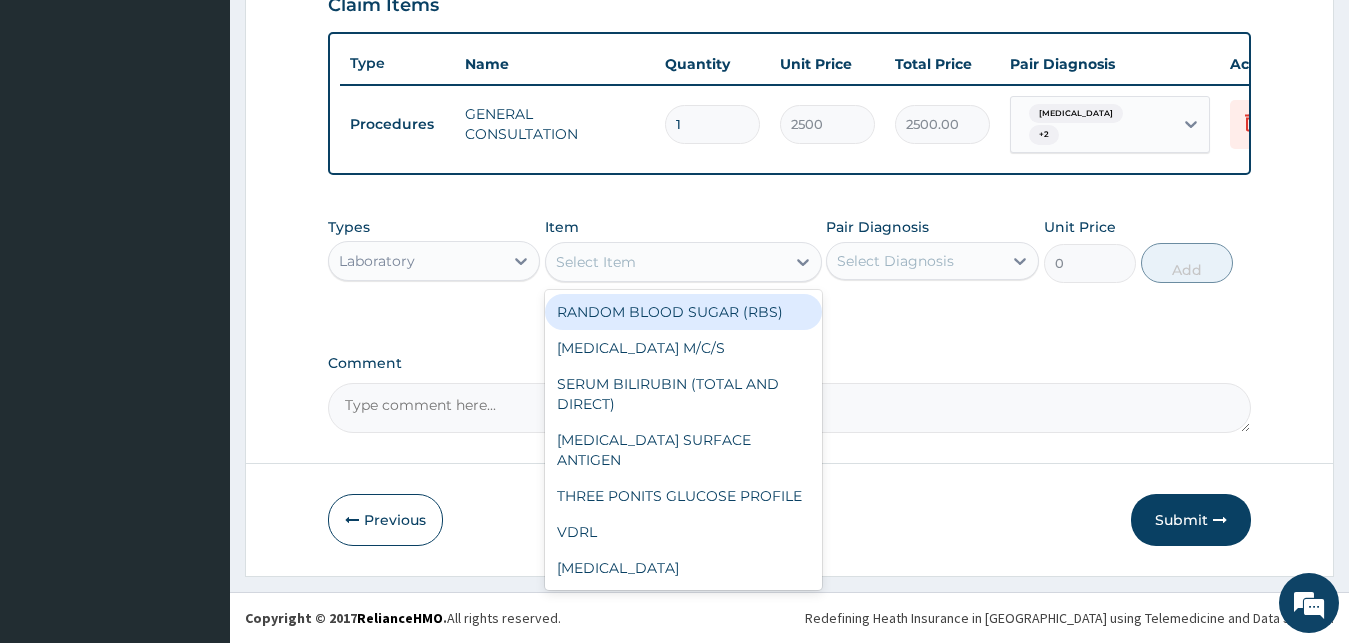 click on "Select Item" at bounding box center [596, 262] 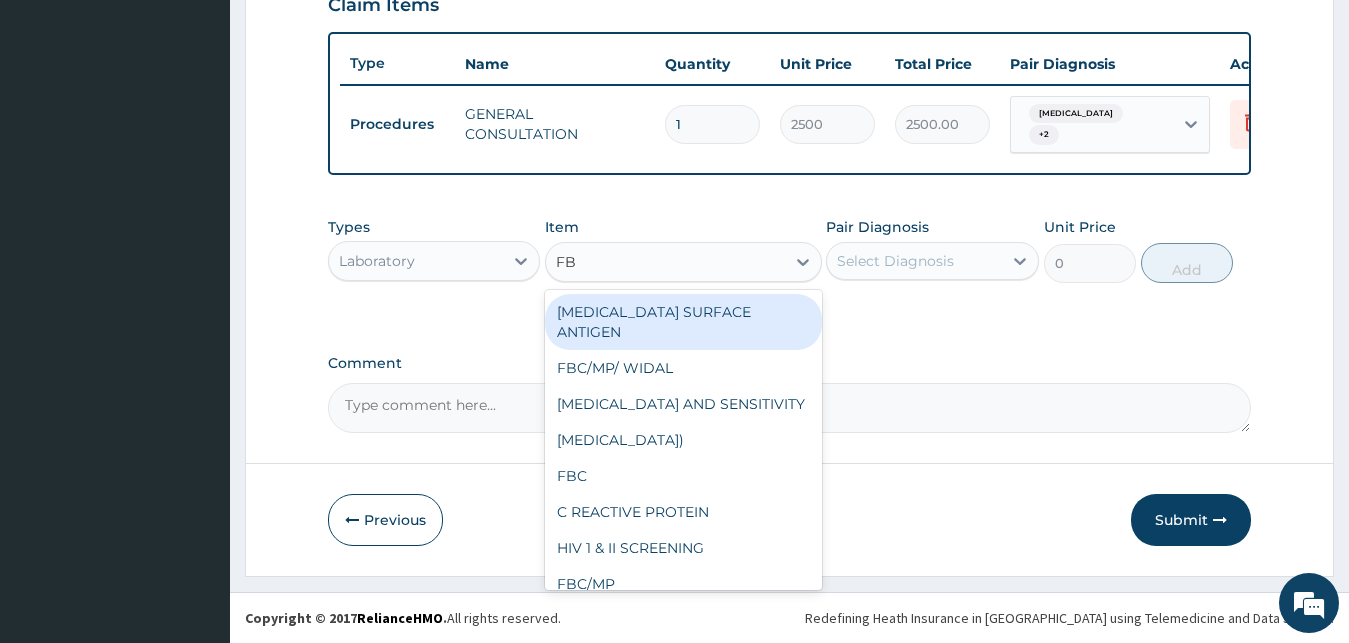 type on "FBC" 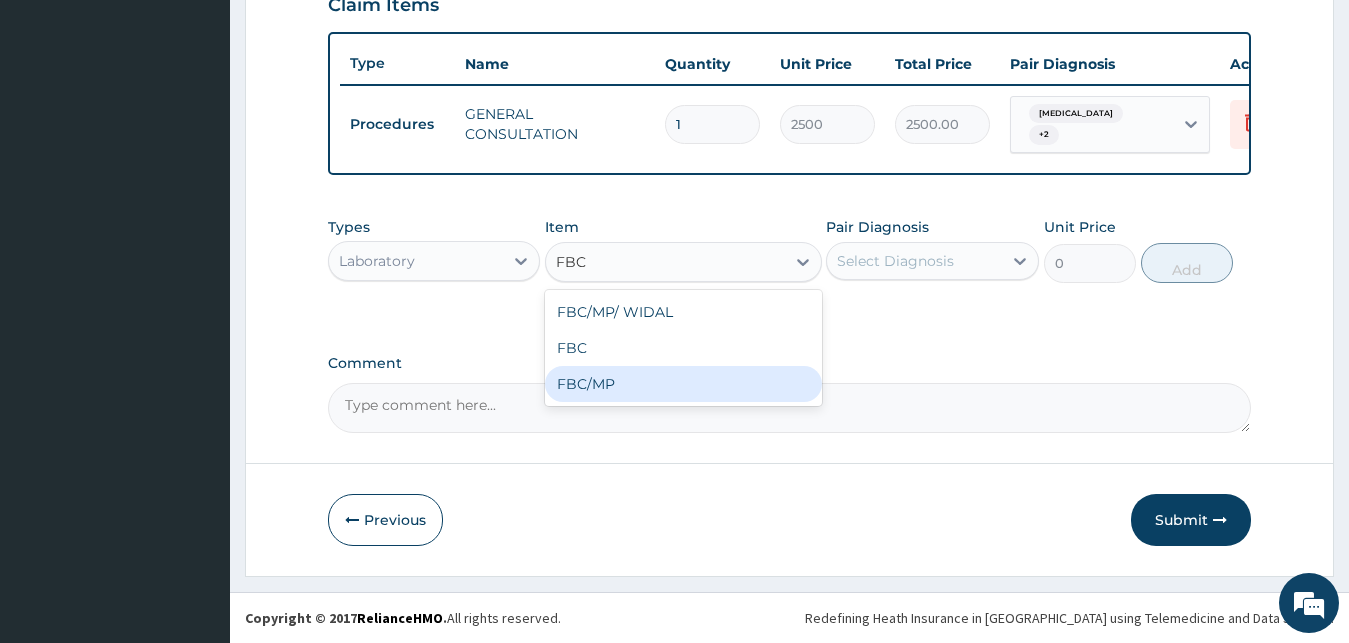 drag, startPoint x: 614, startPoint y: 372, endPoint x: 748, endPoint y: 336, distance: 138.75157 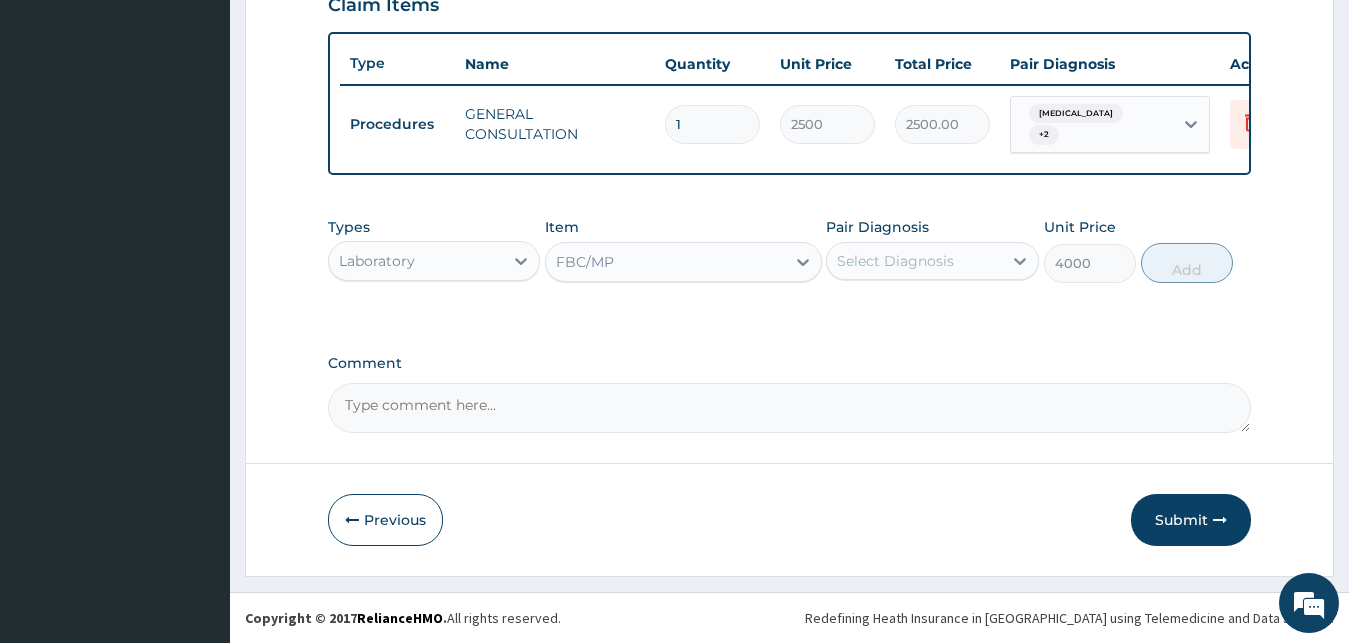 click on "Select Diagnosis" at bounding box center (895, 261) 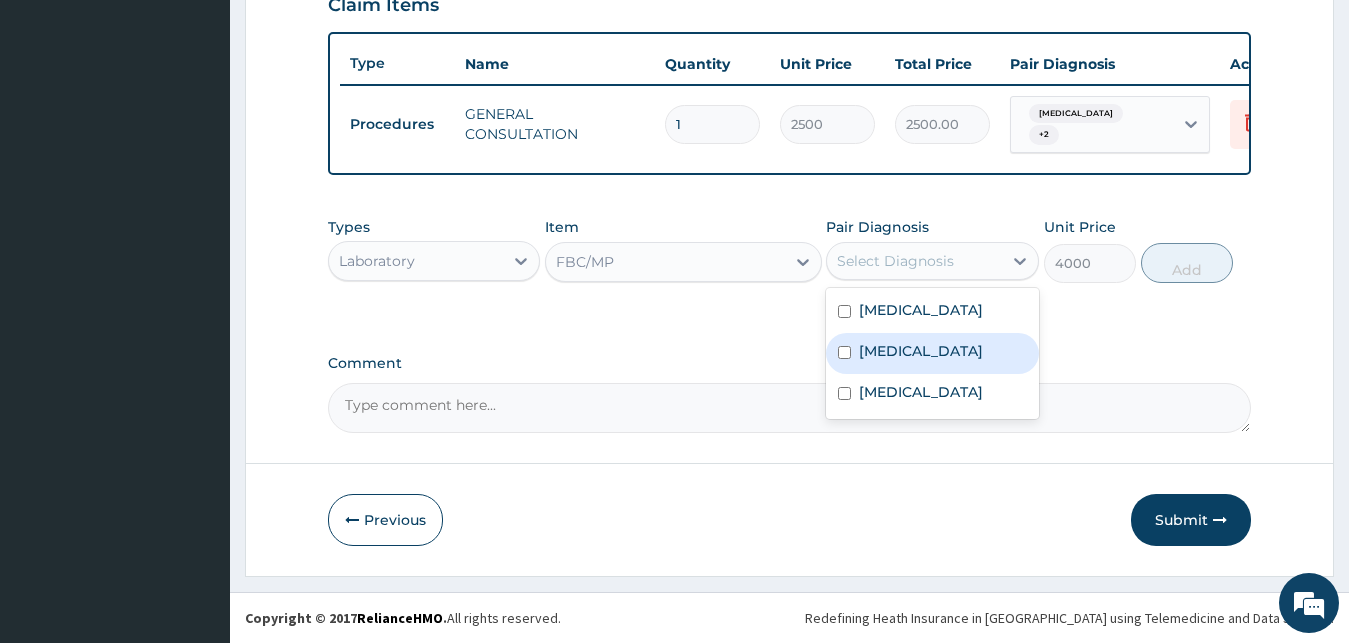 click on "[MEDICAL_DATA]" at bounding box center (932, 353) 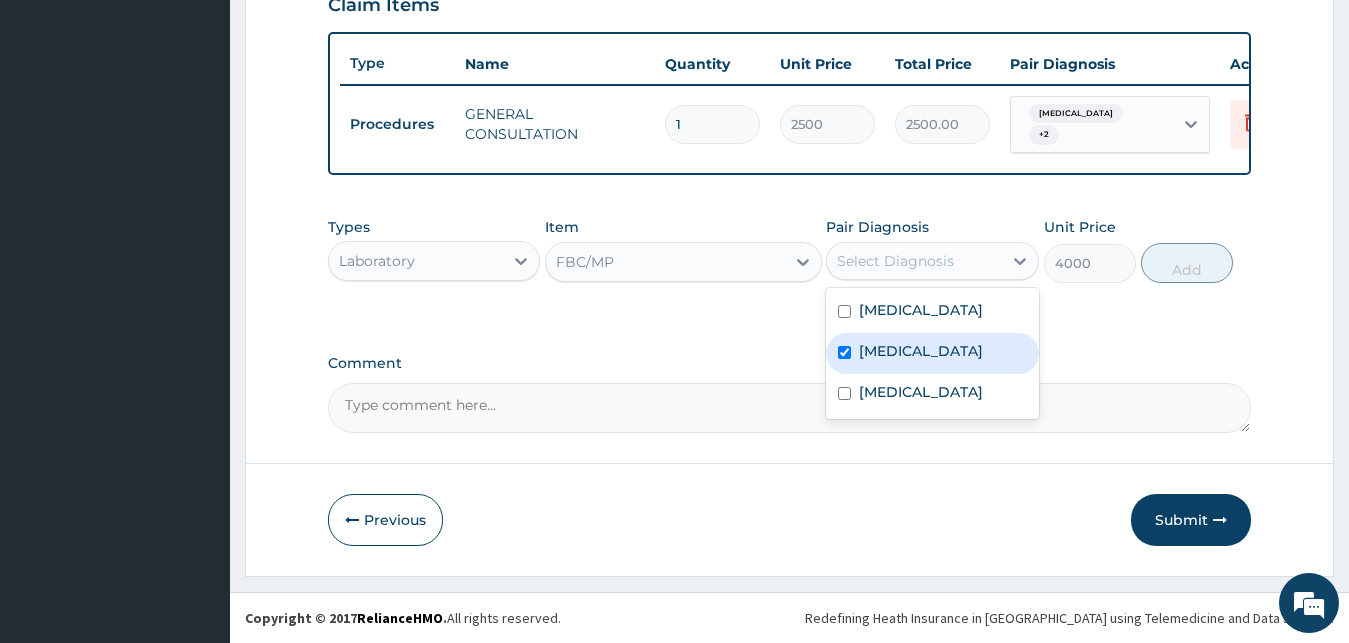 checkbox on "true" 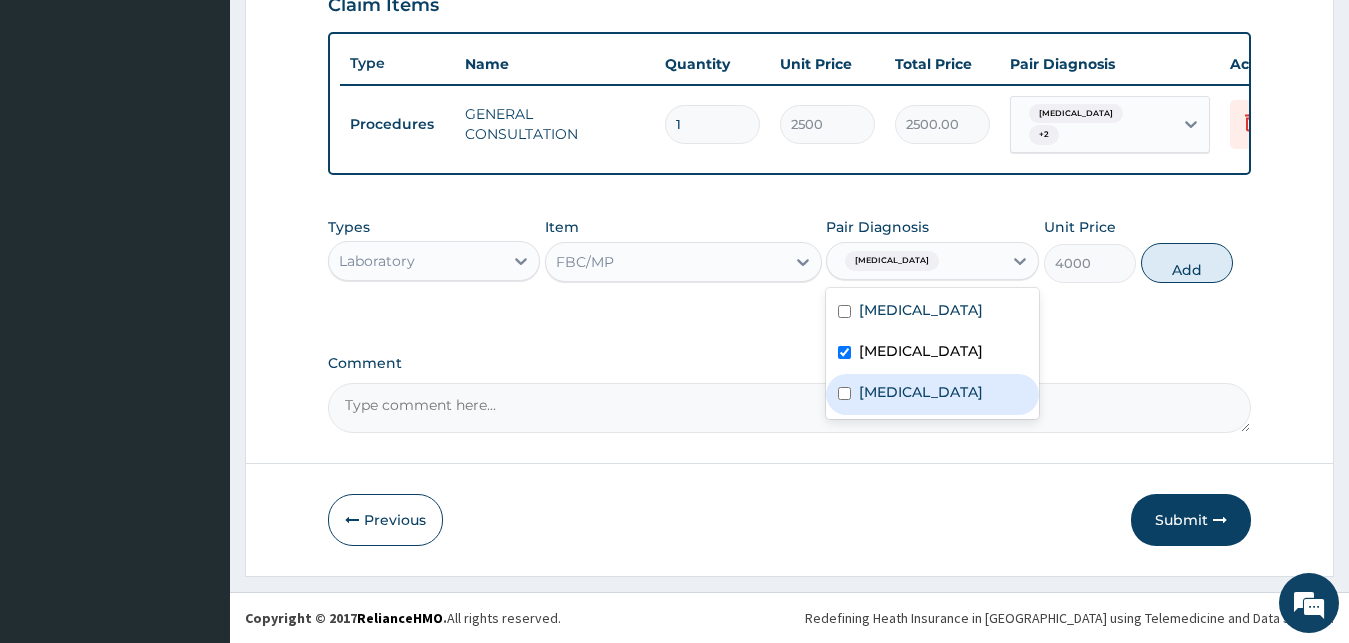click on "[MEDICAL_DATA]" at bounding box center (932, 394) 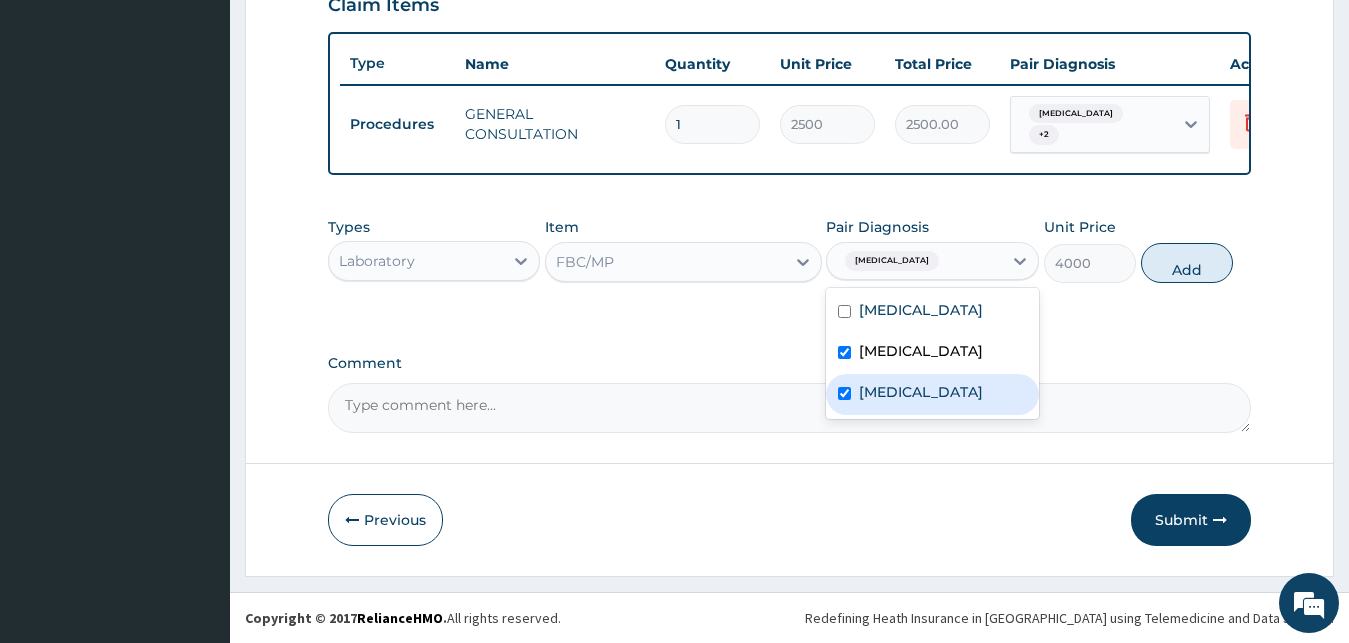 checkbox on "true" 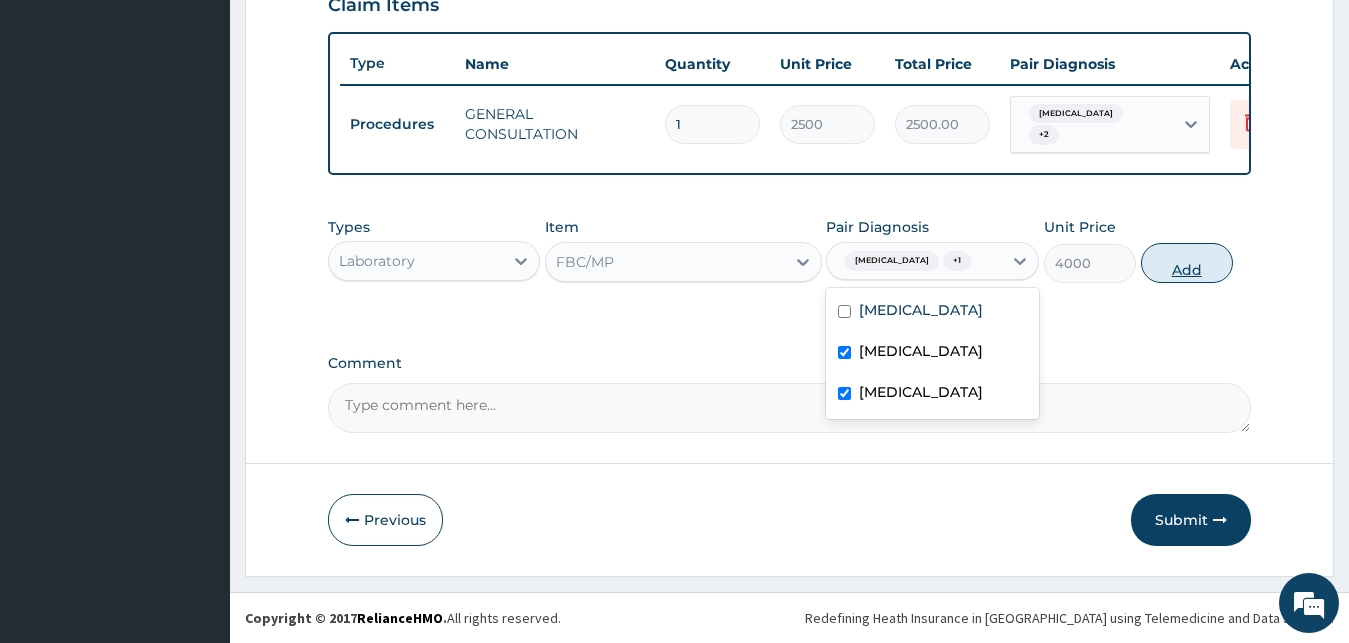 click on "Add" at bounding box center (1187, 263) 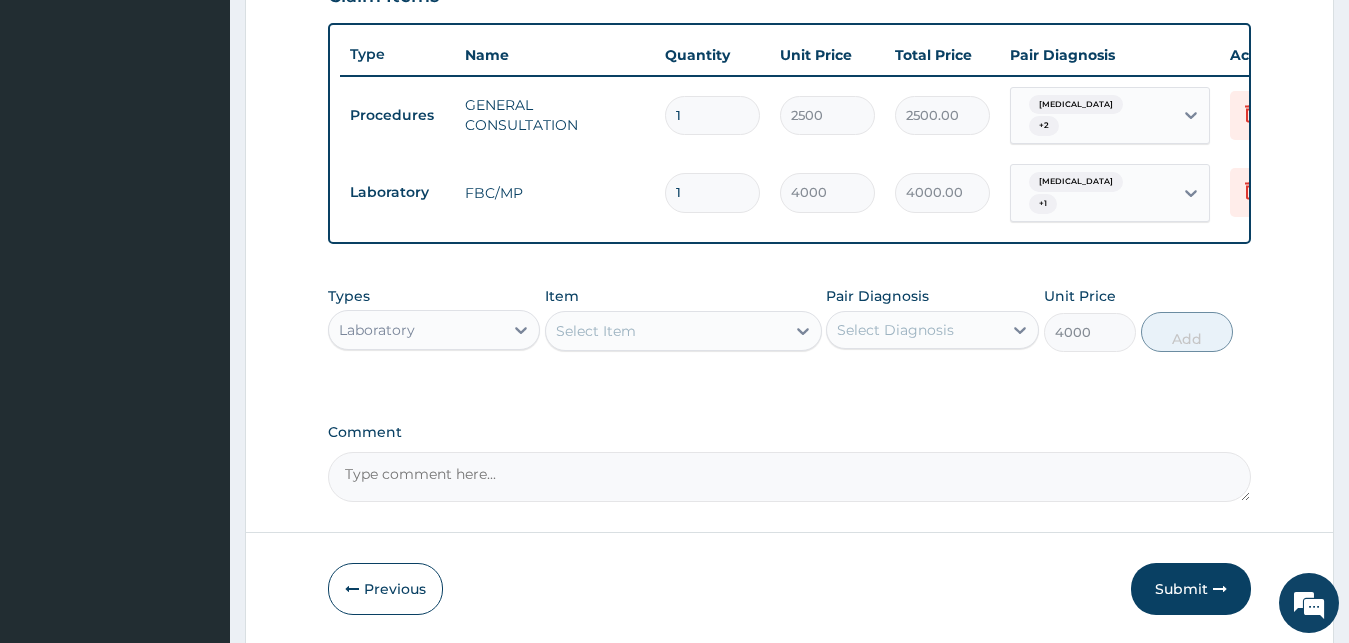 type on "0" 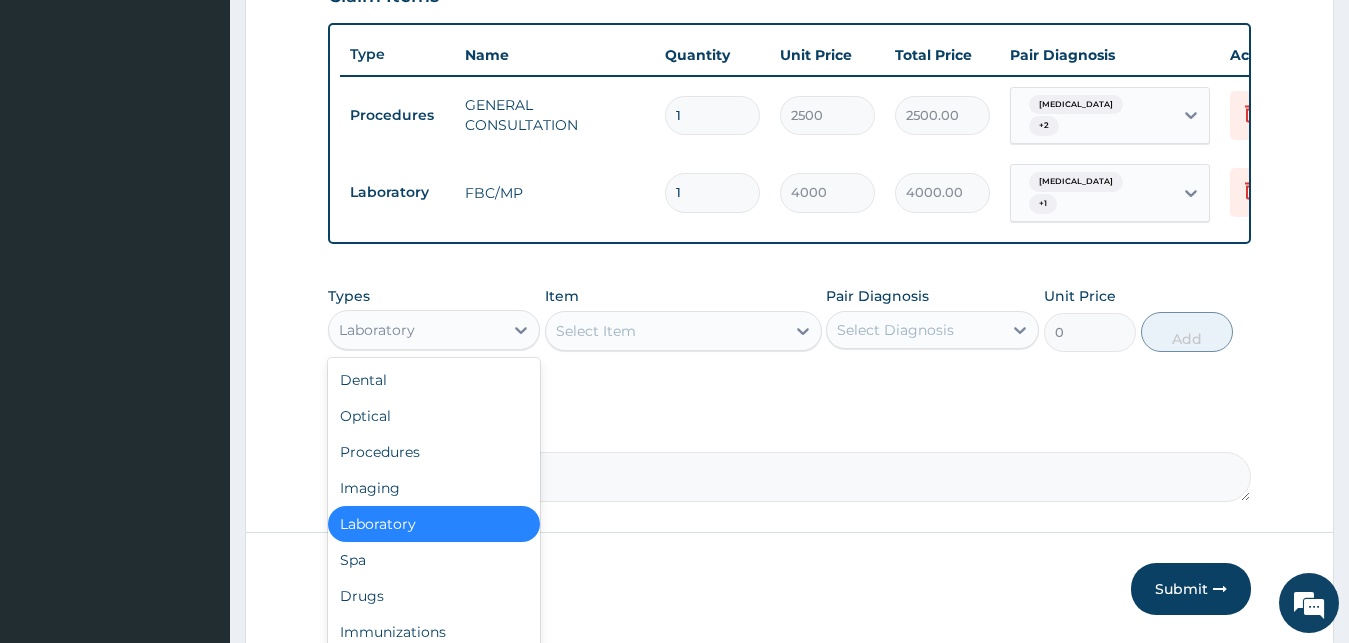 drag, startPoint x: 446, startPoint y: 338, endPoint x: 420, endPoint y: 392, distance: 59.933296 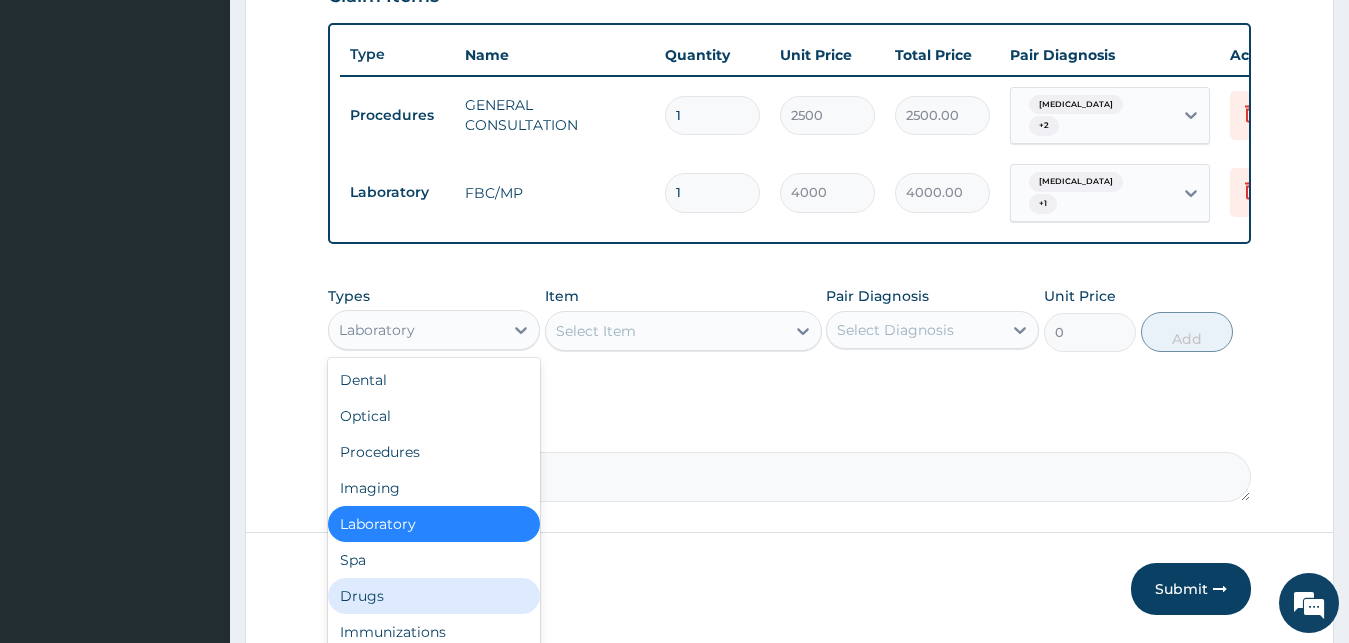 click on "Drugs" at bounding box center [434, 596] 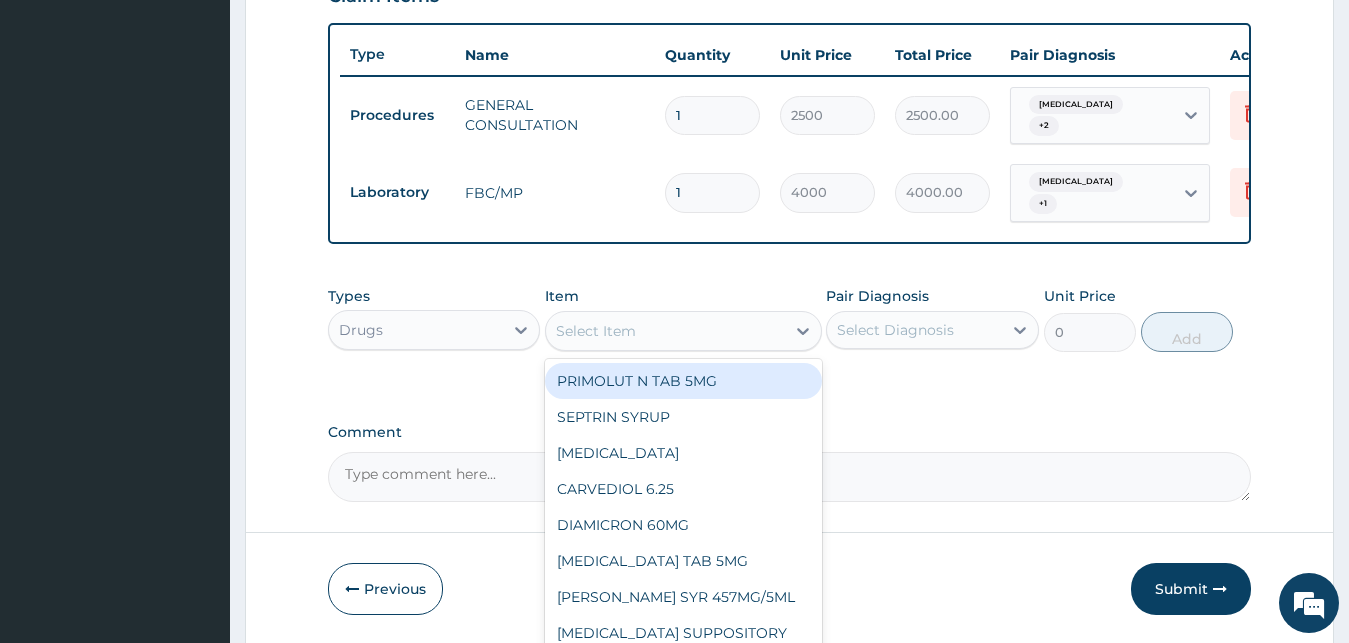 click on "Select Item" at bounding box center [665, 331] 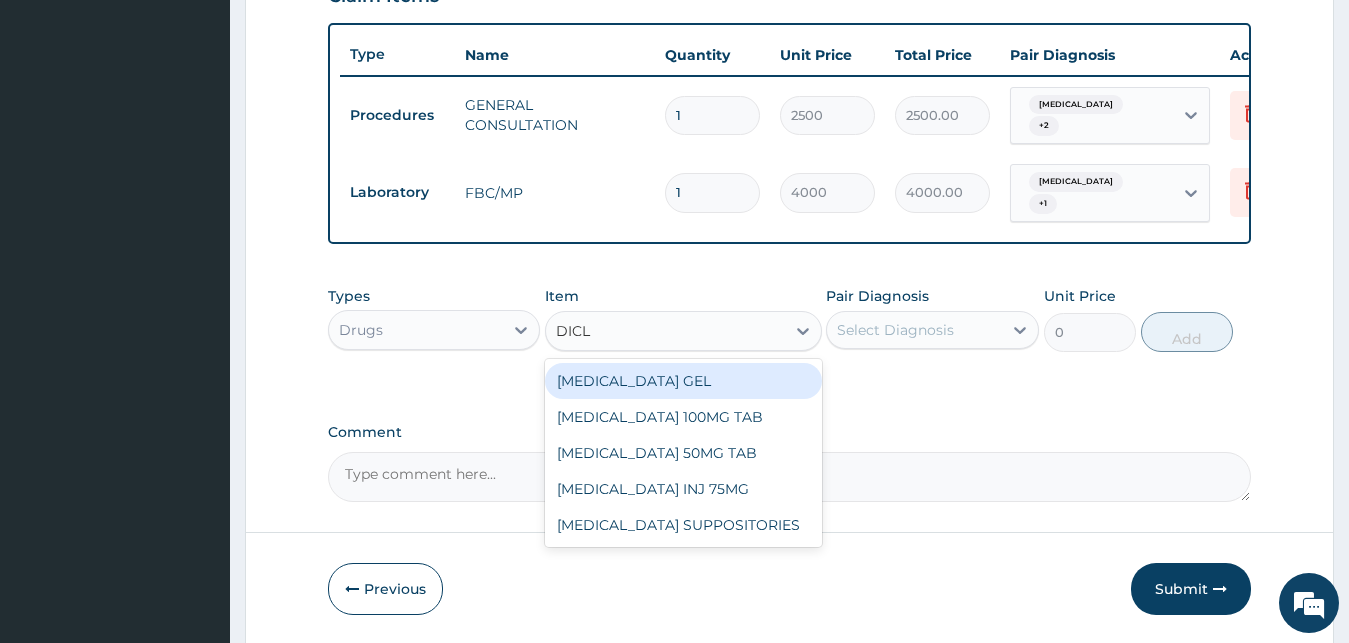 type on "DICLO" 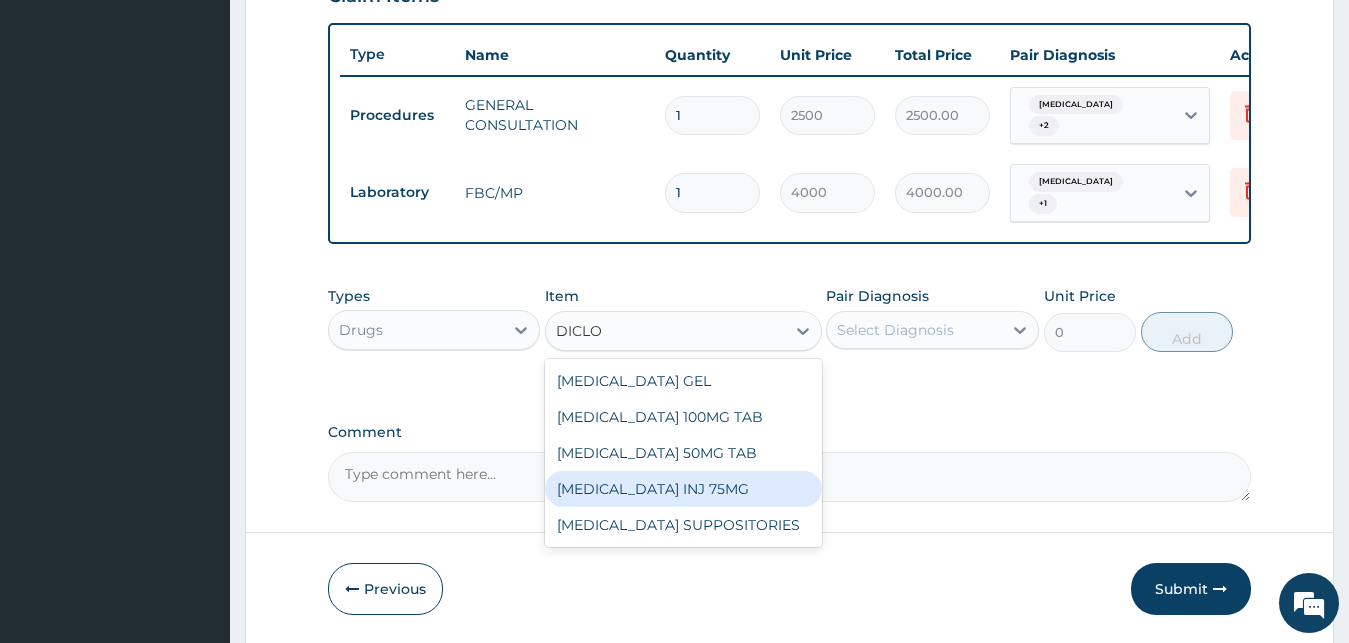 click on "[MEDICAL_DATA] INJ 75MG" at bounding box center (683, 489) 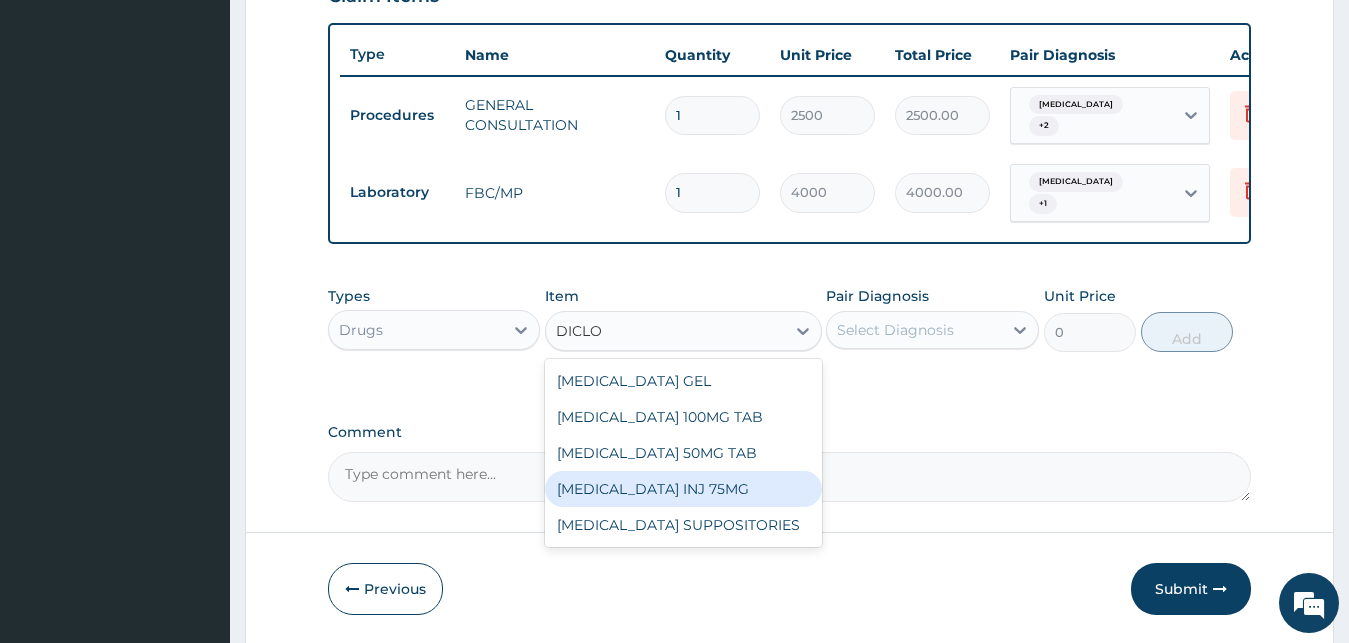 type 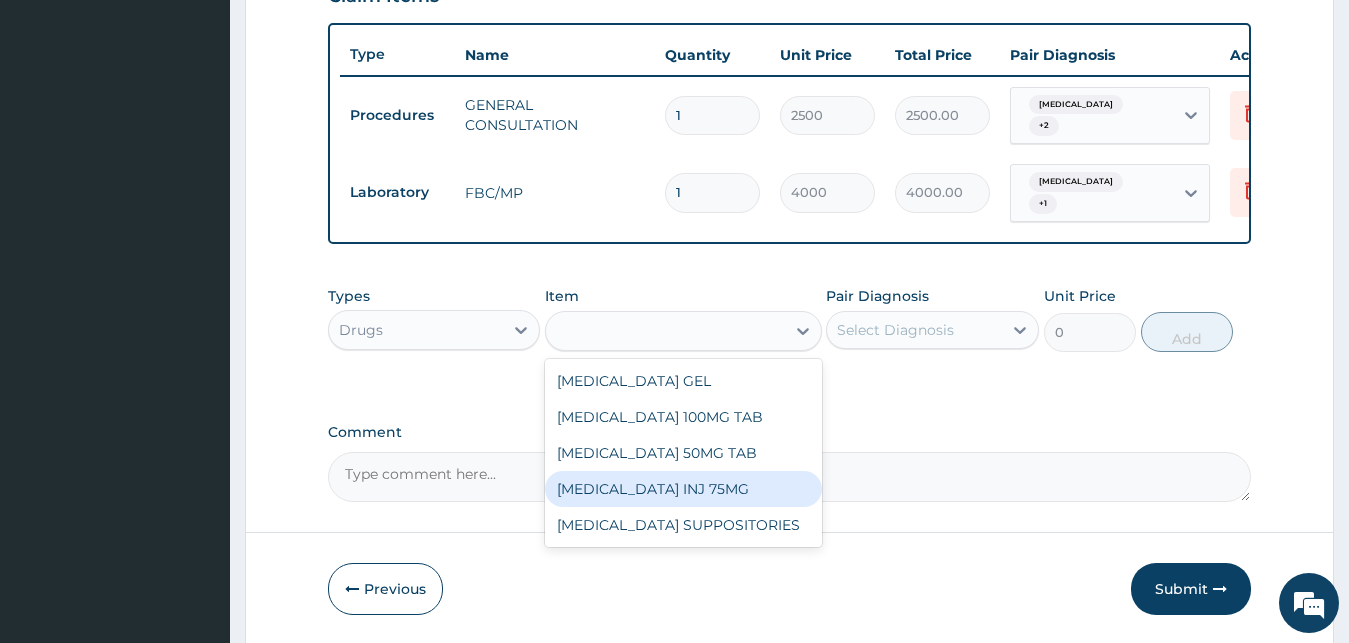type on "500" 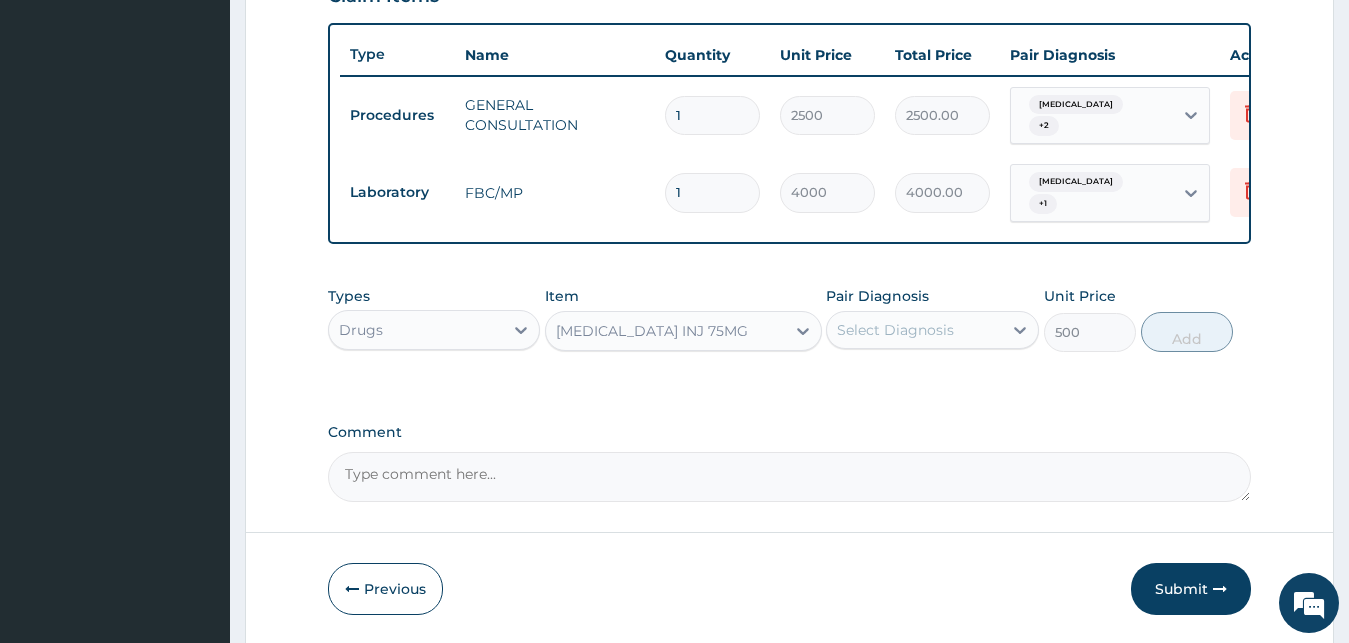 click on "Select Diagnosis" at bounding box center [895, 330] 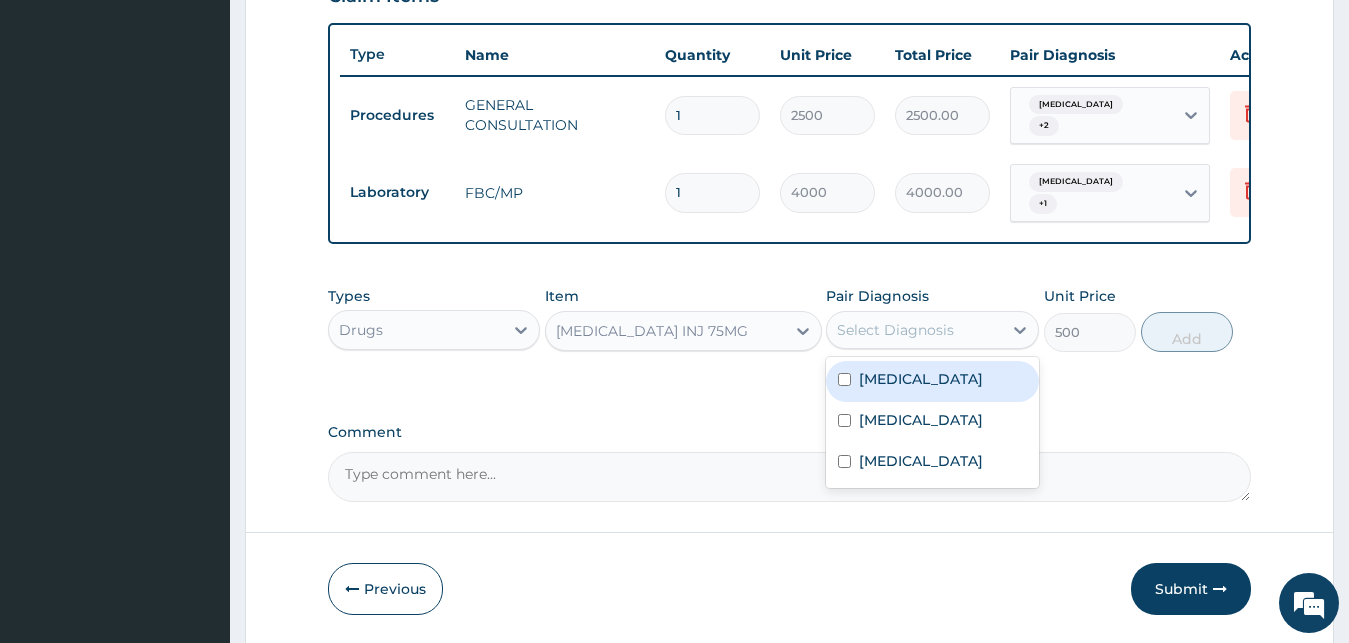 click on "[MEDICAL_DATA]" at bounding box center [932, 381] 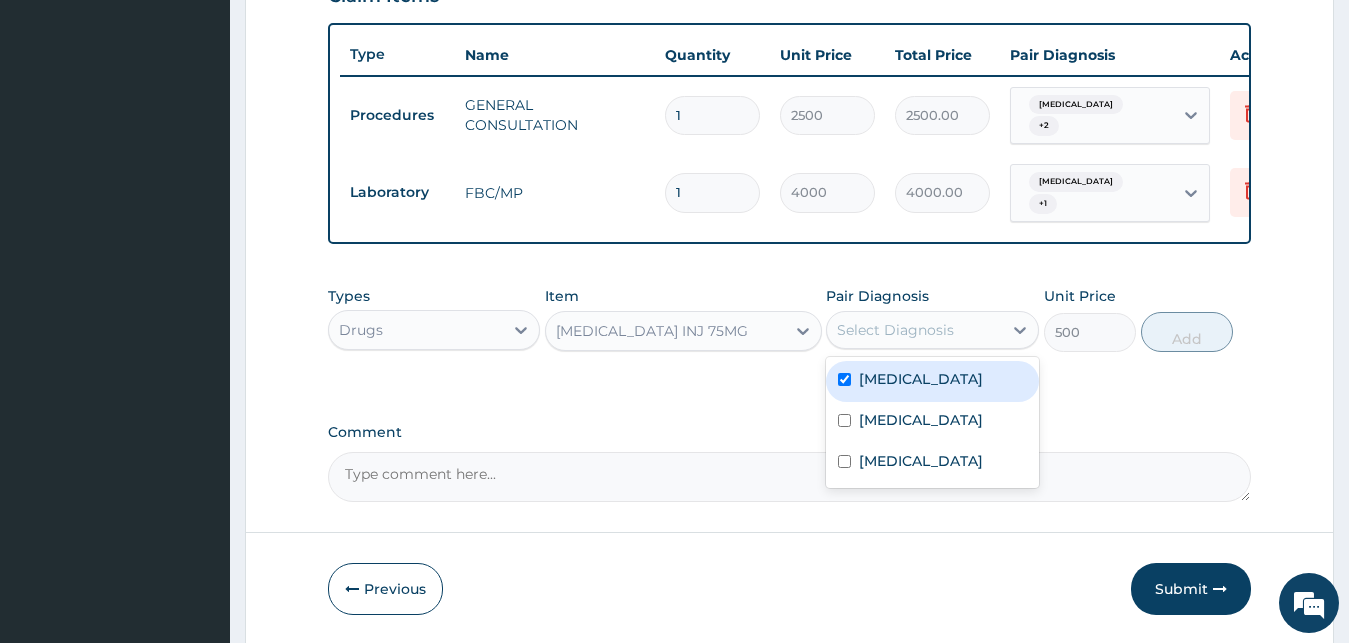 checkbox on "true" 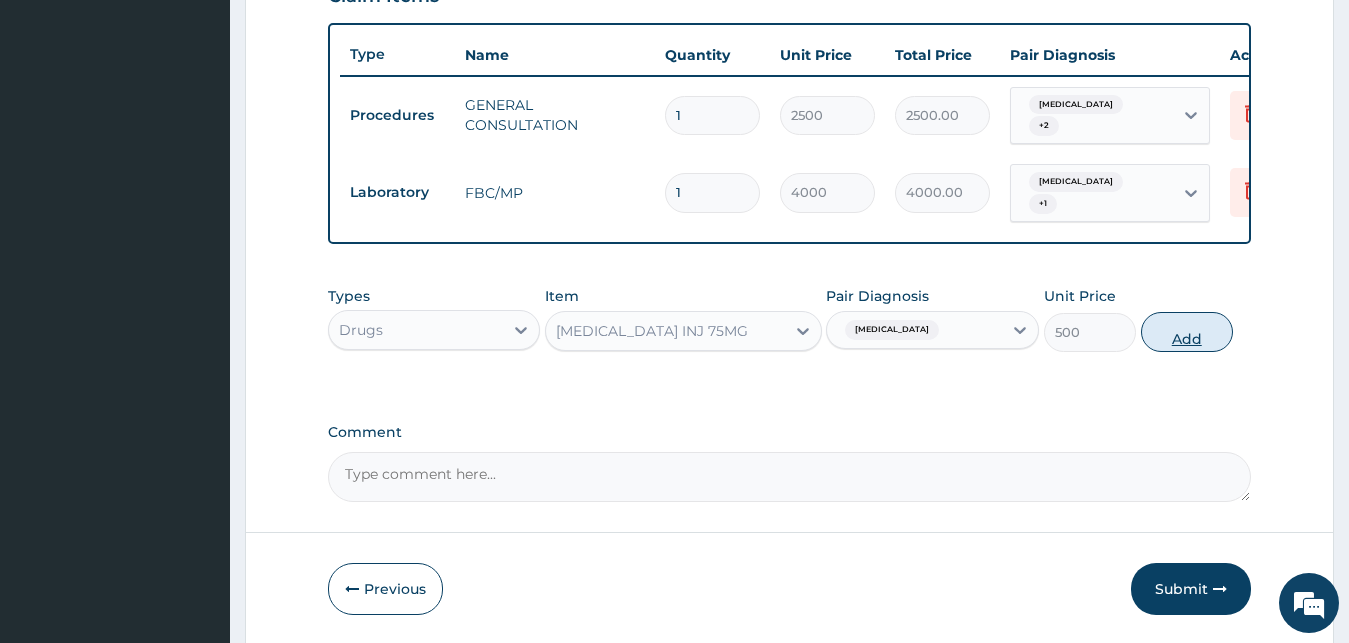 click on "Add" at bounding box center (1187, 332) 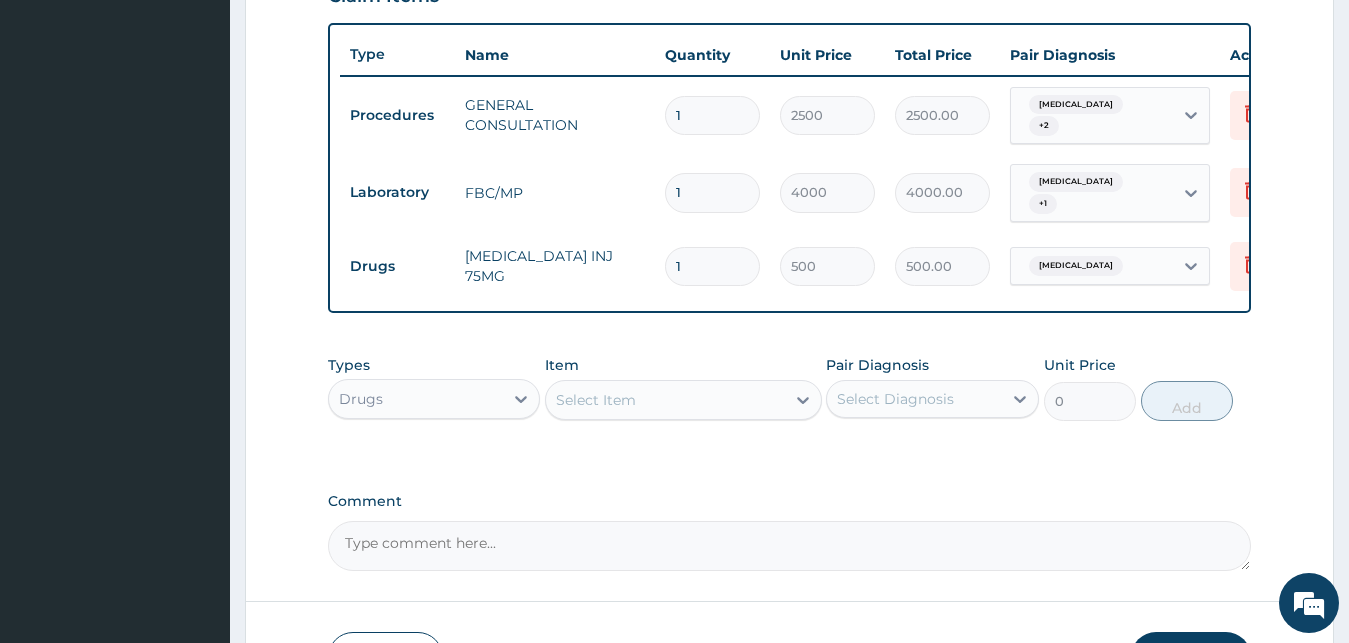 scroll, scrollTop: 859, scrollLeft: 0, axis: vertical 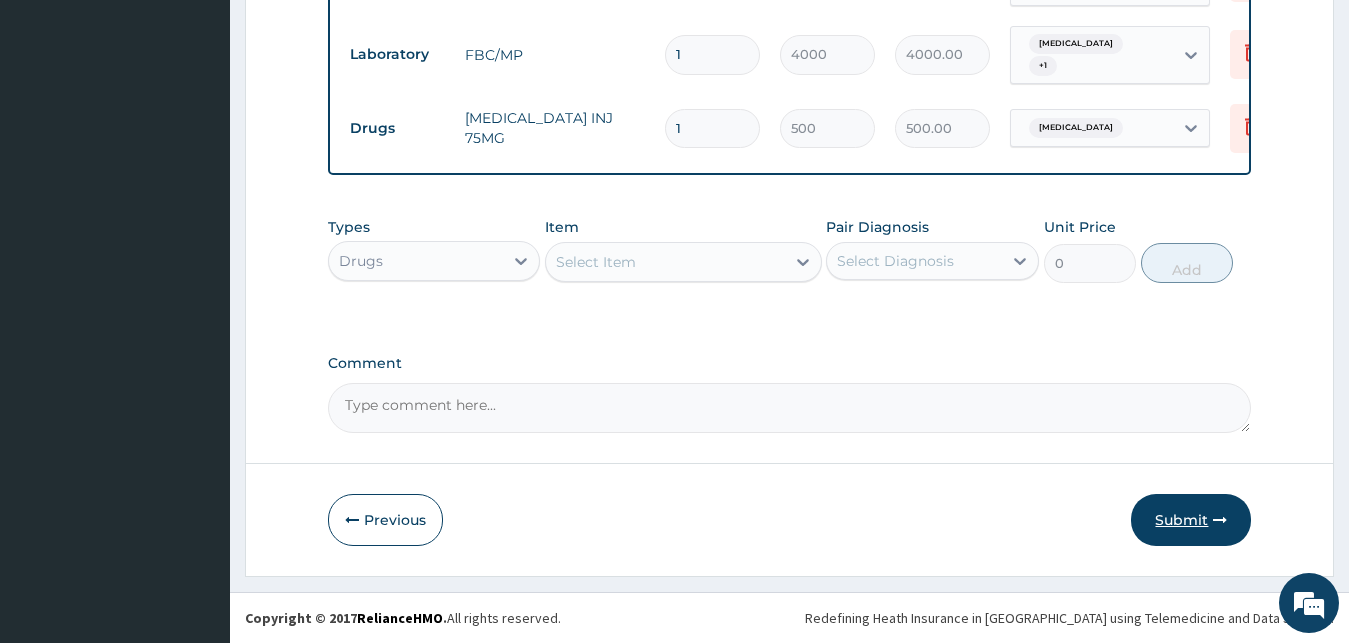 click on "Submit" at bounding box center (1191, 520) 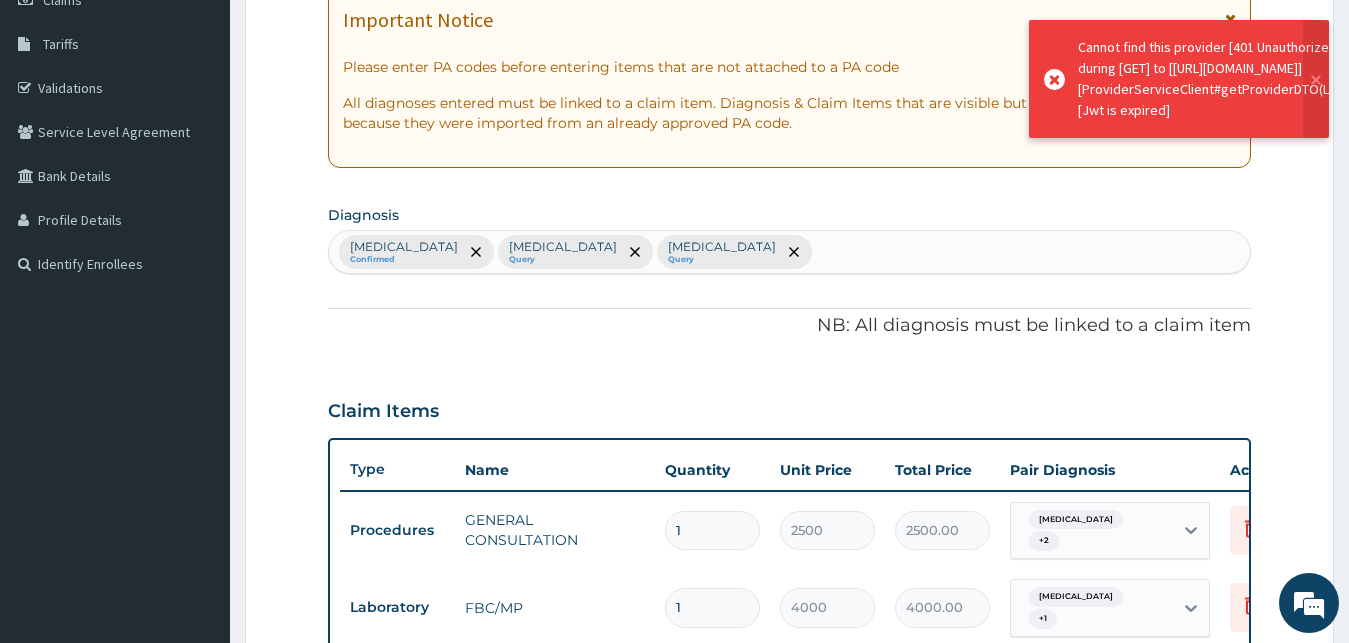 scroll, scrollTop: 859, scrollLeft: 0, axis: vertical 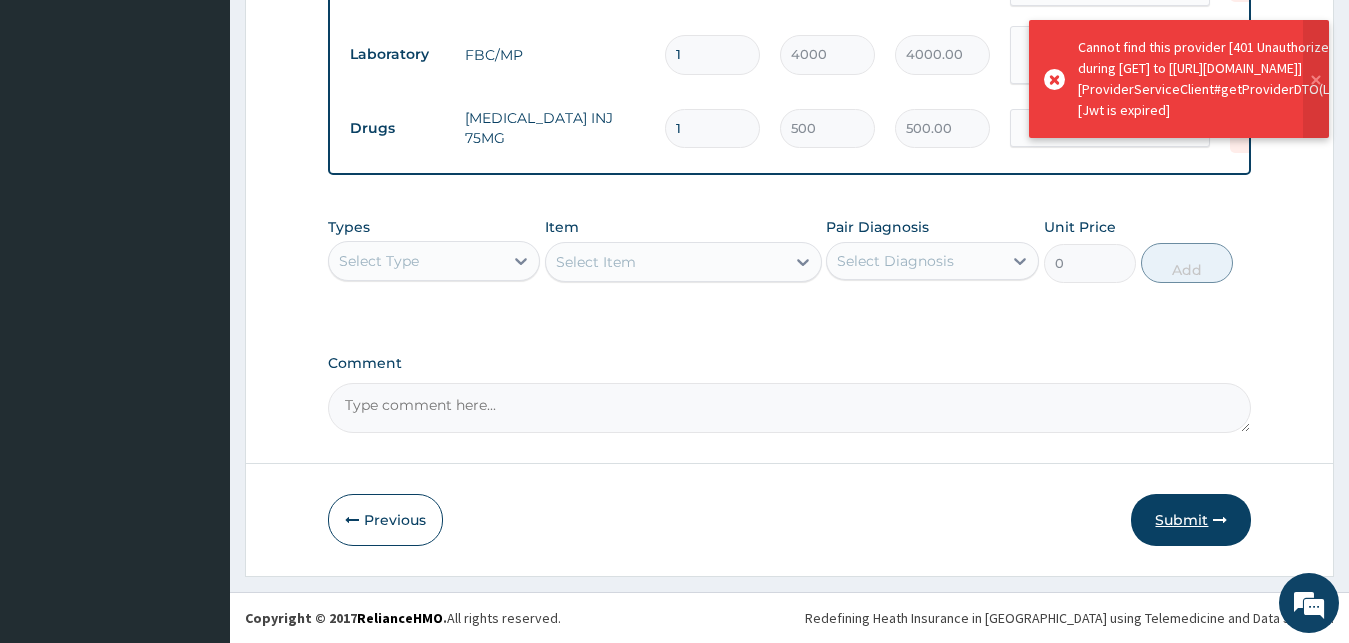 click on "Submit" at bounding box center (1191, 520) 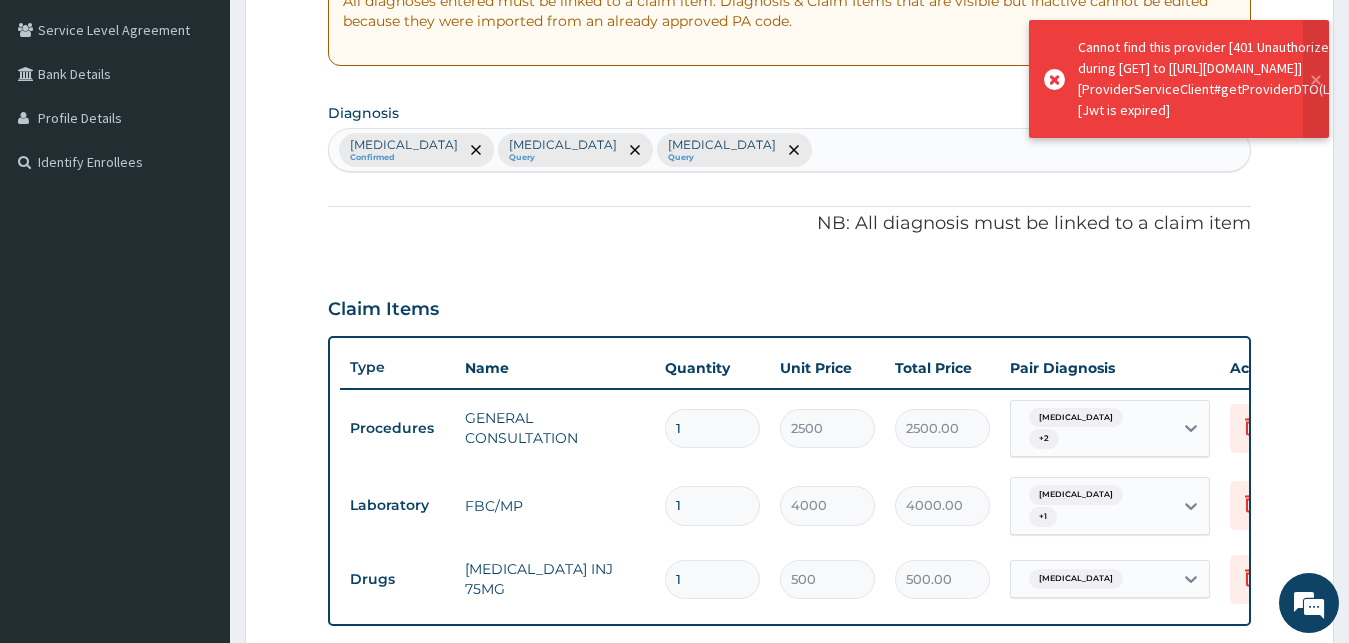 scroll, scrollTop: 859, scrollLeft: 0, axis: vertical 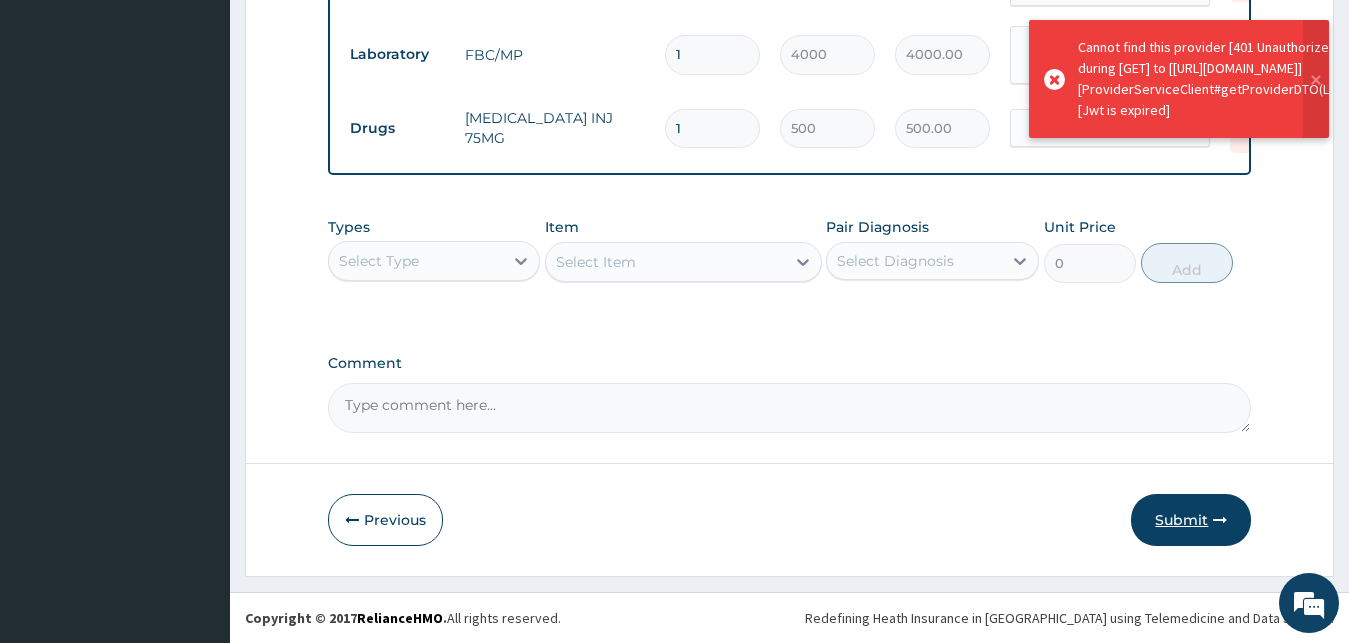 click on "Submit" at bounding box center (1191, 520) 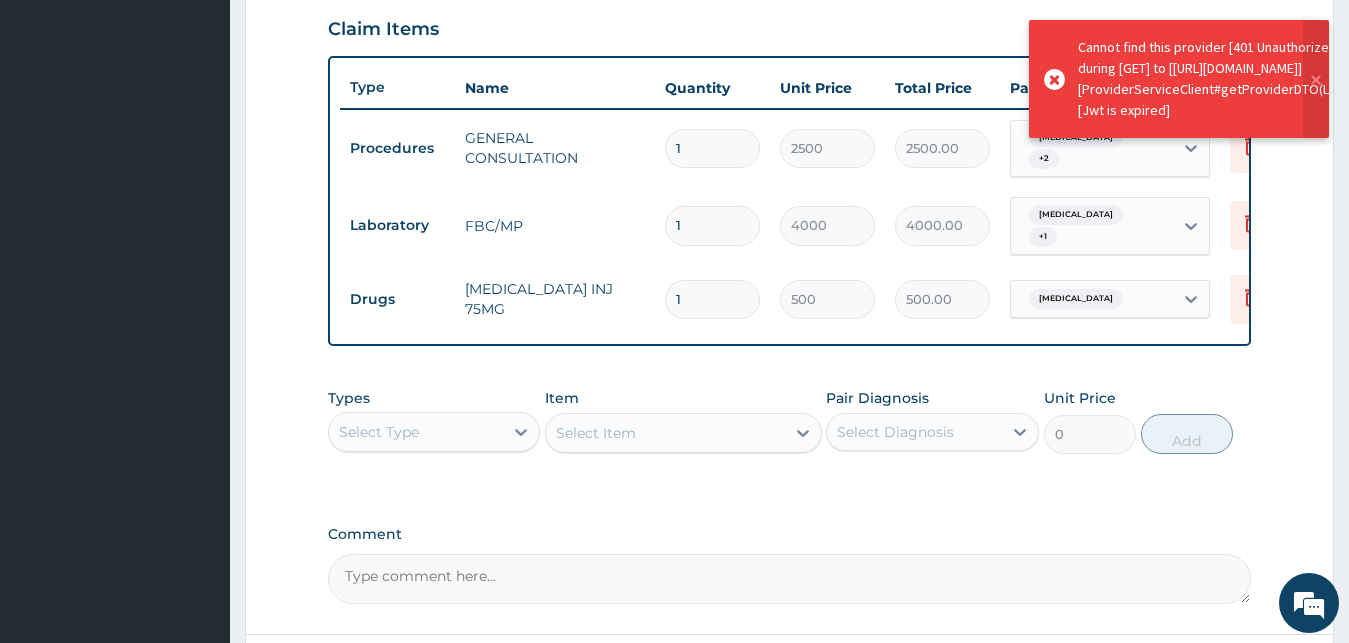 scroll, scrollTop: 859, scrollLeft: 0, axis: vertical 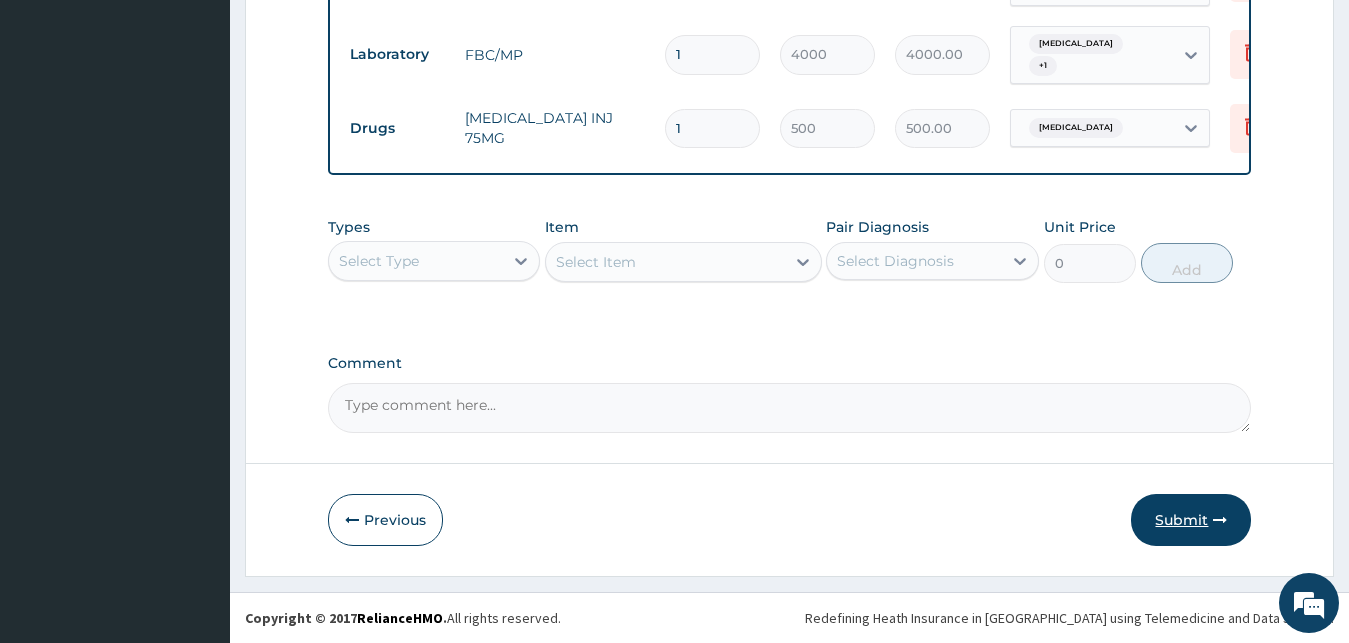 click on "Submit" at bounding box center [1191, 520] 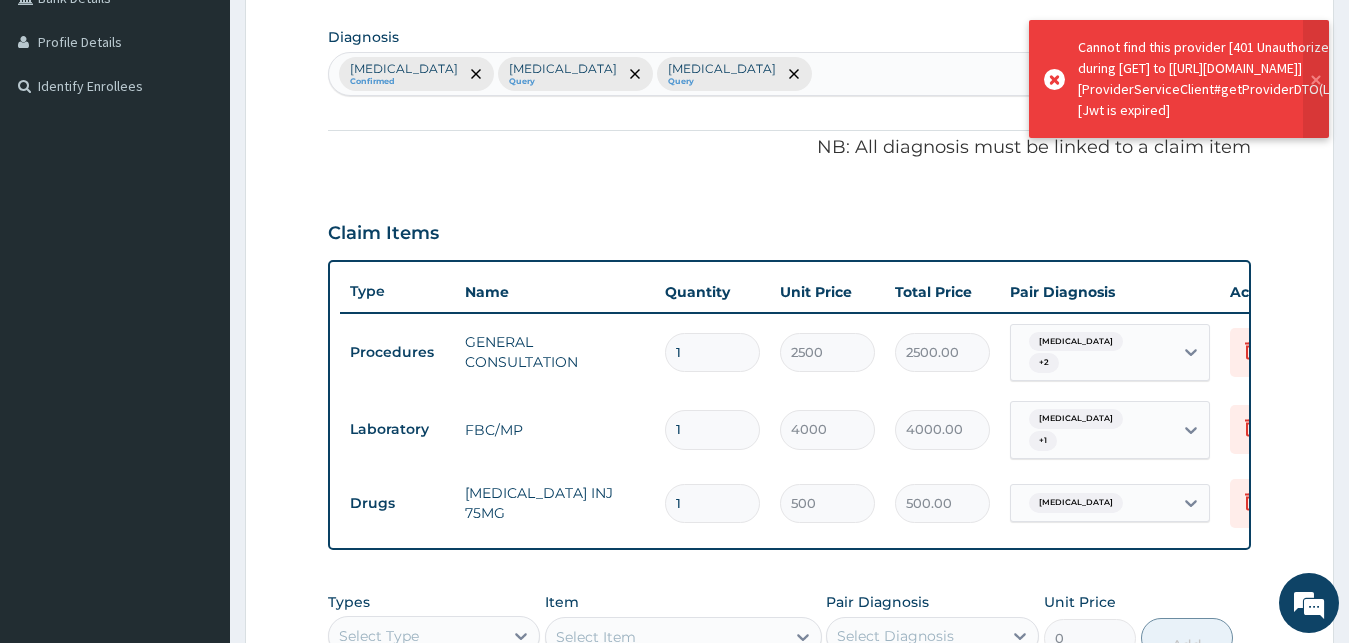 scroll, scrollTop: 859, scrollLeft: 0, axis: vertical 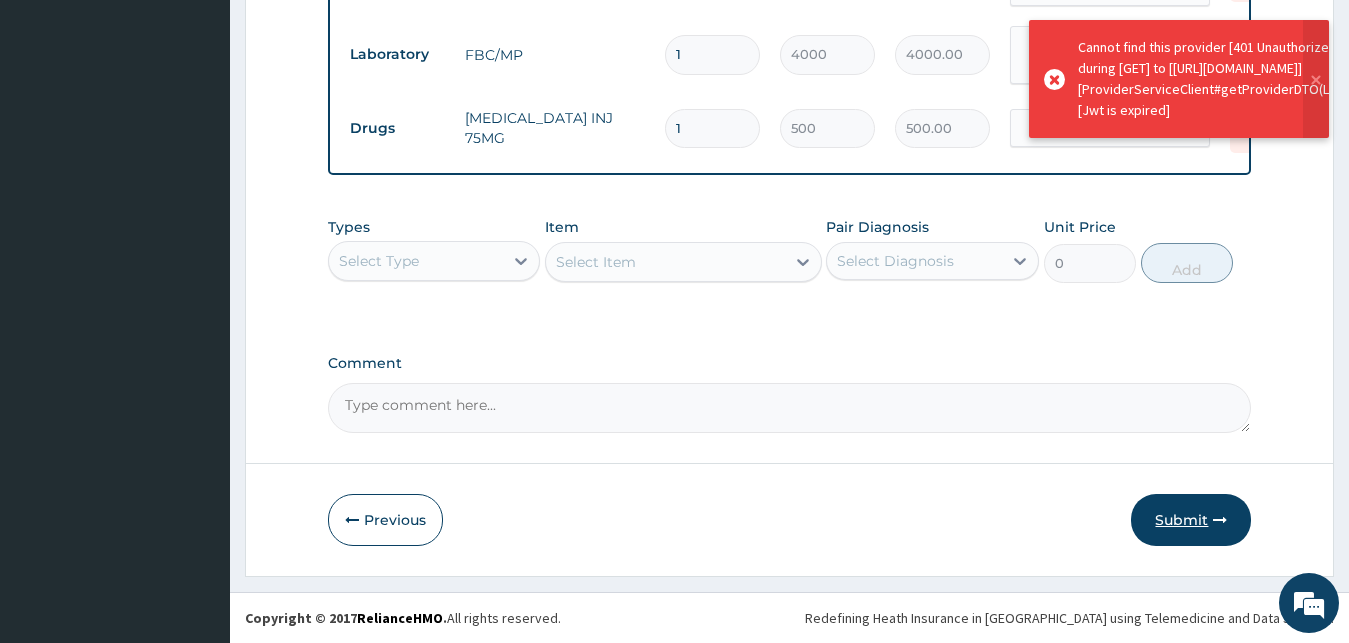 click on "Submit" at bounding box center [1191, 520] 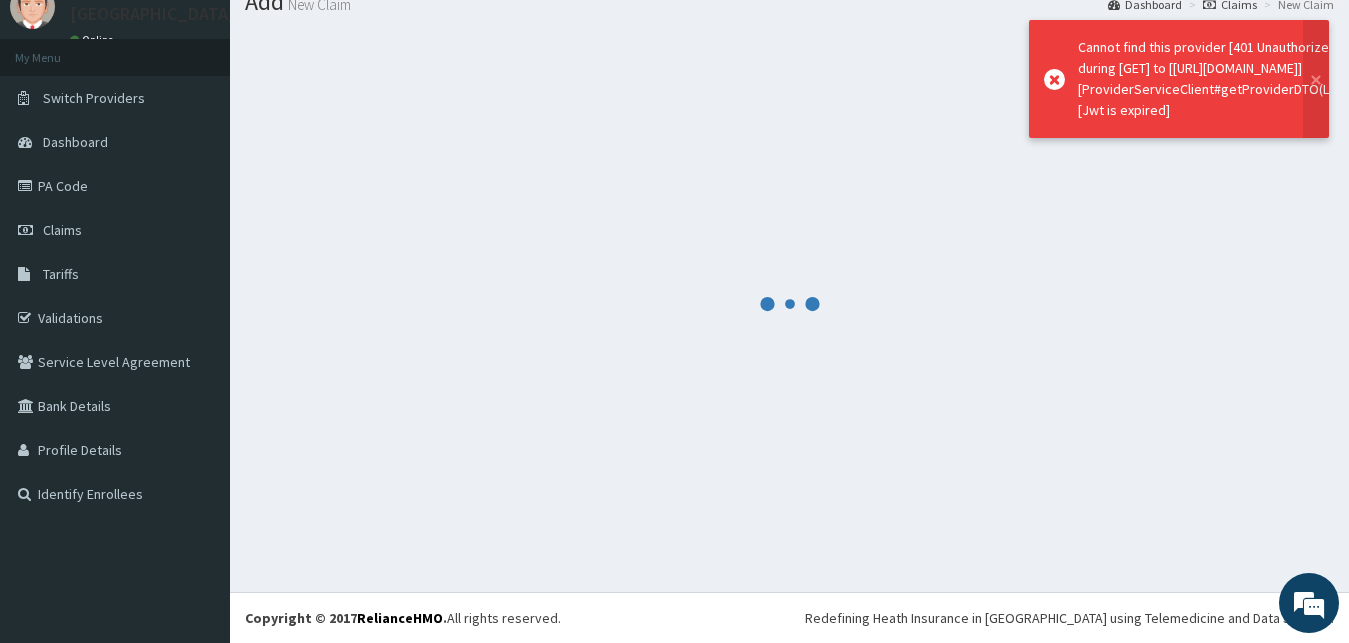 scroll, scrollTop: 76, scrollLeft: 0, axis: vertical 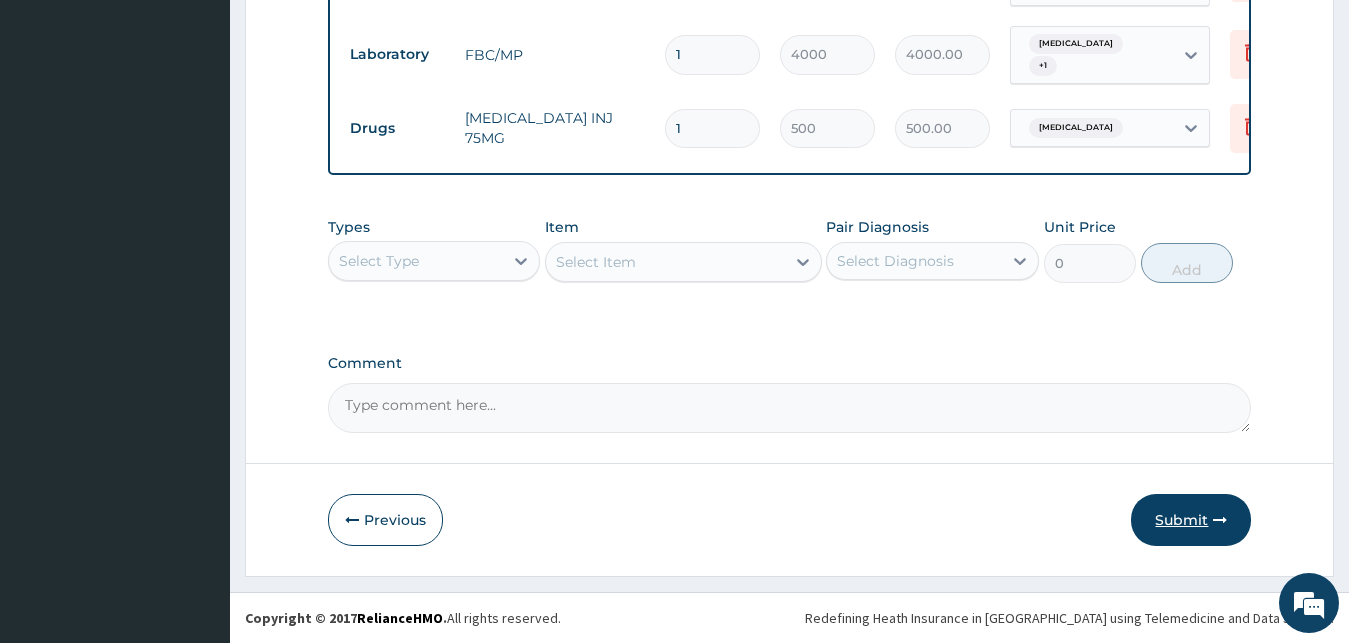 click on "Submit" at bounding box center [1191, 520] 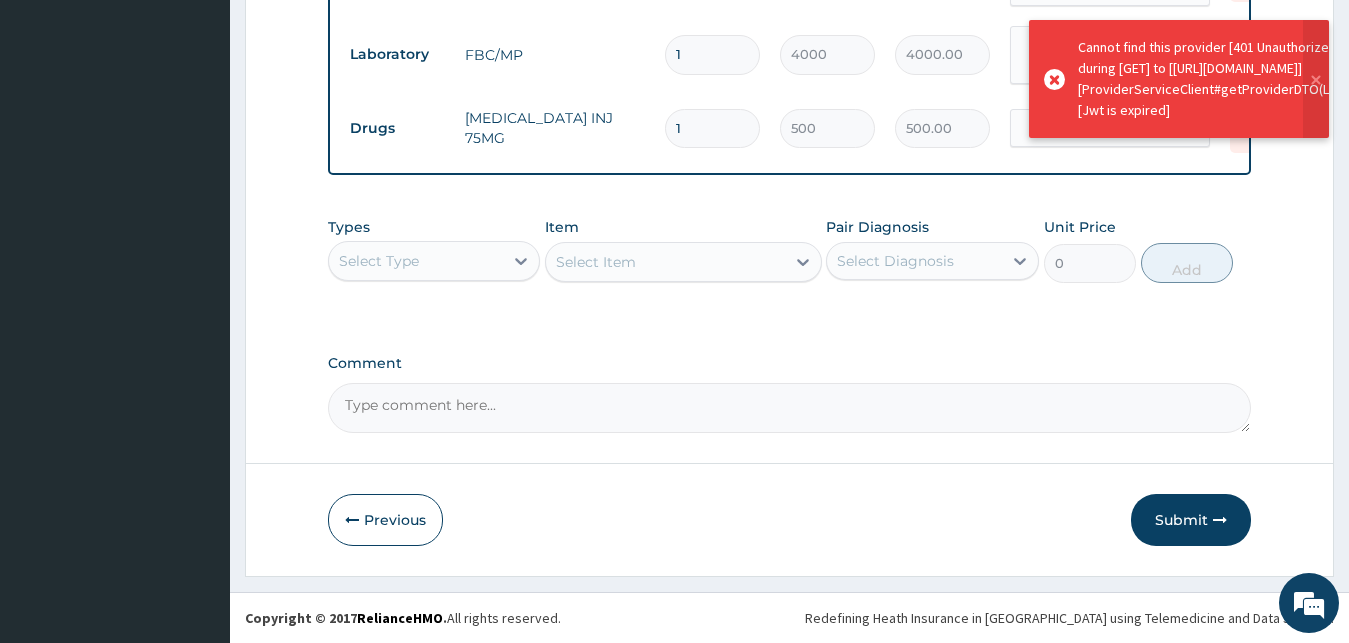 scroll, scrollTop: 757, scrollLeft: 0, axis: vertical 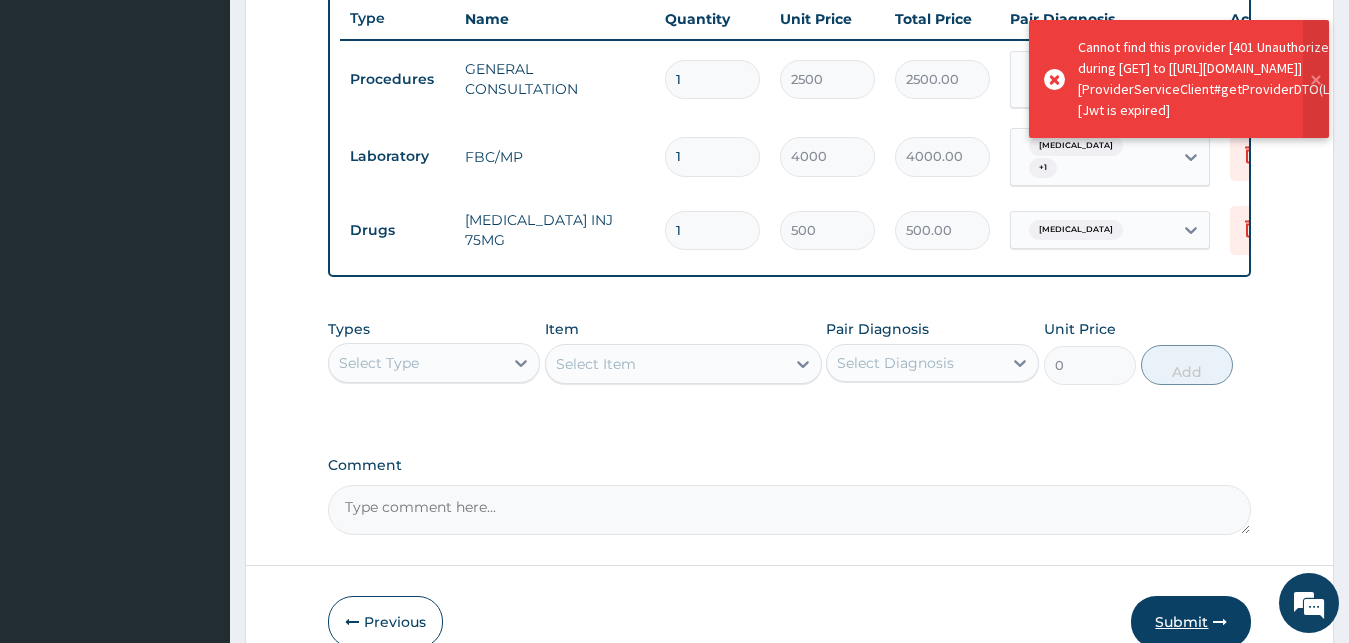 click on "Submit" at bounding box center (1191, 622) 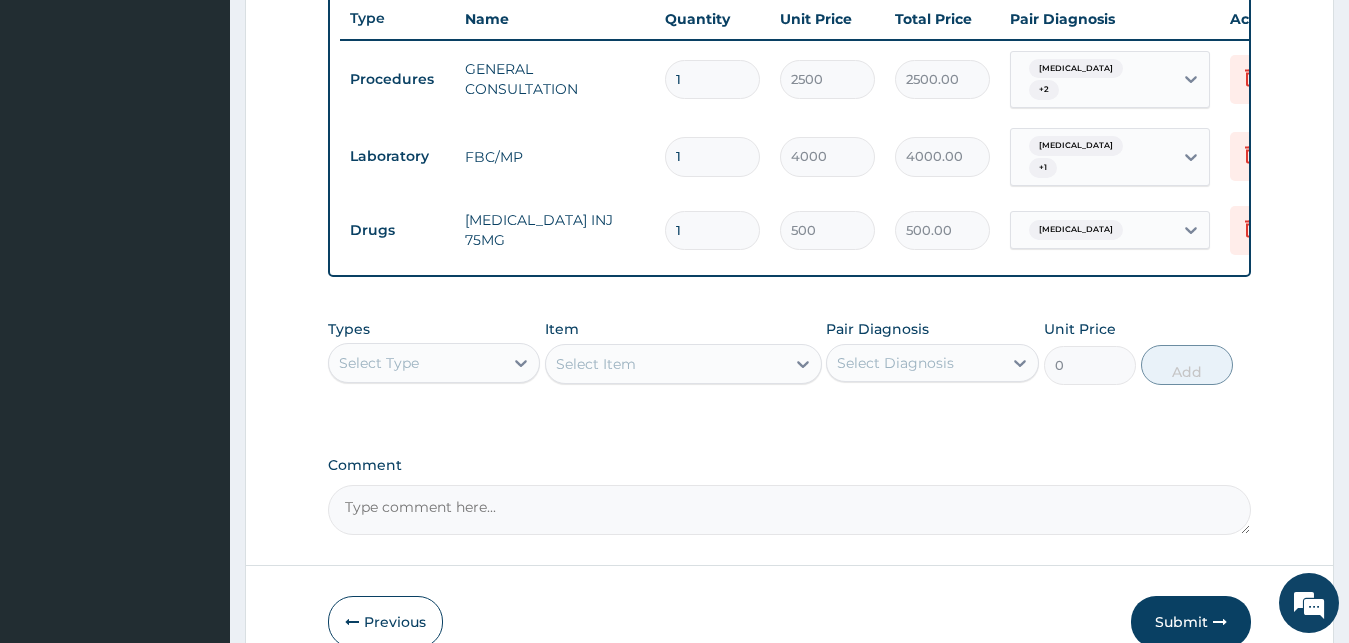 scroll, scrollTop: 859, scrollLeft: 0, axis: vertical 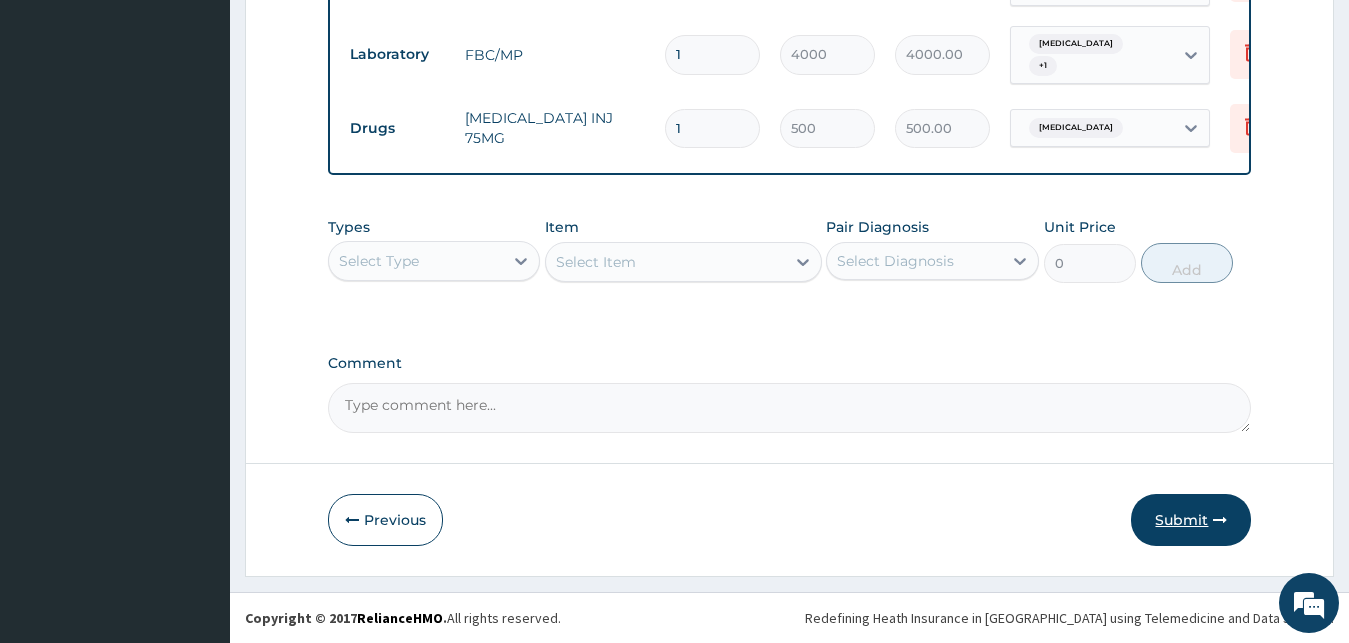 click on "Submit" at bounding box center [1191, 520] 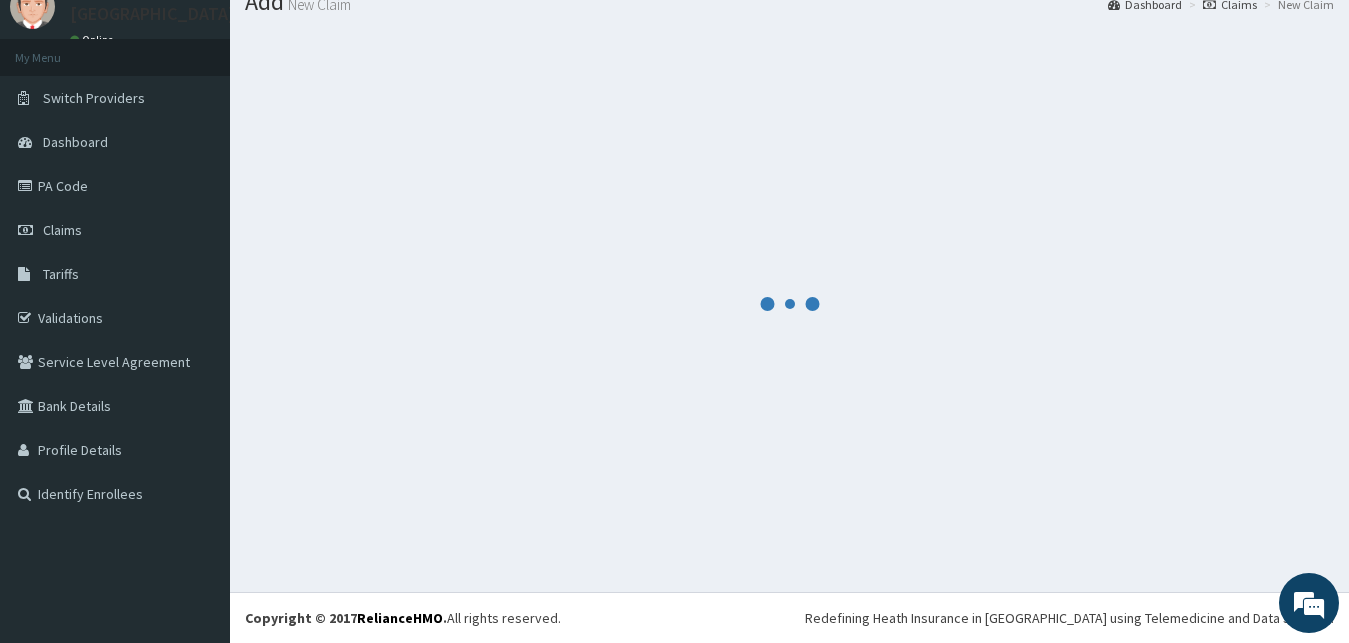 scroll, scrollTop: 76, scrollLeft: 0, axis: vertical 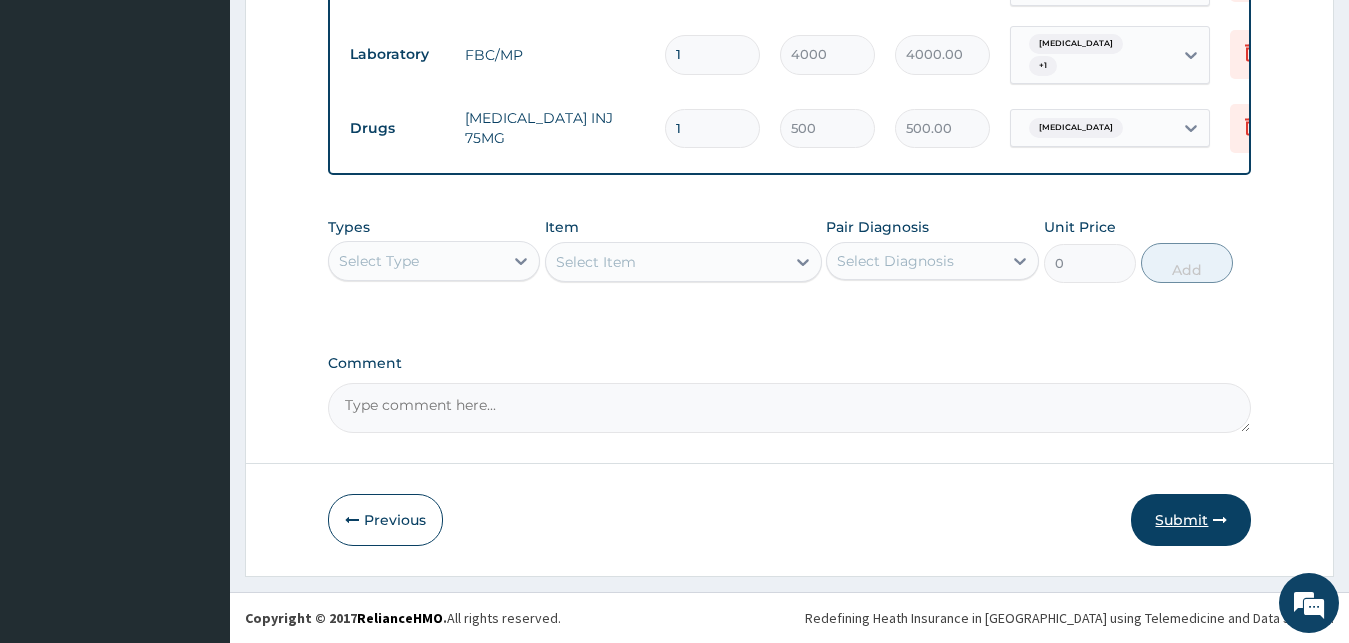 click on "Submit" at bounding box center [1191, 520] 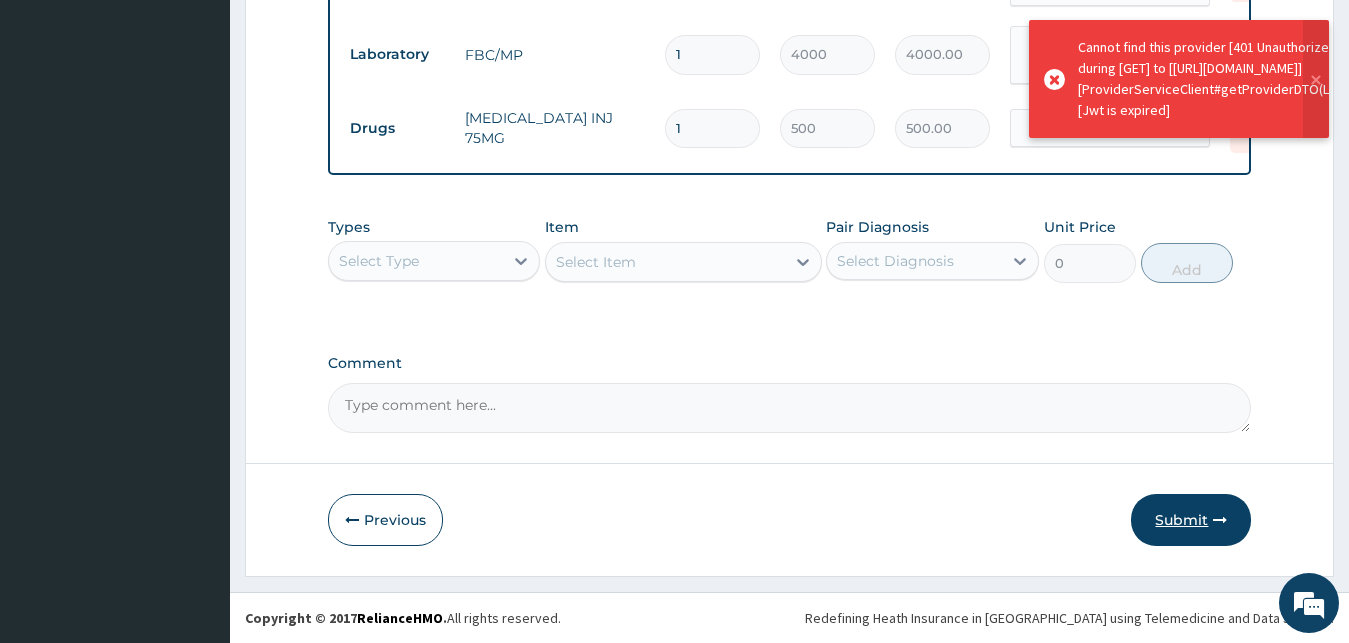 click on "Submit" at bounding box center [1191, 520] 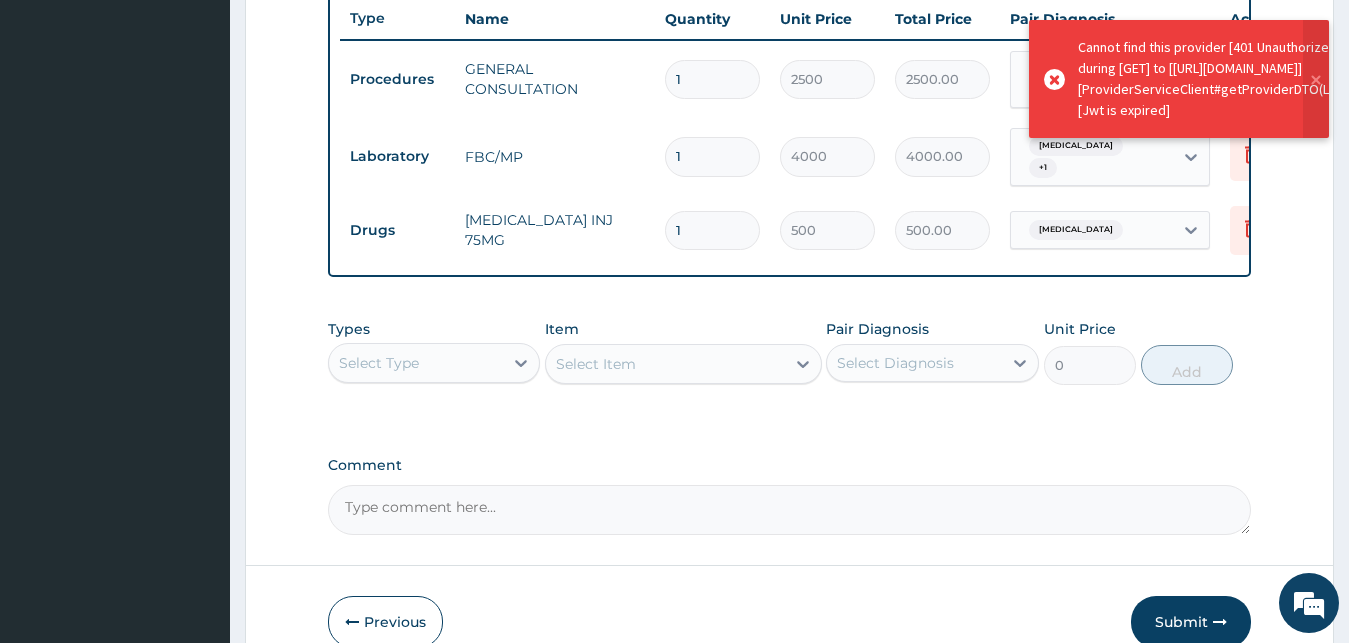 scroll, scrollTop: 859, scrollLeft: 0, axis: vertical 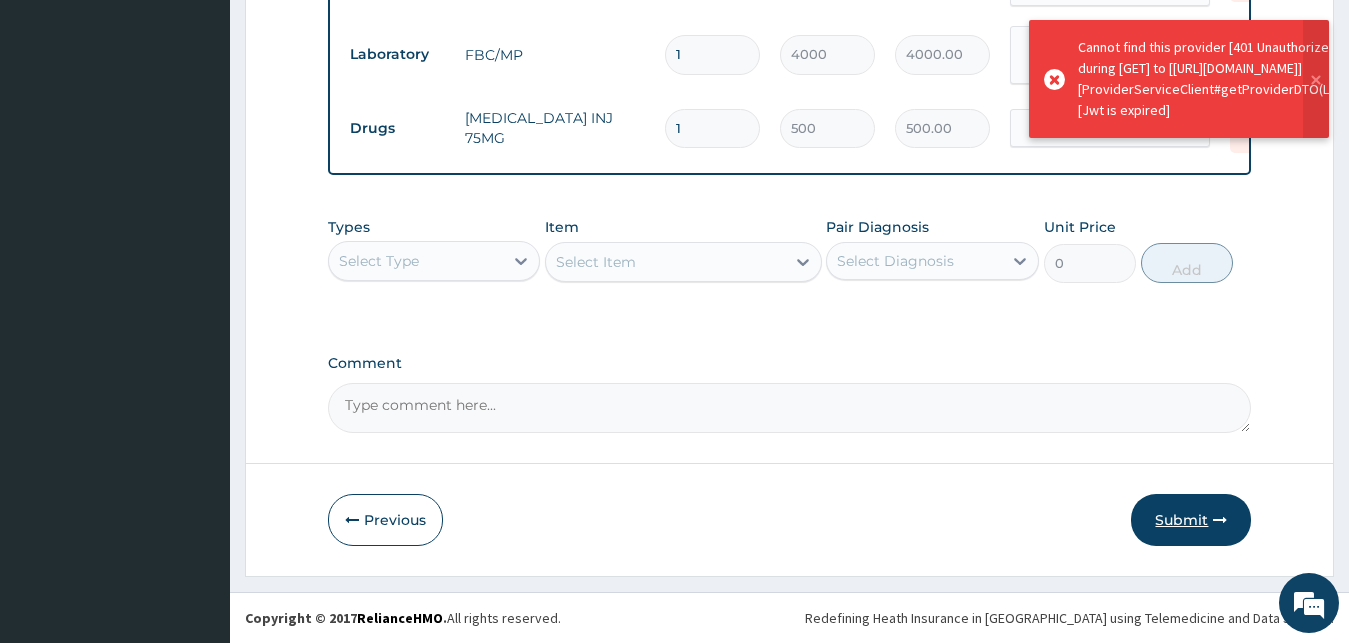 click on "Submit" at bounding box center (1191, 520) 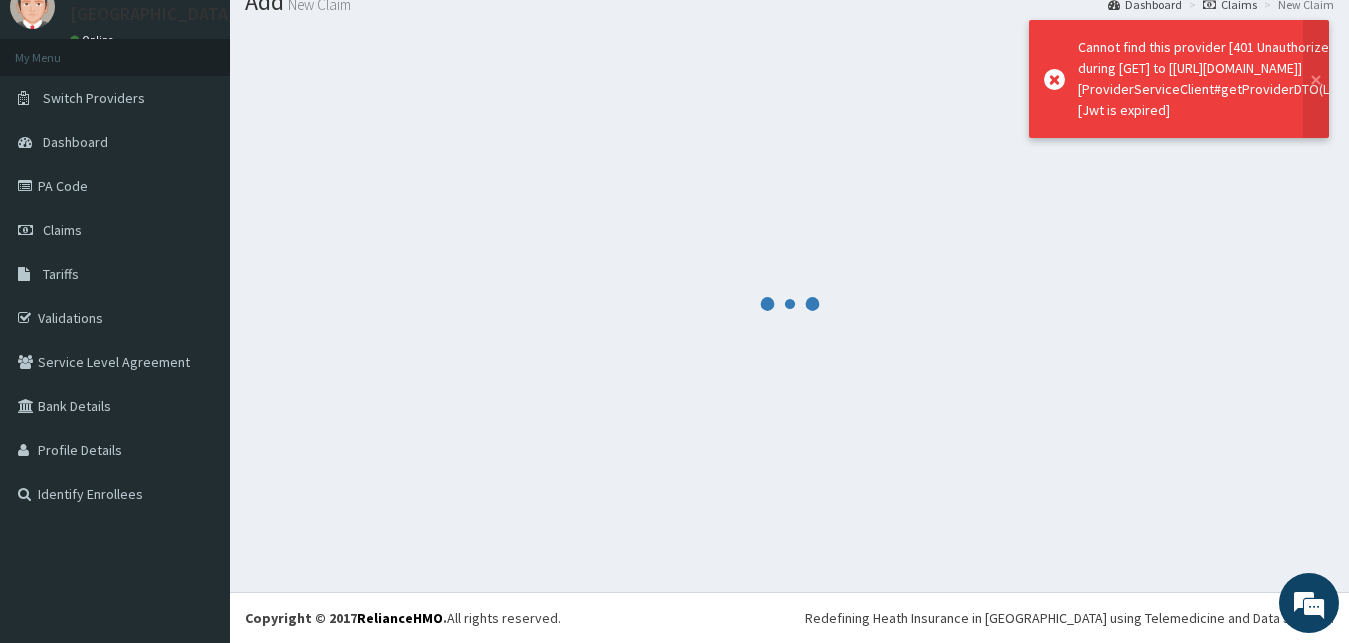 scroll, scrollTop: 76, scrollLeft: 0, axis: vertical 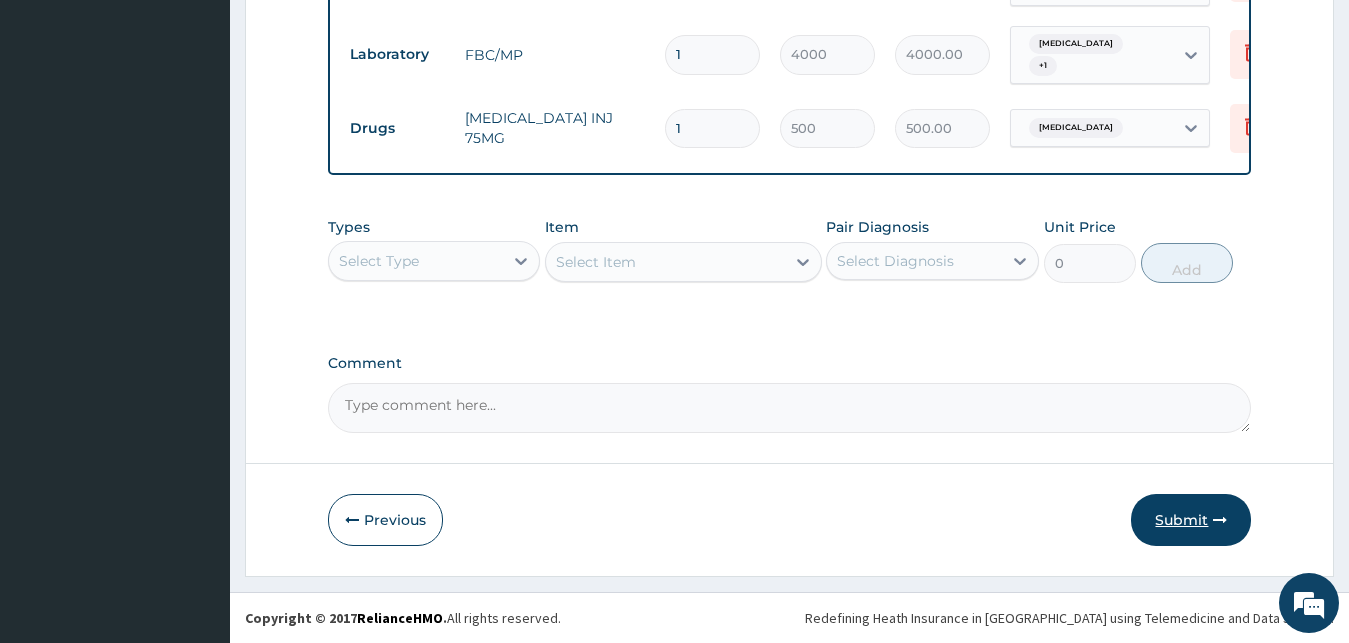 click on "Submit" at bounding box center (1191, 520) 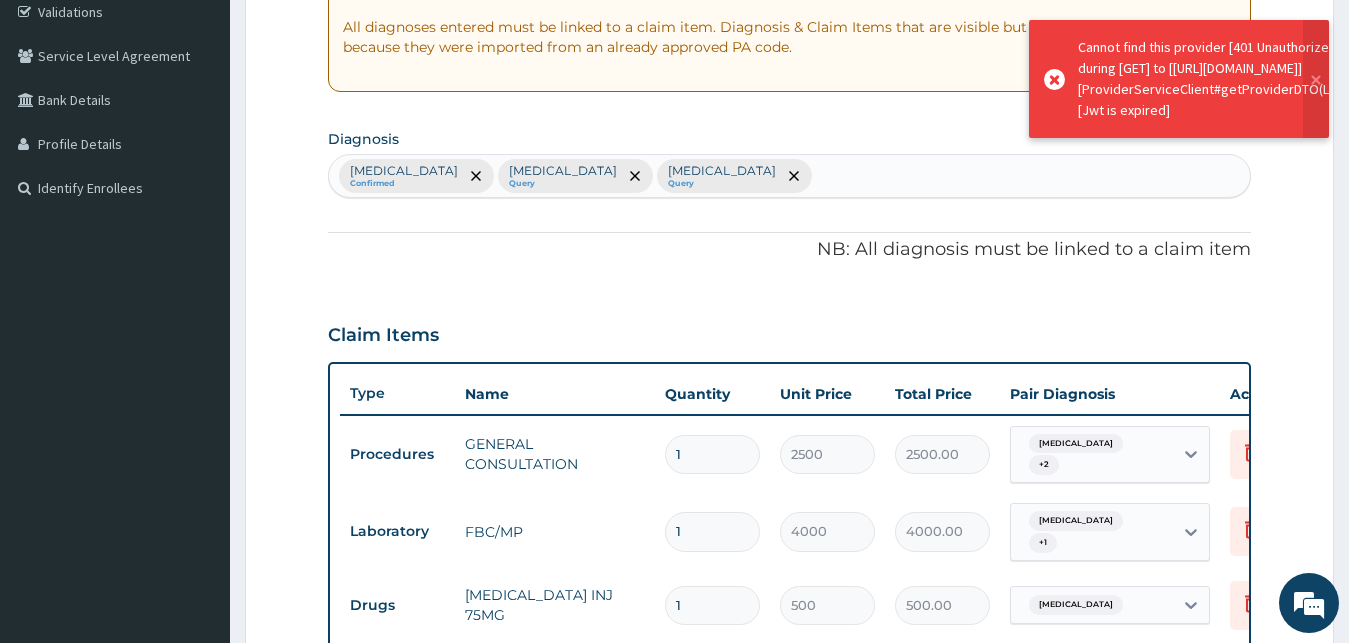 scroll, scrollTop: 859, scrollLeft: 0, axis: vertical 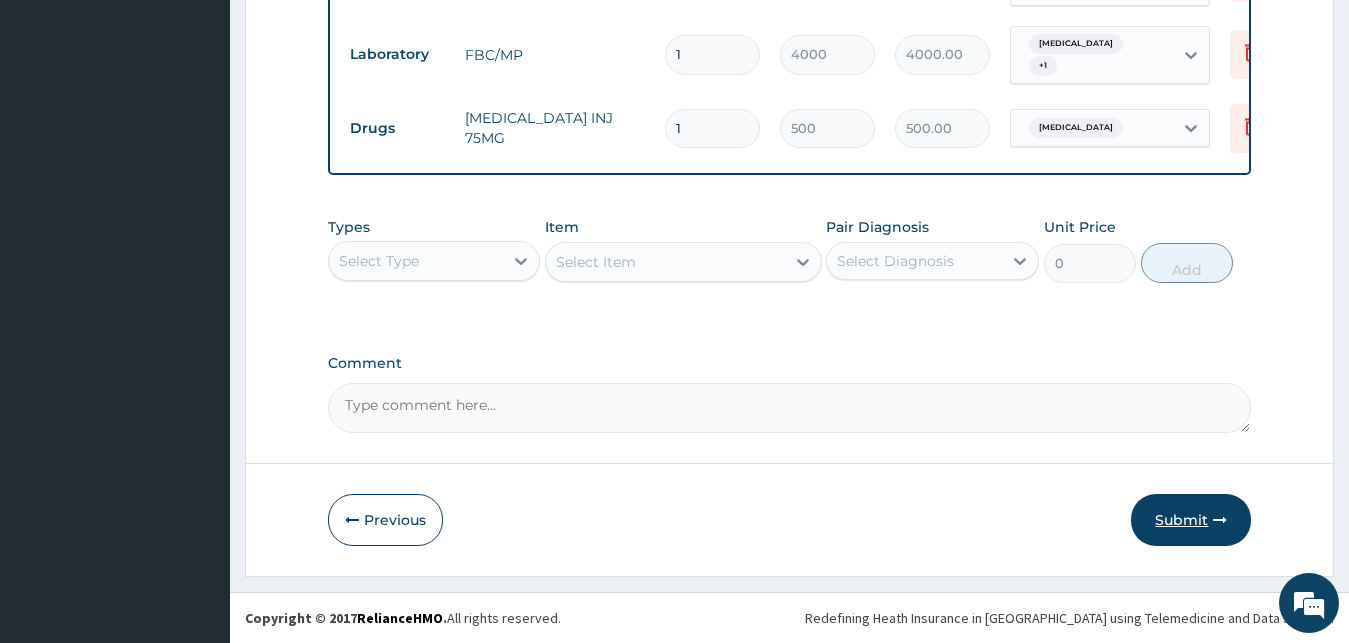 click on "Submit" at bounding box center (1191, 520) 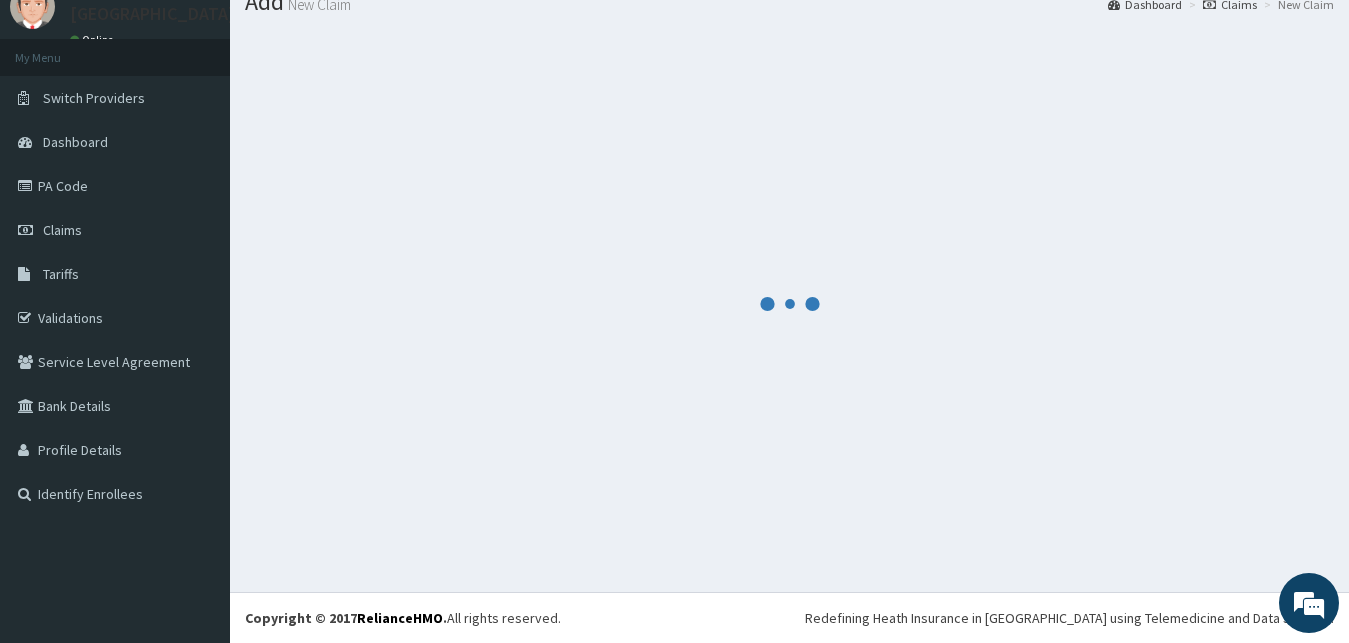scroll, scrollTop: 76, scrollLeft: 0, axis: vertical 